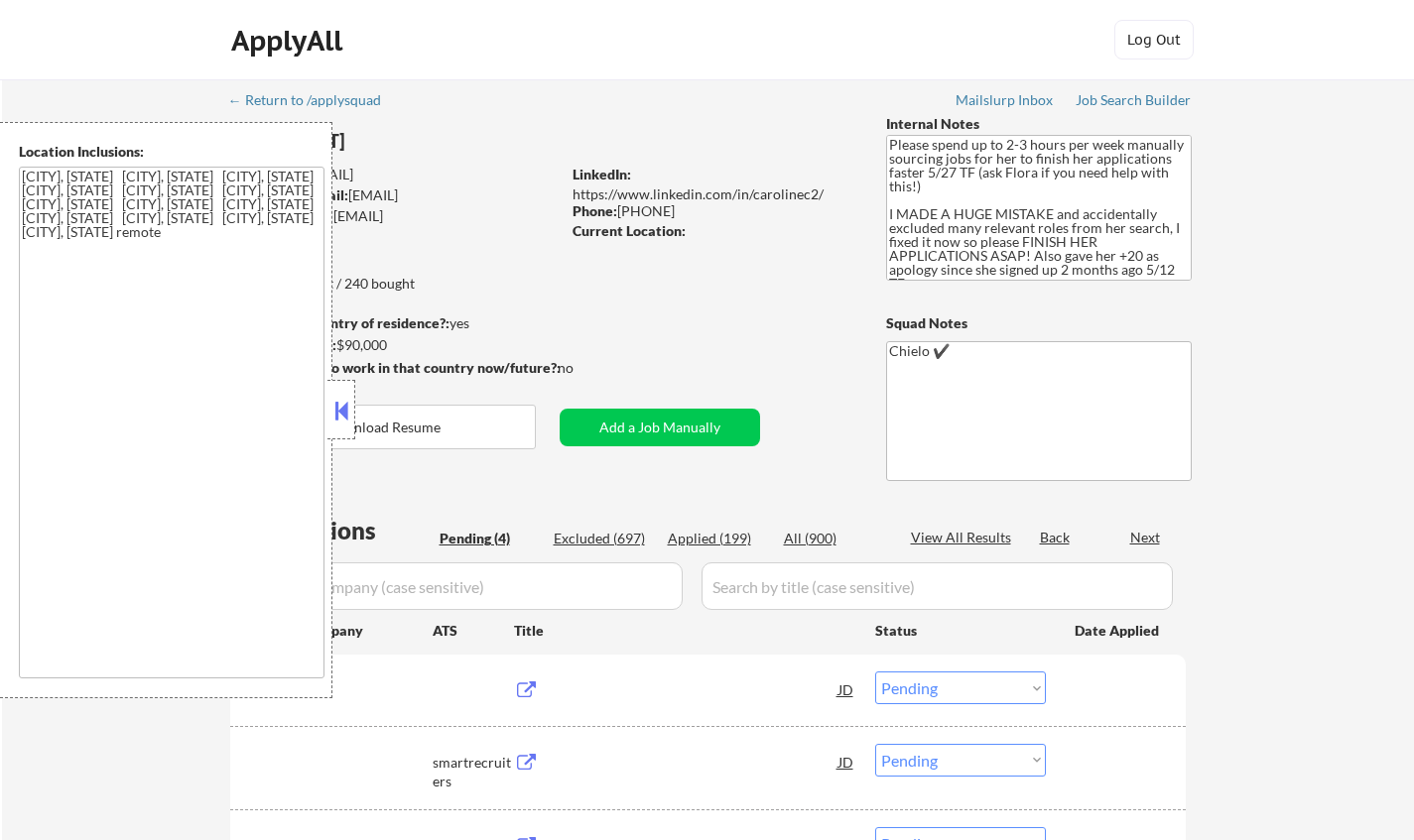 select on ""pending"" 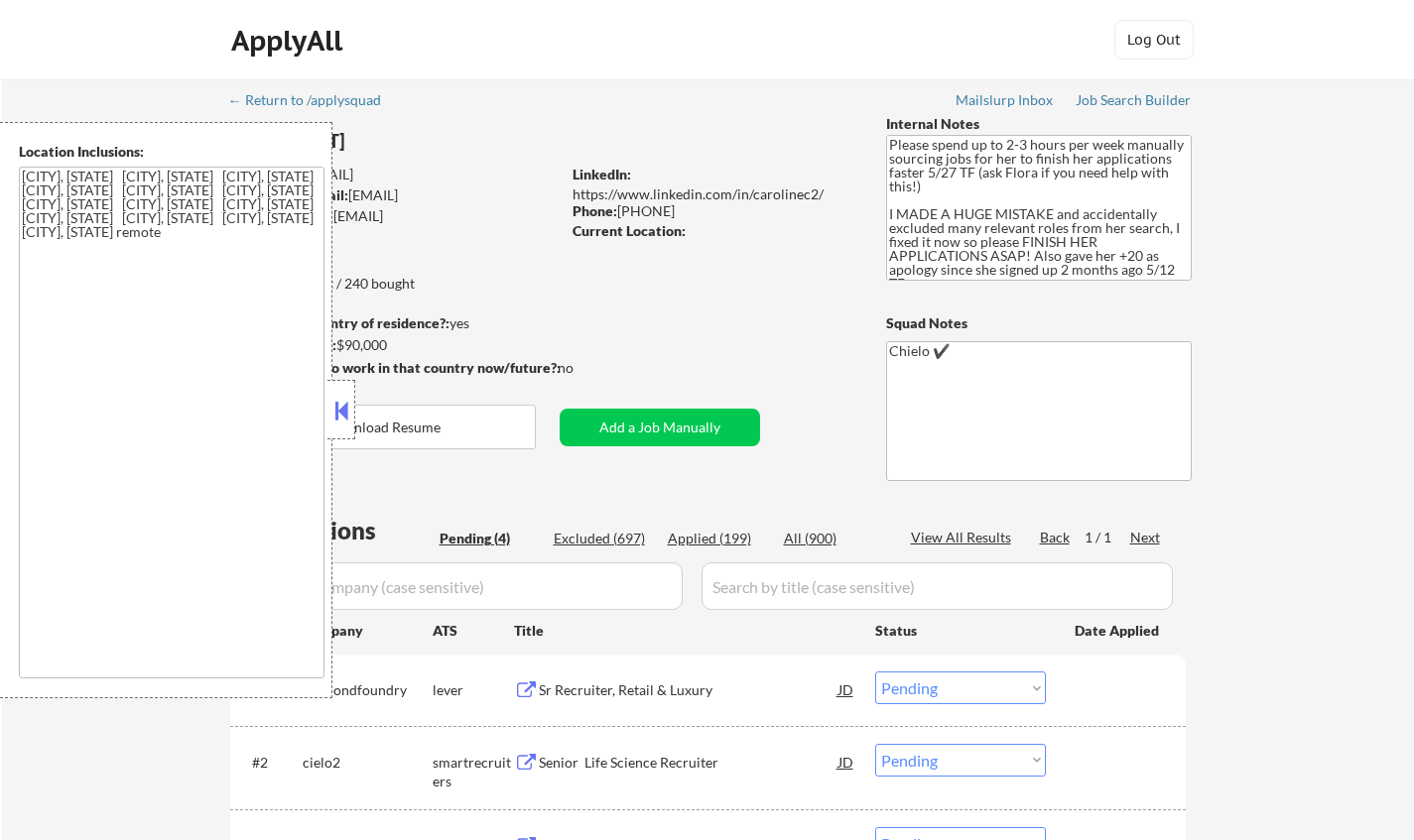 click at bounding box center [341, 411] 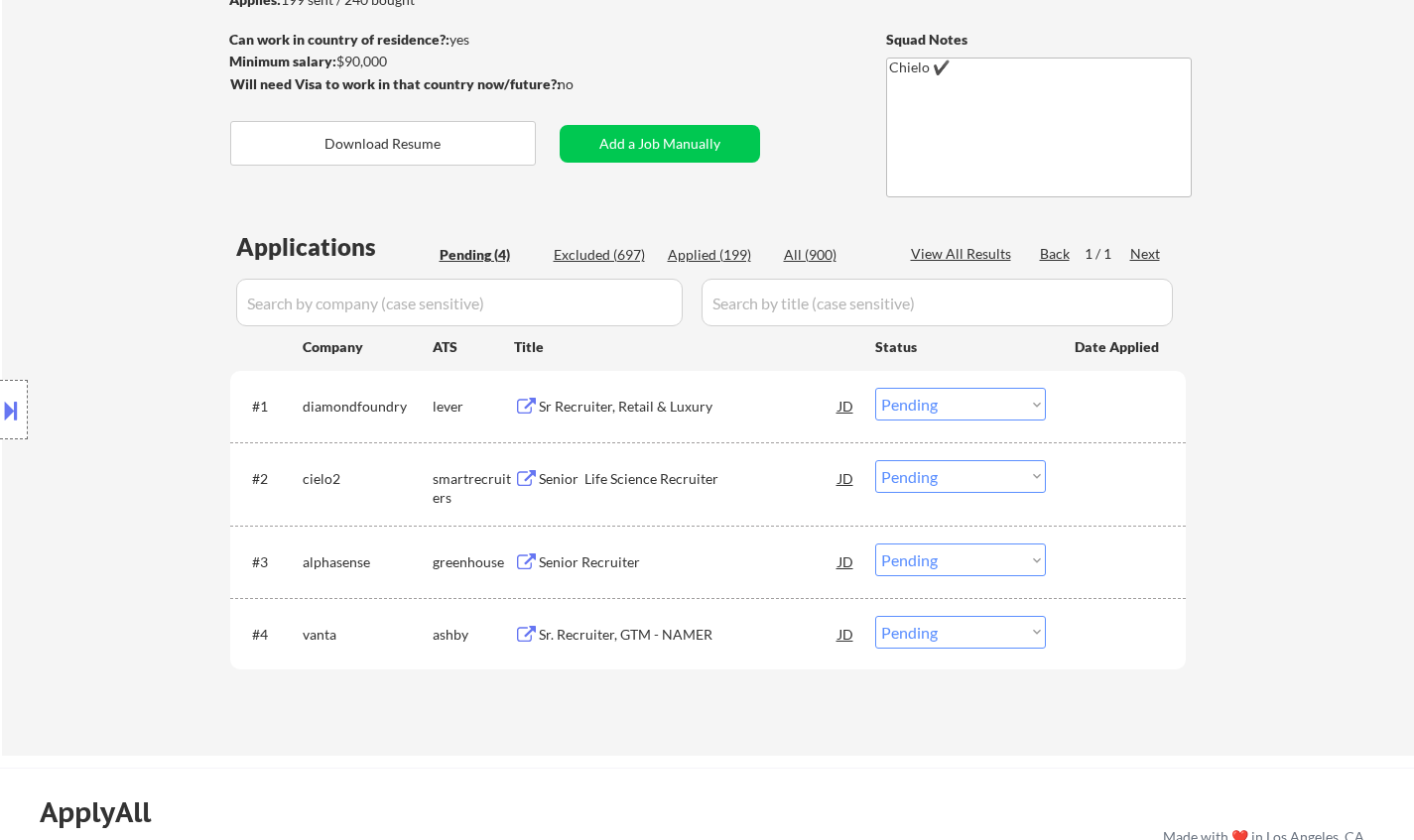 scroll, scrollTop: 397, scrollLeft: 0, axis: vertical 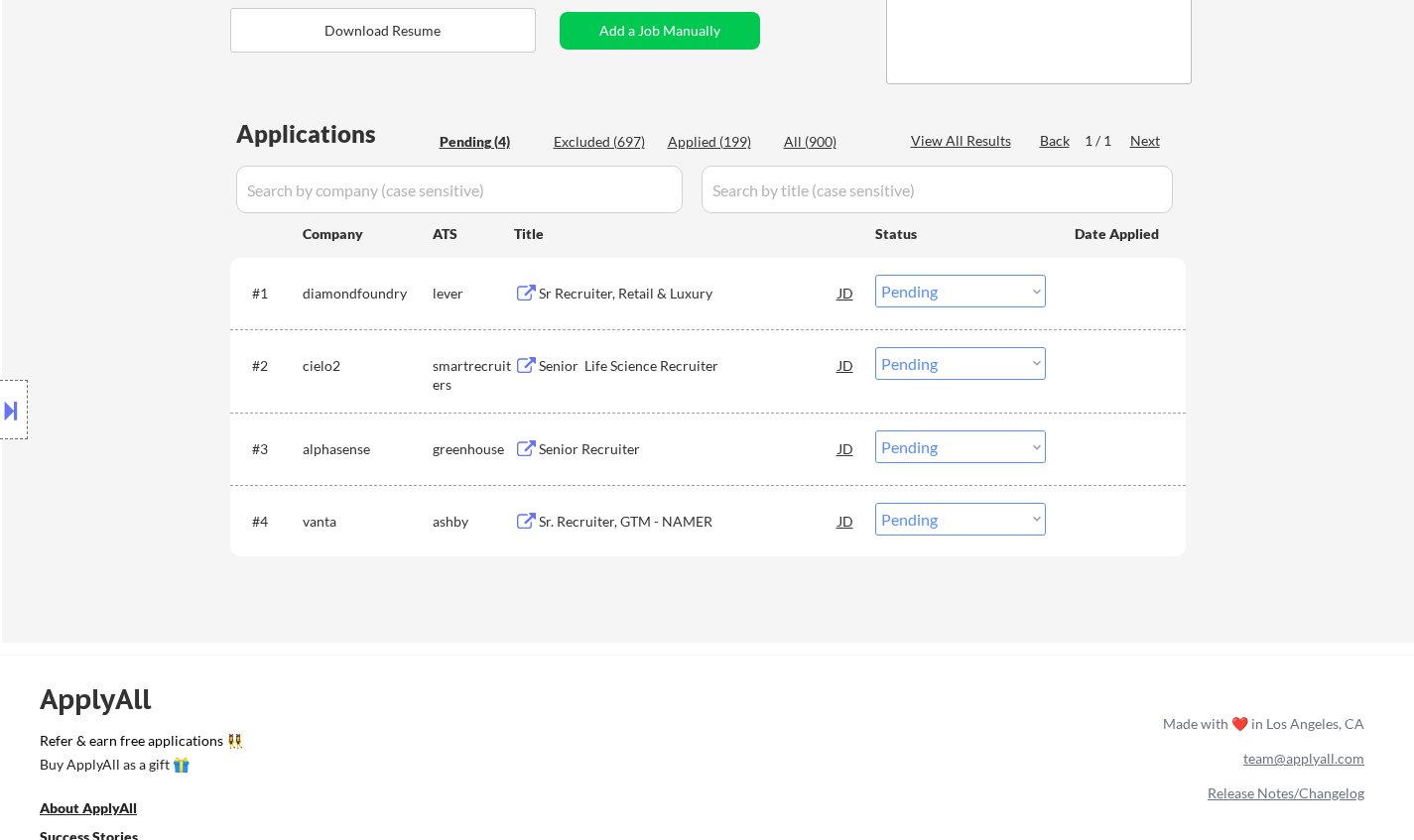 click on "Applied (199)" at bounding box center (717, 142) 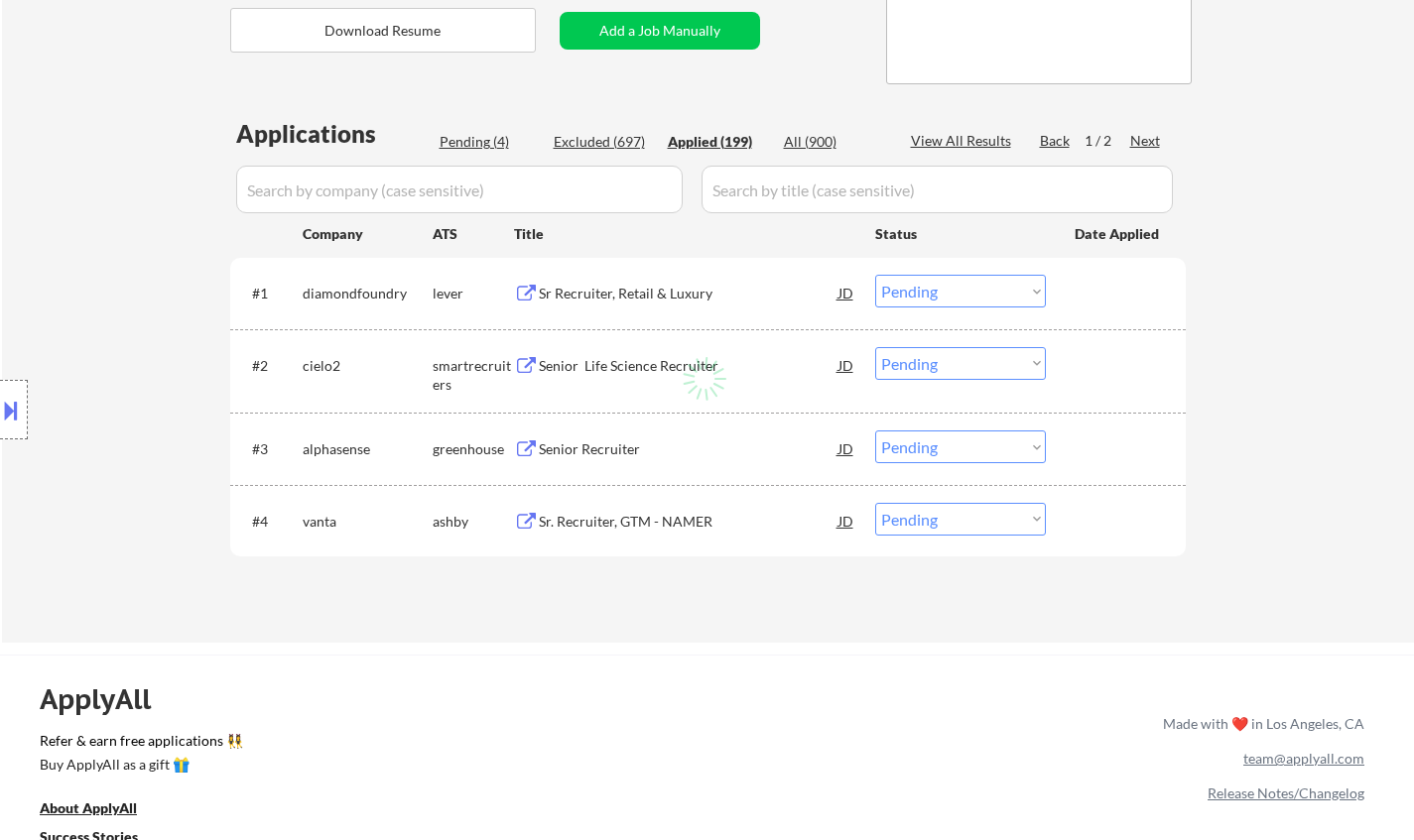 select on ""applied"" 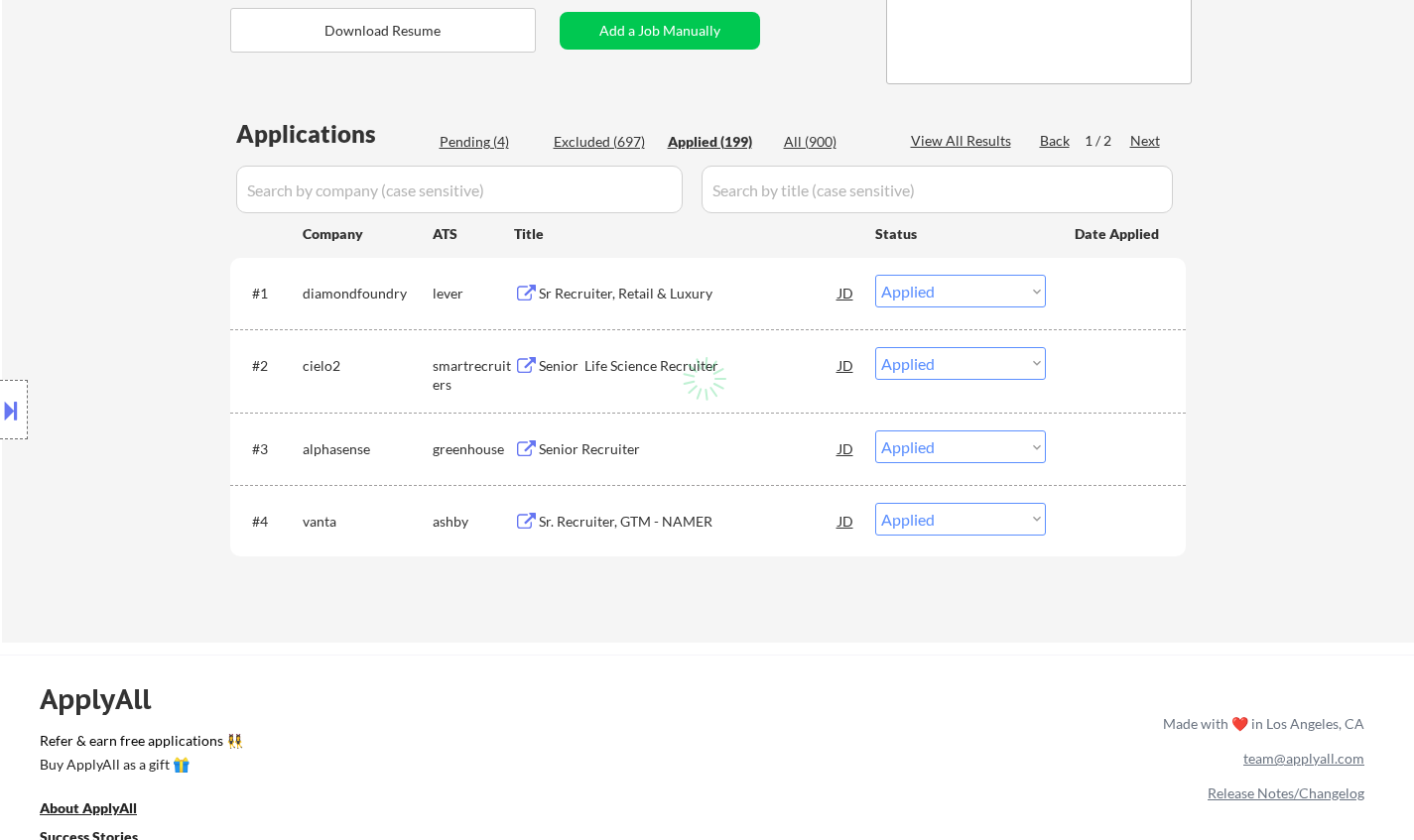 select on ""applied"" 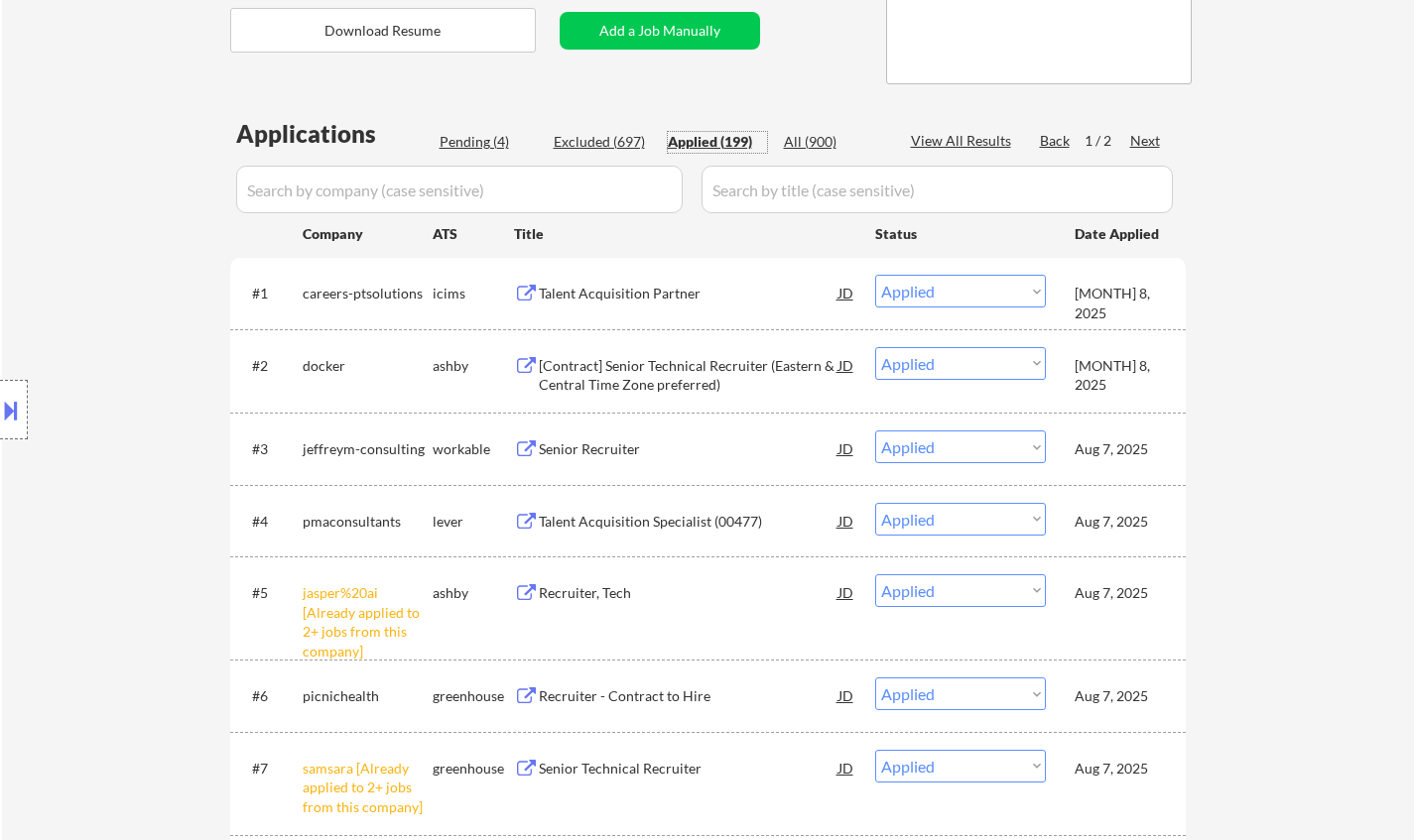 click on "View All Results" at bounding box center [964, 141] 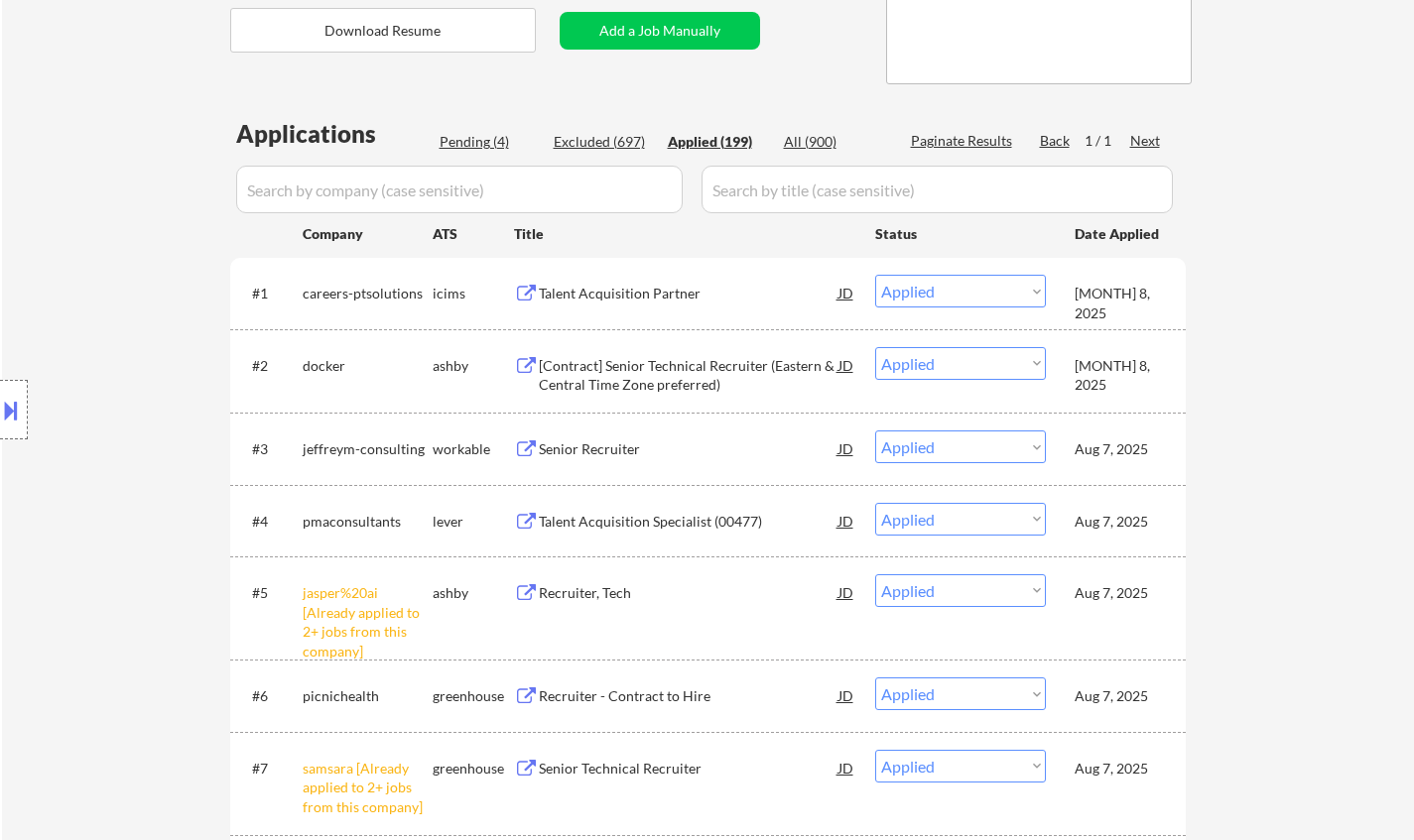 select on ""applied"" 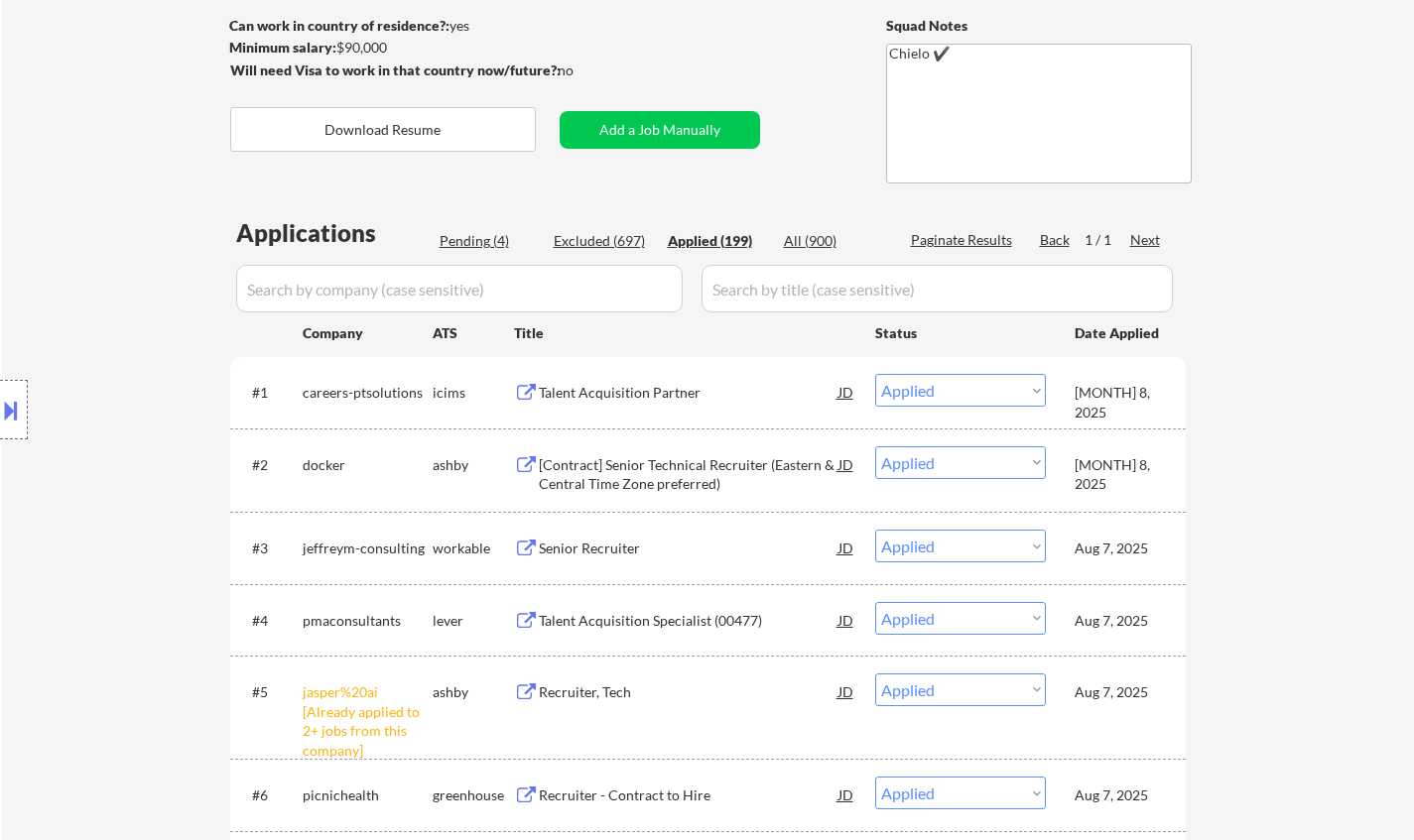 scroll, scrollTop: 0, scrollLeft: 0, axis: both 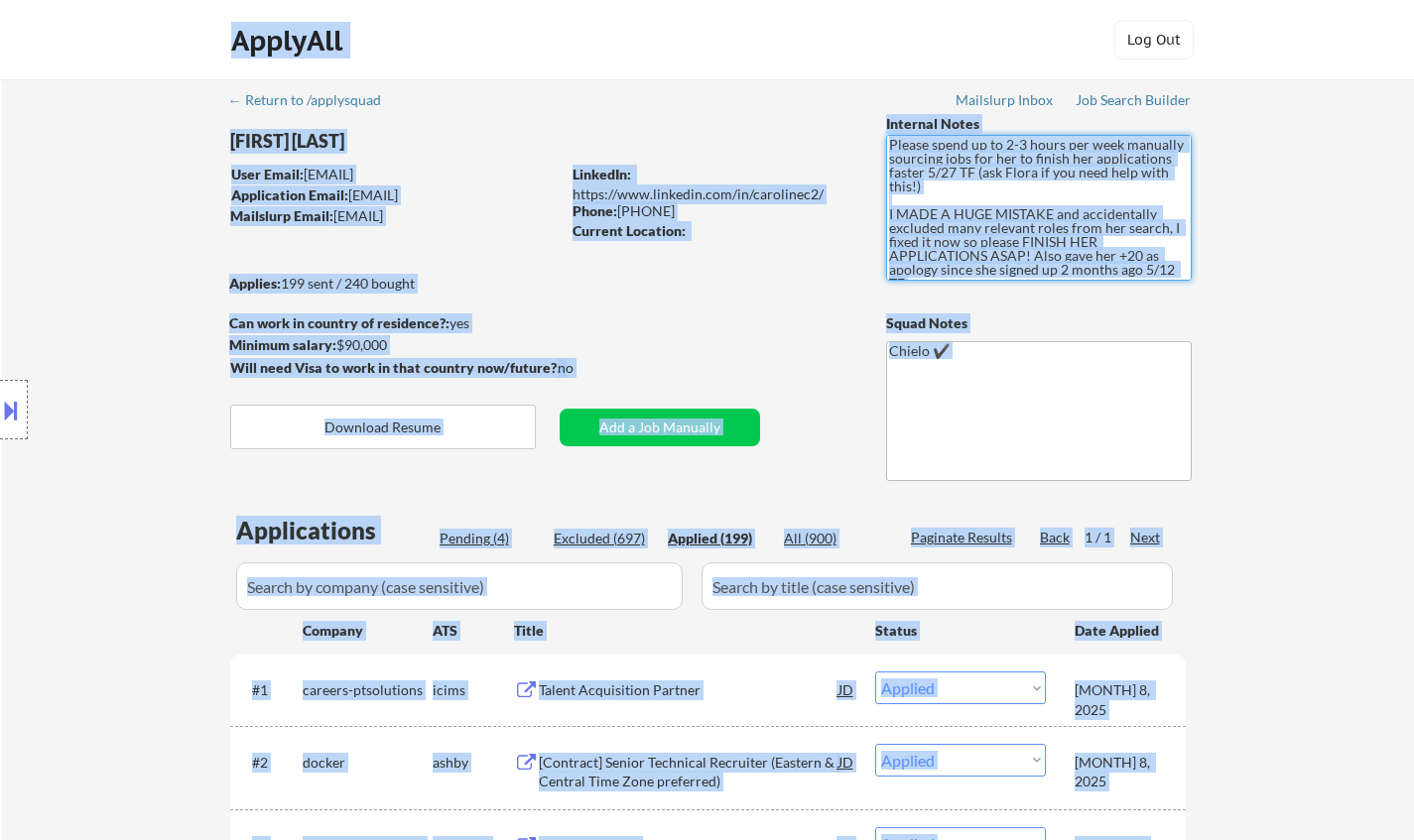 copy on "Caroline Czyz User Email:  carolineczyz2024@outlook.com Application Email:  carolineczyz2024@outlook.com Mailslurp Email:  caroline.czyz@mailflux.com LinkedIn:   https://www.linkedin.com/in/carolinec2/
Phone:  8652143244 Current Location:   Applies:  199 sent / 240 bought Internal Notes Can work in country of residence?:  yes Squad Notes Minimum salary:  $90,000 Will need Visa to work in that country now/future?:   no Download Resume Add a Job Manually Applications Pending (4) Excluded (697) Applied (199) All (900) Paginate Results Back 1 / 1
Next Company ATS Title Status Date Applied #1 careers-ptsolutions icims Talent Acquisition Partner JD Choose an option... Pending Applied Excluded (Questions) Excluded (Expired) Excluded (Location) Excluded (Bad Match) Excluded (Blocklist) Excluded (Salary) Excluded (Other) Aug 8, 2025 #2 docker ashby [Contract] Senior Technical Recruiter (Eastern & Central Time Zone preferred) JD Choose an option... Pending Applied Excluded (Questions) Excluded (Expired) Excluded ..." 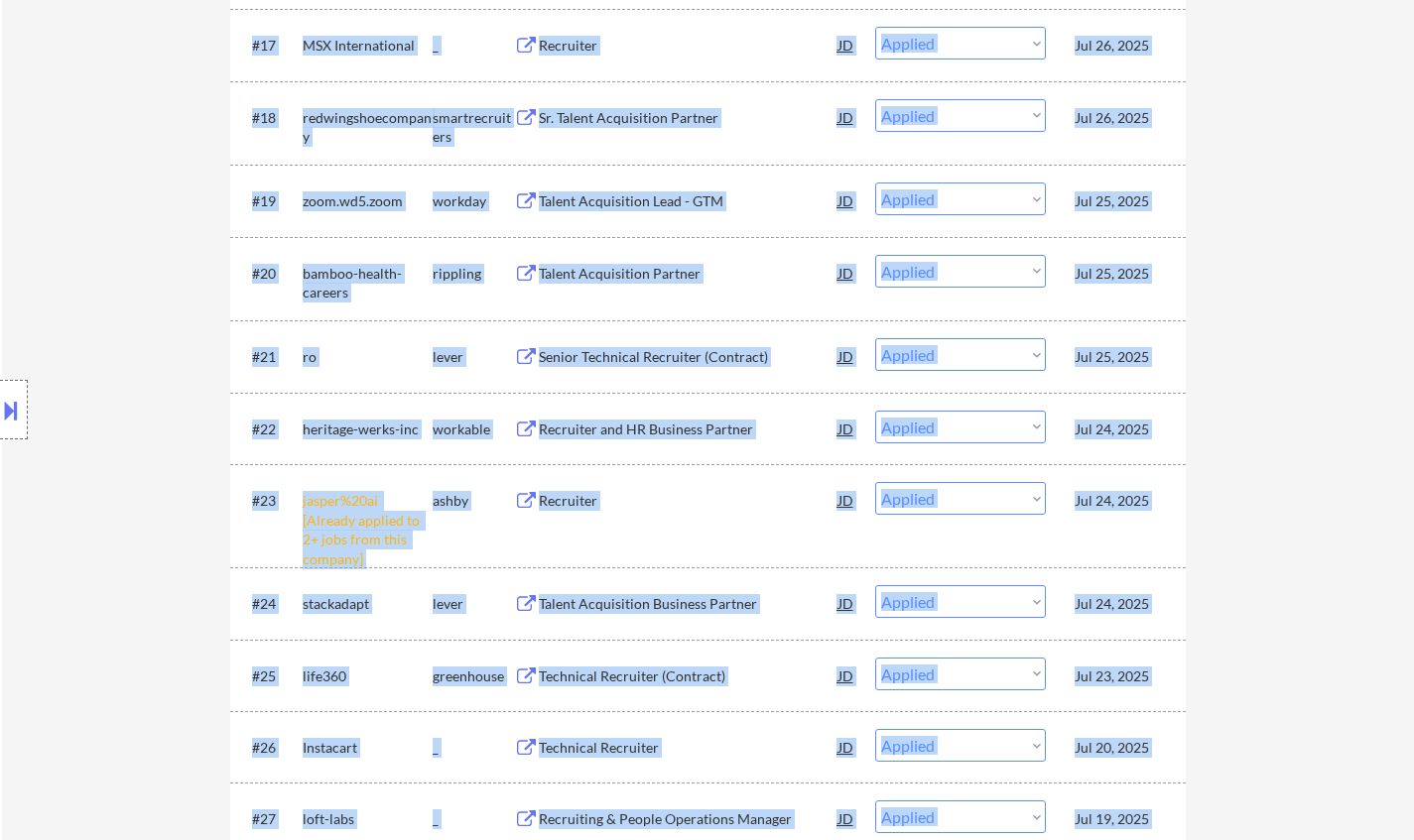 scroll, scrollTop: 1884, scrollLeft: 0, axis: vertical 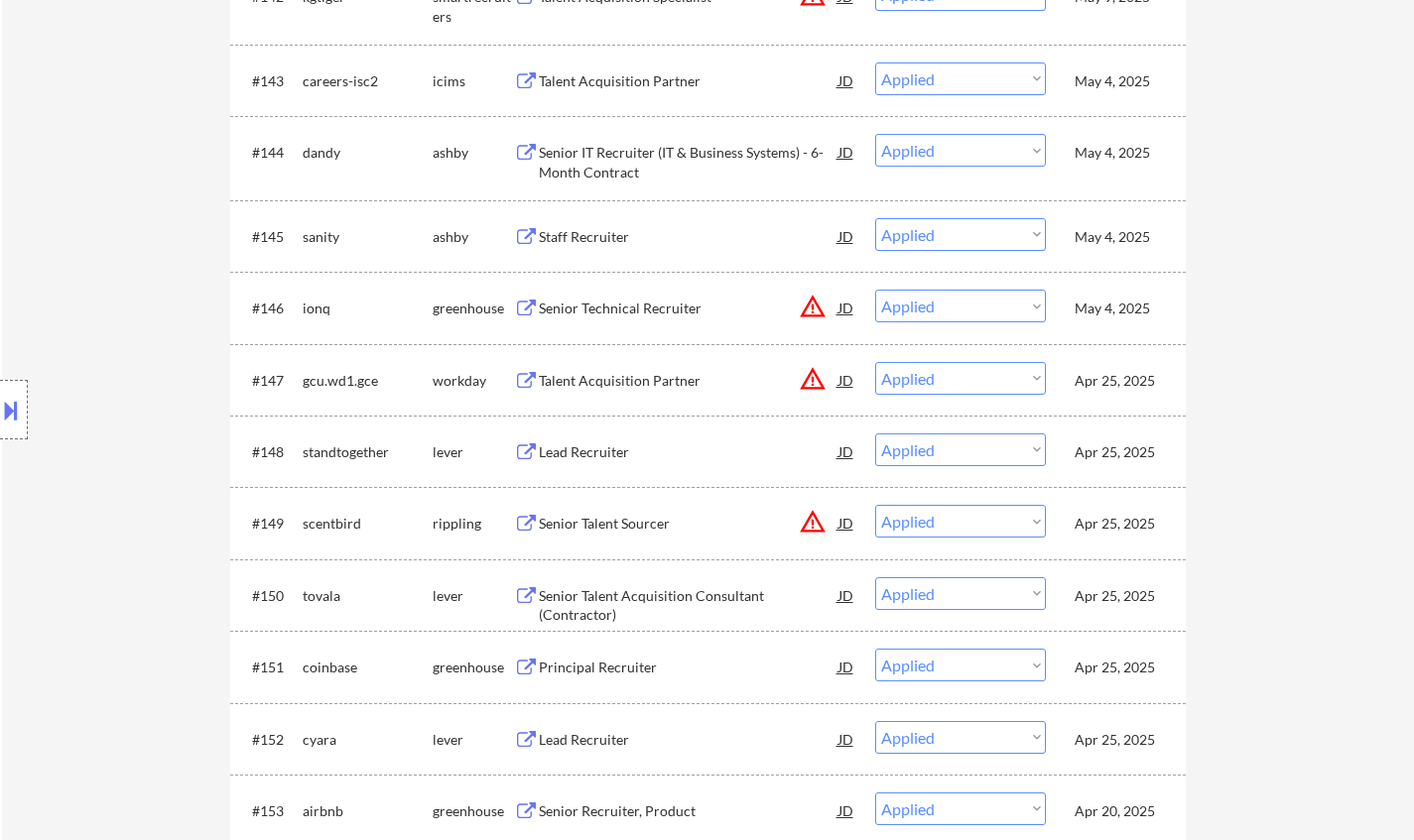 drag, startPoint x: 1329, startPoint y: 427, endPoint x: 1310, endPoint y: 420, distance: 20.248457 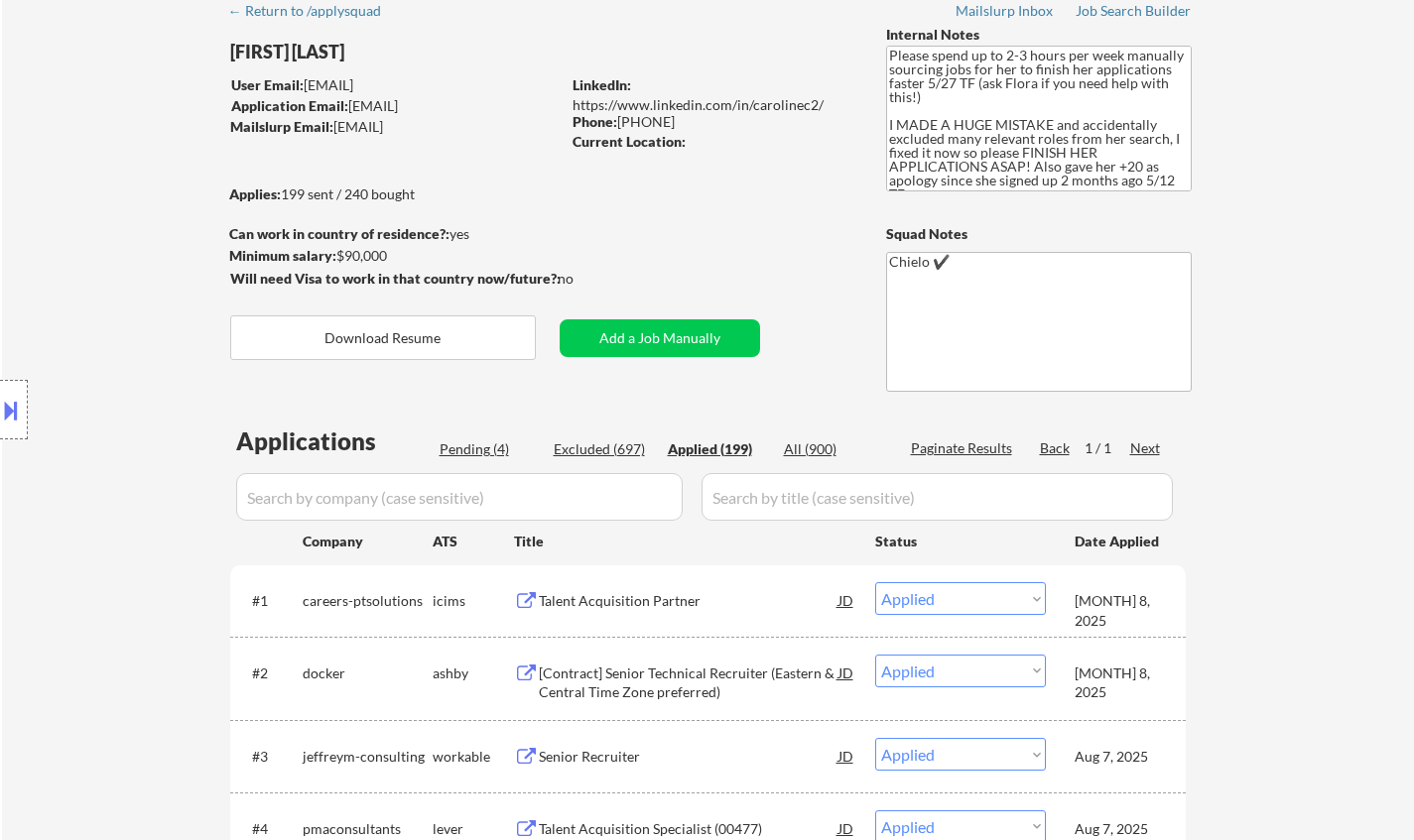 scroll, scrollTop: 198, scrollLeft: 0, axis: vertical 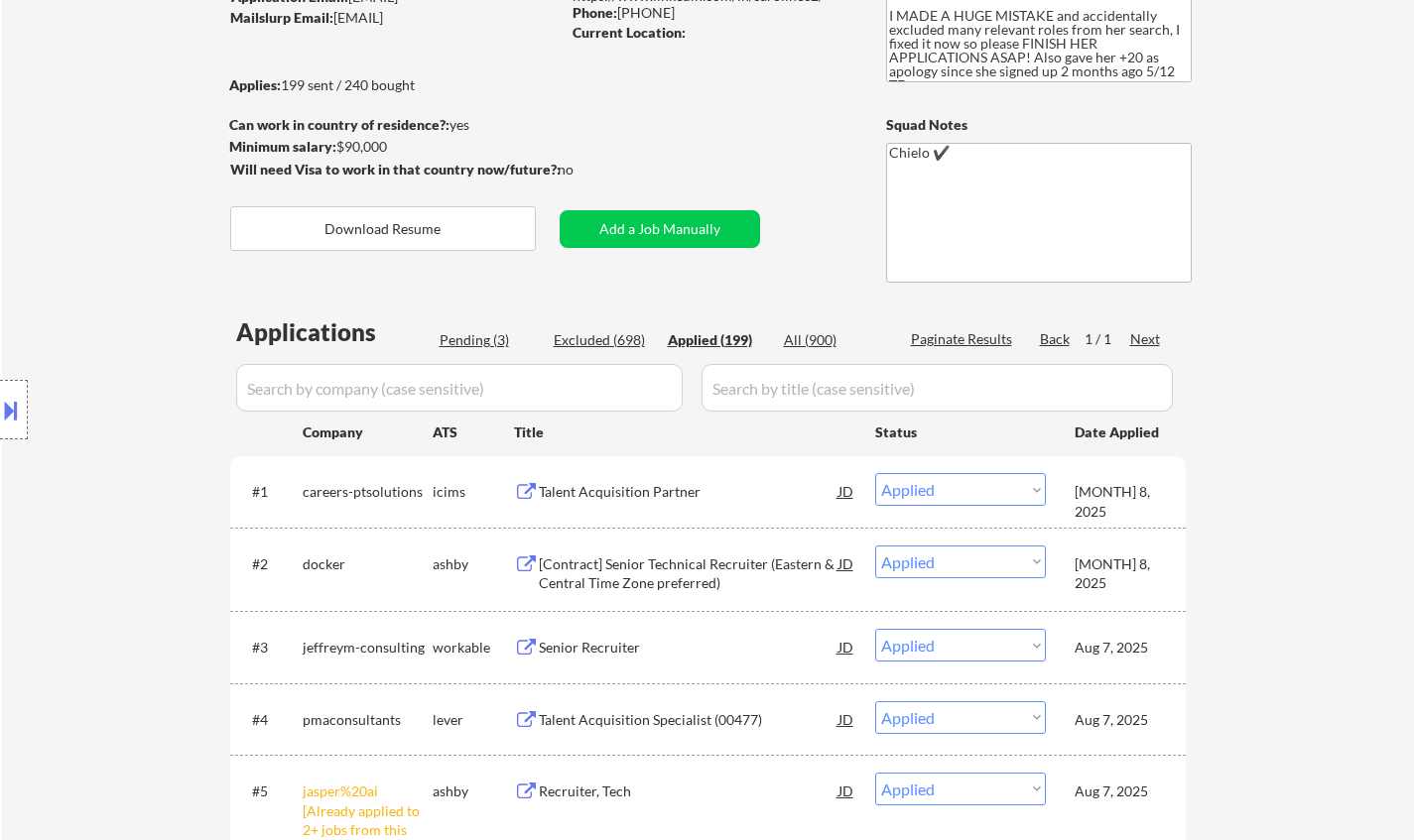 click on "LinkedIn:   https://www.linkedin.com/in/carolinec2/" at bounding box center (714, -15) 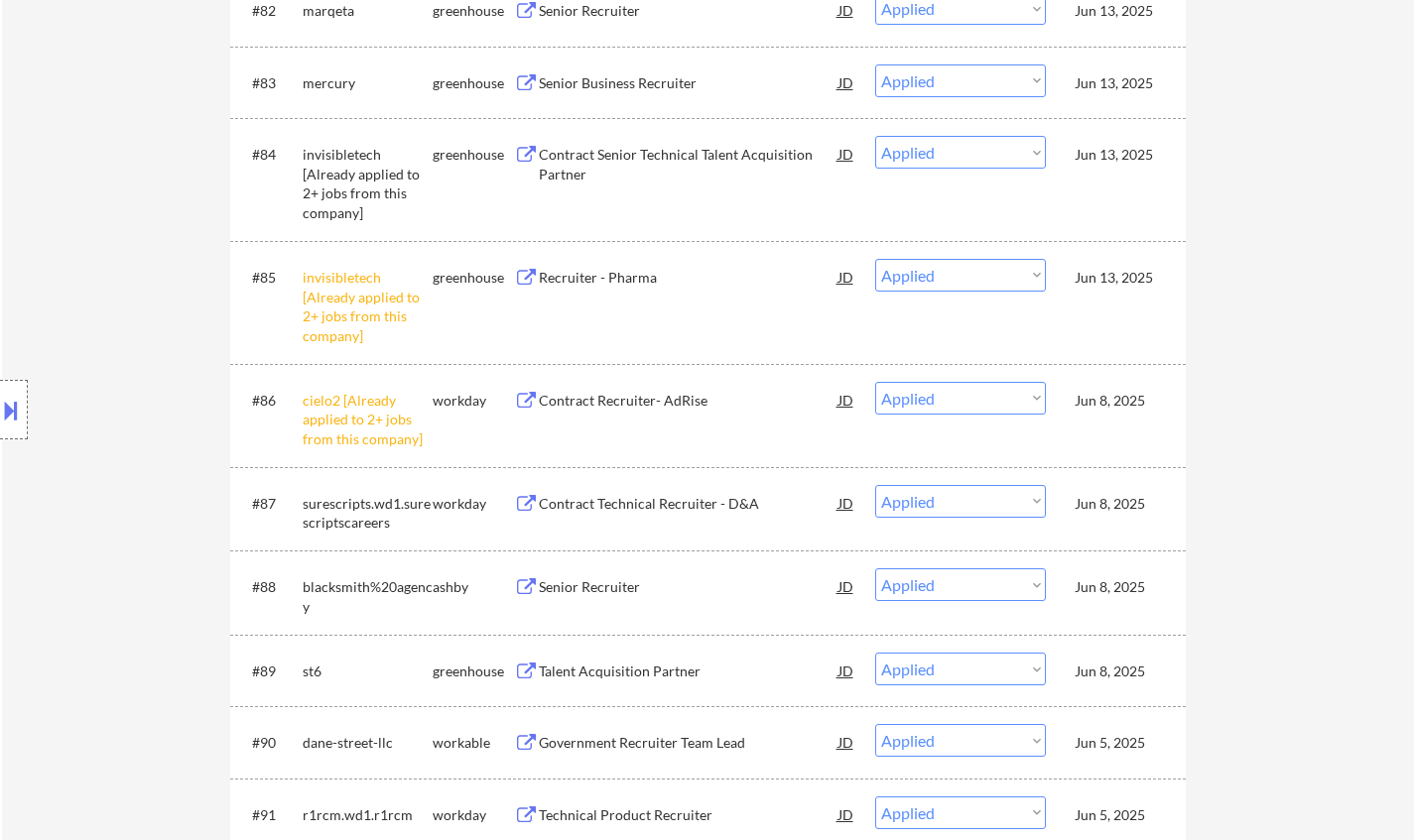 scroll, scrollTop: 457, scrollLeft: 0, axis: vertical 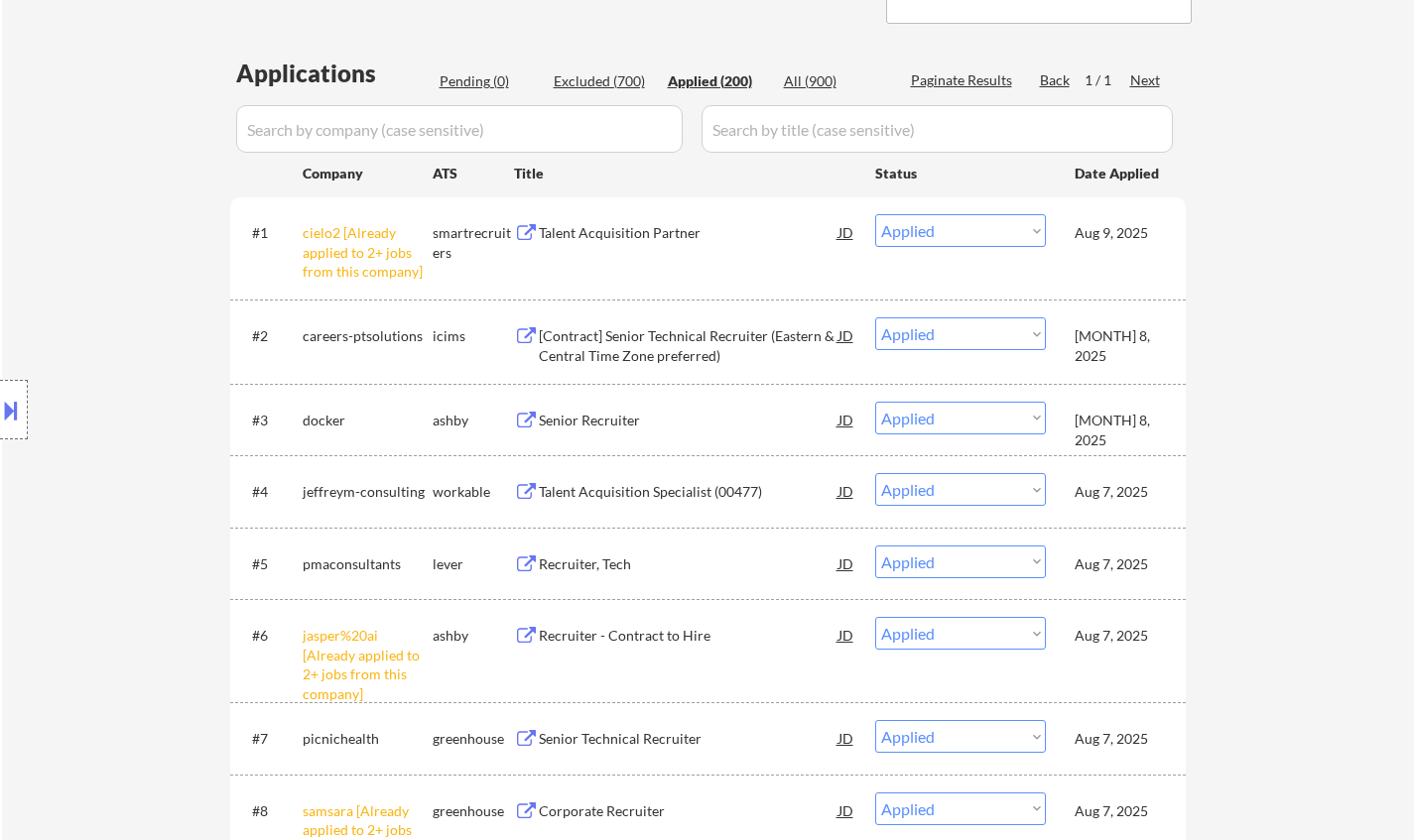 drag, startPoint x: 1349, startPoint y: 124, endPoint x: 1243, endPoint y: 76, distance: 116.3615 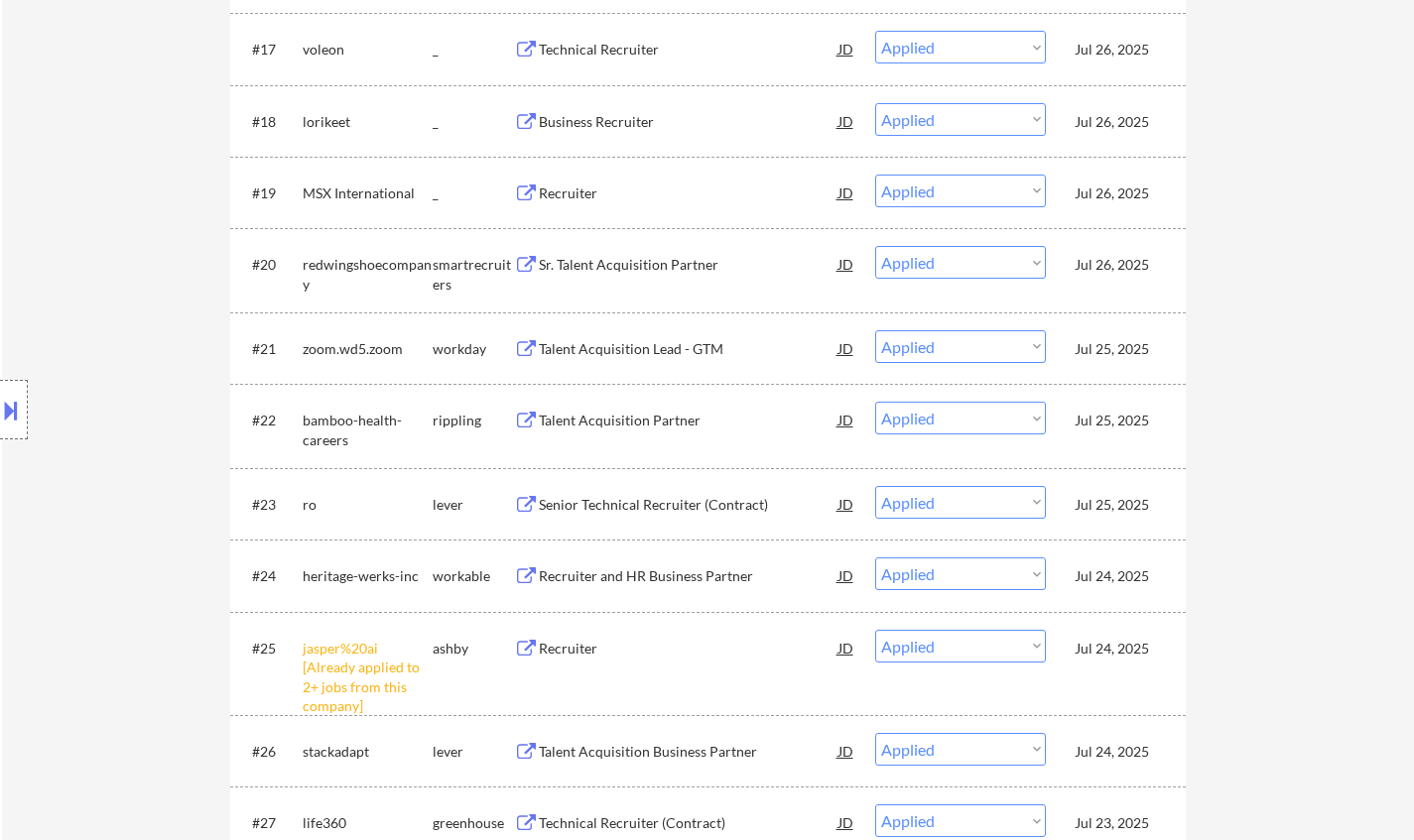 scroll, scrollTop: 5684, scrollLeft: 0, axis: vertical 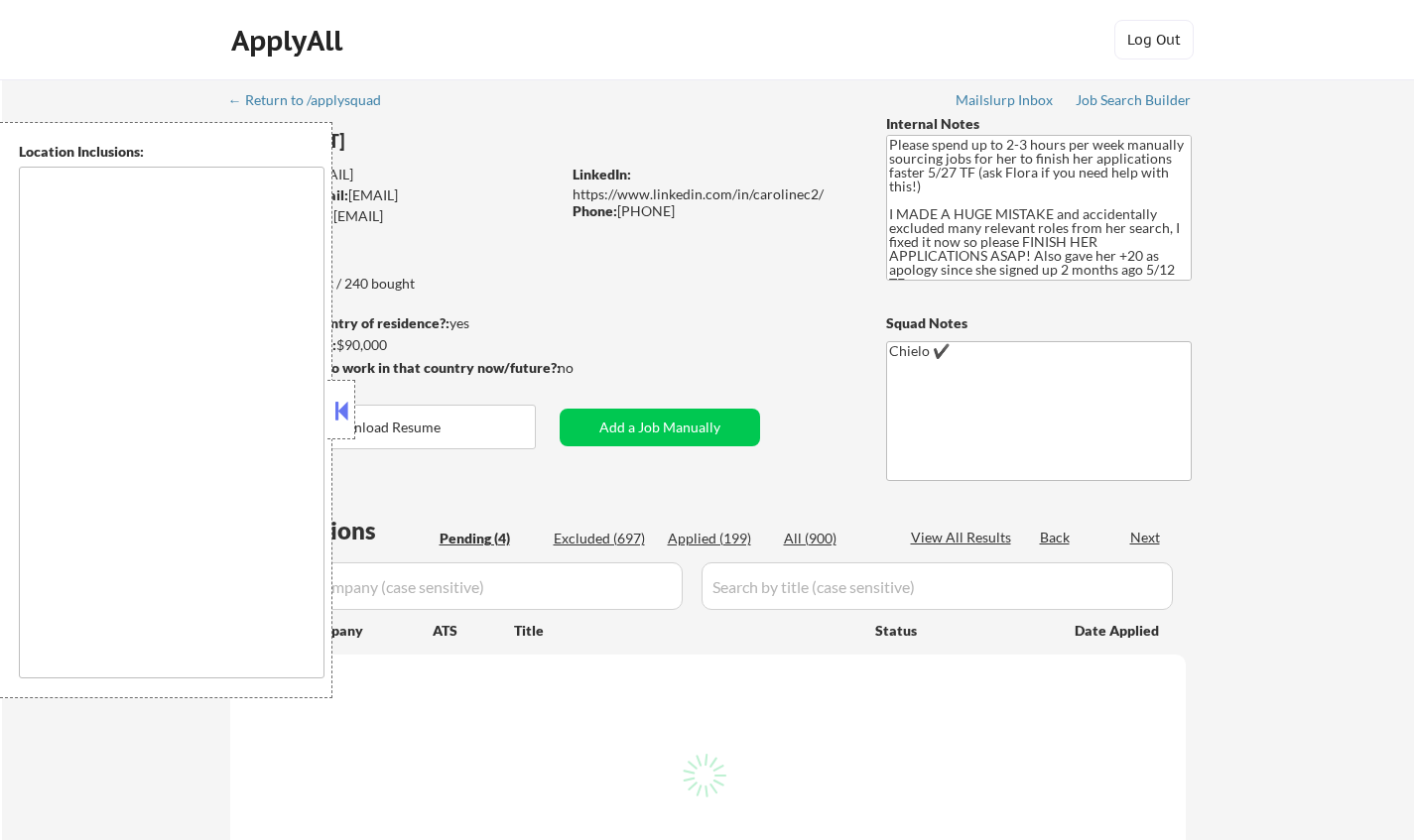 select on ""pending"" 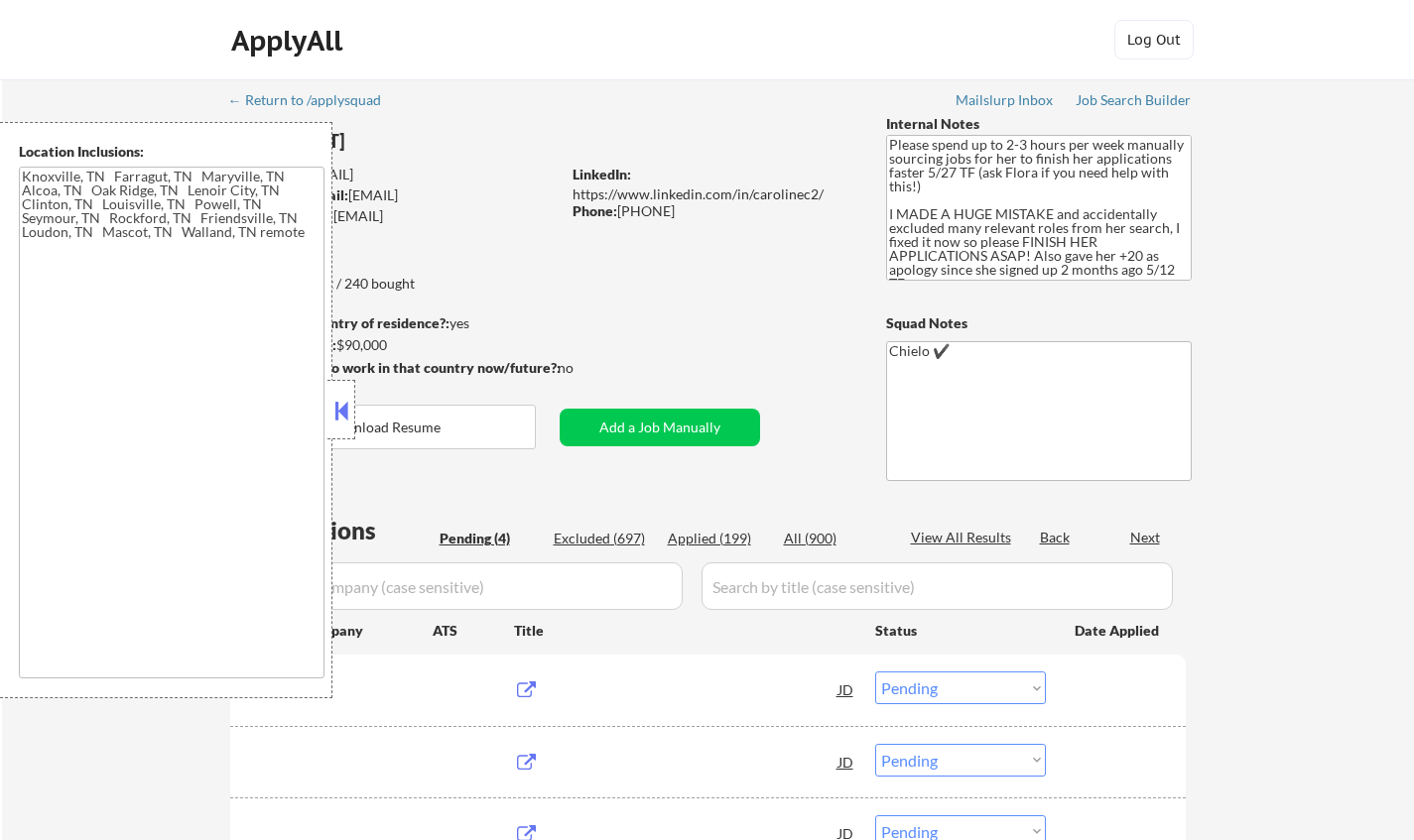 scroll, scrollTop: 0, scrollLeft: 0, axis: both 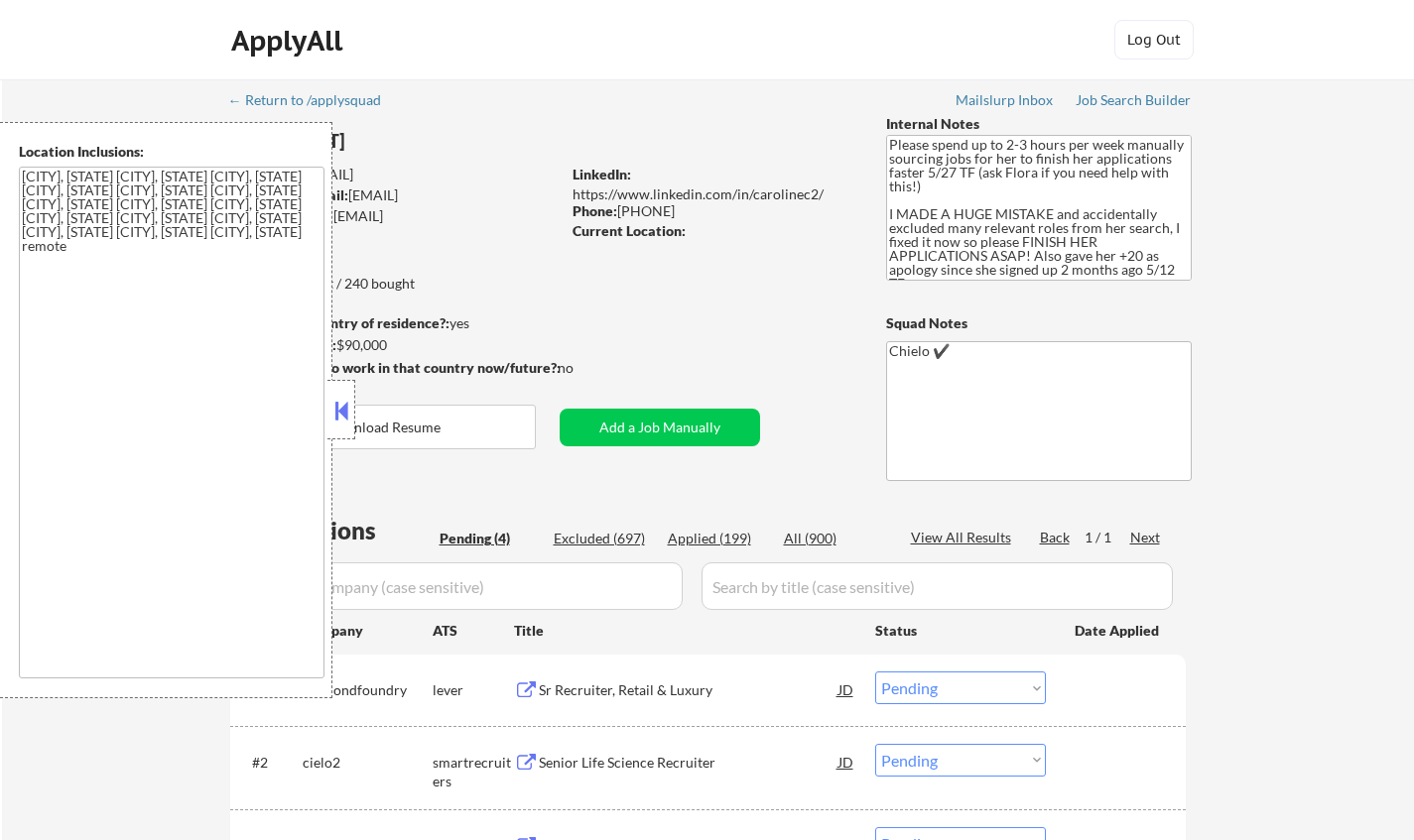 click at bounding box center [341, 410] 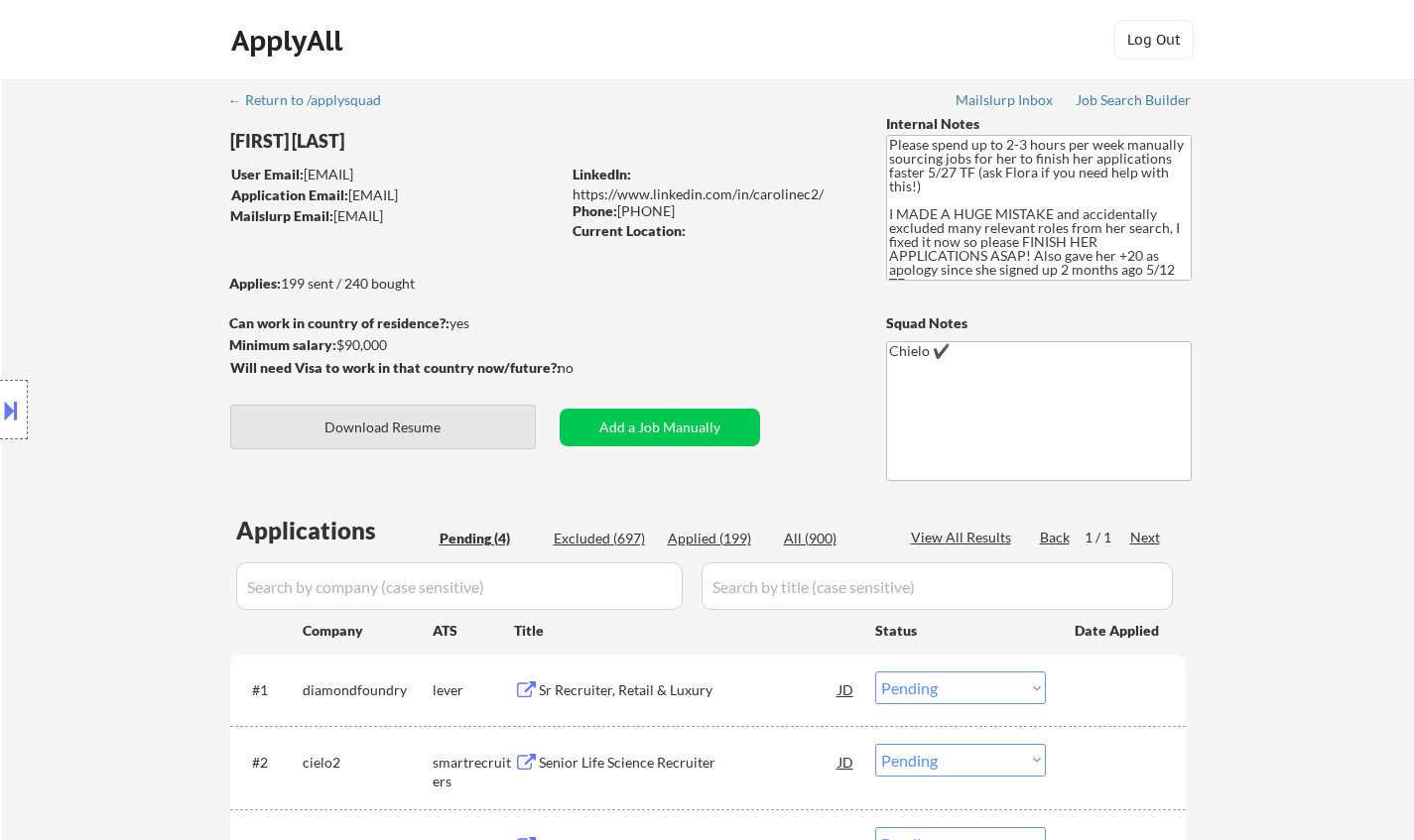 scroll, scrollTop: 397, scrollLeft: 0, axis: vertical 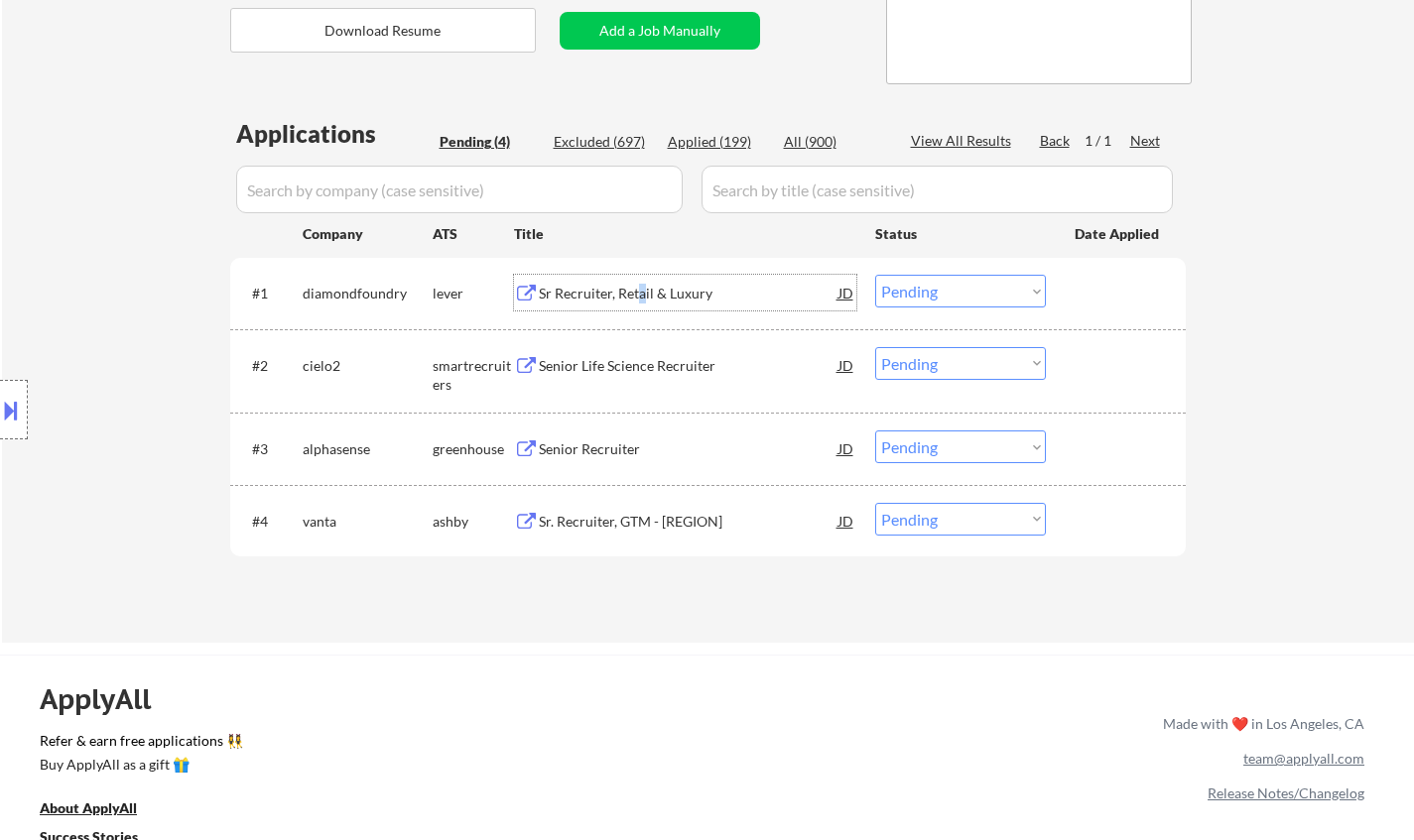 click on "Sr Recruiter, Retail & Luxury" at bounding box center [689, 294] 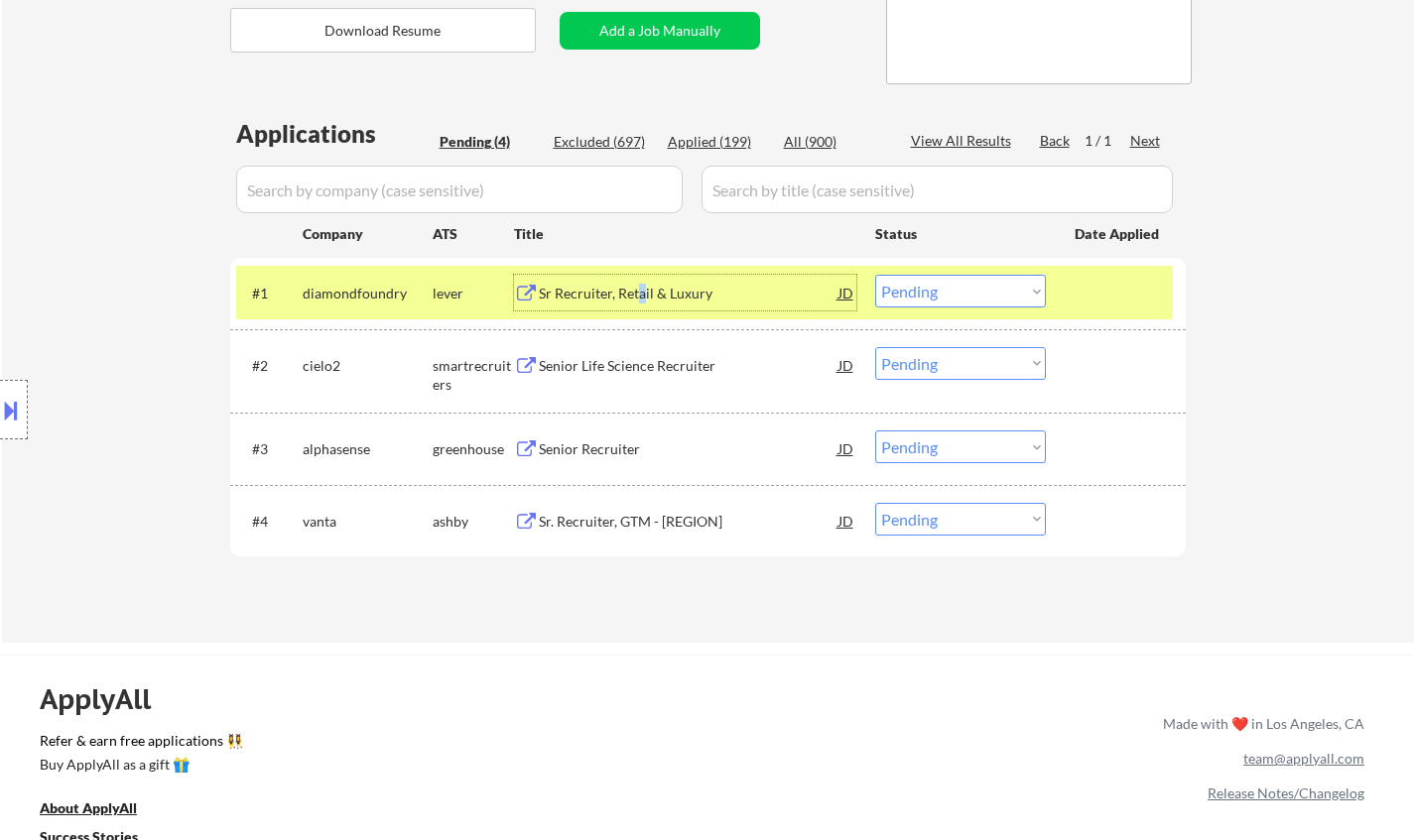 click on "Choose an option... Pending Applied Excluded (Questions) Excluded (Expired) Excluded (Location) Excluded (Bad Match) Excluded (Blocklist) Excluded (Salary) Excluded (Other)" at bounding box center [961, 291] 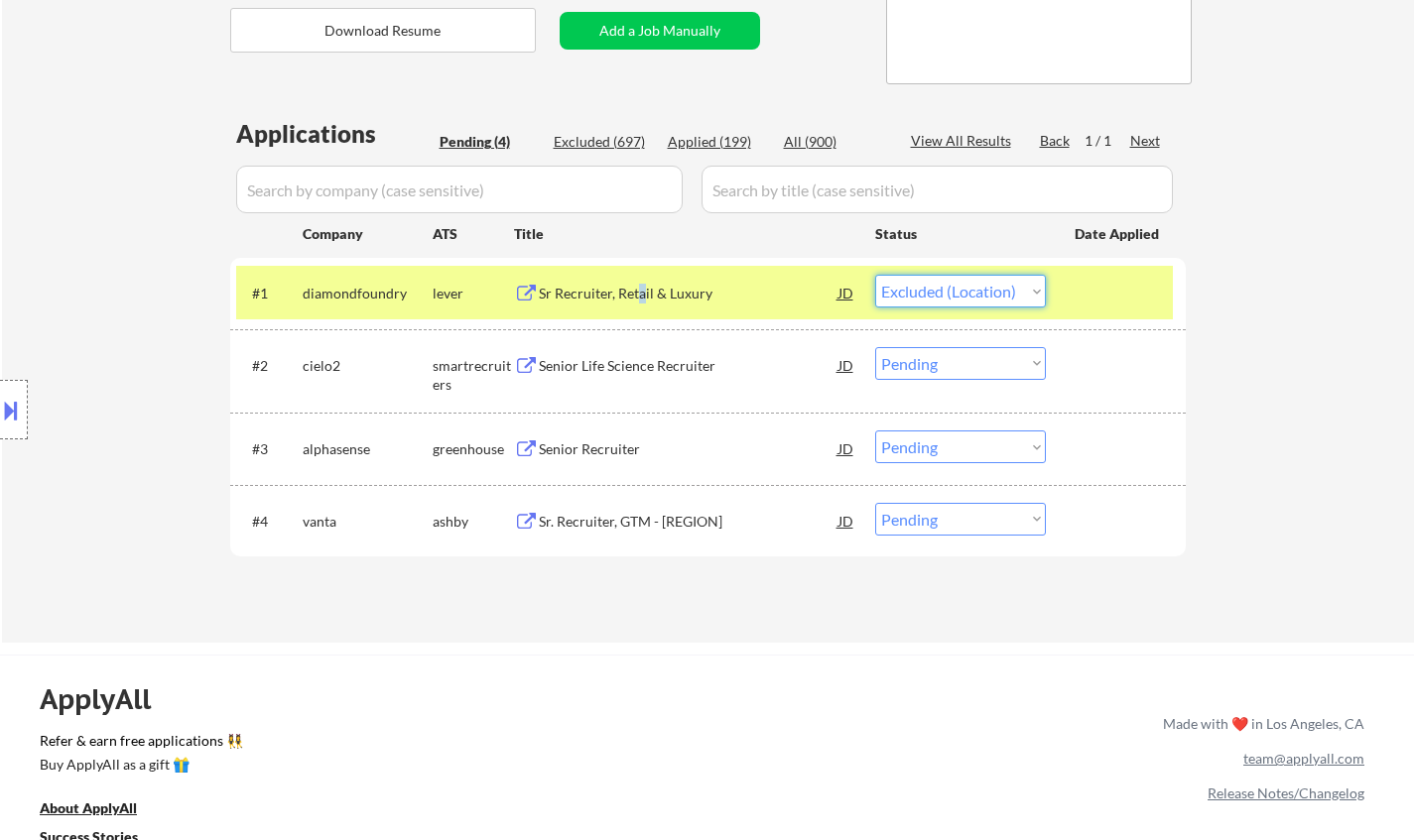 click on "Choose an option... Pending Applied Excluded (Questions) Excluded (Expired) Excluded (Location) Excluded (Bad Match) Excluded (Blocklist) Excluded (Salary) Excluded (Other)" at bounding box center [961, 291] 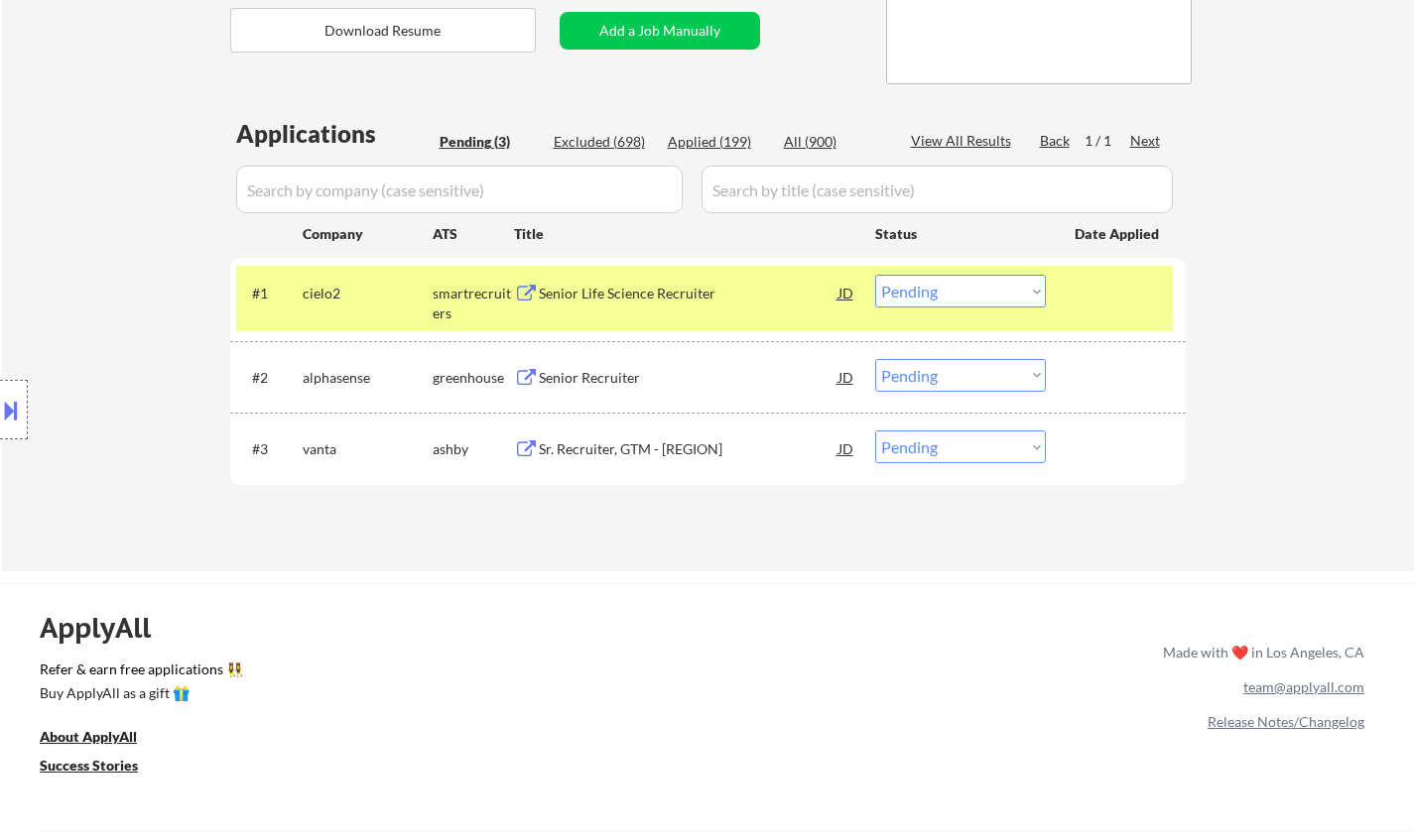click on "Senior  Life Science Recruiter" at bounding box center [689, 294] 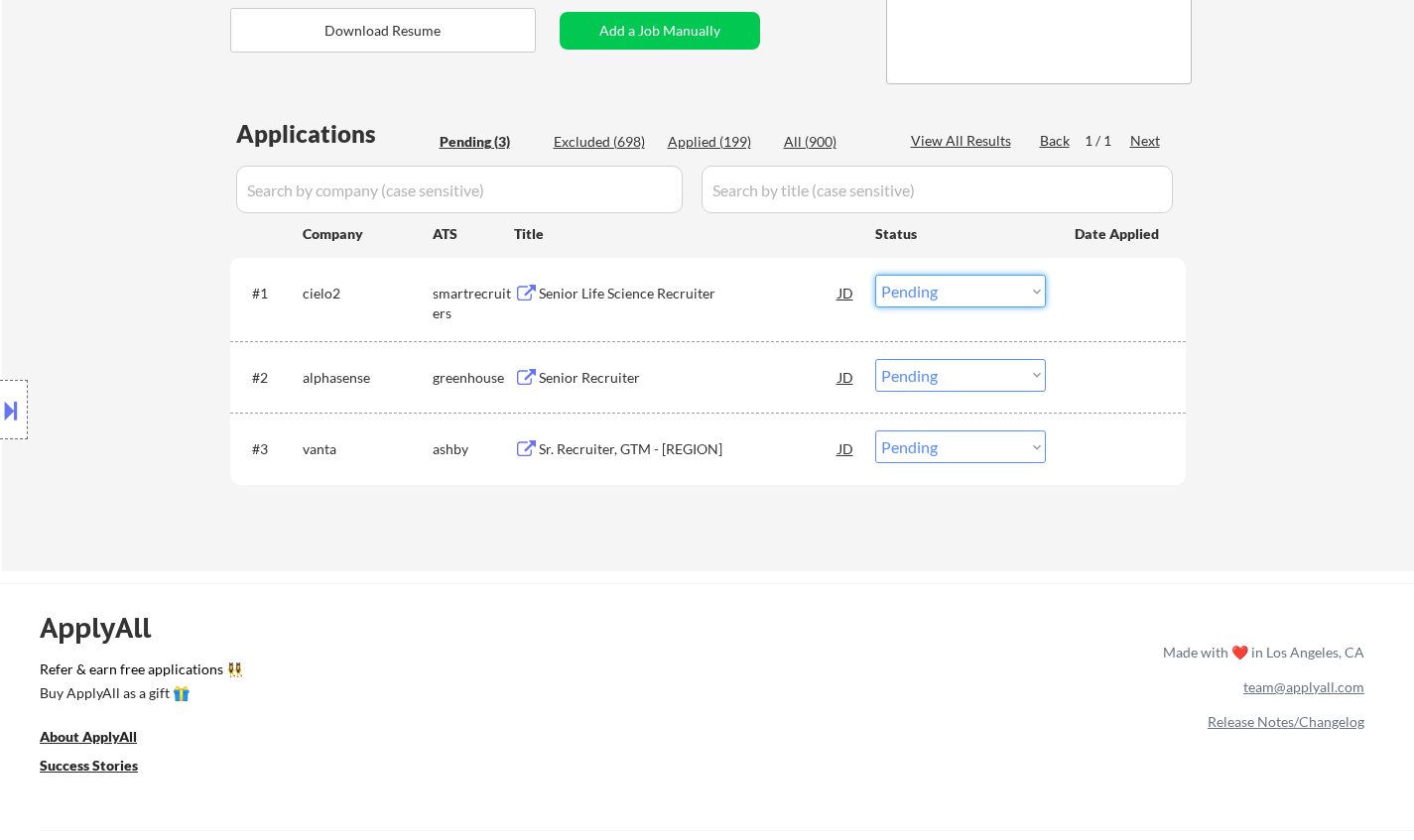 click on "Choose an option... Pending Applied Excluded (Questions) Excluded (Expired) Excluded (Location) Excluded (Bad Match) Excluded (Blocklist) Excluded (Salary) Excluded (Other)" at bounding box center [961, 291] 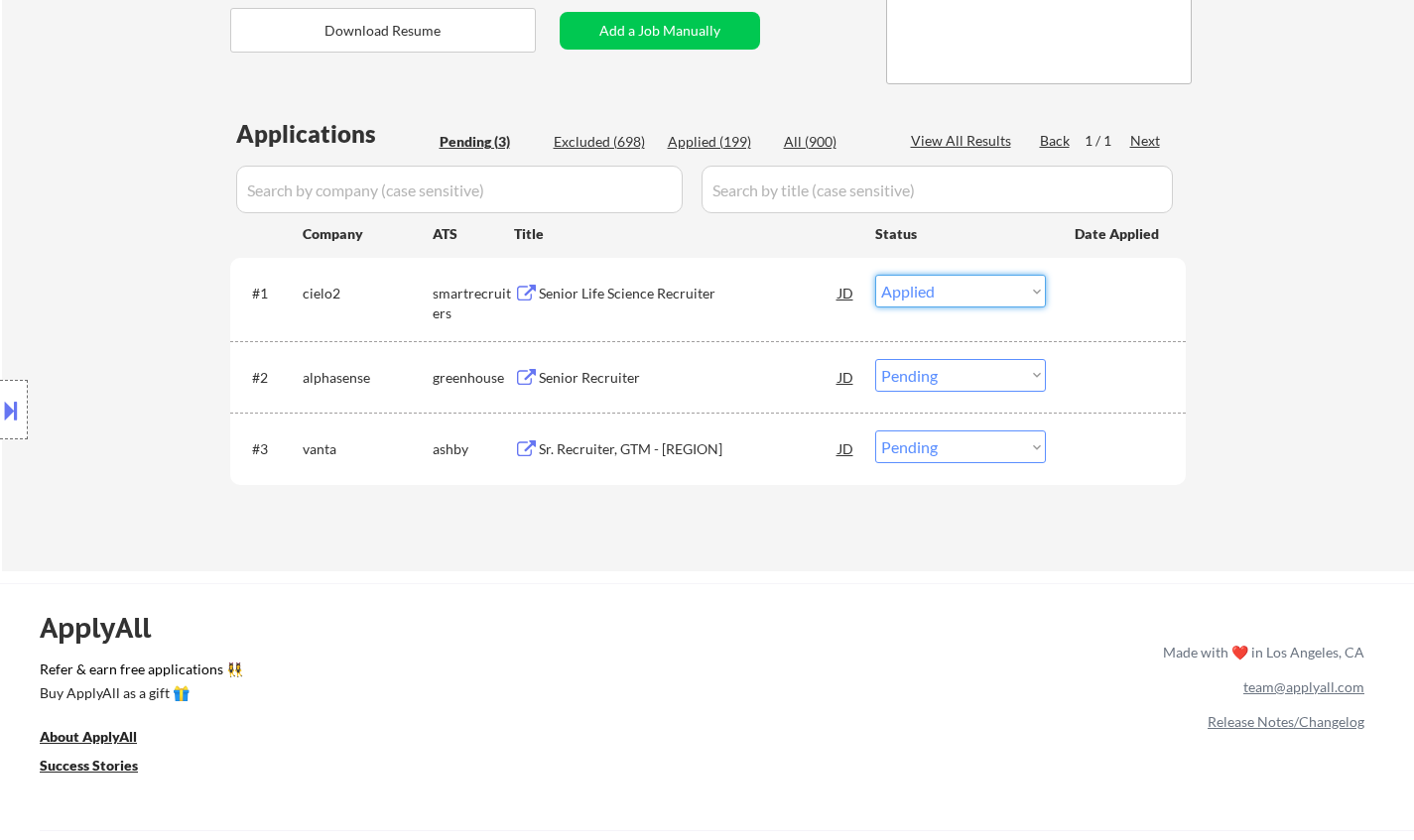 click on "Choose an option... Pending Applied Excluded (Questions) Excluded (Expired) Excluded (Location) Excluded (Bad Match) Excluded (Blocklist) Excluded (Salary) Excluded (Other)" at bounding box center [961, 291] 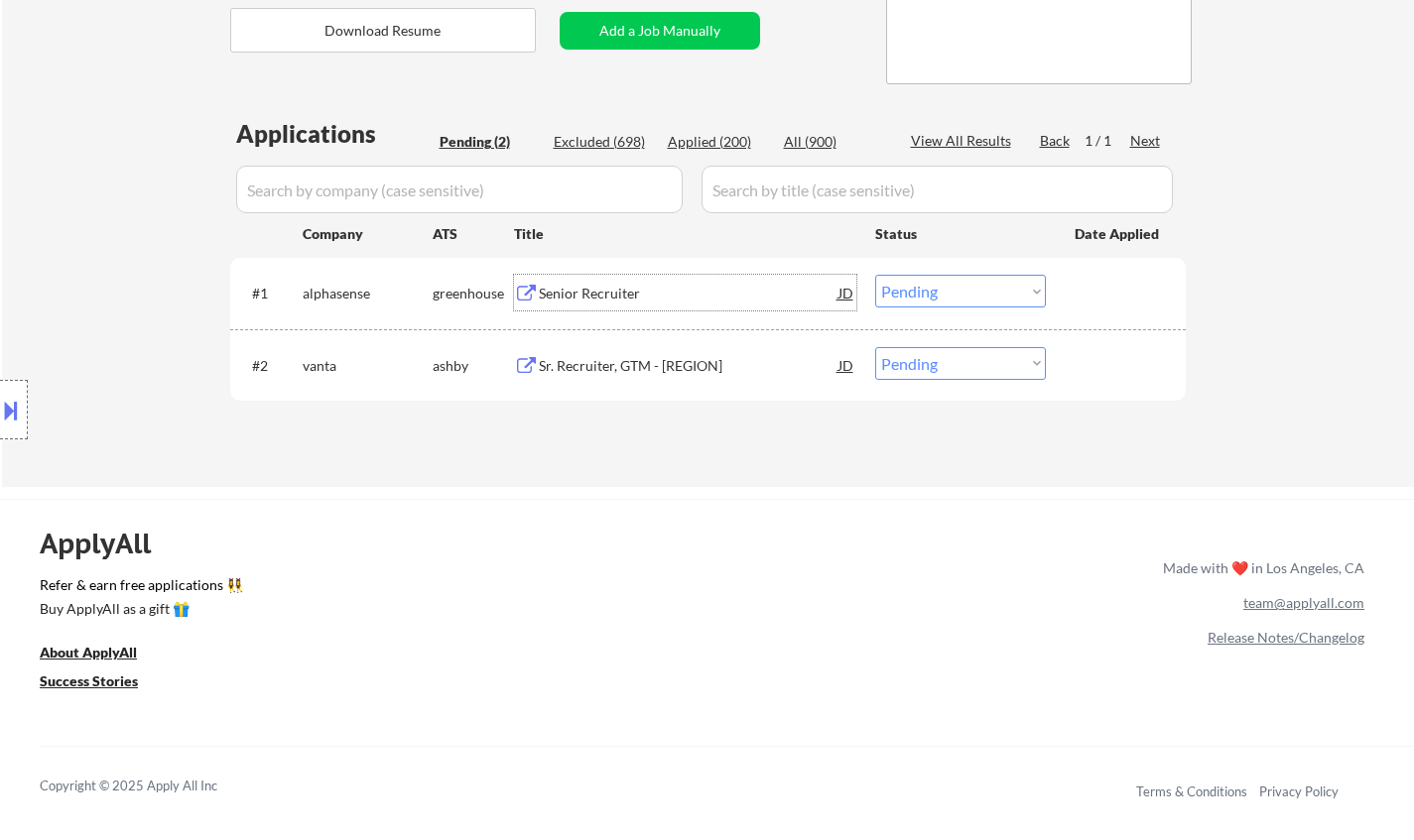 click on "Senior Recruiter" at bounding box center [689, 294] 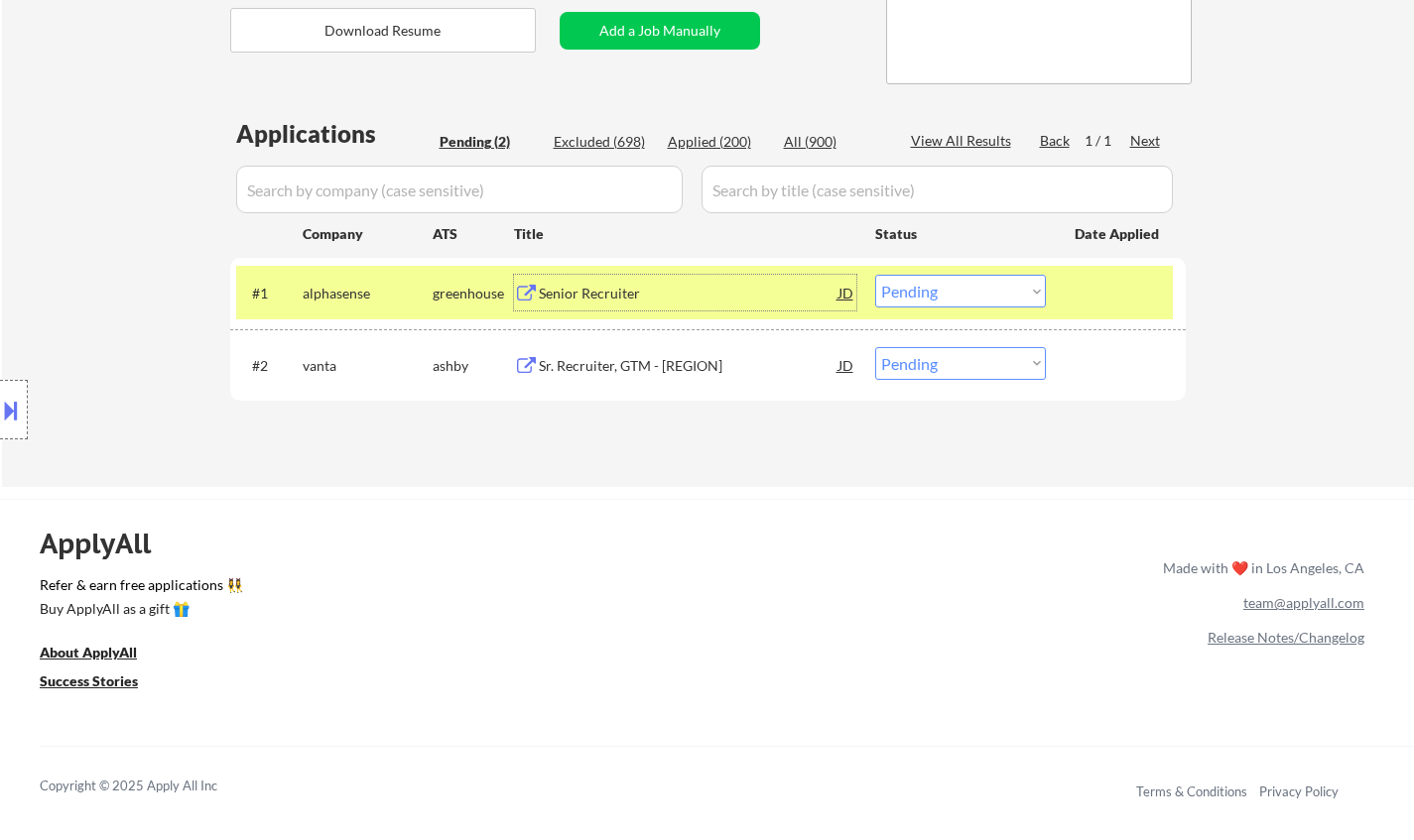 click on "Choose an option... Pending Applied Excluded (Questions) Excluded (Expired) Excluded (Location) Excluded (Bad Match) Excluded (Blocklist) Excluded (Salary) Excluded (Other)" at bounding box center [961, 291] 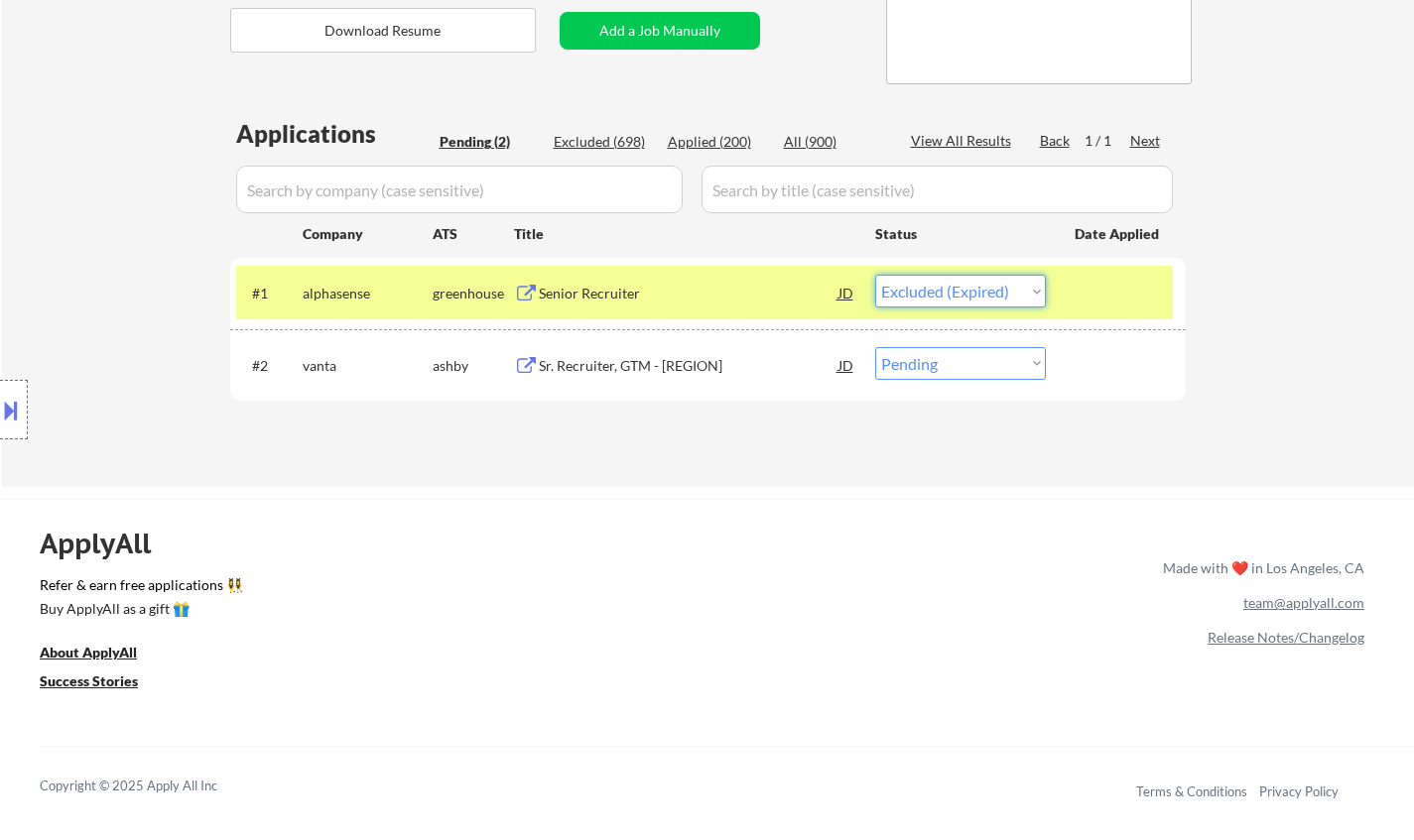 click on "Choose an option... Pending Applied Excluded (Questions) Excluded (Expired) Excluded (Location) Excluded (Bad Match) Excluded (Blocklist) Excluded (Salary) Excluded (Other)" at bounding box center (961, 291) 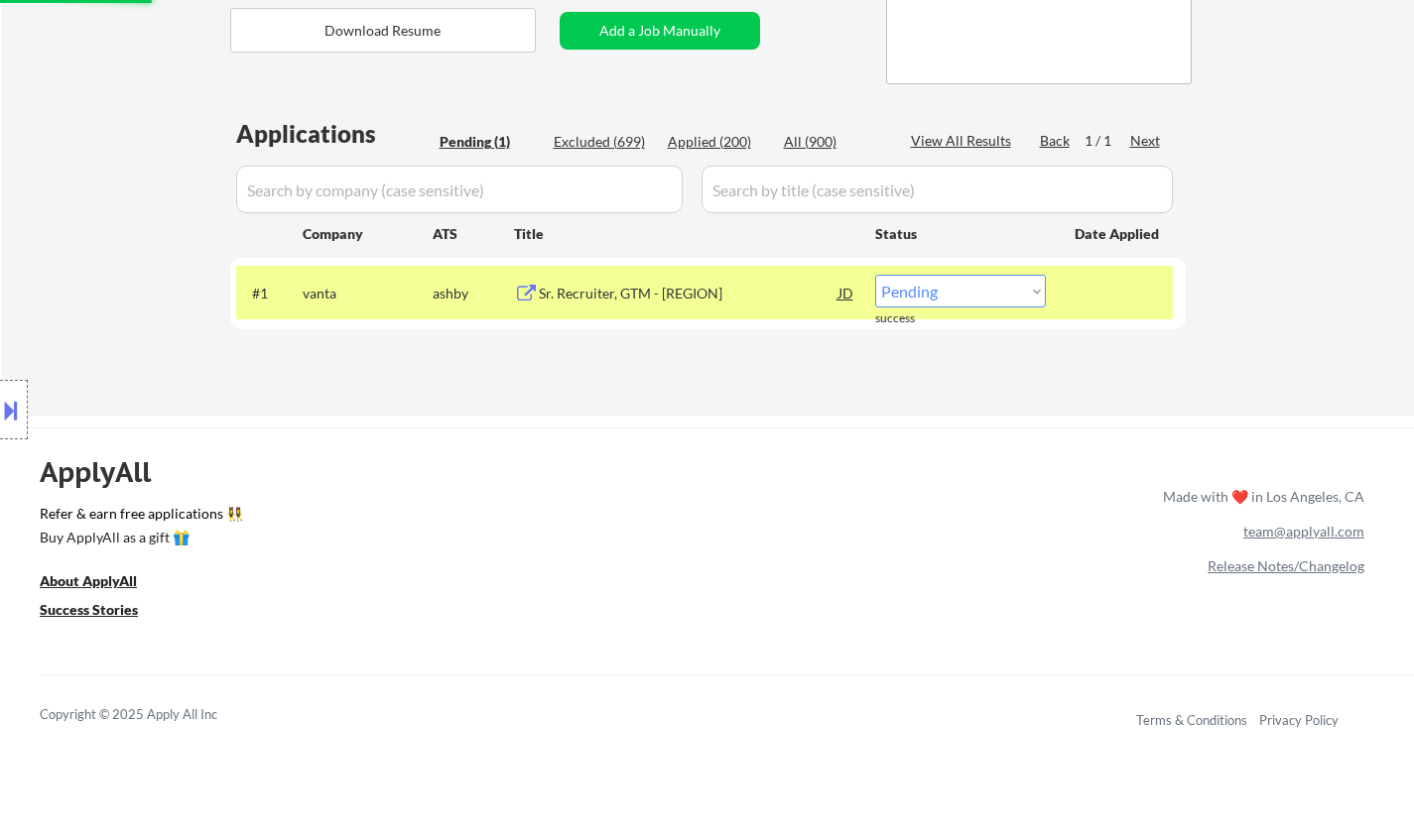 click on "Sr. Recruiter, GTM - NAMER" at bounding box center [689, 294] 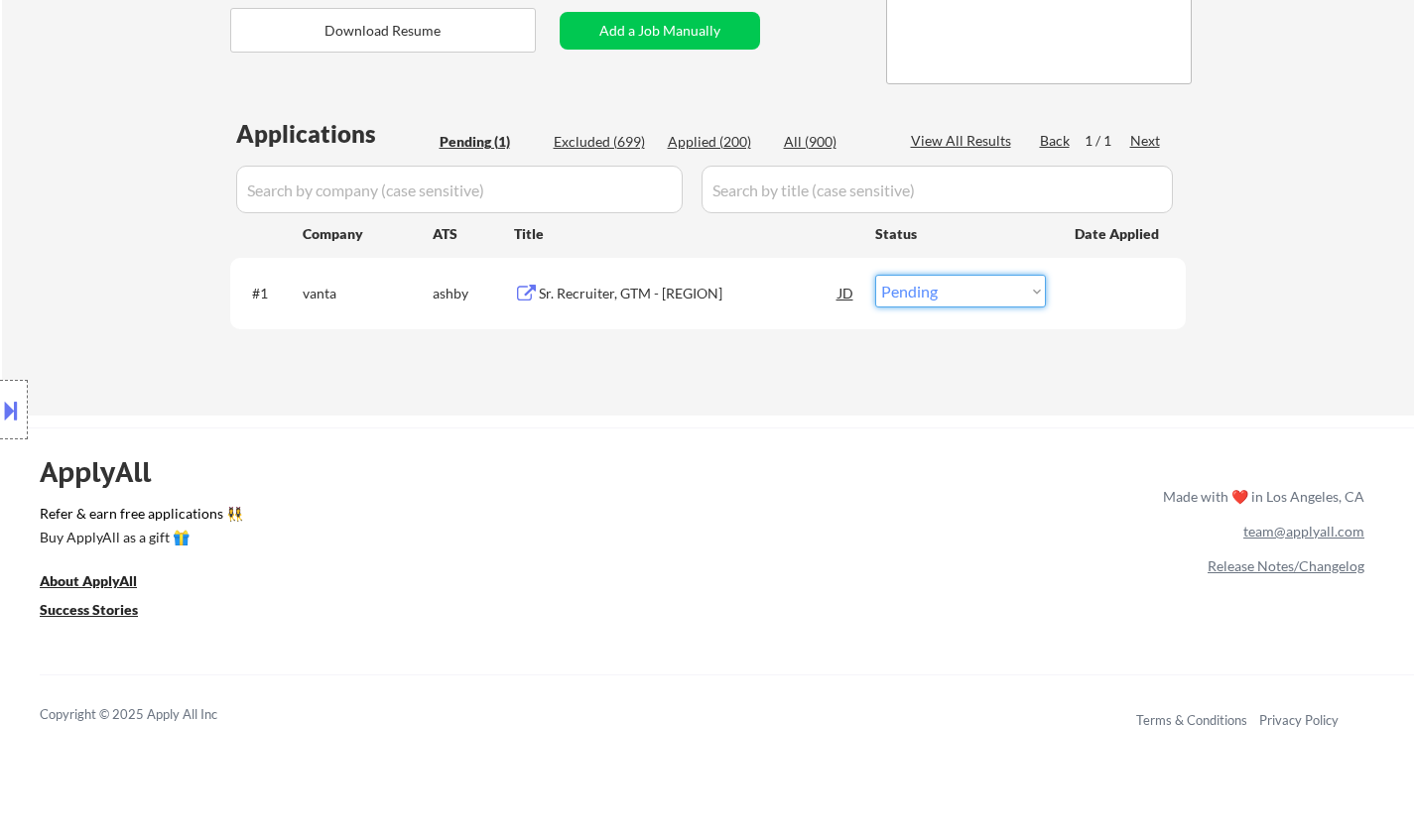 drag, startPoint x: 934, startPoint y: 290, endPoint x: 933, endPoint y: 306, distance: 16.03122 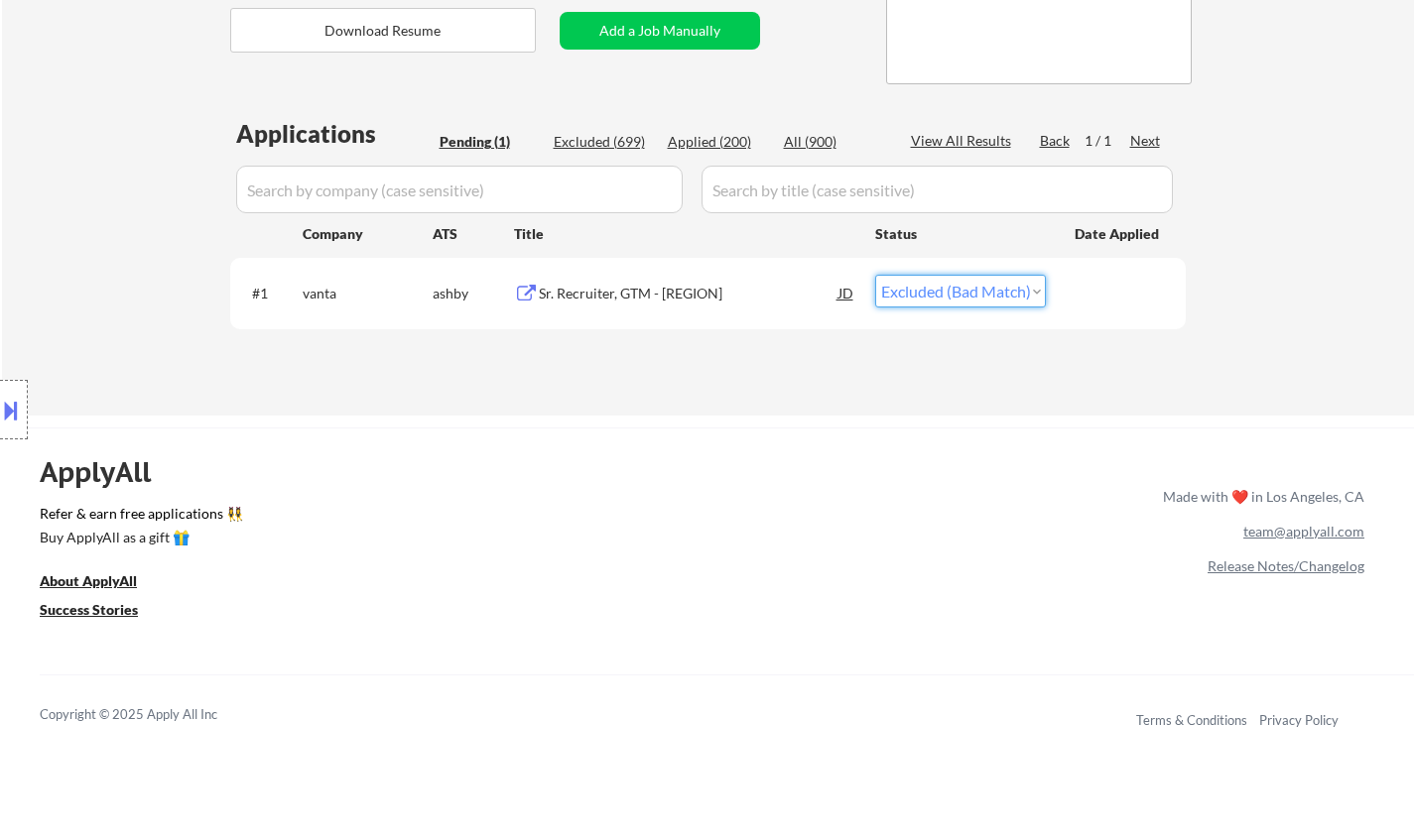 click on "Choose an option... Pending Applied Excluded (Questions) Excluded (Expired) Excluded (Location) Excluded (Bad Match) Excluded (Blocklist) Excluded (Salary) Excluded (Other)" at bounding box center [961, 291] 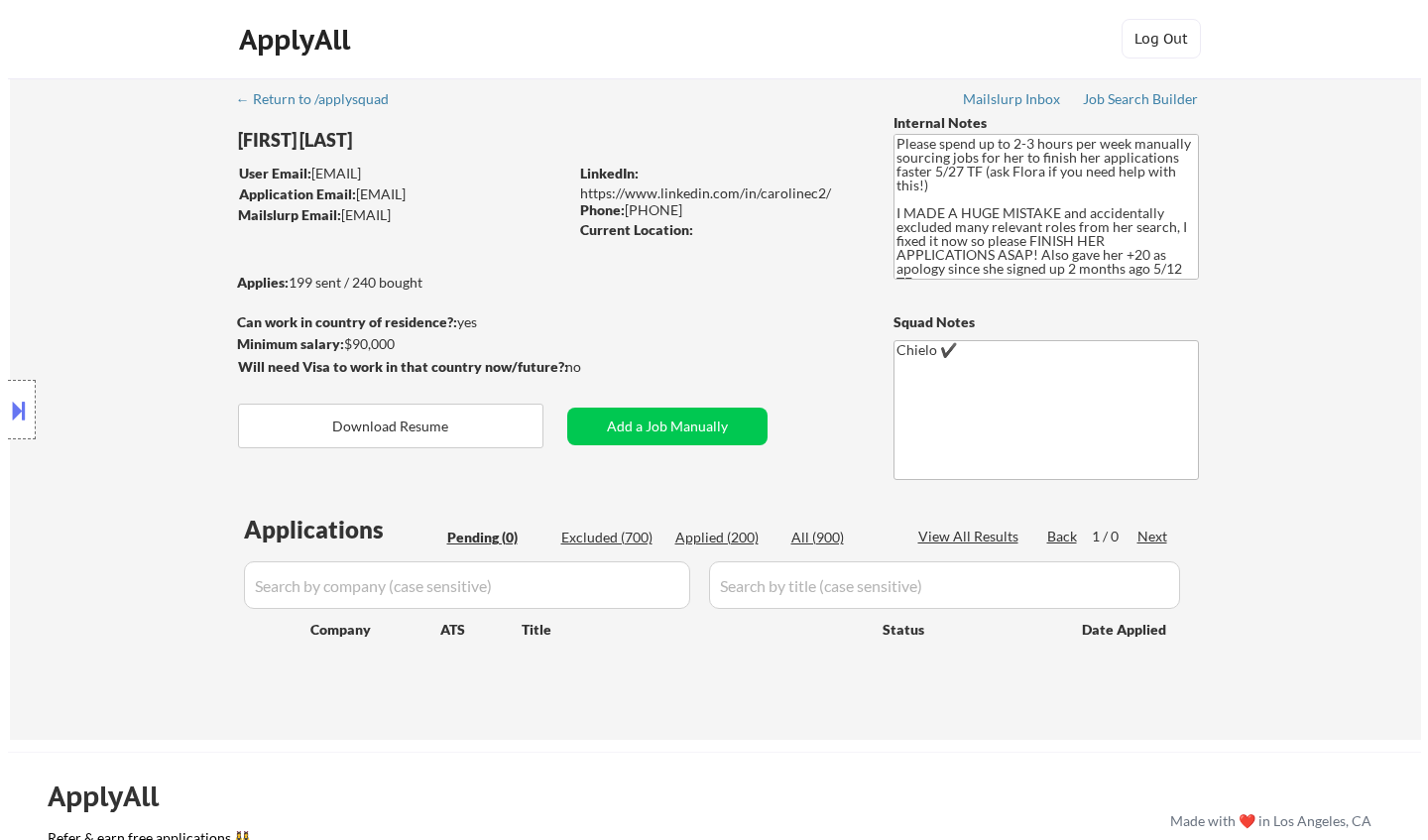 scroll, scrollTop: 0, scrollLeft: 0, axis: both 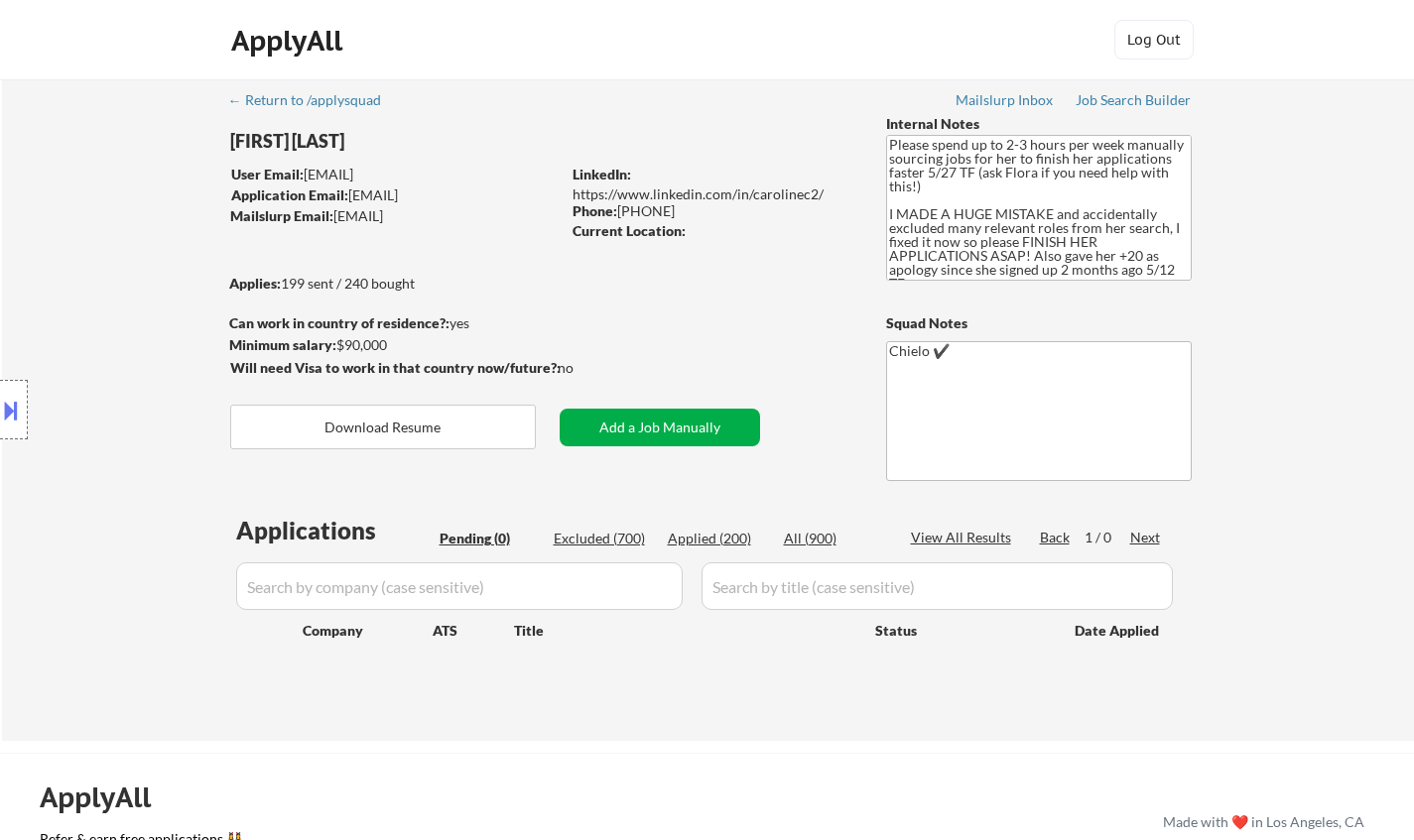 click on "Add a Job Manually" at bounding box center [660, 427] 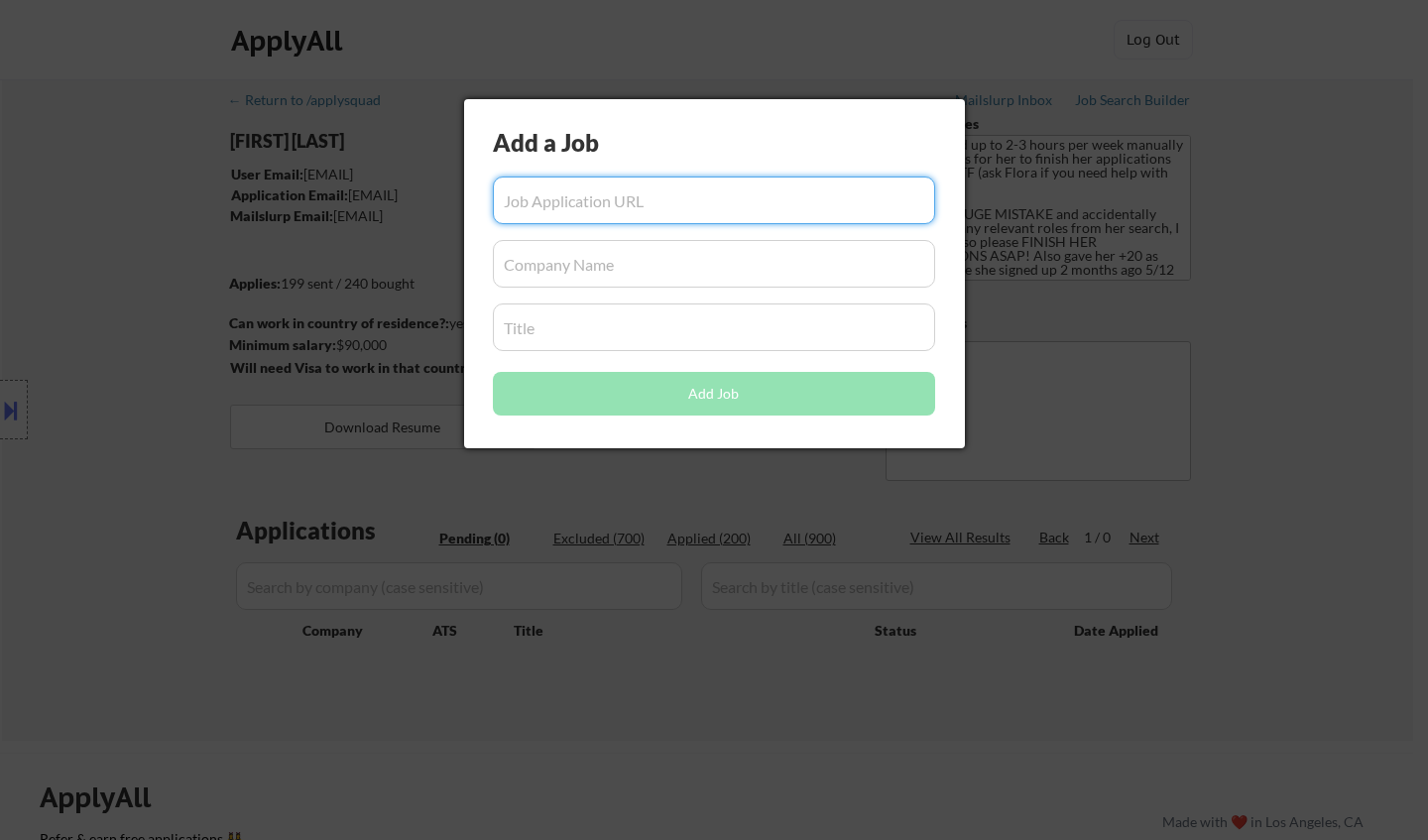 click at bounding box center (714, 200) 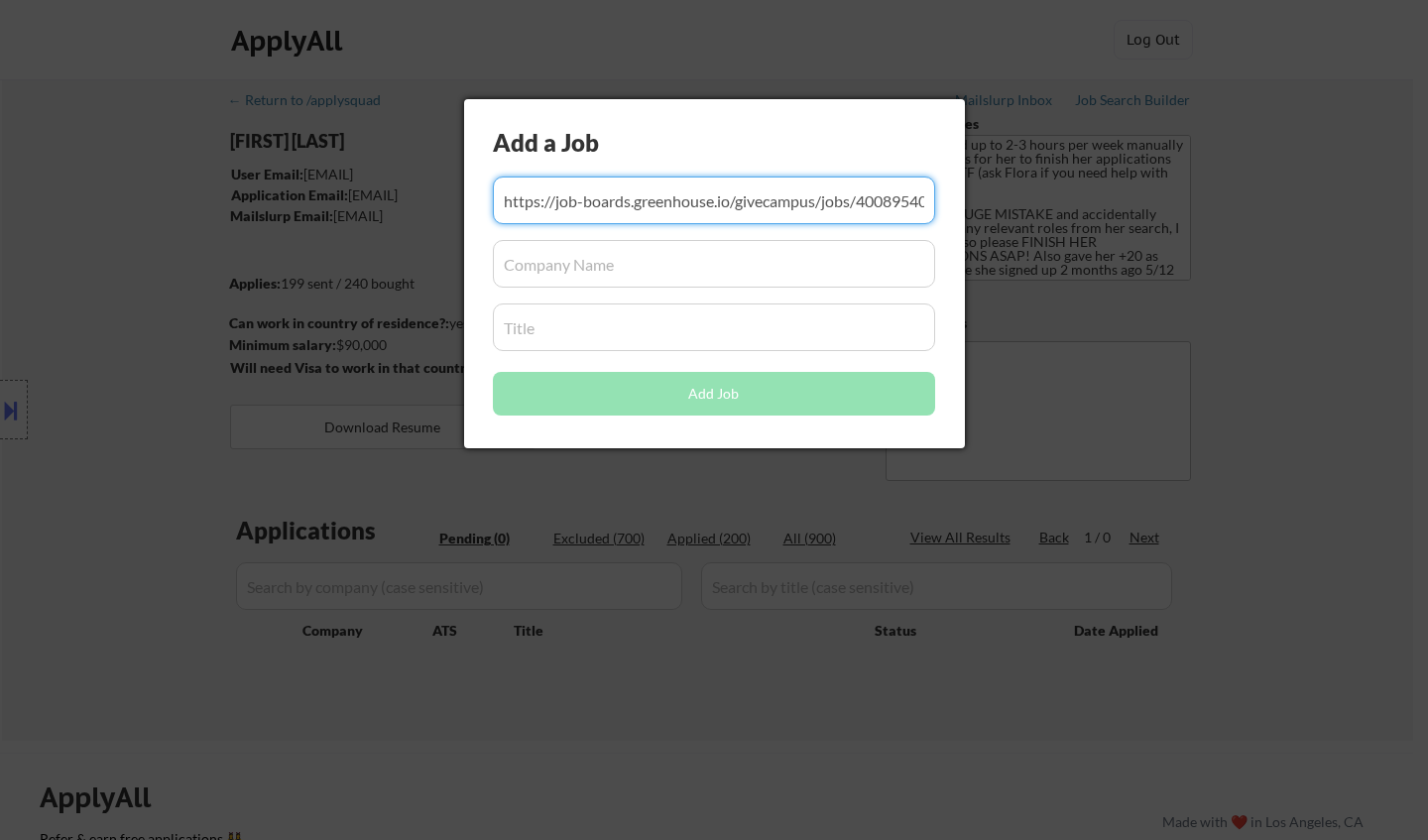 scroll, scrollTop: 0, scrollLeft: 25, axis: horizontal 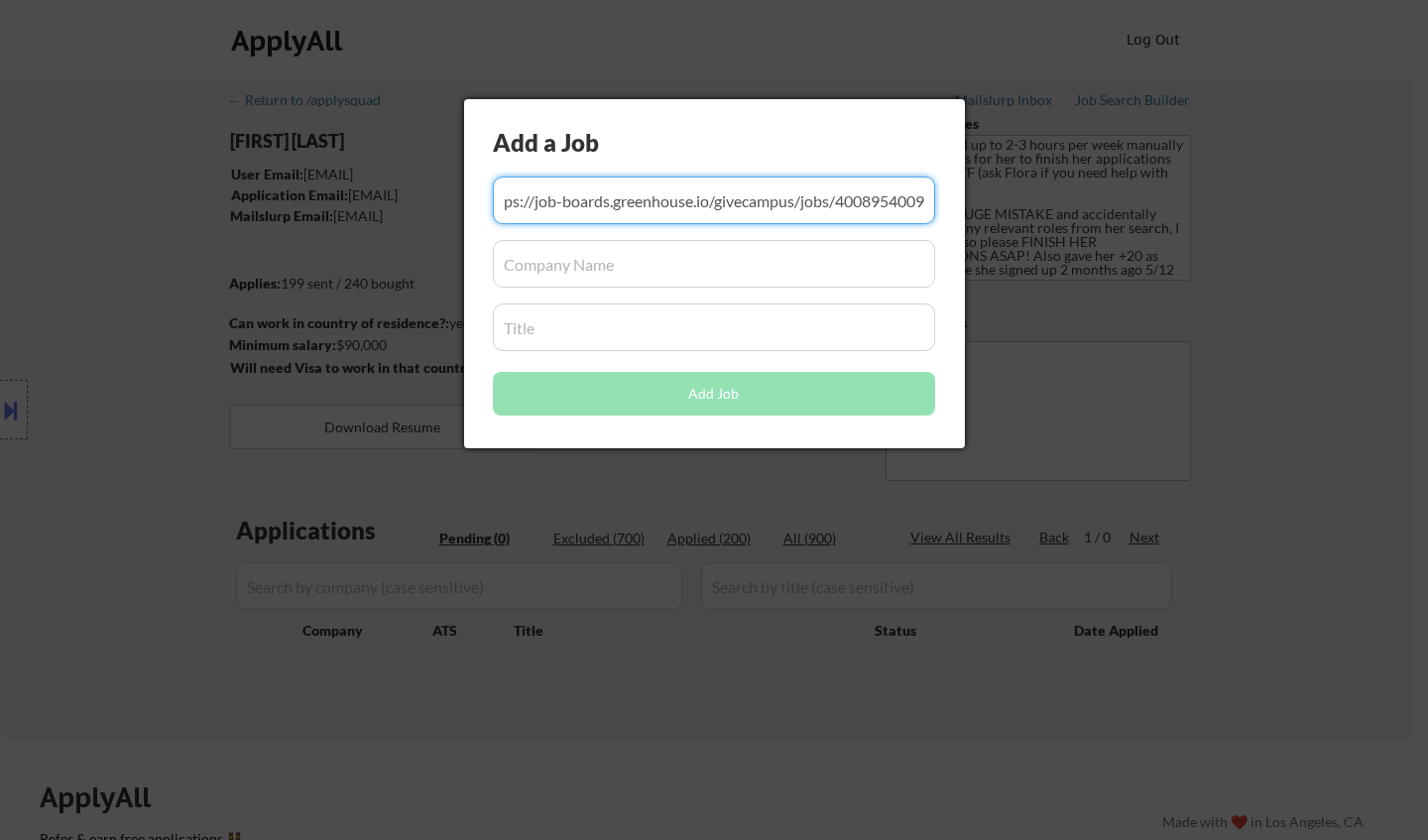 type on "https://job-boards.greenhouse.io/givecampus/jobs/4008954009" 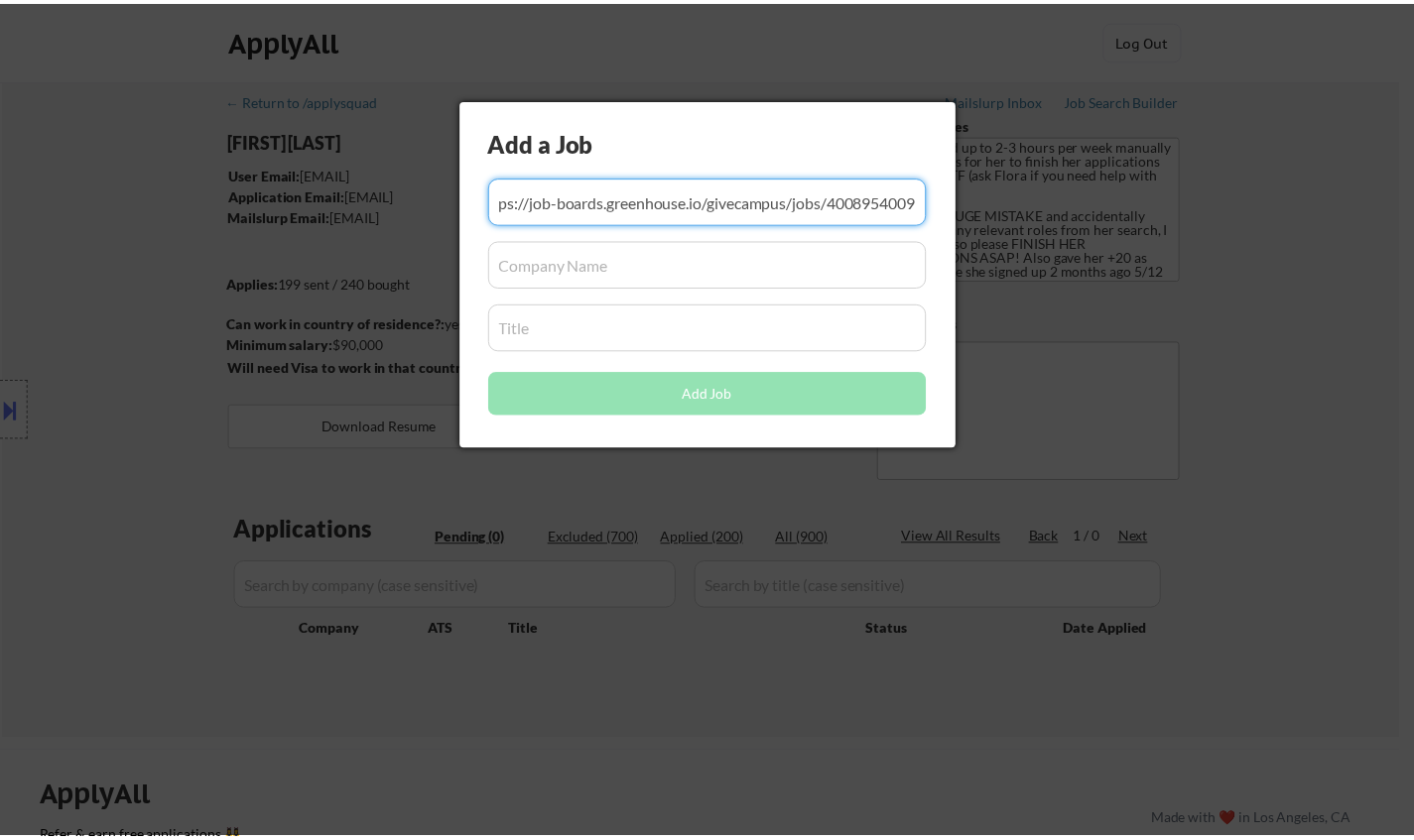 scroll, scrollTop: 0, scrollLeft: 0, axis: both 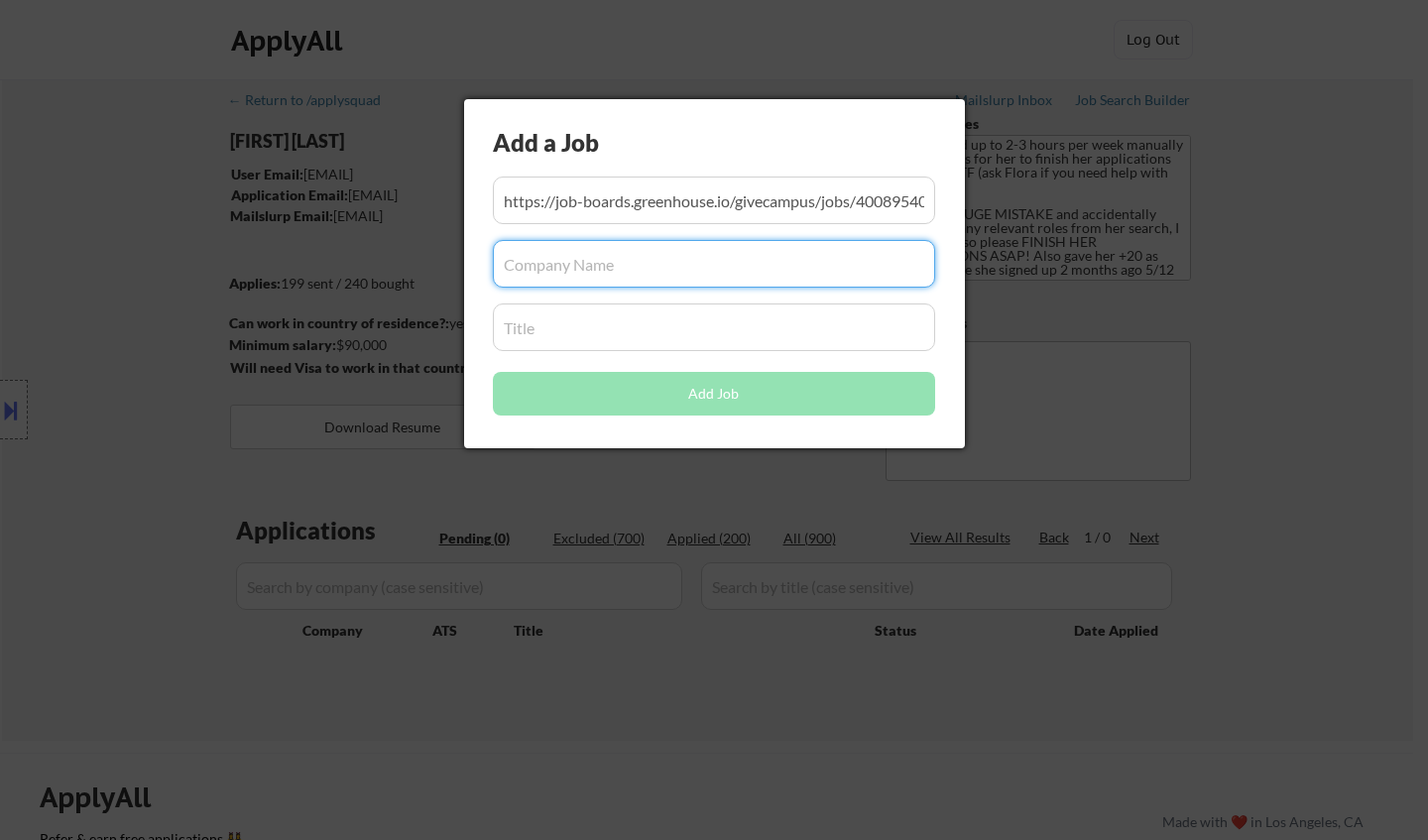 click at bounding box center (714, 264) 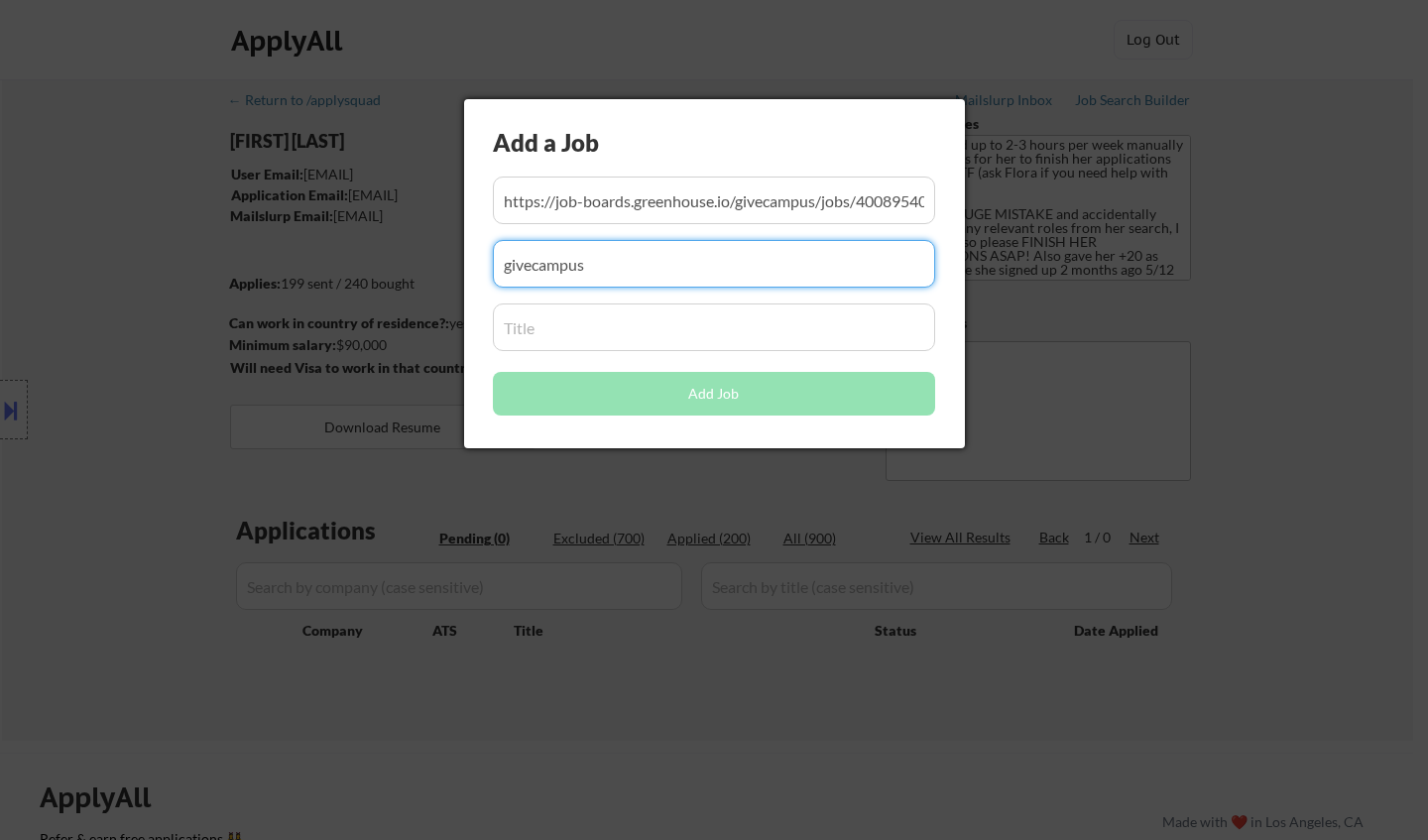 type on "givecampus" 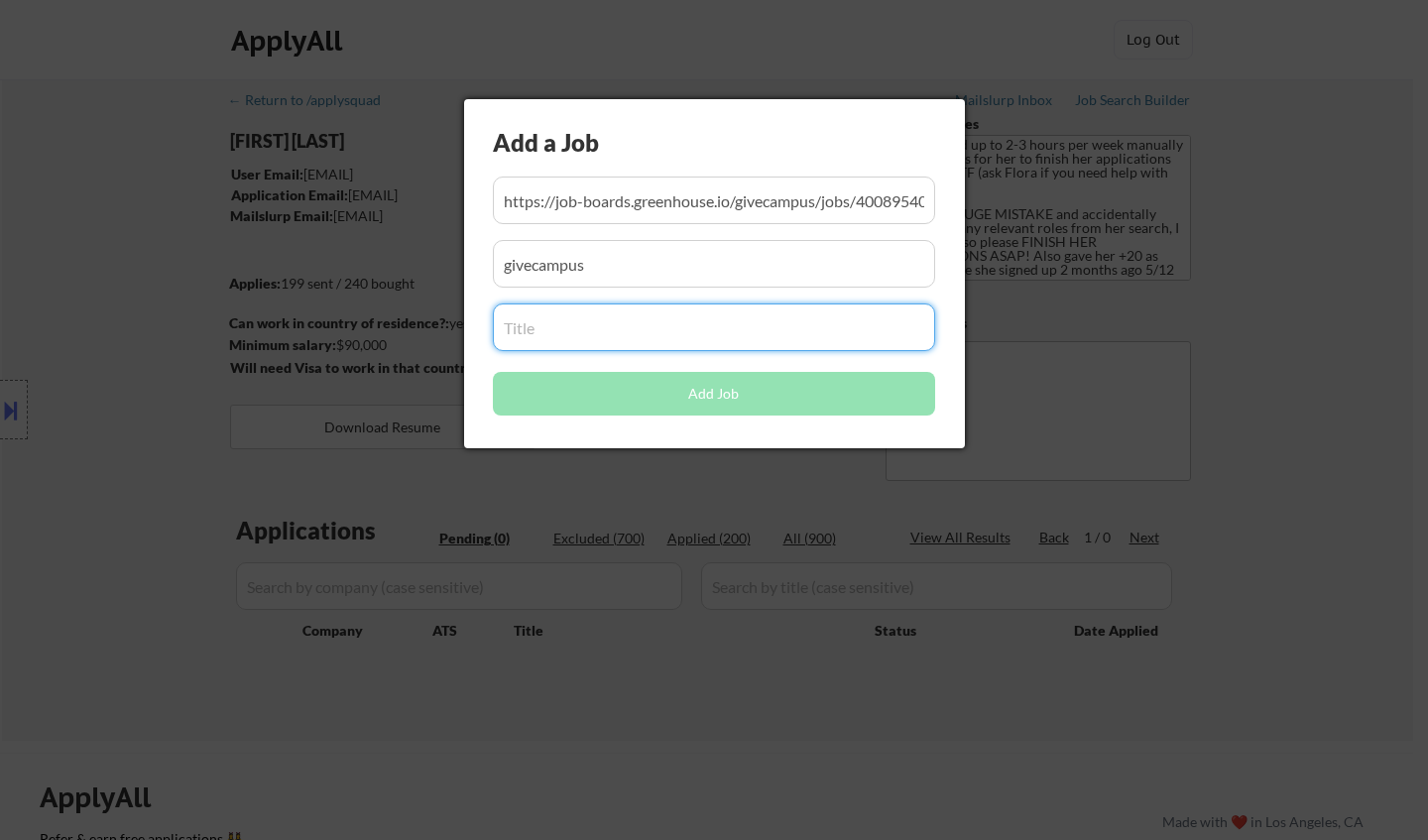 click at bounding box center (714, 327) 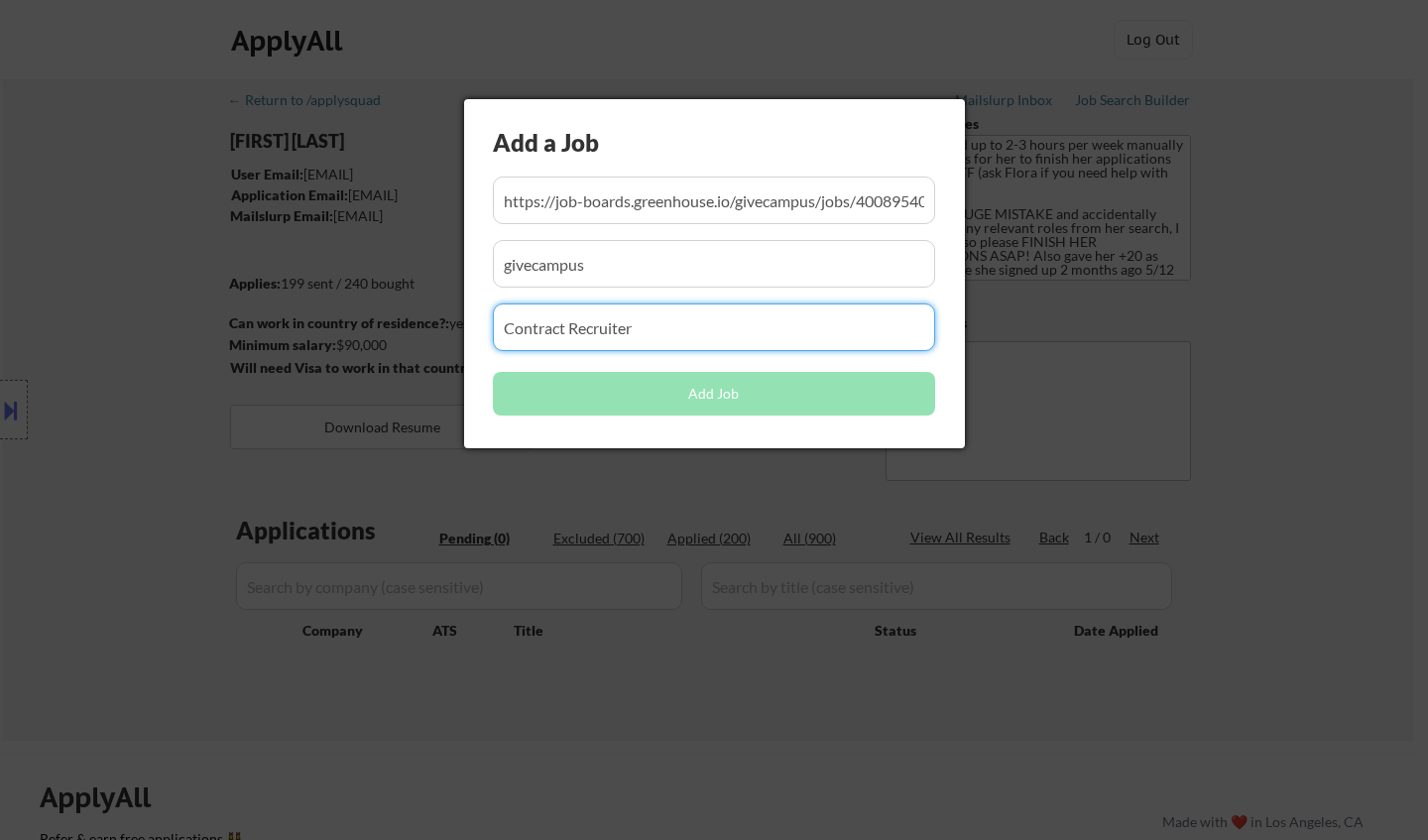 type on "Contract Recruiter" 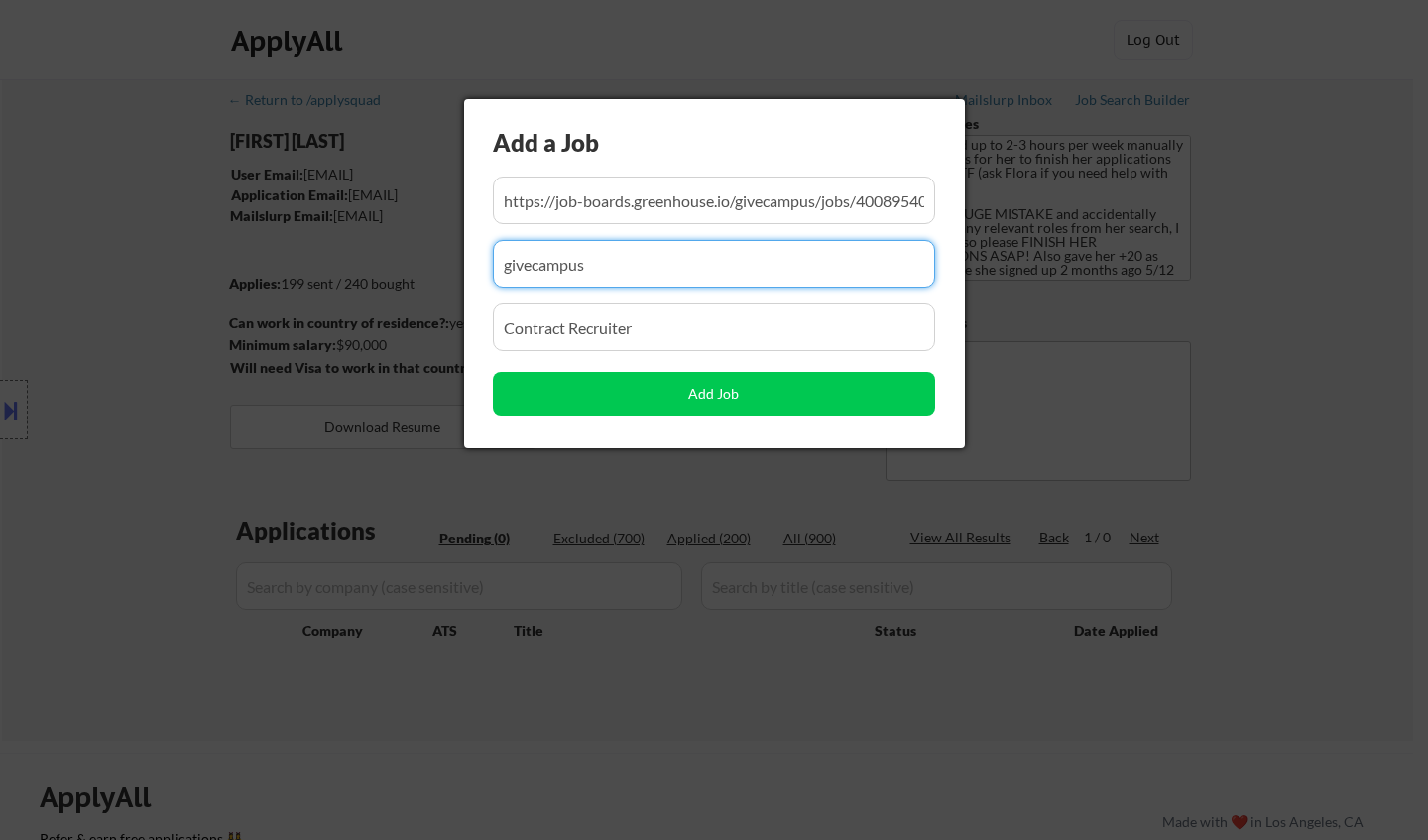 click at bounding box center [714, 200] 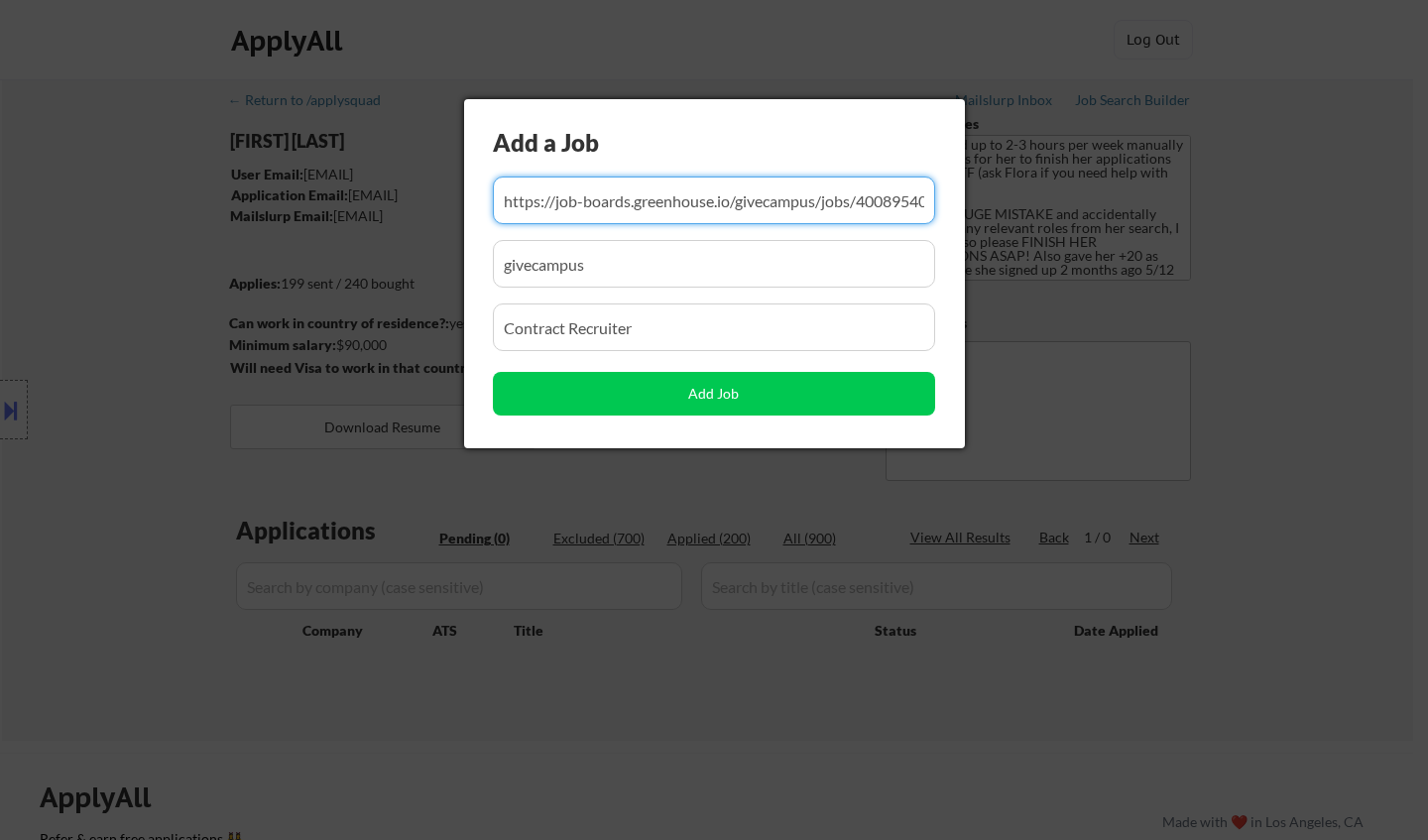 click at bounding box center [714, 264] 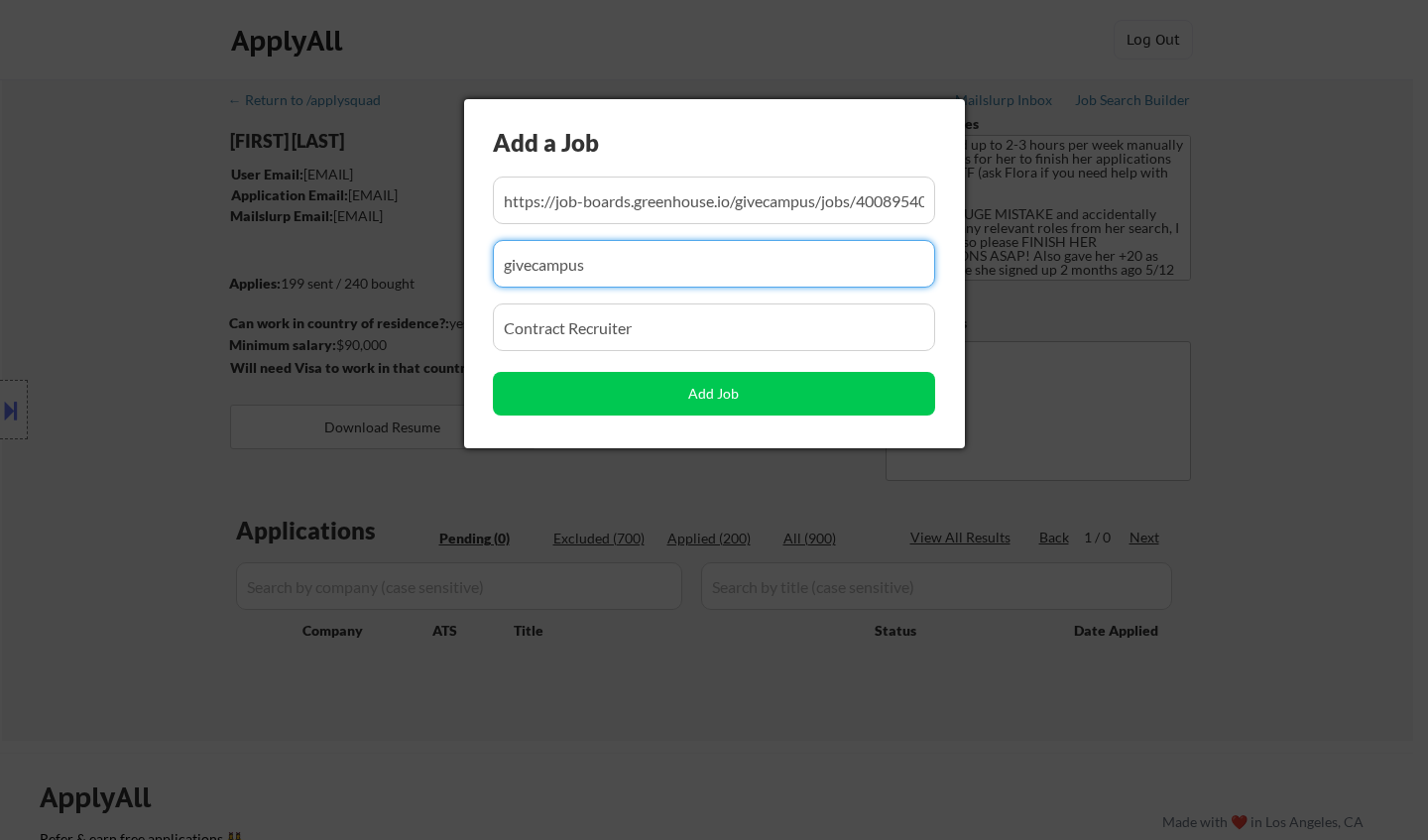 click at bounding box center (714, 327) 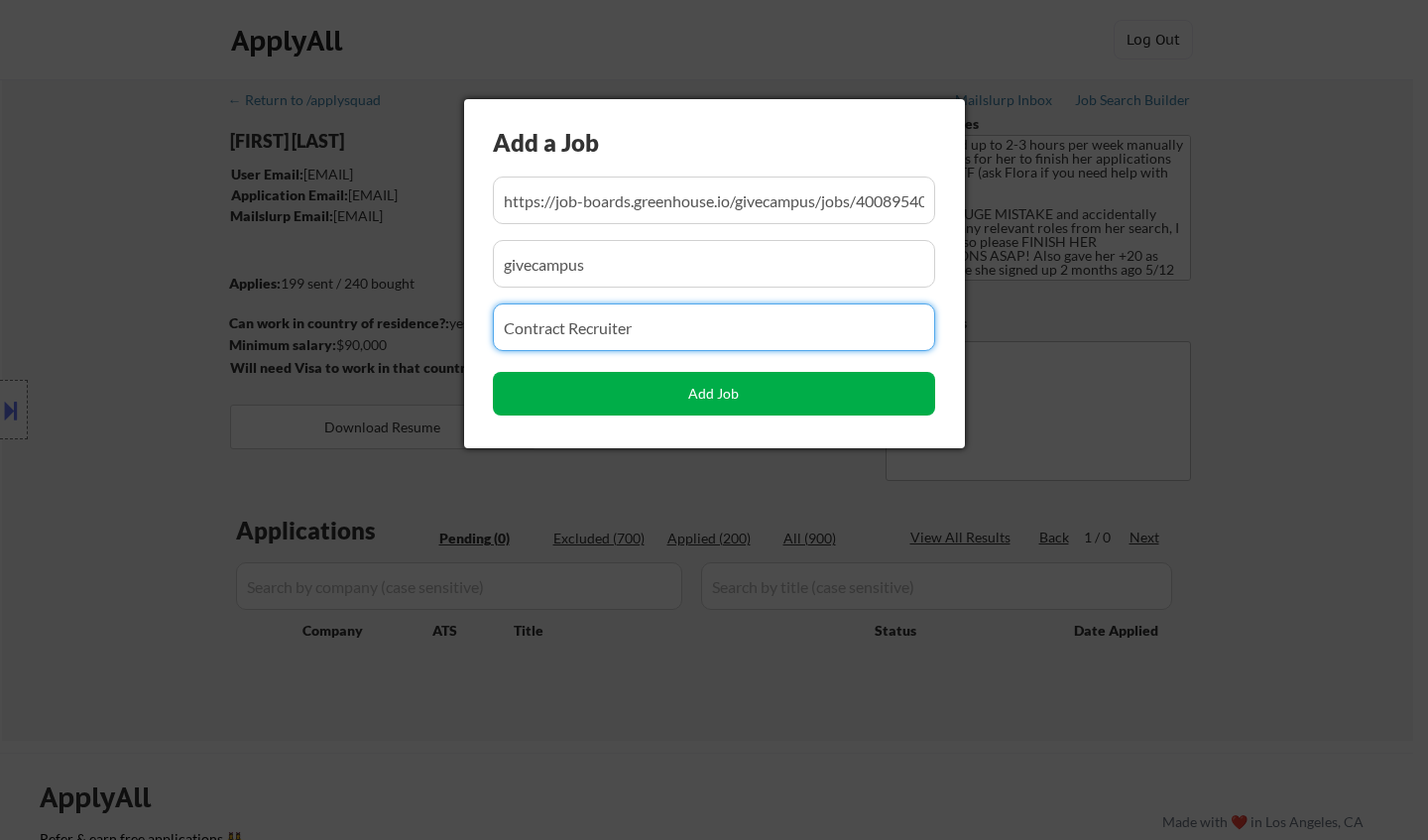 click on "Add Job" at bounding box center [714, 394] 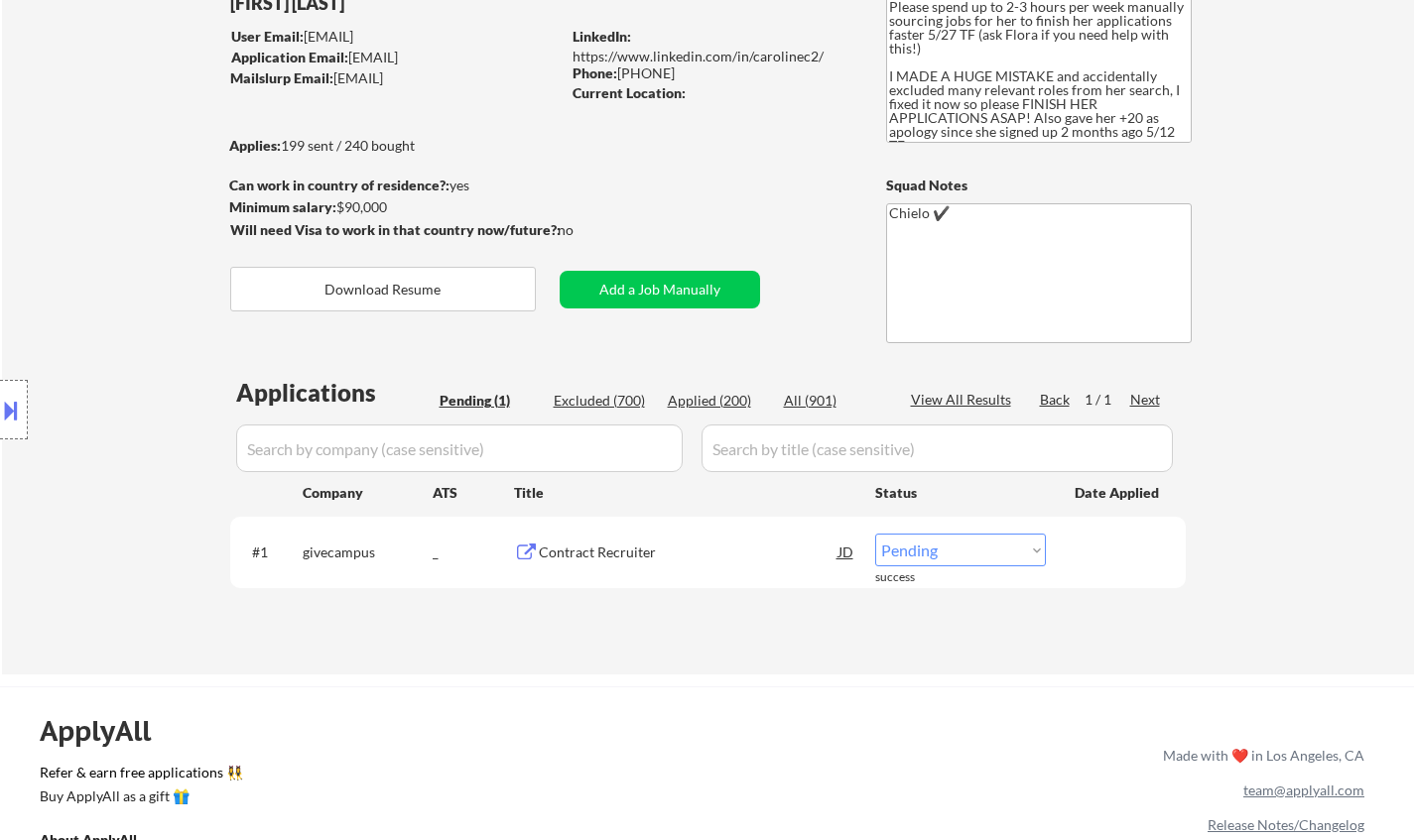 scroll, scrollTop: 298, scrollLeft: 0, axis: vertical 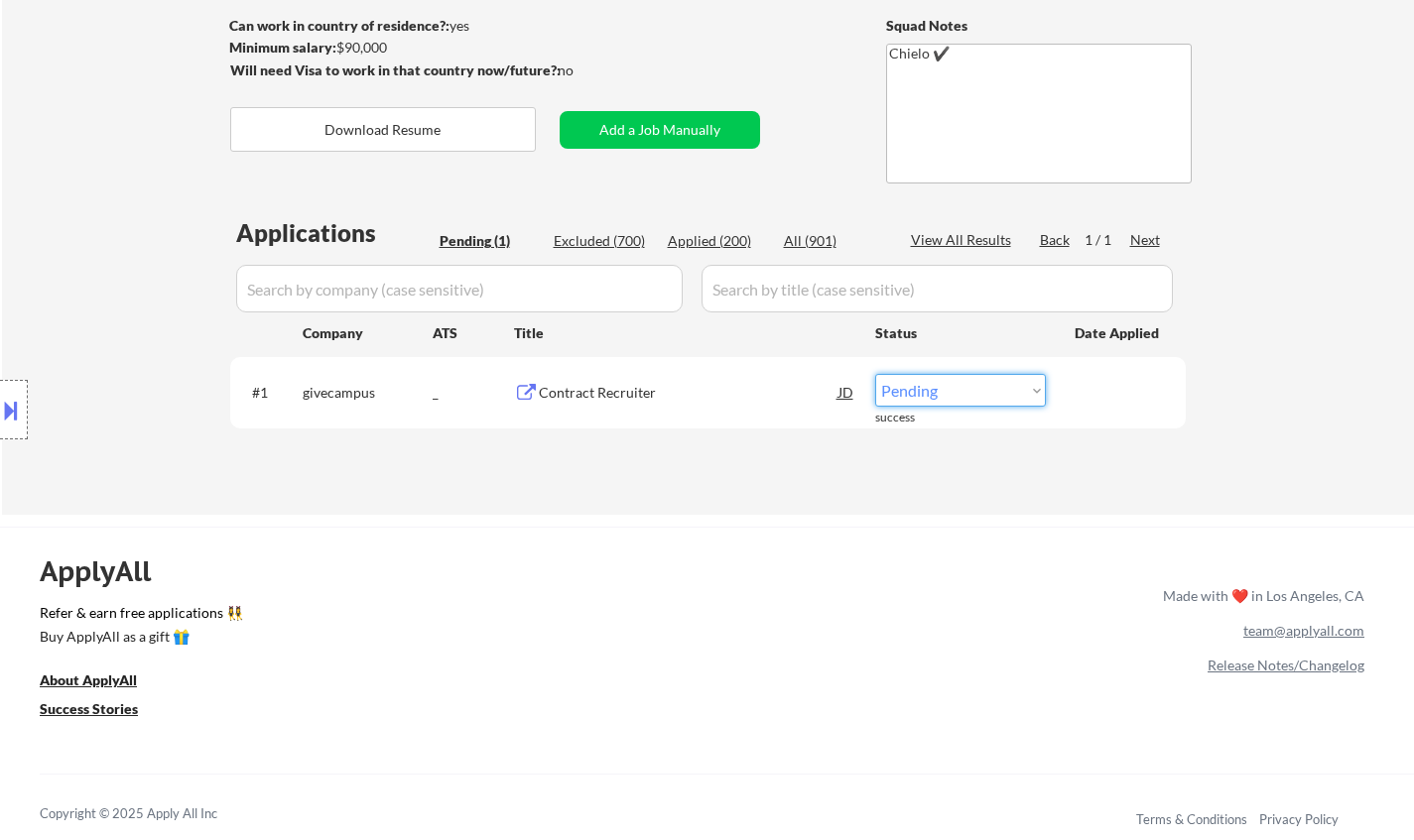 click on "Choose an option... Pending Applied Excluded (Questions) Excluded (Expired) Excluded (Location) Excluded (Bad Match) Excluded (Blocklist) Excluded (Salary) Excluded (Other)" at bounding box center [961, 390] 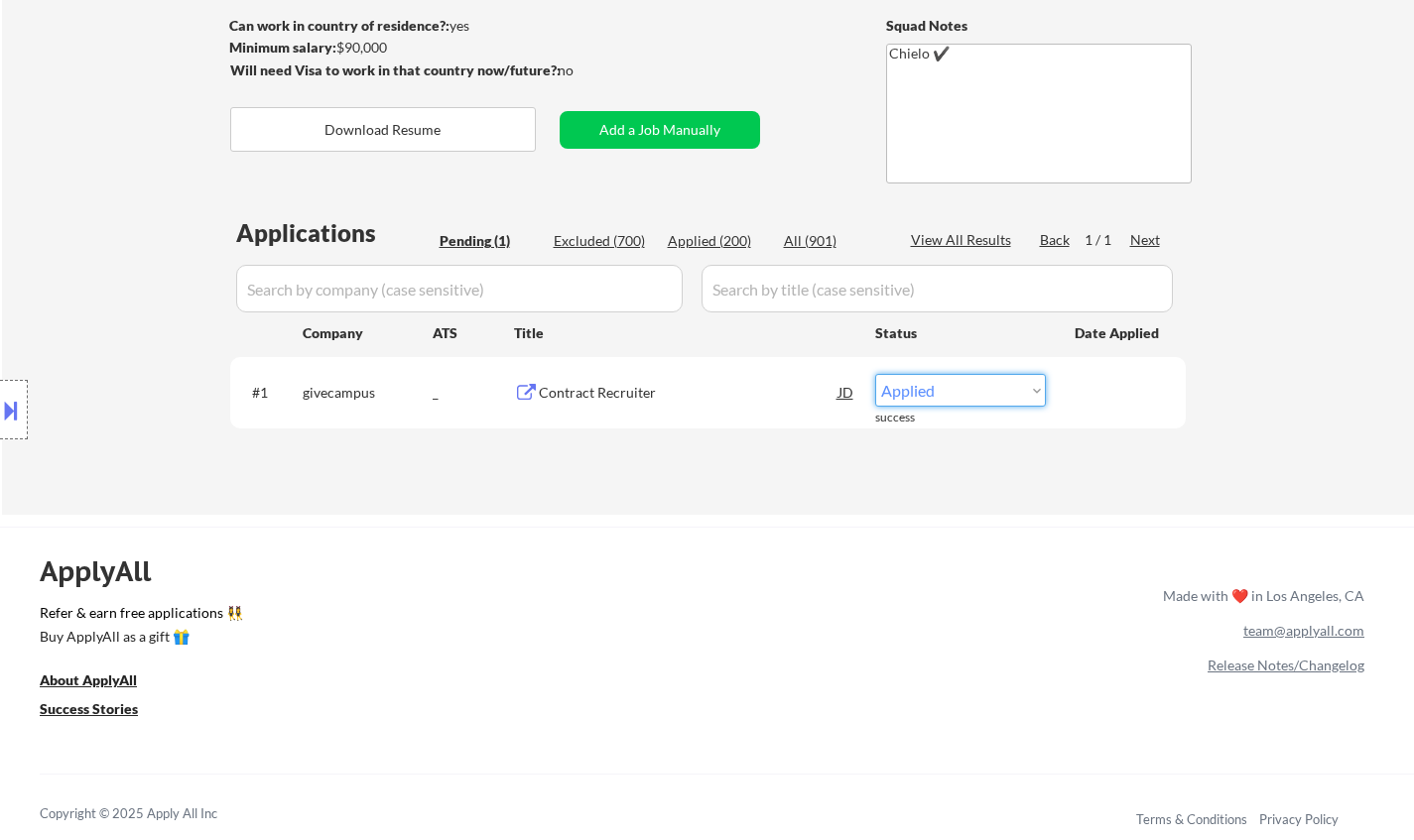 click on "Choose an option... Pending Applied Excluded (Questions) Excluded (Expired) Excluded (Location) Excluded (Bad Match) Excluded (Blocklist) Excluded (Salary) Excluded (Other)" at bounding box center (961, 390) 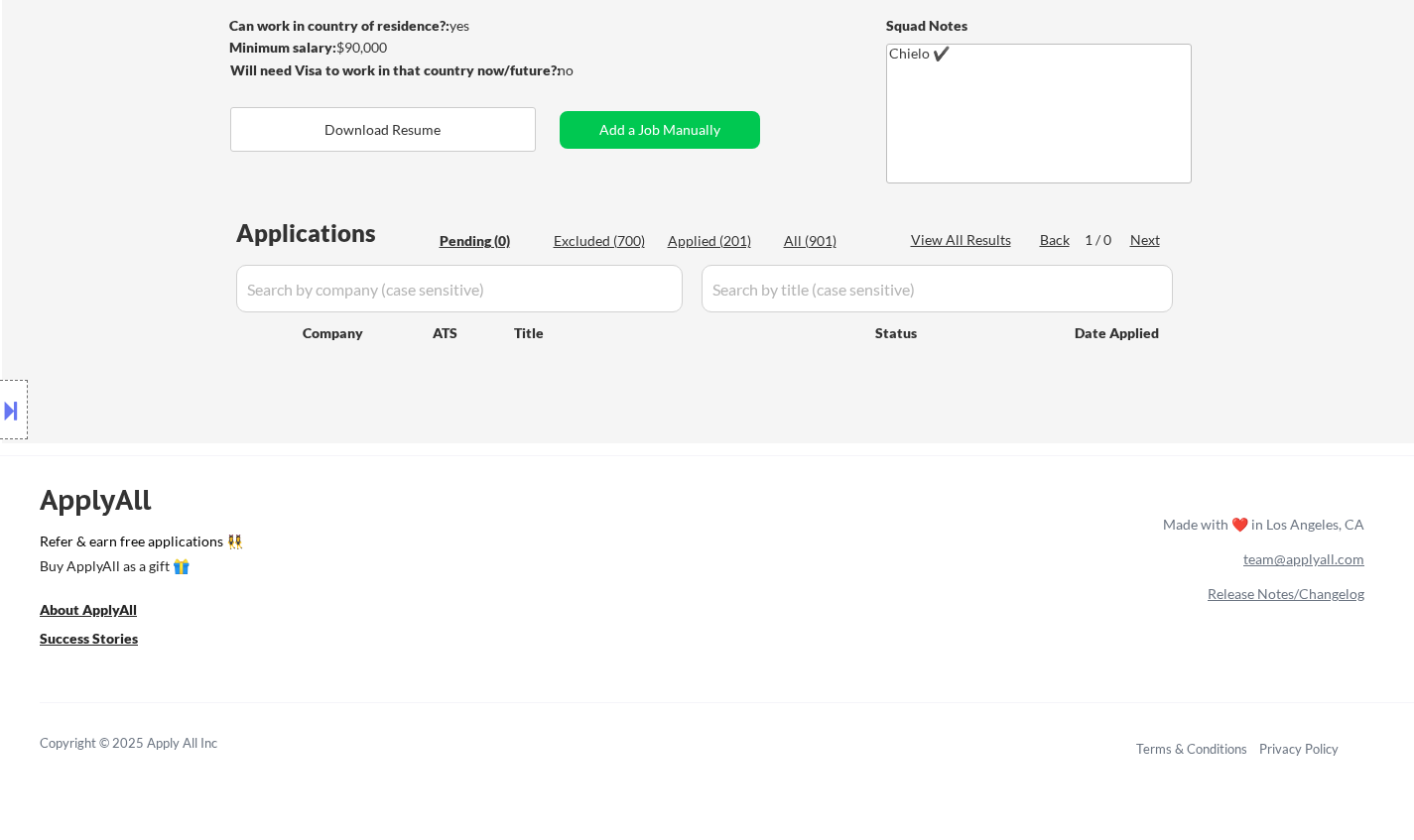 click at bounding box center (11, 410) 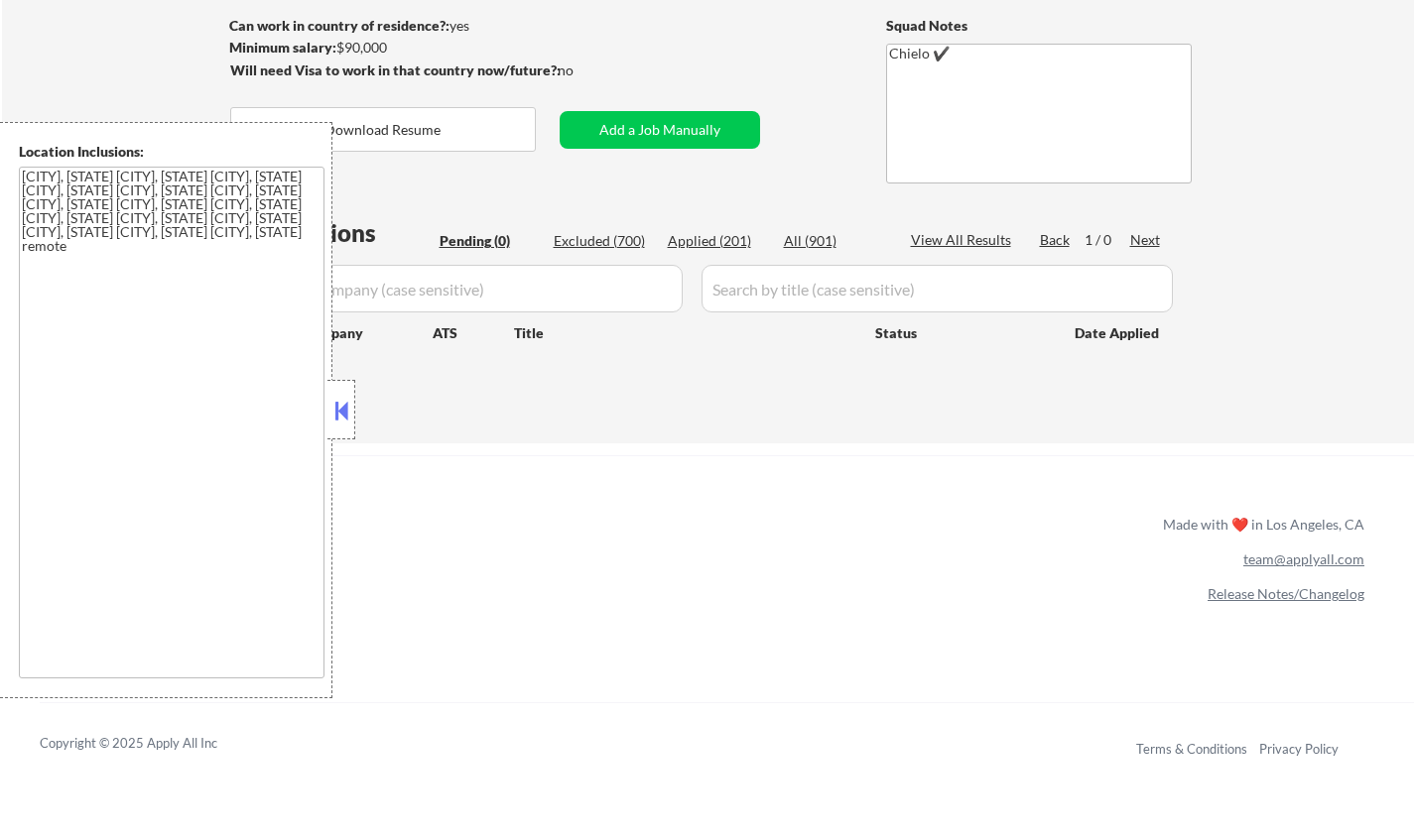 click at bounding box center (341, 411) 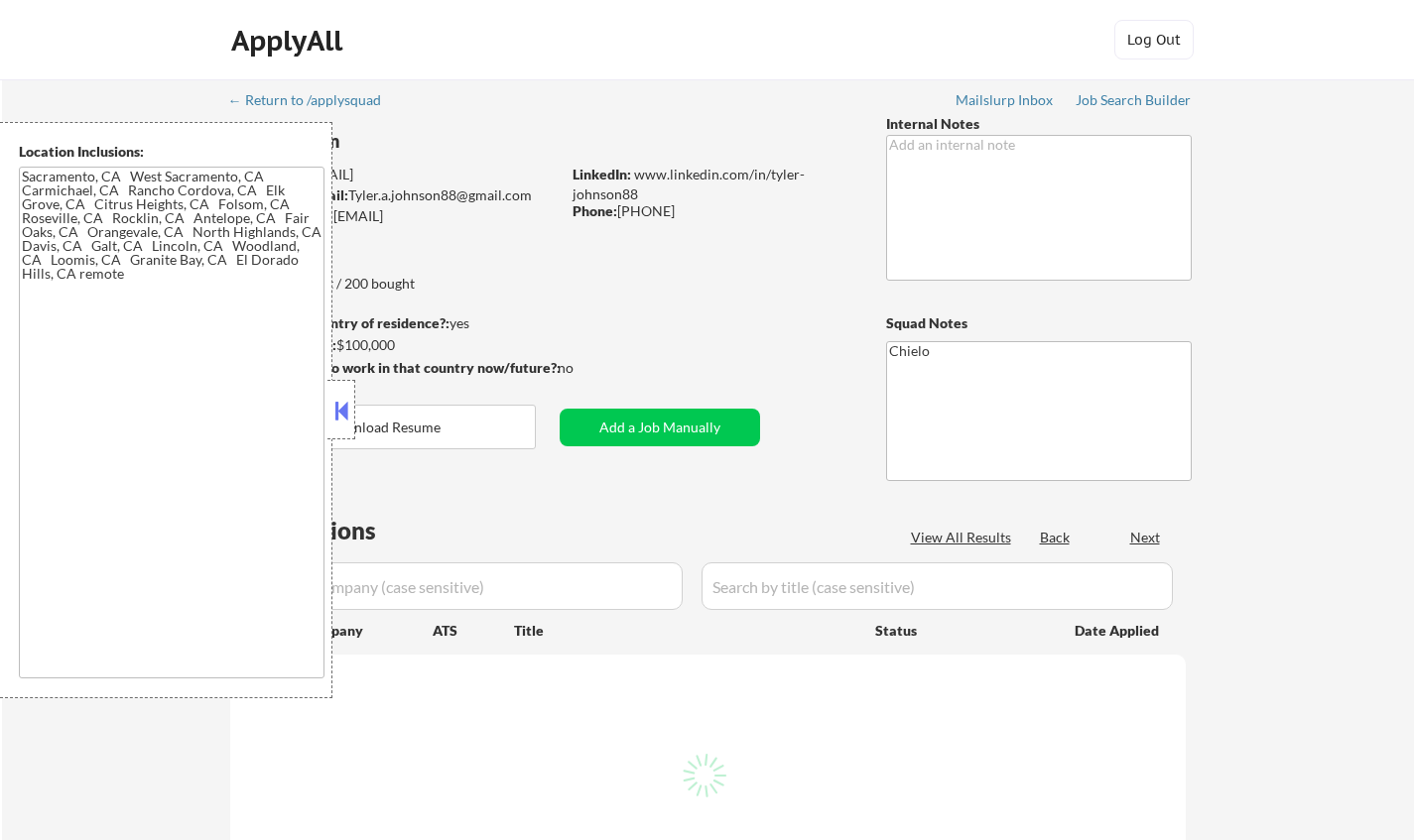 scroll, scrollTop: 0, scrollLeft: 0, axis: both 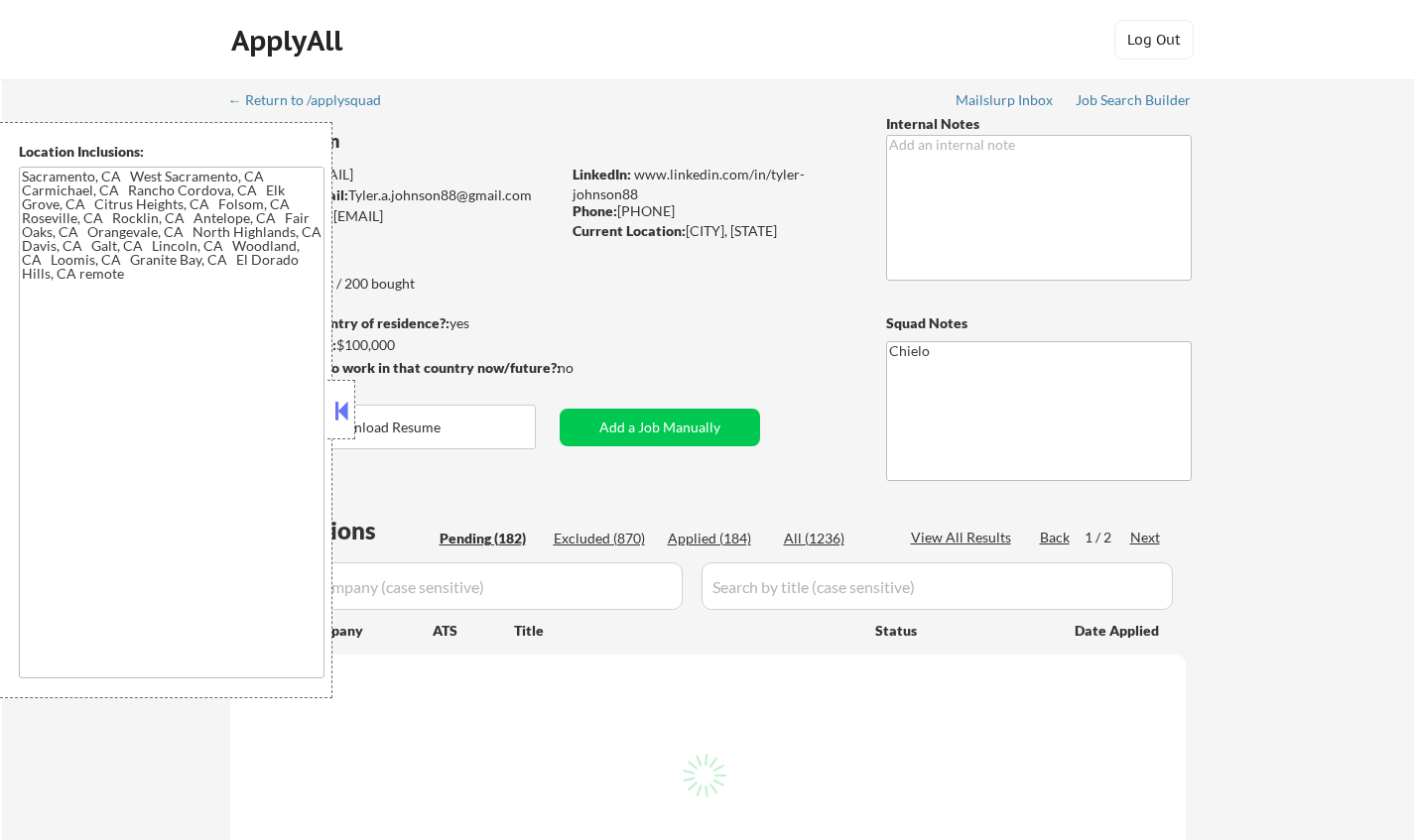 click at bounding box center (341, 410) 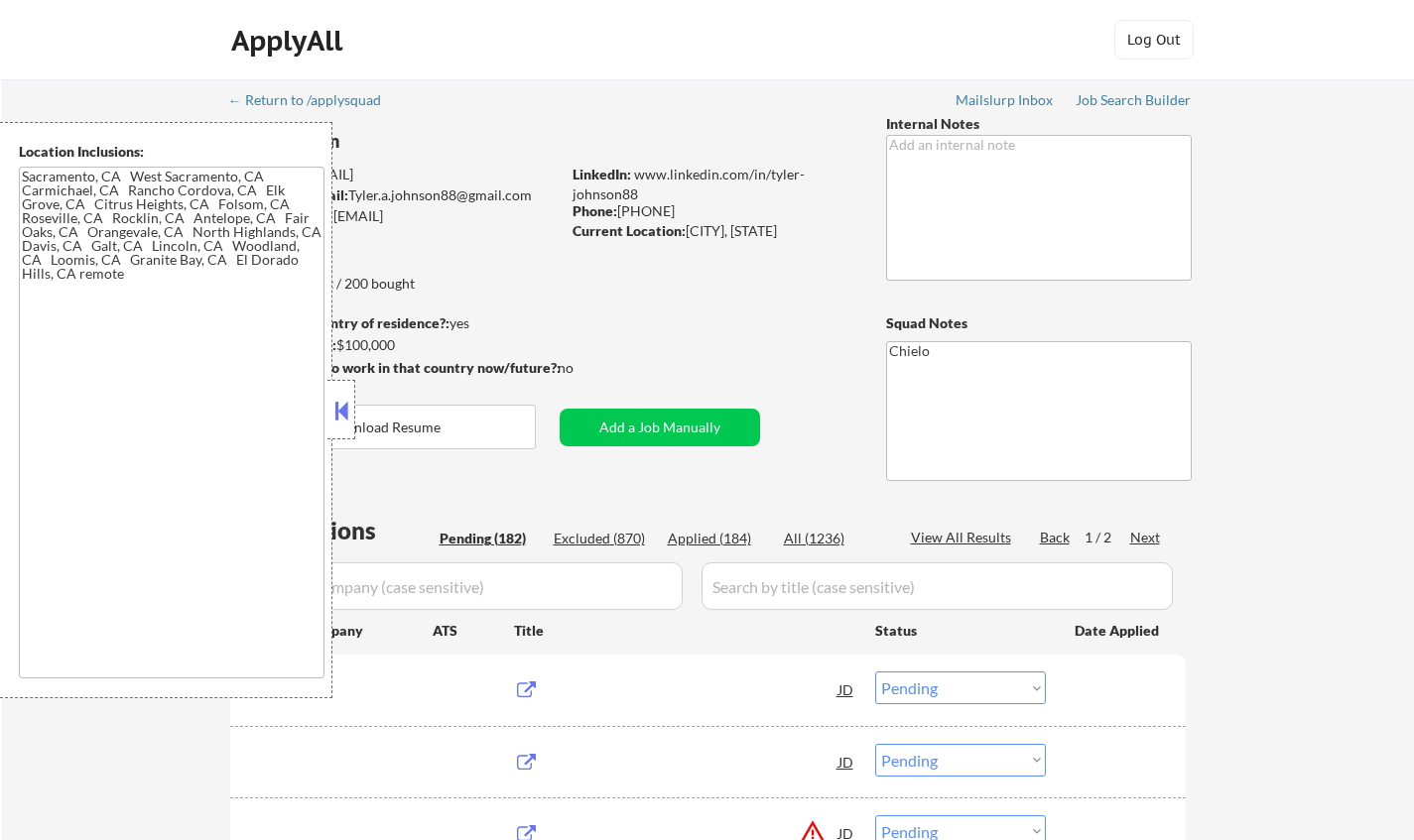 scroll, scrollTop: 397, scrollLeft: 0, axis: vertical 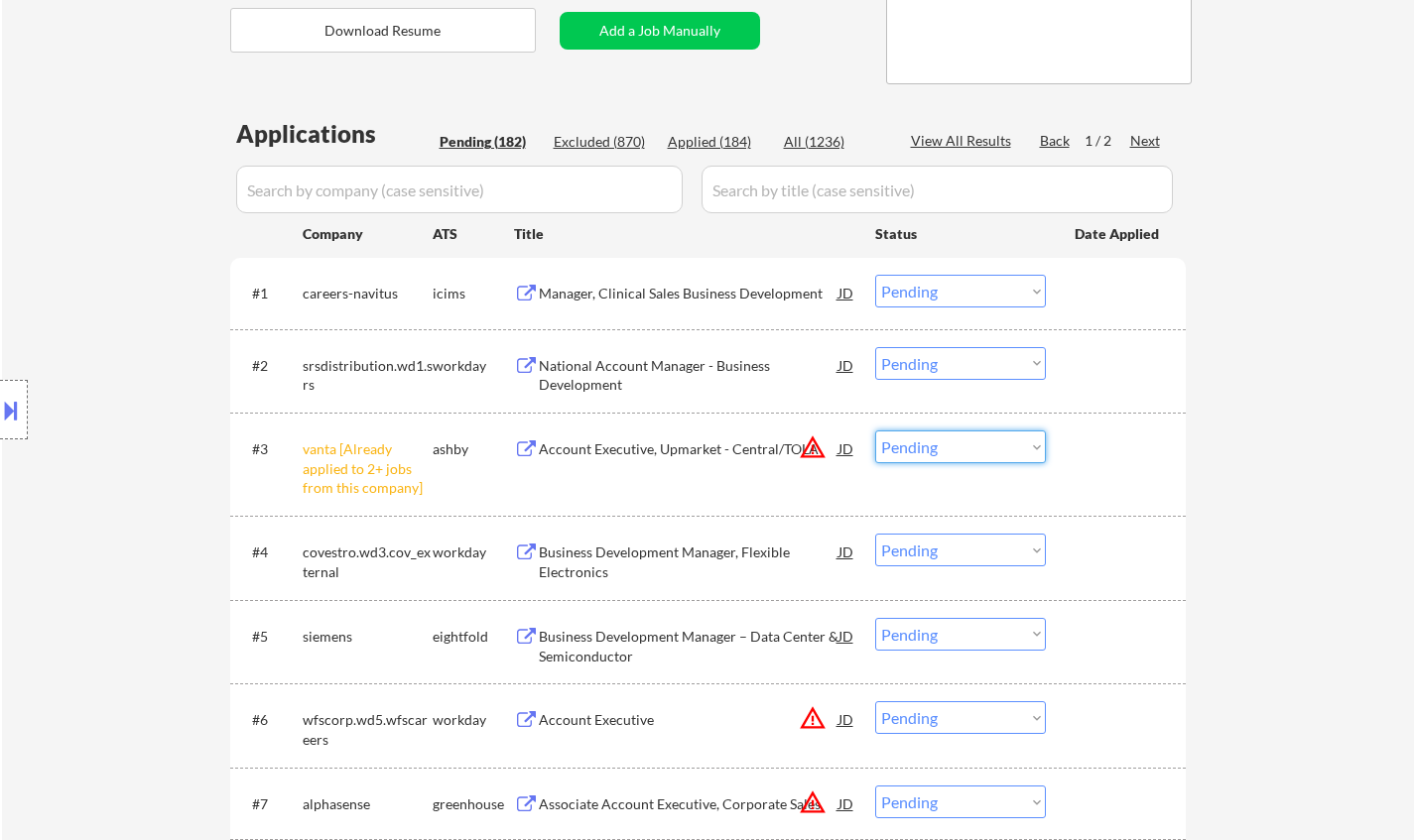 drag, startPoint x: 999, startPoint y: 440, endPoint x: 999, endPoint y: 459, distance: 19 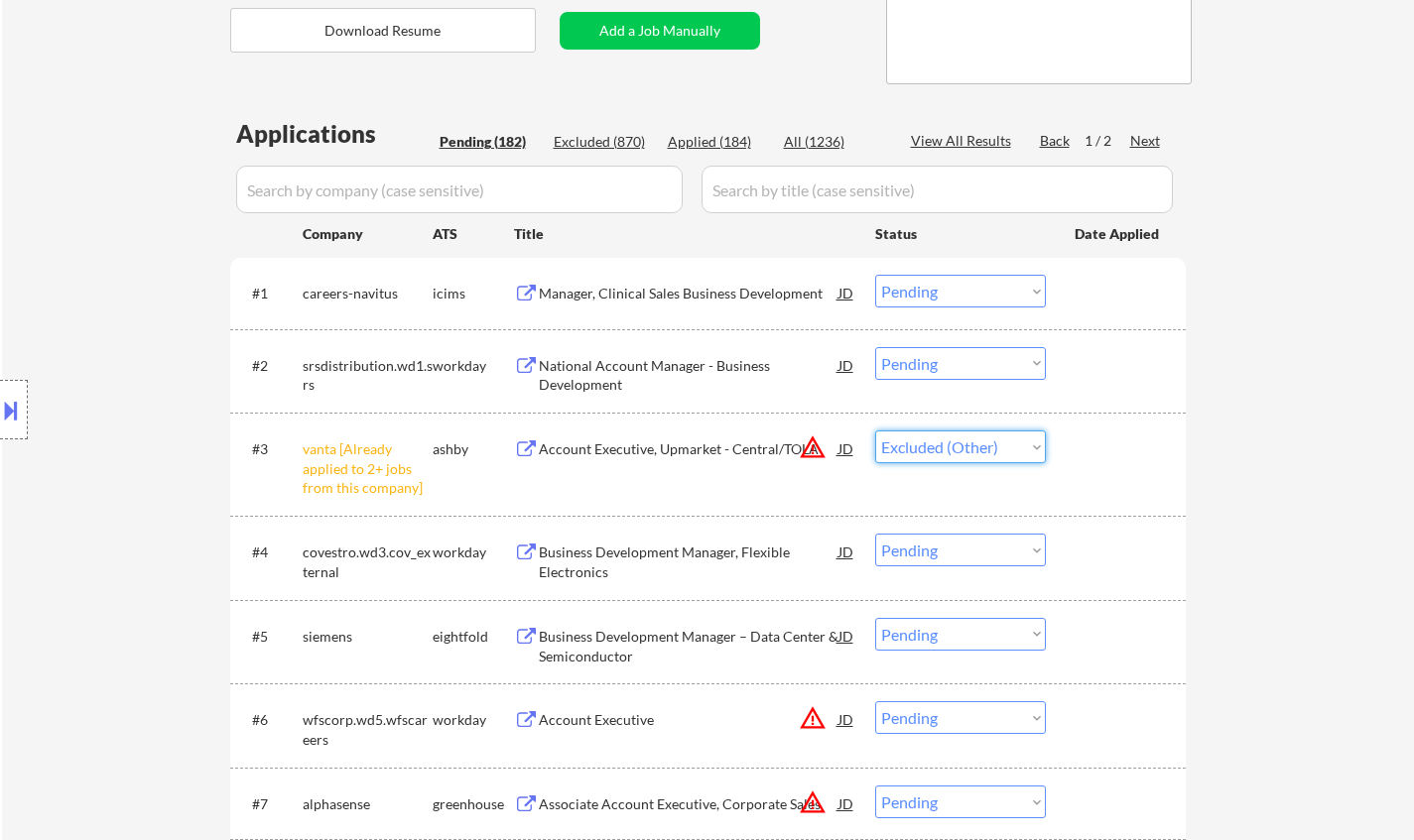click on "Choose an option... Pending Applied Excluded (Questions) Excluded (Expired) Excluded (Location) Excluded (Bad Match) Excluded (Blocklist) Excluded (Salary) Excluded (Other)" at bounding box center [961, 446] 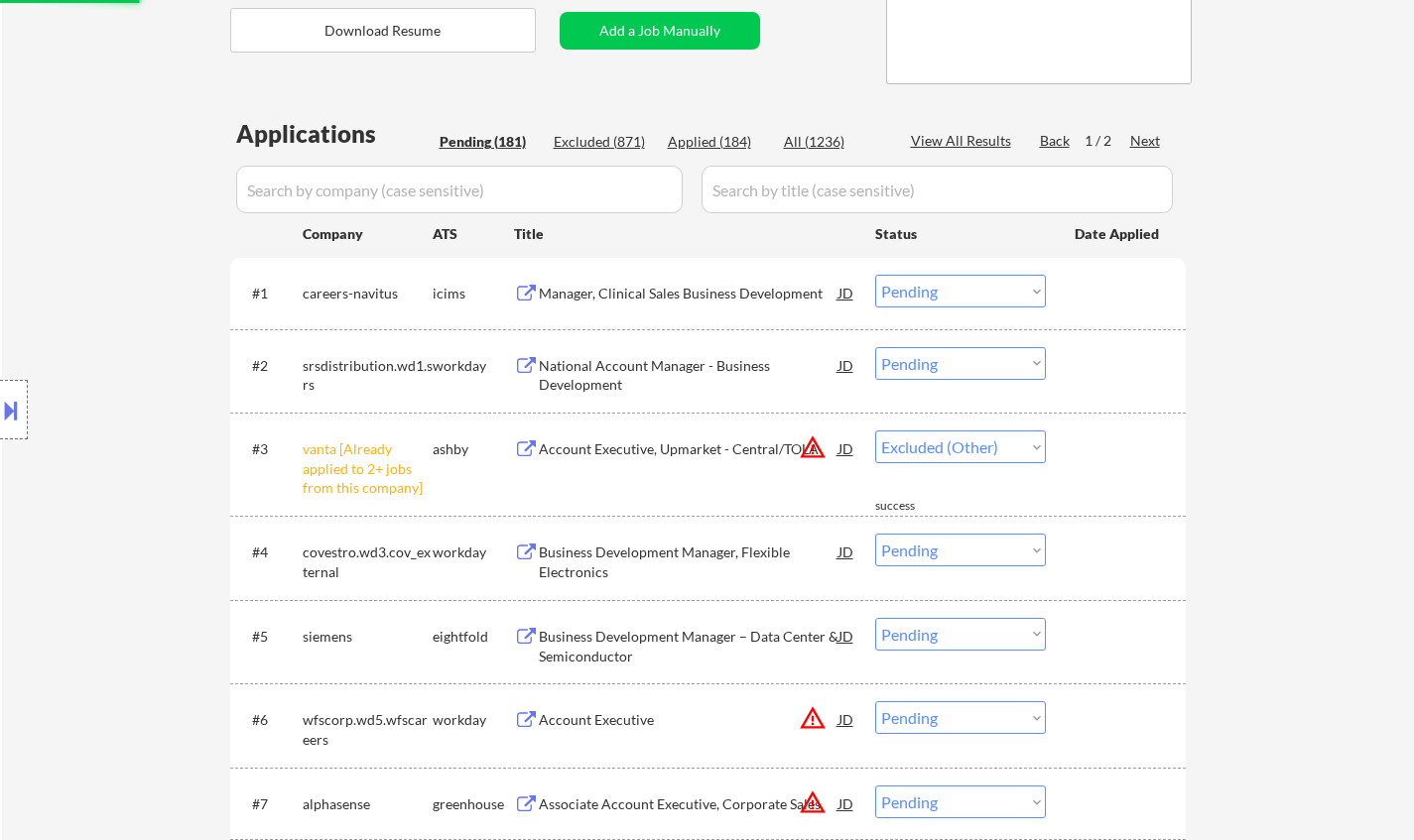 select on ""pending"" 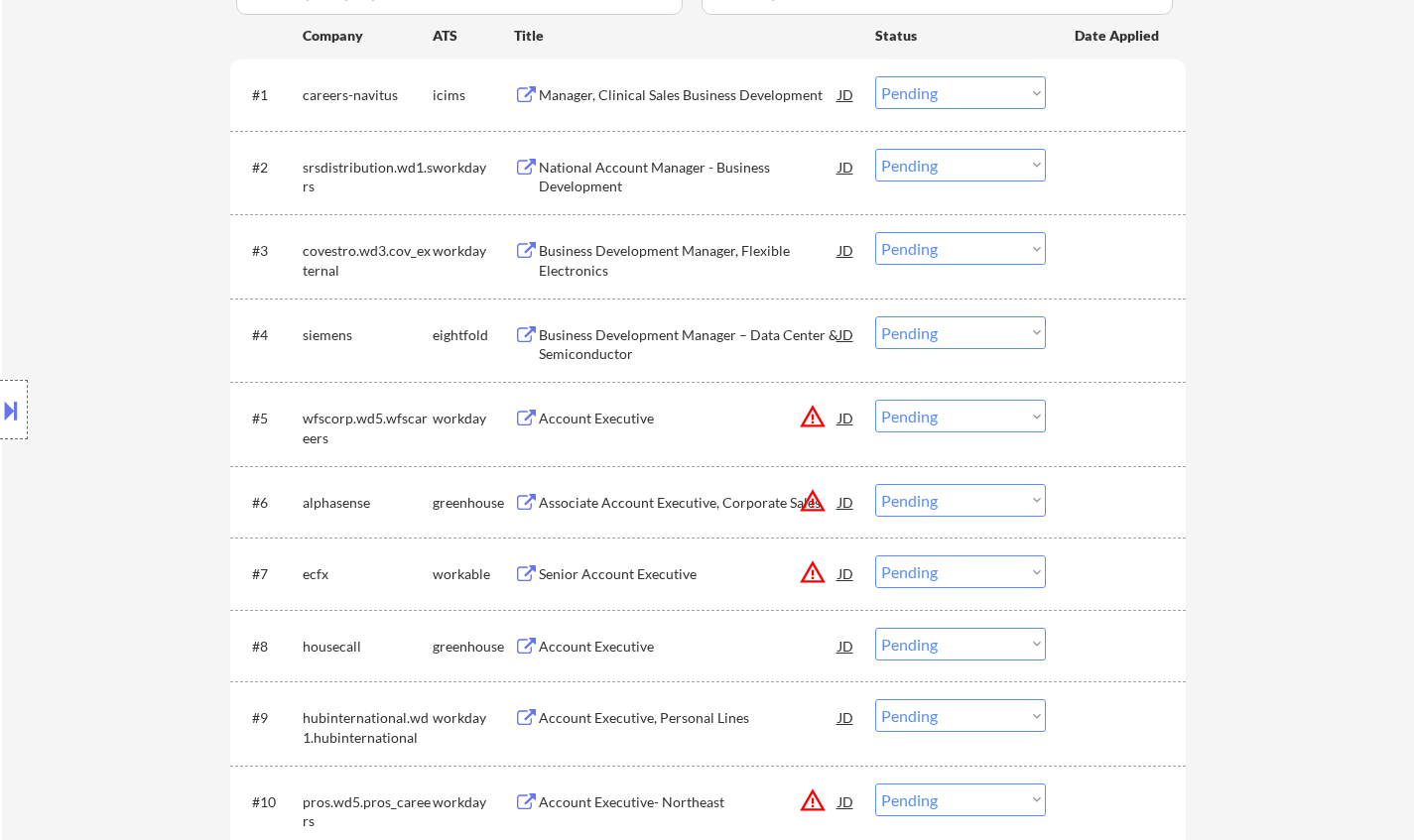 scroll, scrollTop: 992, scrollLeft: 0, axis: vertical 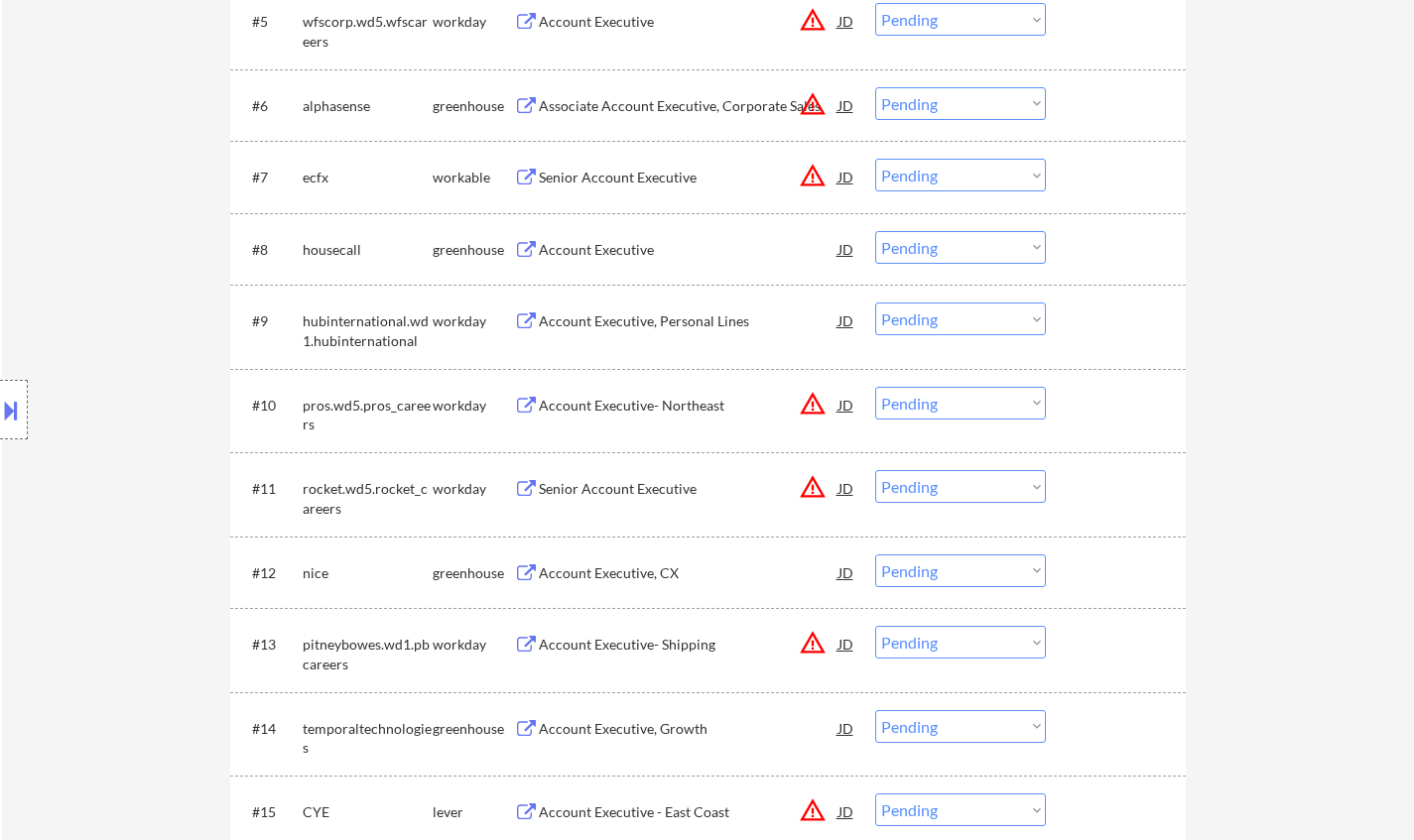 click on "Account Executive, CX" at bounding box center (689, 573) 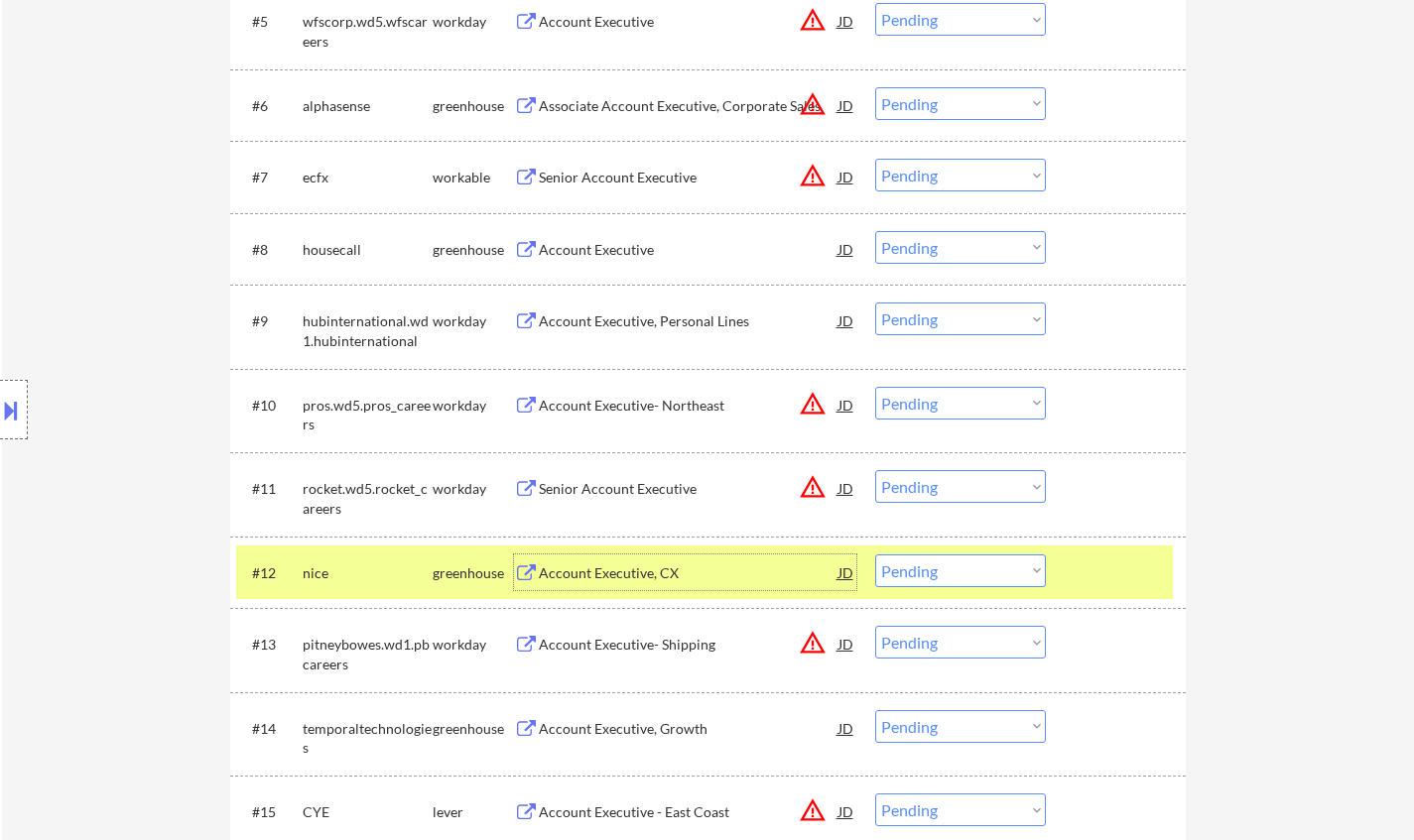 scroll, scrollTop: 595, scrollLeft: 0, axis: vertical 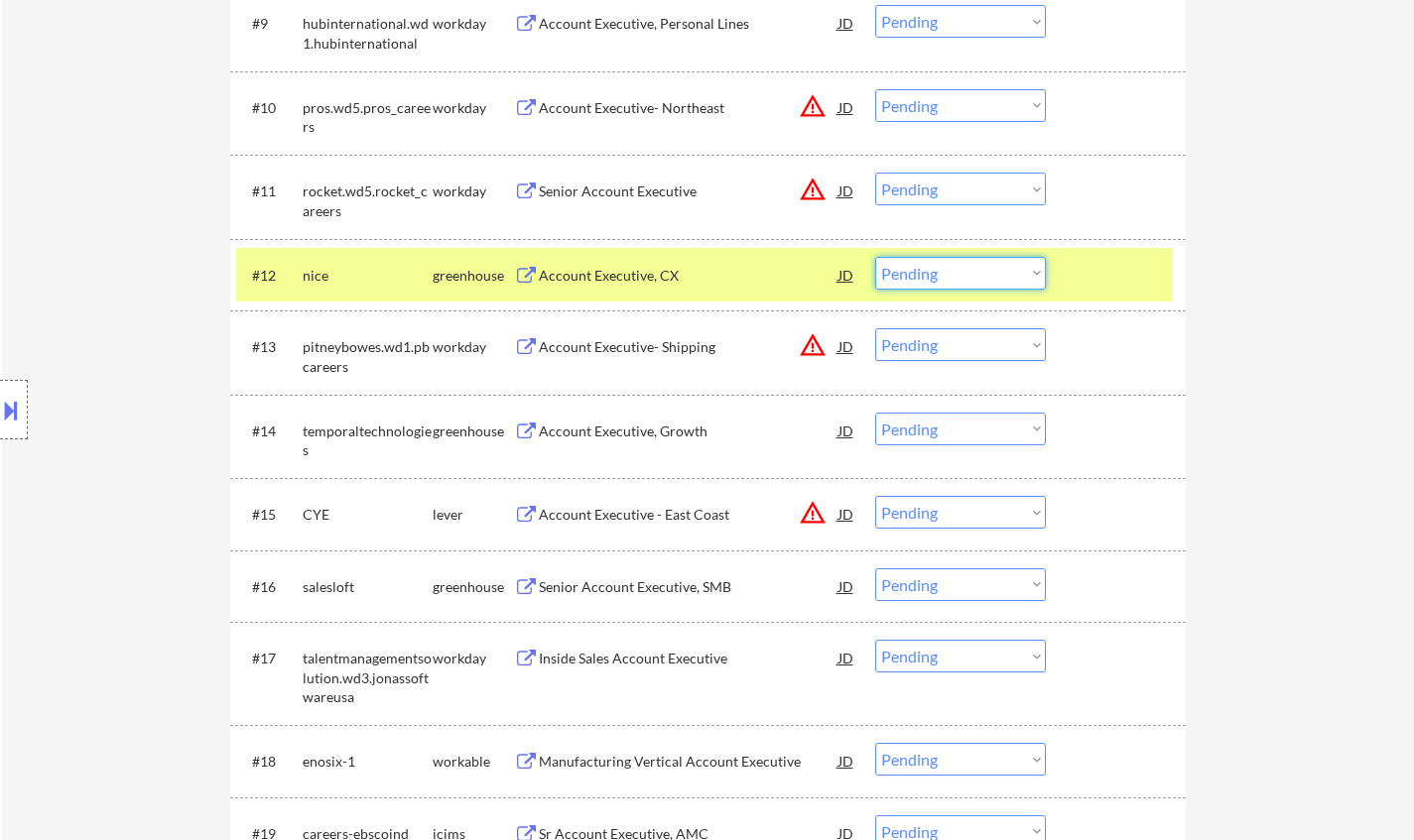 click on "Choose an option... Pending Applied Excluded (Questions) Excluded (Expired) Excluded (Location) Excluded (Bad Match) Excluded (Blocklist) Excluded (Salary) Excluded (Other)" at bounding box center (961, 273) 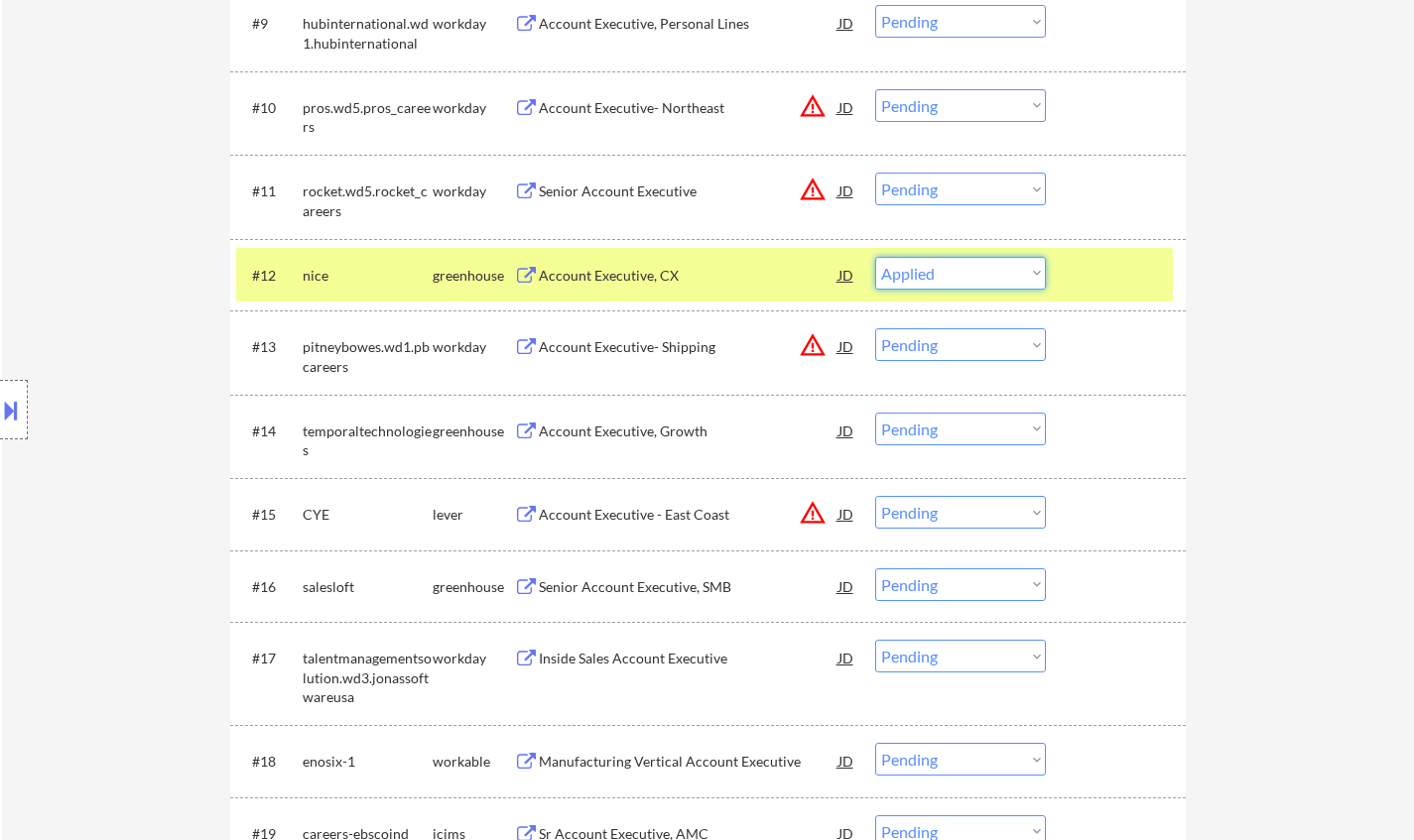 click on "Choose an option... Pending Applied Excluded (Questions) Excluded (Expired) Excluded (Location) Excluded (Bad Match) Excluded (Blocklist) Excluded (Salary) Excluded (Other)" at bounding box center (961, 273) 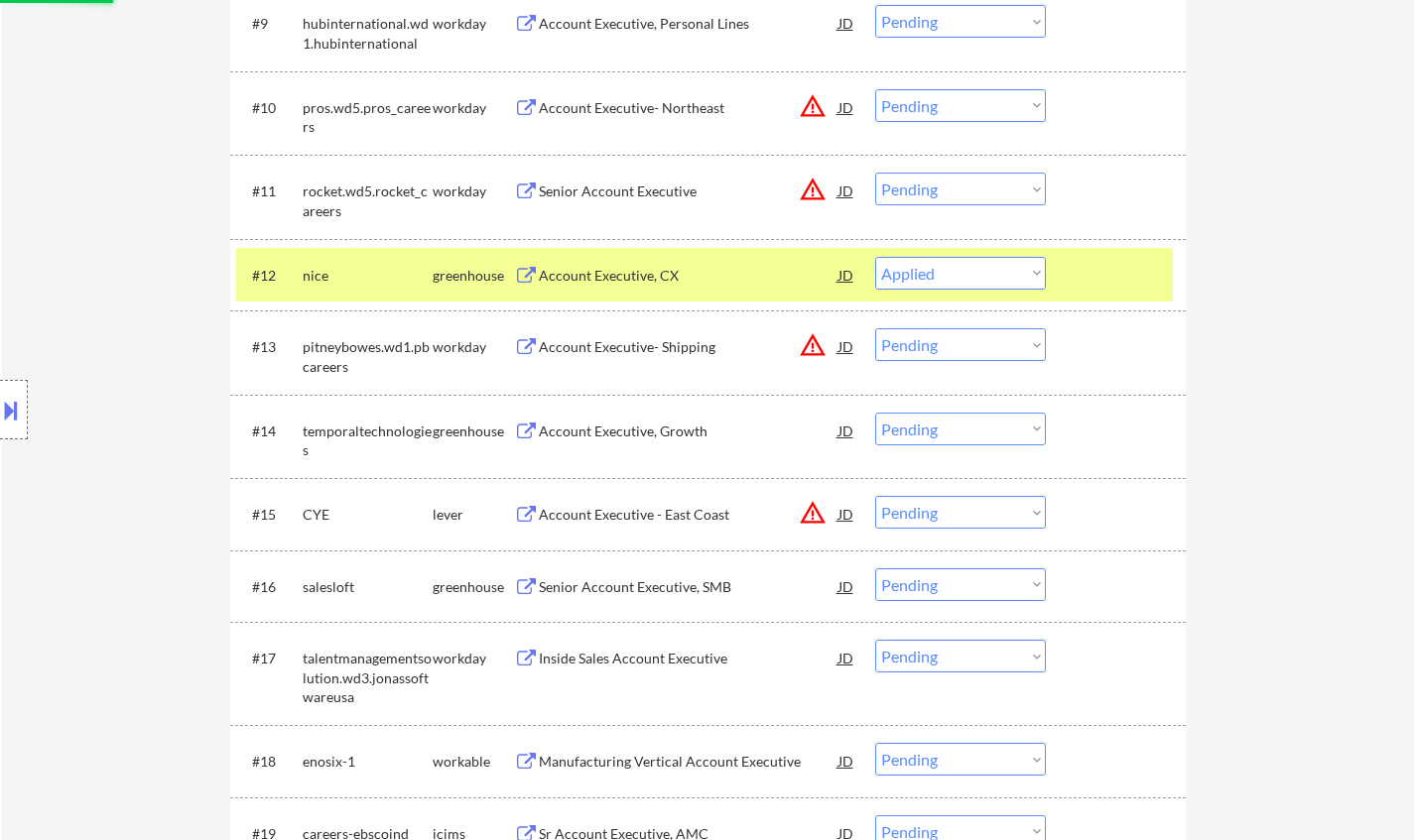 select on ""pending"" 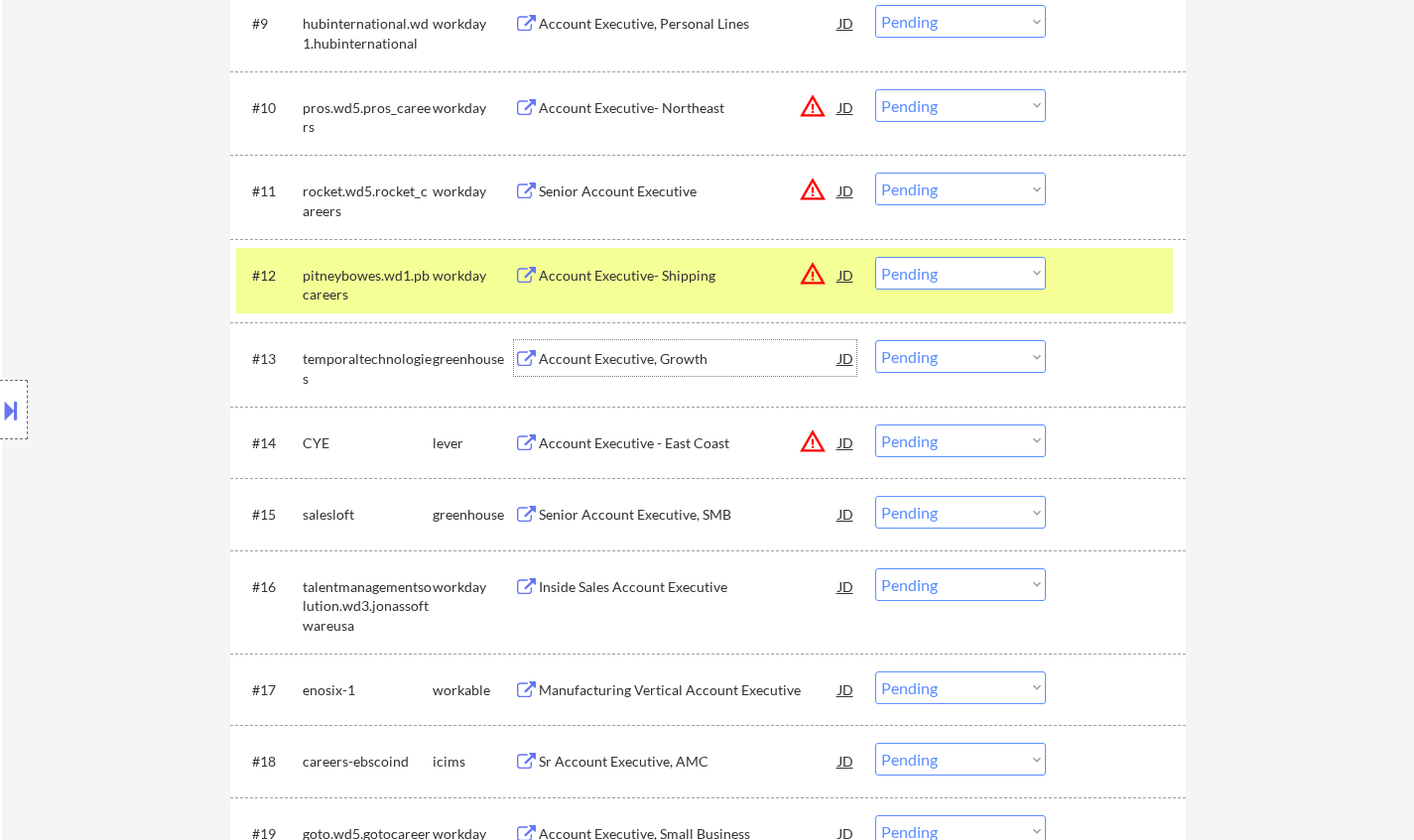click on "Account Executive, Growth" at bounding box center [689, 359] 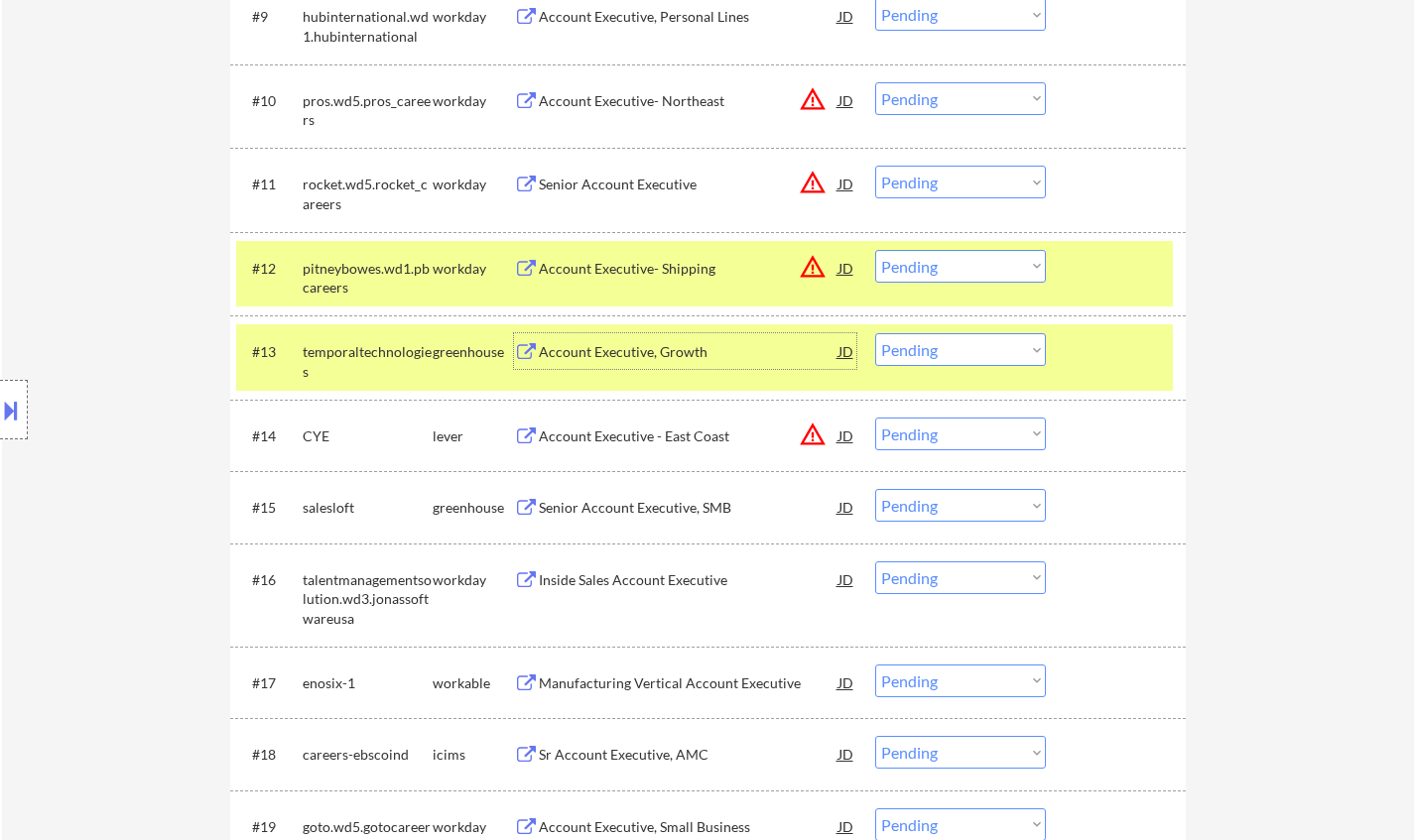 scroll, scrollTop: 1388, scrollLeft: 0, axis: vertical 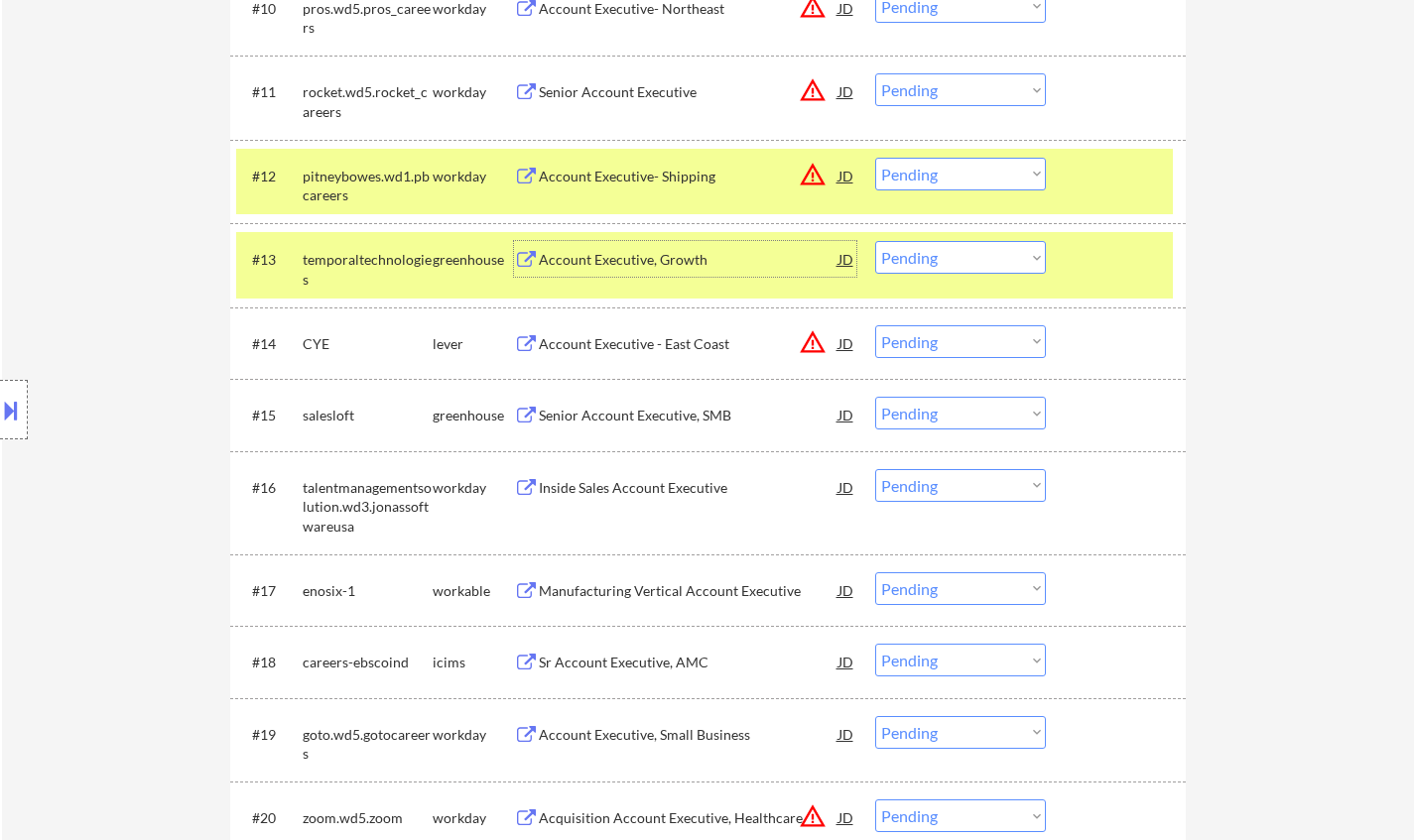 click on "Choose an option... Pending Applied Excluded (Questions) Excluded (Expired) Excluded (Location) Excluded (Bad Match) Excluded (Blocklist) Excluded (Salary) Excluded (Other)" at bounding box center [961, 257] 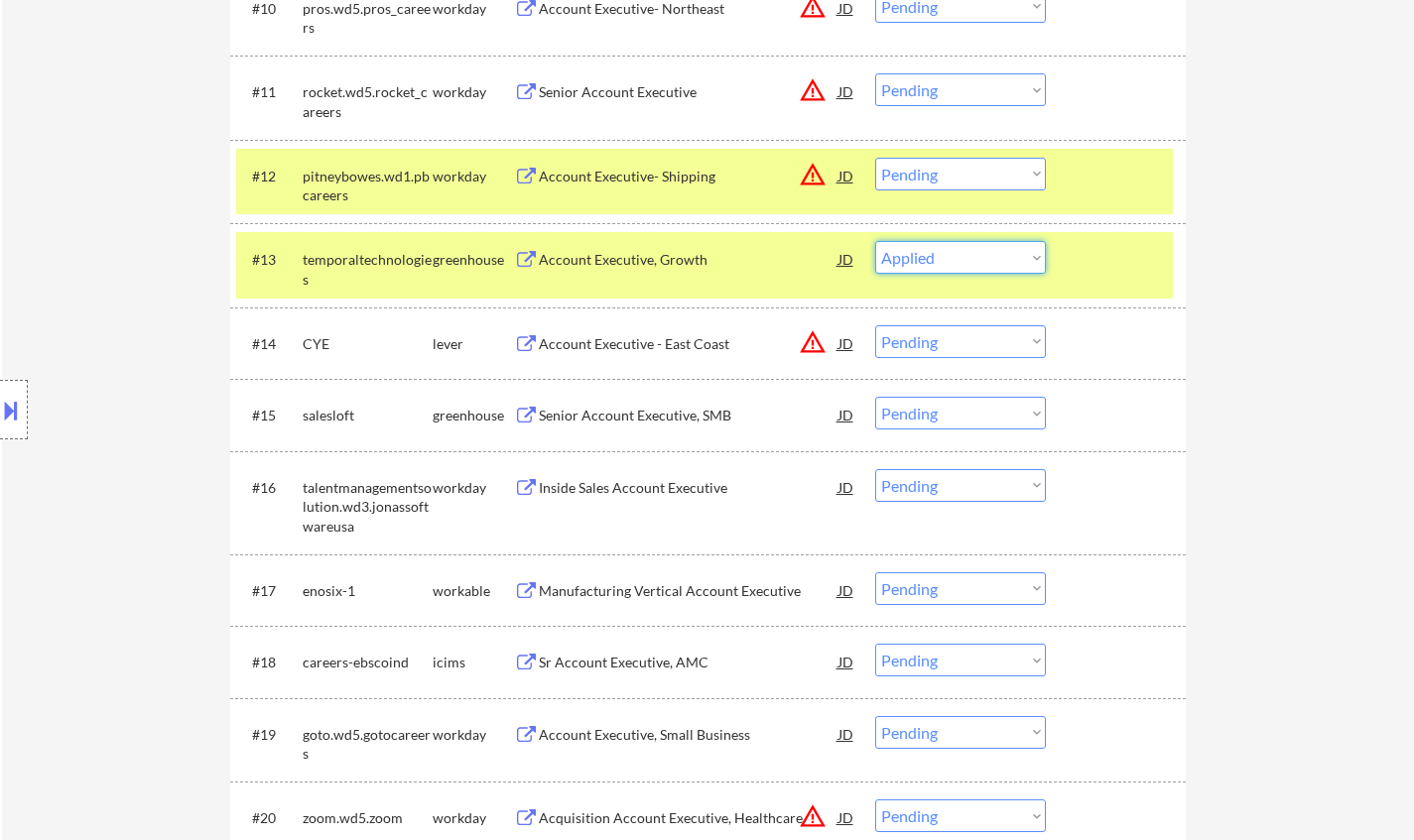 click on "Choose an option... Pending Applied Excluded (Questions) Excluded (Expired) Excluded (Location) Excluded (Bad Match) Excluded (Blocklist) Excluded (Salary) Excluded (Other)" at bounding box center [961, 257] 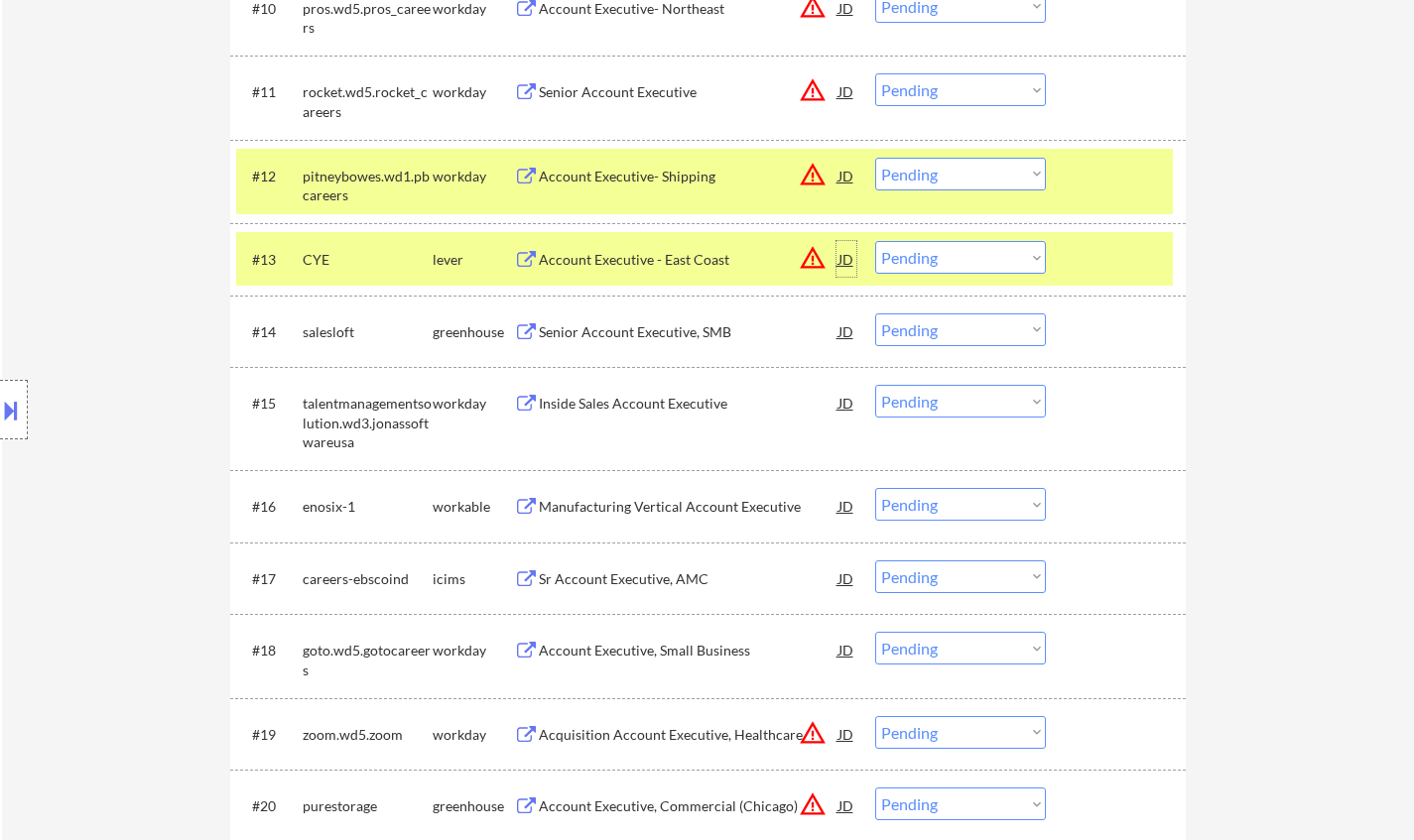 click on "JD" at bounding box center [846, 259] 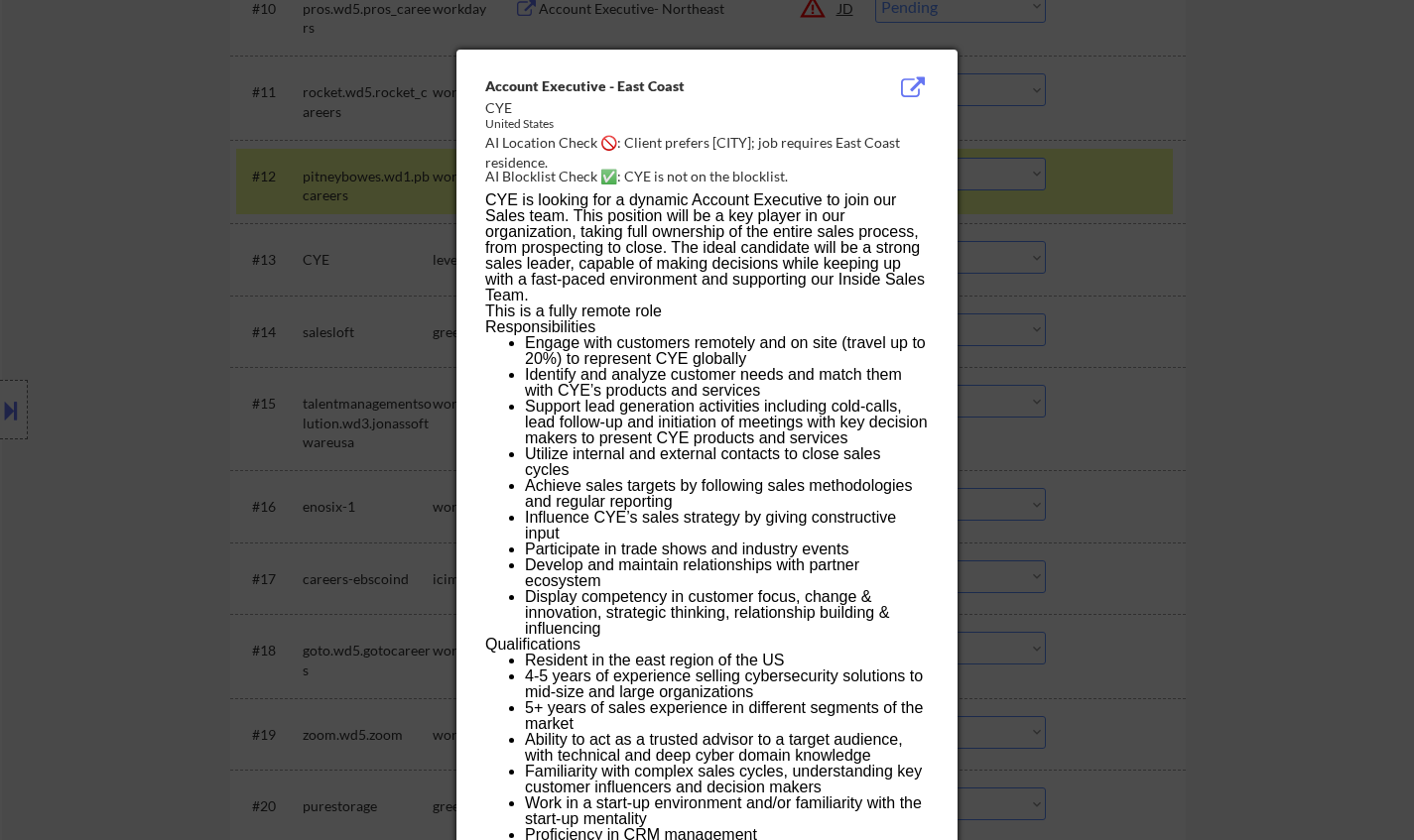 click at bounding box center (707, 420) 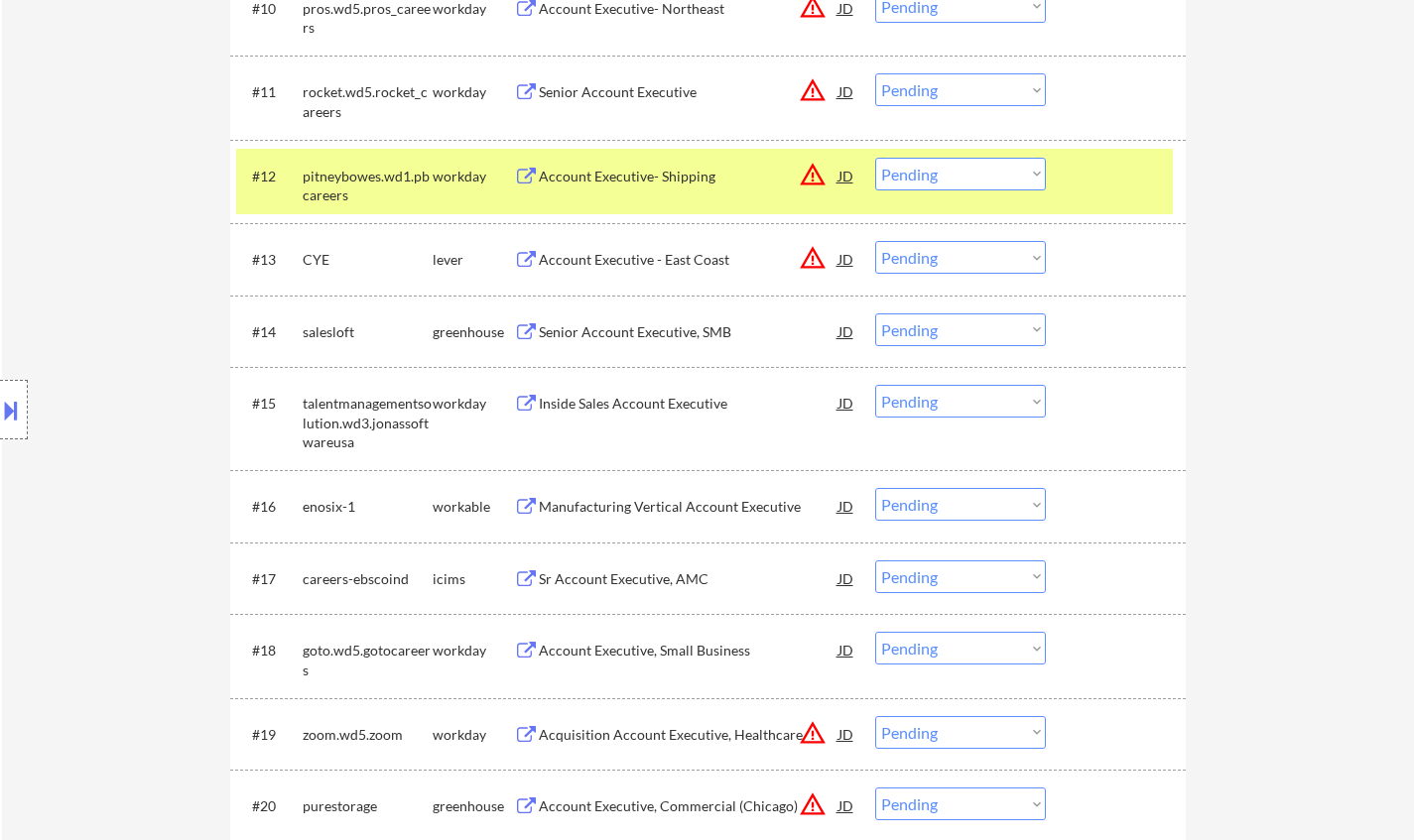 click on "Choose an option... Pending Applied Excluded (Questions) Excluded (Expired) Excluded (Location) Excluded (Bad Match) Excluded (Blocklist) Excluded (Salary) Excluded (Other)" at bounding box center (961, 257) 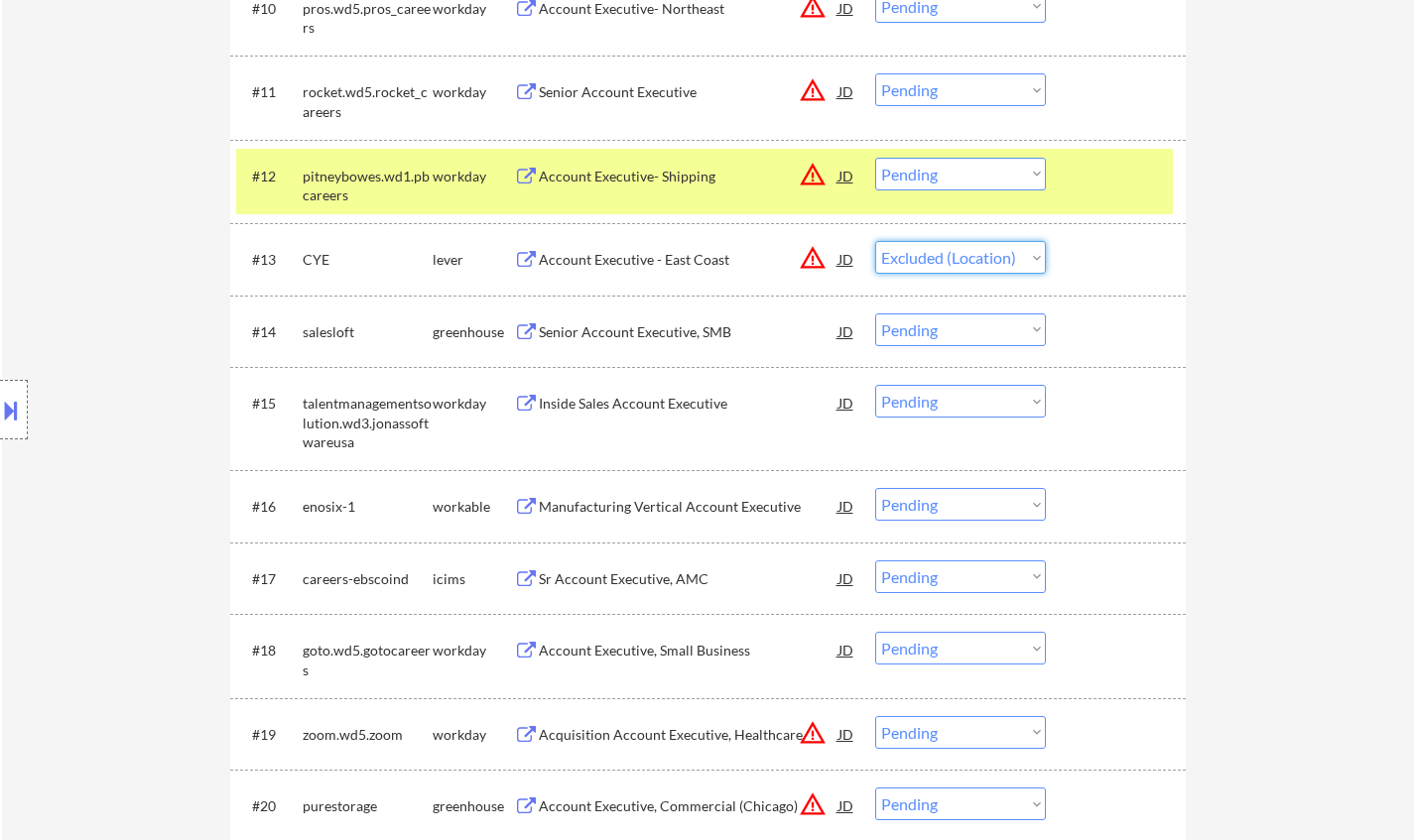 click on "Choose an option... Pending Applied Excluded (Questions) Excluded (Expired) Excluded (Location) Excluded (Bad Match) Excluded (Blocklist) Excluded (Salary) Excluded (Other)" at bounding box center (961, 257) 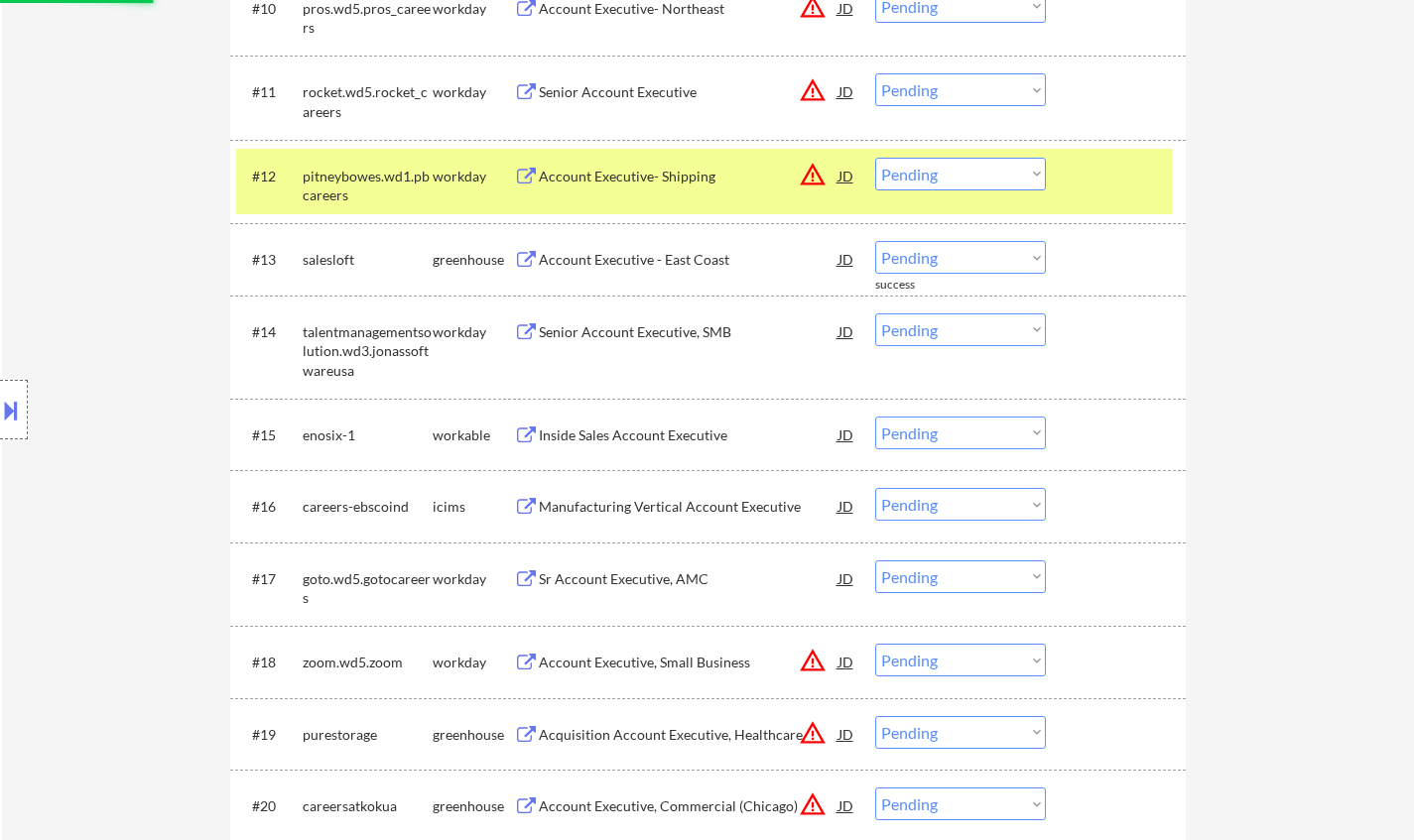 click on "Account Executive - East Coast" at bounding box center (689, 260) 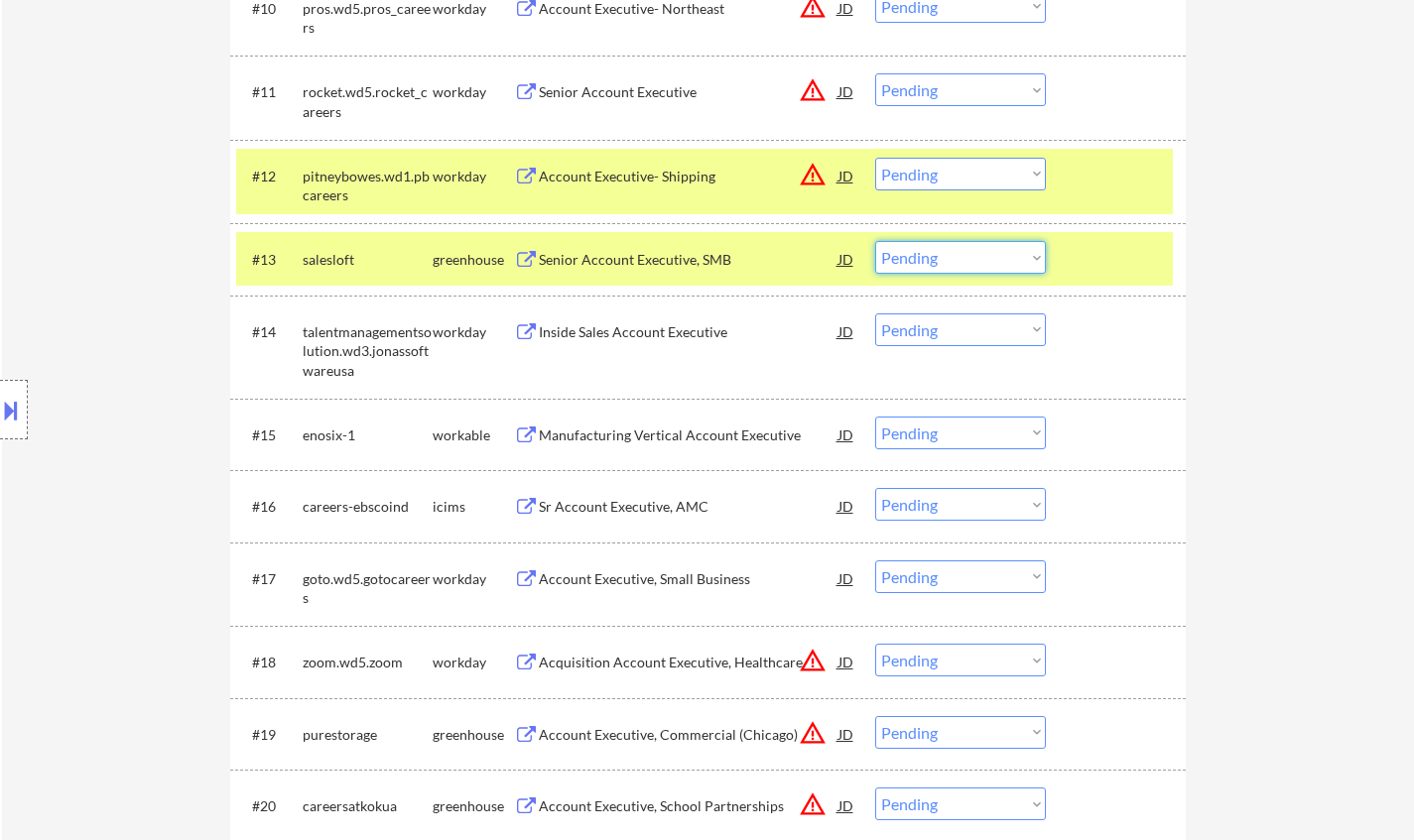 click on "Choose an option... Pending Applied Excluded (Questions) Excluded (Expired) Excluded (Location) Excluded (Bad Match) Excluded (Blocklist) Excluded (Salary) Excluded (Other)" at bounding box center (961, 257) 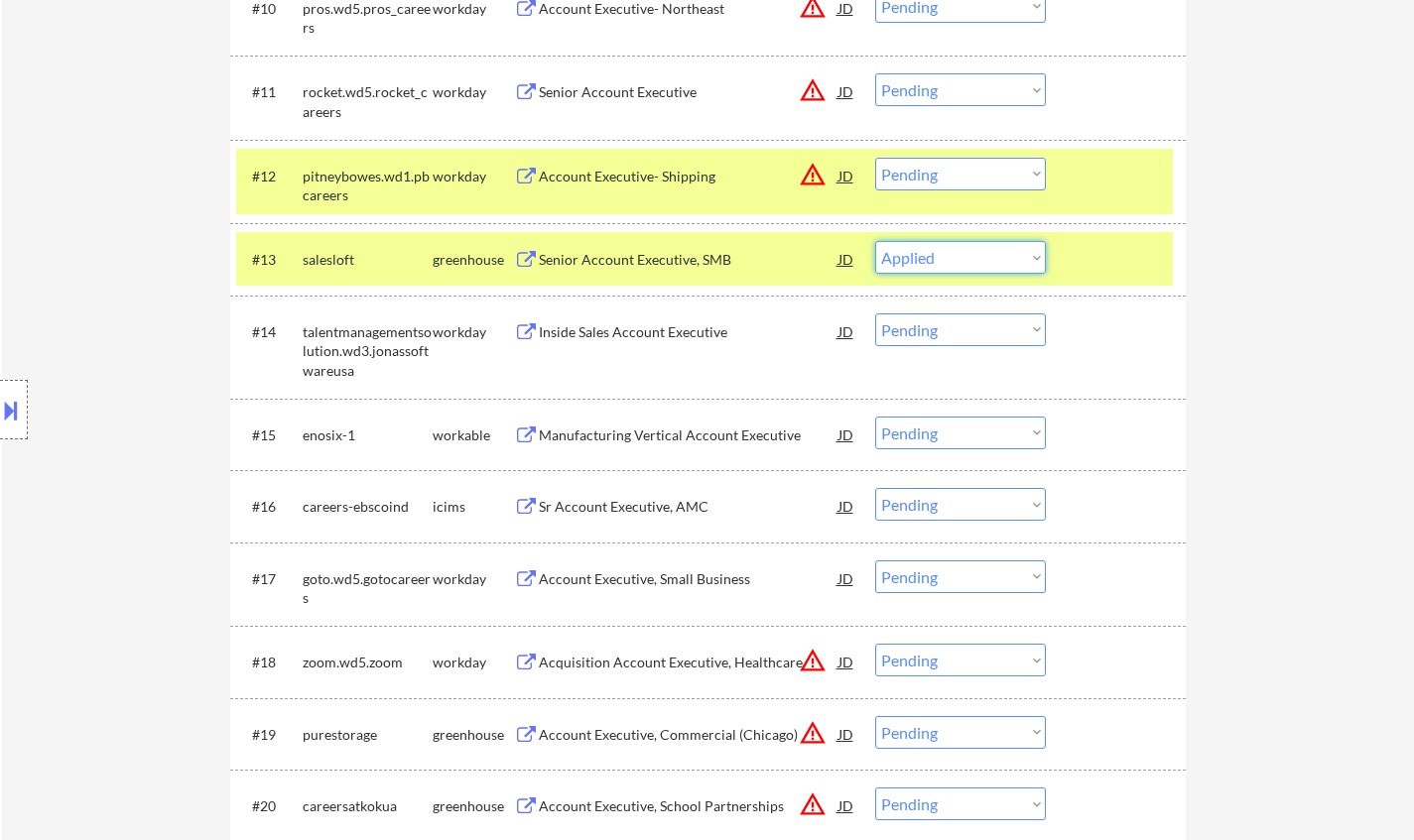 click on "Choose an option... Pending Applied Excluded (Questions) Excluded (Expired) Excluded (Location) Excluded (Bad Match) Excluded (Blocklist) Excluded (Salary) Excluded (Other)" at bounding box center (961, 257) 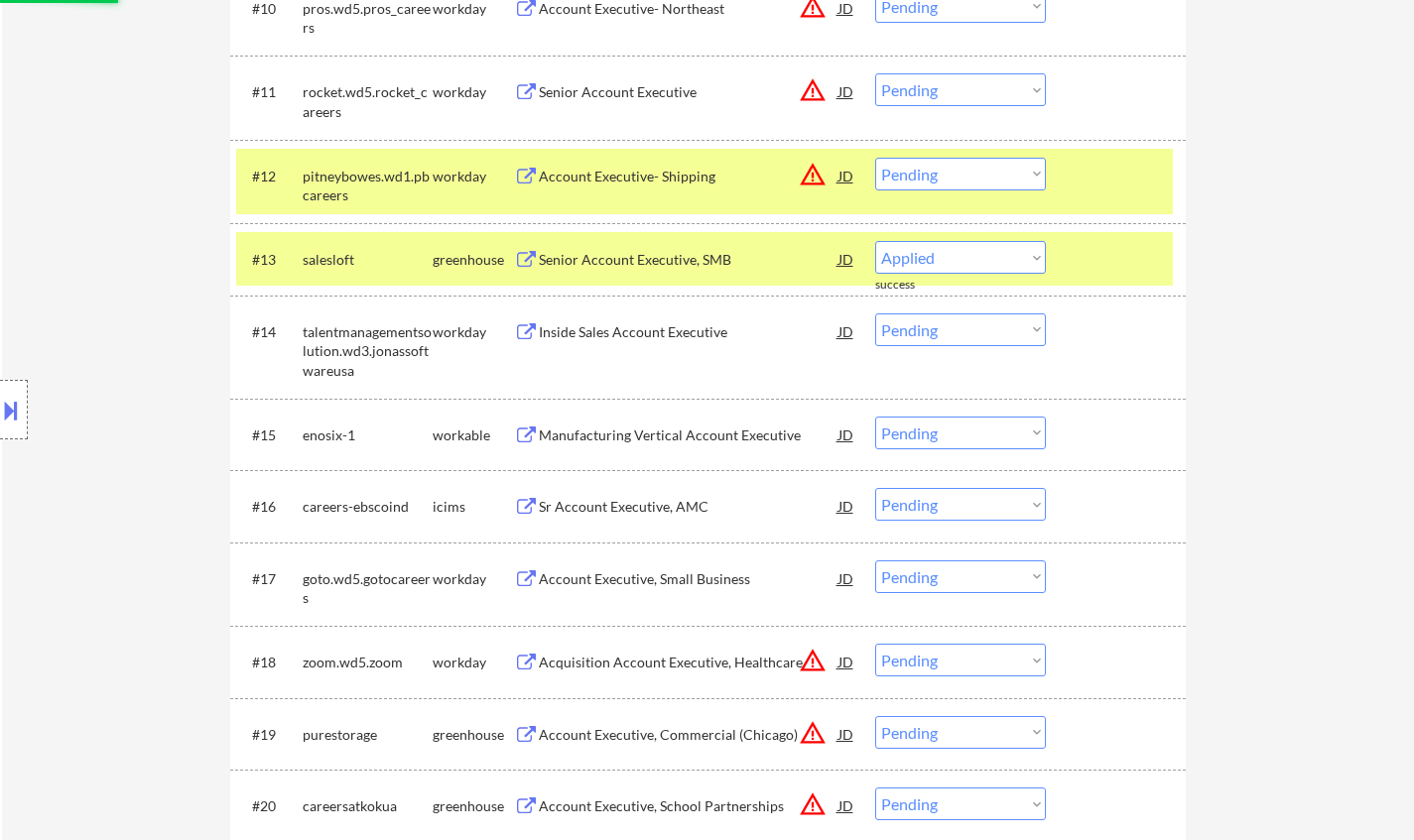 select on ""pending"" 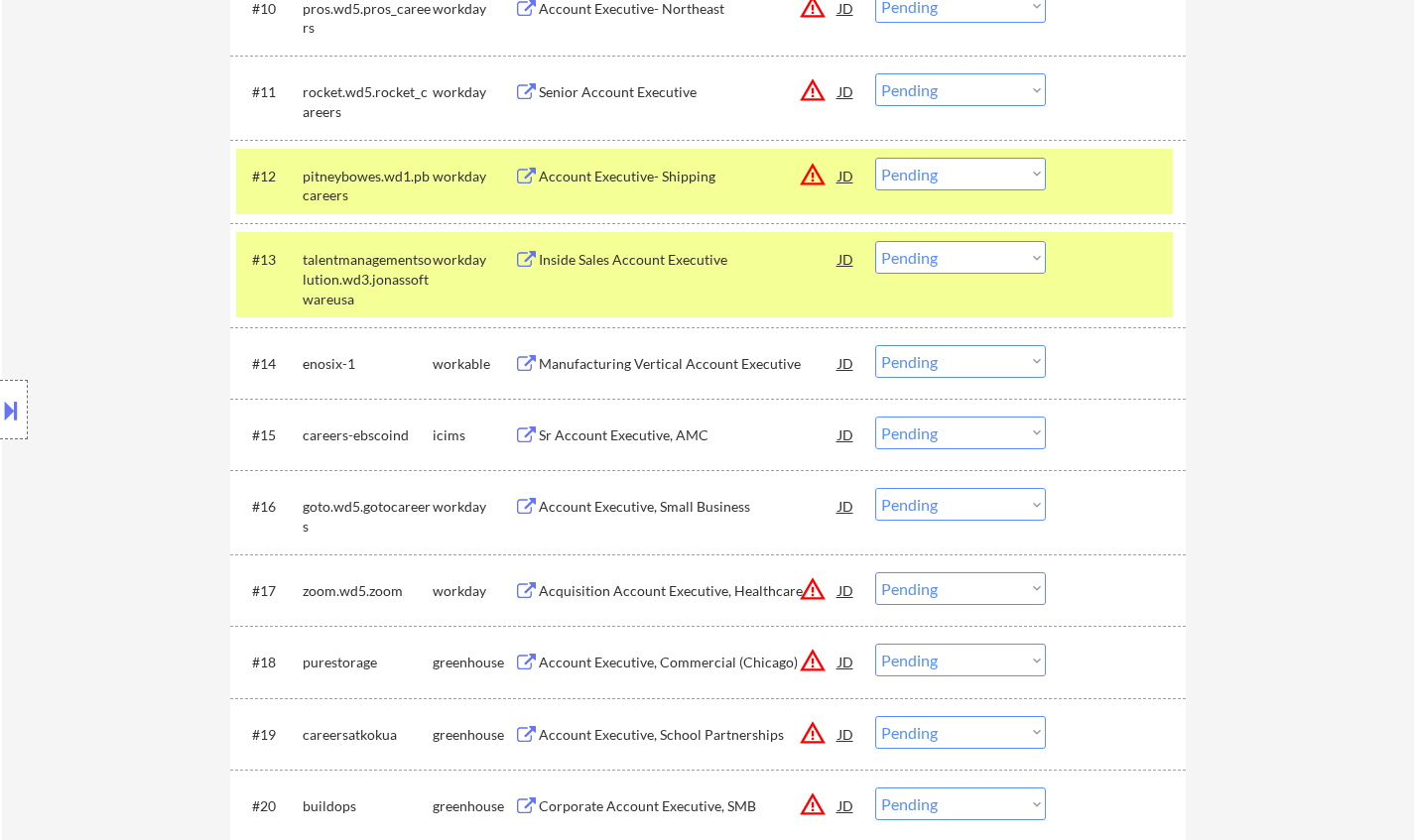 click on "Manufacturing Vertical Account Executive" at bounding box center [689, 364] 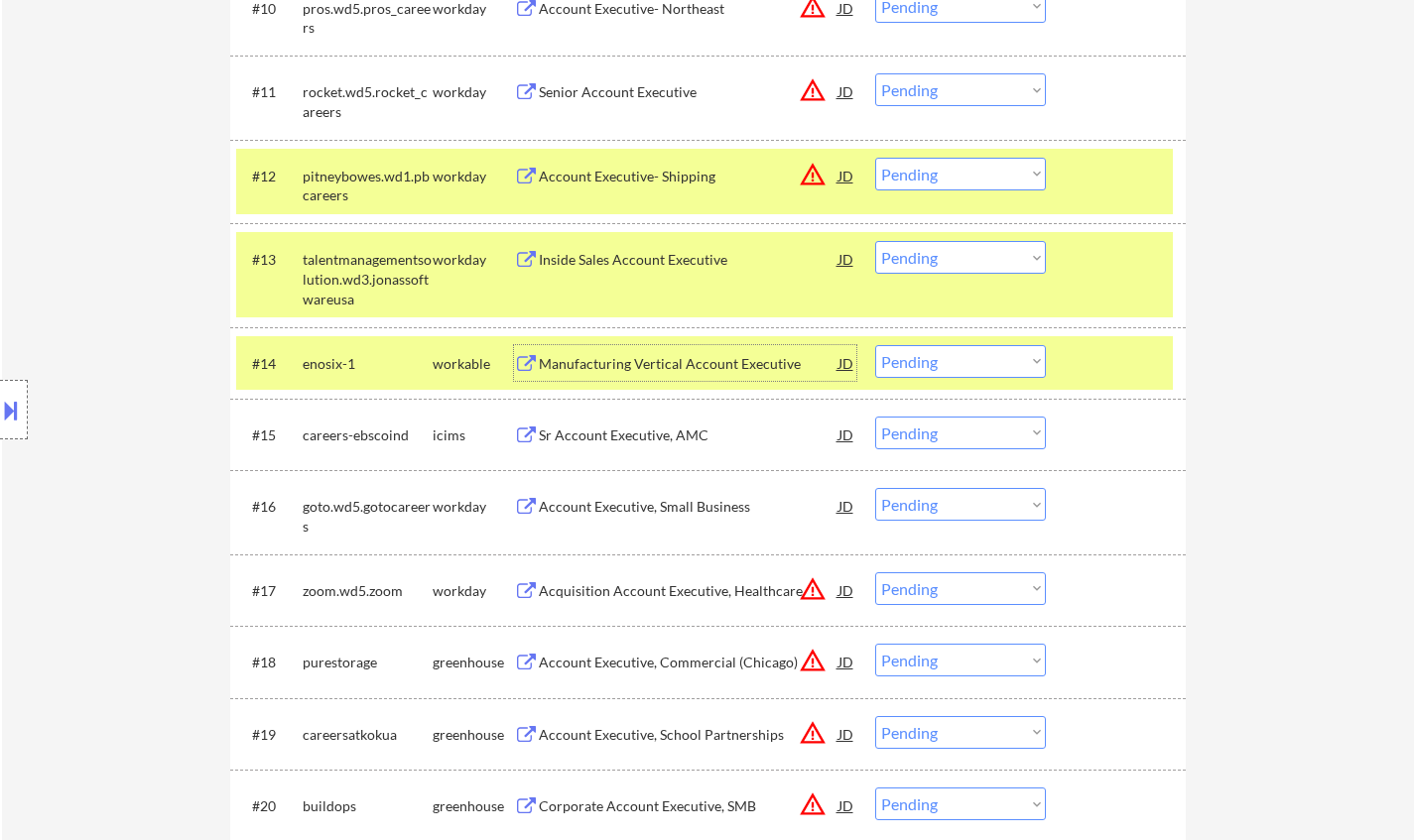 click on "Choose an option... Pending Applied Excluded (Questions) Excluded (Expired) Excluded (Location) Excluded (Bad Match) Excluded (Blocklist) Excluded (Salary) Excluded (Other)" at bounding box center (961, 361) 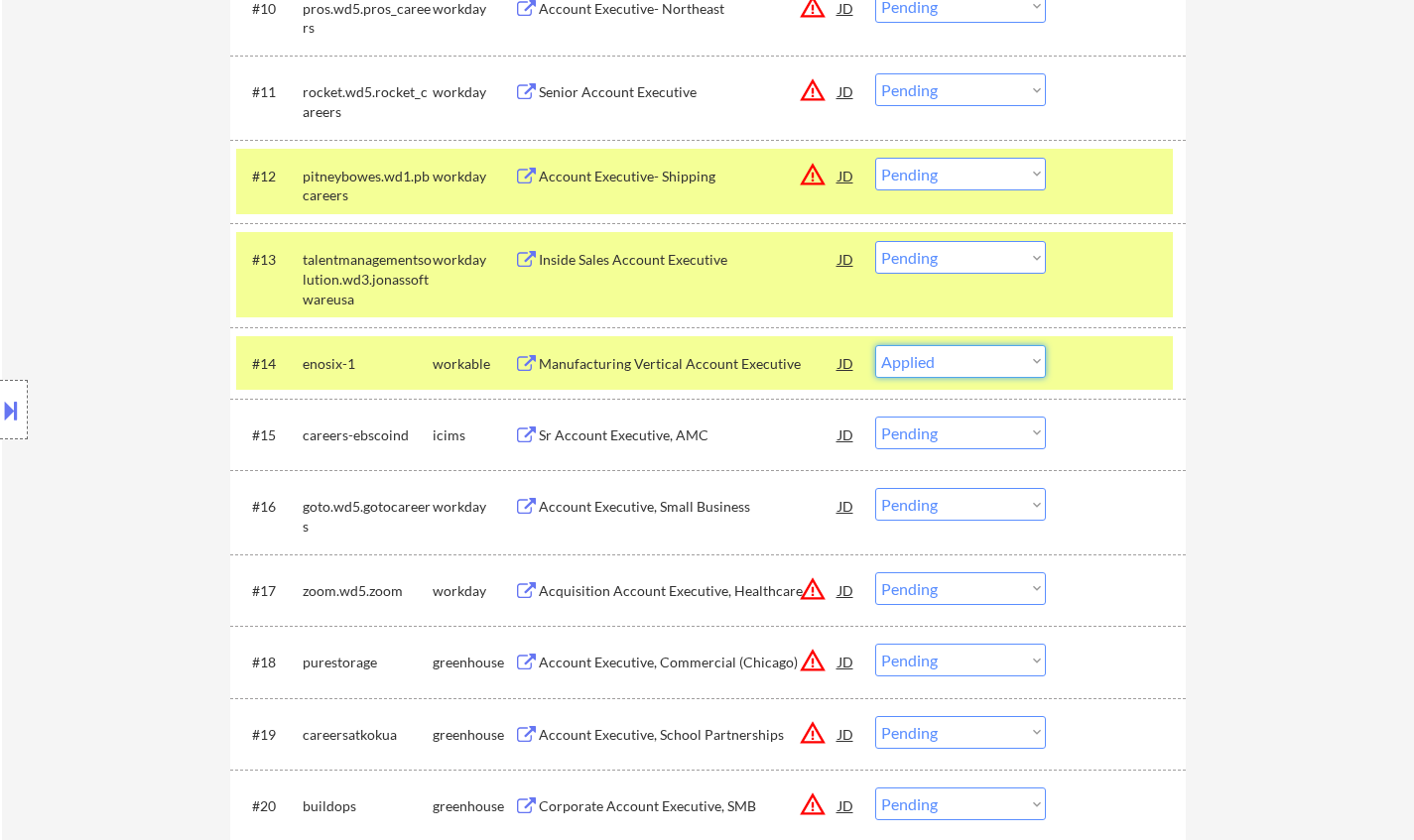 click on "Choose an option... Pending Applied Excluded (Questions) Excluded (Expired) Excluded (Location) Excluded (Bad Match) Excluded (Blocklist) Excluded (Salary) Excluded (Other)" at bounding box center (961, 361) 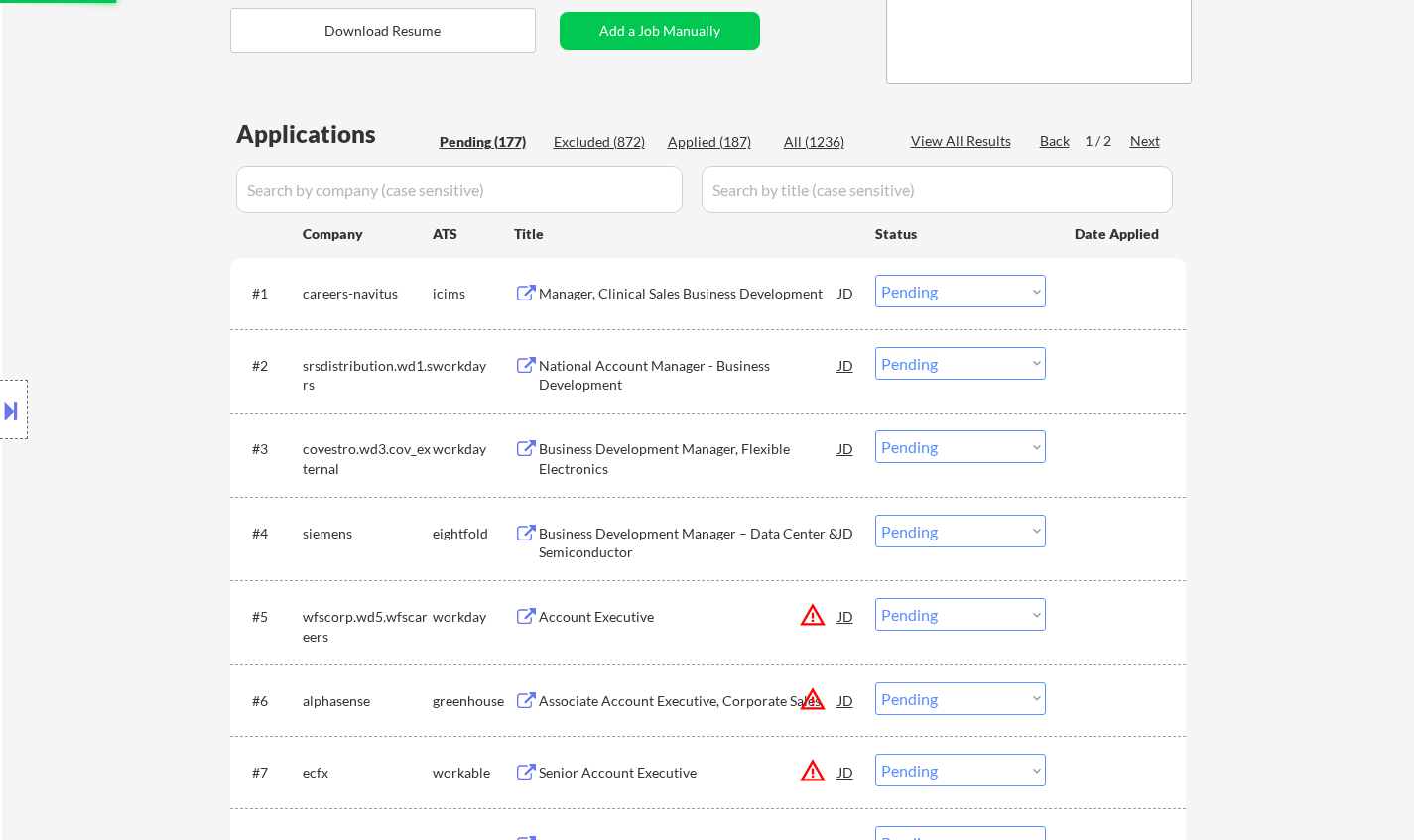scroll, scrollTop: 0, scrollLeft: 0, axis: both 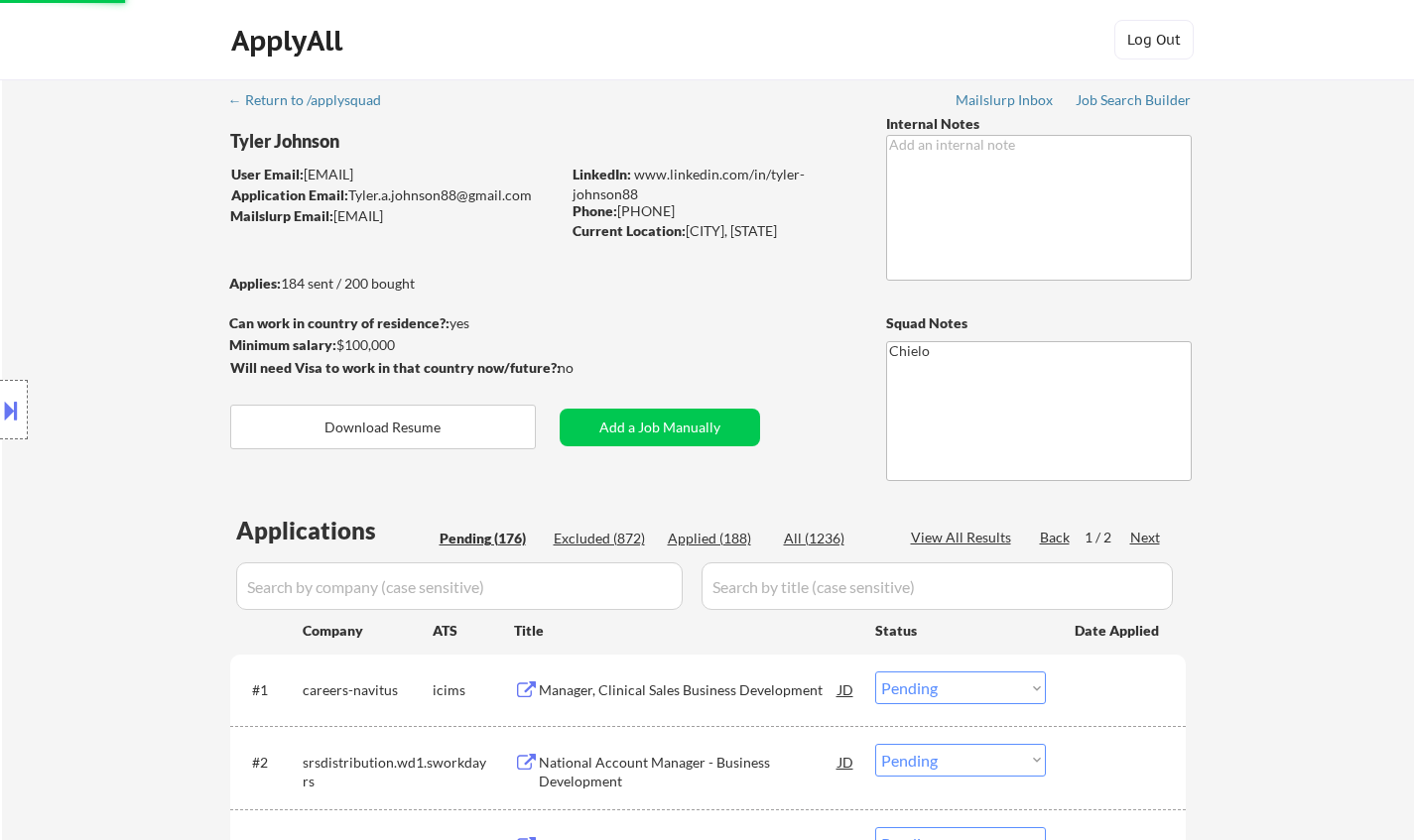 select on ""pending"" 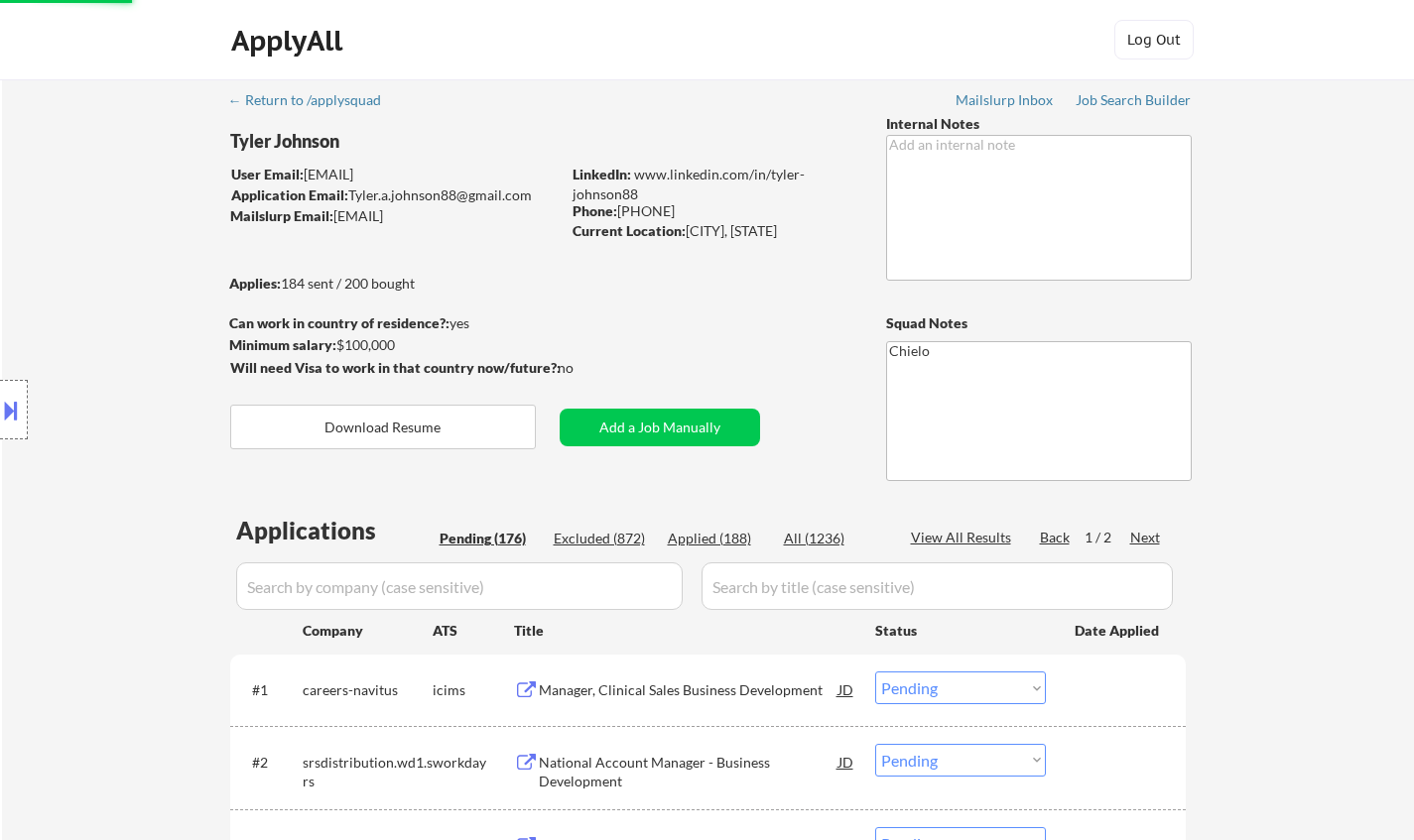 scroll, scrollTop: 397, scrollLeft: 0, axis: vertical 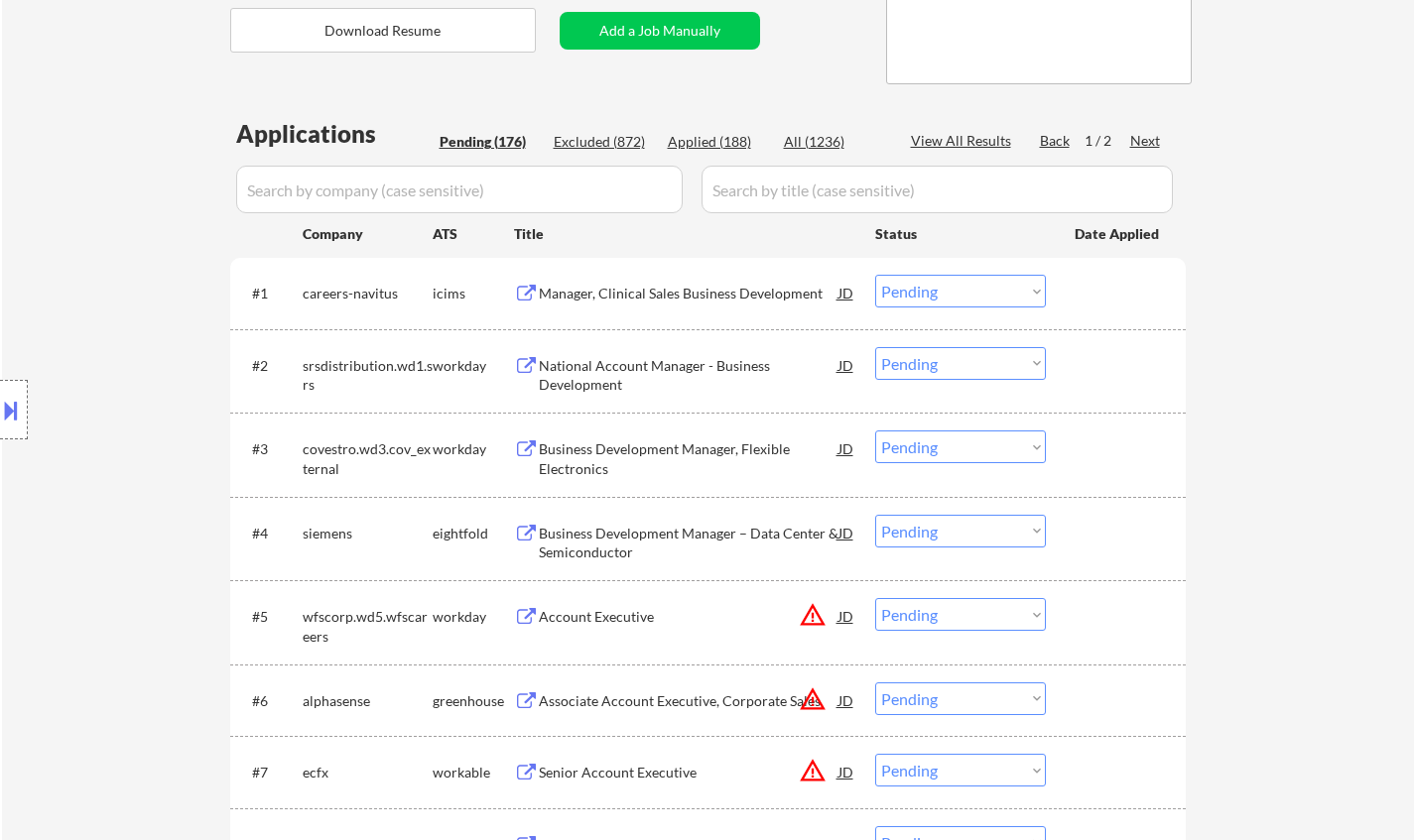 click on "National Account Manager - Business Development" at bounding box center [689, 371] 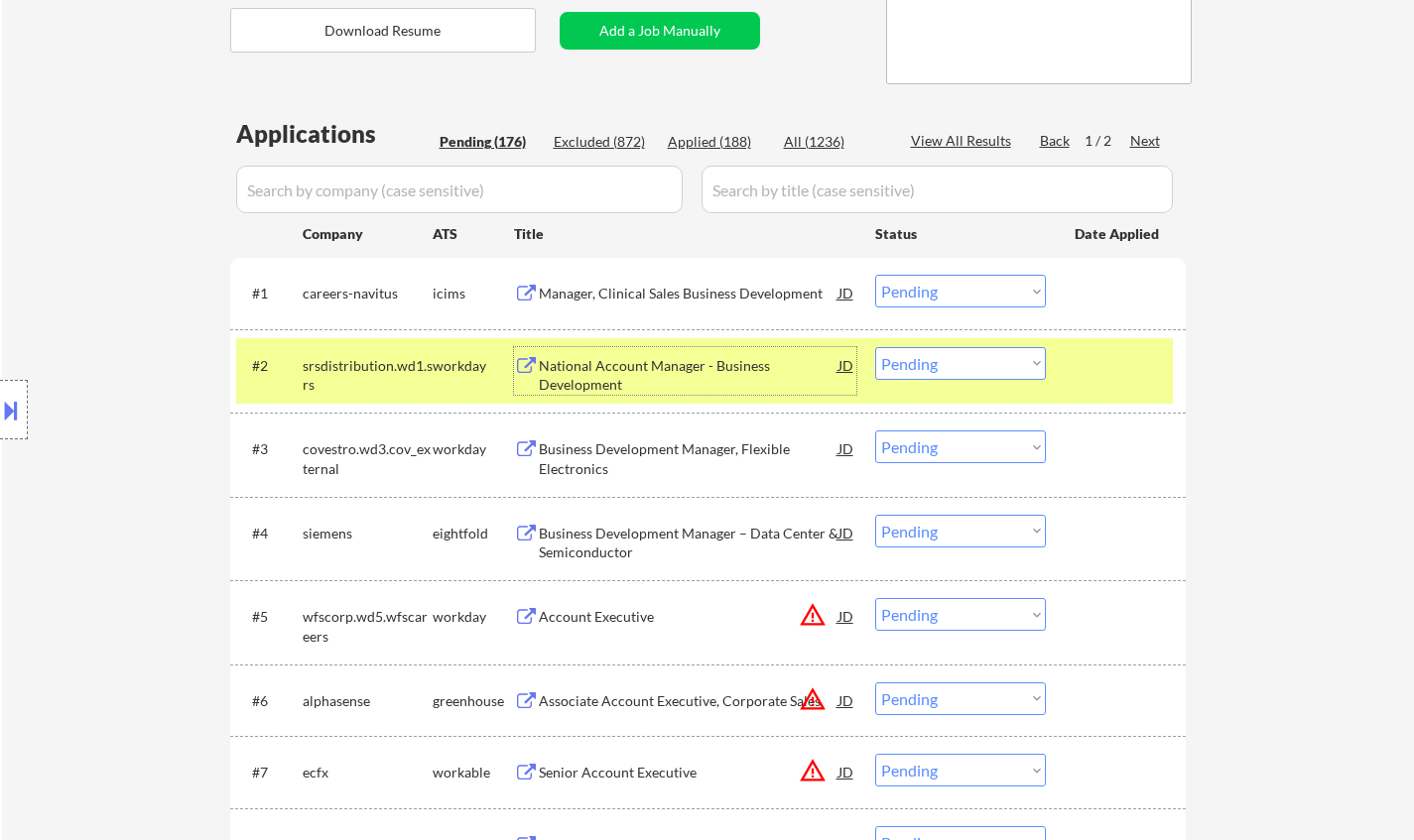 click on "Choose an option... Pending Applied Excluded (Questions) Excluded (Expired) Excluded (Location) Excluded (Bad Match) Excluded (Blocklist) Excluded (Salary) Excluded (Other)" at bounding box center (961, 363) 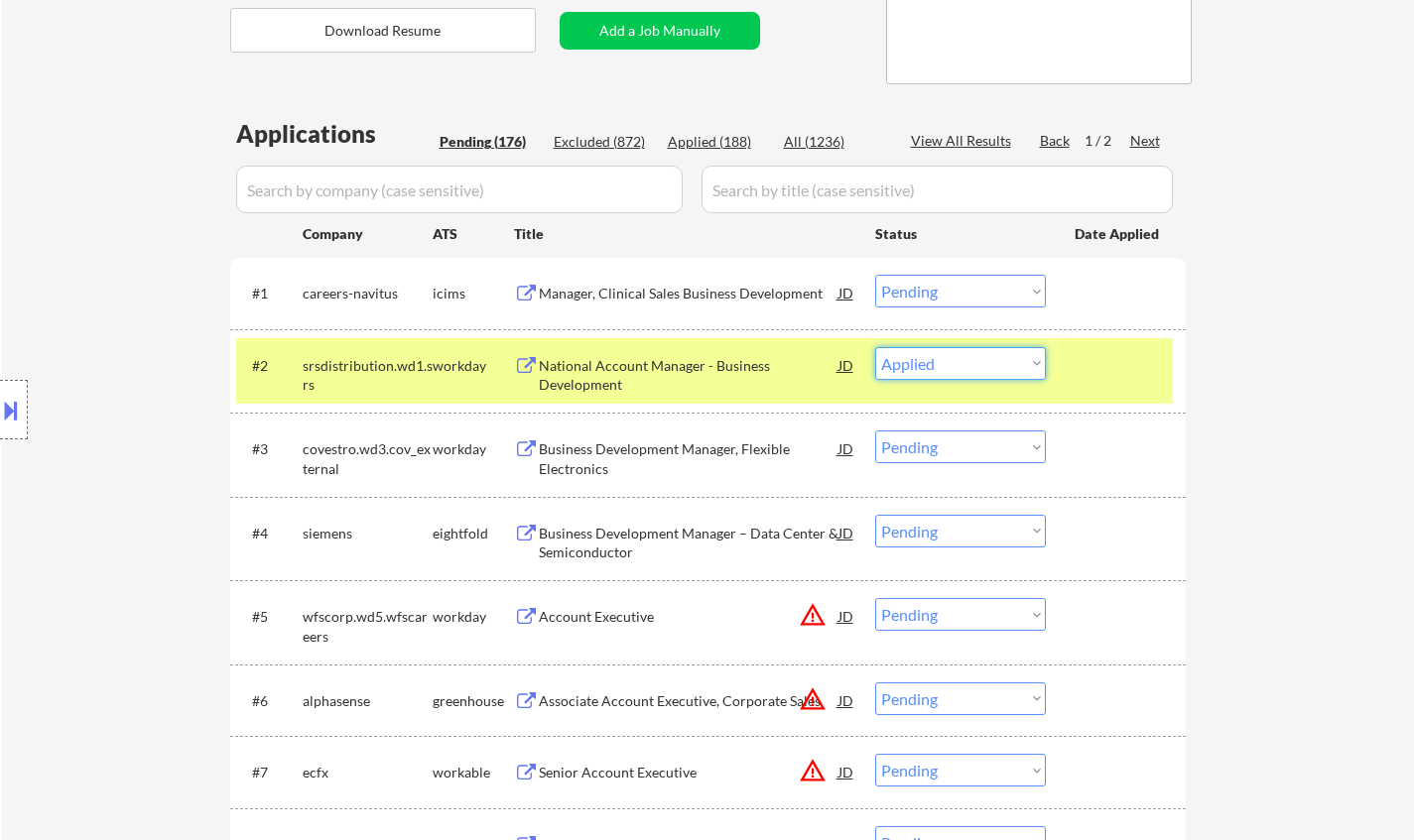 click on "Choose an option... Pending Applied Excluded (Questions) Excluded (Expired) Excluded (Location) Excluded (Bad Match) Excluded (Blocklist) Excluded (Salary) Excluded (Other)" at bounding box center (961, 363) 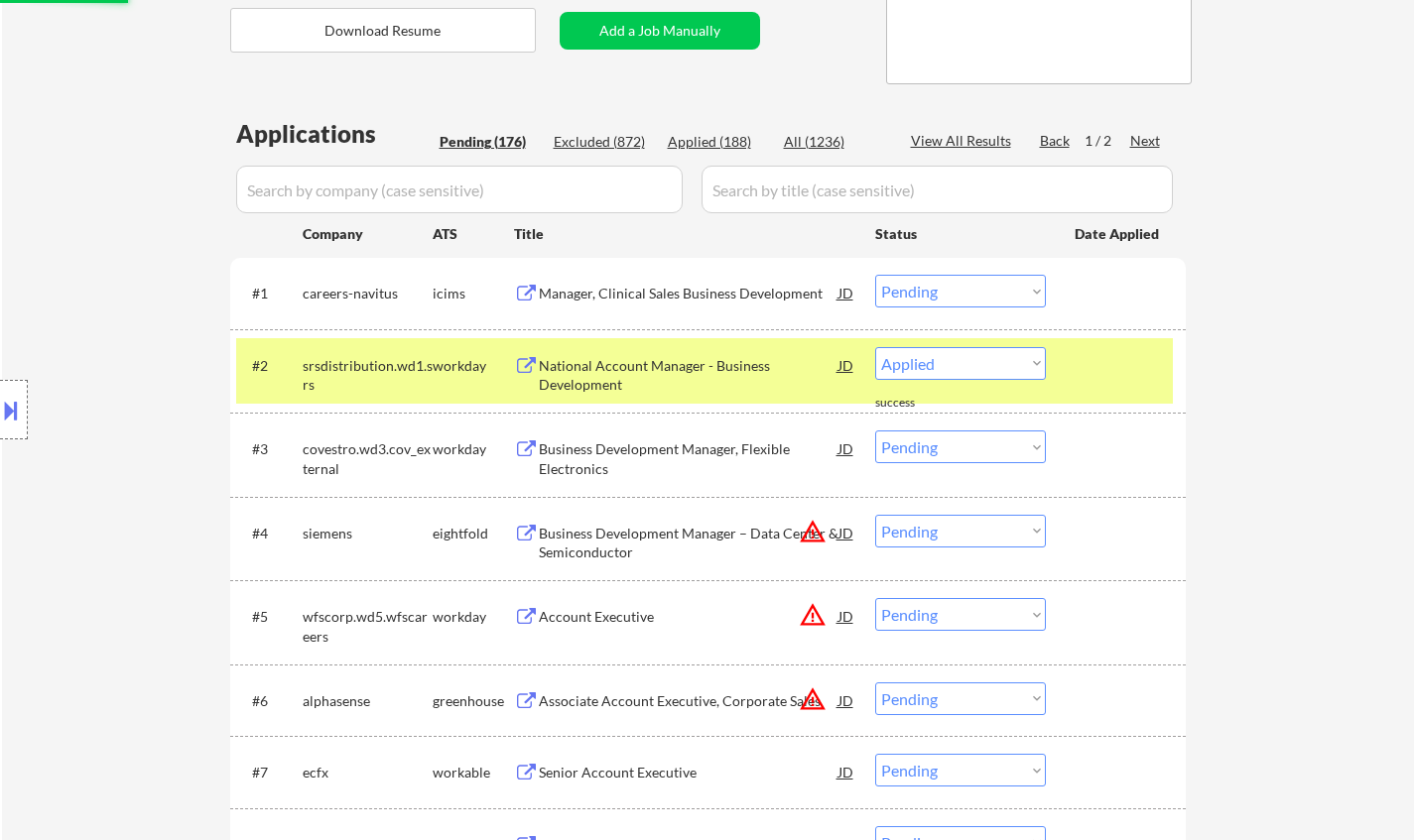 select on ""pending"" 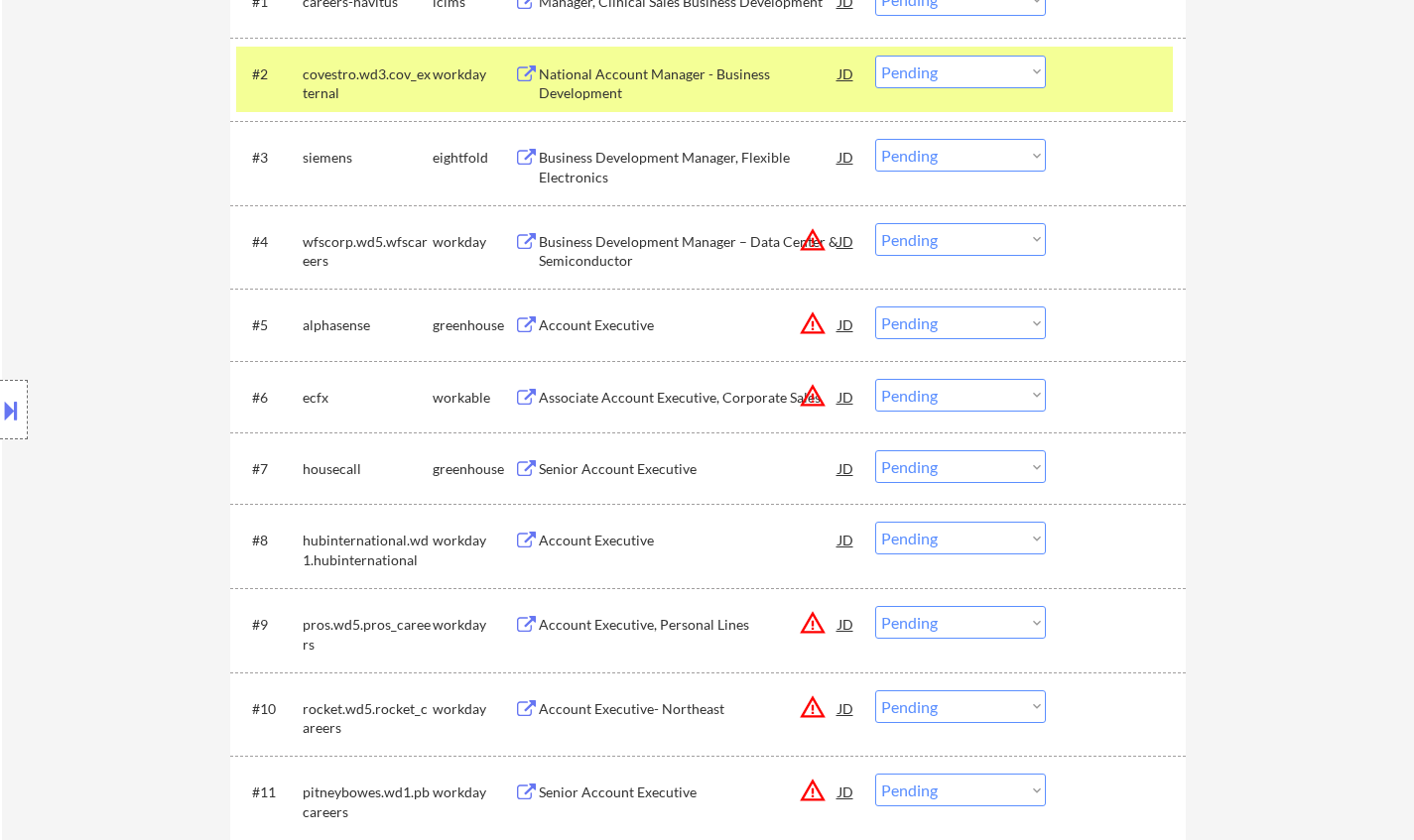 scroll, scrollTop: 694, scrollLeft: 0, axis: vertical 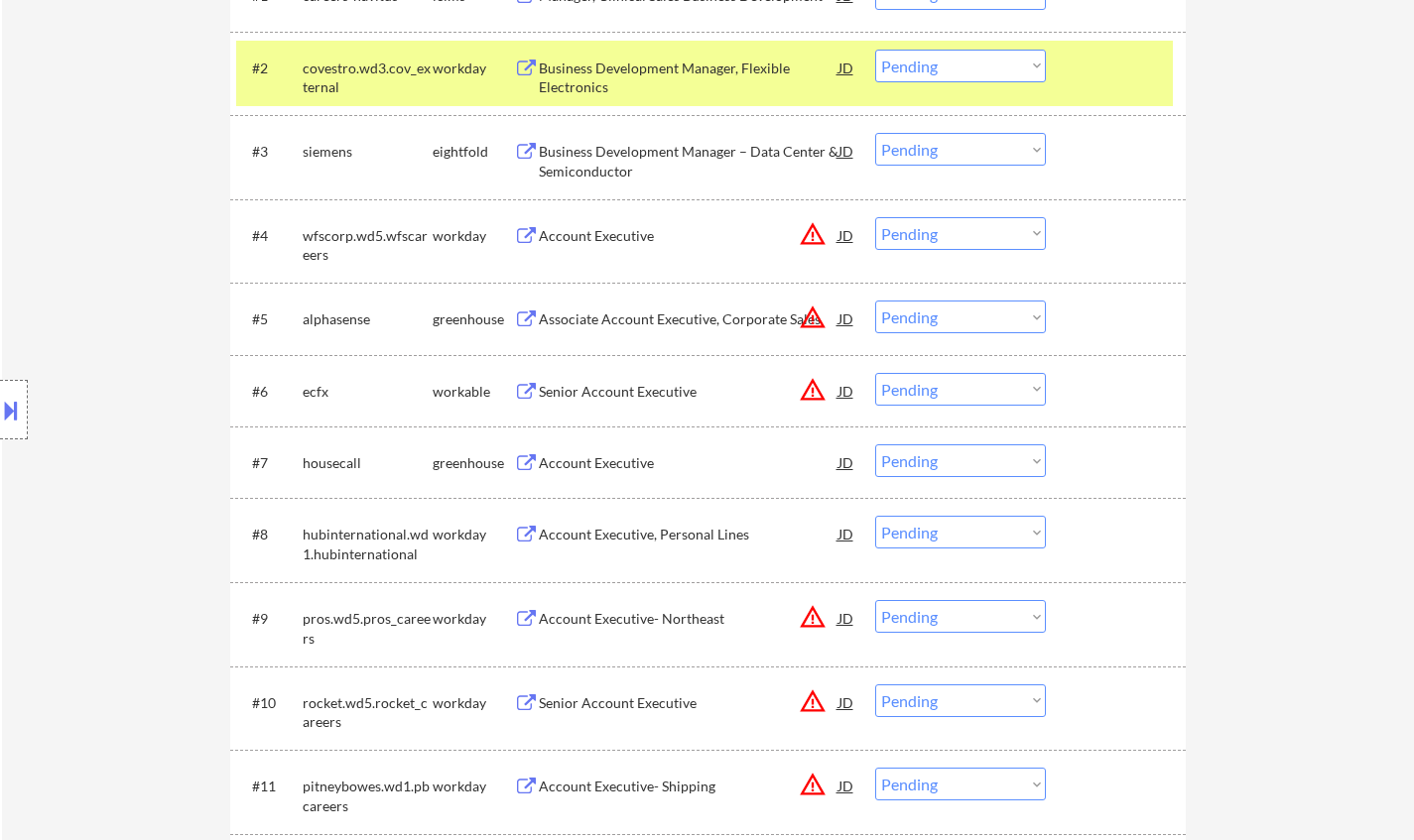 click on "Account Executive" at bounding box center (689, 463) 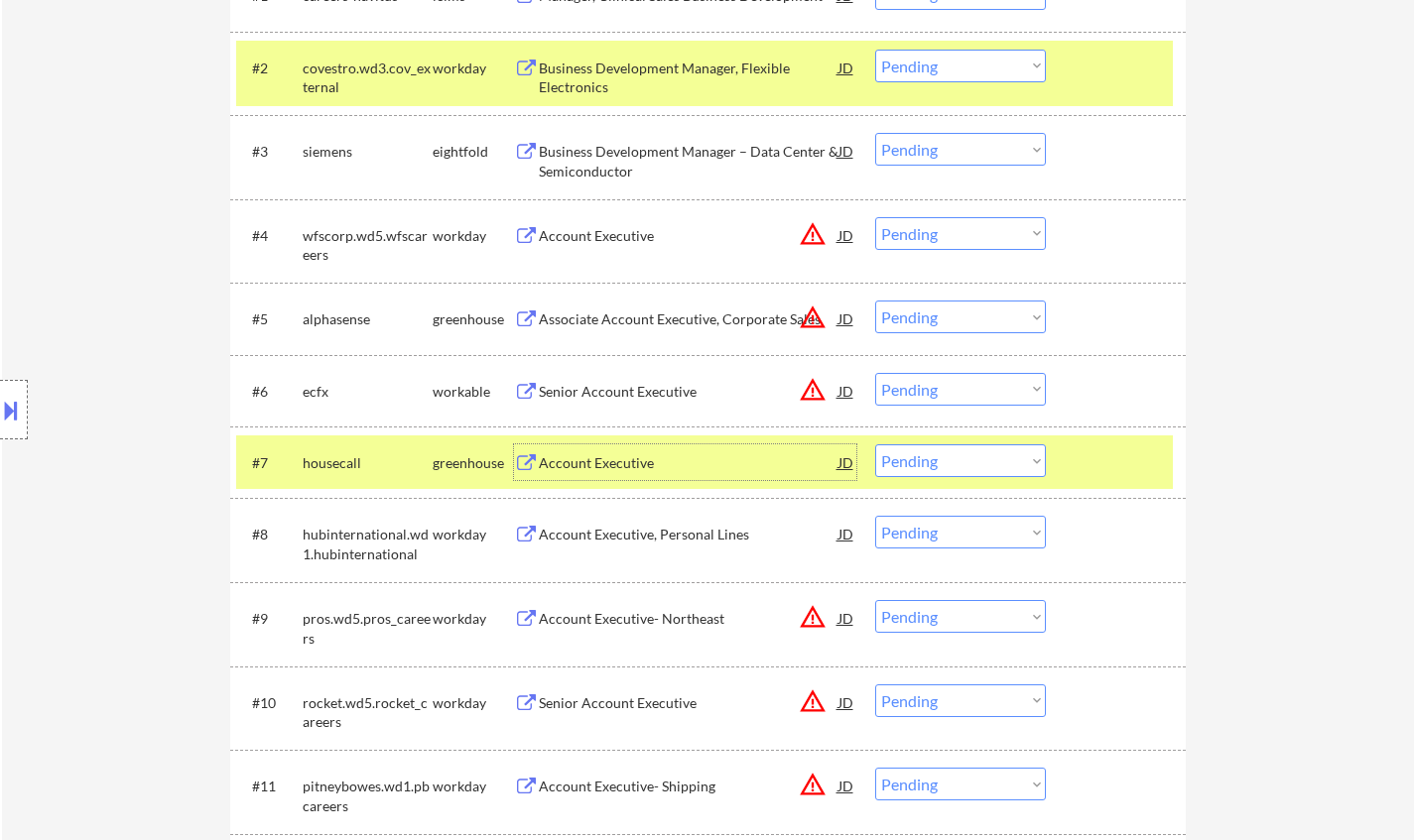 click on "Choose an option... Pending Applied Excluded (Questions) Excluded (Expired) Excluded (Location) Excluded (Bad Match) Excluded (Blocklist) Excluded (Salary) Excluded (Other)" at bounding box center [961, 460] 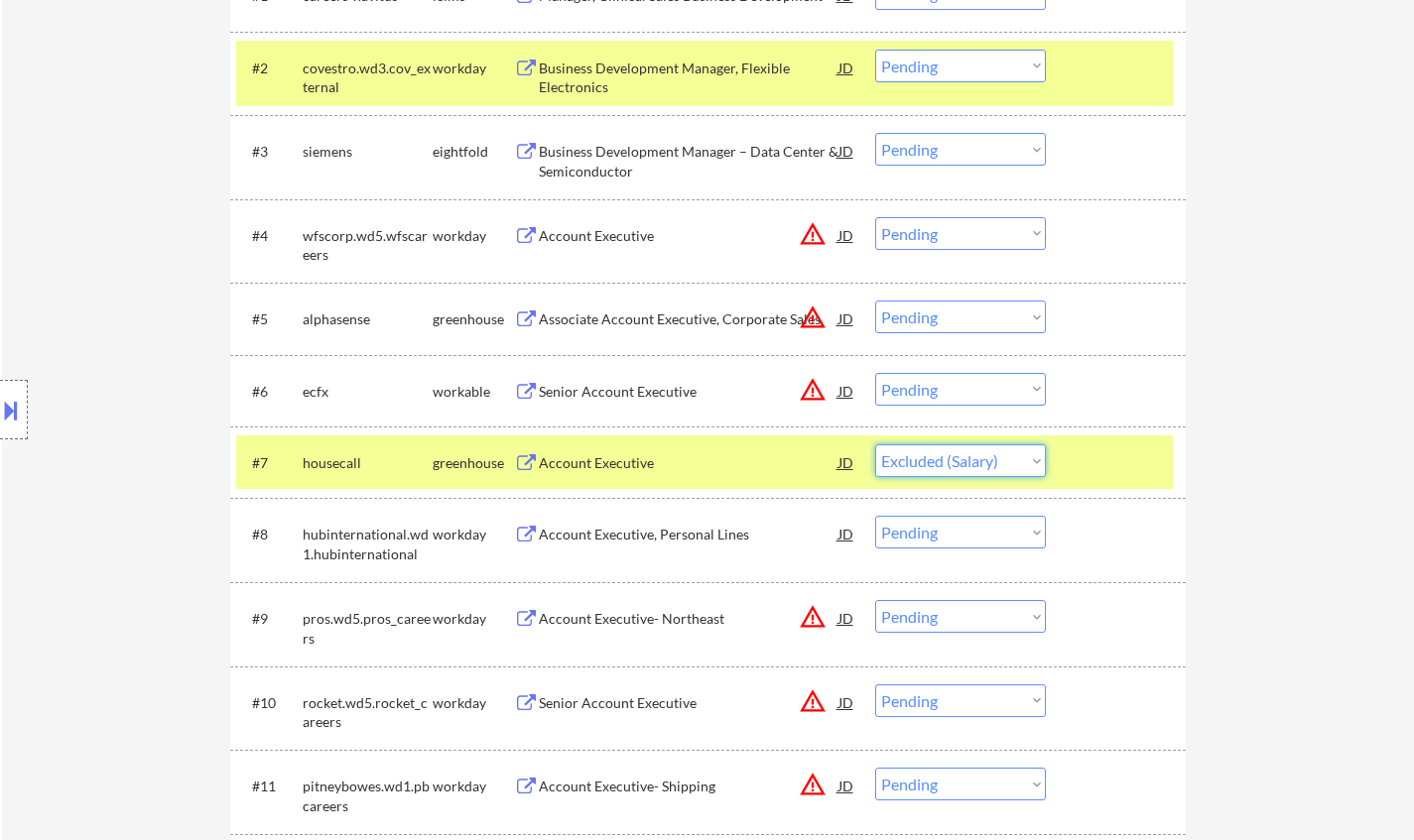 click on "Choose an option... Pending Applied Excluded (Questions) Excluded (Expired) Excluded (Location) Excluded (Bad Match) Excluded (Blocklist) Excluded (Salary) Excluded (Other)" at bounding box center [961, 460] 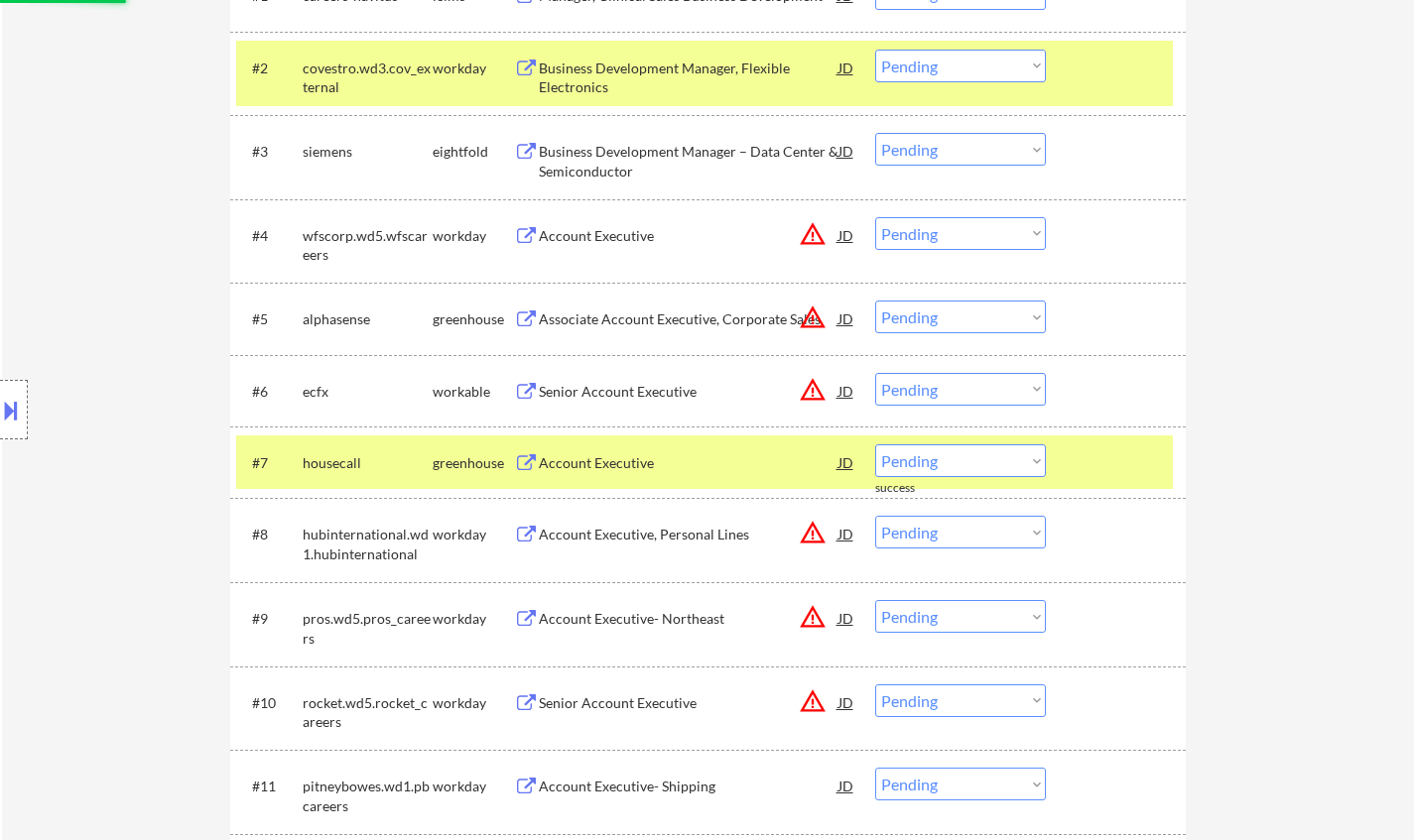 scroll, scrollTop: 893, scrollLeft: 0, axis: vertical 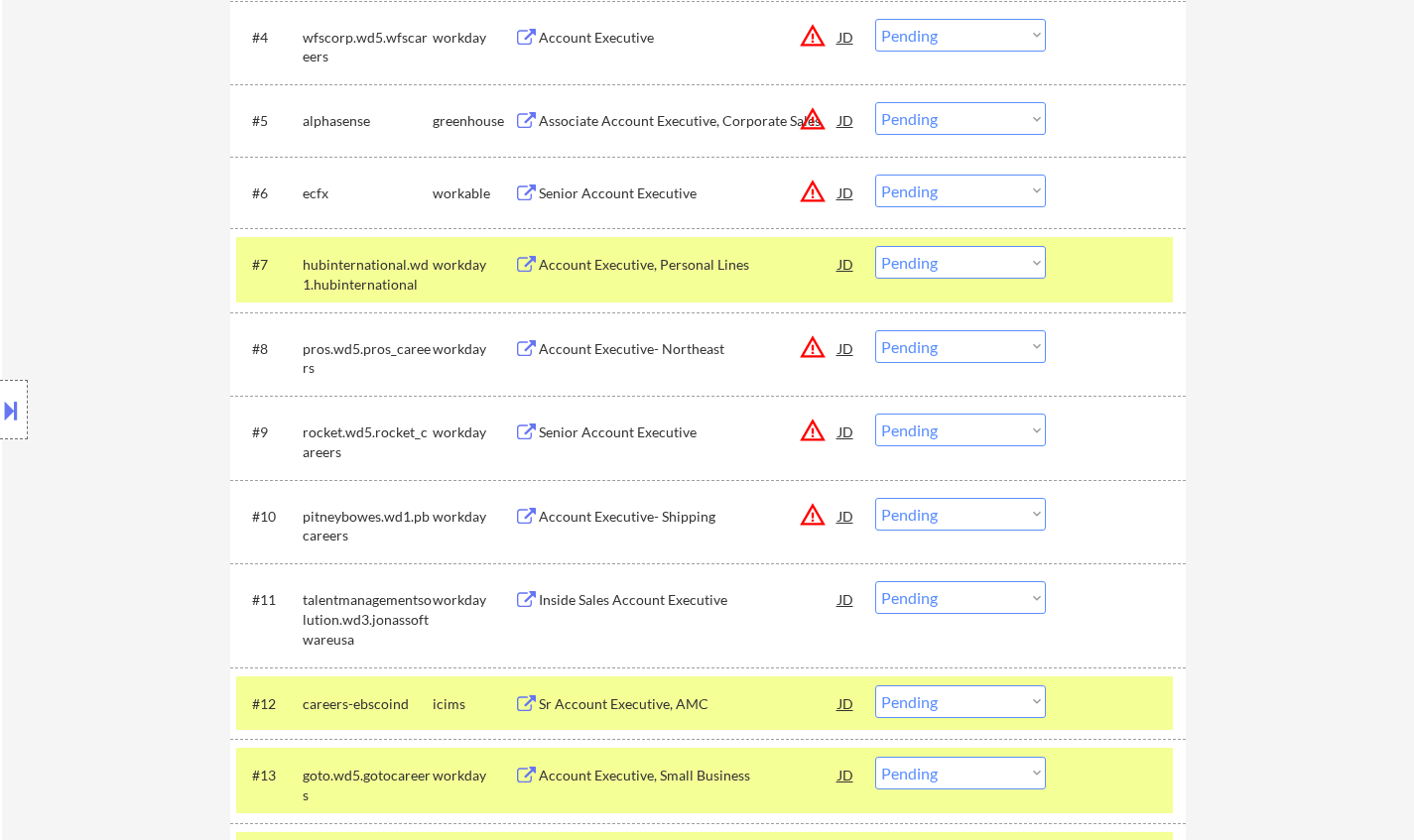 click on "Account Executive, Personal Lines" at bounding box center [689, 265] 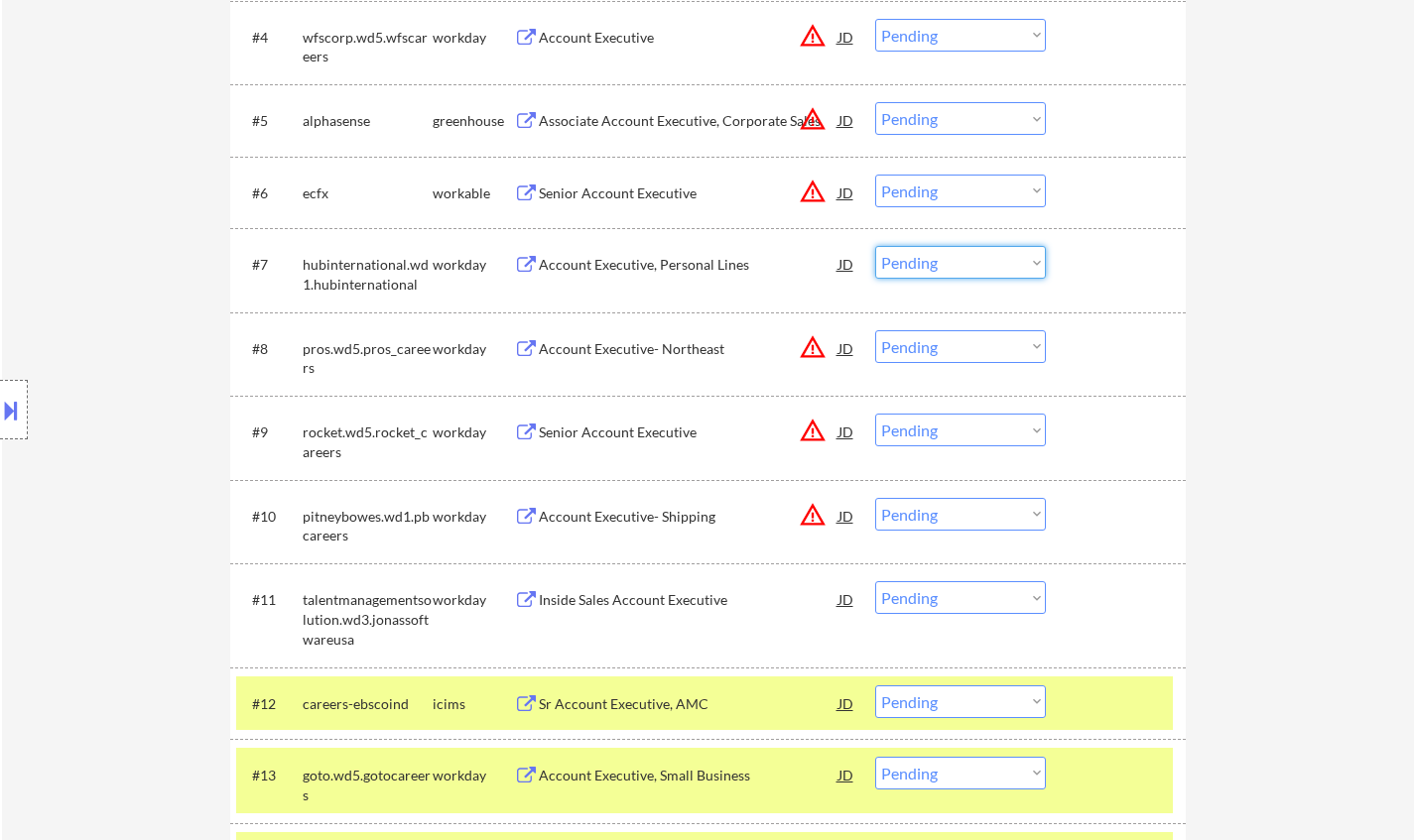 click on "Choose an option... Pending Applied Excluded (Questions) Excluded (Expired) Excluded (Location) Excluded (Bad Match) Excluded (Blocklist) Excluded (Salary) Excluded (Other)" at bounding box center (961, 262) 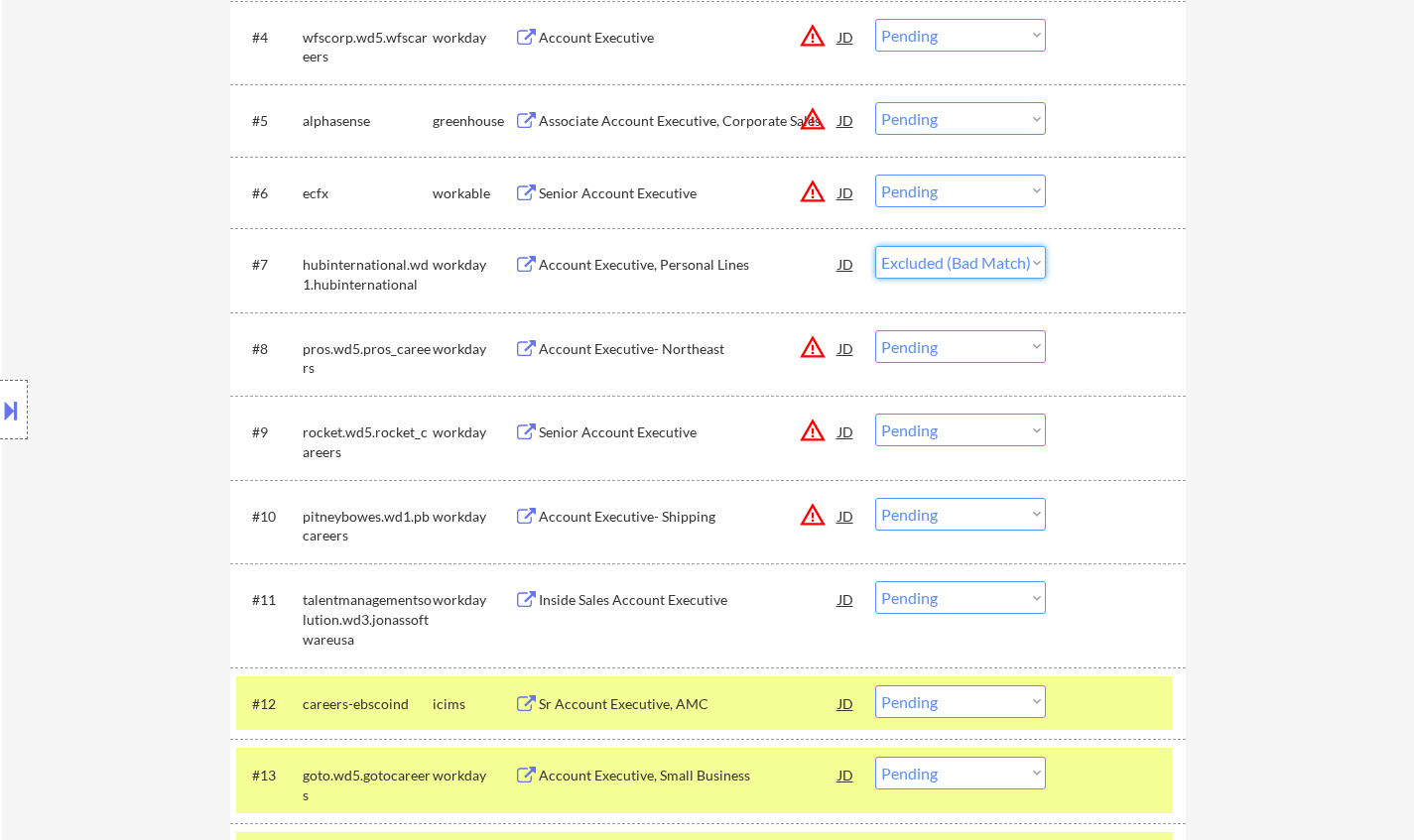 click on "Choose an option... Pending Applied Excluded (Questions) Excluded (Expired) Excluded (Location) Excluded (Bad Match) Excluded (Blocklist) Excluded (Salary) Excluded (Other)" at bounding box center (961, 262) 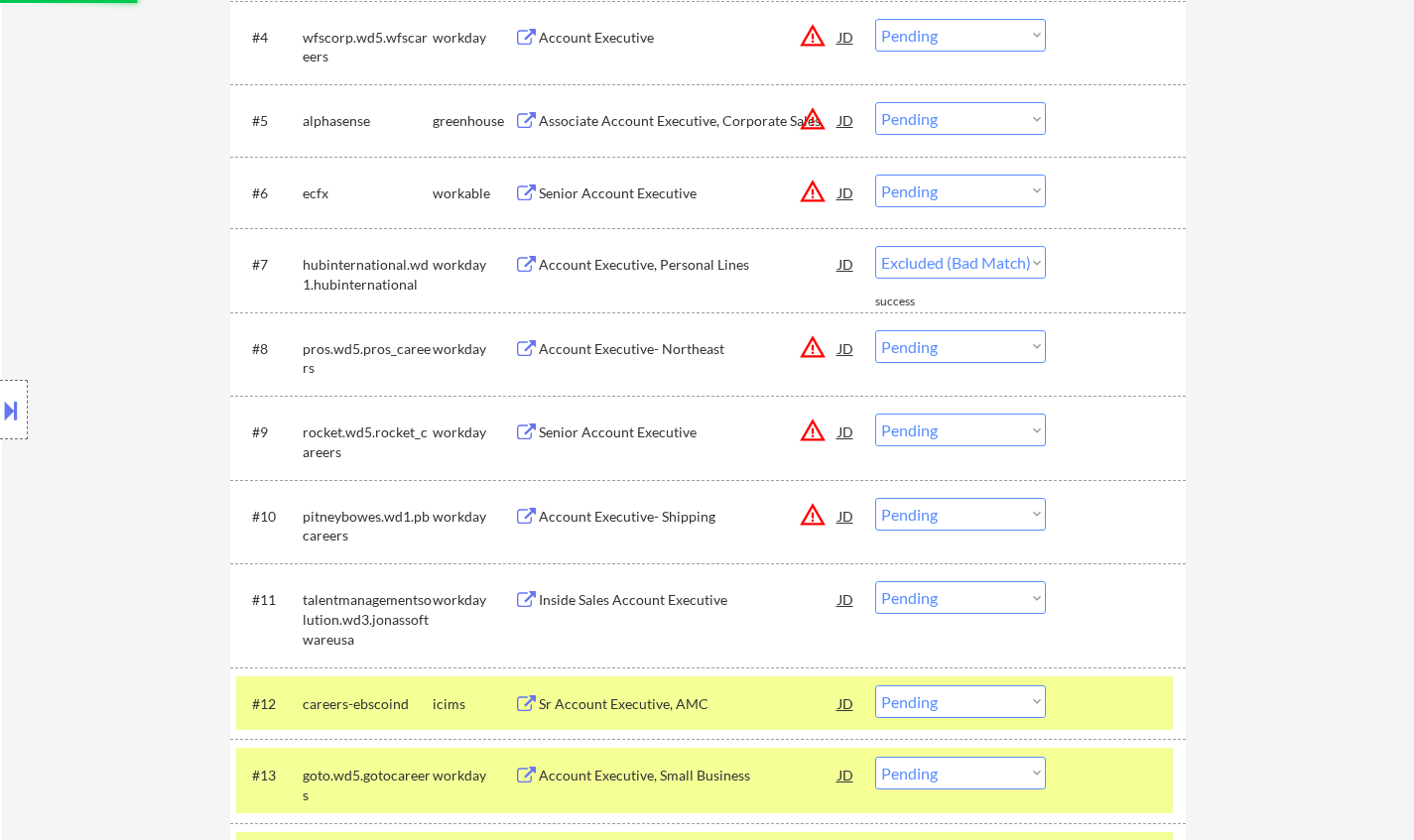 select on ""pending"" 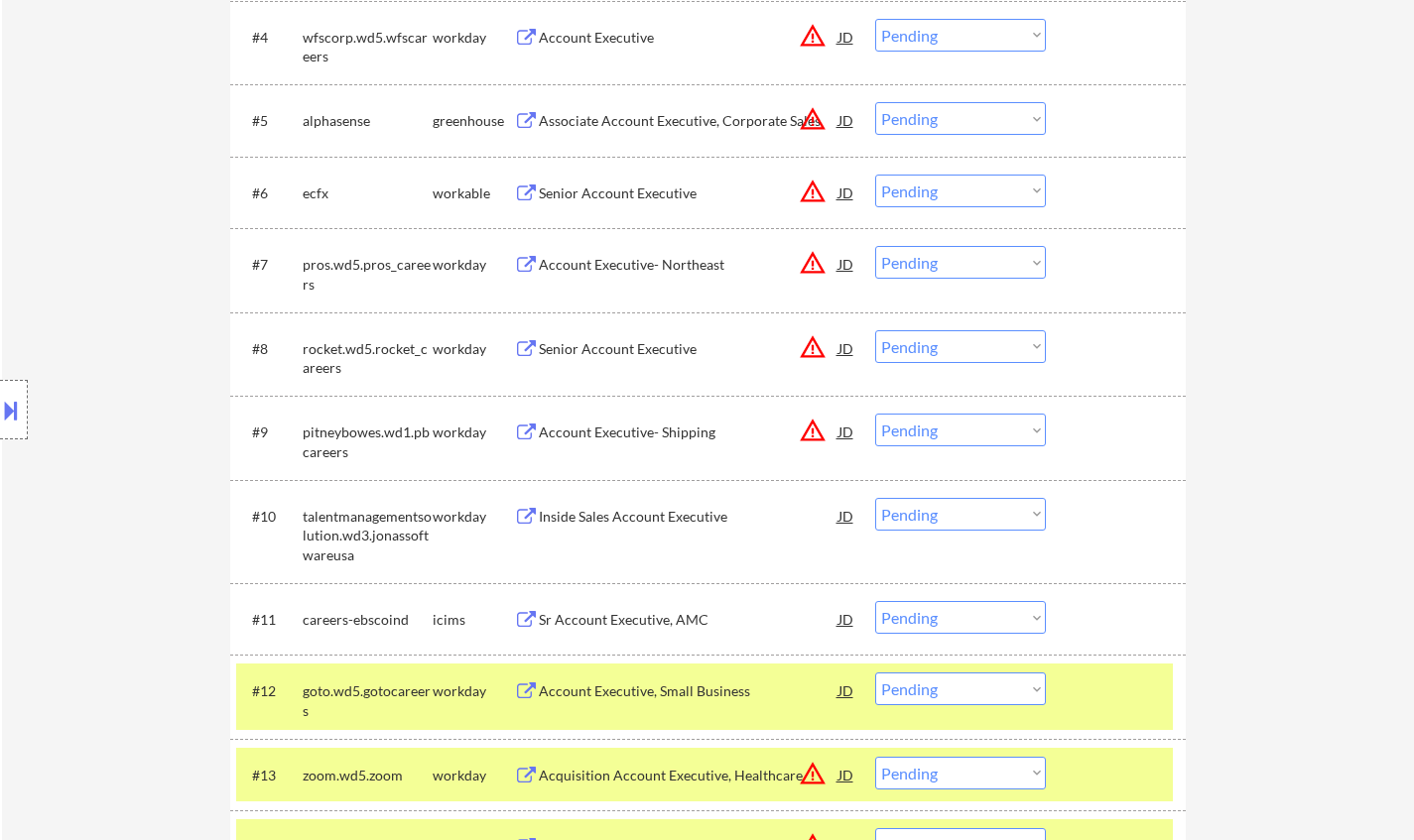 click on "Inside Sales Account Executive" at bounding box center (689, 517) 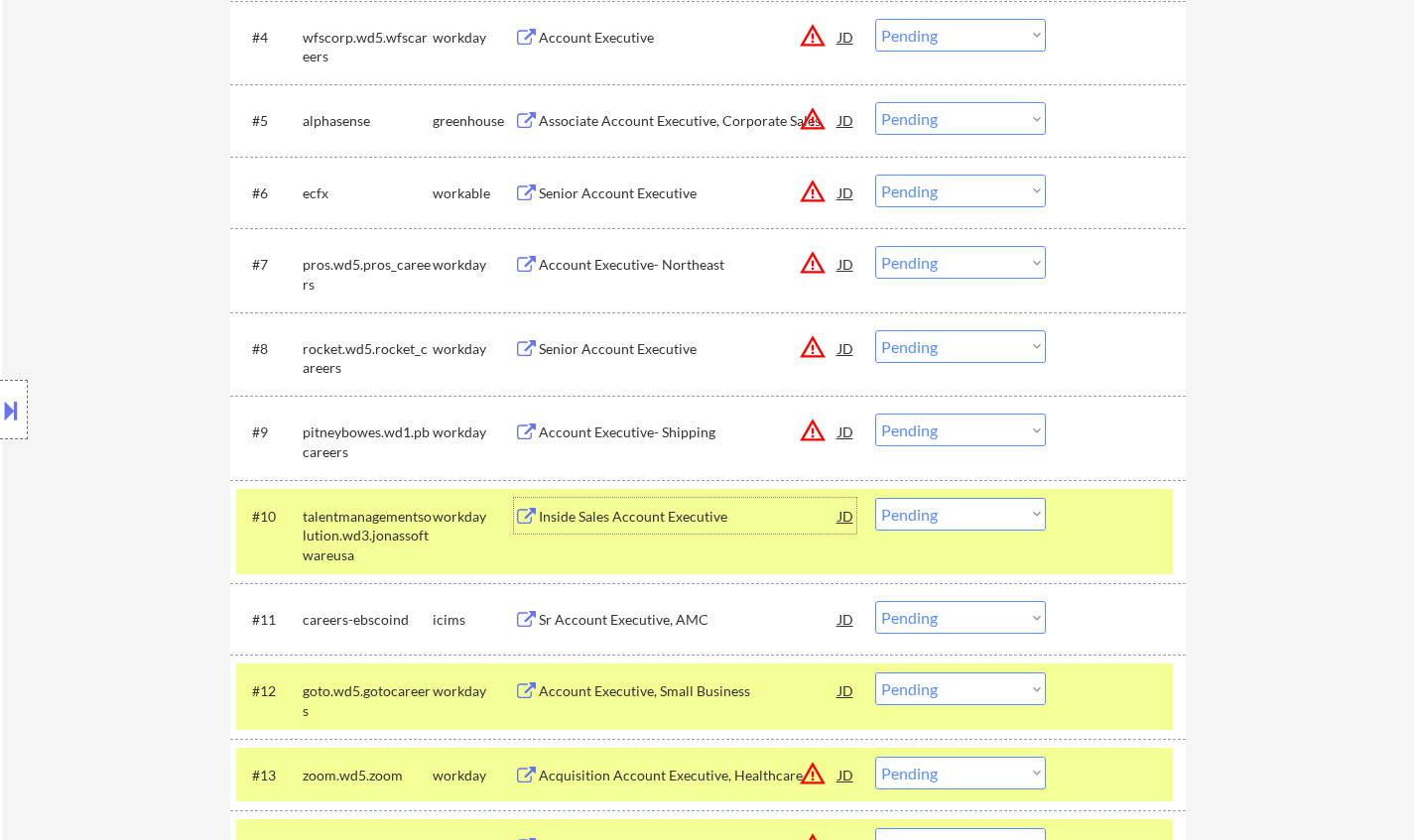 scroll, scrollTop: 397, scrollLeft: 0, axis: vertical 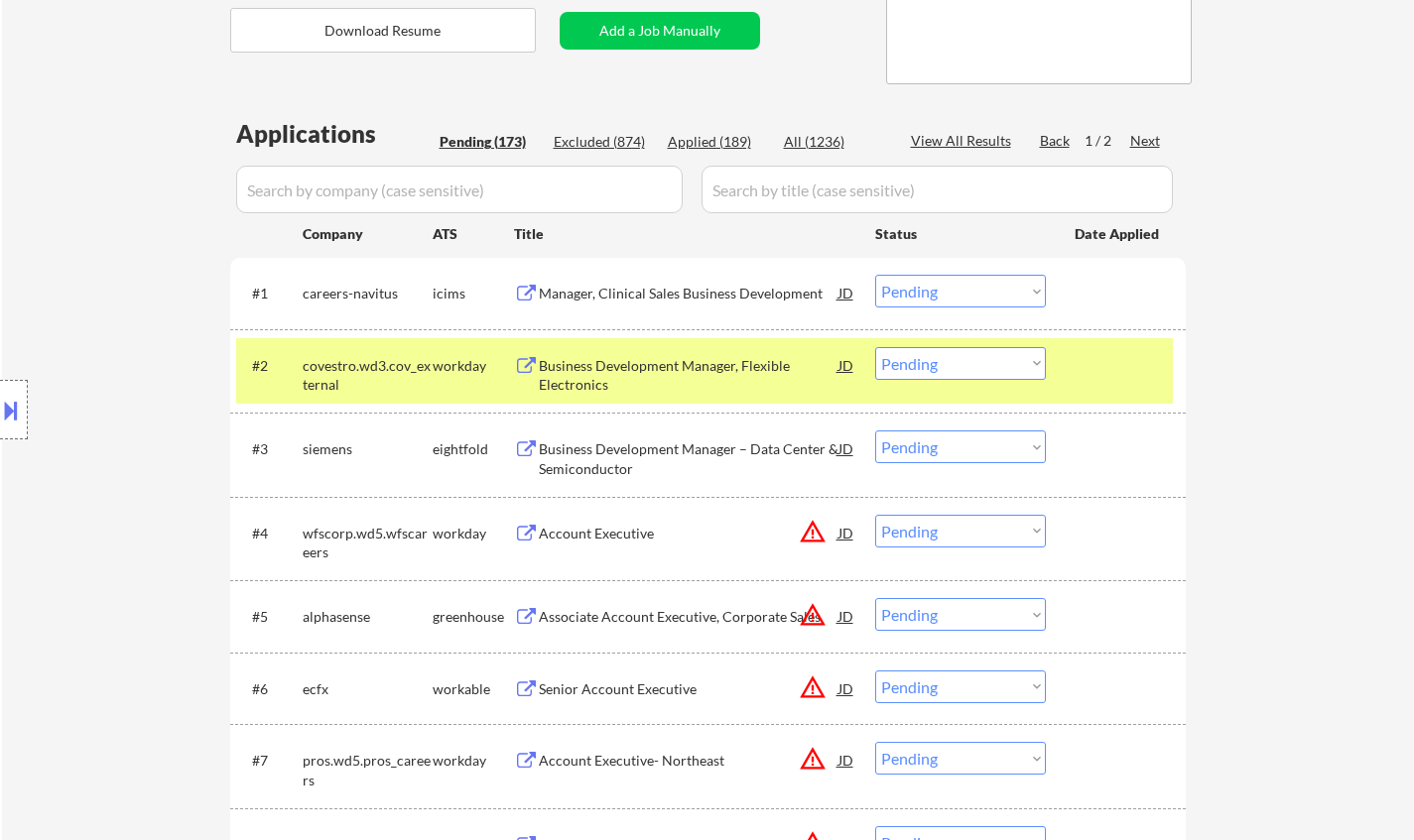 click on "JD" at bounding box center (846, 533) 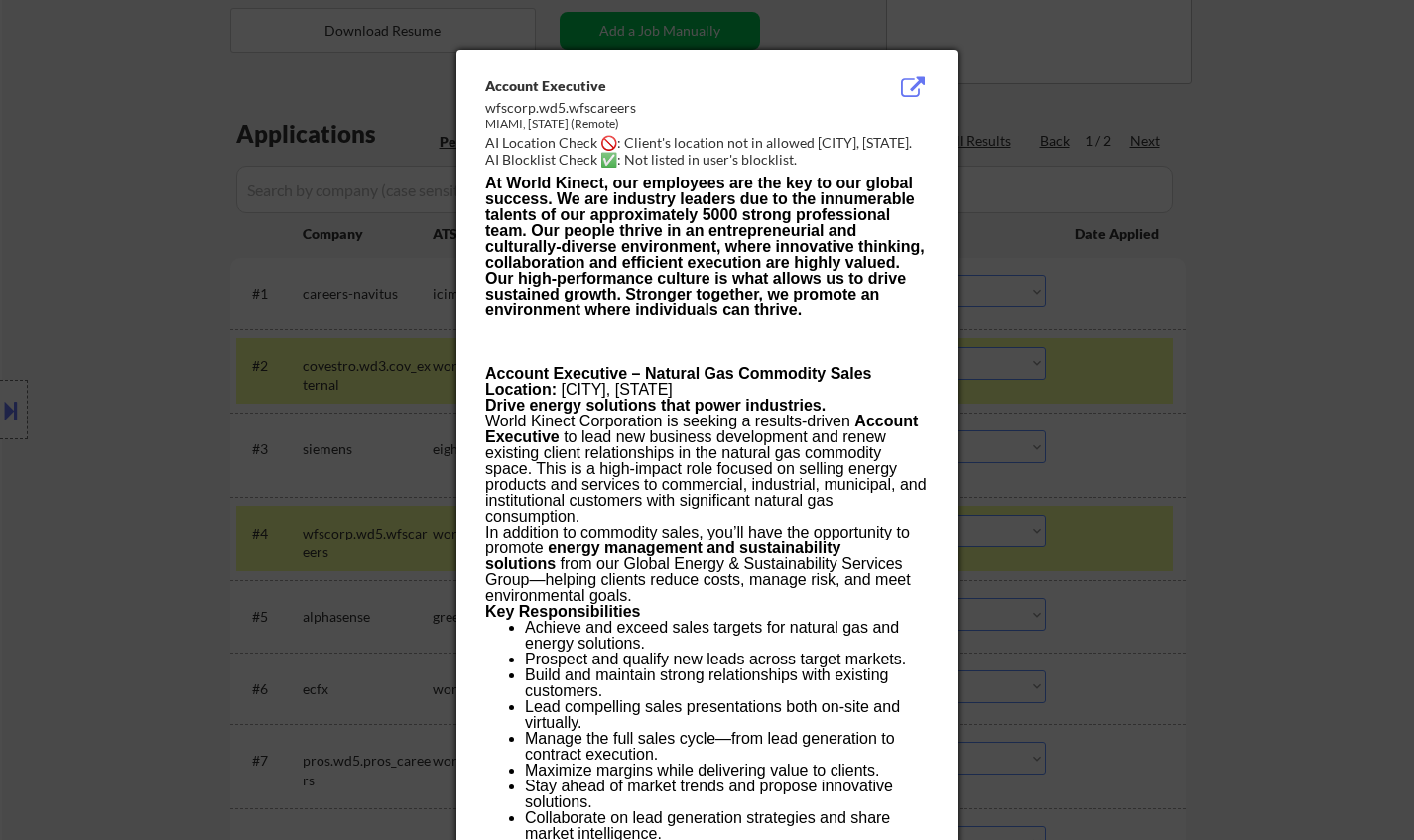 scroll, scrollTop: 793, scrollLeft: 0, axis: vertical 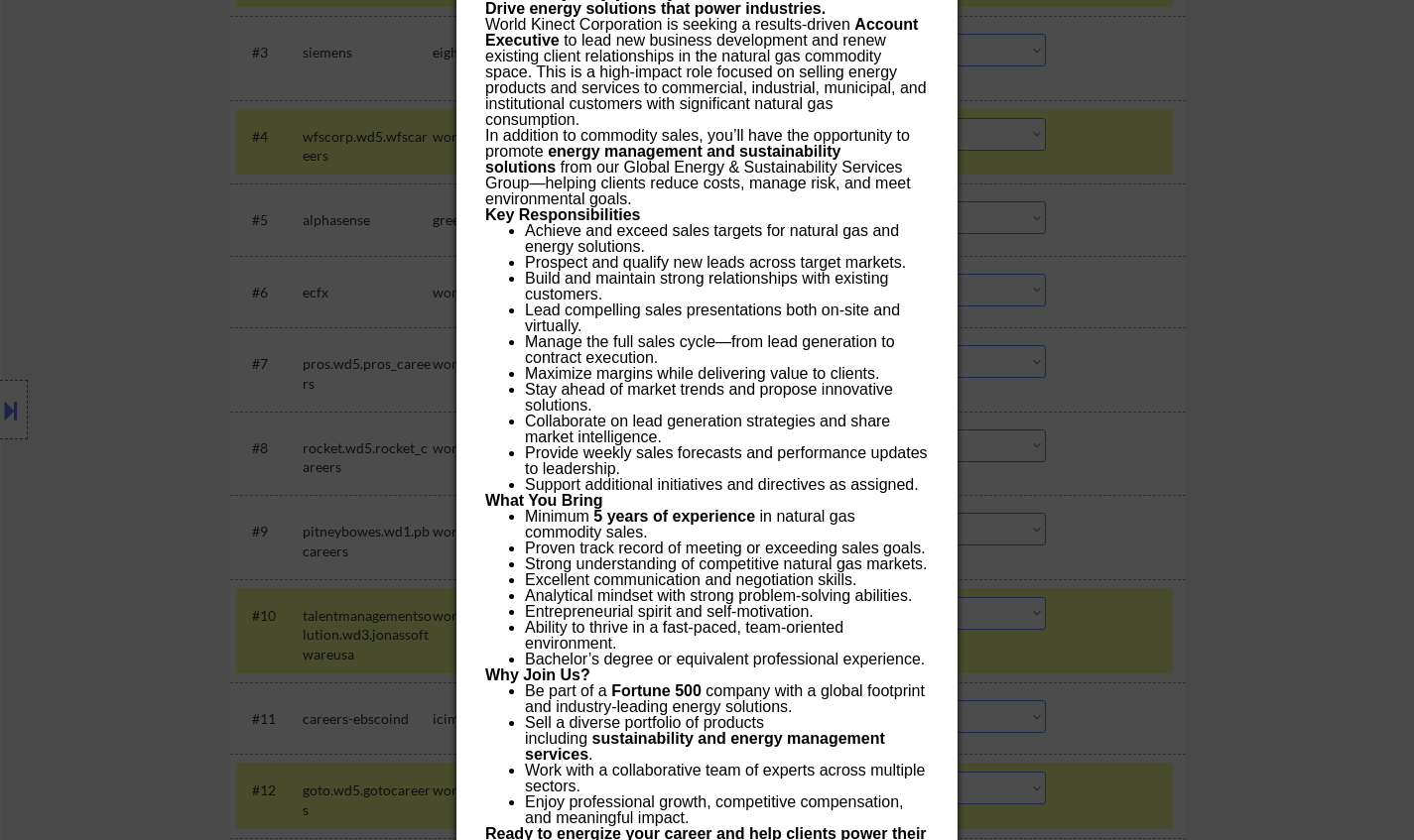 drag, startPoint x: 1183, startPoint y: 410, endPoint x: 1171, endPoint y: 409, distance: 12.0415946 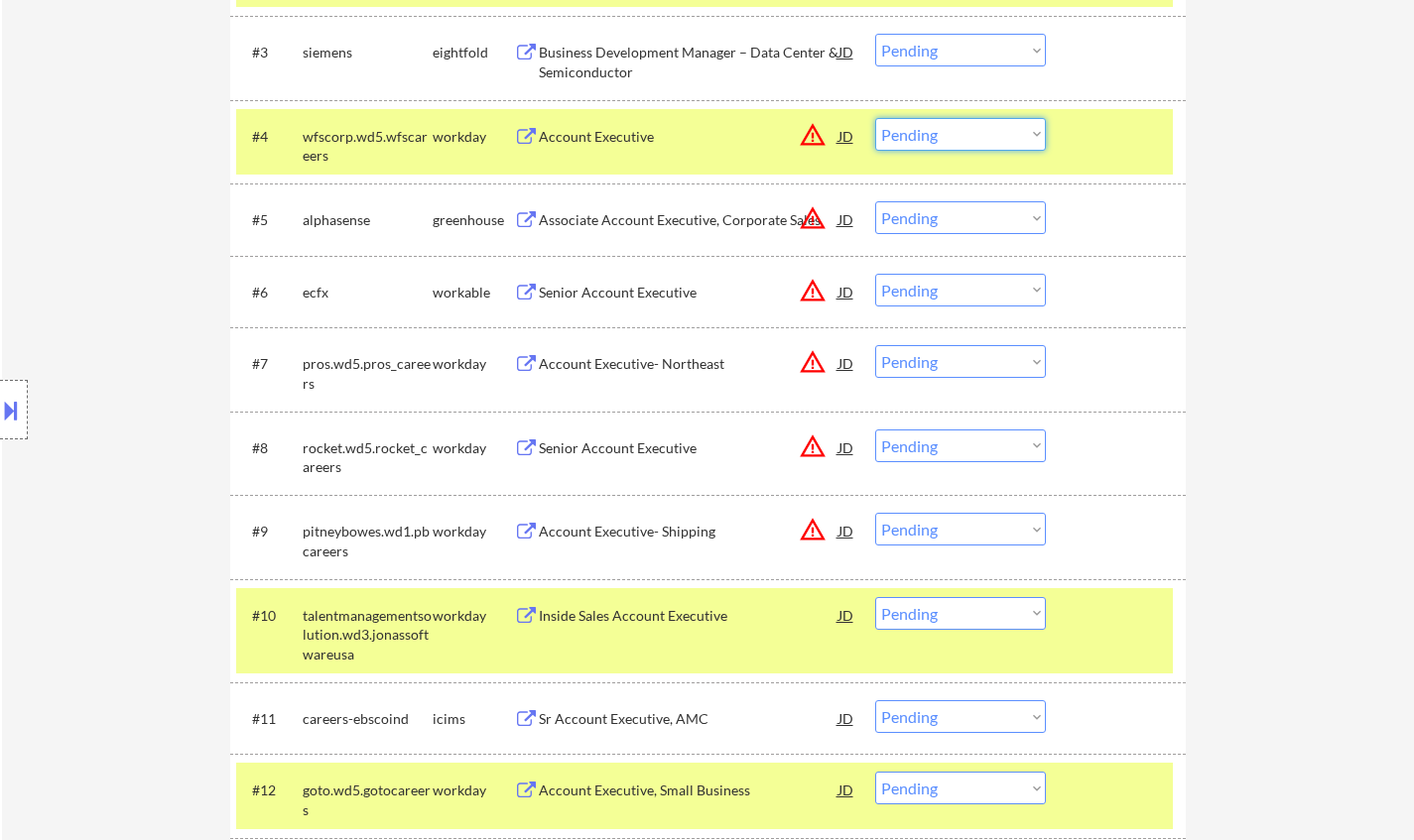 click on "Choose an option... Pending Applied Excluded (Questions) Excluded (Expired) Excluded (Location) Excluded (Bad Match) Excluded (Blocklist) Excluded (Salary) Excluded (Other)" at bounding box center [961, 134] 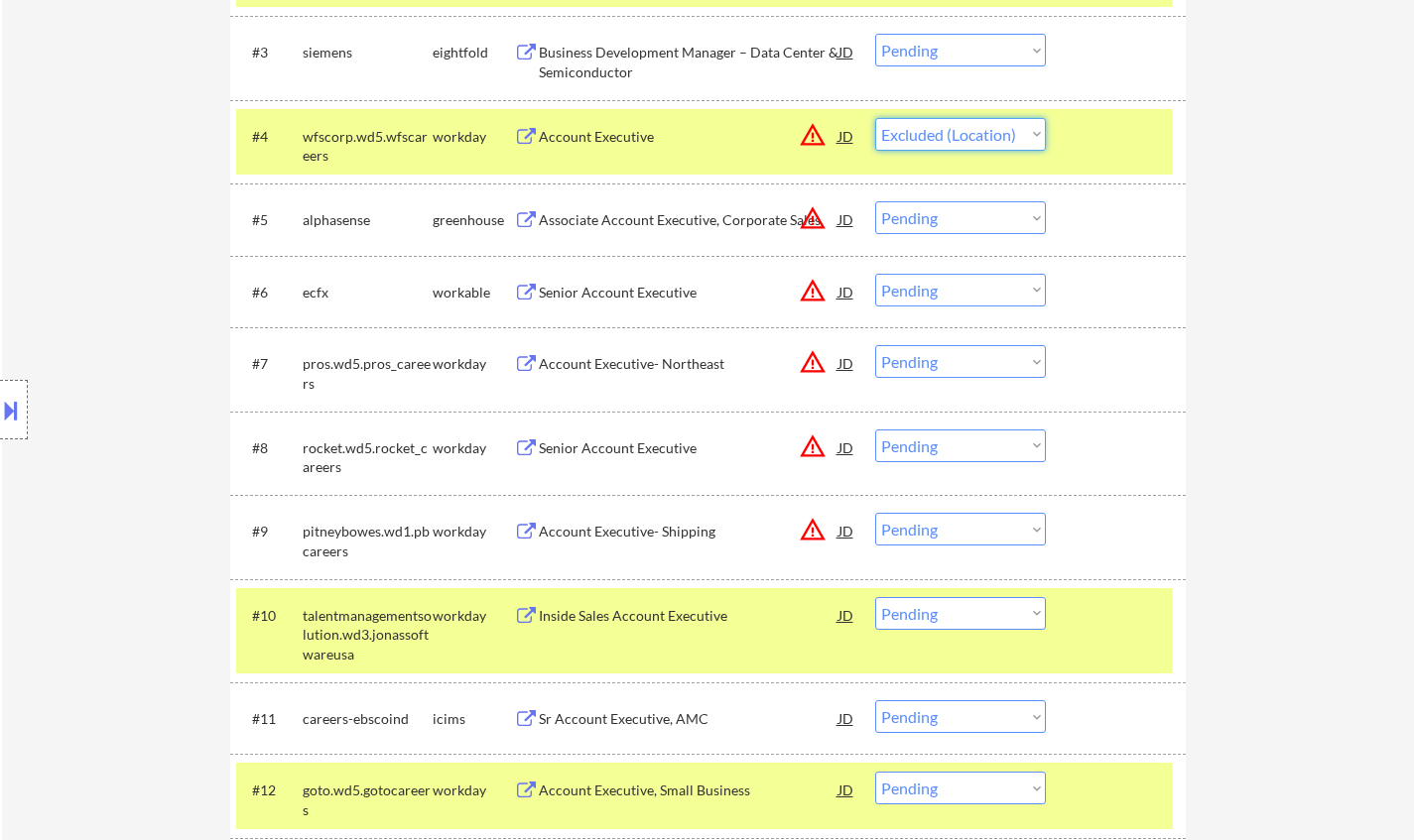 click on "Choose an option... Pending Applied Excluded (Questions) Excluded (Expired) Excluded (Location) Excluded (Bad Match) Excluded (Blocklist) Excluded (Salary) Excluded (Other)" at bounding box center (961, 134) 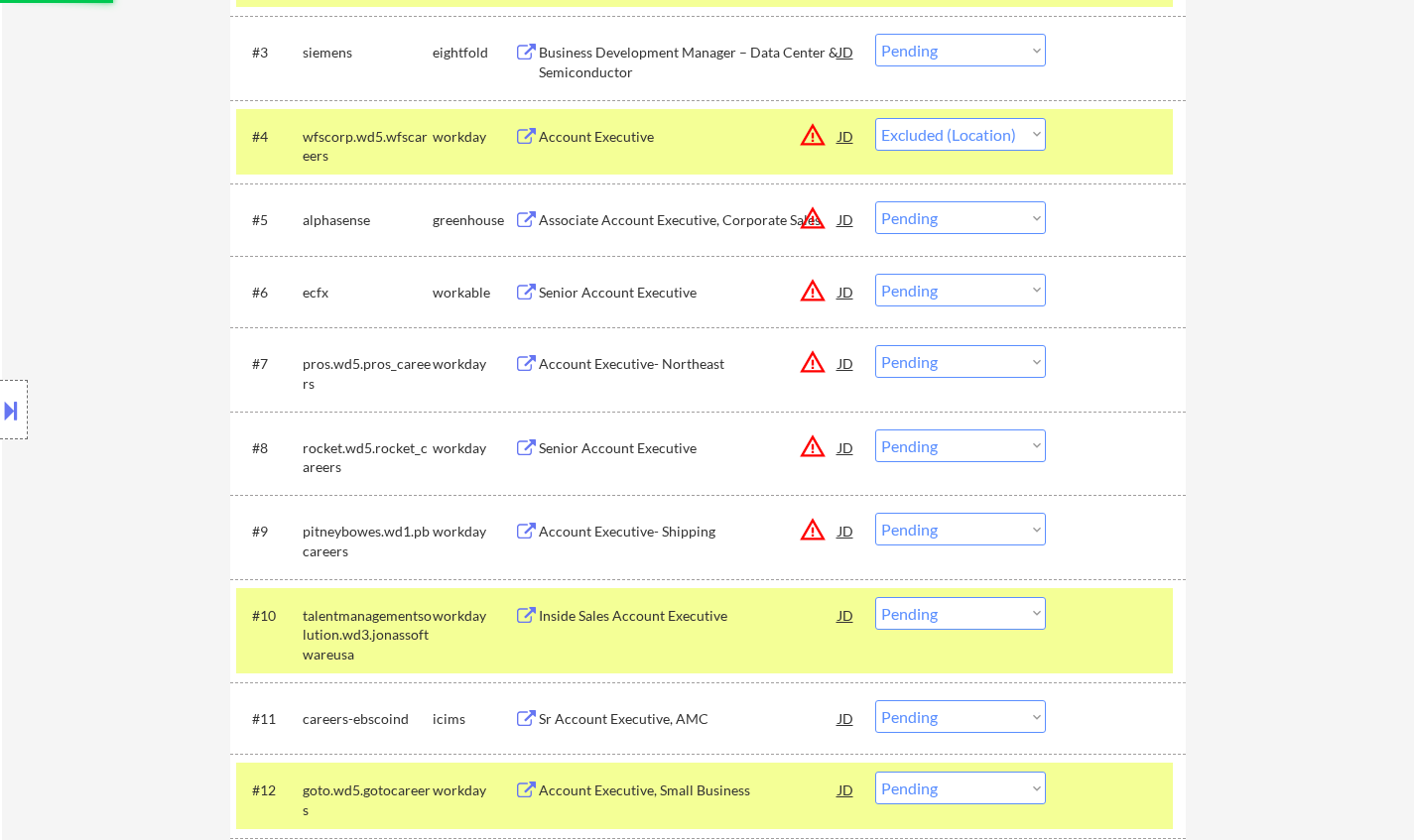 click at bounding box center [11, 410] 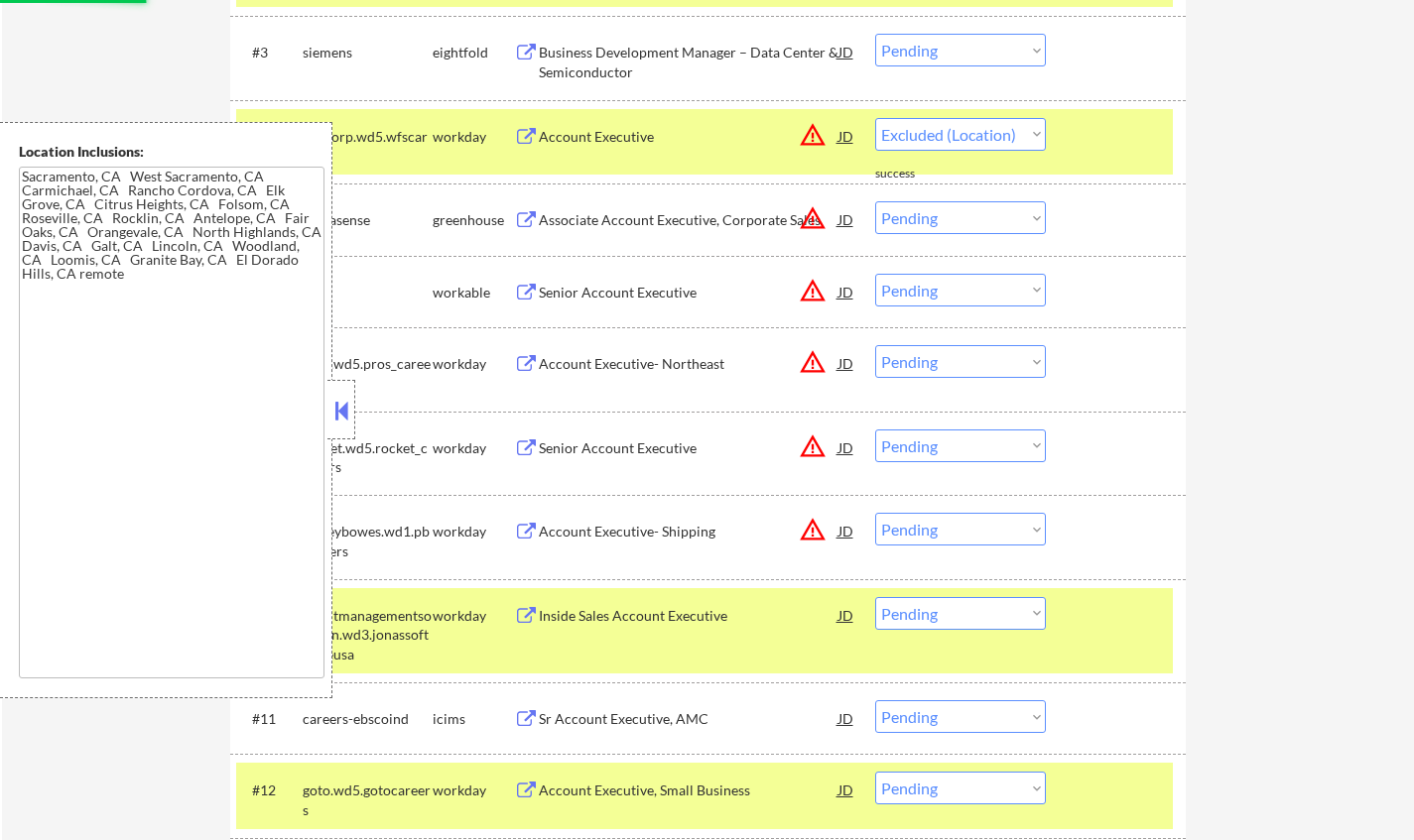 click at bounding box center [341, 411] 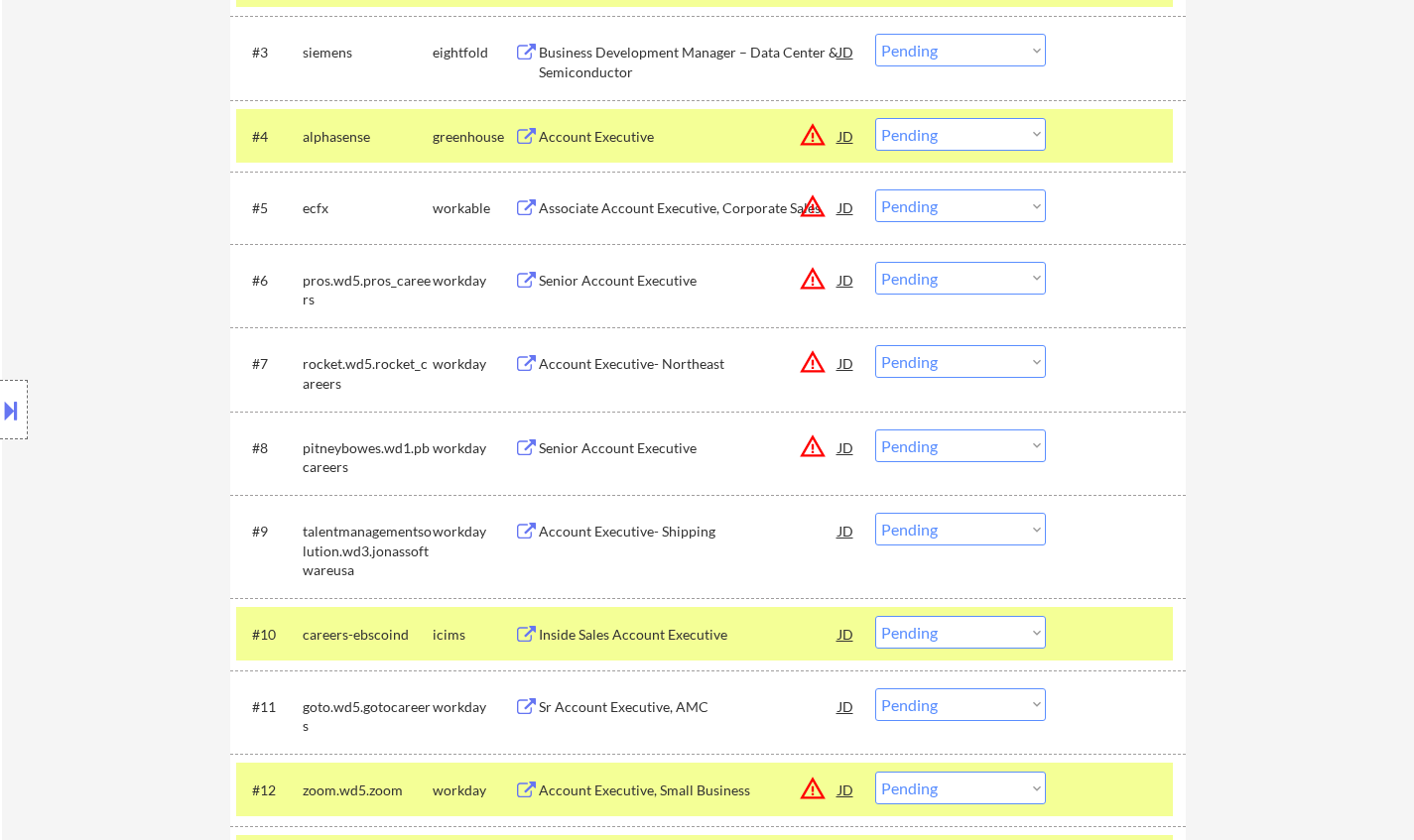 click on "JD" at bounding box center (846, 136) 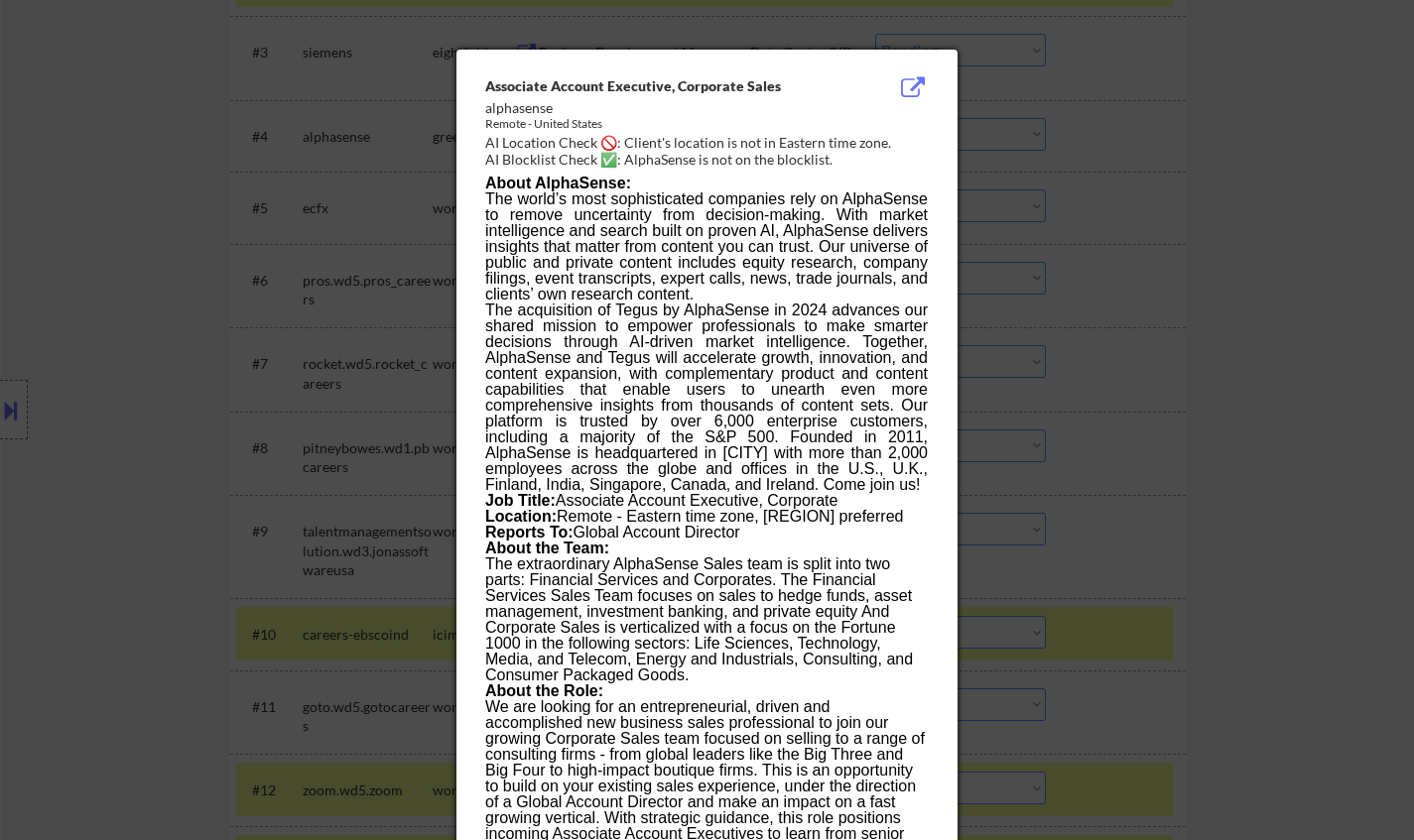 click at bounding box center [707, 420] 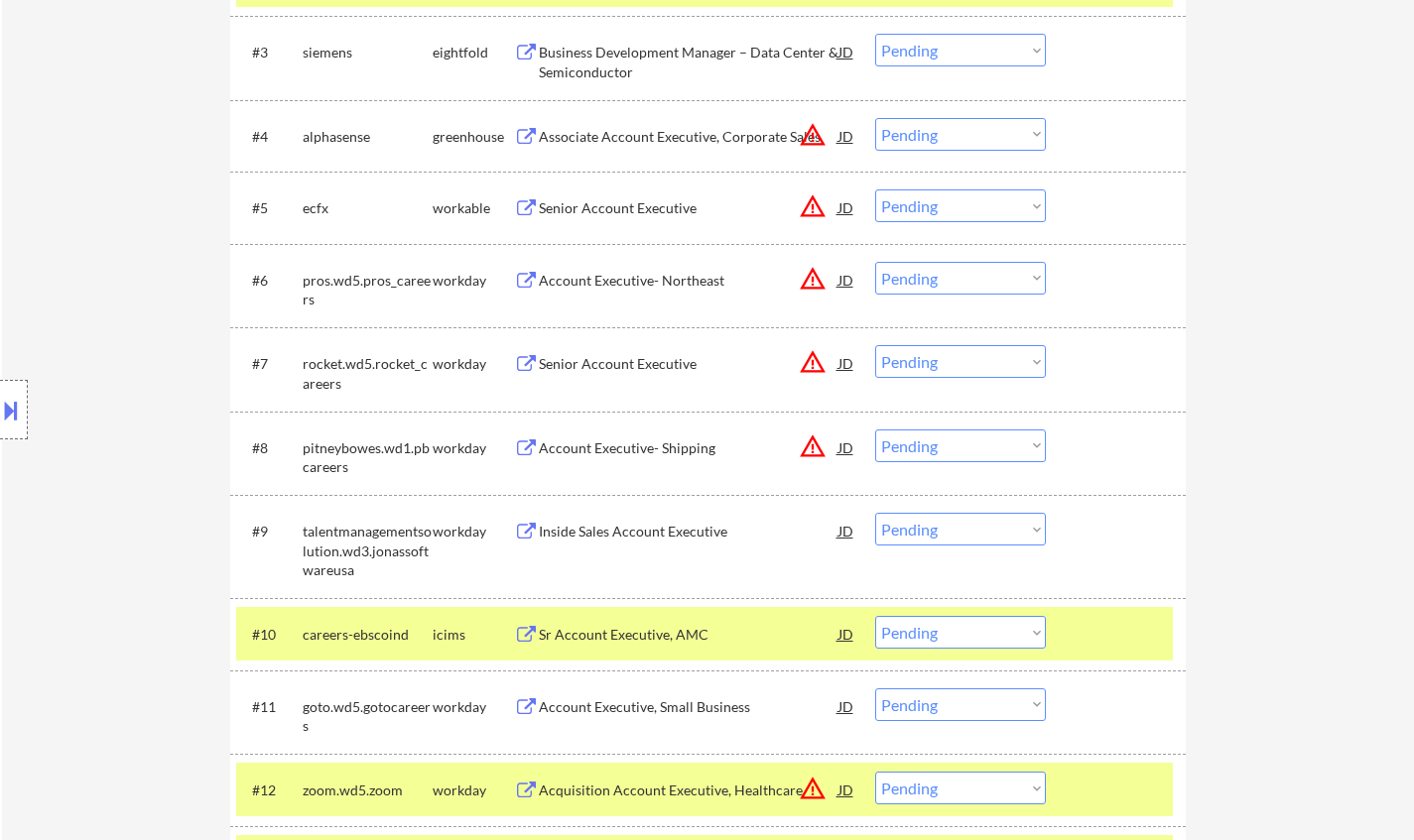 scroll, scrollTop: 694, scrollLeft: 0, axis: vertical 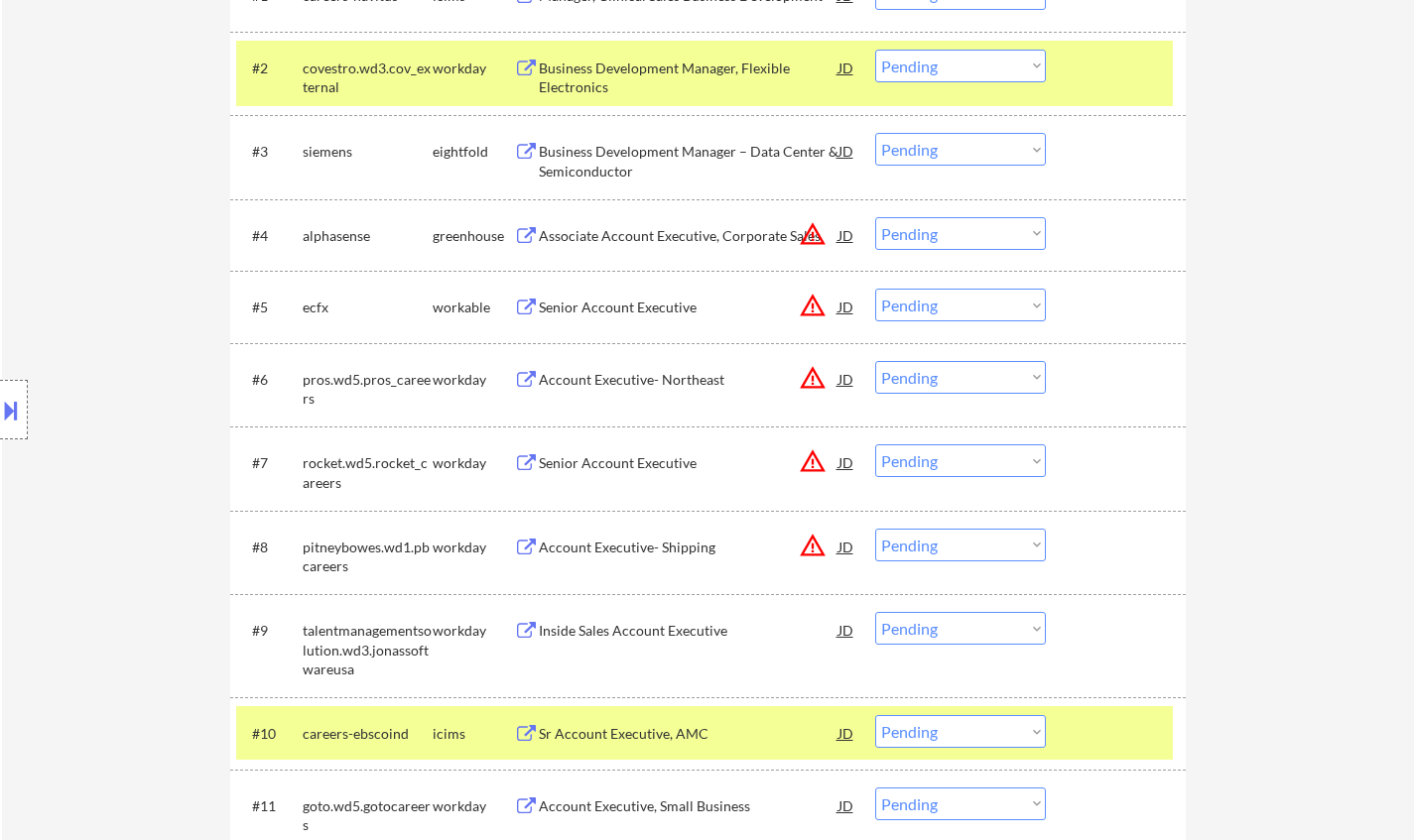 click on "Choose an option... Pending Applied Excluded (Questions) Excluded (Expired) Excluded (Location) Excluded (Bad Match) Excluded (Blocklist) Excluded (Salary) Excluded (Other)" at bounding box center [961, 233] 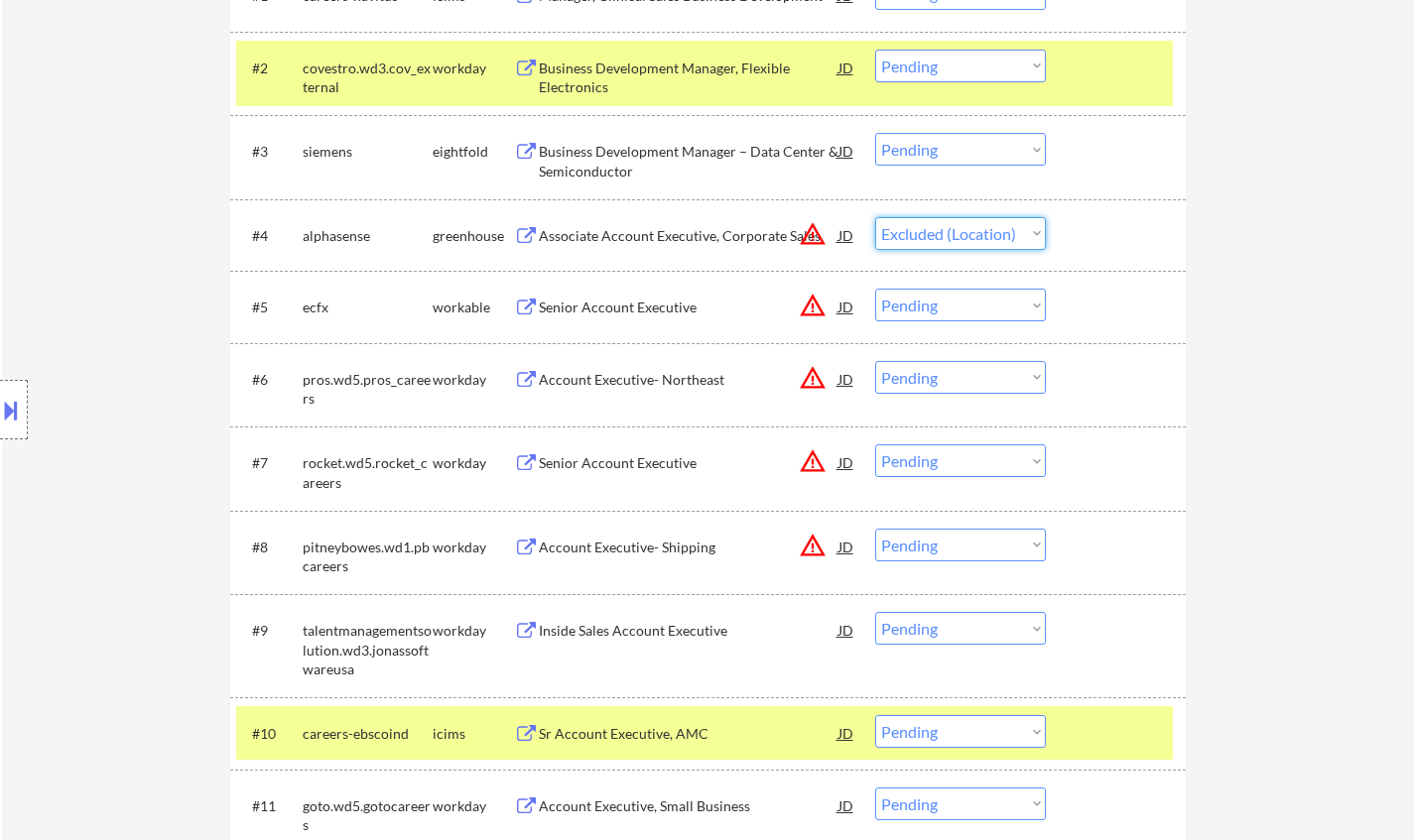 click on "Choose an option... Pending Applied Excluded (Questions) Excluded (Expired) Excluded (Location) Excluded (Bad Match) Excluded (Blocklist) Excluded (Salary) Excluded (Other)" at bounding box center [961, 233] 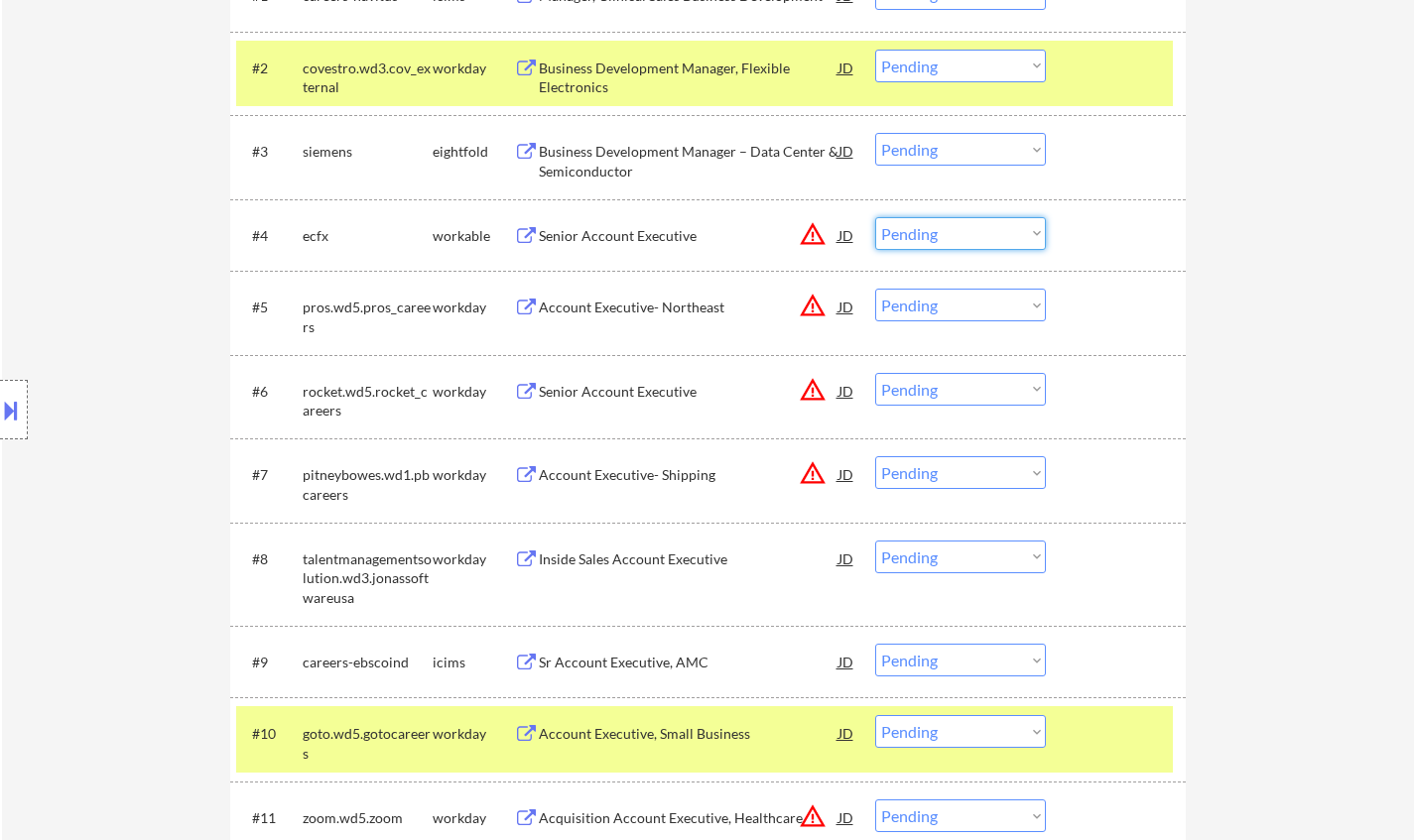 drag, startPoint x: 983, startPoint y: 238, endPoint x: 986, endPoint y: 249, distance: 11.401754 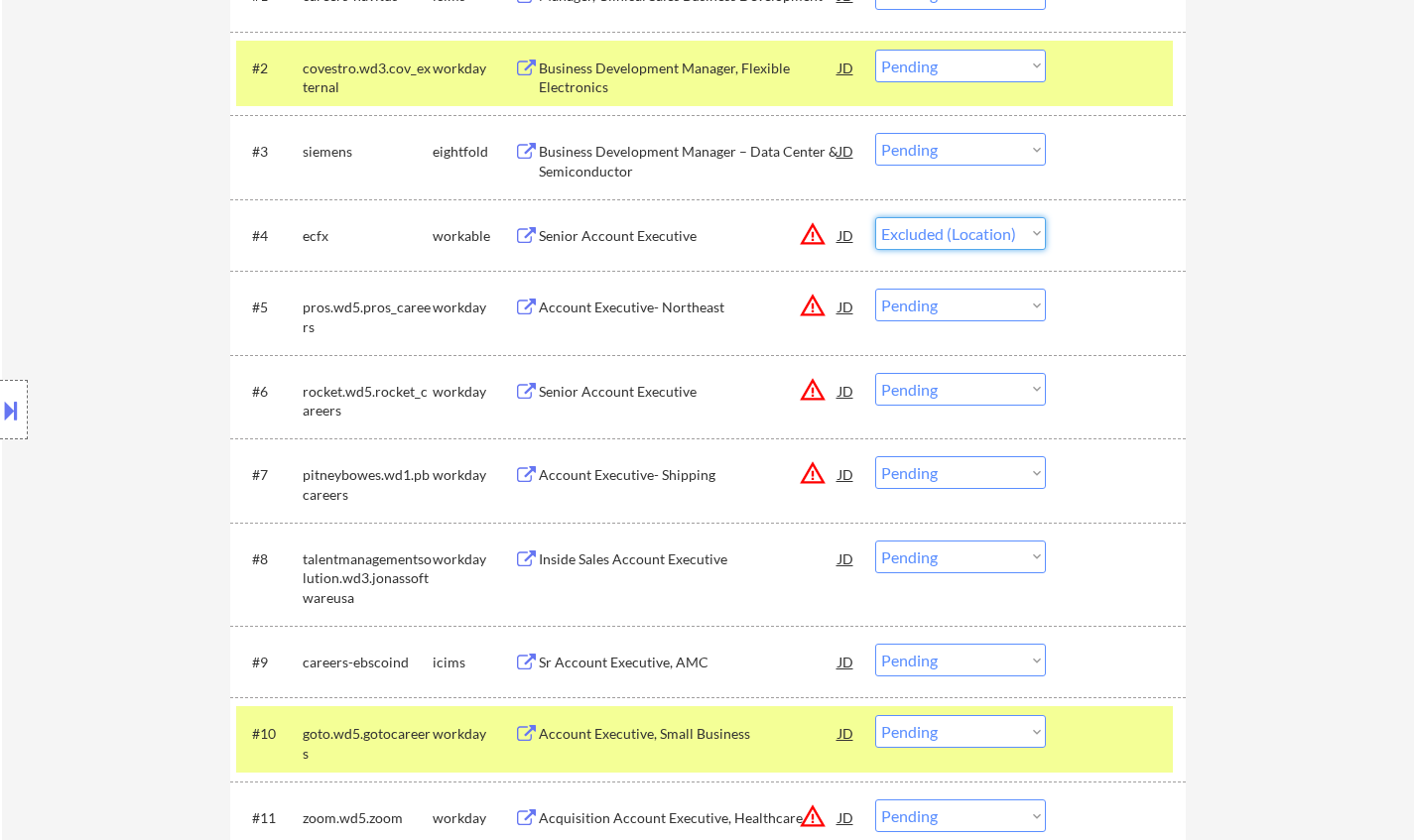 click on "Choose an option... Pending Applied Excluded (Questions) Excluded (Expired) Excluded (Location) Excluded (Bad Match) Excluded (Blocklist) Excluded (Salary) Excluded (Other)" at bounding box center (961, 233) 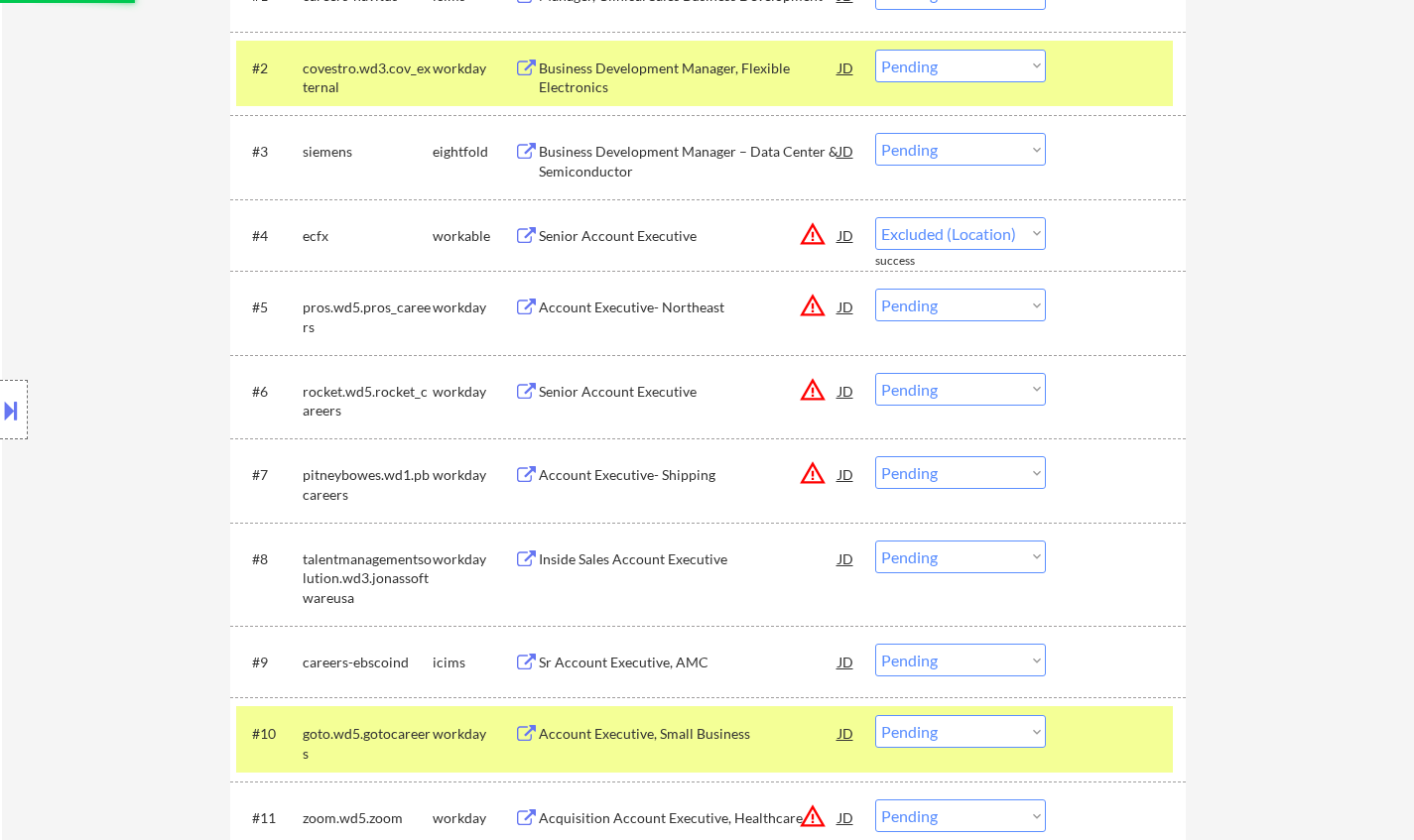 click on "Senior Account Executive" at bounding box center [689, 236] 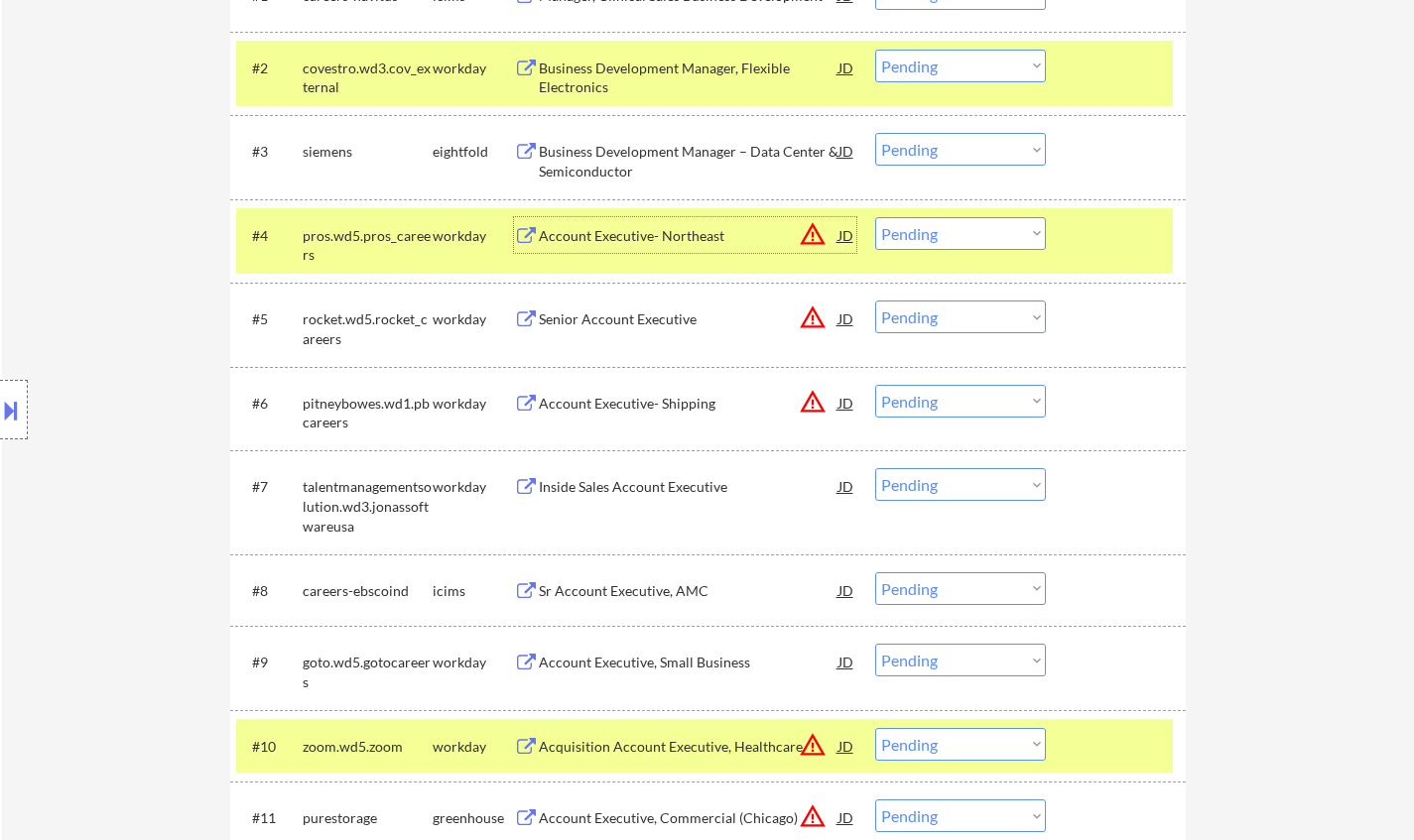 click on "Choose an option... Pending Applied Excluded (Questions) Excluded (Expired) Excluded (Location) Excluded (Bad Match) Excluded (Blocklist) Excluded (Salary) Excluded (Other)" at bounding box center (961, 484) 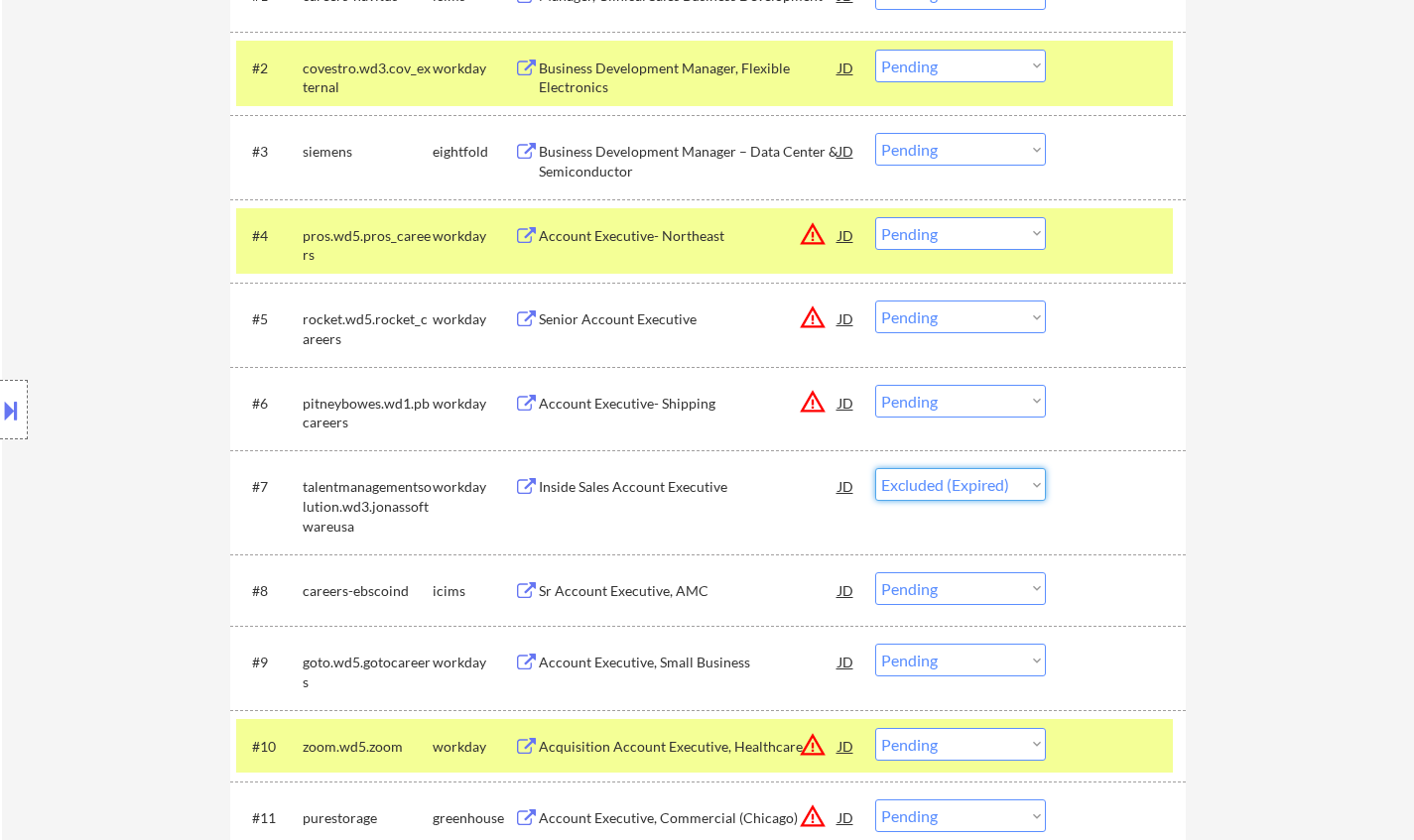 click on "Choose an option... Pending Applied Excluded (Questions) Excluded (Expired) Excluded (Location) Excluded (Bad Match) Excluded (Blocklist) Excluded (Salary) Excluded (Other)" at bounding box center [961, 484] 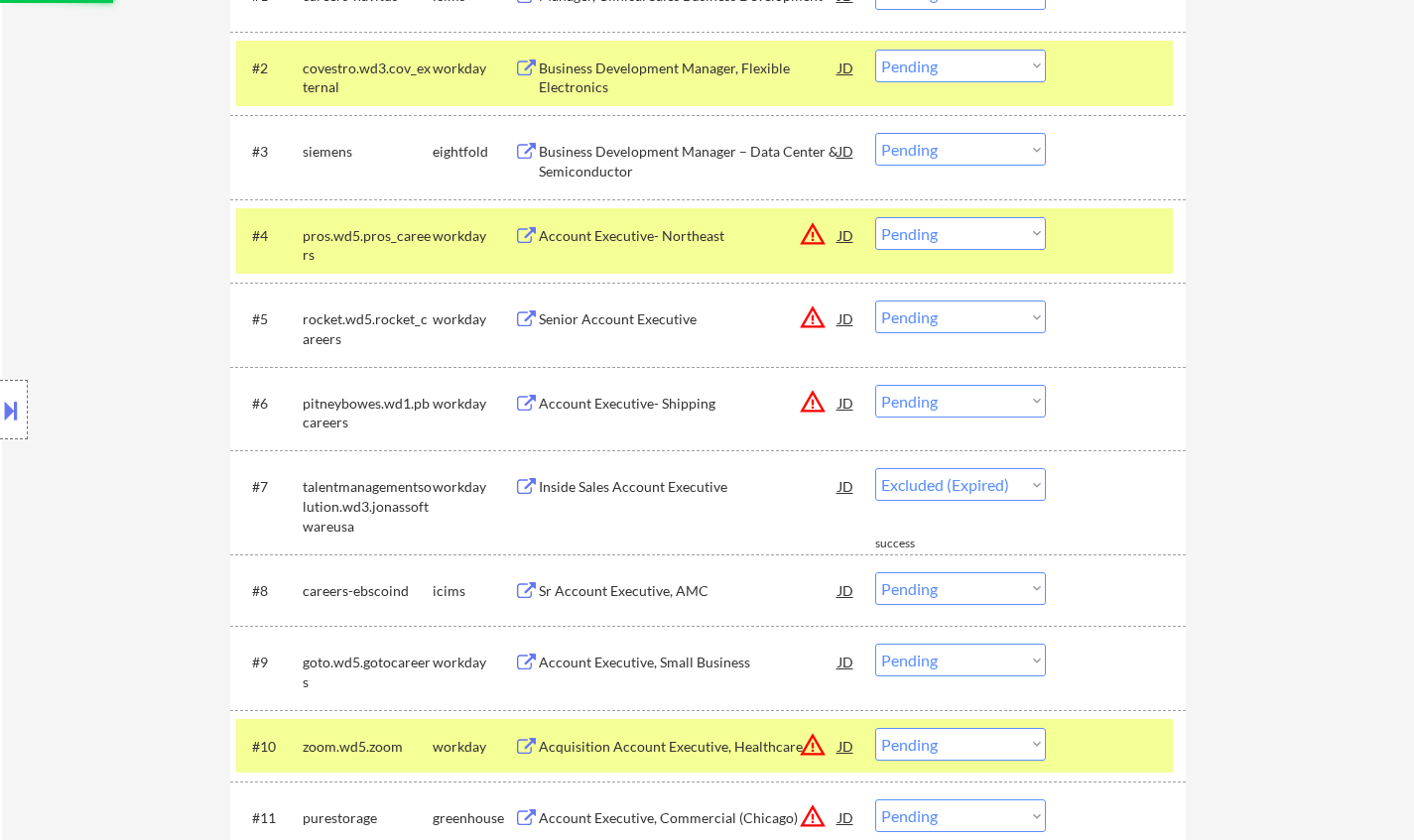 select on ""pending"" 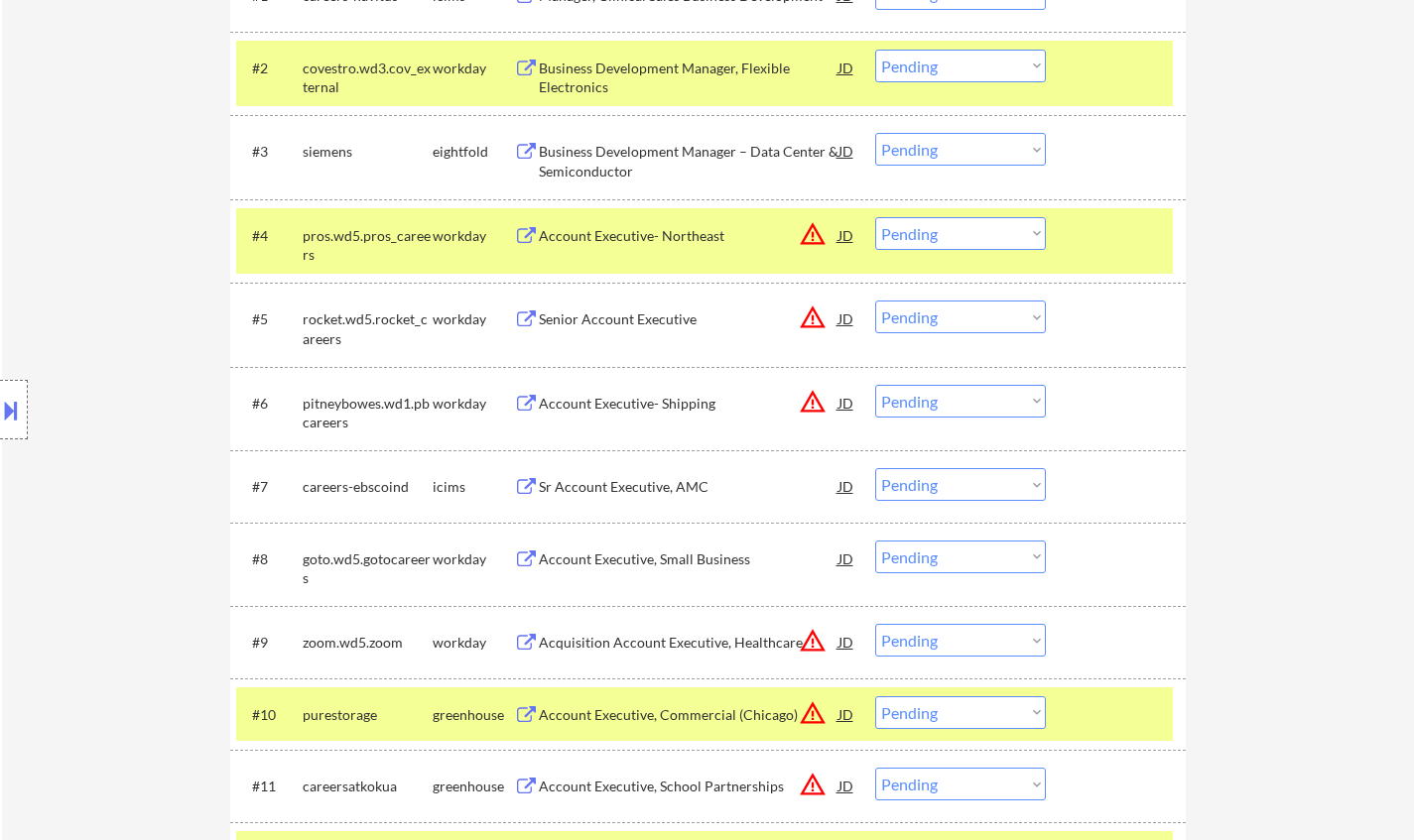 drag, startPoint x: 949, startPoint y: 231, endPoint x: 962, endPoint y: 246, distance: 19.849433 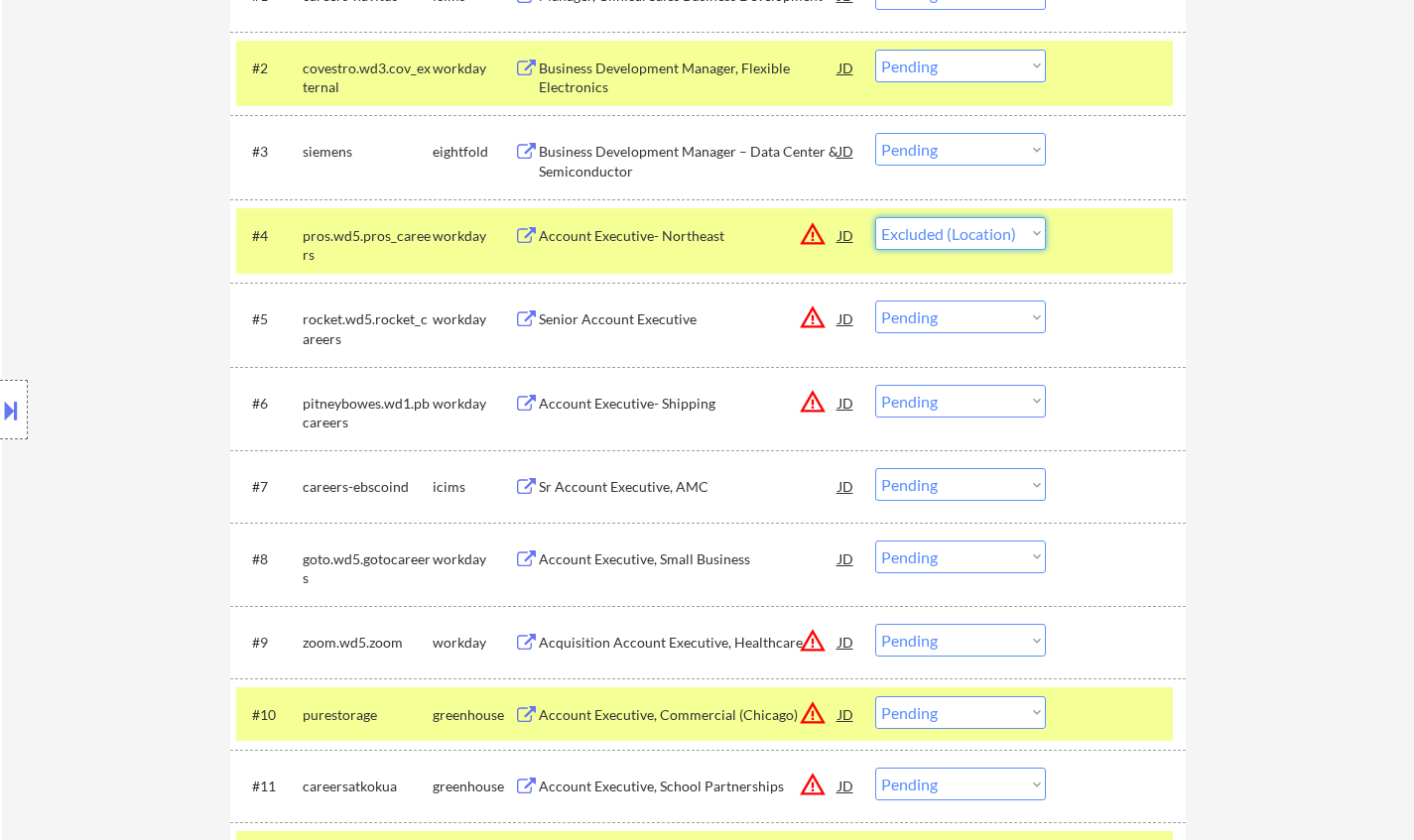 click on "Choose an option... Pending Applied Excluded (Questions) Excluded (Expired) Excluded (Location) Excluded (Bad Match) Excluded (Blocklist) Excluded (Salary) Excluded (Other)" at bounding box center (961, 233) 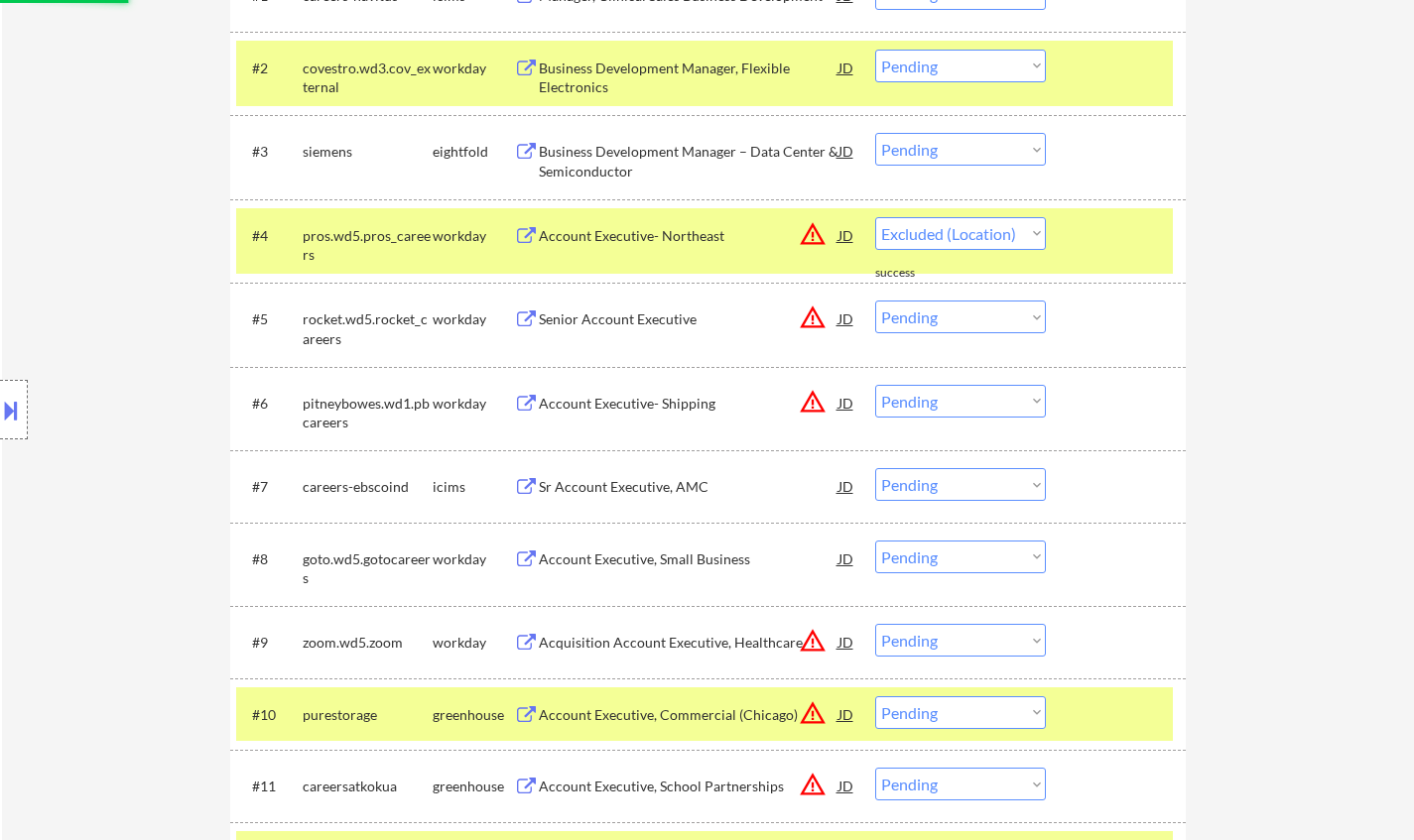 select on ""pending"" 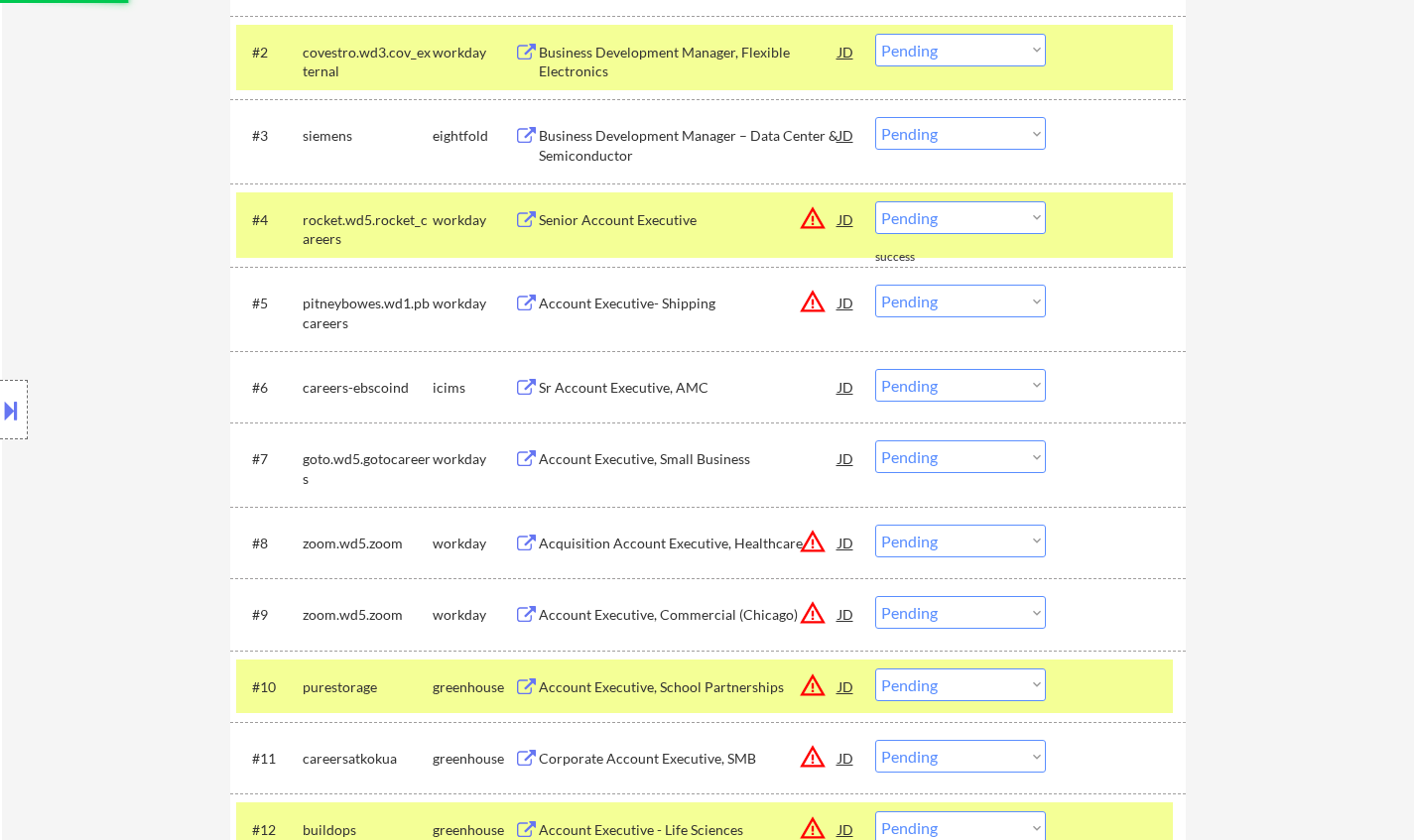 scroll, scrollTop: 893, scrollLeft: 0, axis: vertical 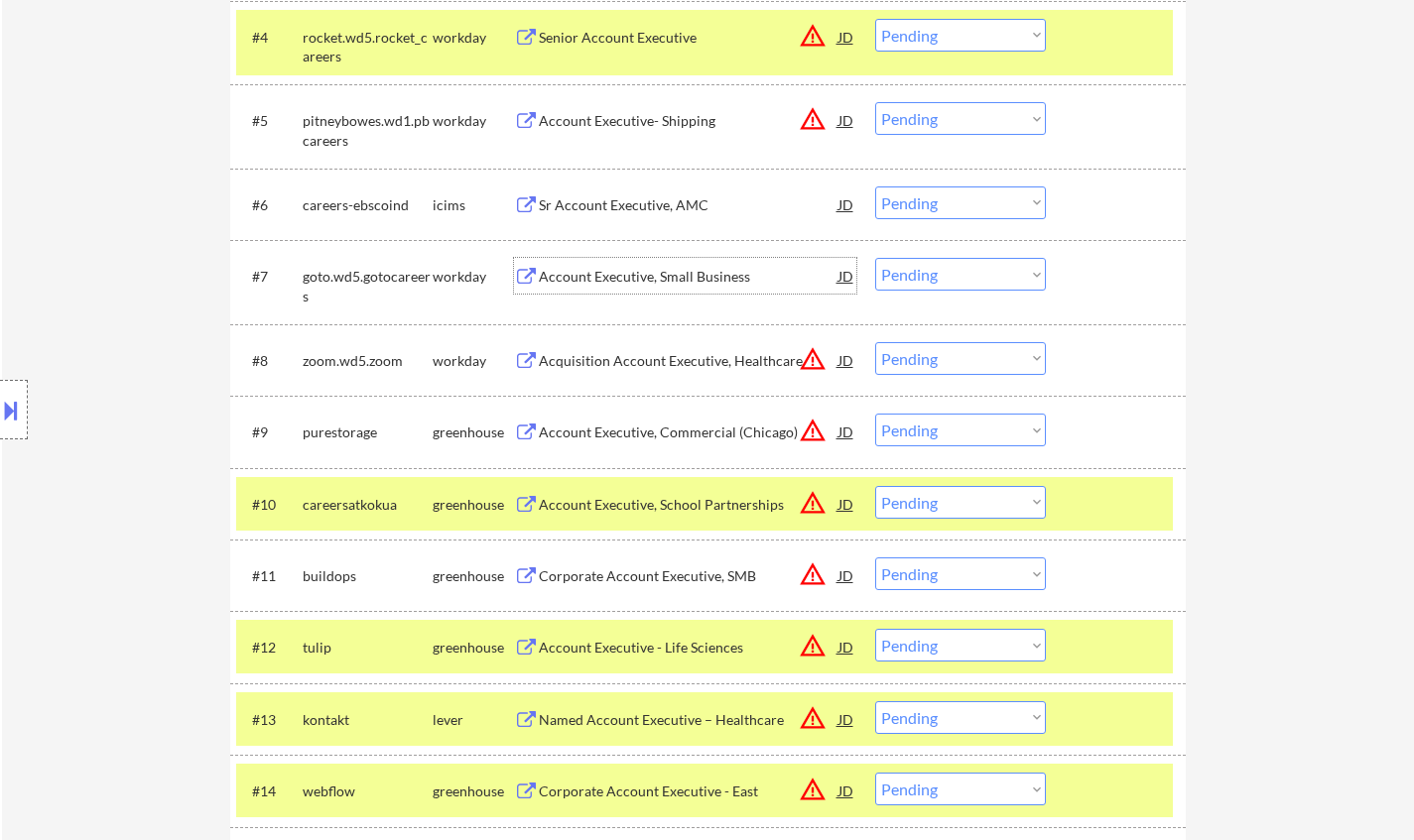 click on "Account Executive, Small Business" at bounding box center [689, 277] 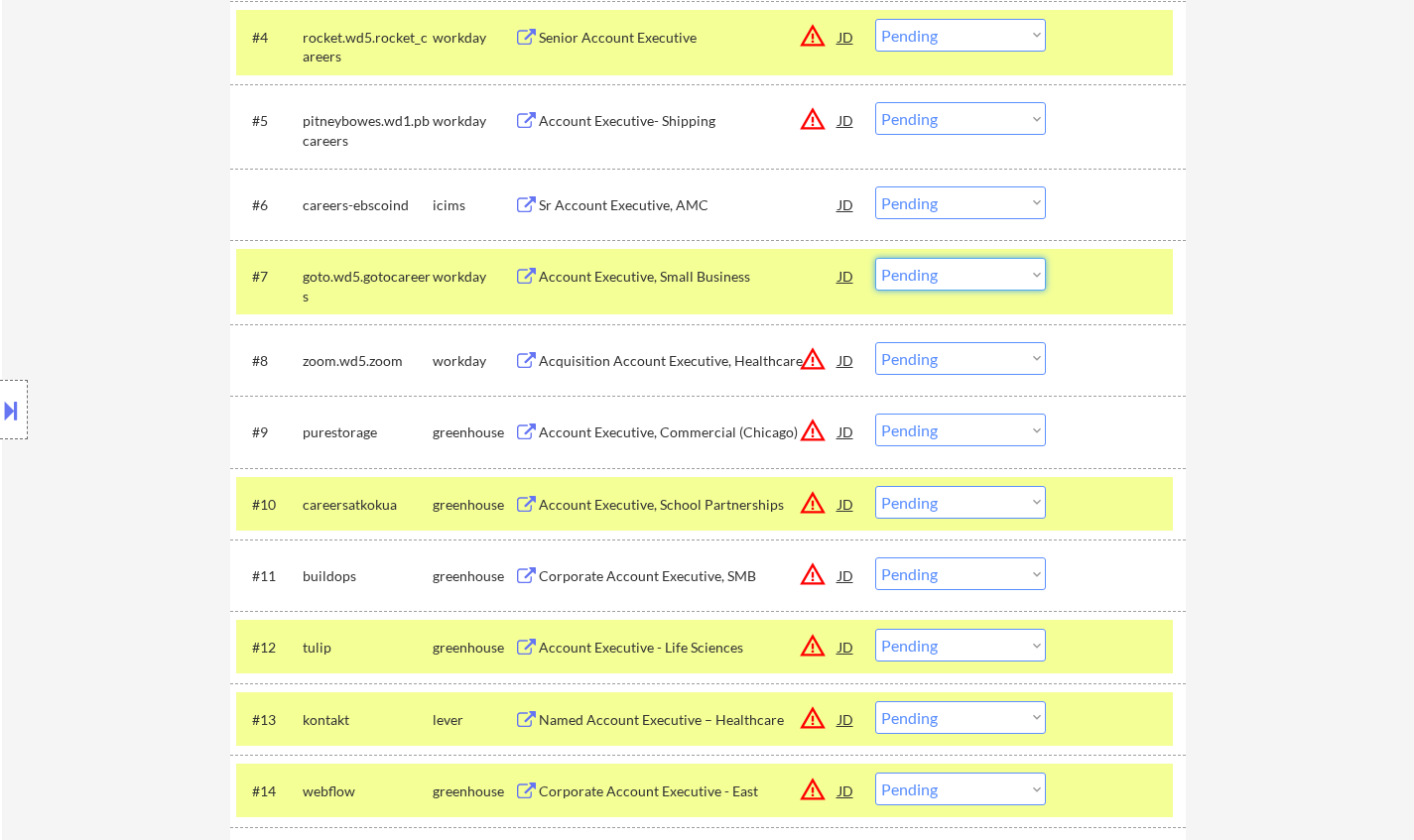 drag, startPoint x: 954, startPoint y: 268, endPoint x: 965, endPoint y: 285, distance: 20.248457 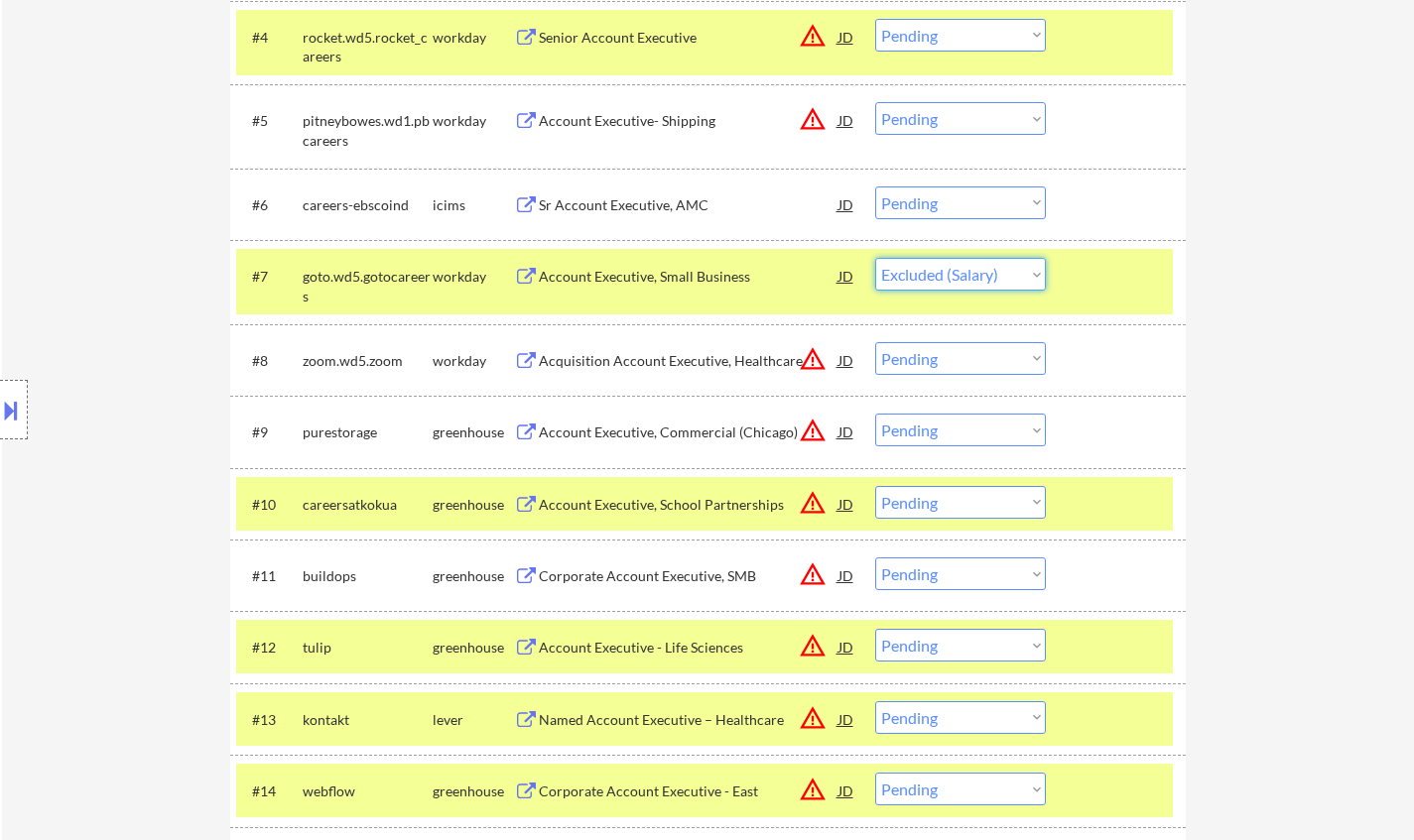 click on "Choose an option... Pending Applied Excluded (Questions) Excluded (Expired) Excluded (Location) Excluded (Bad Match) Excluded (Blocklist) Excluded (Salary) Excluded (Other)" at bounding box center (961, 274) 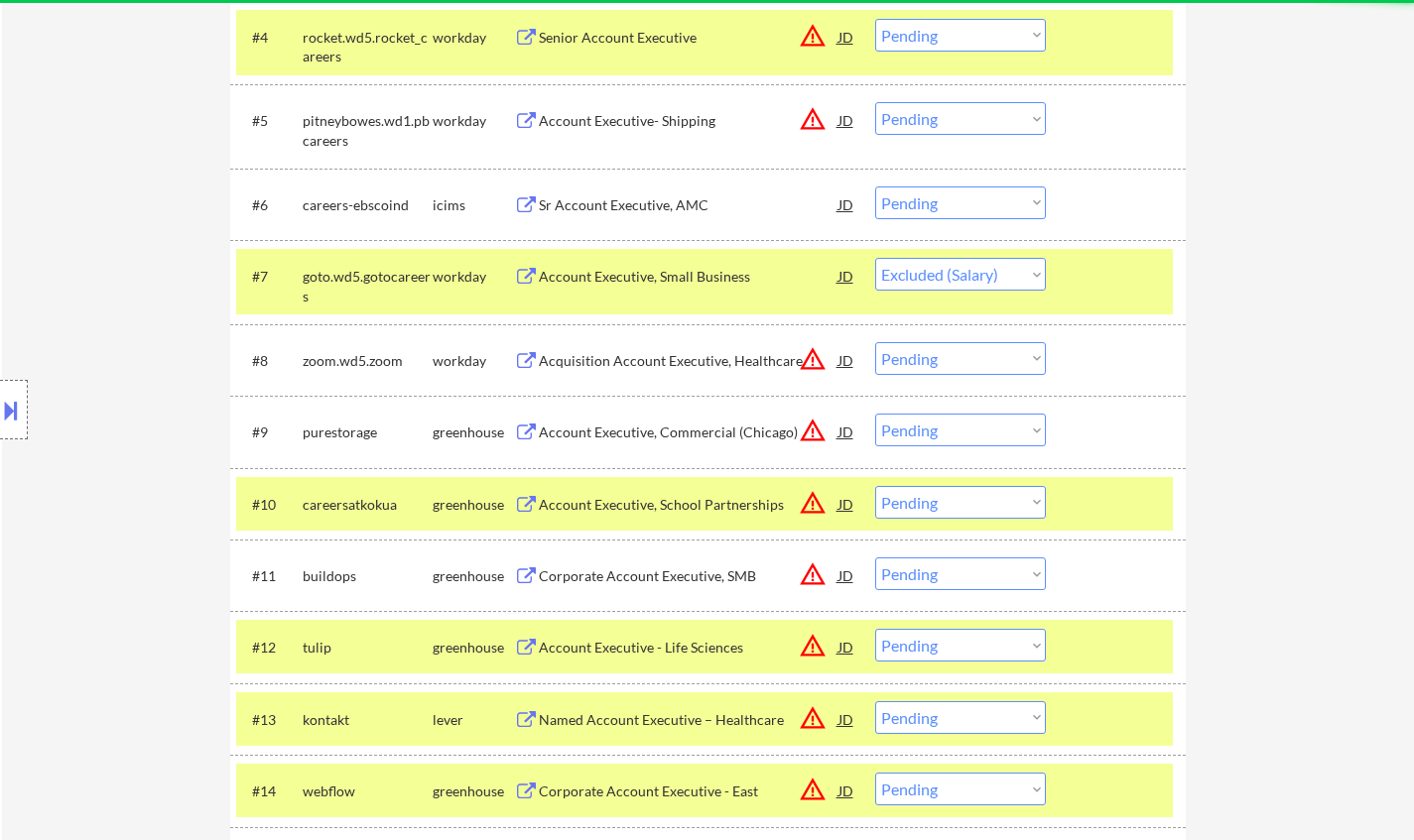 select on ""pending"" 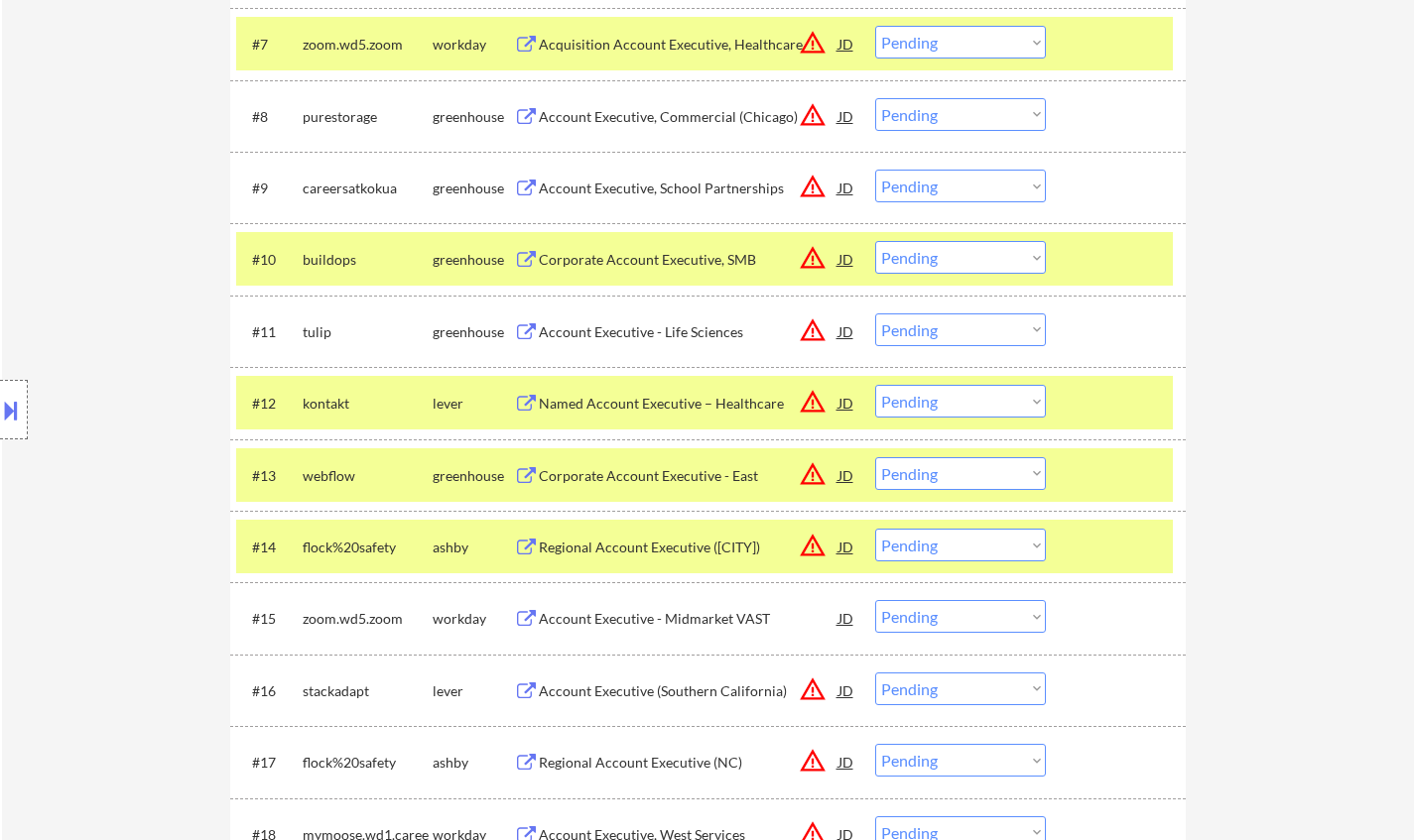 scroll, scrollTop: 1388, scrollLeft: 0, axis: vertical 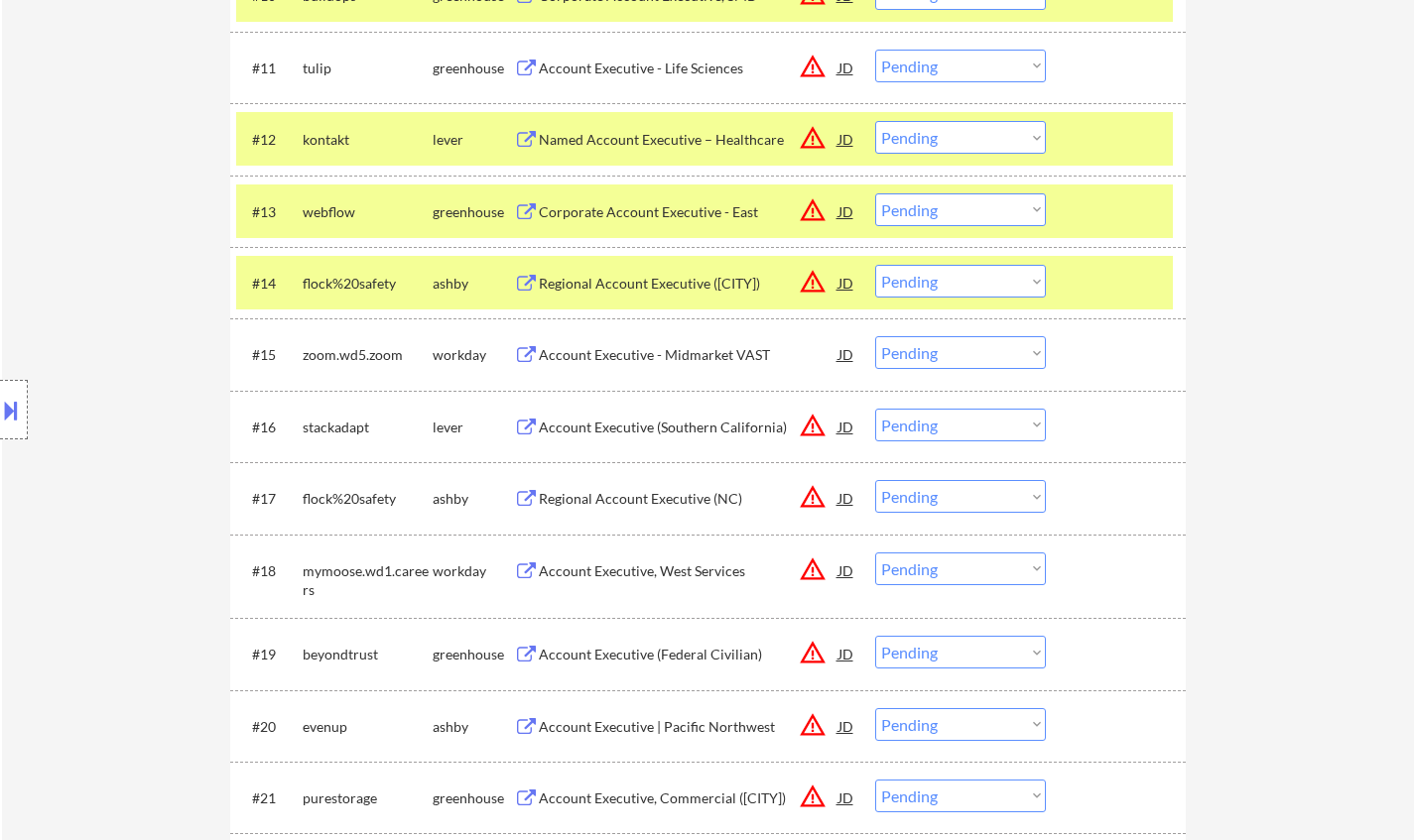 click on "Account Executive - Midmarket VAST" at bounding box center [689, 355] 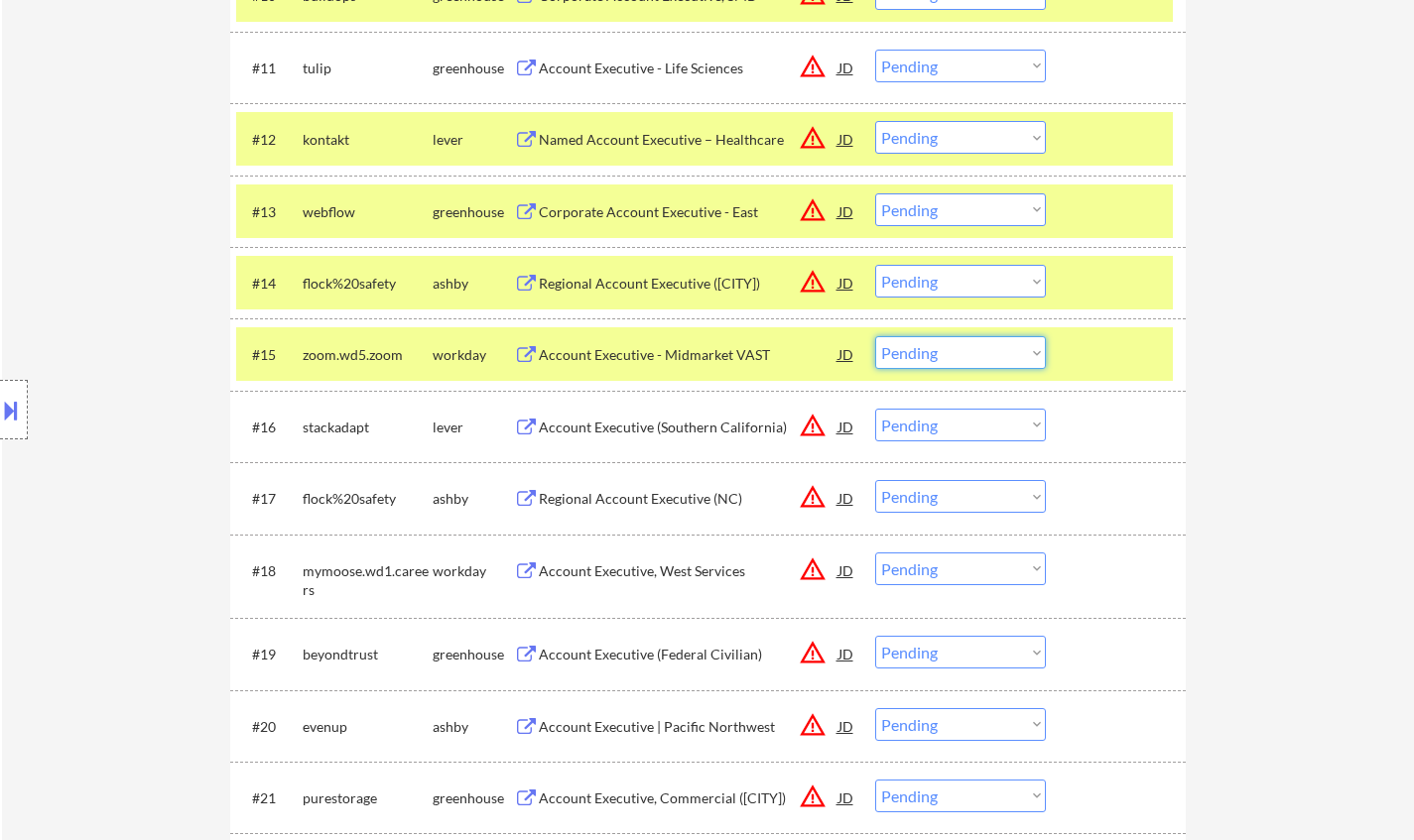 drag, startPoint x: 1006, startPoint y: 352, endPoint x: 1009, endPoint y: 365, distance: 13.341664 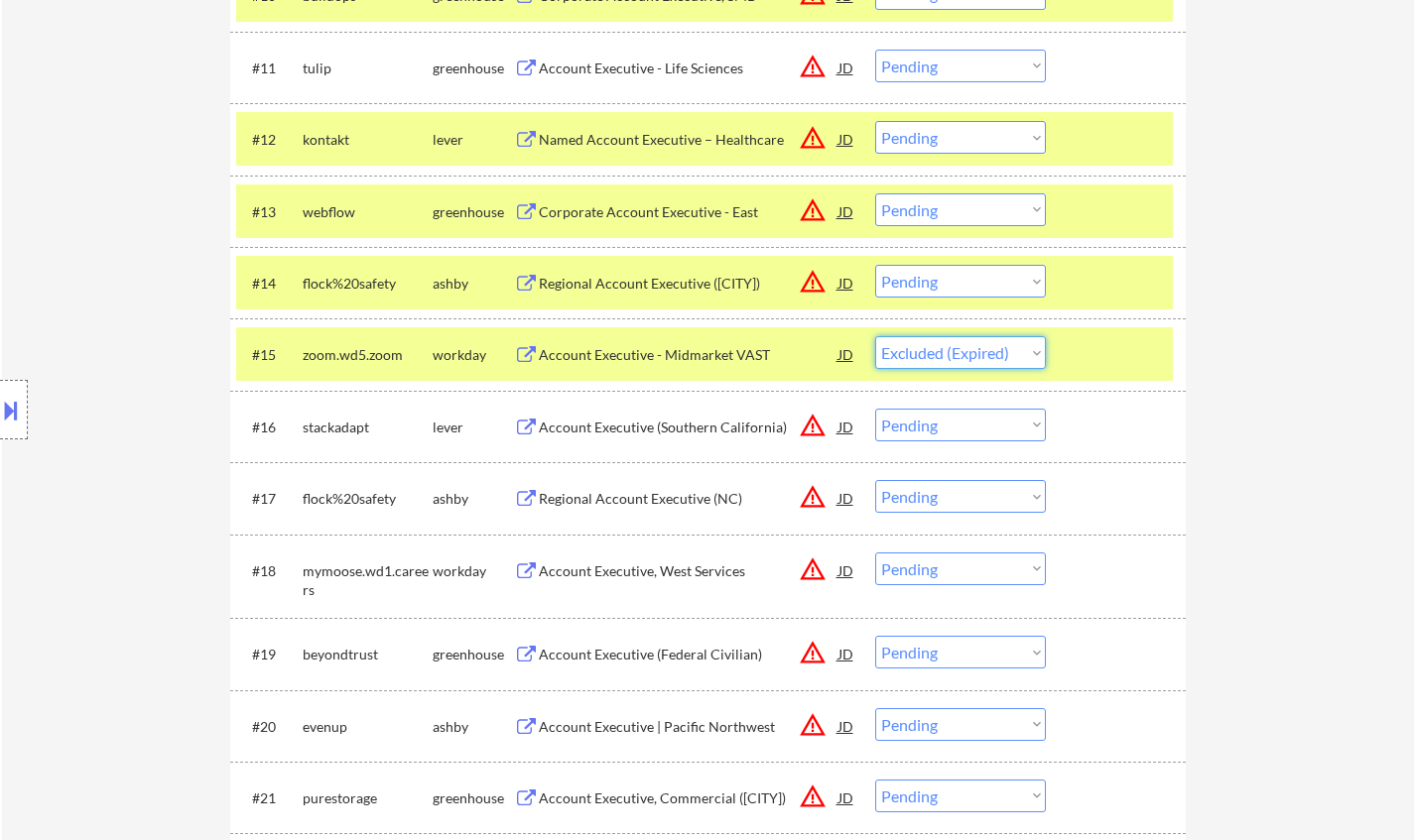 click on "Choose an option... Pending Applied Excluded (Questions) Excluded (Expired) Excluded (Location) Excluded (Bad Match) Excluded (Blocklist) Excluded (Salary) Excluded (Other)" at bounding box center (961, 352) 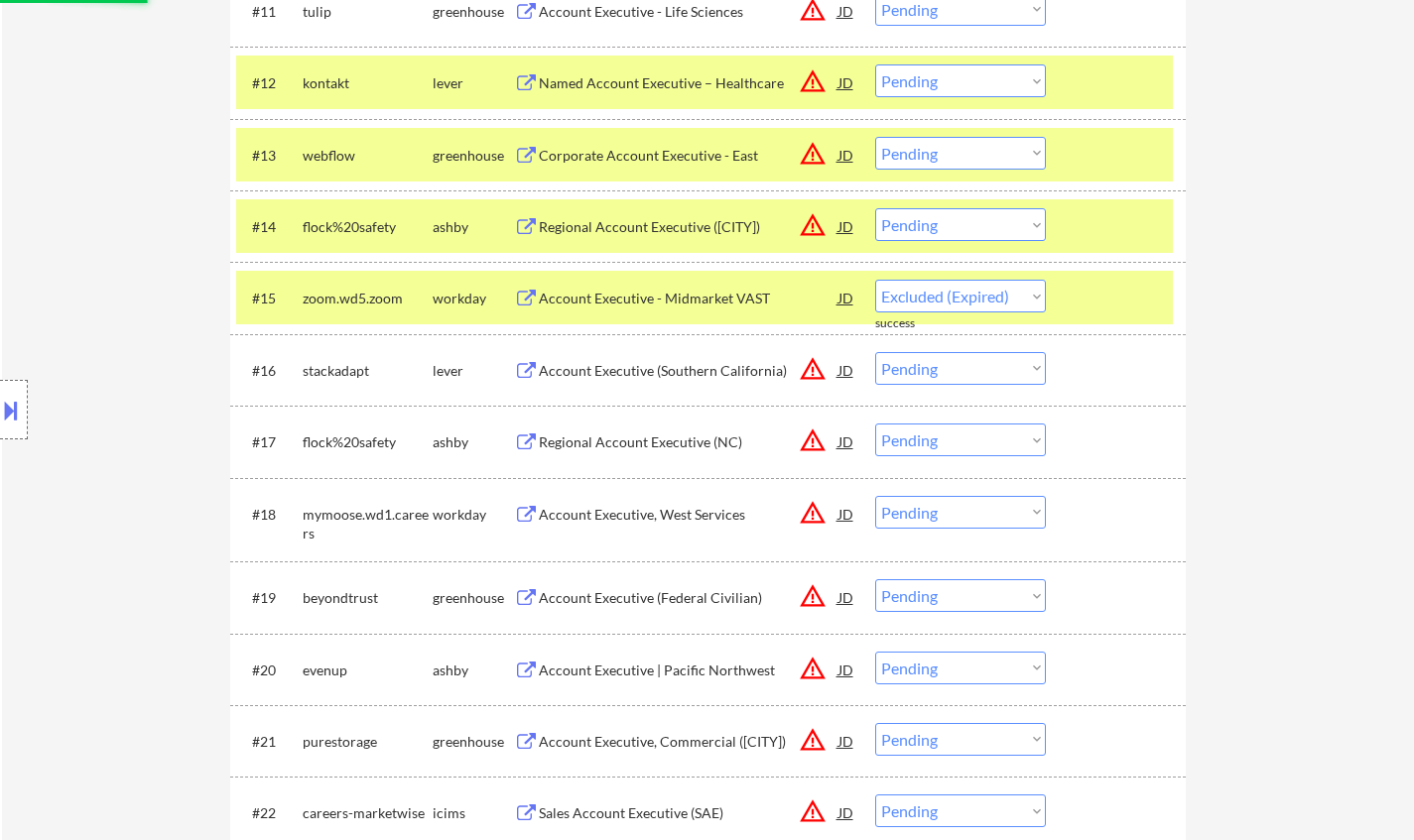 select on ""pending"" 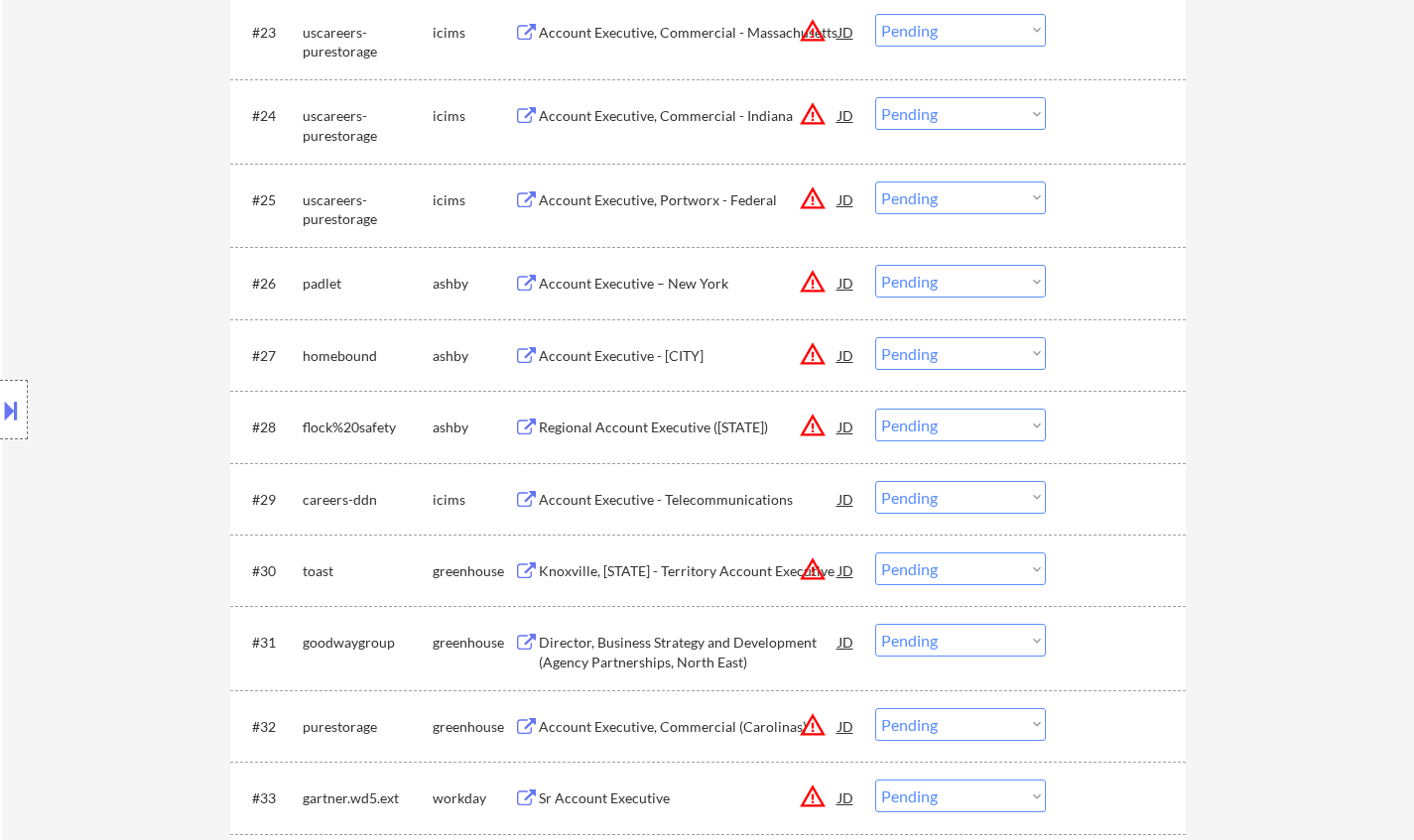 scroll, scrollTop: 2579, scrollLeft: 0, axis: vertical 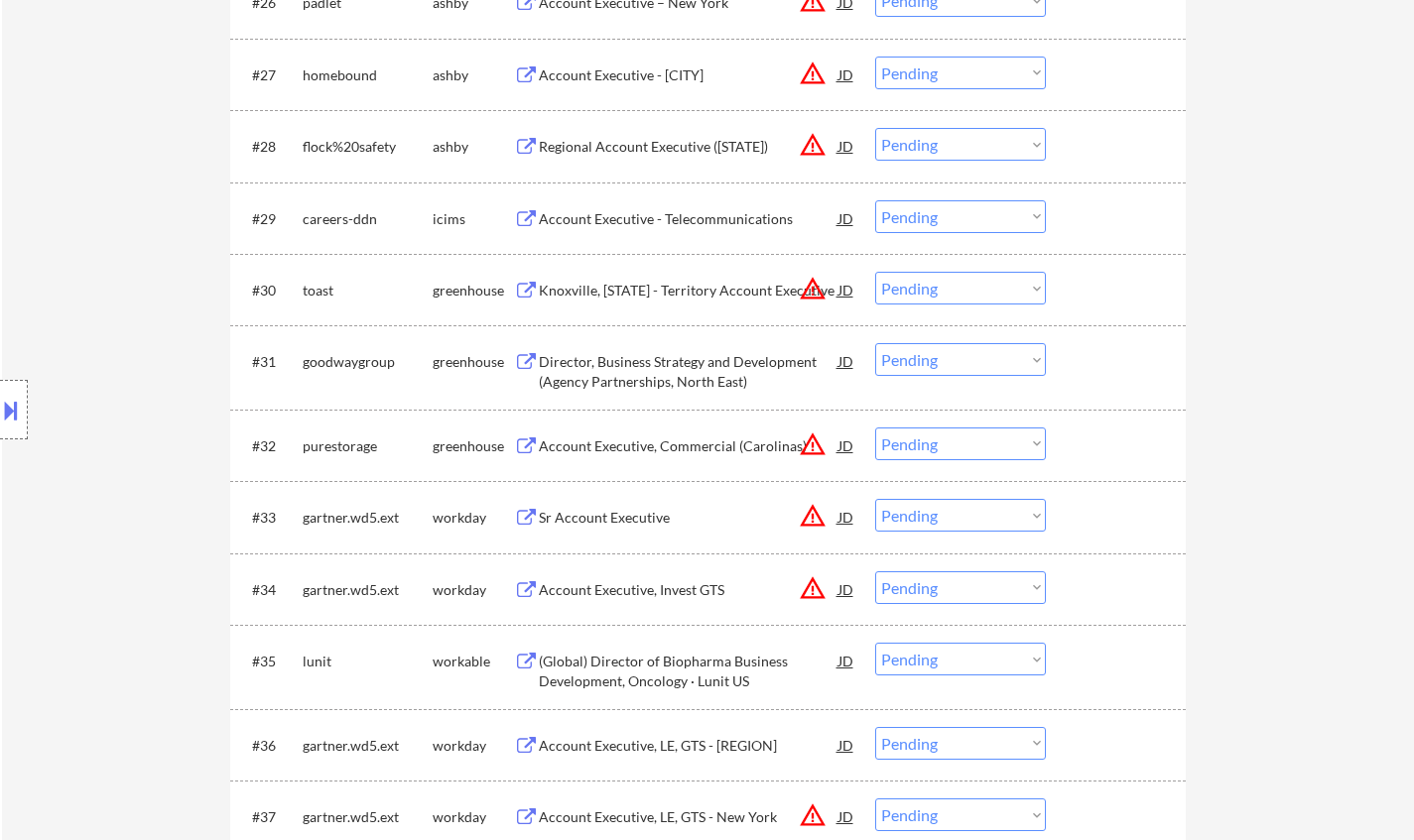 click on "Director, Business Strategy and Development (Agency Partnerships, North East)" at bounding box center [689, 371] 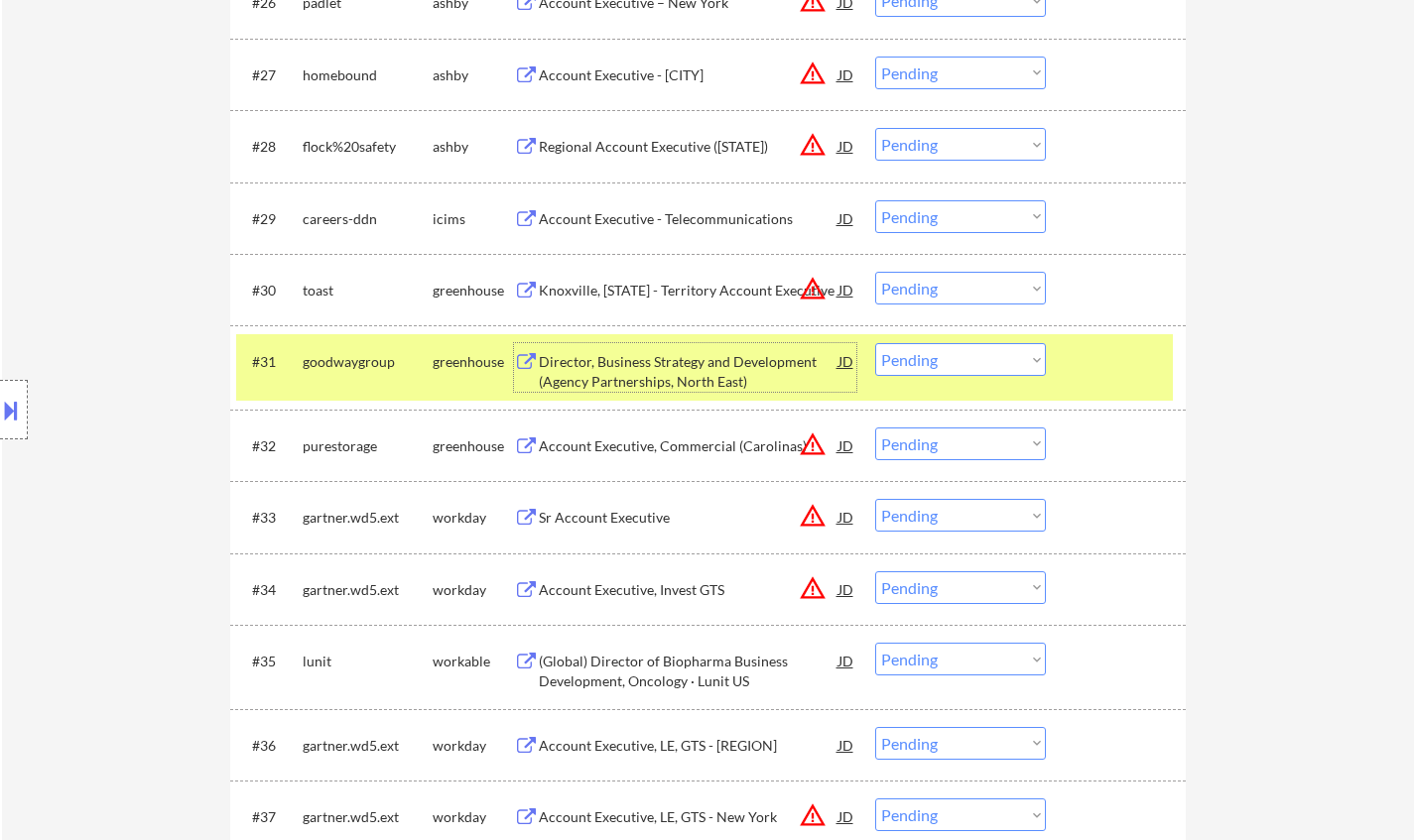 click on "Choose an option... Pending Applied Excluded (Questions) Excluded (Expired) Excluded (Location) Excluded (Bad Match) Excluded (Blocklist) Excluded (Salary) Excluded (Other)" at bounding box center (961, 359) 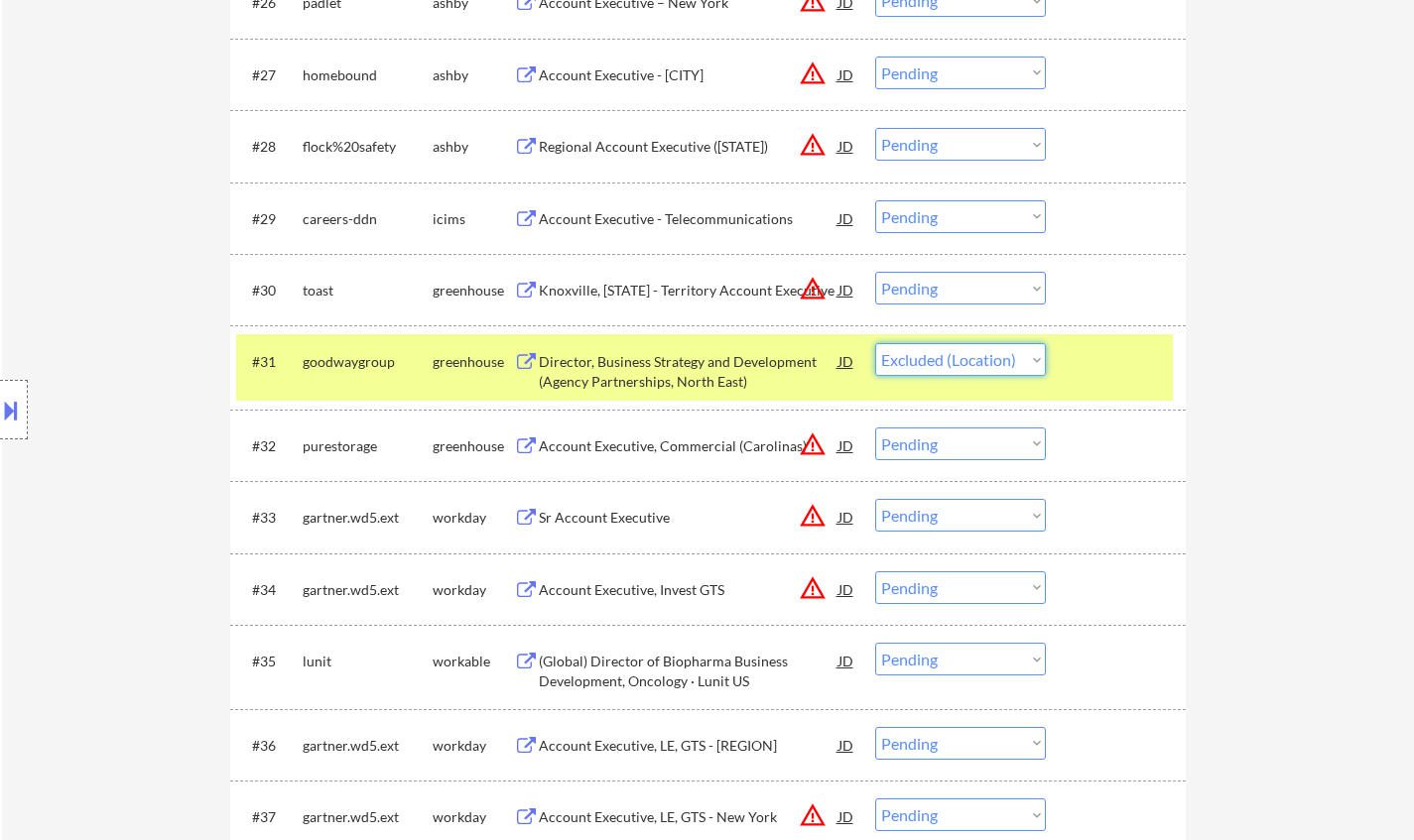 click on "Choose an option... Pending Applied Excluded (Questions) Excluded (Expired) Excluded (Location) Excluded (Bad Match) Excluded (Blocklist) Excluded (Salary) Excluded (Other)" at bounding box center [961, 359] 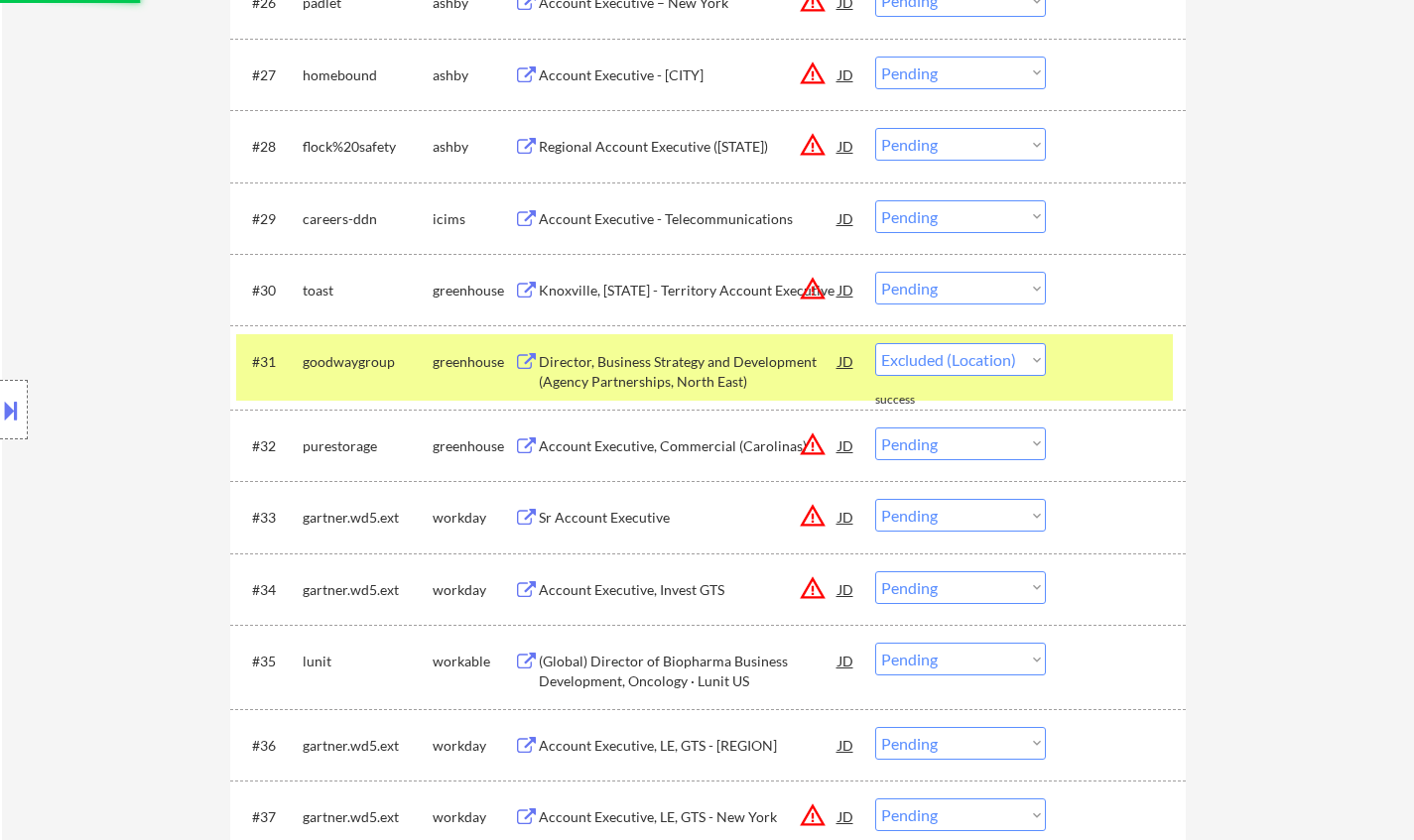 select on ""pending"" 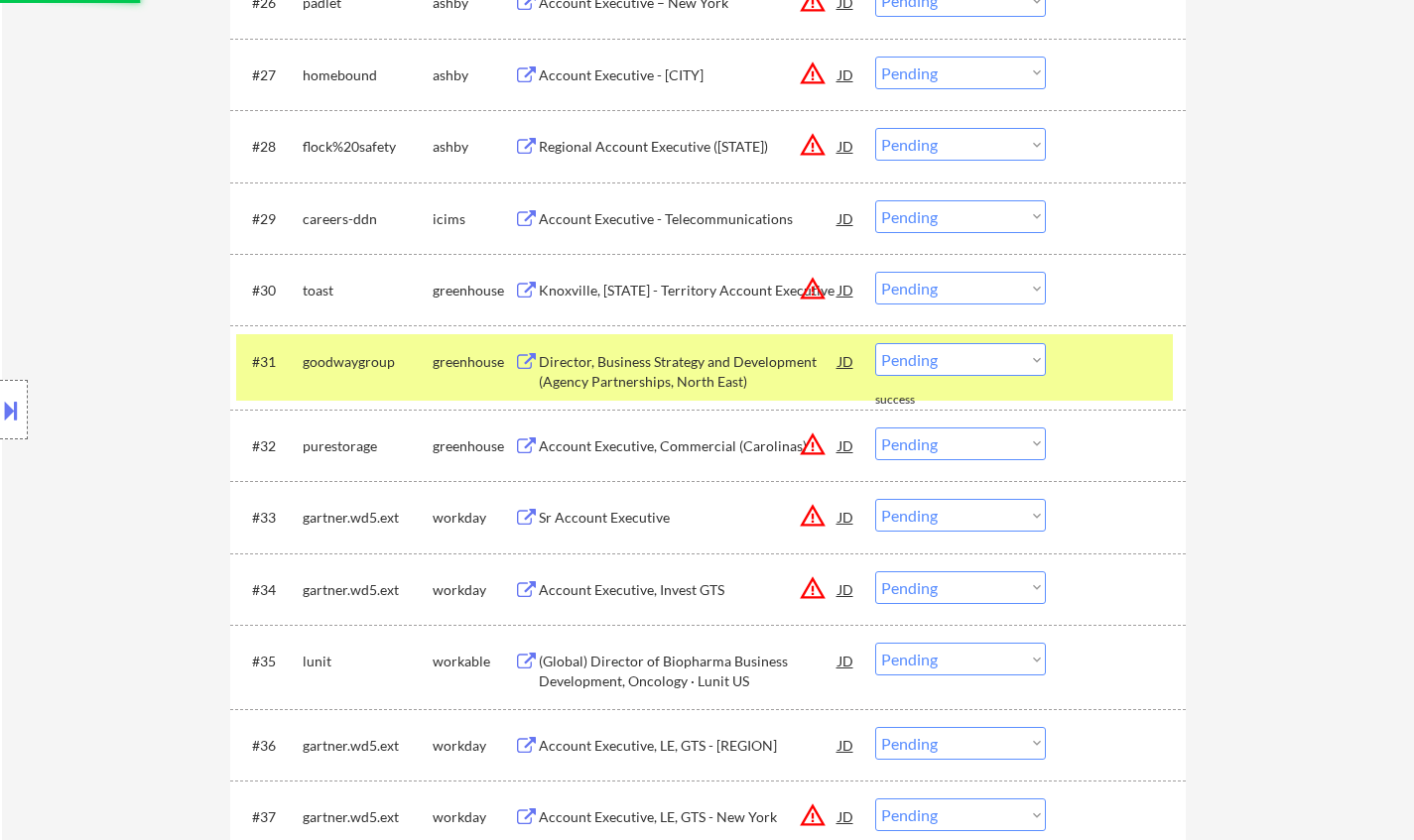 drag, startPoint x: 949, startPoint y: 143, endPoint x: 976, endPoint y: 159, distance: 31.38471 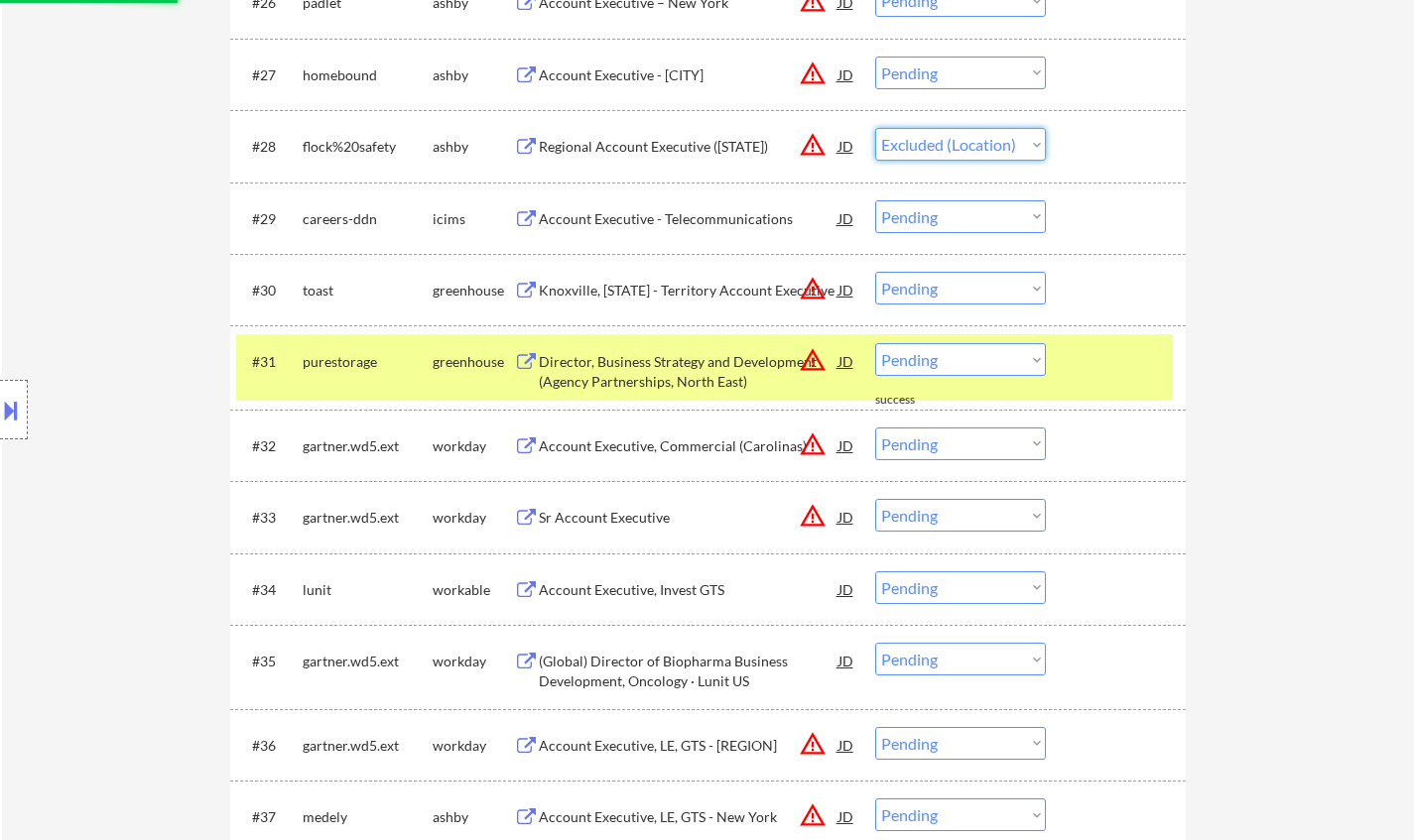 click on "Choose an option... Pending Applied Excluded (Questions) Excluded (Expired) Excluded (Location) Excluded (Bad Match) Excluded (Blocklist) Excluded (Salary) Excluded (Other)" at bounding box center [961, 144] 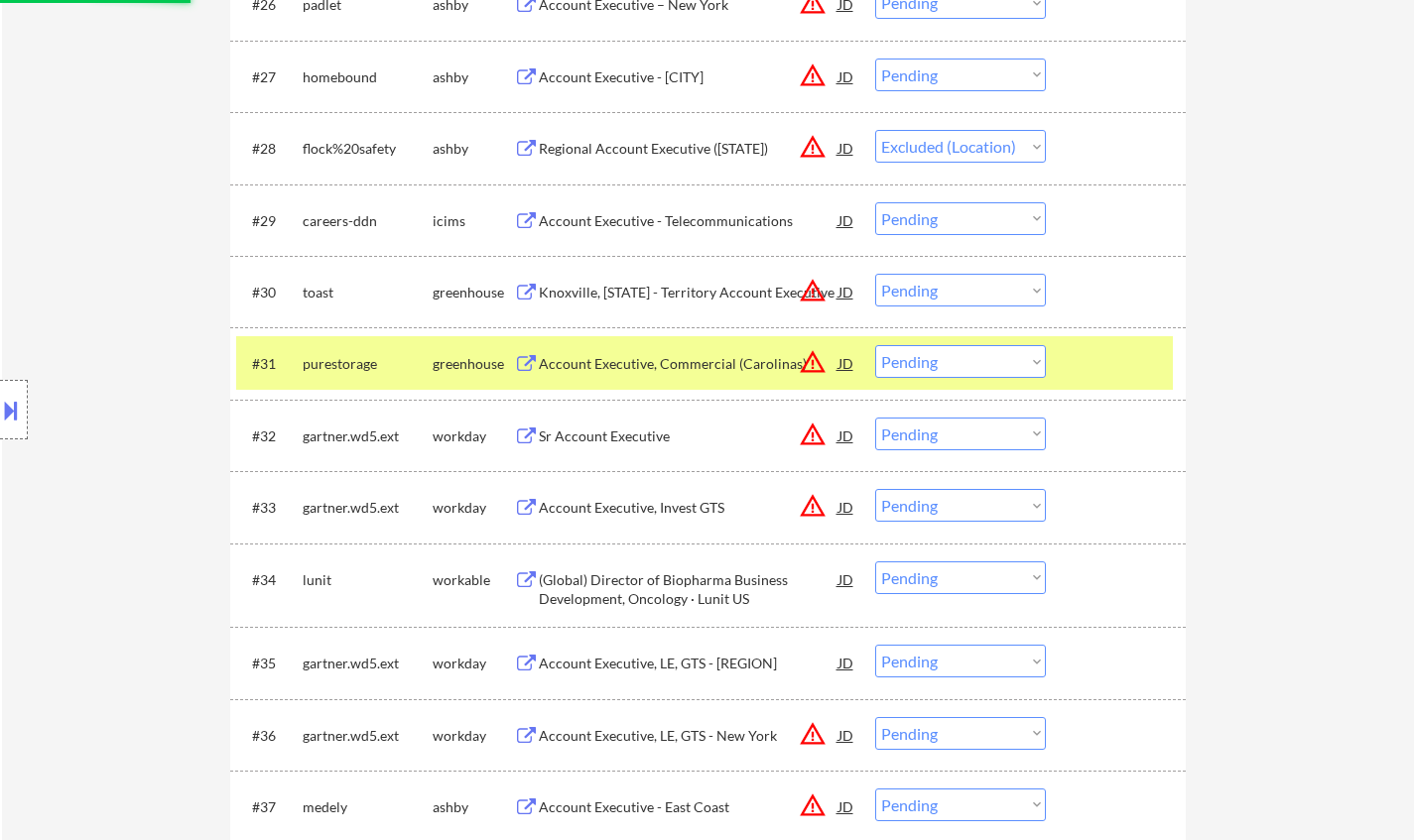 scroll, scrollTop: 2380, scrollLeft: 0, axis: vertical 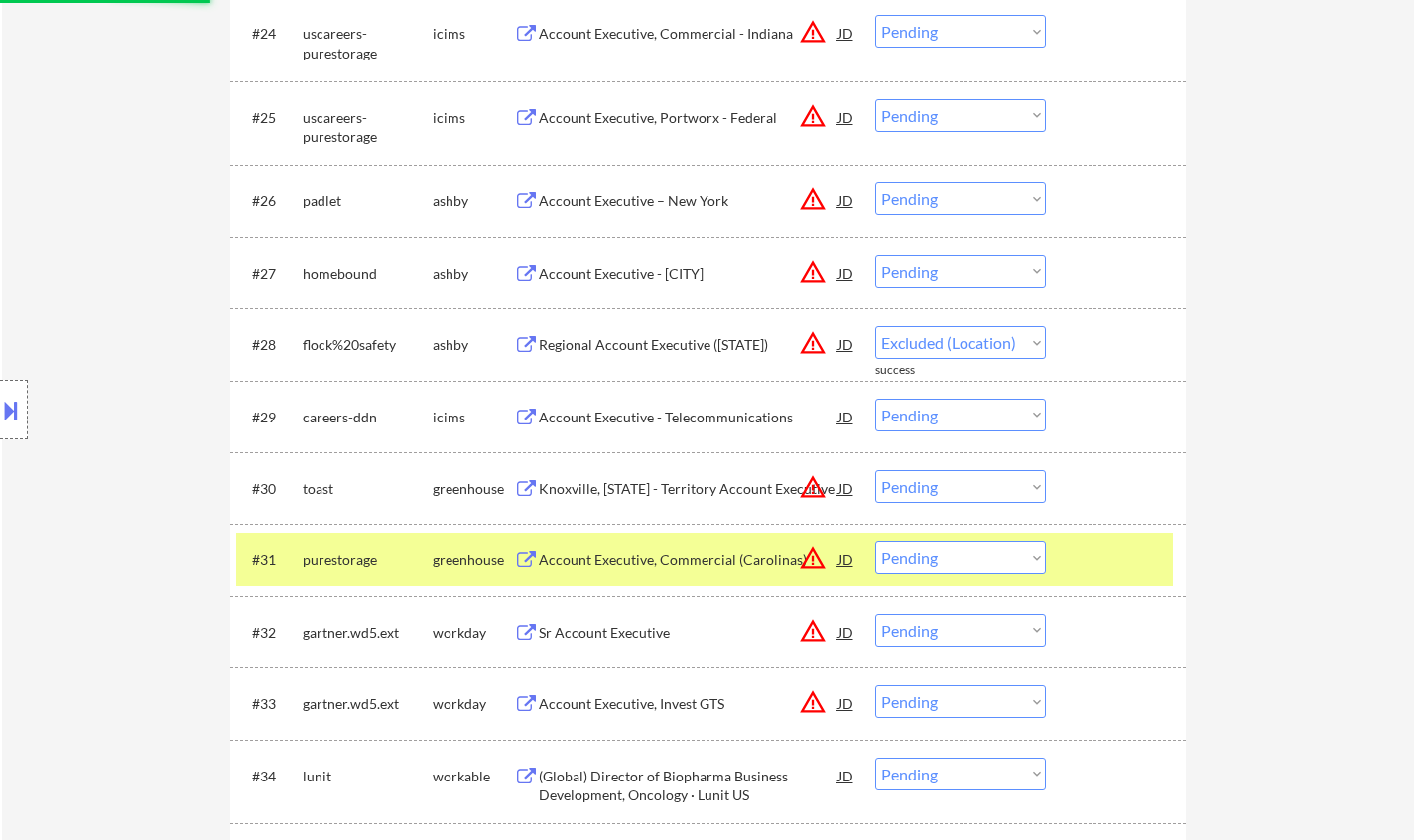drag, startPoint x: 951, startPoint y: 202, endPoint x: 964, endPoint y: 213, distance: 17.029386 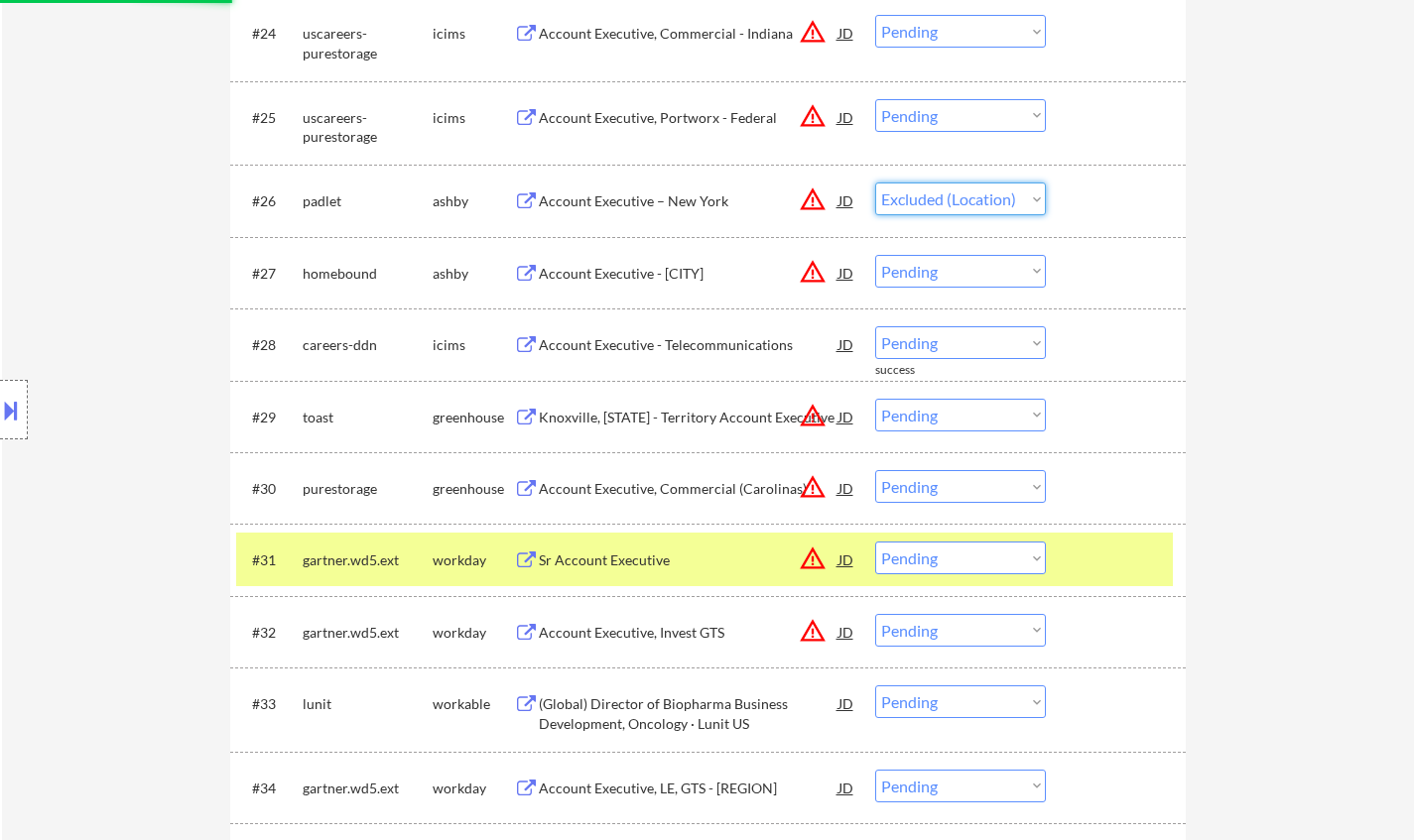 click on "Choose an option... Pending Applied Excluded (Questions) Excluded (Expired) Excluded (Location) Excluded (Bad Match) Excluded (Blocklist) Excluded (Salary) Excluded (Other)" at bounding box center [961, 198] 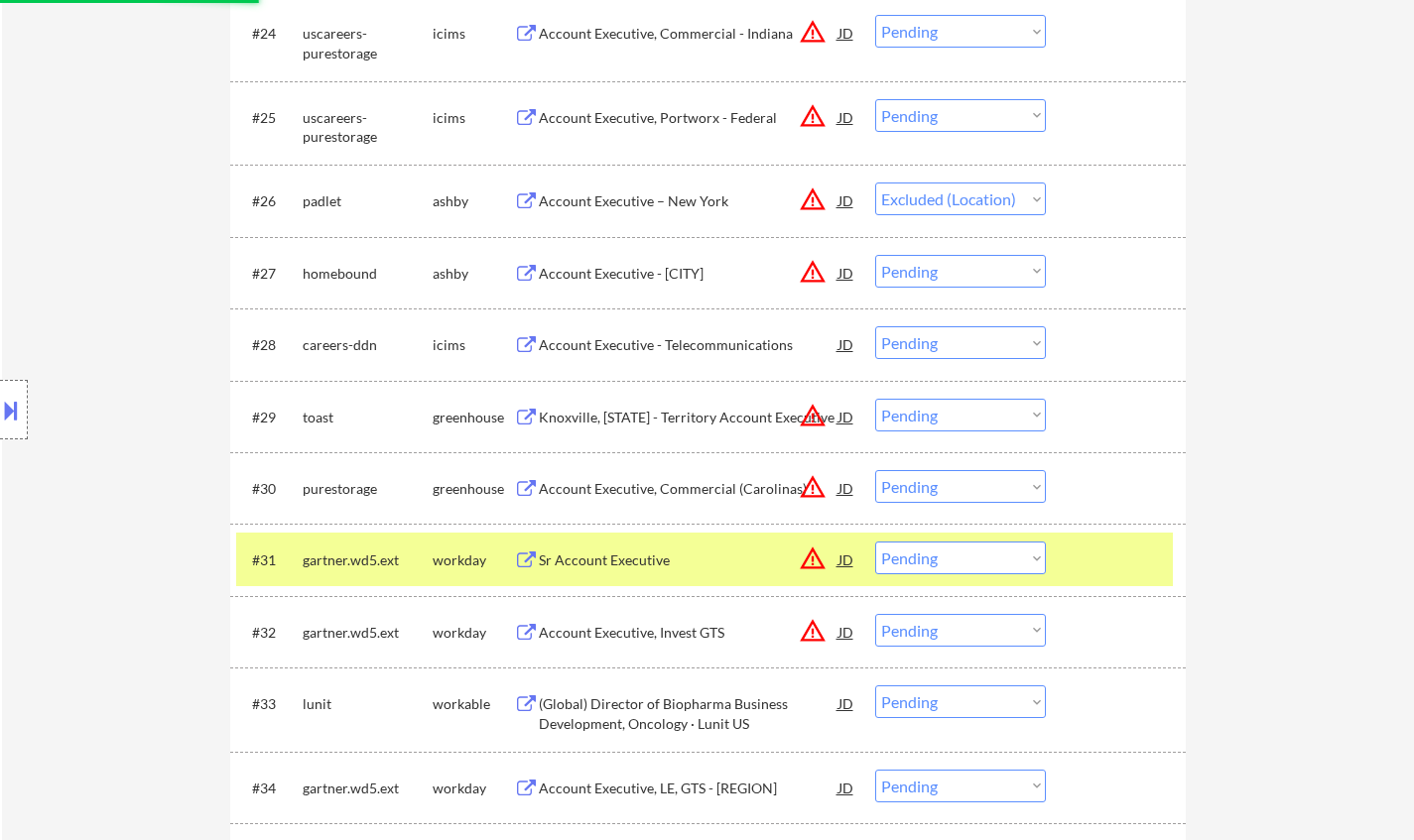 scroll, scrollTop: 2281, scrollLeft: 0, axis: vertical 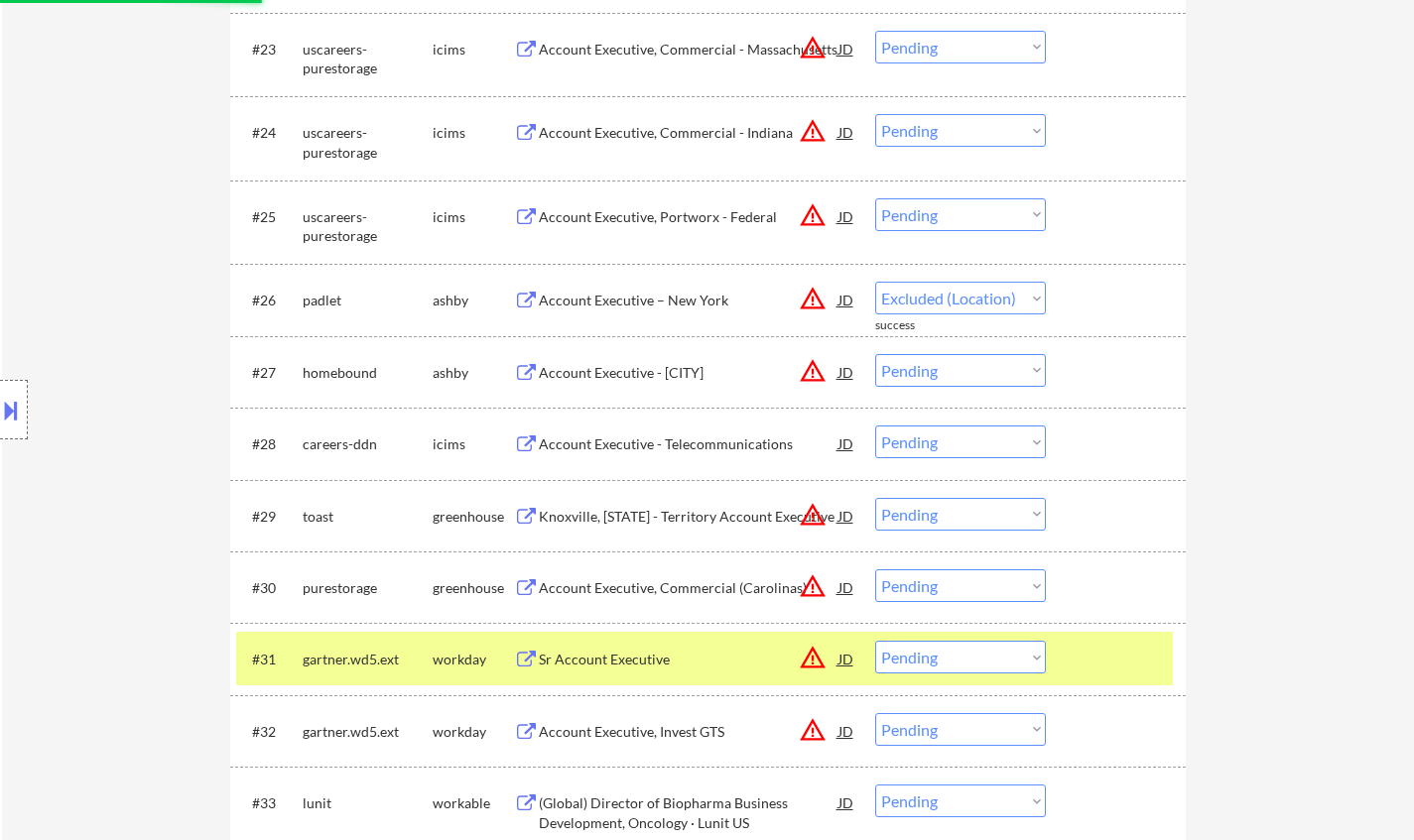 click on "Choose an option... Pending Applied Excluded (Questions) Excluded (Expired) Excluded (Location) Excluded (Bad Match) Excluded (Blocklist) Excluded (Salary) Excluded (Other)" at bounding box center (961, 130) 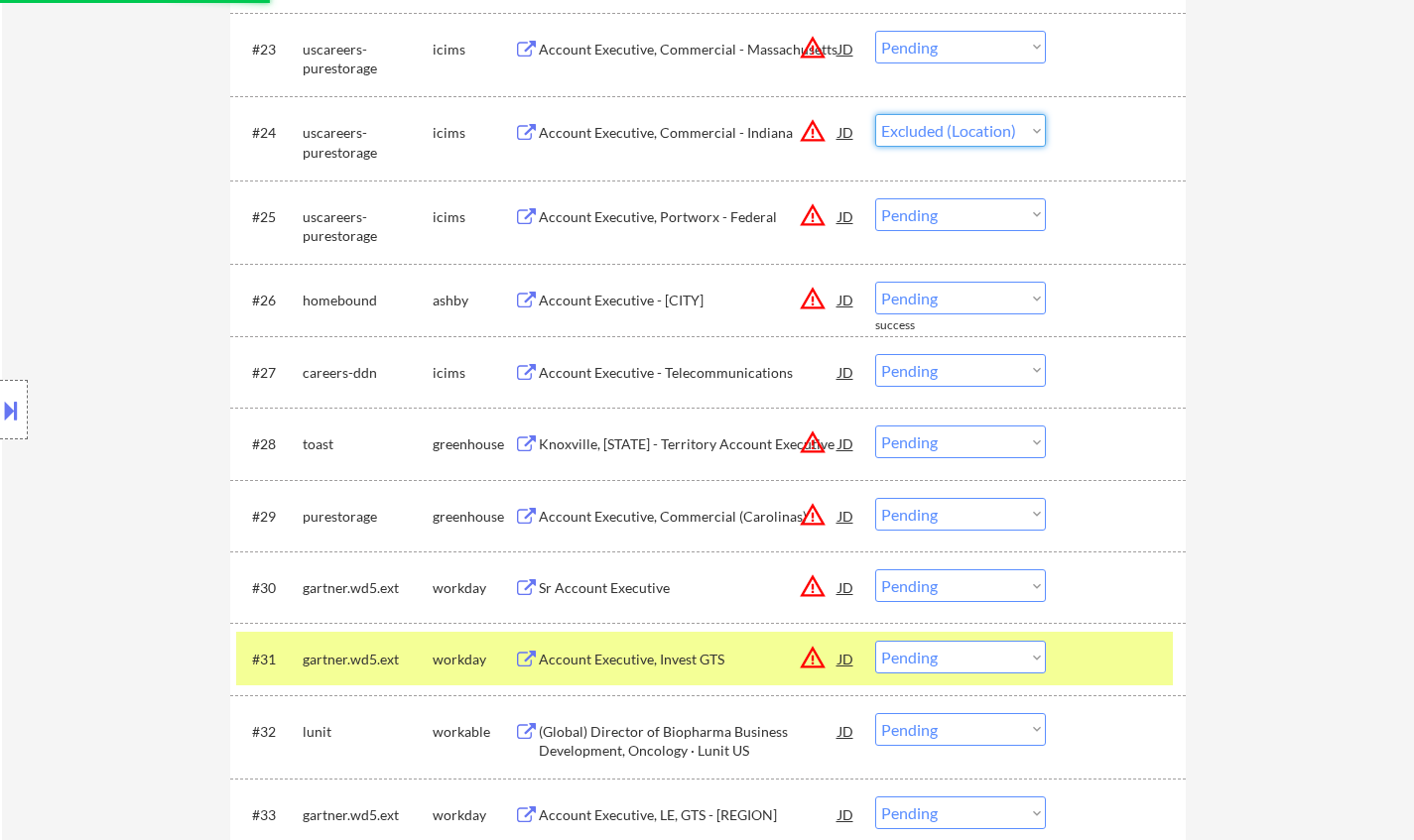 click on "Choose an option... Pending Applied Excluded (Questions) Excluded (Expired) Excluded (Location) Excluded (Bad Match) Excluded (Blocklist) Excluded (Salary) Excluded (Other)" at bounding box center [961, 130] 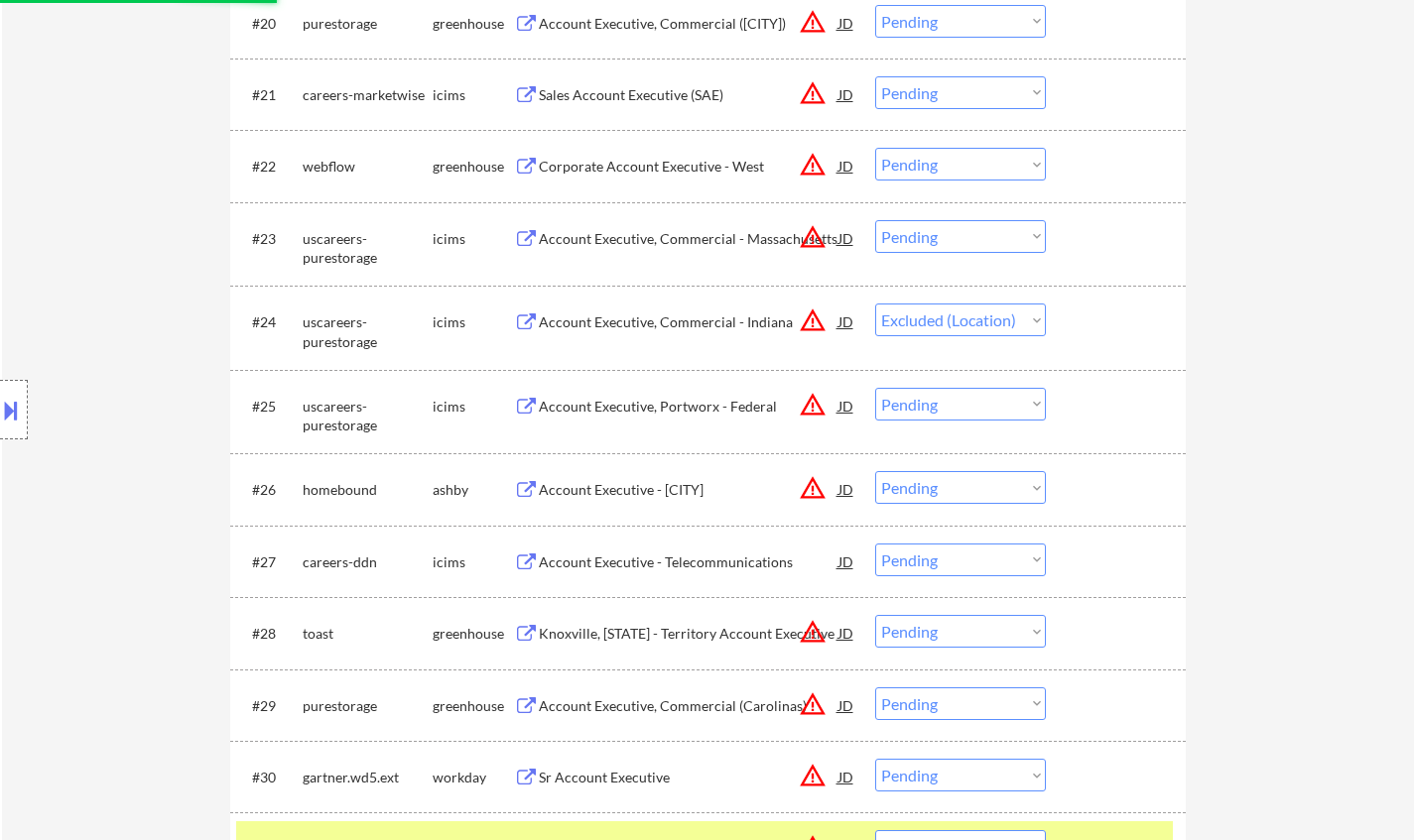 scroll, scrollTop: 2083, scrollLeft: 0, axis: vertical 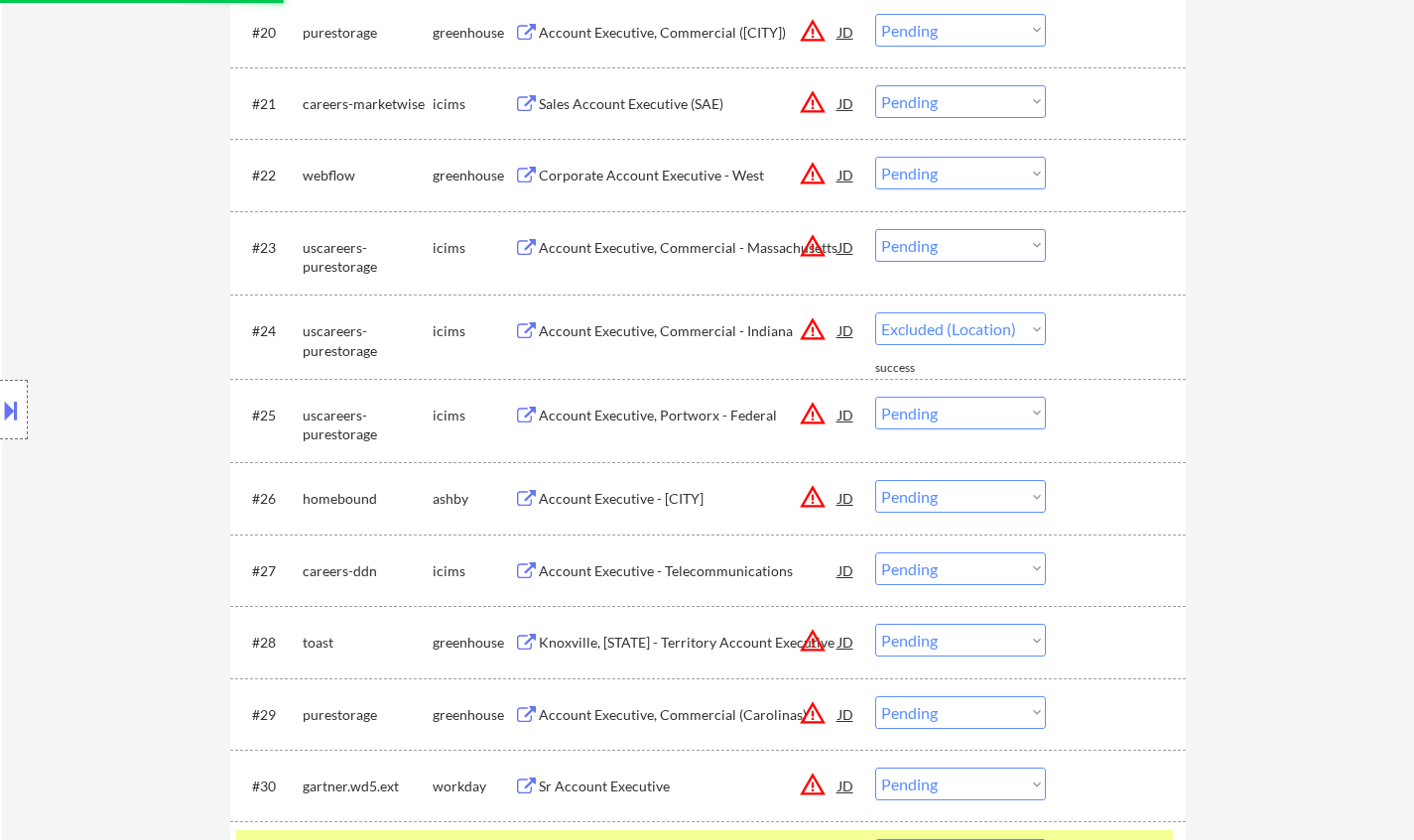 select on ""pending"" 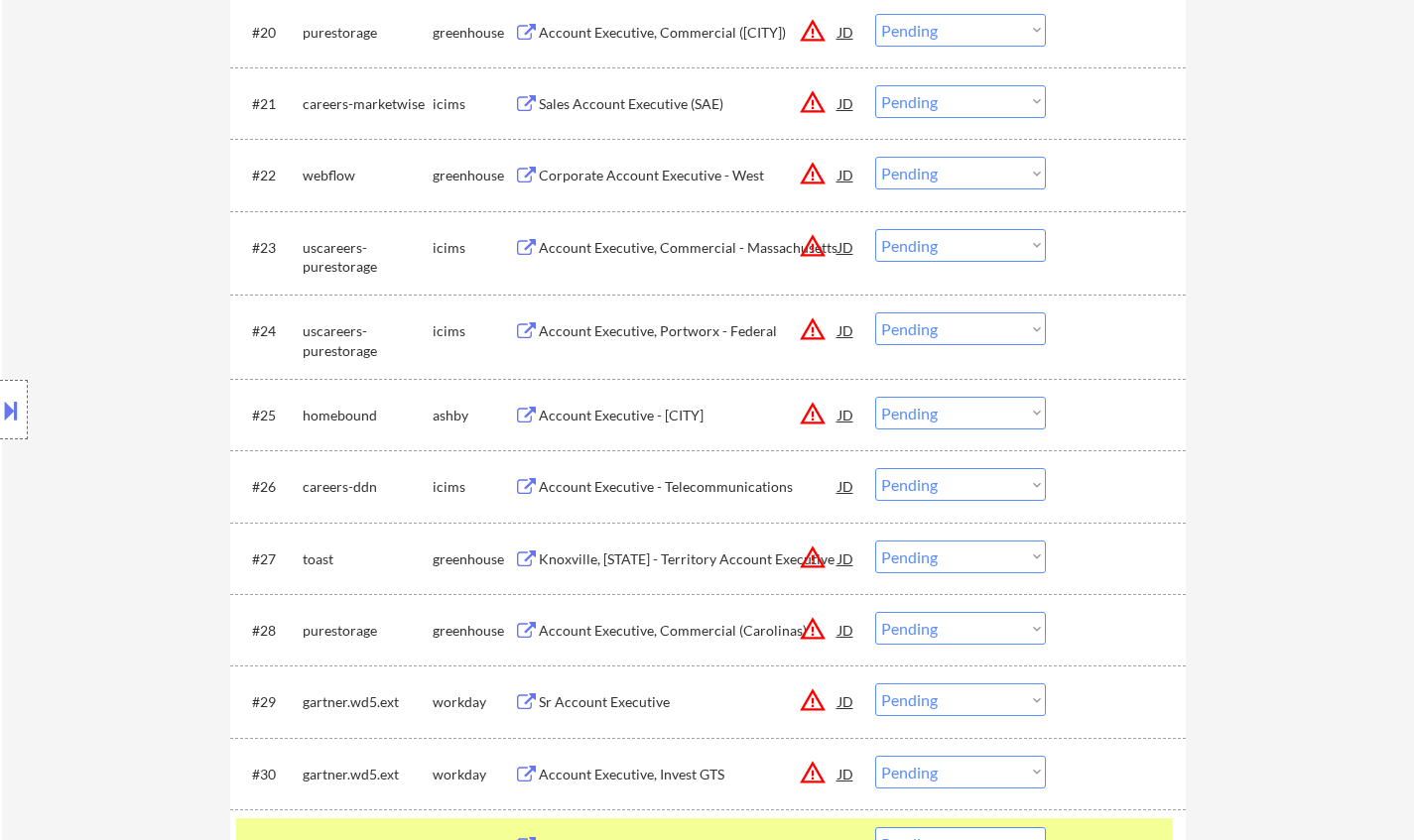 drag, startPoint x: 977, startPoint y: 24, endPoint x: 979, endPoint y: 39, distance: 15.132746 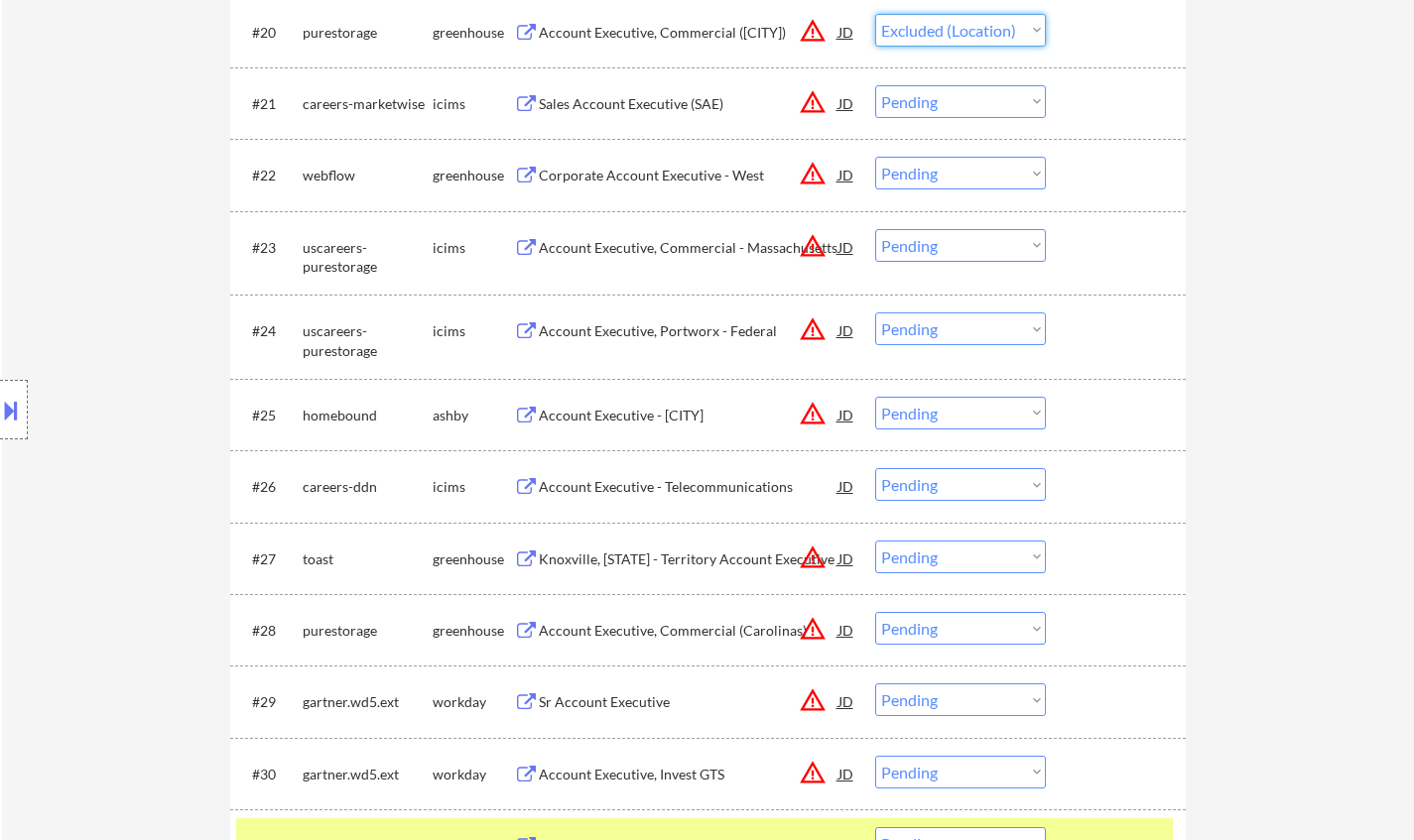 click on "Choose an option... Pending Applied Excluded (Questions) Excluded (Expired) Excluded (Location) Excluded (Bad Match) Excluded (Blocklist) Excluded (Salary) Excluded (Other)" at bounding box center [961, 30] 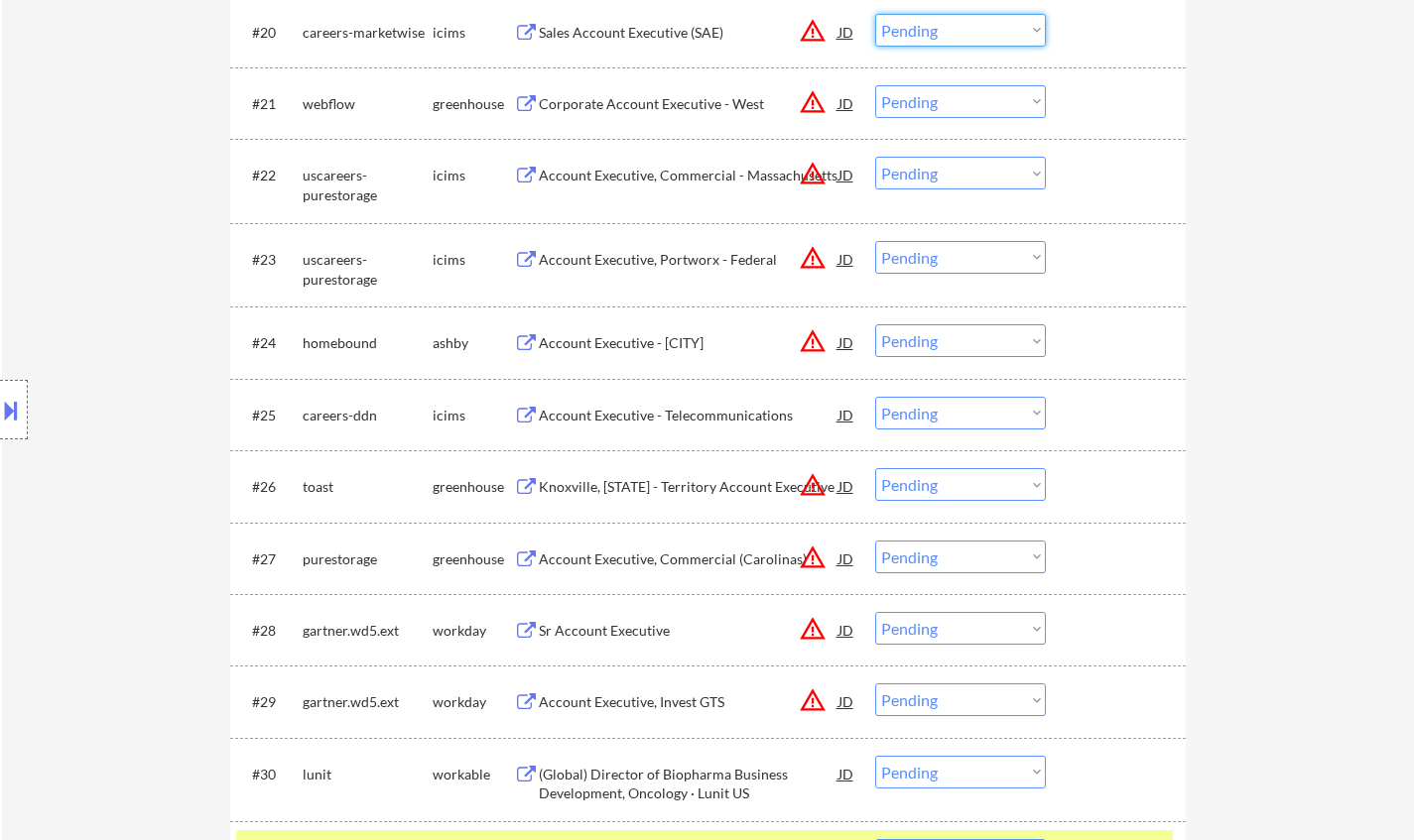 click on "Choose an option... Pending Applied Excluded (Questions) Excluded (Expired) Excluded (Location) Excluded (Bad Match) Excluded (Blocklist) Excluded (Salary) Excluded (Other)" at bounding box center (961, 30) 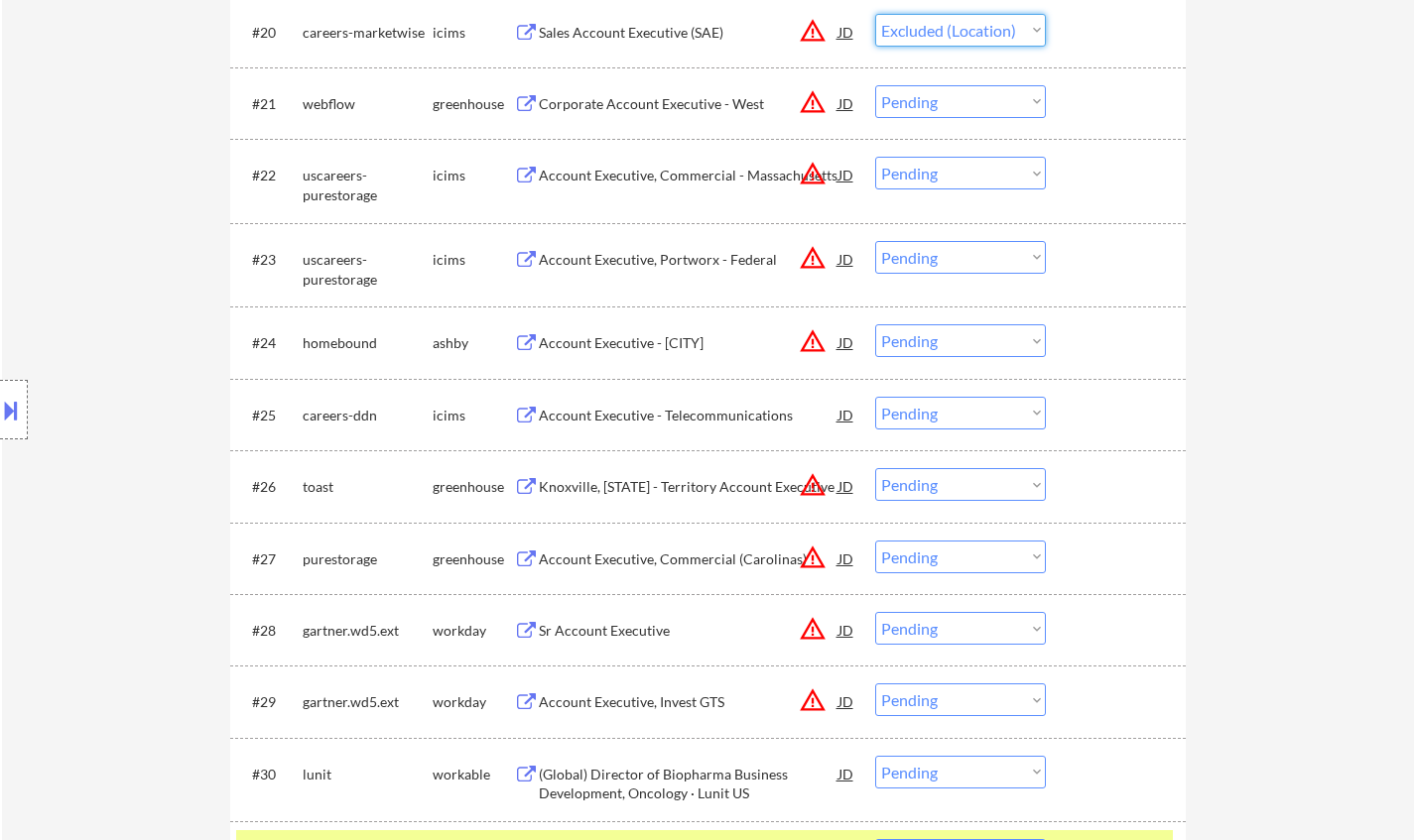 click on "Choose an option... Pending Applied Excluded (Questions) Excluded (Expired) Excluded (Location) Excluded (Bad Match) Excluded (Blocklist) Excluded (Salary) Excluded (Other)" at bounding box center (961, 30) 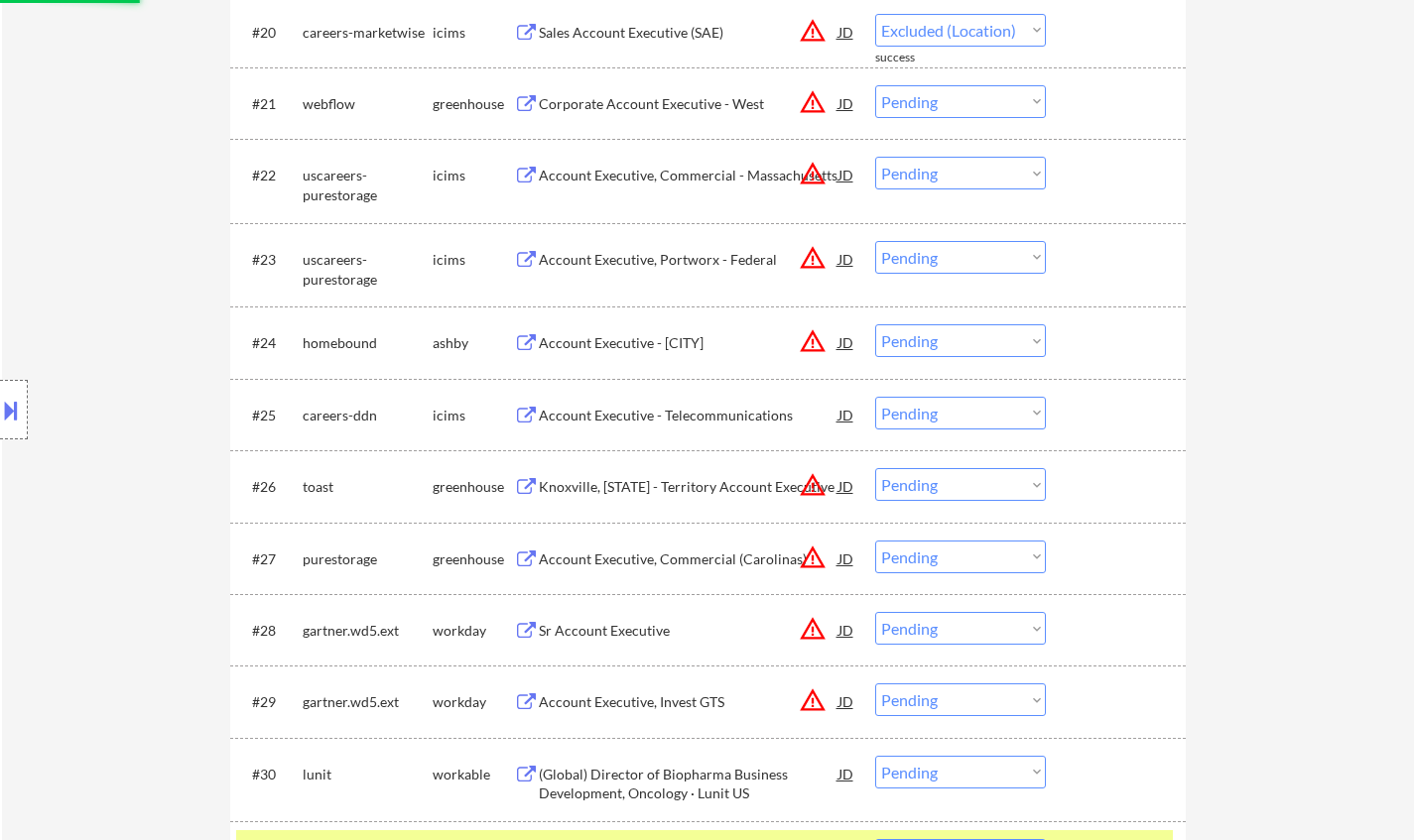 select on ""pending"" 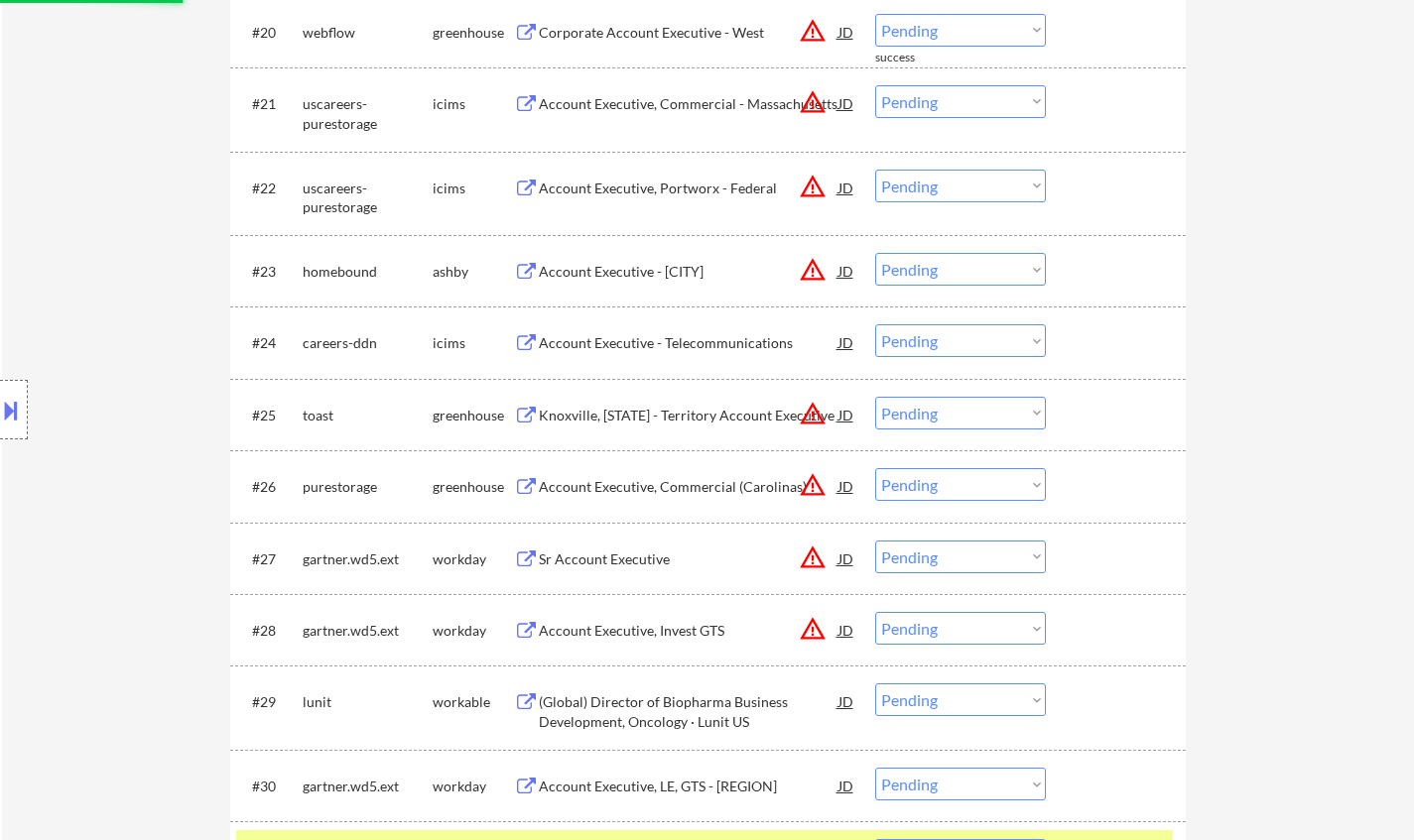 drag, startPoint x: 965, startPoint y: 100, endPoint x: 977, endPoint y: 112, distance: 16.970563 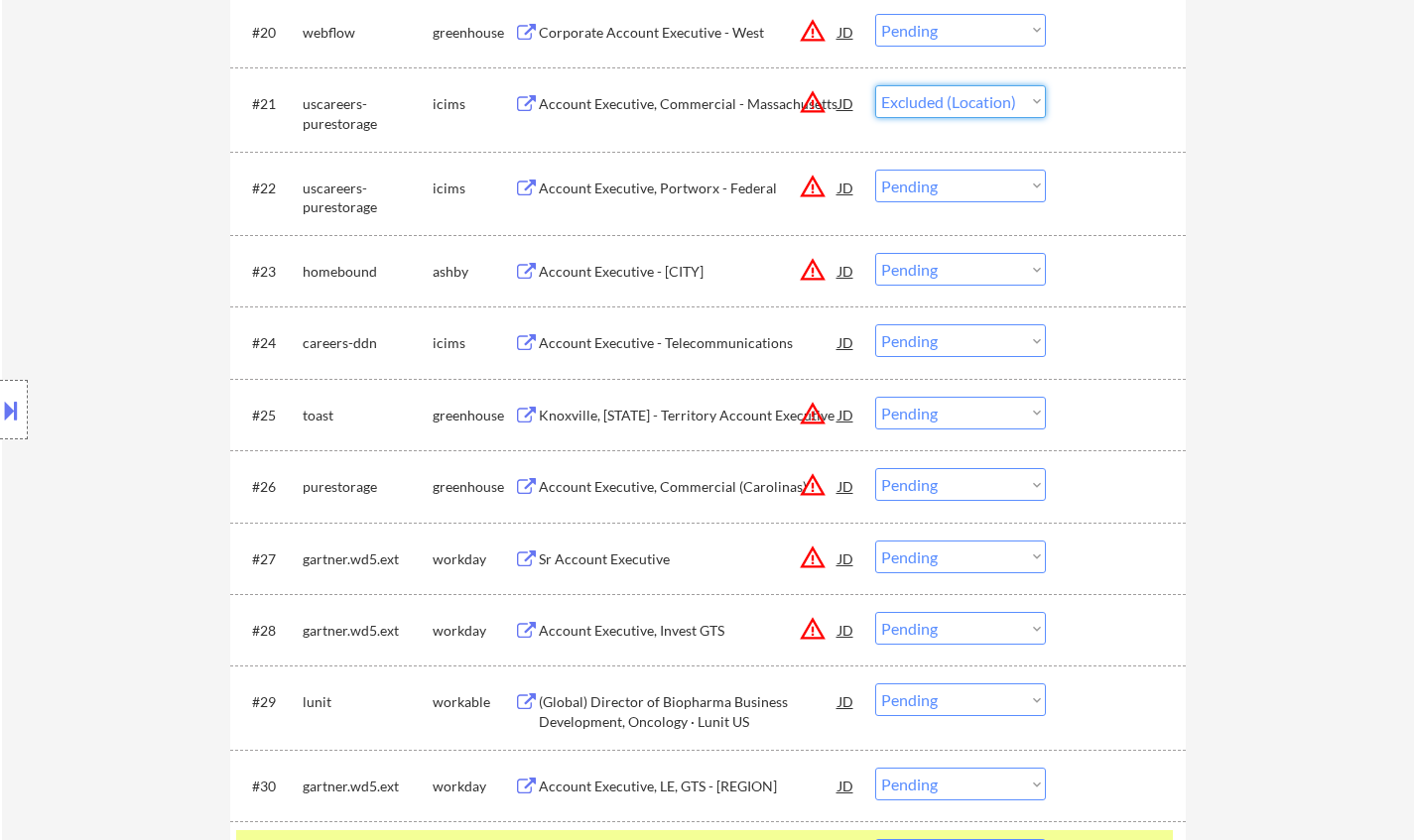 click on "Choose an option... Pending Applied Excluded (Questions) Excluded (Expired) Excluded (Location) Excluded (Bad Match) Excluded (Blocklist) Excluded (Salary) Excluded (Other)" at bounding box center (961, 101) 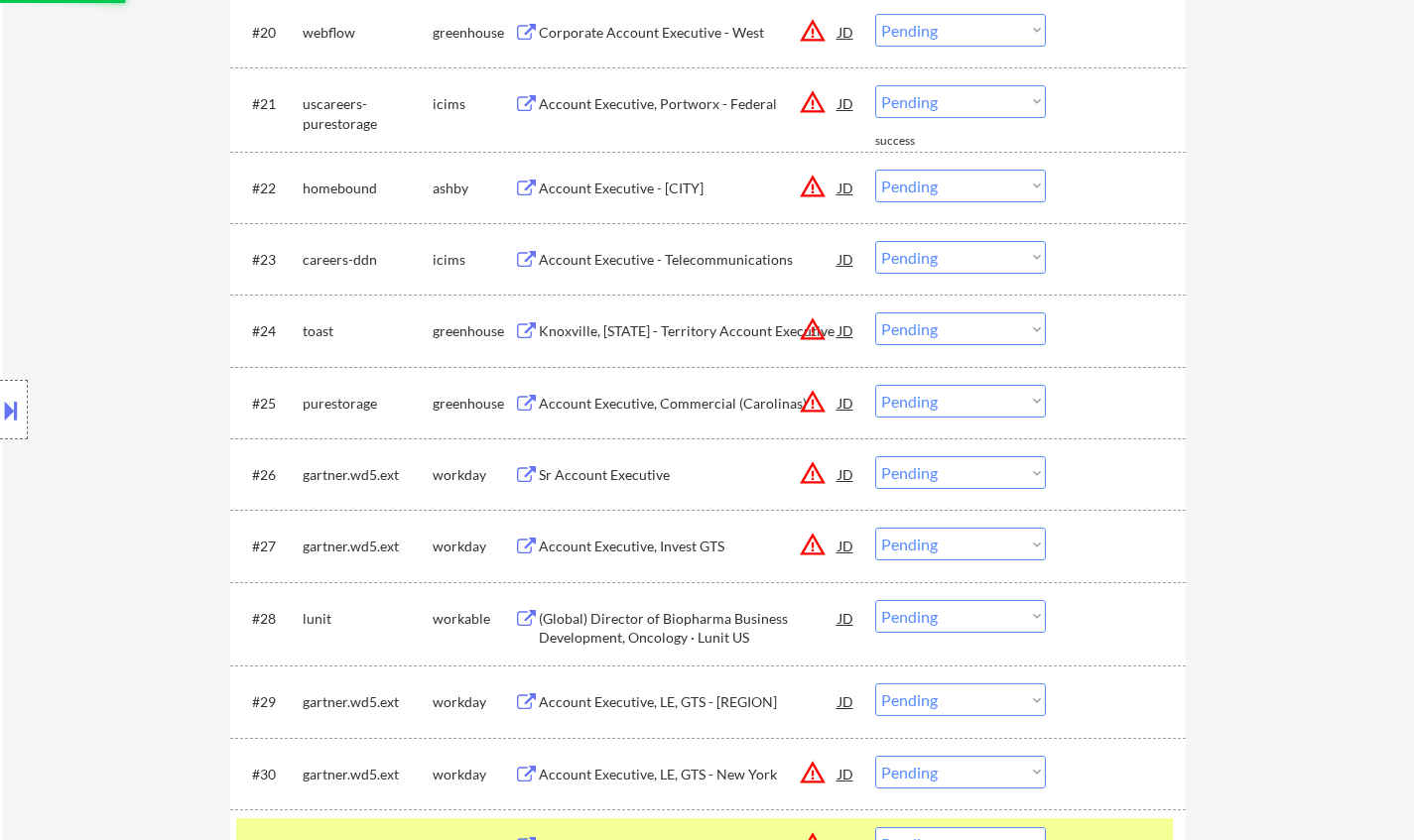 click on "Choose an option... Pending Applied Excluded (Questions) Excluded (Expired) Excluded (Location) Excluded (Bad Match) Excluded (Blocklist) Excluded (Salary) Excluded (Other)" at bounding box center (961, 101) 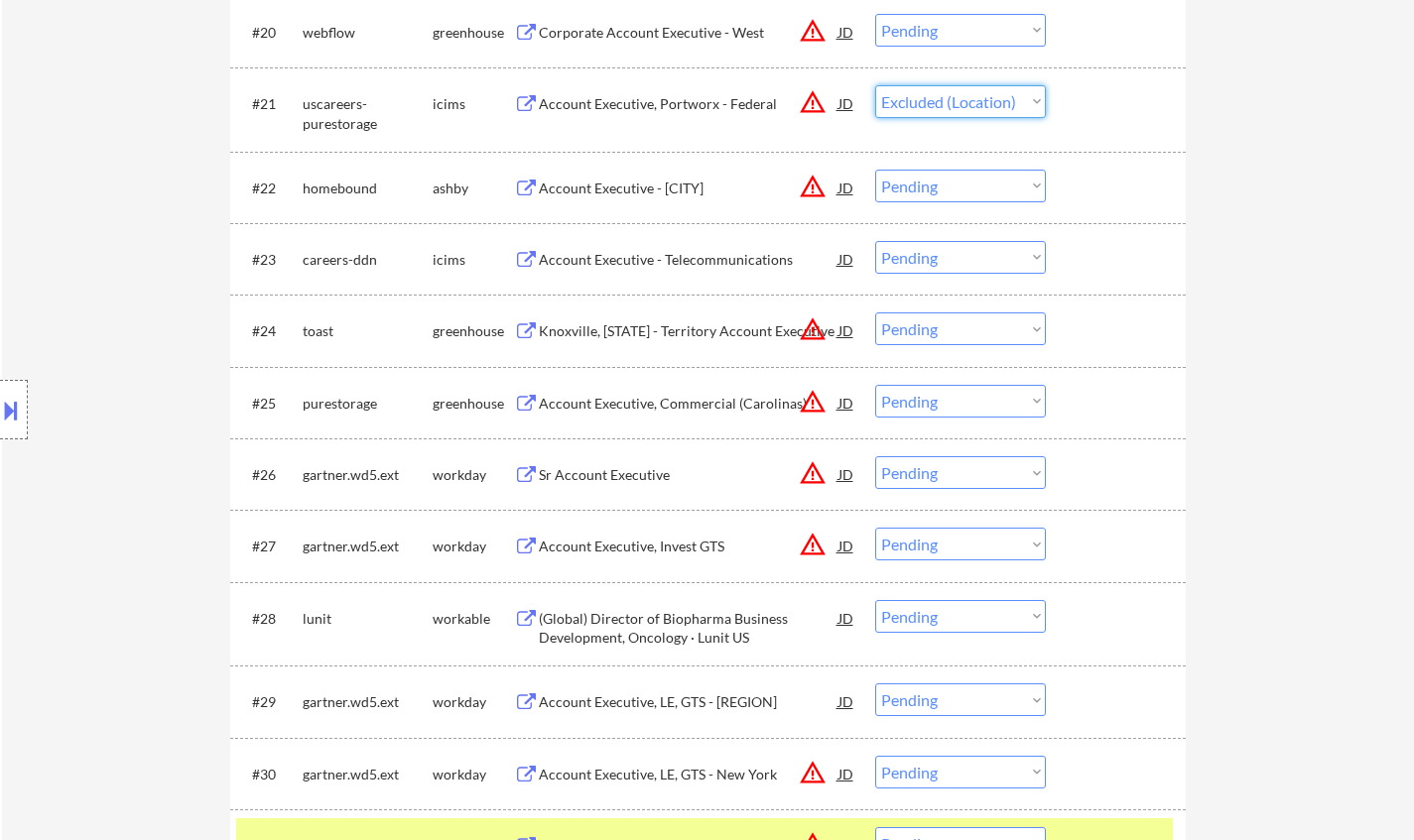 click on "Choose an option... Pending Applied Excluded (Questions) Excluded (Expired) Excluded (Location) Excluded (Bad Match) Excluded (Blocklist) Excluded (Salary) Excluded (Other)" at bounding box center (961, 101) 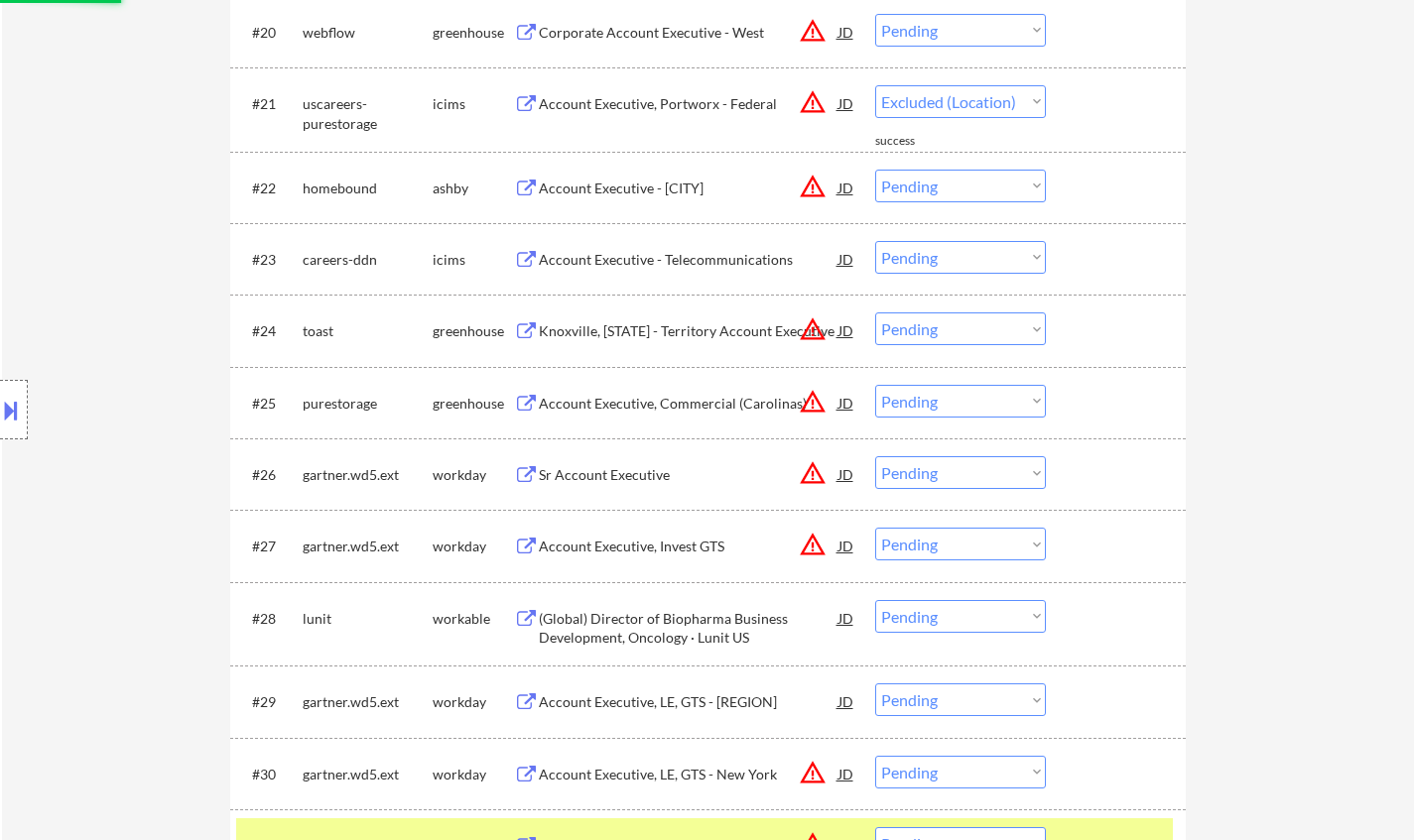 select on ""pending"" 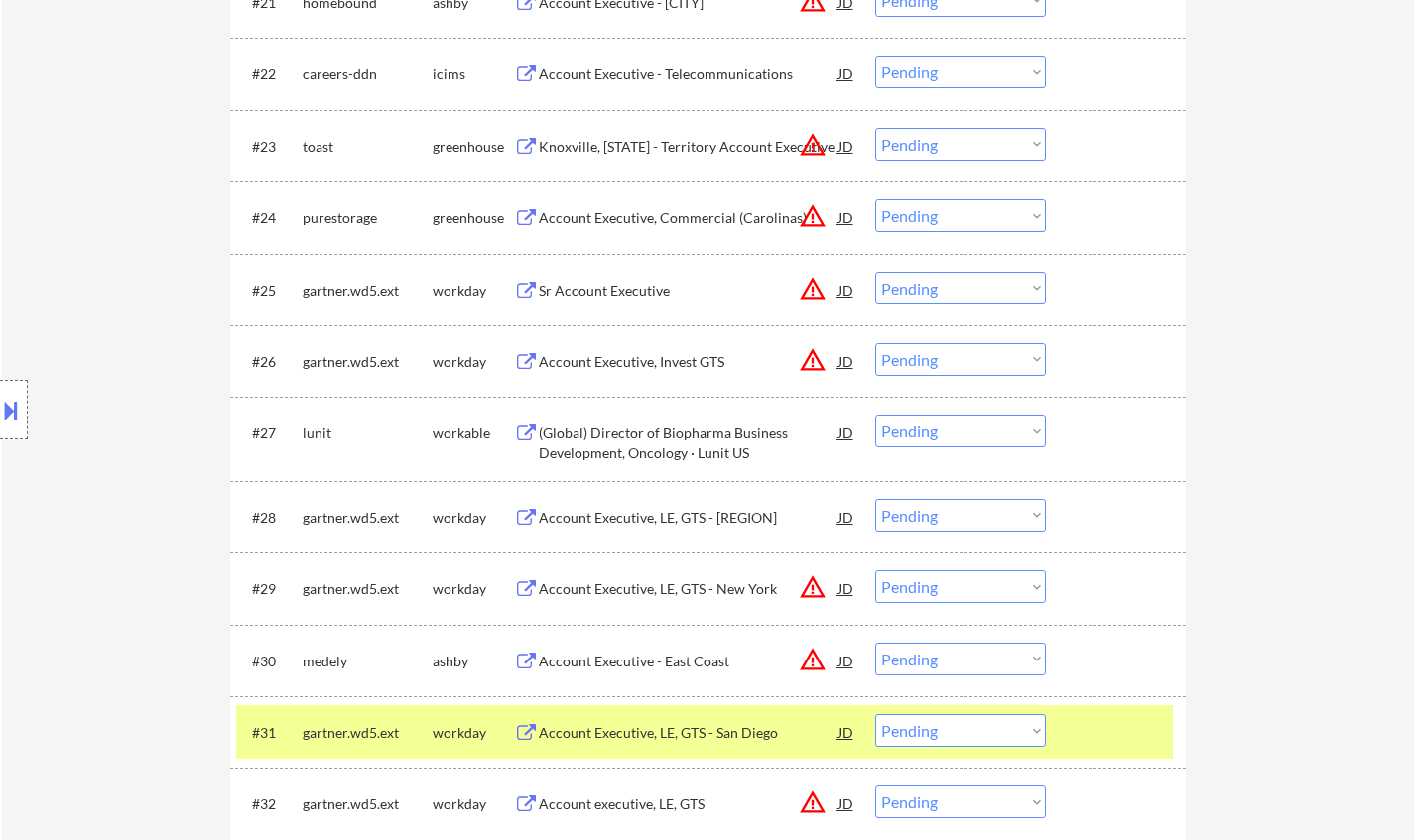 scroll, scrollTop: 2281, scrollLeft: 0, axis: vertical 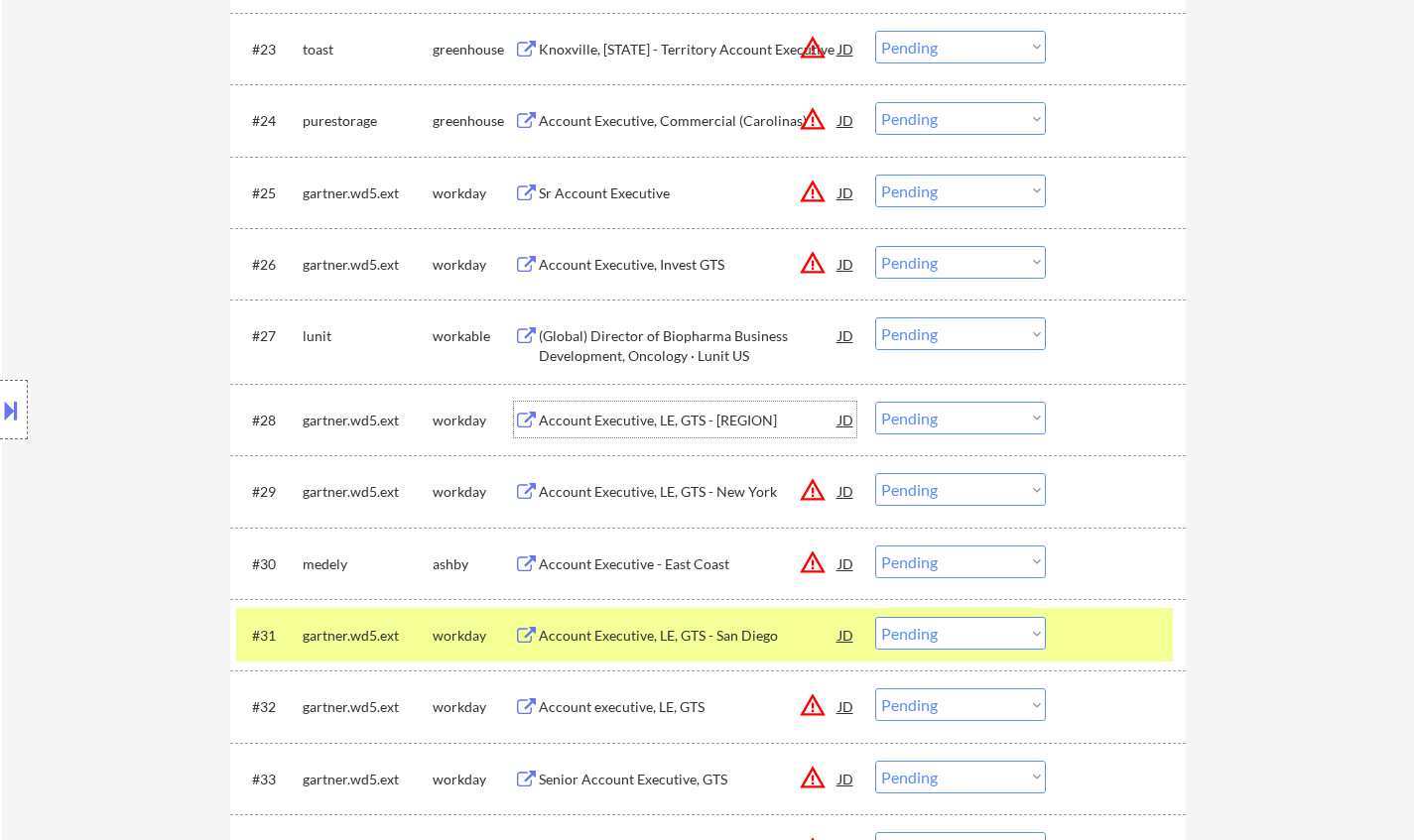 click on "Account Executive, LE, GTS - Bay Area" at bounding box center [689, 420] 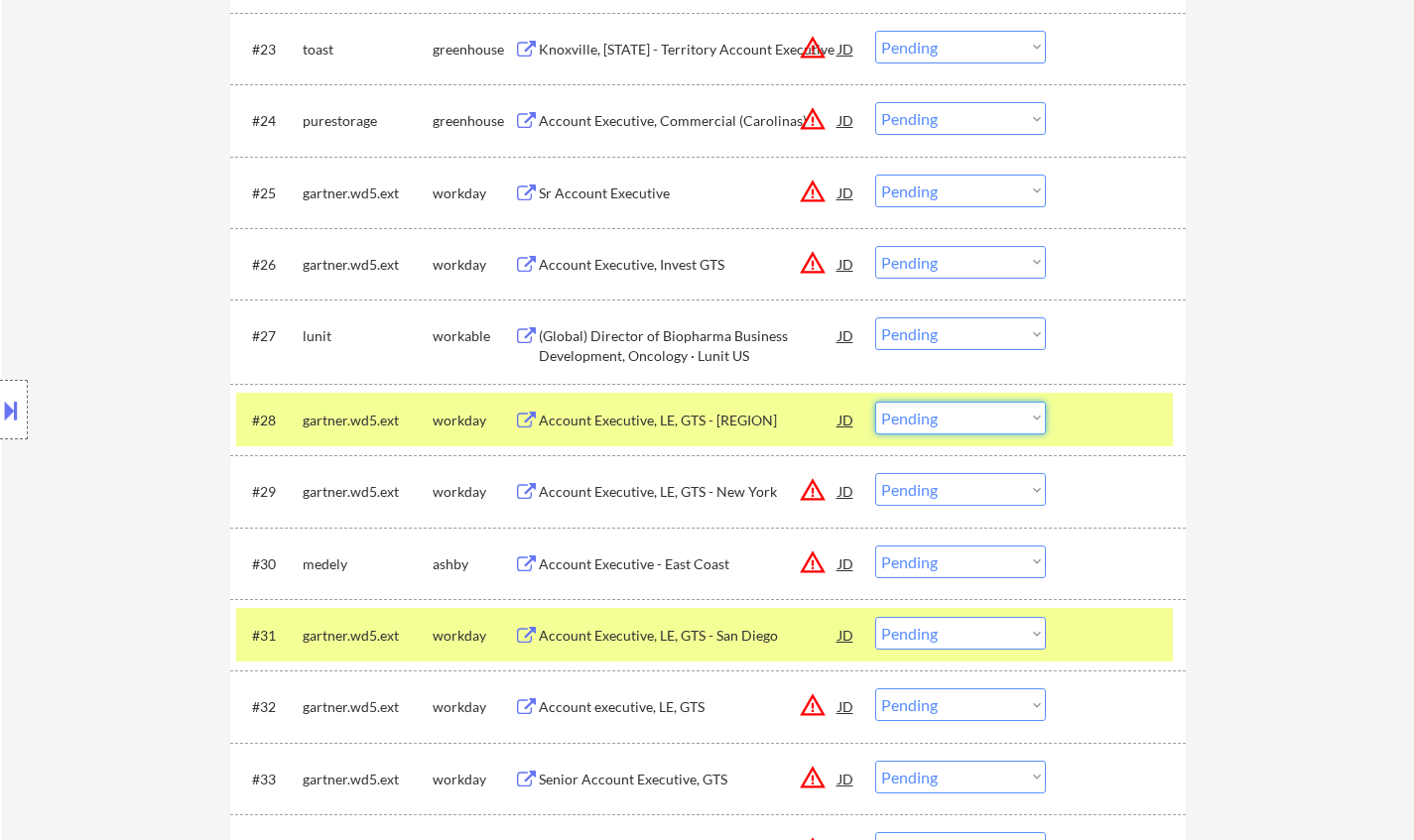 drag, startPoint x: 953, startPoint y: 419, endPoint x: 954, endPoint y: 430, distance: 11.045361 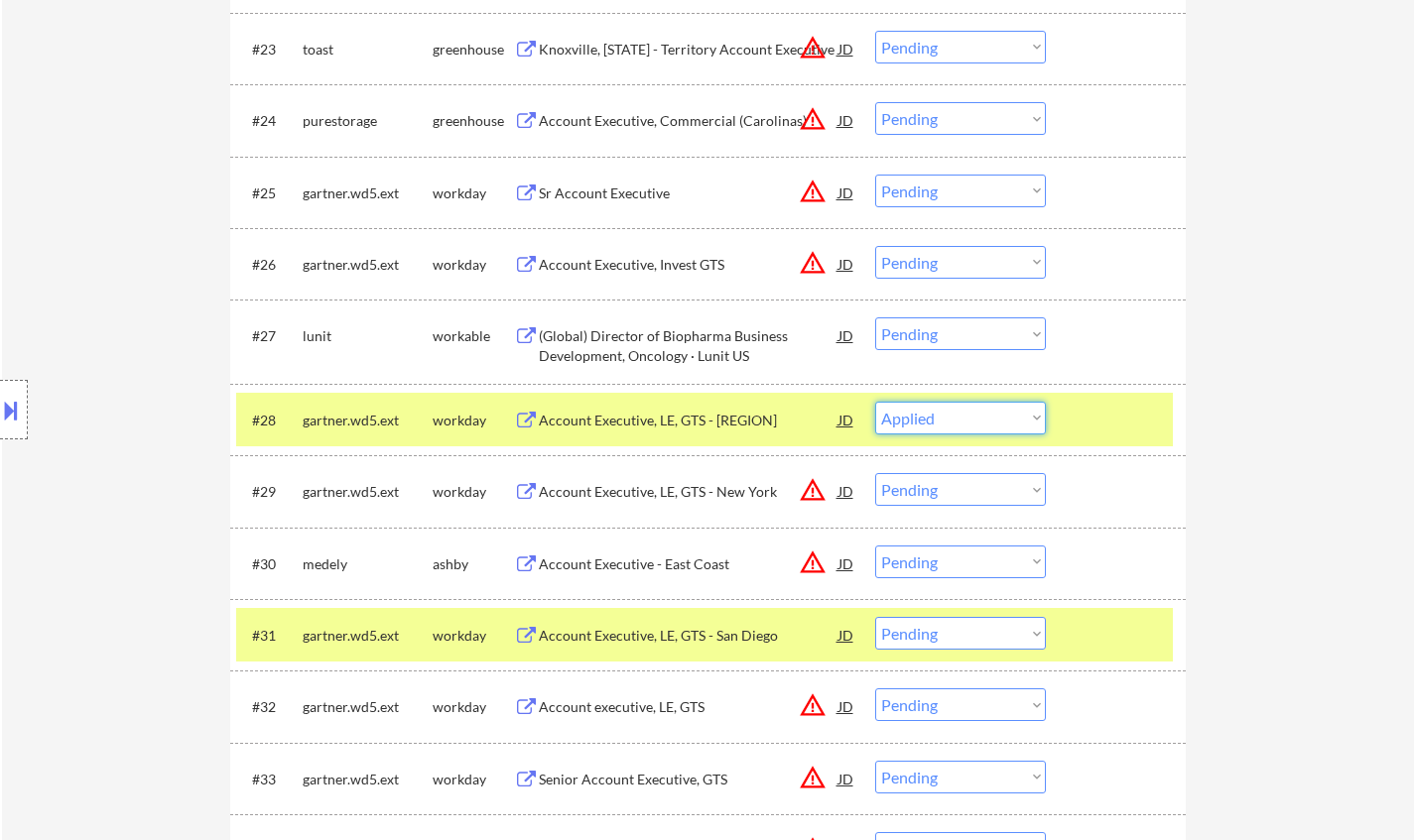 click on "Choose an option... Pending Applied Excluded (Questions) Excluded (Expired) Excluded (Location) Excluded (Bad Match) Excluded (Blocklist) Excluded (Salary) Excluded (Other)" at bounding box center (961, 418) 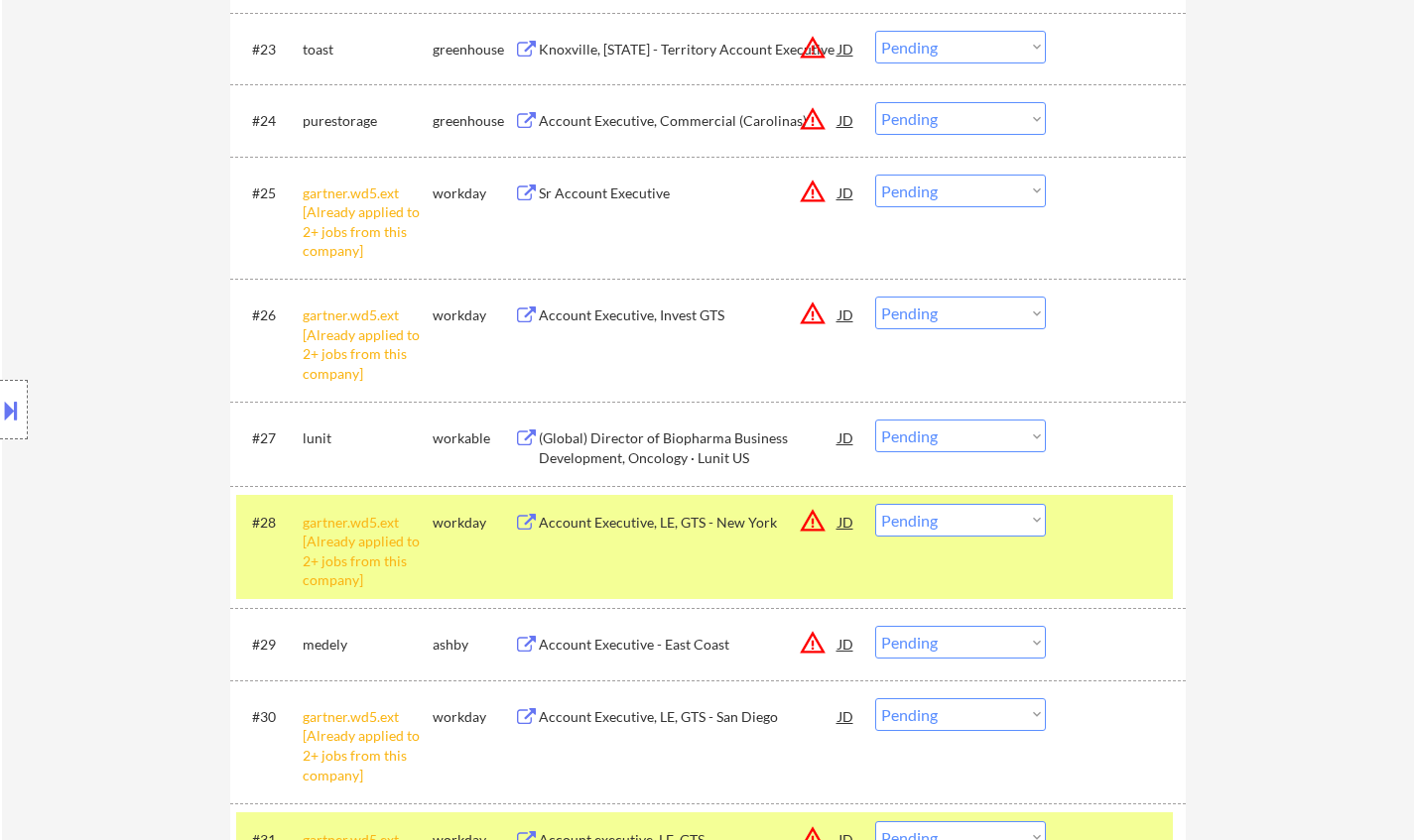 click on "Choose an option... Pending Applied Excluded (Questions) Excluded (Expired) Excluded (Location) Excluded (Bad Match) Excluded (Blocklist) Excluded (Salary) Excluded (Other)" at bounding box center [961, 520] 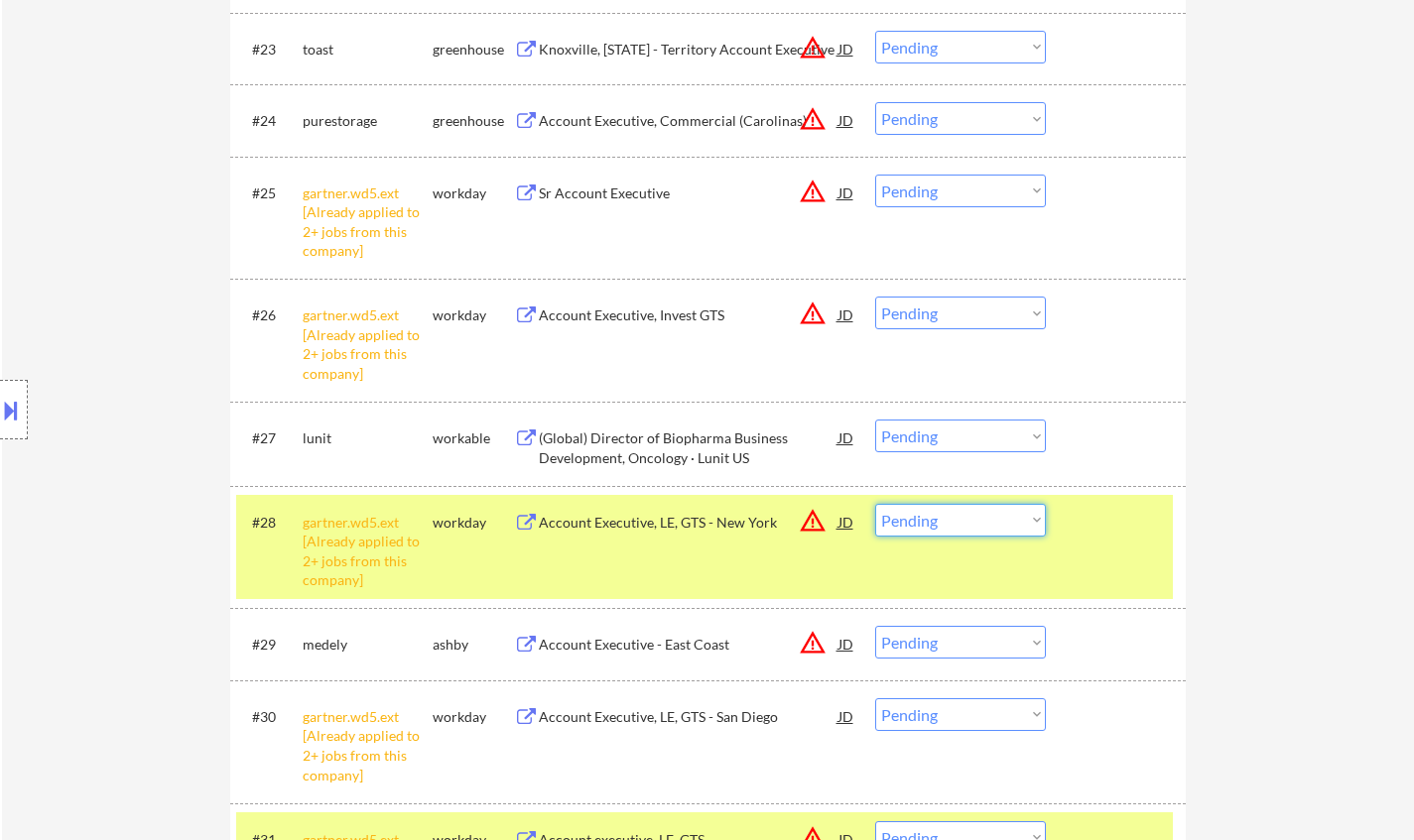 select on ""excluded__other_"" 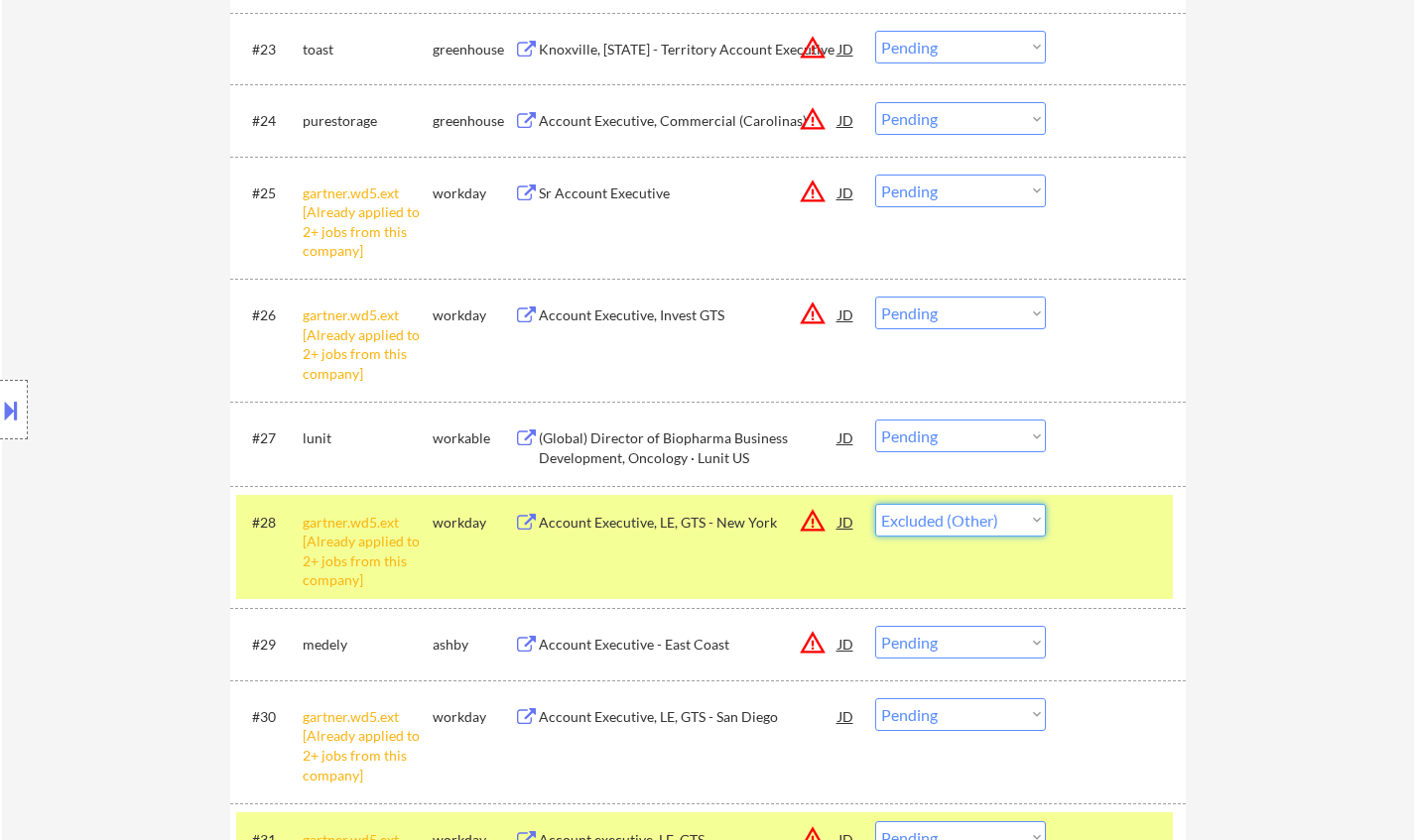 click on "Choose an option... Pending Applied Excluded (Questions) Excluded (Expired) Excluded (Location) Excluded (Bad Match) Excluded (Blocklist) Excluded (Salary) Excluded (Other)" at bounding box center [961, 520] 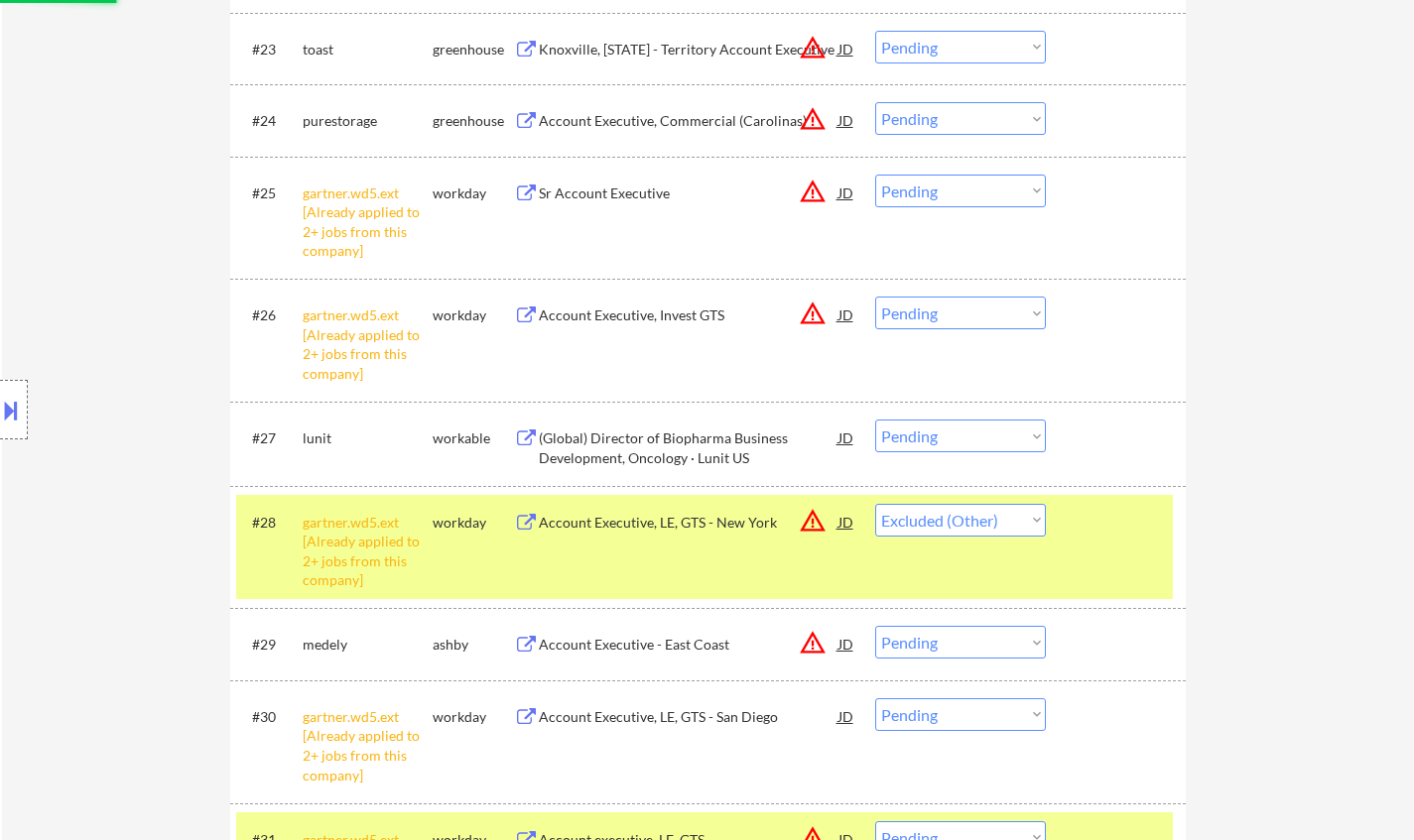 click on "Choose an option... Pending Applied Excluded (Questions) Excluded (Expired) Excluded (Location) Excluded (Bad Match) Excluded (Blocklist) Excluded (Salary) Excluded (Other)" at bounding box center (961, 190) 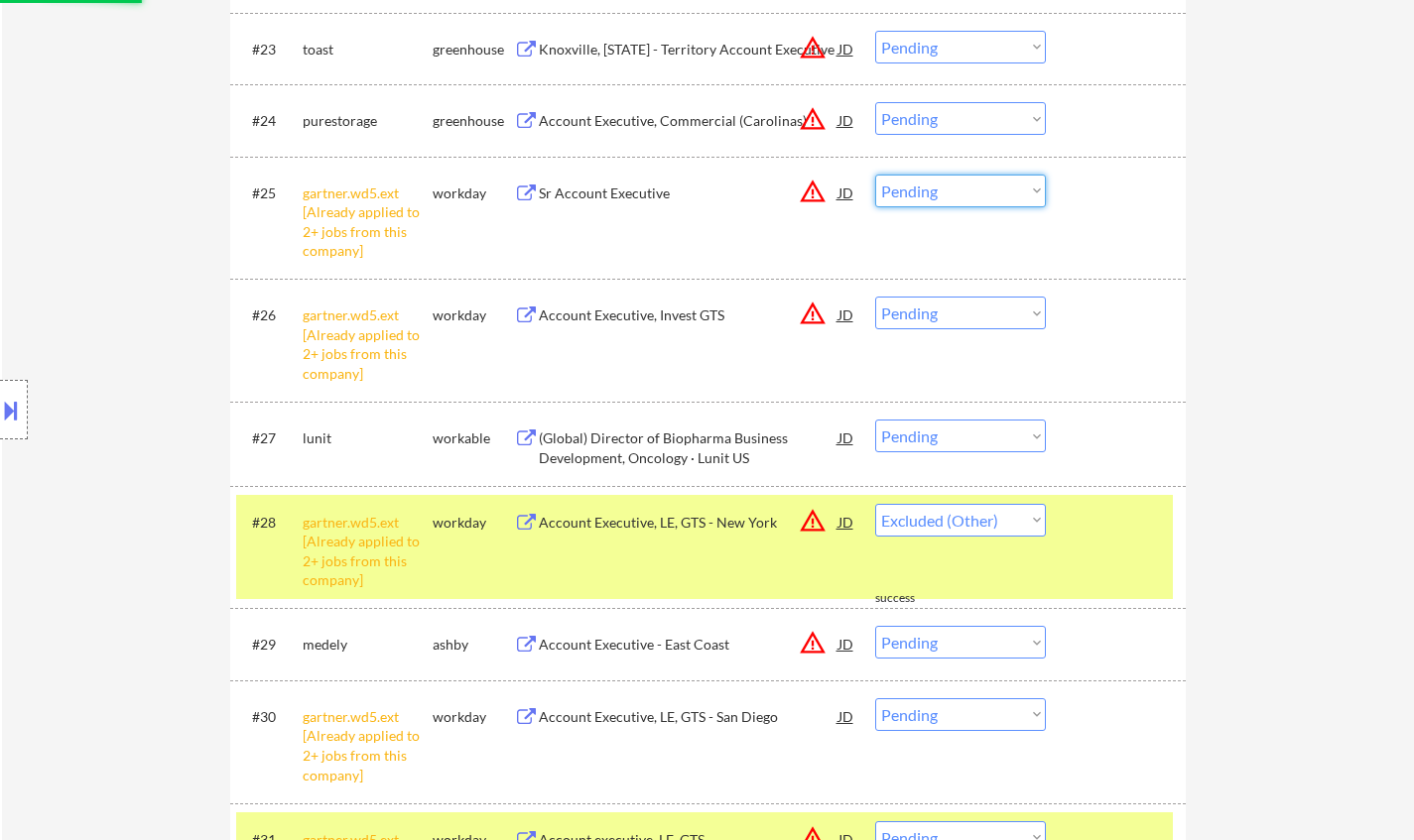 select on ""excluded__other_"" 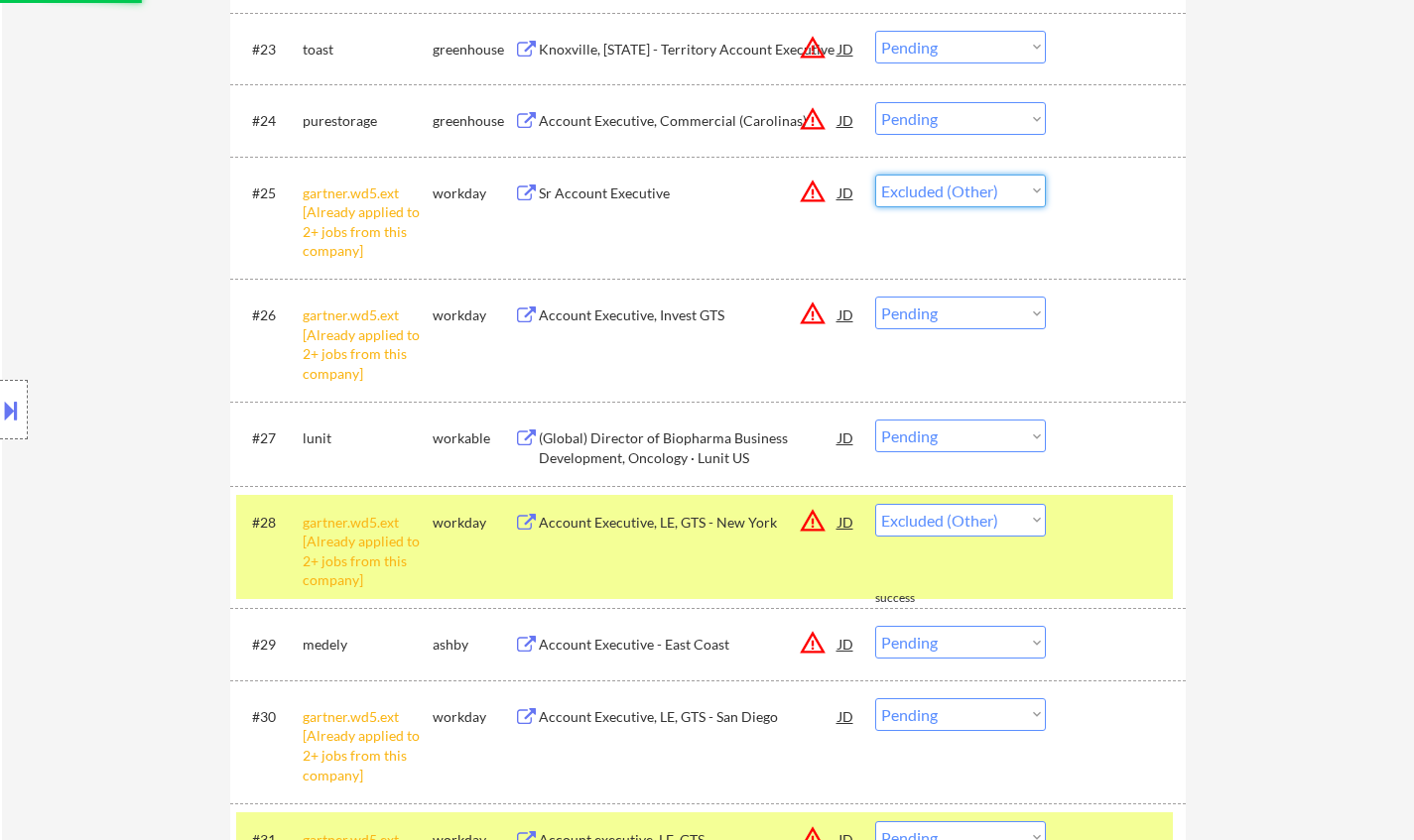 click on "Choose an option... Pending Applied Excluded (Questions) Excluded (Expired) Excluded (Location) Excluded (Bad Match) Excluded (Blocklist) Excluded (Salary) Excluded (Other)" at bounding box center (961, 190) 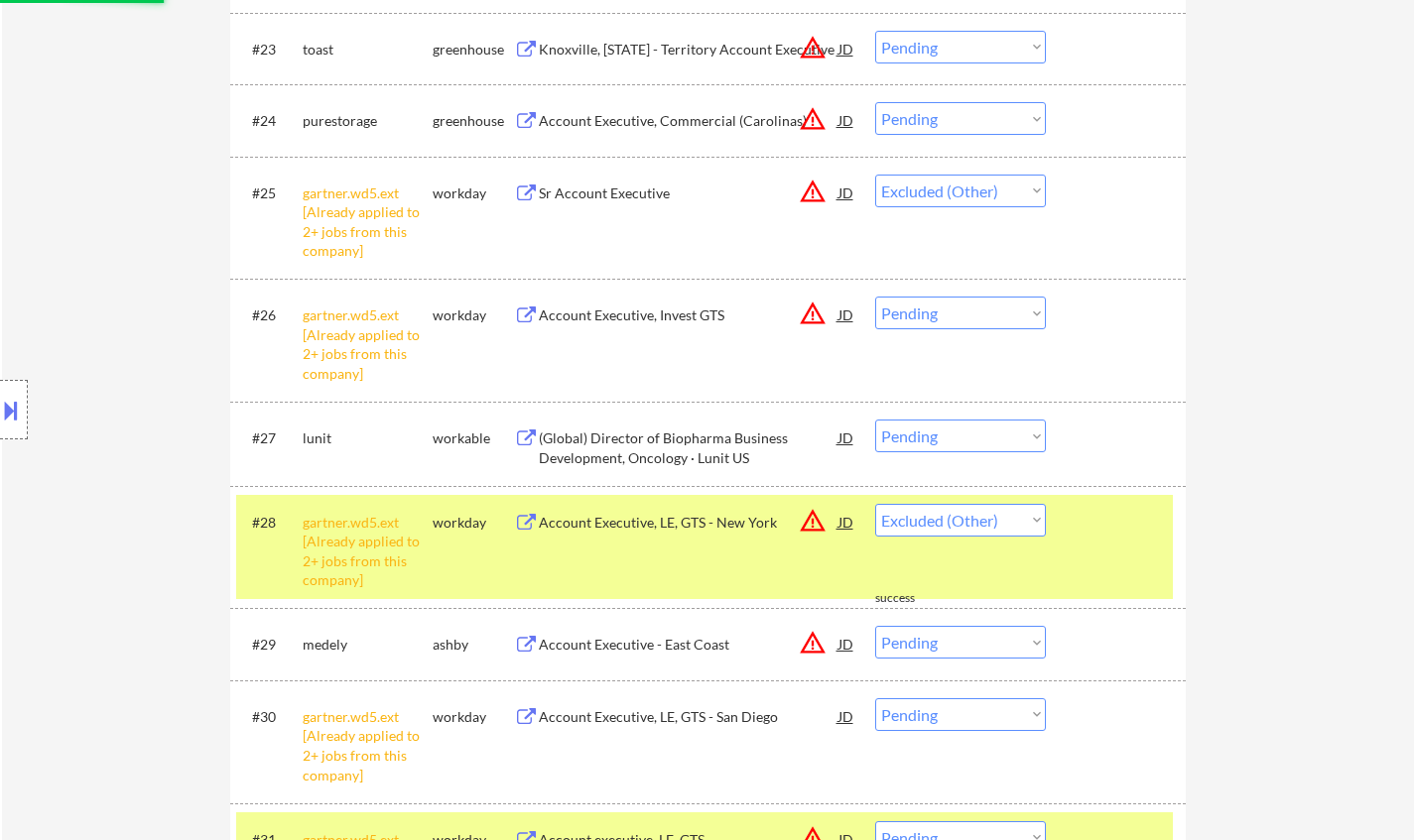 select on ""pending"" 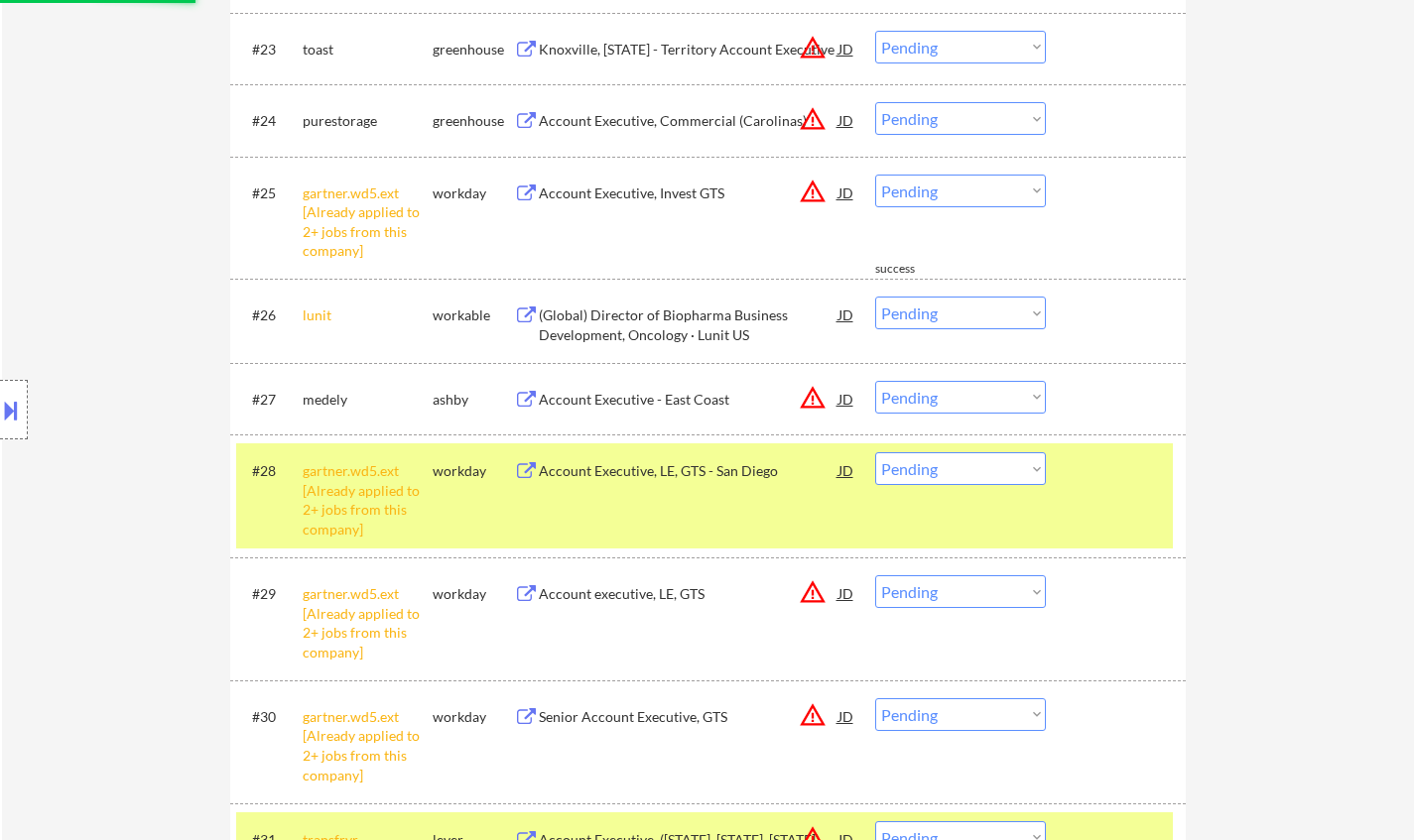 drag, startPoint x: 950, startPoint y: 183, endPoint x: 955, endPoint y: 198, distance: 15.811388 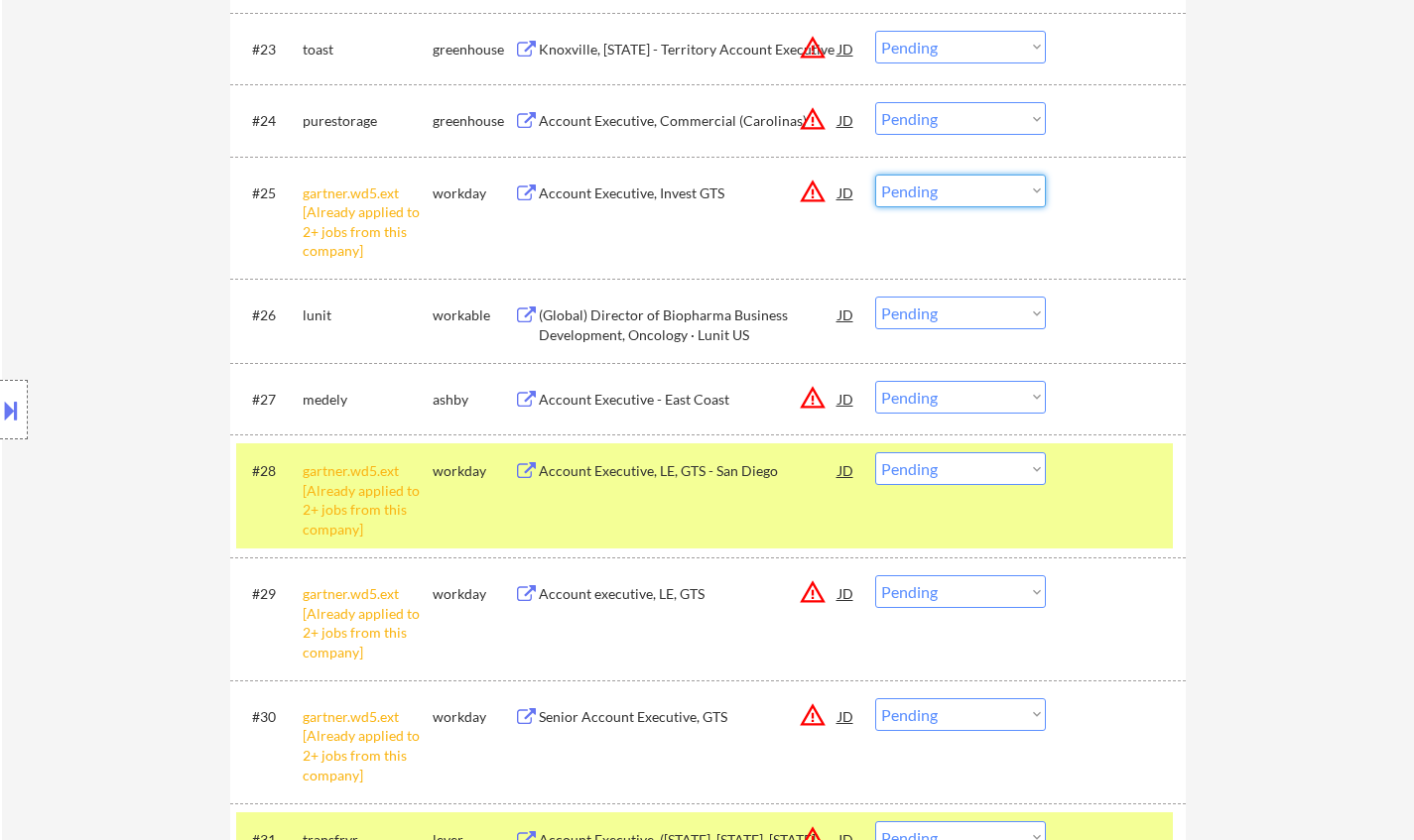 select on ""excluded__other_"" 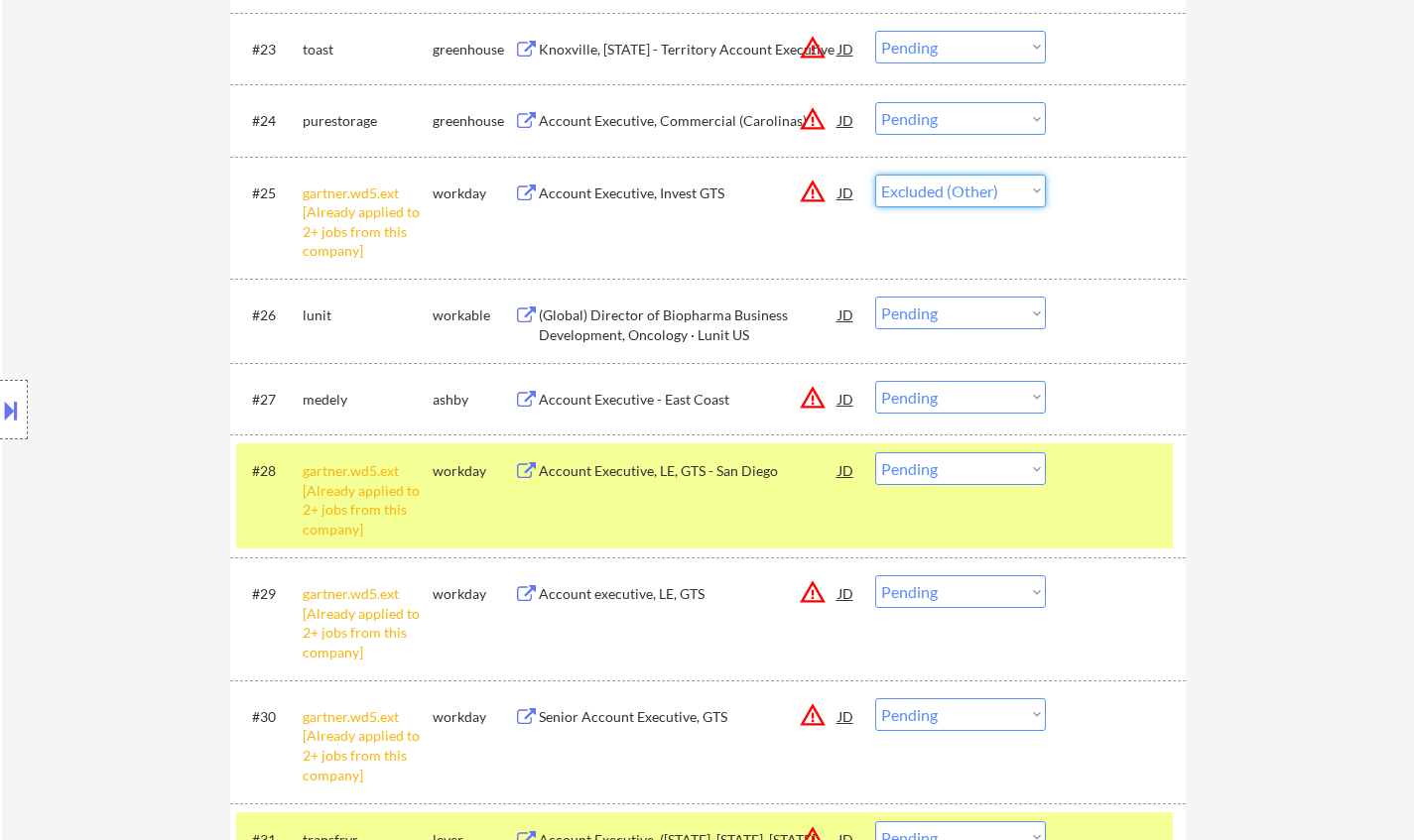 click on "Choose an option... Pending Applied Excluded (Questions) Excluded (Expired) Excluded (Location) Excluded (Bad Match) Excluded (Blocklist) Excluded (Salary) Excluded (Other)" at bounding box center (961, 190) 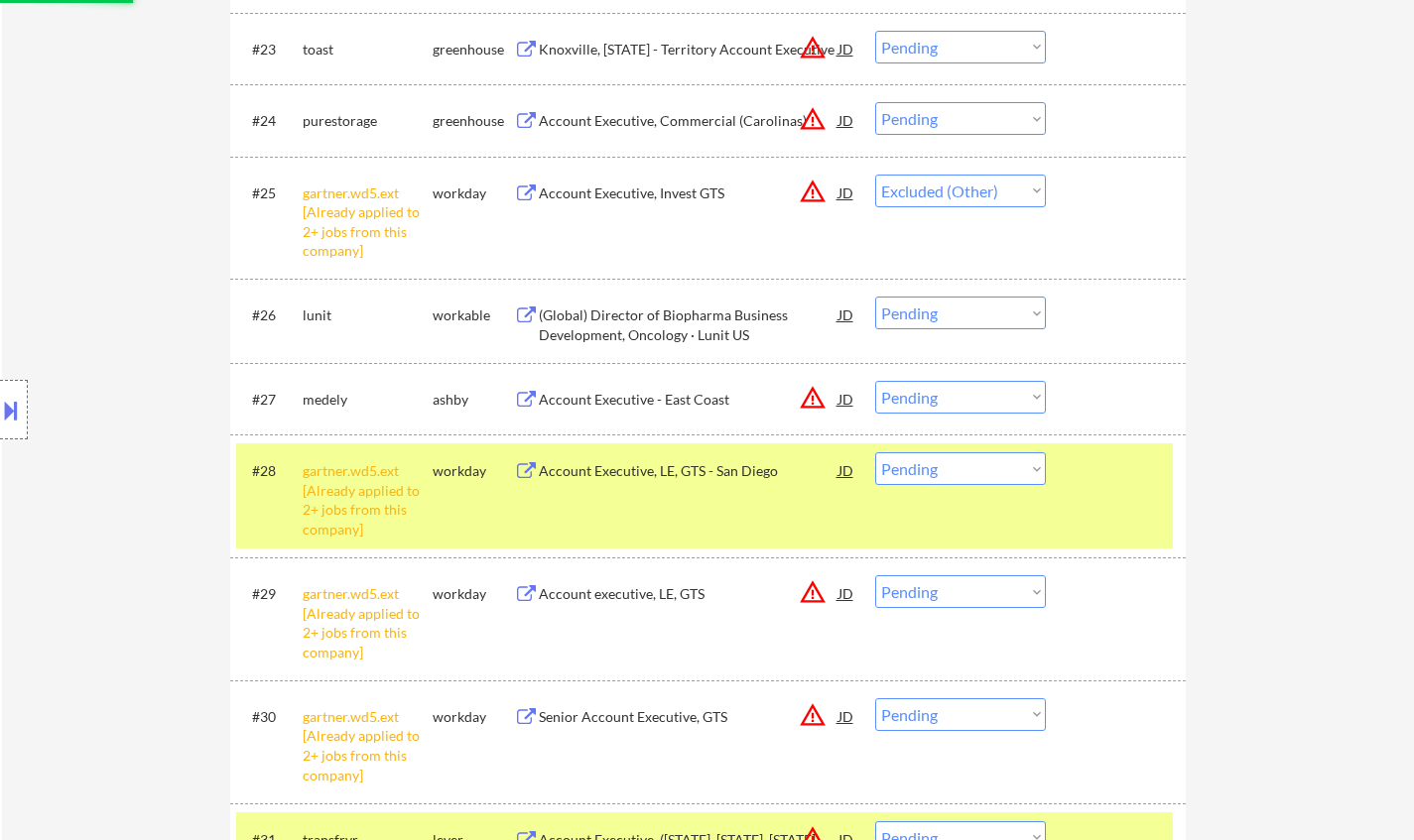 click on "Choose an option... Pending Applied Excluded (Questions) Excluded (Expired) Excluded (Location) Excluded (Bad Match) Excluded (Blocklist) Excluded (Salary) Excluded (Other)" at bounding box center (961, 468) 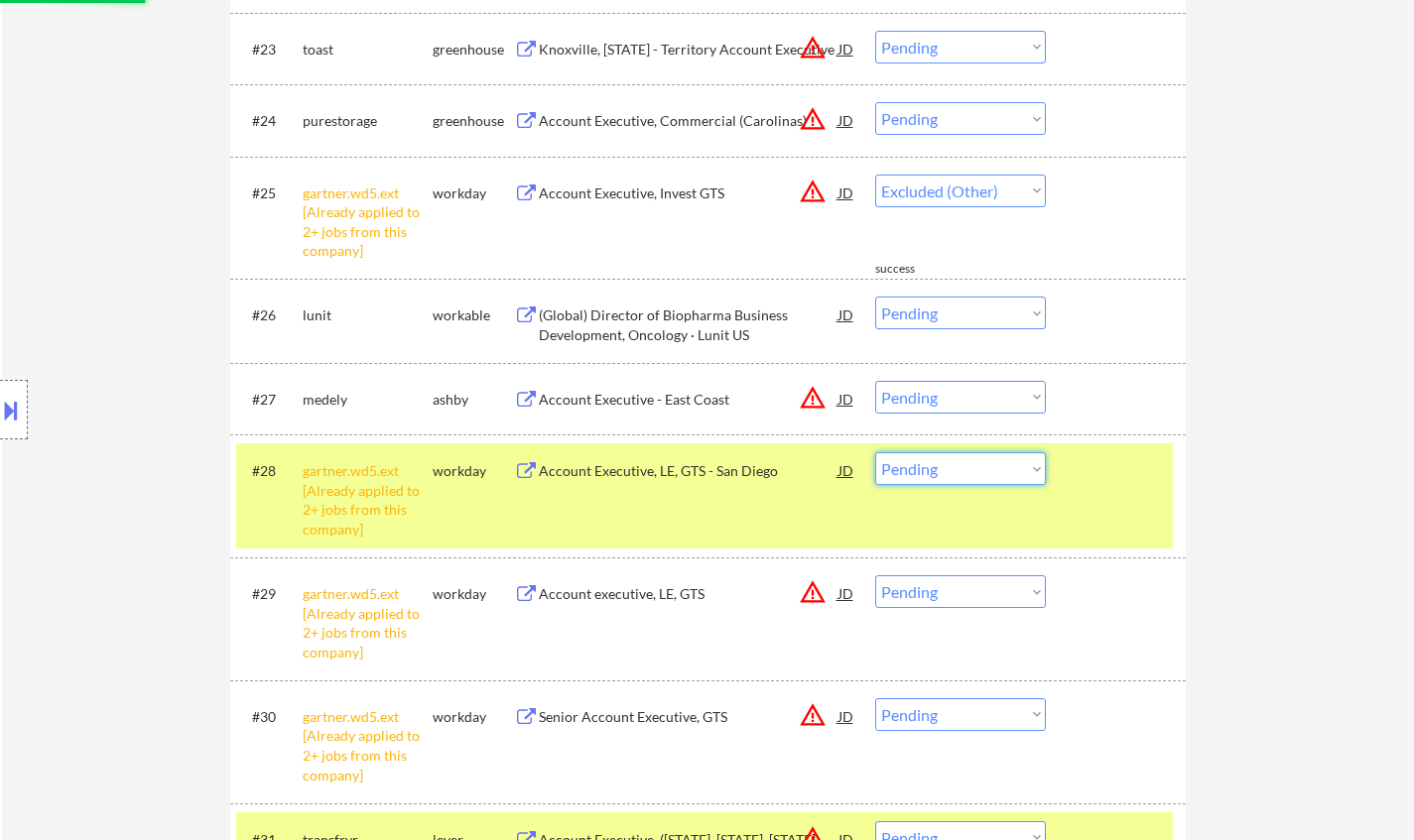 select on ""excluded__other_"" 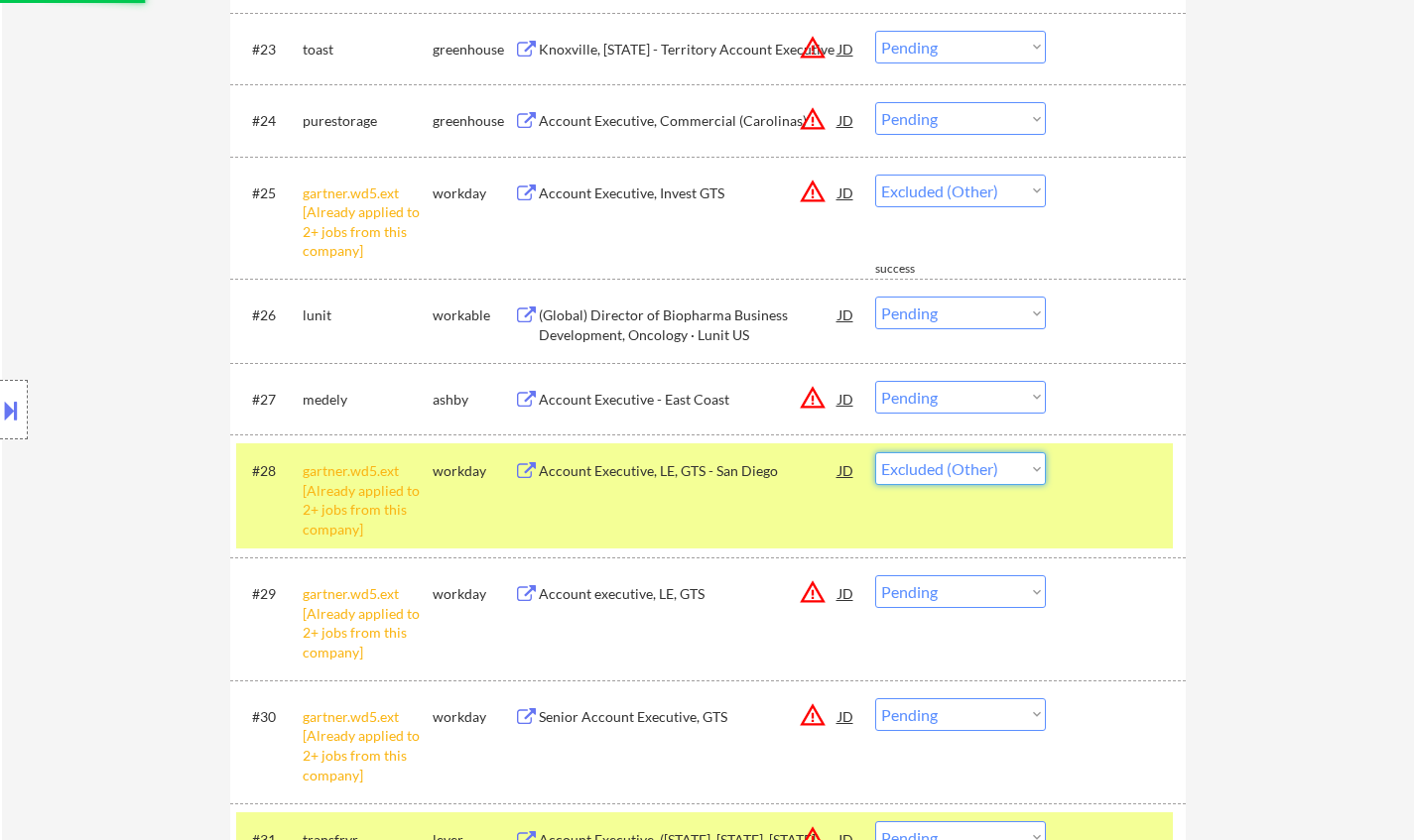 click on "Choose an option... Pending Applied Excluded (Questions) Excluded (Expired) Excluded (Location) Excluded (Bad Match) Excluded (Blocklist) Excluded (Salary) Excluded (Other)" at bounding box center (961, 468) 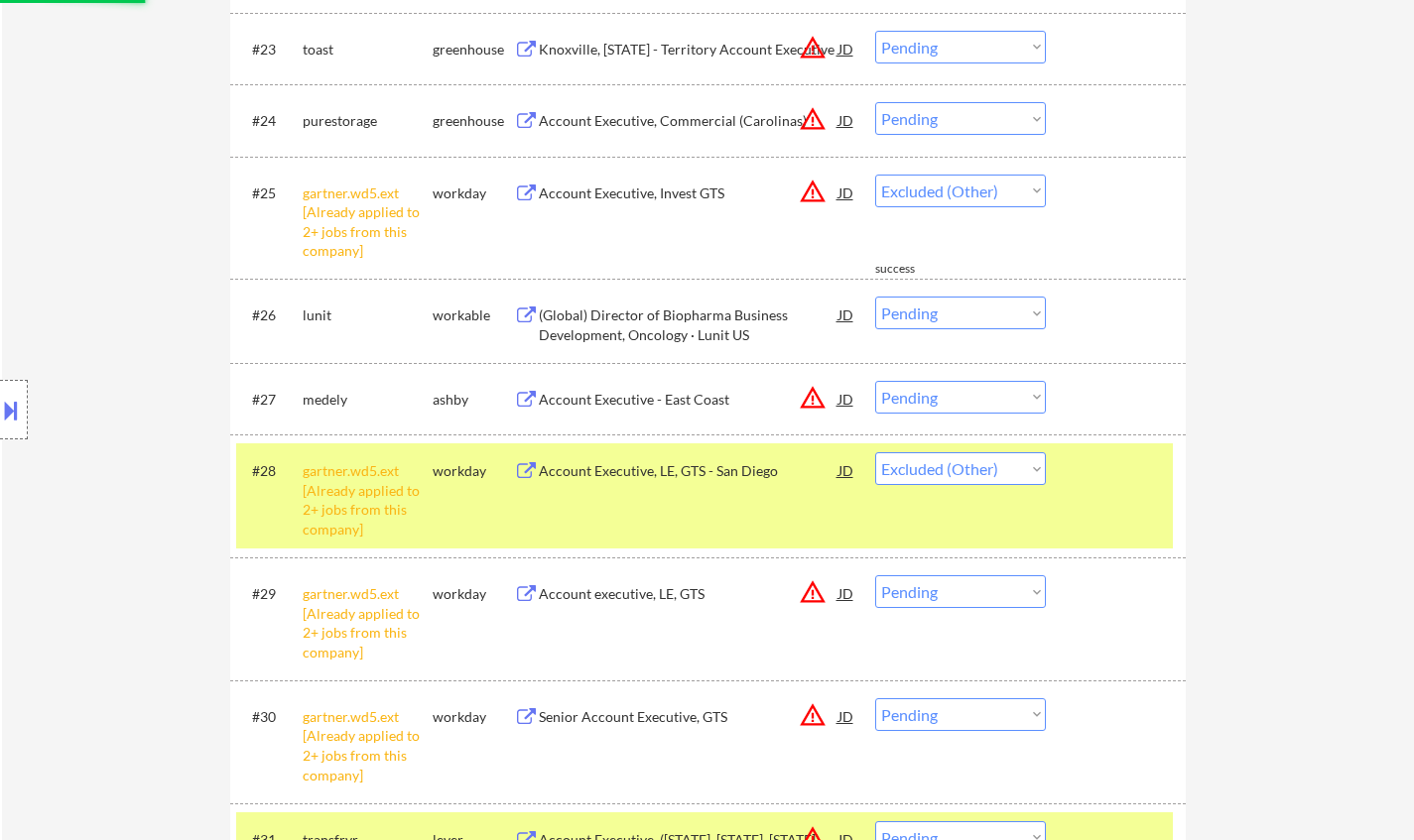 select on ""pending"" 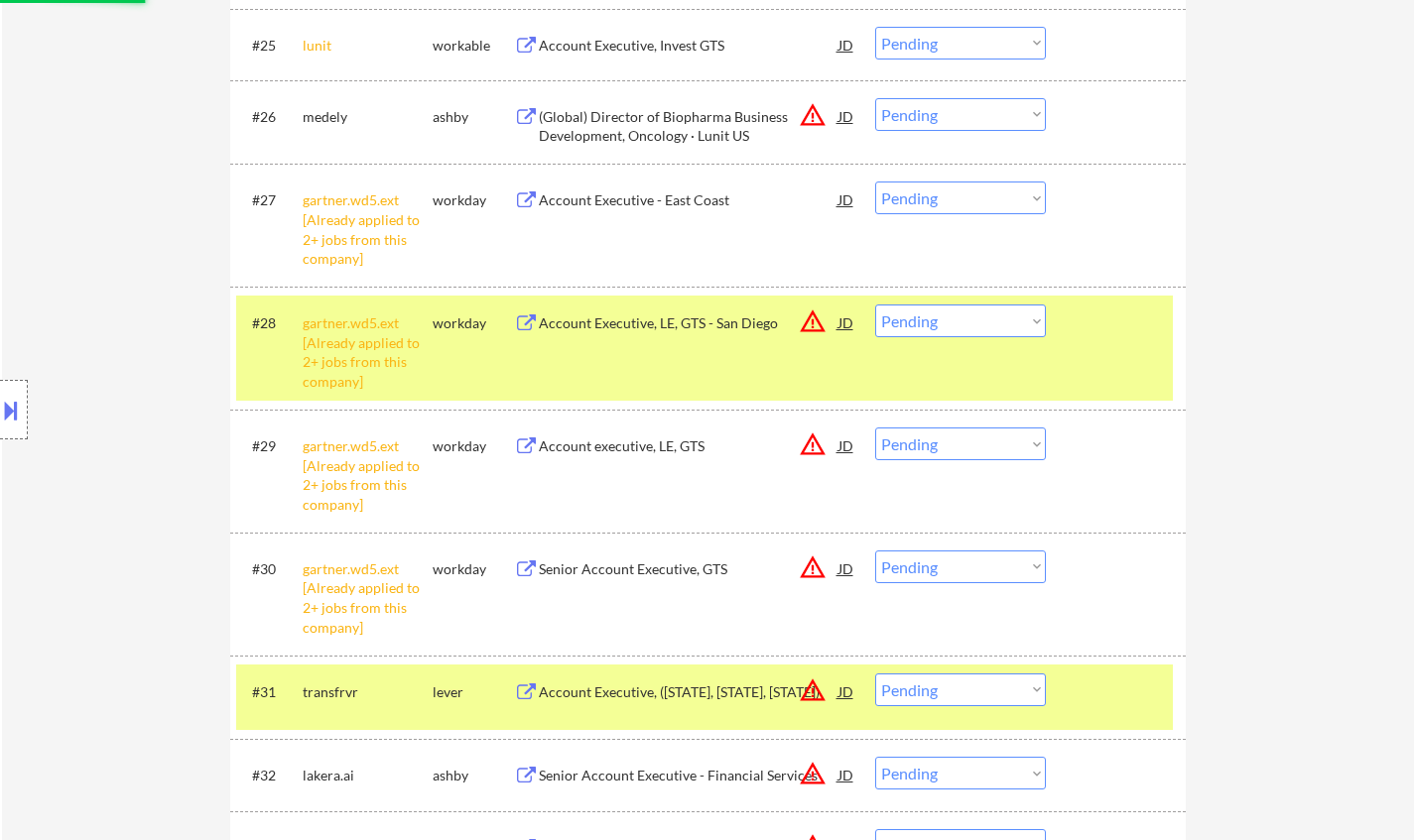 scroll, scrollTop: 2479, scrollLeft: 0, axis: vertical 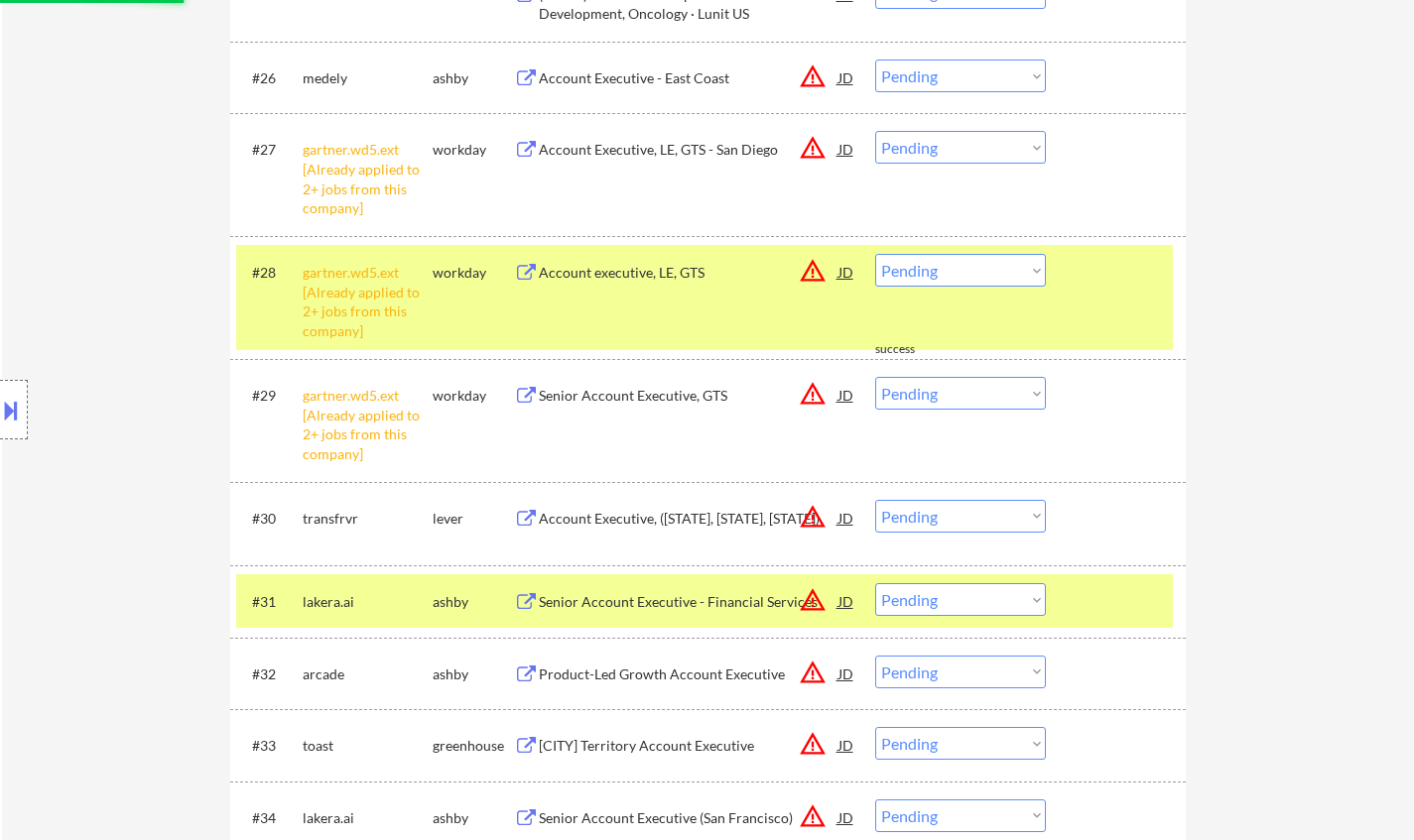 click on "Choose an option... Pending Applied Excluded (Questions) Excluded (Expired) Excluded (Location) Excluded (Bad Match) Excluded (Blocklist) Excluded (Salary) Excluded (Other)" at bounding box center (961, 147) 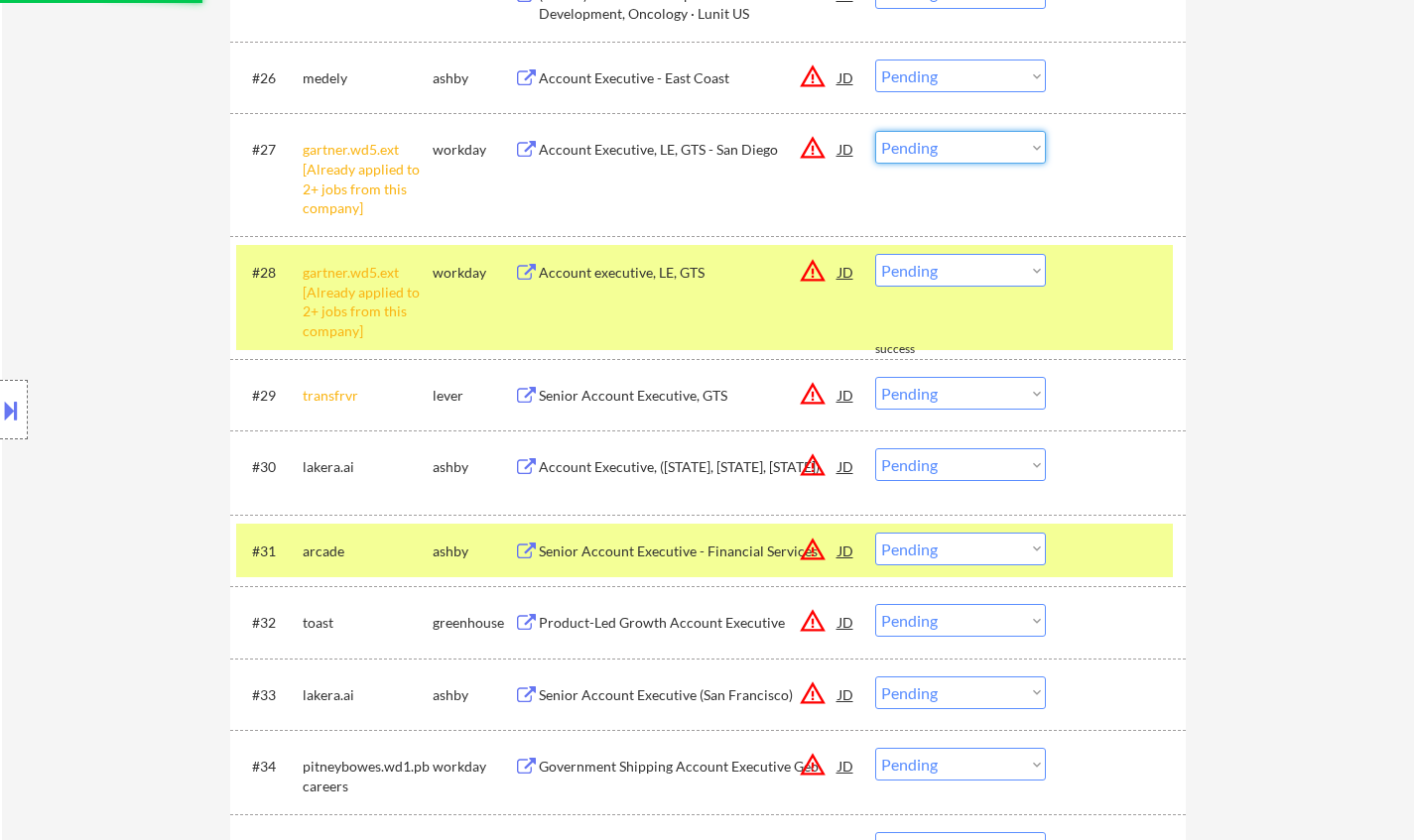 click on "← Return to /applysquad Mailslurp Inbox Job Search Builder Tyler Johnson User Email:  tyler.a.johnson88@gmail.com Application Email:  Tyler.a.johnson88@gmail.com Mailslurp Email:  tyler.johnson@mailflux.com LinkedIn:   www.linkedin.com/in/tyler-johnson88
Phone:  707-481-3583 Current Location:  Sacramento, California Applies:  184 sent / 200 bought Internal Notes Can work in country of residence?:  yes Squad Notes Minimum salary:  $100,000 Will need Visa to work in that country now/future?:   no Download Resume Add a Job Manually Chielo Applications Pending (153) Excluded (893) Applied (190) All (1236) View All Results Back 1 / 2
Next Company ATS Title Status Date Applied #1 careers-navitus icims Manager, Clinical Sales Business Development JD Choose an option... Pending Applied Excluded (Questions) Excluded (Expired) Excluded (Location) Excluded (Bad Match) Excluded (Blocklist) Excluded (Salary) Excluded (Other) #2 covestro.wd3.cov_external workday Business Development Manager, Flexible Electronics JD #3" at bounding box center [707, 2219] 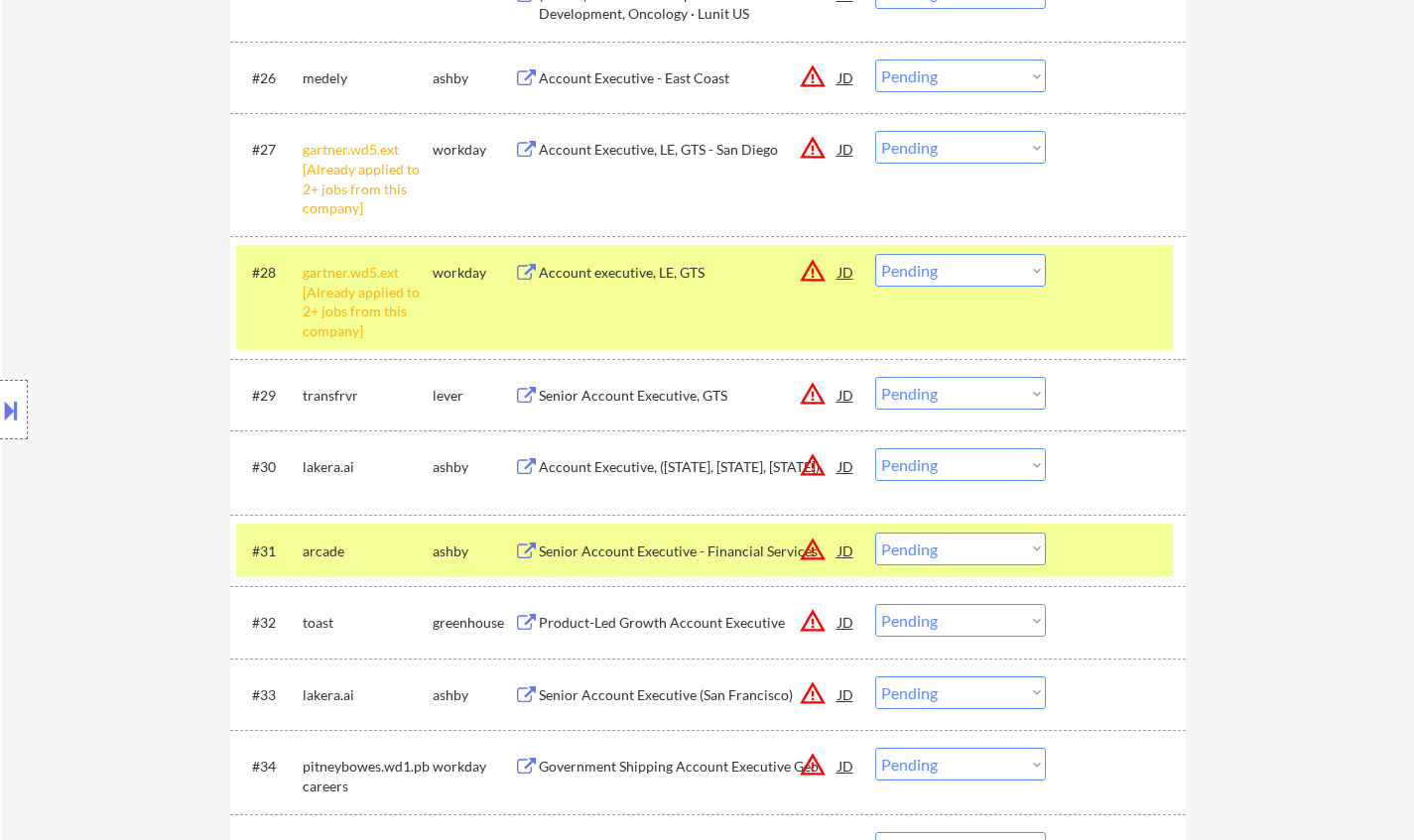 drag, startPoint x: 918, startPoint y: 140, endPoint x: 934, endPoint y: 158, distance: 24.083189 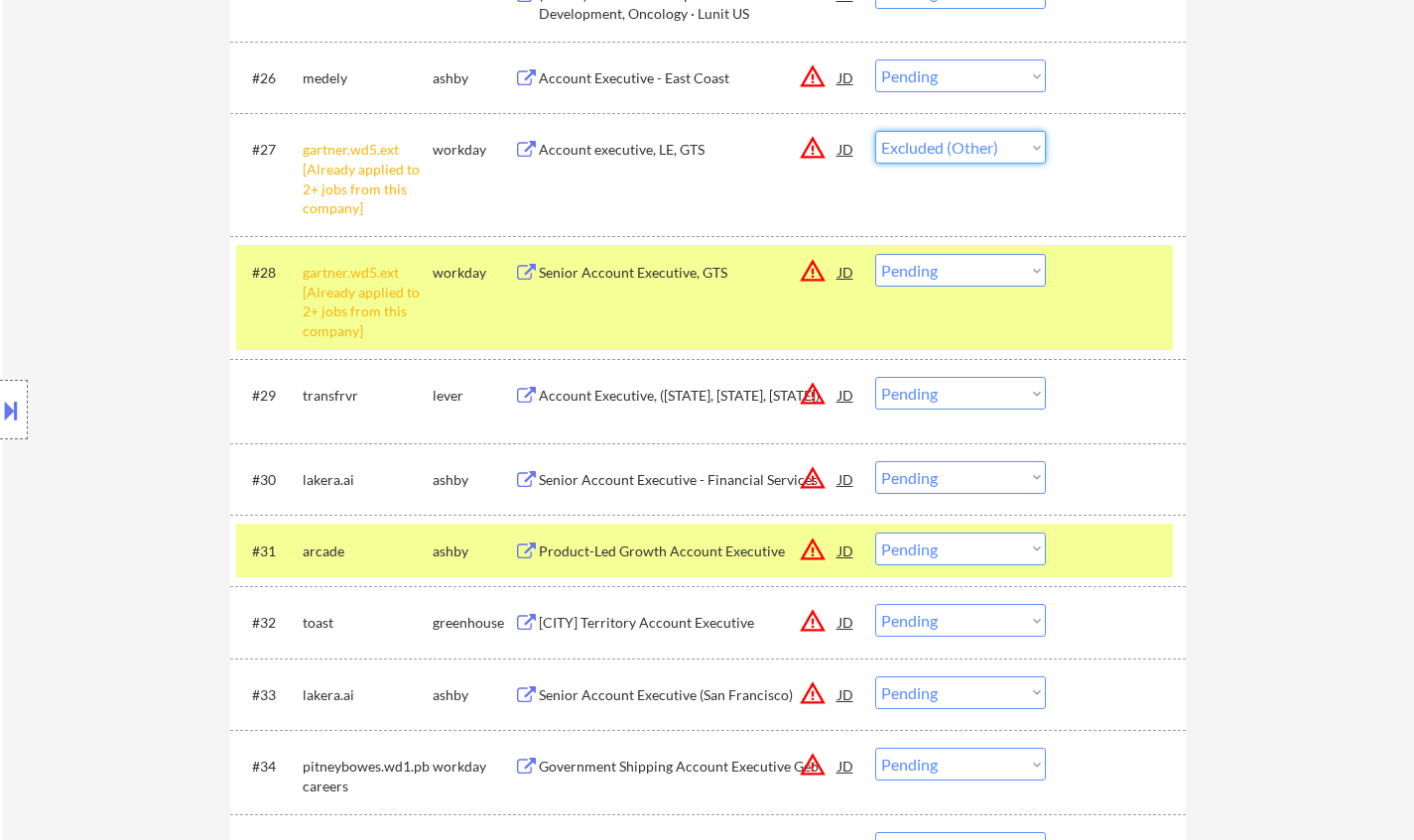 click on "Choose an option... Pending Applied Excluded (Questions) Excluded (Expired) Excluded (Location) Excluded (Bad Match) Excluded (Blocklist) Excluded (Salary) Excluded (Other)" at bounding box center [961, 147] 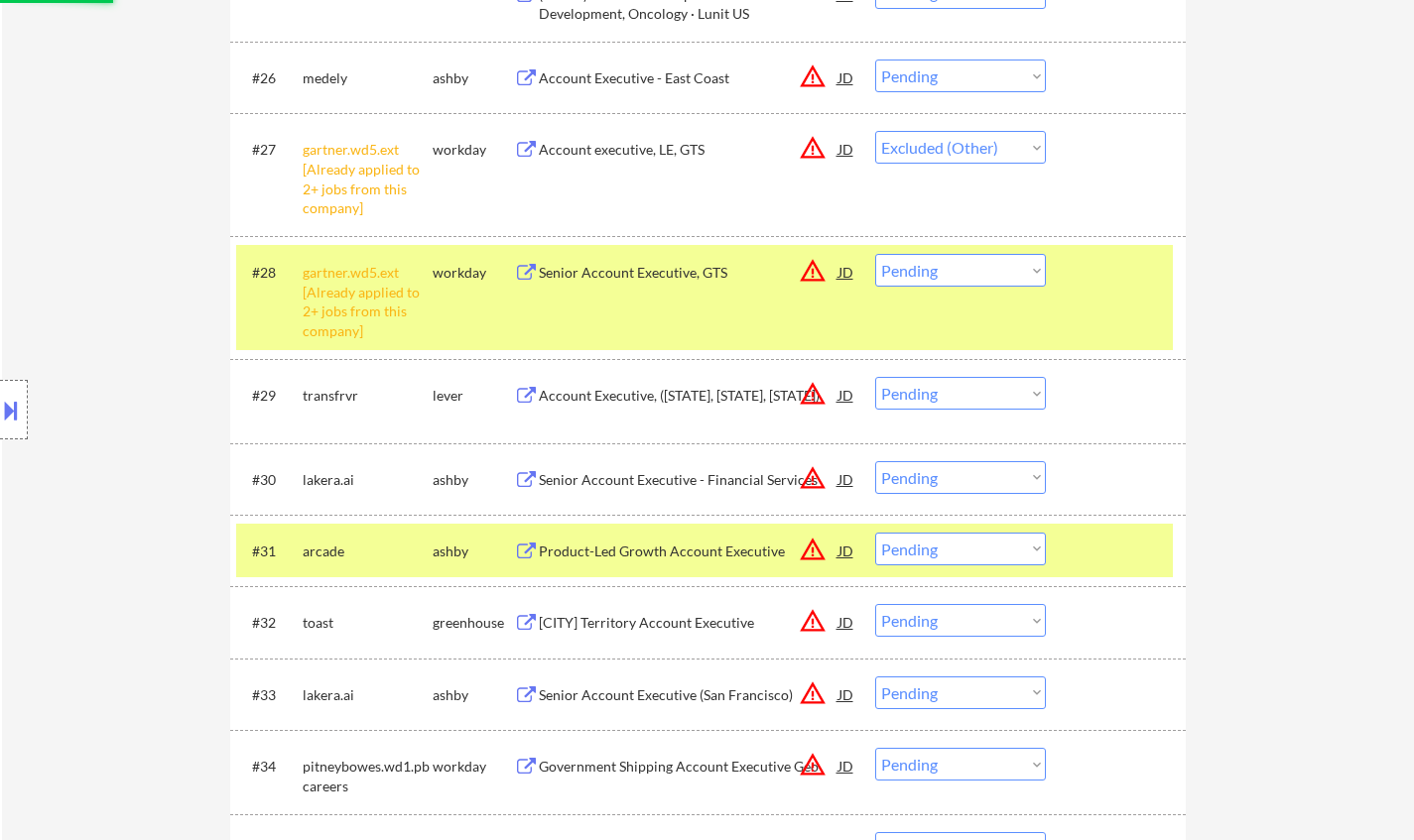 drag, startPoint x: 950, startPoint y: 271, endPoint x: 963, endPoint y: 285, distance: 19.104973 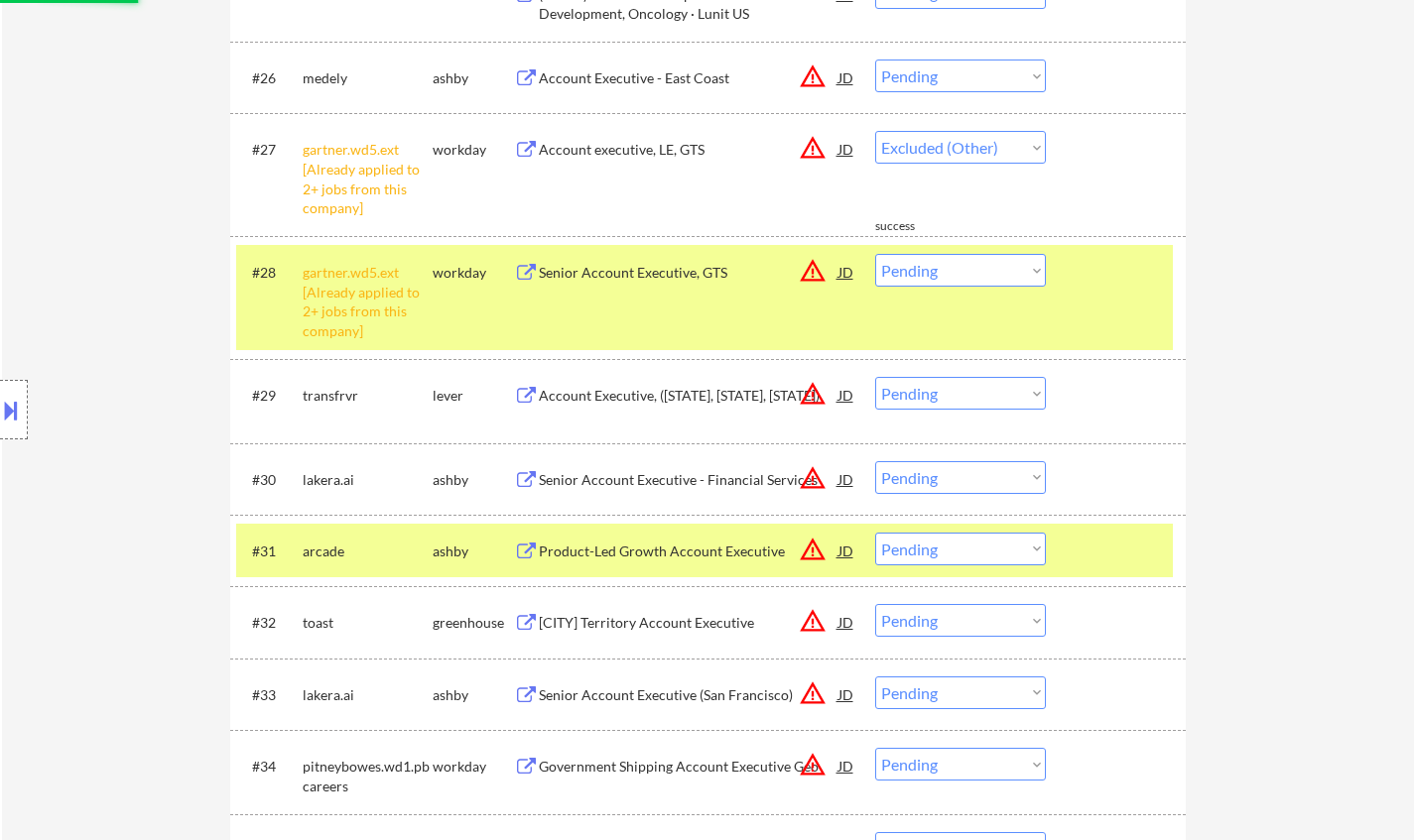 click on "← Return to /applysquad Mailslurp Inbox Job Search Builder Tyler Johnson User Email:  tyler.a.johnson88@gmail.com Application Email:  Tyler.a.johnson88@gmail.com Mailslurp Email:  tyler.johnson@mailflux.com LinkedIn:   www.linkedin.com/in/tyler-johnson88
Phone:  707-481-3583 Current Location:  Sacramento, California Applies:  184 sent / 200 bought Internal Notes Can work in country of residence?:  yes Squad Notes Minimum salary:  $100,000 Will need Visa to work in that country now/future?:   no Download Resume Add a Job Manually Chielo Applications Pending (153) Excluded (893) Applied (190) All (1236) View All Results Back 1 / 2
Next Company ATS Title Status Date Applied #1 careers-navitus icims Manager, Clinical Sales Business Development JD Choose an option... Pending Applied Excluded (Questions) Excluded (Expired) Excluded (Location) Excluded (Bad Match) Excluded (Blocklist) Excluded (Salary) Excluded (Other) #2 covestro.wd3.cov_external workday Business Development Manager, Flexible Electronics JD #3" at bounding box center [707, 2106] 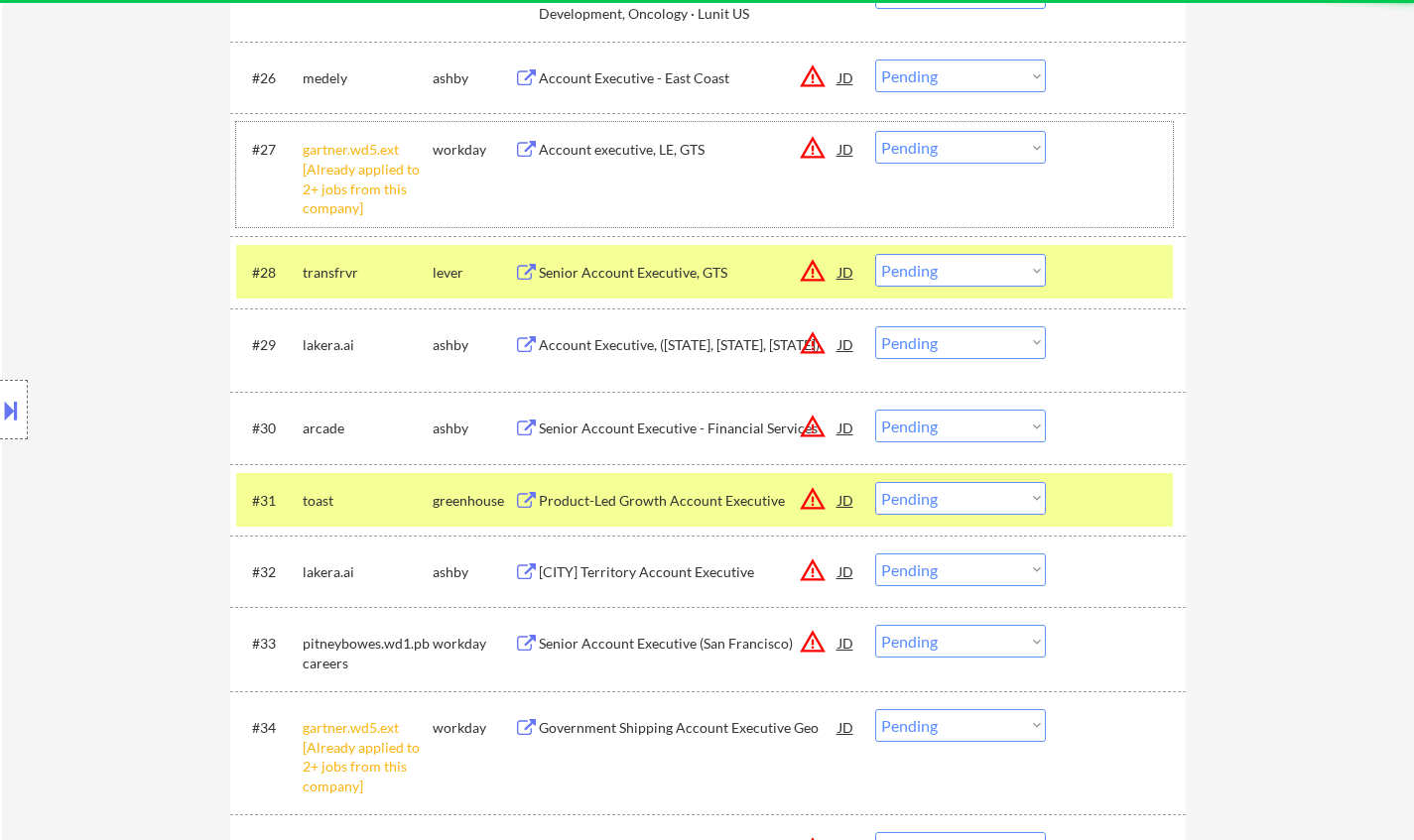 click on "#27 gartner.wd5.ext [Already applied to 2+ jobs from this company] workday Account executive, LE, GTS JD warning_amber Choose an option... Pending Applied Excluded (Questions) Excluded (Expired) Excluded (Location) Excluded (Bad Match) Excluded (Blocklist) Excluded (Salary) Excluded (Other)" at bounding box center (705, 174) 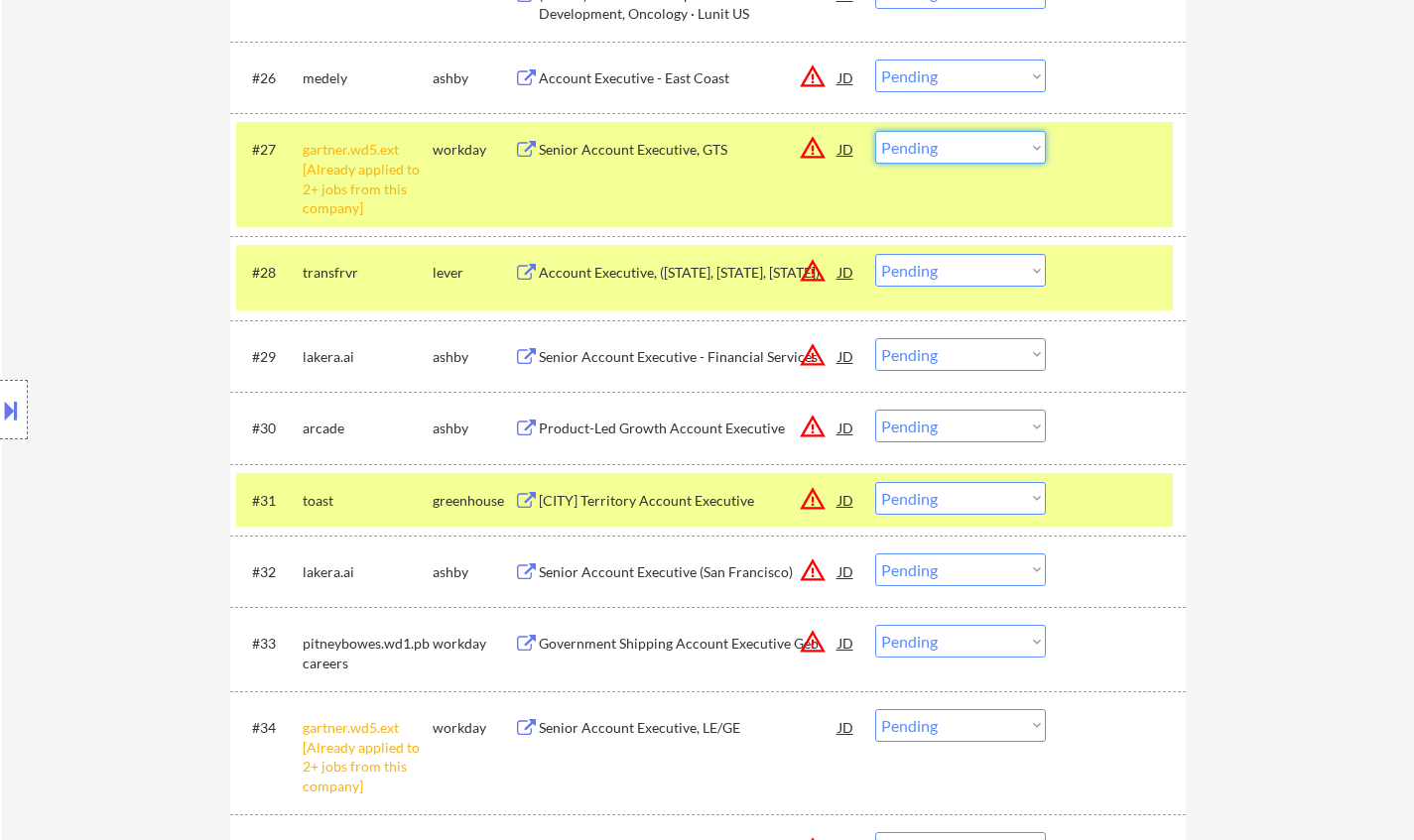 click on "Choose an option... Pending Applied Excluded (Questions) Excluded (Expired) Excluded (Location) Excluded (Bad Match) Excluded (Blocklist) Excluded (Salary) Excluded (Other)" at bounding box center (961, 147) 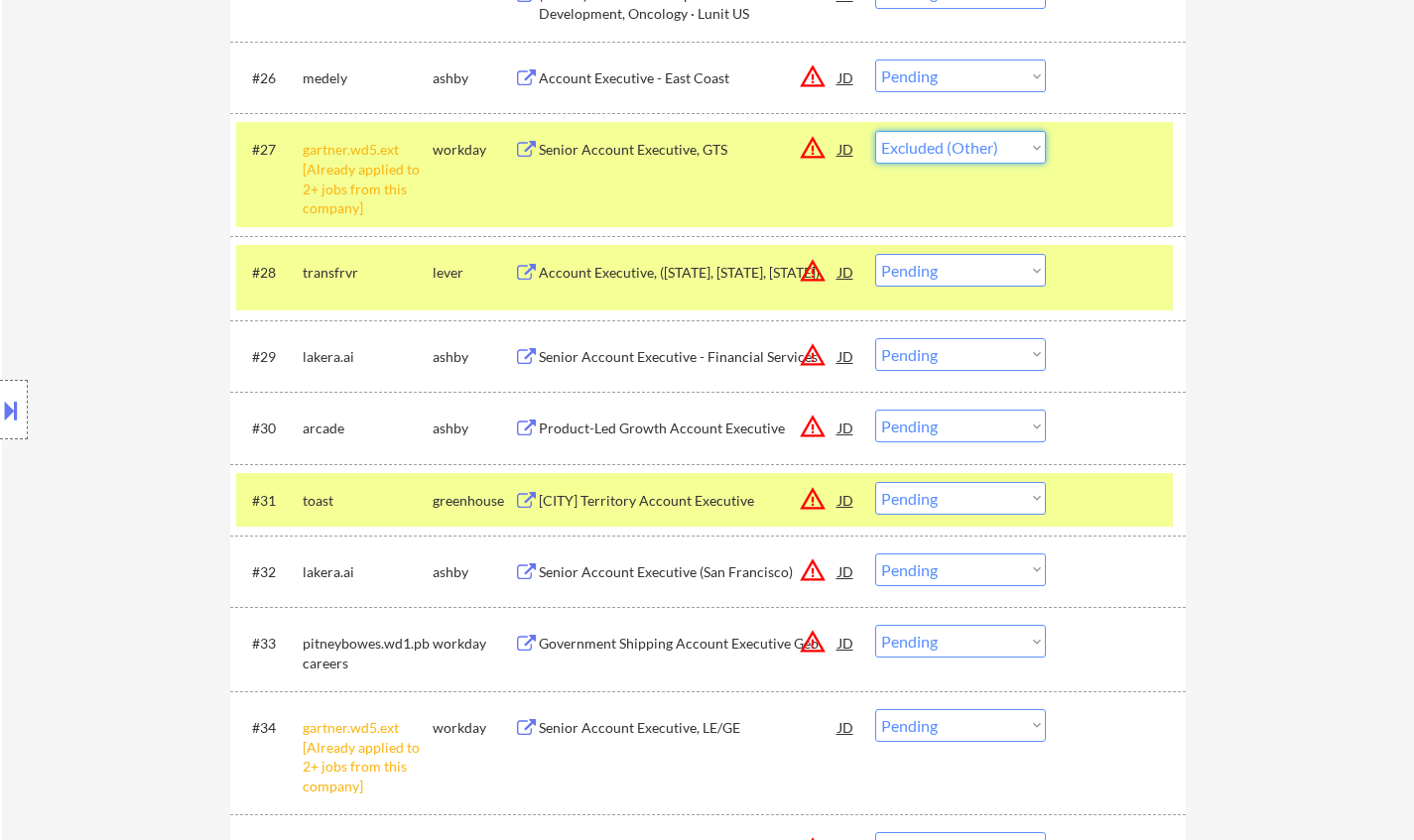 click on "Choose an option... Pending Applied Excluded (Questions) Excluded (Expired) Excluded (Location) Excluded (Bad Match) Excluded (Blocklist) Excluded (Salary) Excluded (Other)" at bounding box center (961, 147) 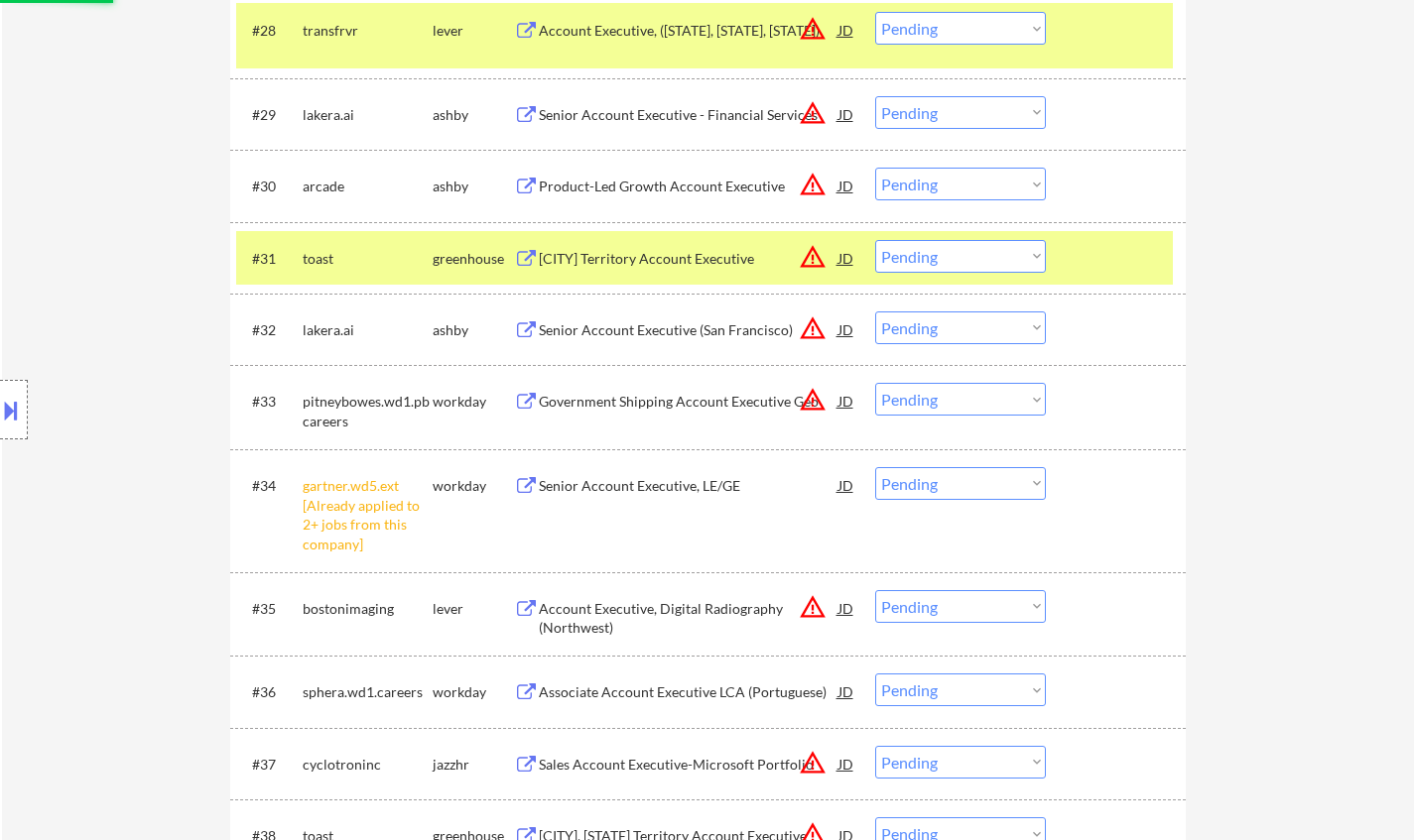 scroll, scrollTop: 2777, scrollLeft: 0, axis: vertical 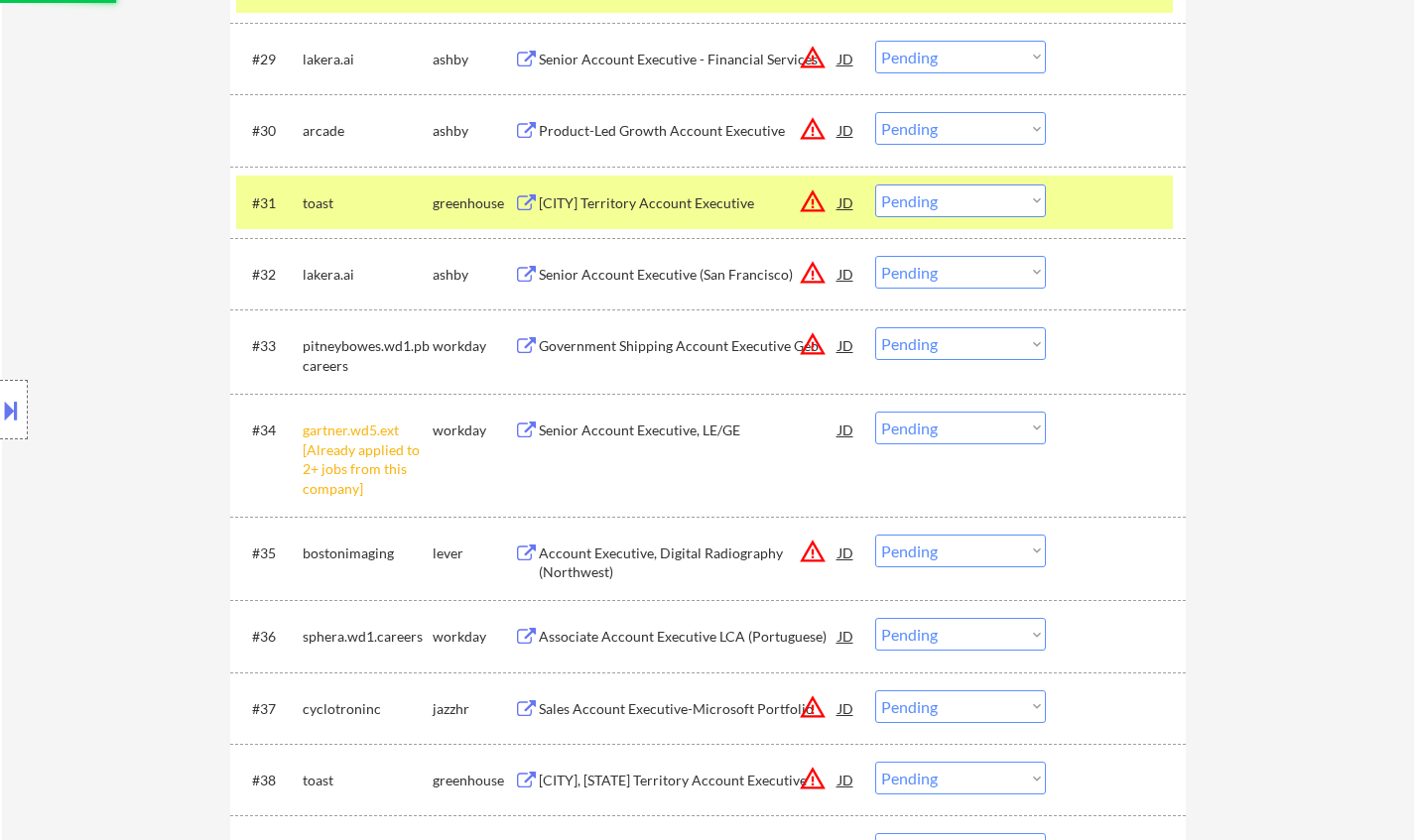 select on ""pending"" 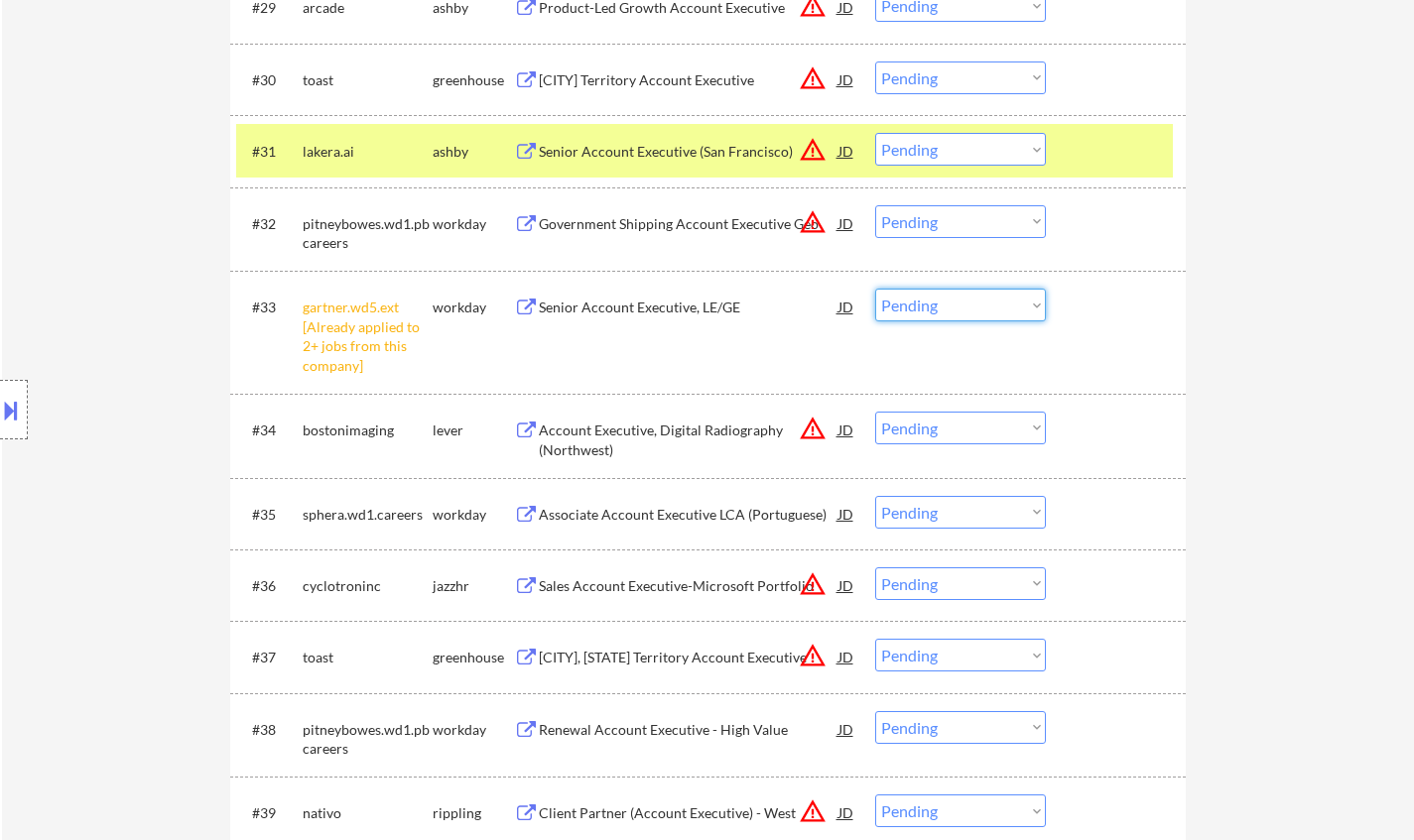 click on "Choose an option... Pending Applied Excluded (Questions) Excluded (Expired) Excluded (Location) Excluded (Bad Match) Excluded (Blocklist) Excluded (Salary) Excluded (Other)" at bounding box center [961, 304] 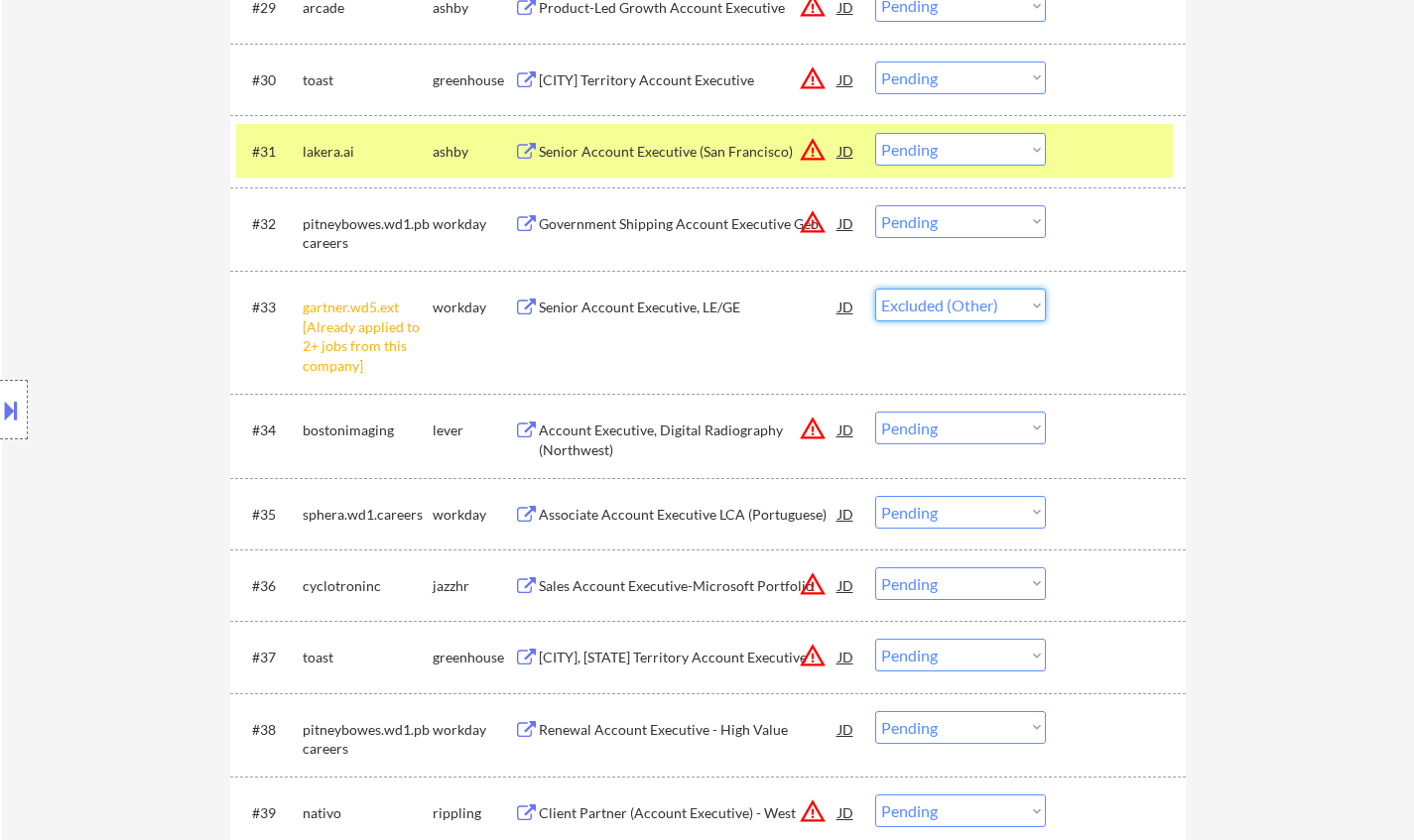 click on "Choose an option... Pending Applied Excluded (Questions) Excluded (Expired) Excluded (Location) Excluded (Bad Match) Excluded (Blocklist) Excluded (Salary) Excluded (Other)" at bounding box center [961, 304] 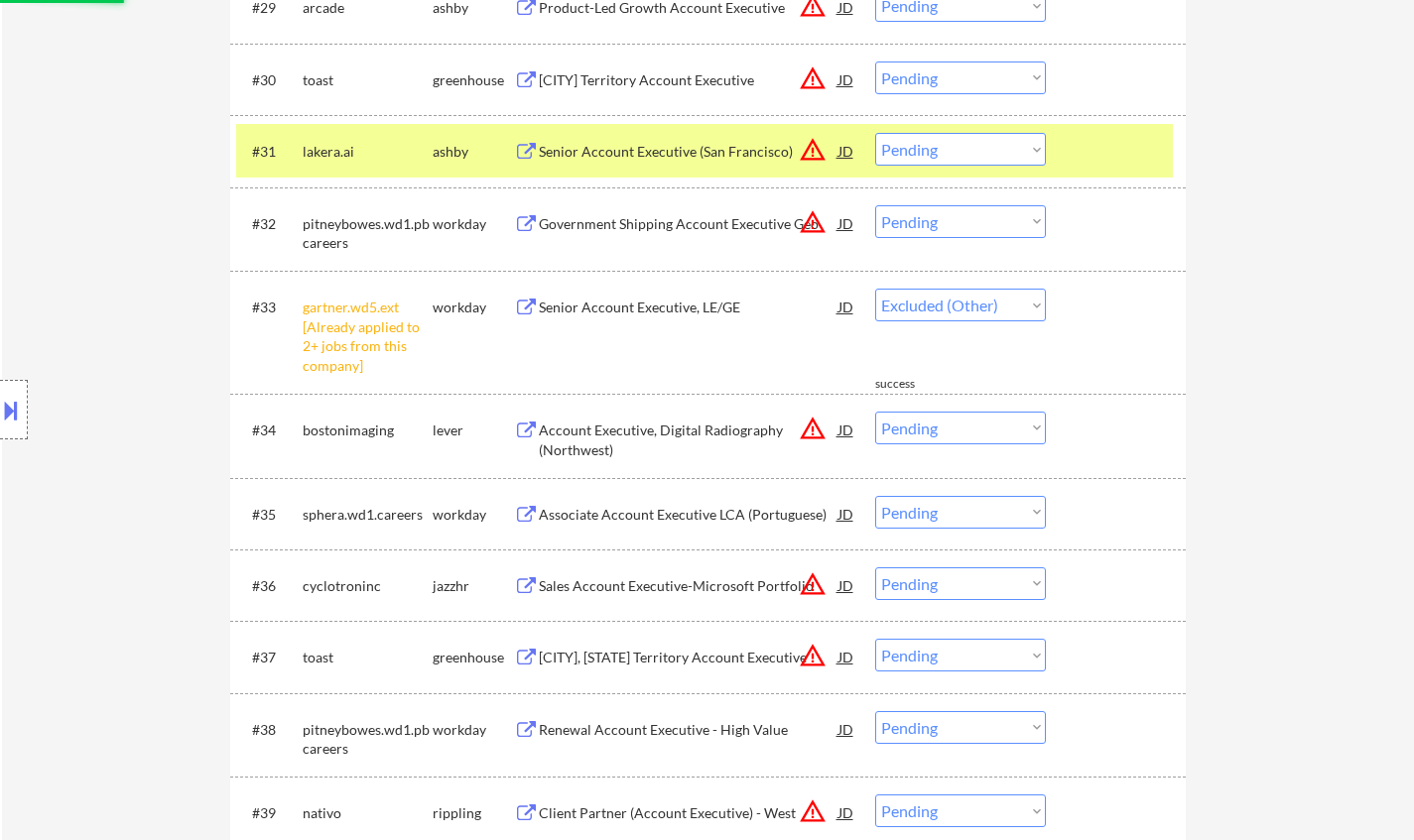 select on ""pending"" 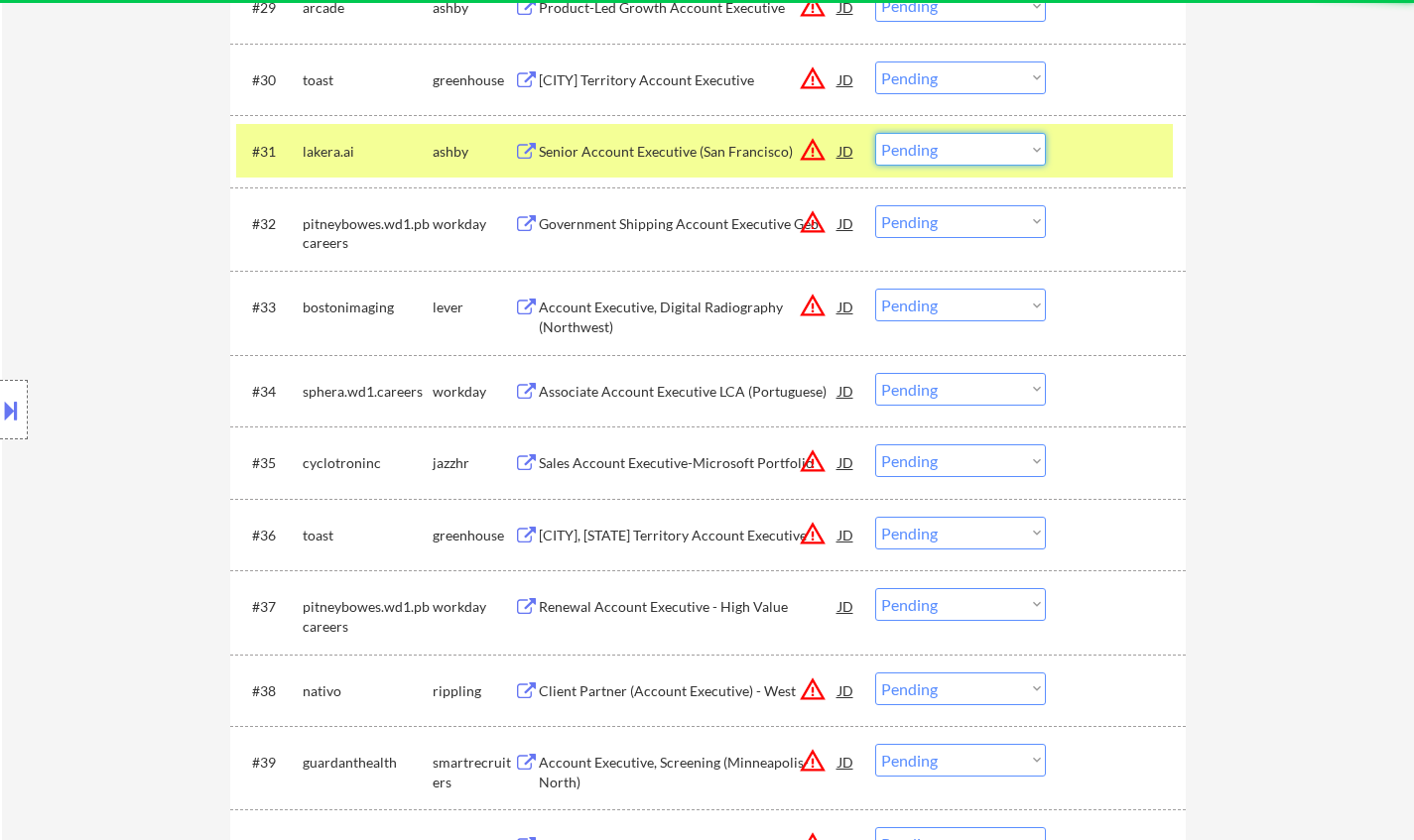 click on "Choose an option... Pending Applied Excluded (Questions) Excluded (Expired) Excluded (Location) Excluded (Bad Match) Excluded (Blocklist) Excluded (Salary) Excluded (Other)" at bounding box center (961, 149) 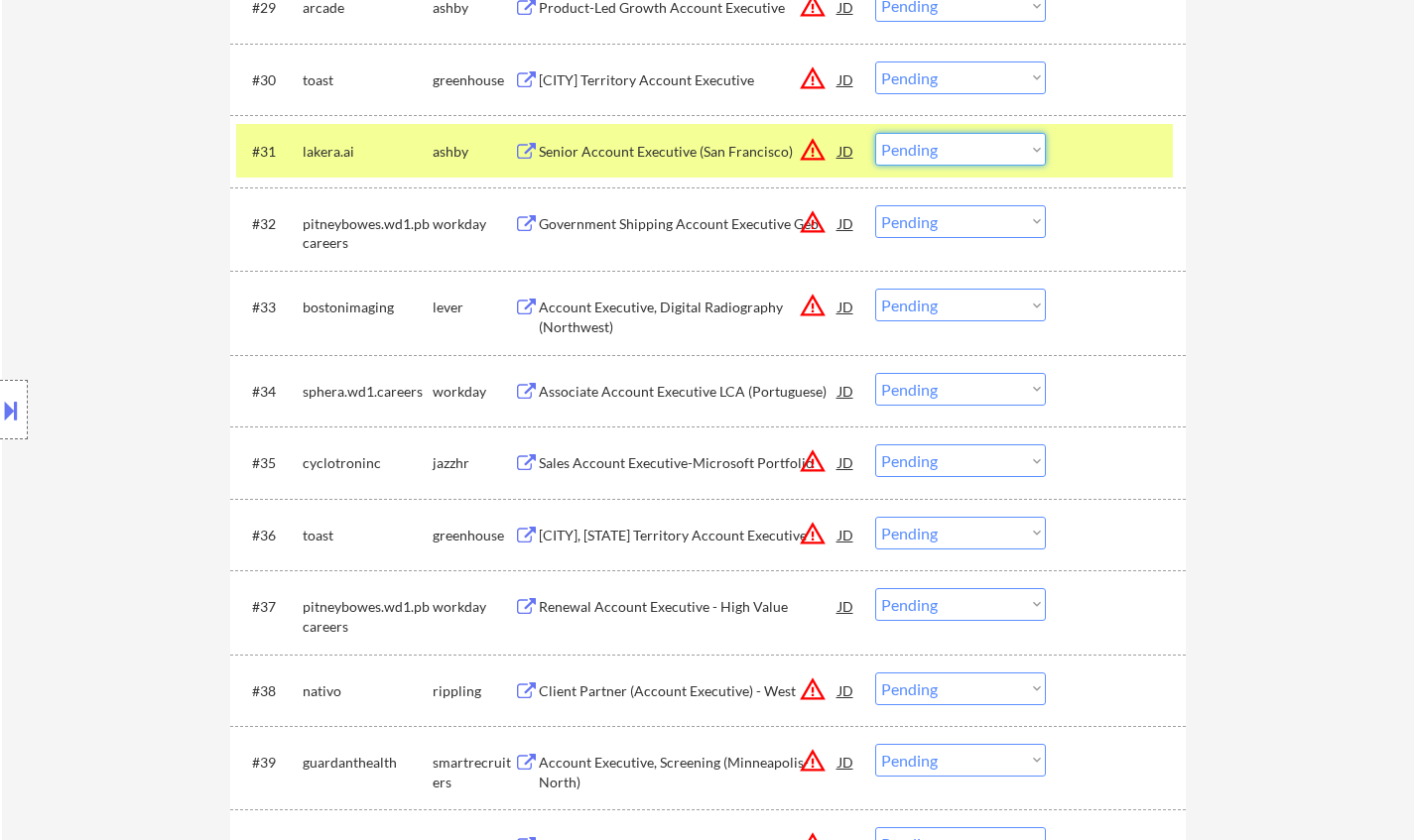 select on ""excluded__location_"" 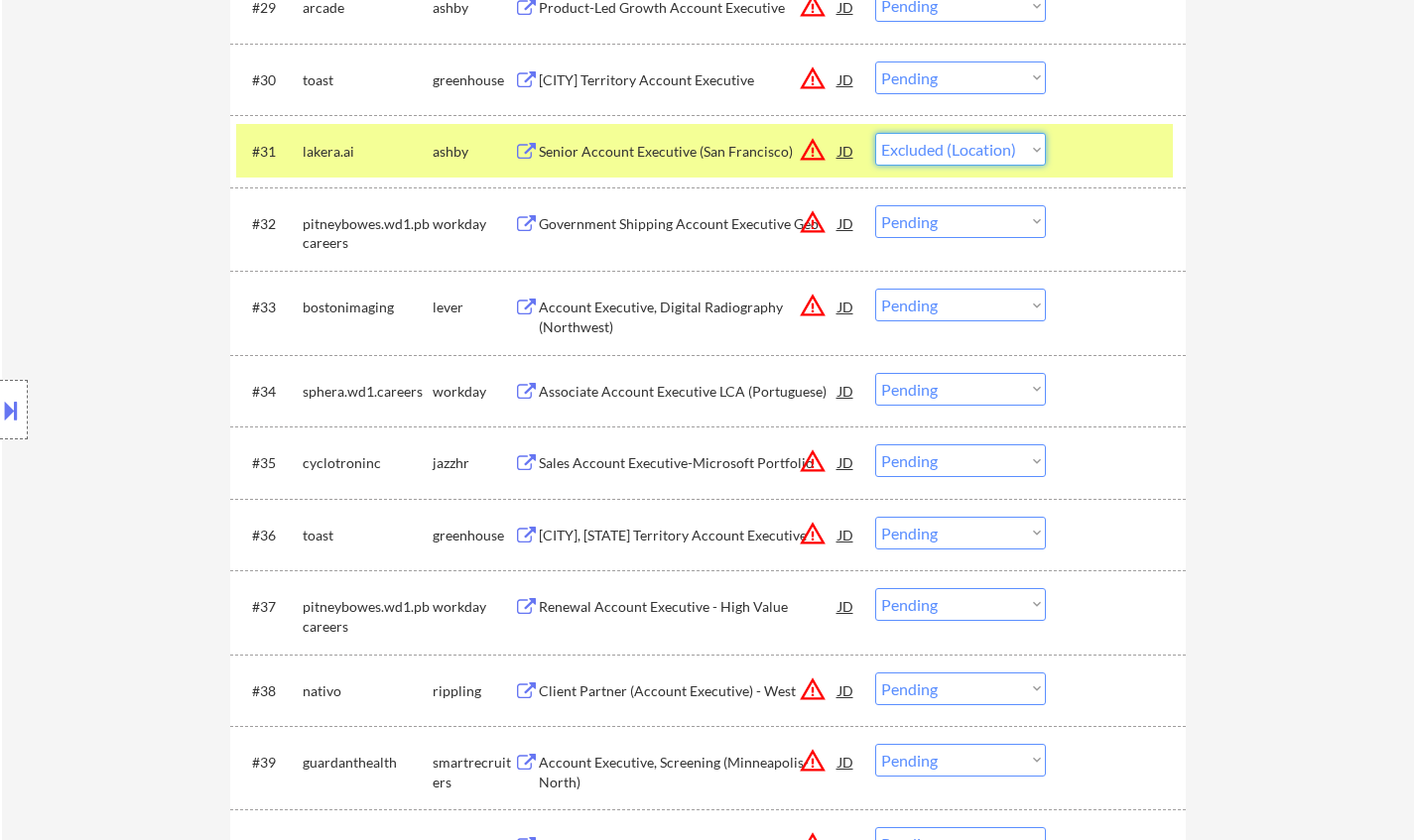 click on "Choose an option... Pending Applied Excluded (Questions) Excluded (Expired) Excluded (Location) Excluded (Bad Match) Excluded (Blocklist) Excluded (Salary) Excluded (Other)" at bounding box center (961, 149) 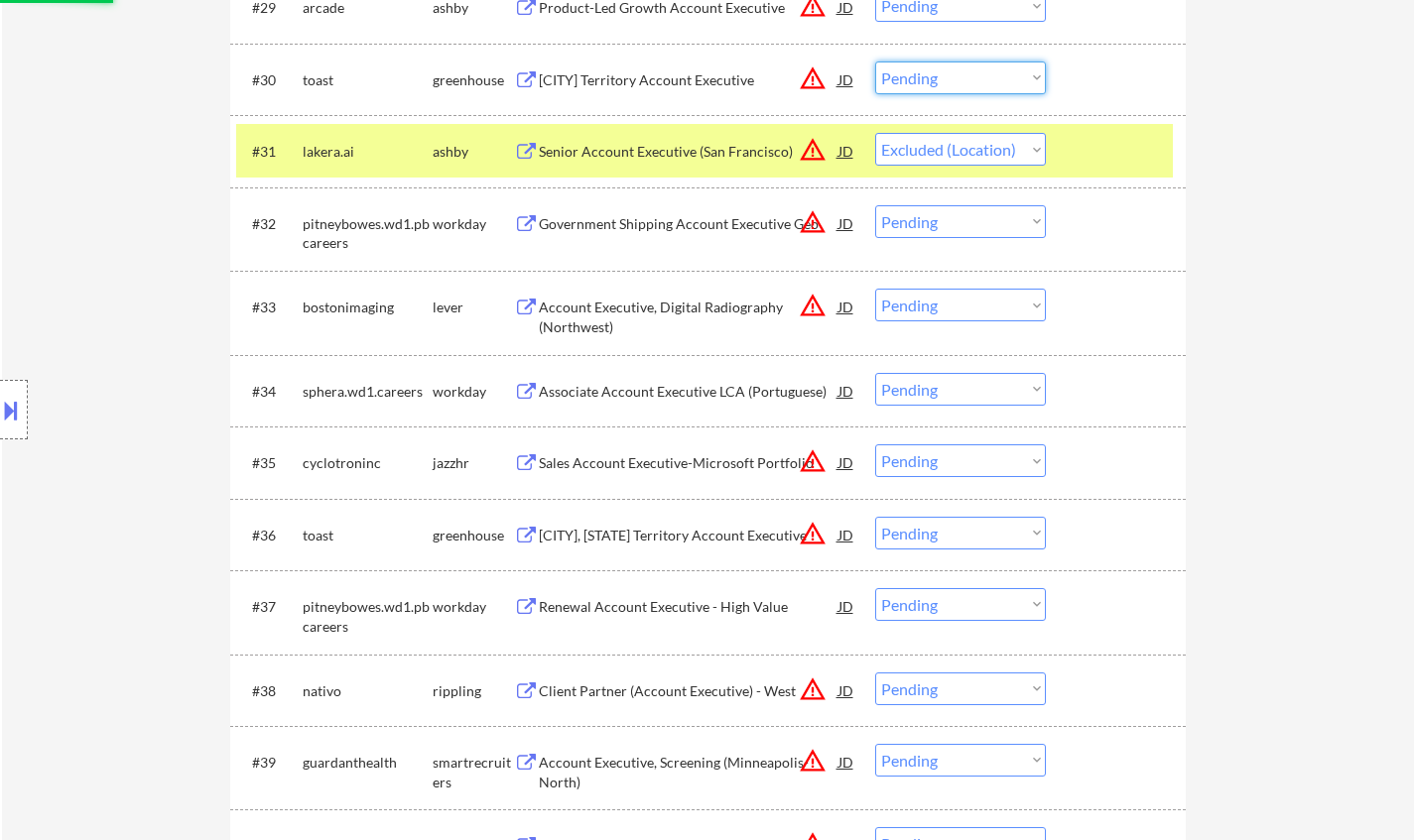 click on "Choose an option... Pending Applied Excluded (Questions) Excluded (Expired) Excluded (Location) Excluded (Bad Match) Excluded (Blocklist) Excluded (Salary) Excluded (Other)" at bounding box center (961, 77) 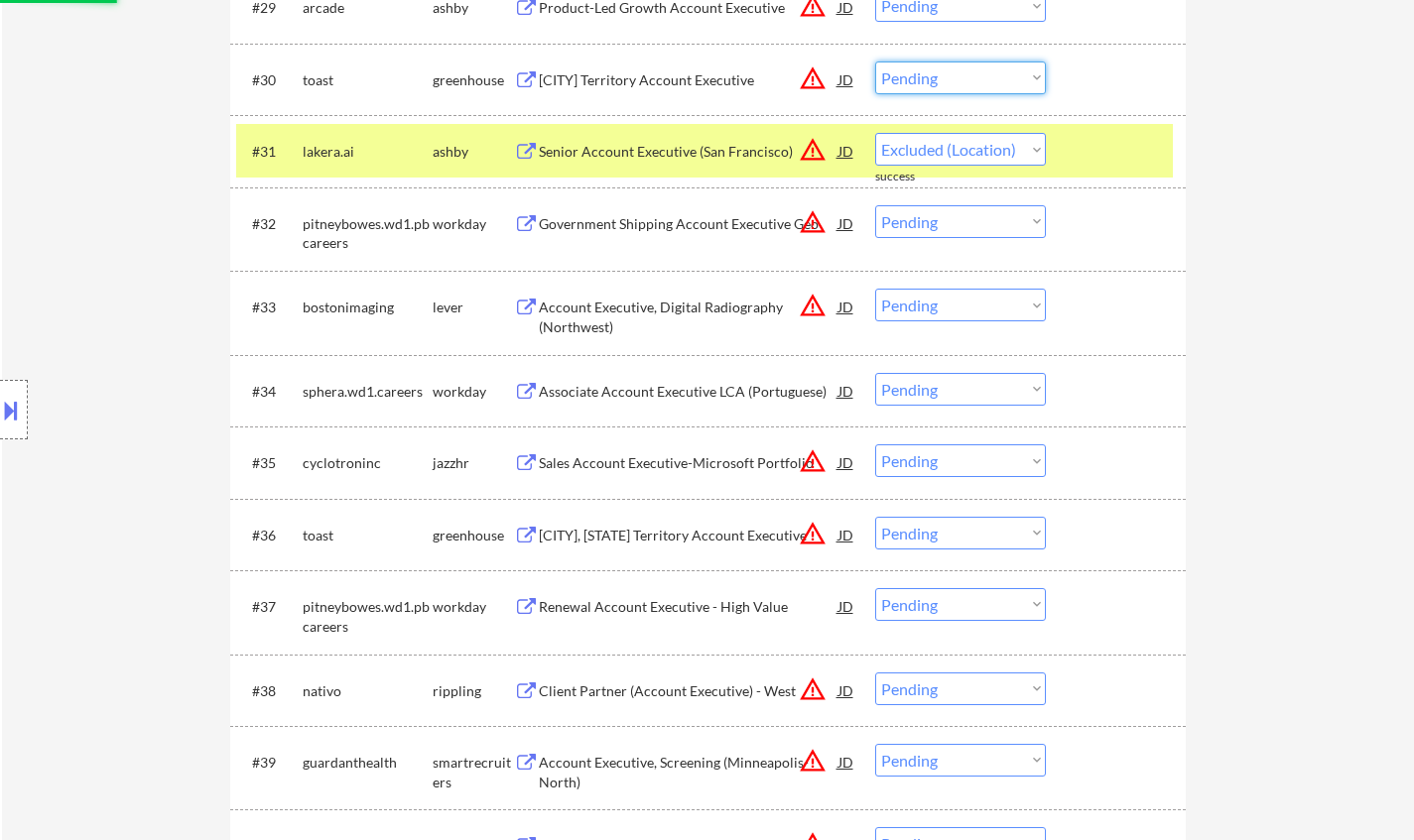 select on ""excluded__location_"" 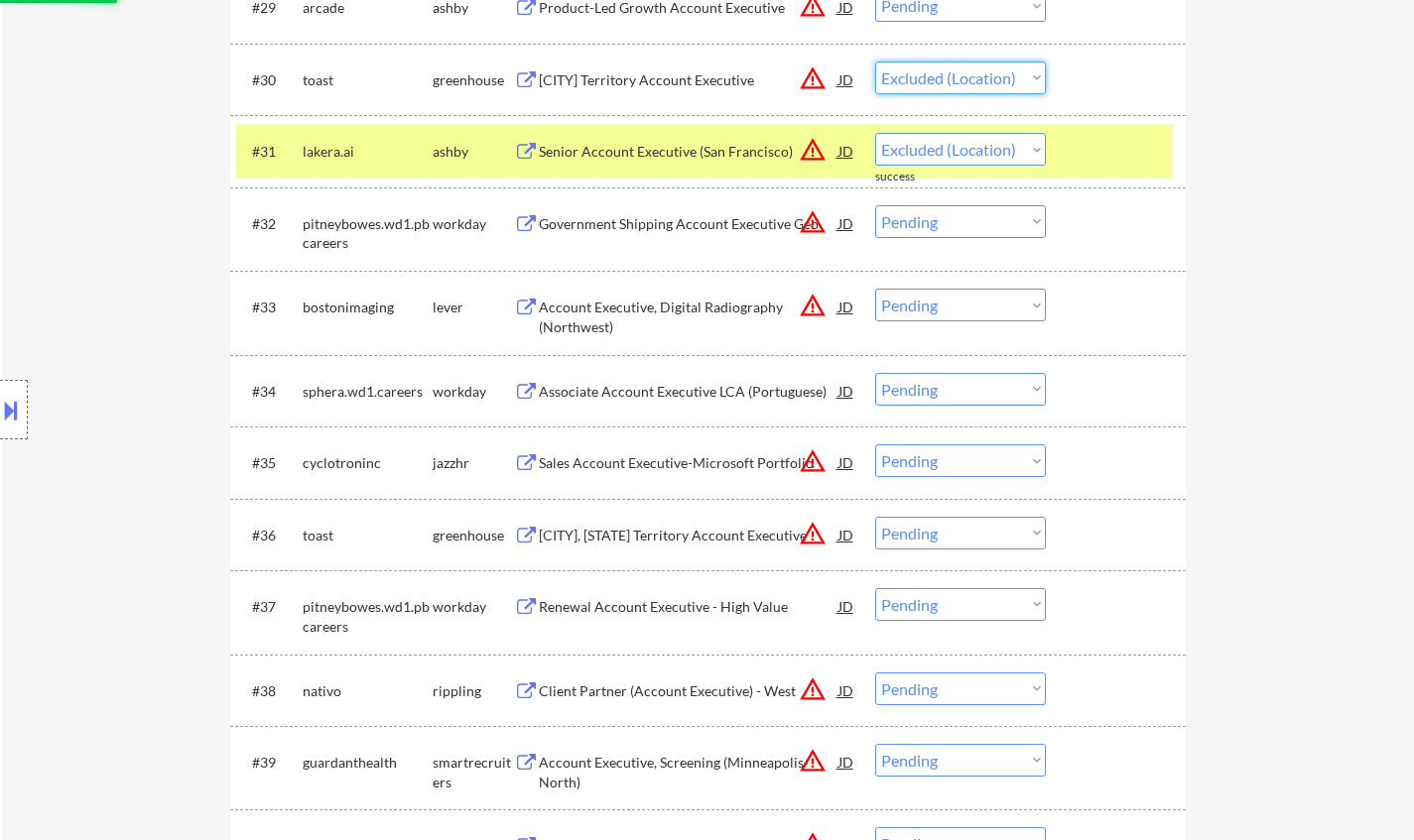 click on "Choose an option... Pending Applied Excluded (Questions) Excluded (Expired) Excluded (Location) Excluded (Bad Match) Excluded (Blocklist) Excluded (Salary) Excluded (Other)" at bounding box center [961, 77] 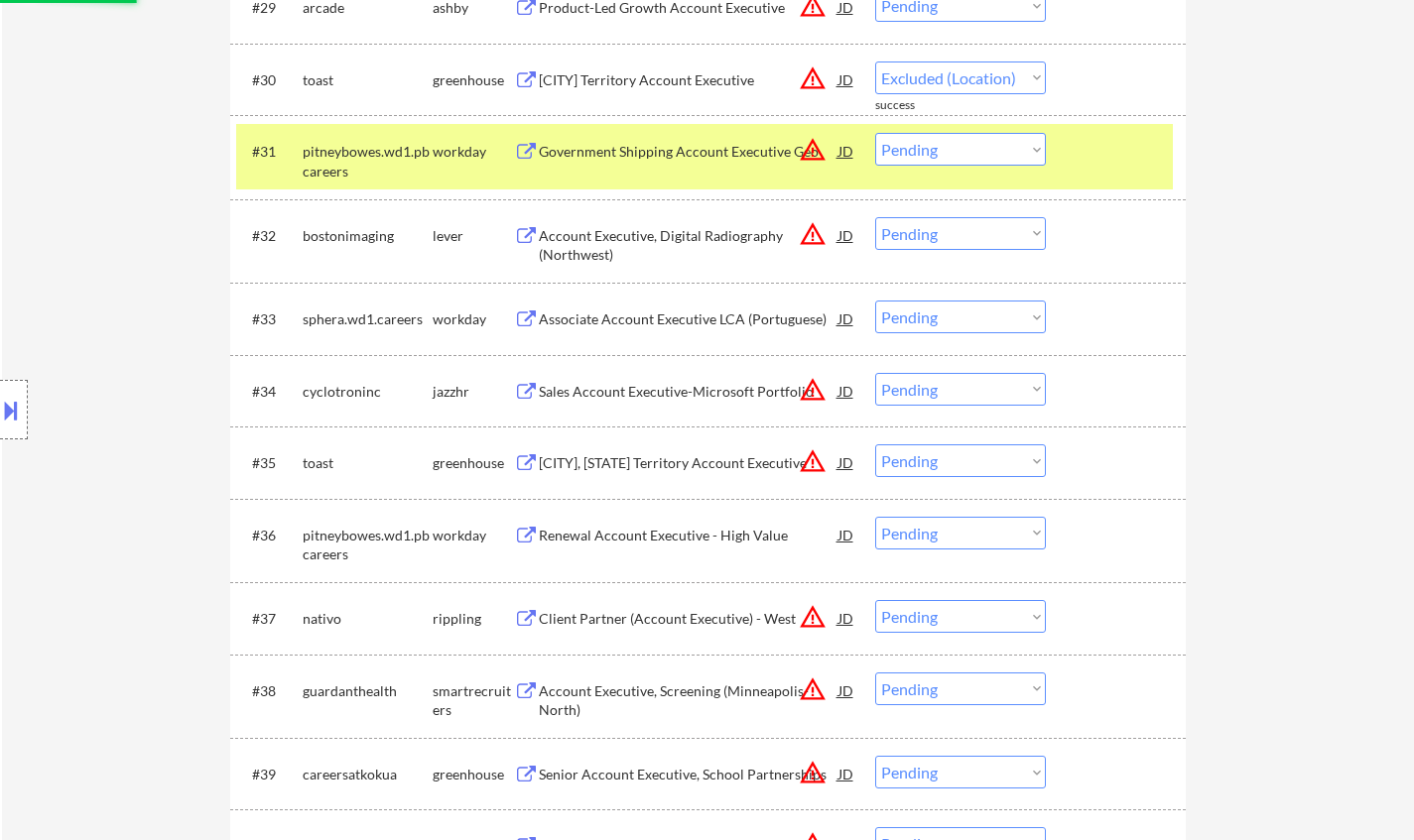 select on ""pending"" 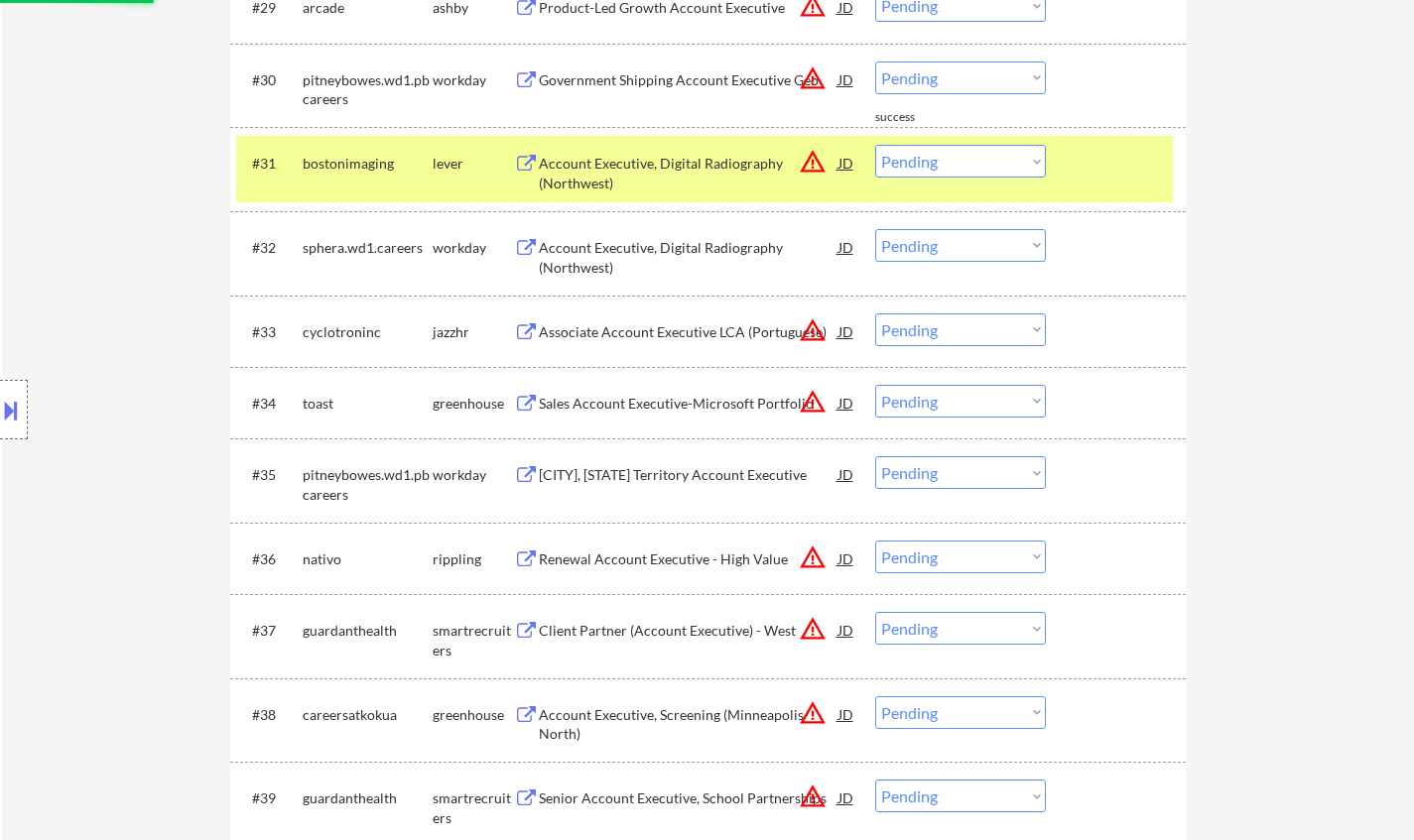 click on "← Return to /applysquad Mailslurp Inbox Job Search Builder Tyler Johnson User Email:  tyler.a.johnson88@gmail.com Application Email:  Tyler.a.johnson88@gmail.com Mailslurp Email:  tyler.johnson@mailflux.com LinkedIn:   www.linkedin.com/in/tyler-johnson88
Phone:  707-481-3583 Current Location:  Sacramento, California Applies:  184 sent / 200 bought Internal Notes Can work in country of residence?:  yes Squad Notes Minimum salary:  $100,000 Will need Visa to work in that country now/future?:   no Download Resume Add a Job Manually Chielo Applications Pending (148) Excluded (898) Applied (190) All (1236) View All Results Back 1 / 2
Next Company ATS Title Status Date Applied #1 careers-navitus icims Manager, Clinical Sales Business Development JD Choose an option... Pending Applied Excluded (Questions) Excluded (Expired) Excluded (Location) Excluded (Bad Match) Excluded (Blocklist) Excluded (Salary) Excluded (Other) #2 covestro.wd3.cov_external workday Business Development Manager, Flexible Electronics JD #3" at bounding box center [707, 1776] 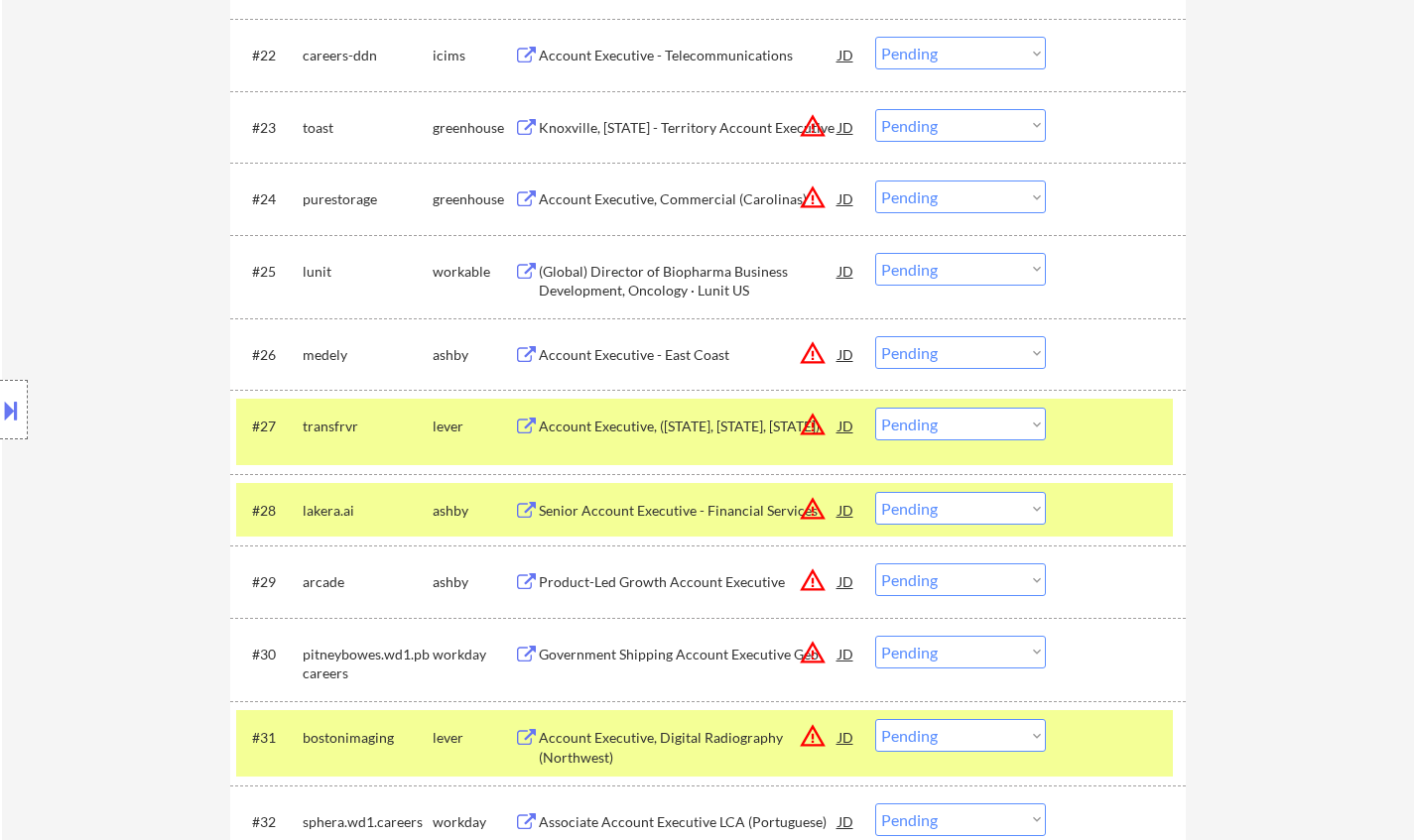 scroll, scrollTop: 2182, scrollLeft: 0, axis: vertical 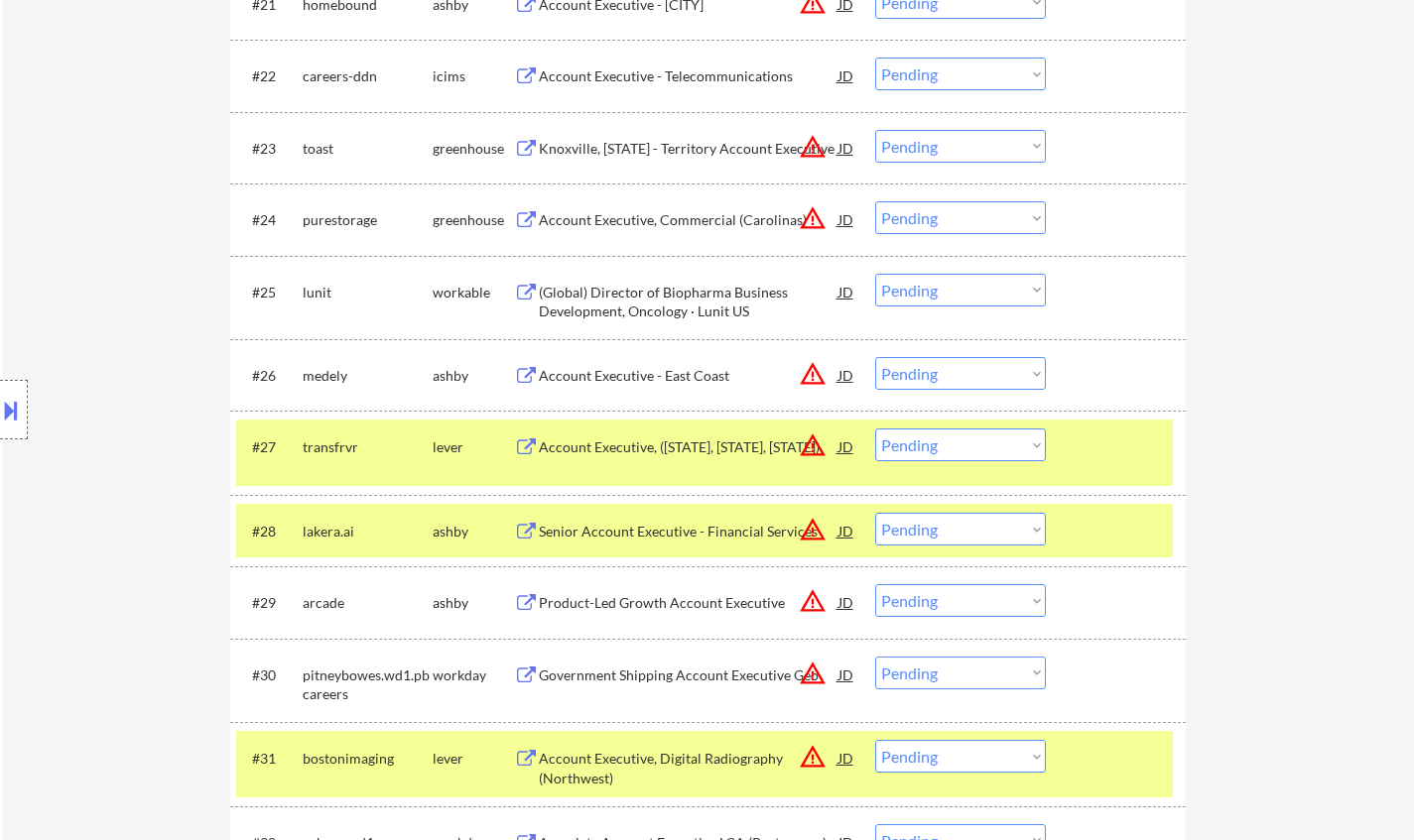 click on "Choose an option... Pending Applied Excluded (Questions) Excluded (Expired) Excluded (Location) Excluded (Bad Match) Excluded (Blocklist) Excluded (Salary) Excluded (Other)" at bounding box center [961, 217] 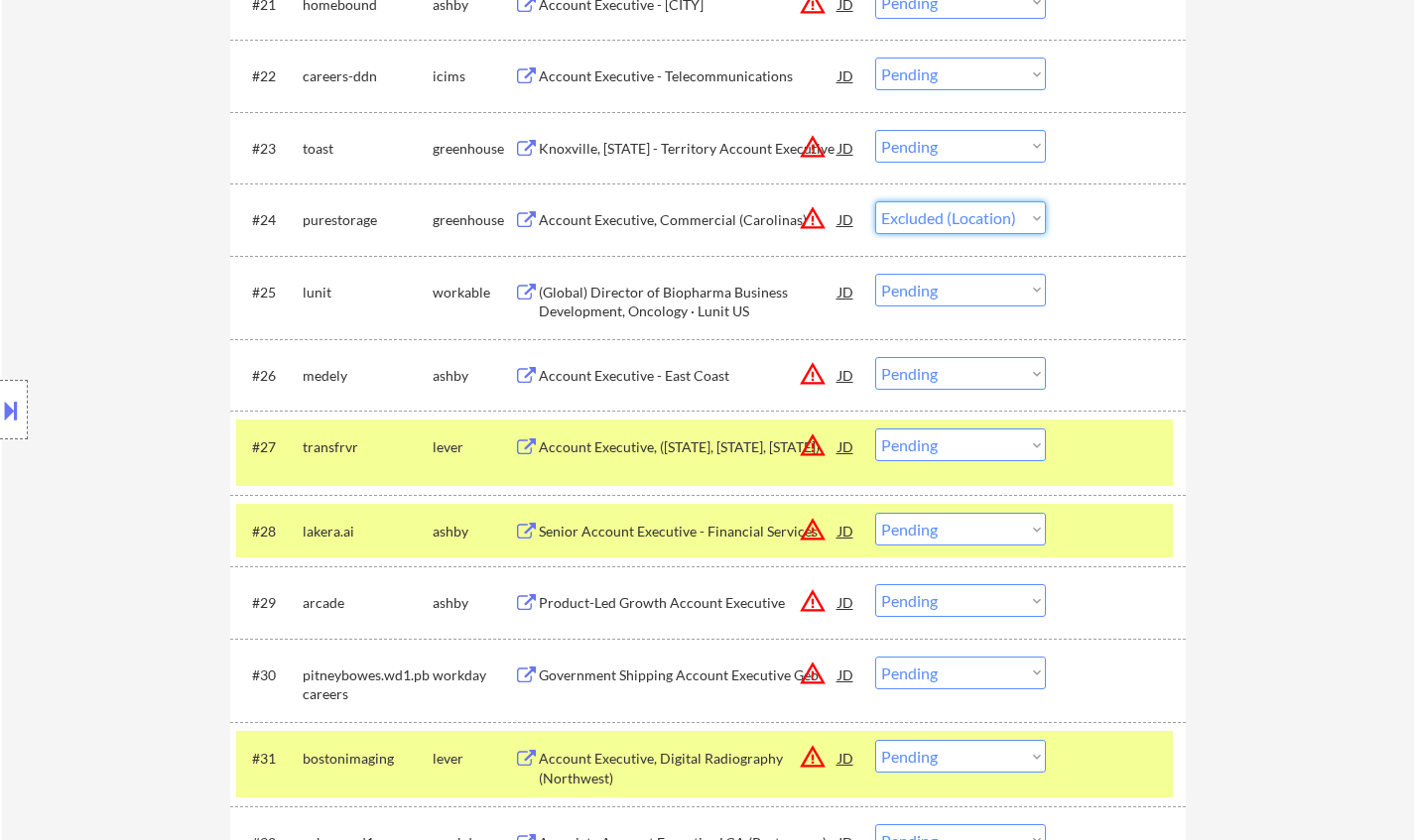 click on "Choose an option... Pending Applied Excluded (Questions) Excluded (Expired) Excluded (Location) Excluded (Bad Match) Excluded (Blocklist) Excluded (Salary) Excluded (Other)" at bounding box center [961, 217] 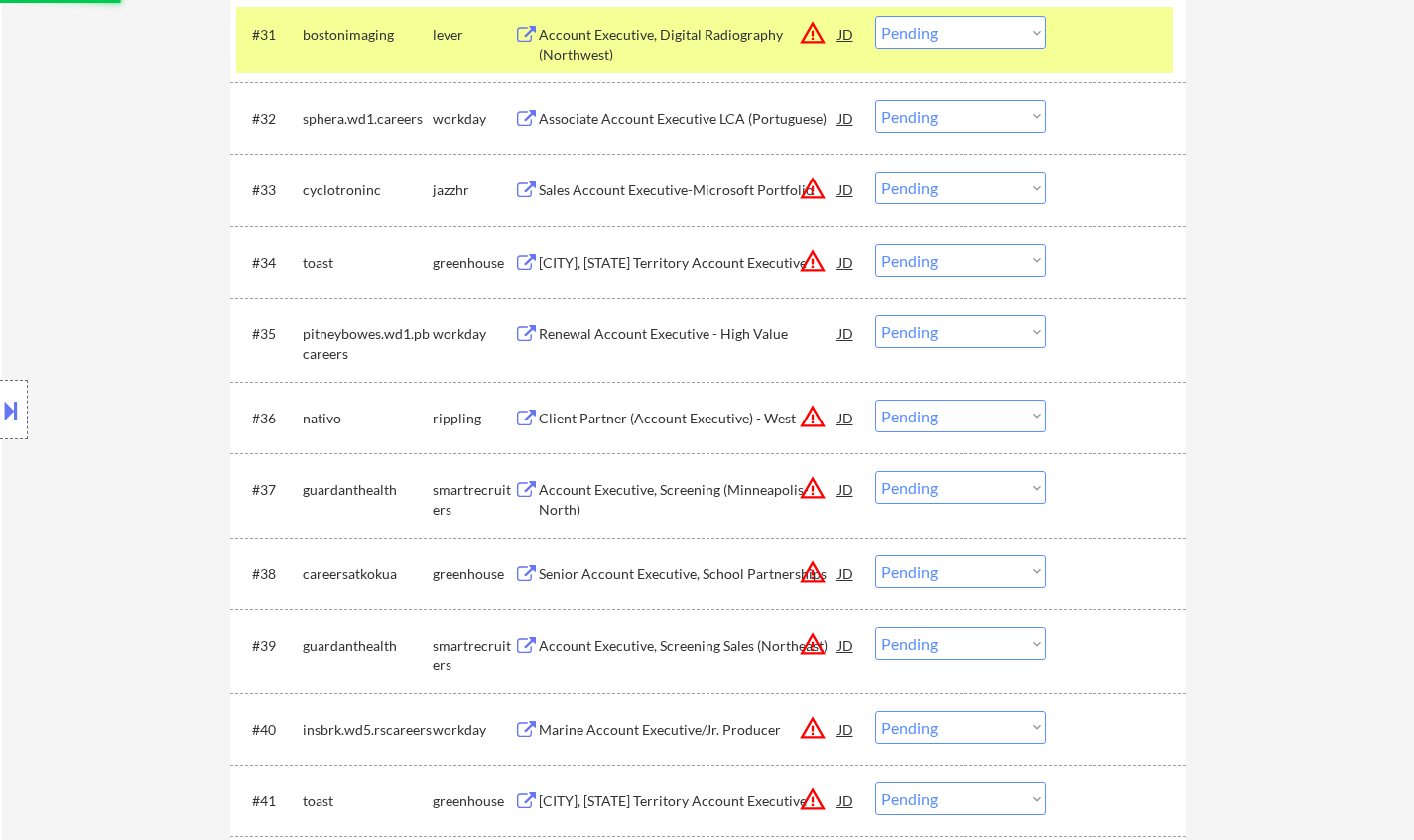 scroll, scrollTop: 3074, scrollLeft: 0, axis: vertical 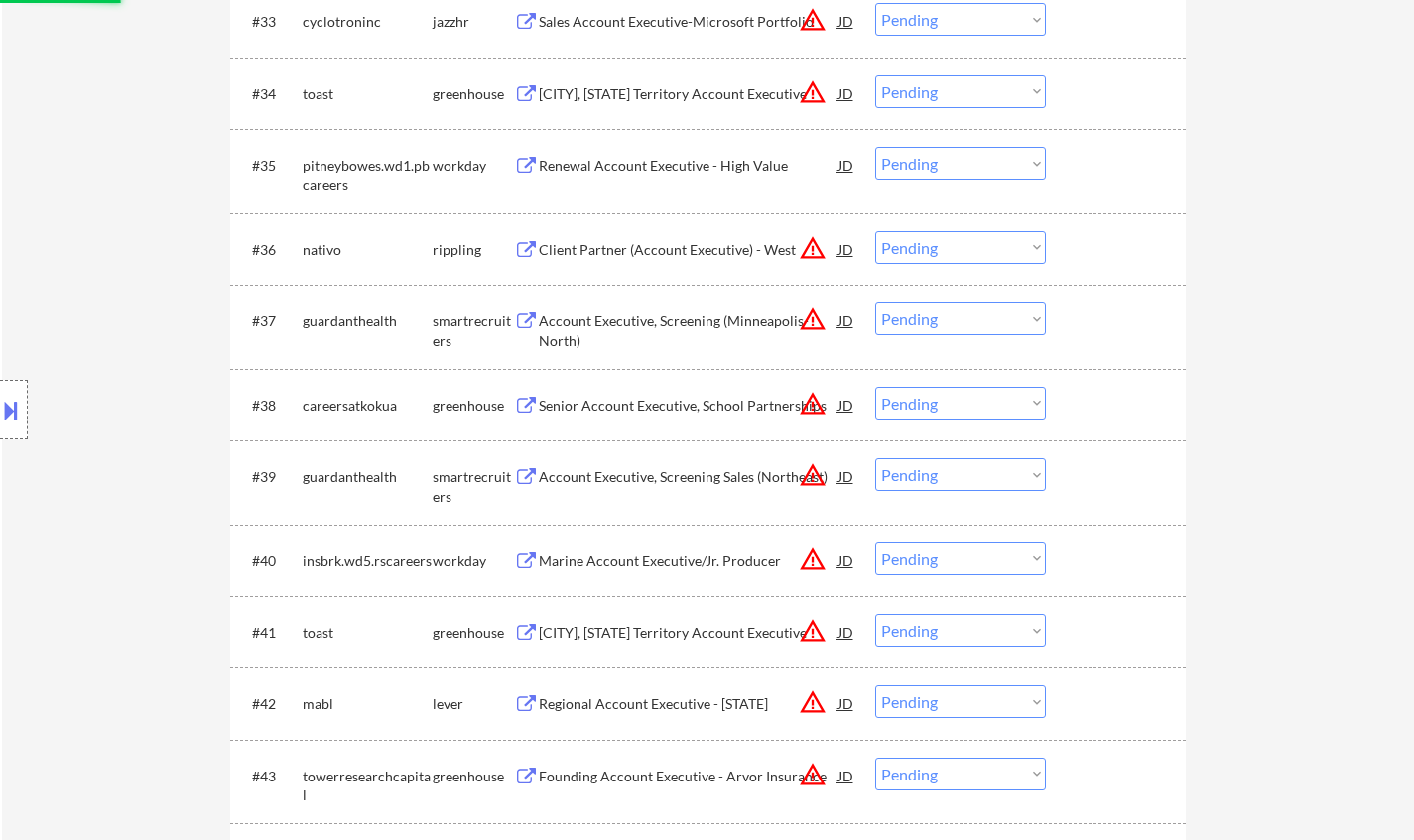 select on ""pending"" 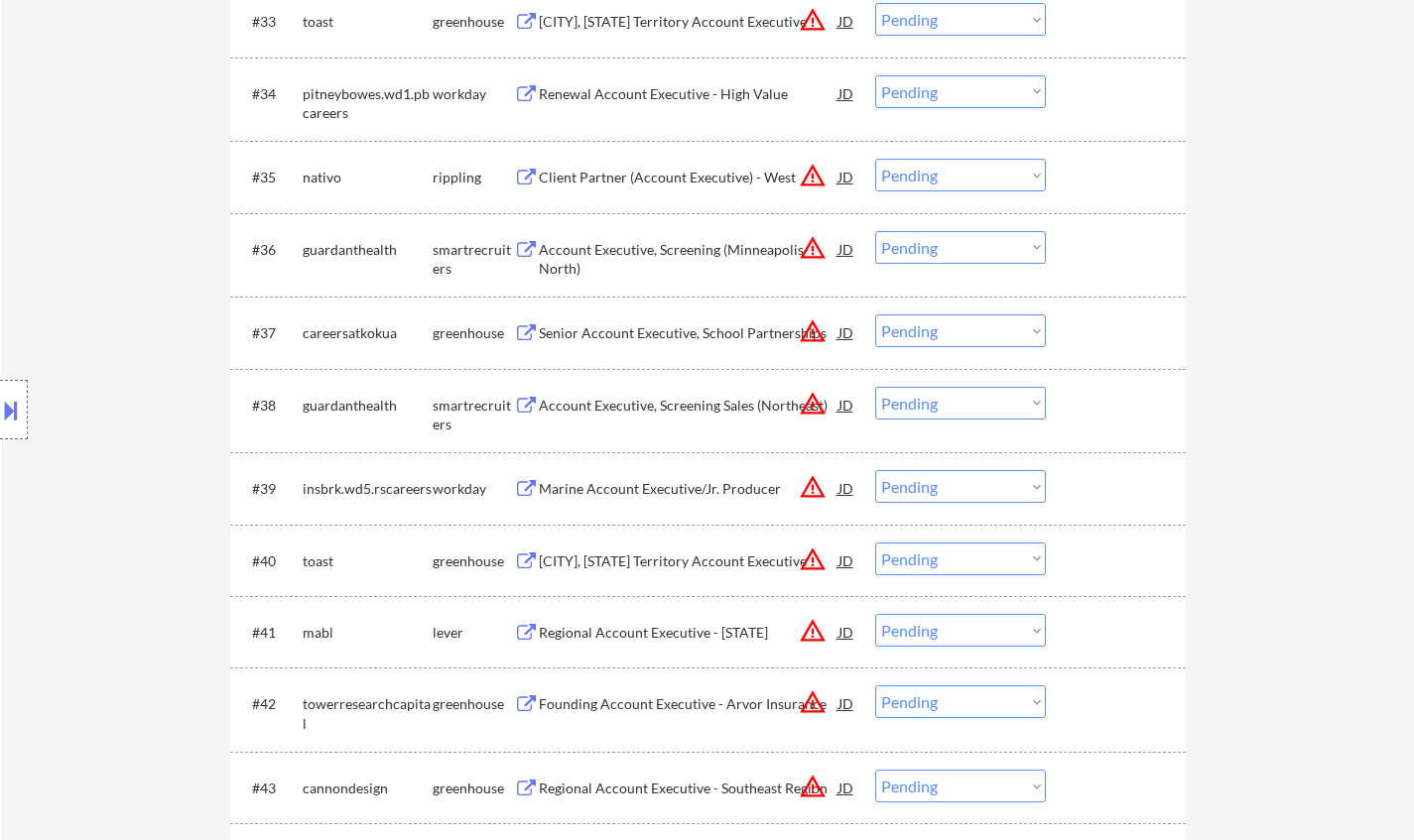 click on "Renewal Account Executive - High Value" at bounding box center (689, 93) 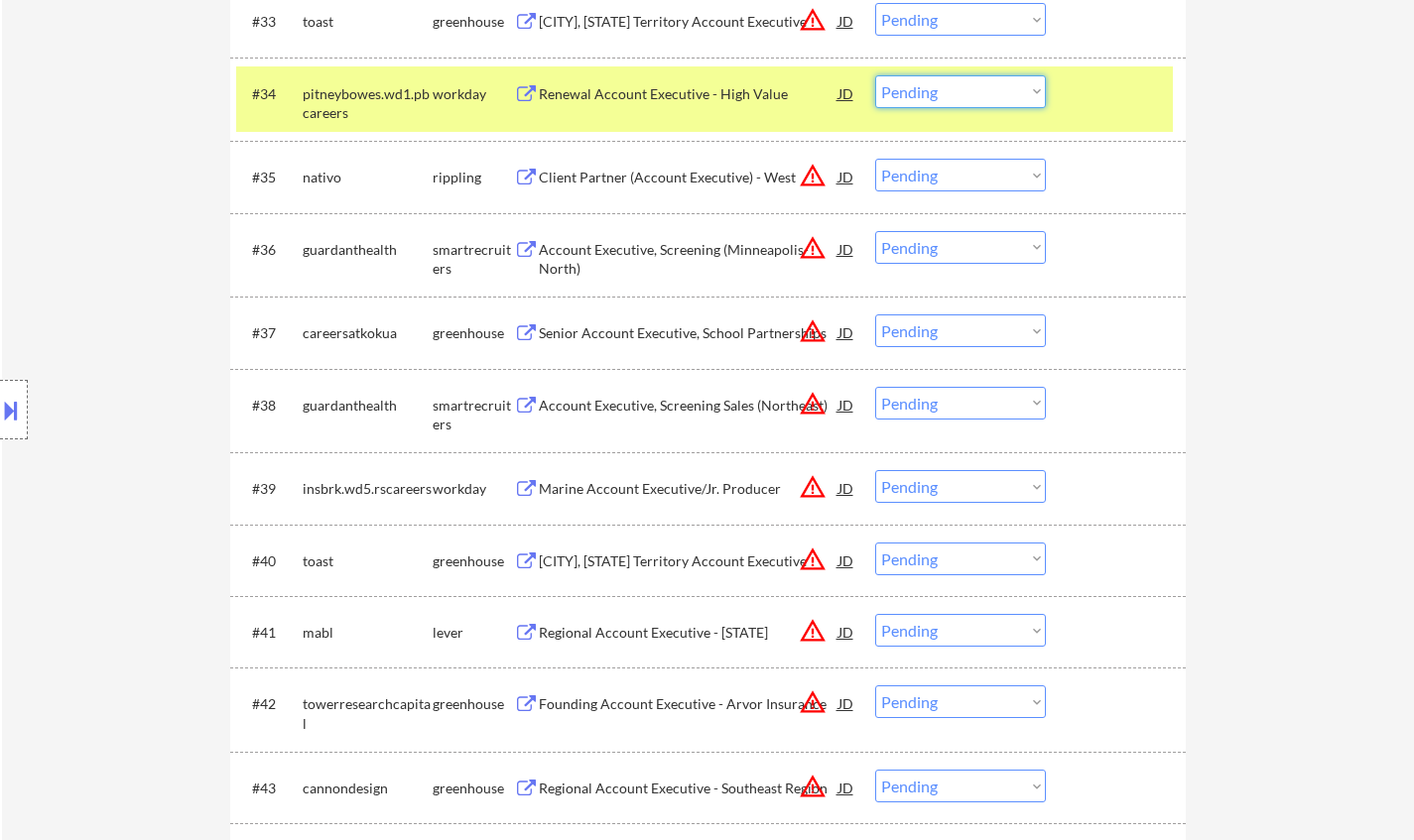 drag, startPoint x: 946, startPoint y: 86, endPoint x: 953, endPoint y: 107, distance: 22.135944 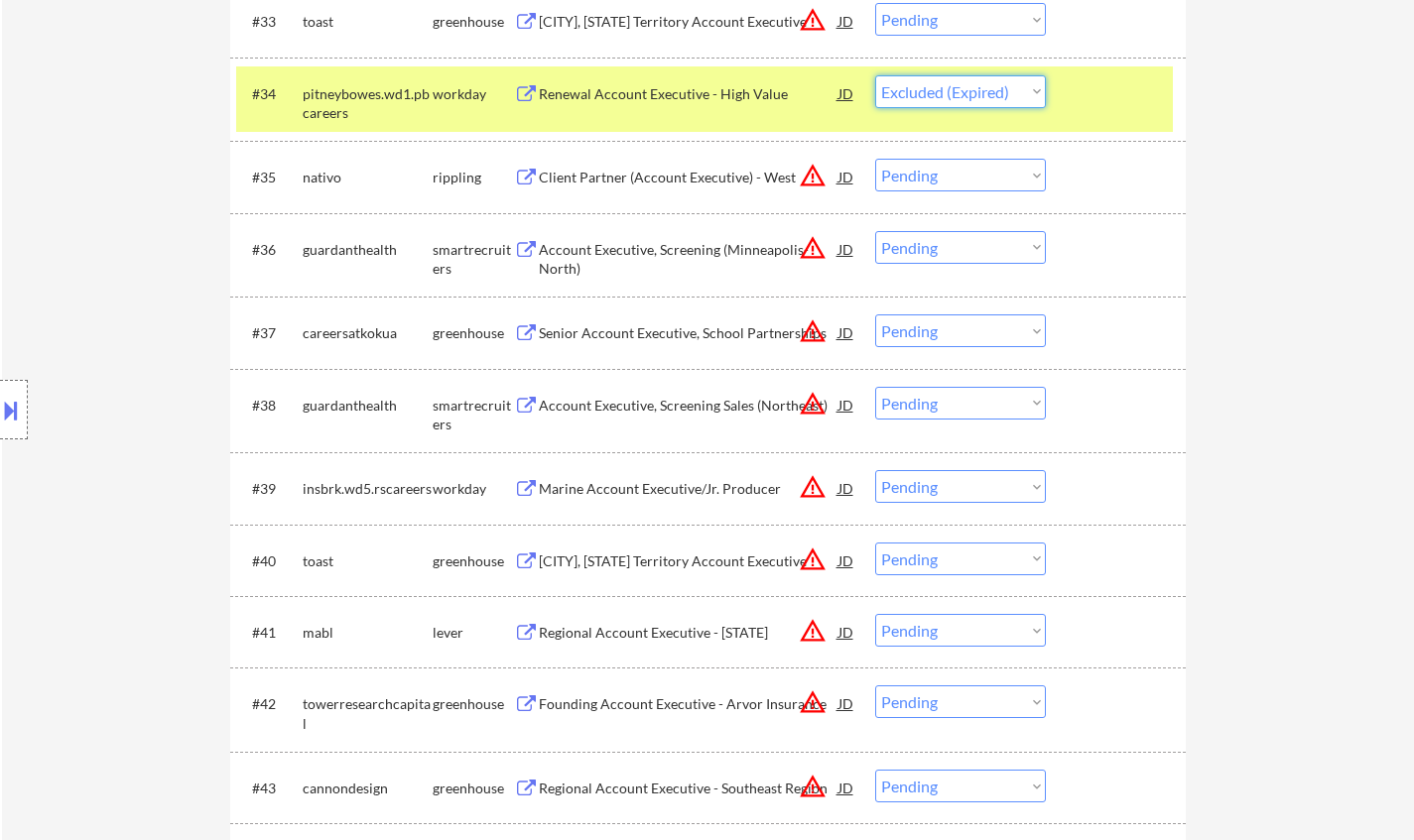 click on "Choose an option... Pending Applied Excluded (Questions) Excluded (Expired) Excluded (Location) Excluded (Bad Match) Excluded (Blocklist) Excluded (Salary) Excluded (Other)" at bounding box center [961, 91] 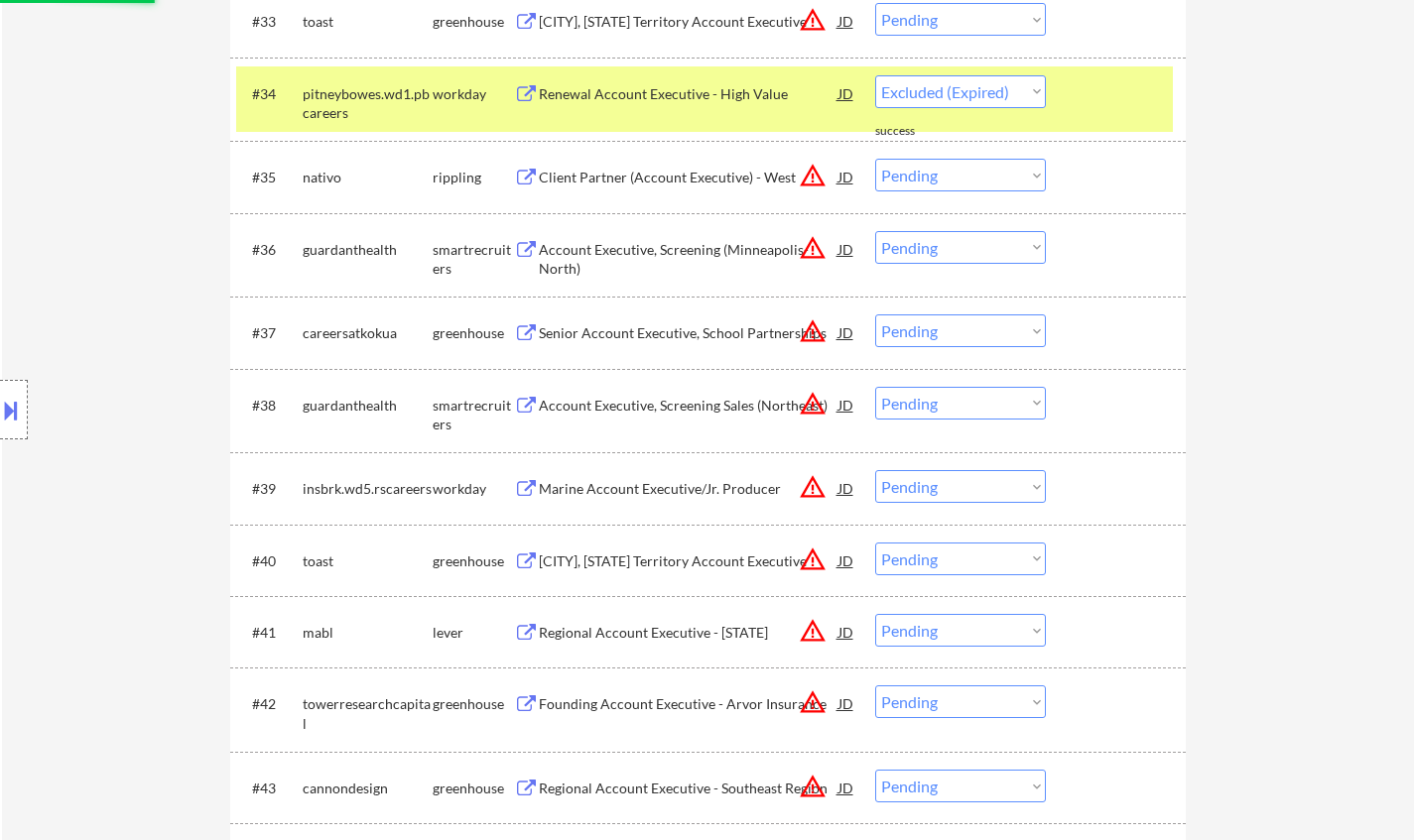 select on ""pending"" 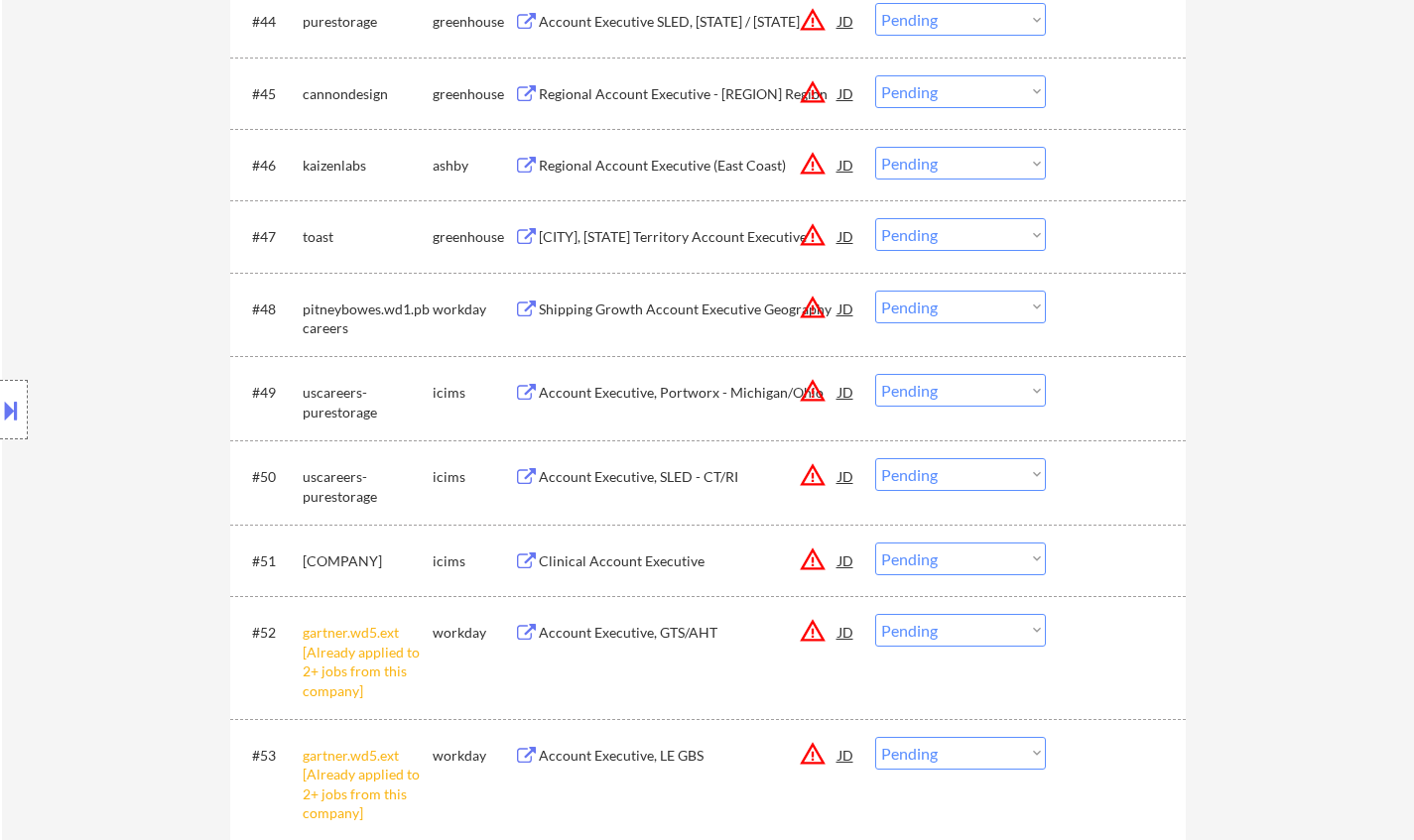 scroll, scrollTop: 4066, scrollLeft: 0, axis: vertical 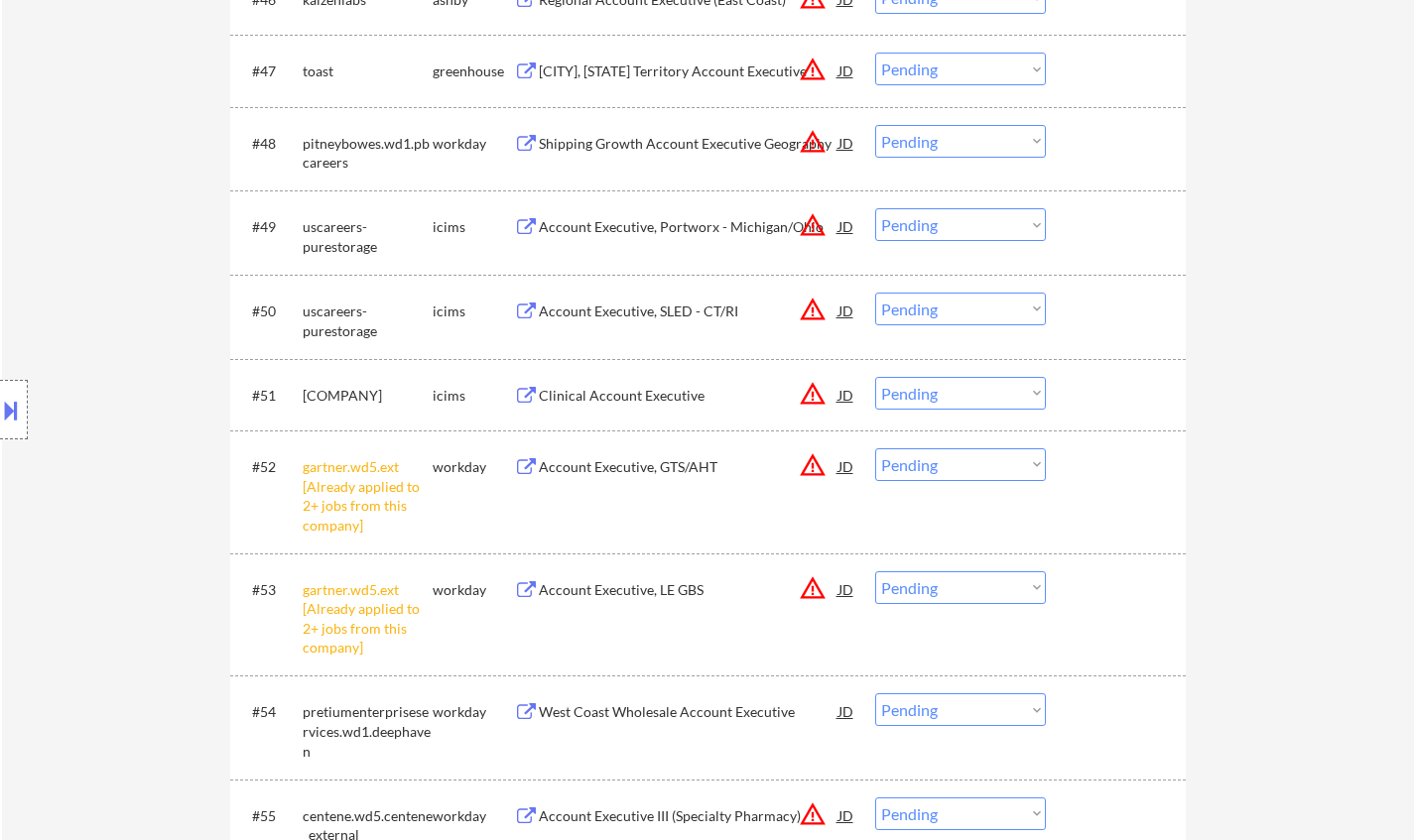 click on "Choose an option... Pending Applied Excluded (Questions) Excluded (Expired) Excluded (Location) Excluded (Bad Match) Excluded (Blocklist) Excluded (Salary) Excluded (Other)" at bounding box center (961, 464) 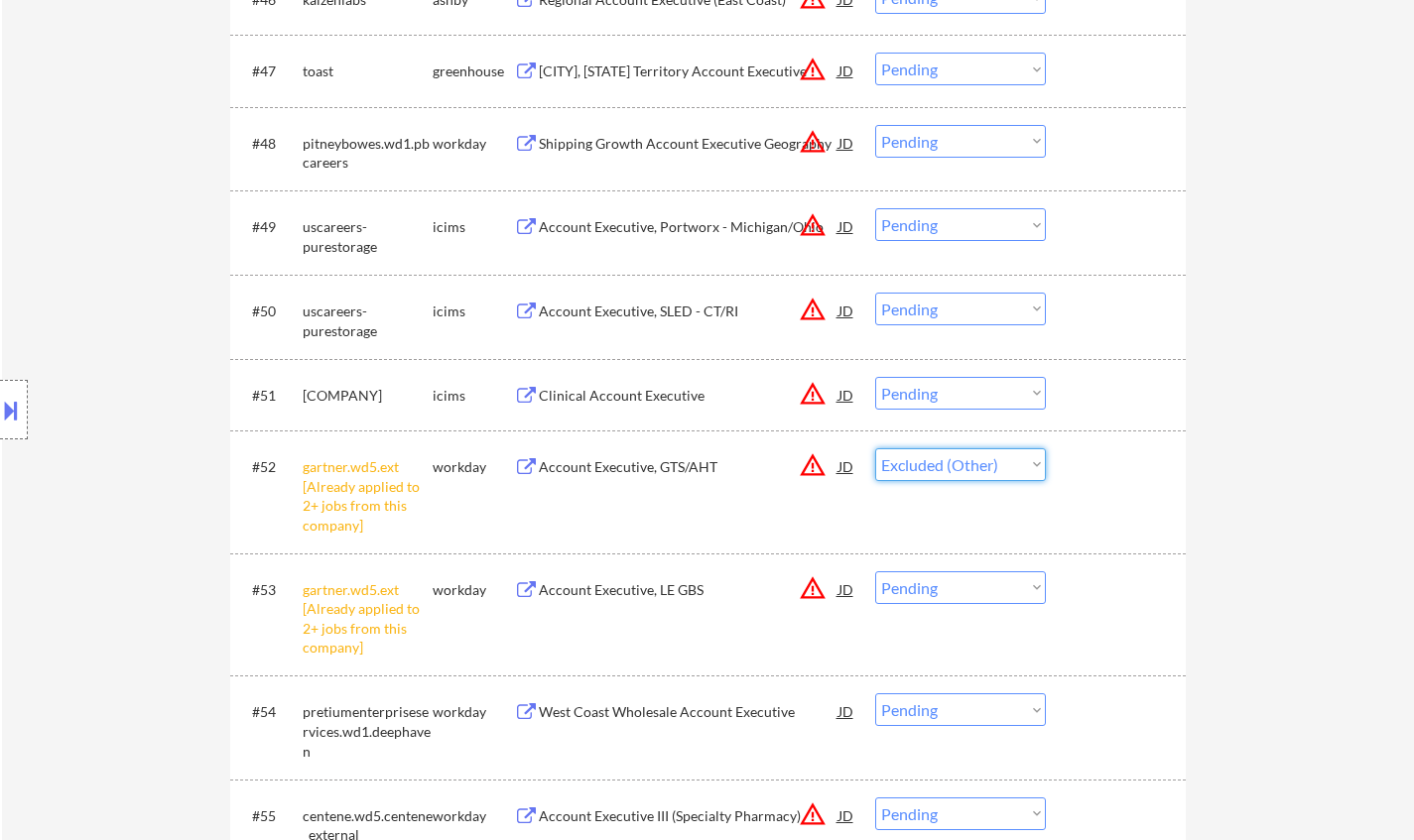click on "Choose an option... Pending Applied Excluded (Questions) Excluded (Expired) Excluded (Location) Excluded (Bad Match) Excluded (Blocklist) Excluded (Salary) Excluded (Other)" at bounding box center [961, 464] 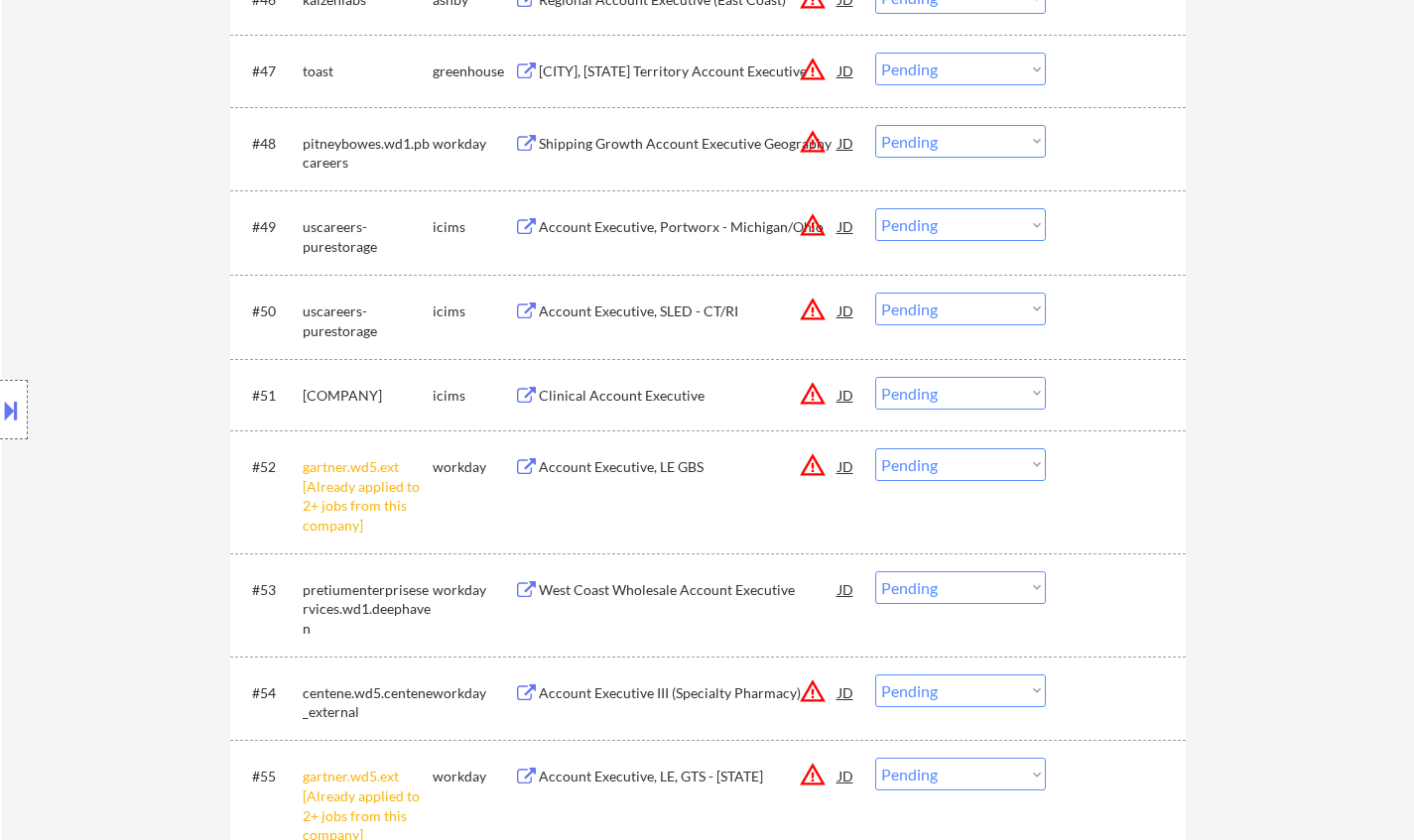 click on "Choose an option... Pending Applied Excluded (Questions) Excluded (Expired) Excluded (Location) Excluded (Bad Match) Excluded (Blocklist) Excluded (Salary) Excluded (Other)" at bounding box center [961, 464] 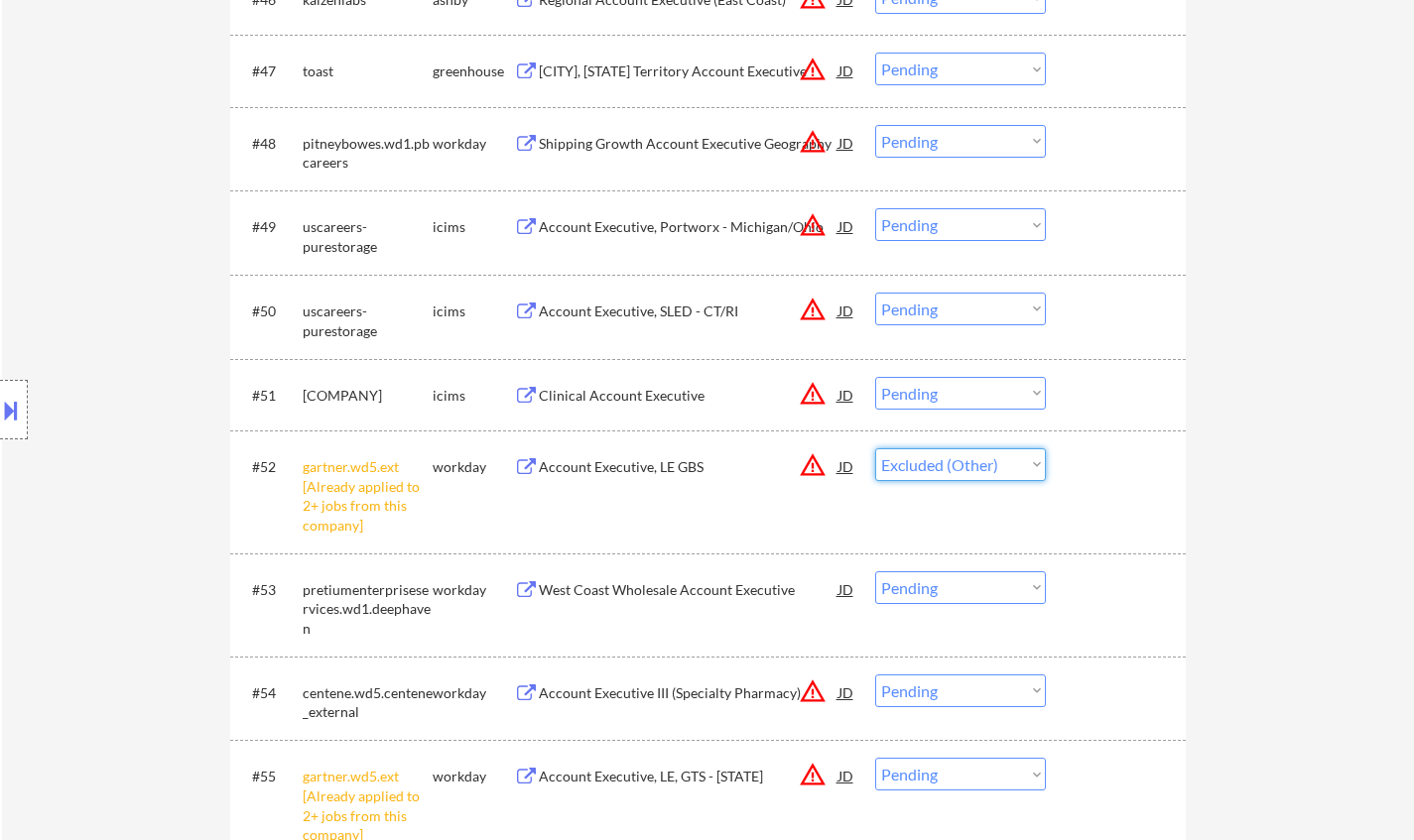 click on "Choose an option... Pending Applied Excluded (Questions) Excluded (Expired) Excluded (Location) Excluded (Bad Match) Excluded (Blocklist) Excluded (Salary) Excluded (Other)" at bounding box center [961, 464] 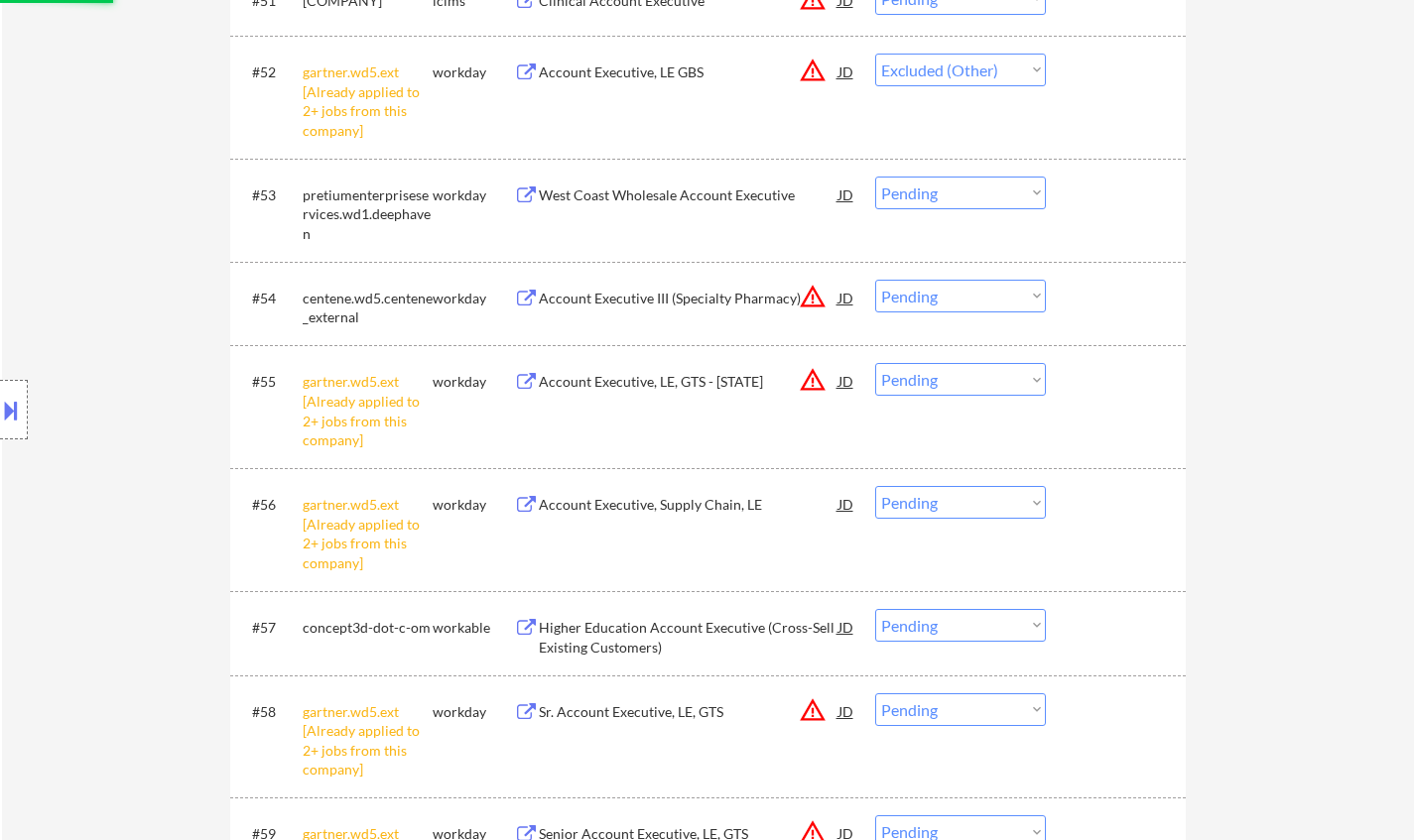 scroll, scrollTop: 4463, scrollLeft: 0, axis: vertical 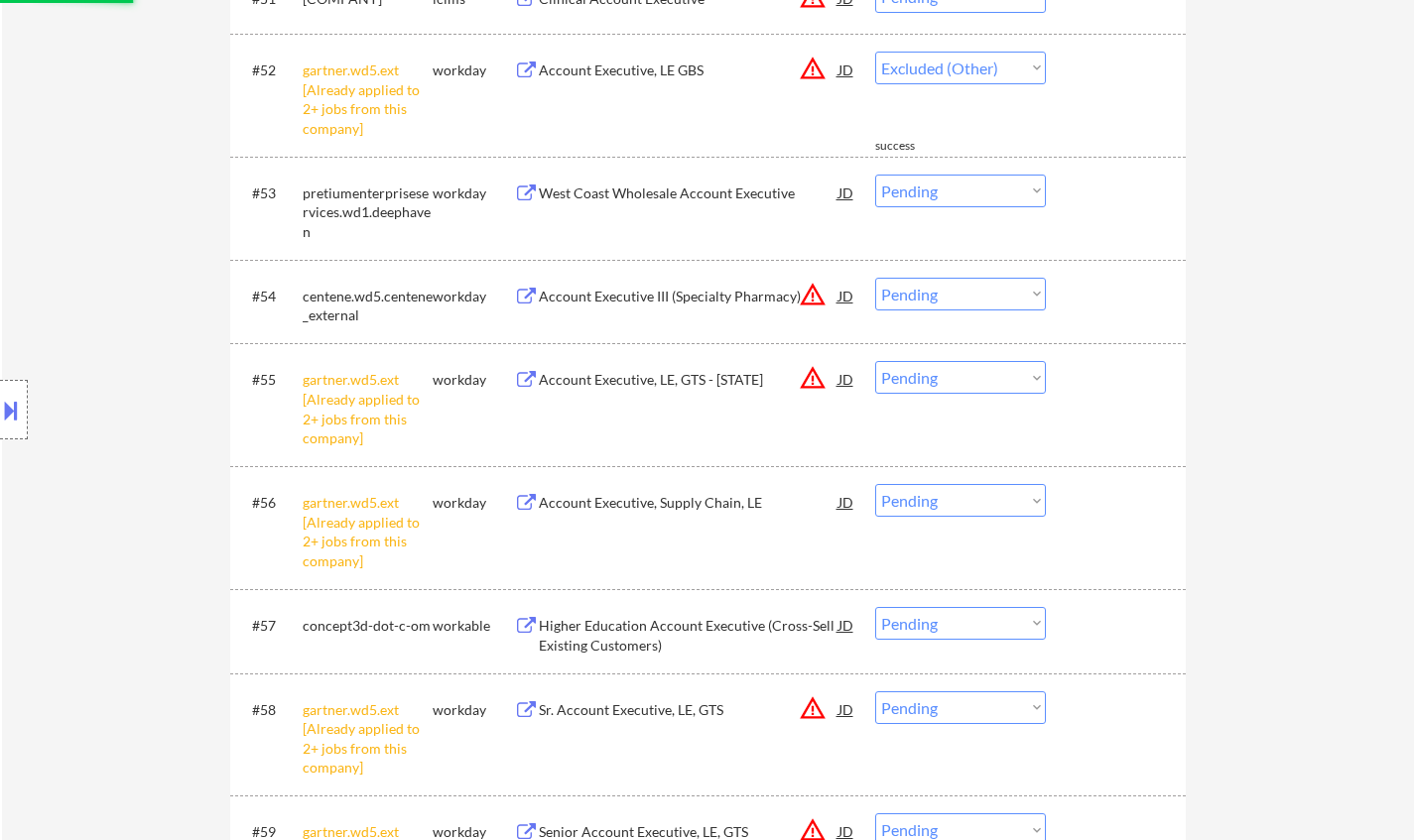 select on ""pending"" 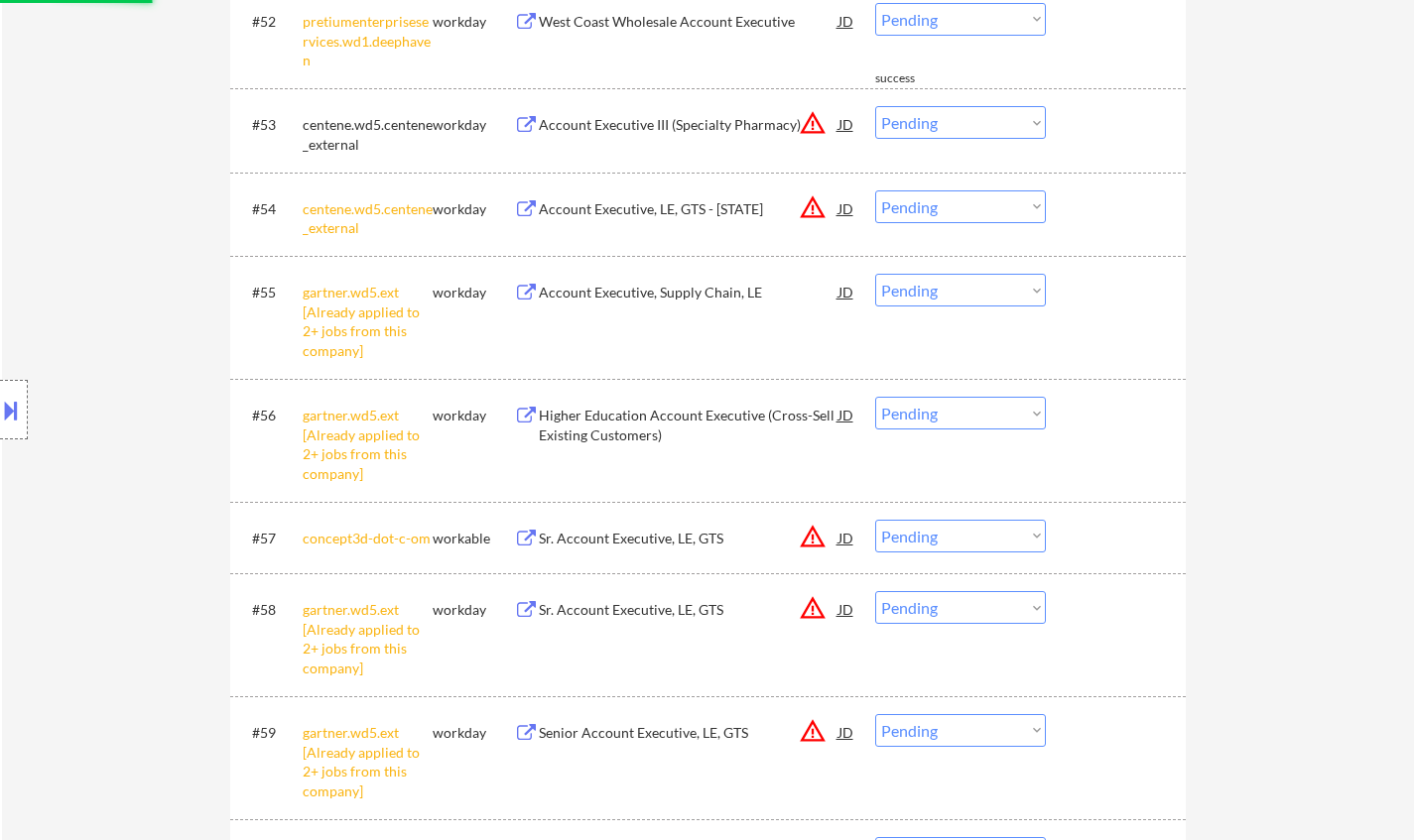 scroll, scrollTop: 4562, scrollLeft: 0, axis: vertical 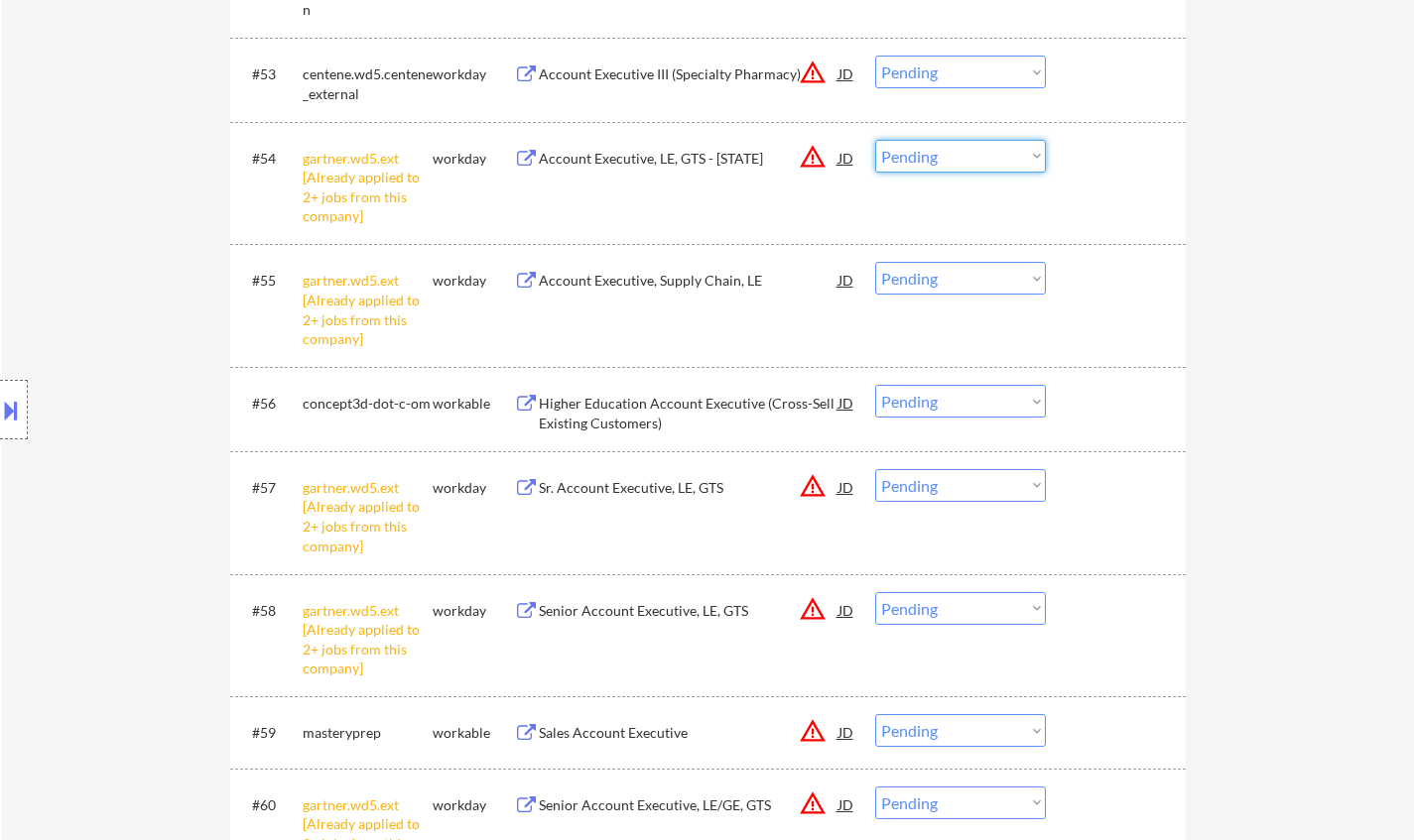 click on "Choose an option... Pending Applied Excluded (Questions) Excluded (Expired) Excluded (Location) Excluded (Bad Match) Excluded (Blocklist) Excluded (Salary) Excluded (Other)" at bounding box center [961, 156] 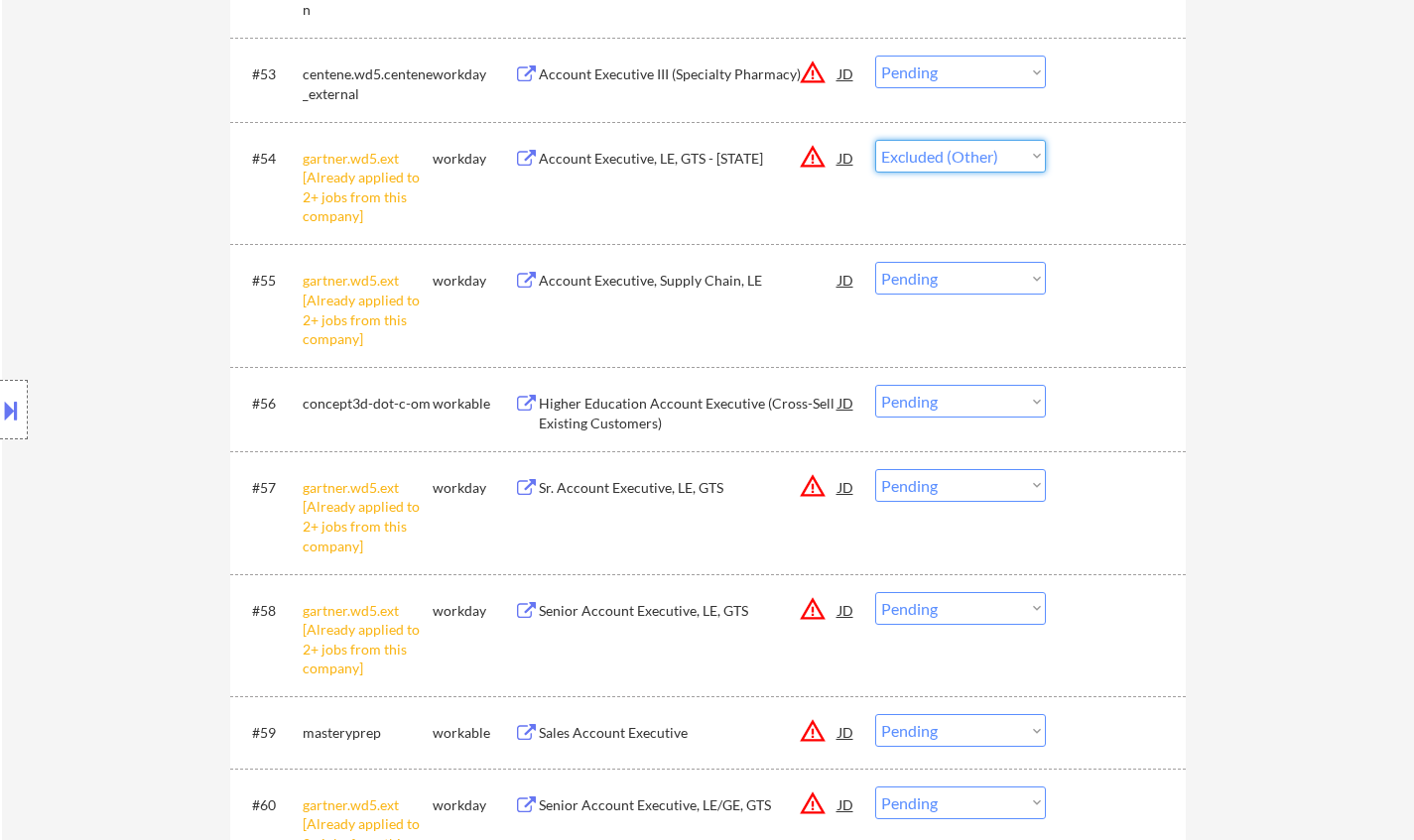 click on "Choose an option... Pending Applied Excluded (Questions) Excluded (Expired) Excluded (Location) Excluded (Bad Match) Excluded (Blocklist) Excluded (Salary) Excluded (Other)" at bounding box center [961, 156] 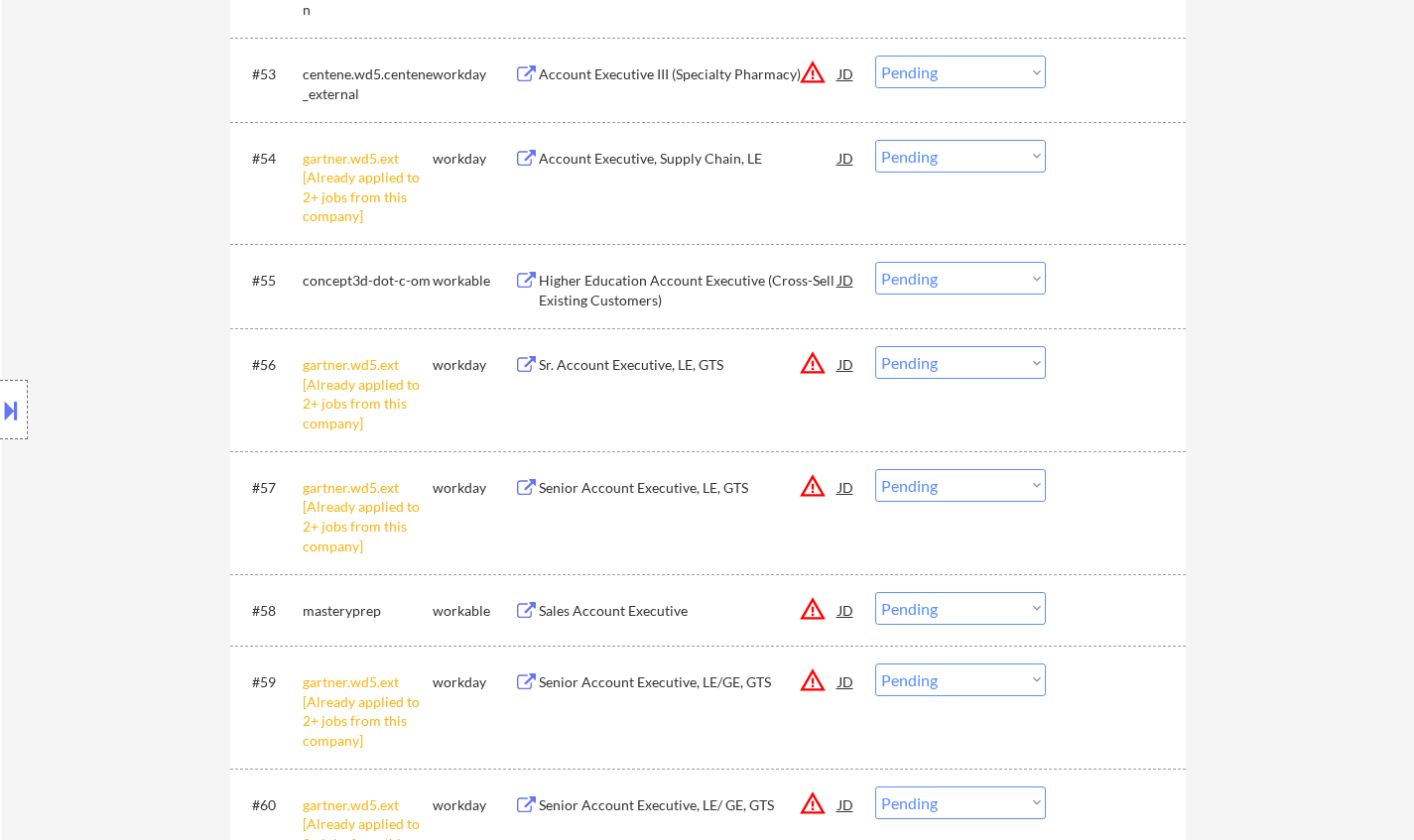 click on "Choose an option... Pending Applied Excluded (Questions) Excluded (Expired) Excluded (Location) Excluded (Bad Match) Excluded (Blocklist) Excluded (Salary) Excluded (Other)" at bounding box center (961, 156) 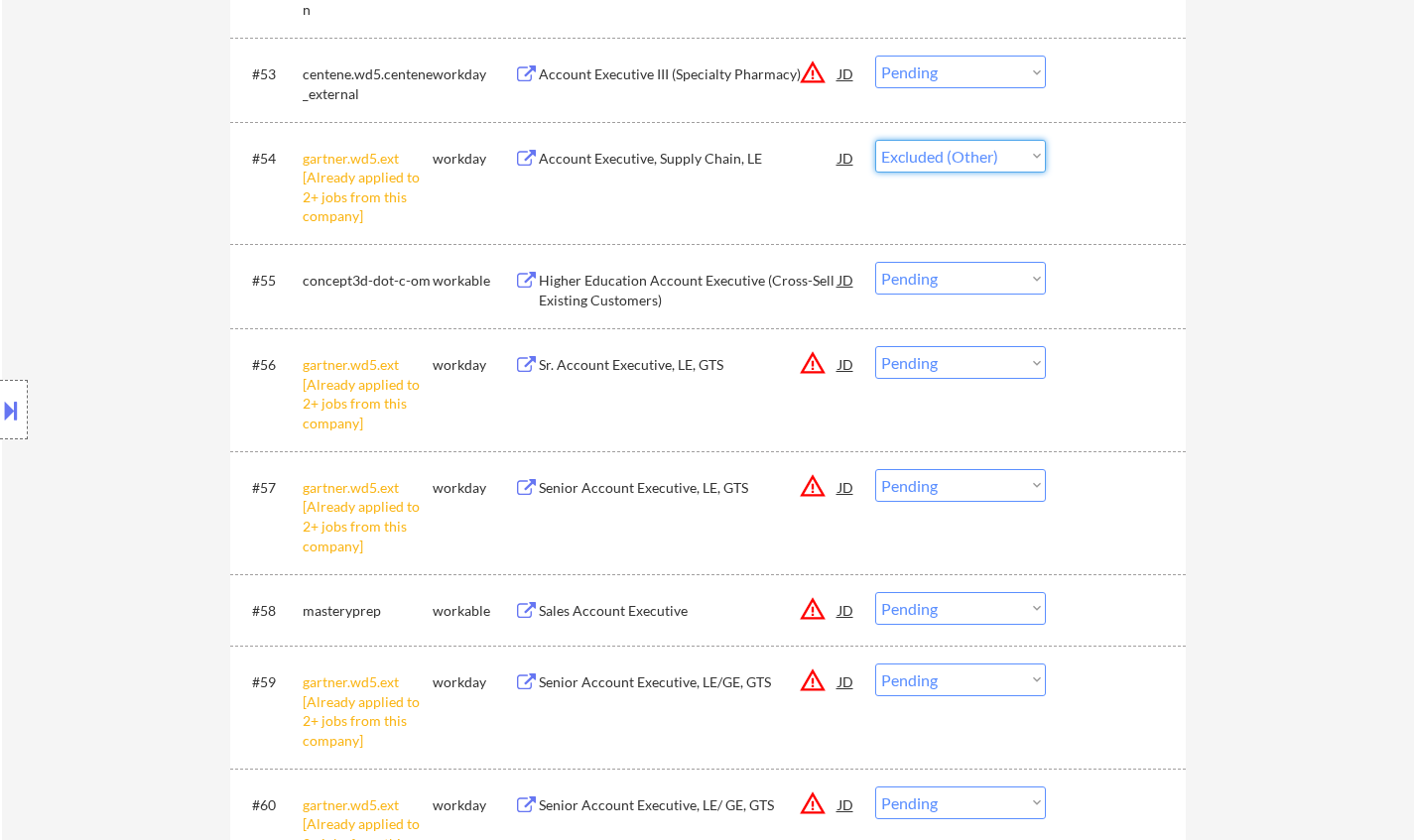 click on "Choose an option... Pending Applied Excluded (Questions) Excluded (Expired) Excluded (Location) Excluded (Bad Match) Excluded (Blocklist) Excluded (Salary) Excluded (Other)" at bounding box center [961, 156] 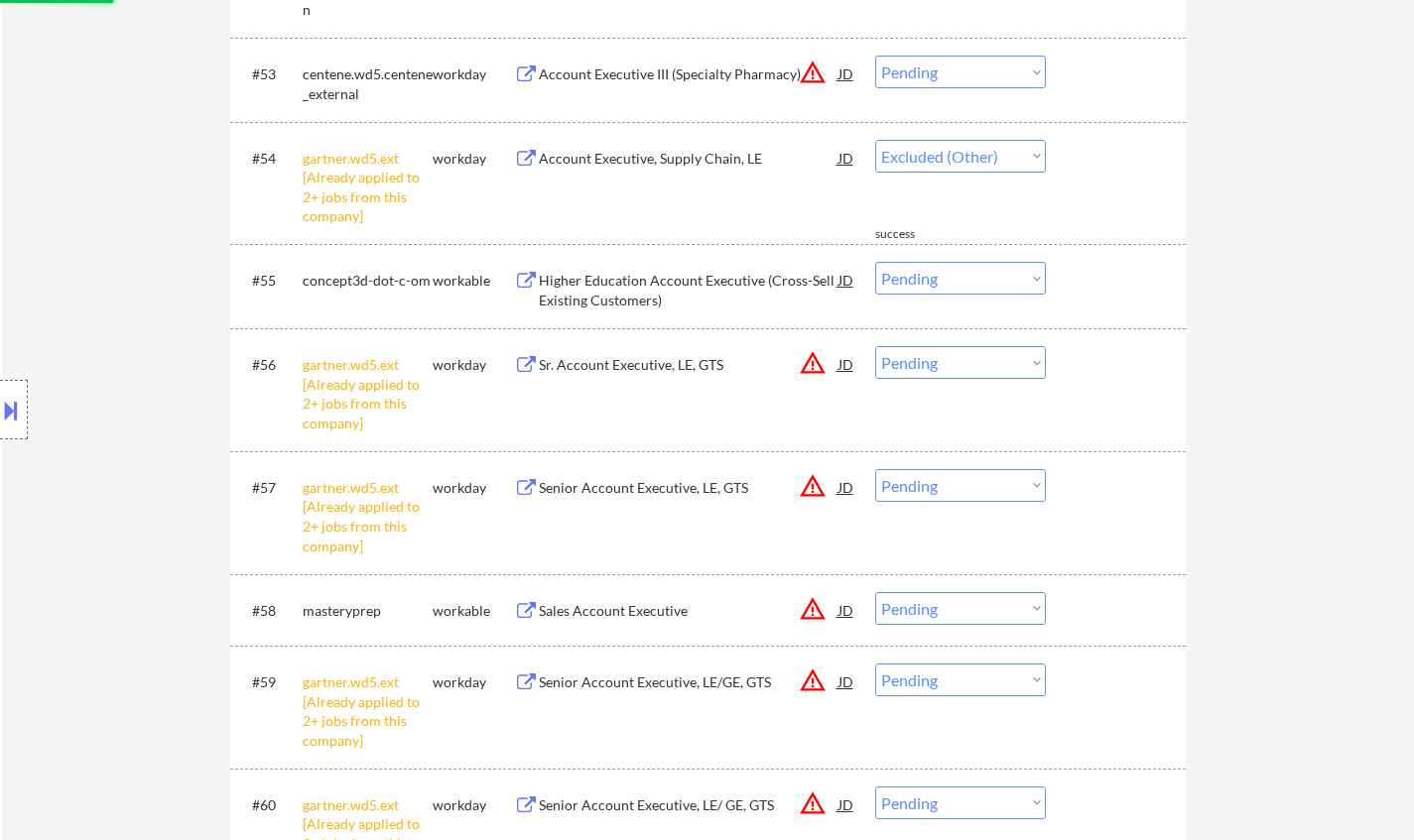select on ""pending"" 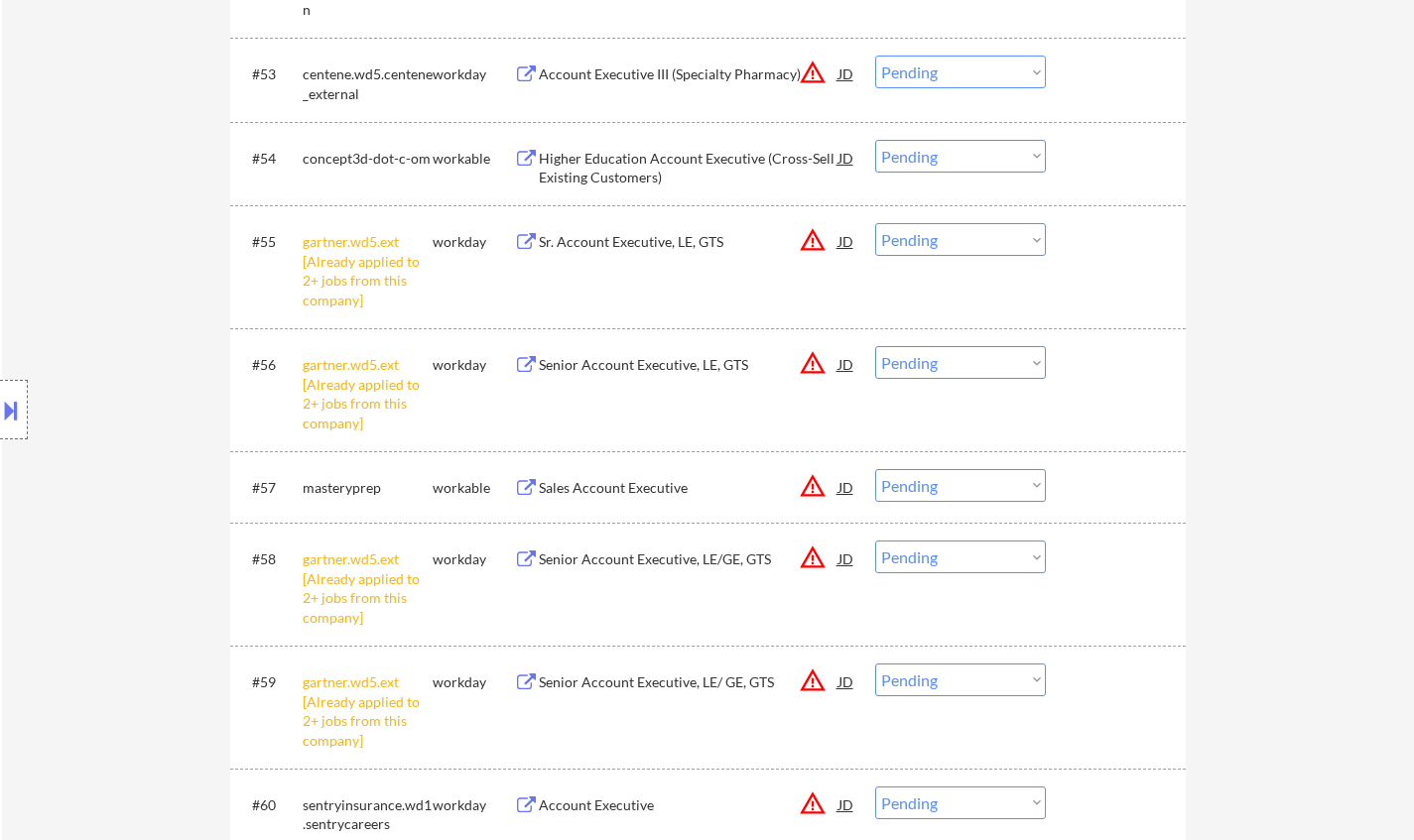 click on "Choose an option... Pending Applied Excluded (Questions) Excluded (Expired) Excluded (Location) Excluded (Bad Match) Excluded (Blocklist) Excluded (Salary) Excluded (Other)" at bounding box center (961, 239) 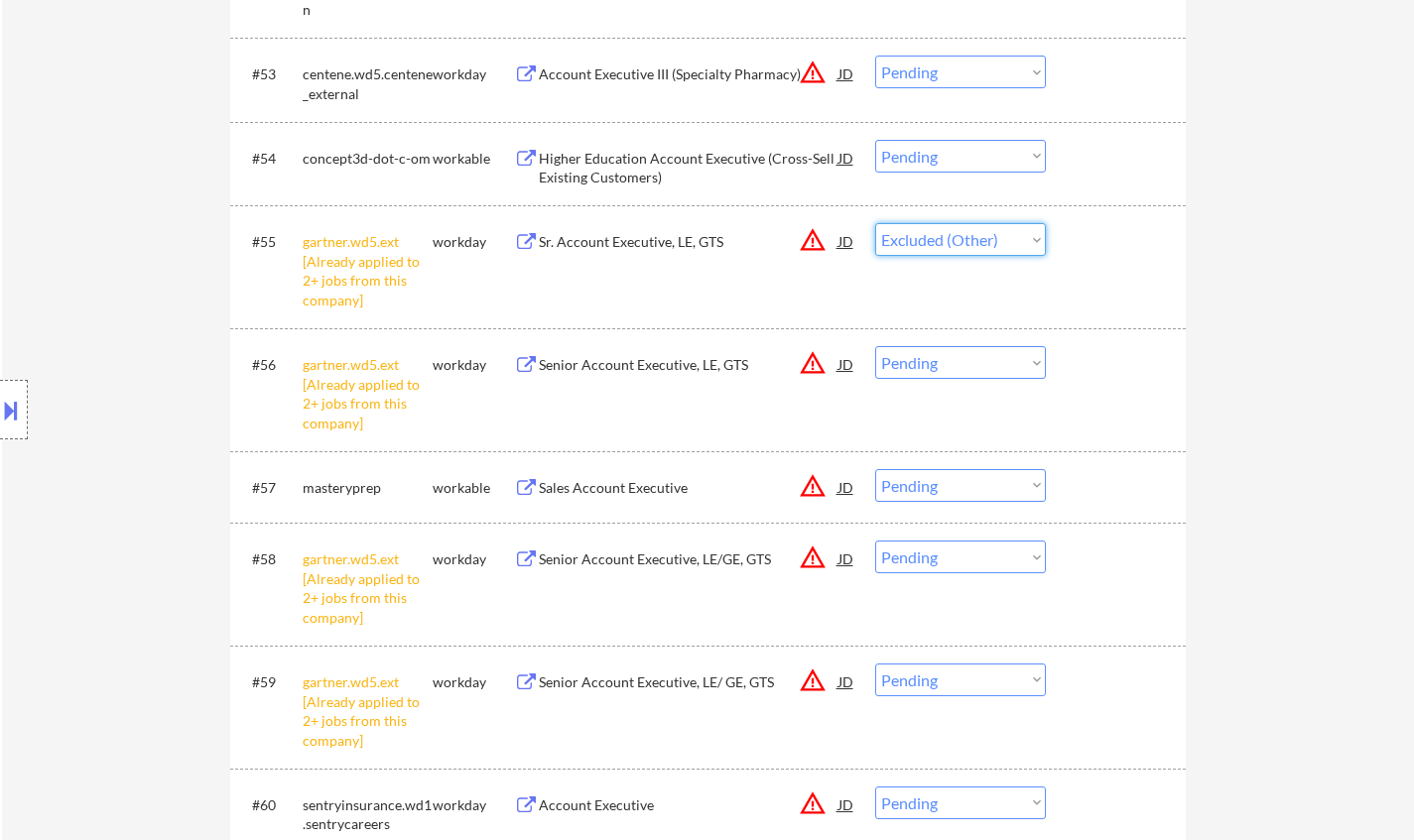 click on "Choose an option... Pending Applied Excluded (Questions) Excluded (Expired) Excluded (Location) Excluded (Bad Match) Excluded (Blocklist) Excluded (Salary) Excluded (Other)" at bounding box center (961, 239) 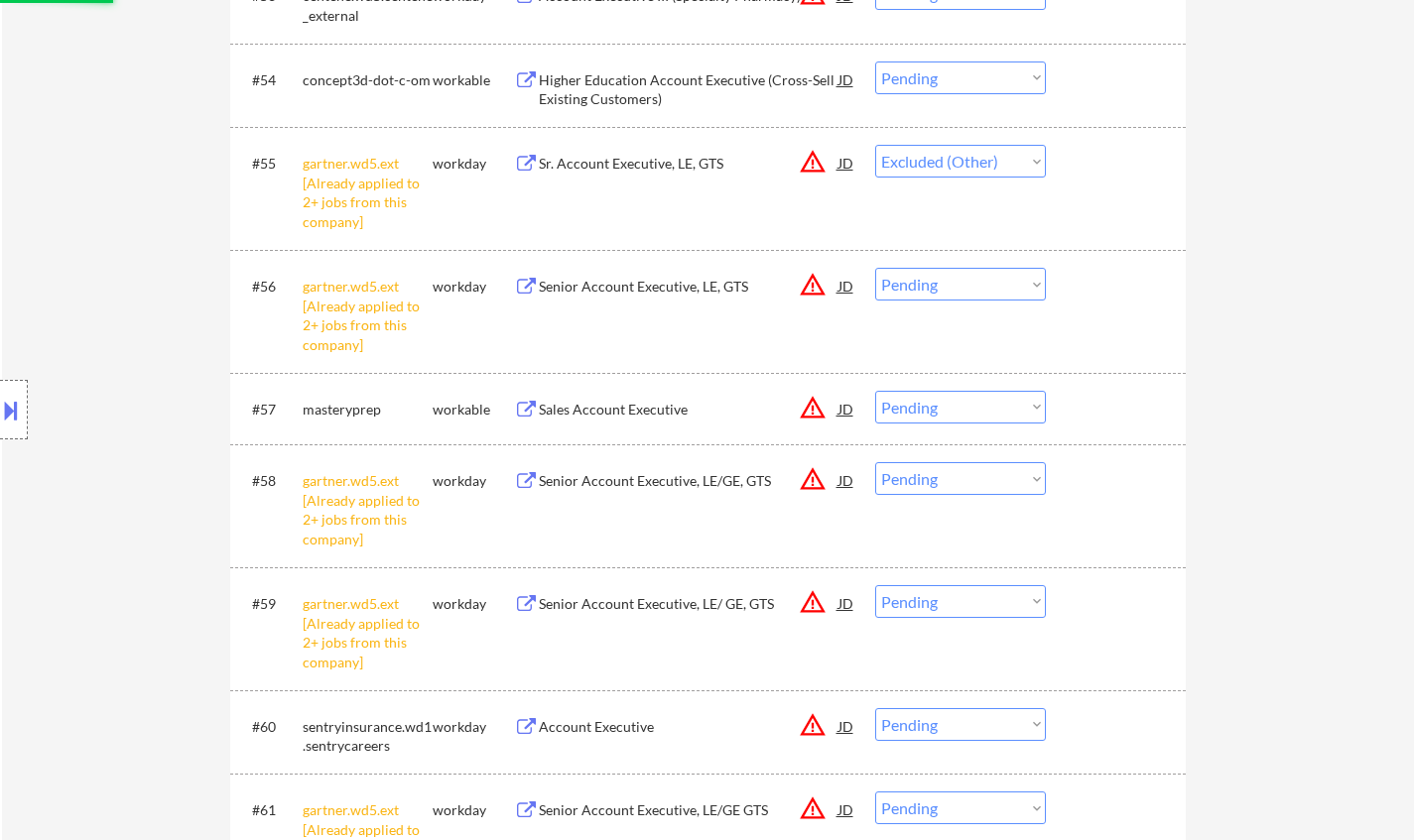 scroll, scrollTop: 4661, scrollLeft: 0, axis: vertical 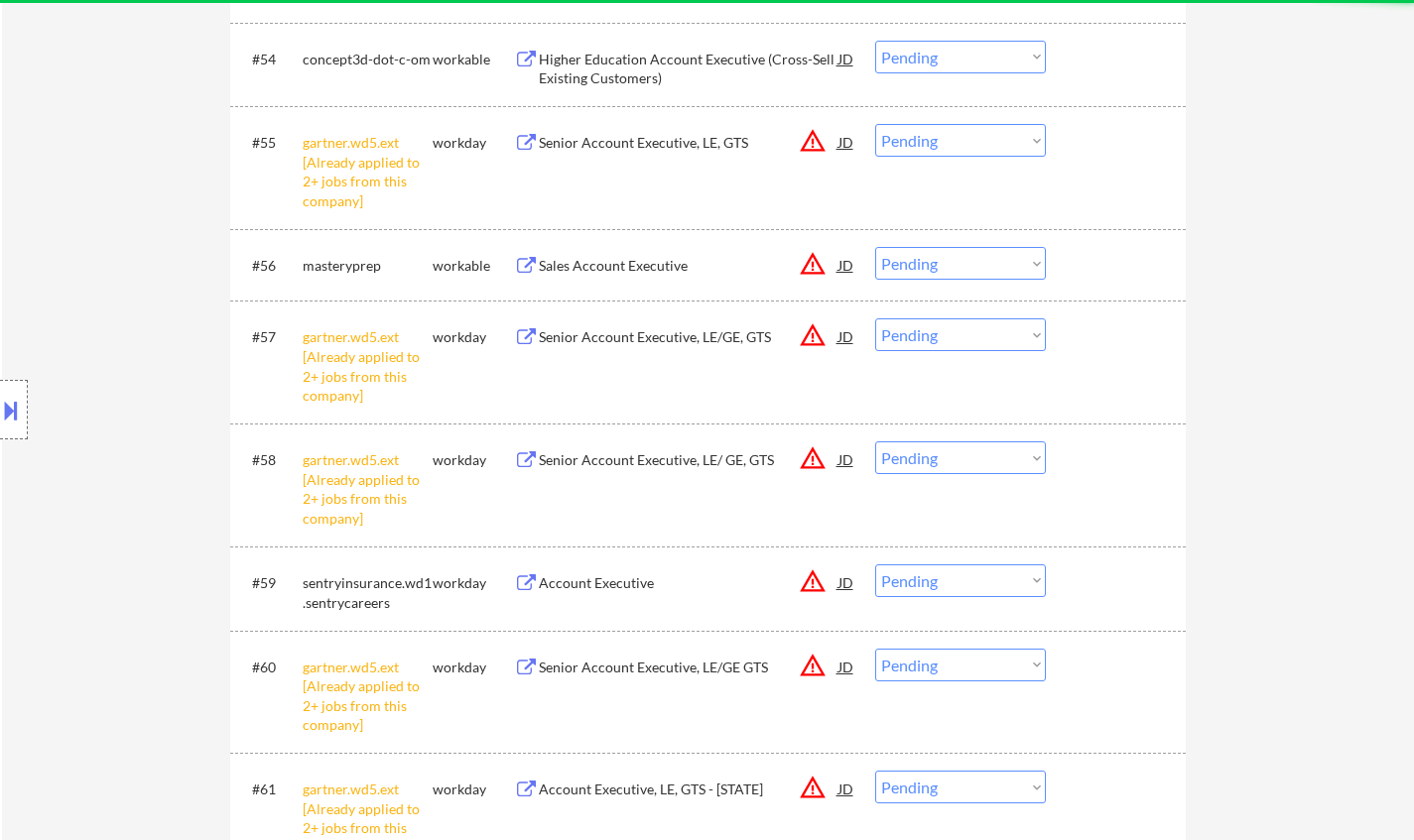 click on "Choose an option... Pending Applied Excluded (Questions) Excluded (Expired) Excluded (Location) Excluded (Bad Match) Excluded (Blocklist) Excluded (Salary) Excluded (Other)" at bounding box center [961, 140] 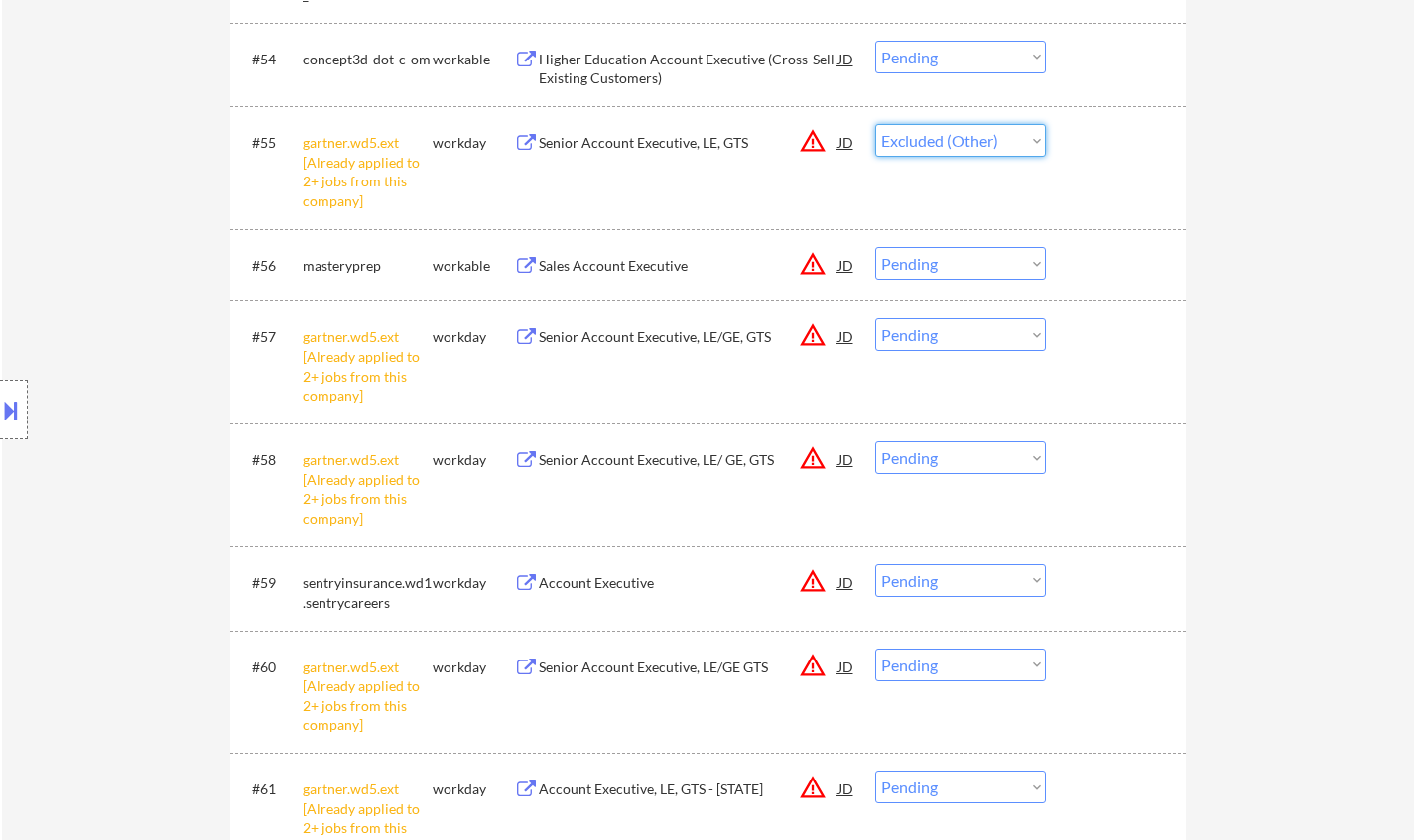 click on "Choose an option... Pending Applied Excluded (Questions) Excluded (Expired) Excluded (Location) Excluded (Bad Match) Excluded (Blocklist) Excluded (Salary) Excluded (Other)" at bounding box center (961, 140) 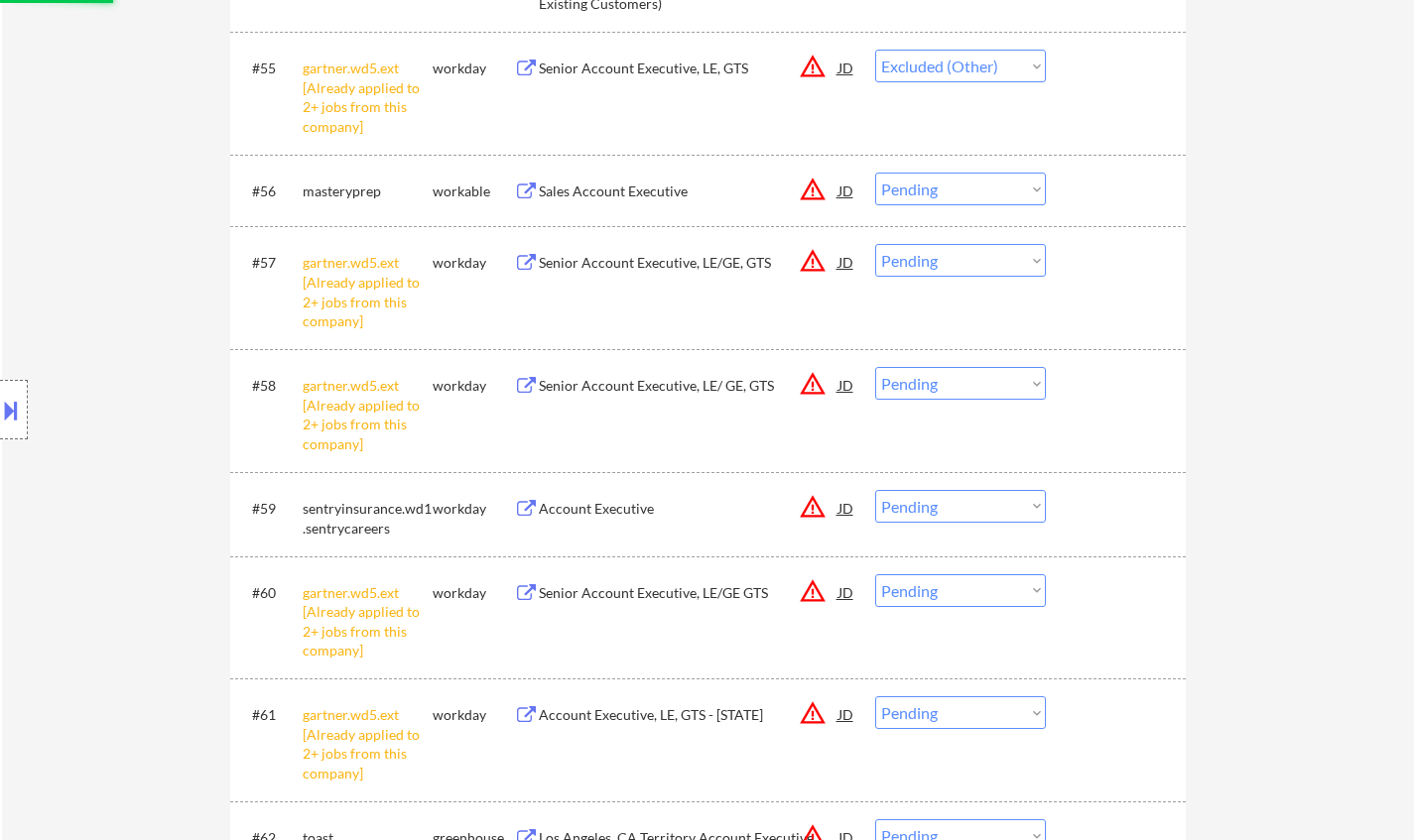 scroll, scrollTop: 4760, scrollLeft: 0, axis: vertical 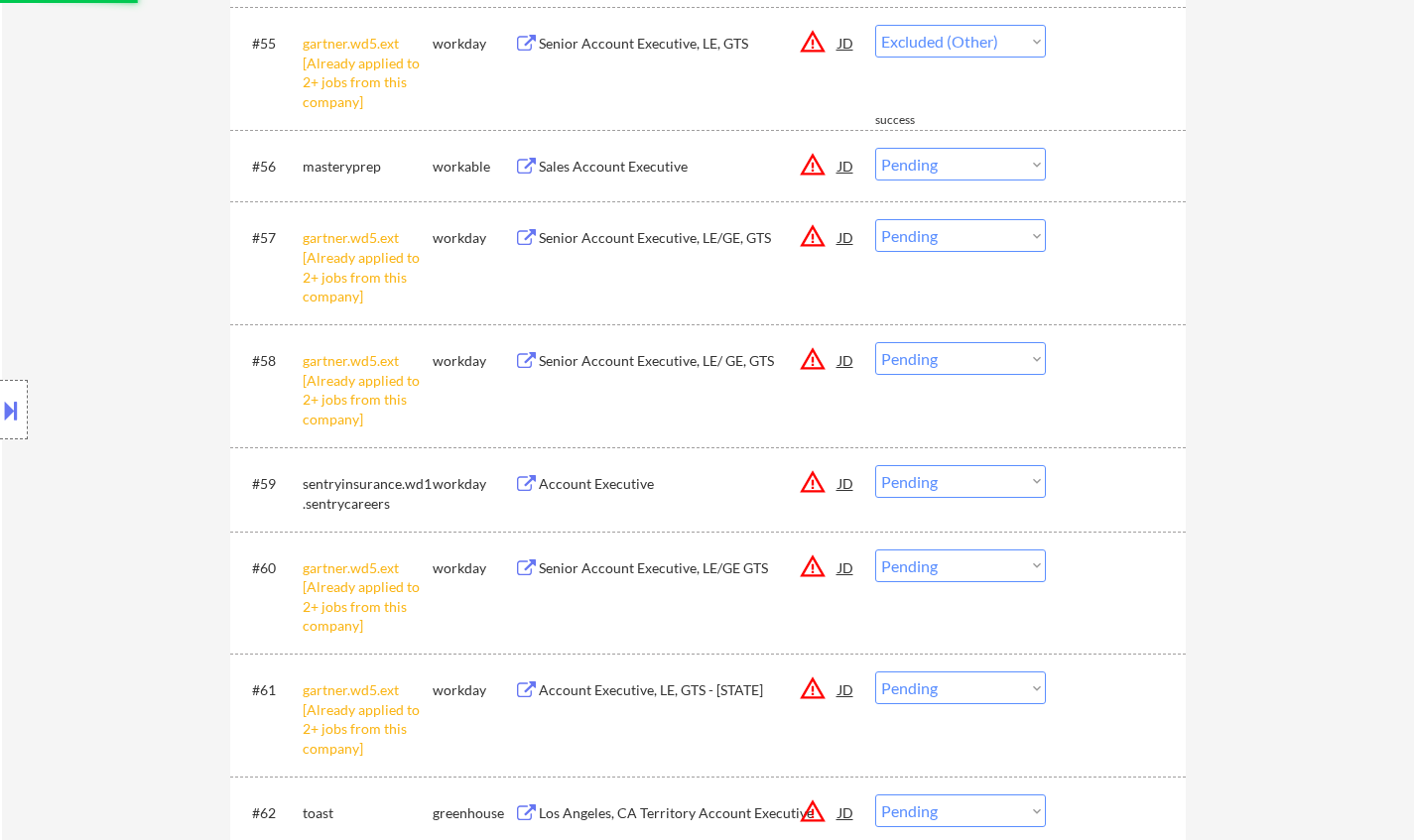 select on ""pending"" 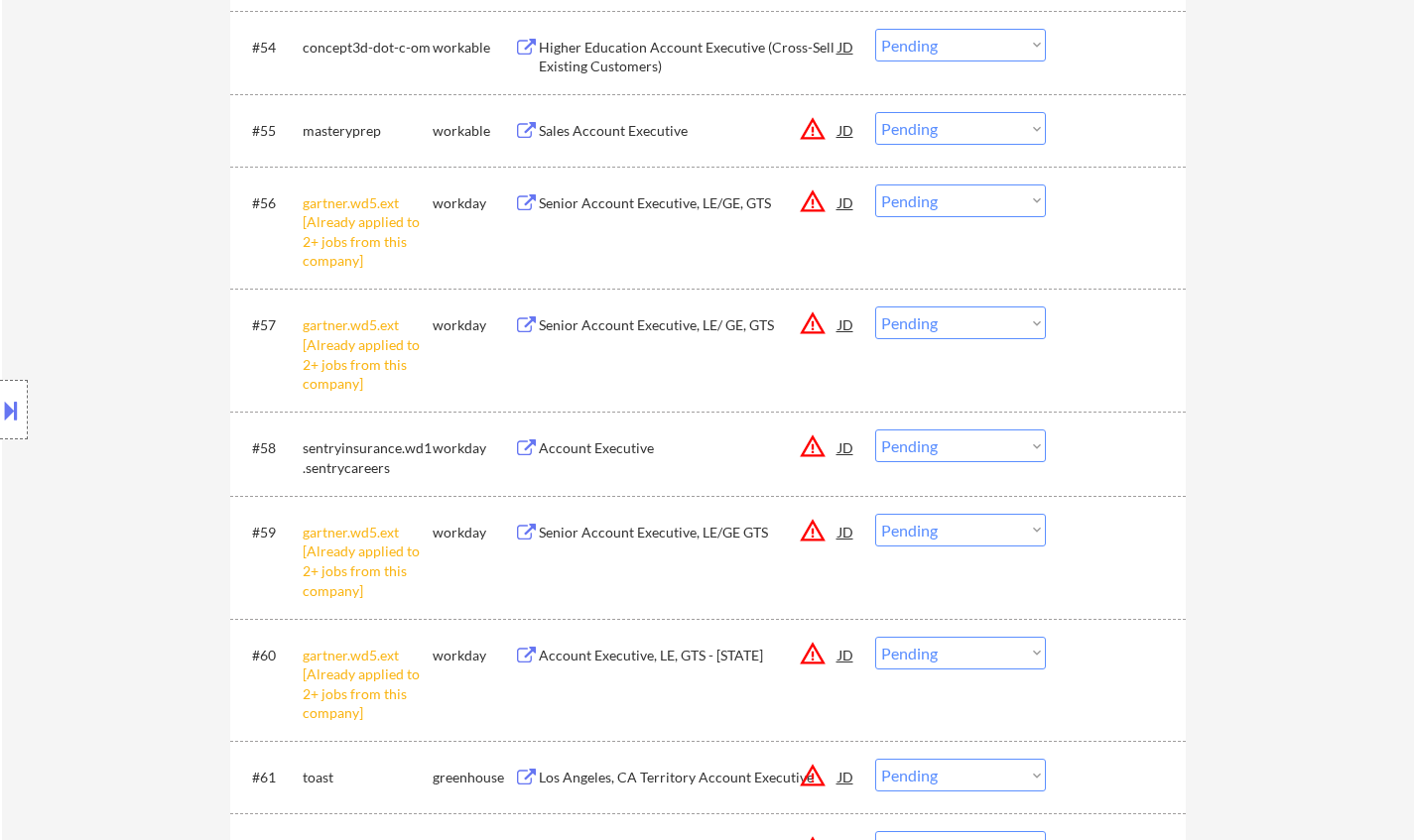scroll, scrollTop: 4661, scrollLeft: 0, axis: vertical 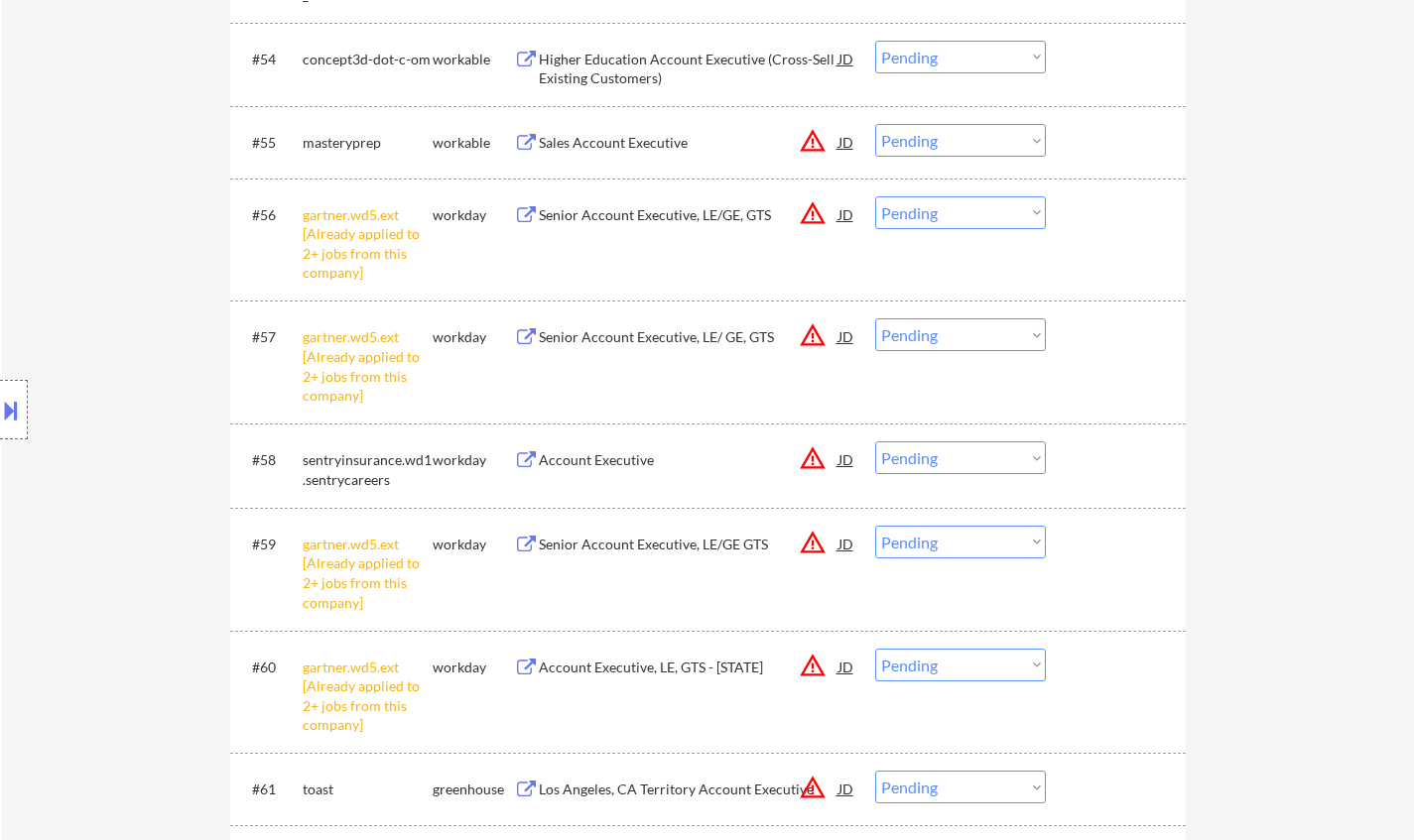 click on "Choose an option... Pending Applied Excluded (Questions) Excluded (Expired) Excluded (Location) Excluded (Bad Match) Excluded (Blocklist) Excluded (Salary) Excluded (Other)" at bounding box center [961, 212] 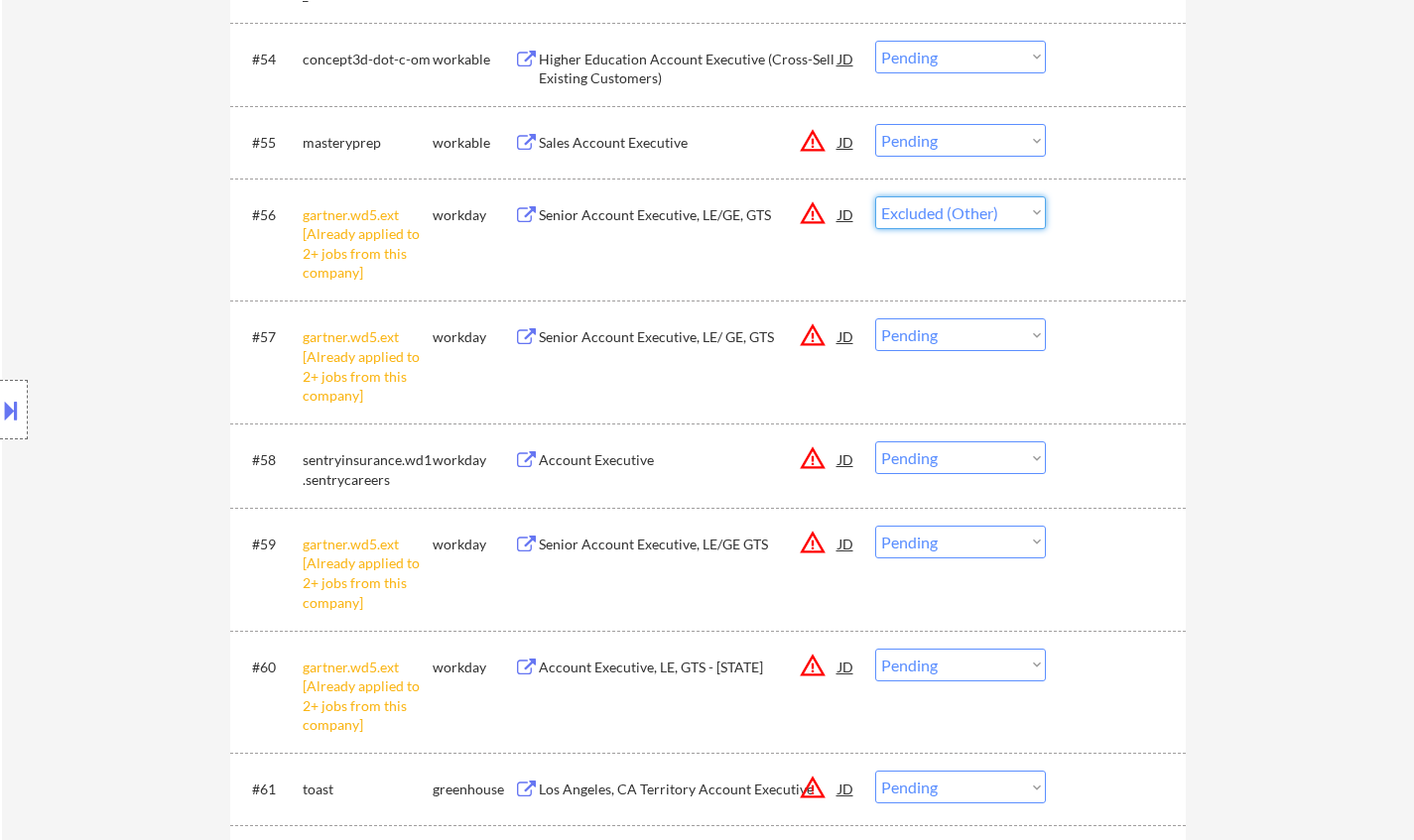 click on "Choose an option... Pending Applied Excluded (Questions) Excluded (Expired) Excluded (Location) Excluded (Bad Match) Excluded (Blocklist) Excluded (Salary) Excluded (Other)" at bounding box center [961, 212] 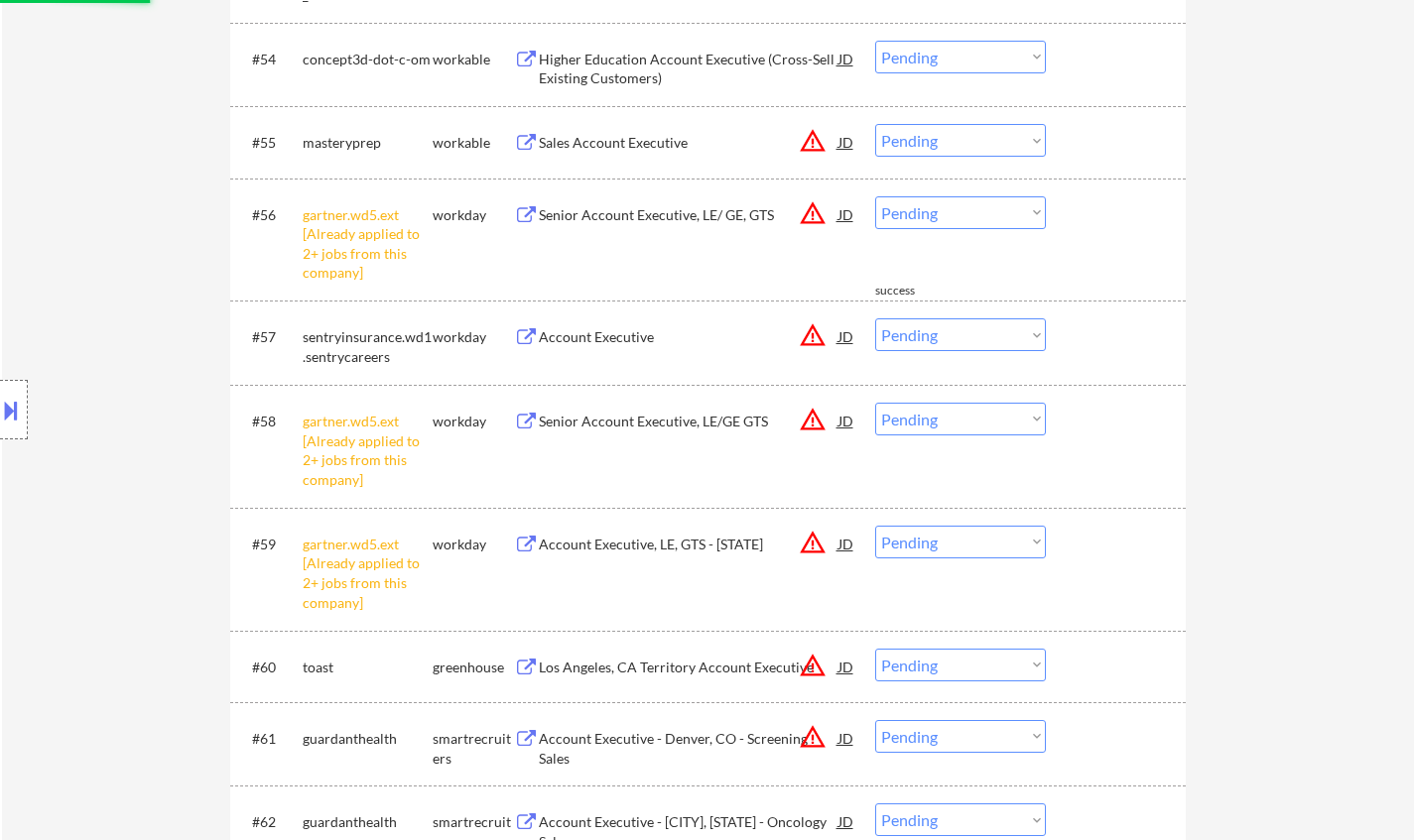 click on "Choose an option... Pending Applied Excluded (Questions) Excluded (Expired) Excluded (Location) Excluded (Bad Match) Excluded (Blocklist) Excluded (Salary) Excluded (Other)" at bounding box center (961, 212) 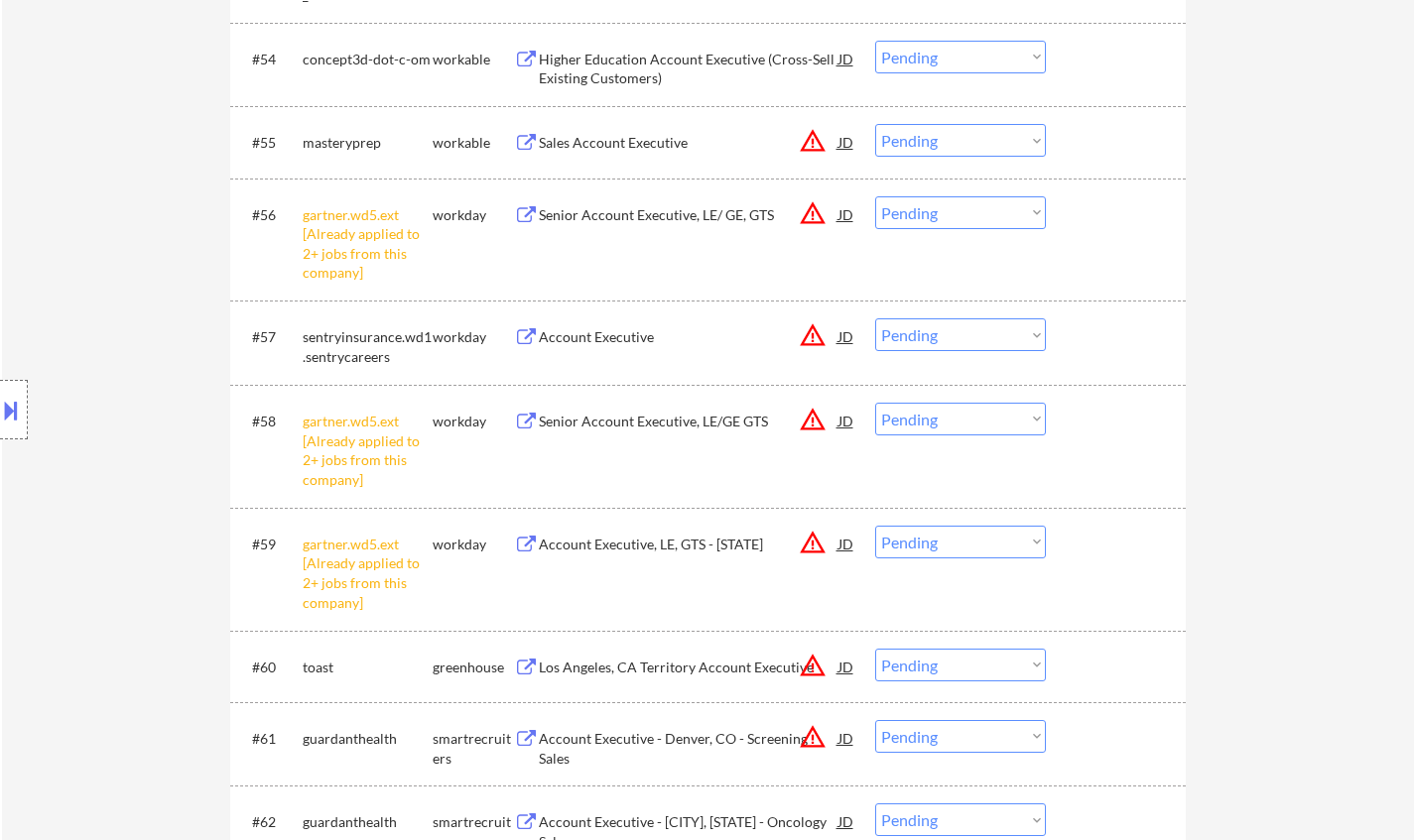 click on "← Return to /applysquad Mailslurp Inbox Job Search Builder Tyler Johnson User Email:  tyler.a.johnson88@gmail.com Application Email:  Tyler.a.johnson88@gmail.com Mailslurp Email:  tyler.johnson@mailflux.com LinkedIn:   www.linkedin.com/in/tyler-johnson88
Phone:  707-481-3583 Current Location:  Sacramento, California Applies:  184 sent / 200 bought Internal Notes Can work in country of residence?:  yes Squad Notes Minimum salary:  $100,000 Will need Visa to work in that country now/future?:   no Download Resume Add a Job Manually Chielo Applications Pending (139) Excluded (907) Applied (190) All (1236) View All Results Back 1 / 2
Next Company ATS Title Status Date Applied #1 careers-navitus icims Manager, Clinical Sales Business Development JD Choose an option... Pending Applied Excluded (Questions) Excluded (Expired) Excluded (Location) Excluded (Bad Match) Excluded (Blocklist) Excluded (Salary) Excluded (Other) #2 covestro.wd3.cov_external workday Business Development Manager, Flexible Electronics JD #3" at bounding box center [707, -261] 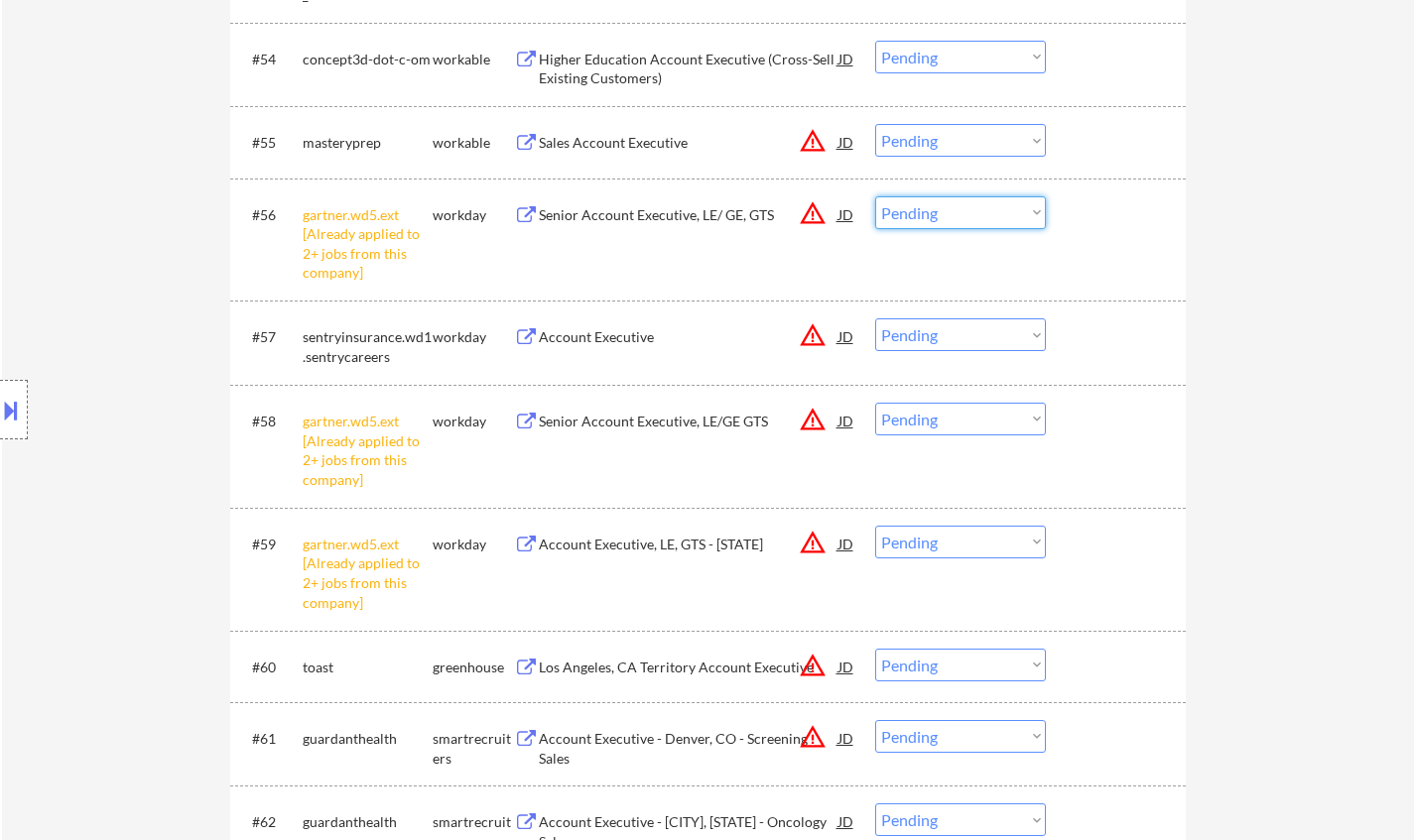 click on "Choose an option... Pending Applied Excluded (Questions) Excluded (Expired) Excluded (Location) Excluded (Bad Match) Excluded (Blocklist) Excluded (Salary) Excluded (Other)" at bounding box center [961, 212] 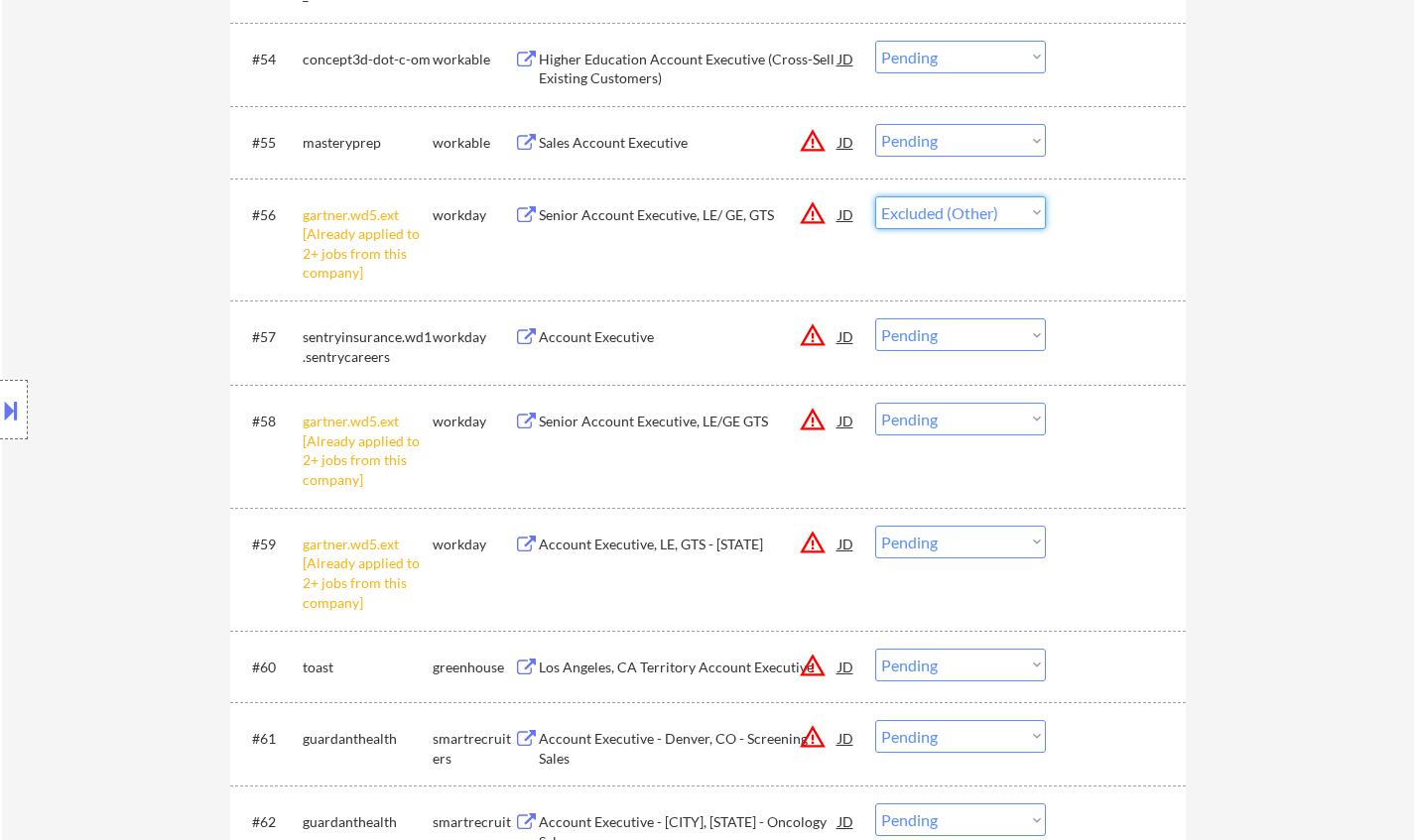 click on "Choose an option... Pending Applied Excluded (Questions) Excluded (Expired) Excluded (Location) Excluded (Bad Match) Excluded (Blocklist) Excluded (Salary) Excluded (Other)" at bounding box center [961, 212] 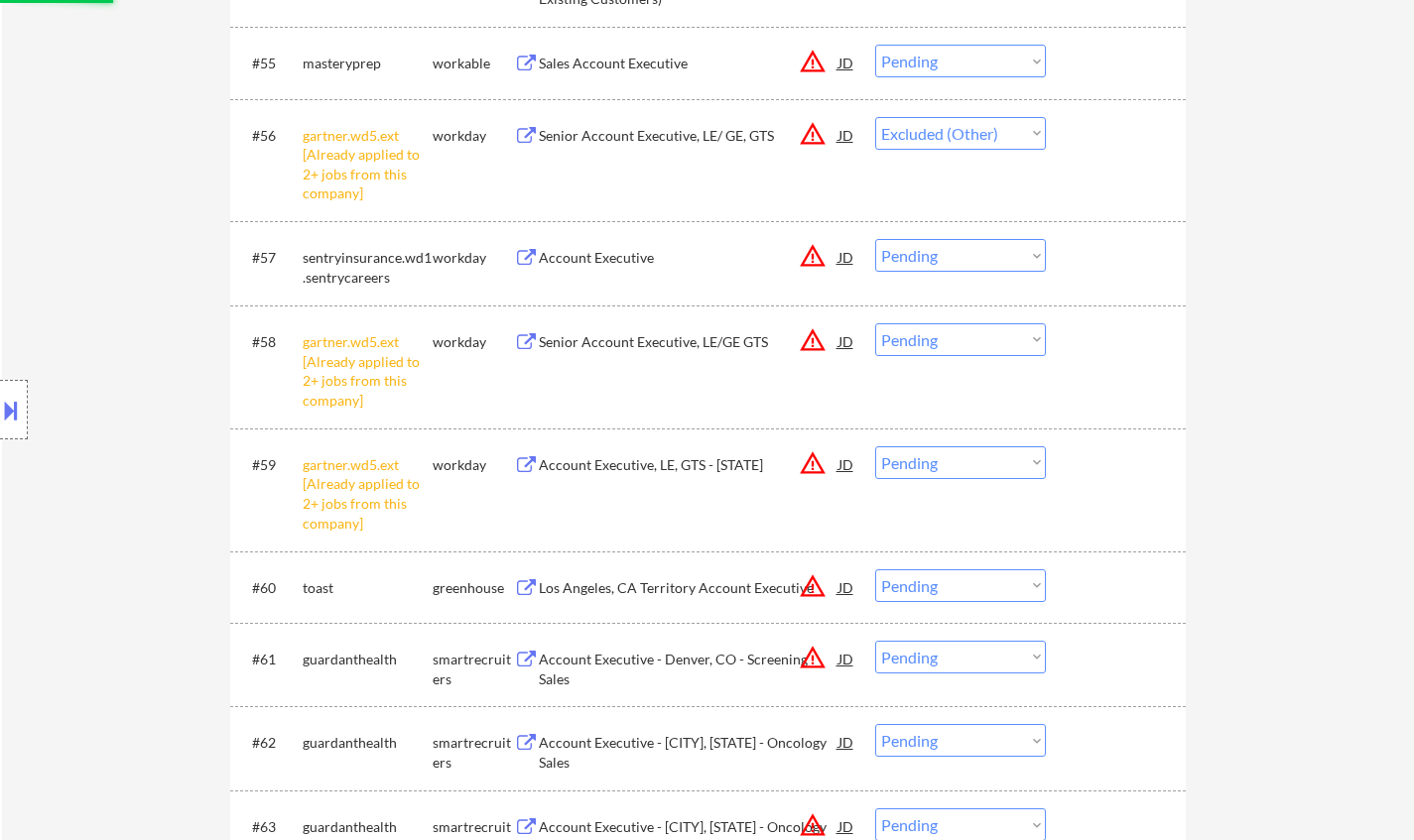 scroll, scrollTop: 4760, scrollLeft: 0, axis: vertical 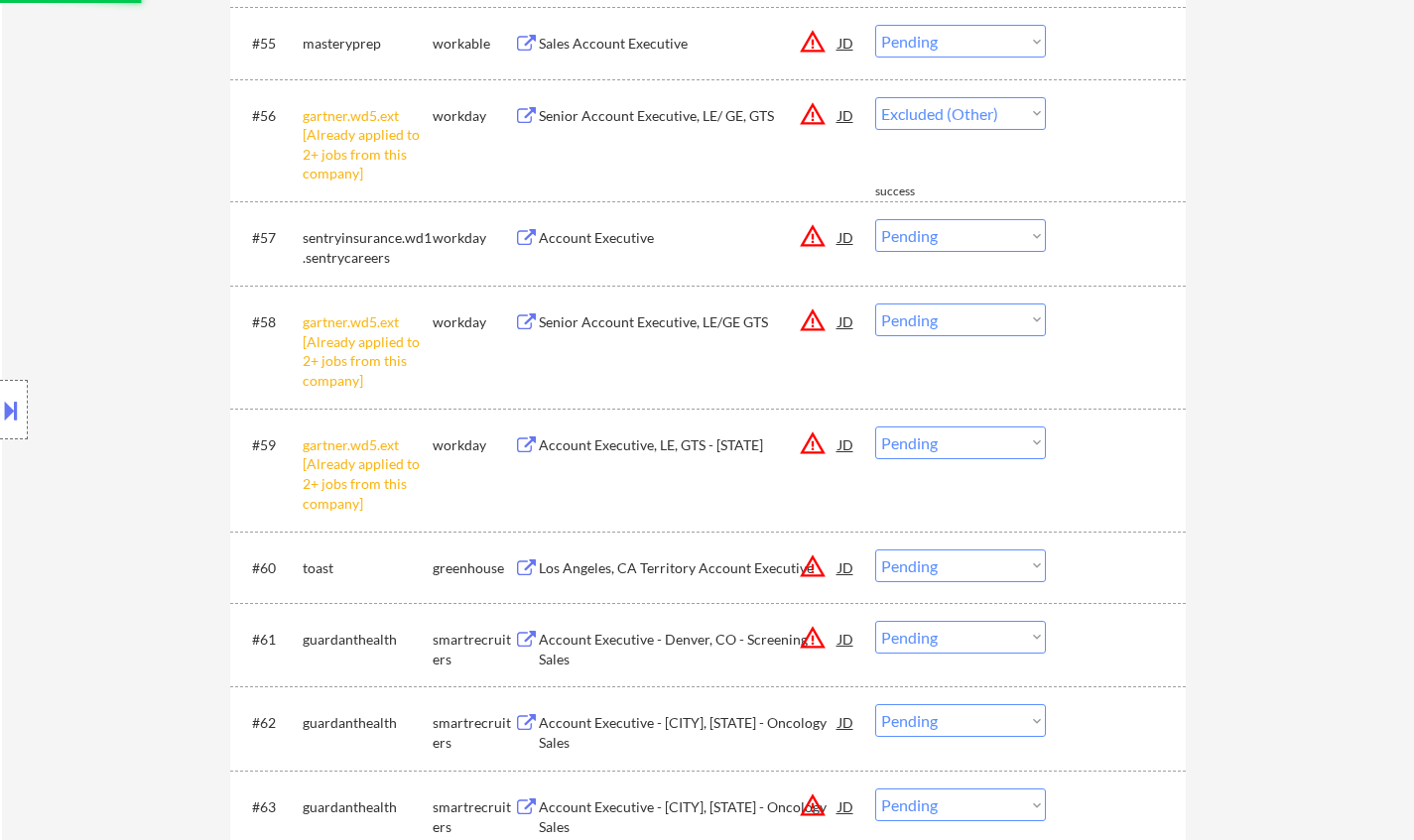select on ""pending"" 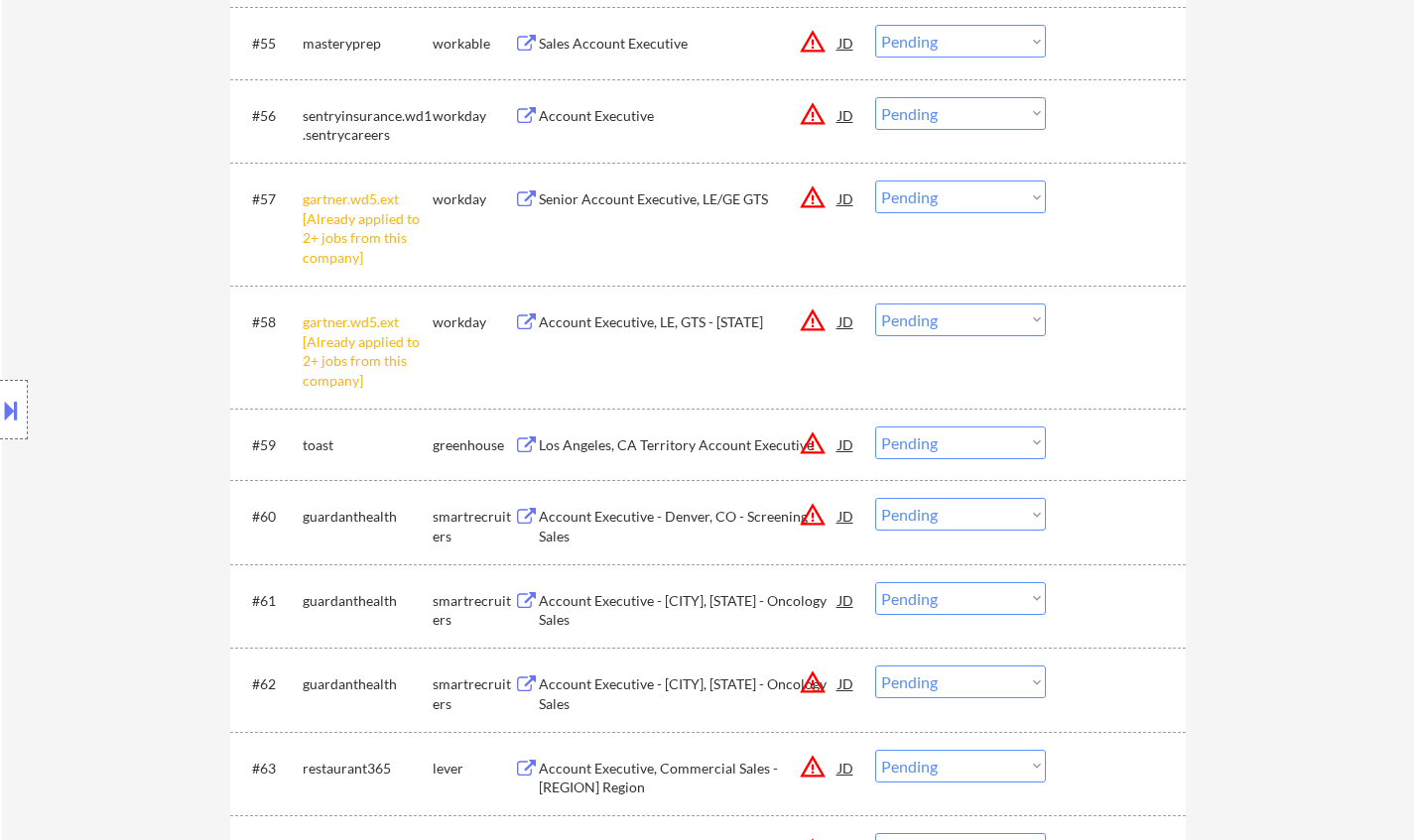 click on "#57 gartner.wd5.ext [Already applied to 2+ jobs from this company] workday Senior Account Executive, LE/GE GTS JD warning_amber Choose an option... Pending Applied Excluded (Questions) Excluded (Expired) Excluded (Location) Excluded (Bad Match) Excluded (Blocklist) Excluded (Salary) Excluded (Other)" at bounding box center [705, 223] 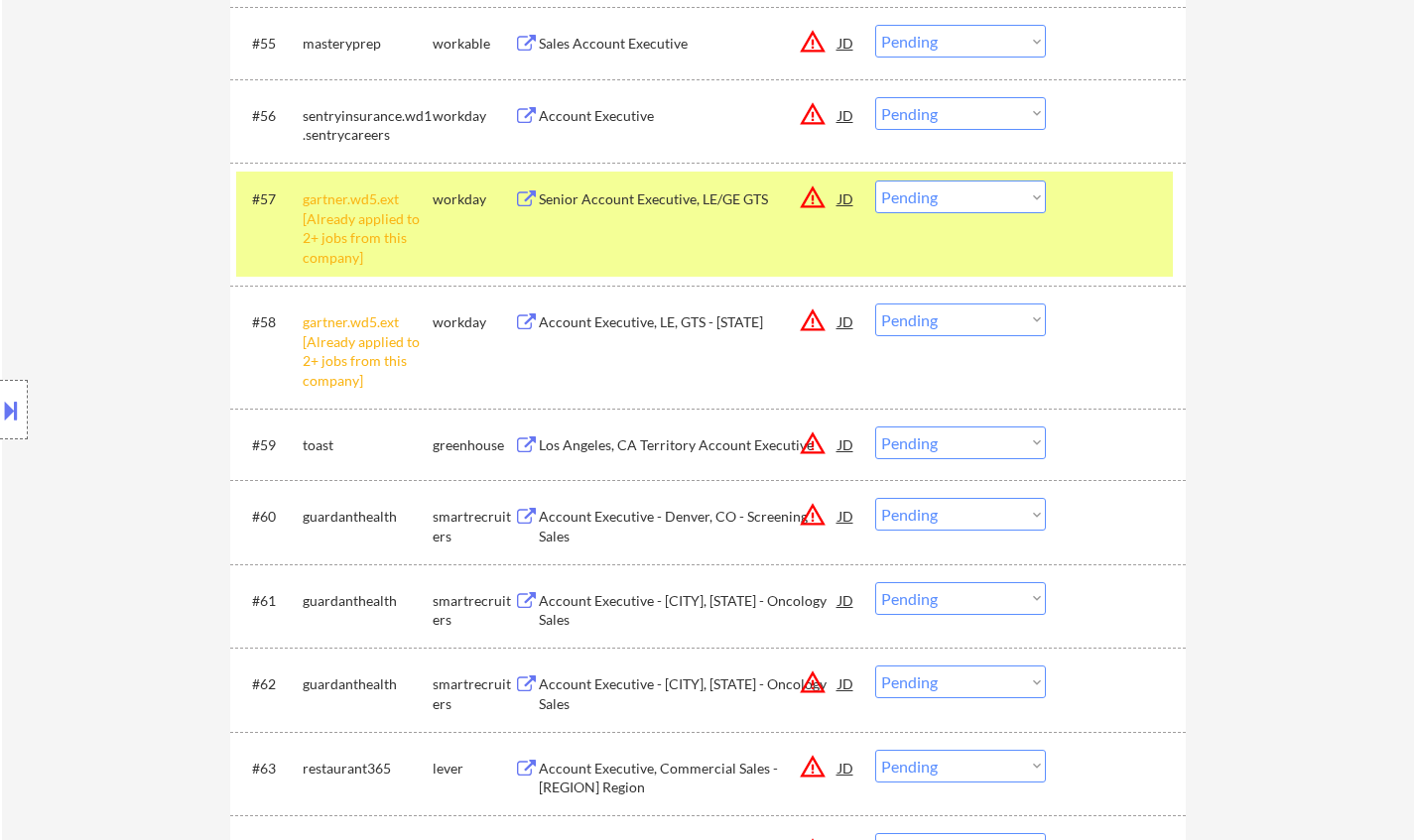 click on "Choose an option... Pending Applied Excluded (Questions) Excluded (Expired) Excluded (Location) Excluded (Bad Match) Excluded (Blocklist) Excluded (Salary) Excluded (Other)" at bounding box center [961, 196] 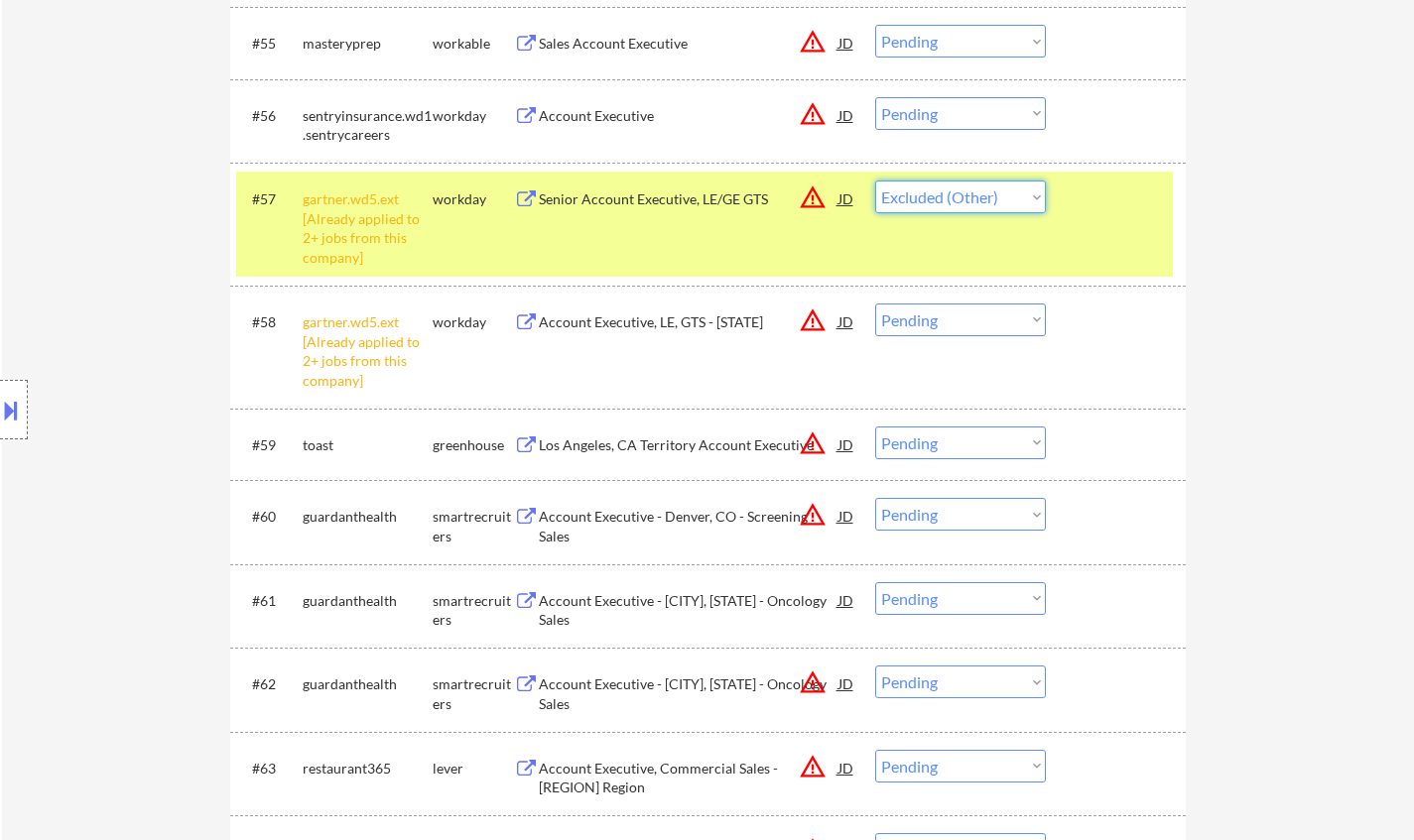 click on "Choose an option... Pending Applied Excluded (Questions) Excluded (Expired) Excluded (Location) Excluded (Bad Match) Excluded (Blocklist) Excluded (Salary) Excluded (Other)" at bounding box center (961, 196) 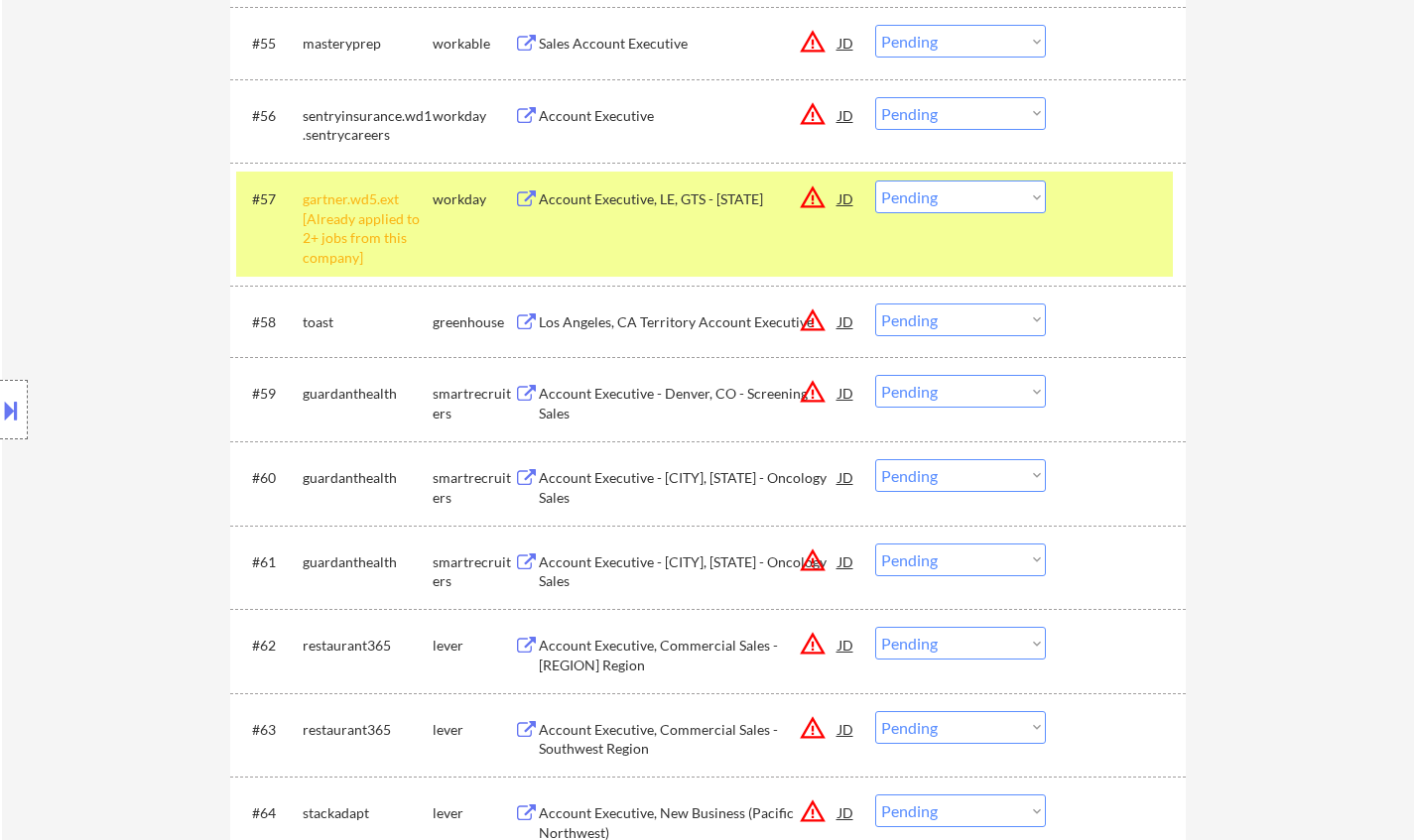 drag, startPoint x: 938, startPoint y: 195, endPoint x: 945, endPoint y: 207, distance: 13.892444 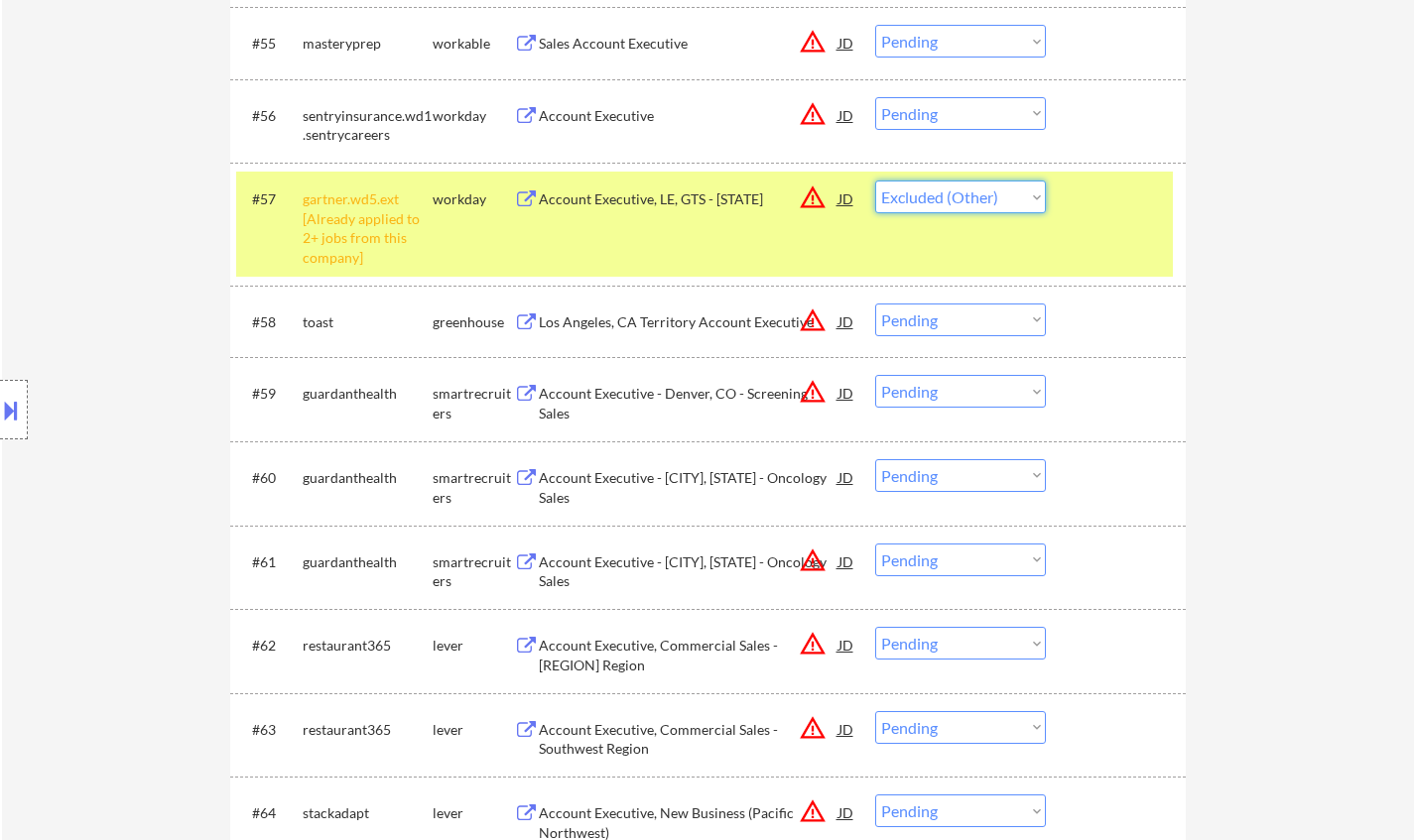 click on "Choose an option... Pending Applied Excluded (Questions) Excluded (Expired) Excluded (Location) Excluded (Bad Match) Excluded (Blocklist) Excluded (Salary) Excluded (Other)" at bounding box center (961, 196) 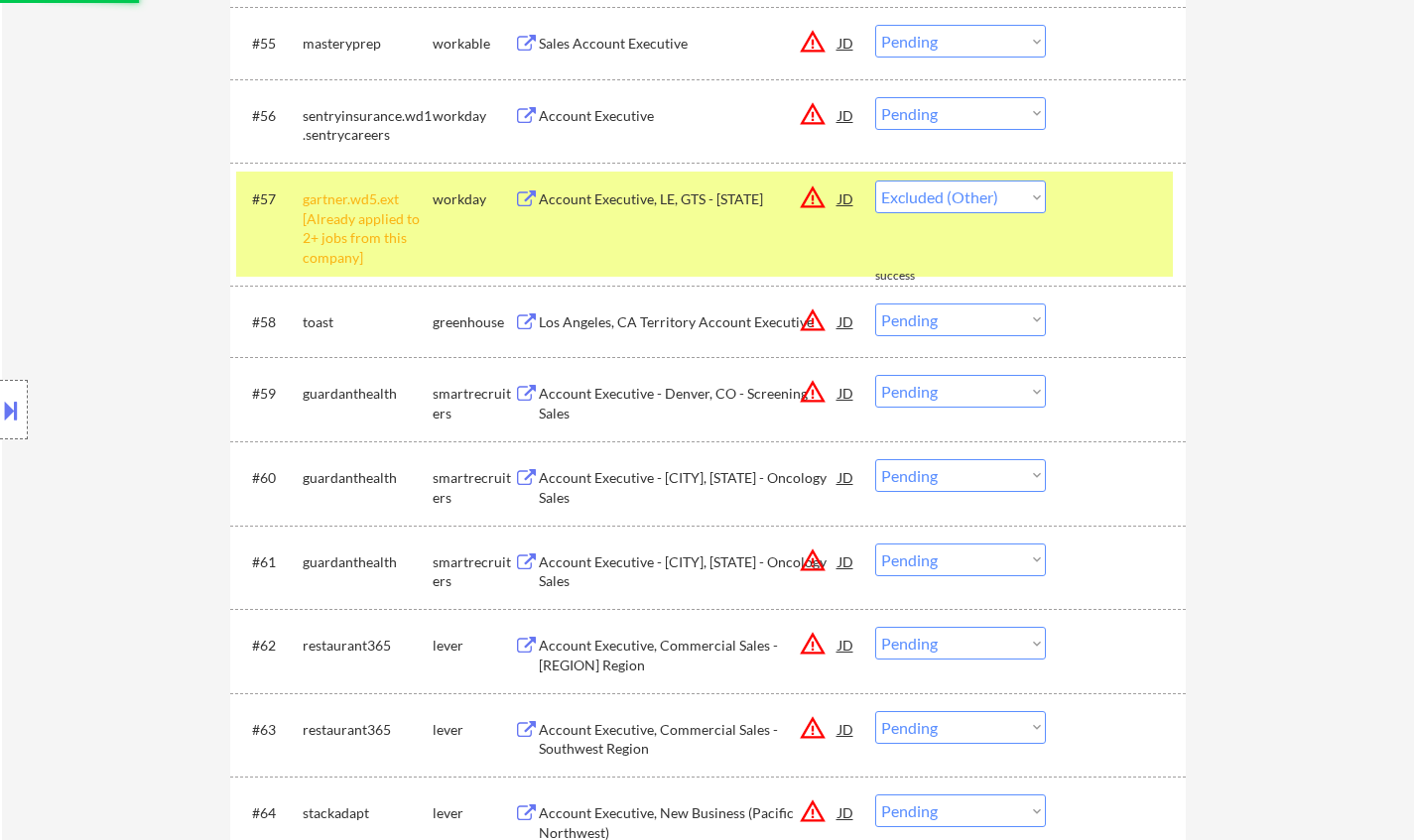 select on ""pending"" 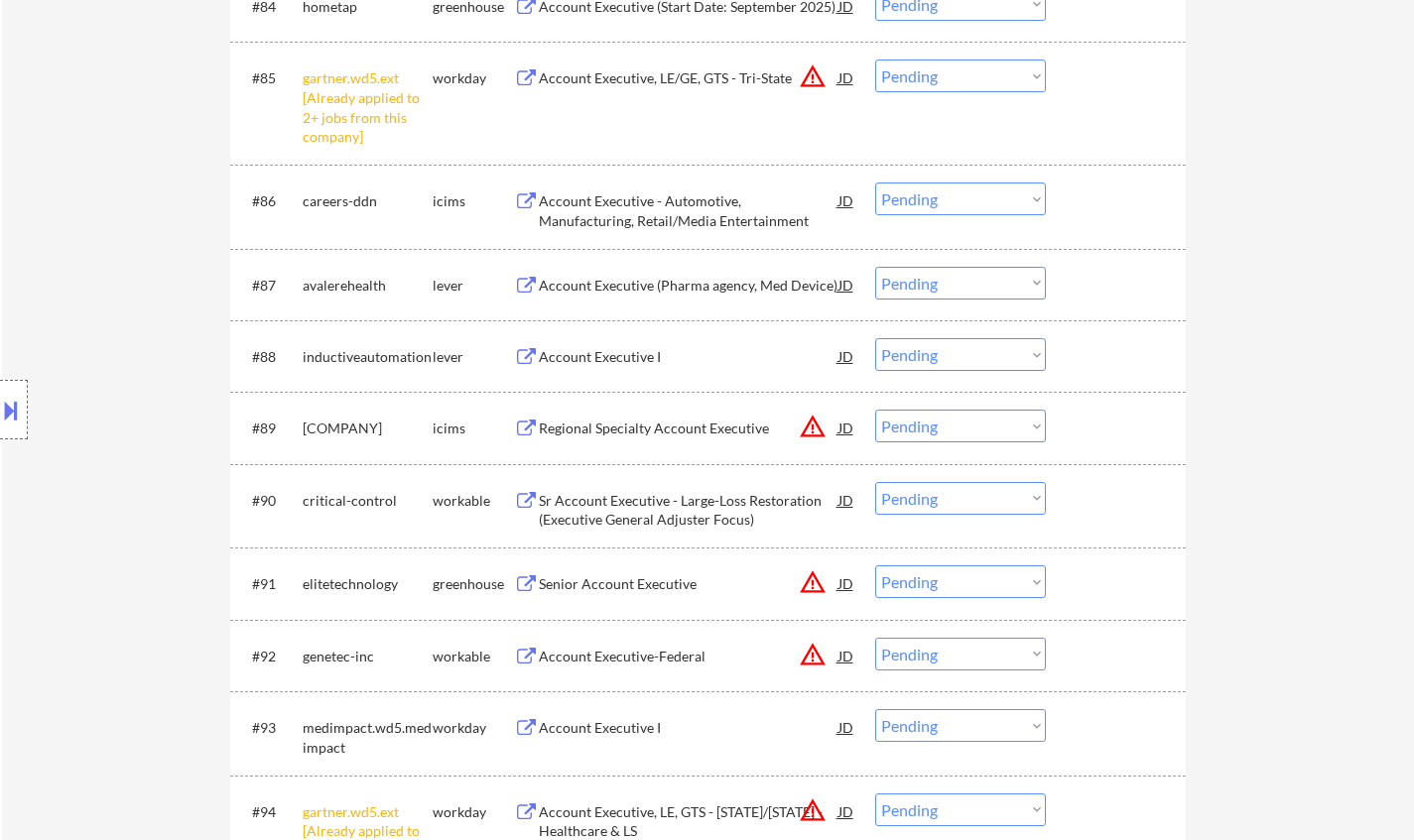 scroll, scrollTop: 6942, scrollLeft: 0, axis: vertical 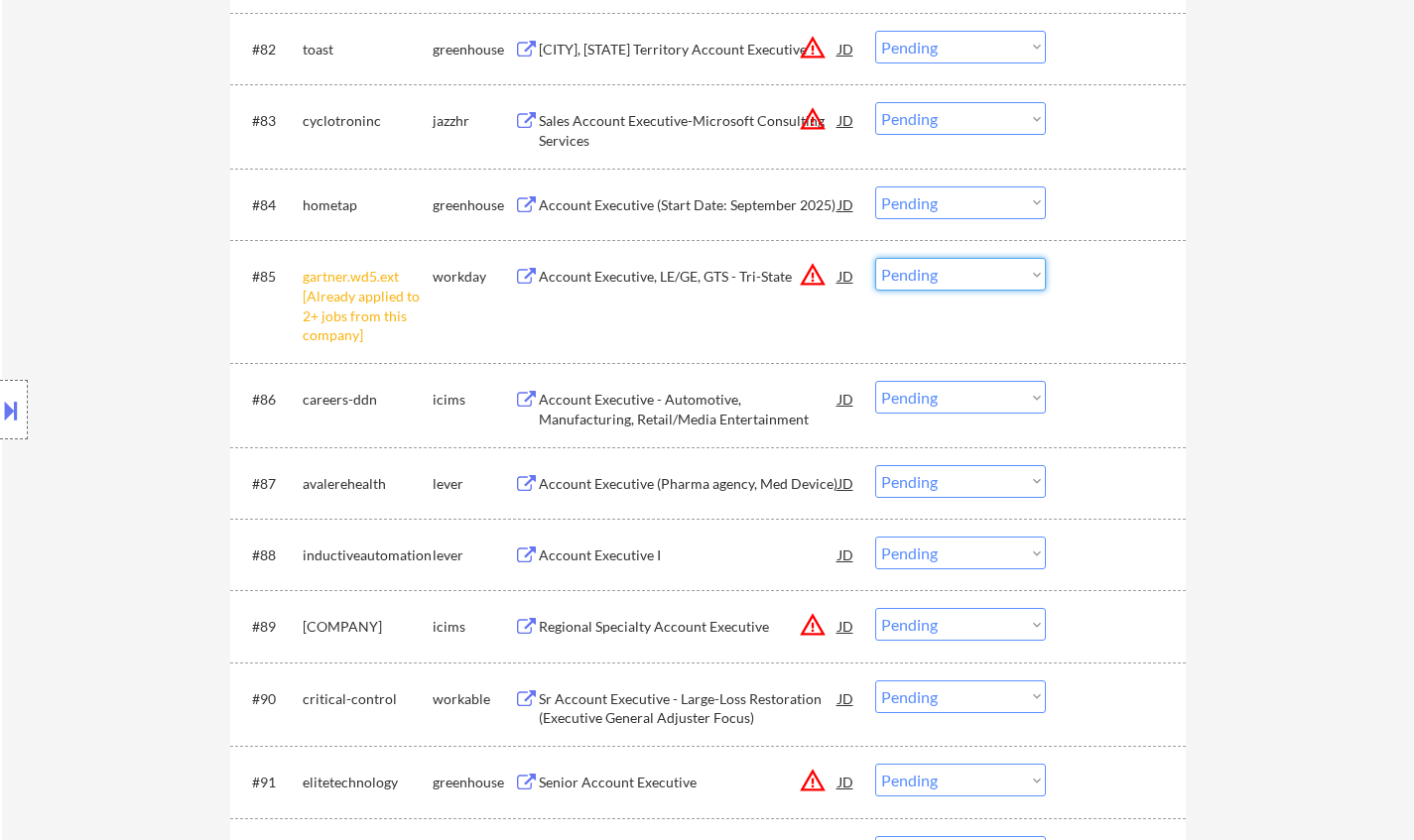 click on "Choose an option... Pending Applied Excluded (Questions) Excluded (Expired) Excluded (Location) Excluded (Bad Match) Excluded (Blocklist) Excluded (Salary) Excluded (Other)" at bounding box center (961, 274) 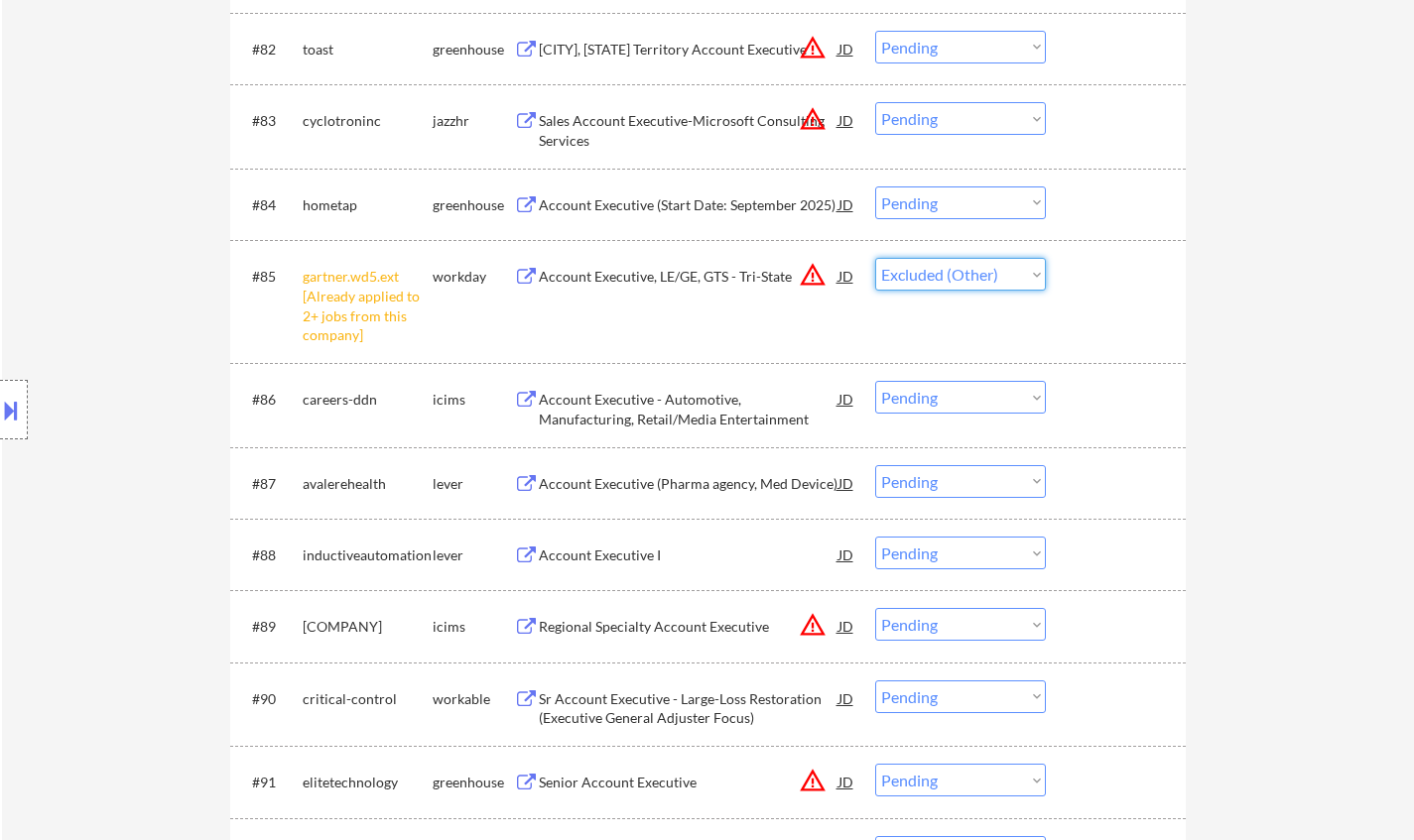 click on "Choose an option... Pending Applied Excluded (Questions) Excluded (Expired) Excluded (Location) Excluded (Bad Match) Excluded (Blocklist) Excluded (Salary) Excluded (Other)" at bounding box center [961, 274] 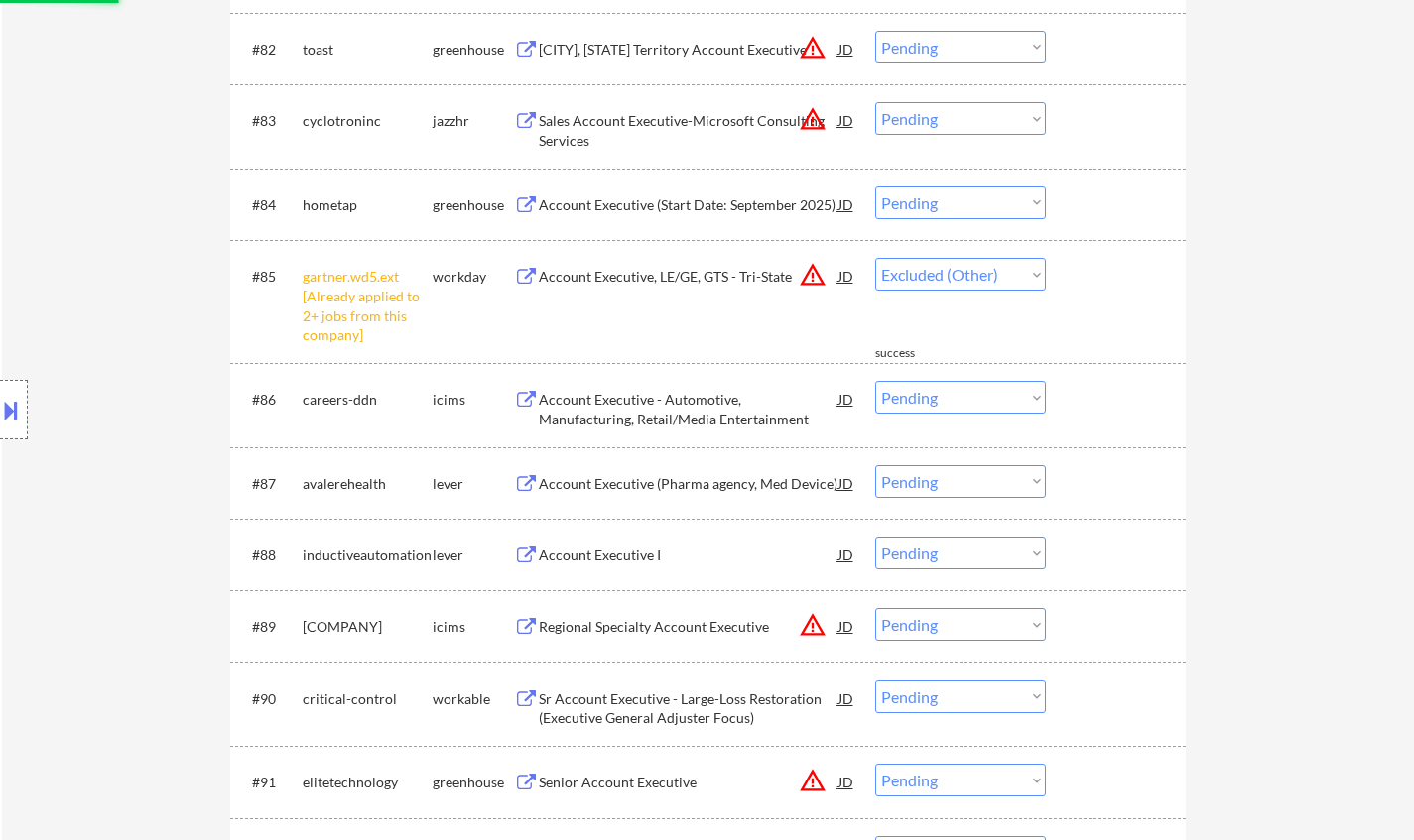 select on ""pending"" 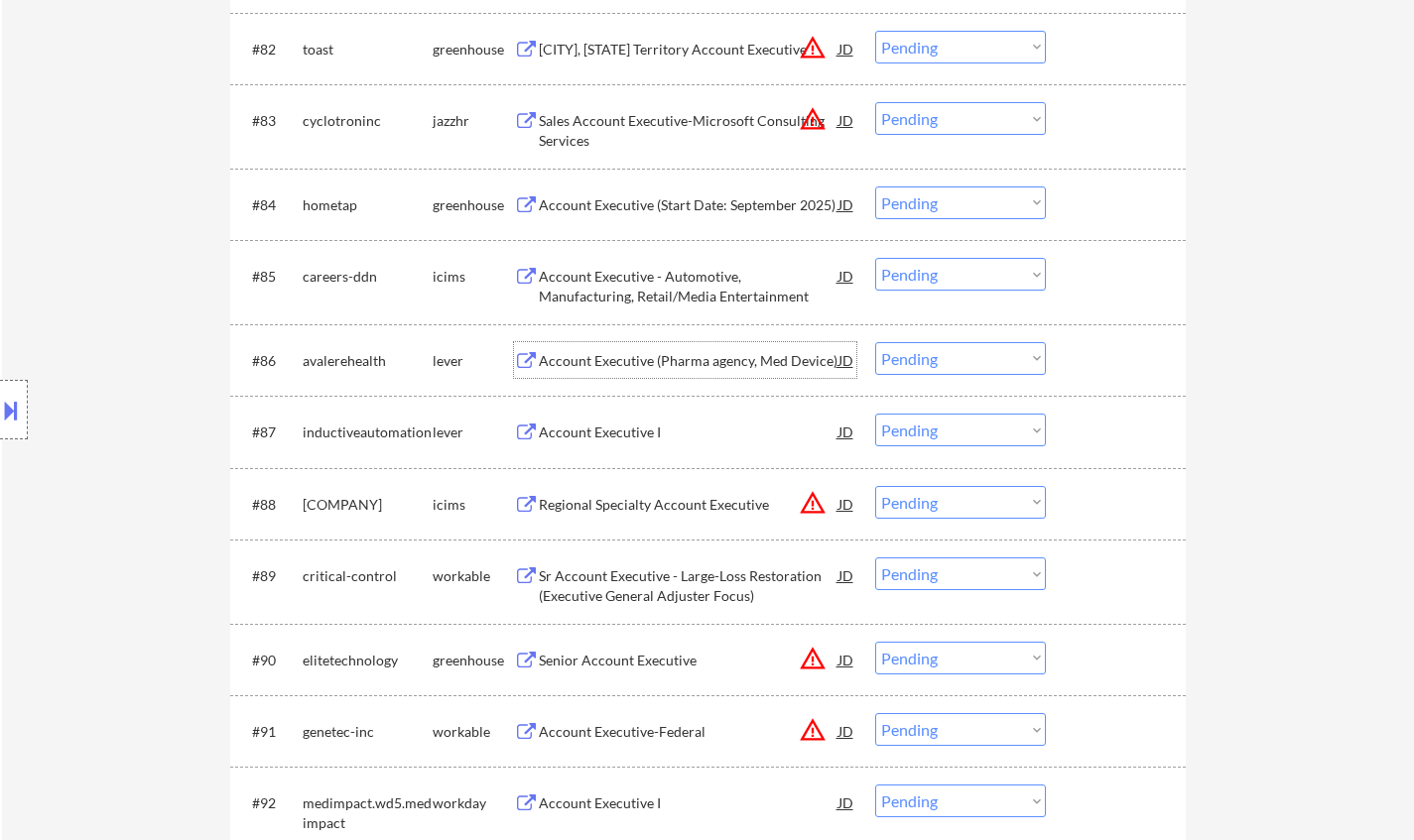 click on "Account Executive (Pharma agency, Med Device)" at bounding box center [689, 361] 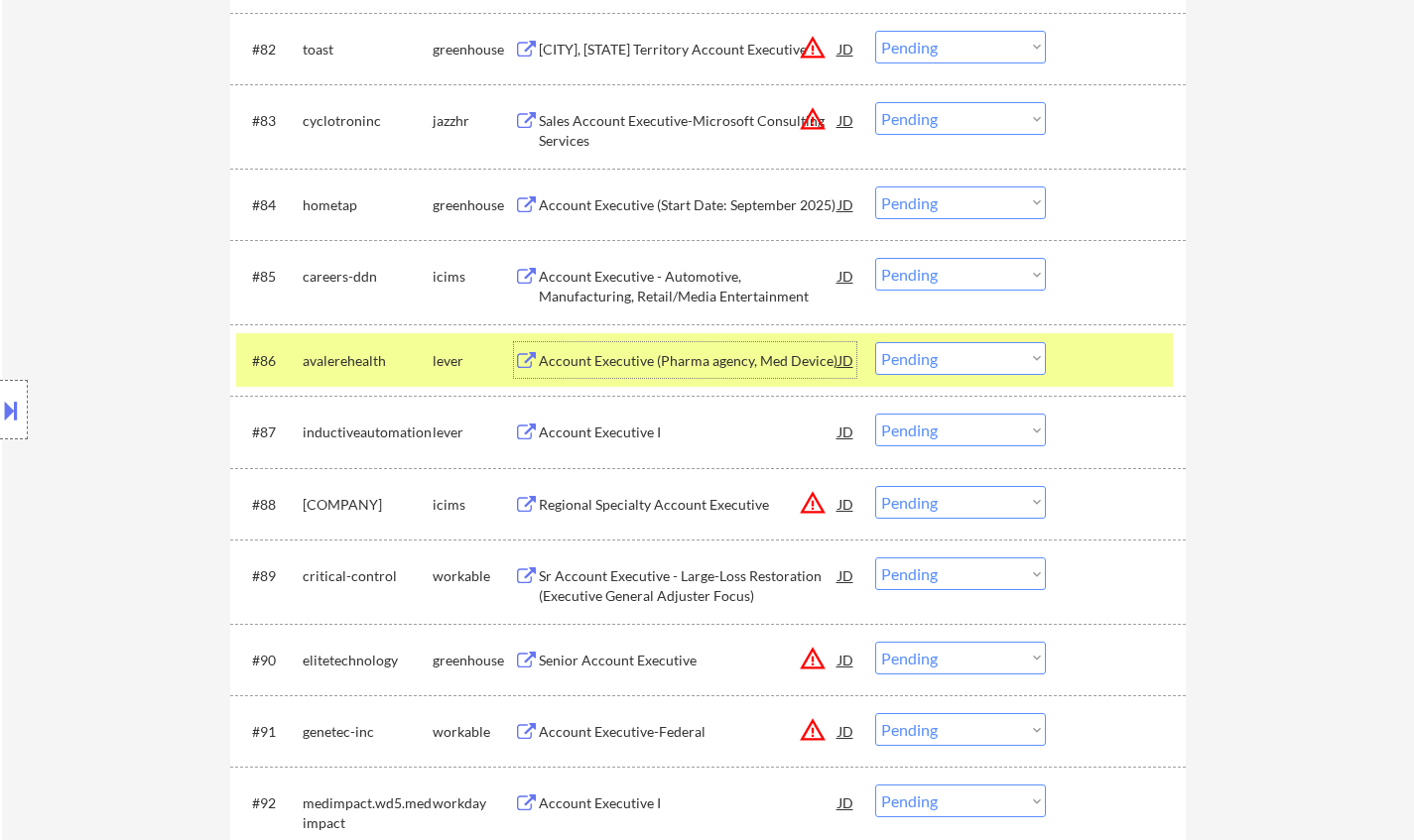 click on "Account Executive I" at bounding box center (689, 432) 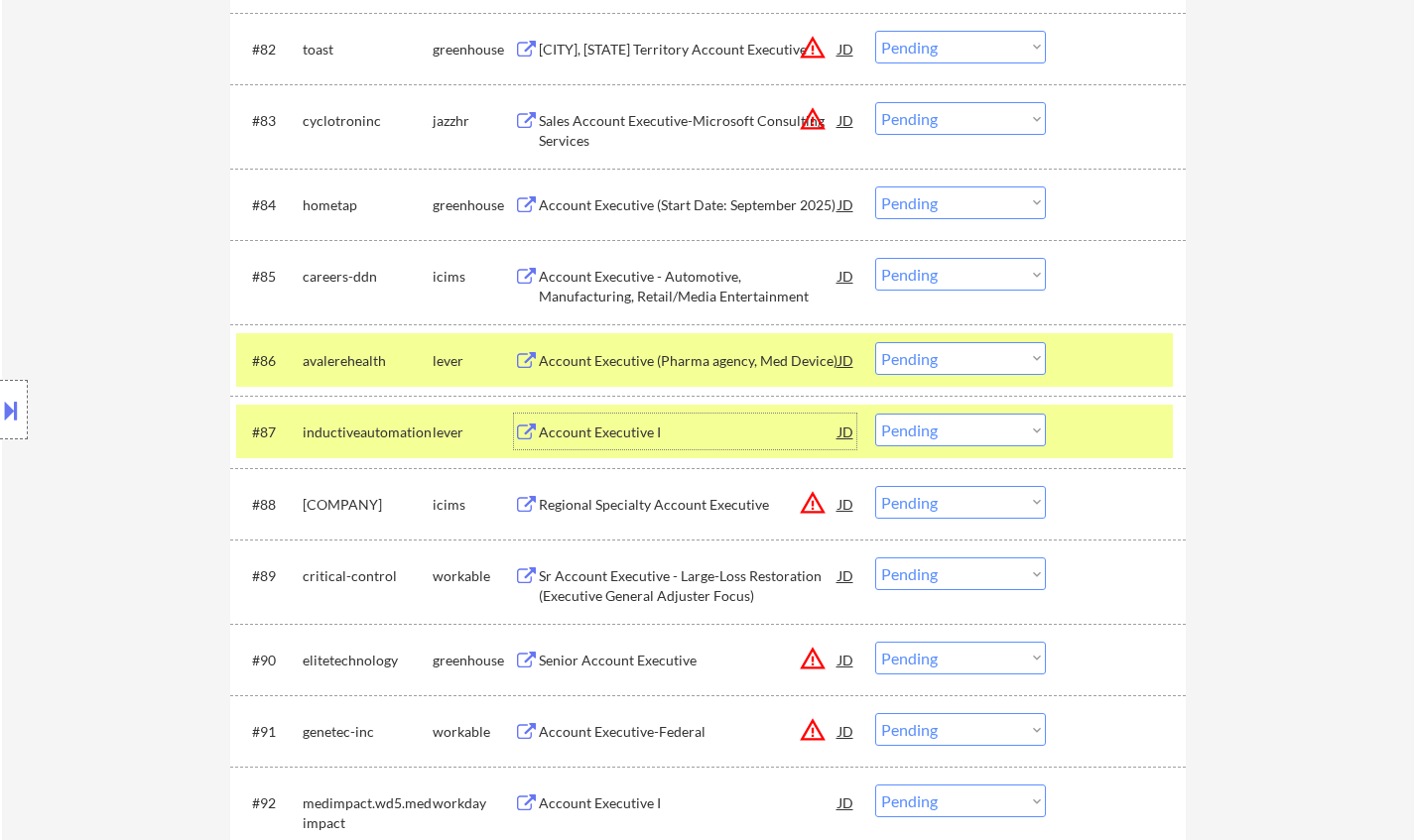 click on "Choose an option... Pending Applied Excluded (Questions) Excluded (Expired) Excluded (Location) Excluded (Bad Match) Excluded (Blocklist) Excluded (Salary) Excluded (Other)" at bounding box center (961, 358) 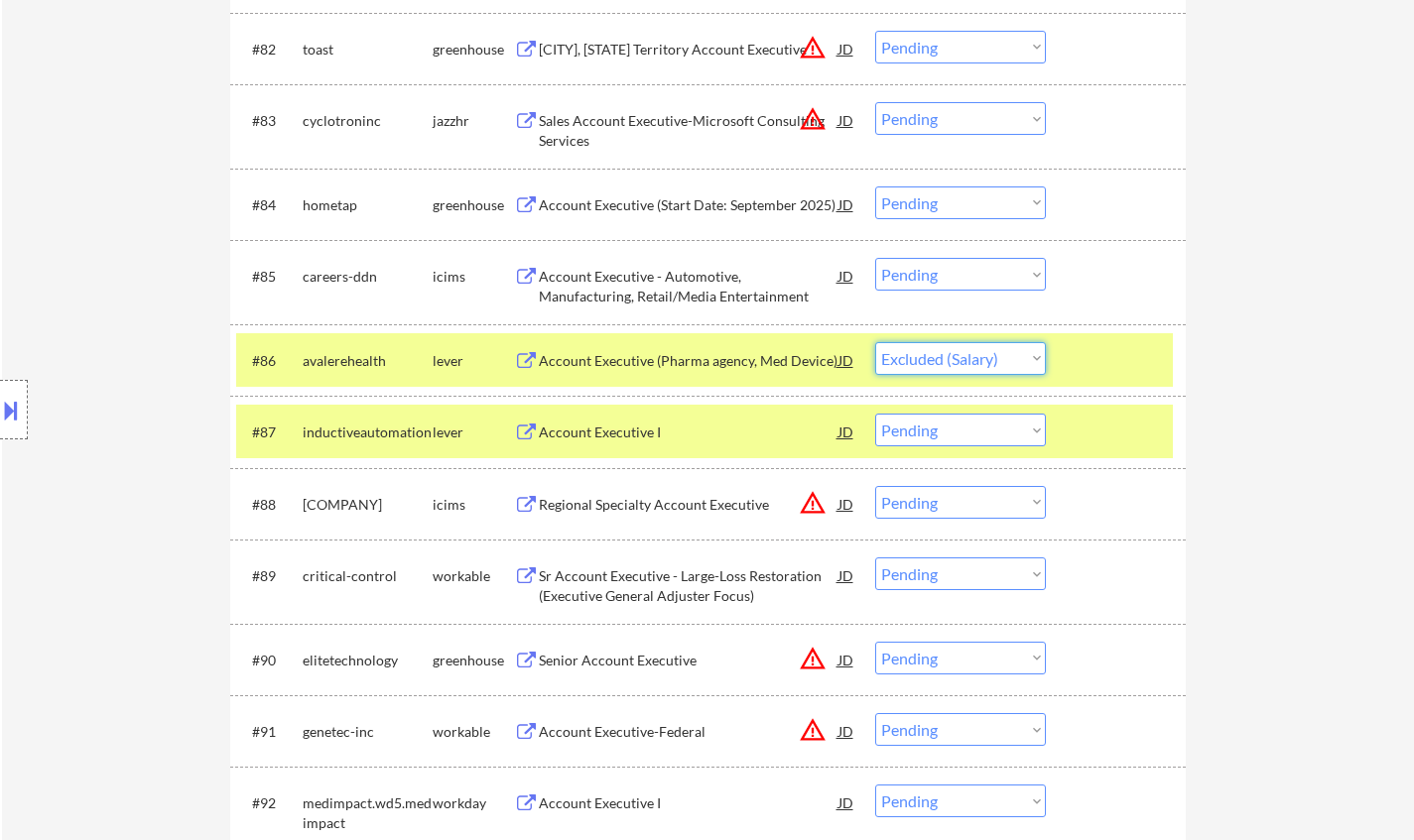 click on "Choose an option... Pending Applied Excluded (Questions) Excluded (Expired) Excluded (Location) Excluded (Bad Match) Excluded (Blocklist) Excluded (Salary) Excluded (Other)" at bounding box center [961, 358] 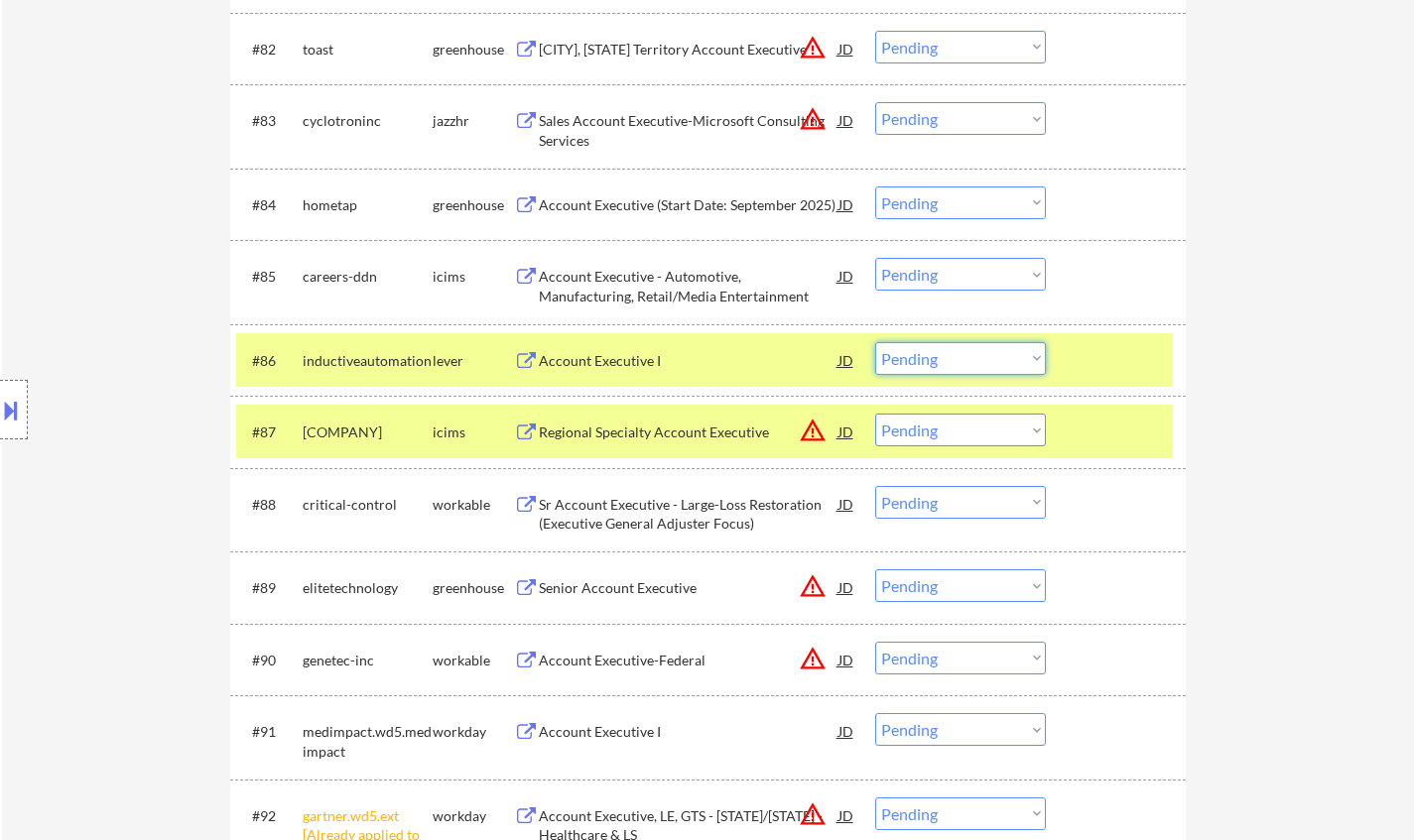 click on "Choose an option... Pending Applied Excluded (Questions) Excluded (Expired) Excluded (Location) Excluded (Bad Match) Excluded (Blocklist) Excluded (Salary) Excluded (Other)" at bounding box center (961, 358) 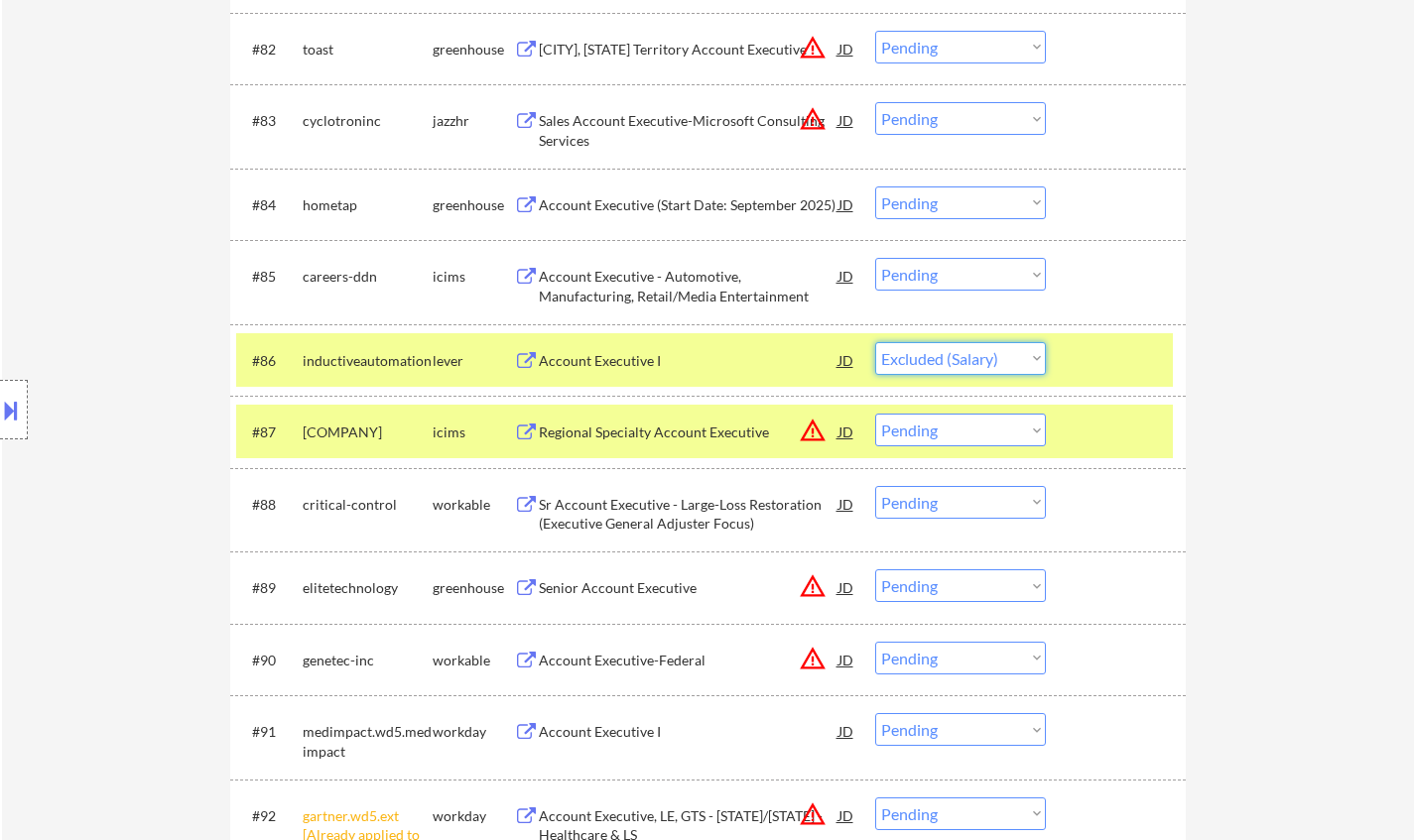 click on "Choose an option... Pending Applied Excluded (Questions) Excluded (Expired) Excluded (Location) Excluded (Bad Match) Excluded (Blocklist) Excluded (Salary) Excluded (Other)" at bounding box center [961, 358] 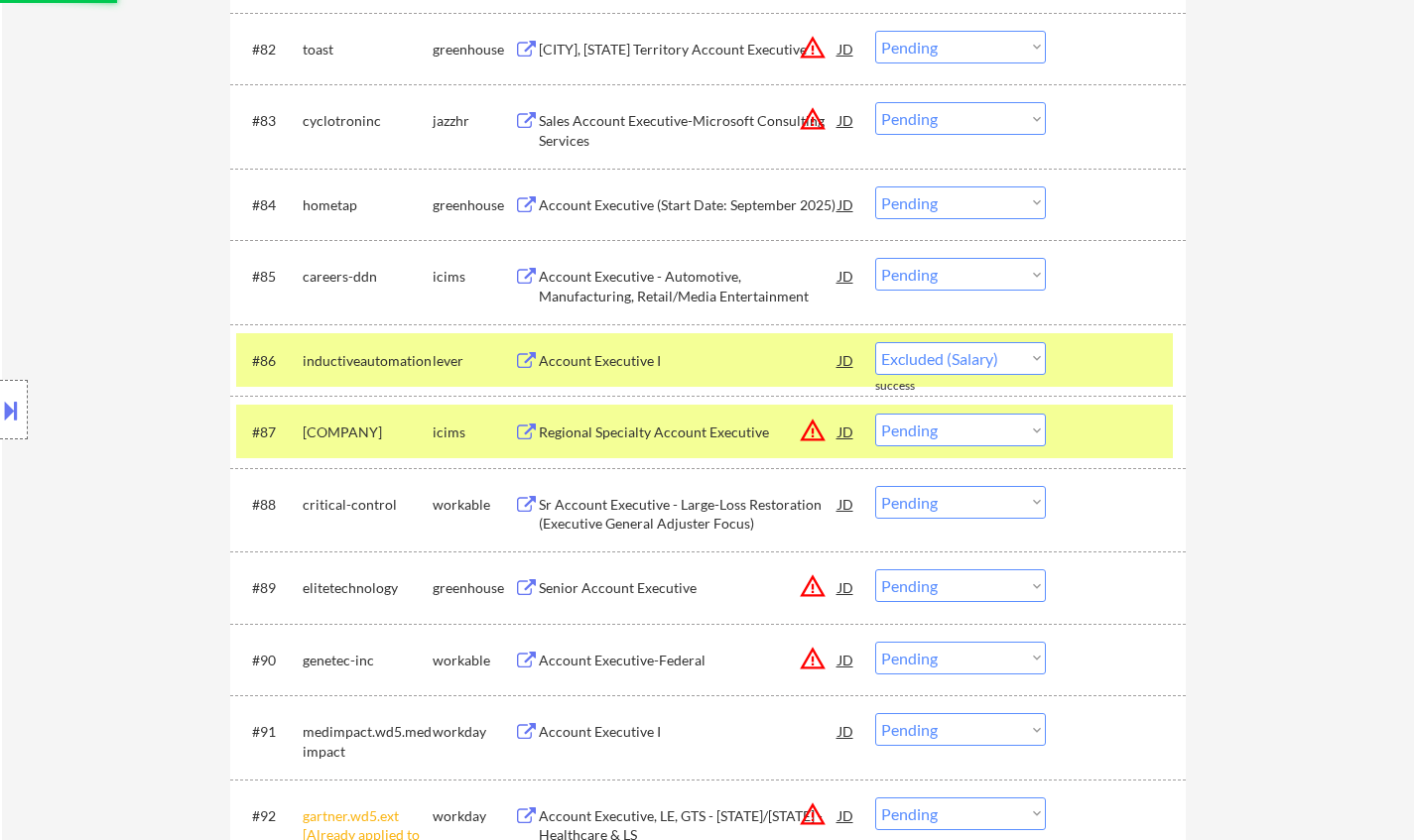 select on ""pending"" 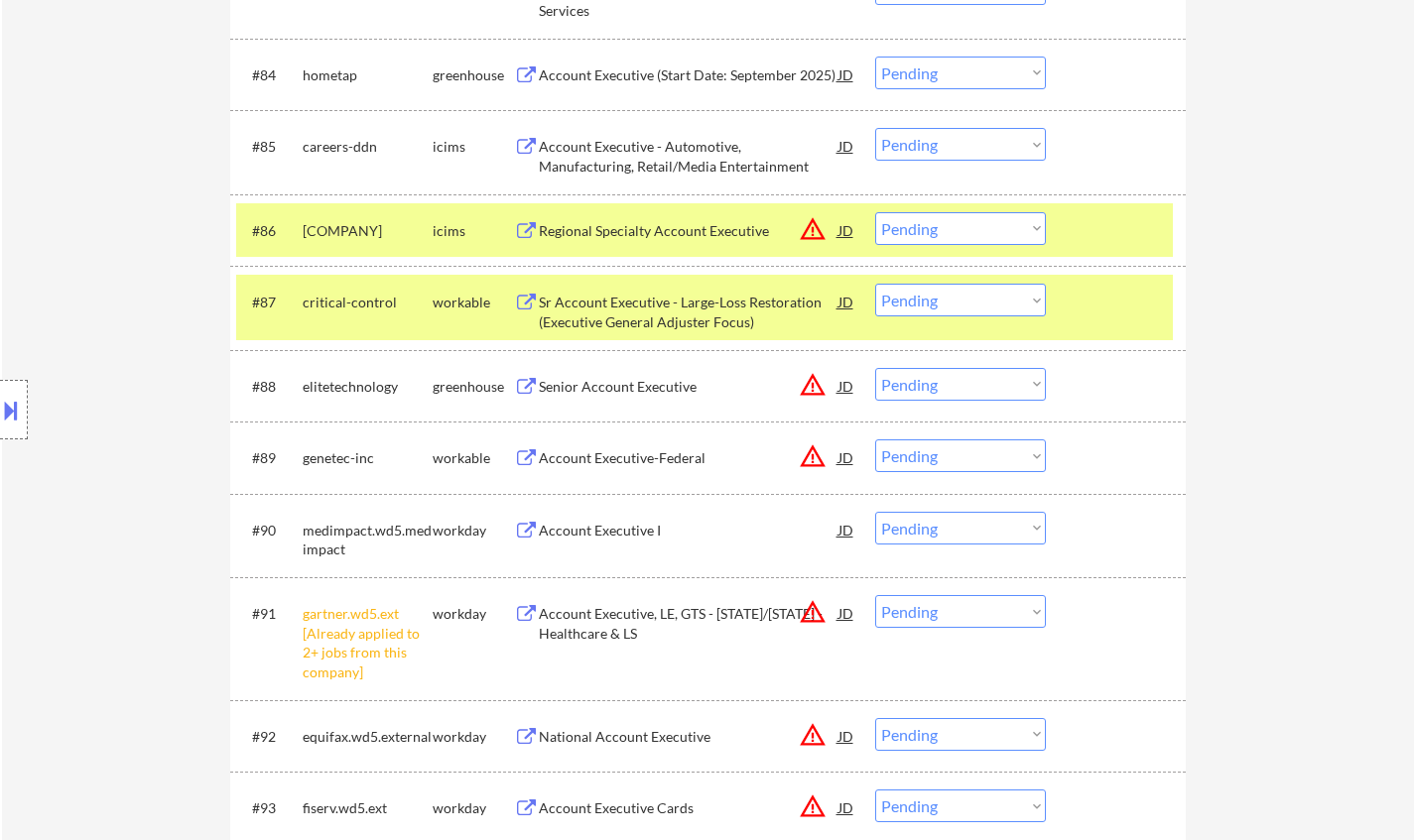 scroll, scrollTop: 6942, scrollLeft: 0, axis: vertical 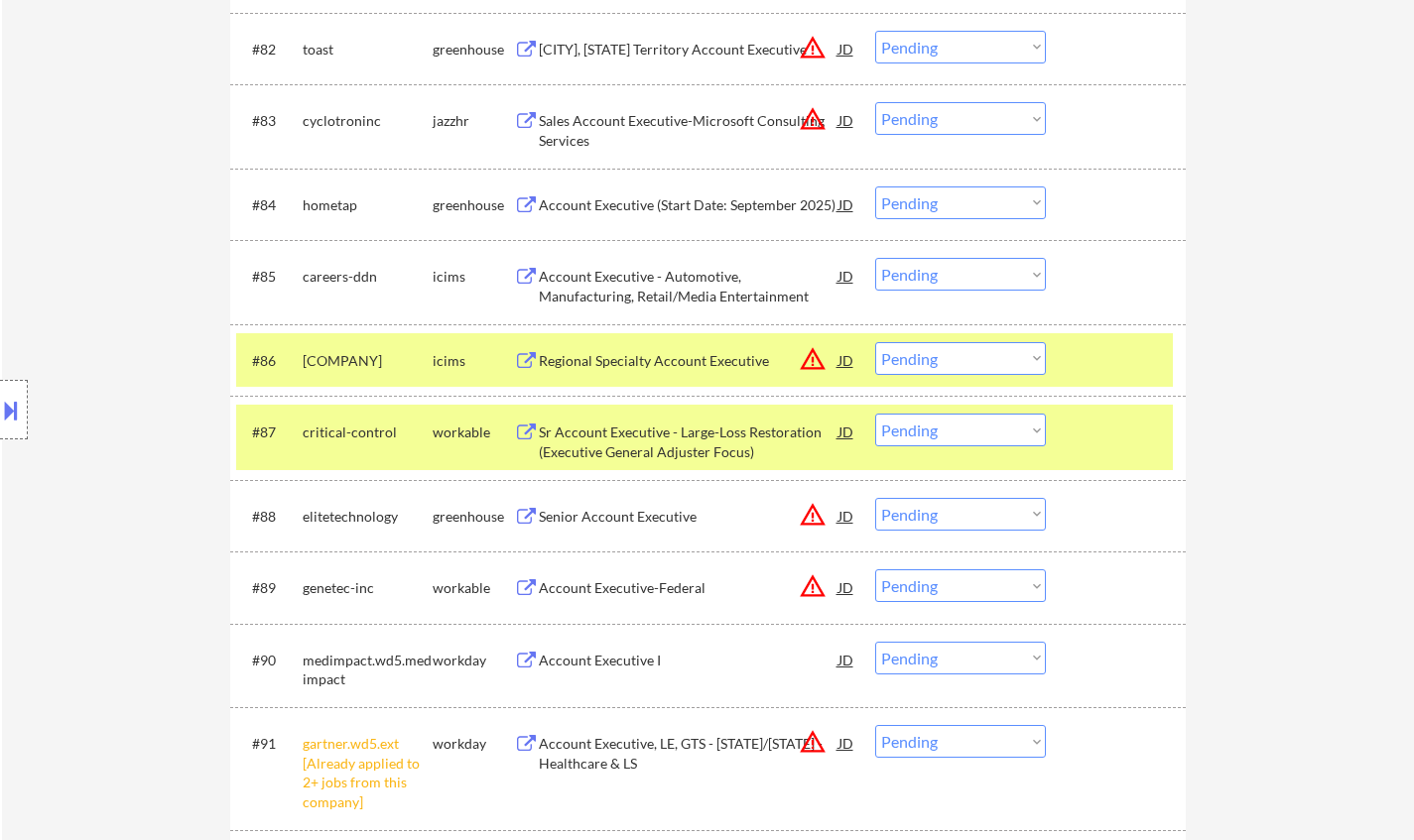 click on "Sr Account Executive - Large-Loss Restoration (Executive General Adjuster Focus)" at bounding box center (689, 441) 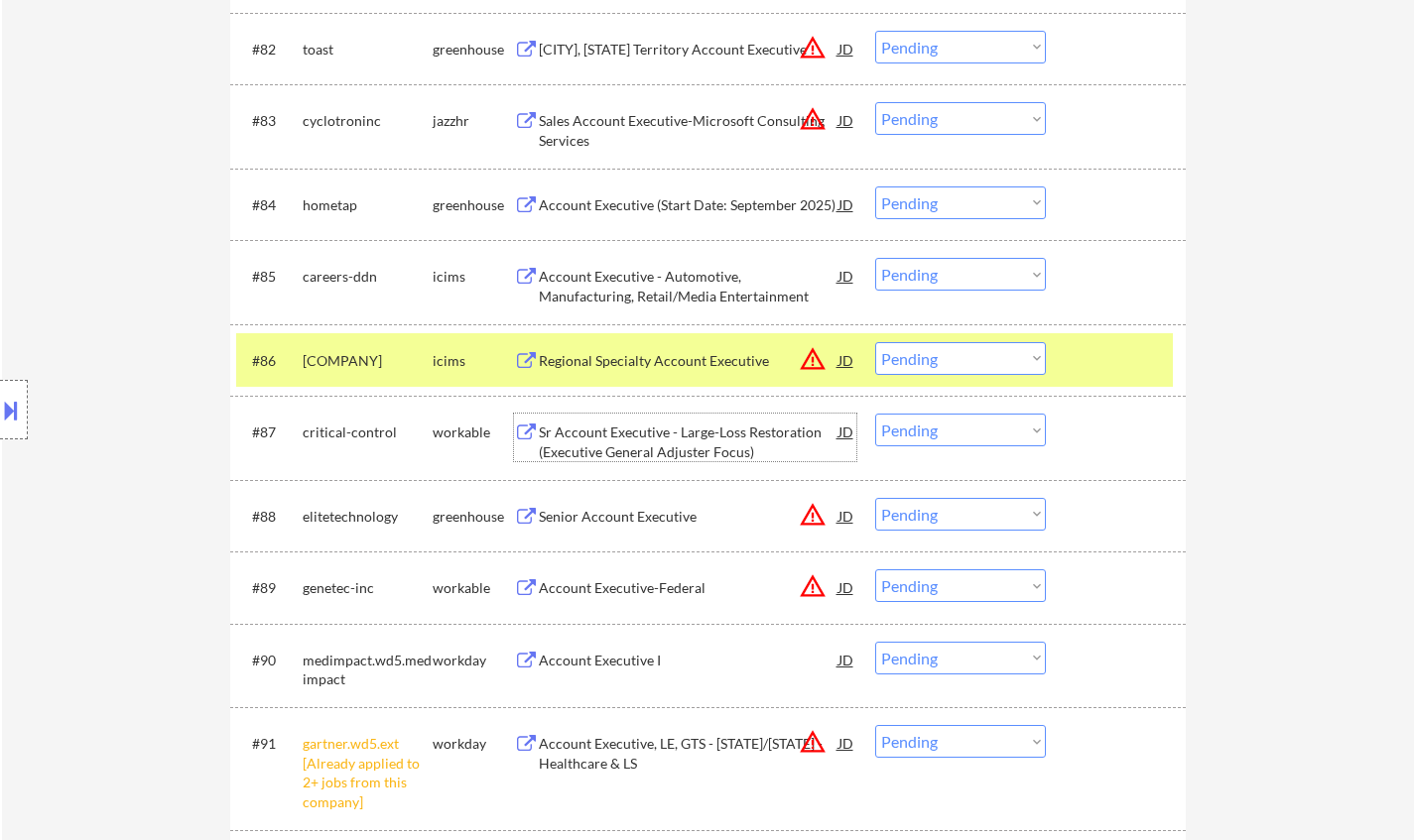 click on "Choose an option... Pending Applied Excluded (Questions) Excluded (Expired) Excluded (Location) Excluded (Bad Match) Excluded (Blocklist) Excluded (Salary) Excluded (Other)" at bounding box center (961, 429) 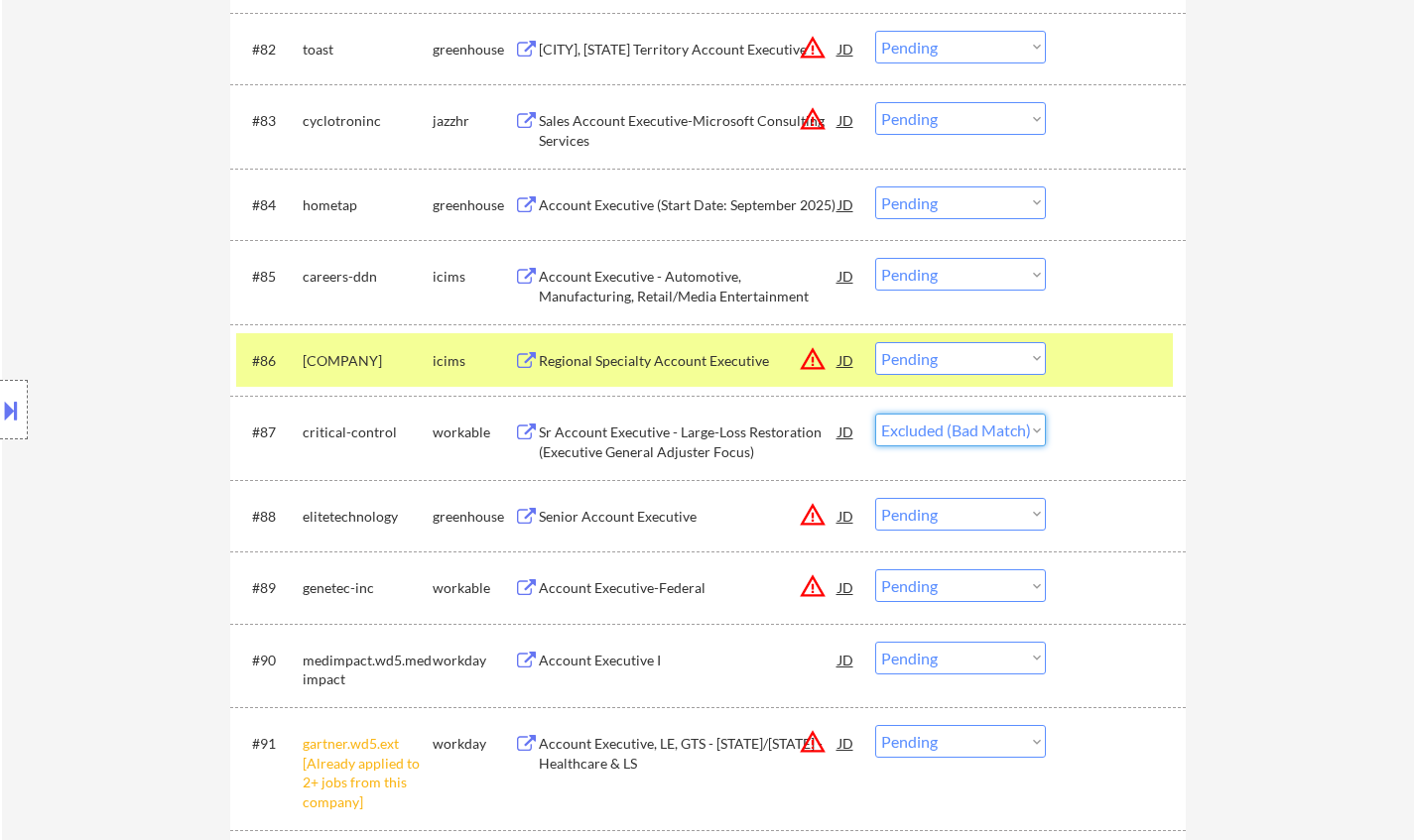 click on "Choose an option... Pending Applied Excluded (Questions) Excluded (Expired) Excluded (Location) Excluded (Bad Match) Excluded (Blocklist) Excluded (Salary) Excluded (Other)" at bounding box center (961, 429) 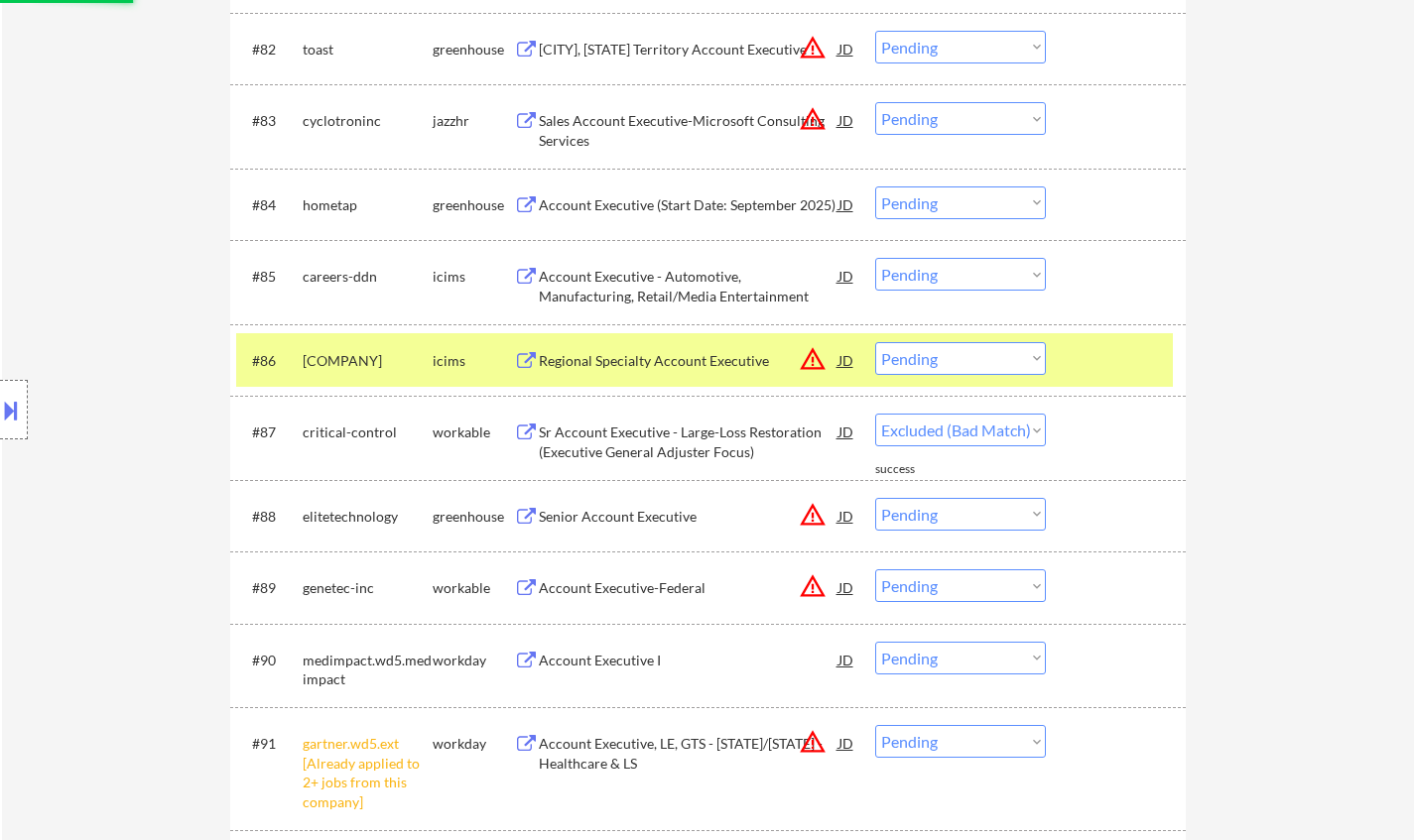 select on ""pending"" 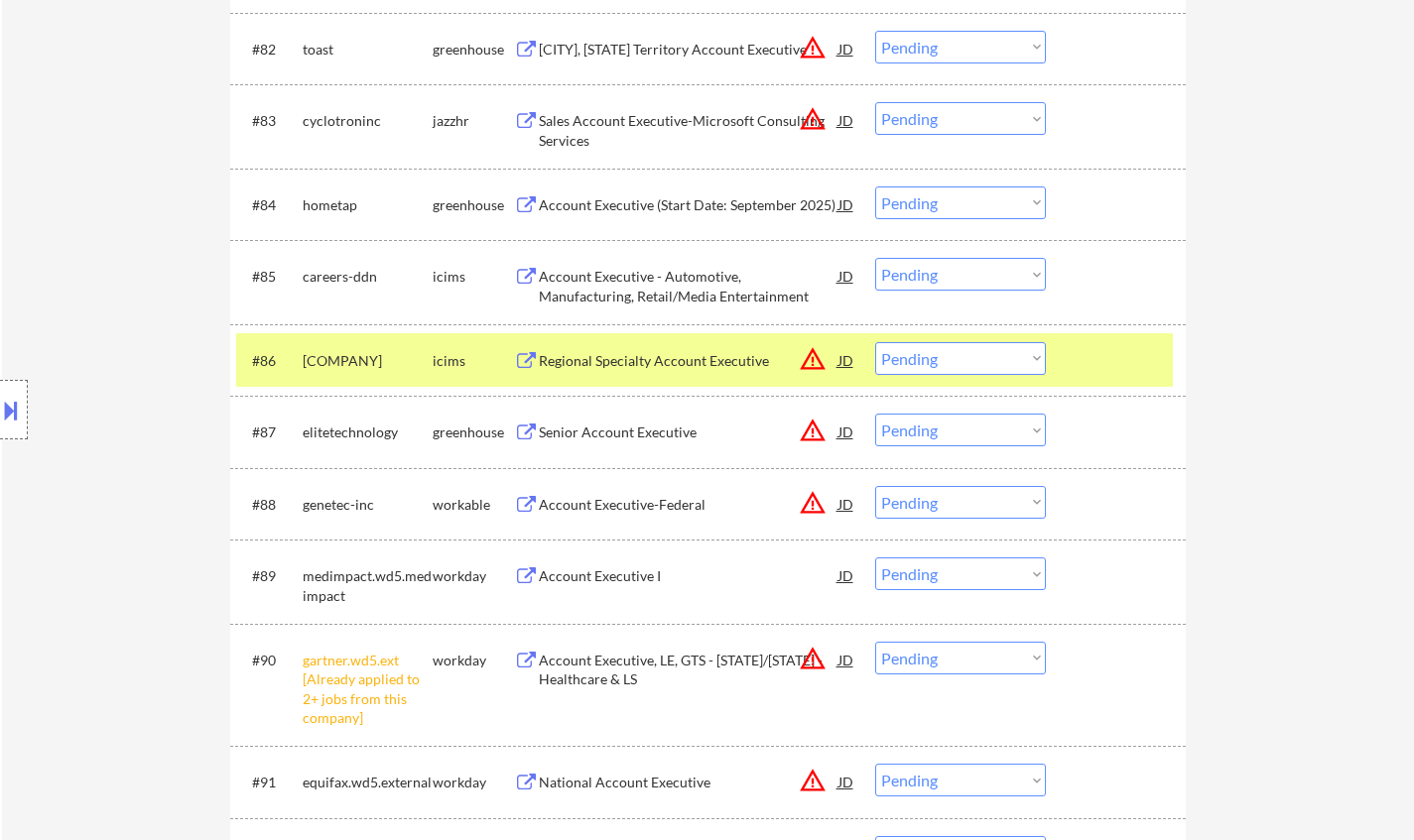 click on "Account Executive - Automotive, Manufacturing, Retail/Media Entertainment" at bounding box center [689, 286] 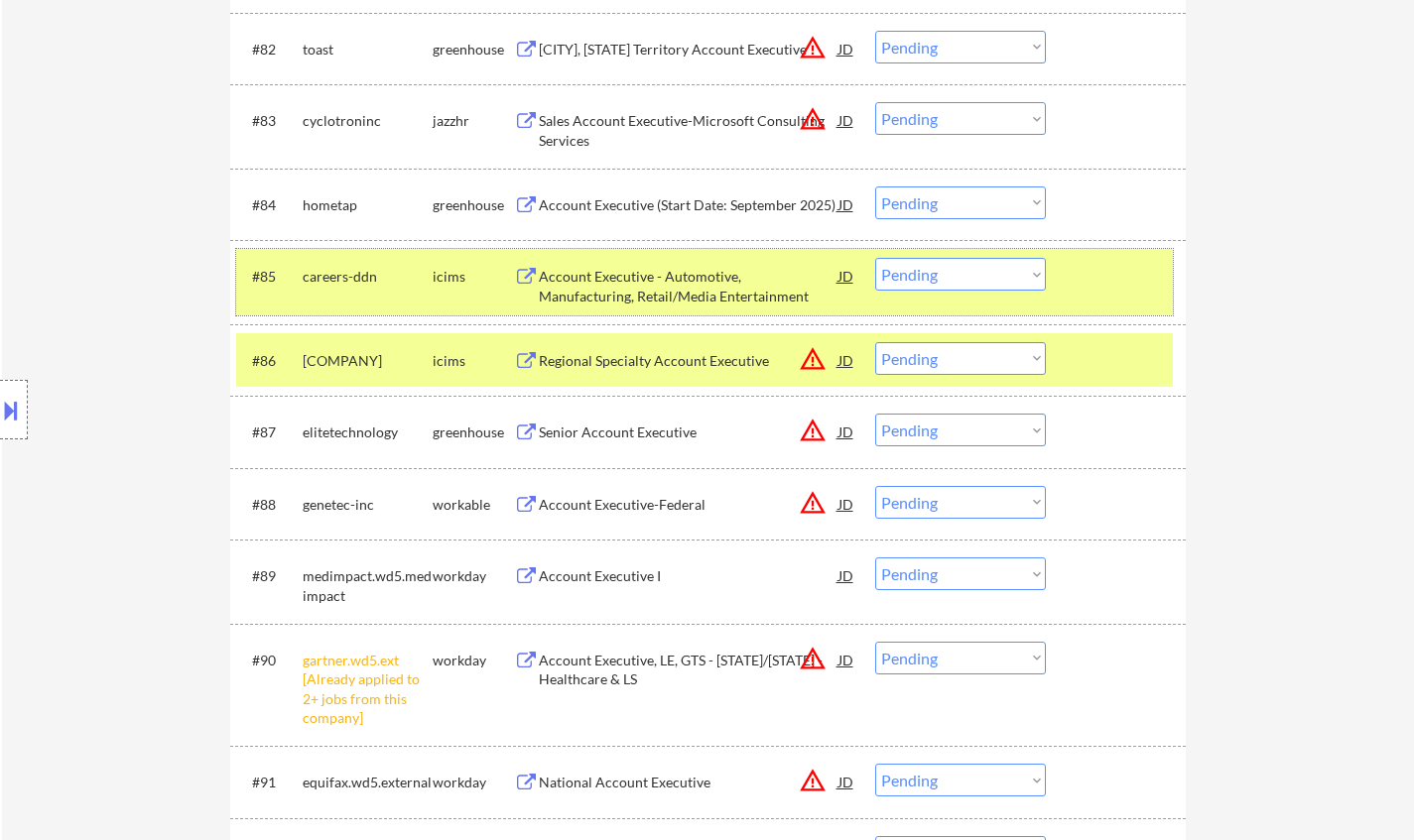 click on "#85 careers-ddn icims Account Executive - Automotive, Manufacturing, Retail/Media Entertainment JD warning_amber Choose an option... Pending Applied Excluded (Questions) Excluded (Expired) Excluded (Location) Excluded (Bad Match) Excluded (Blocklist) Excluded (Salary) Excluded (Other)" at bounding box center [705, 282] 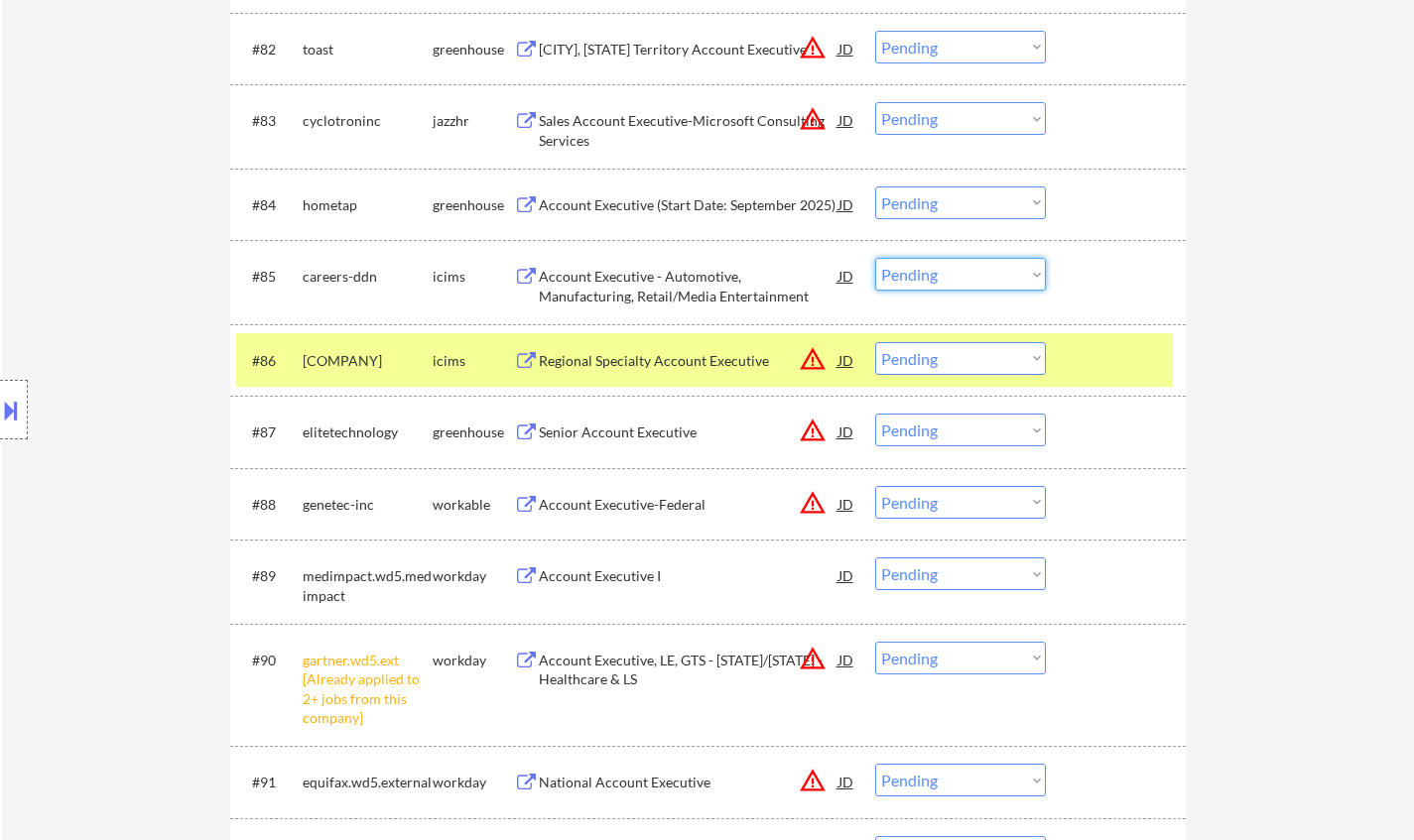 click on "Choose an option... Pending Applied Excluded (Questions) Excluded (Expired) Excluded (Location) Excluded (Bad Match) Excluded (Blocklist) Excluded (Salary) Excluded (Other)" at bounding box center (961, 274) 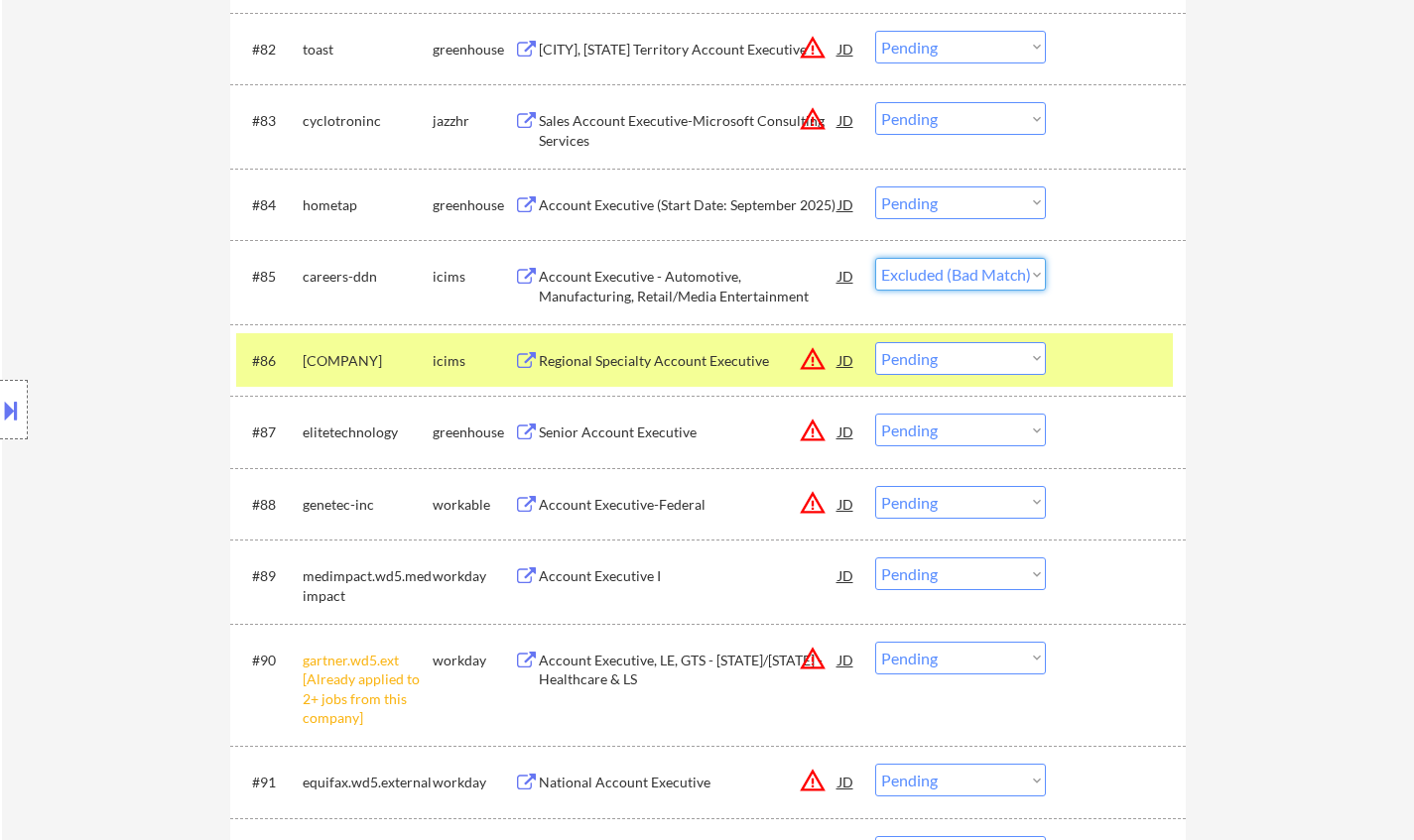 click on "Choose an option... Pending Applied Excluded (Questions) Excluded (Expired) Excluded (Location) Excluded (Bad Match) Excluded (Blocklist) Excluded (Salary) Excluded (Other)" at bounding box center (961, 274) 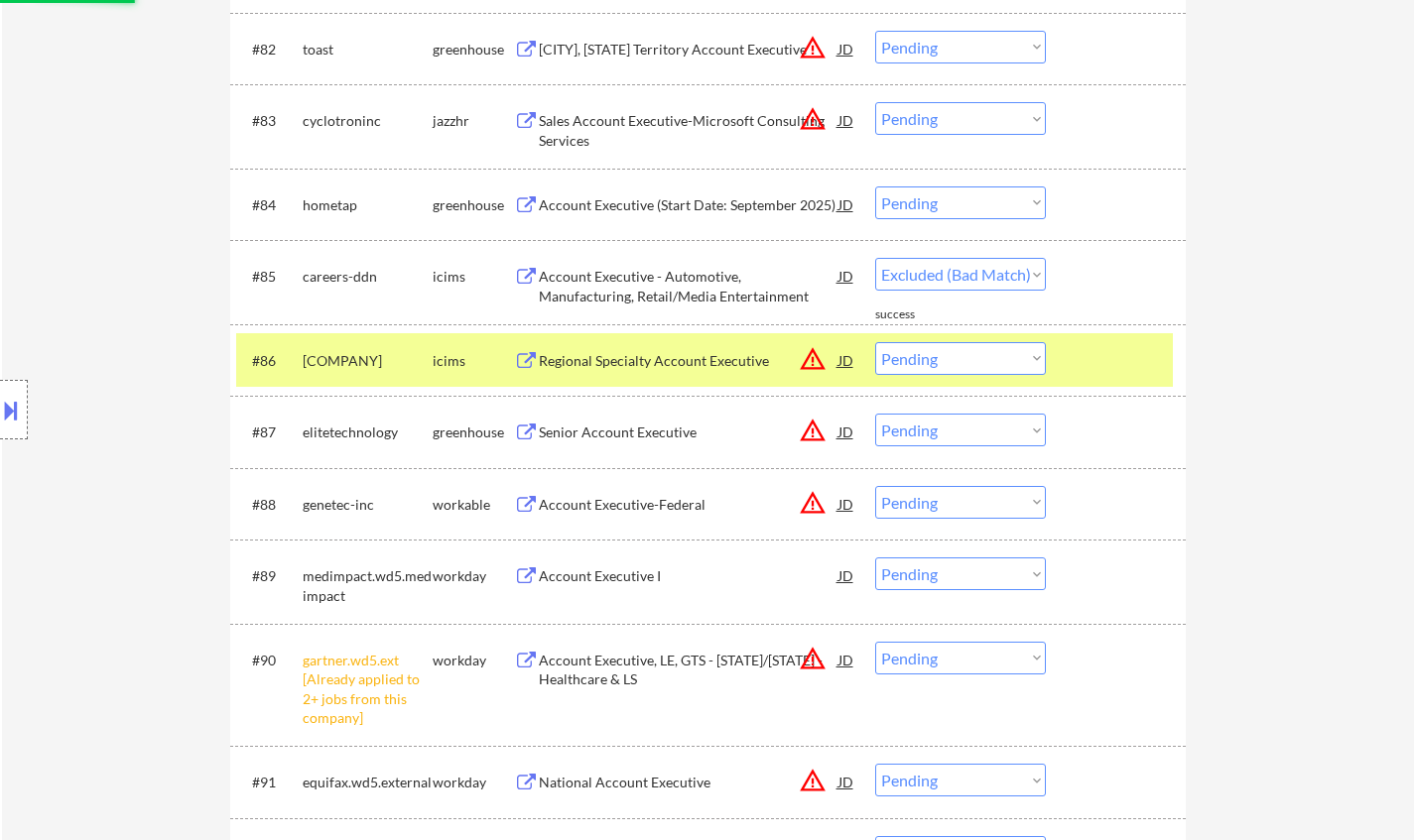 select on ""pending"" 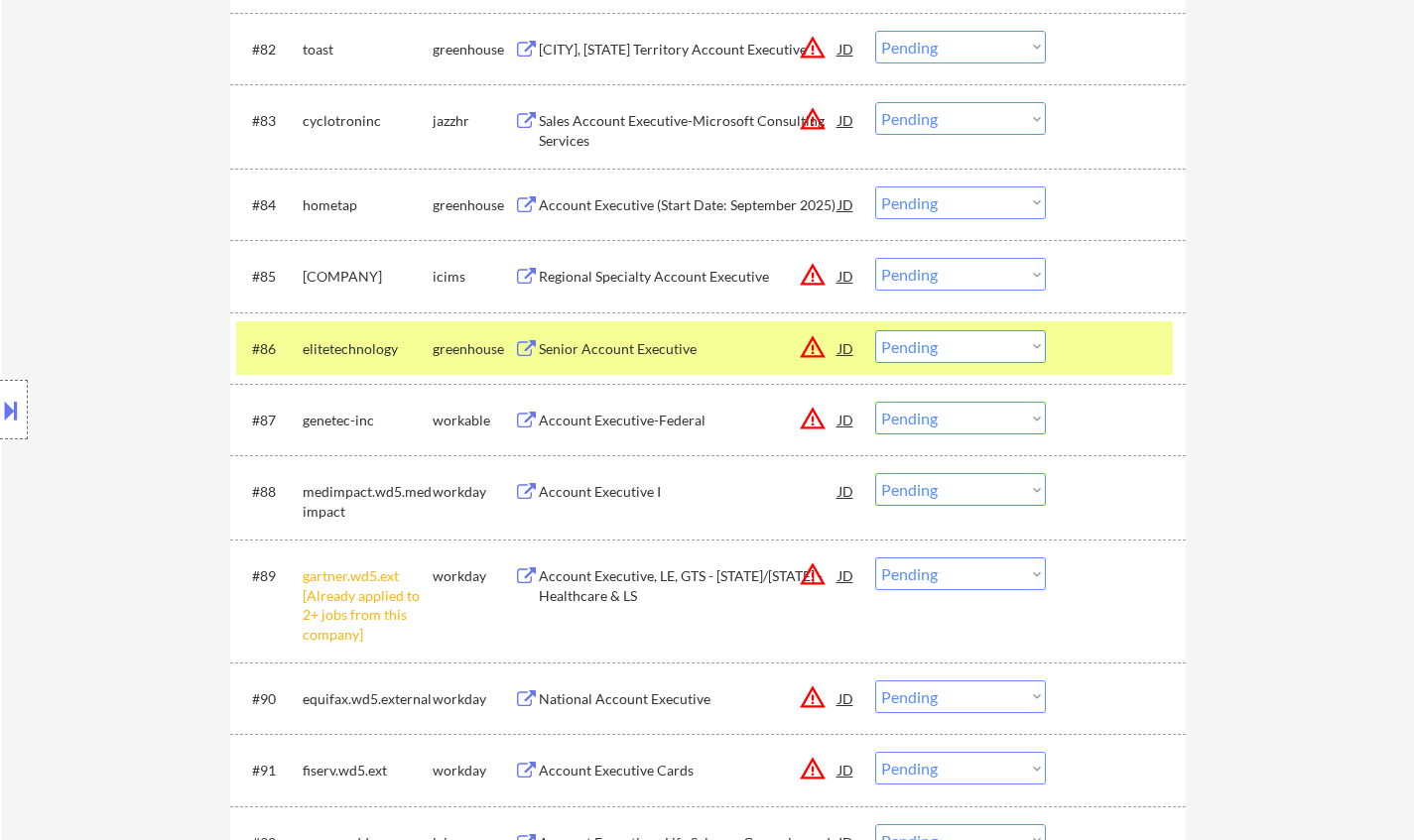 click on "Account Executive I" at bounding box center (689, 492) 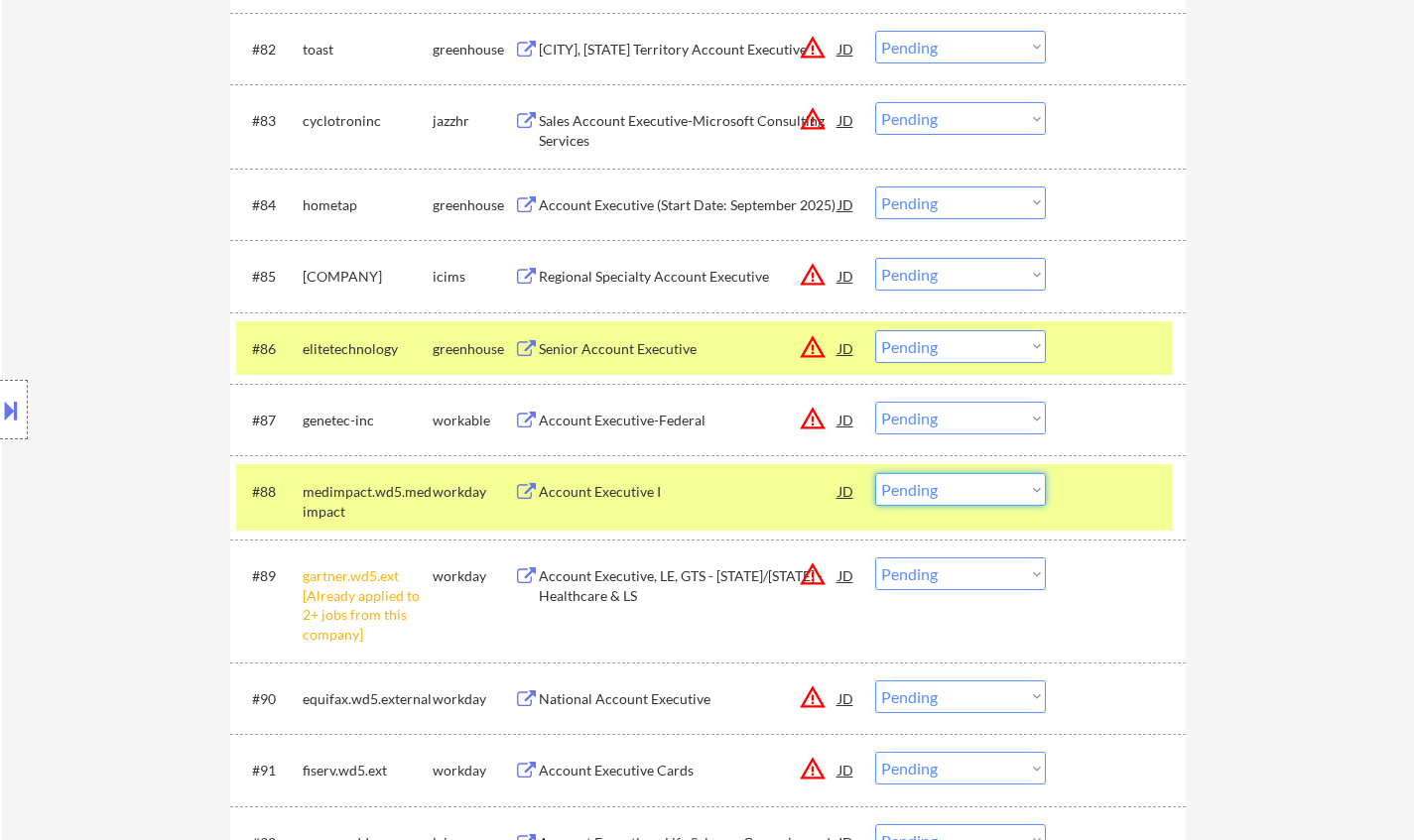click on "Choose an option... Pending Applied Excluded (Questions) Excluded (Expired) Excluded (Location) Excluded (Bad Match) Excluded (Blocklist) Excluded (Salary) Excluded (Other)" at bounding box center (961, 489) 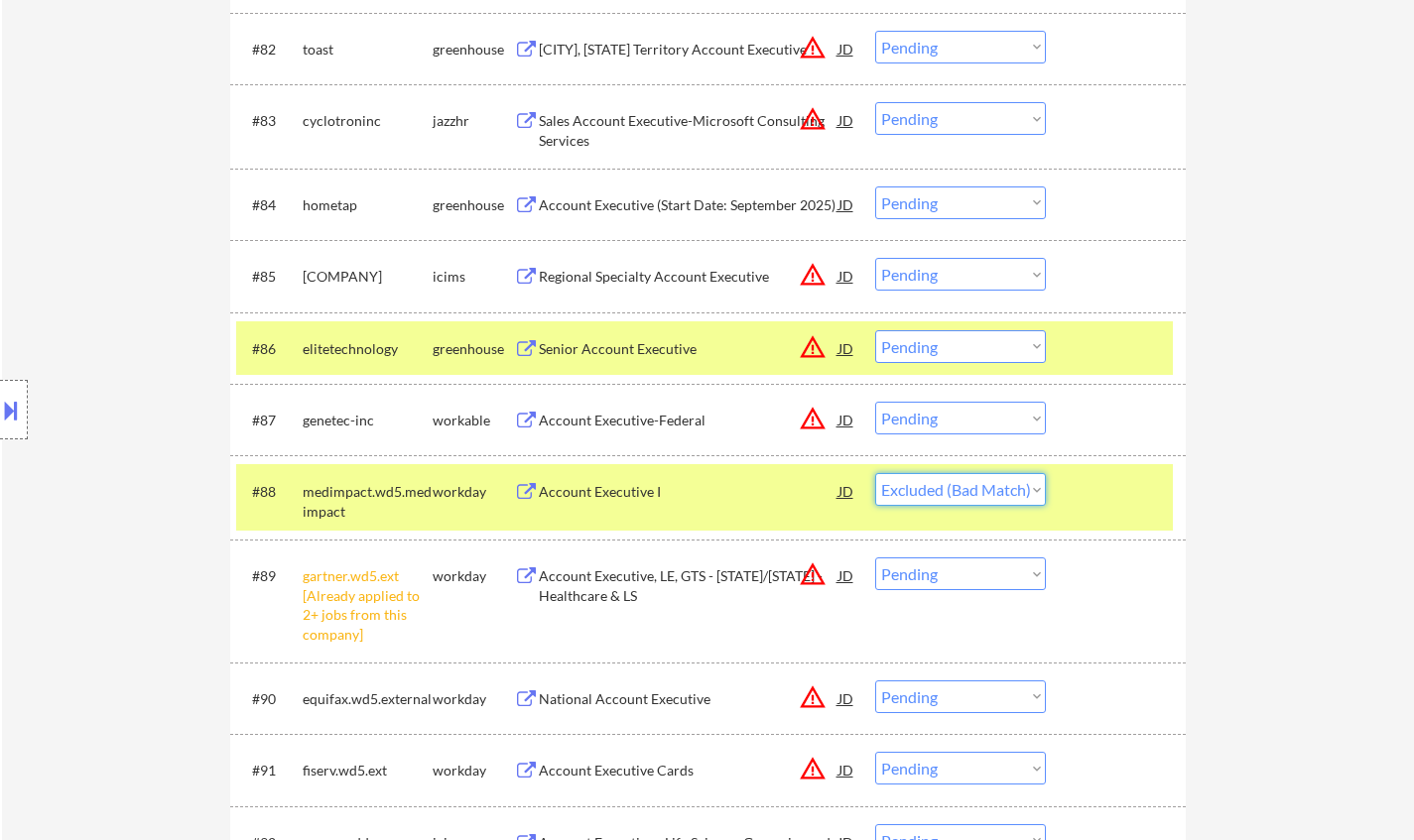 click on "Choose an option... Pending Applied Excluded (Questions) Excluded (Expired) Excluded (Location) Excluded (Bad Match) Excluded (Blocklist) Excluded (Salary) Excluded (Other)" at bounding box center [961, 489] 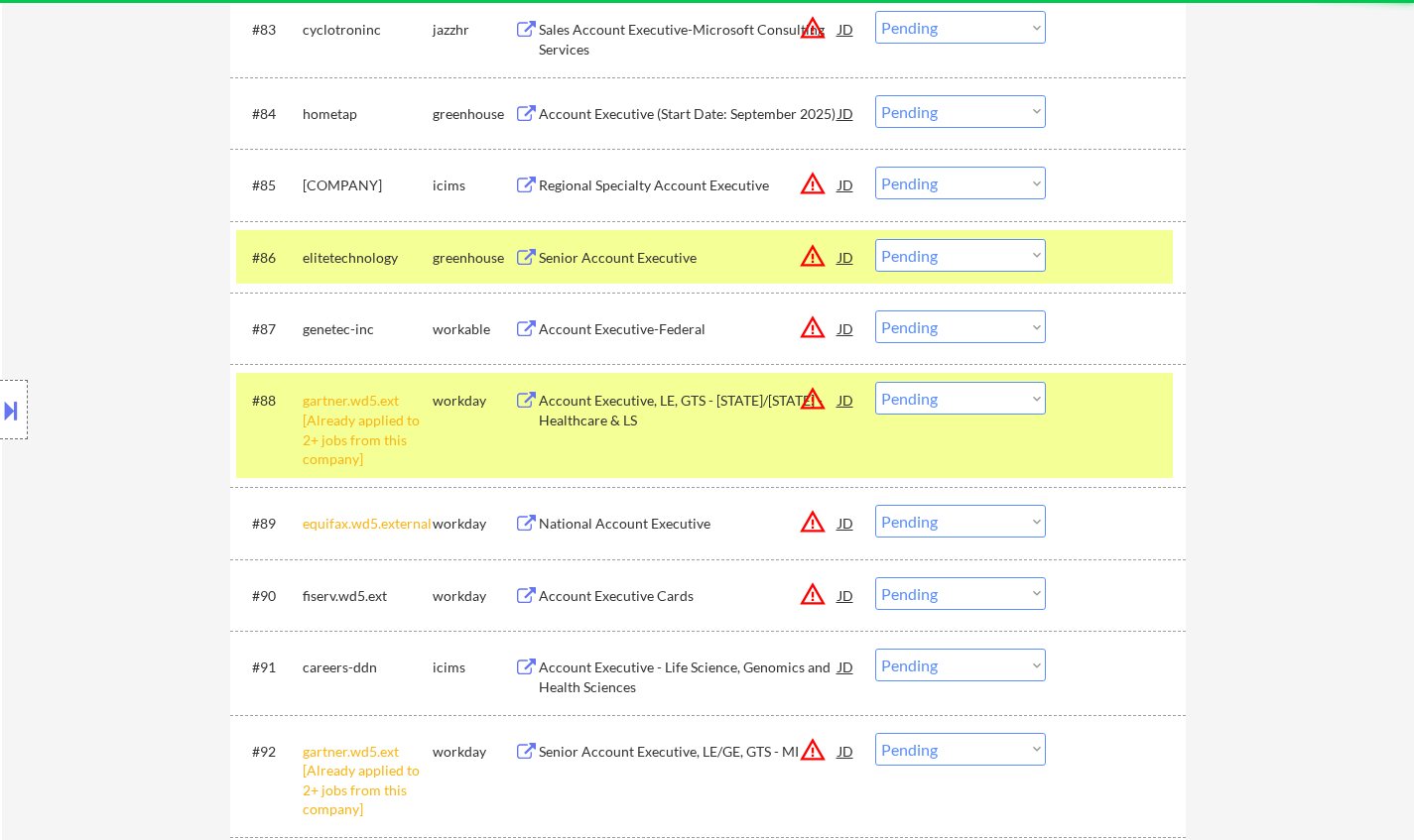 scroll, scrollTop: 7140, scrollLeft: 0, axis: vertical 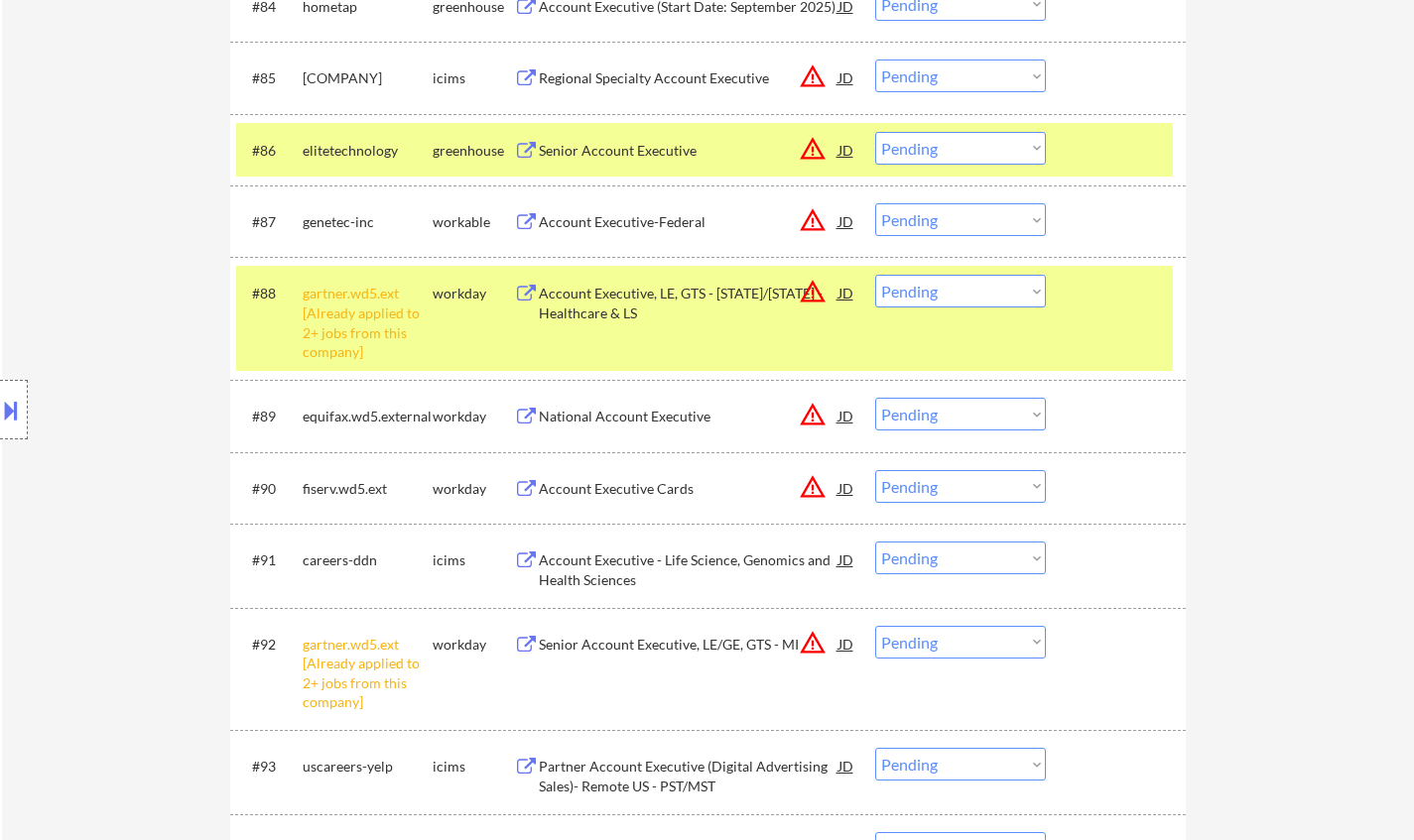 click on "Choose an option... Pending Applied Excluded (Questions) Excluded (Expired) Excluded (Location) Excluded (Bad Match) Excluded (Blocklist) Excluded (Salary) Excluded (Other)" at bounding box center (961, 291) 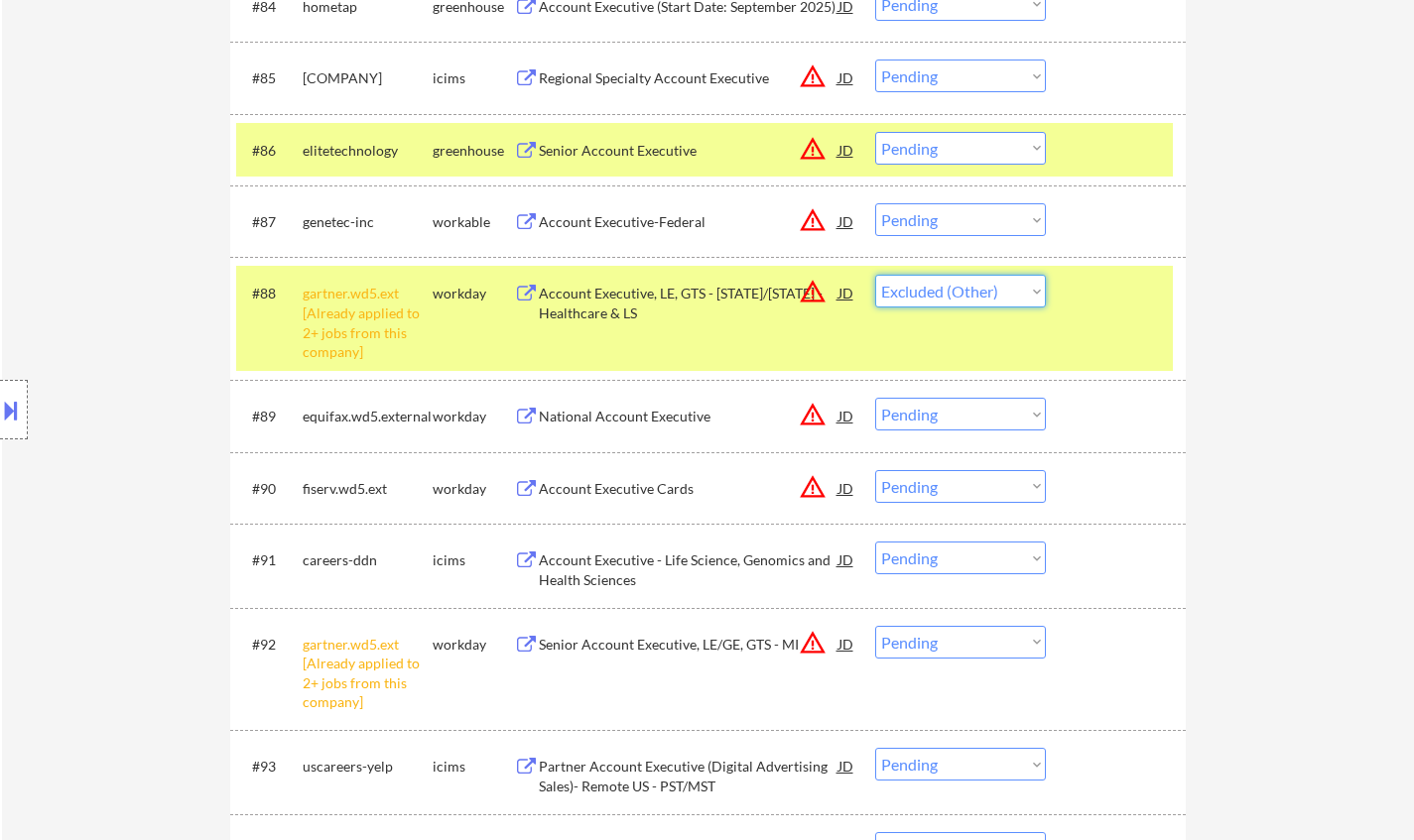 click on "Choose an option... Pending Applied Excluded (Questions) Excluded (Expired) Excluded (Location) Excluded (Bad Match) Excluded (Blocklist) Excluded (Salary) Excluded (Other)" at bounding box center [961, 291] 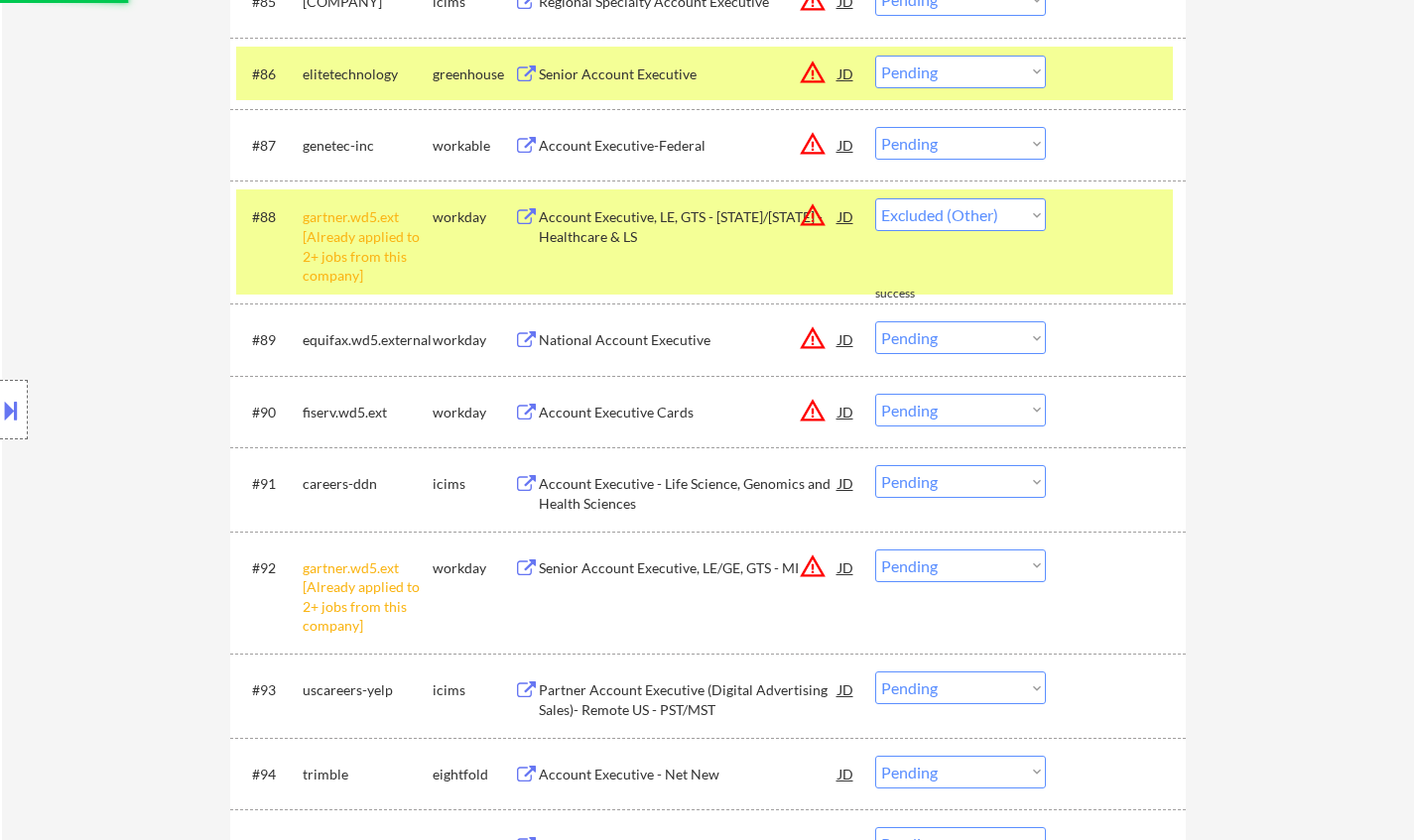 scroll, scrollTop: 7240, scrollLeft: 0, axis: vertical 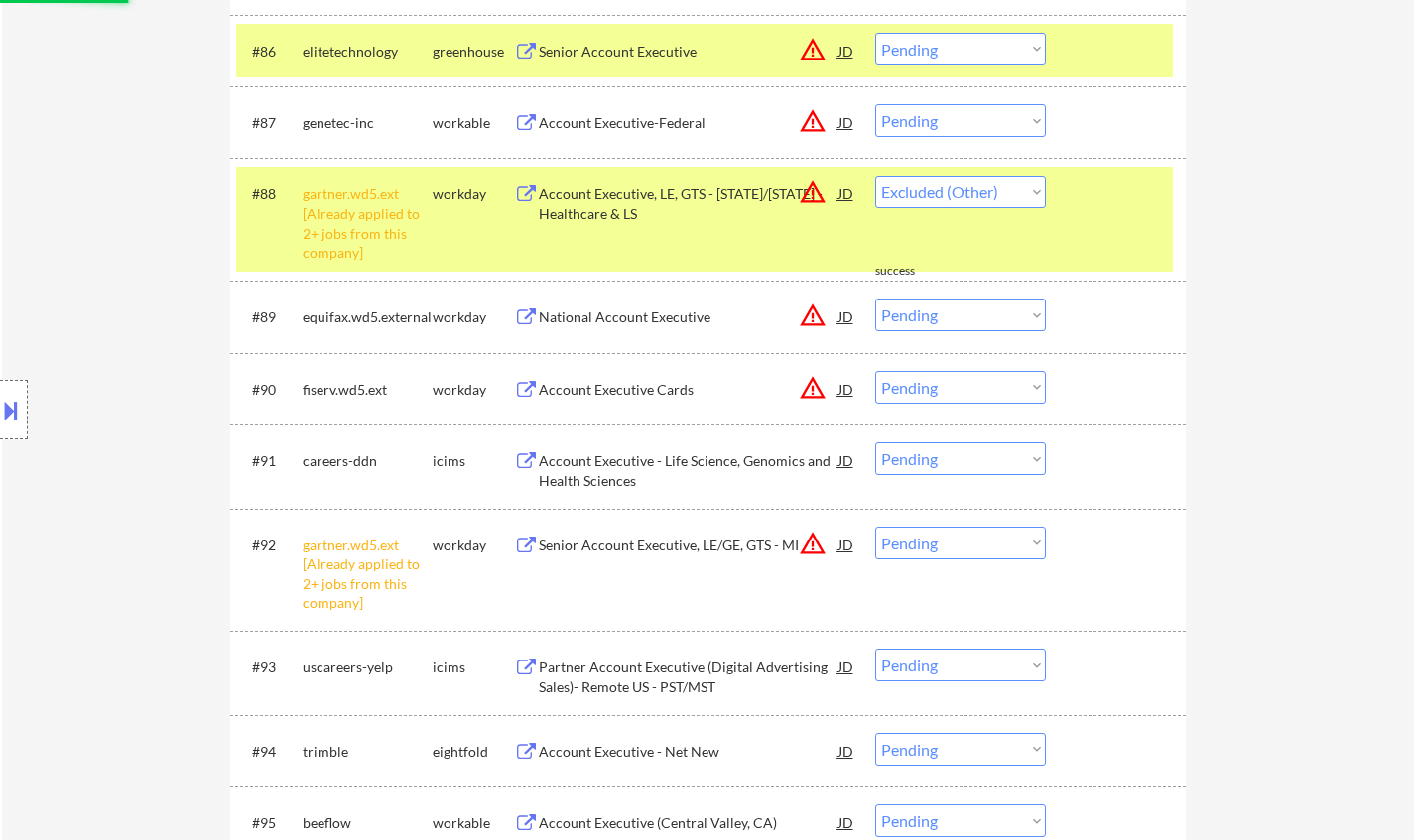 select on ""pending"" 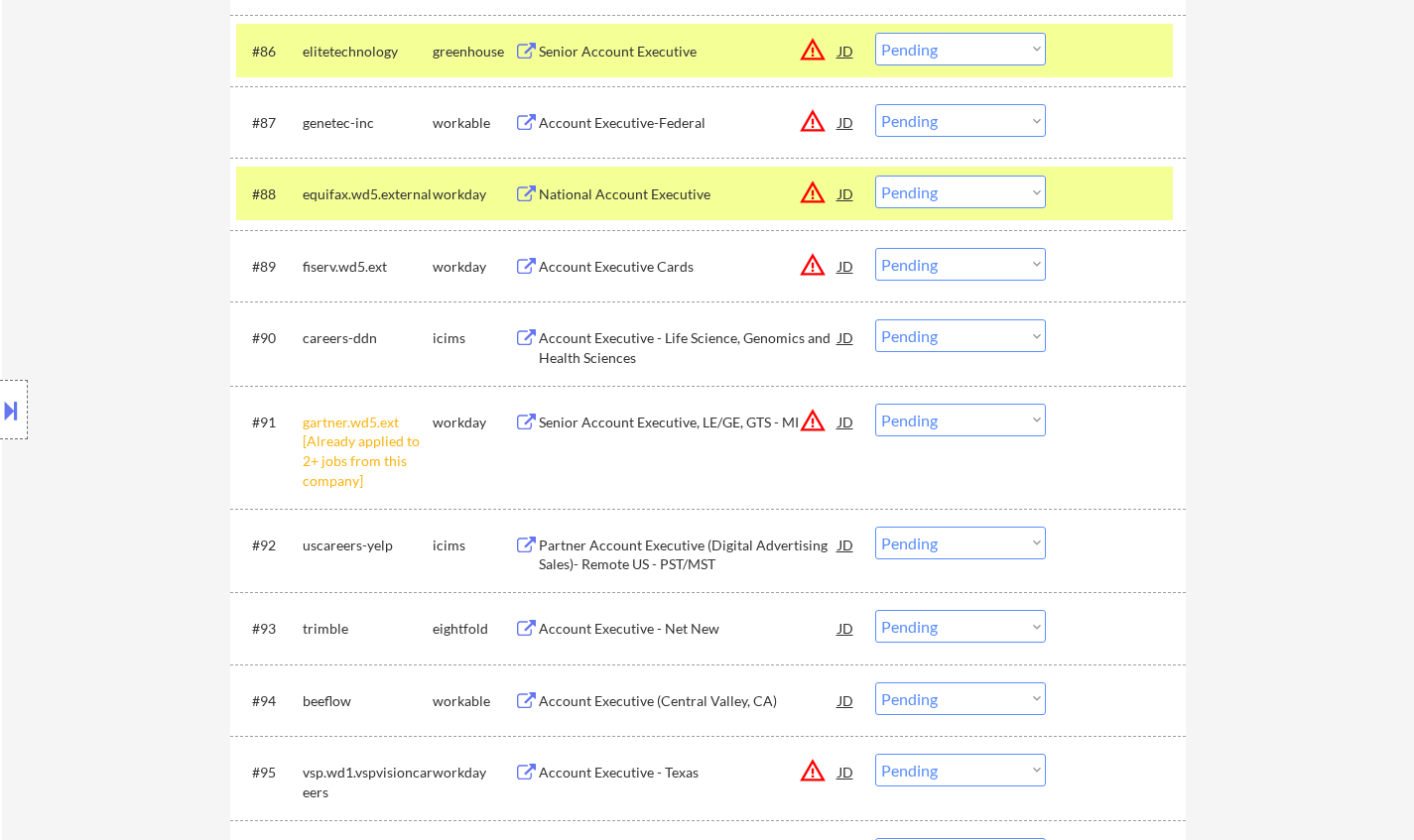 click on "Choose an option... Pending Applied Excluded (Questions) Excluded (Expired) Excluded (Location) Excluded (Bad Match) Excluded (Blocklist) Excluded (Salary) Excluded (Other)" at bounding box center [961, 420] 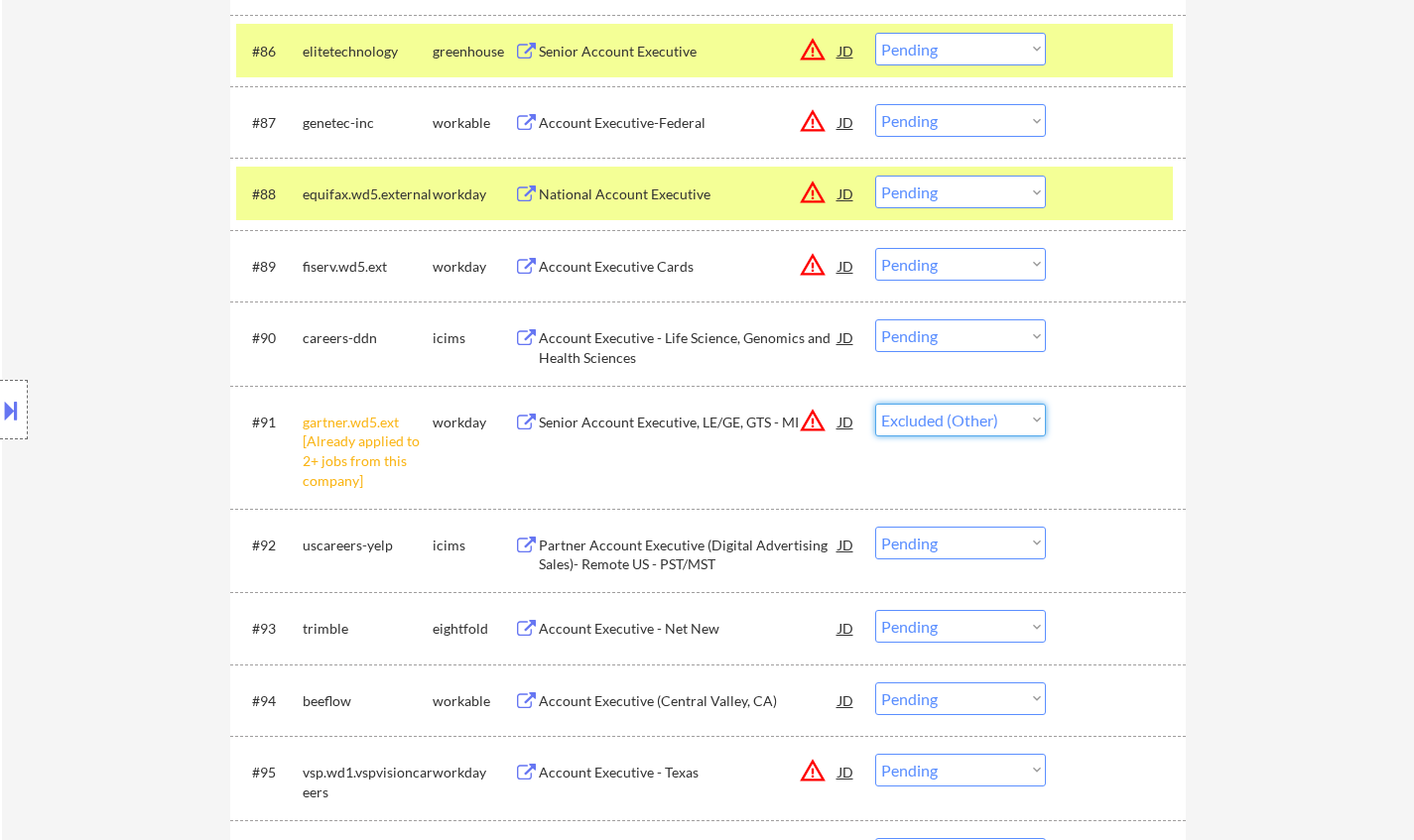 click on "Choose an option... Pending Applied Excluded (Questions) Excluded (Expired) Excluded (Location) Excluded (Bad Match) Excluded (Blocklist) Excluded (Salary) Excluded (Other)" at bounding box center [961, 420] 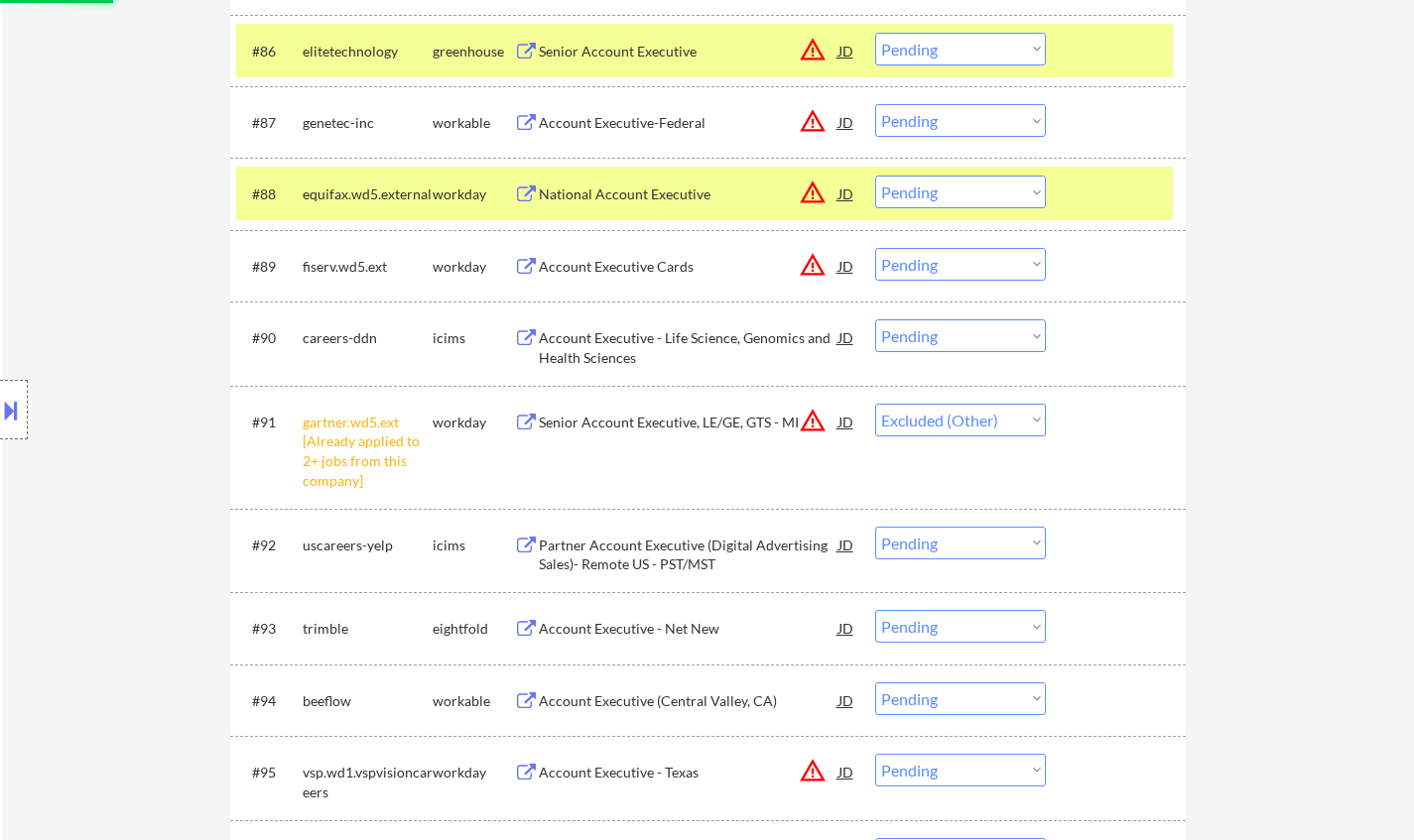 scroll, scrollTop: 7636, scrollLeft: 0, axis: vertical 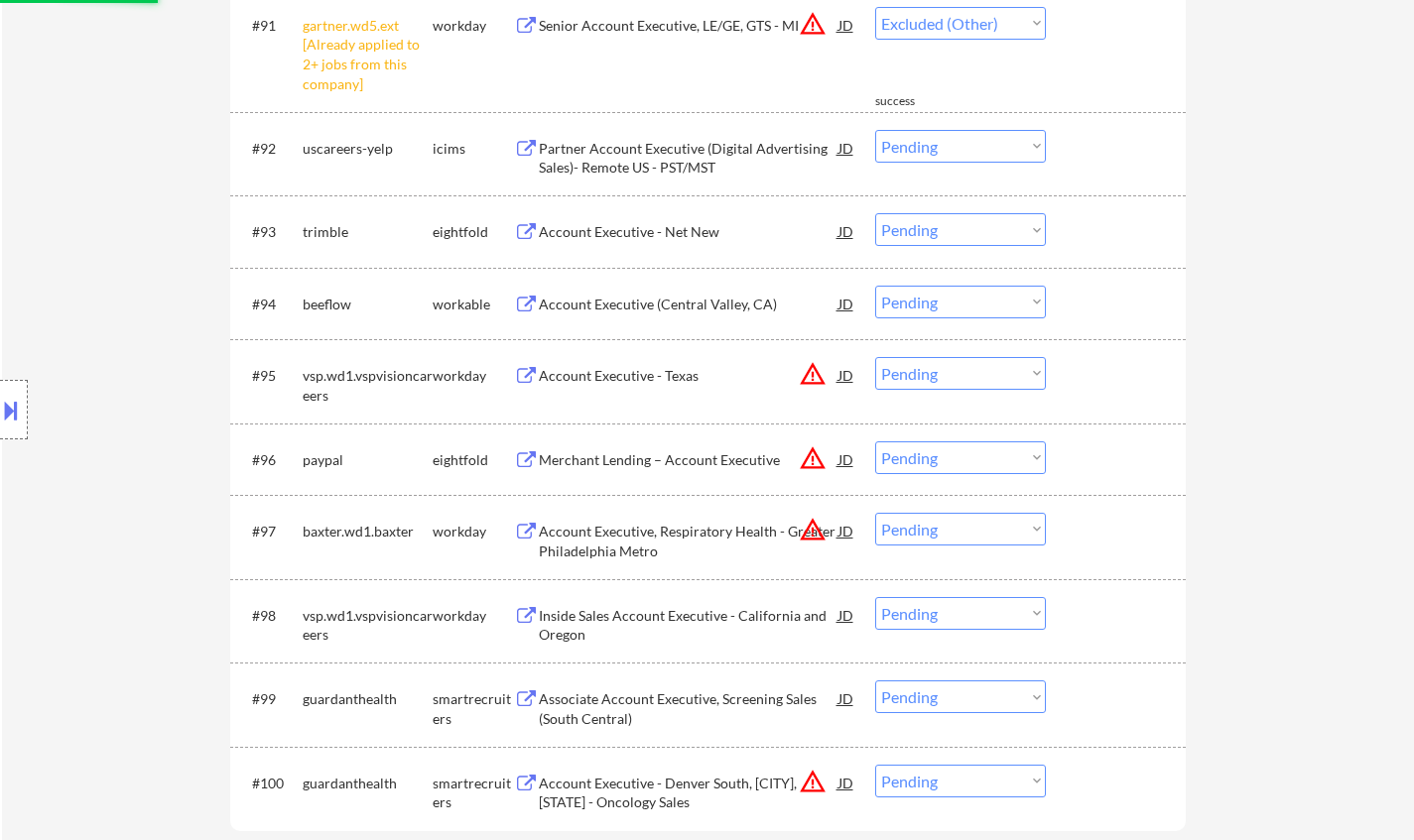 select on ""pending"" 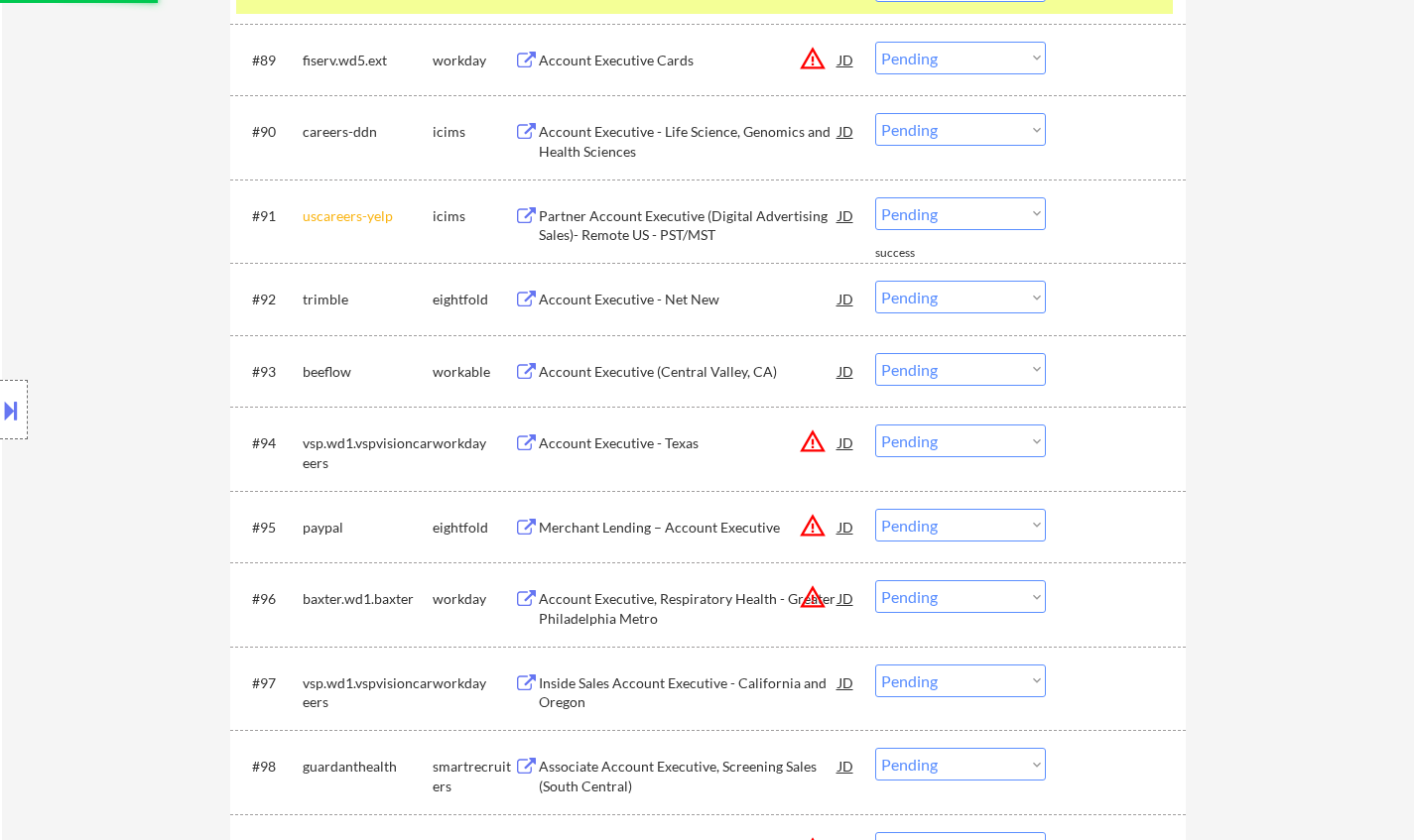 scroll, scrollTop: 7438, scrollLeft: 0, axis: vertical 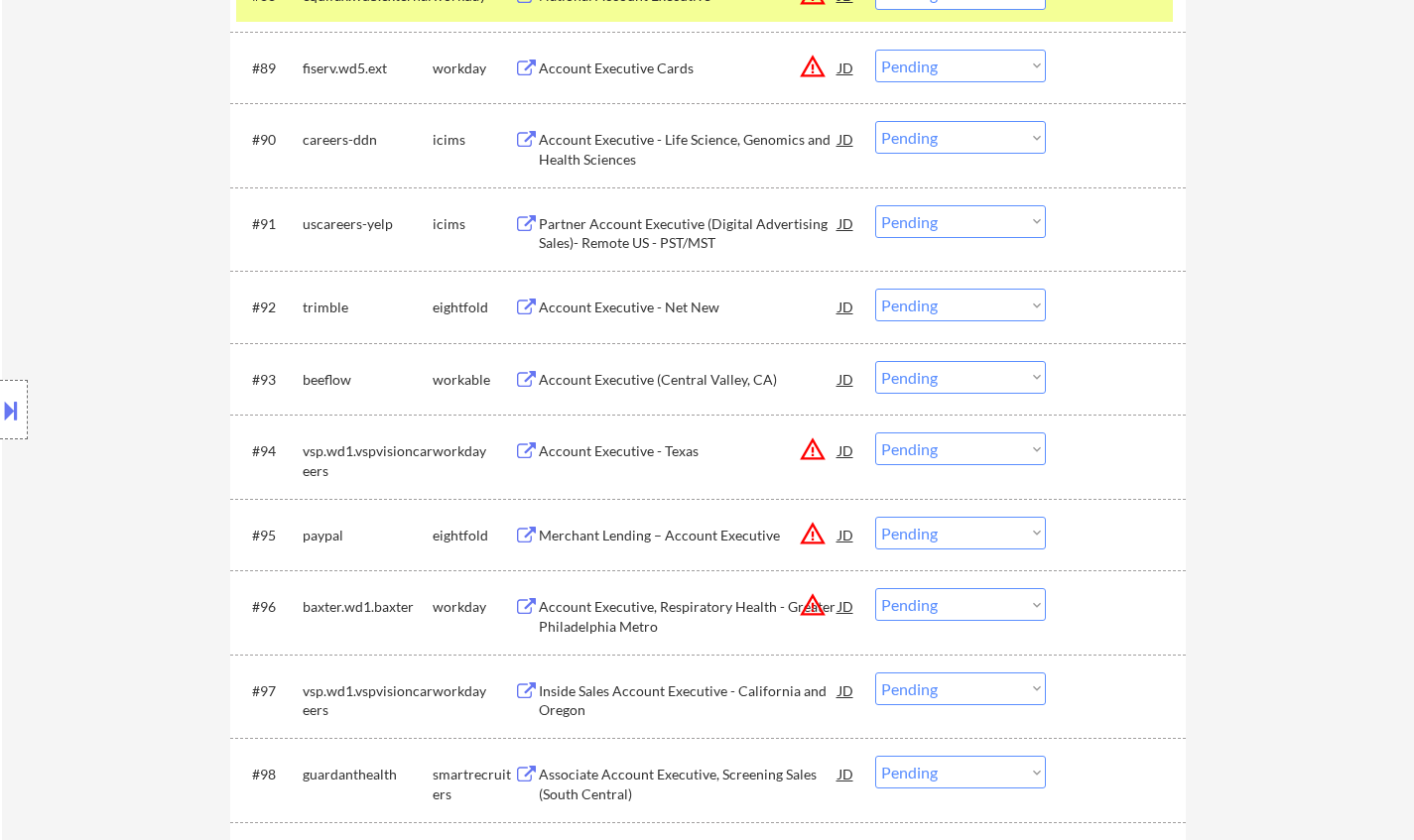 click on "Account Executive - Net New" at bounding box center (689, 307) 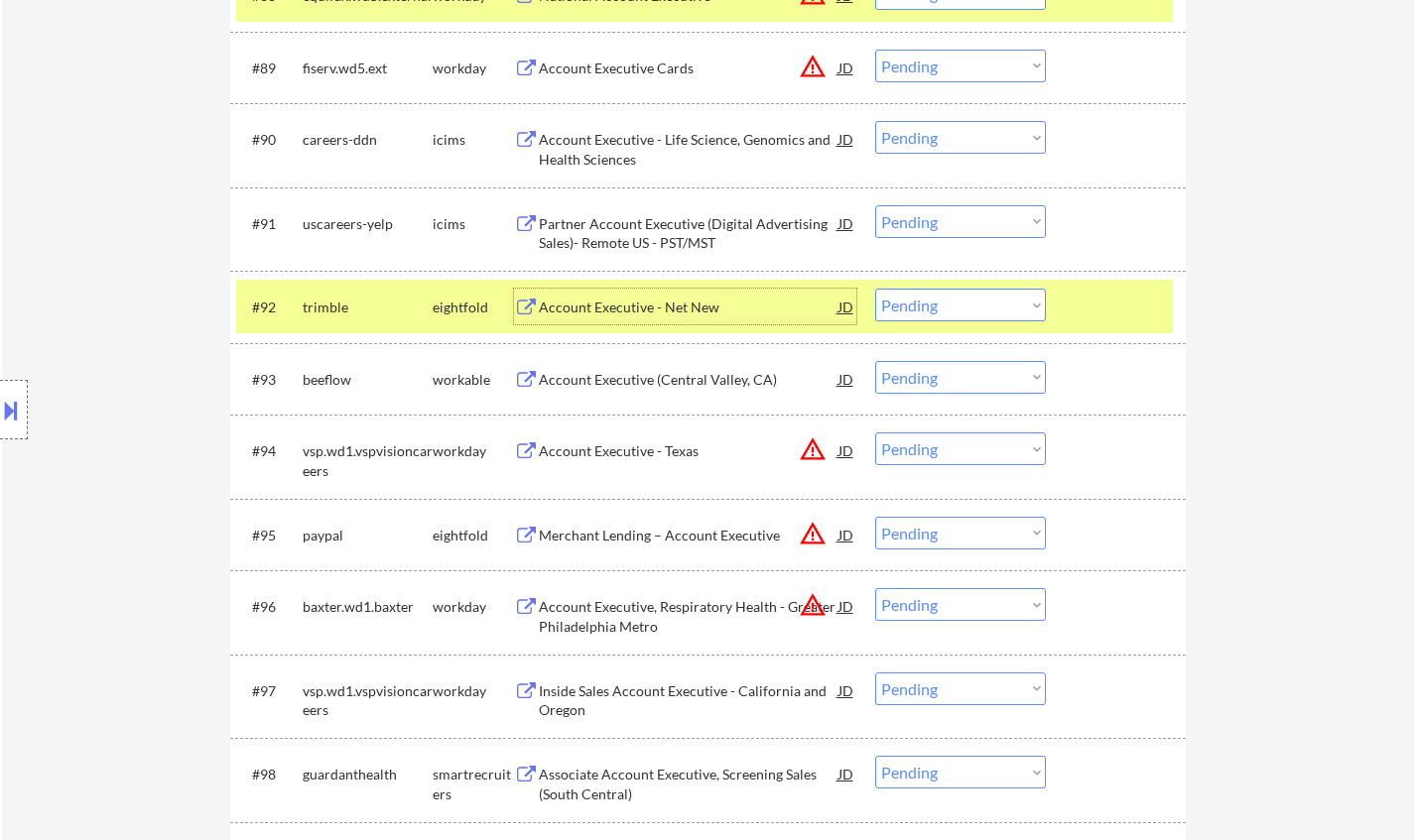 click on "Choose an option... Pending Applied Excluded (Questions) Excluded (Expired) Excluded (Location) Excluded (Bad Match) Excluded (Blocklist) Excluded (Salary) Excluded (Other)" at bounding box center [961, 304] 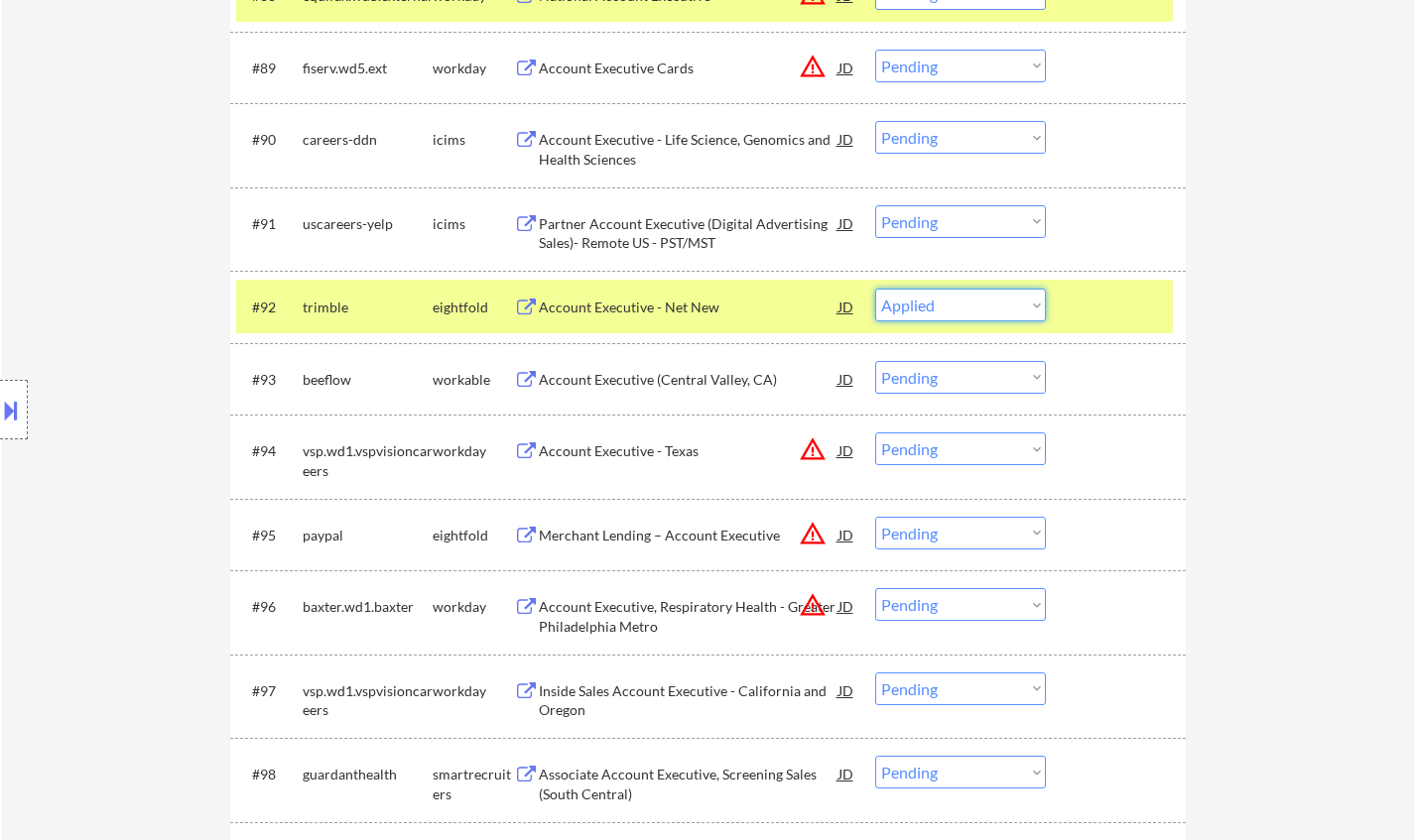 click on "Choose an option... Pending Applied Excluded (Questions) Excluded (Expired) Excluded (Location) Excluded (Bad Match) Excluded (Blocklist) Excluded (Salary) Excluded (Other)" at bounding box center [961, 304] 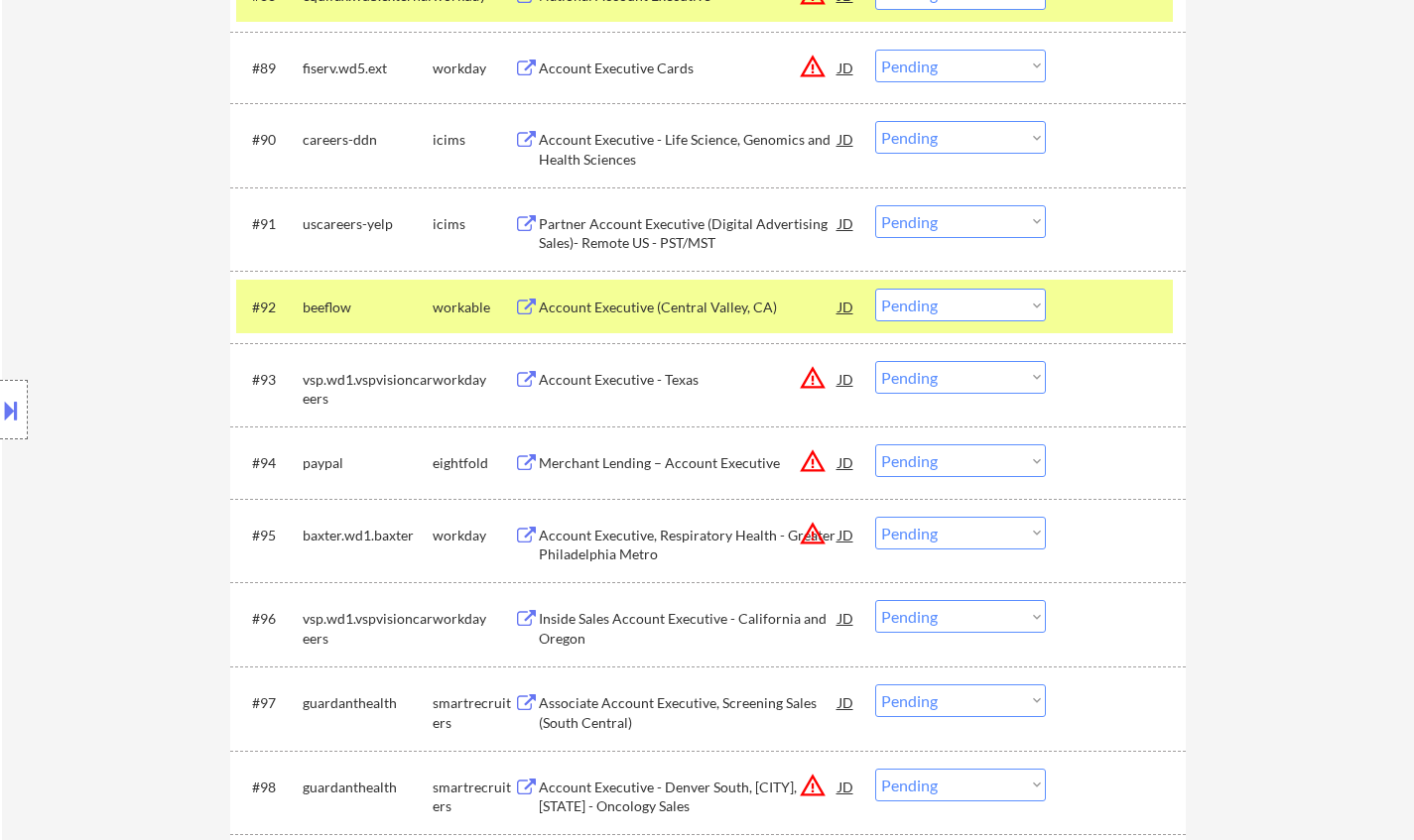 click on "Account Executive (Central Valley, CA)" at bounding box center (689, 307) 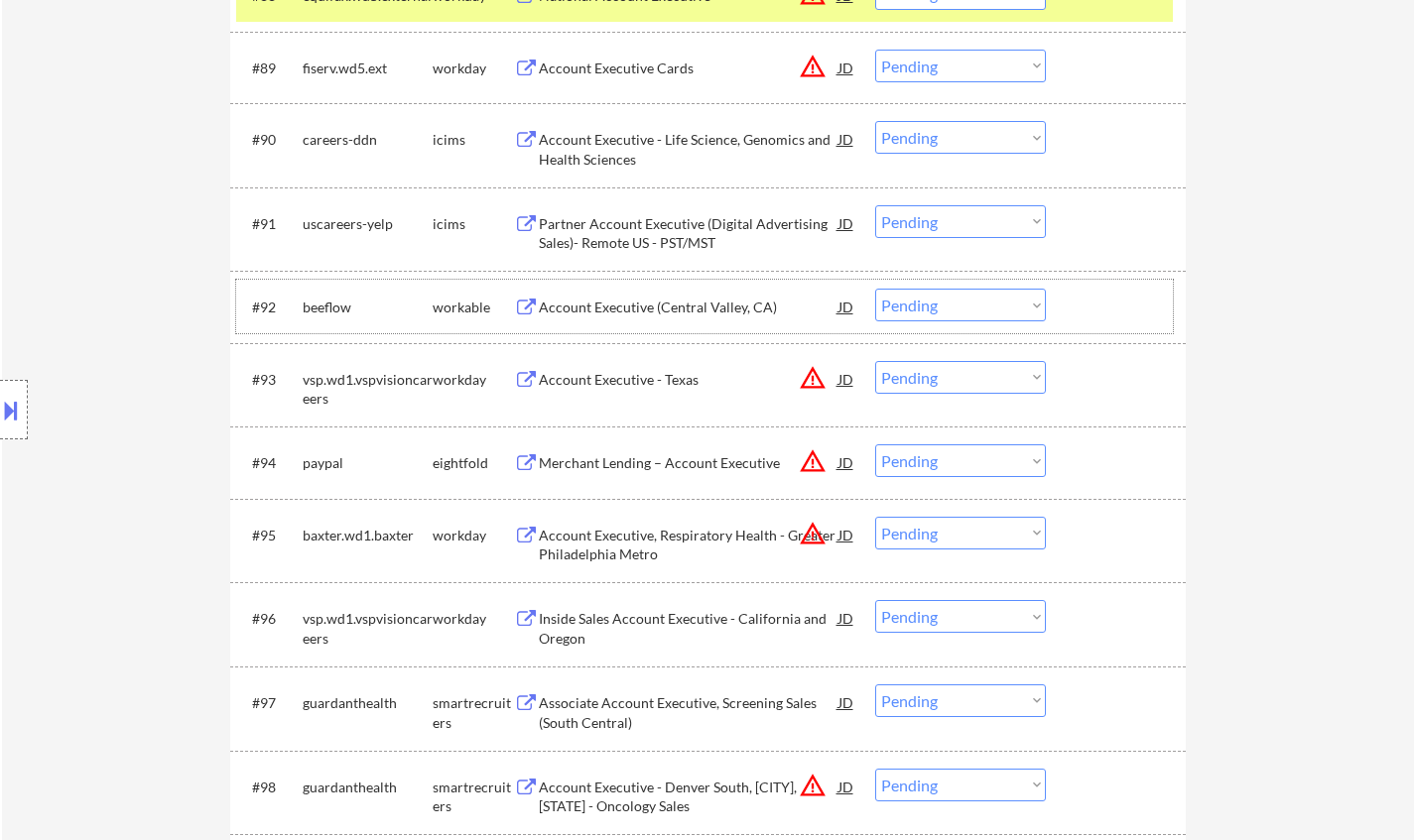 click on "#92 beeflow workable Account Executive (Central Valley, CA) JD warning_amber Choose an option... Pending Applied Excluded (Questions) Excluded (Expired) Excluded (Location) Excluded (Bad Match) Excluded (Blocklist) Excluded (Salary) Excluded (Other)" at bounding box center (705, 306) 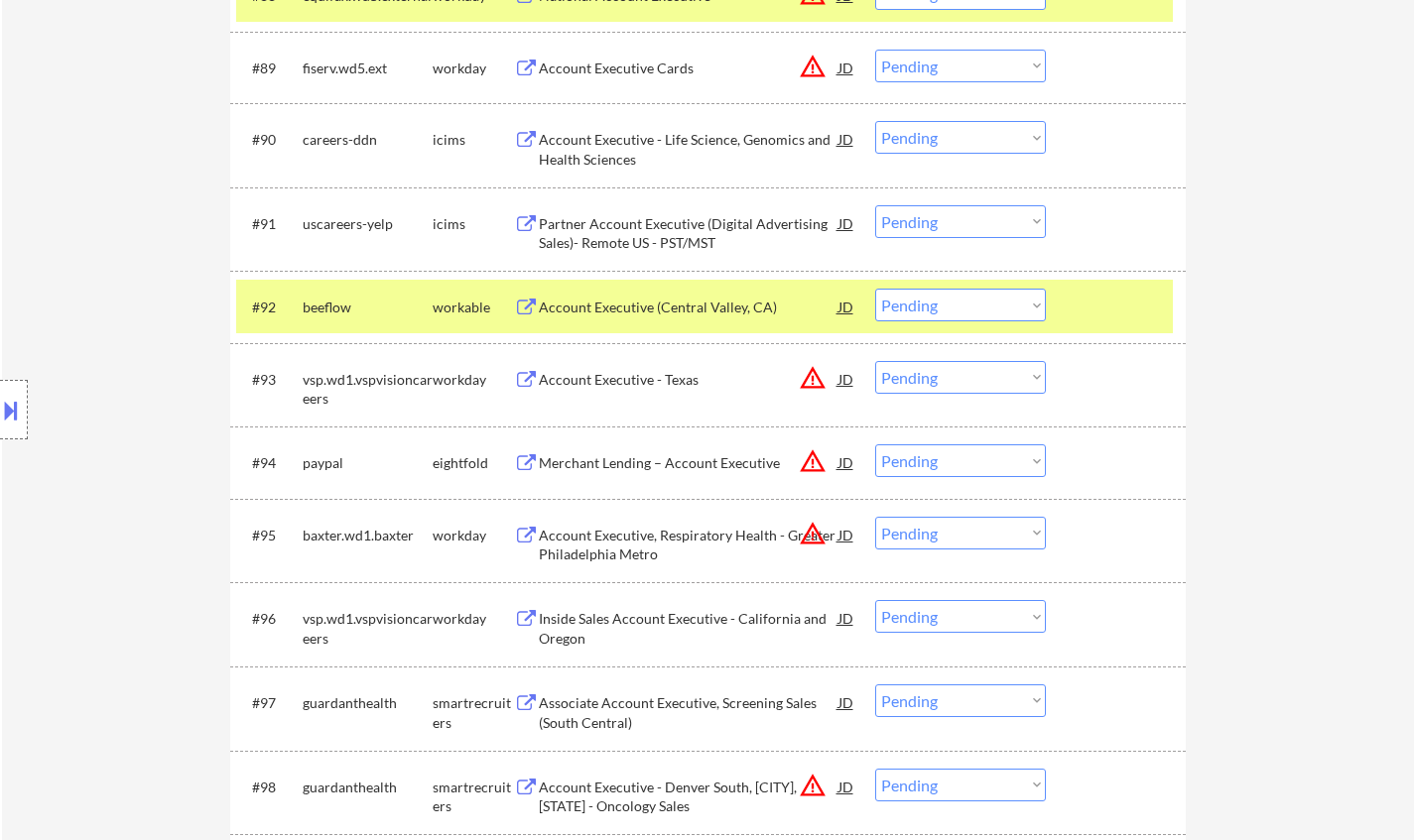 click on "Choose an option... Pending Applied Excluded (Questions) Excluded (Expired) Excluded (Location) Excluded (Bad Match) Excluded (Blocklist) Excluded (Salary) Excluded (Other)" at bounding box center [961, 304] 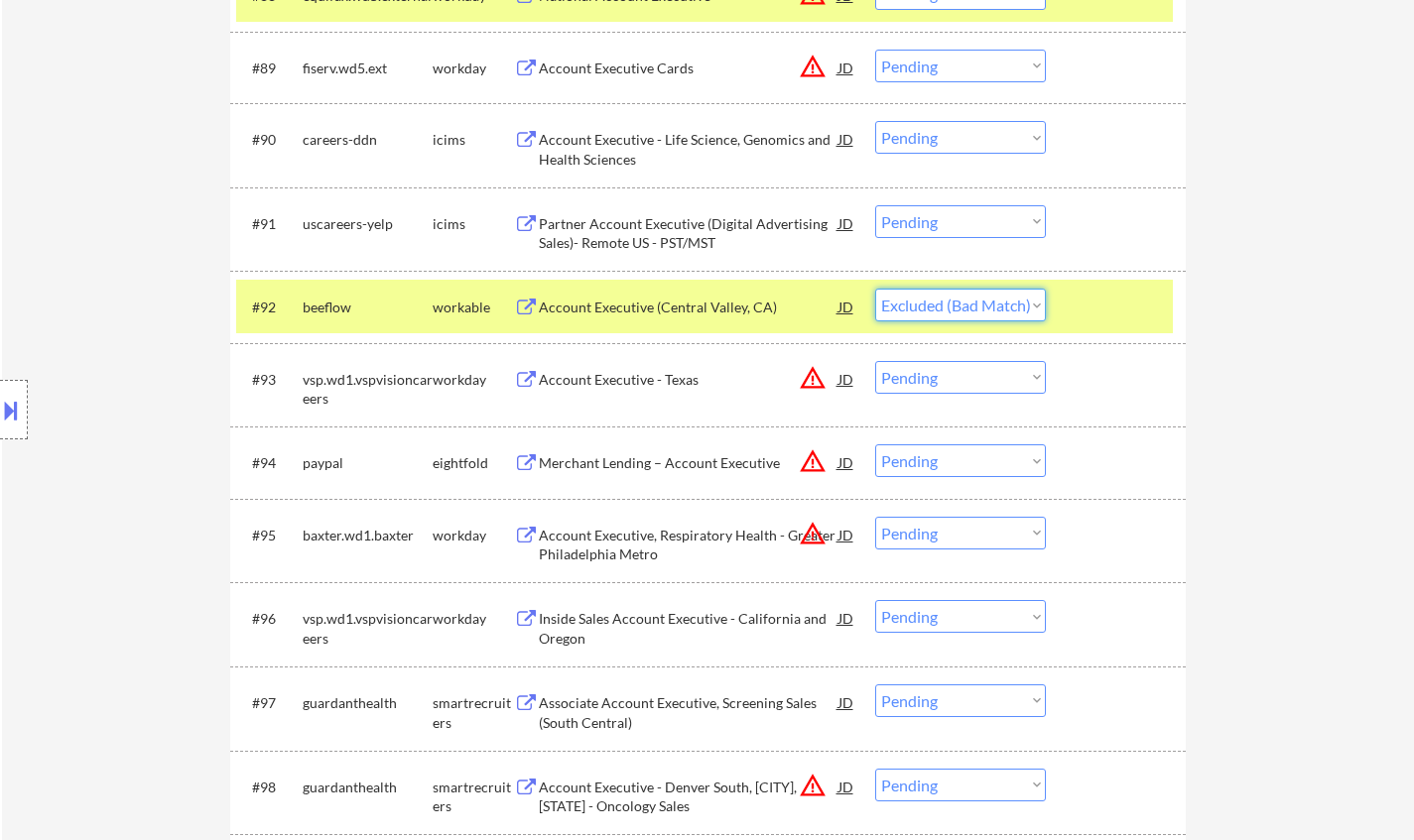 click on "Choose an option... Pending Applied Excluded (Questions) Excluded (Expired) Excluded (Location) Excluded (Bad Match) Excluded (Blocklist) Excluded (Salary) Excluded (Other)" at bounding box center [961, 304] 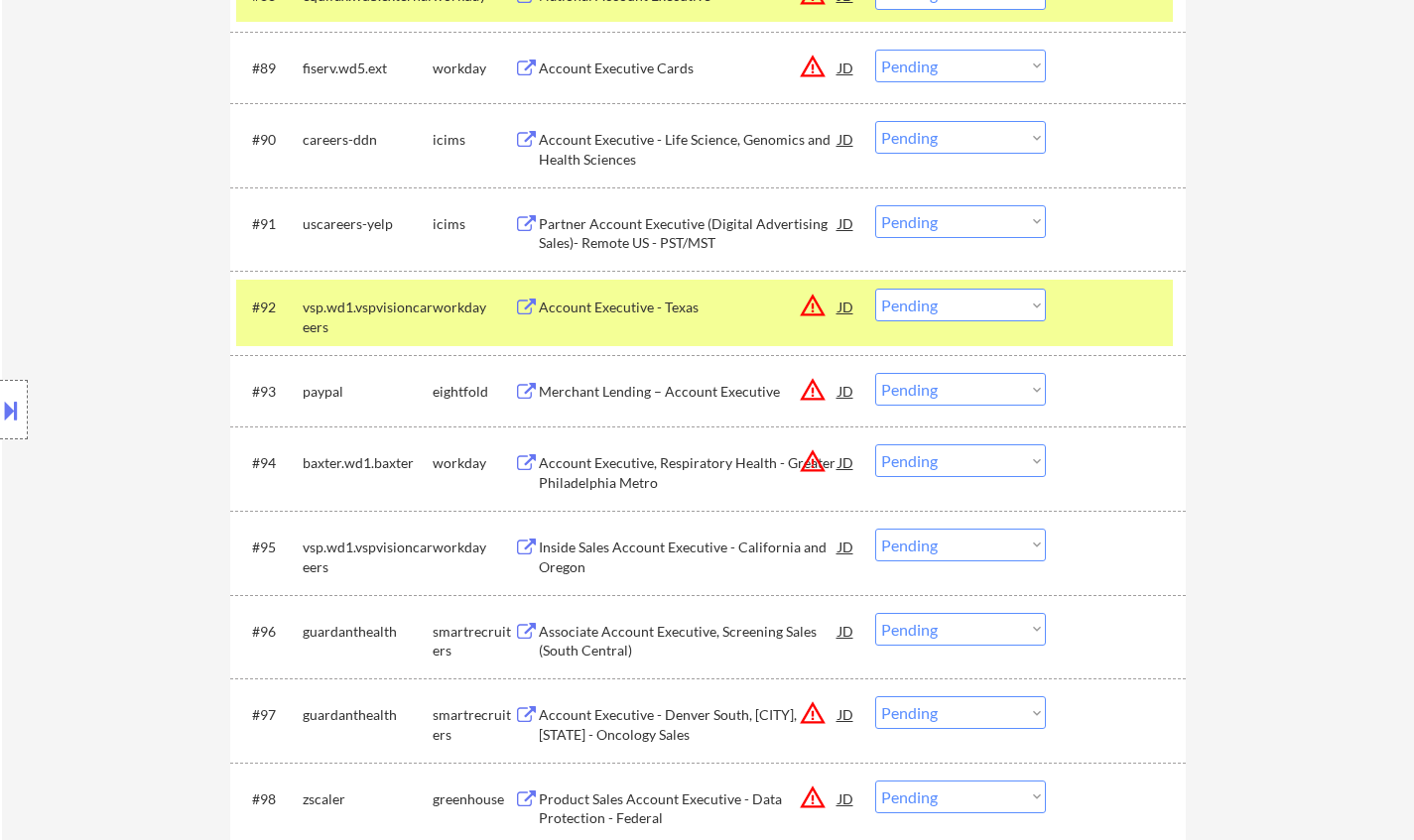 click on "Choose an option... Pending Applied Excluded (Questions) Excluded (Expired) Excluded (Location) Excluded (Bad Match) Excluded (Blocklist) Excluded (Salary) Excluded (Other)" at bounding box center (961, 304) 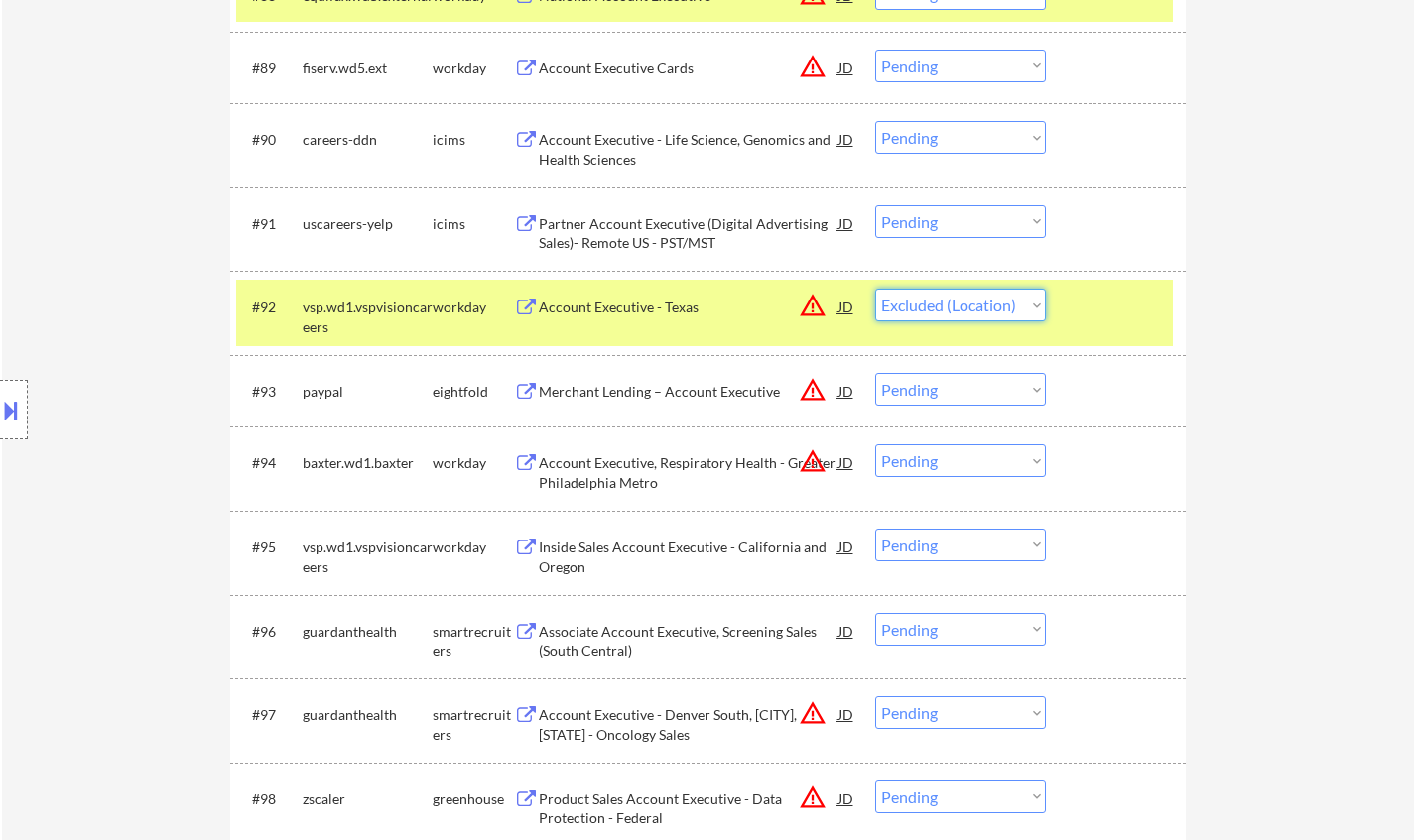 click on "Choose an option... Pending Applied Excluded (Questions) Excluded (Expired) Excluded (Location) Excluded (Bad Match) Excluded (Blocklist) Excluded (Salary) Excluded (Other)" at bounding box center (961, 304) 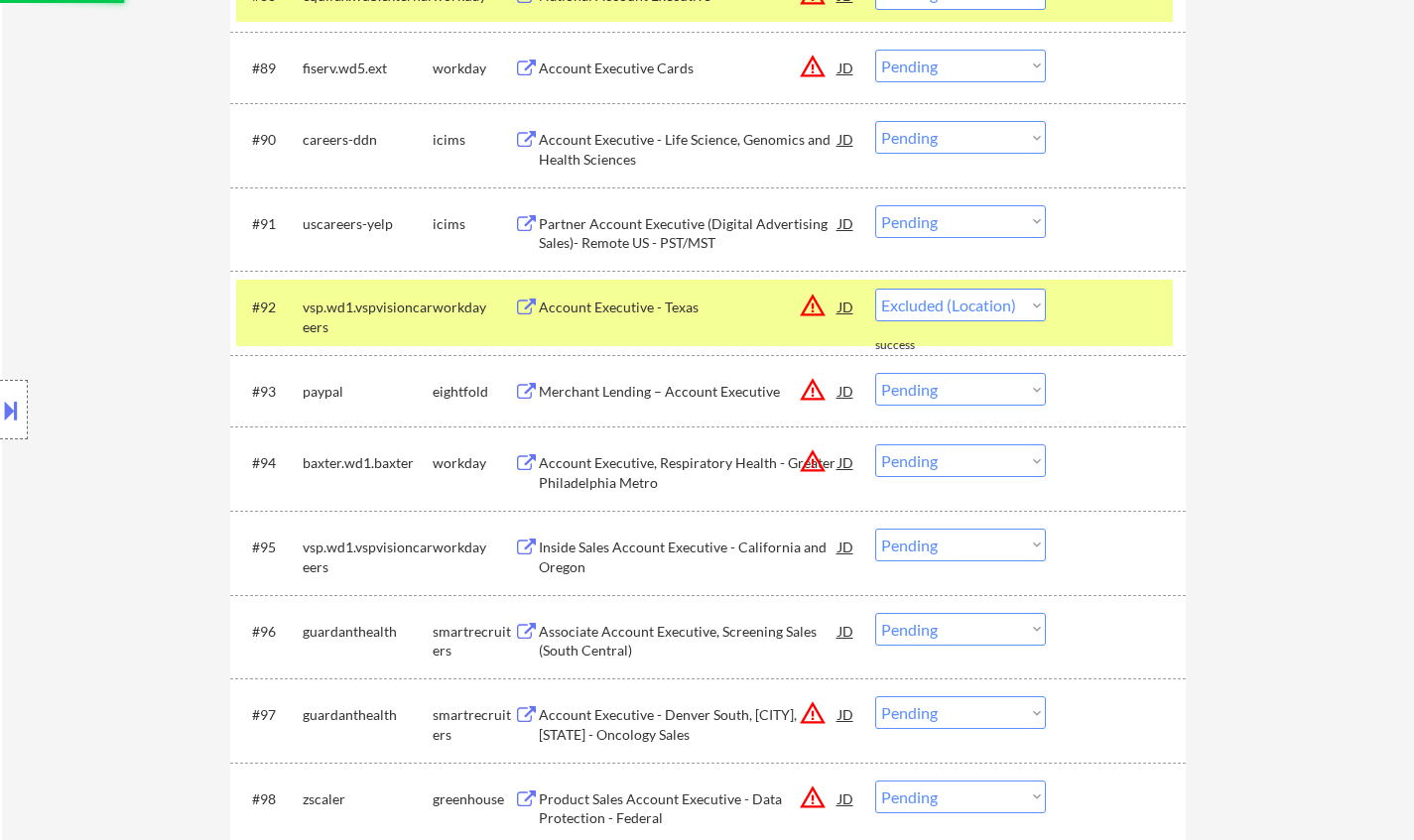 select on ""pending"" 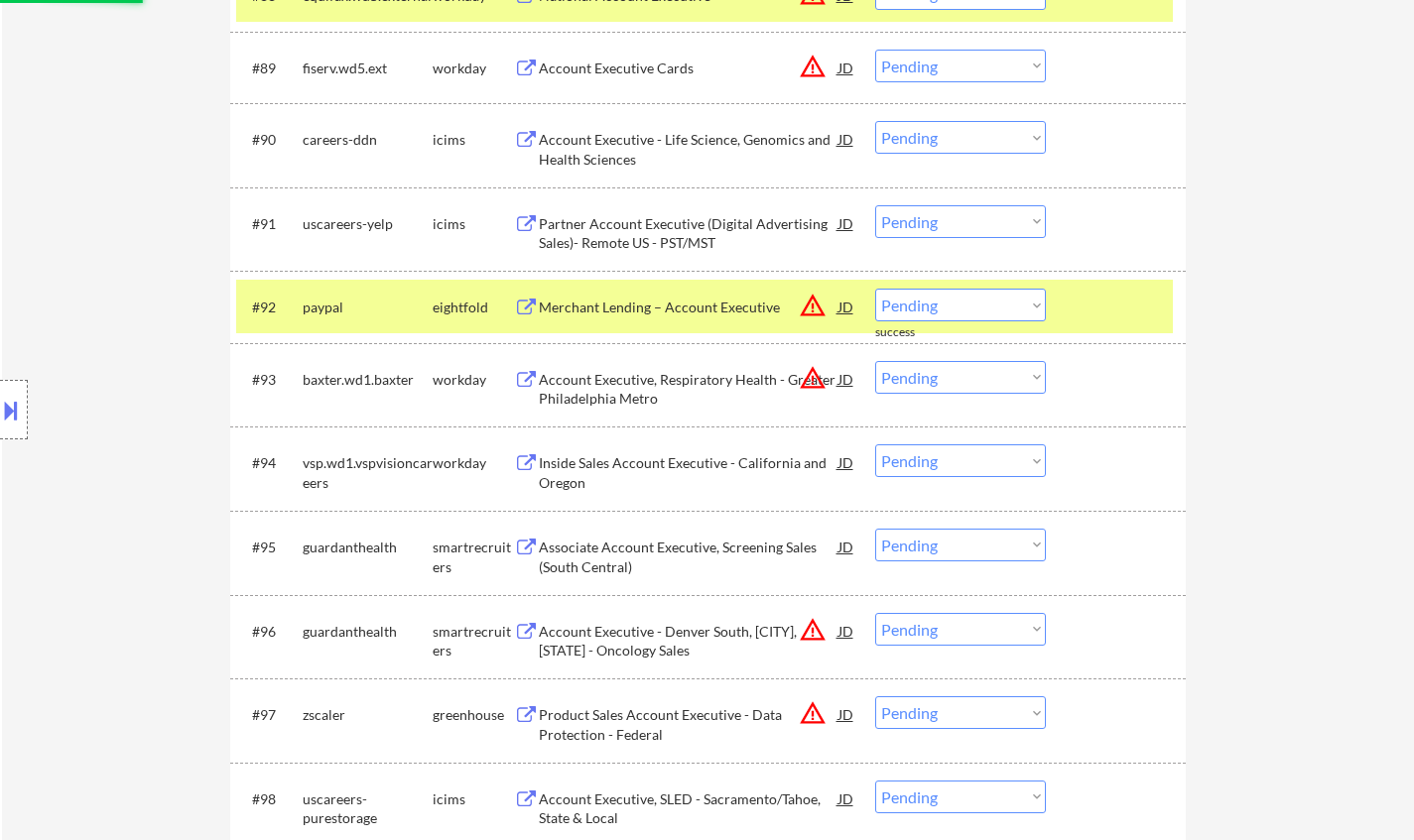 click on "Choose an option... Pending Applied Excluded (Questions) Excluded (Expired) Excluded (Location) Excluded (Bad Match) Excluded (Blocklist) Excluded (Salary) Excluded (Other)" at bounding box center [961, 377] 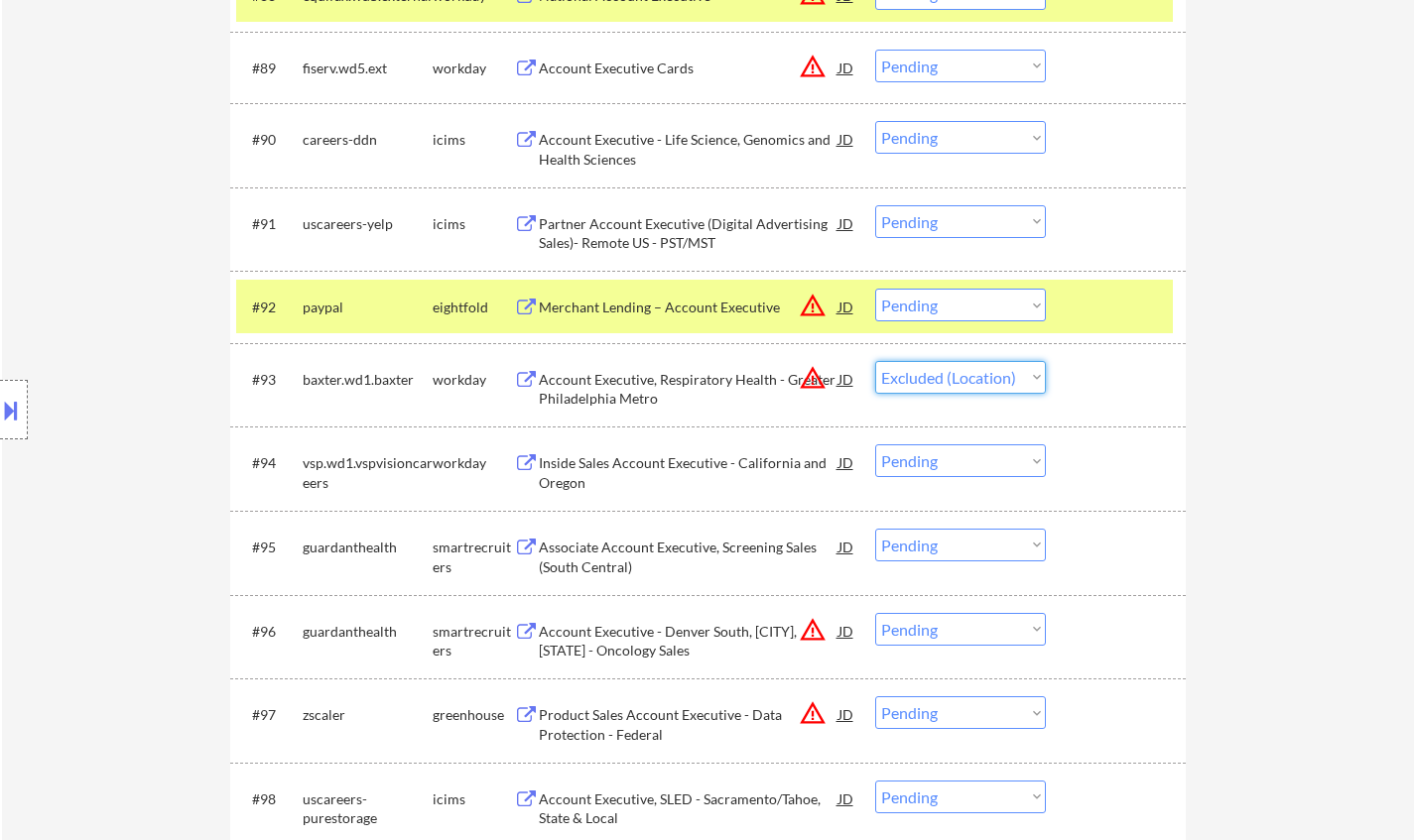 click on "Choose an option... Pending Applied Excluded (Questions) Excluded (Expired) Excluded (Location) Excluded (Bad Match) Excluded (Blocklist) Excluded (Salary) Excluded (Other)" at bounding box center (961, 377) 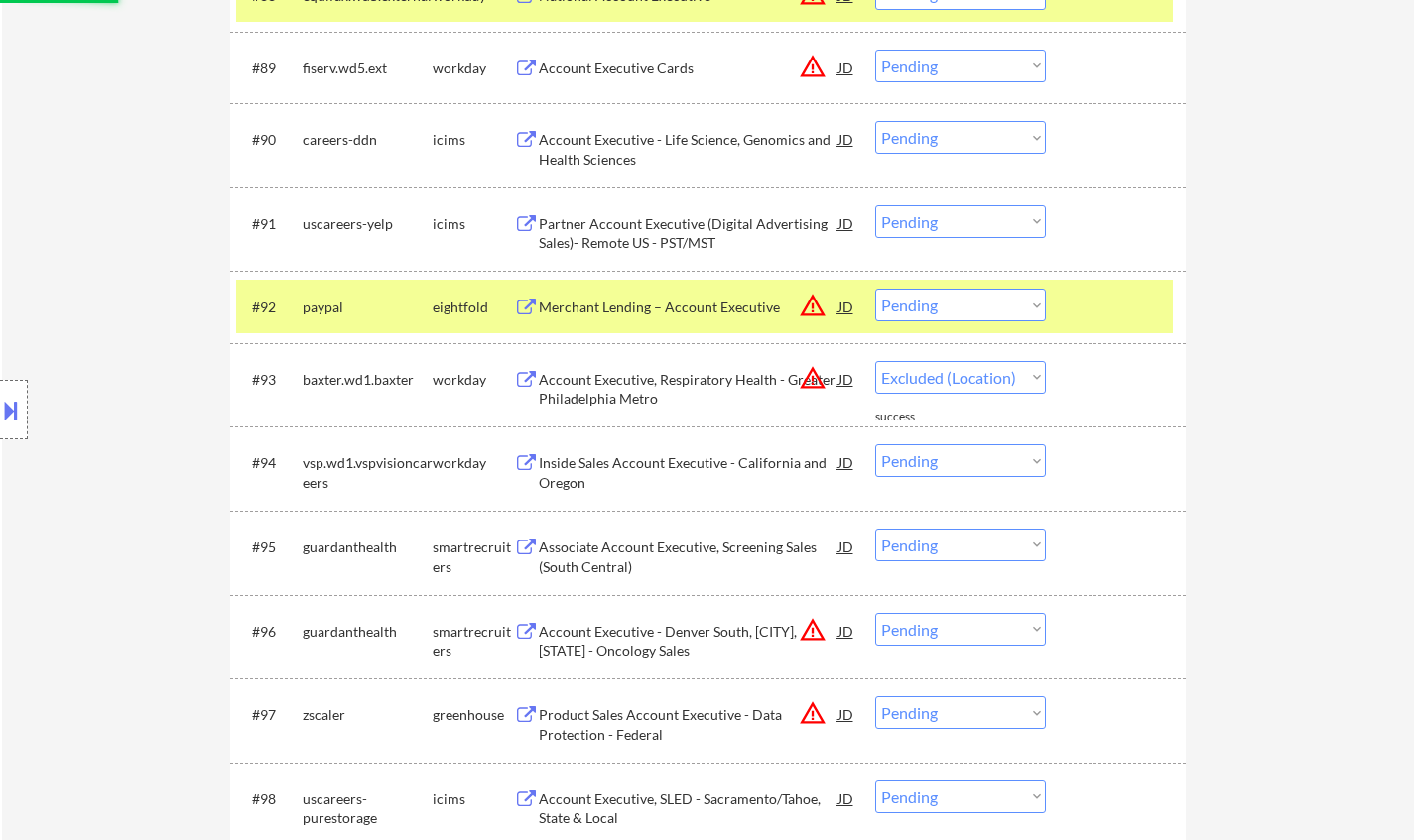 select on ""pending"" 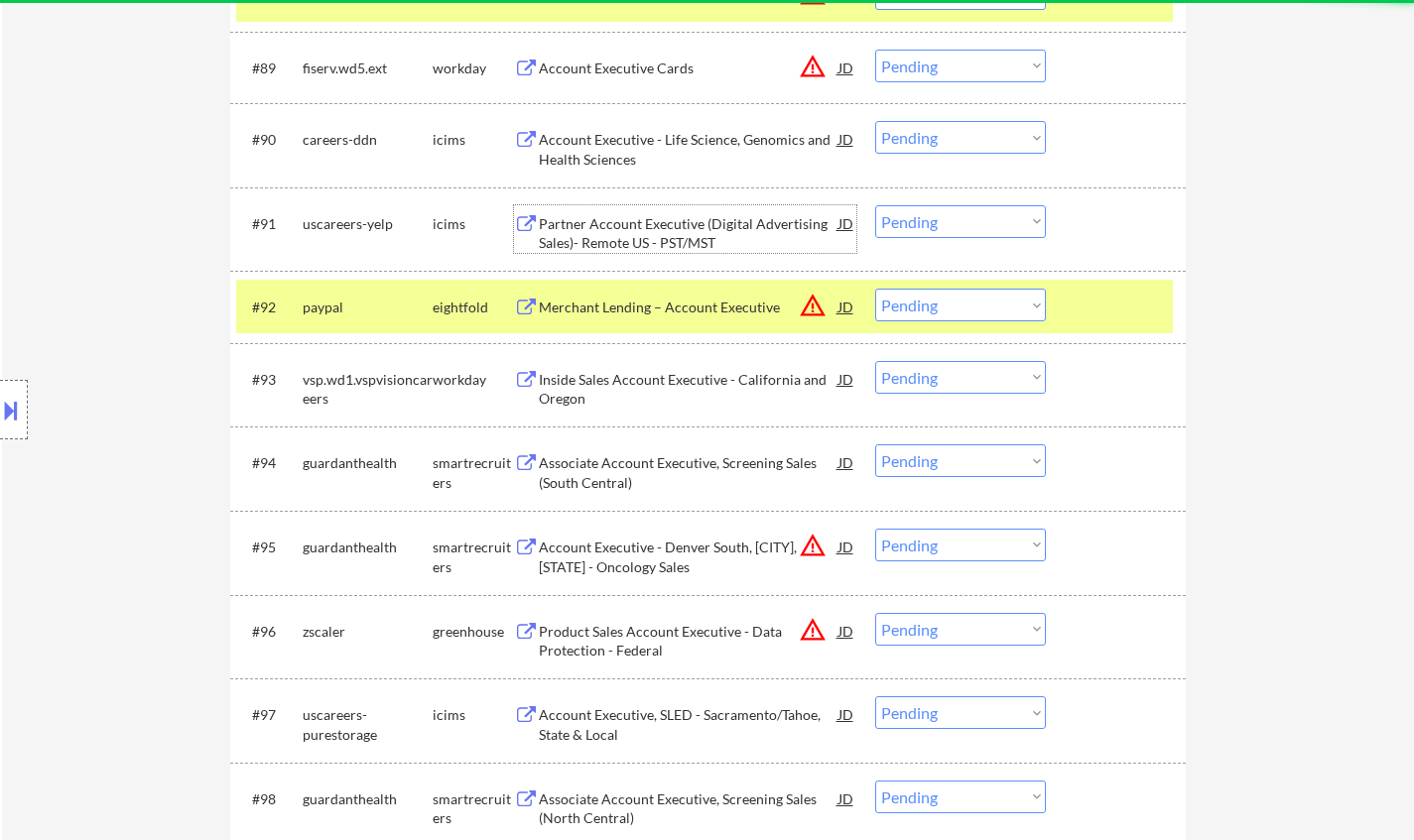 click on "Partner Account Executive (Digital Advertising Sales)- Remote US - PST/MST" at bounding box center [689, 233] 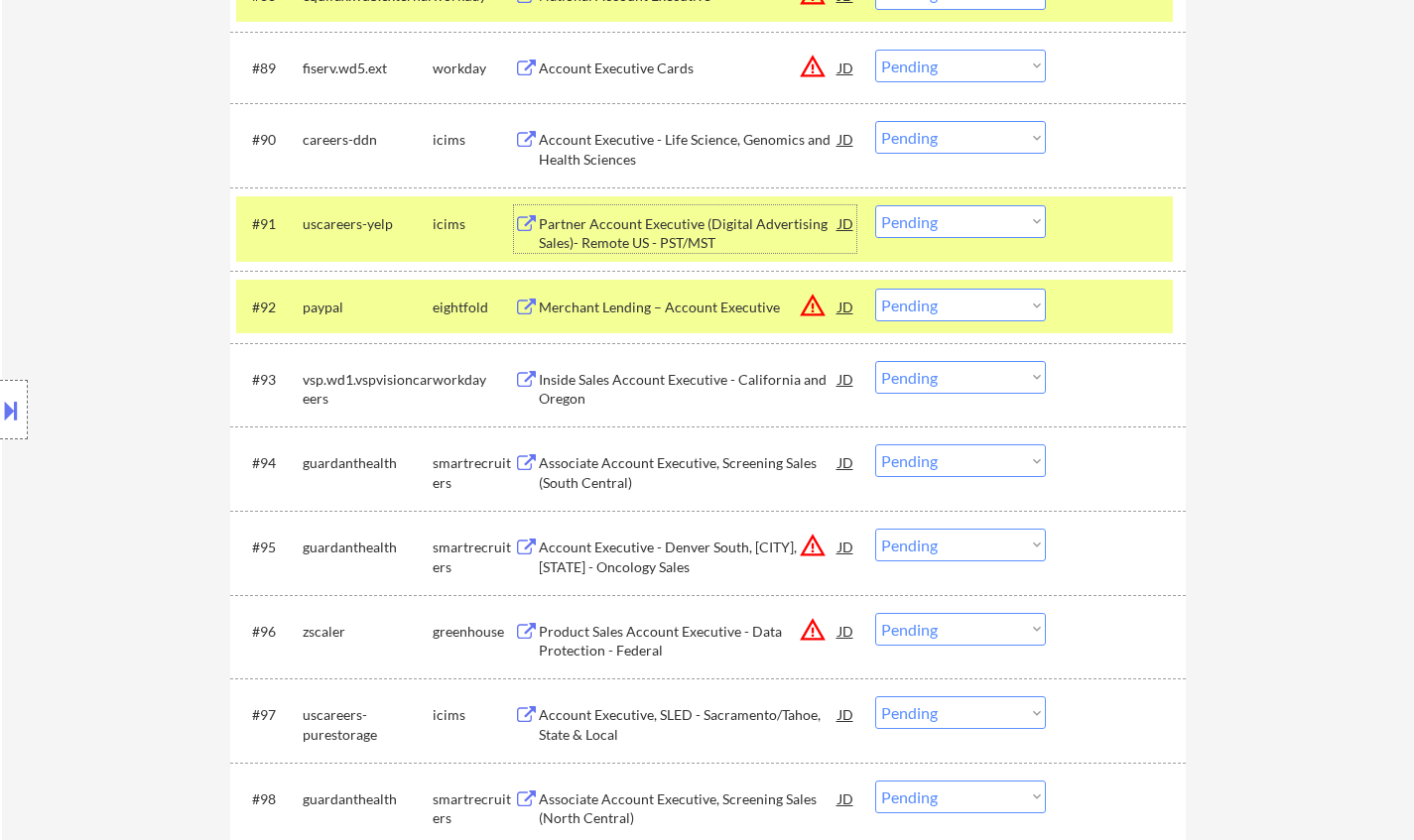 drag, startPoint x: 928, startPoint y: 225, endPoint x: 939, endPoint y: 235, distance: 14.866069 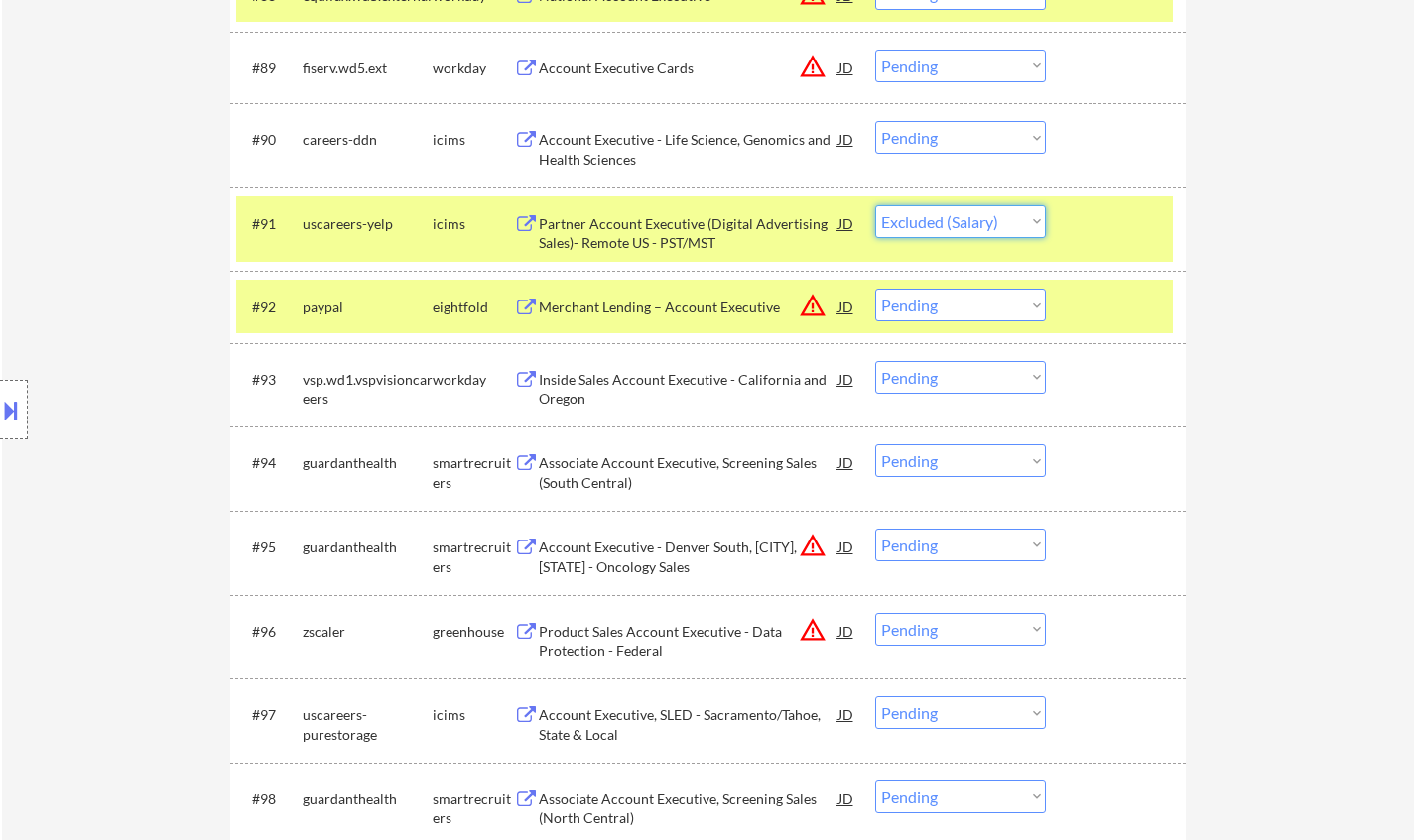 click on "Choose an option... Pending Applied Excluded (Questions) Excluded (Expired) Excluded (Location) Excluded (Bad Match) Excluded (Blocklist) Excluded (Salary) Excluded (Other)" at bounding box center [961, 221] 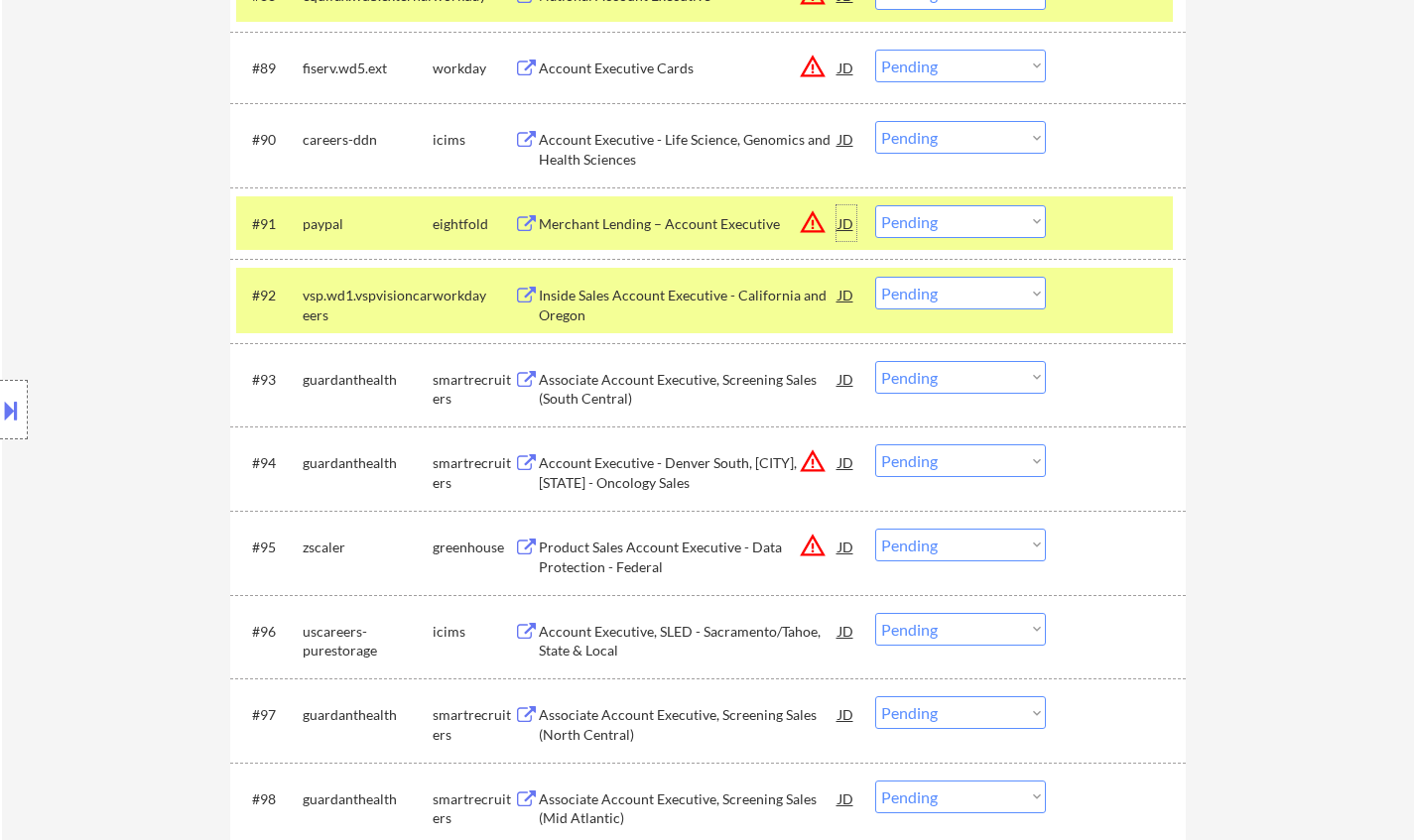 click on "JD" at bounding box center [846, 223] 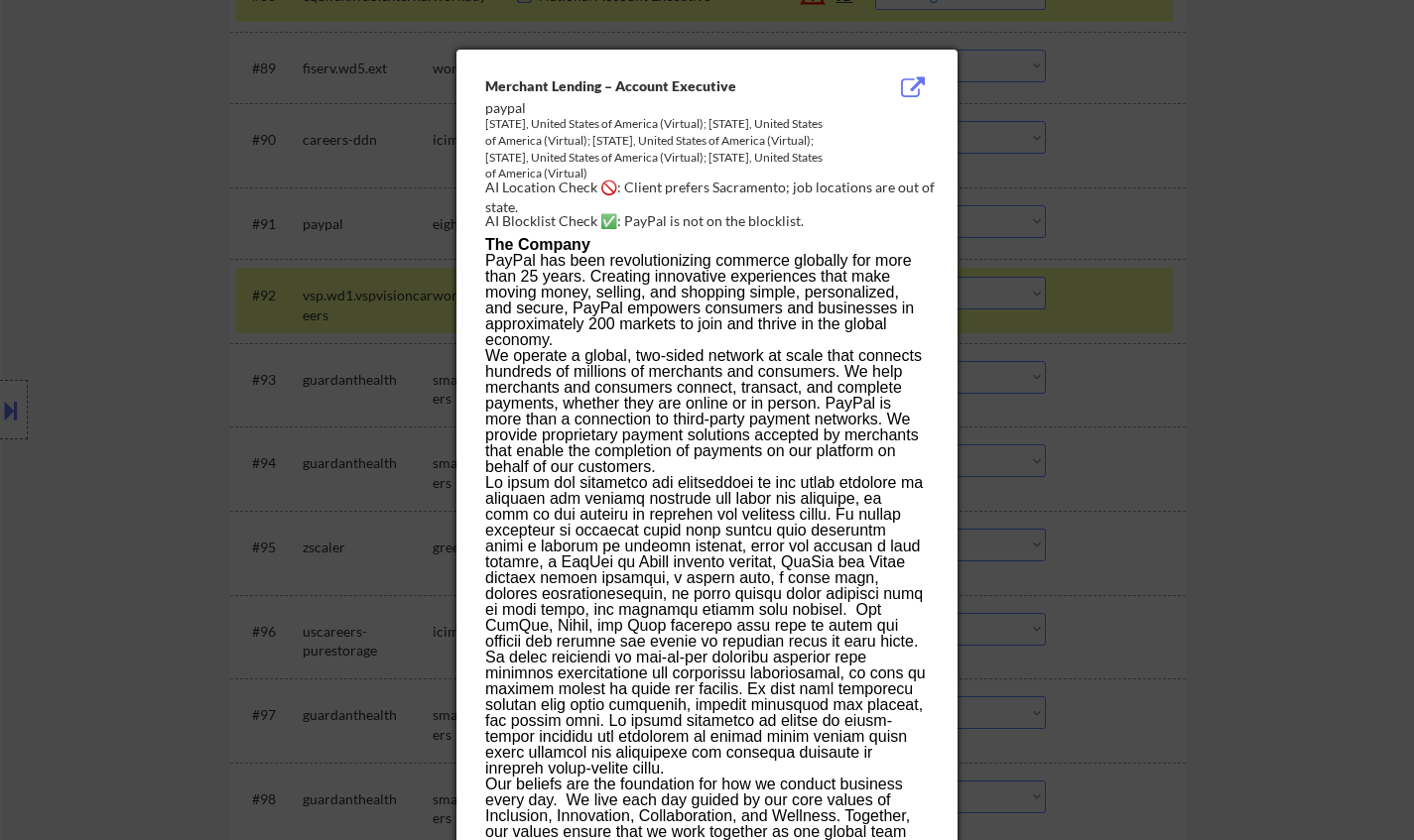 click at bounding box center [707, 420] 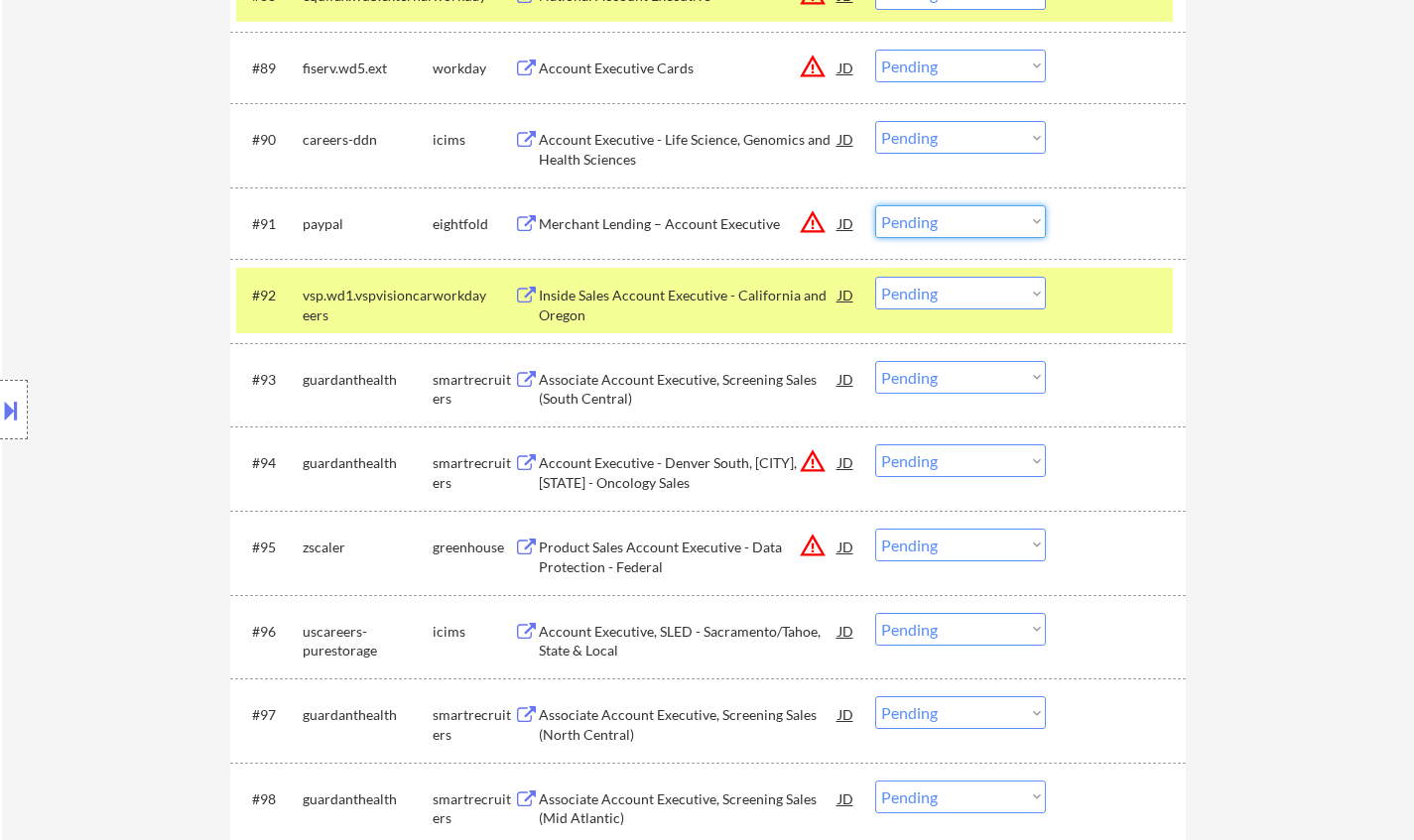 click on "Choose an option... Pending Applied Excluded (Questions) Excluded (Expired) Excluded (Location) Excluded (Bad Match) Excluded (Blocklist) Excluded (Salary) Excluded (Other)" at bounding box center (961, 221) 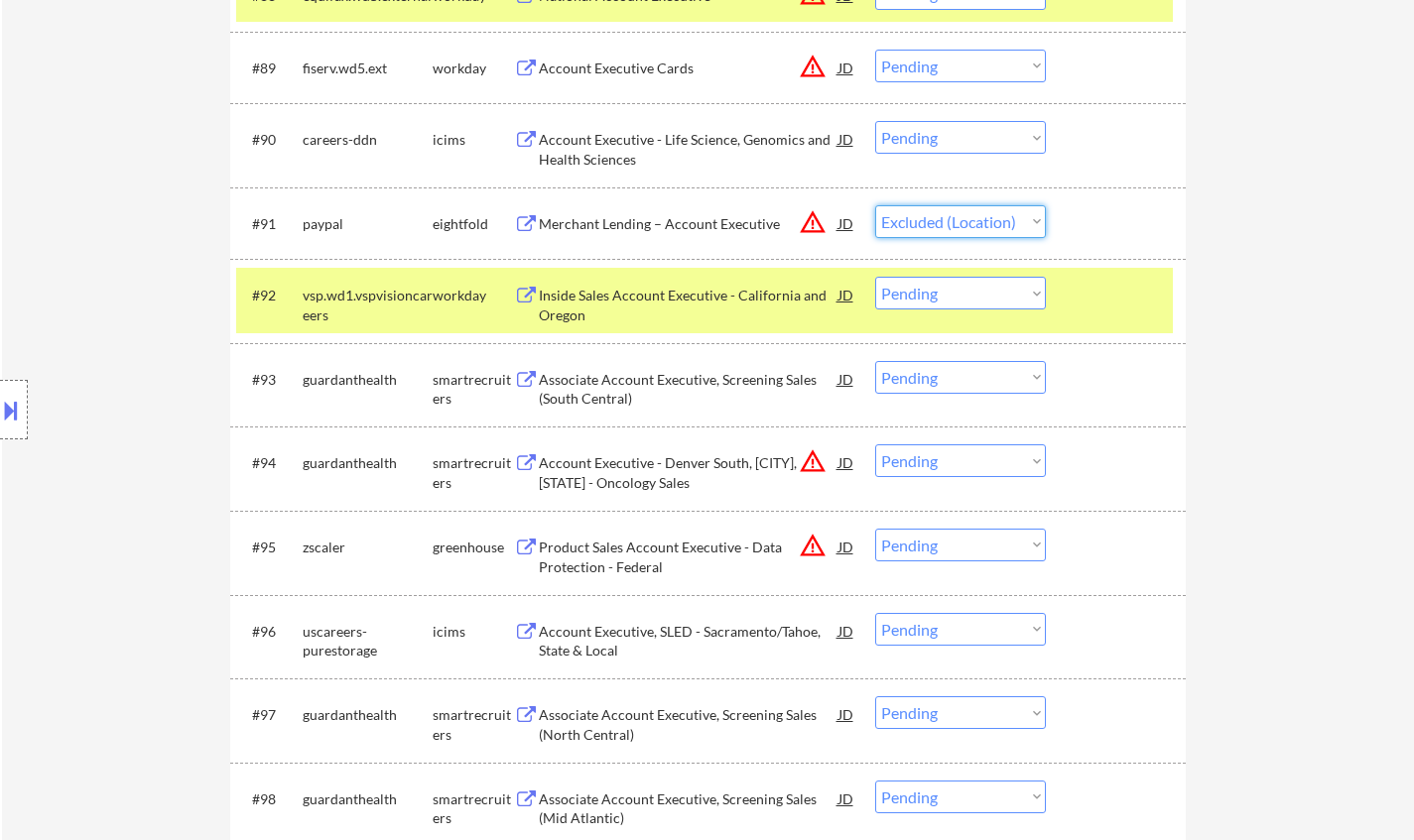 click on "Choose an option... Pending Applied Excluded (Questions) Excluded (Expired) Excluded (Location) Excluded (Bad Match) Excluded (Blocklist) Excluded (Salary) Excluded (Other)" at bounding box center (961, 221) 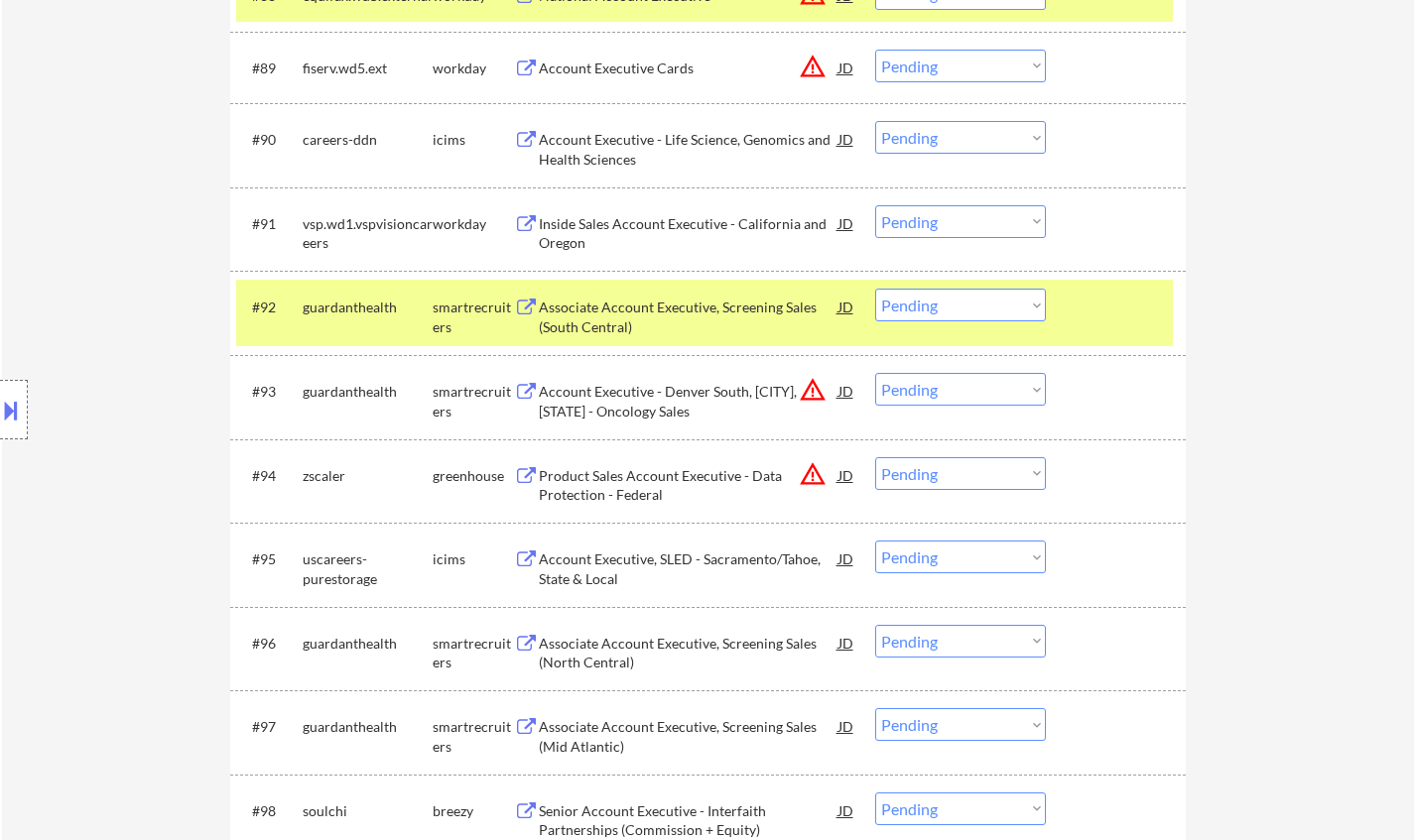 click on "Inside Sales Account Executive - California and Oregon" at bounding box center [689, 229] 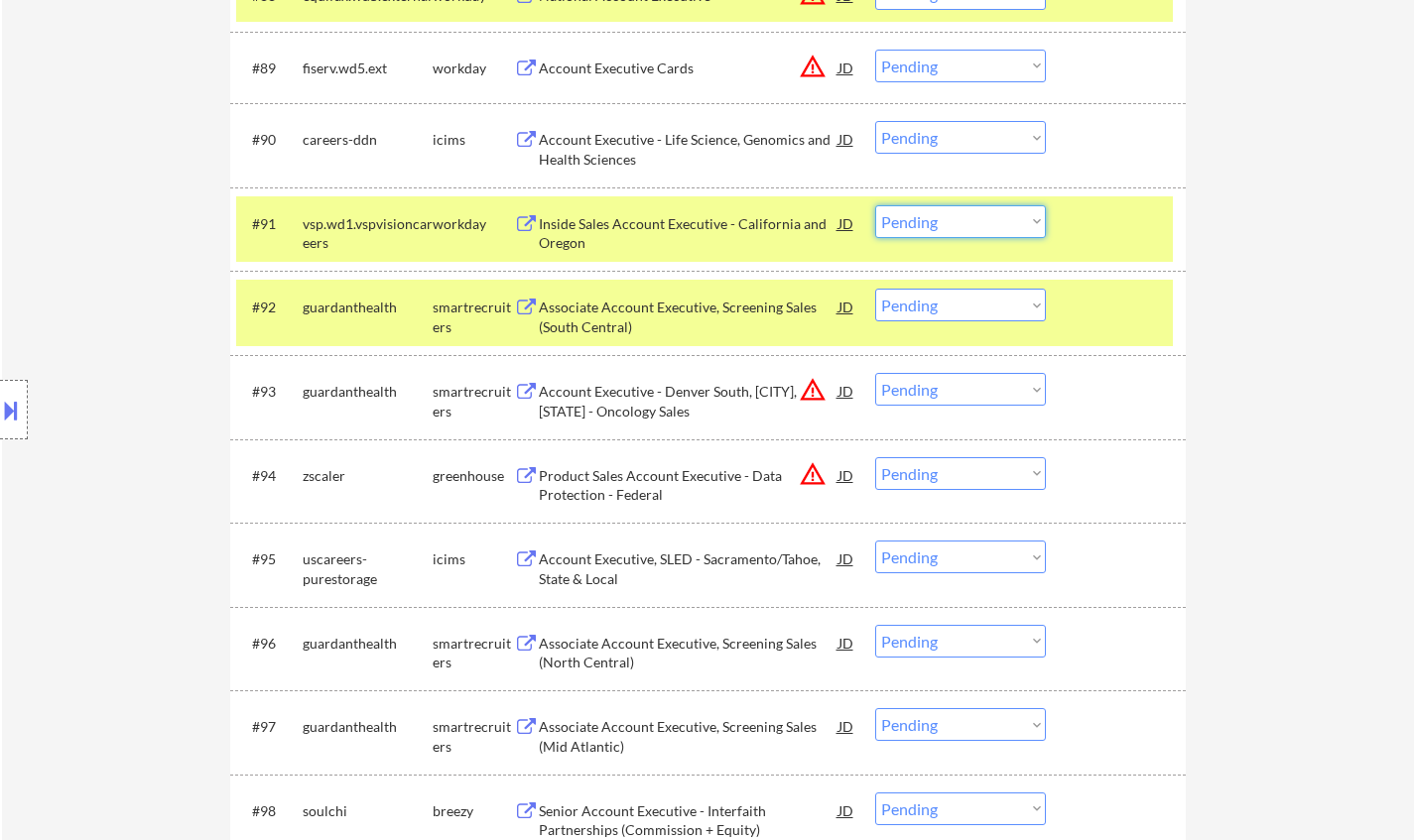 click on "Choose an option... Pending Applied Excluded (Questions) Excluded (Expired) Excluded (Location) Excluded (Bad Match) Excluded (Blocklist) Excluded (Salary) Excluded (Other)" at bounding box center [961, 221] 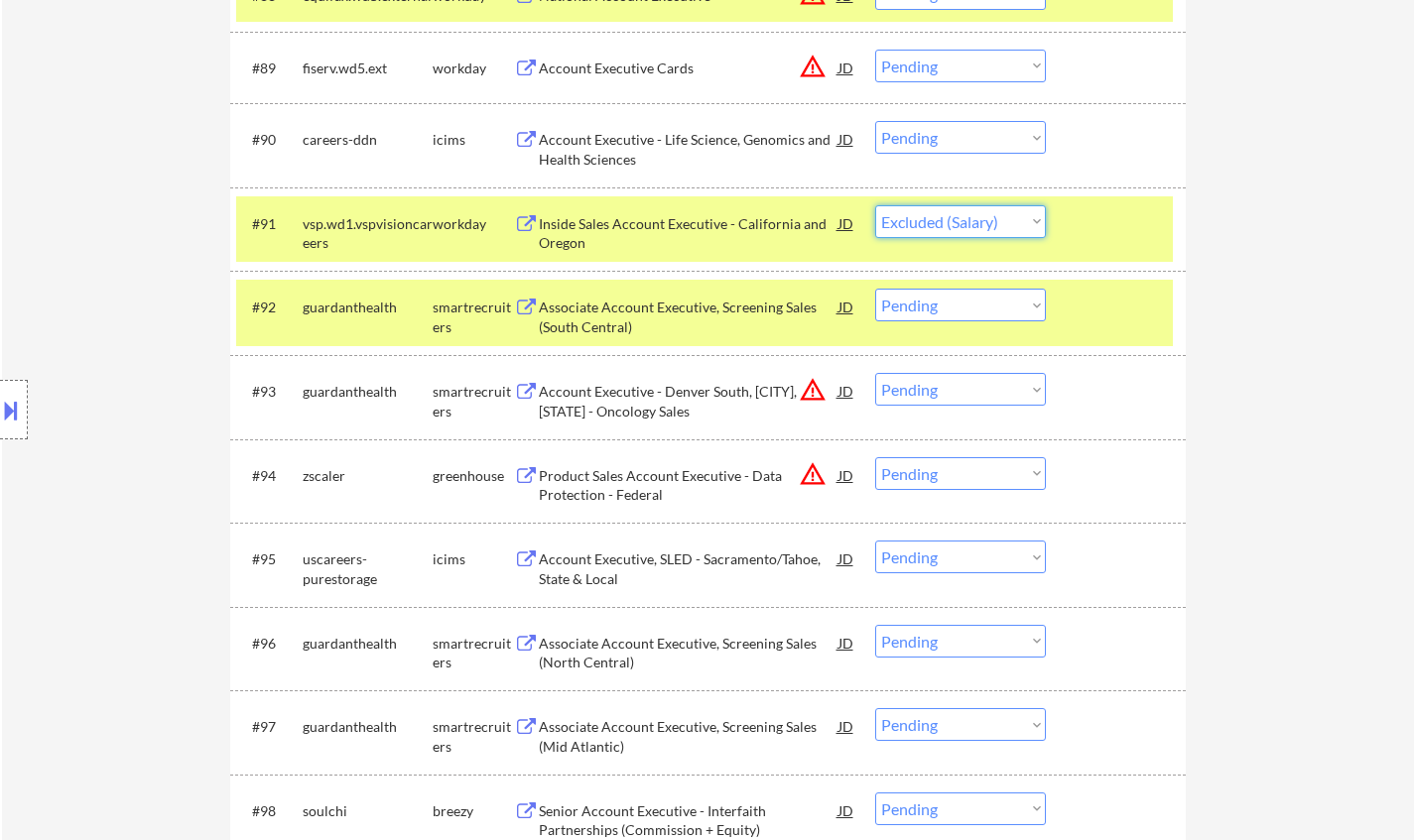 click on "Choose an option... Pending Applied Excluded (Questions) Excluded (Expired) Excluded (Location) Excluded (Bad Match) Excluded (Blocklist) Excluded (Salary) Excluded (Other)" at bounding box center (961, 221) 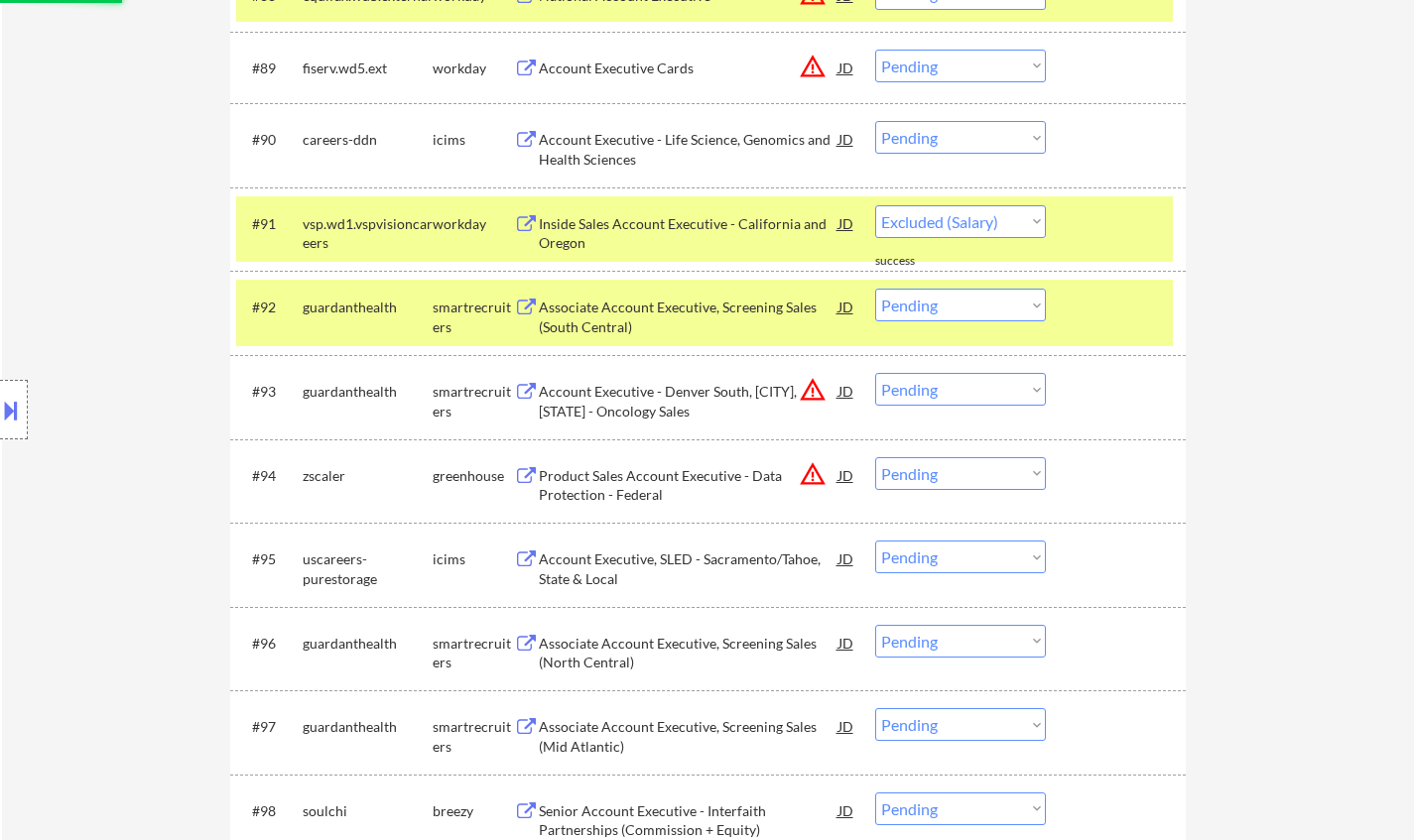 select on ""pending"" 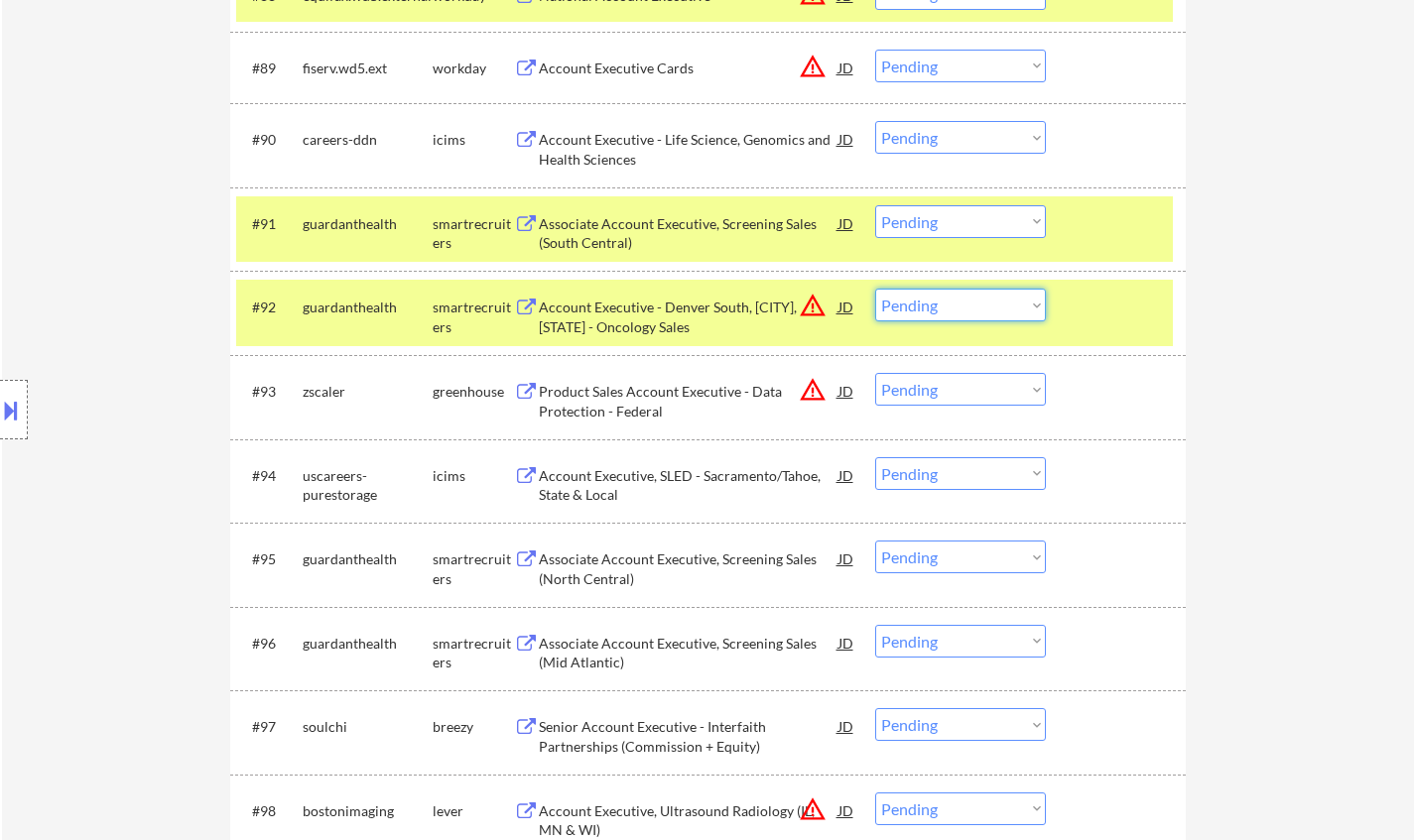 click on "Choose an option... Pending Applied Excluded (Questions) Excluded (Expired) Excluded (Location) Excluded (Bad Match) Excluded (Blocklist) Excluded (Salary) Excluded (Other)" at bounding box center [961, 304] 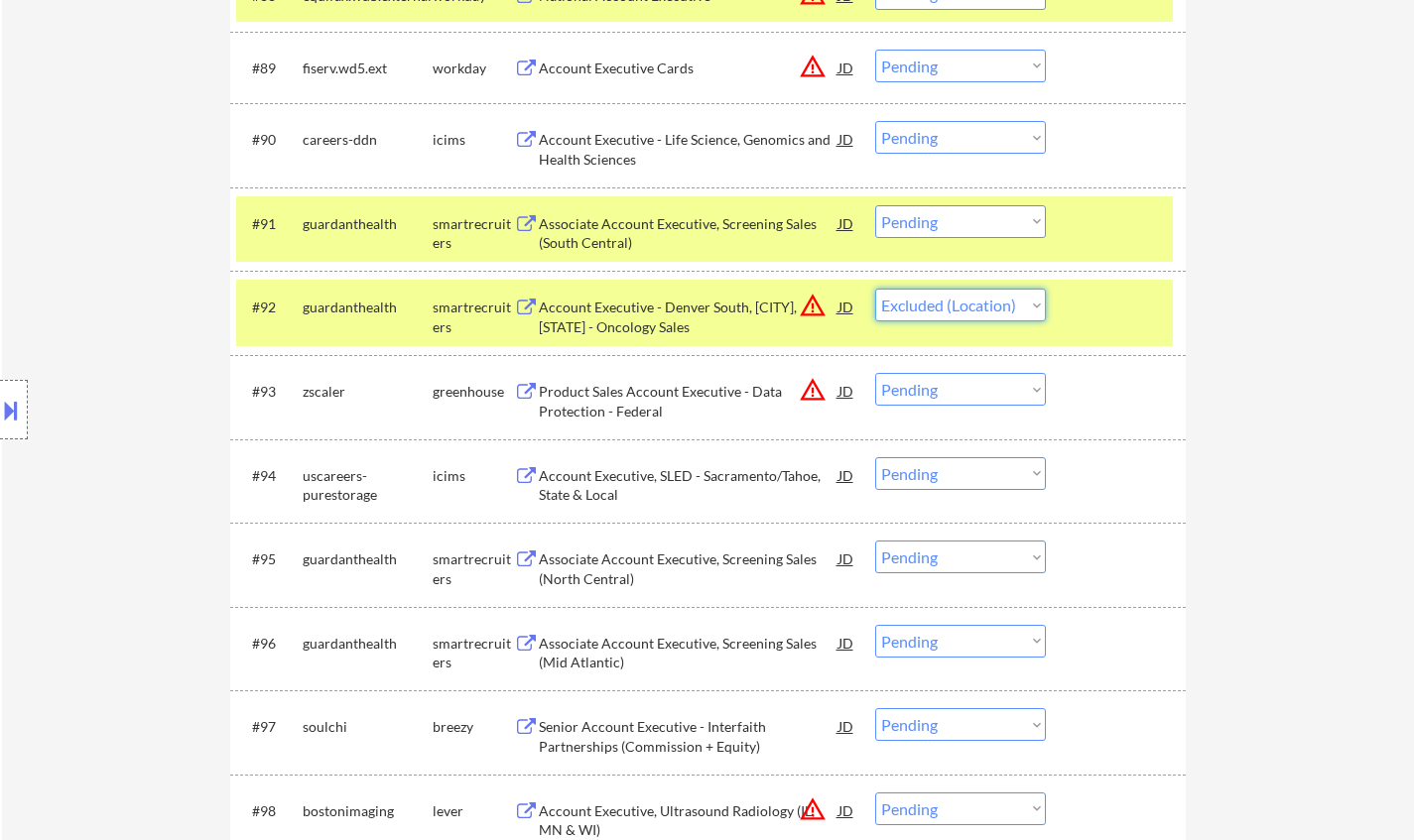 click on "Choose an option... Pending Applied Excluded (Questions) Excluded (Expired) Excluded (Location) Excluded (Bad Match) Excluded (Blocklist) Excluded (Salary) Excluded (Other)" at bounding box center (961, 304) 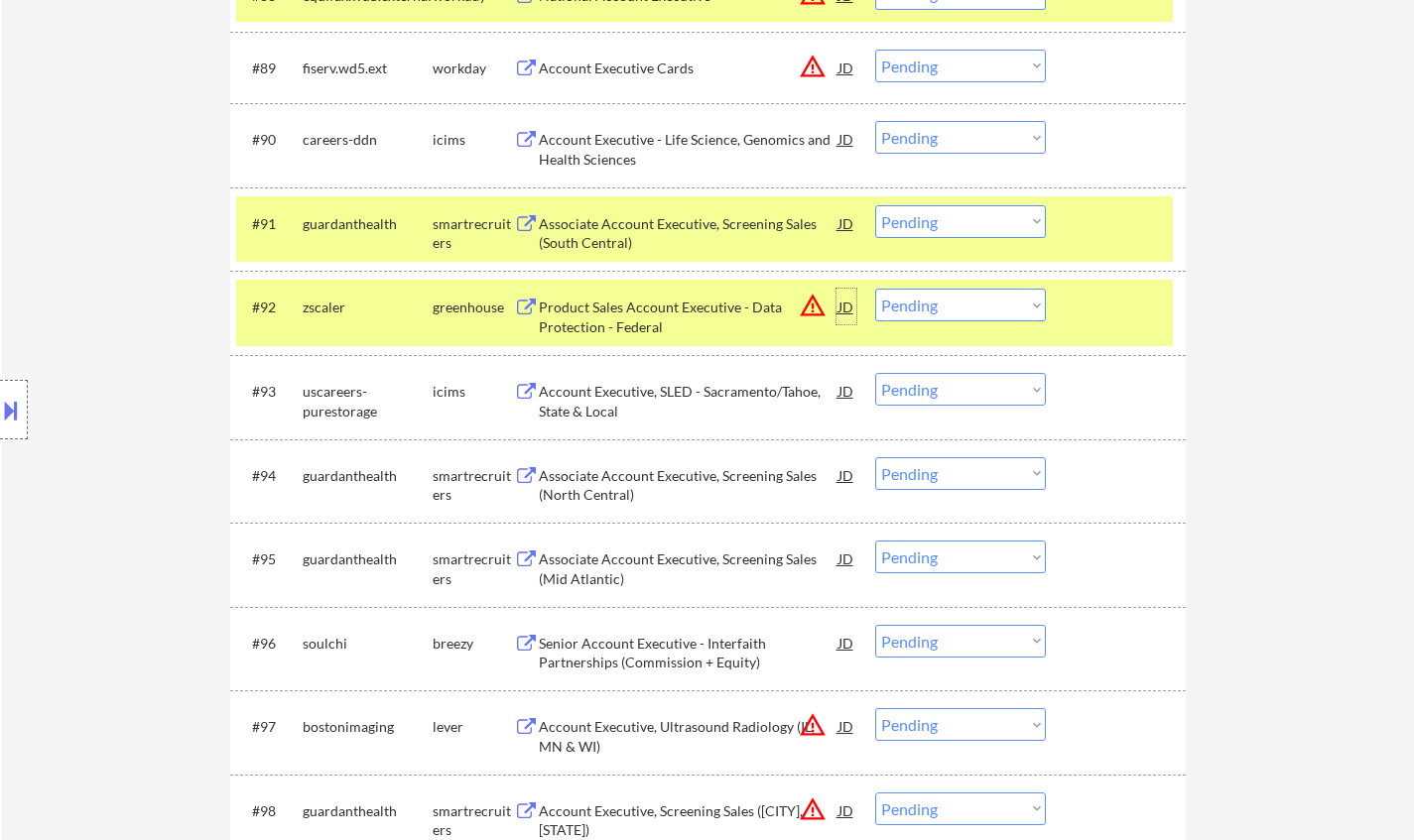 click on "JD" at bounding box center [846, 306] 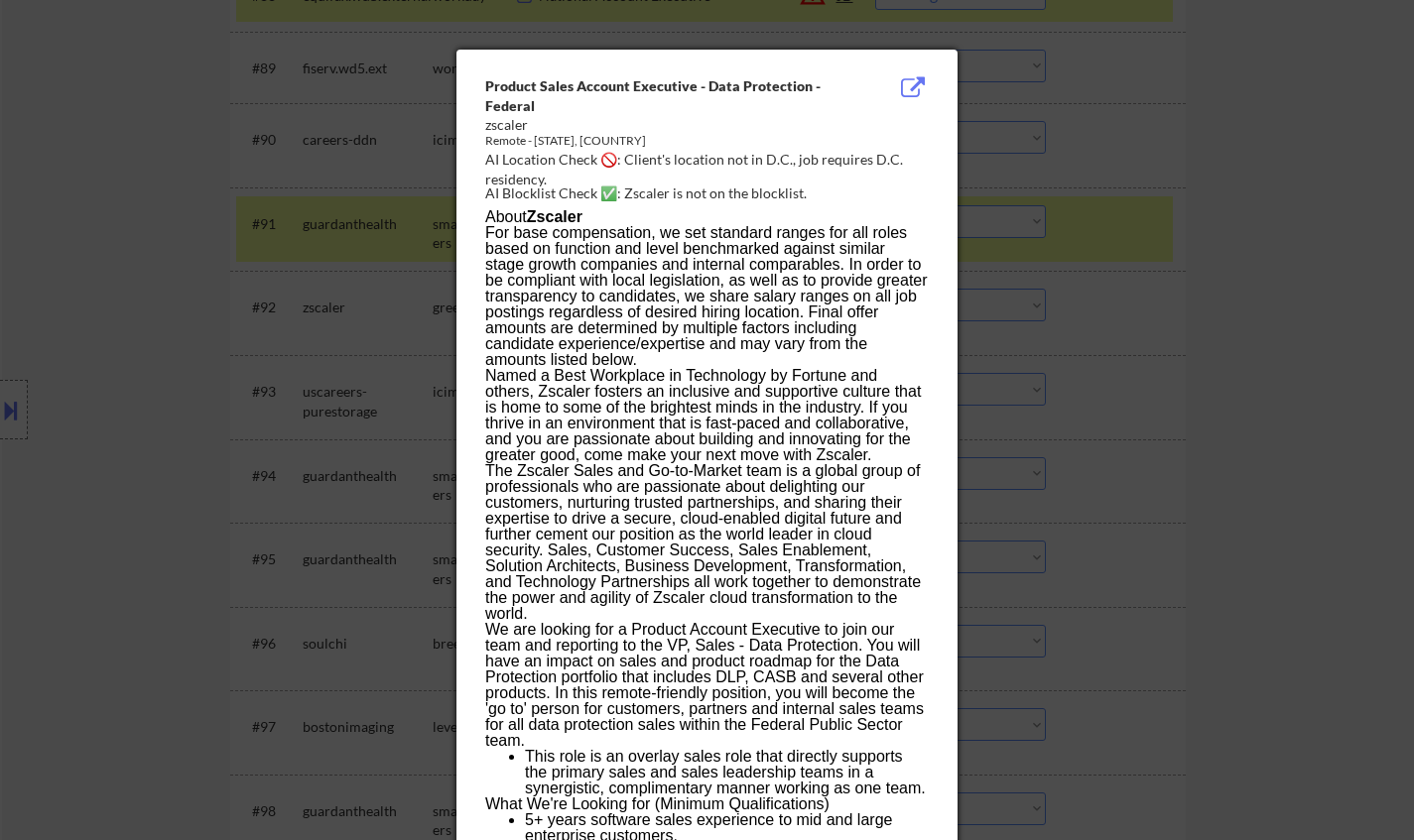 click at bounding box center [707, 420] 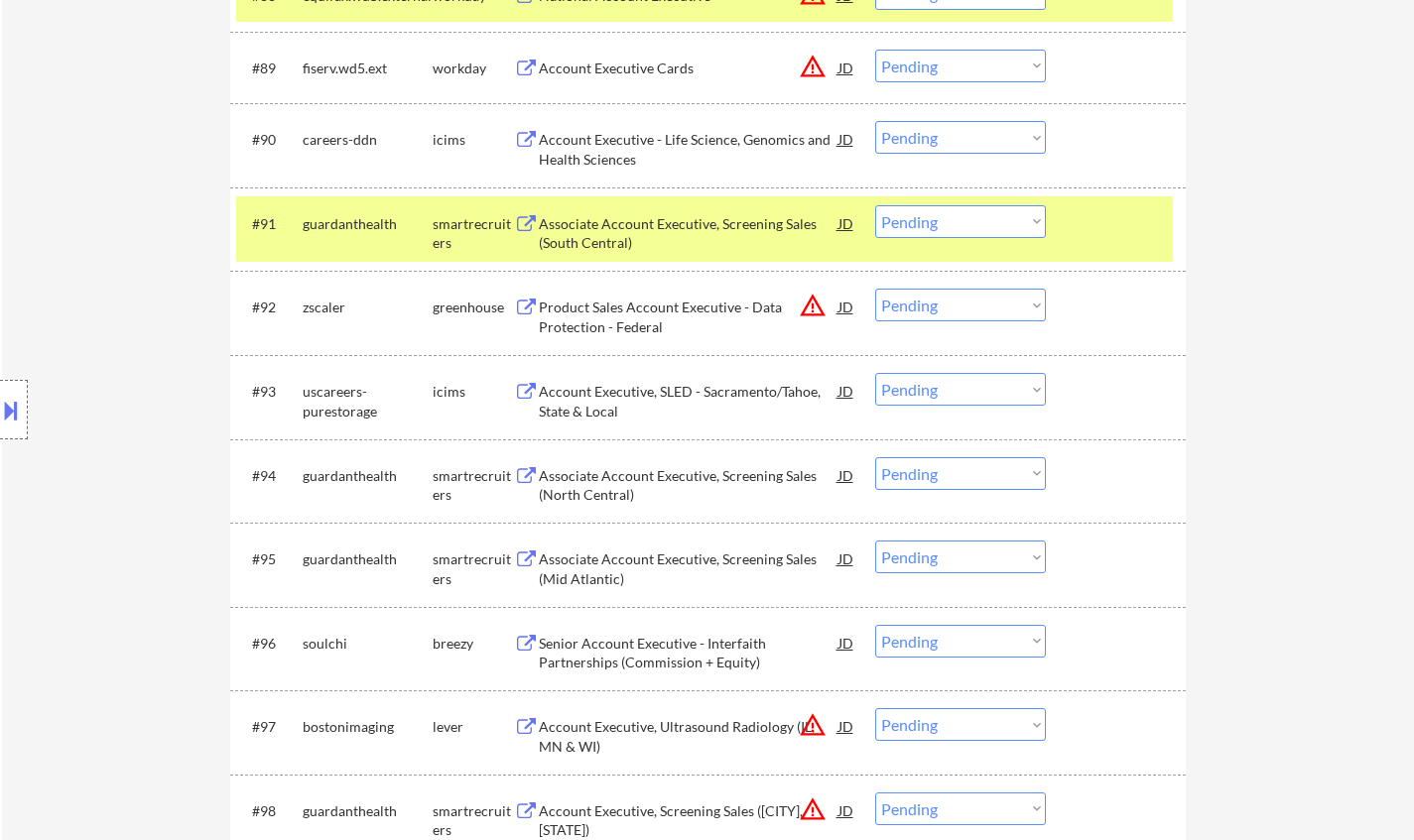 click on "Choose an option... Pending Applied Excluded (Questions) Excluded (Expired) Excluded (Location) Excluded (Bad Match) Excluded (Blocklist) Excluded (Salary) Excluded (Other)" at bounding box center [961, 304] 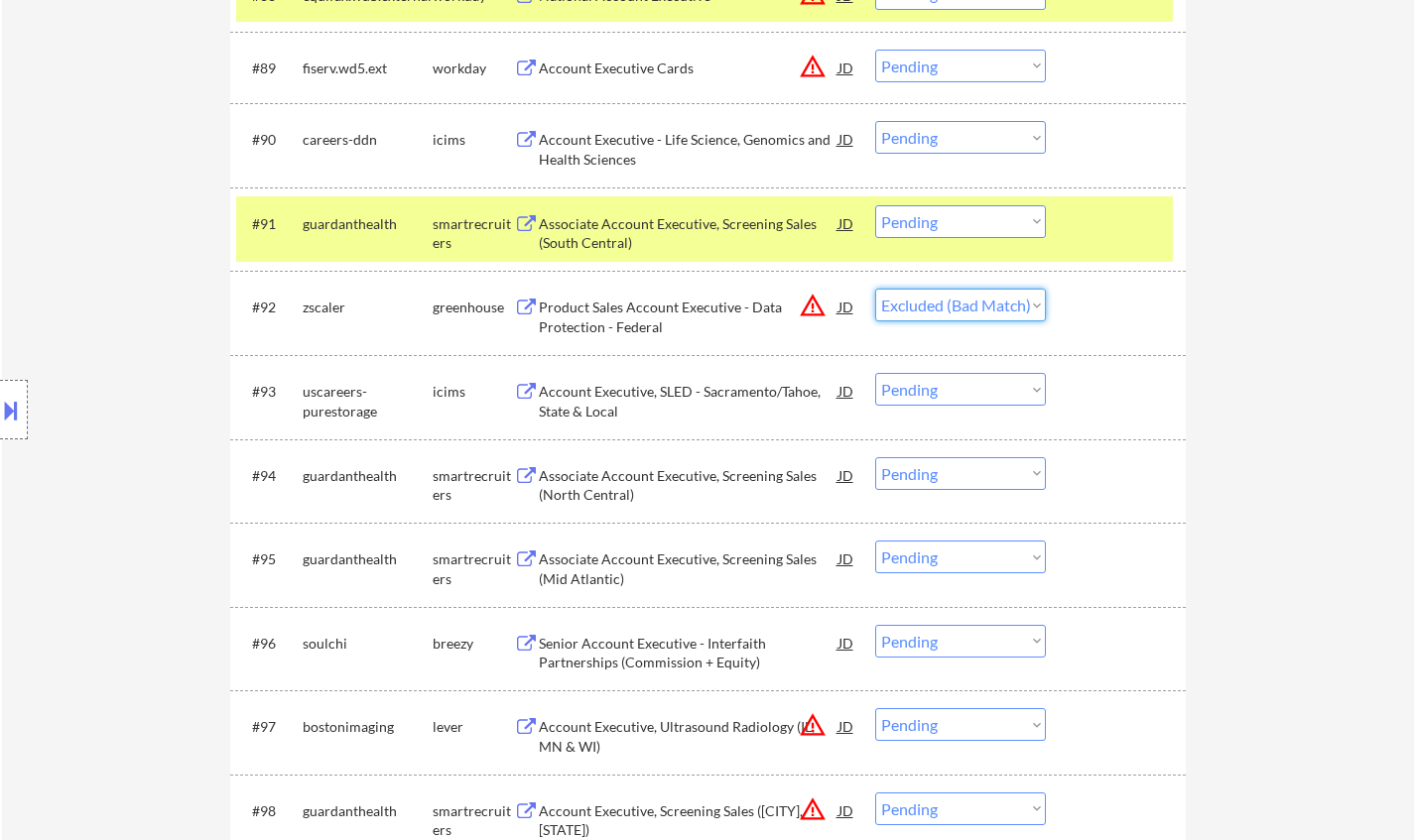 click on "Choose an option... Pending Applied Excluded (Questions) Excluded (Expired) Excluded (Location) Excluded (Bad Match) Excluded (Blocklist) Excluded (Salary) Excluded (Other)" at bounding box center [961, 304] 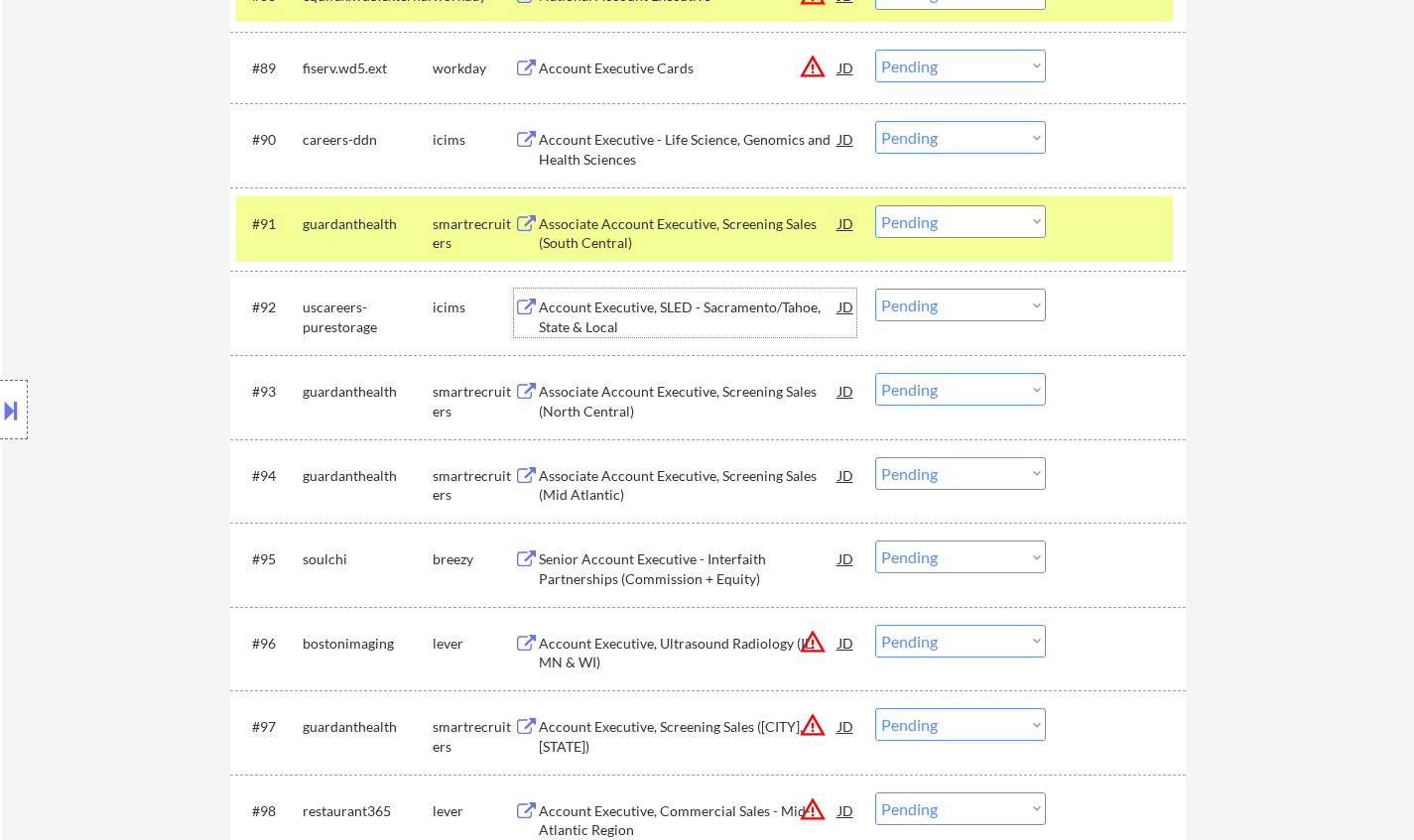 click on "Account Executive, SLED - Sacramento/Tahoe, State & Local" at bounding box center [689, 316] 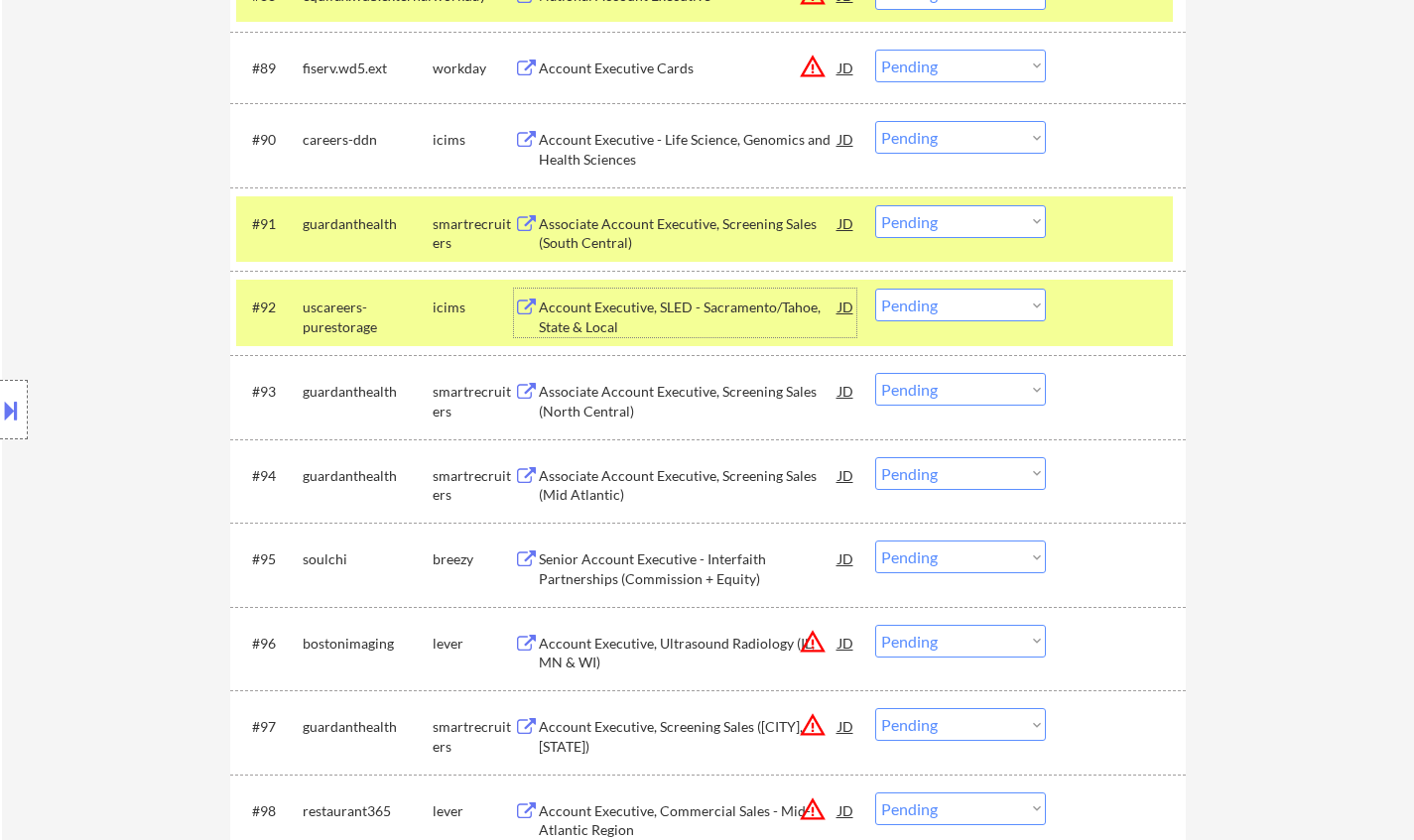 click on "Choose an option... Pending Applied Excluded (Questions) Excluded (Expired) Excluded (Location) Excluded (Bad Match) Excluded (Blocklist) Excluded (Salary) Excluded (Other)" at bounding box center [961, 304] 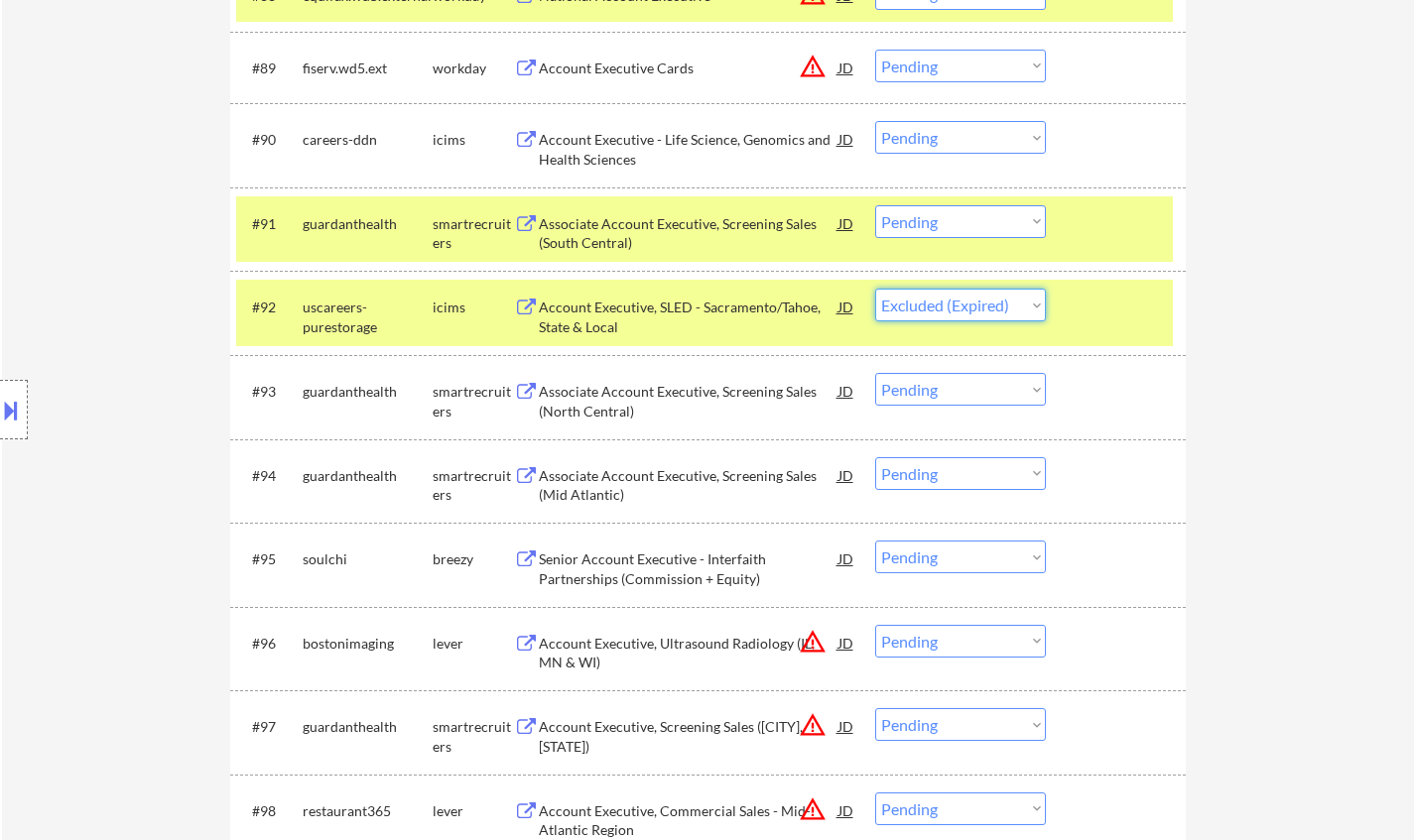 click on "Choose an option... Pending Applied Excluded (Questions) Excluded (Expired) Excluded (Location) Excluded (Bad Match) Excluded (Blocklist) Excluded (Salary) Excluded (Other)" at bounding box center (961, 304) 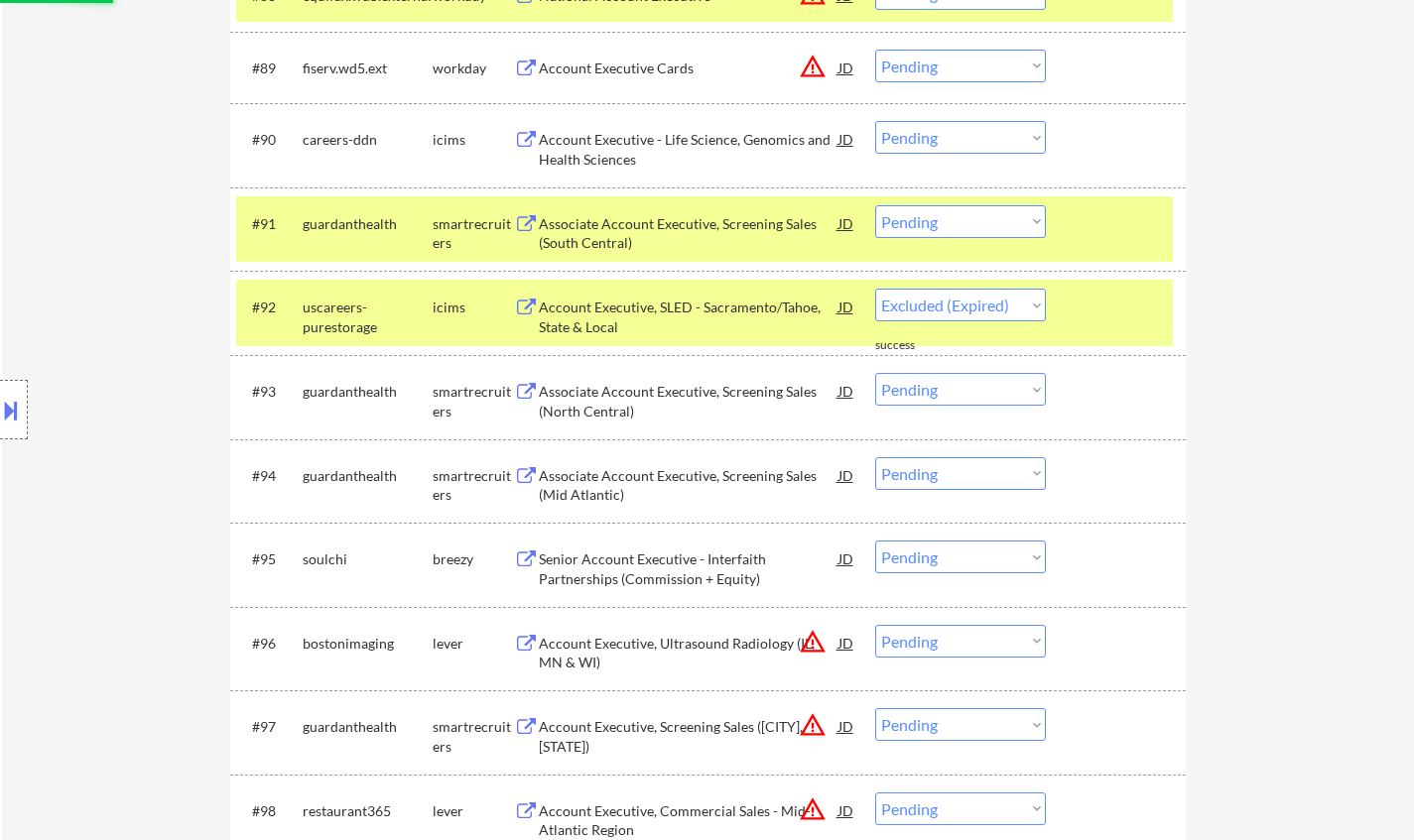 select on ""pending"" 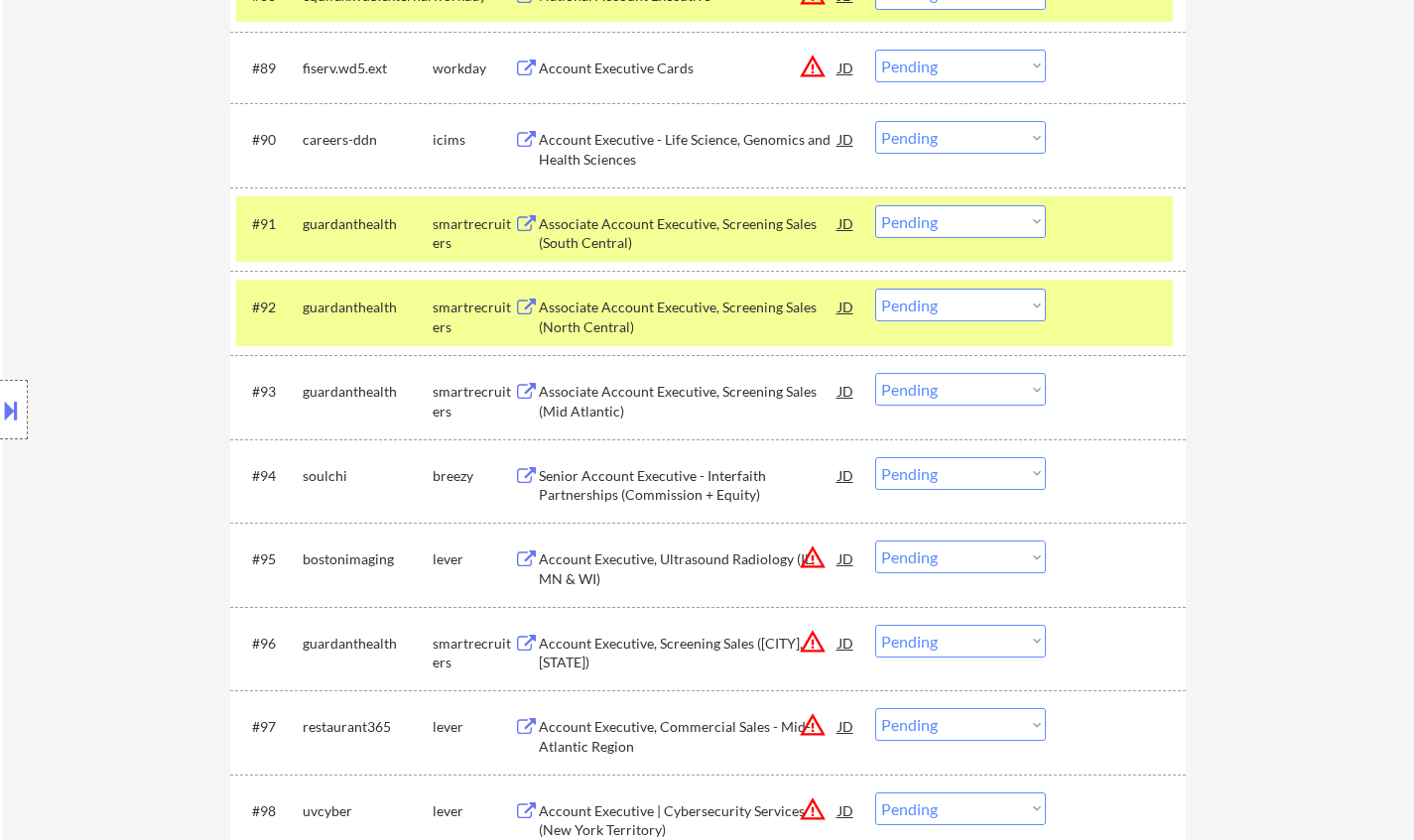 click on "Associate Account Executive, Screening Sales (South Central)" at bounding box center [689, 233] 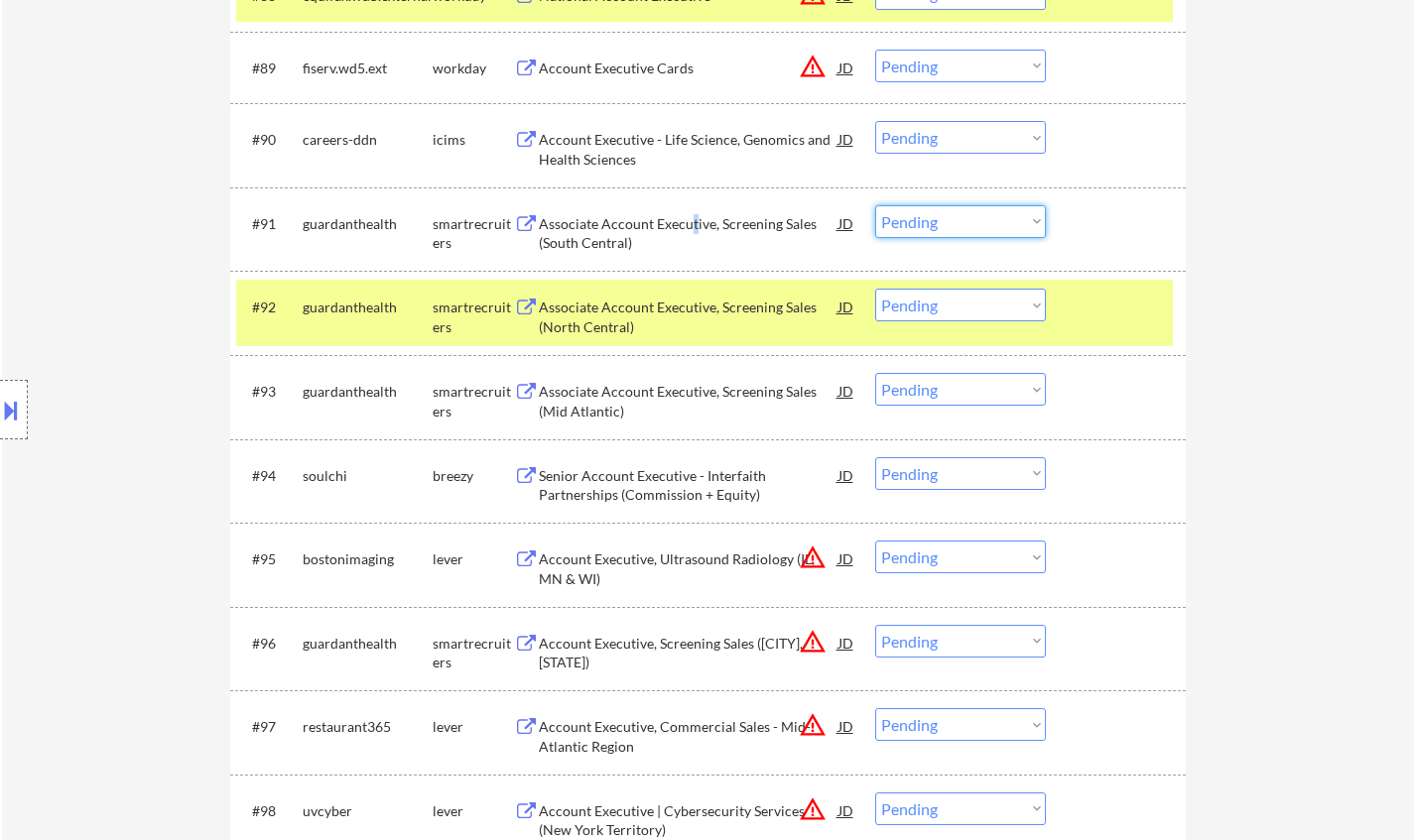 drag, startPoint x: 969, startPoint y: 215, endPoint x: 987, endPoint y: 236, distance: 27.658633 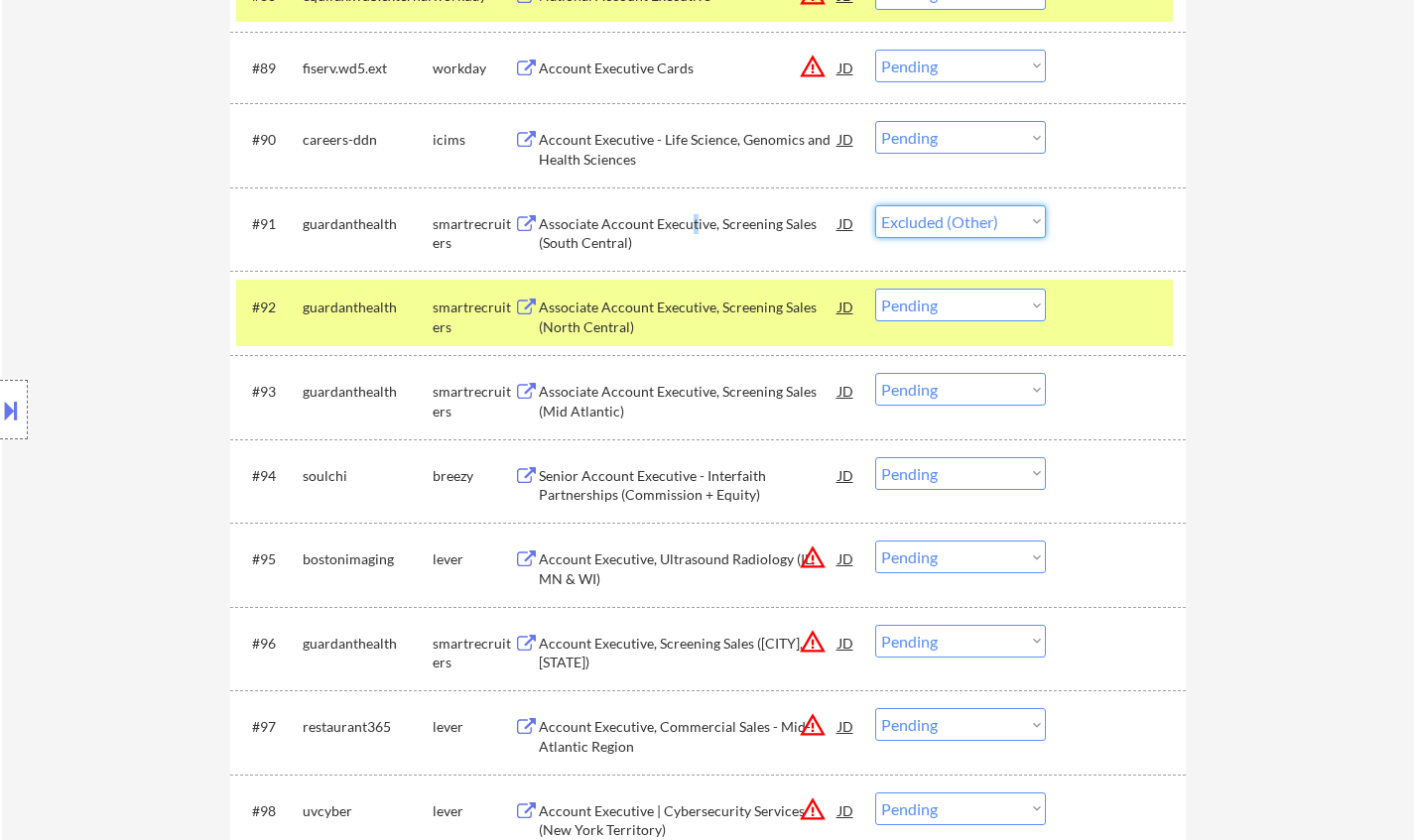 click on "Choose an option... Pending Applied Excluded (Questions) Excluded (Expired) Excluded (Location) Excluded (Bad Match) Excluded (Blocklist) Excluded (Salary) Excluded (Other)" at bounding box center (961, 221) 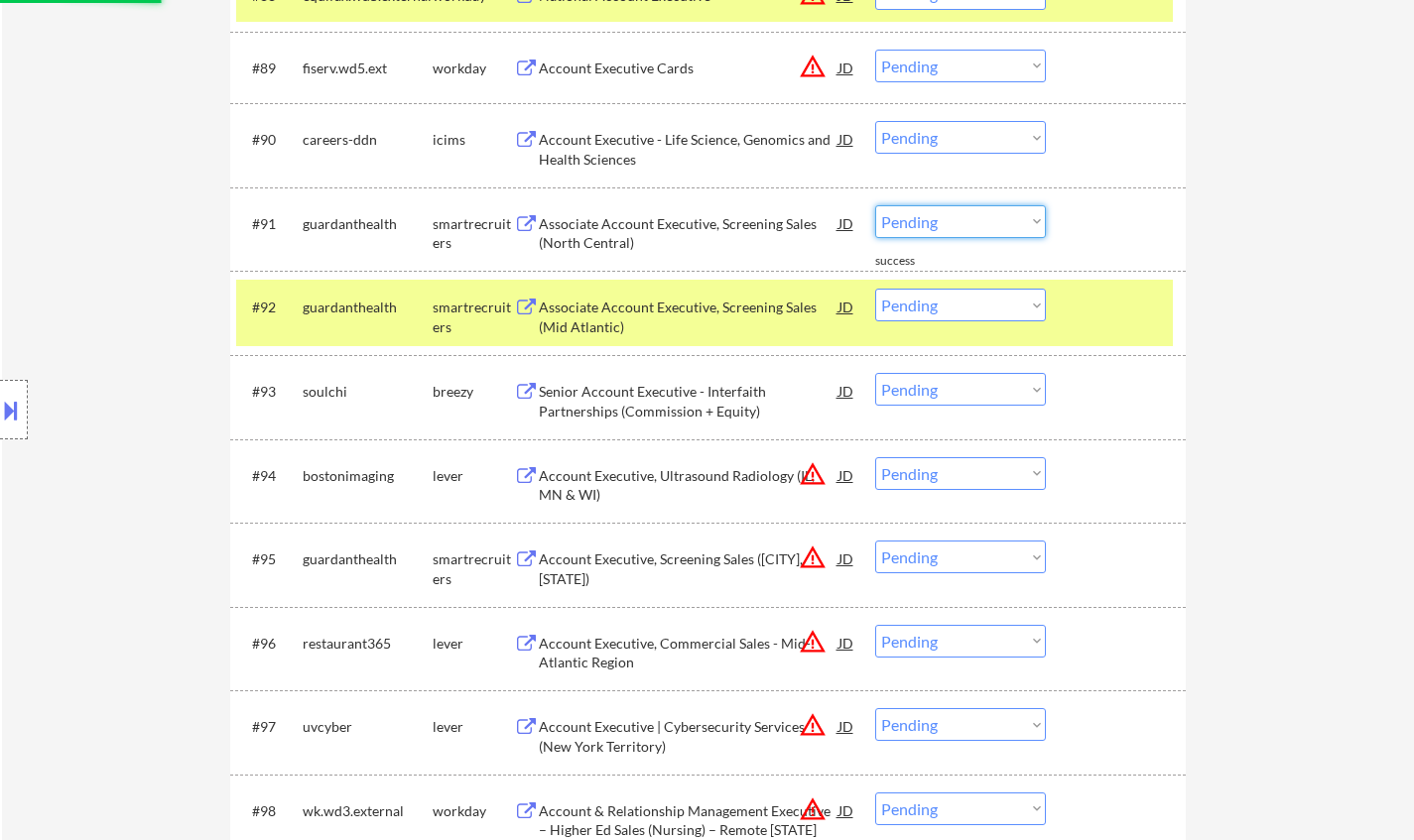 click on "Choose an option... Pending Applied Excluded (Questions) Excluded (Expired) Excluded (Location) Excluded (Bad Match) Excluded (Blocklist) Excluded (Salary) Excluded (Other)" at bounding box center [961, 221] 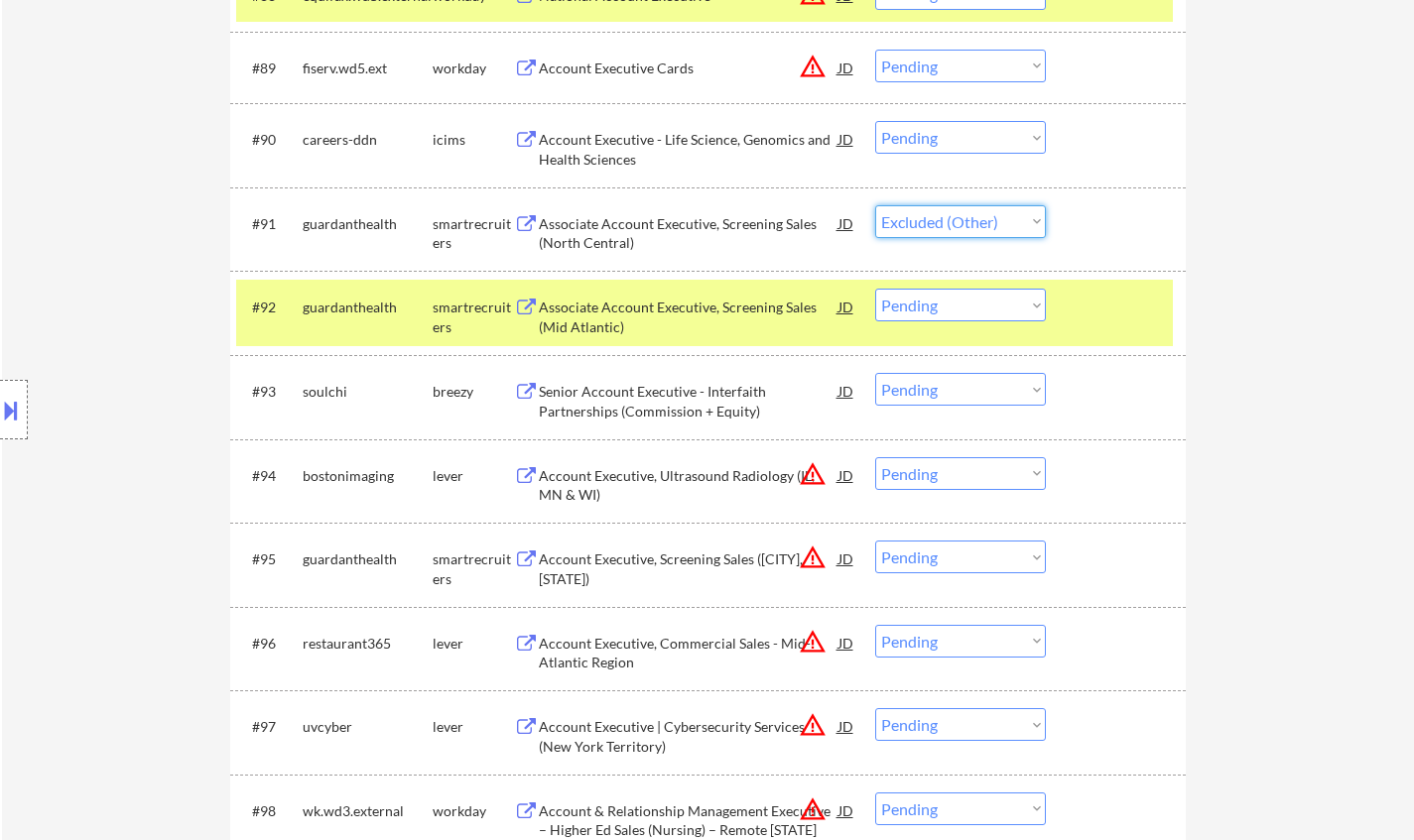 click on "Choose an option... Pending Applied Excluded (Questions) Excluded (Expired) Excluded (Location) Excluded (Bad Match) Excluded (Blocklist) Excluded (Salary) Excluded (Other)" at bounding box center [961, 221] 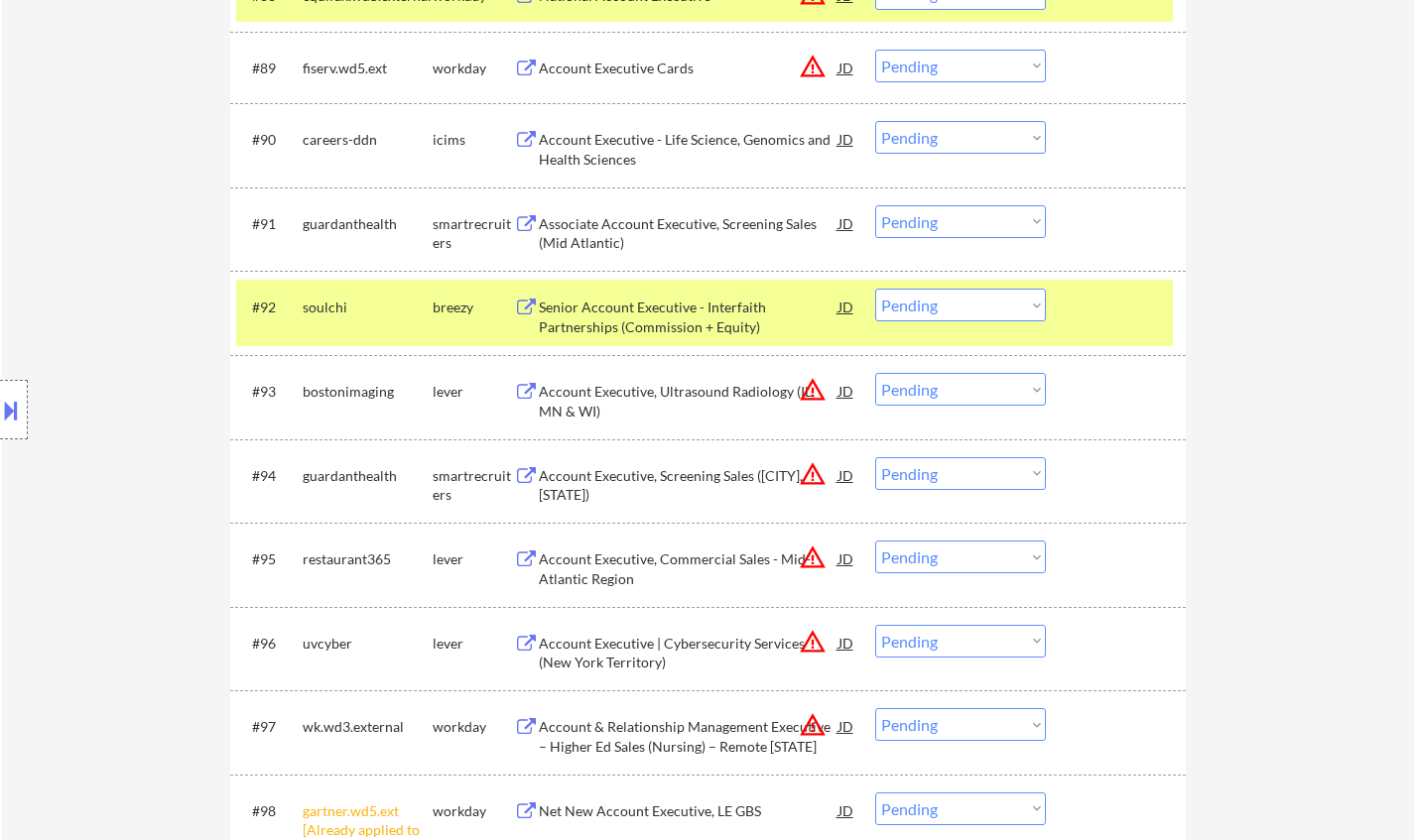 click on "Choose an option... Pending Applied Excluded (Questions) Excluded (Expired) Excluded (Location) Excluded (Bad Match) Excluded (Blocklist) Excluded (Salary) Excluded (Other)" at bounding box center (961, 221) 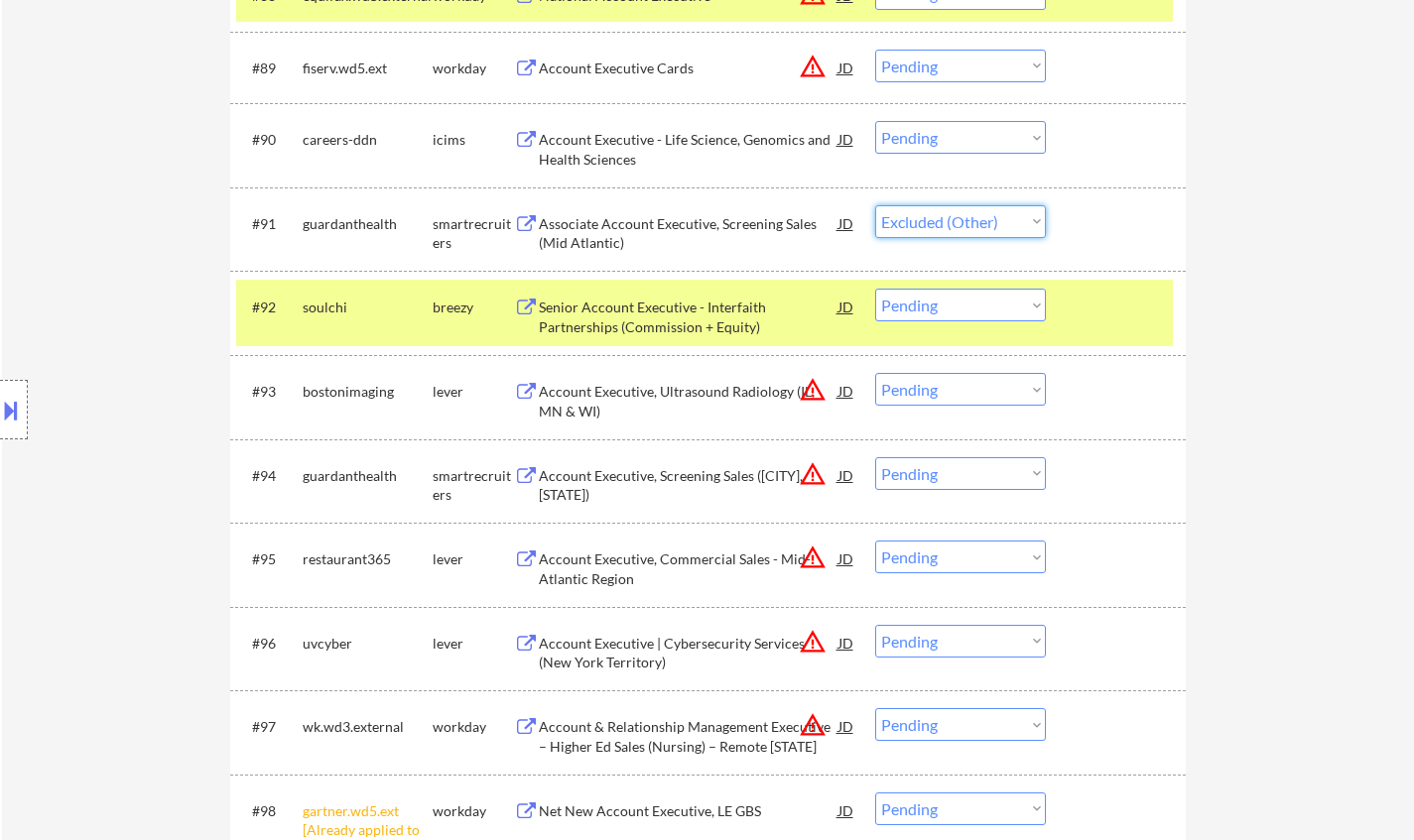 click on "Choose an option... Pending Applied Excluded (Questions) Excluded (Expired) Excluded (Location) Excluded (Bad Match) Excluded (Blocklist) Excluded (Salary) Excluded (Other)" at bounding box center [961, 221] 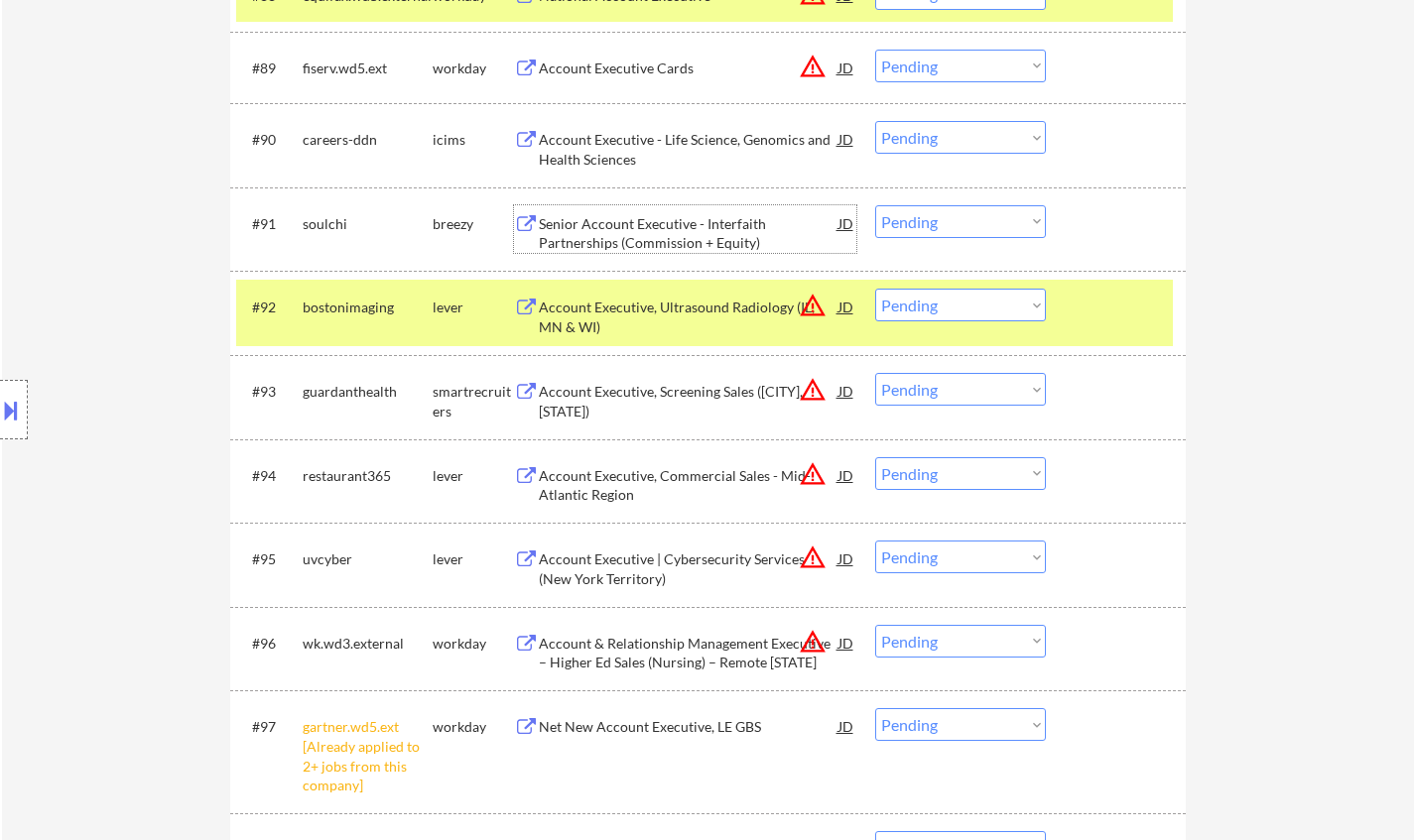 click on "Senior Account Executive - Interfaith Partnerships (Commission + Equity)" at bounding box center [689, 229] 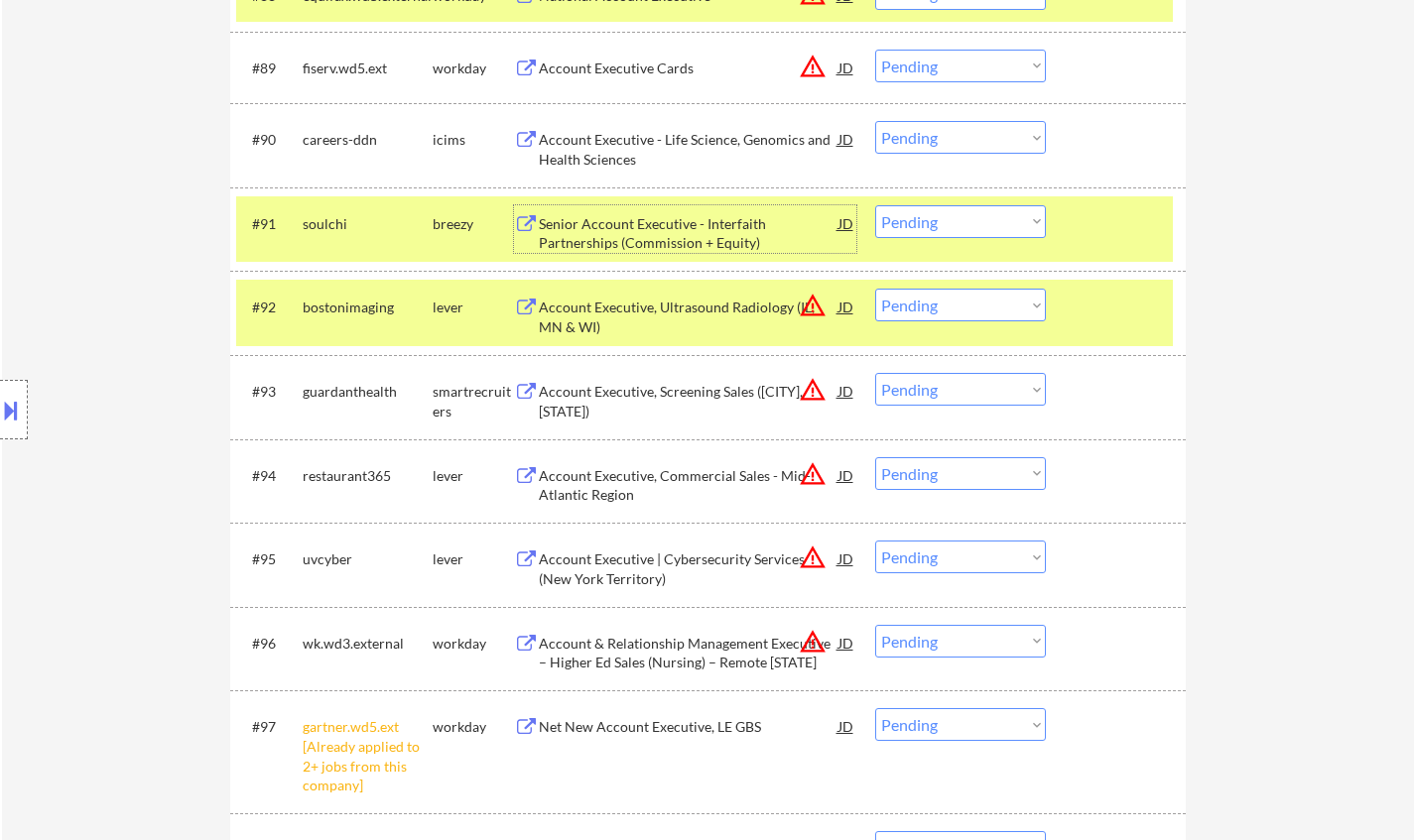 drag, startPoint x: 986, startPoint y: 217, endPoint x: 994, endPoint y: 236, distance: 20.615528 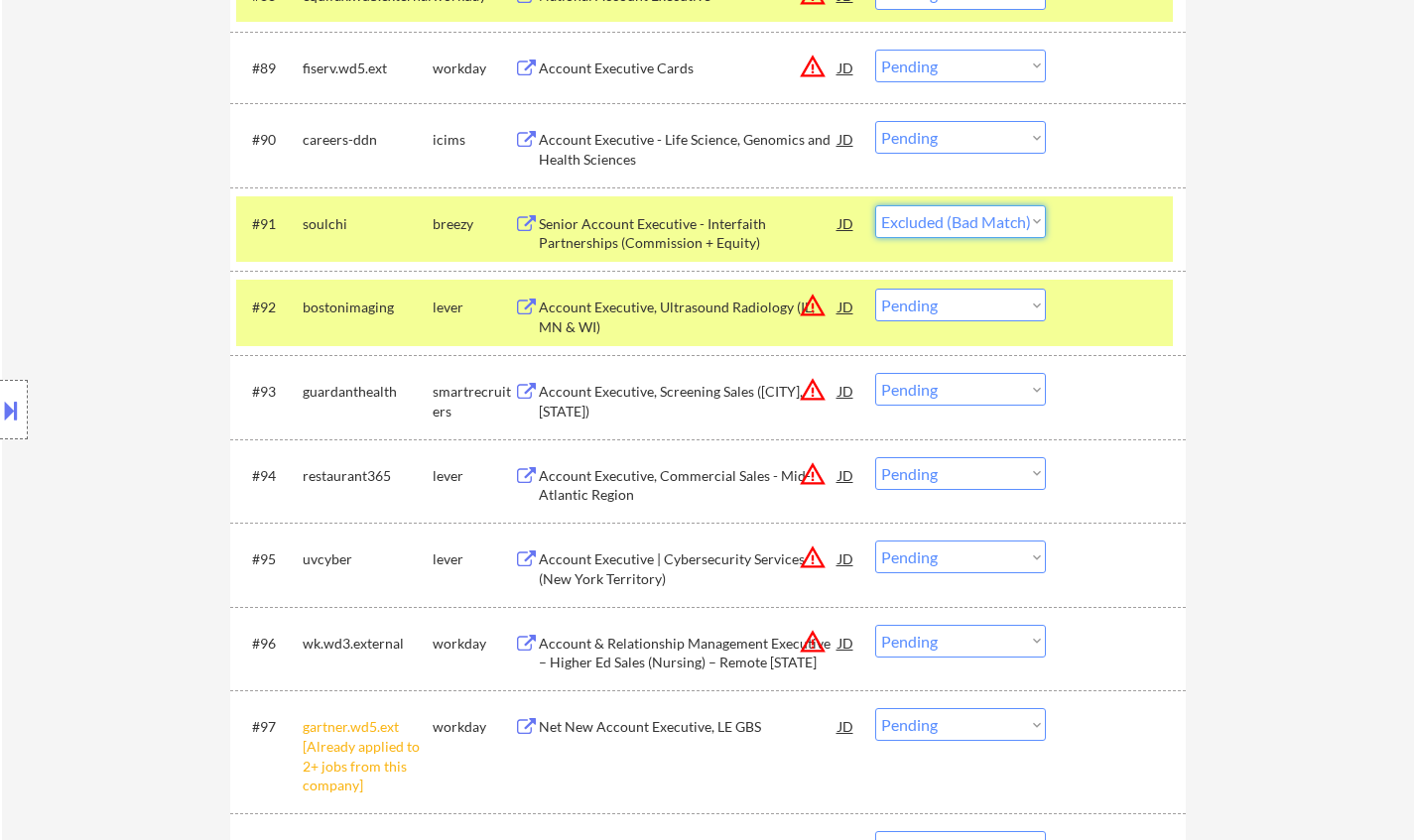 click on "Choose an option... Pending Applied Excluded (Questions) Excluded (Expired) Excluded (Location) Excluded (Bad Match) Excluded (Blocklist) Excluded (Salary) Excluded (Other)" at bounding box center (961, 221) 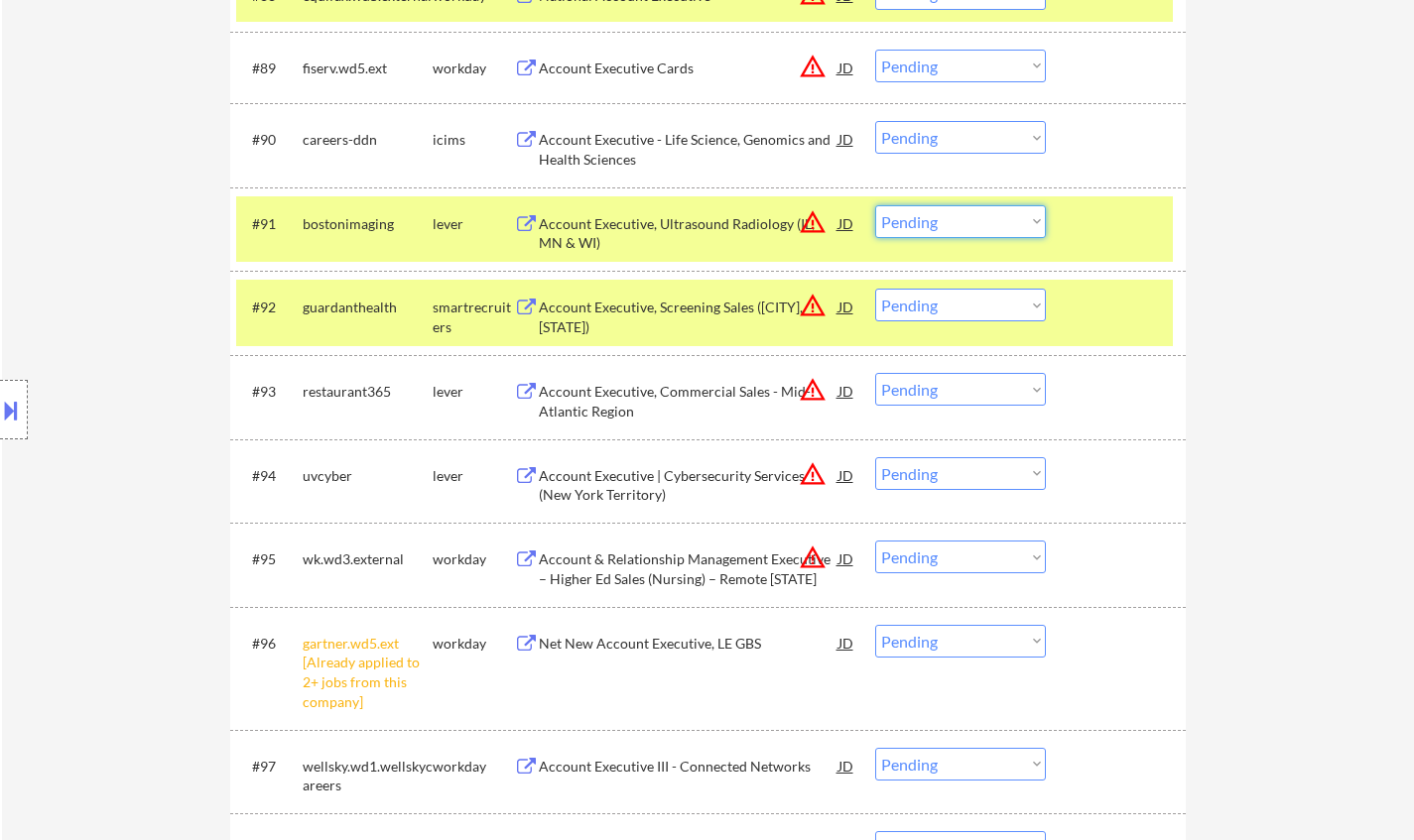 click on "Choose an option... Pending Applied Excluded (Questions) Excluded (Expired) Excluded (Location) Excluded (Bad Match) Excluded (Blocklist) Excluded (Salary) Excluded (Other)" at bounding box center (961, 221) 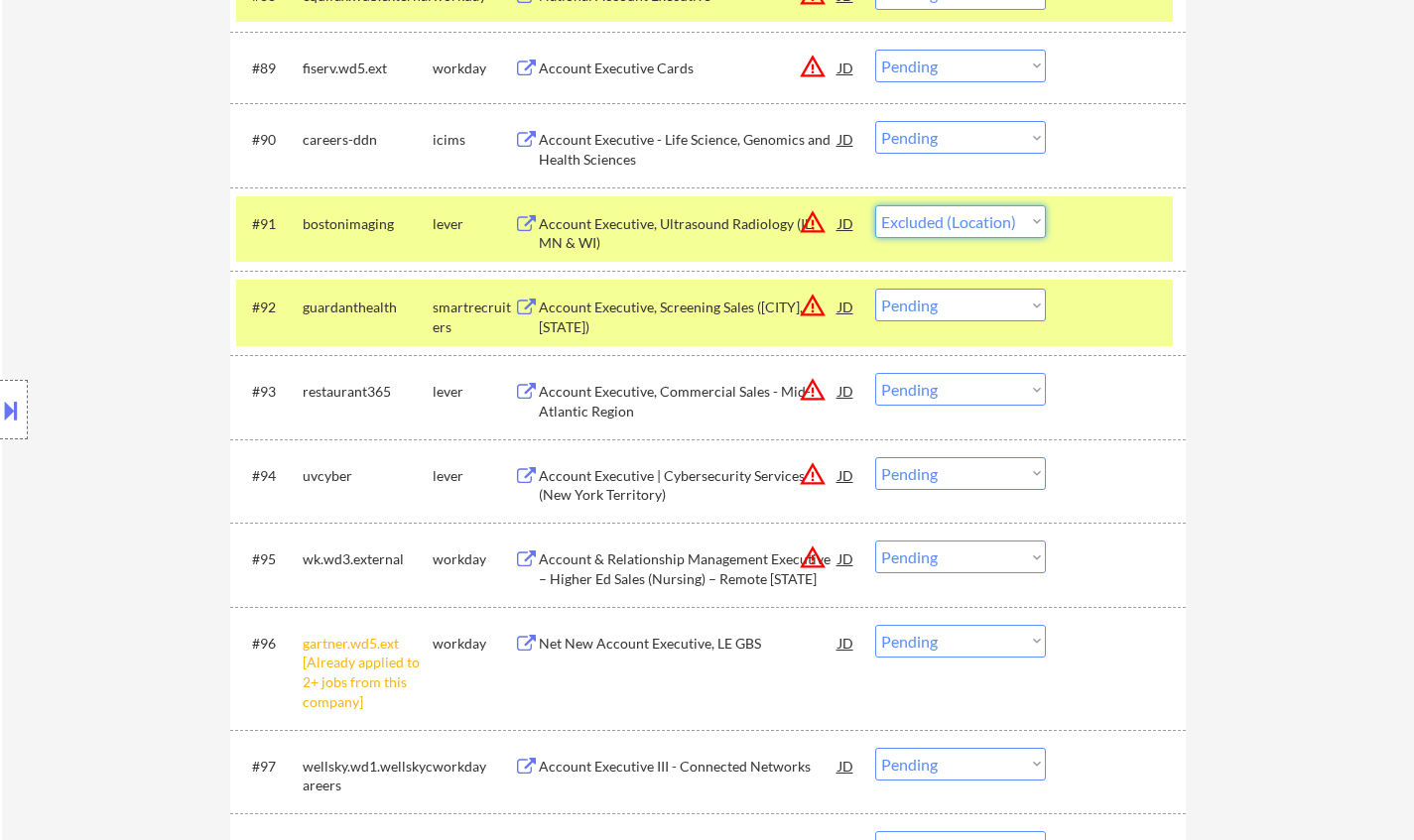 click on "Choose an option... Pending Applied Excluded (Questions) Excluded (Expired) Excluded (Location) Excluded (Bad Match) Excluded (Blocklist) Excluded (Salary) Excluded (Other)" at bounding box center [961, 221] 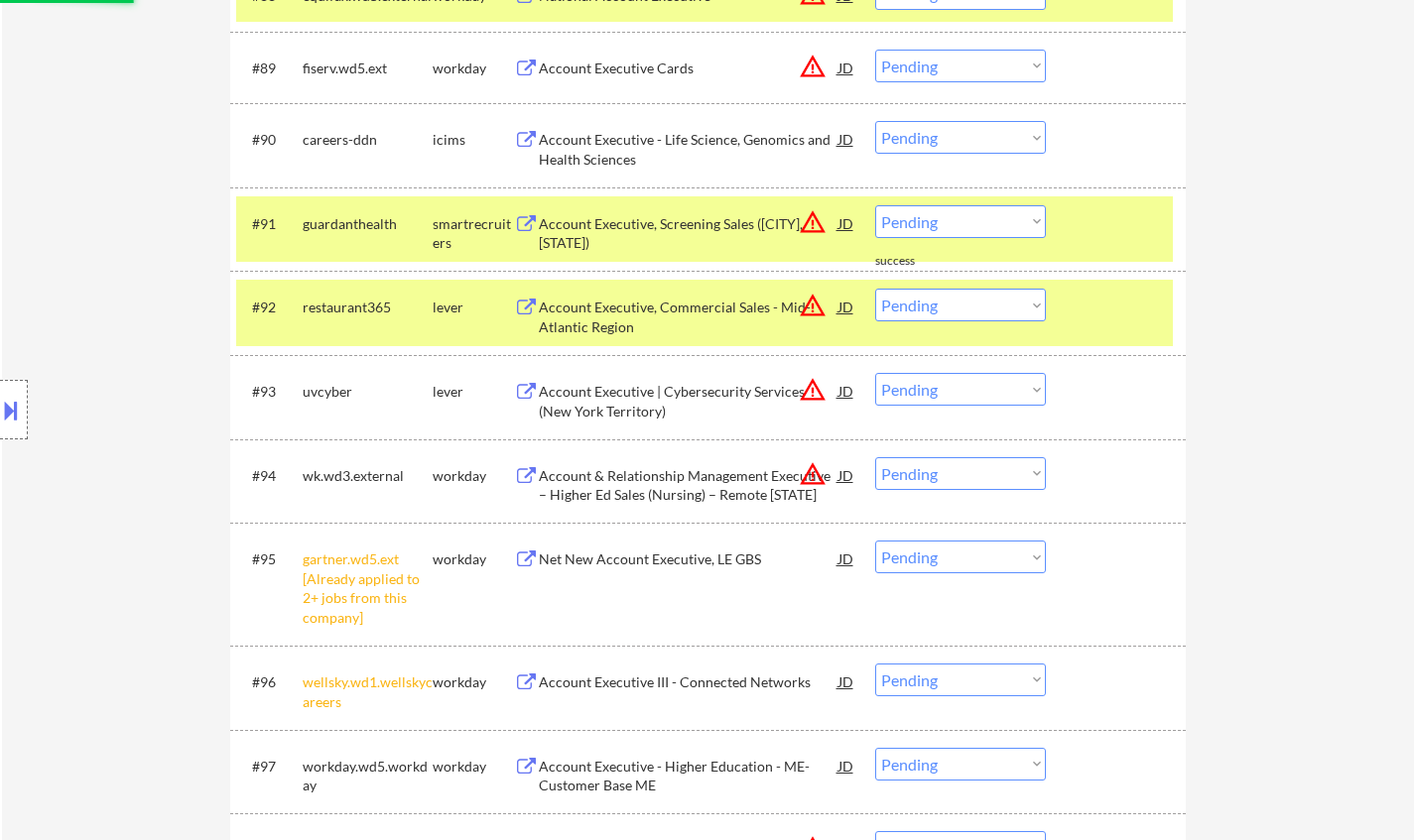 click on "#91 guardanthealth smartrecruiters Account Executive, Screening Sales (Atlanta, GA Southeast) JD warning_amber Choose an option... Pending Applied Excluded (Questions) Excluded (Expired) Excluded (Location) Excluded (Bad Match) Excluded (Blocklist) Excluded (Salary) Excluded (Other)" at bounding box center (705, 229) 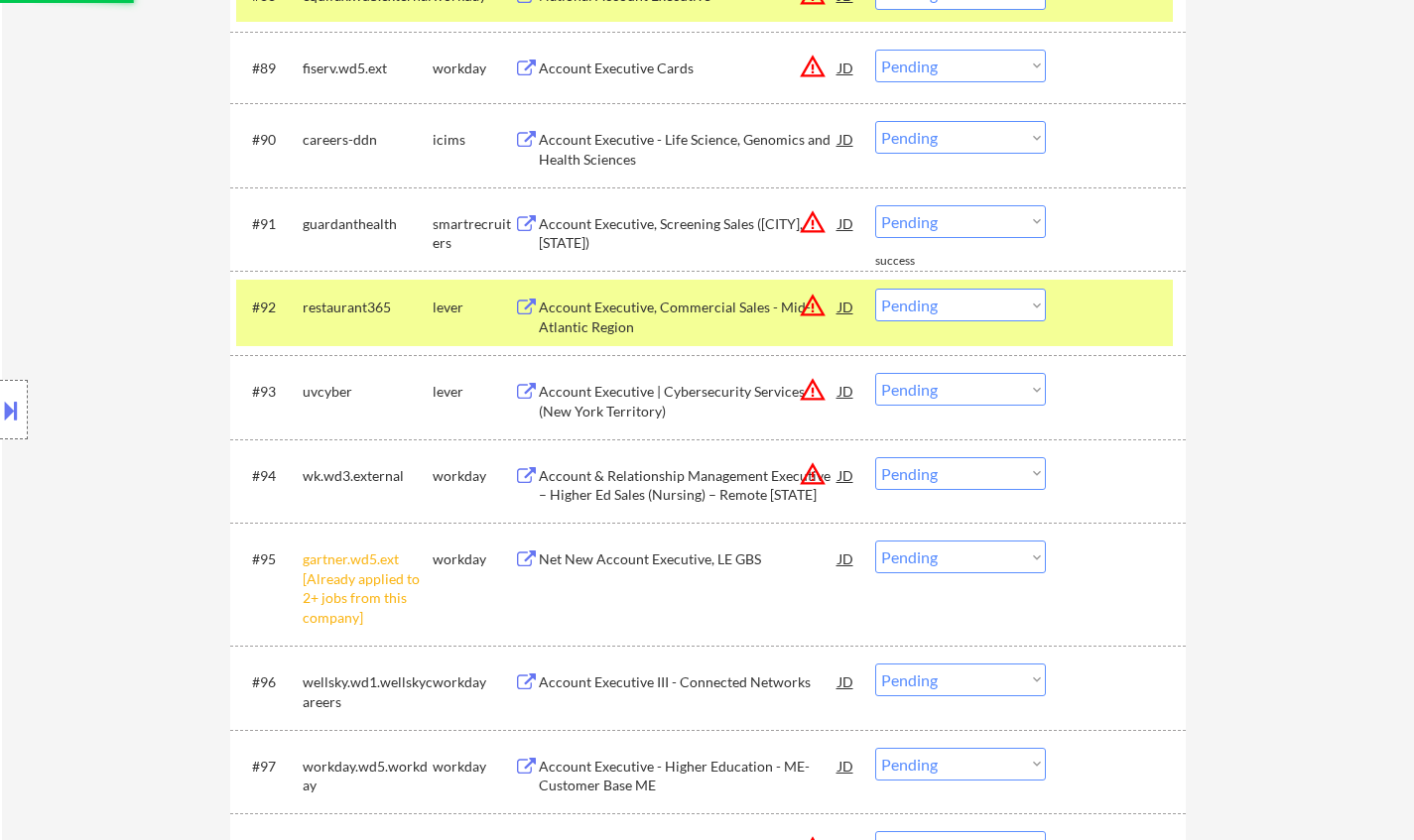 click on "Choose an option... Pending Applied Excluded (Questions) Excluded (Expired) Excluded (Location) Excluded (Bad Match) Excluded (Blocklist) Excluded (Salary) Excluded (Other)" at bounding box center [961, 221] 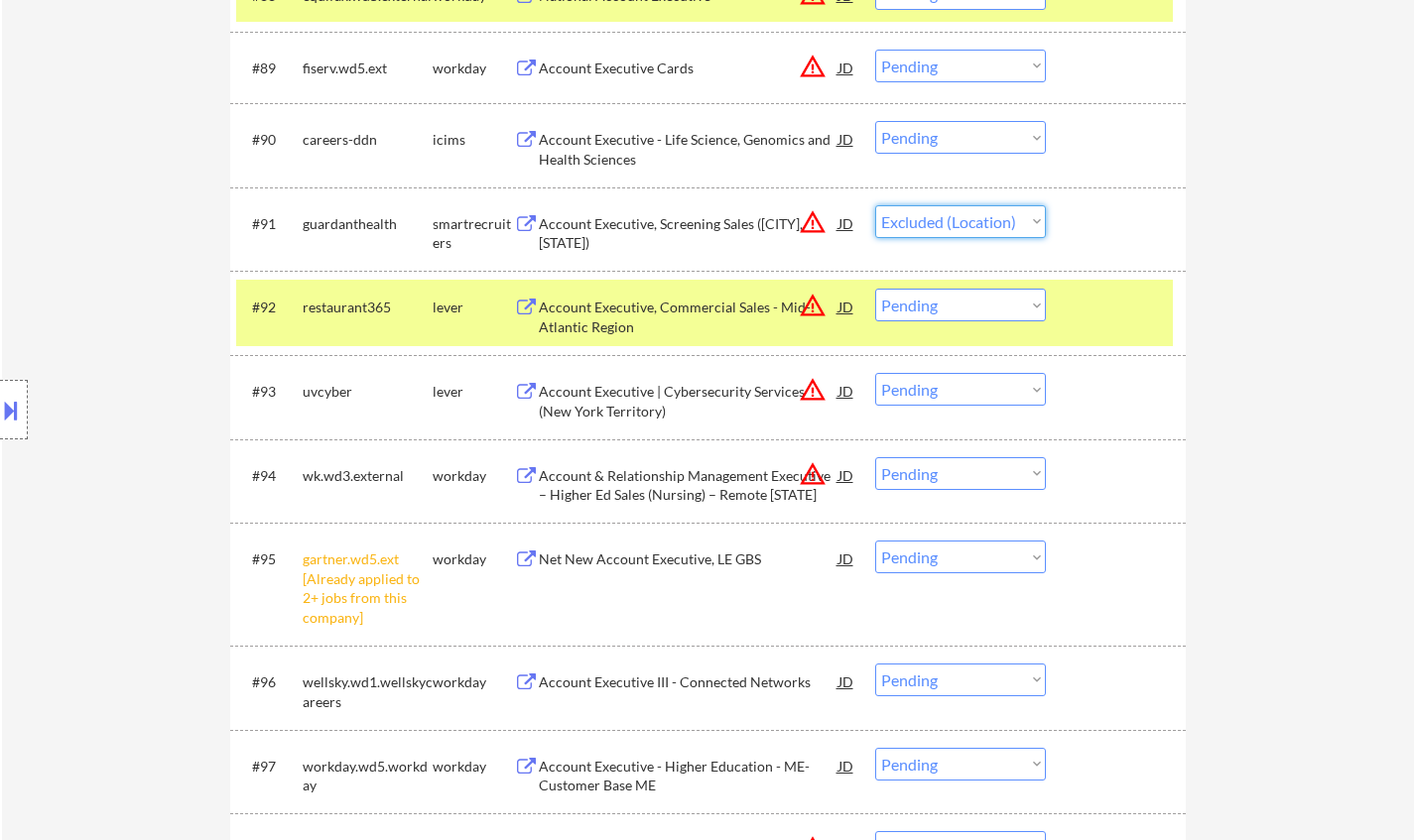 click on "Choose an option... Pending Applied Excluded (Questions) Excluded (Expired) Excluded (Location) Excluded (Bad Match) Excluded (Blocklist) Excluded (Salary) Excluded (Other)" at bounding box center [961, 221] 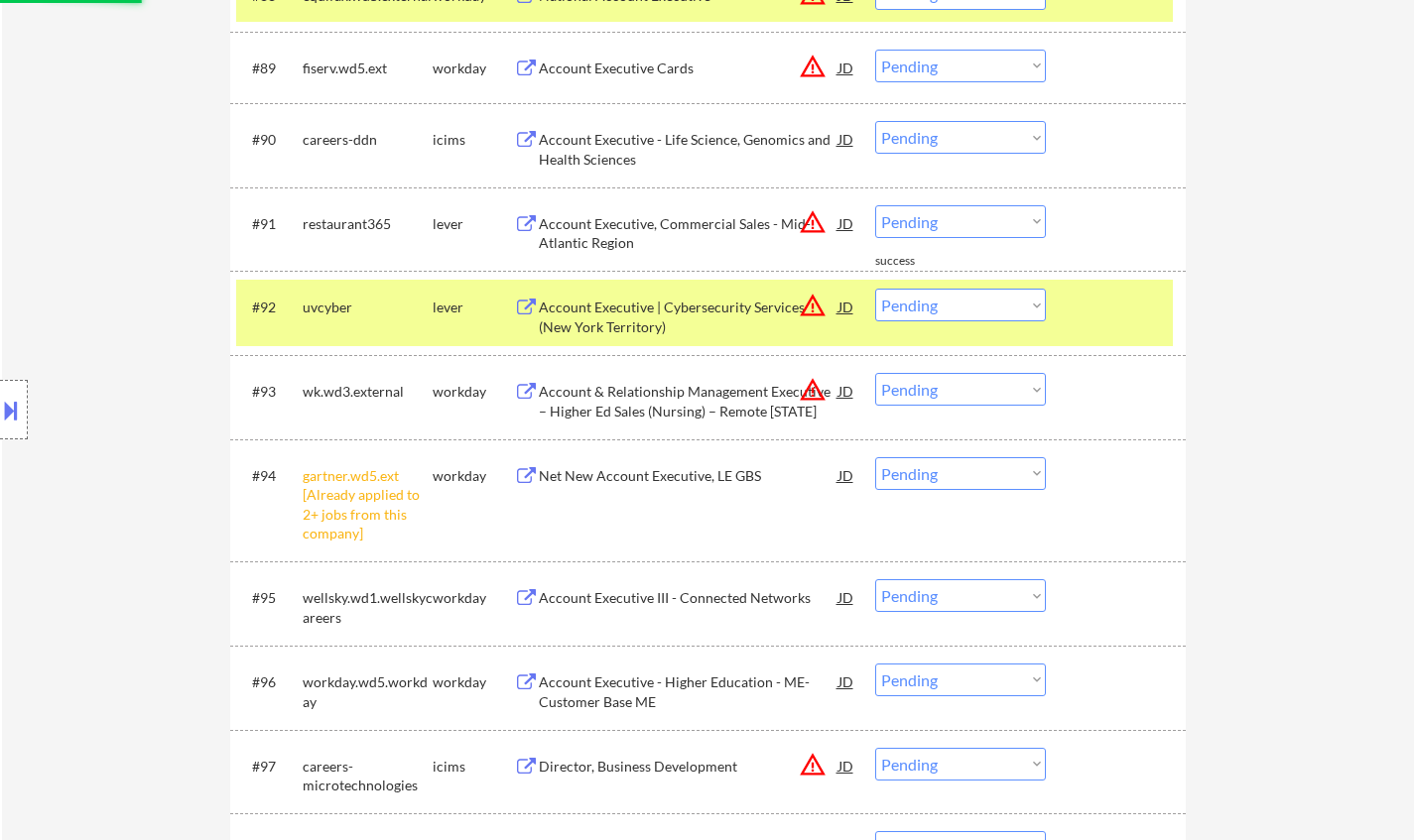 click on "Choose an option... Pending Applied Excluded (Questions) Excluded (Expired) Excluded (Location) Excluded (Bad Match) Excluded (Blocklist) Excluded (Salary) Excluded (Other)" at bounding box center (961, 221) 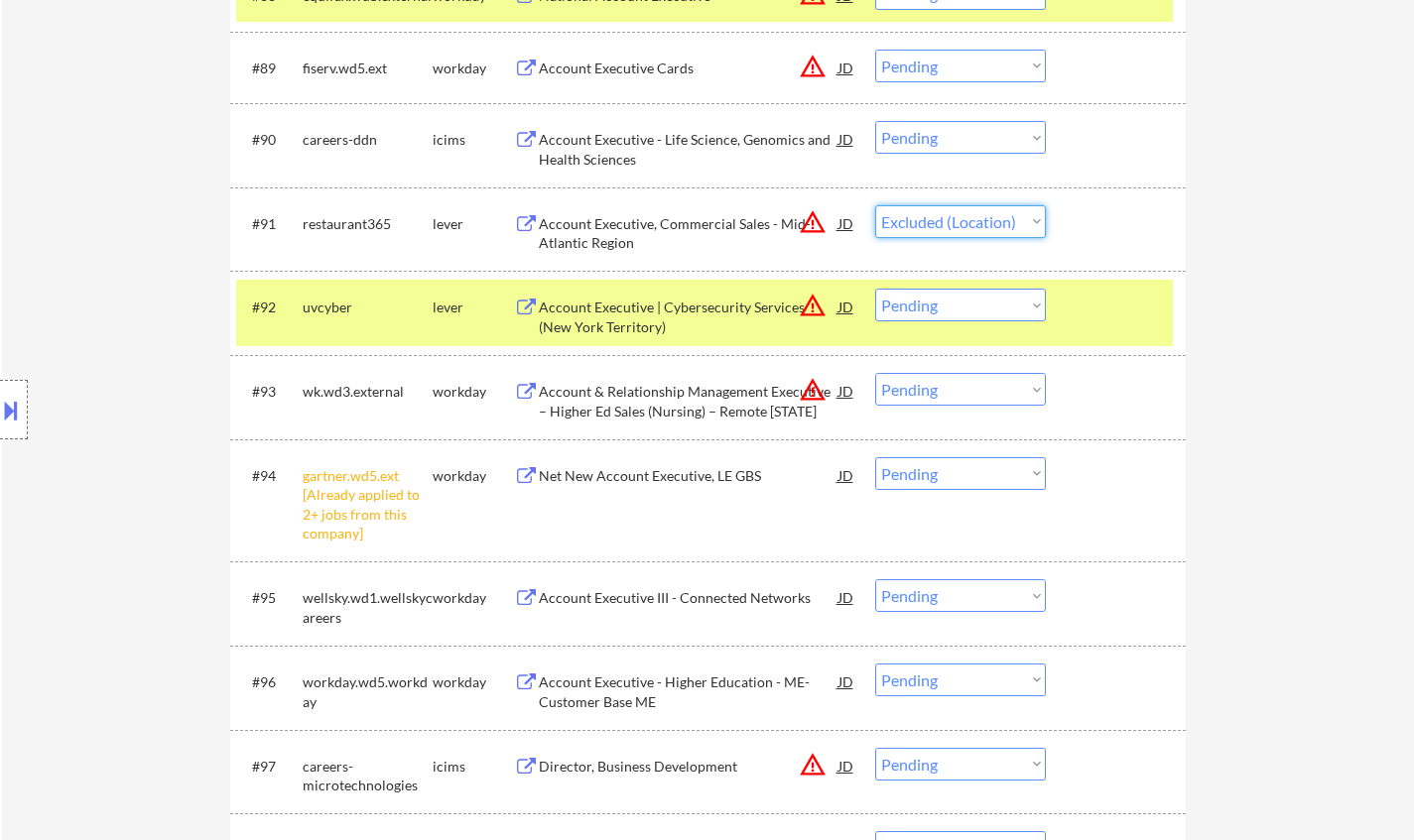 click on "Choose an option... Pending Applied Excluded (Questions) Excluded (Expired) Excluded (Location) Excluded (Bad Match) Excluded (Blocklist) Excluded (Salary) Excluded (Other)" at bounding box center (961, 221) 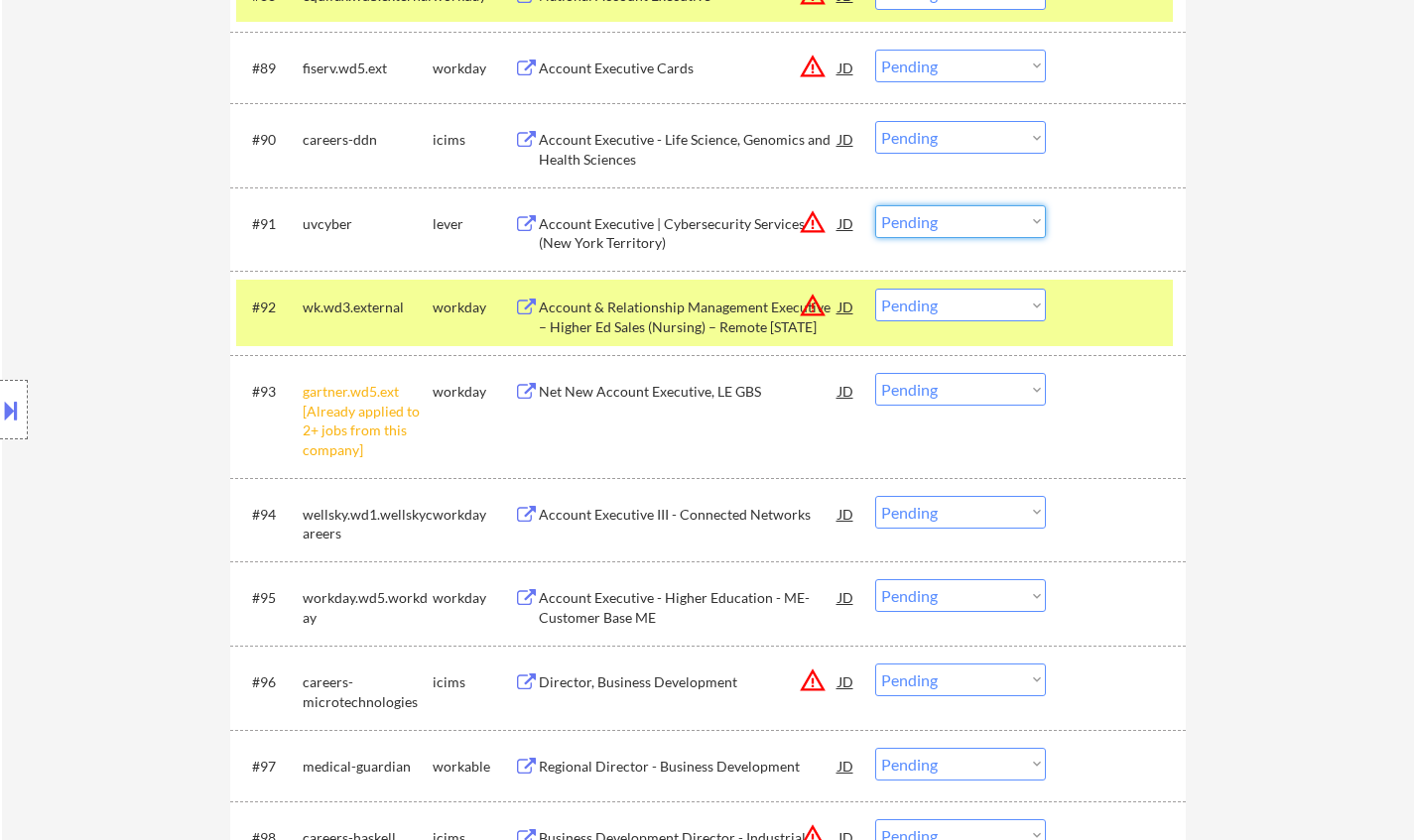 click on "Choose an option... Pending Applied Excluded (Questions) Excluded (Expired) Excluded (Location) Excluded (Bad Match) Excluded (Blocklist) Excluded (Salary) Excluded (Other)" at bounding box center (961, 221) 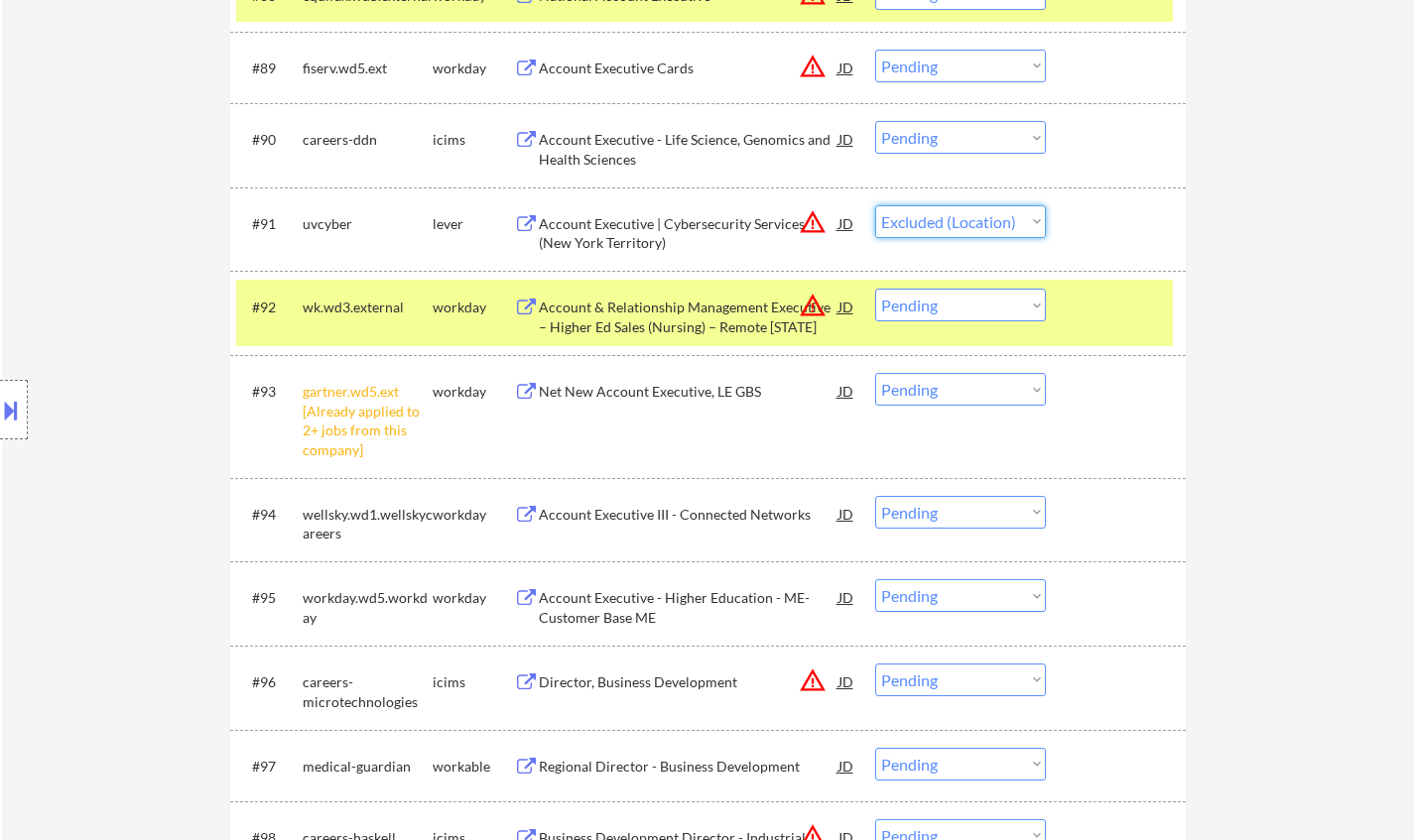 click on "Choose an option... Pending Applied Excluded (Questions) Excluded (Expired) Excluded (Location) Excluded (Bad Match) Excluded (Blocklist) Excluded (Salary) Excluded (Other)" at bounding box center (961, 221) 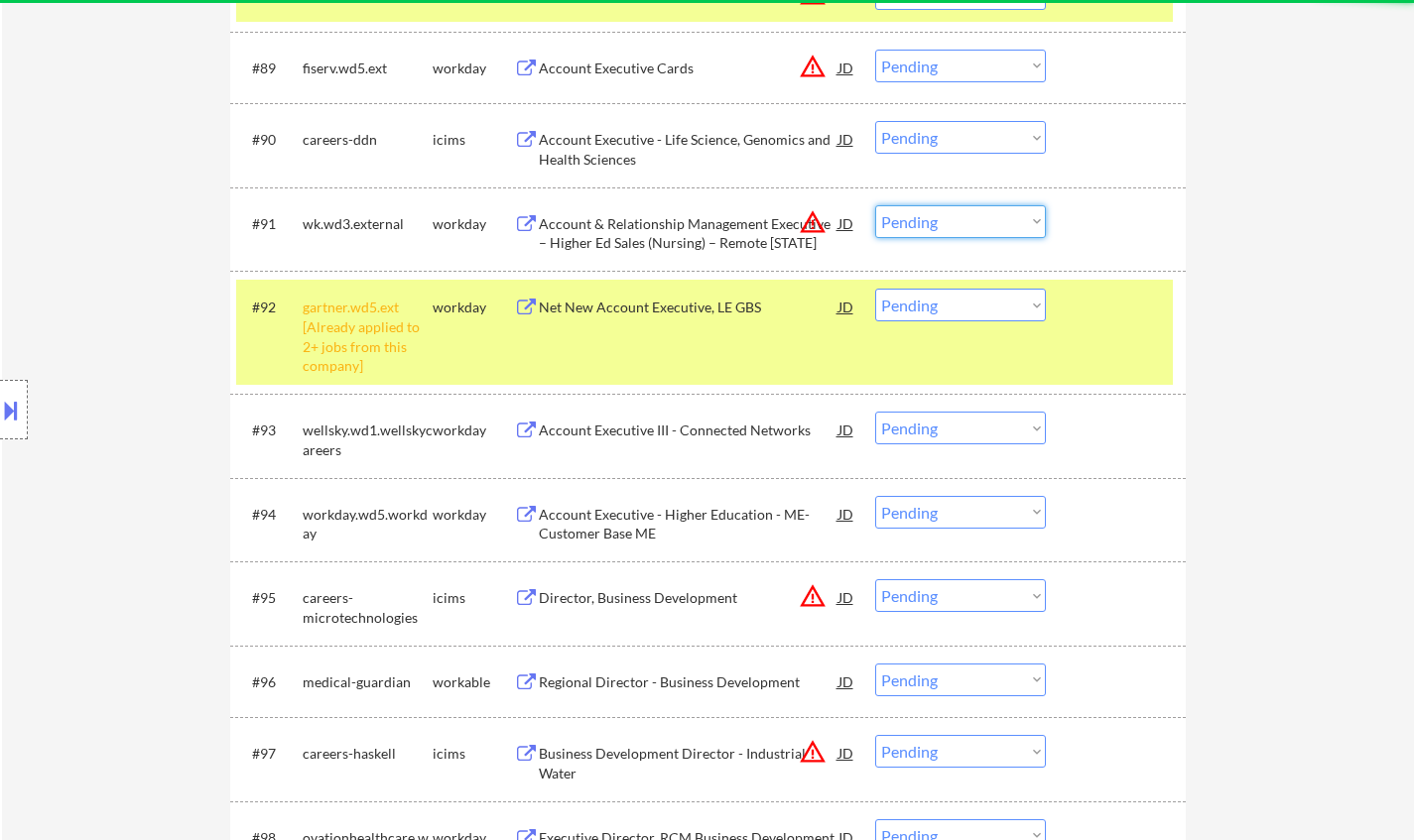 click on "Choose an option... Pending Applied Excluded (Questions) Excluded (Expired) Excluded (Location) Excluded (Bad Match) Excluded (Blocklist) Excluded (Salary) Excluded (Other)" at bounding box center [961, 221] 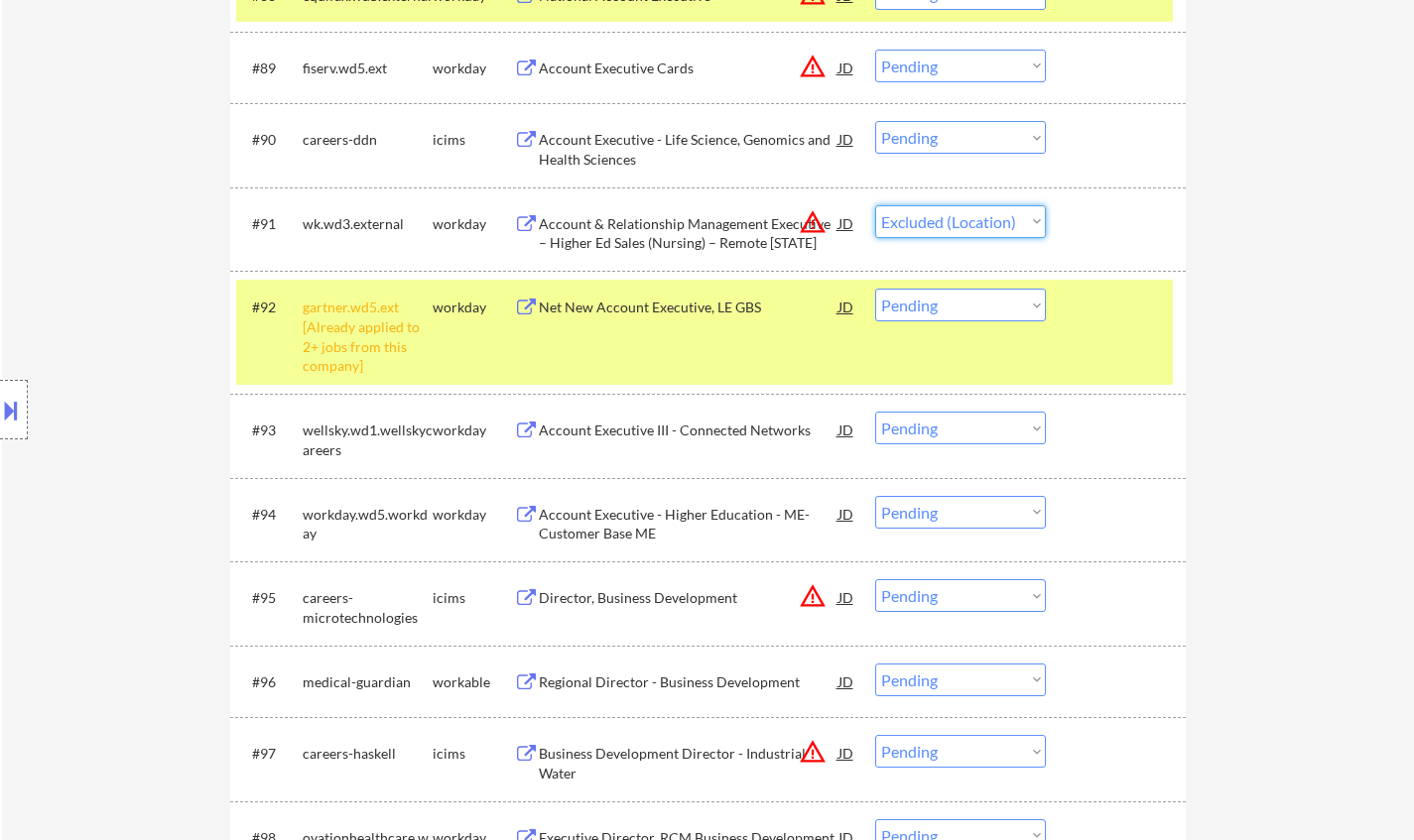 click on "Choose an option... Pending Applied Excluded (Questions) Excluded (Expired) Excluded (Location) Excluded (Bad Match) Excluded (Blocklist) Excluded (Salary) Excluded (Other)" at bounding box center (961, 221) 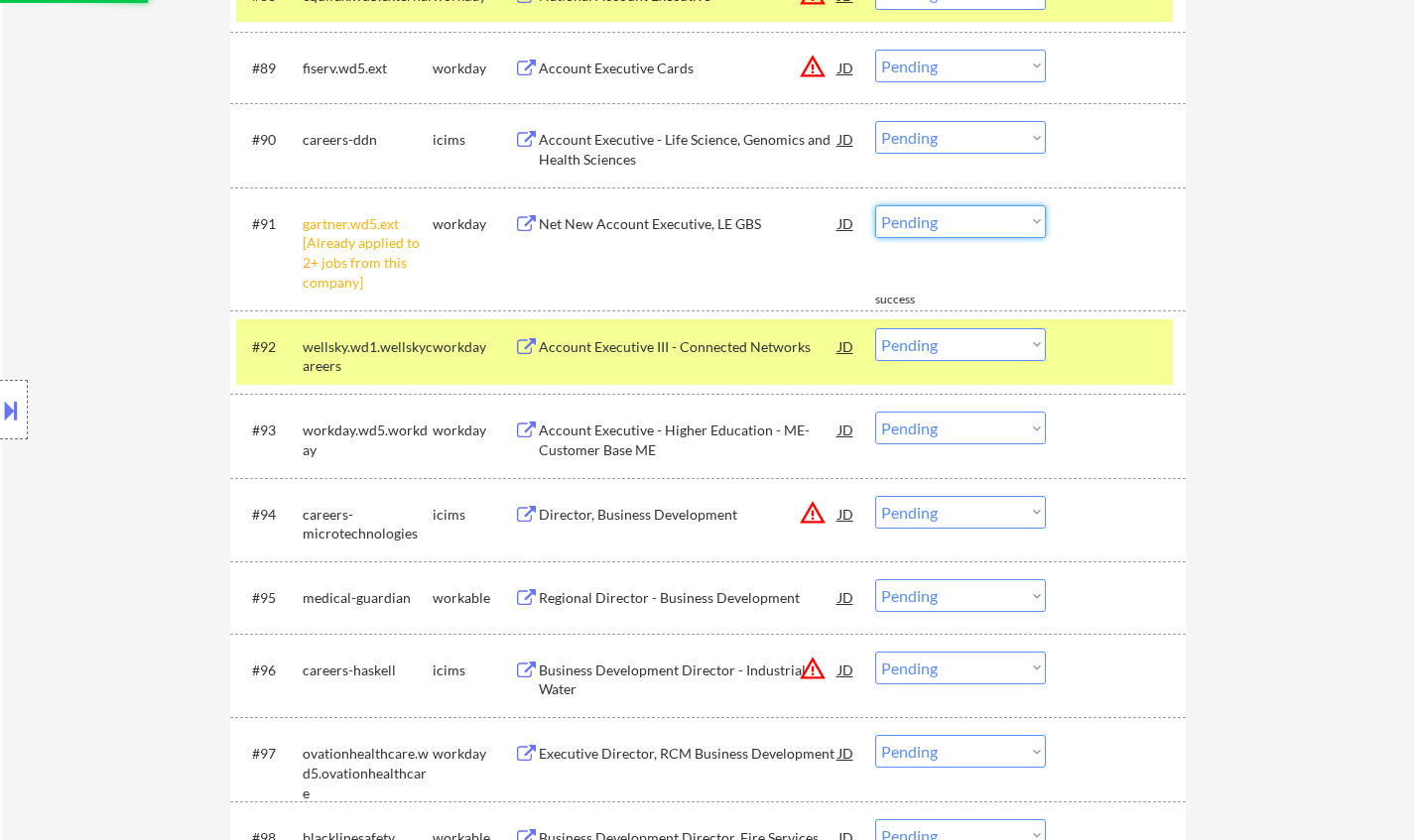click on "Choose an option... Pending Applied Excluded (Questions) Excluded (Expired) Excluded (Location) Excluded (Bad Match) Excluded (Blocklist) Excluded (Salary) Excluded (Other)" at bounding box center (961, 221) 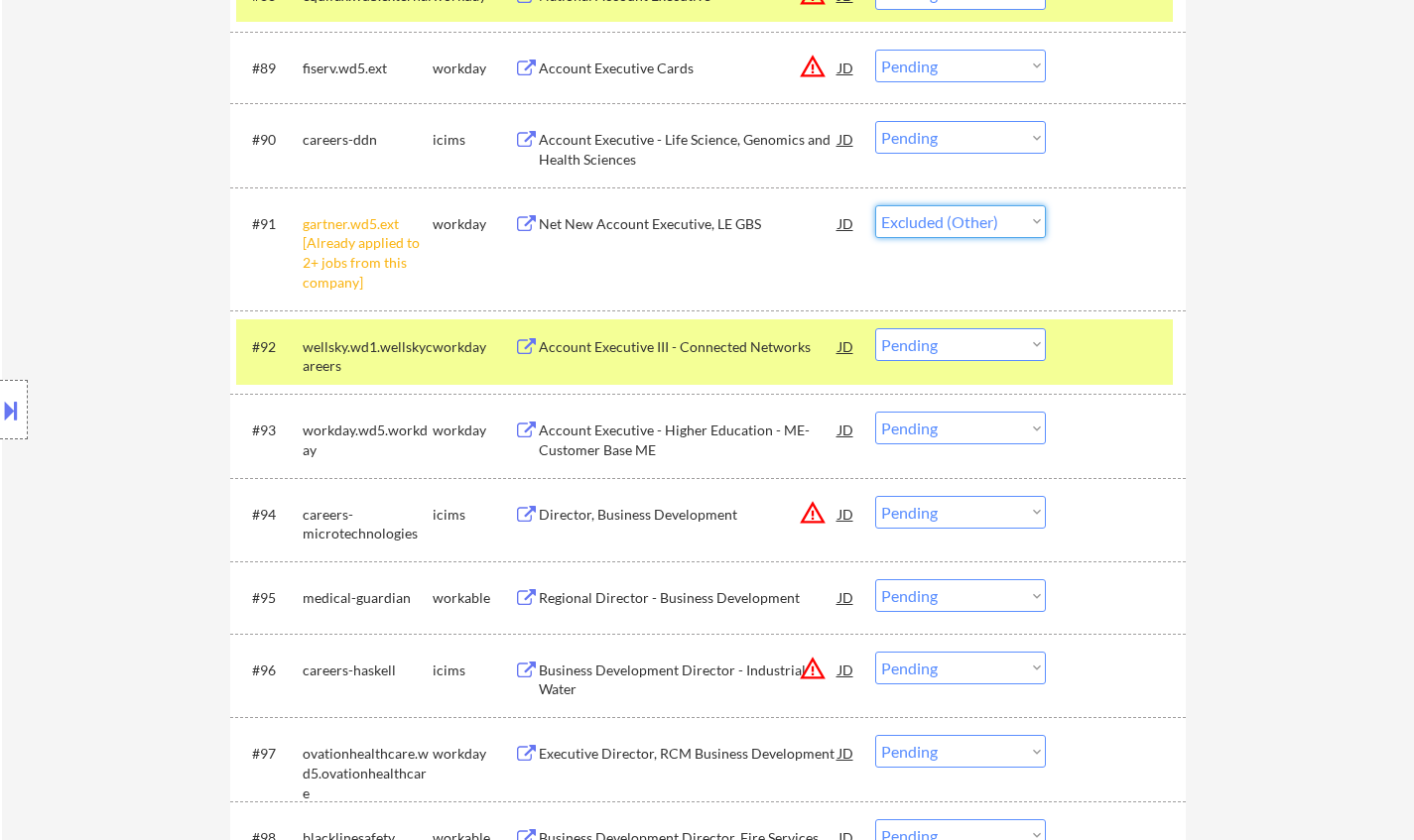 click on "Choose an option... Pending Applied Excluded (Questions) Excluded (Expired) Excluded (Location) Excluded (Bad Match) Excluded (Blocklist) Excluded (Salary) Excluded (Other)" at bounding box center [961, 221] 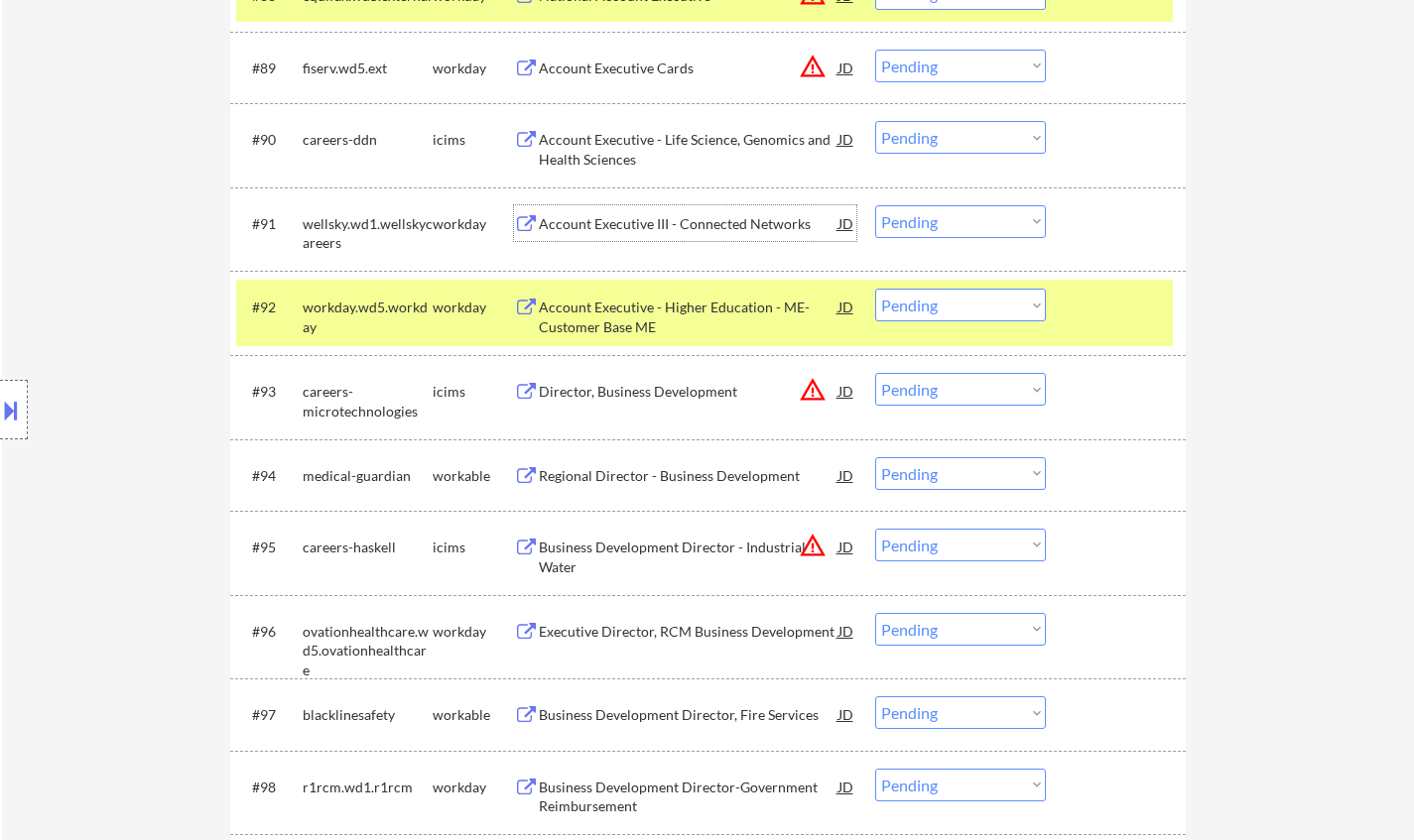 click on "Account Executive III - Connected Networks" at bounding box center [689, 223] 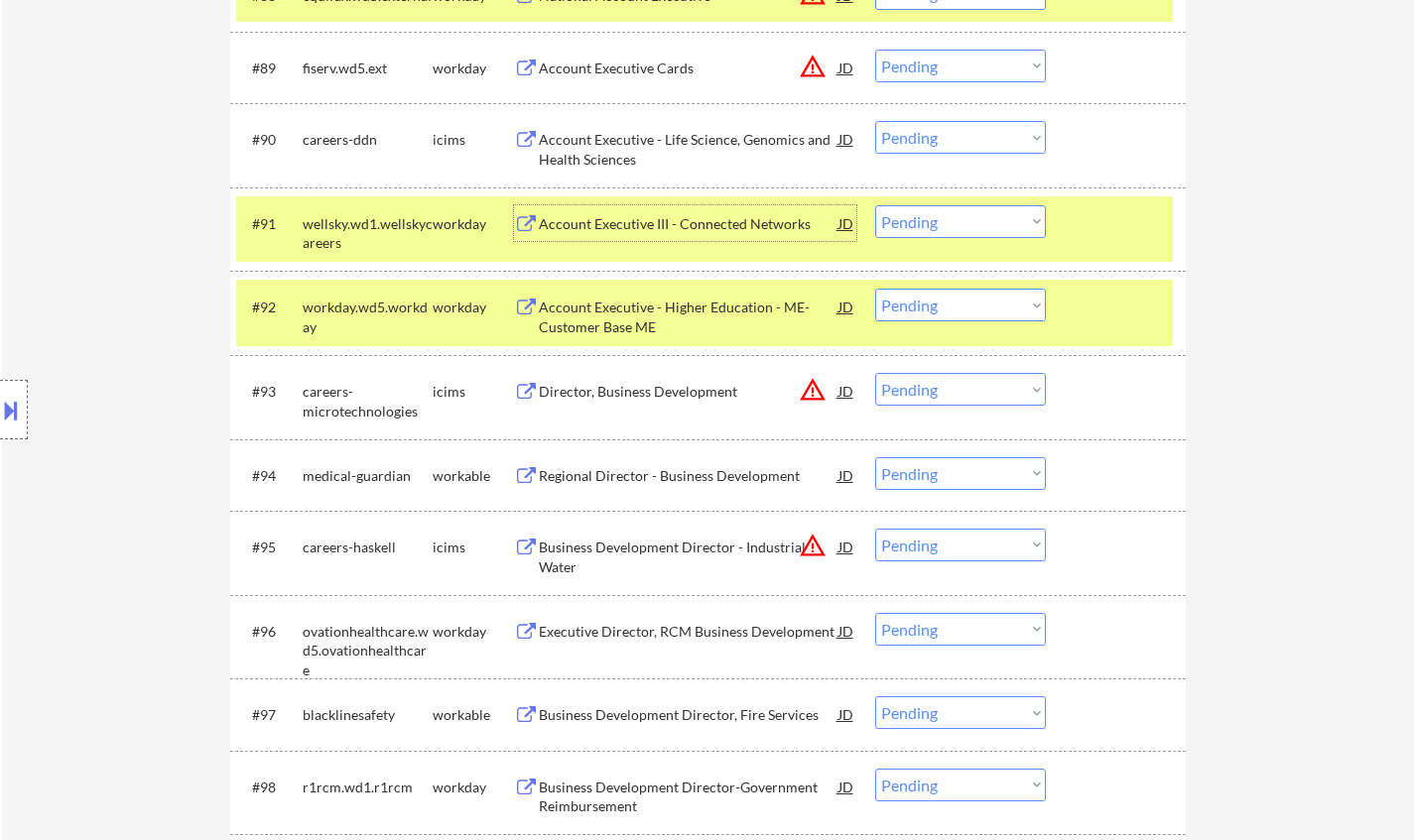 click on "Choose an option... Pending Applied Excluded (Questions) Excluded (Expired) Excluded (Location) Excluded (Bad Match) Excluded (Blocklist) Excluded (Salary) Excluded (Other)" at bounding box center [961, 221] 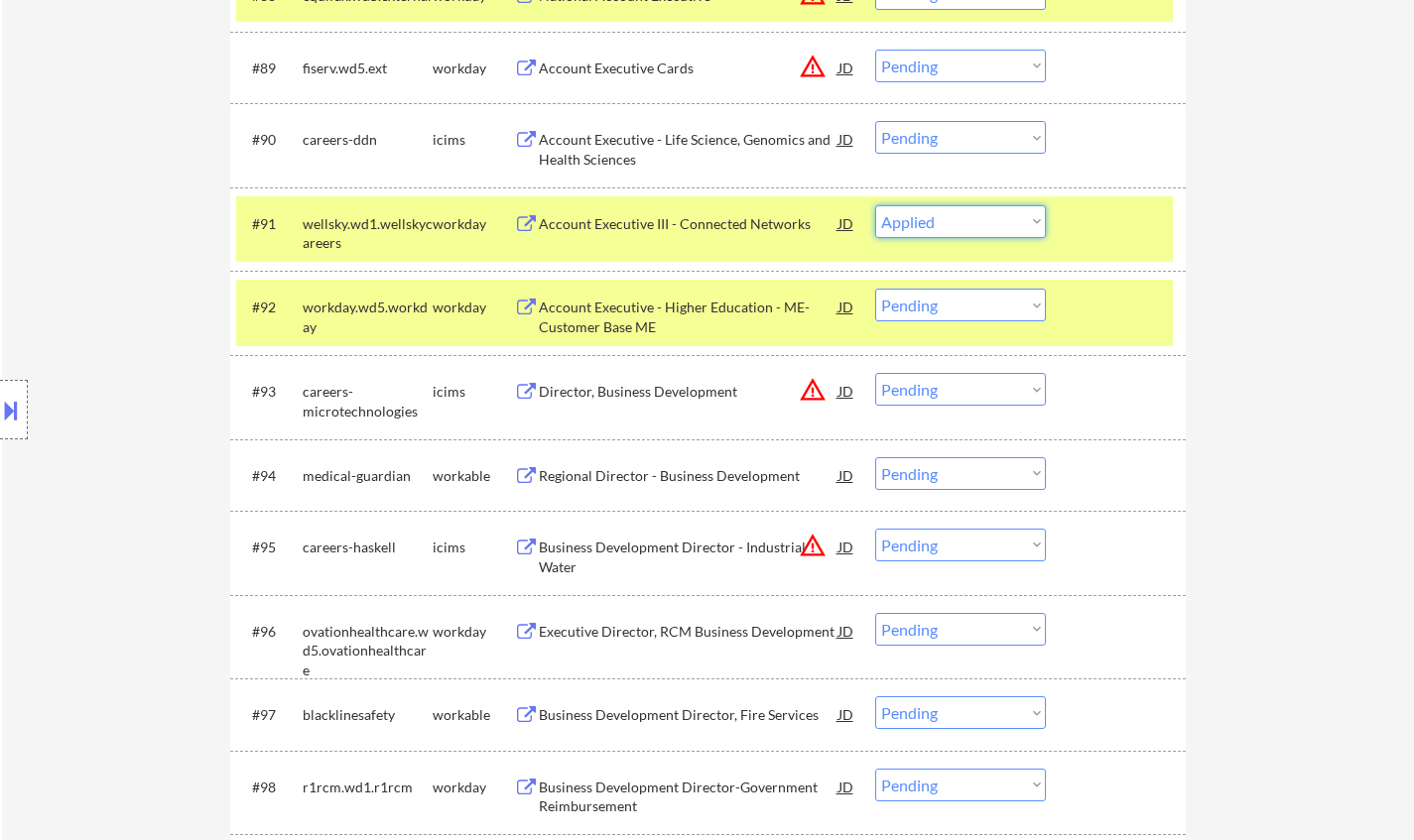 click on "Choose an option... Pending Applied Excluded (Questions) Excluded (Expired) Excluded (Location) Excluded (Bad Match) Excluded (Blocklist) Excluded (Salary) Excluded (Other)" at bounding box center [961, 221] 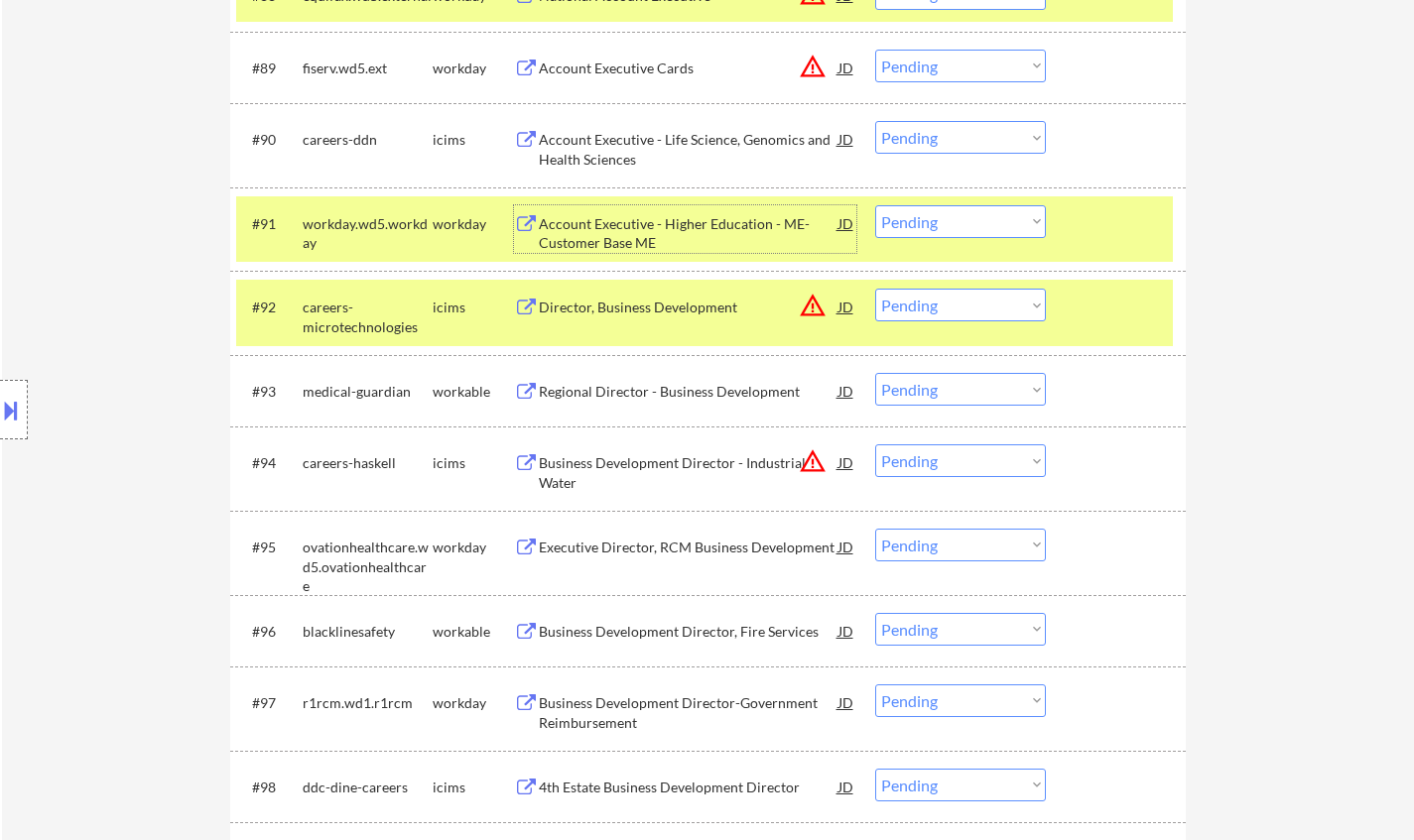 click on "Account Executive - Higher Education - ME-Customer Base ME" at bounding box center (689, 233) 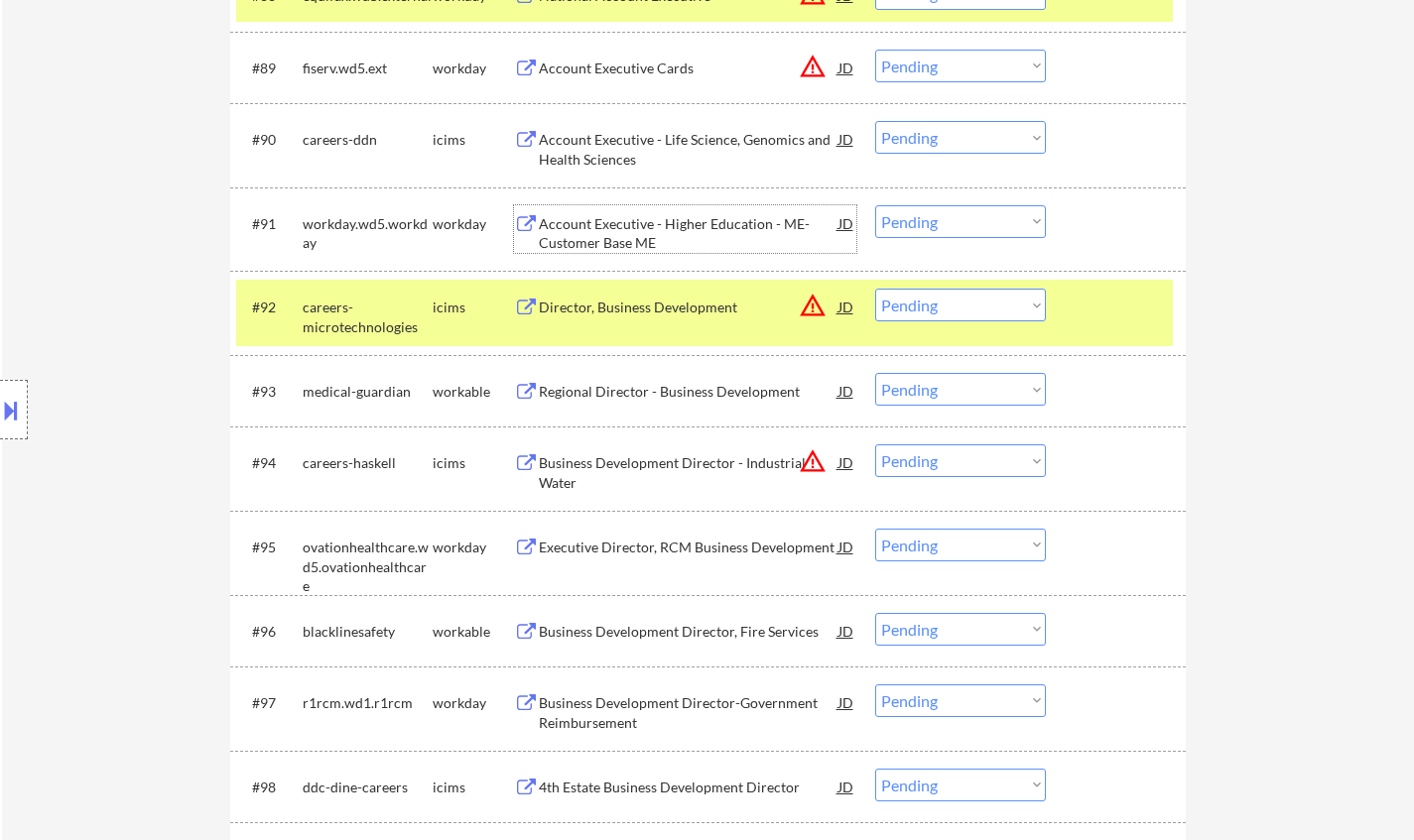 drag, startPoint x: 1009, startPoint y: 208, endPoint x: 1022, endPoint y: 229, distance: 24.698178 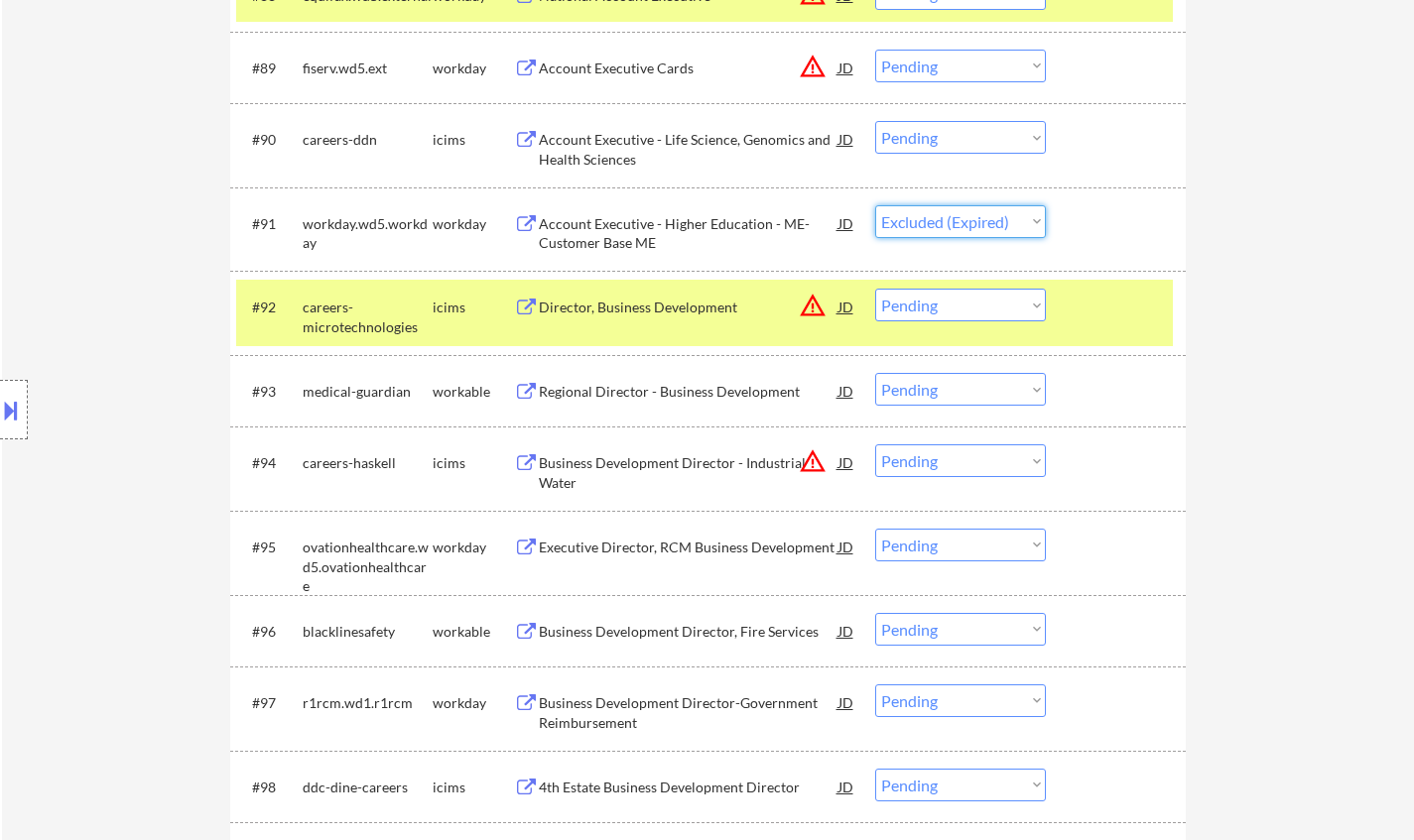 click on "Choose an option... Pending Applied Excluded (Questions) Excluded (Expired) Excluded (Location) Excluded (Bad Match) Excluded (Blocklist) Excluded (Salary) Excluded (Other)" at bounding box center (961, 221) 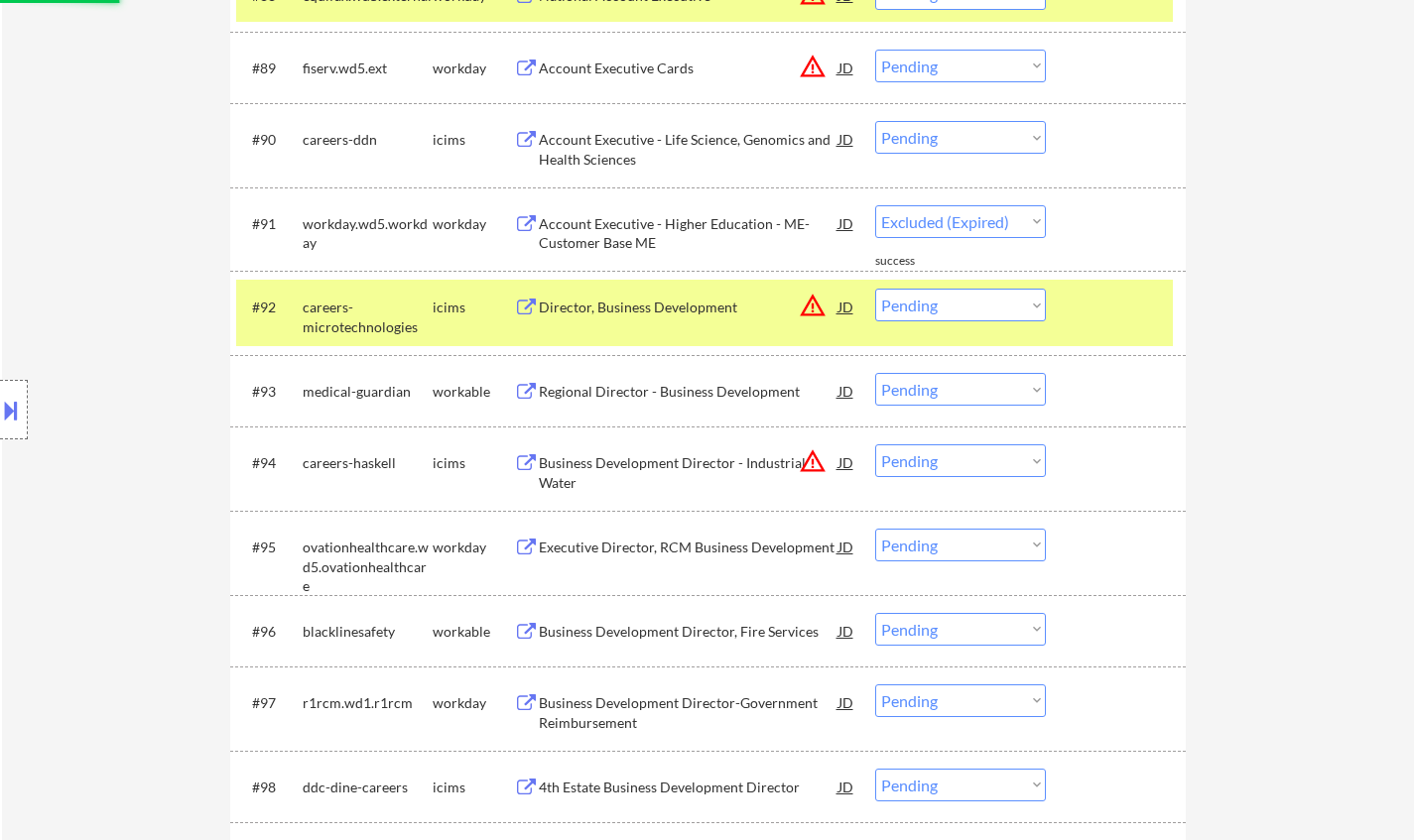 scroll, scrollTop: 7636, scrollLeft: 0, axis: vertical 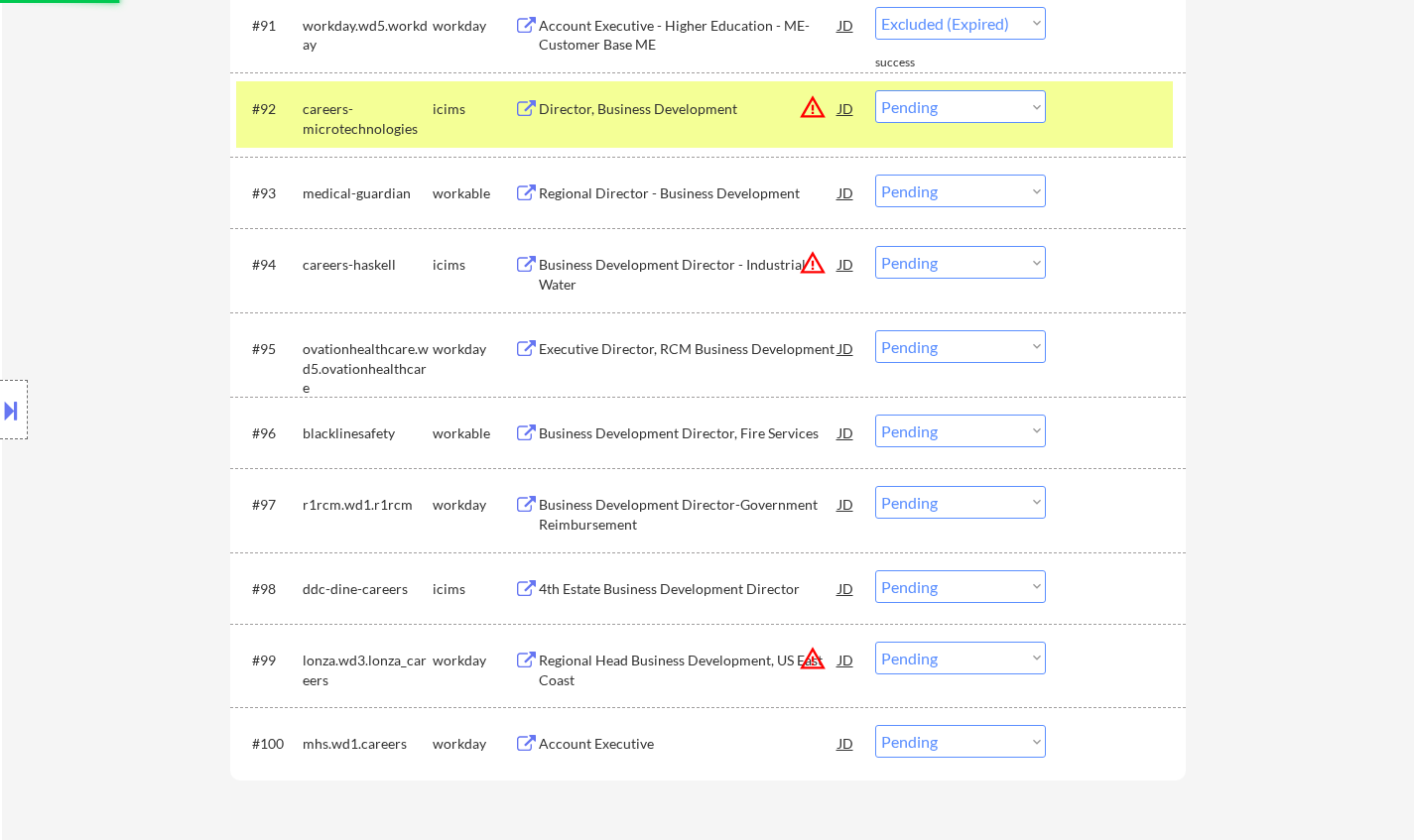 select on ""pending"" 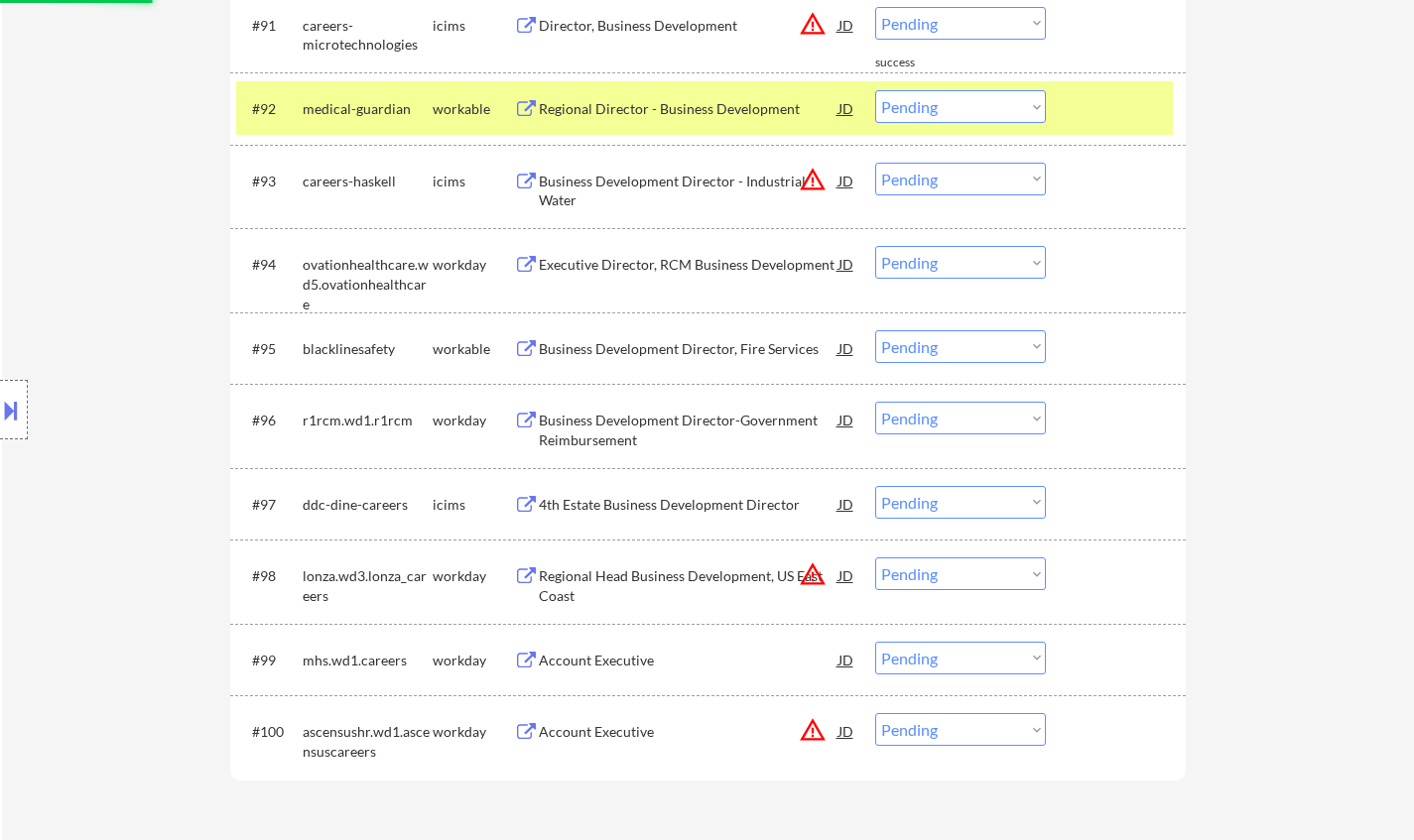 click on "Regional Director - Business Development" at bounding box center [689, 109] 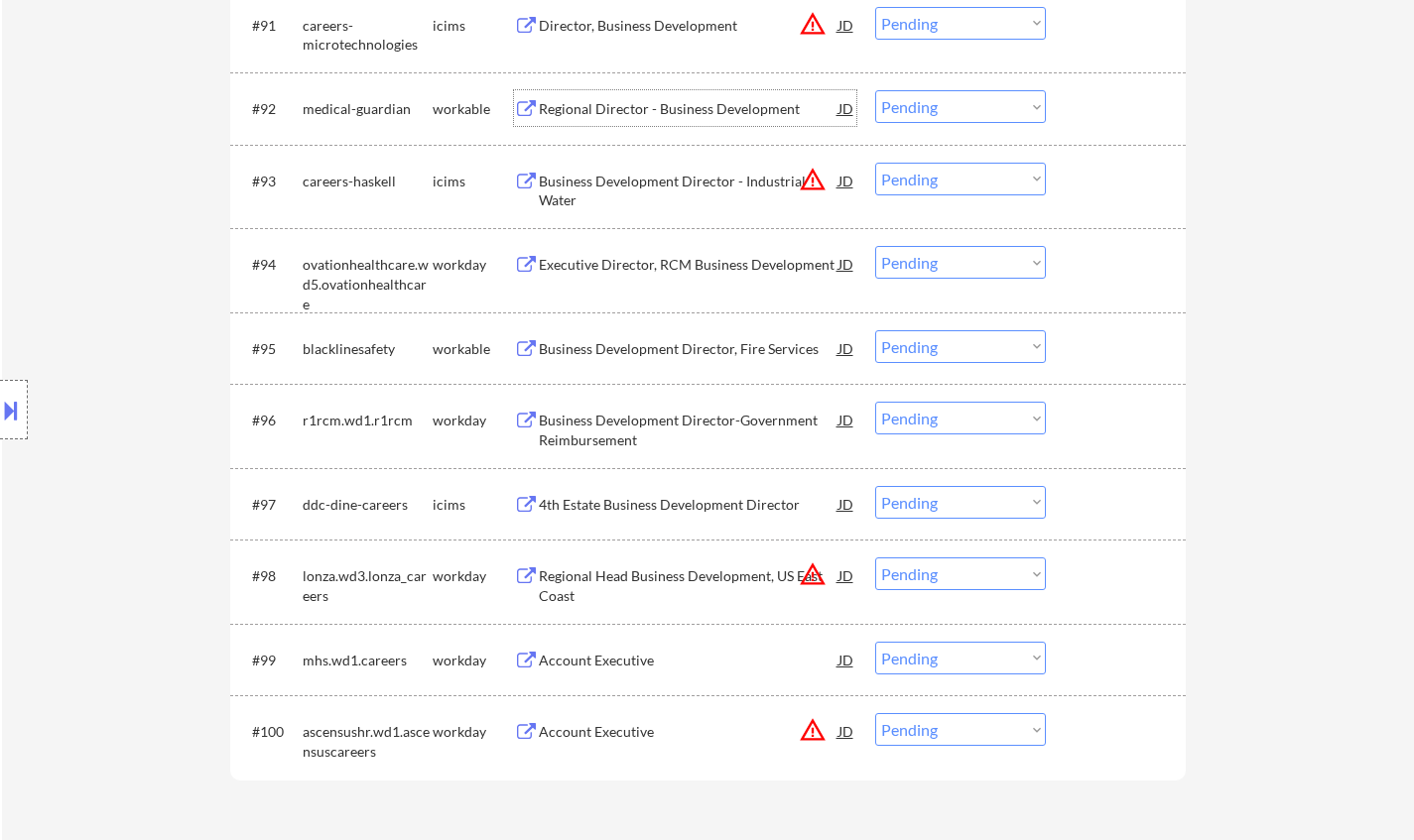 click on "Choose an option... Pending Applied Excluded (Questions) Excluded (Expired) Excluded (Location) Excluded (Bad Match) Excluded (Blocklist) Excluded (Salary) Excluded (Other)" at bounding box center [961, 106] 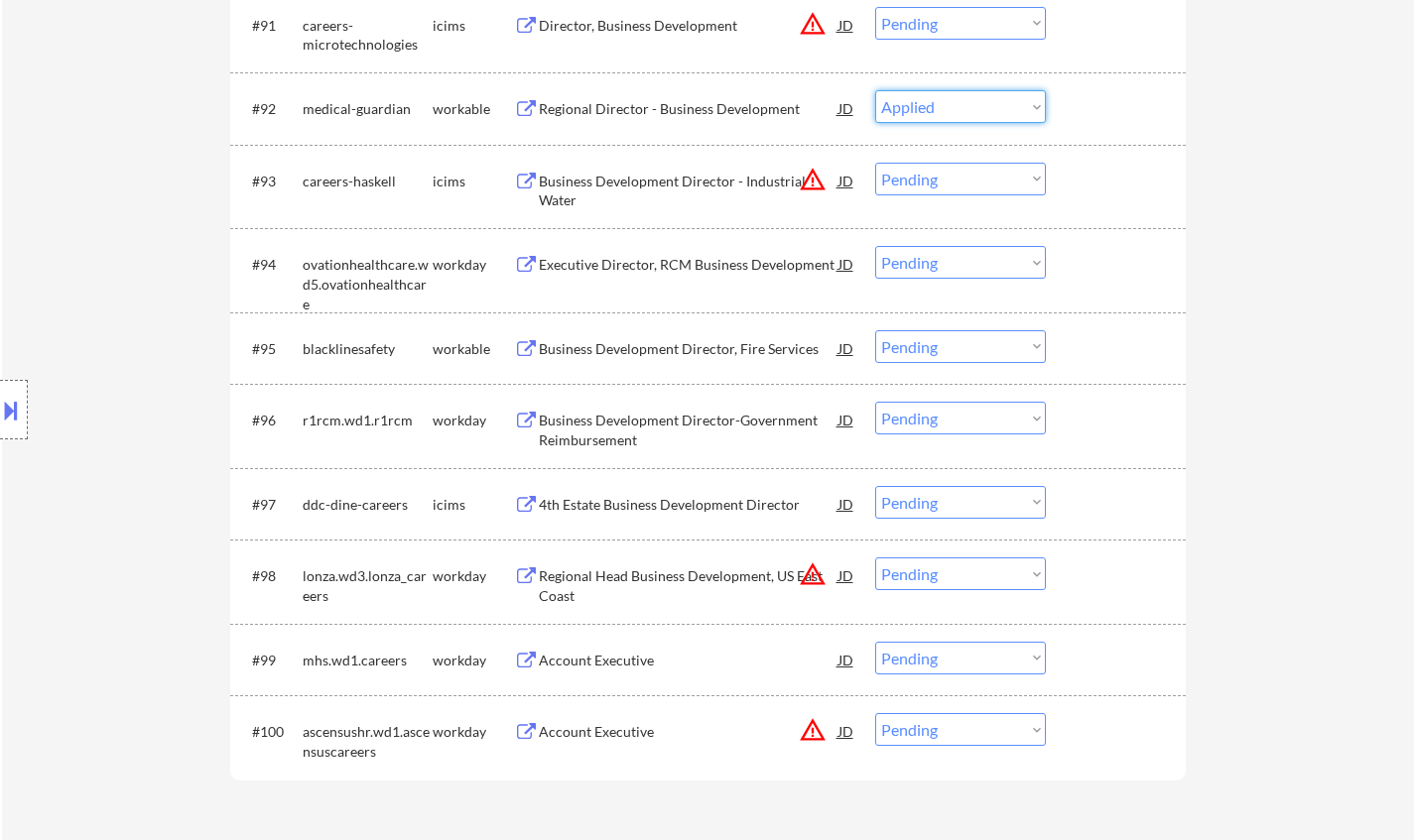 click on "Choose an option... Pending Applied Excluded (Questions) Excluded (Expired) Excluded (Location) Excluded (Bad Match) Excluded (Blocklist) Excluded (Salary) Excluded (Other)" at bounding box center [961, 106] 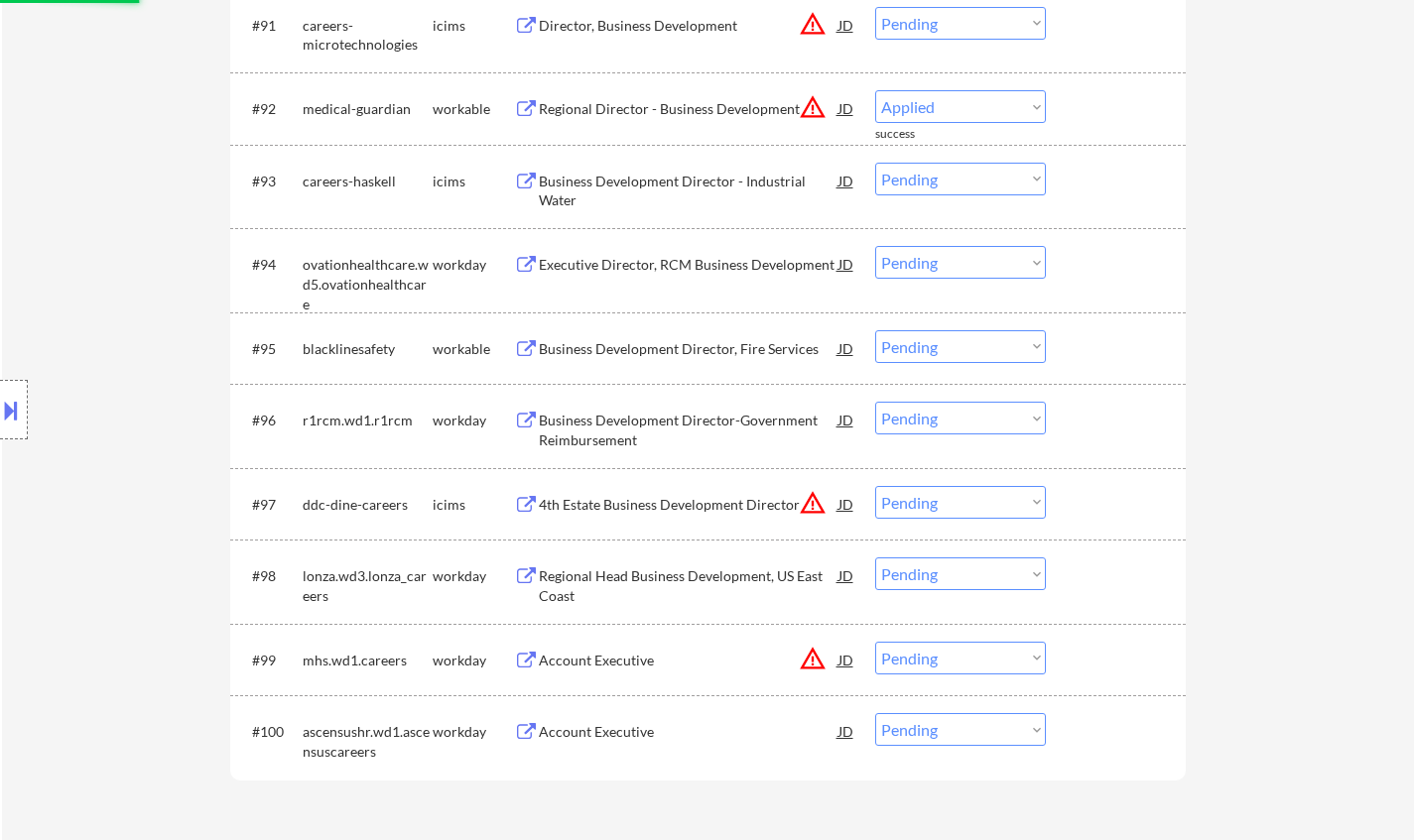 select on ""pending"" 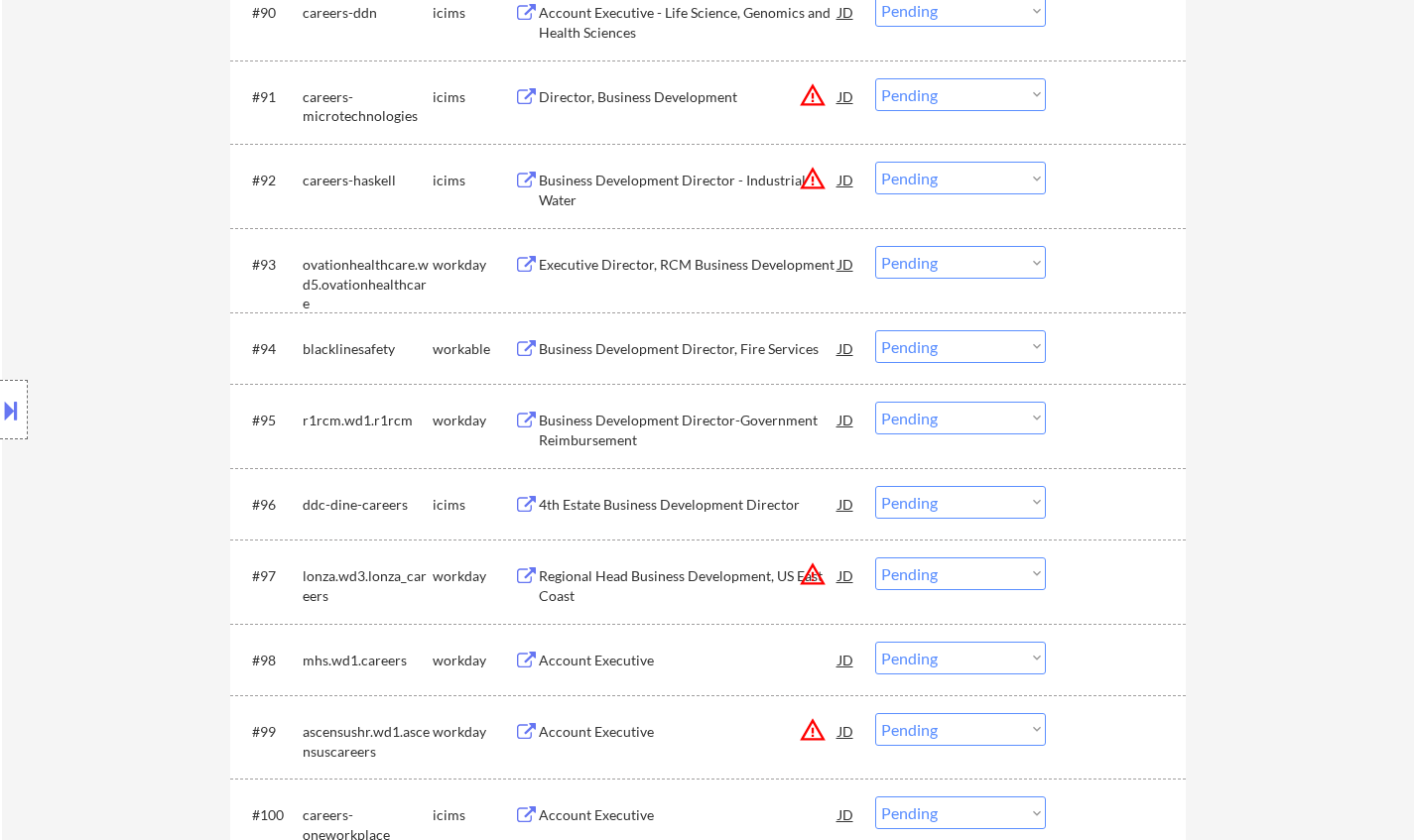 scroll, scrollTop: 7339, scrollLeft: 0, axis: vertical 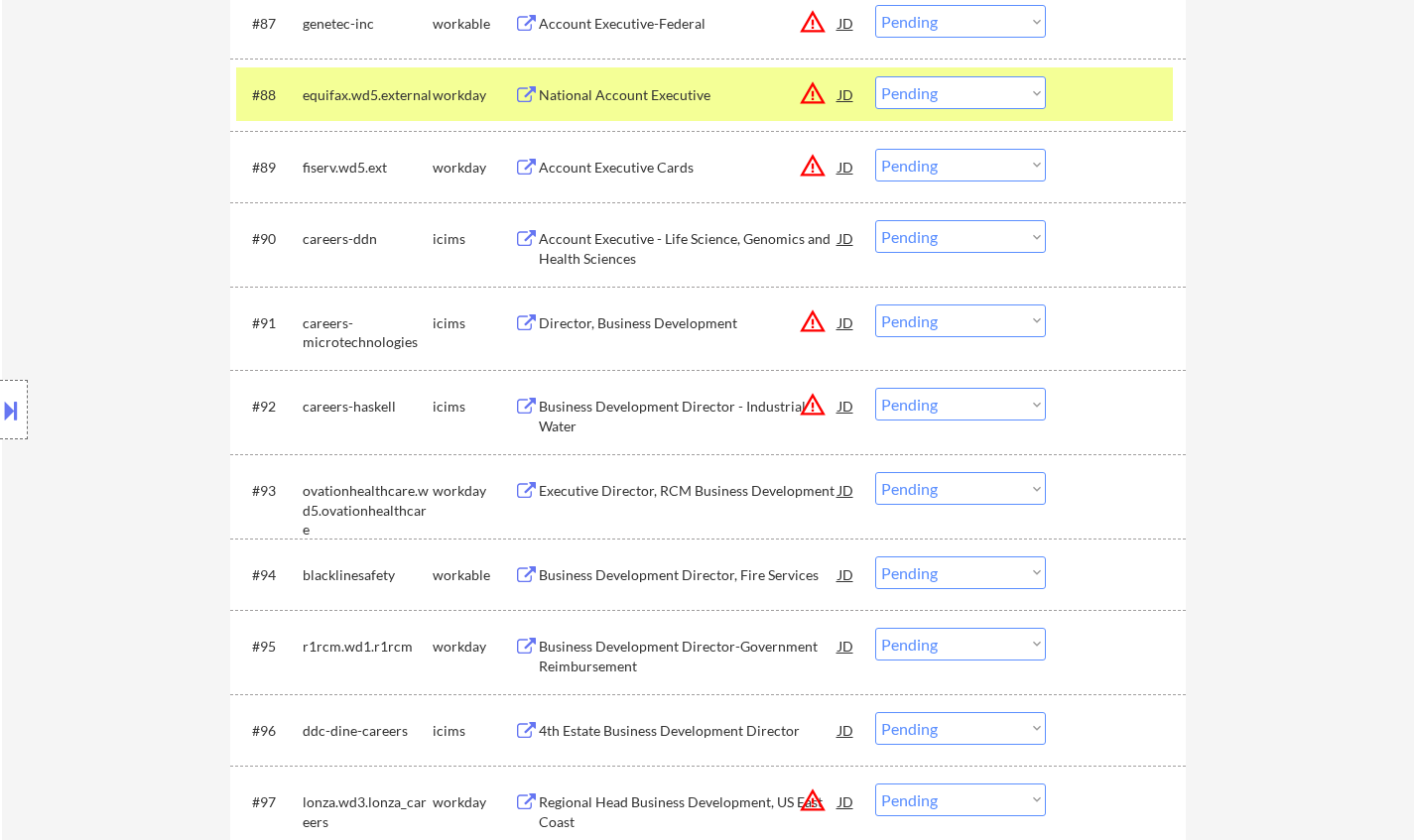 click on "JD" at bounding box center [846, 322] 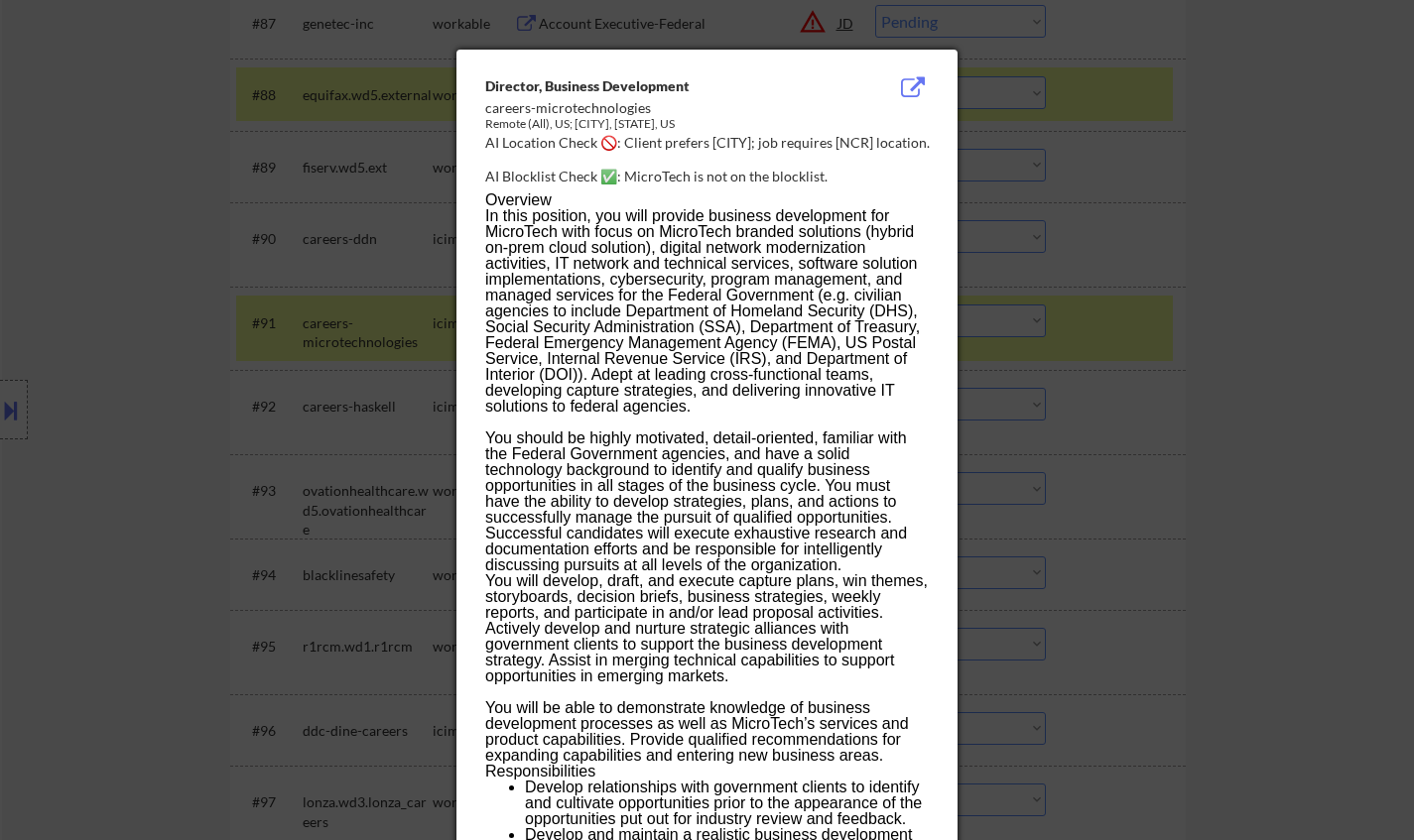 click at bounding box center (707, 420) 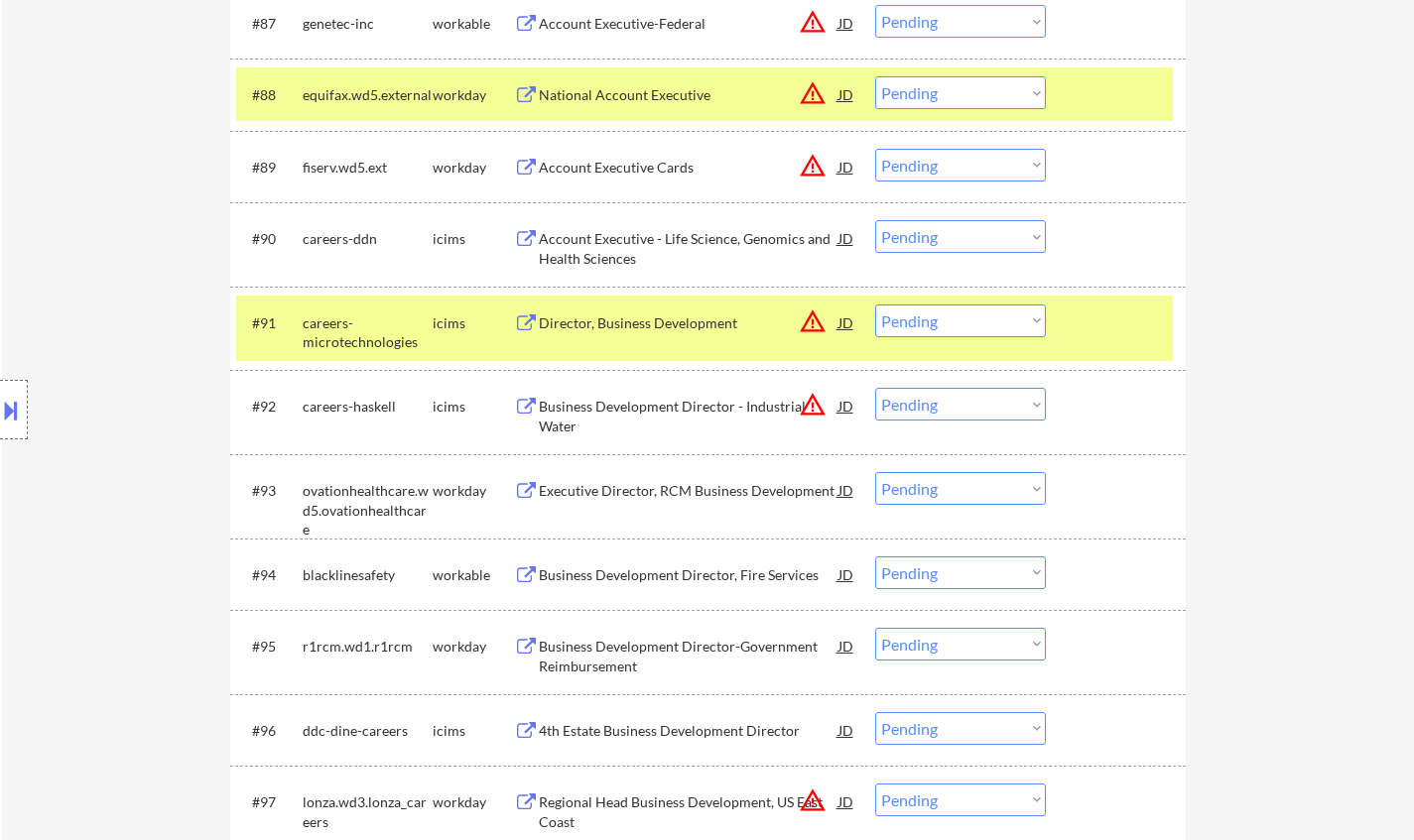 drag, startPoint x: 952, startPoint y: 322, endPoint x: 972, endPoint y: 333, distance: 22.82542 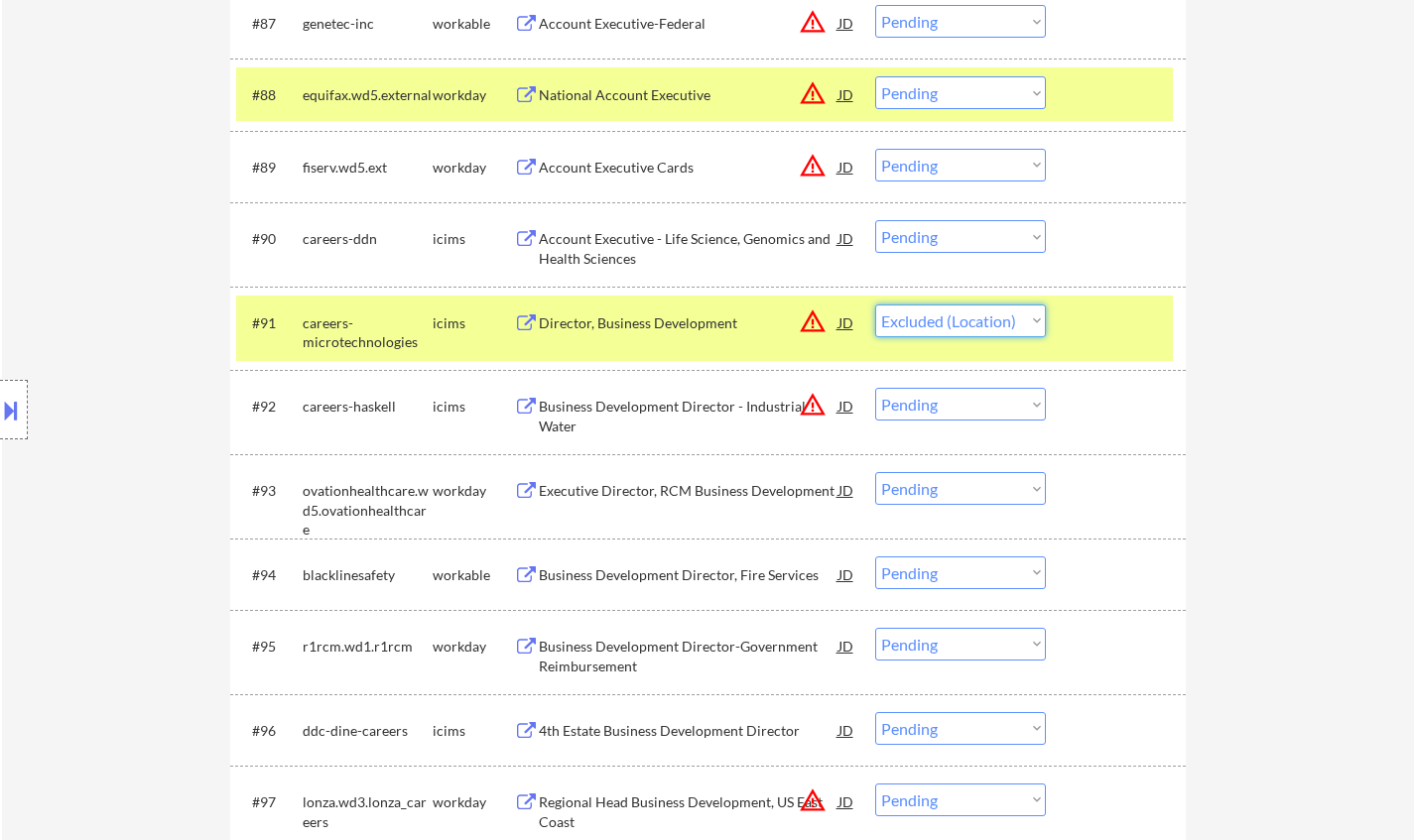 click on "Choose an option... Pending Applied Excluded (Questions) Excluded (Expired) Excluded (Location) Excluded (Bad Match) Excluded (Blocklist) Excluded (Salary) Excluded (Other)" at bounding box center (961, 320) 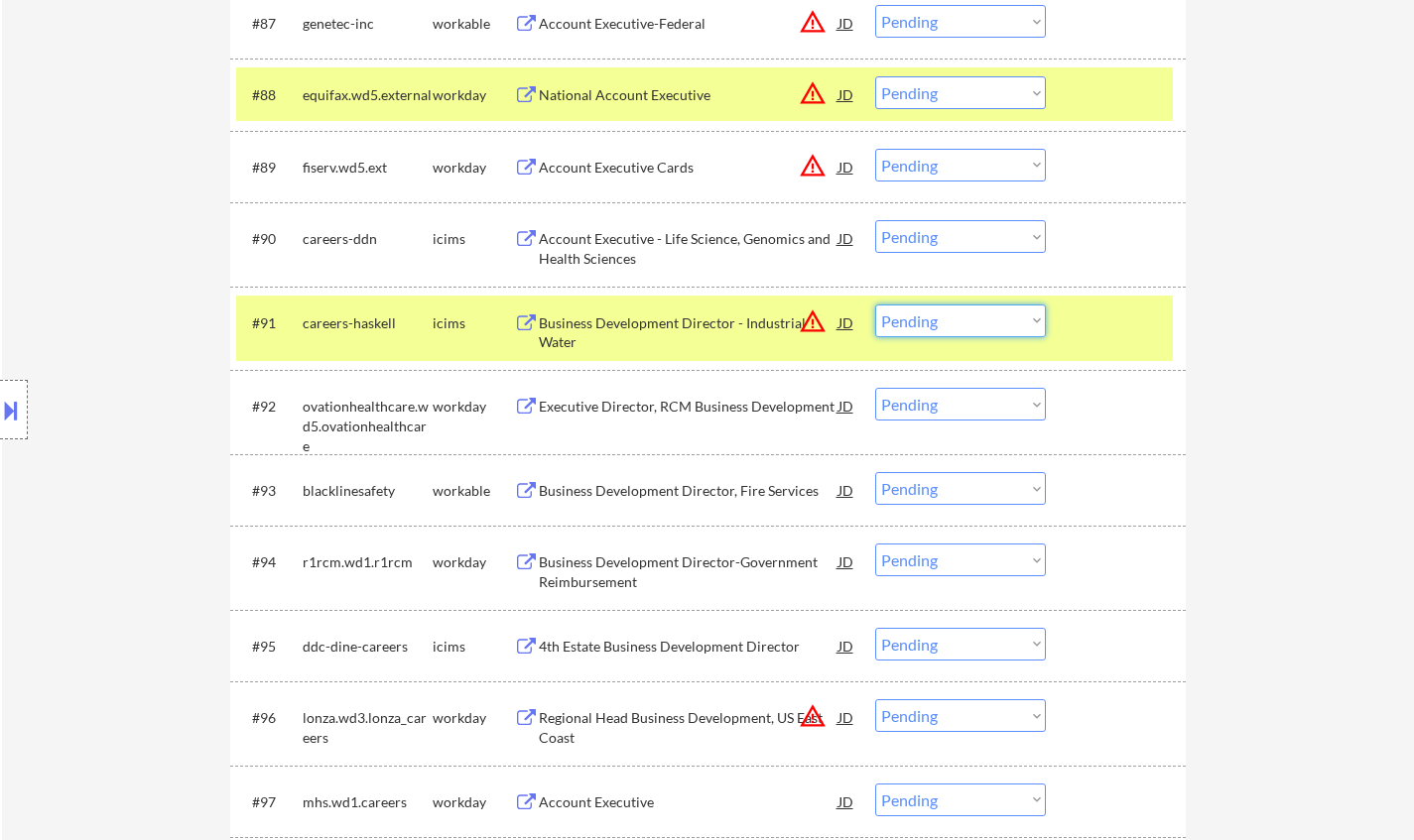 drag, startPoint x: 971, startPoint y: 325, endPoint x: 982, endPoint y: 336, distance: 15.556349 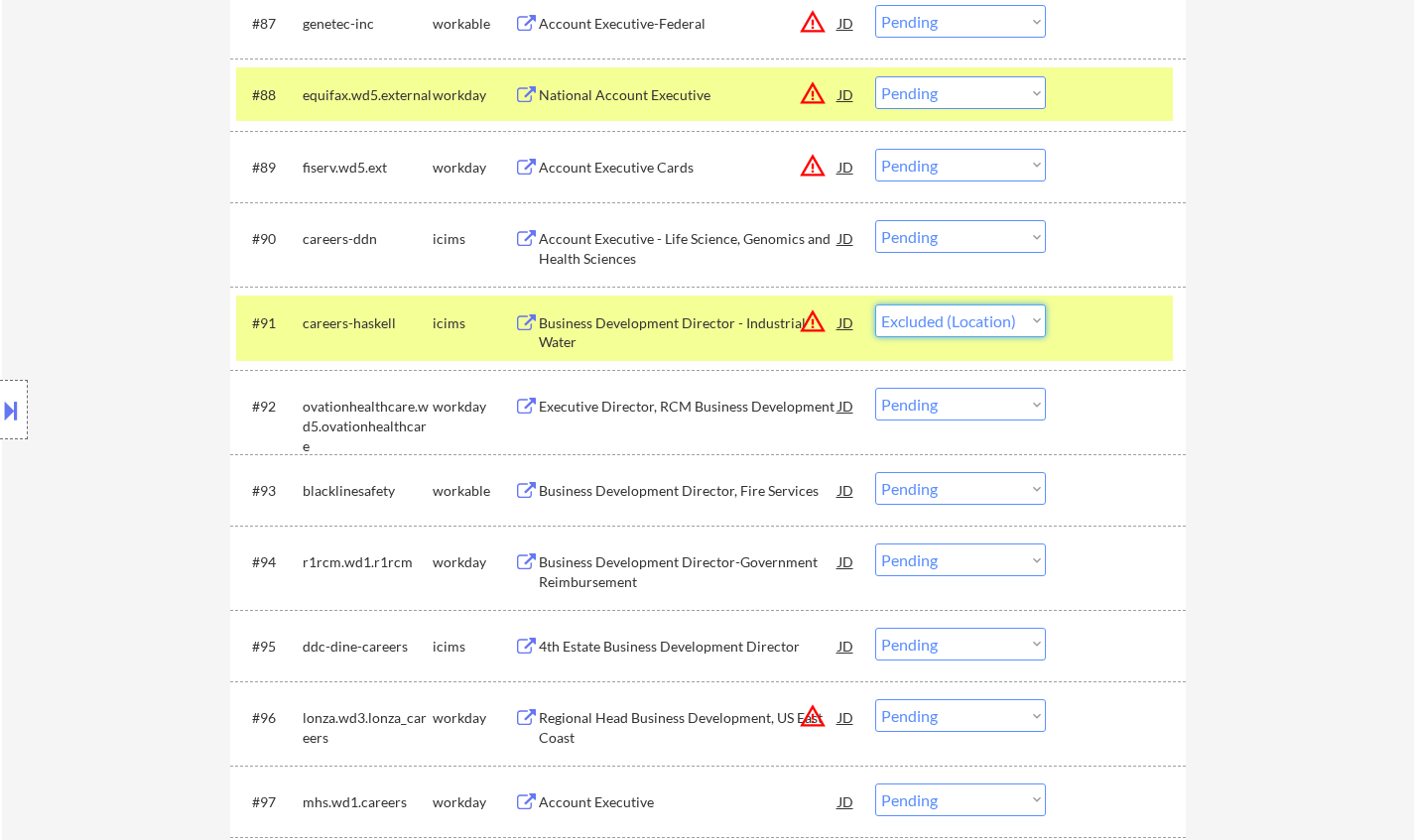 click on "Choose an option... Pending Applied Excluded (Questions) Excluded (Expired) Excluded (Location) Excluded (Bad Match) Excluded (Blocklist) Excluded (Salary) Excluded (Other)" at bounding box center (961, 320) 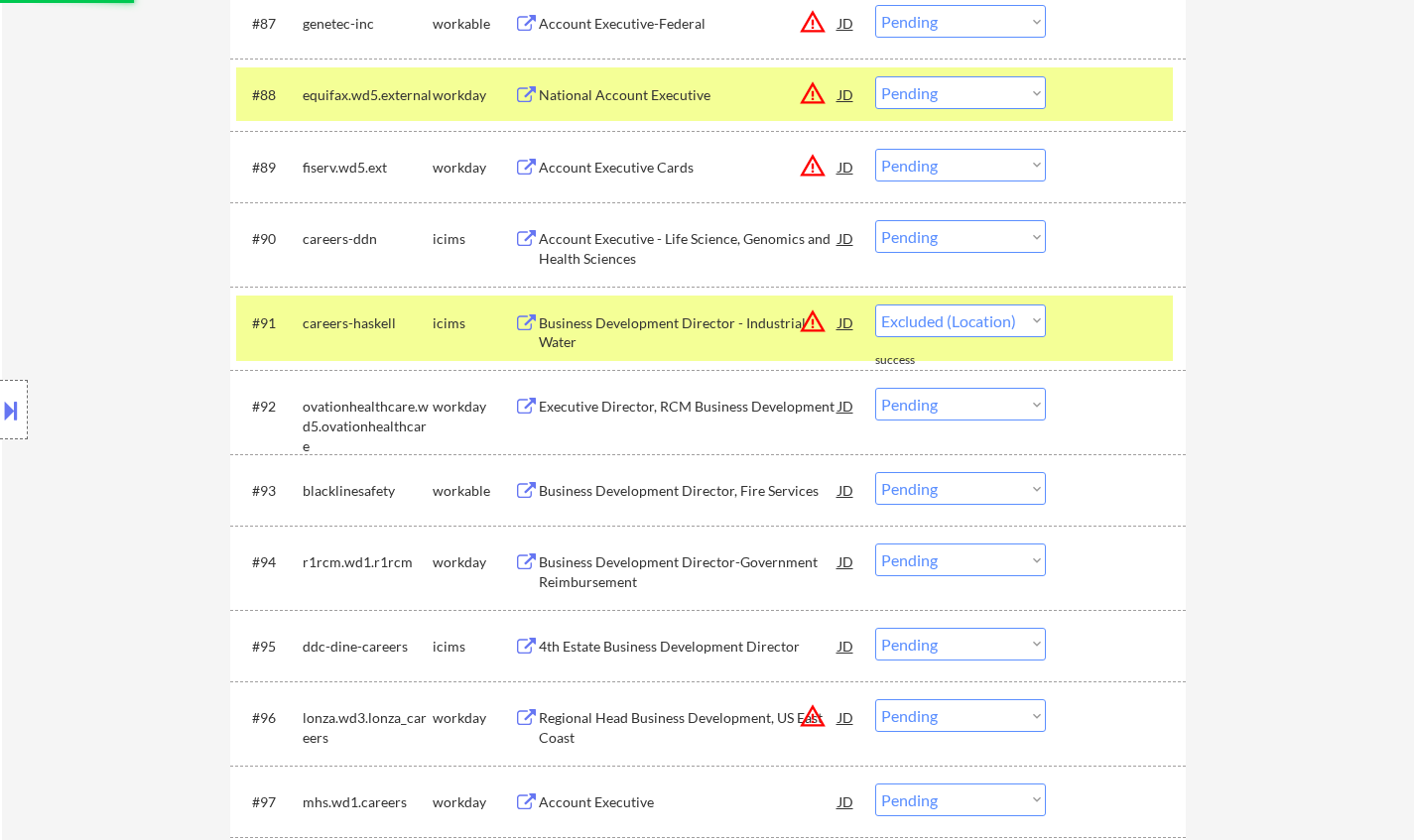 select on ""pending"" 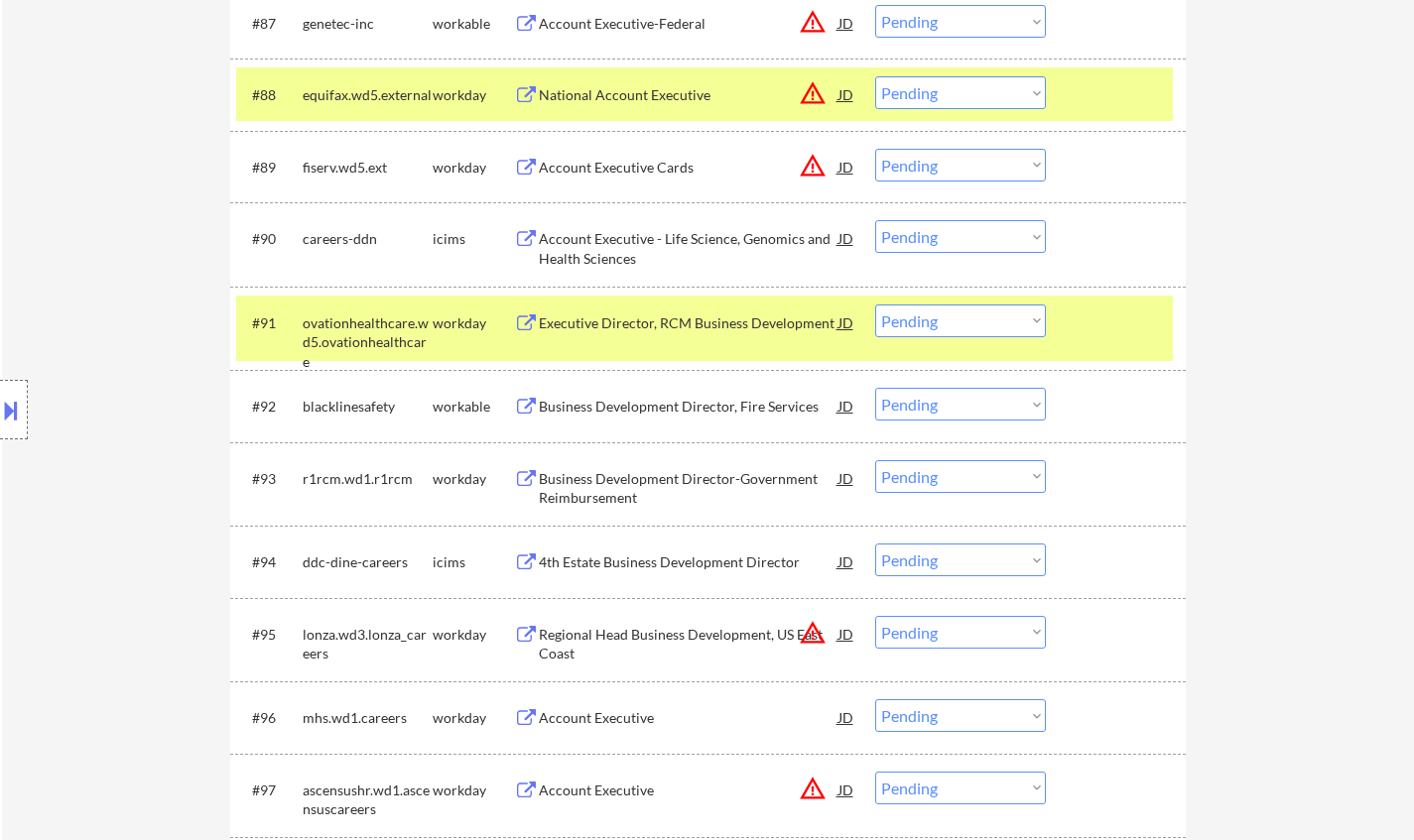 click on "Business Development Director, Fire Services" at bounding box center (689, 407) 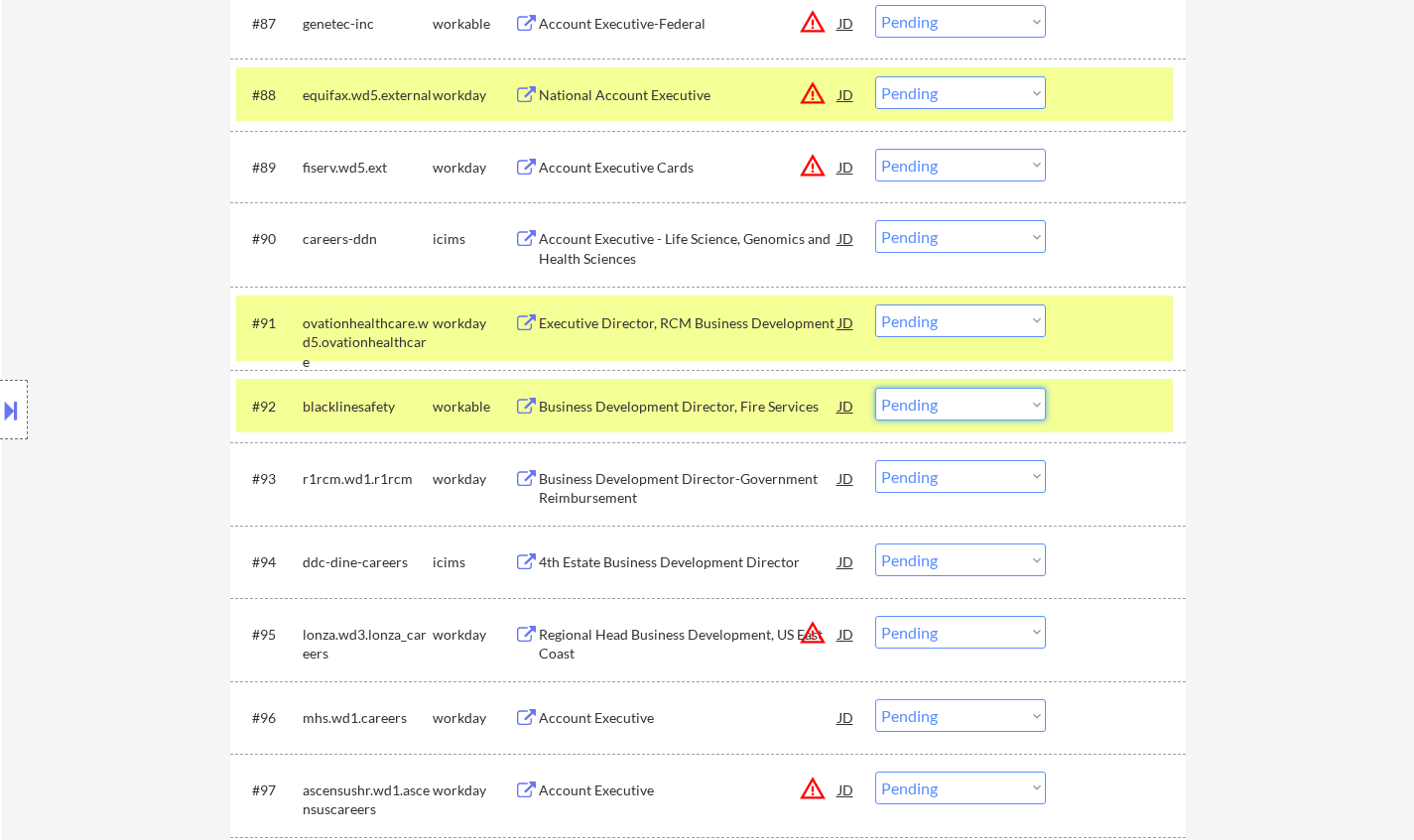 click on "Choose an option... Pending Applied Excluded (Questions) Excluded (Expired) Excluded (Location) Excluded (Bad Match) Excluded (Blocklist) Excluded (Salary) Excluded (Other)" at bounding box center (961, 404) 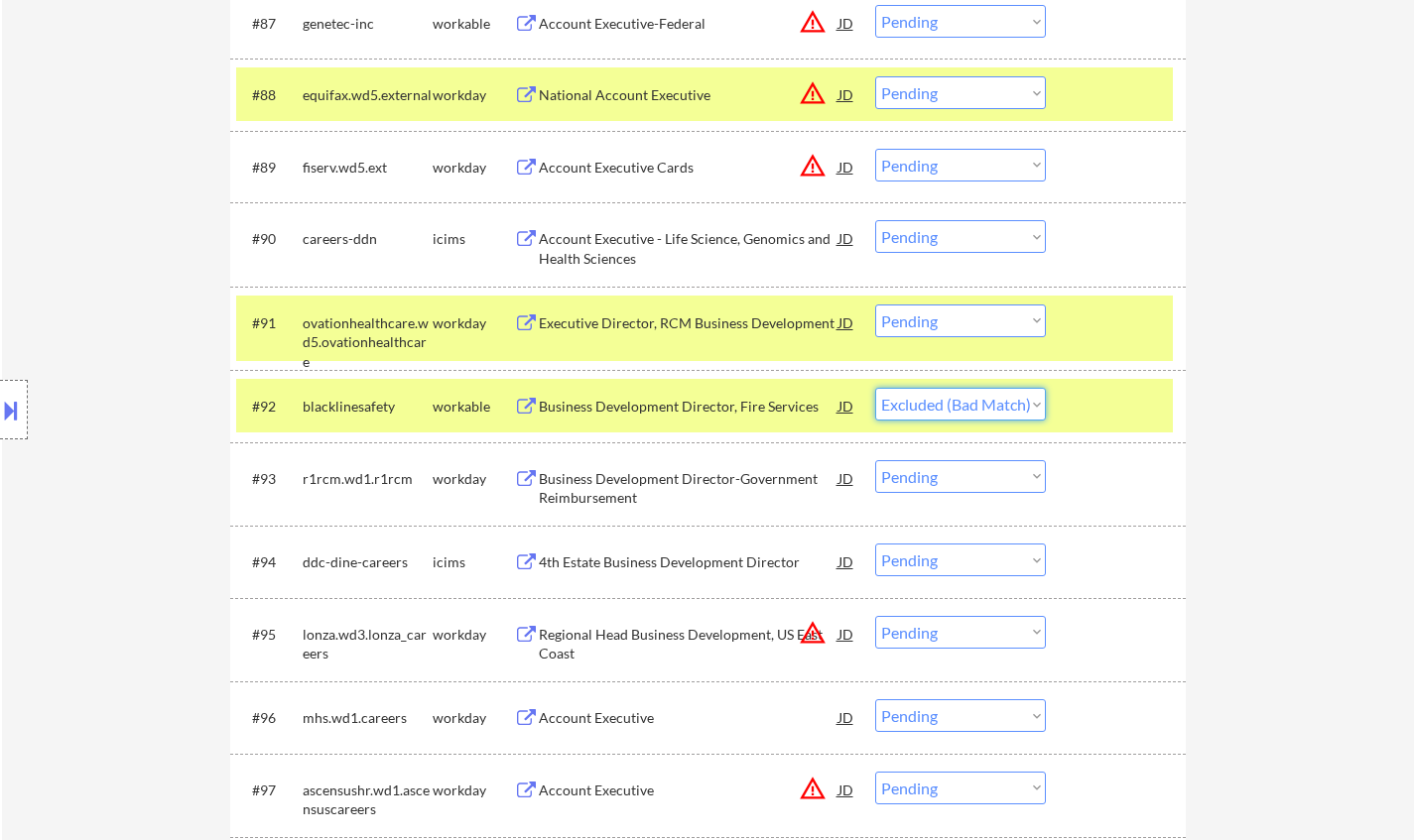 click on "Choose an option... Pending Applied Excluded (Questions) Excluded (Expired) Excluded (Location) Excluded (Bad Match) Excluded (Blocklist) Excluded (Salary) Excluded (Other)" at bounding box center [961, 404] 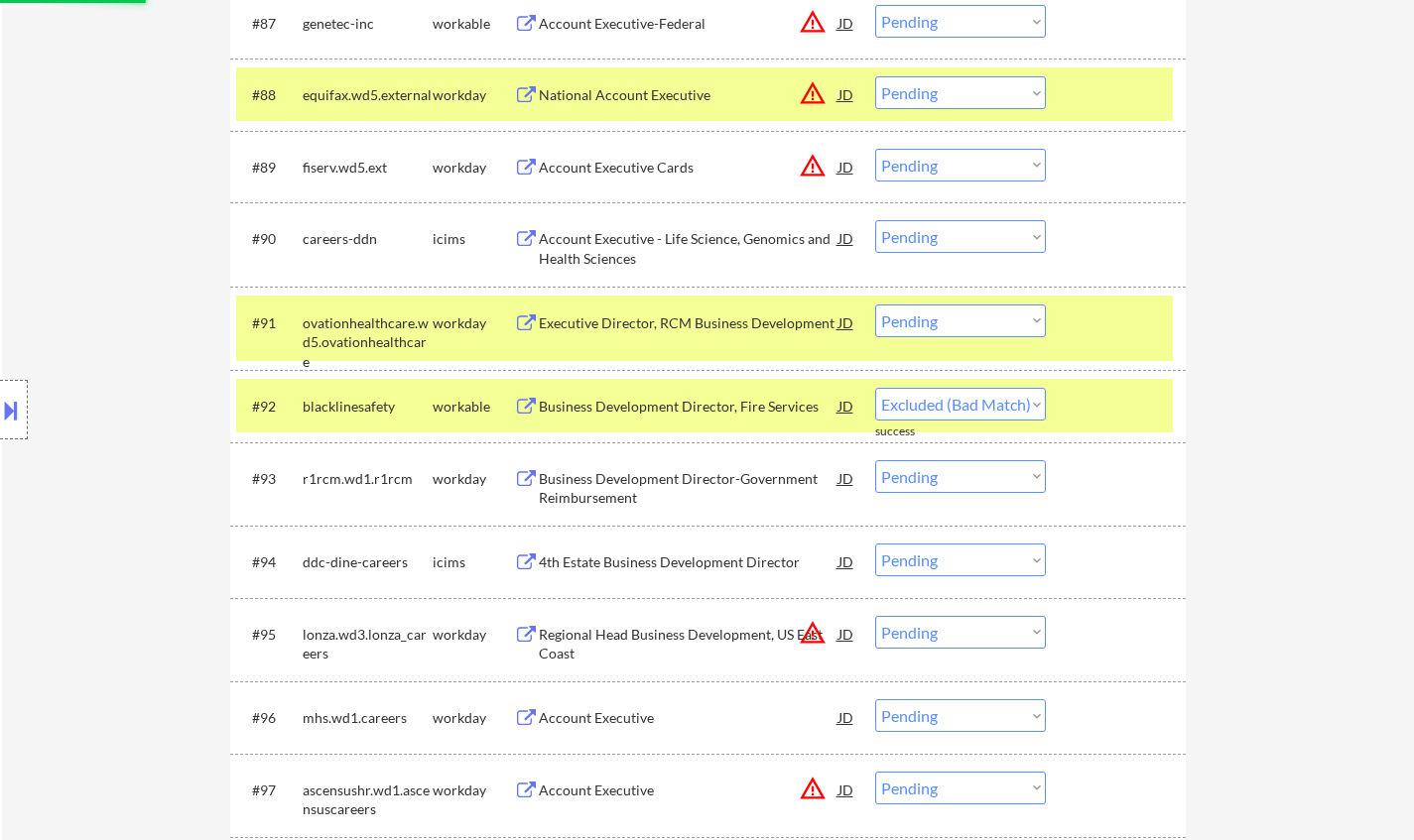 select on ""pending"" 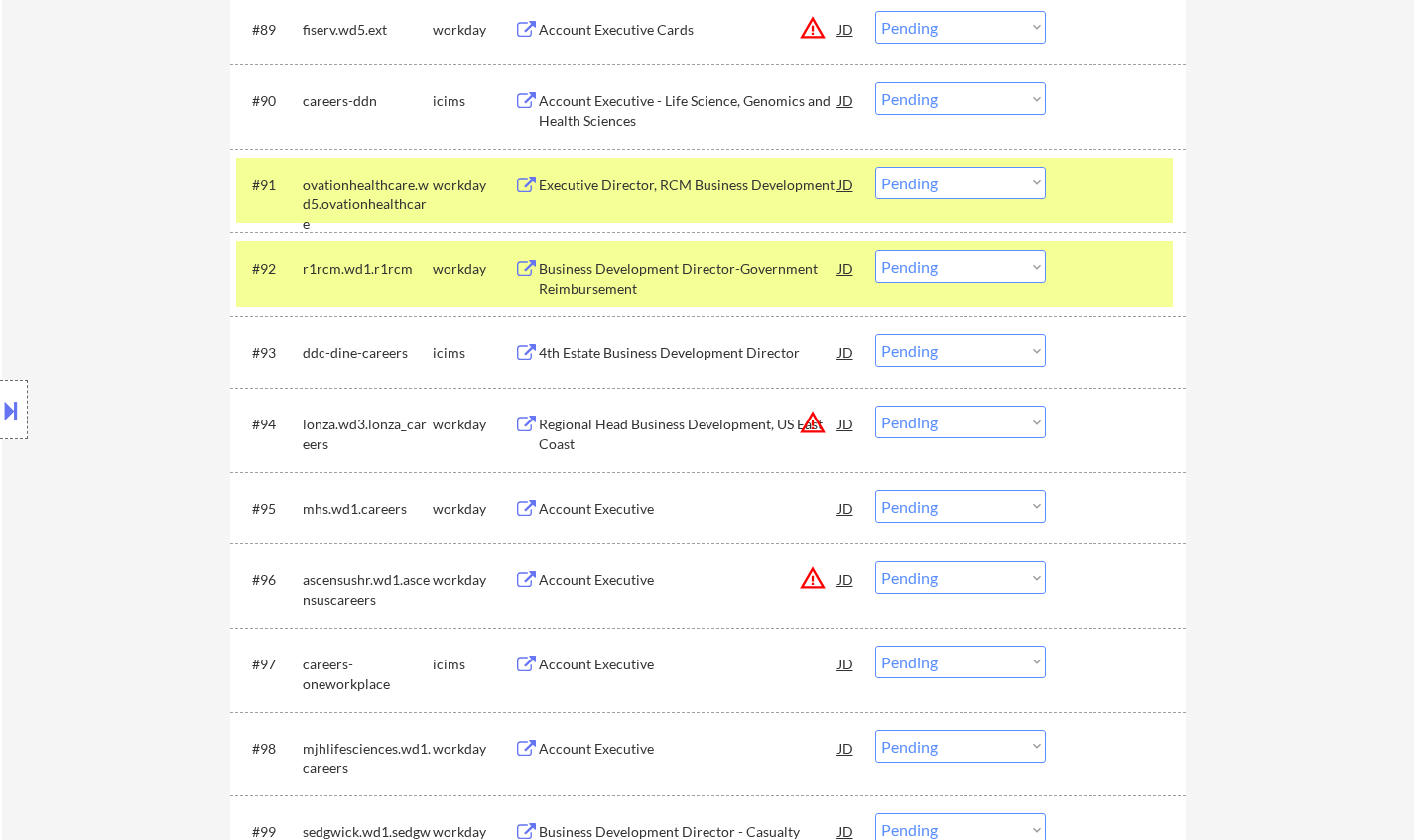scroll, scrollTop: 7537, scrollLeft: 0, axis: vertical 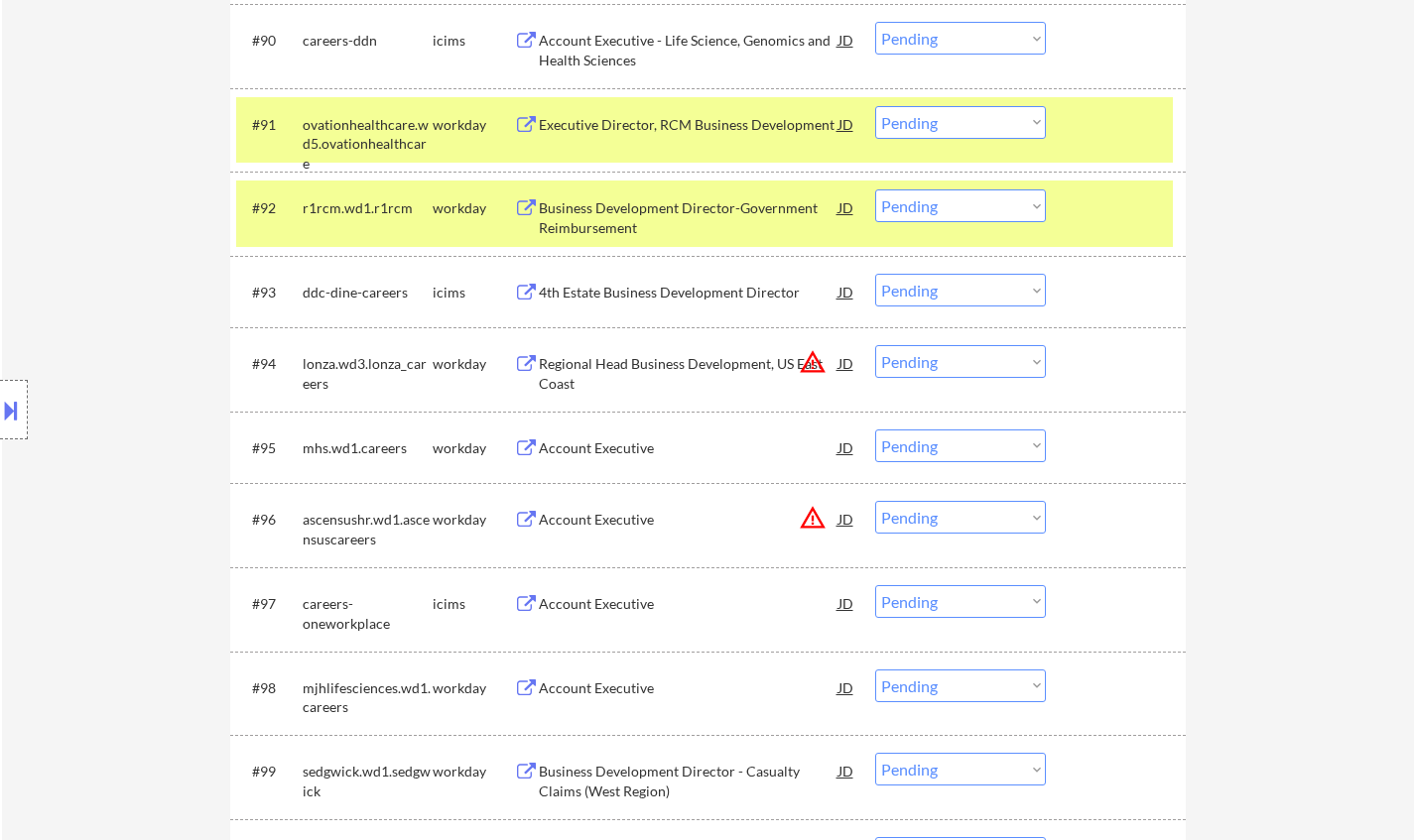 click on "Account Executive" at bounding box center (689, 448) 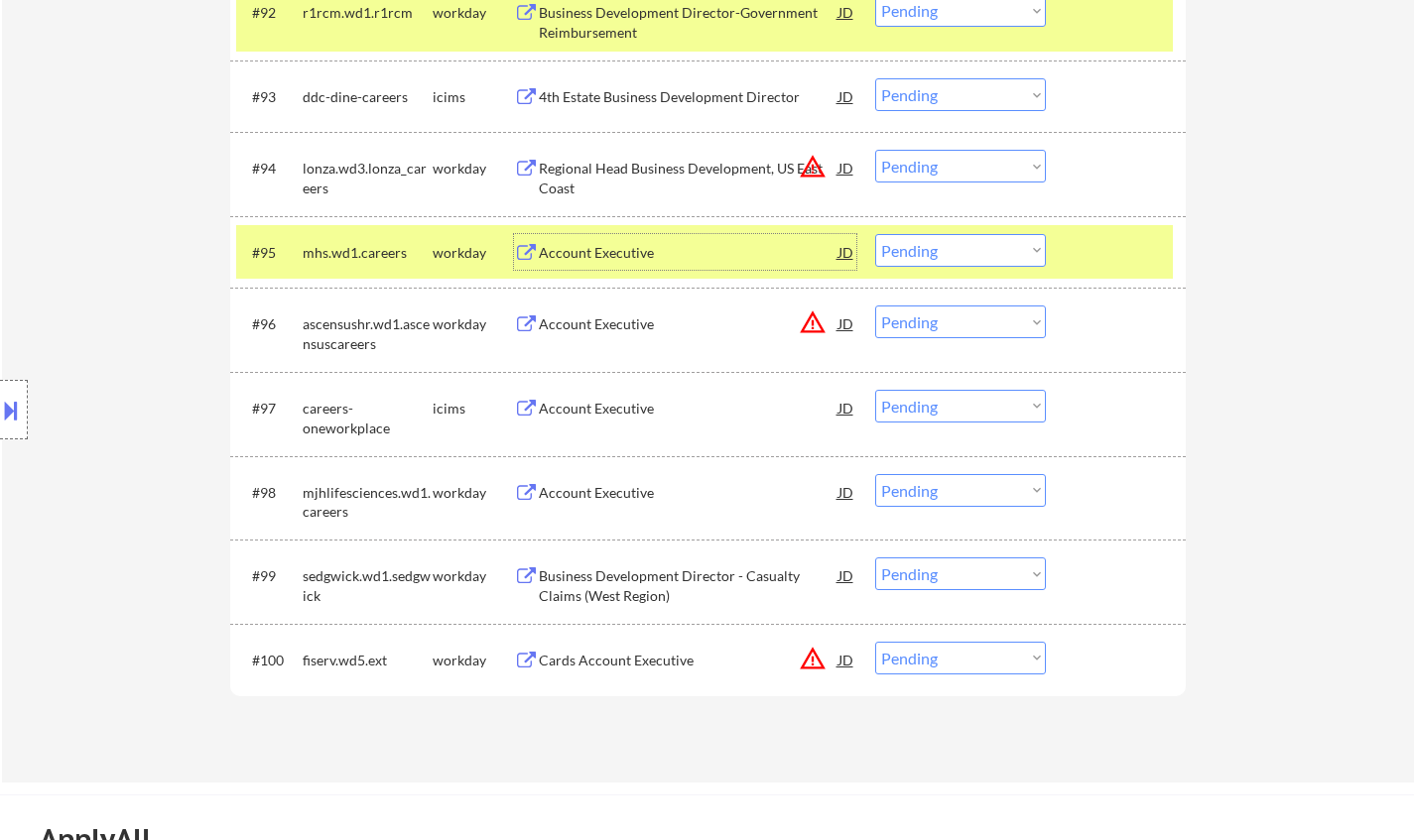 scroll, scrollTop: 7736, scrollLeft: 0, axis: vertical 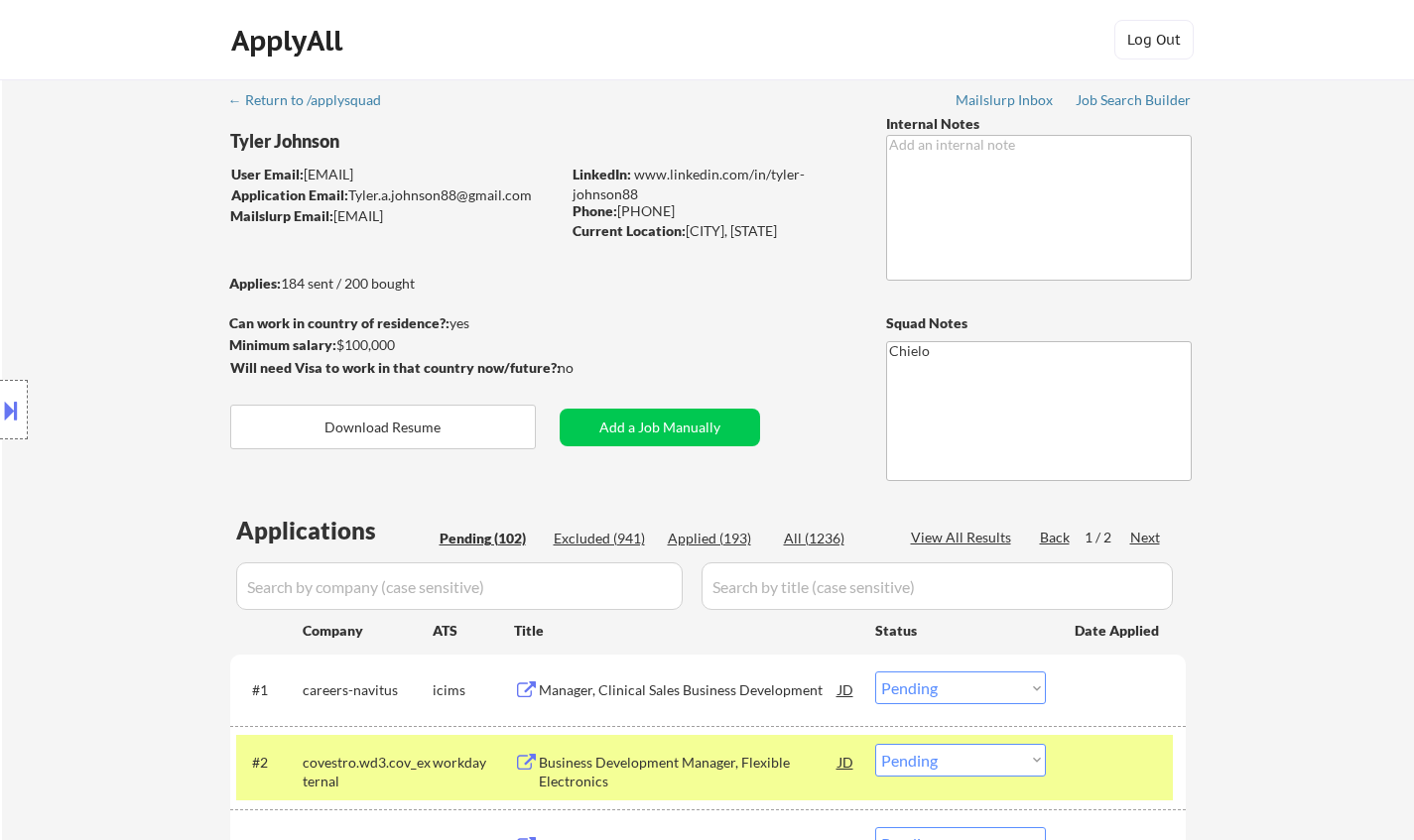 click on "Excluded (941)" at bounding box center [603, 539] 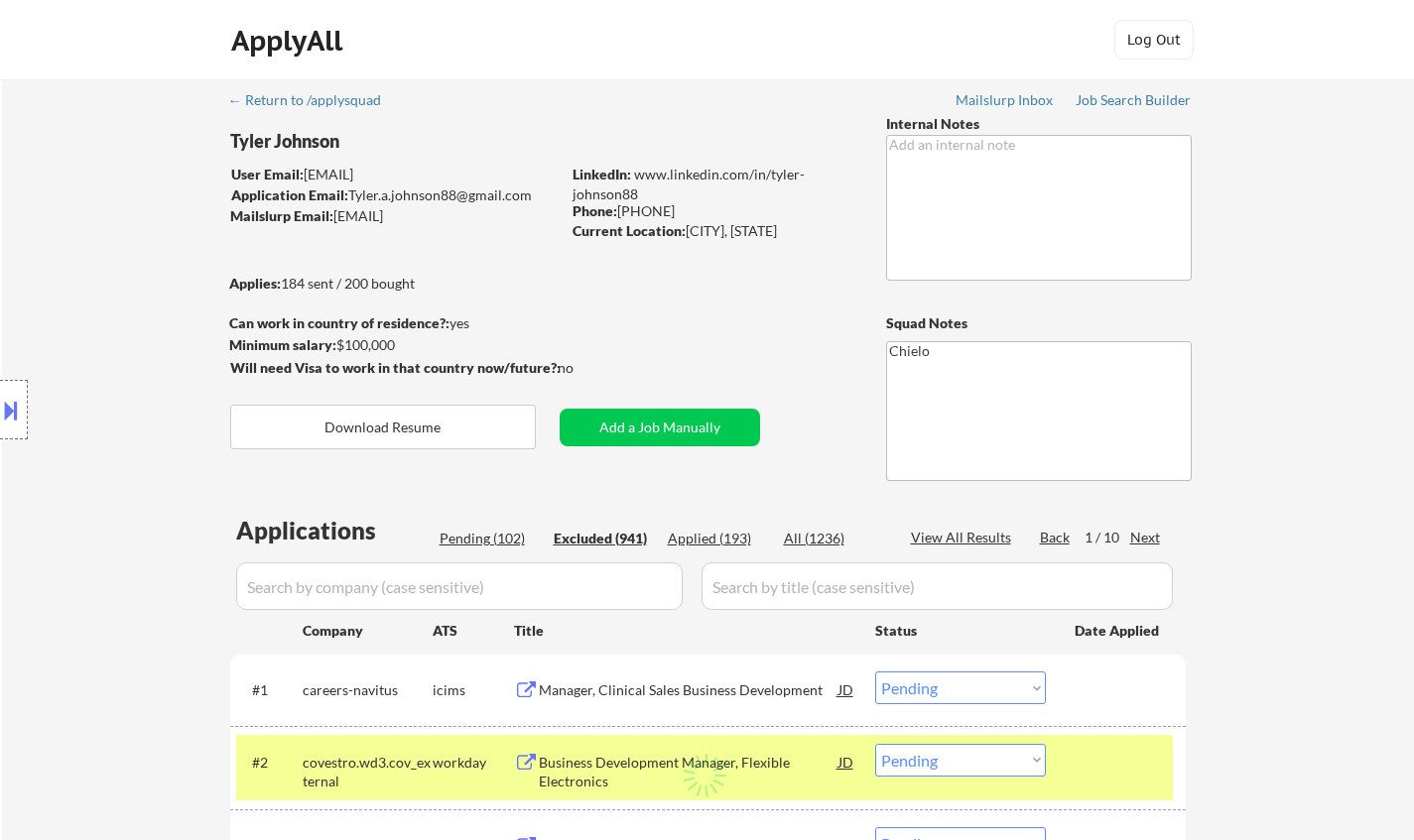 select on ""excluded__location_"" 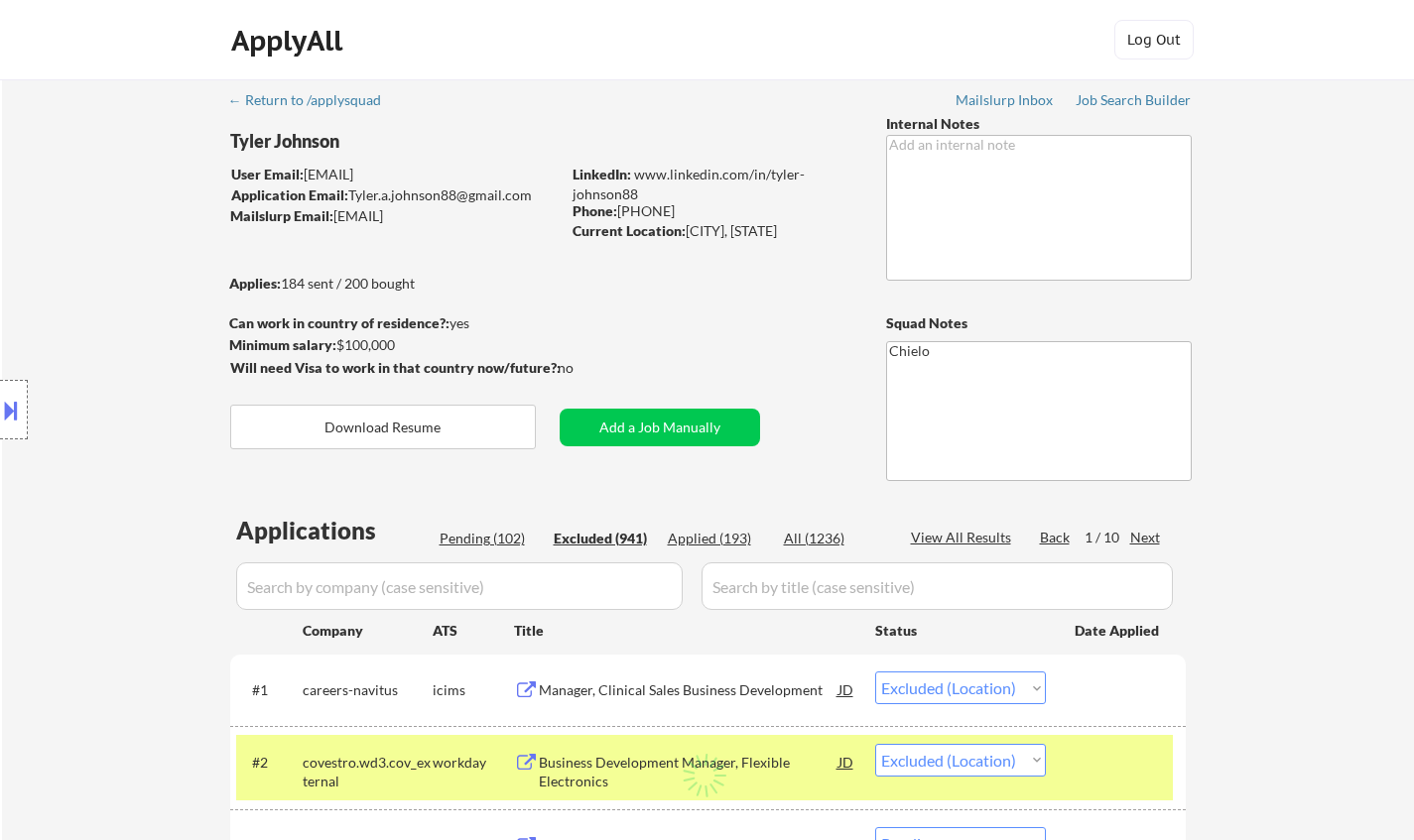 select on ""excluded__bad_match_"" 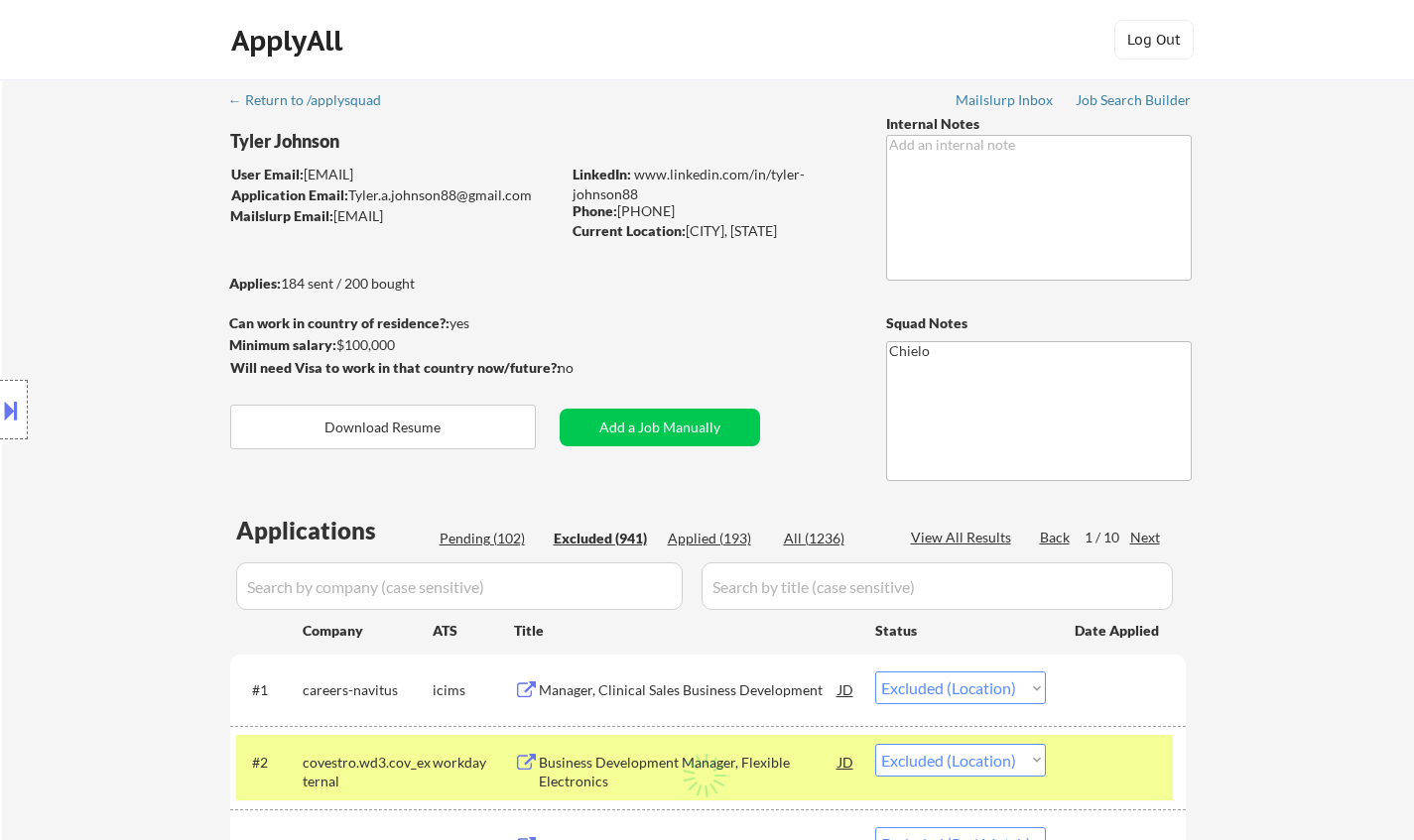 select on ""excluded__bad_match_"" 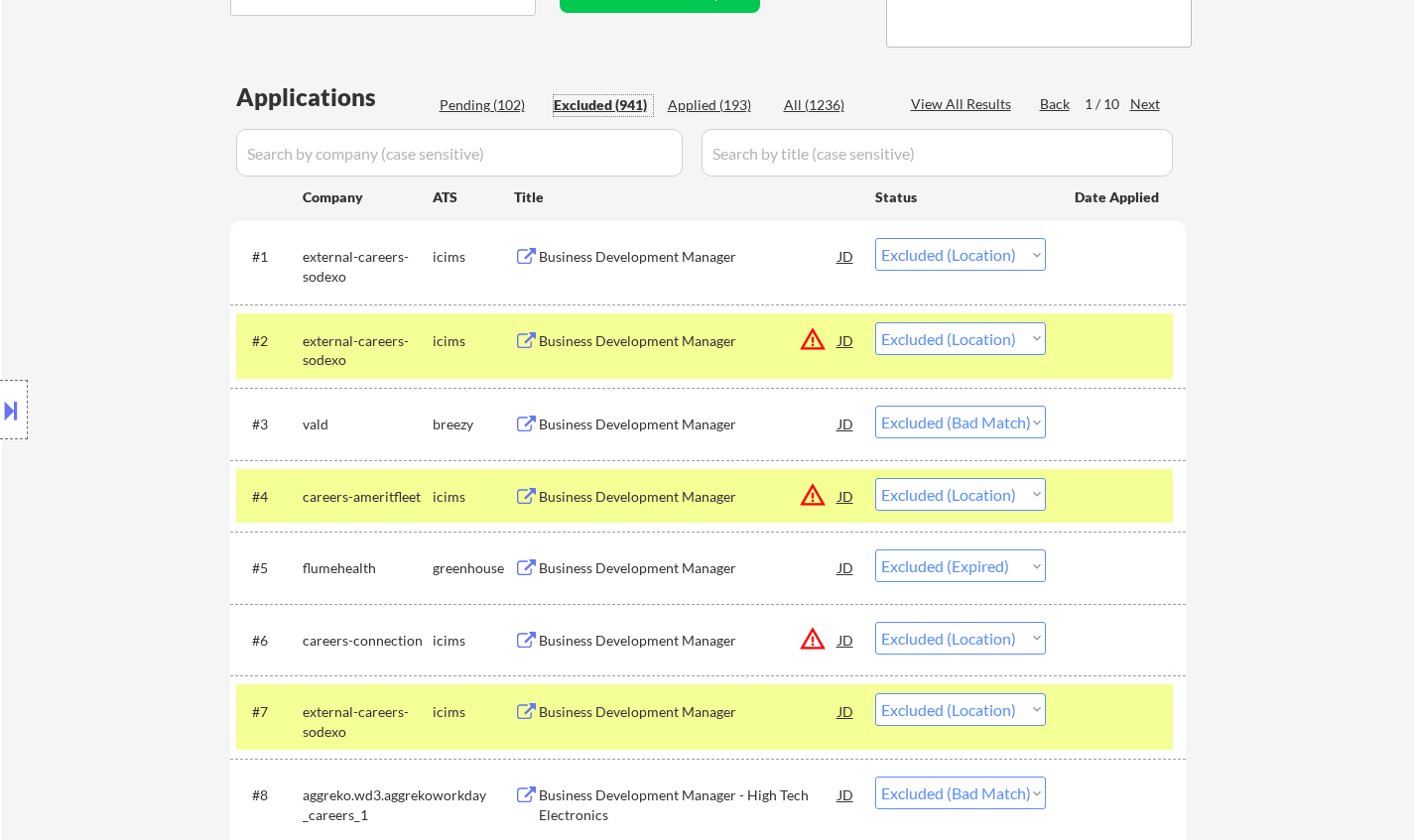 scroll, scrollTop: 595, scrollLeft: 0, axis: vertical 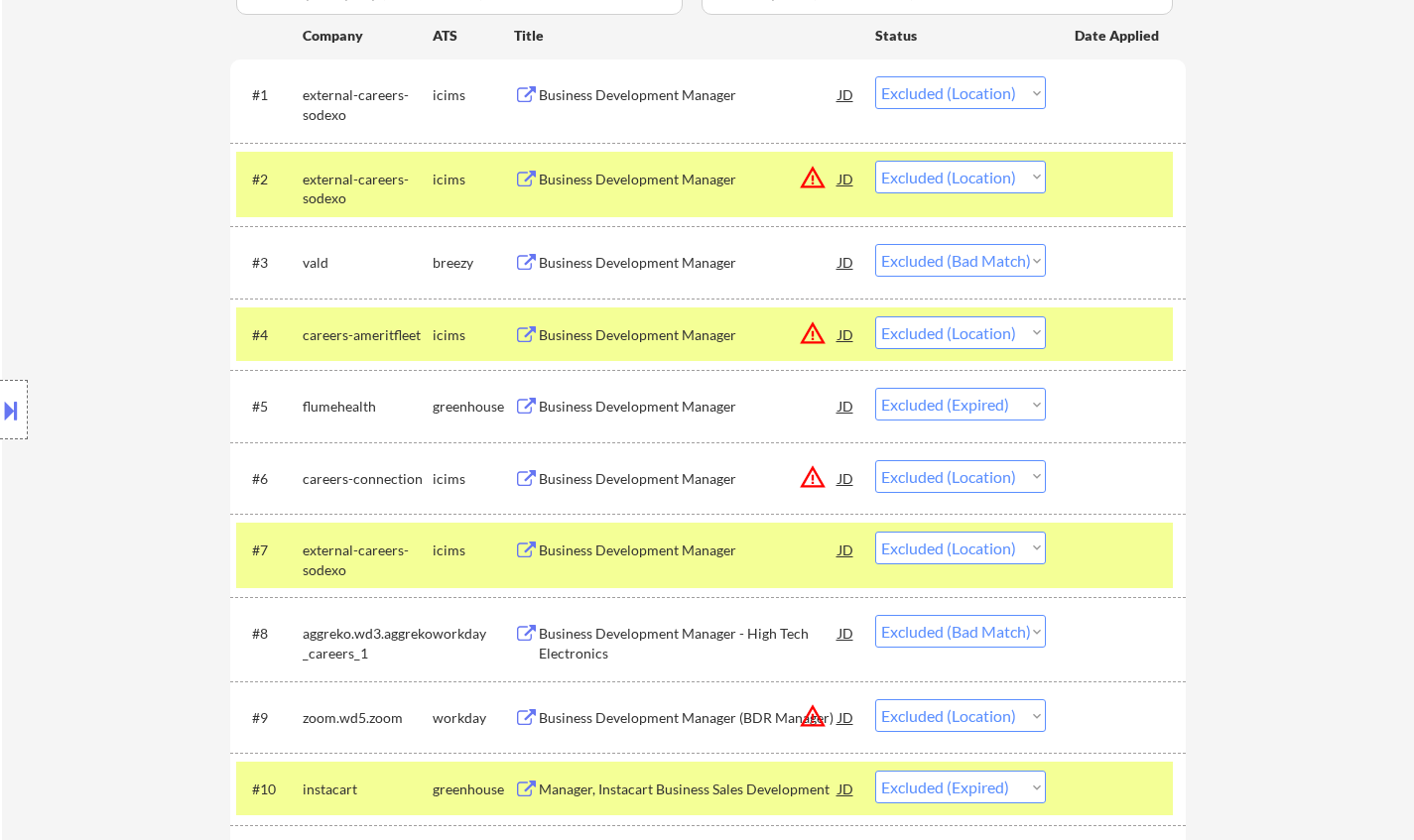 click on "JD" at bounding box center [846, 334] 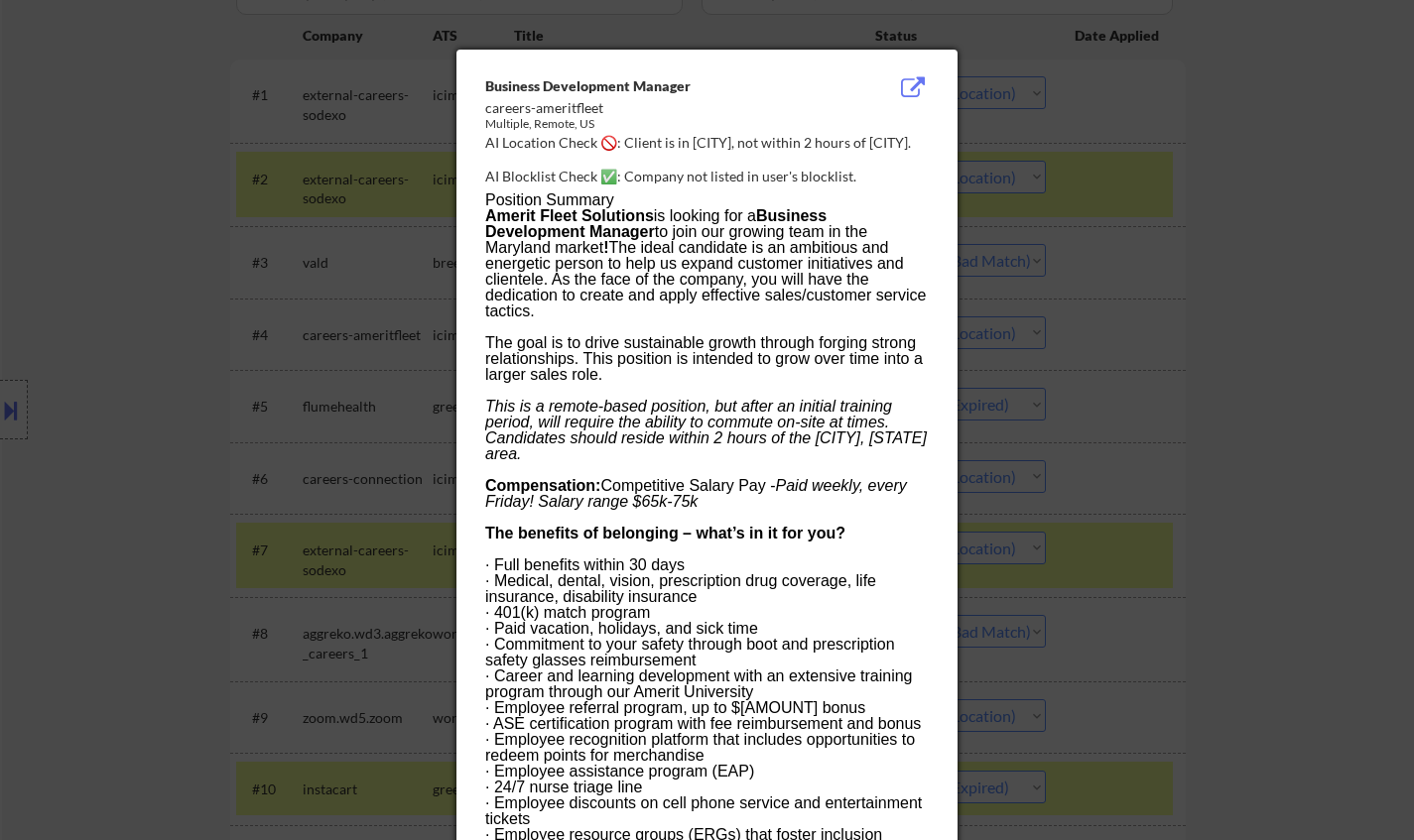 click at bounding box center (707, 420) 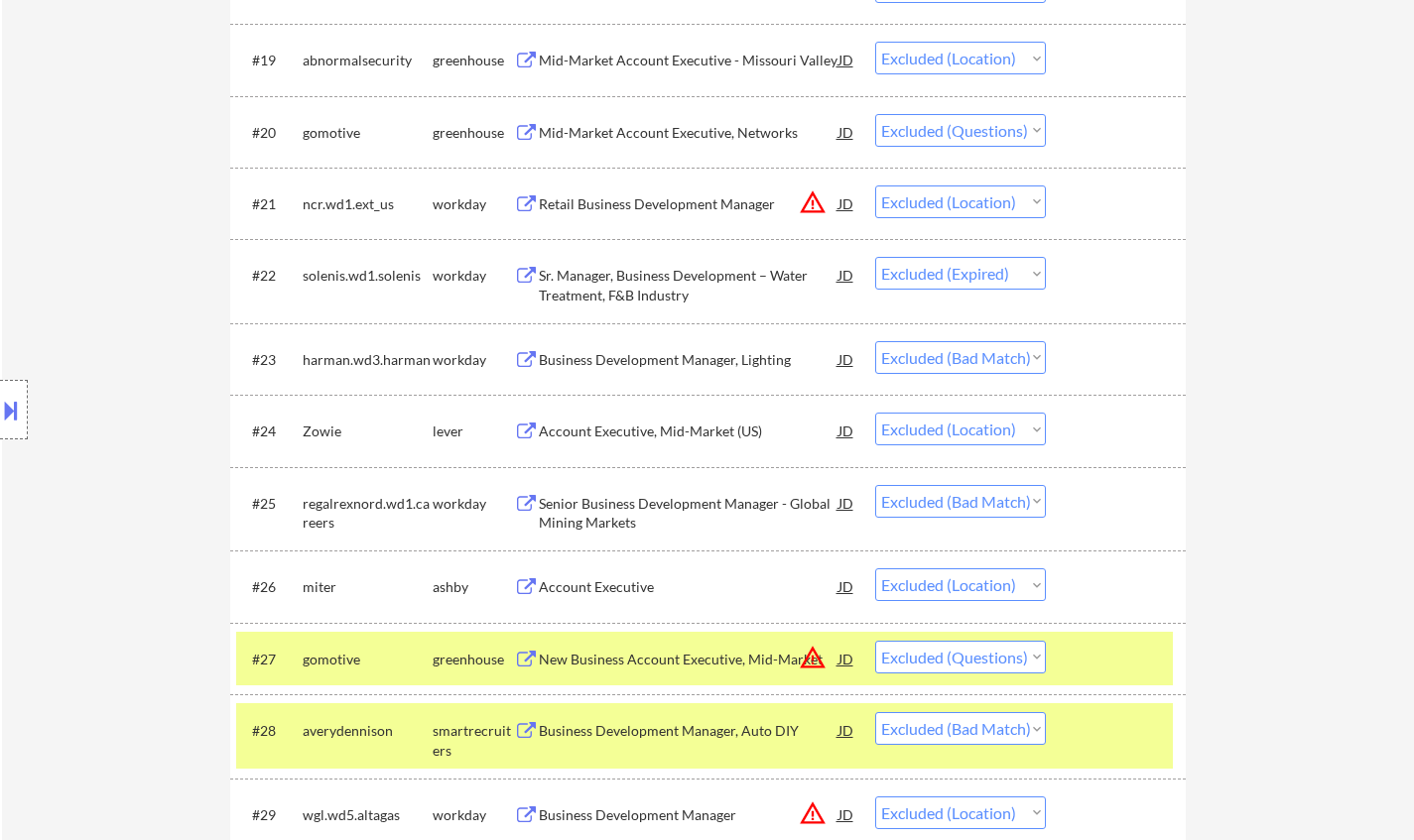 scroll, scrollTop: 1983, scrollLeft: 0, axis: vertical 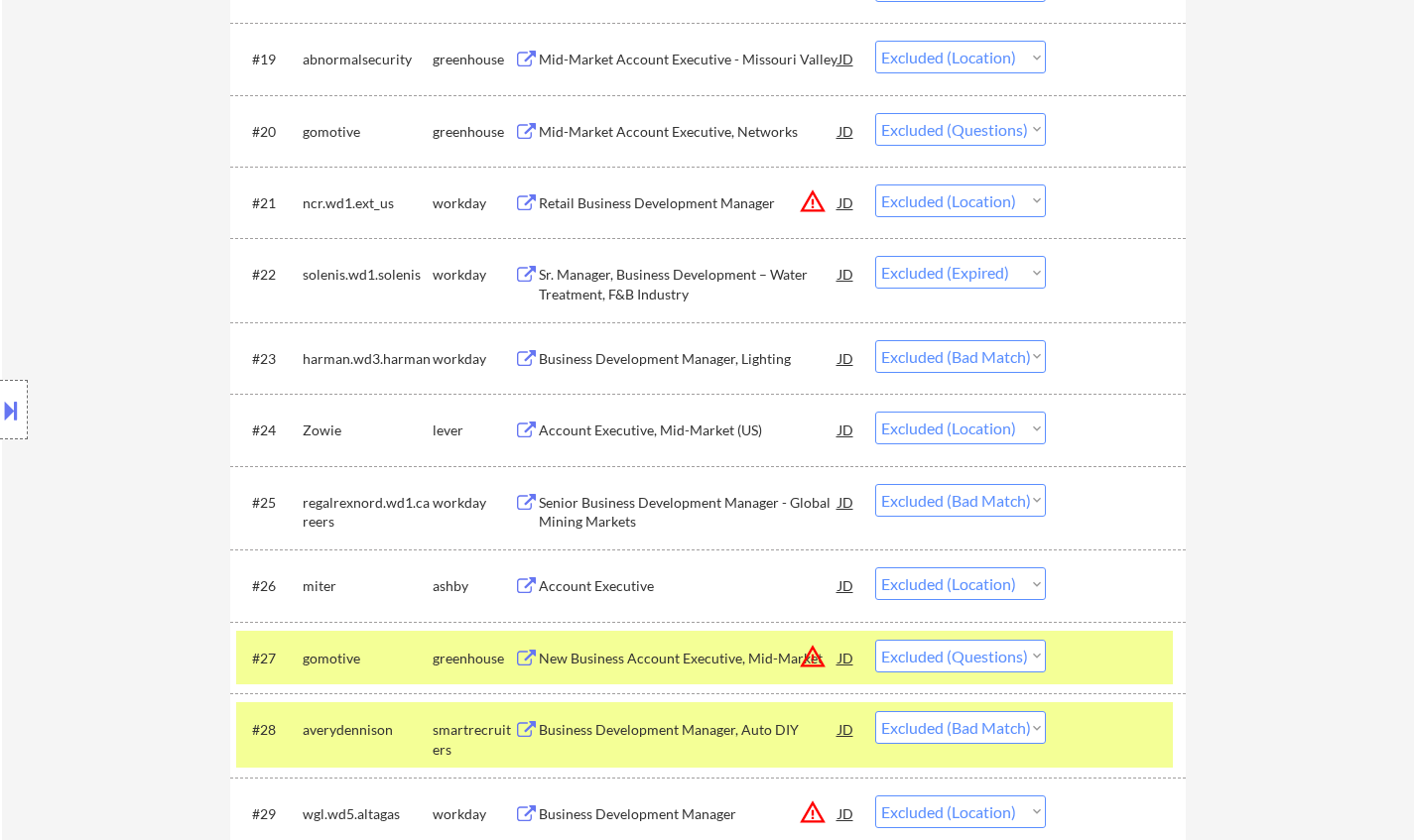 click on "Account Executive, Mid-Market (US)" at bounding box center [689, 430] 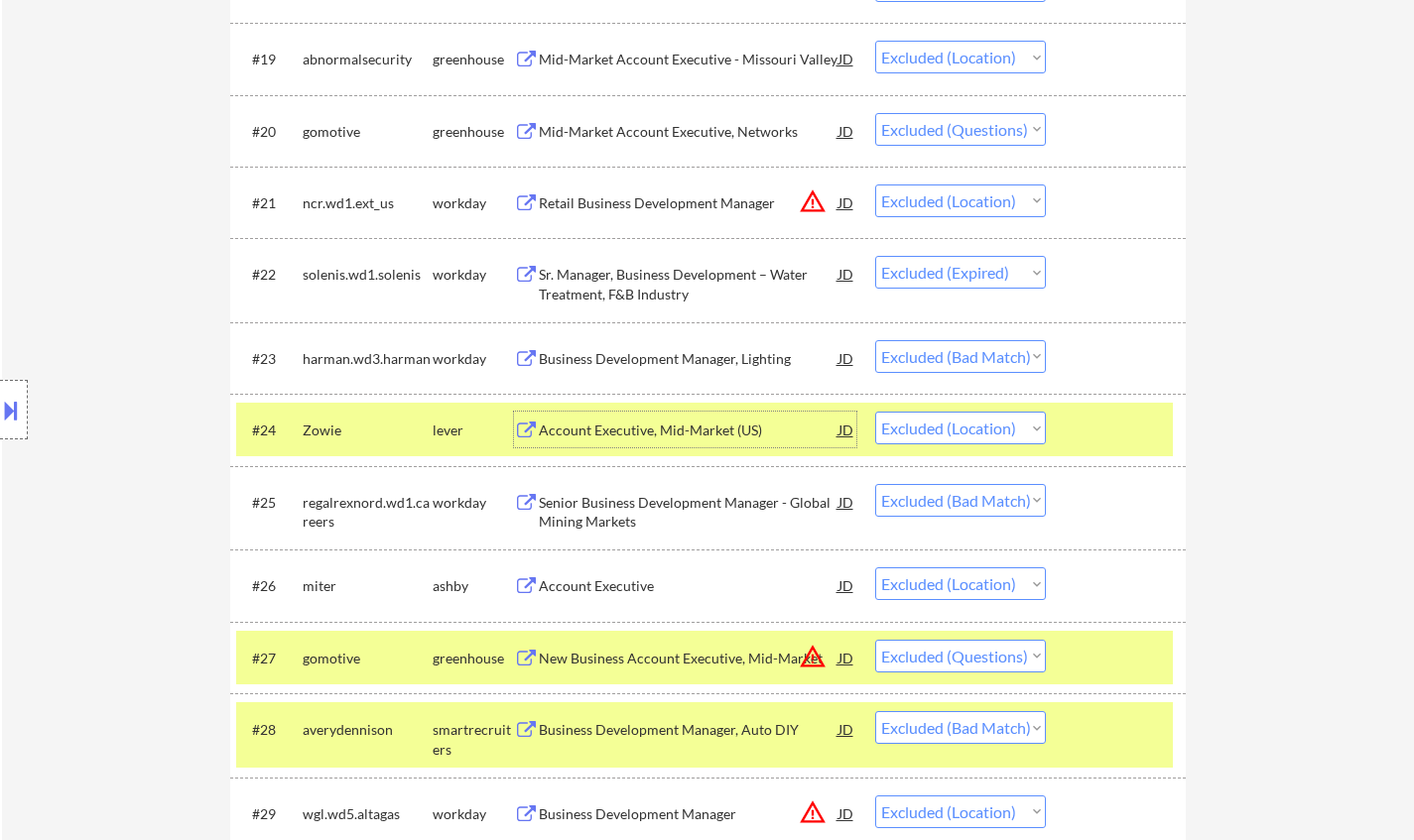 click on "Account Executive" at bounding box center [689, 585] 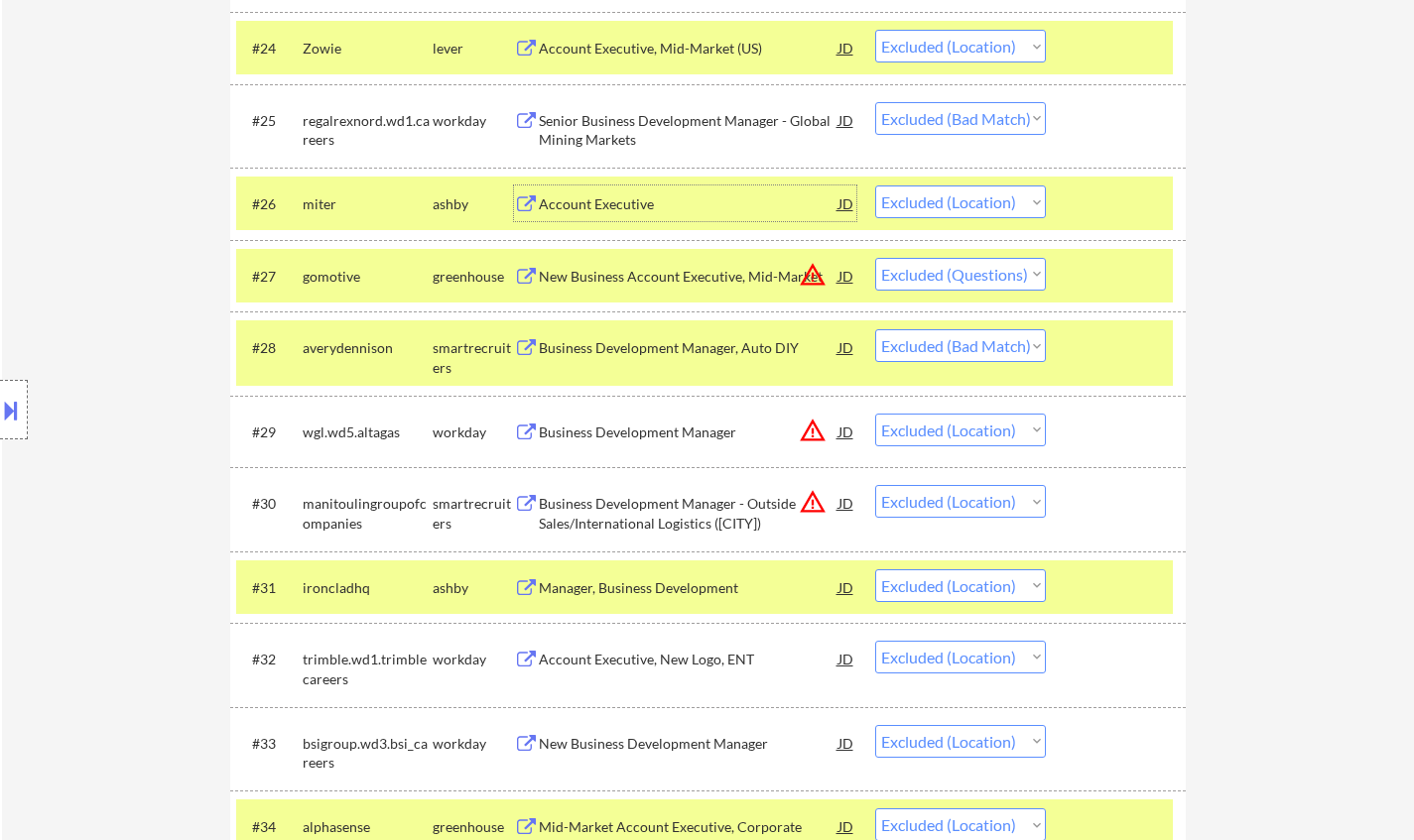 scroll, scrollTop: 2479, scrollLeft: 0, axis: vertical 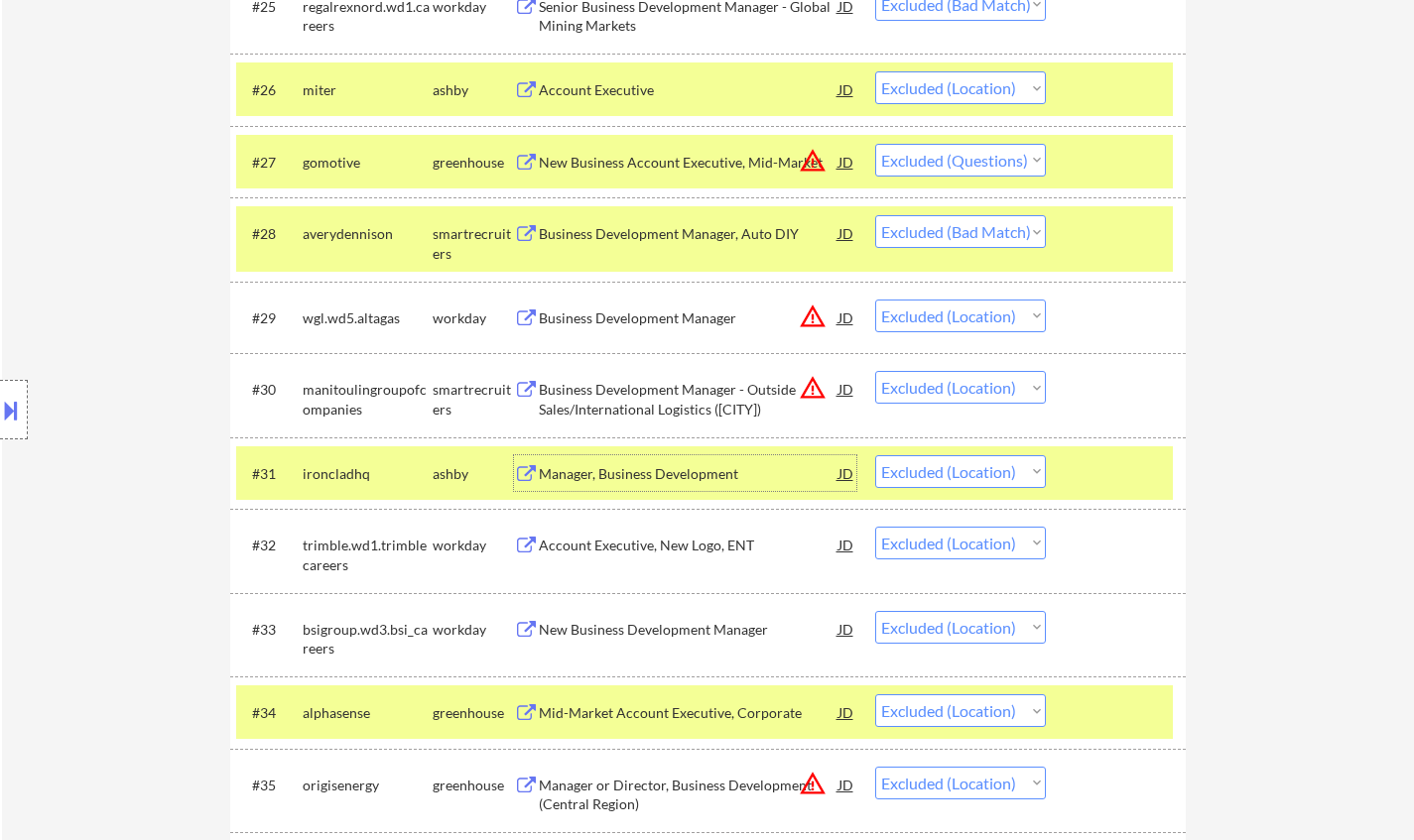 click on "Manager, Business Development" at bounding box center (689, 474) 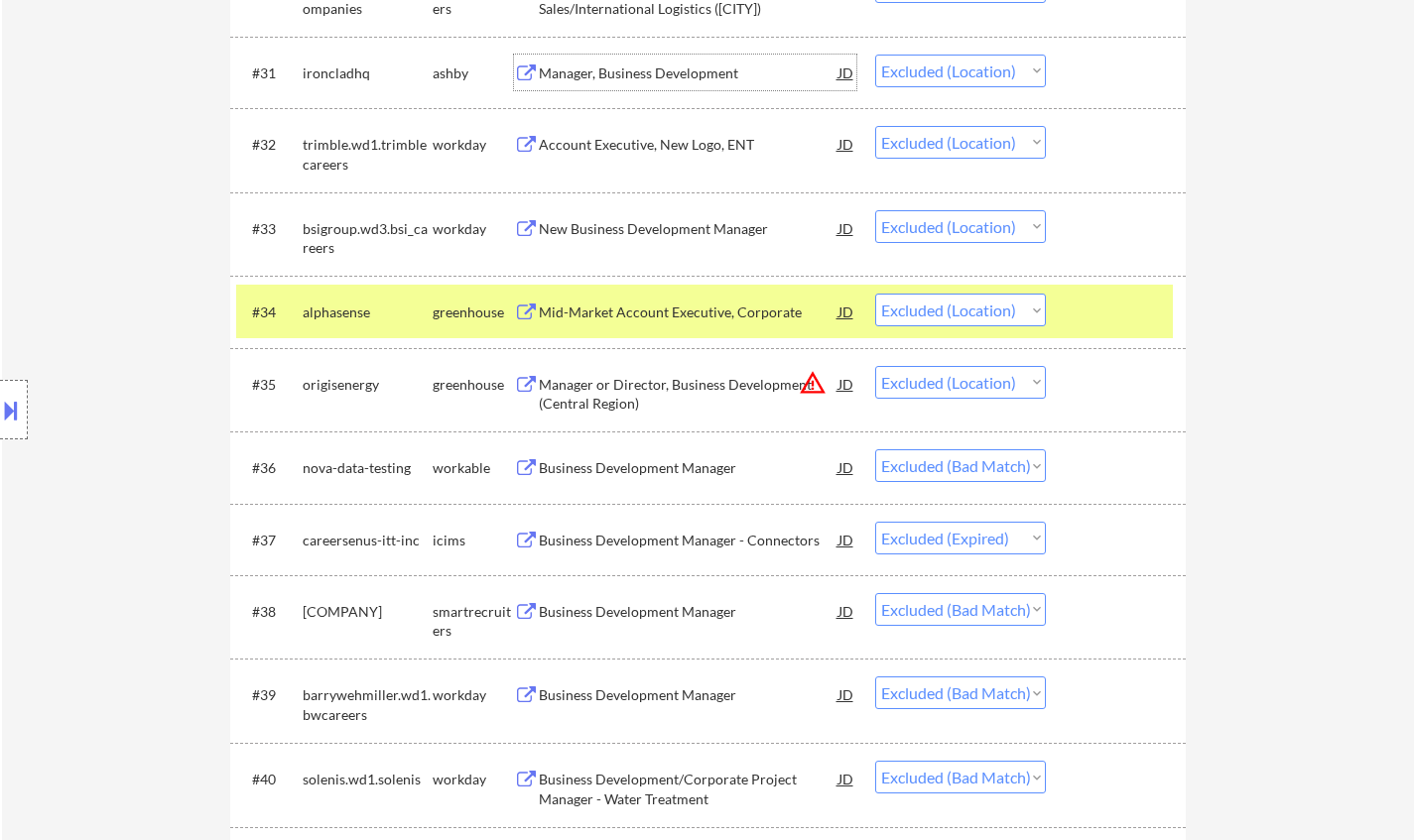 scroll, scrollTop: 2975, scrollLeft: 0, axis: vertical 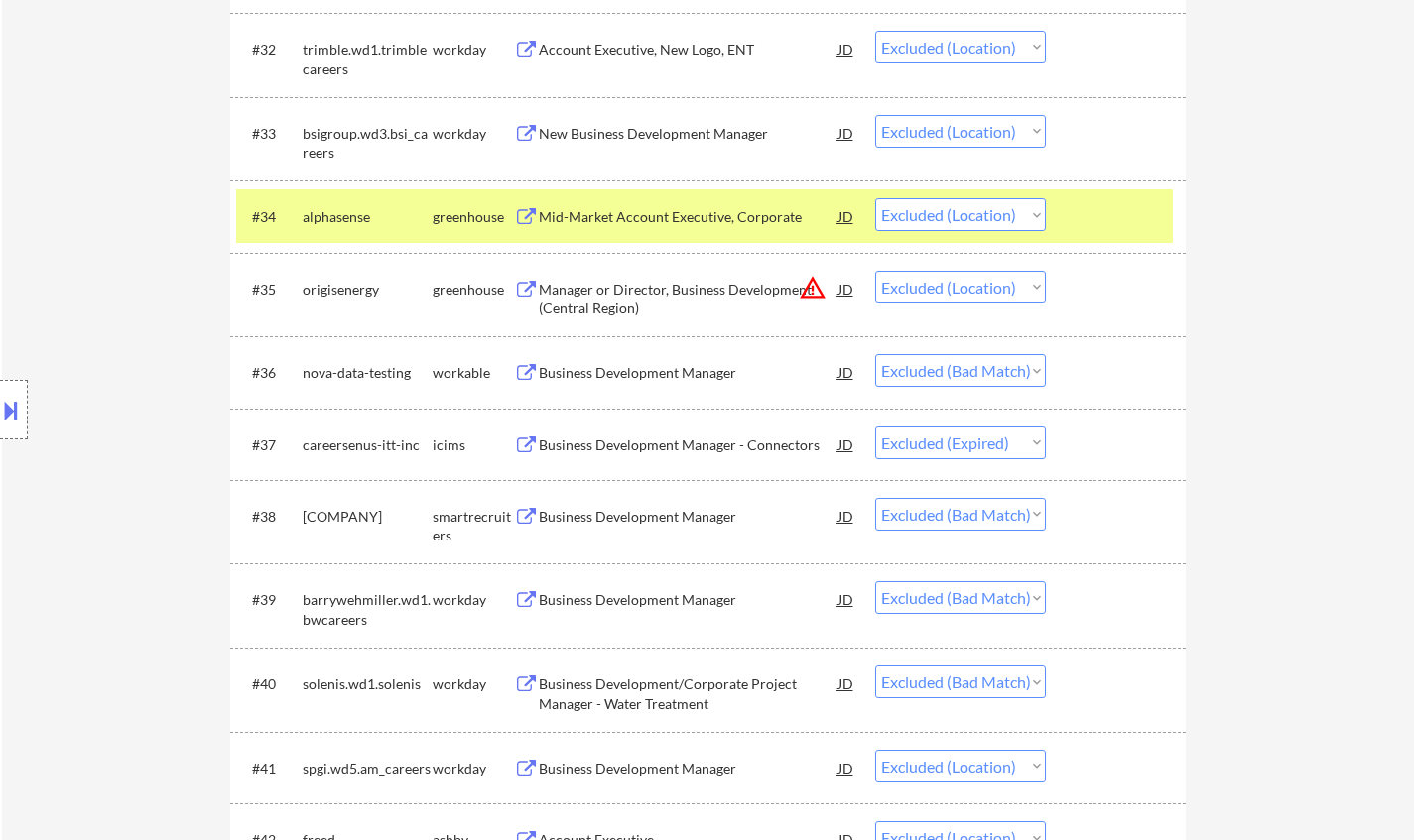click on "Business Development Manager" at bounding box center (689, 372) 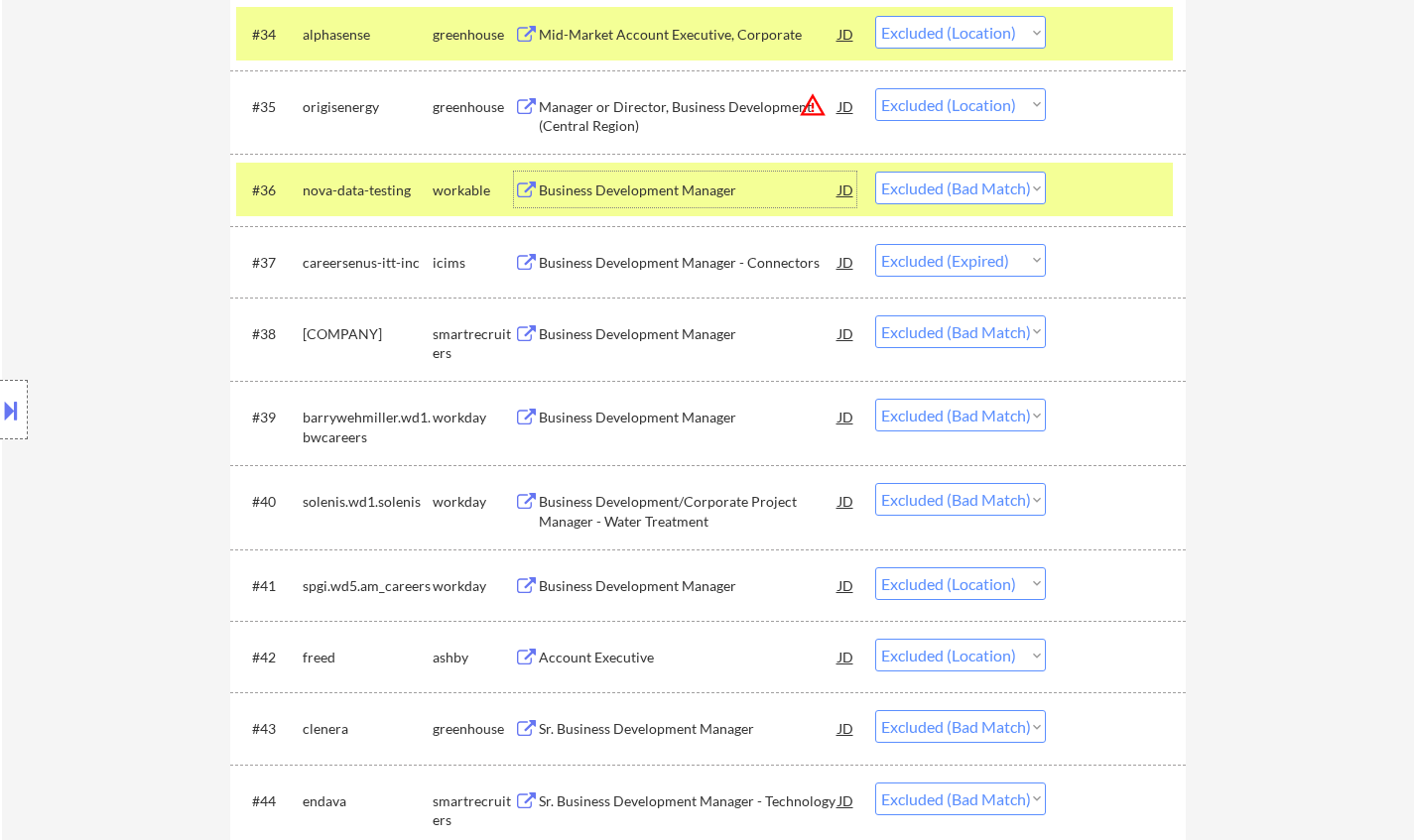 scroll, scrollTop: 3174, scrollLeft: 0, axis: vertical 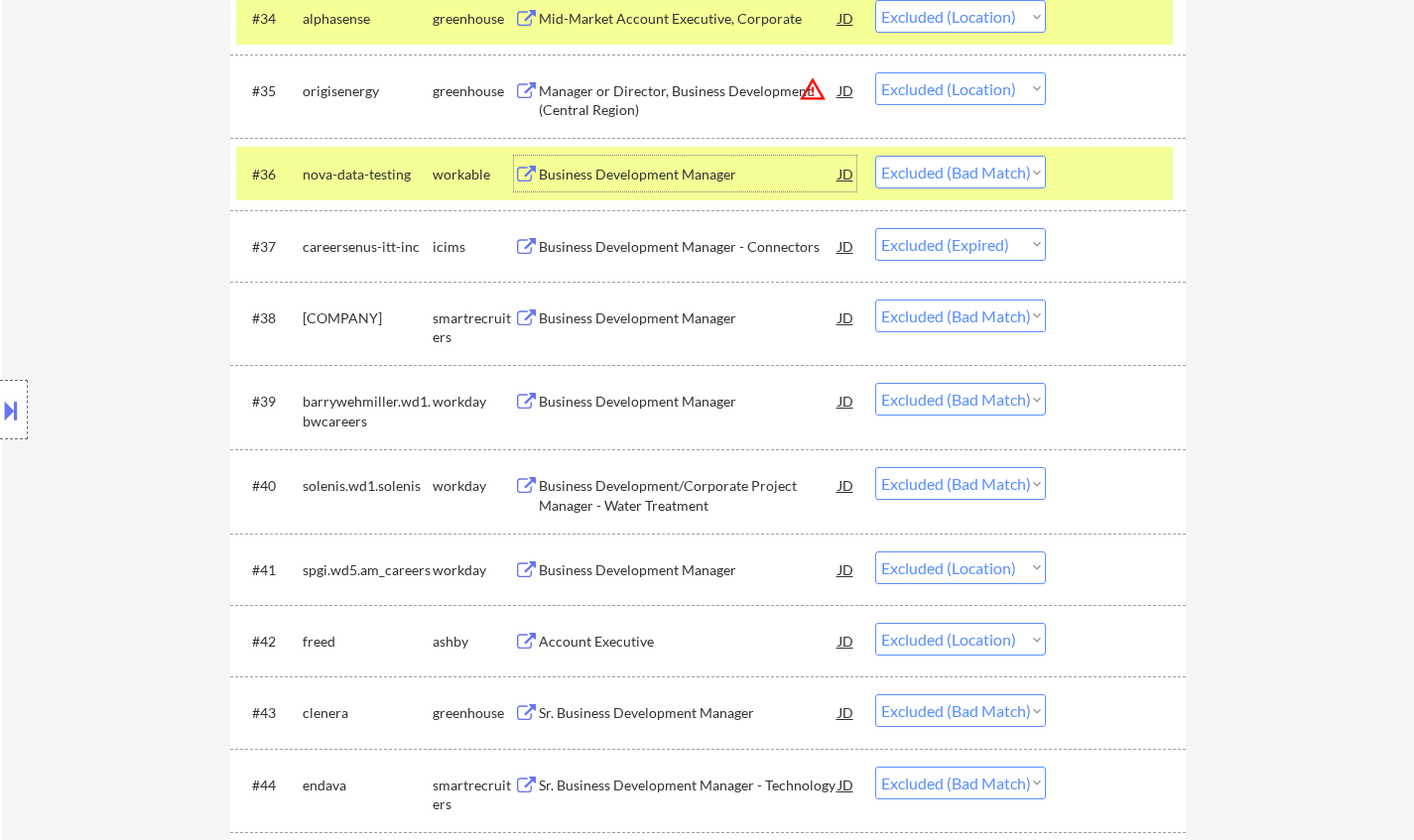 click on "Business Development Manager" at bounding box center (689, 318) 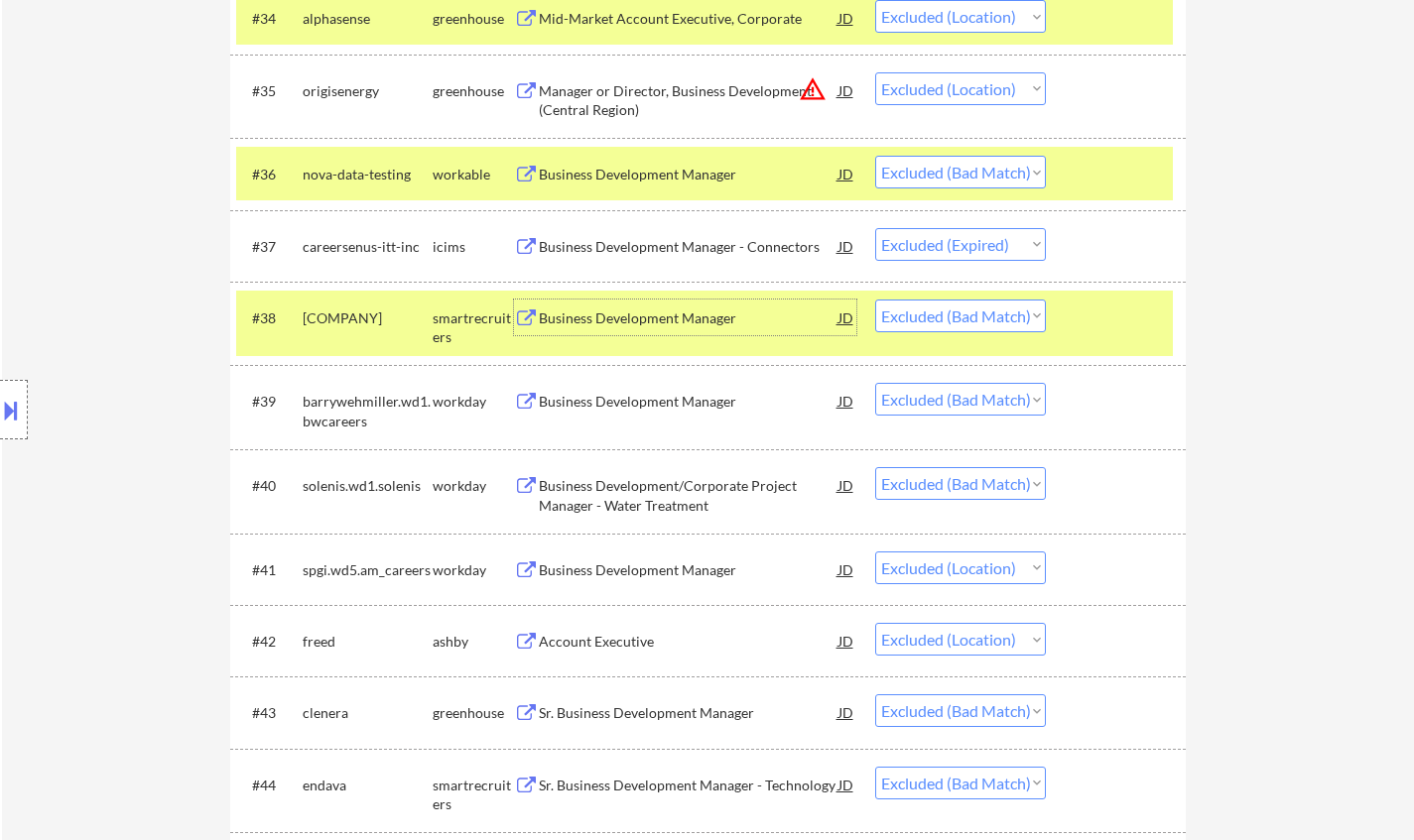 drag, startPoint x: 991, startPoint y: 313, endPoint x: 1003, endPoint y: 325, distance: 16.970563 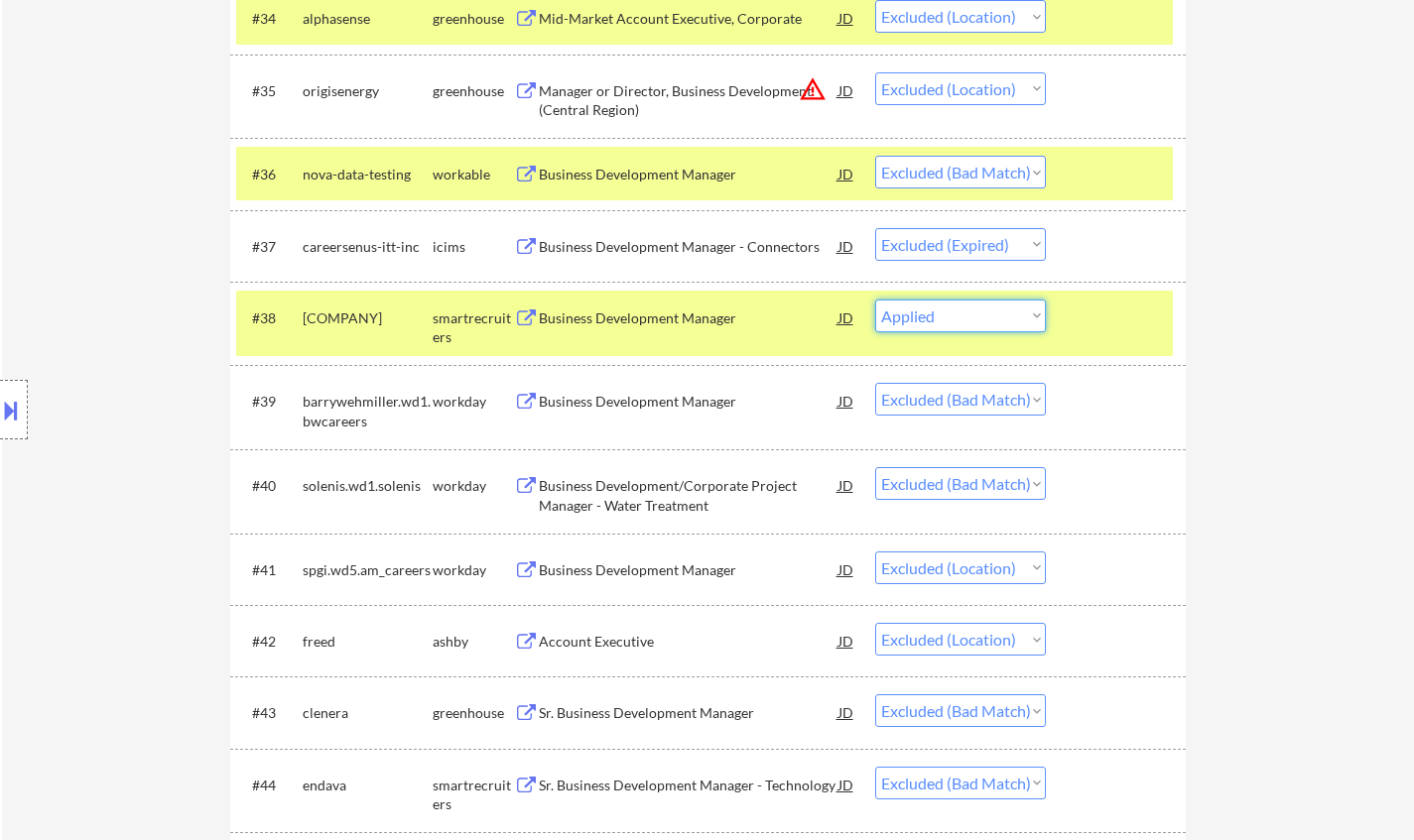 click on "Choose an option... Pending Applied Excluded (Questions) Excluded (Expired) Excluded (Location) Excluded (Bad Match) Excluded (Blocklist) Excluded (Salary) Excluded (Other)" at bounding box center (961, 315) 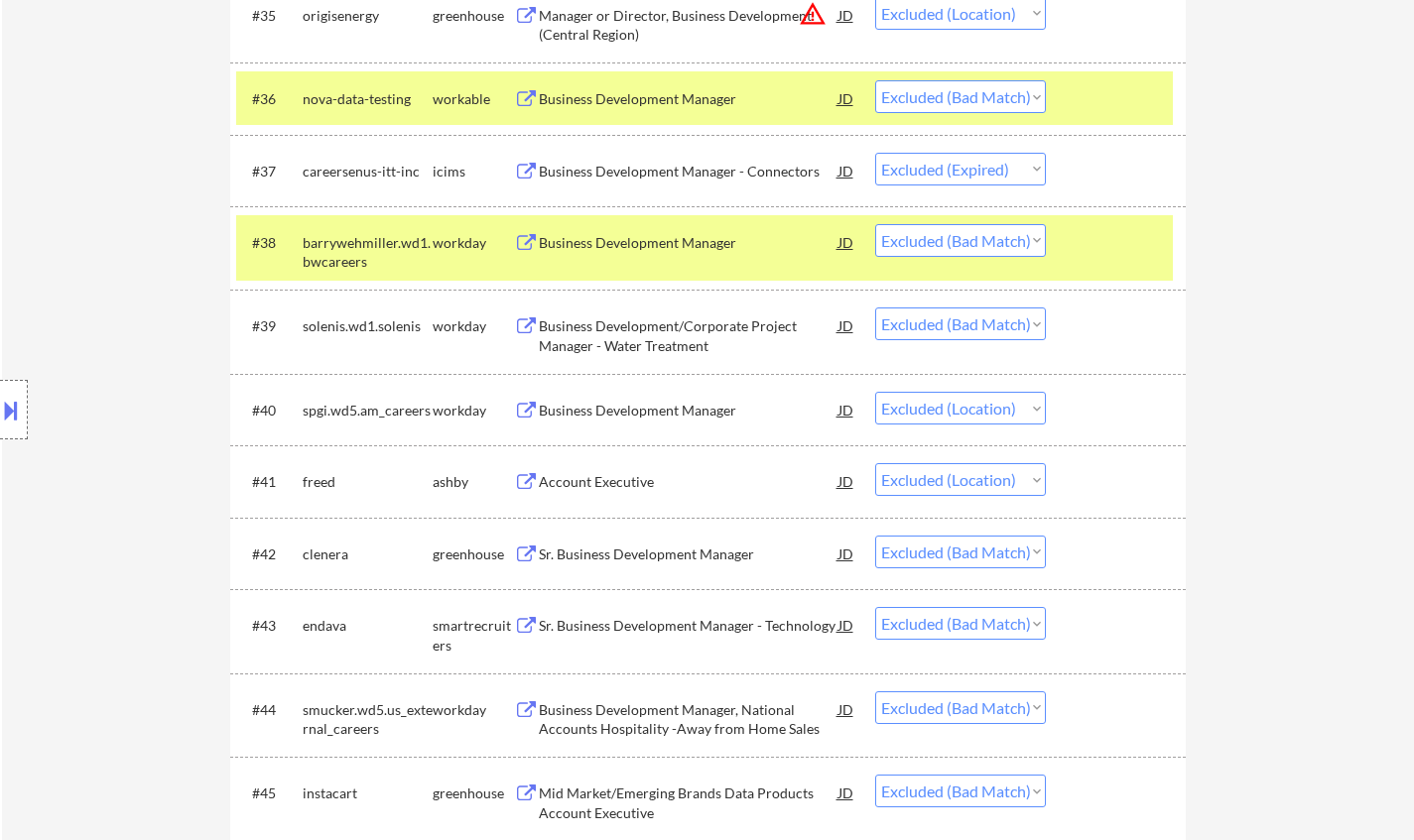 scroll, scrollTop: 3273, scrollLeft: 0, axis: vertical 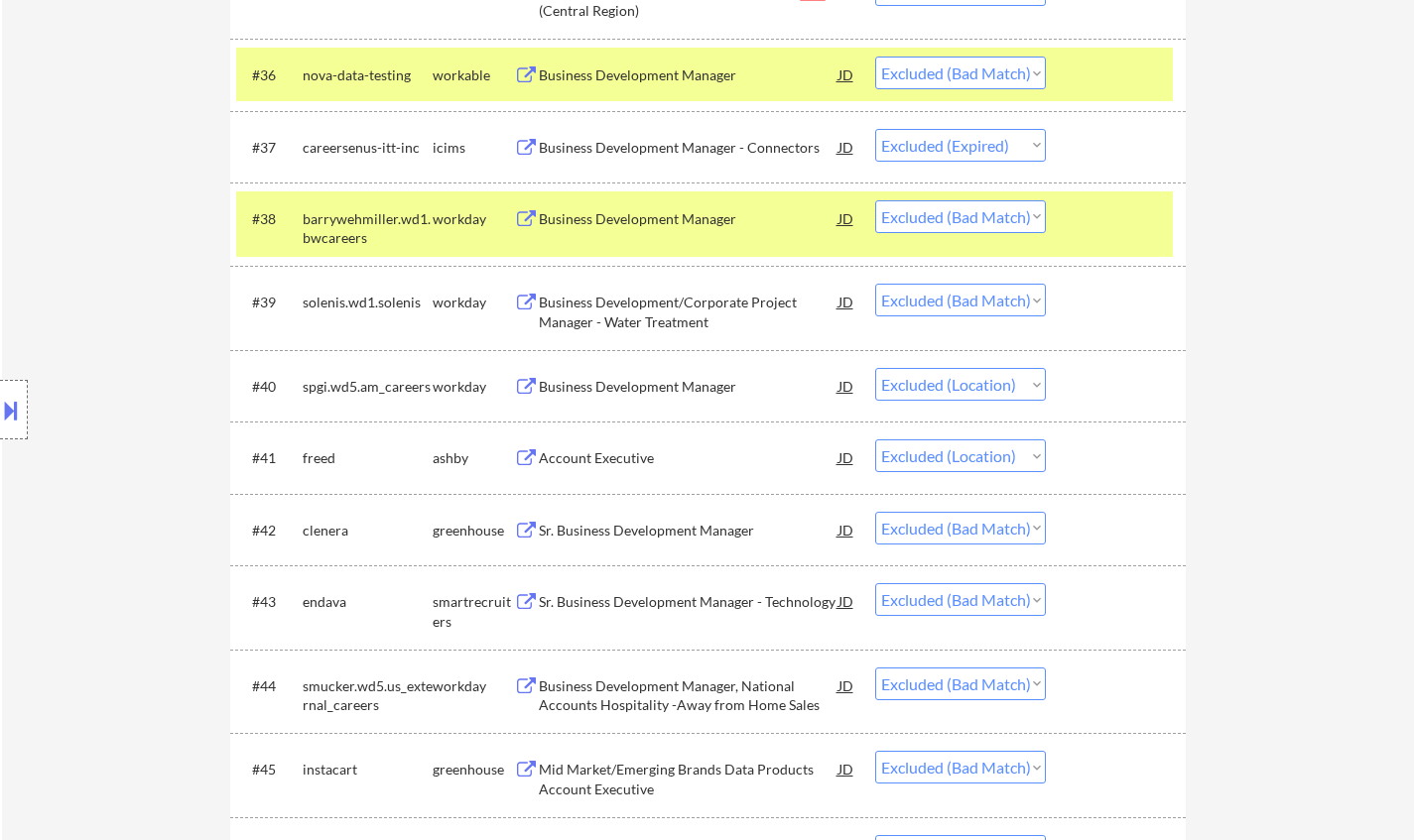 click on "Account Executive" at bounding box center (689, 458) 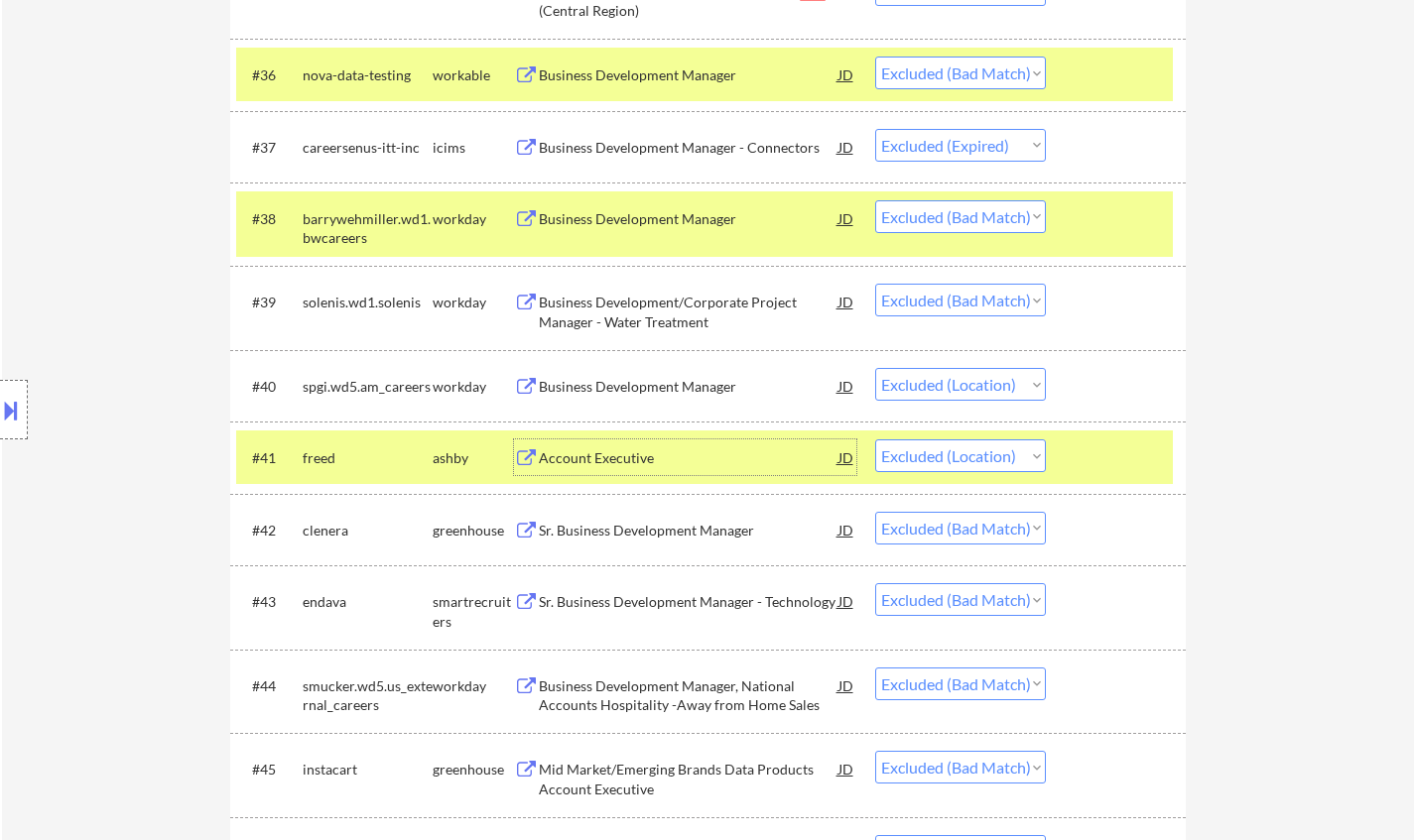 click on "Sr. Business Development Manager" at bounding box center (689, 531) 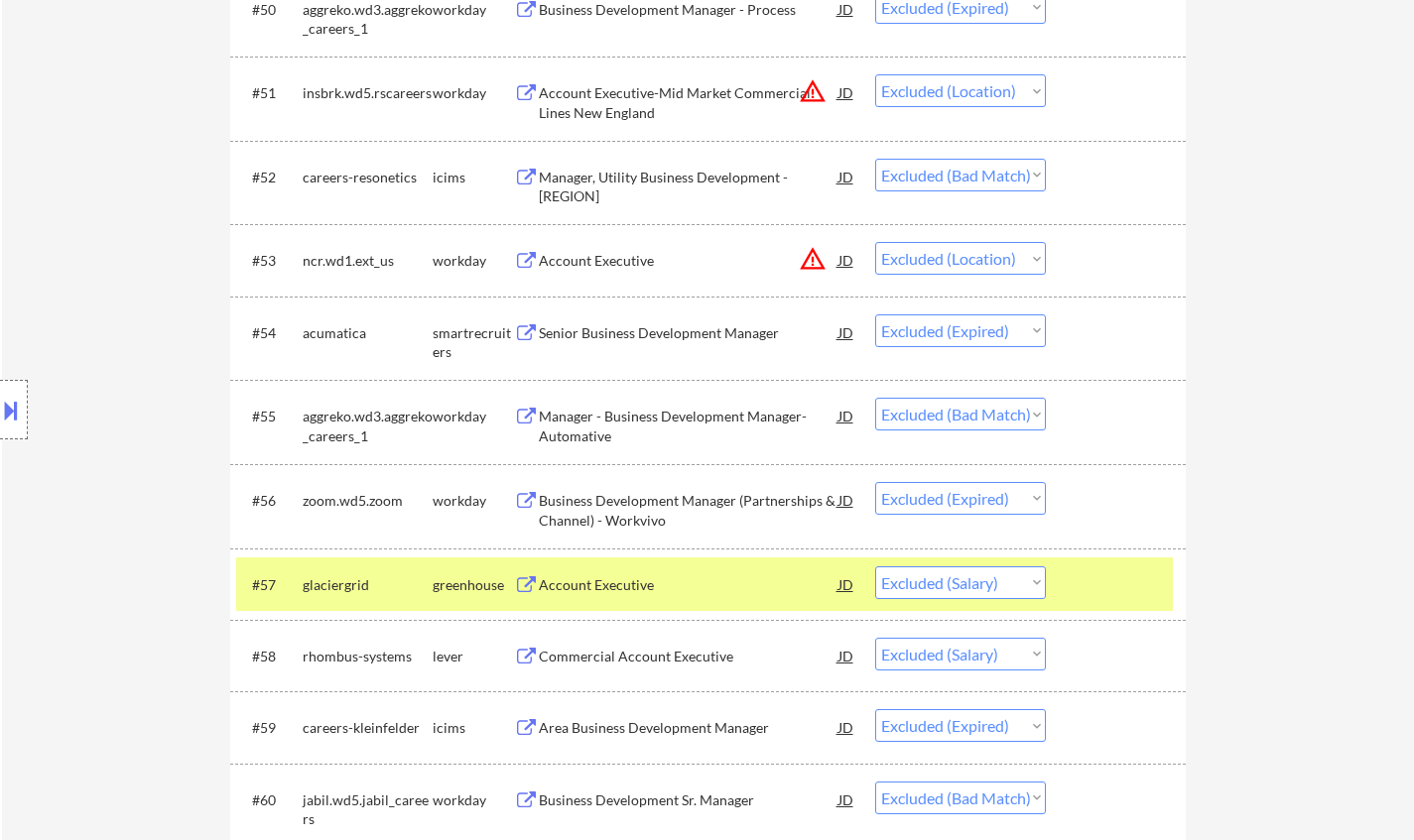 scroll, scrollTop: 4463, scrollLeft: 0, axis: vertical 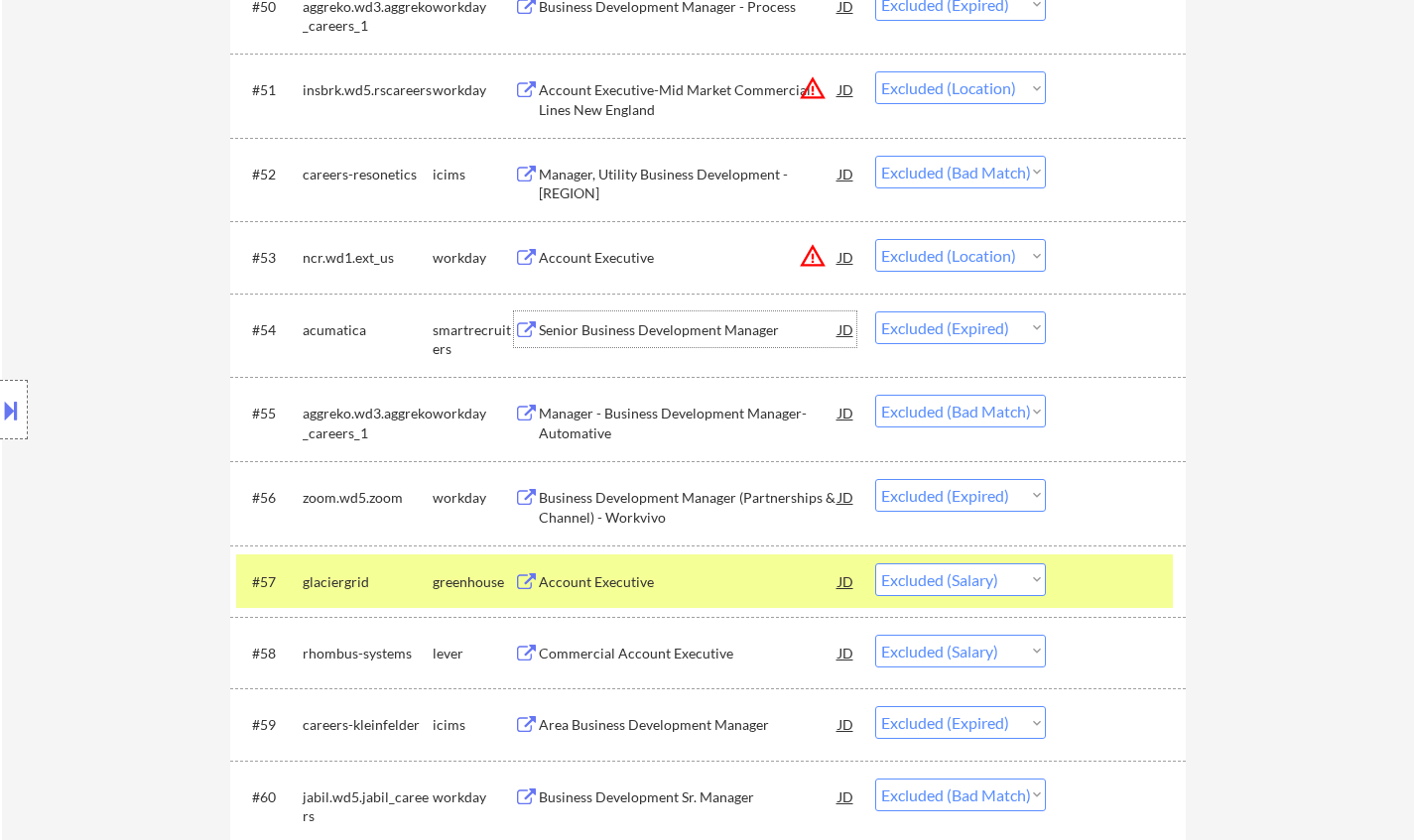 click on "Senior Business Development Manager" at bounding box center (689, 330) 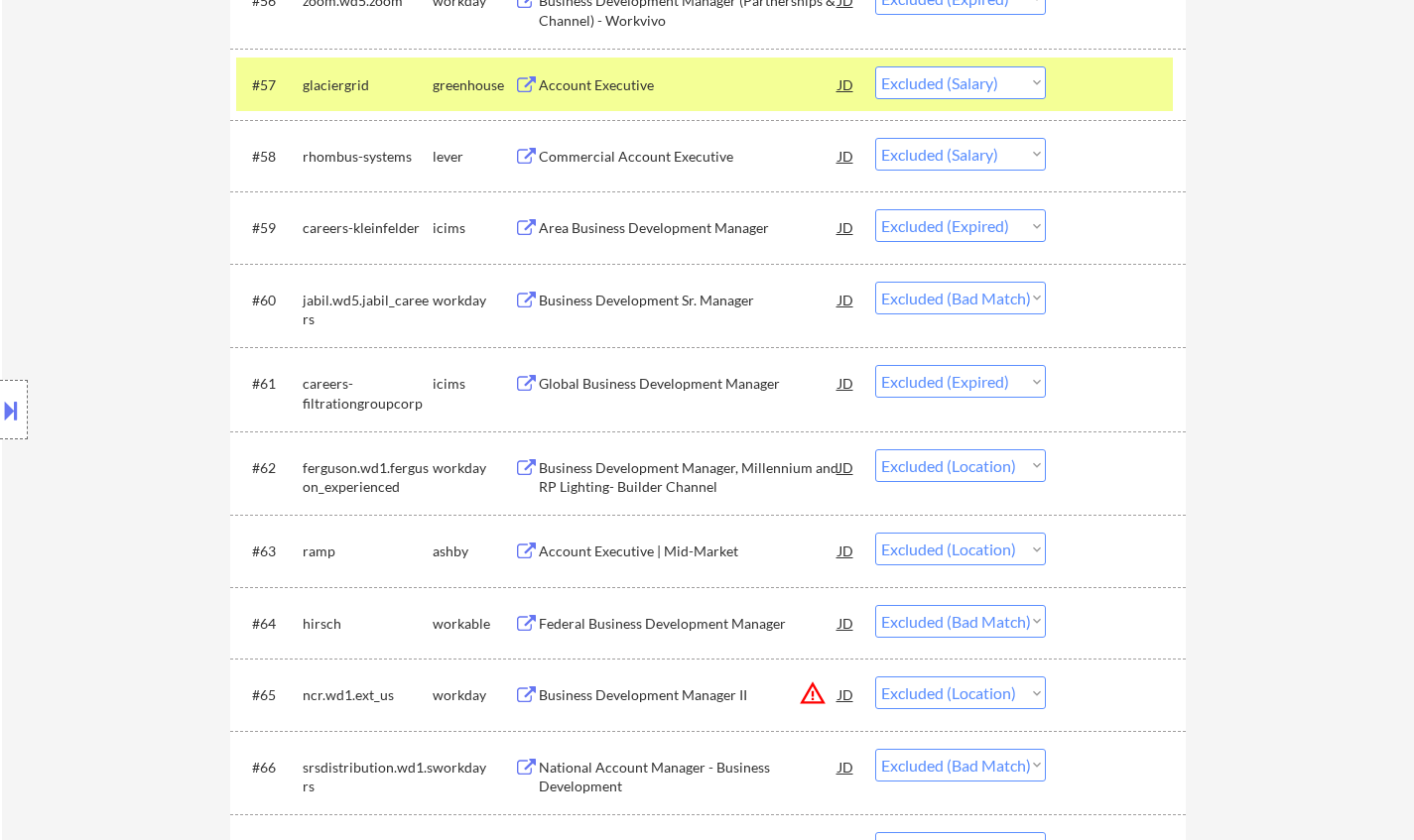scroll, scrollTop: 5157, scrollLeft: 0, axis: vertical 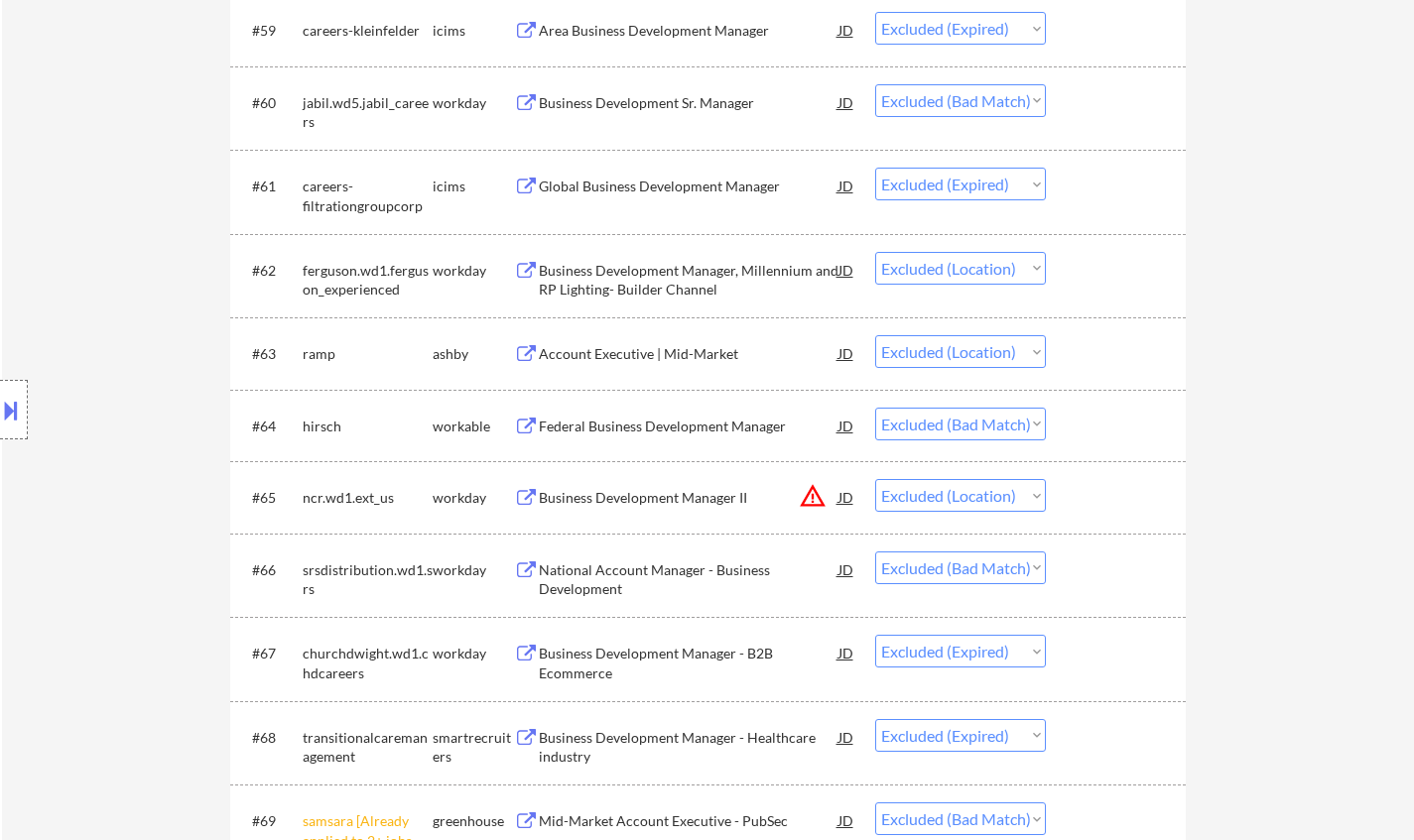 drag, startPoint x: 612, startPoint y: 364, endPoint x: 601, endPoint y: 358, distance: 12.529964 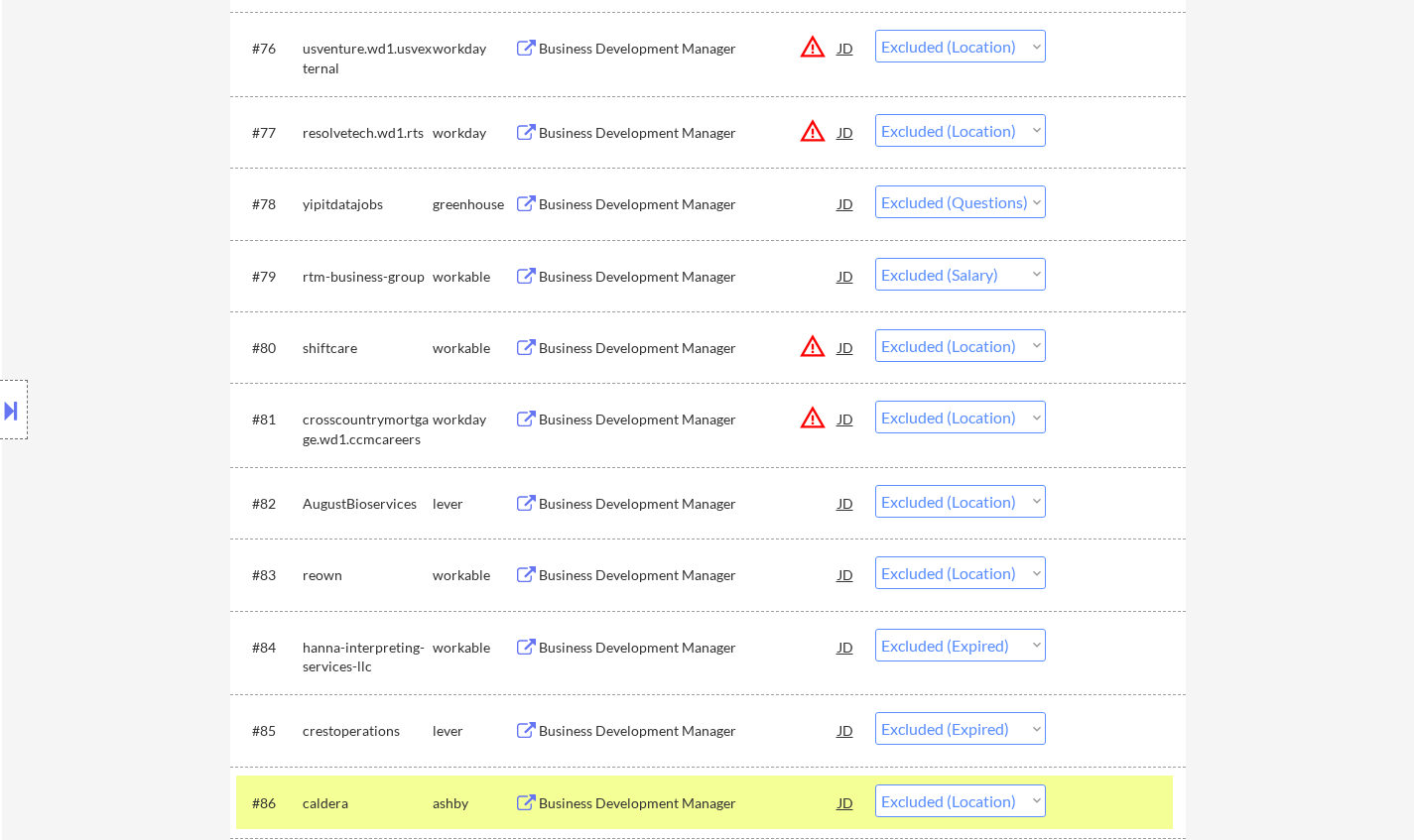 scroll, scrollTop: 6545, scrollLeft: 0, axis: vertical 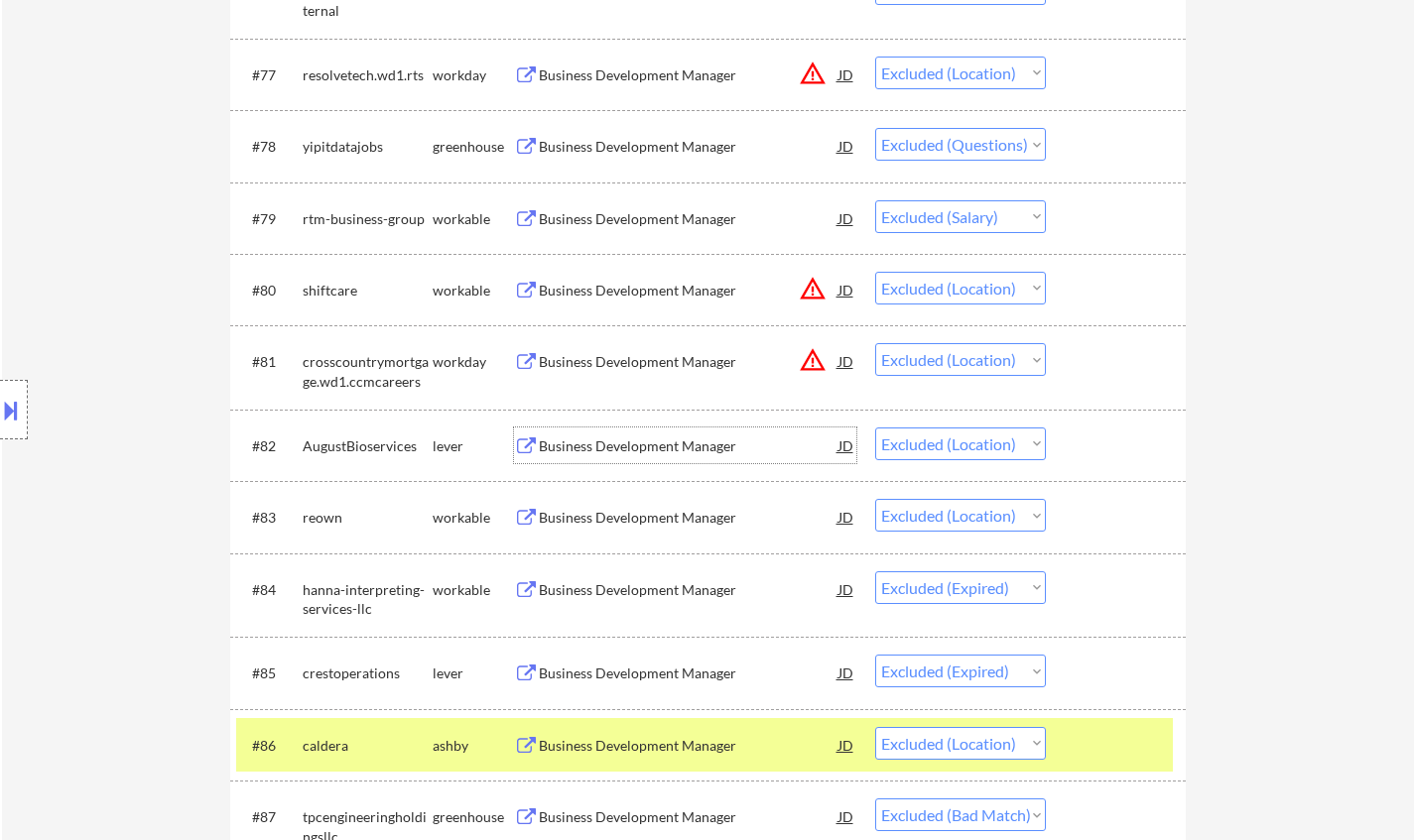 click on "Business Development Manager" at bounding box center [689, 445] 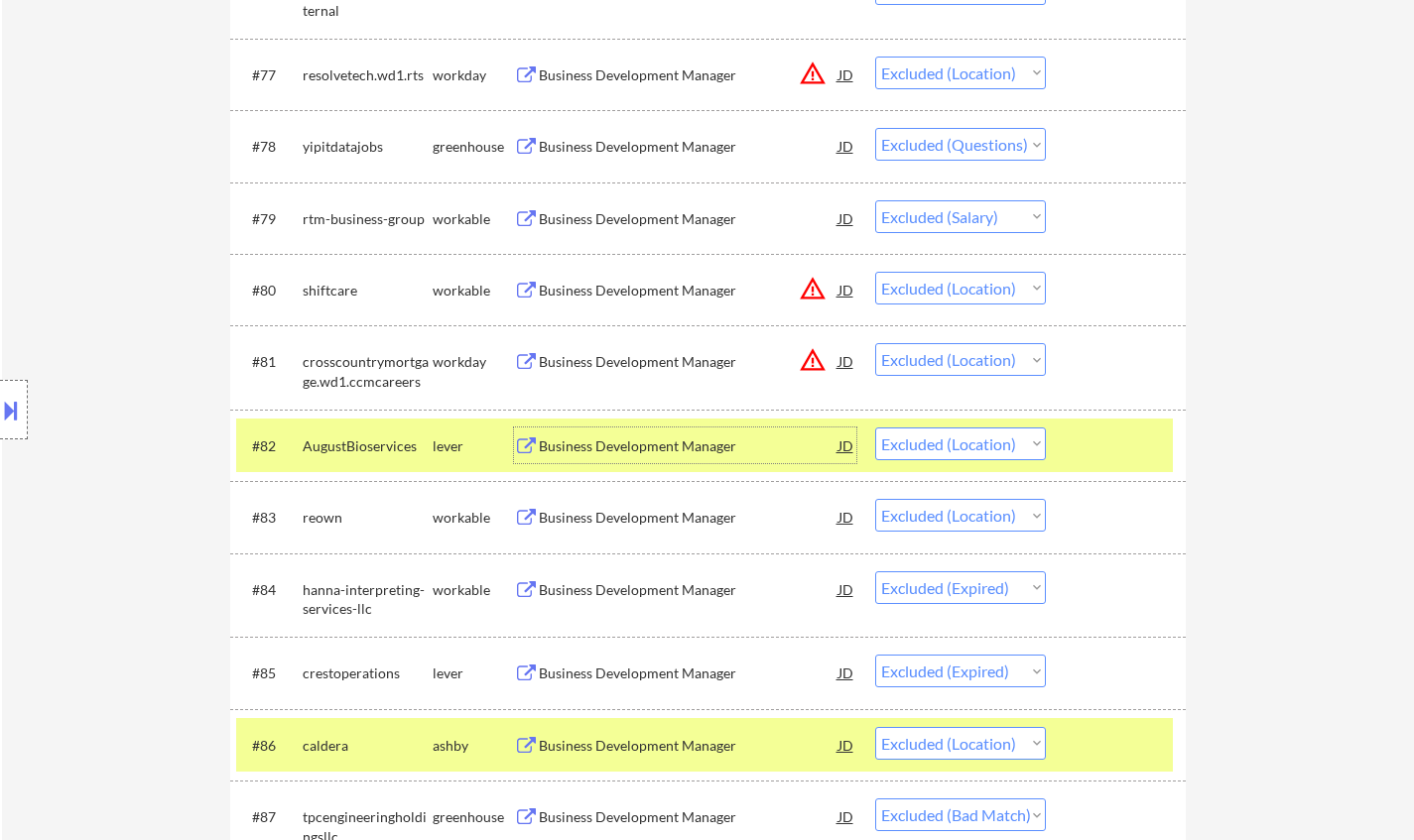 scroll, scrollTop: 6645, scrollLeft: 0, axis: vertical 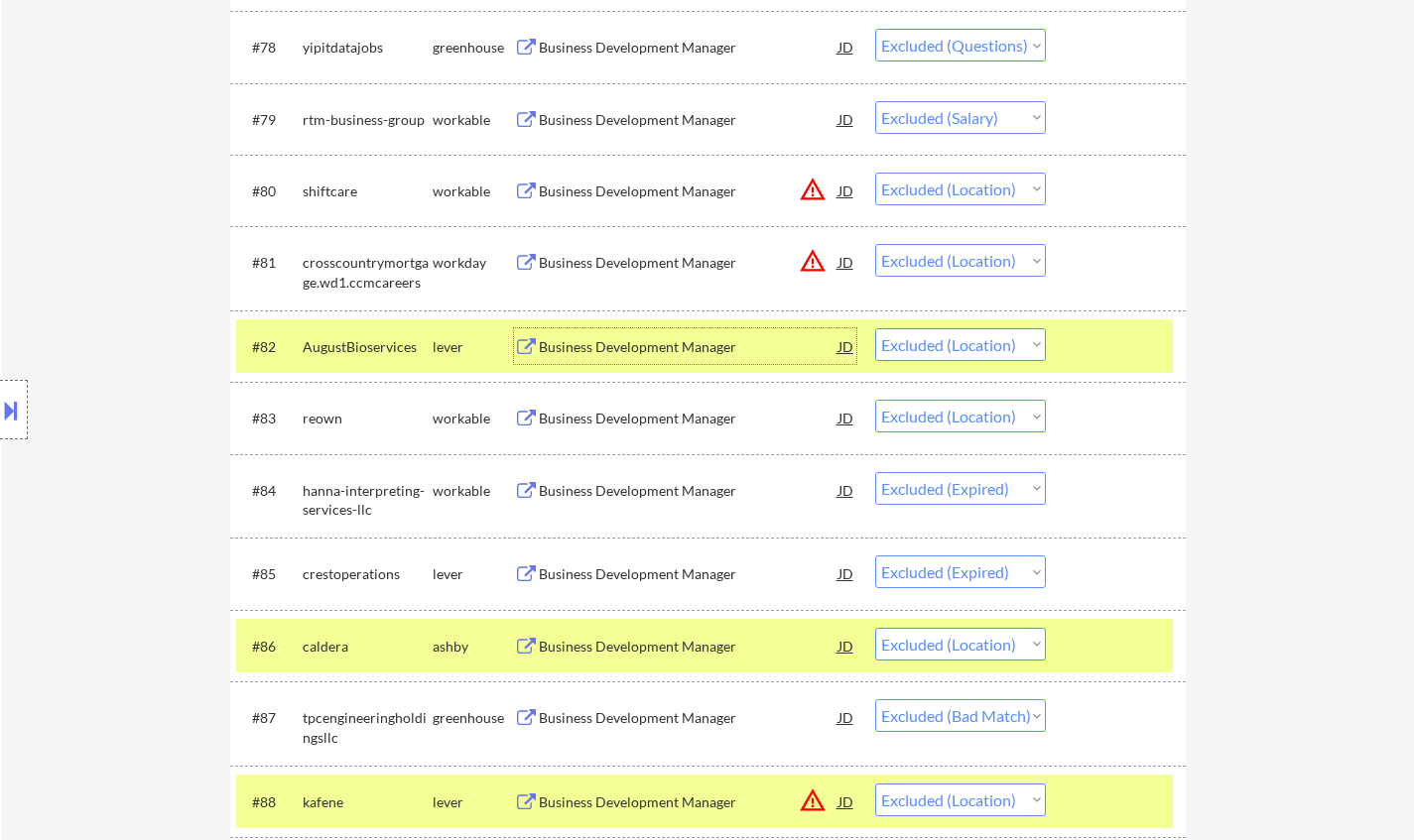 click on "Business Development Manager" at bounding box center [689, 419] 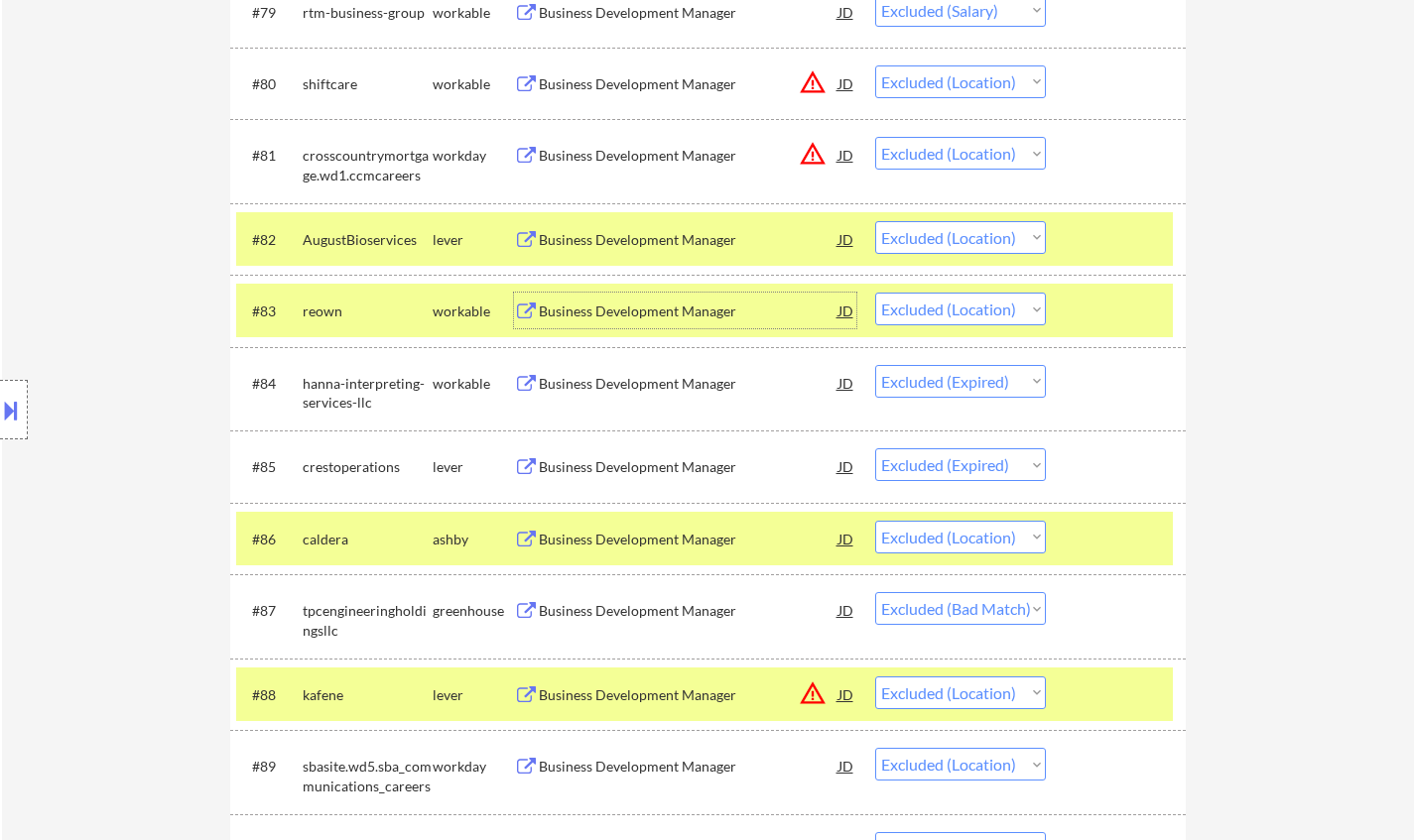 scroll, scrollTop: 6843, scrollLeft: 0, axis: vertical 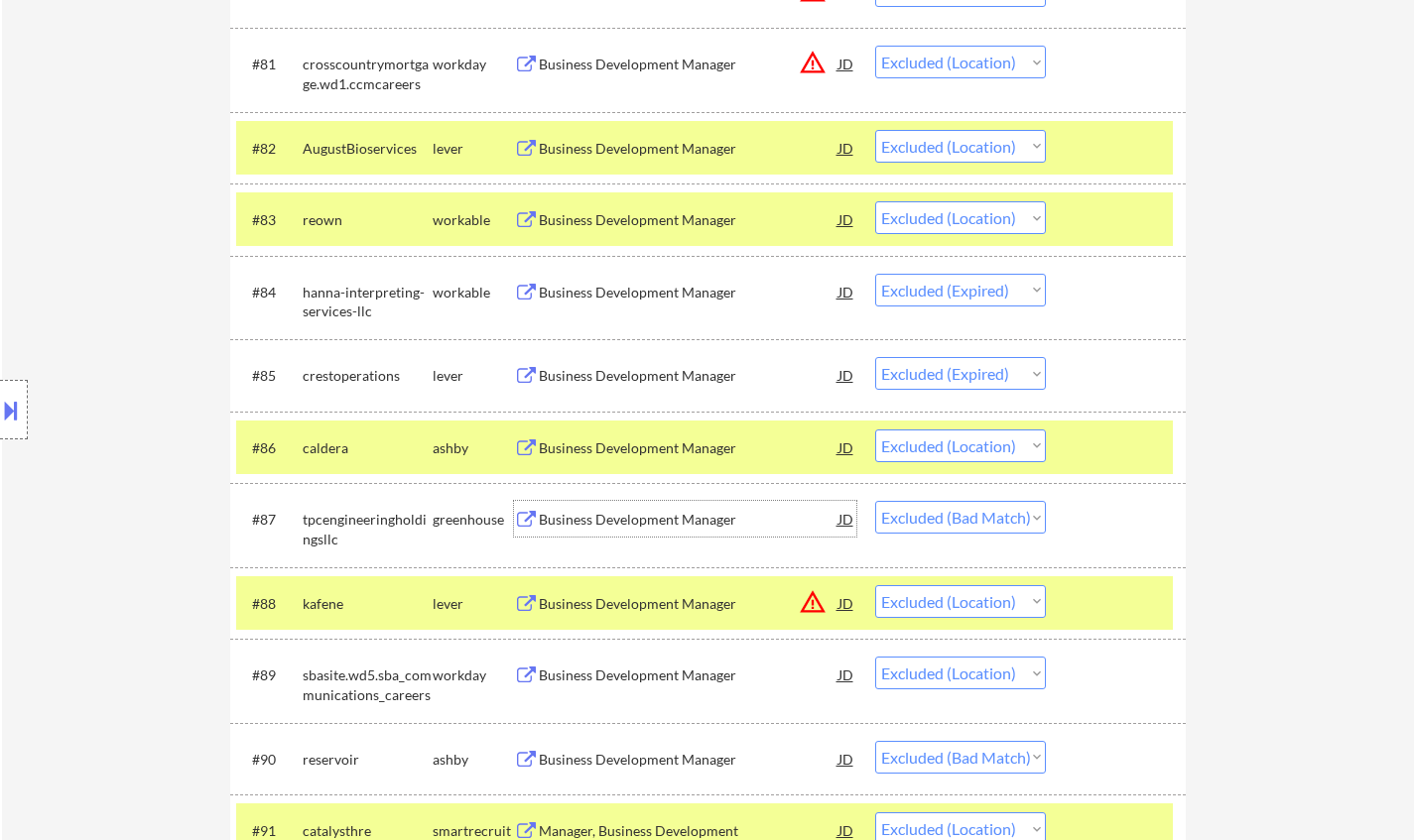 click on "Business Development Manager" at bounding box center (689, 520) 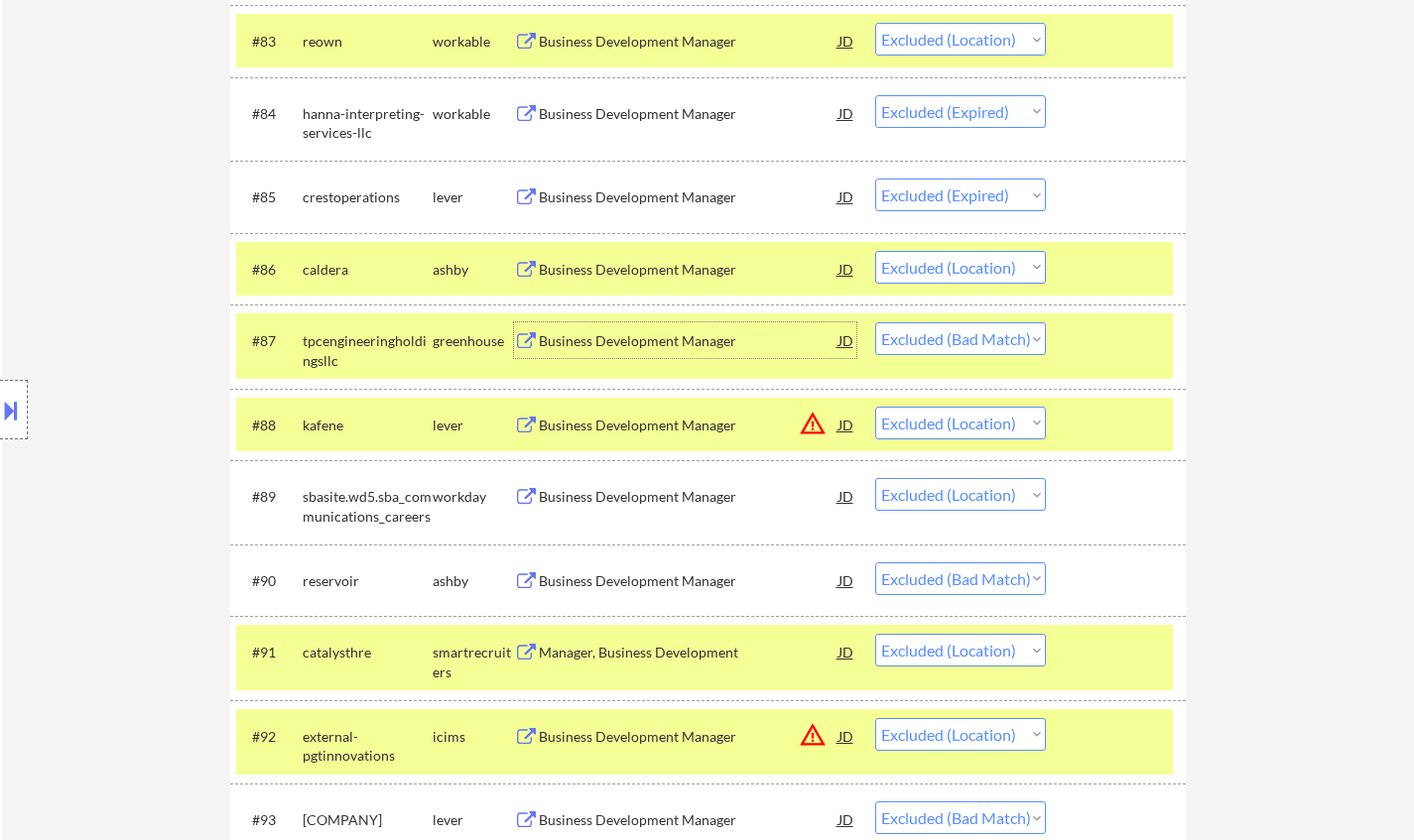 scroll, scrollTop: 7140, scrollLeft: 0, axis: vertical 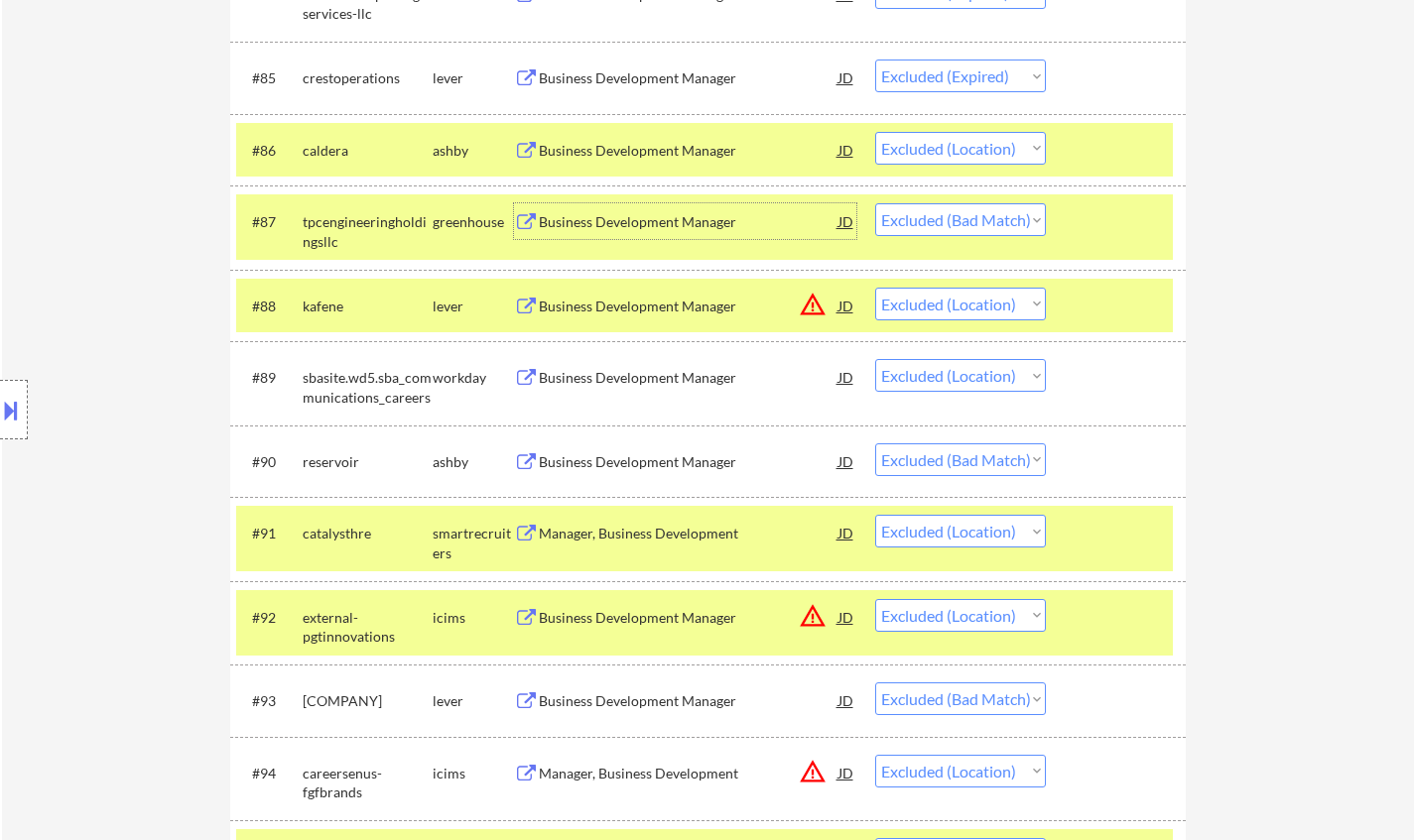 click on "Business Development Manager" at bounding box center [689, 462] 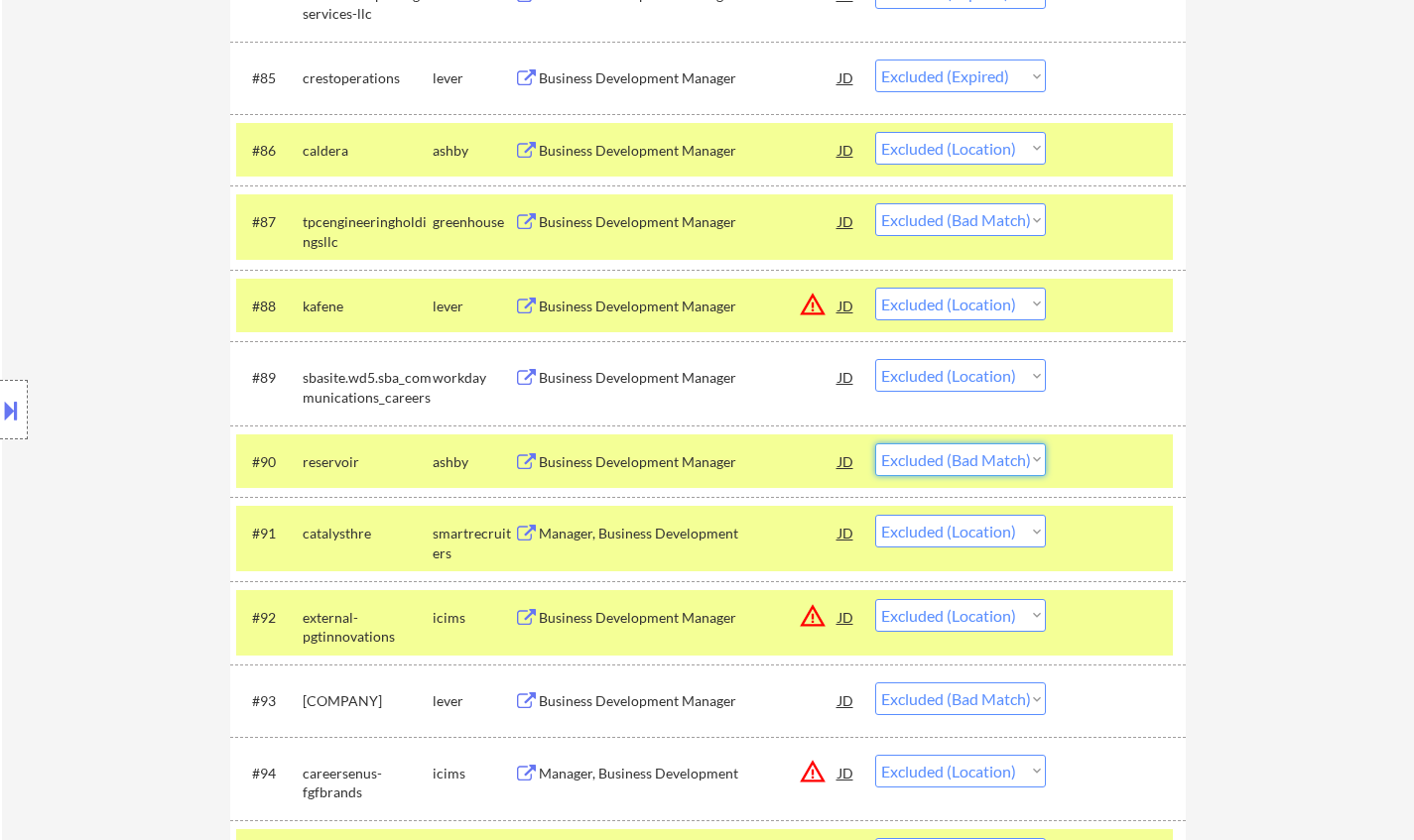 drag, startPoint x: 992, startPoint y: 460, endPoint x: 1003, endPoint y: 472, distance: 16.27882 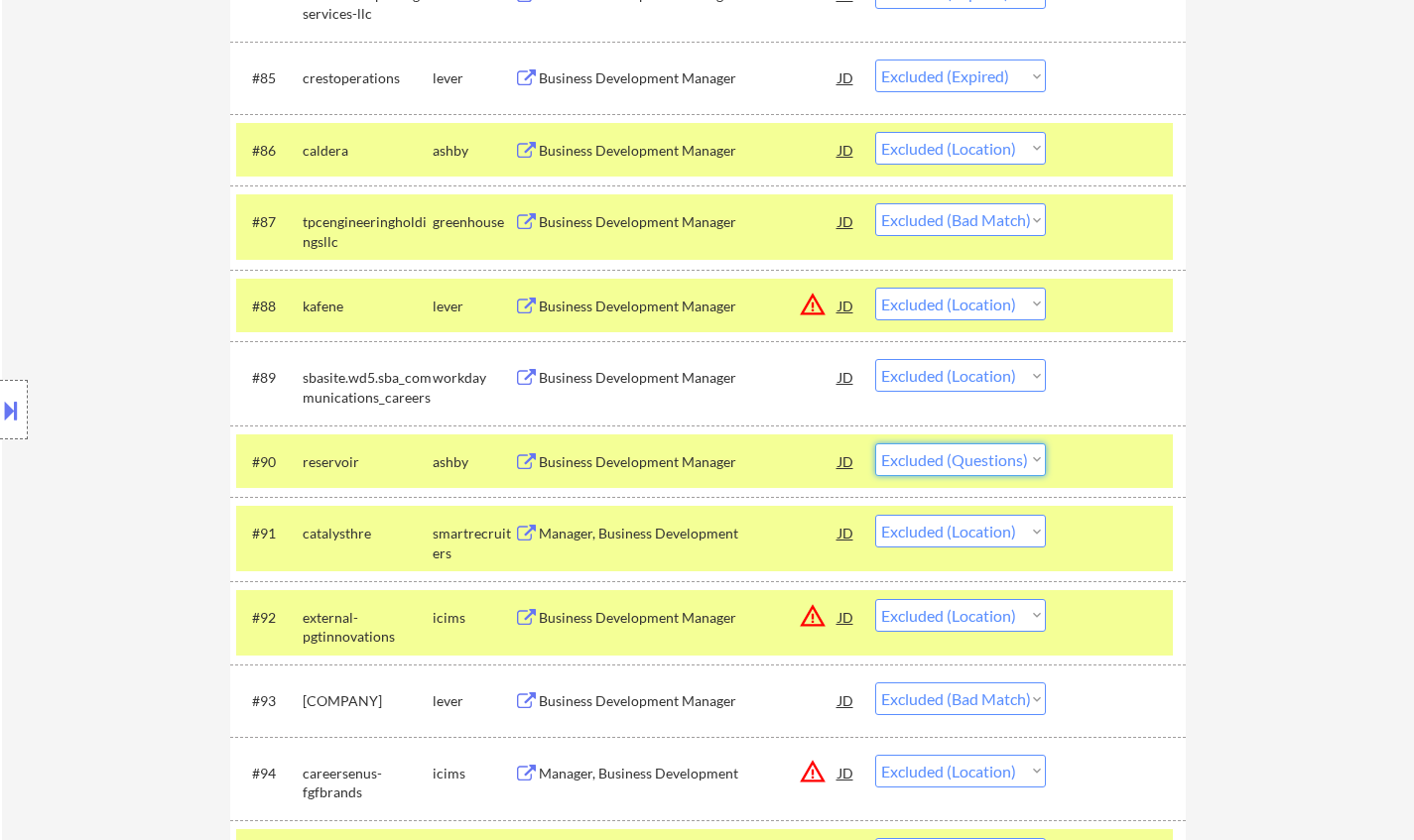 click on "Choose an option... Pending Applied Excluded (Questions) Excluded (Expired) Excluded (Location) Excluded (Bad Match) Excluded (Blocklist) Excluded (Salary) Excluded (Other)" at bounding box center (961, 459) 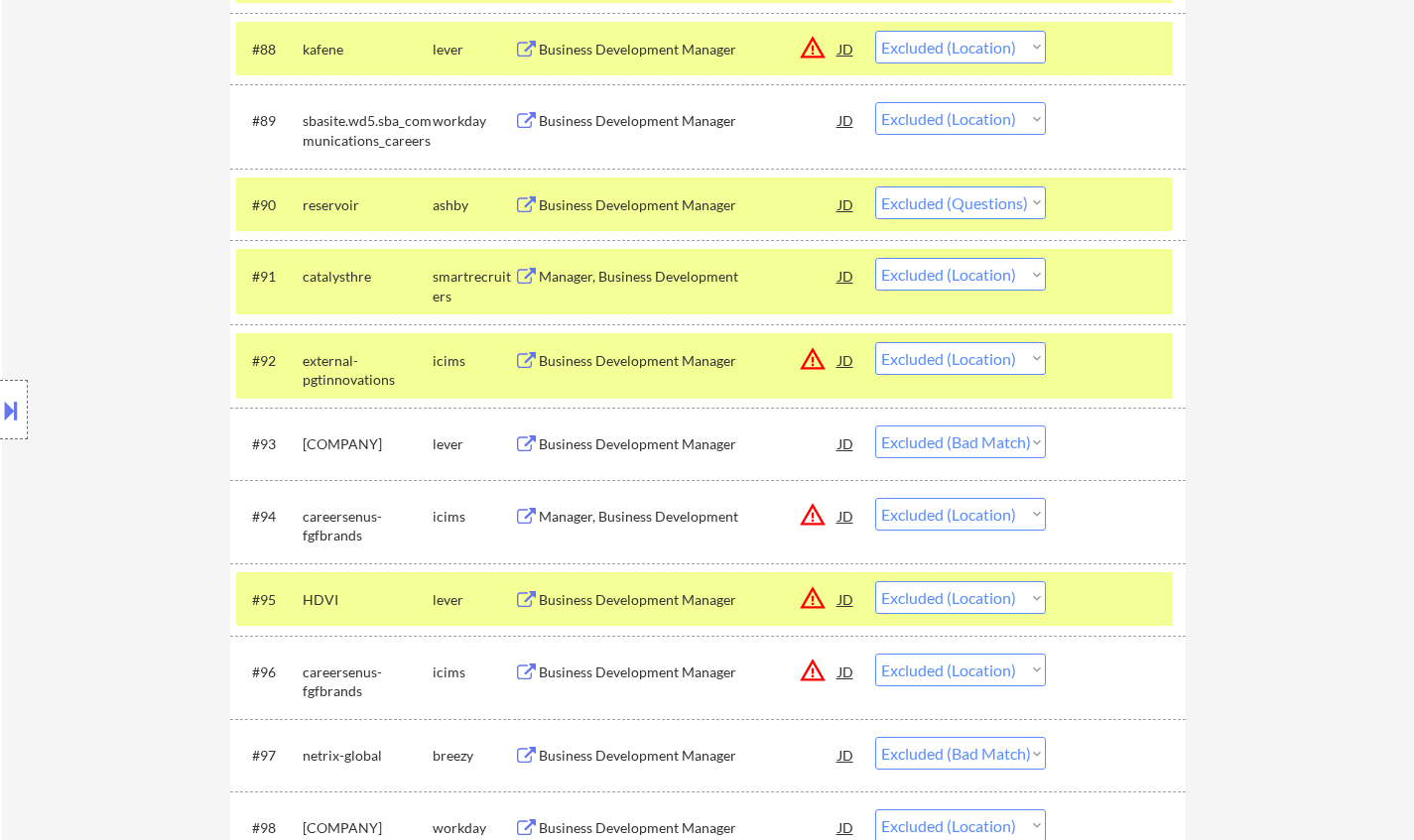 scroll, scrollTop: 7339, scrollLeft: 0, axis: vertical 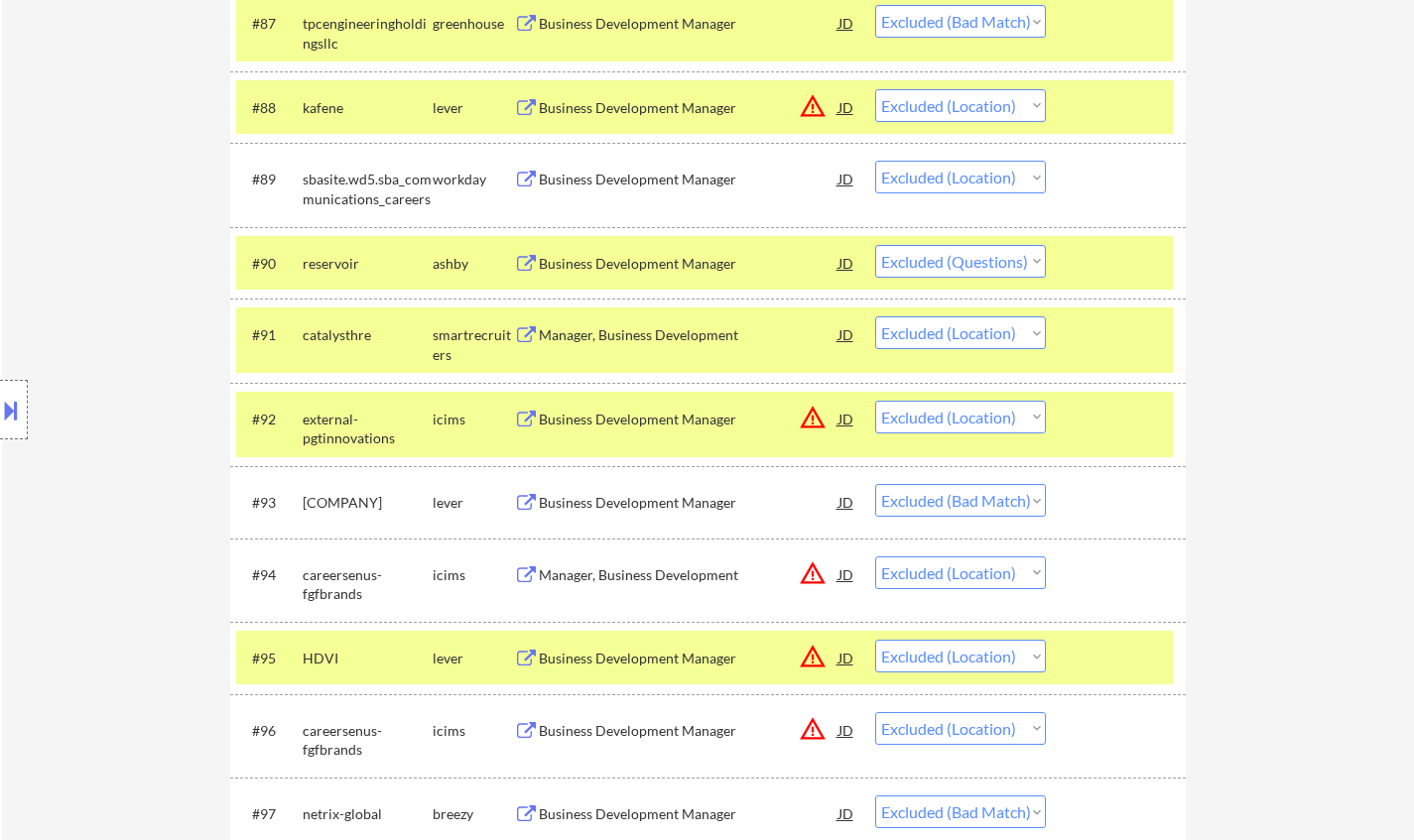 click on "Manager, Business Development" at bounding box center (689, 335) 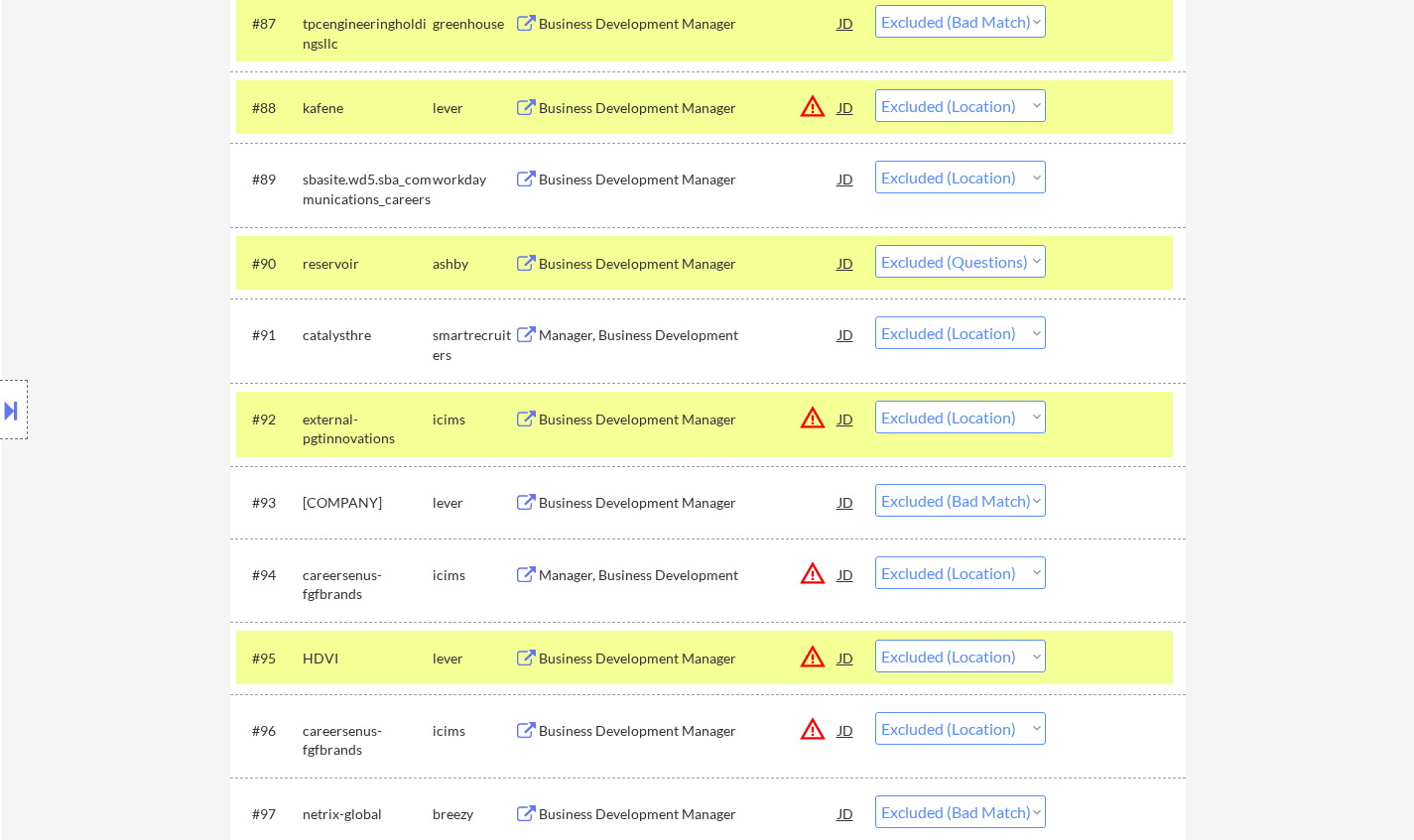click at bounding box center [11, 410] 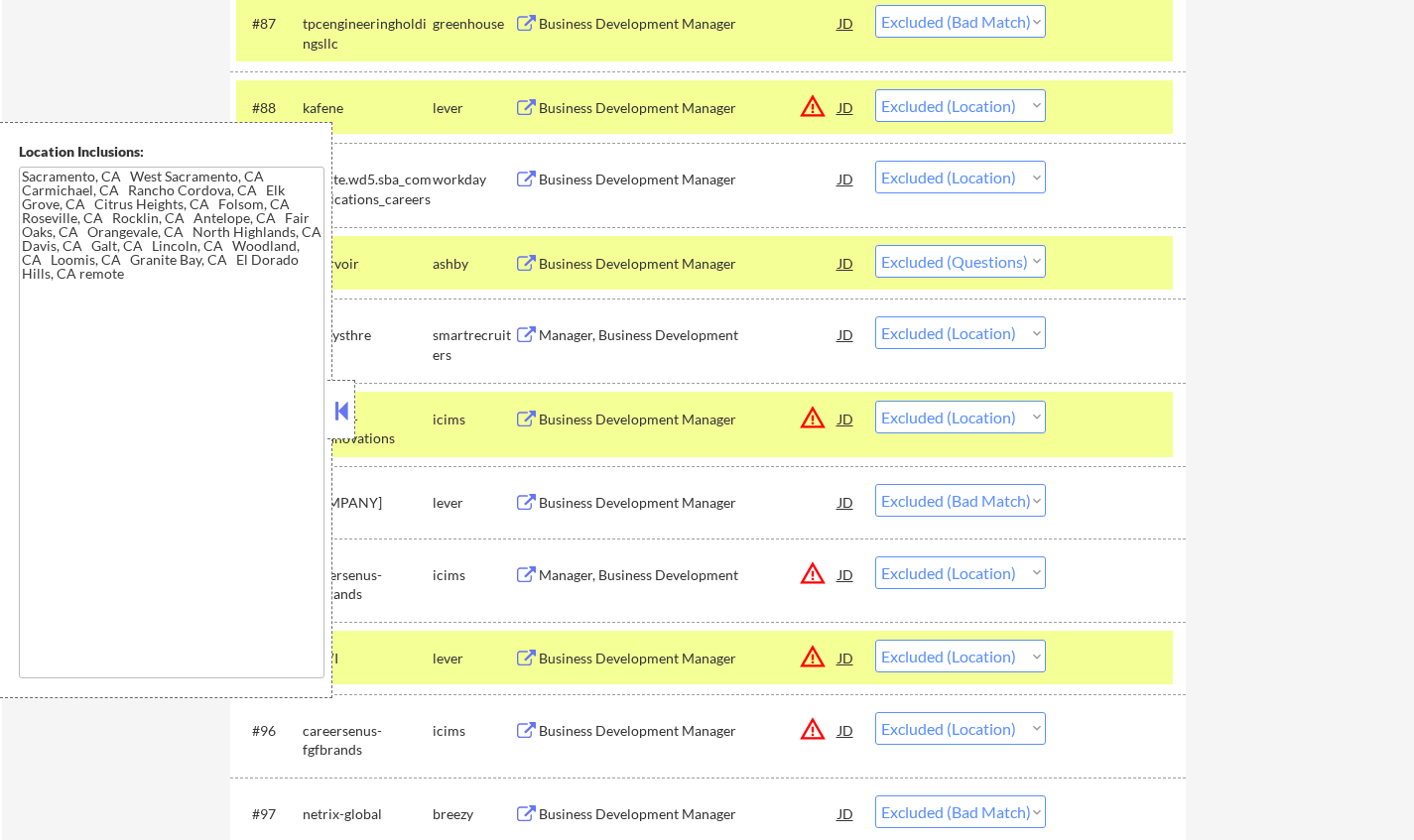 drag, startPoint x: 346, startPoint y: 411, endPoint x: 372, endPoint y: 117, distance: 295.1474 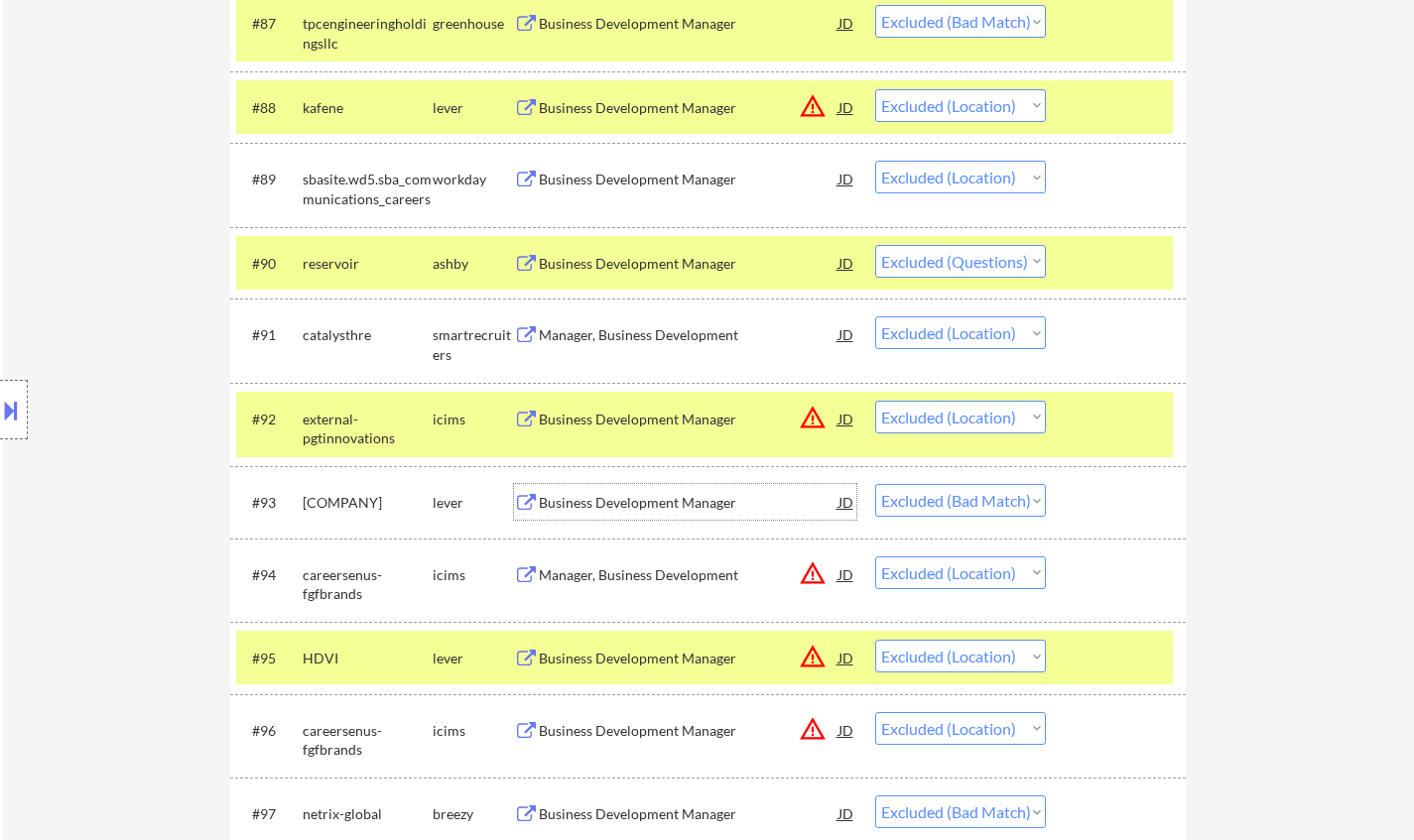 click on "Business Development Manager" at bounding box center [689, 503] 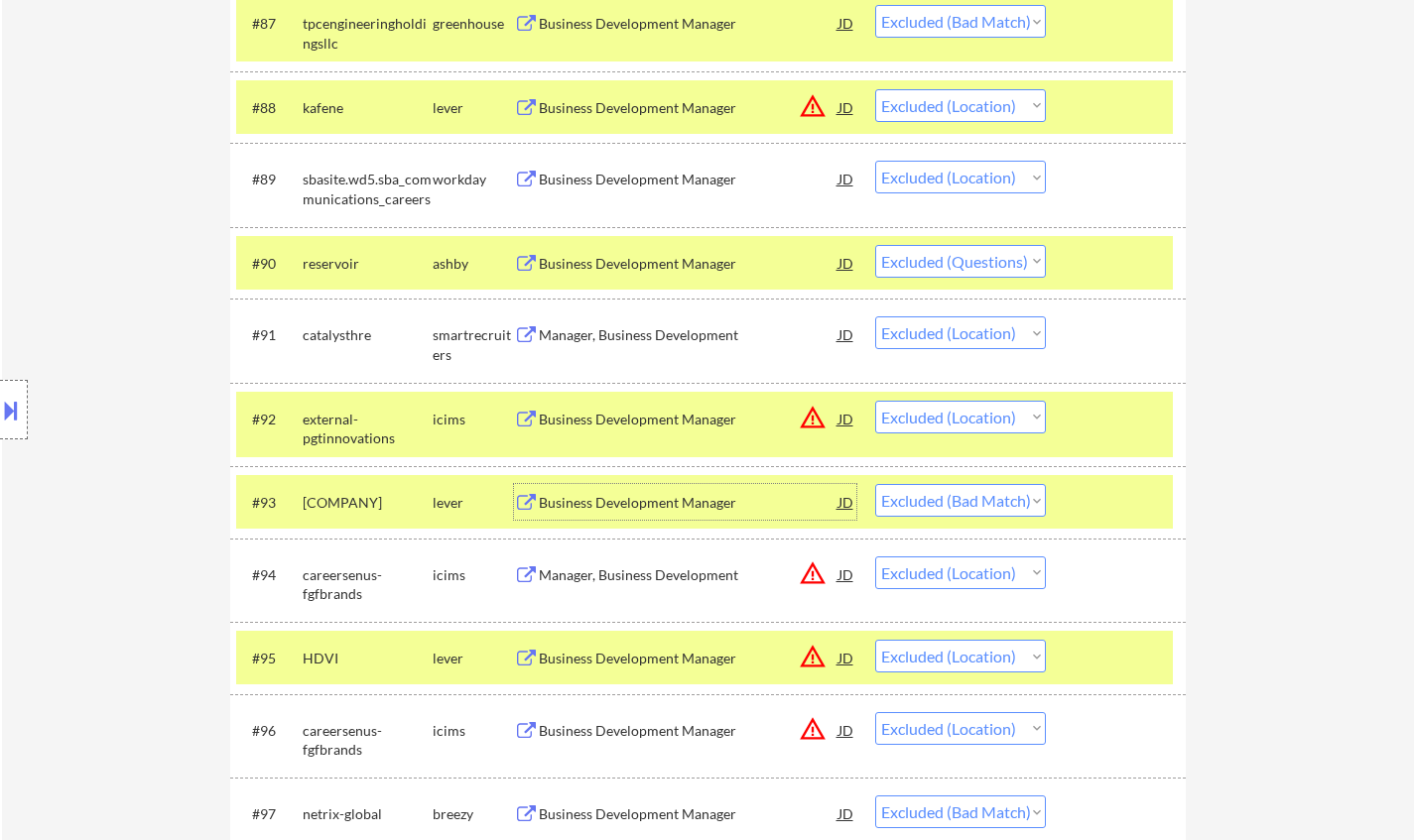 click on "Choose an option... Pending Applied Excluded (Questions) Excluded (Expired) Excluded (Location) Excluded (Bad Match) Excluded (Blocklist) Excluded (Salary) Excluded (Other)" at bounding box center (961, 500) 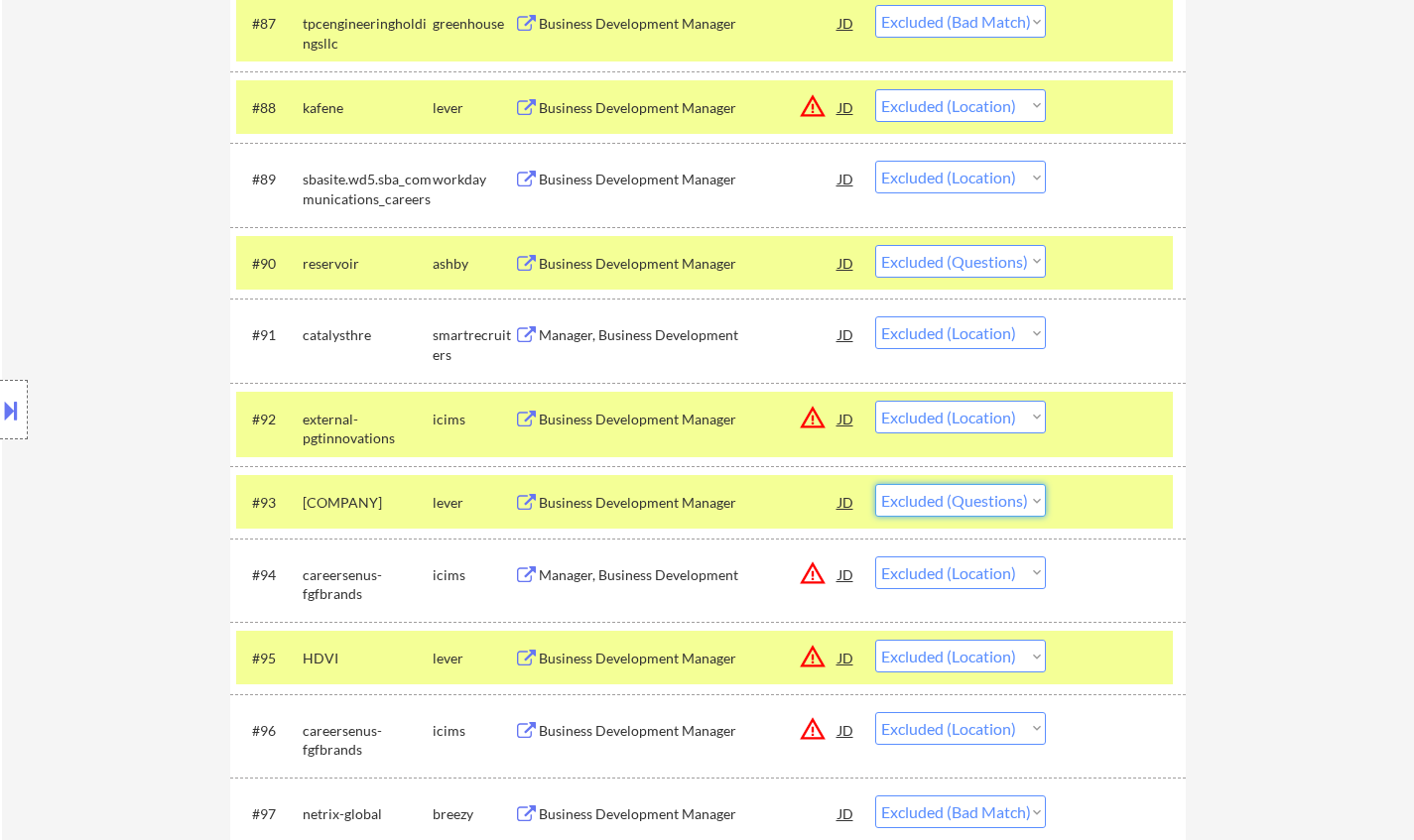 click on "Choose an option... Pending Applied Excluded (Questions) Excluded (Expired) Excluded (Location) Excluded (Bad Match) Excluded (Blocklist) Excluded (Salary) Excluded (Other)" at bounding box center [961, 500] 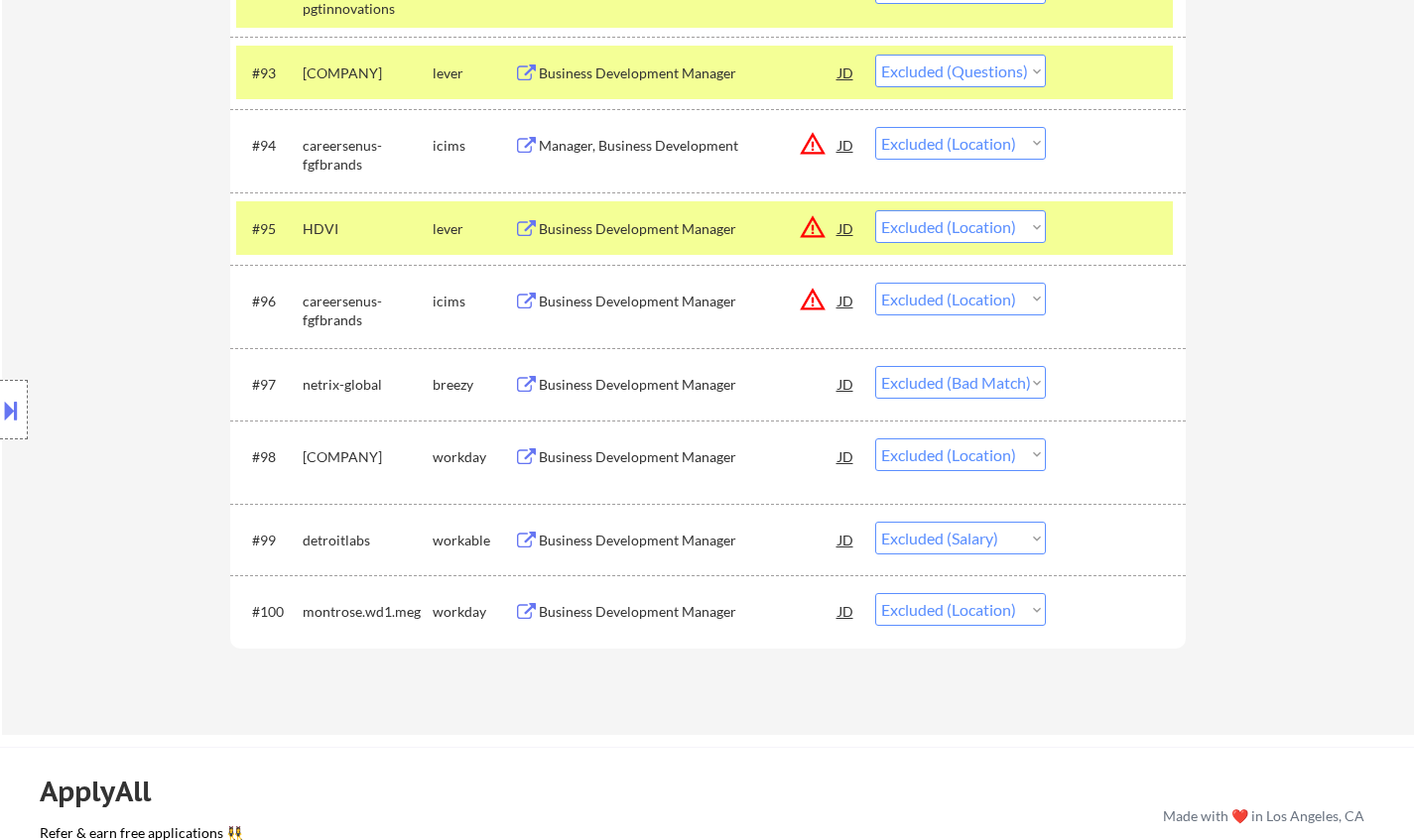 scroll, scrollTop: 7934, scrollLeft: 0, axis: vertical 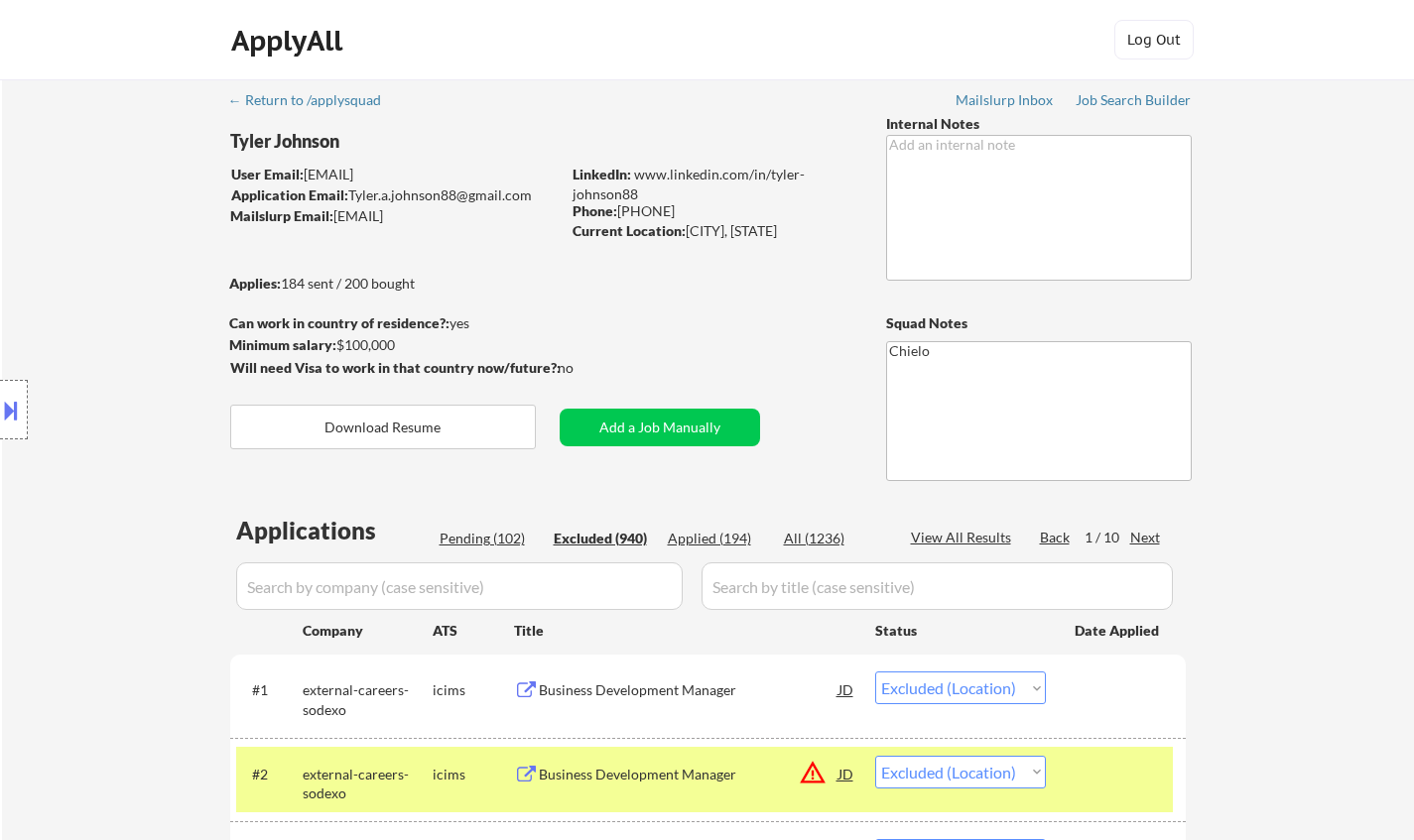 click on "Next" at bounding box center (1146, 538) 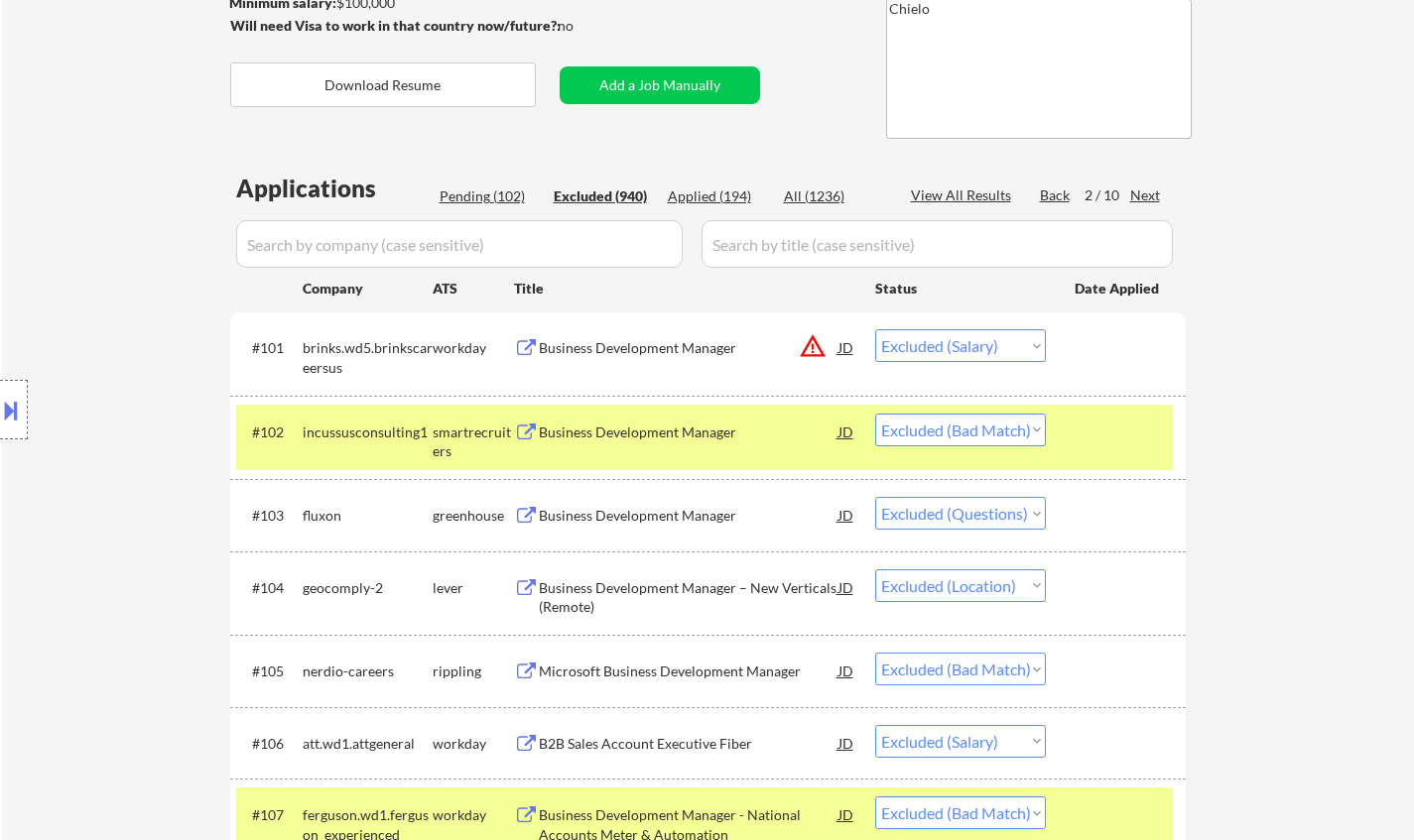 scroll, scrollTop: 397, scrollLeft: 0, axis: vertical 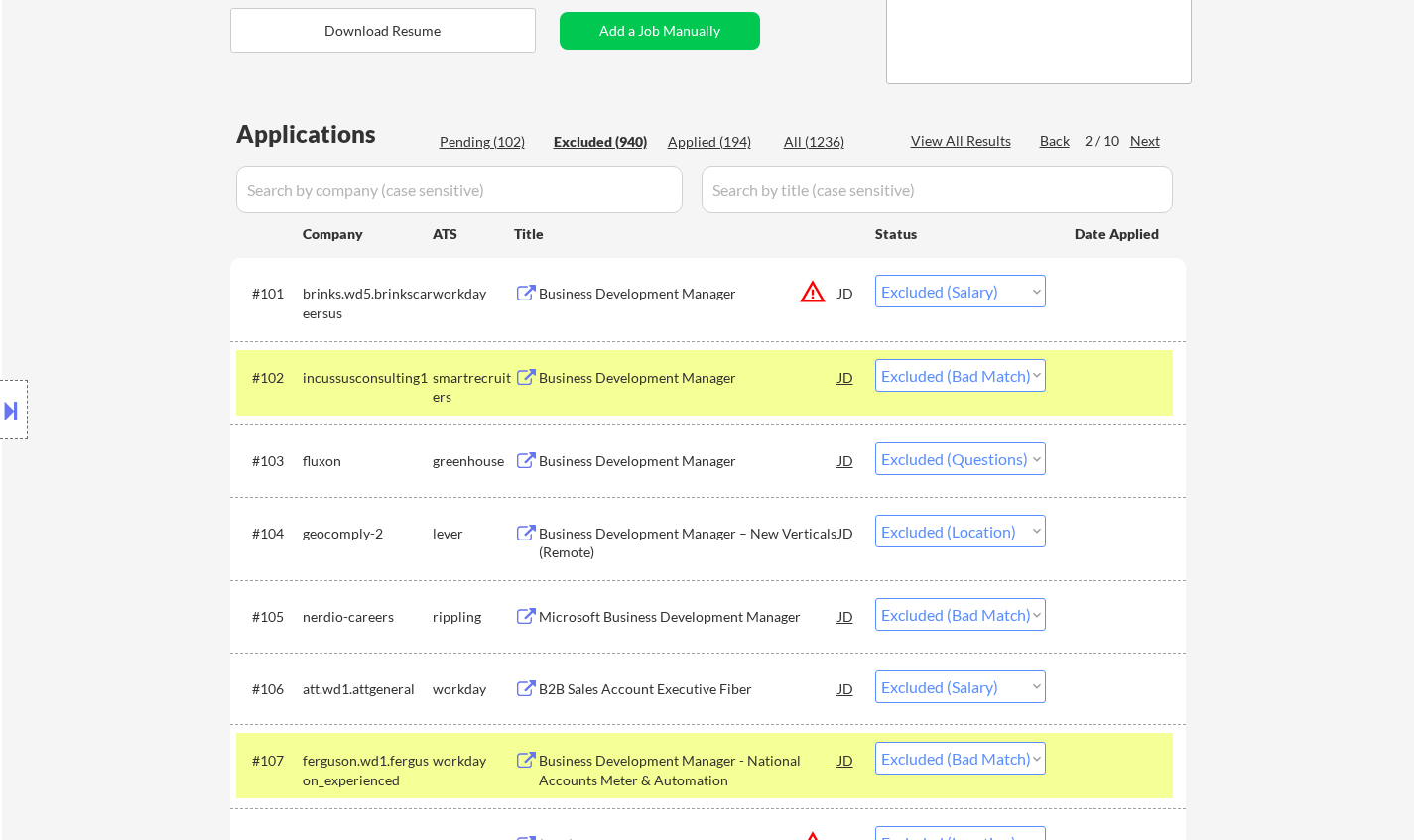 click on "Business Development Manager" at bounding box center [689, 378] 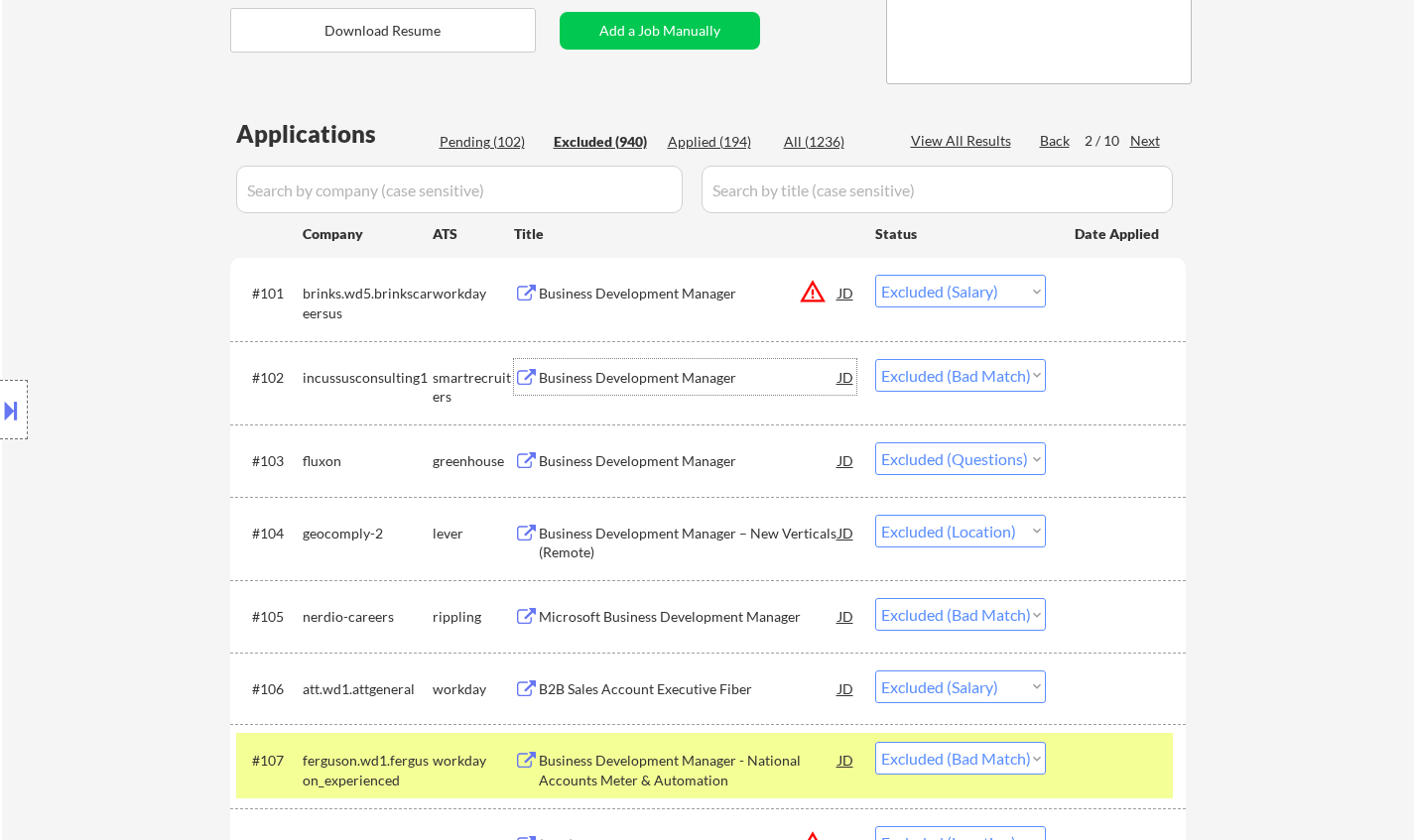 click on "Choose an option... Pending Applied Excluded (Questions) Excluded (Expired) Excluded (Location) Excluded (Bad Match) Excluded (Blocklist) Excluded (Salary) Excluded (Other)" at bounding box center (961, 375) 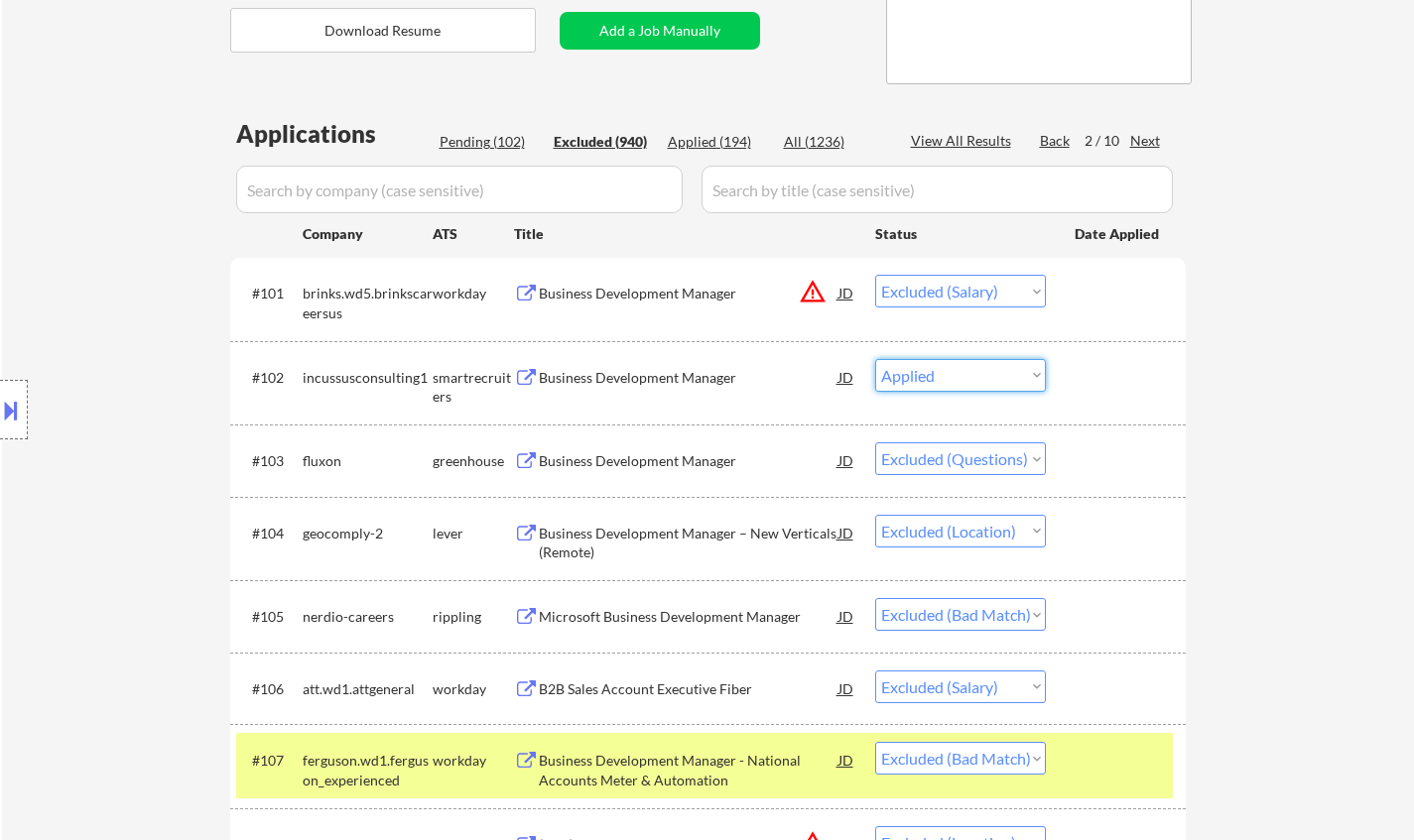 click on "Choose an option... Pending Applied Excluded (Questions) Excluded (Expired) Excluded (Location) Excluded (Bad Match) Excluded (Blocklist) Excluded (Salary) Excluded (Other)" at bounding box center (961, 375) 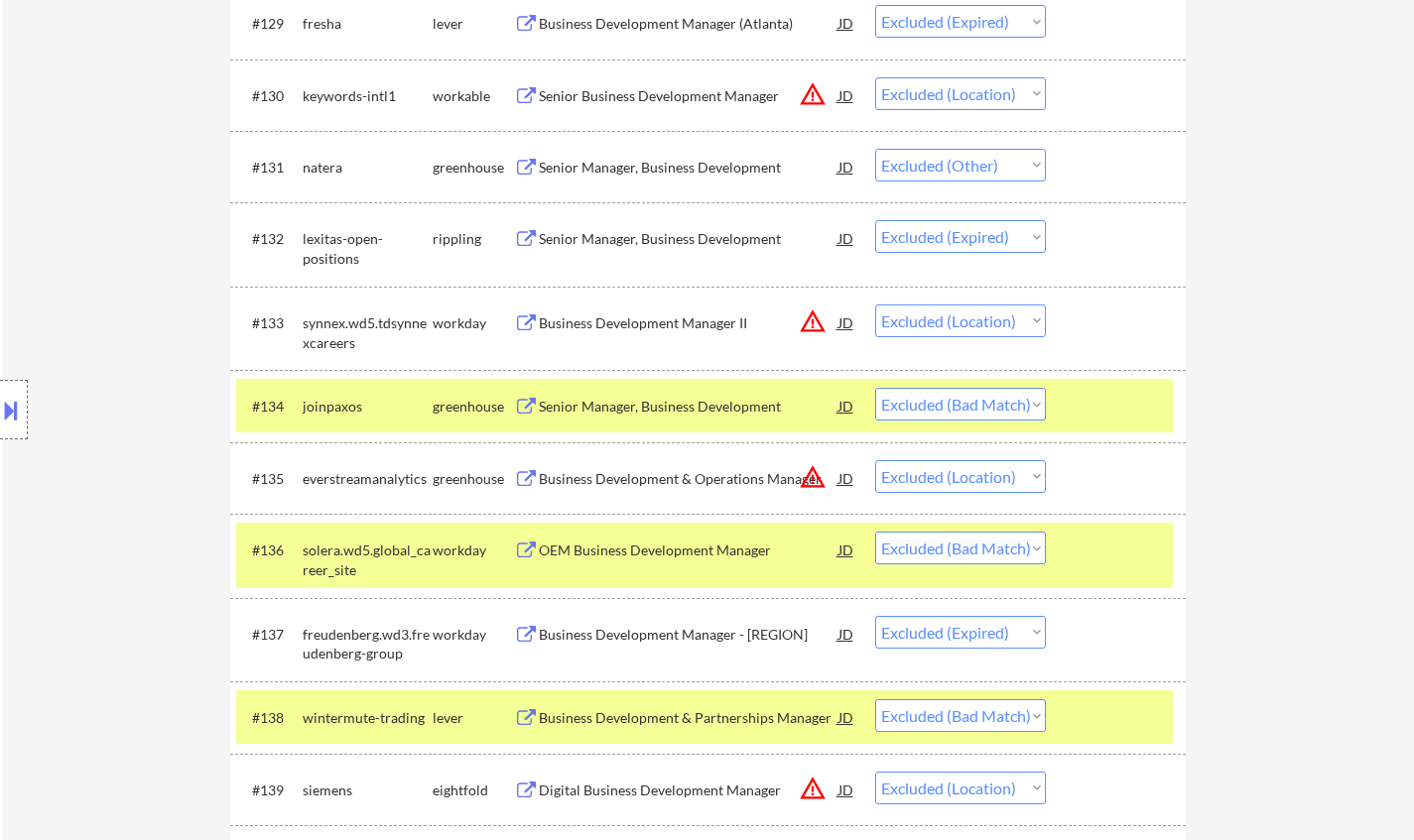 scroll, scrollTop: 3174, scrollLeft: 0, axis: vertical 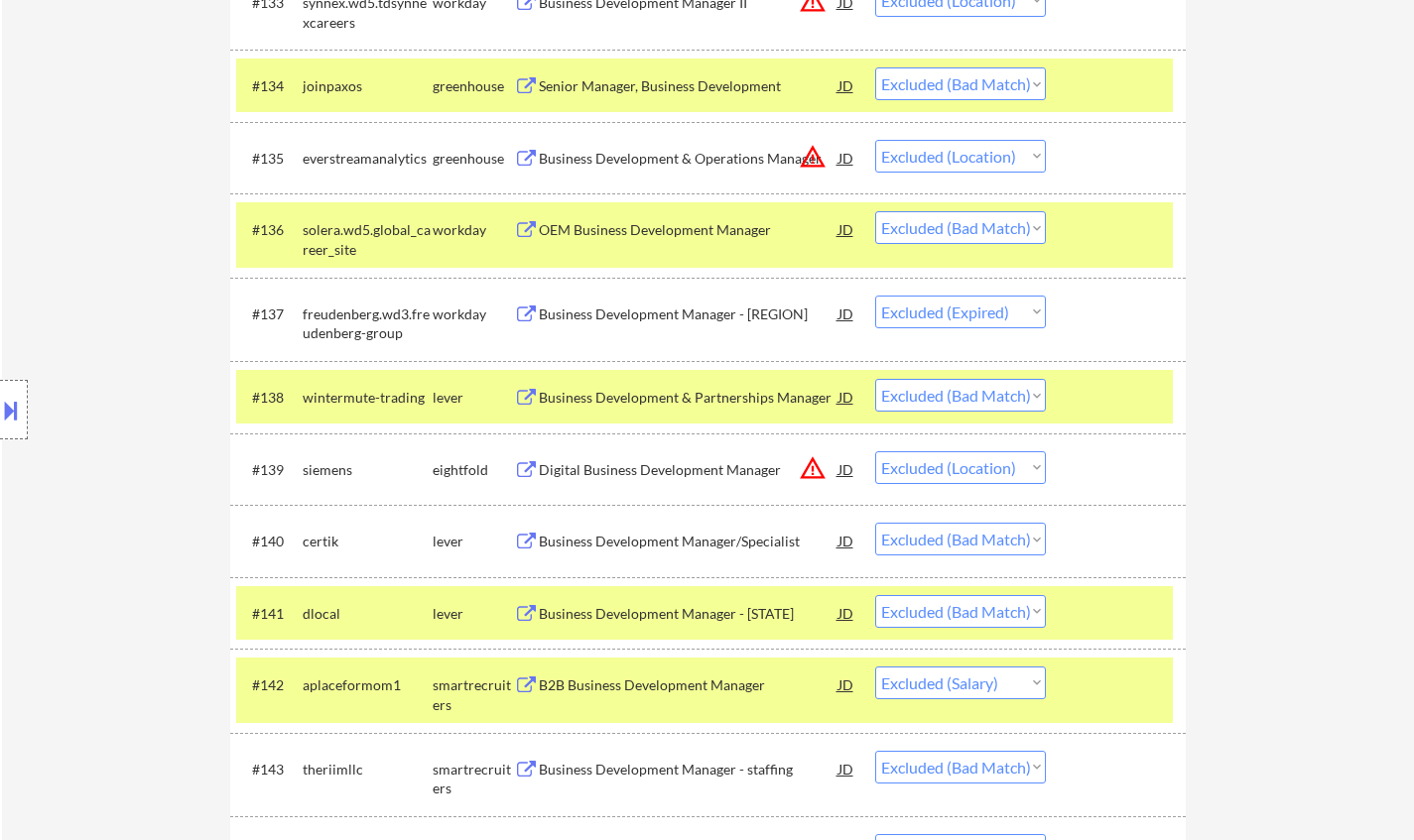 click on "Business Development Manager/Specialist" at bounding box center [689, 541] 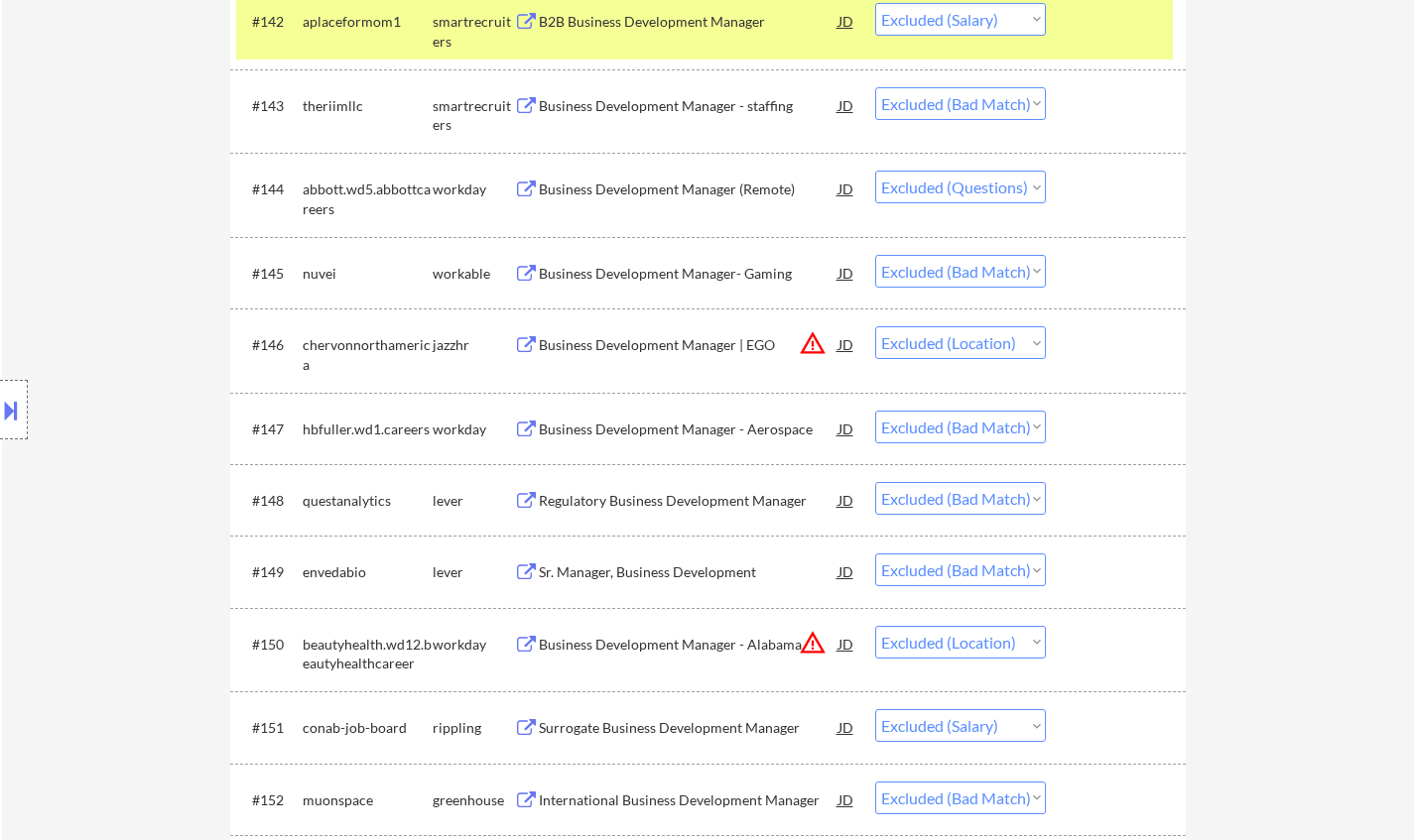scroll, scrollTop: 3868, scrollLeft: 0, axis: vertical 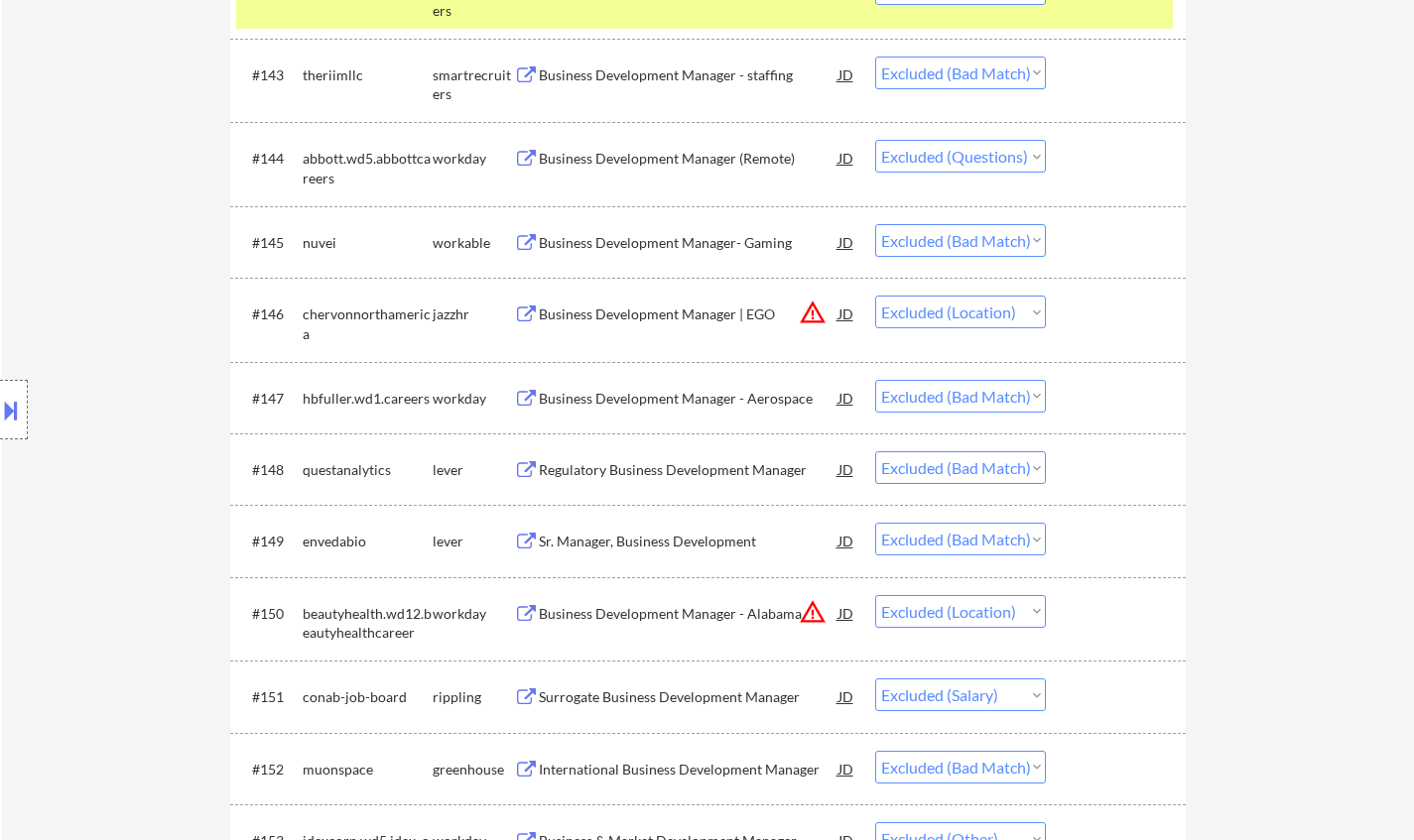 click on "Business Development Manager- Gaming" at bounding box center [689, 243] 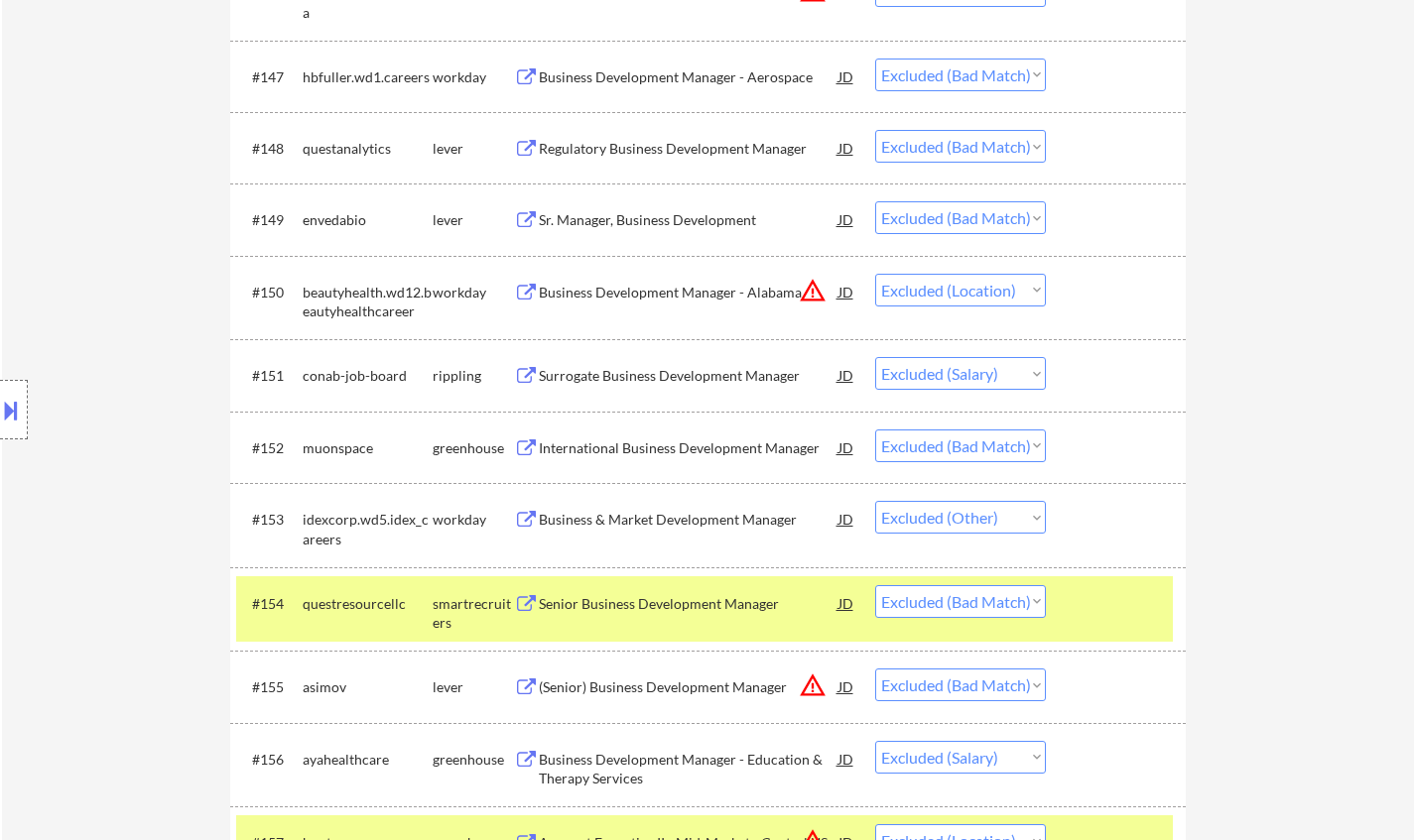 scroll, scrollTop: 4165, scrollLeft: 0, axis: vertical 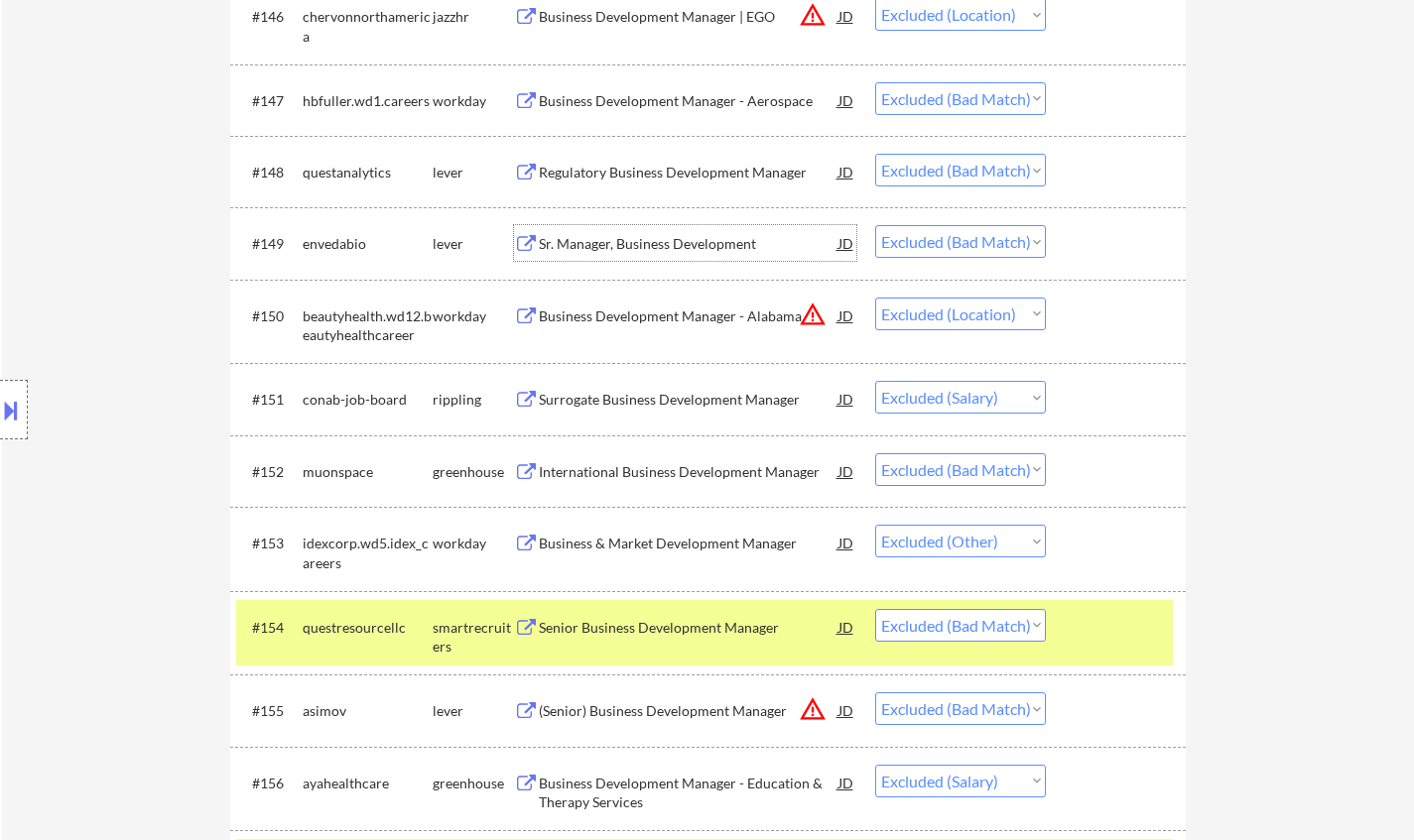 click on "Sr. Manager, Business Development" at bounding box center (689, 243) 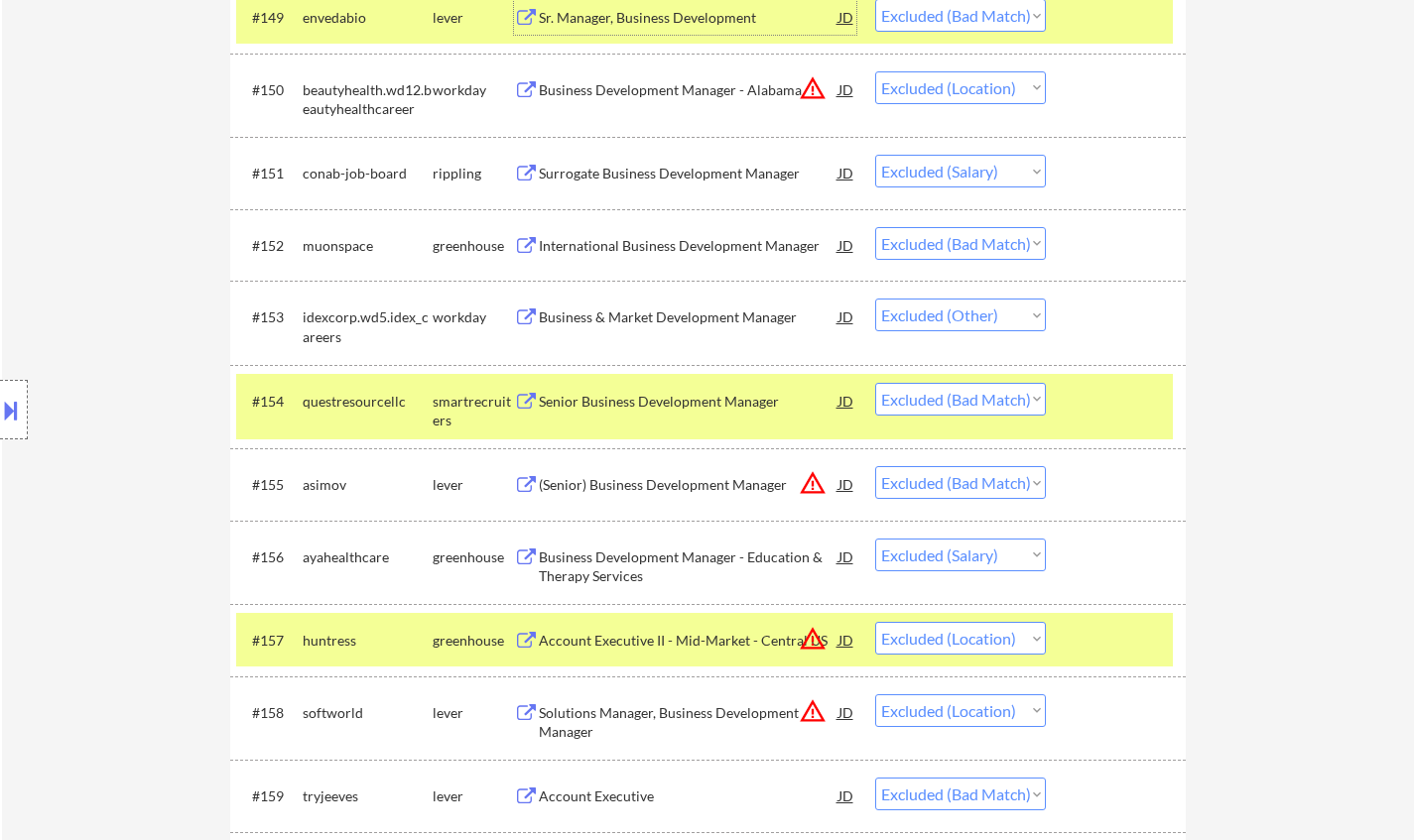 scroll, scrollTop: 4661, scrollLeft: 0, axis: vertical 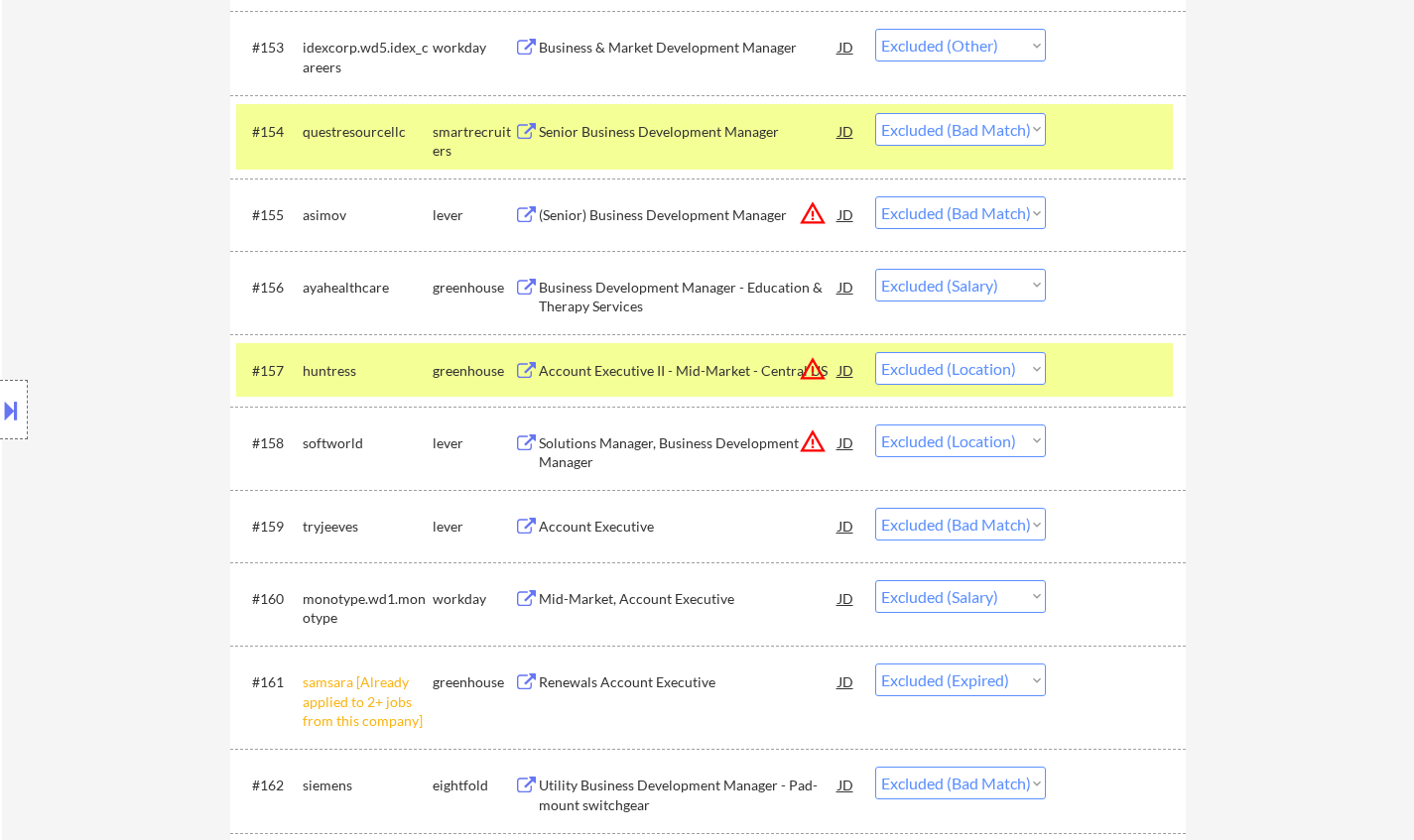 click on "Account Executive" at bounding box center [689, 527] 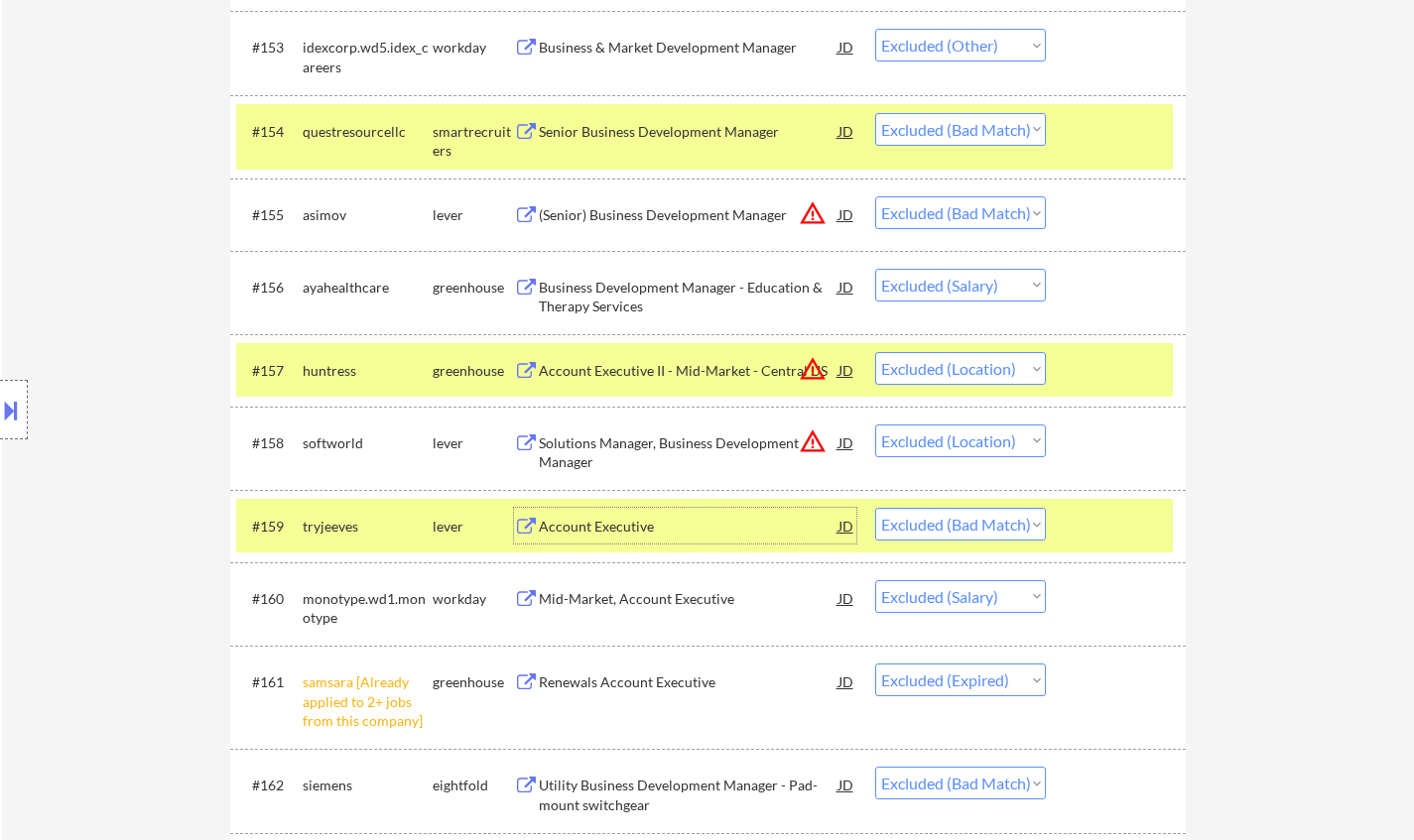 click on "Choose an option... Pending Applied Excluded (Questions) Excluded (Expired) Excluded (Location) Excluded (Bad Match) Excluded (Blocklist) Excluded (Salary) Excluded (Other)" at bounding box center [961, 524] 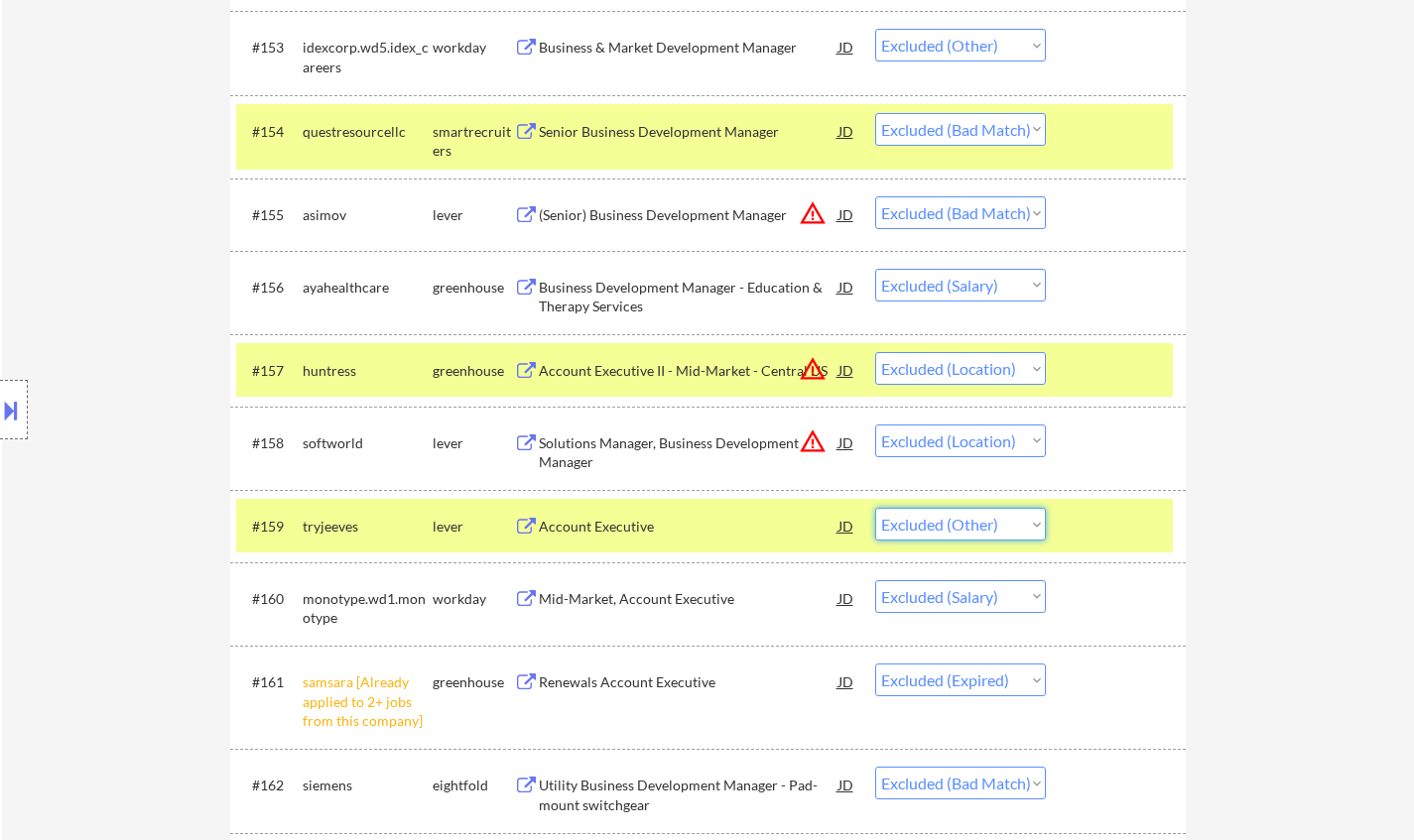 click on "Choose an option... Pending Applied Excluded (Questions) Excluded (Expired) Excluded (Location) Excluded (Bad Match) Excluded (Blocklist) Excluded (Salary) Excluded (Other)" at bounding box center [961, 524] 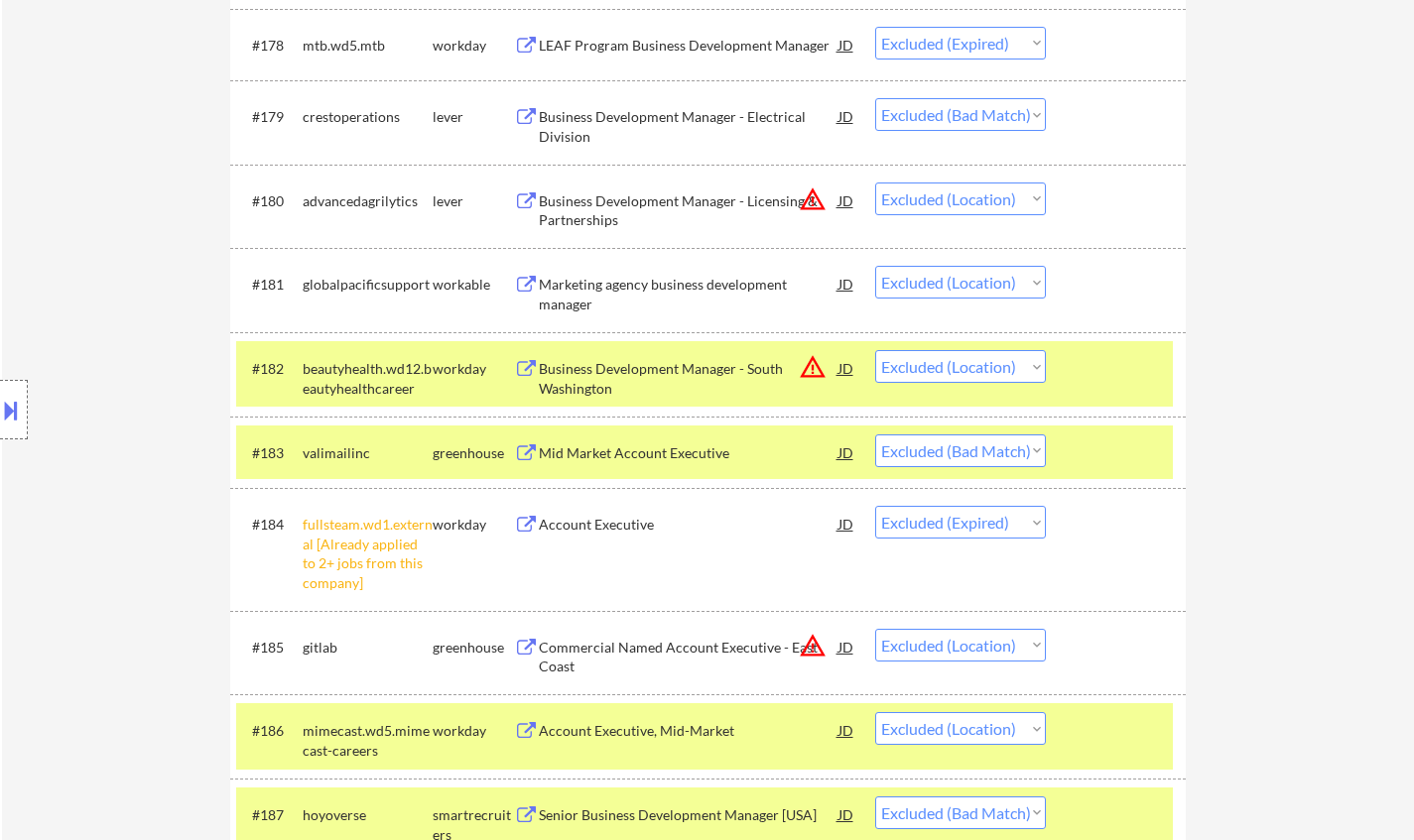 scroll, scrollTop: 7041, scrollLeft: 0, axis: vertical 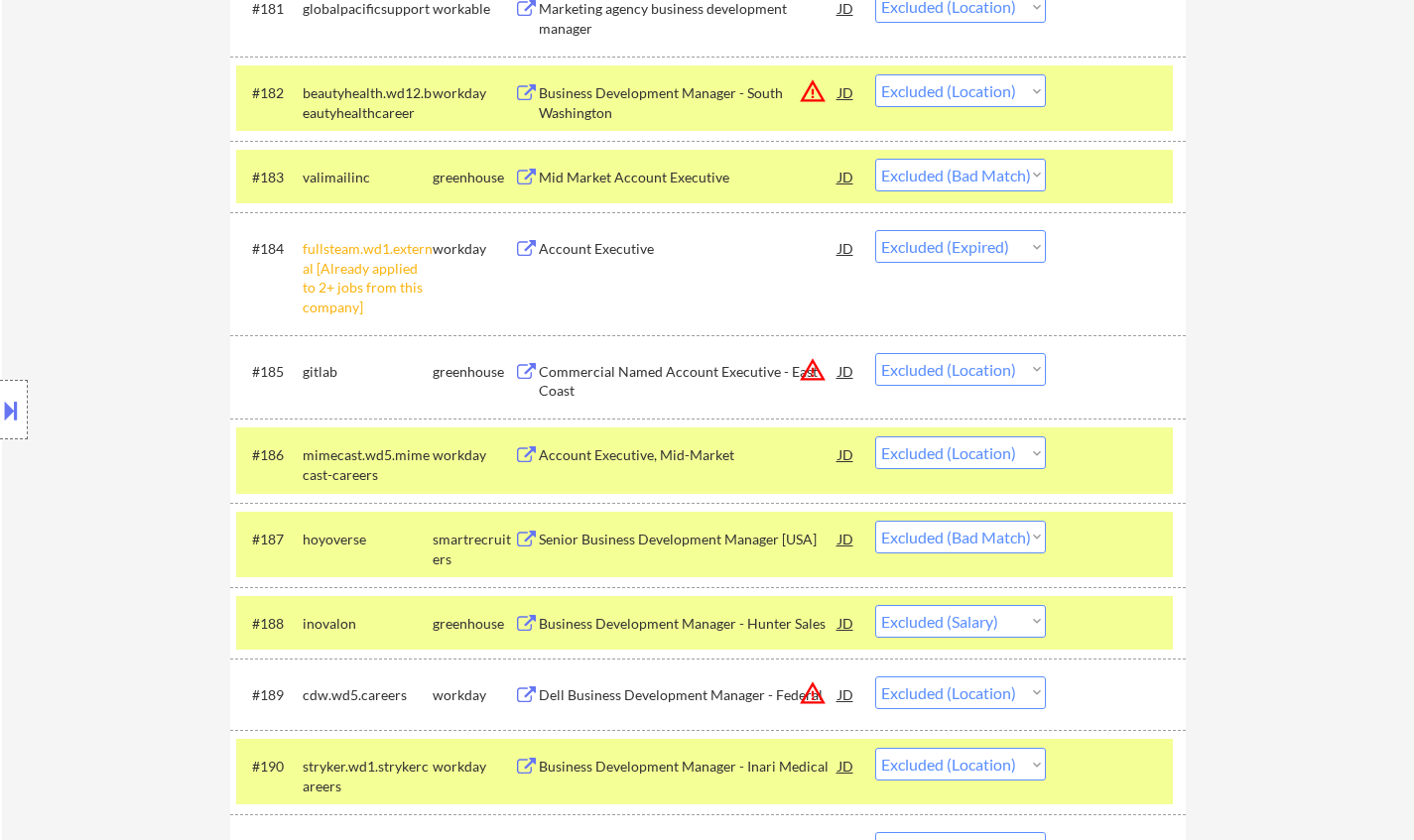 click on "Senior Business Development Manager [USA]" at bounding box center (689, 540) 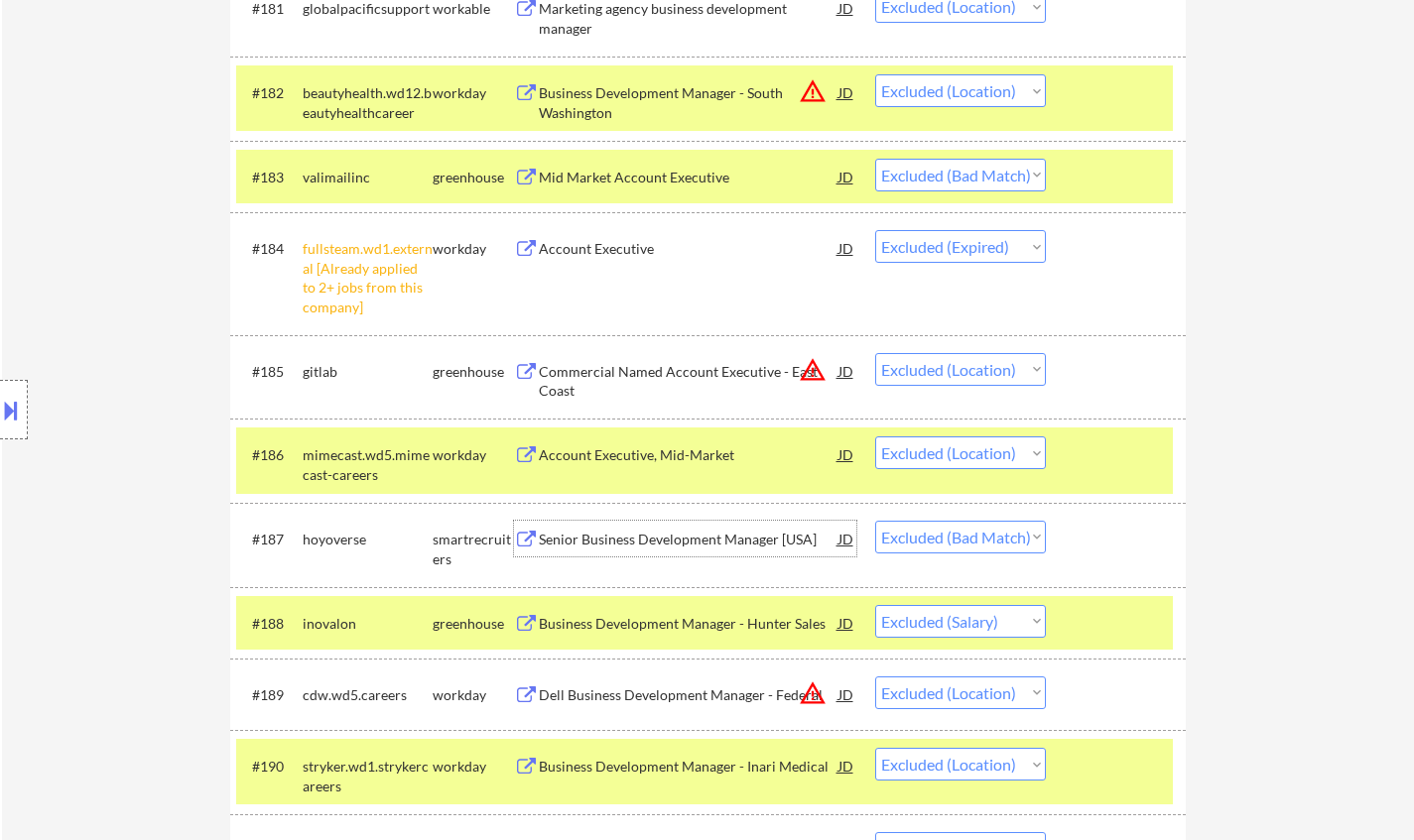 scroll, scrollTop: 6545, scrollLeft: 0, axis: vertical 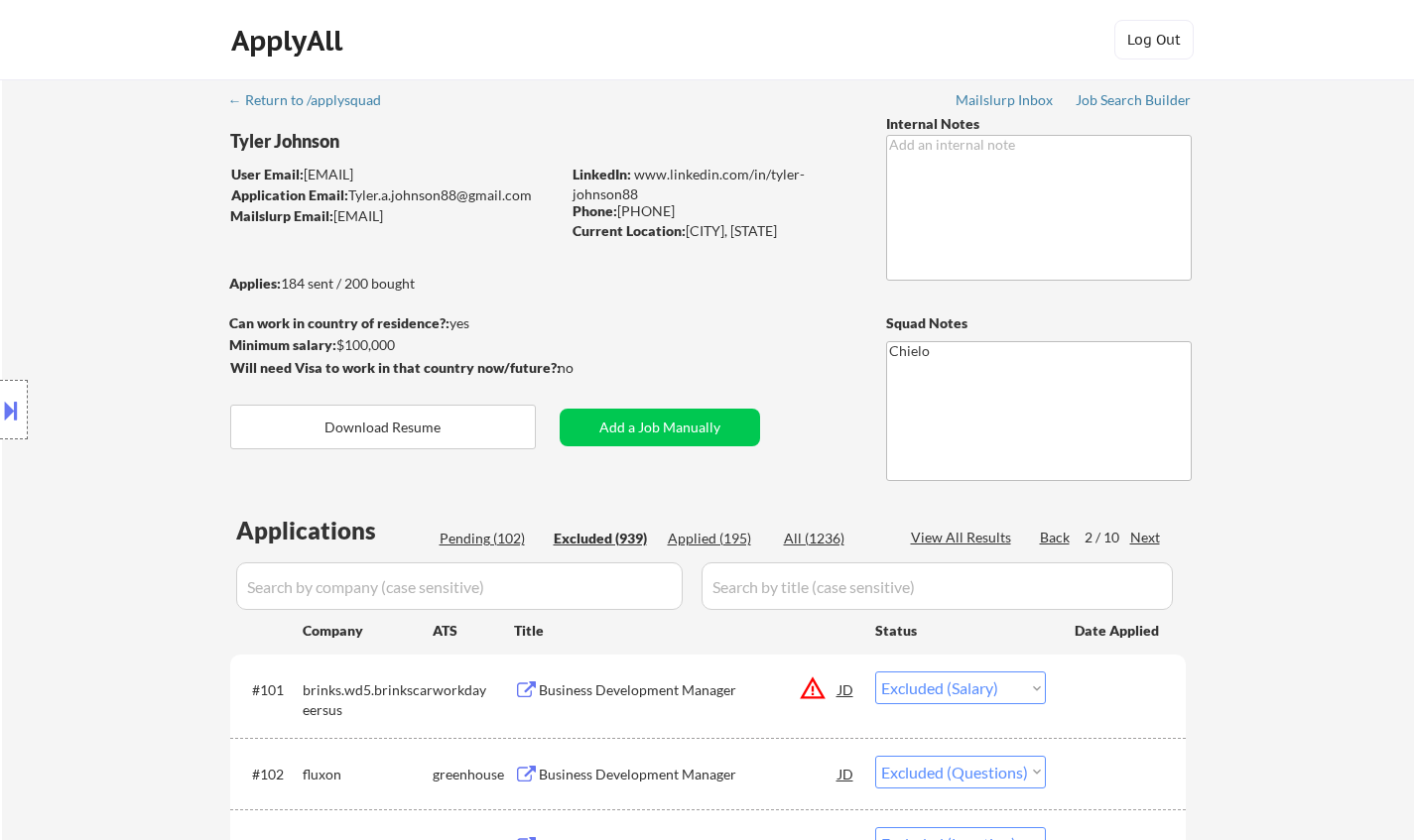 click on "Pending (102)" at bounding box center [489, 539] 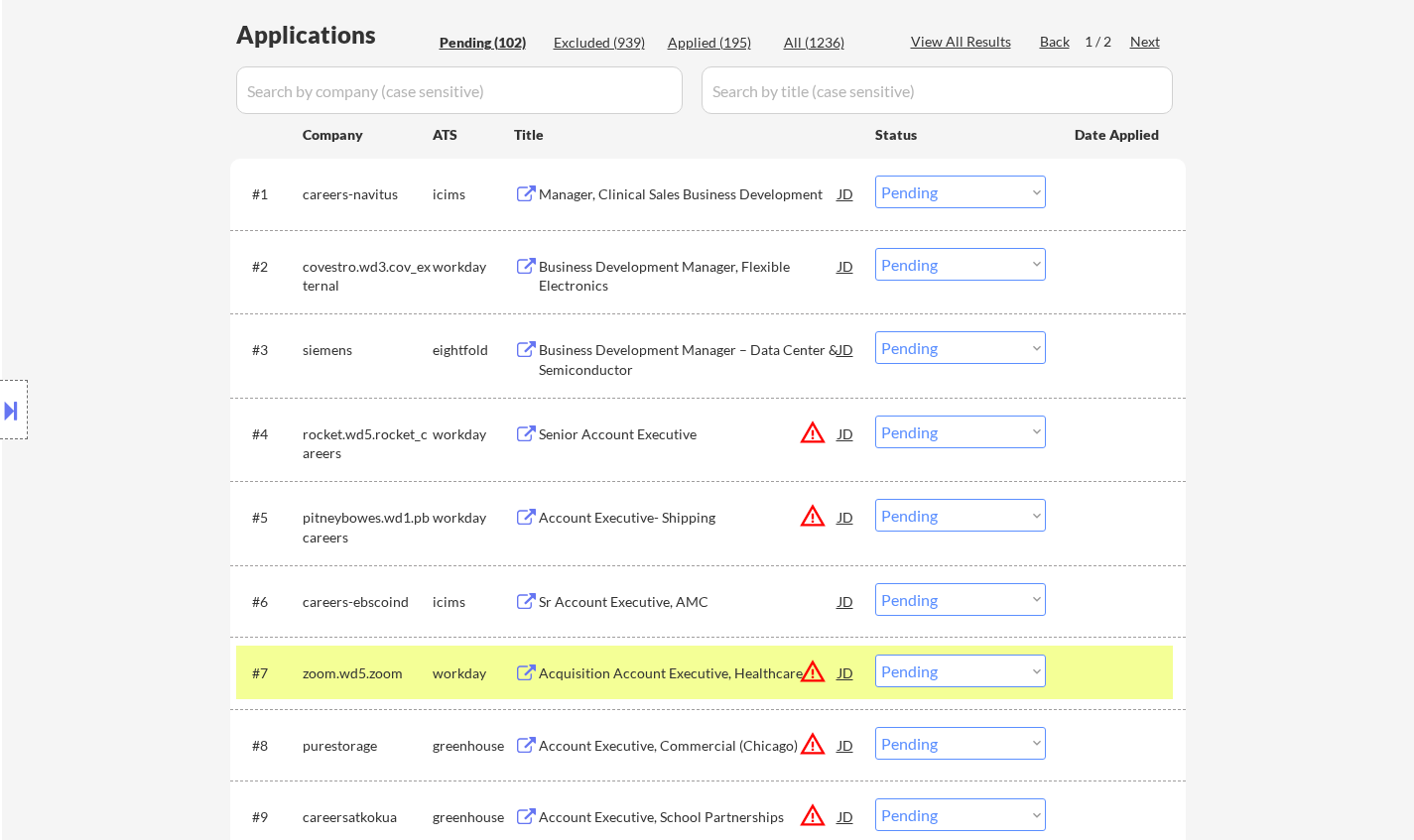 scroll, scrollTop: 99, scrollLeft: 0, axis: vertical 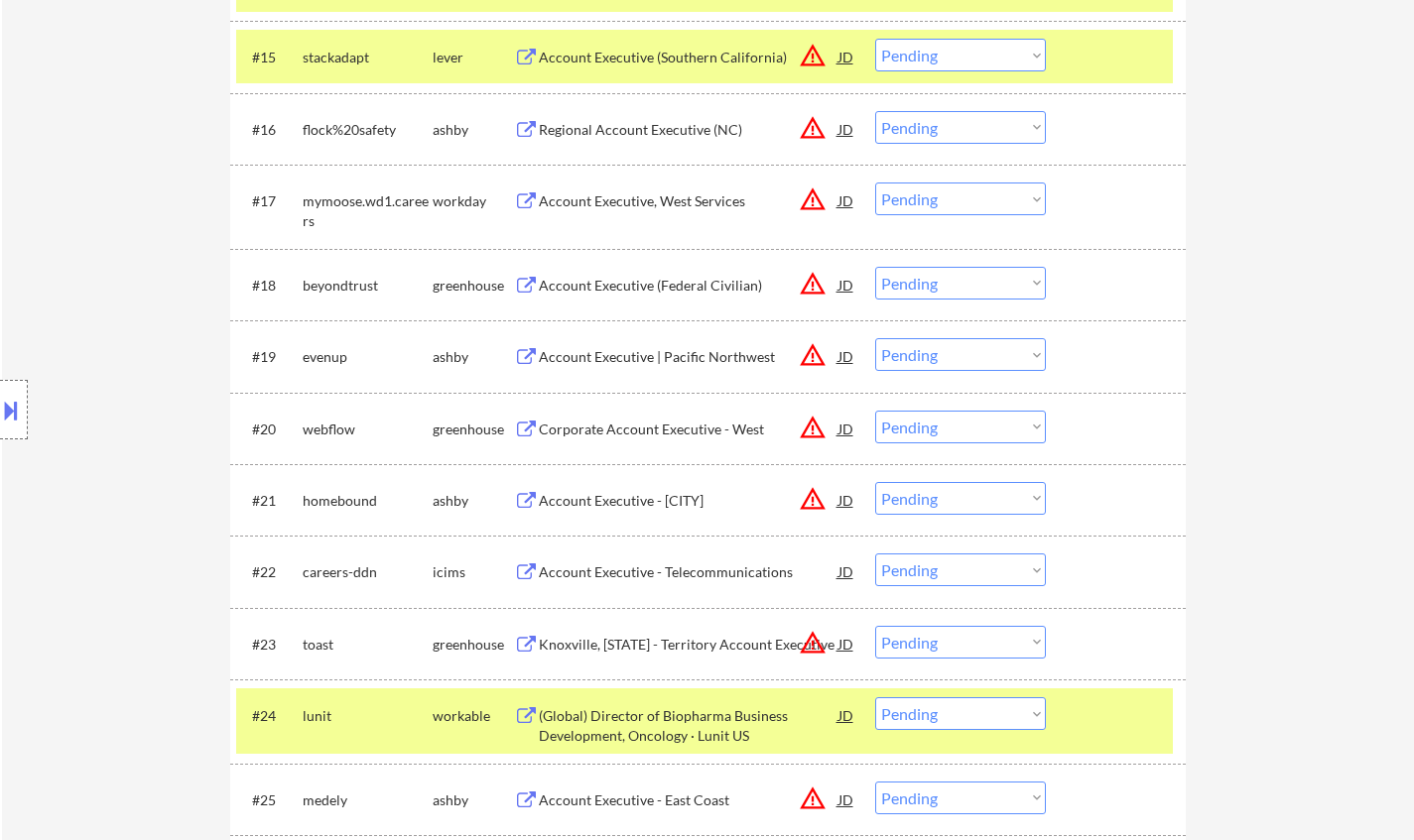click on "JD" at bounding box center (846, 500) 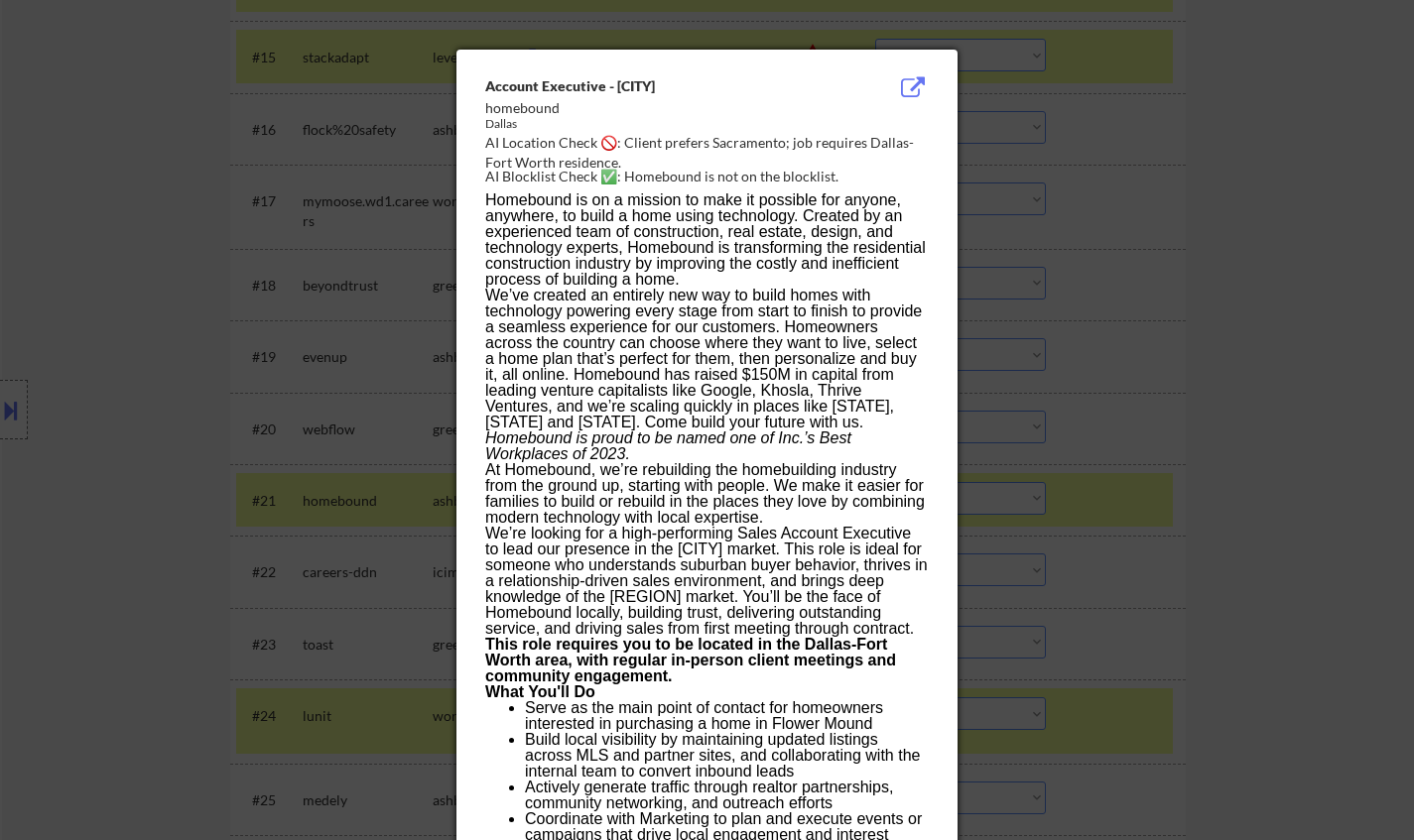 click at bounding box center [707, 420] 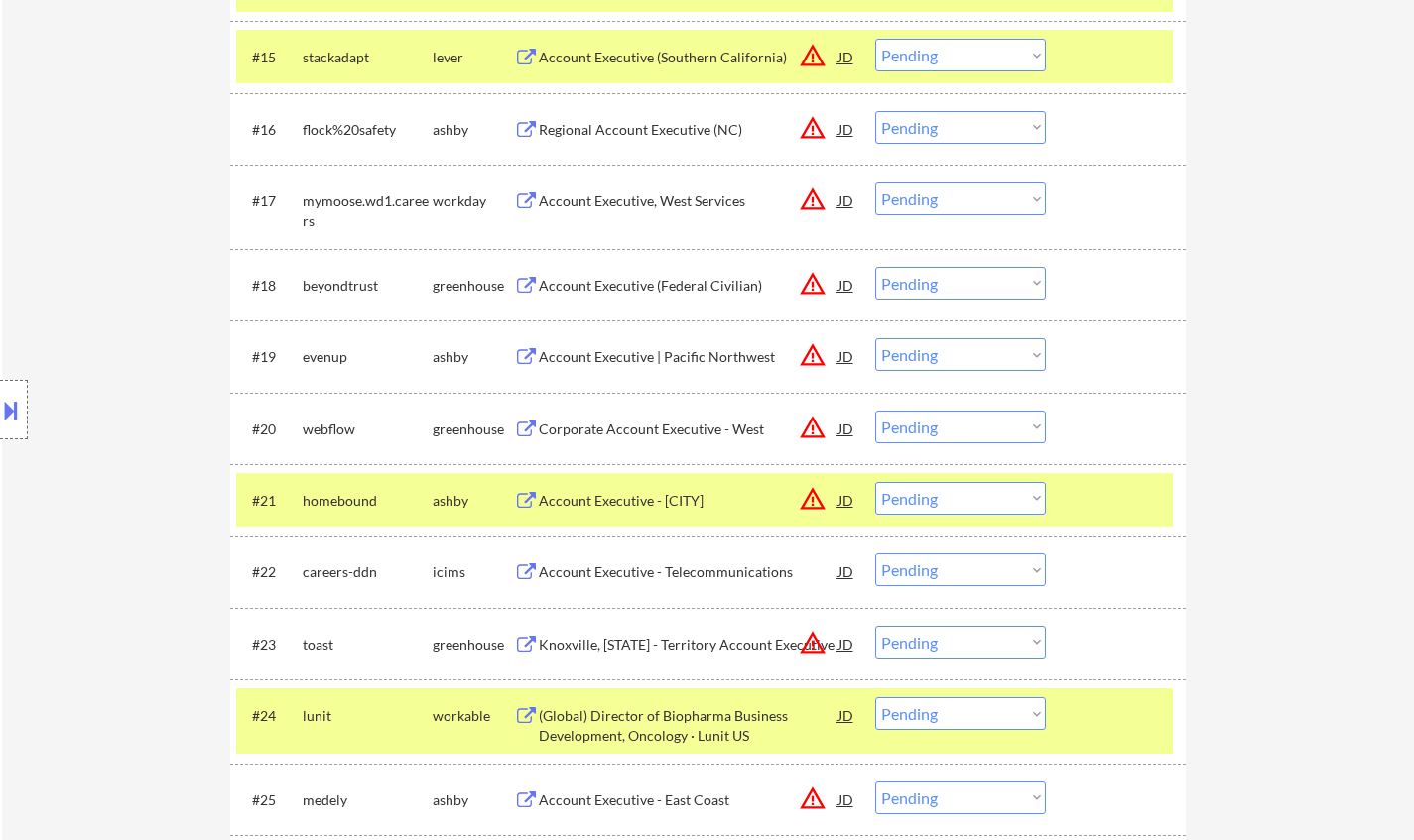 click on "Choose an option... Pending Applied Excluded (Questions) Excluded (Expired) Excluded (Location) Excluded (Bad Match) Excluded (Blocklist) Excluded (Salary) Excluded (Other)" at bounding box center [961, 498] 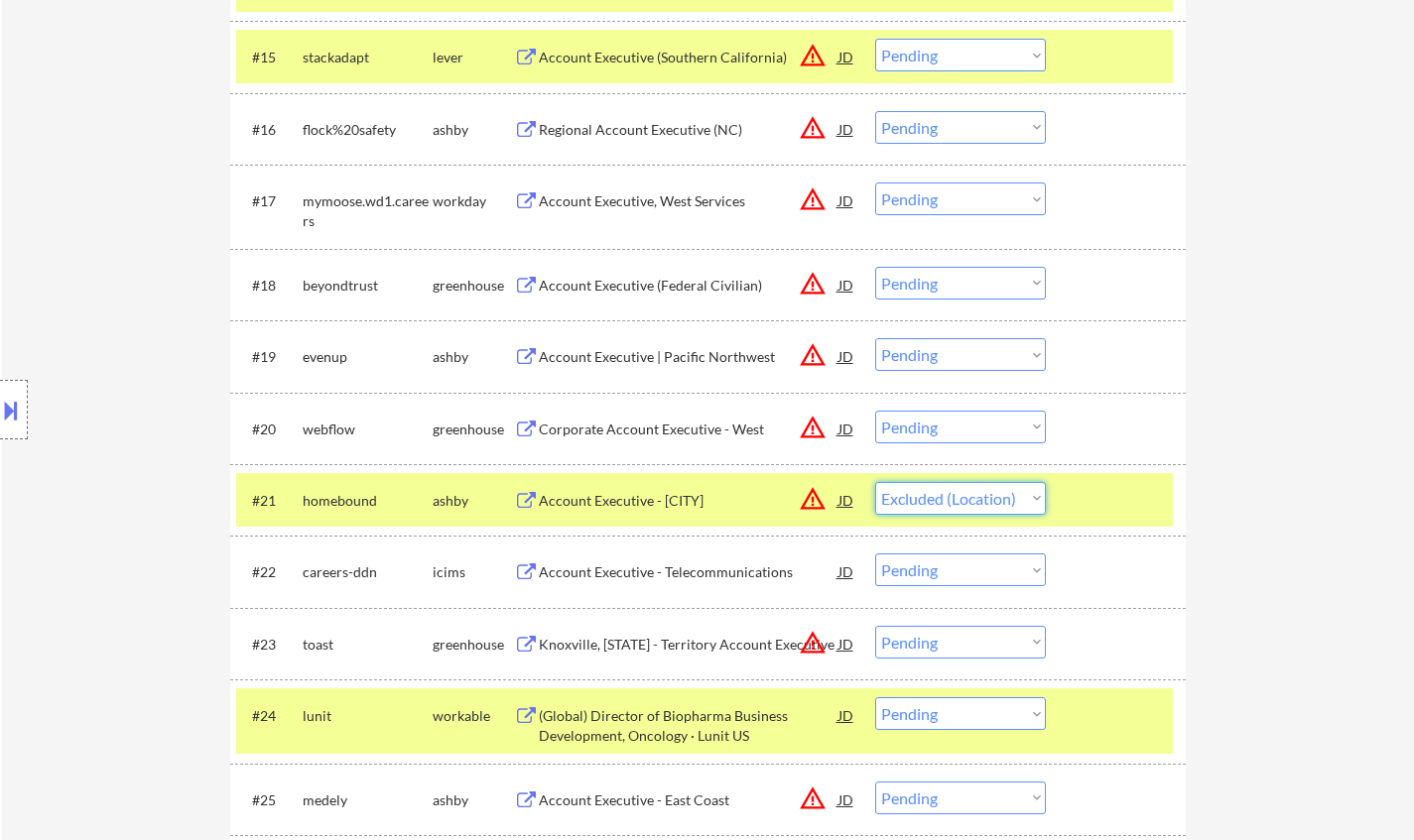 click on "Choose an option... Pending Applied Excluded (Questions) Excluded (Expired) Excluded (Location) Excluded (Bad Match) Excluded (Blocklist) Excluded (Salary) Excluded (Other)" at bounding box center (961, 498) 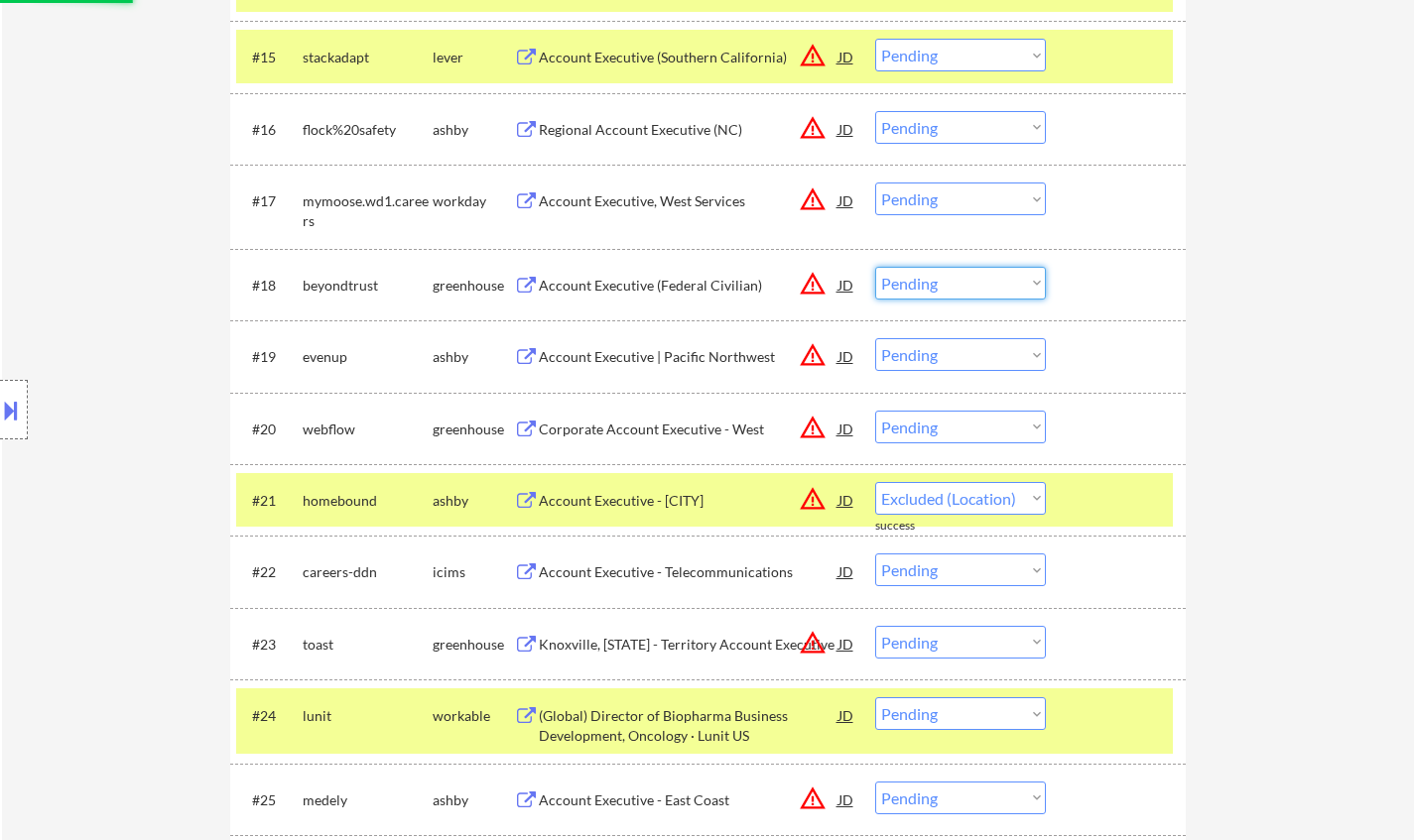 drag, startPoint x: 1001, startPoint y: 287, endPoint x: 1000, endPoint y: 298, distance: 11.045361 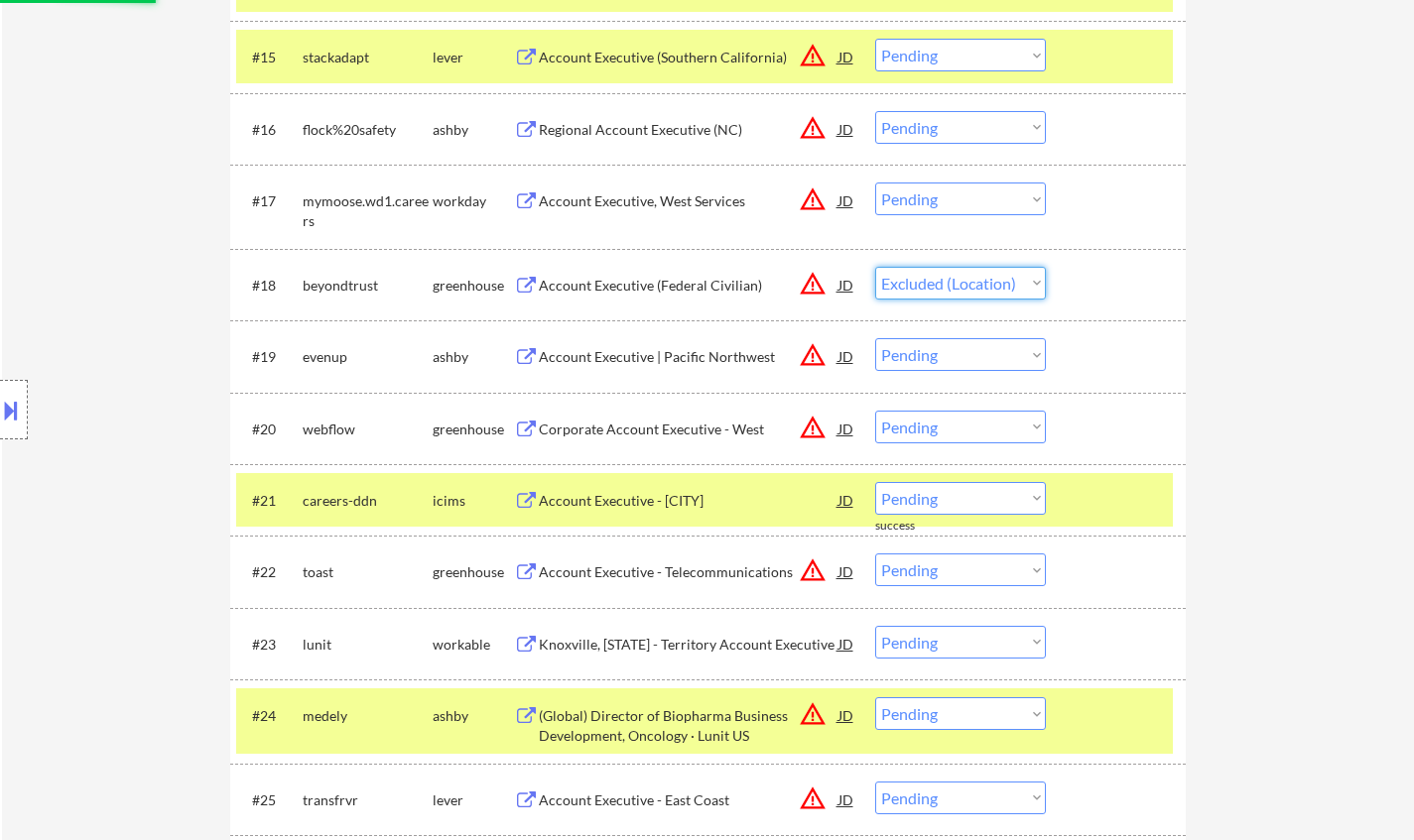 click on "Choose an option... Pending Applied Excluded (Questions) Excluded (Expired) Excluded (Location) Excluded (Bad Match) Excluded (Blocklist) Excluded (Salary) Excluded (Other)" at bounding box center [961, 283] 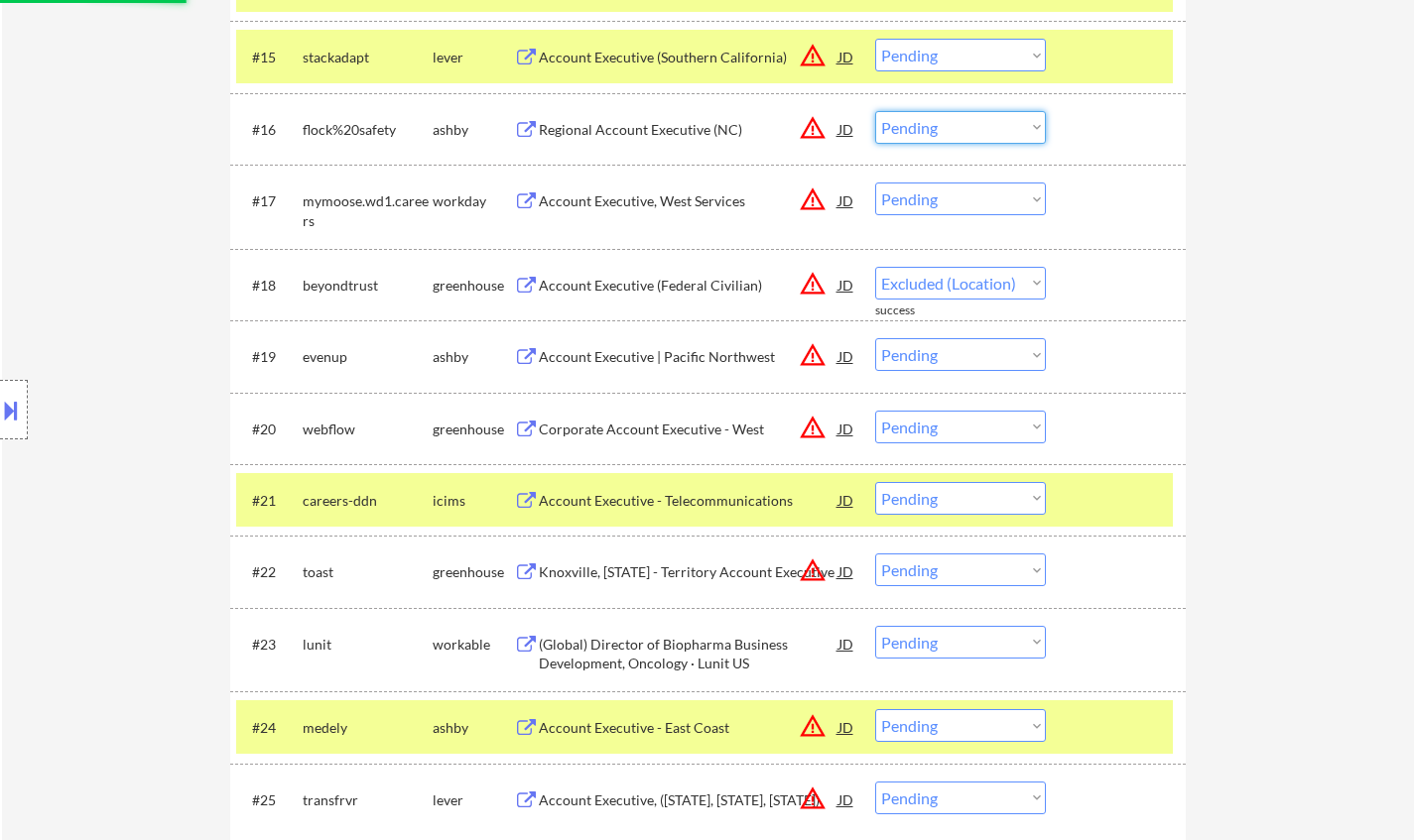 click on "Choose an option... Pending Applied Excluded (Questions) Excluded (Expired) Excluded (Location) Excluded (Bad Match) Excluded (Blocklist) Excluded (Salary) Excluded (Other)" at bounding box center [961, 127] 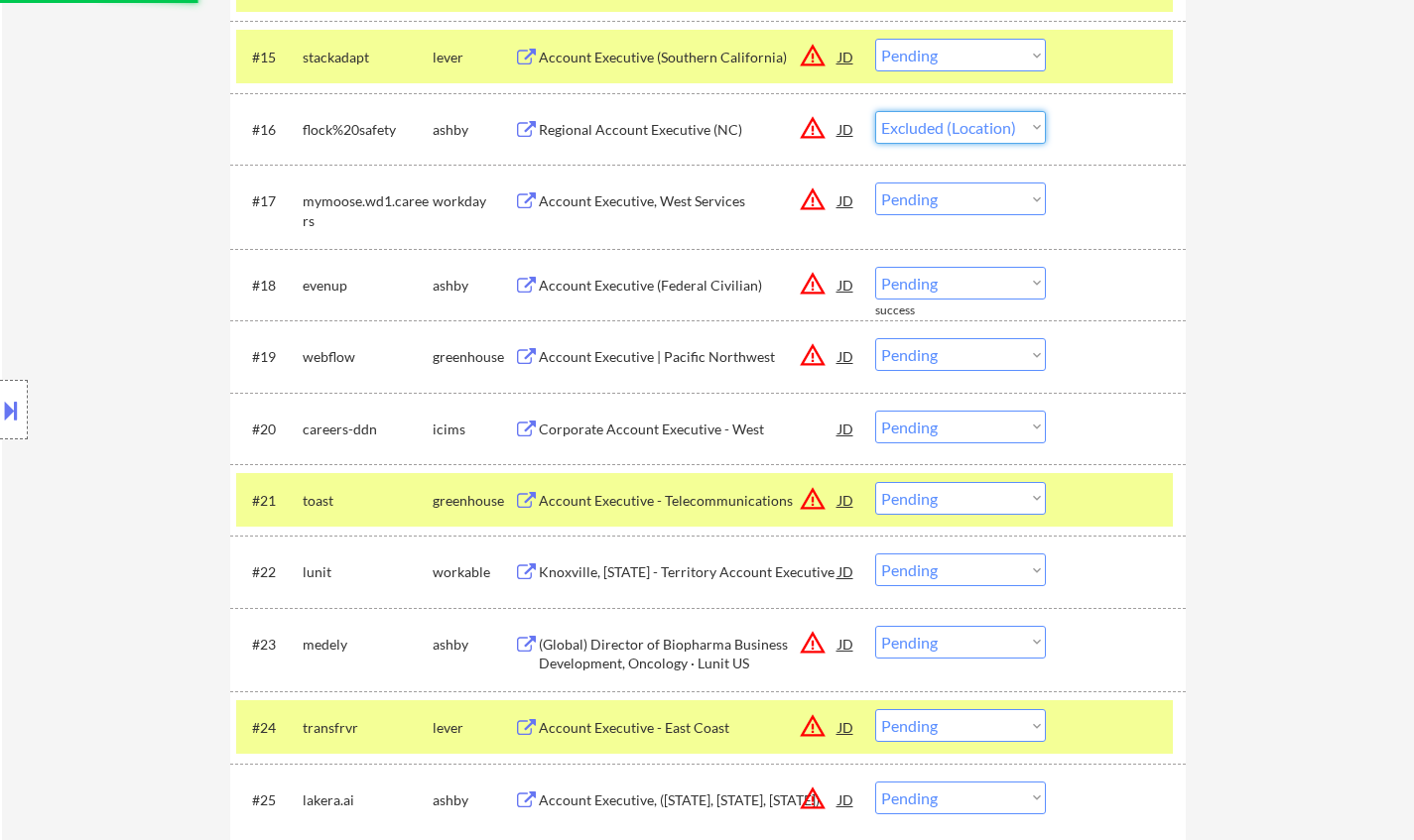 click on "Choose an option... Pending Applied Excluded (Questions) Excluded (Expired) Excluded (Location) Excluded (Bad Match) Excluded (Blocklist) Excluded (Salary) Excluded (Other)" at bounding box center [961, 127] 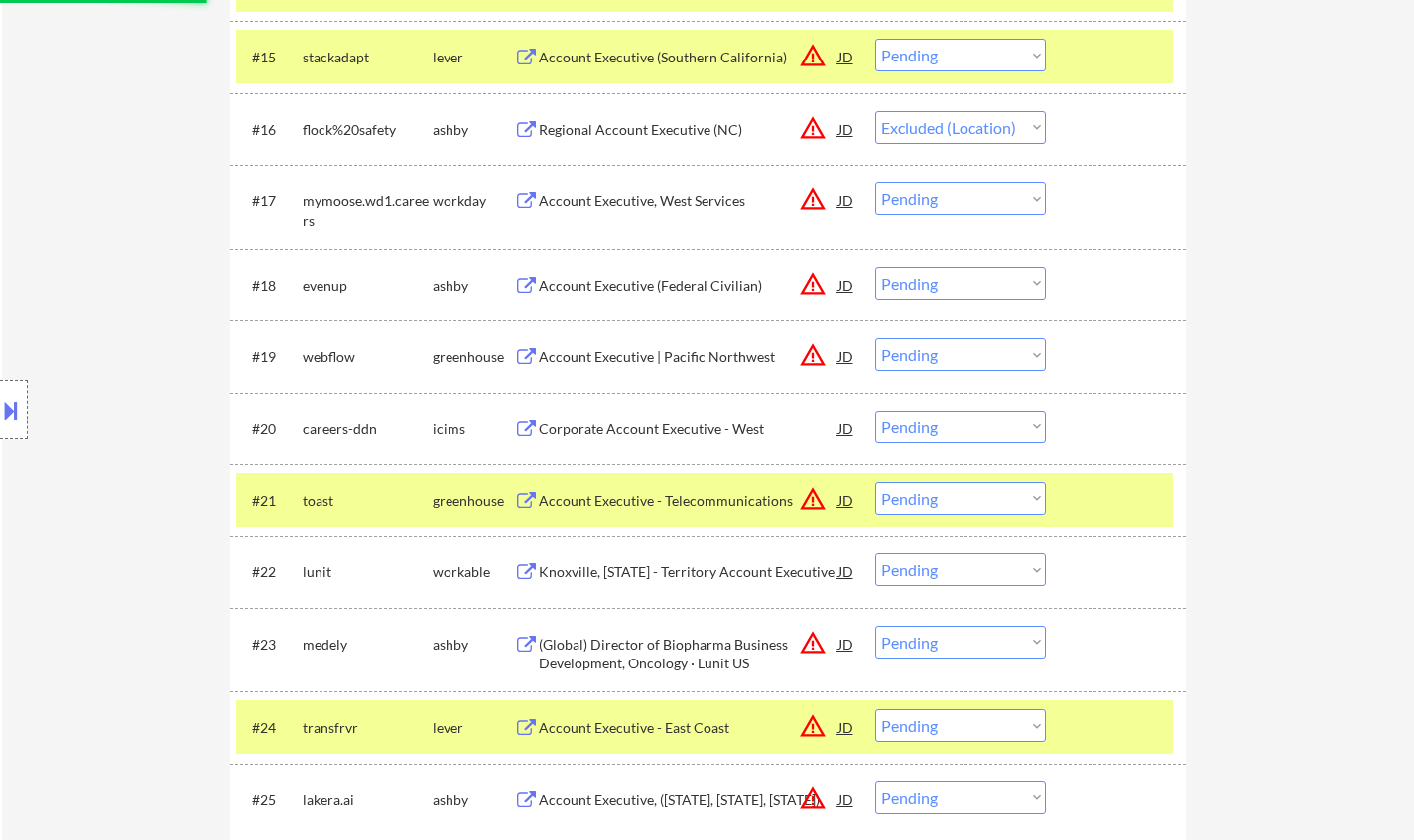 click on "Choose an option... Pending Applied Excluded (Questions) Excluded (Expired) Excluded (Location) Excluded (Bad Match) Excluded (Blocklist) Excluded (Salary) Excluded (Other)" at bounding box center (961, 55) 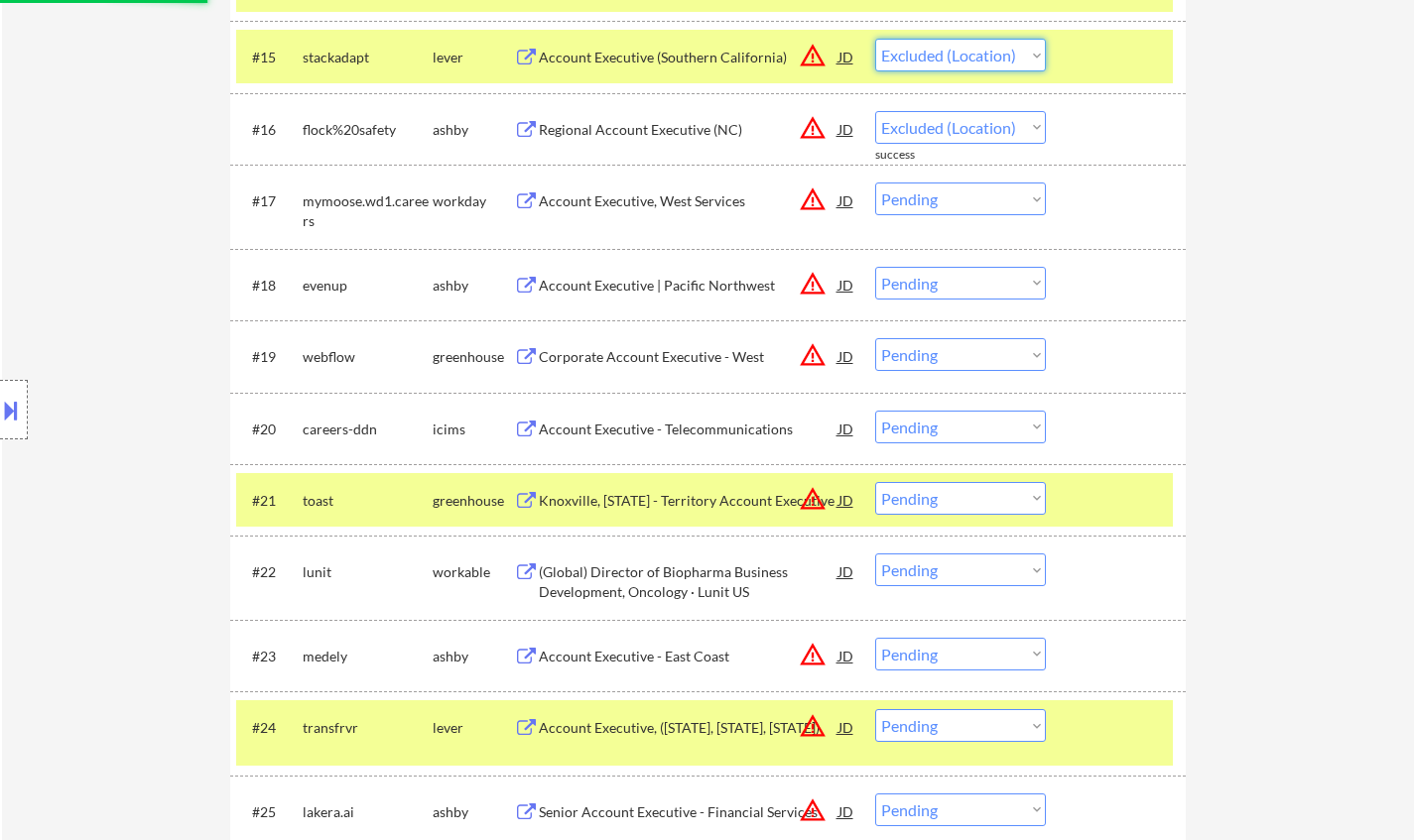 click on "Choose an option... Pending Applied Excluded (Questions) Excluded (Expired) Excluded (Location) Excluded (Bad Match) Excluded (Blocklist) Excluded (Salary) Excluded (Other)" at bounding box center [961, 55] 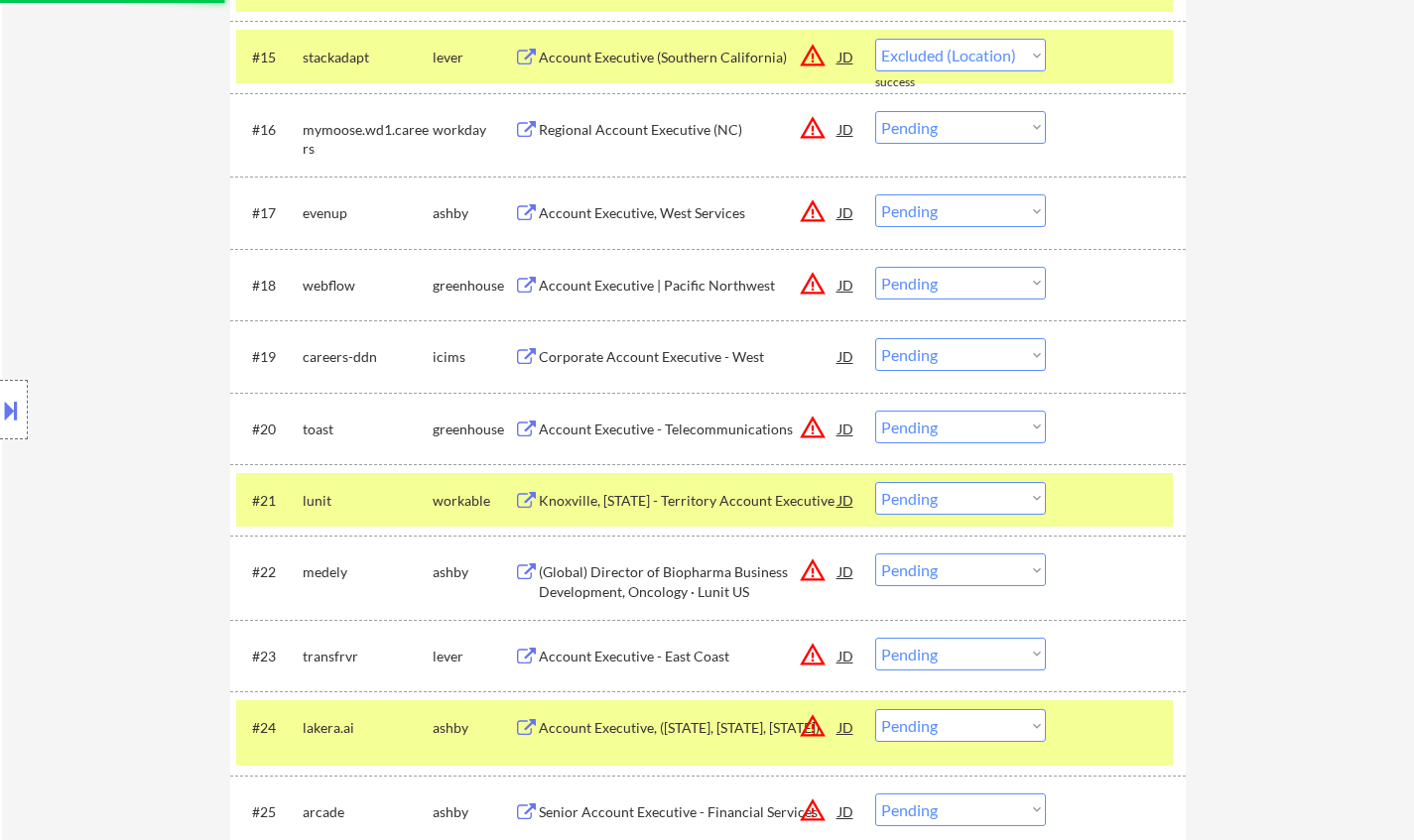 click on "Choose an option... Pending Applied Excluded (Questions) Excluded (Expired) Excluded (Location) Excluded (Bad Match) Excluded (Blocklist) Excluded (Salary) Excluded (Other)" at bounding box center [961, 210] 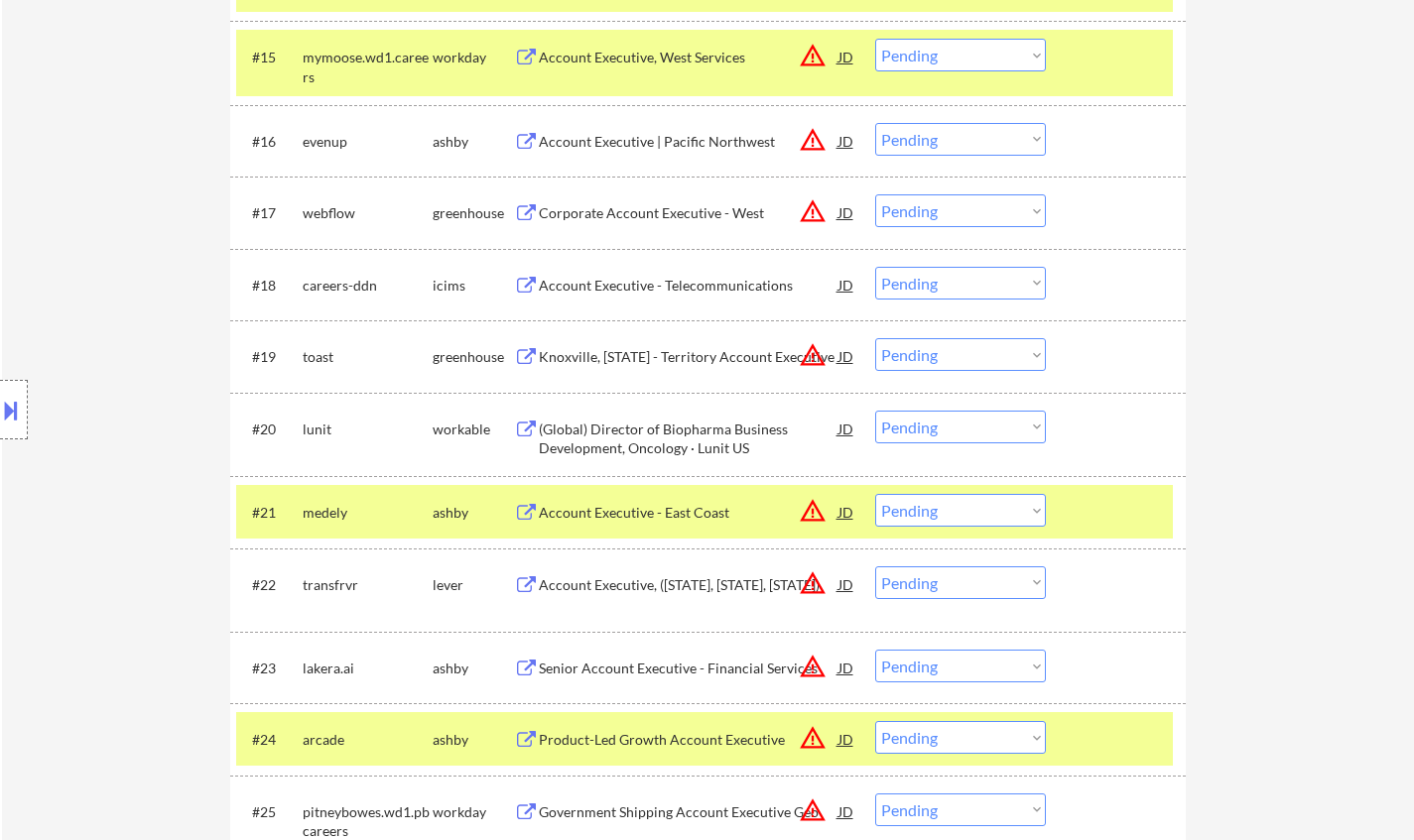 click on "← Return to /applysquad Mailslurp Inbox Job Search Builder Tyler Johnson User Email:  tyler.a.johnson88@gmail.com Application Email:  Tyler.a.johnson88@gmail.com Mailslurp Email:  tyler.johnson@mailflux.com LinkedIn:   www.linkedin.com/in/tyler-johnson88
Phone:  707-481-3583 Current Location:  Sacramento, California Applies:  184 sent / 200 bought Internal Notes Can work in country of residence?:  yes Squad Notes Minimum salary:  $100,000 Will need Visa to work in that country now/future?:   no Download Resume Add a Job Manually Chielo Applications Pending (98) Excluded (943) Applied (195) All (1236) View All Results Back 1 / 1
Next Company ATS Title Status Date Applied #1 careers-navitus icims Manager, Clinical Sales Business Development JD warning_amber Choose an option... Pending Applied Excluded (Questions) Excluded (Expired) Excluded (Location) Excluded (Bad Match) Excluded (Blocklist) Excluded (Salary) Excluded (Other) #2 covestro.wd3.cov_external workday JD warning_amber Choose an option... #3 JD" at bounding box center (707, 2567) 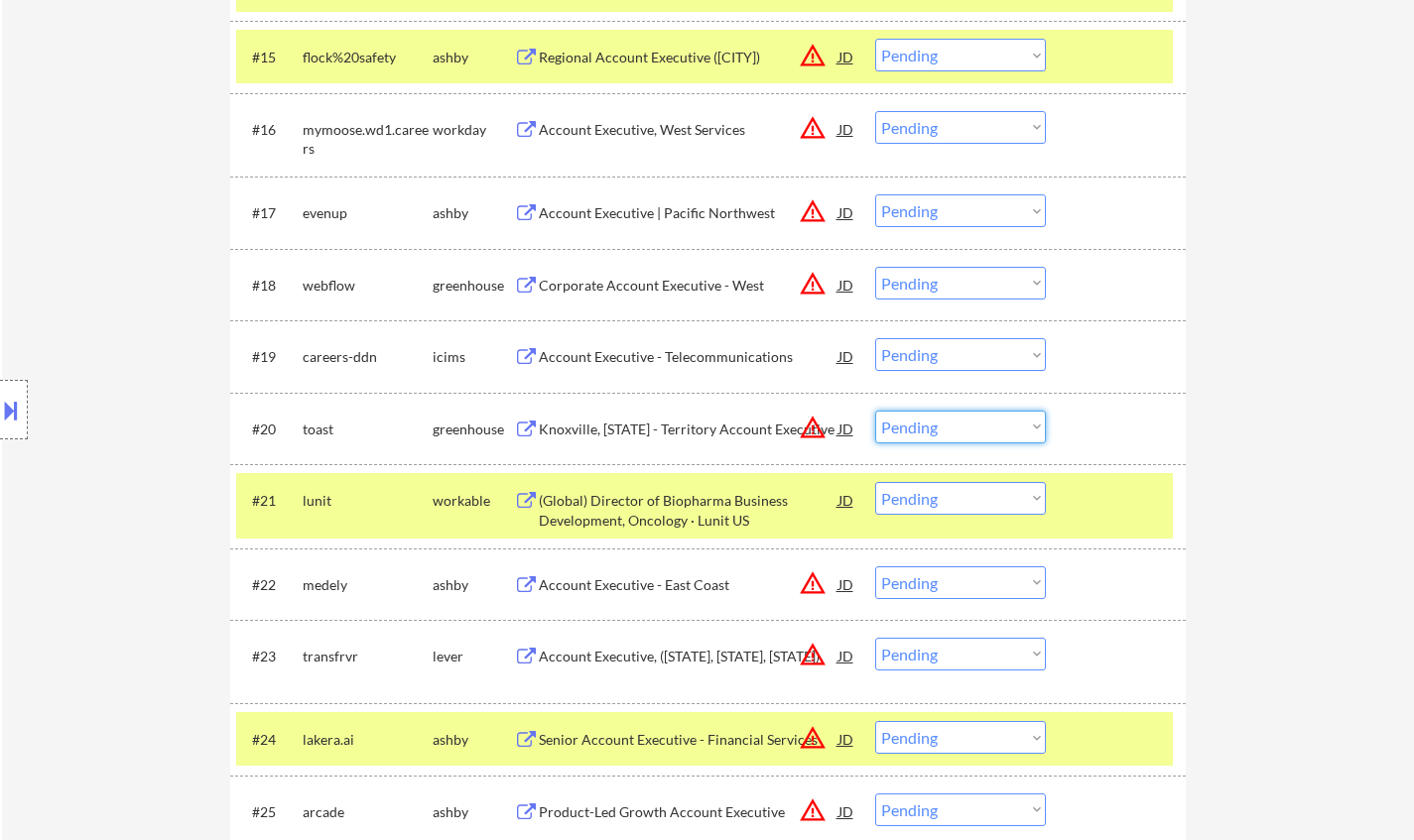 click on "Choose an option... Pending Applied Excluded (Questions) Excluded (Expired) Excluded (Location) Excluded (Bad Match) Excluded (Blocklist) Excluded (Salary) Excluded (Other)" at bounding box center [961, 426] 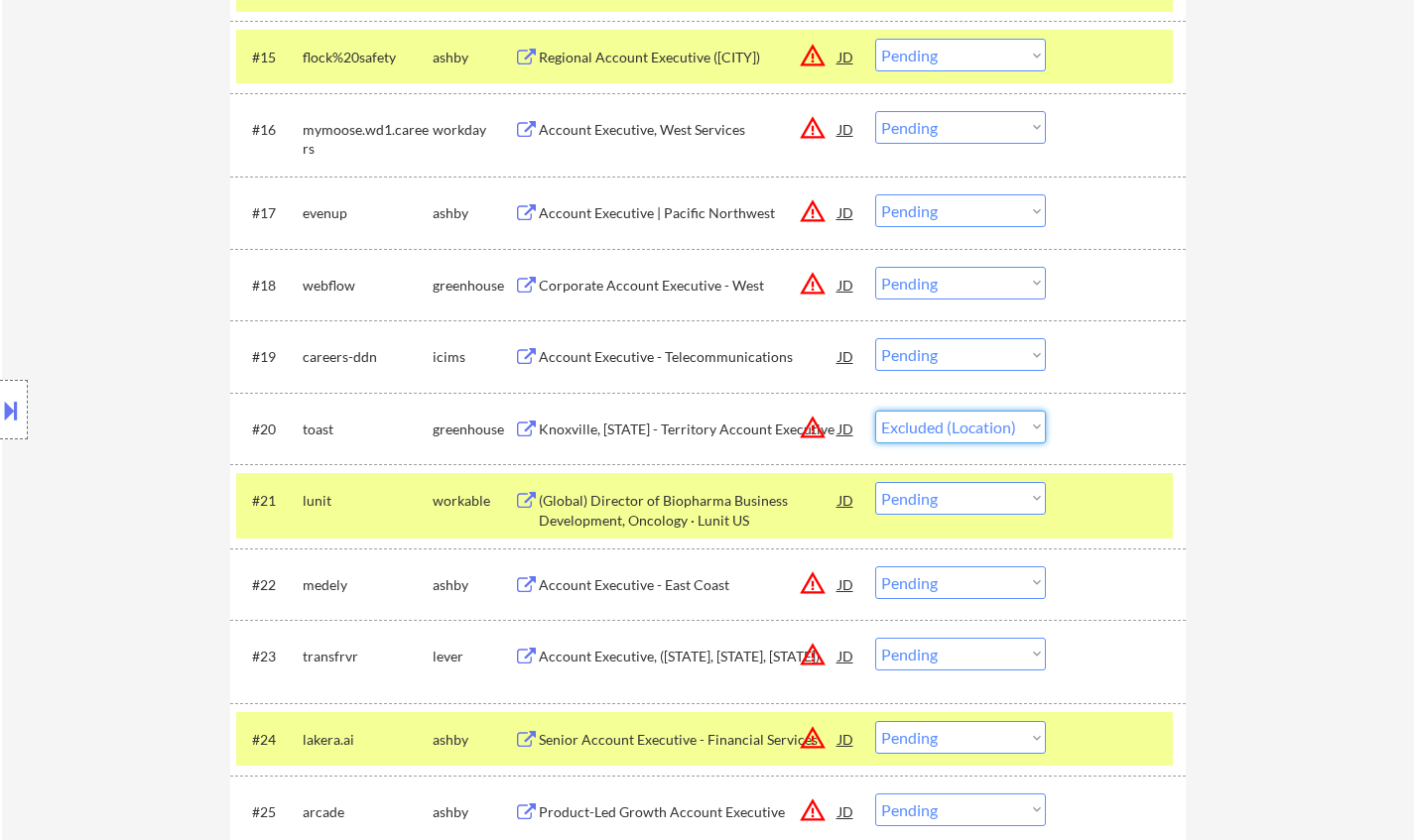 click on "Choose an option... Pending Applied Excluded (Questions) Excluded (Expired) Excluded (Location) Excluded (Bad Match) Excluded (Blocklist) Excluded (Salary) Excluded (Other)" at bounding box center (961, 426) 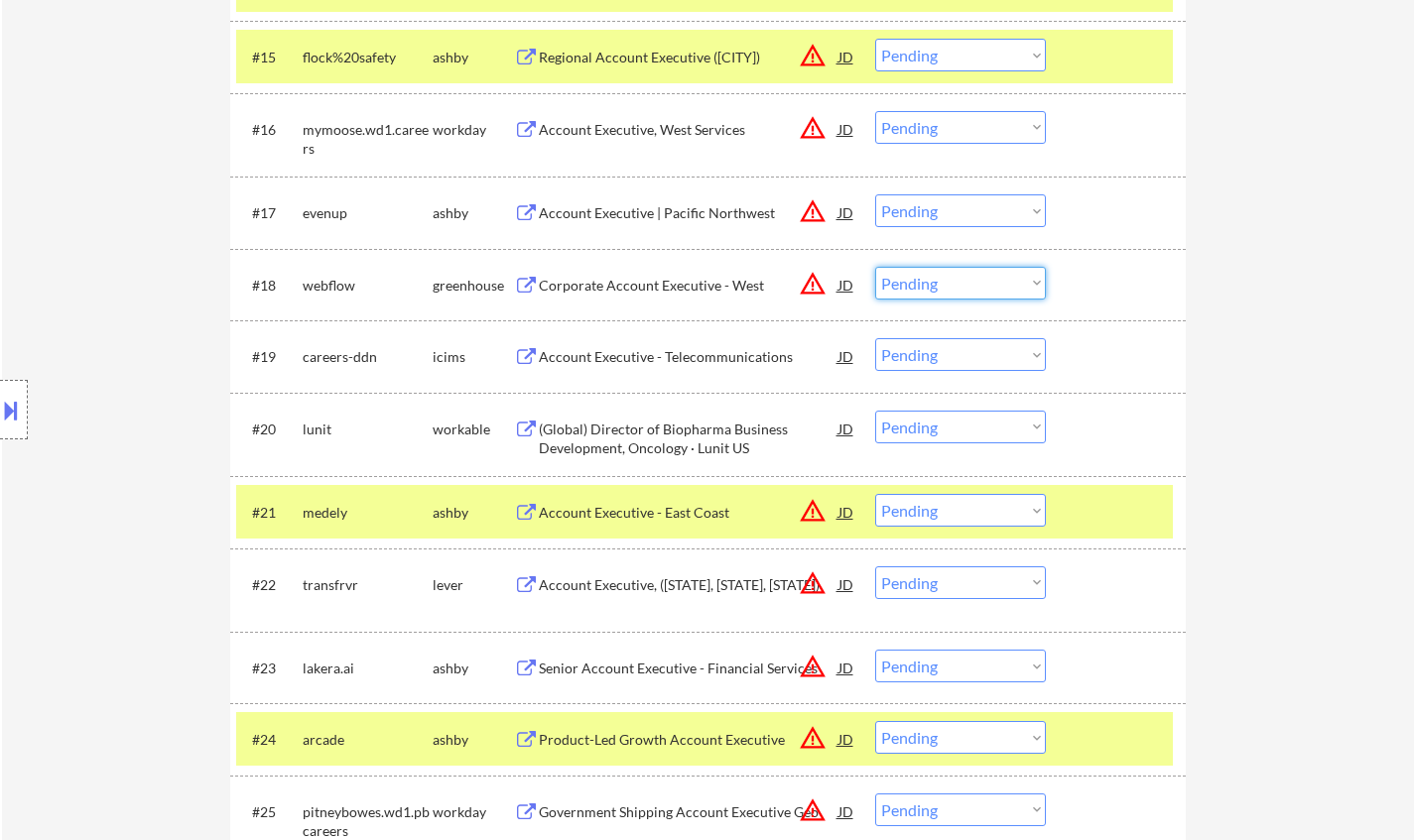 drag, startPoint x: 982, startPoint y: 271, endPoint x: 992, endPoint y: 294, distance: 25.079872 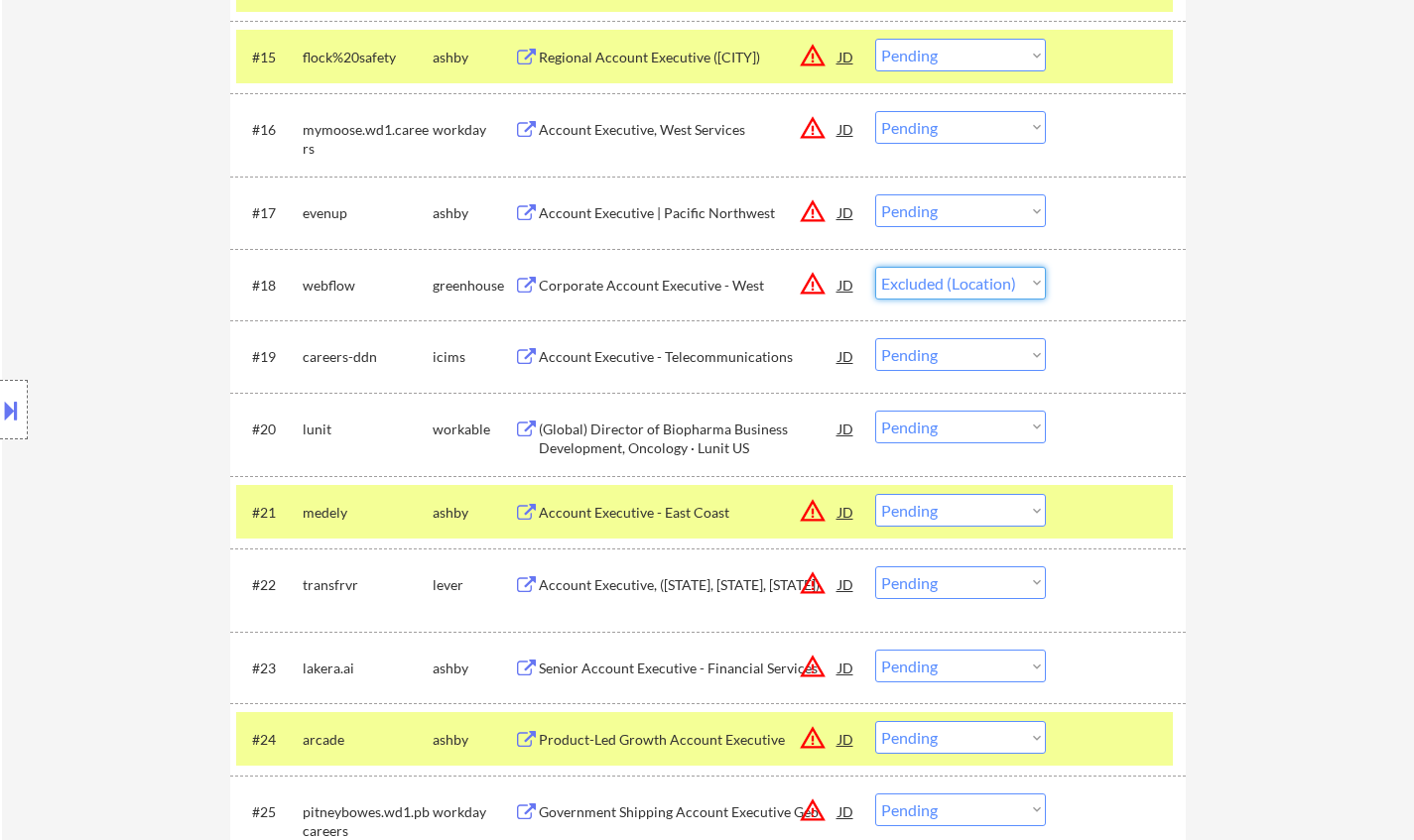 click on "Choose an option... Pending Applied Excluded (Questions) Excluded (Expired) Excluded (Location) Excluded (Bad Match) Excluded (Blocklist) Excluded (Salary) Excluded (Other)" at bounding box center [961, 283] 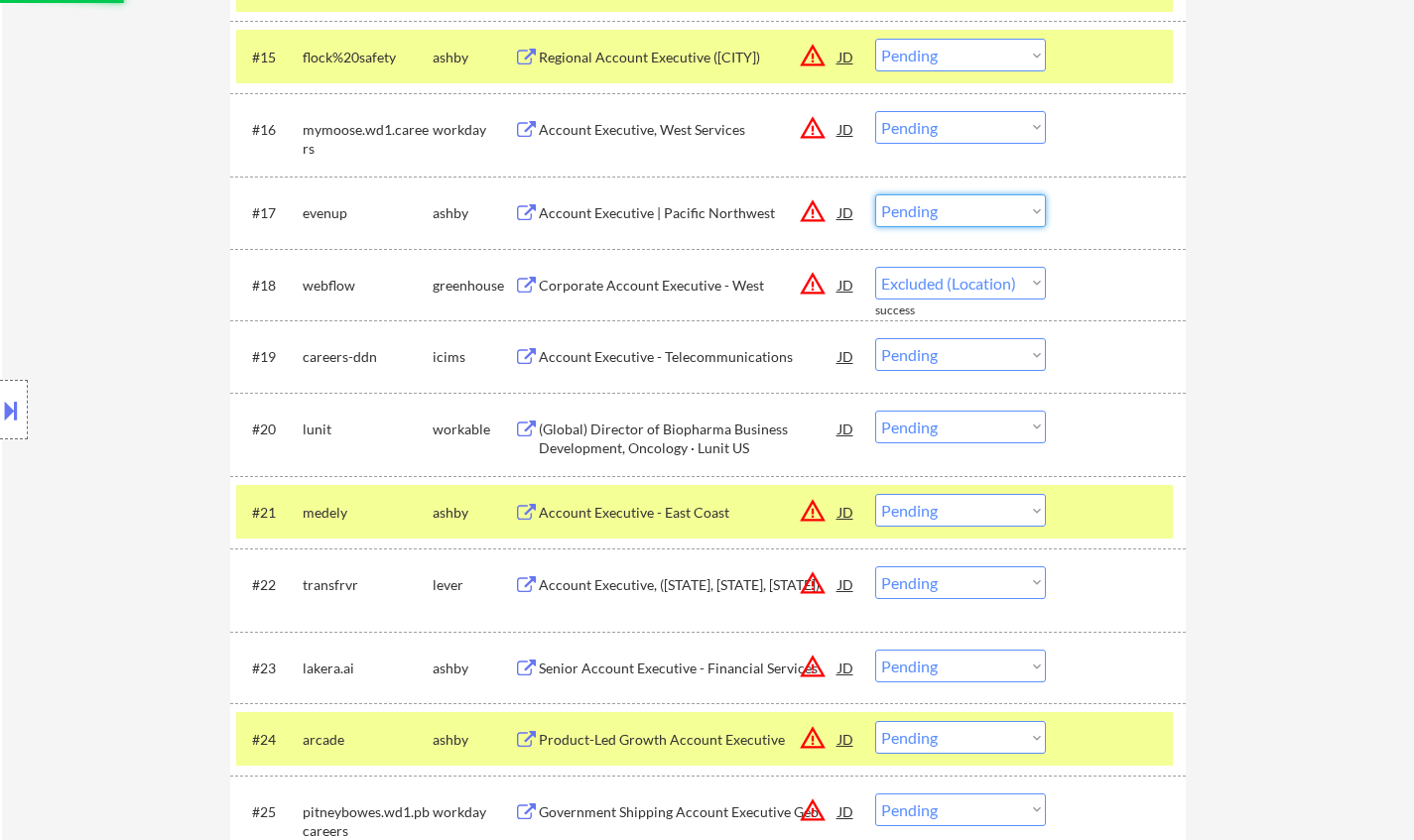 click on "Choose an option... Pending Applied Excluded (Questions) Excluded (Expired) Excluded (Location) Excluded (Bad Match) Excluded (Blocklist) Excluded (Salary) Excluded (Other)" at bounding box center (961, 210) 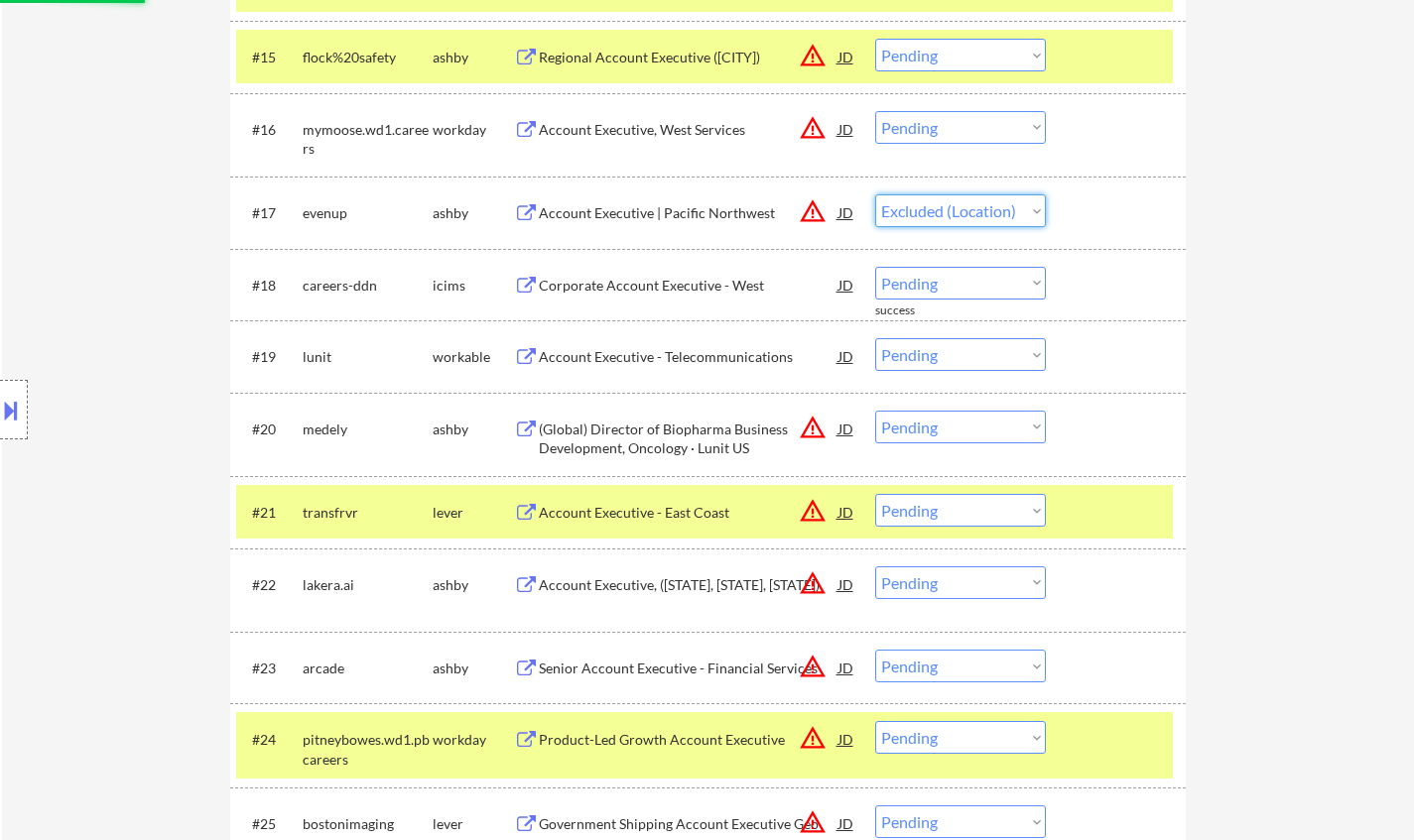 click on "Choose an option... Pending Applied Excluded (Questions) Excluded (Expired) Excluded (Location) Excluded (Bad Match) Excluded (Blocklist) Excluded (Salary) Excluded (Other)" at bounding box center (961, 210) 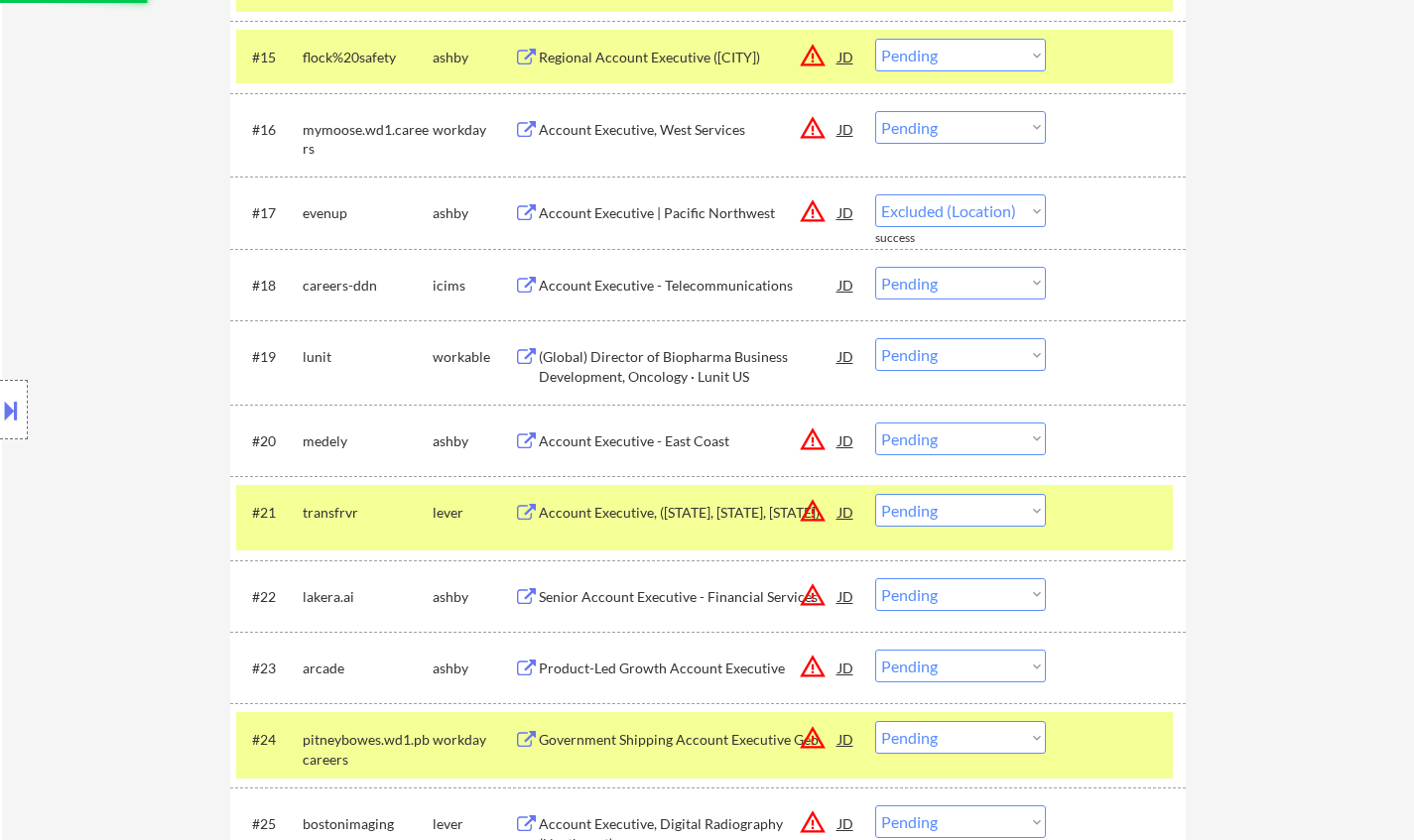 click on "Choose an option... Pending Applied Excluded (Questions) Excluded (Expired) Excluded (Location) Excluded (Bad Match) Excluded (Blocklist) Excluded (Salary) Excluded (Other)" at bounding box center [961, 55] 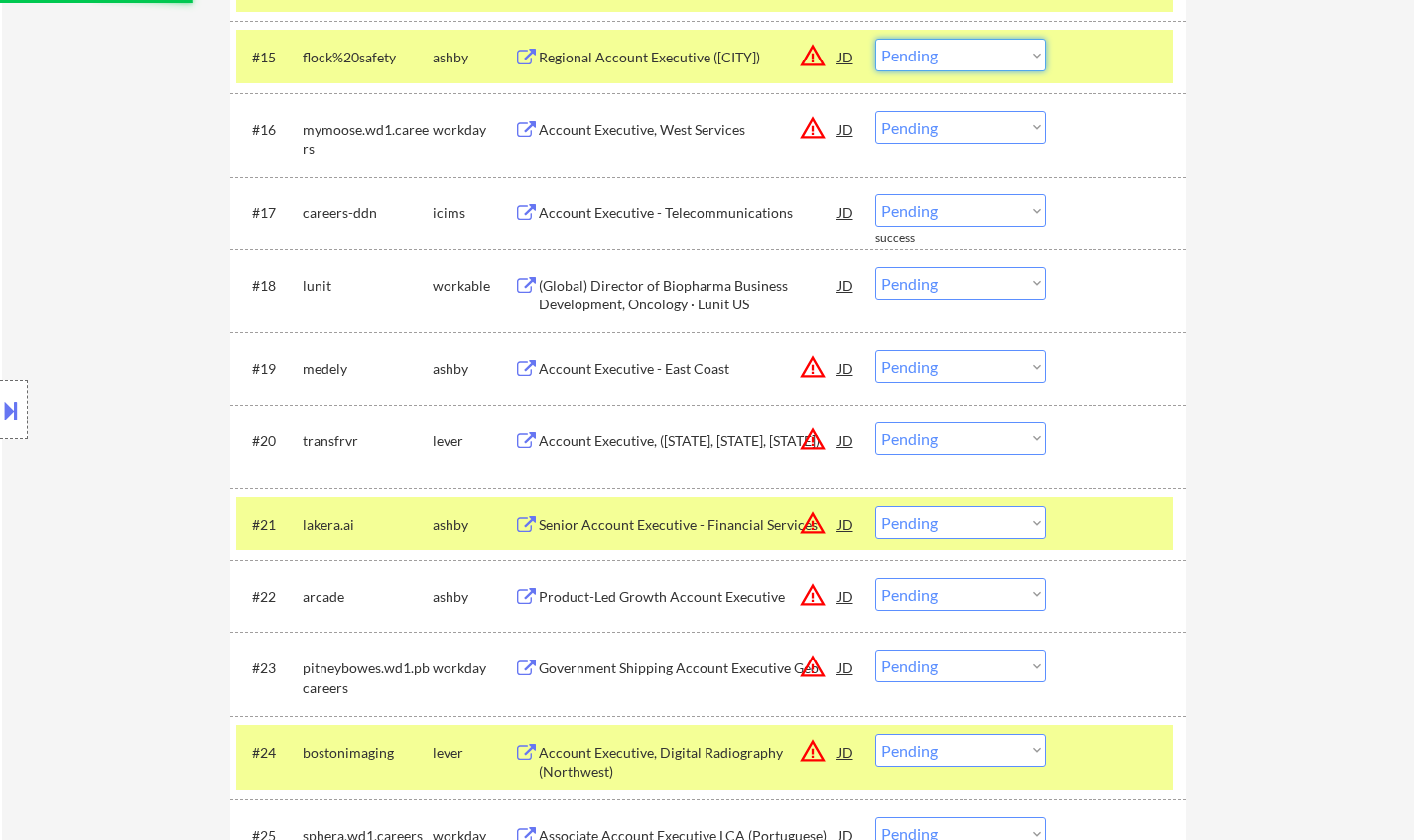click on "← Return to /applysquad Mailslurp Inbox Job Search Builder Tyler Johnson User Email:  tyler.a.johnson88@gmail.com Application Email:  Tyler.a.johnson88@gmail.com Mailslurp Email:  tyler.johnson@mailflux.com LinkedIn:   www.linkedin.com/in/tyler-johnson88
Phone:  707-481-3583 Current Location:  Sacramento, California Applies:  184 sent / 200 bought Internal Notes Can work in country of residence?:  yes Squad Notes Minimum salary:  $100,000 Will need Visa to work in that country now/future?:   no Download Resume Add a Job Manually Chielo Applications Pending (100) Excluded (946) Applied (195) All (1241) View All Results Back 1 / 1
Next Company ATS Title Status Date Applied #1 careers-navitus icims Manager, Clinical Sales Business Development JD warning_amber Choose an option... Pending Applied Excluded (Questions) Excluded (Expired) Excluded (Location) Excluded (Bad Match) Excluded (Blocklist) Excluded (Salary) Excluded (Other) #2 covestro.wd3.cov_external workday JD warning_amber Choose an option... #3 JD" at bounding box center (707, 2671) 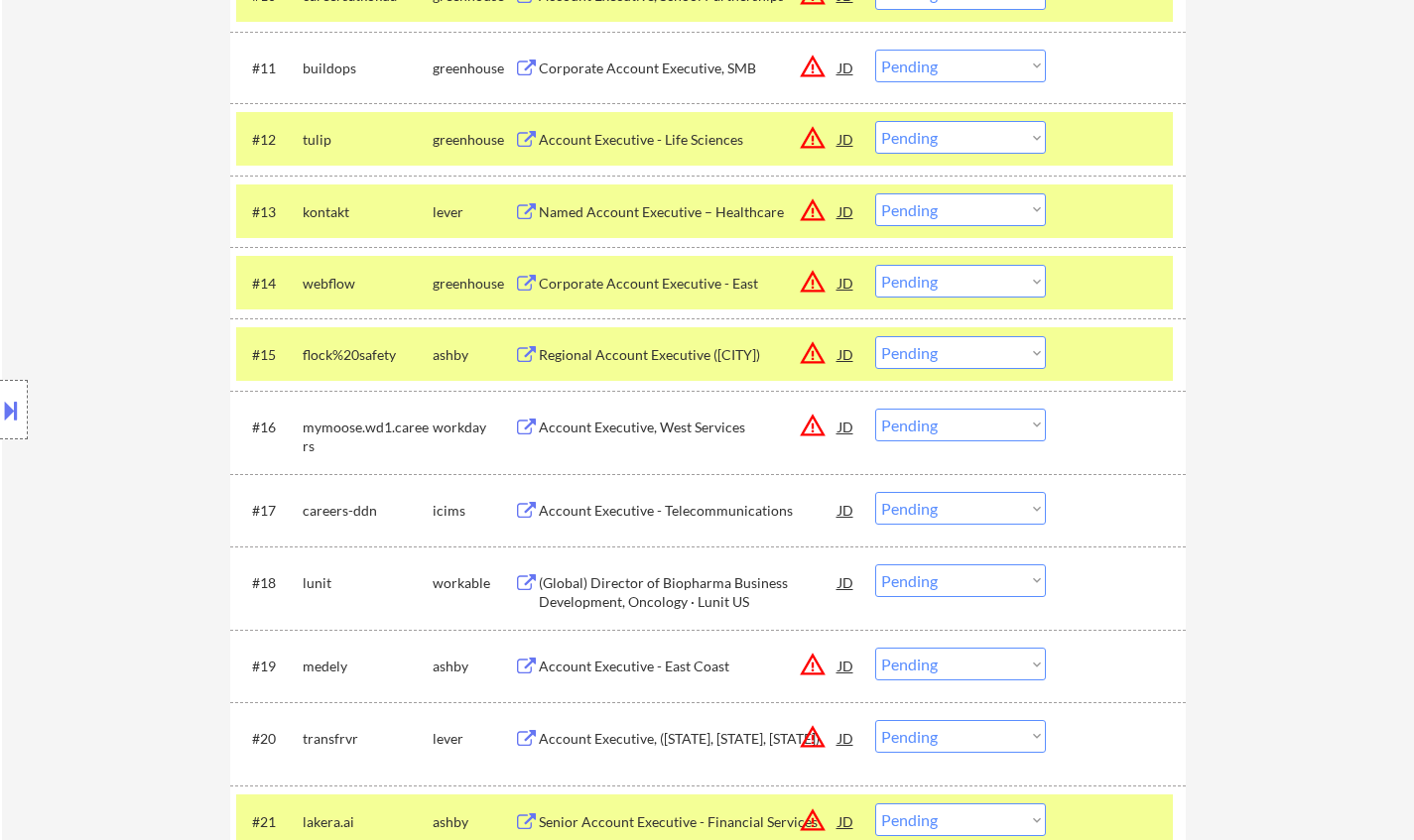 scroll, scrollTop: 1289, scrollLeft: 0, axis: vertical 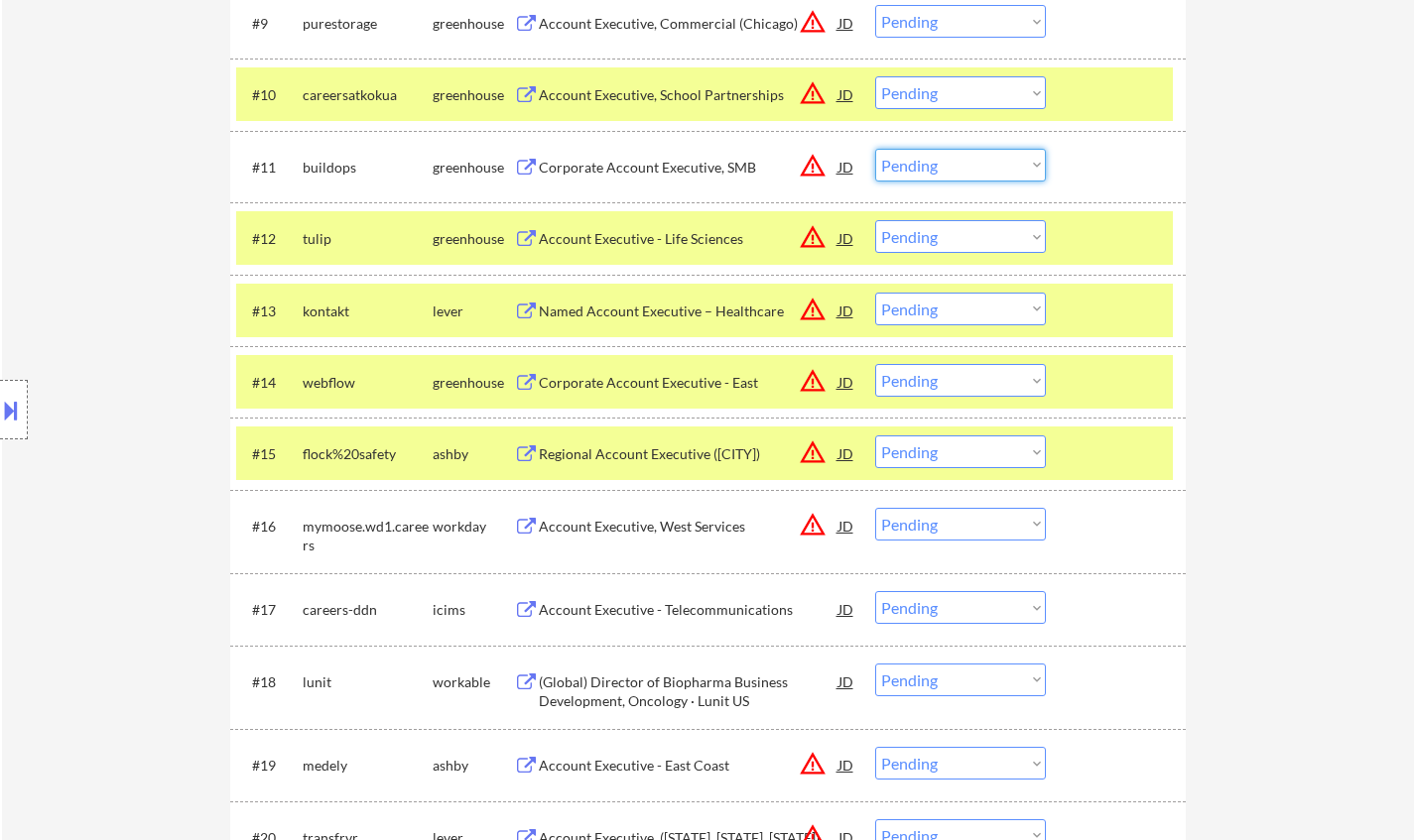 click on "Choose an option... Pending Applied Excluded (Questions) Excluded (Expired) Excluded (Location) Excluded (Bad Match) Excluded (Blocklist) Excluded (Salary) Excluded (Other)" at bounding box center (961, 165) 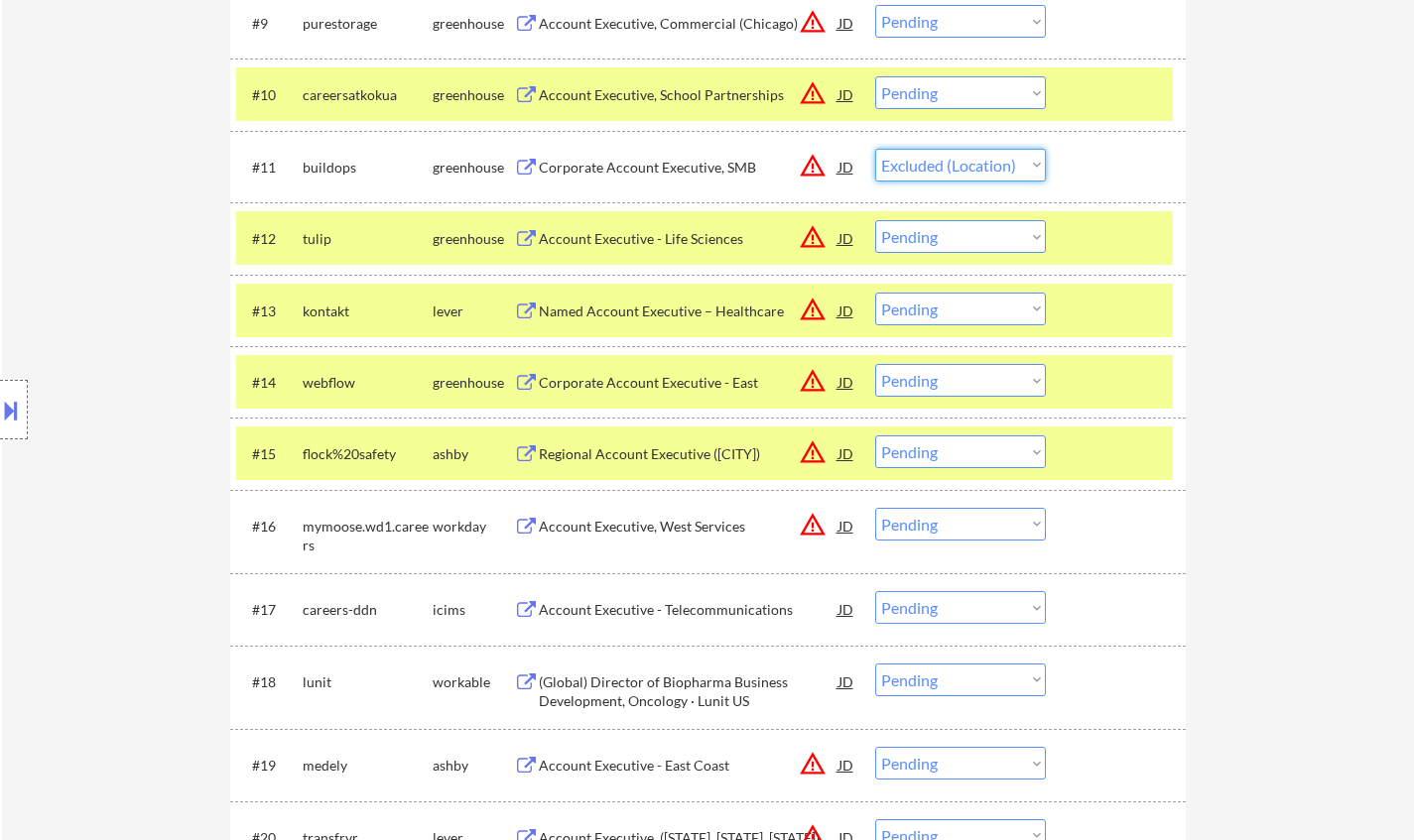 click on "Choose an option... Pending Applied Excluded (Questions) Excluded (Expired) Excluded (Location) Excluded (Bad Match) Excluded (Blocklist) Excluded (Salary) Excluded (Other)" at bounding box center (961, 165) 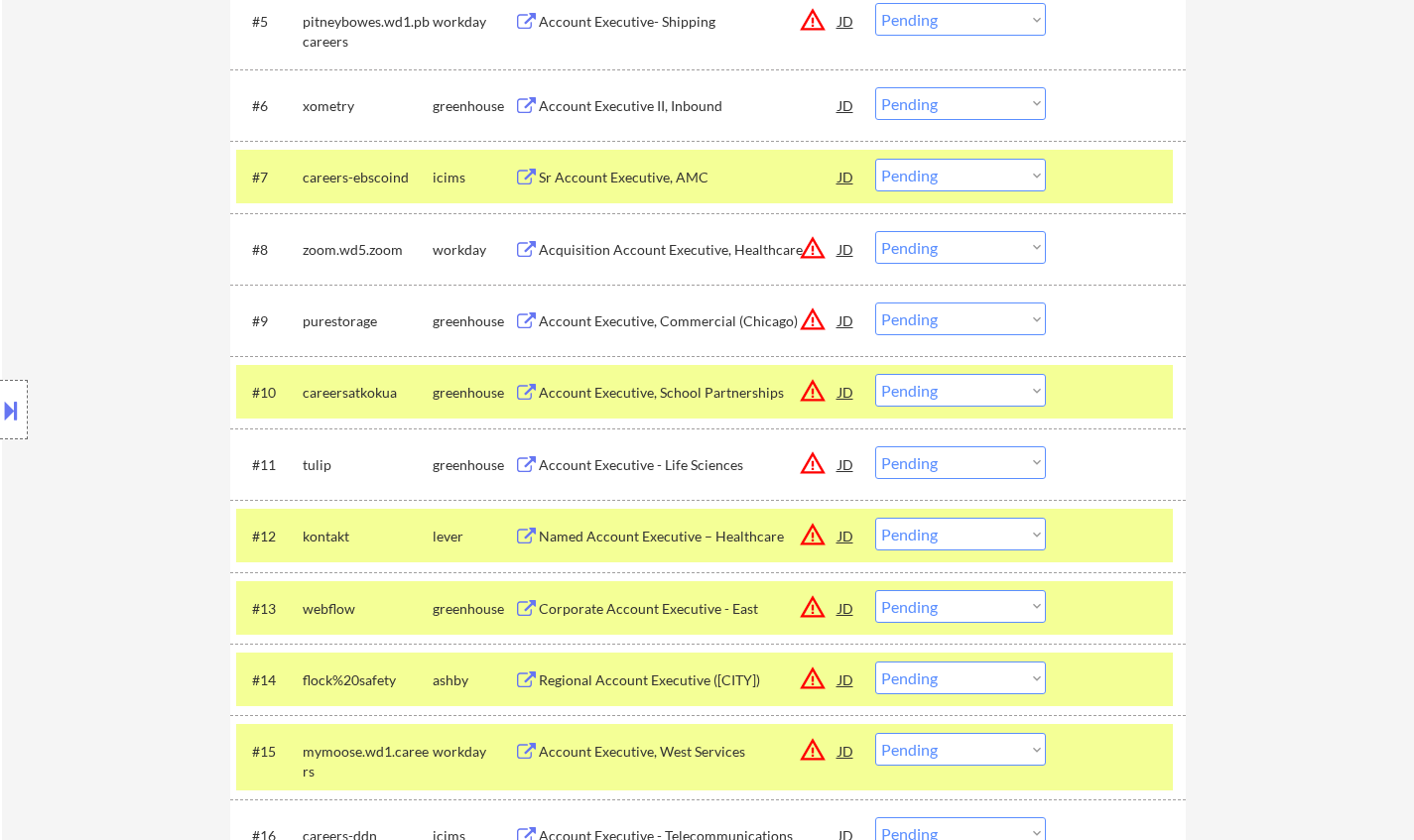 scroll, scrollTop: 793, scrollLeft: 0, axis: vertical 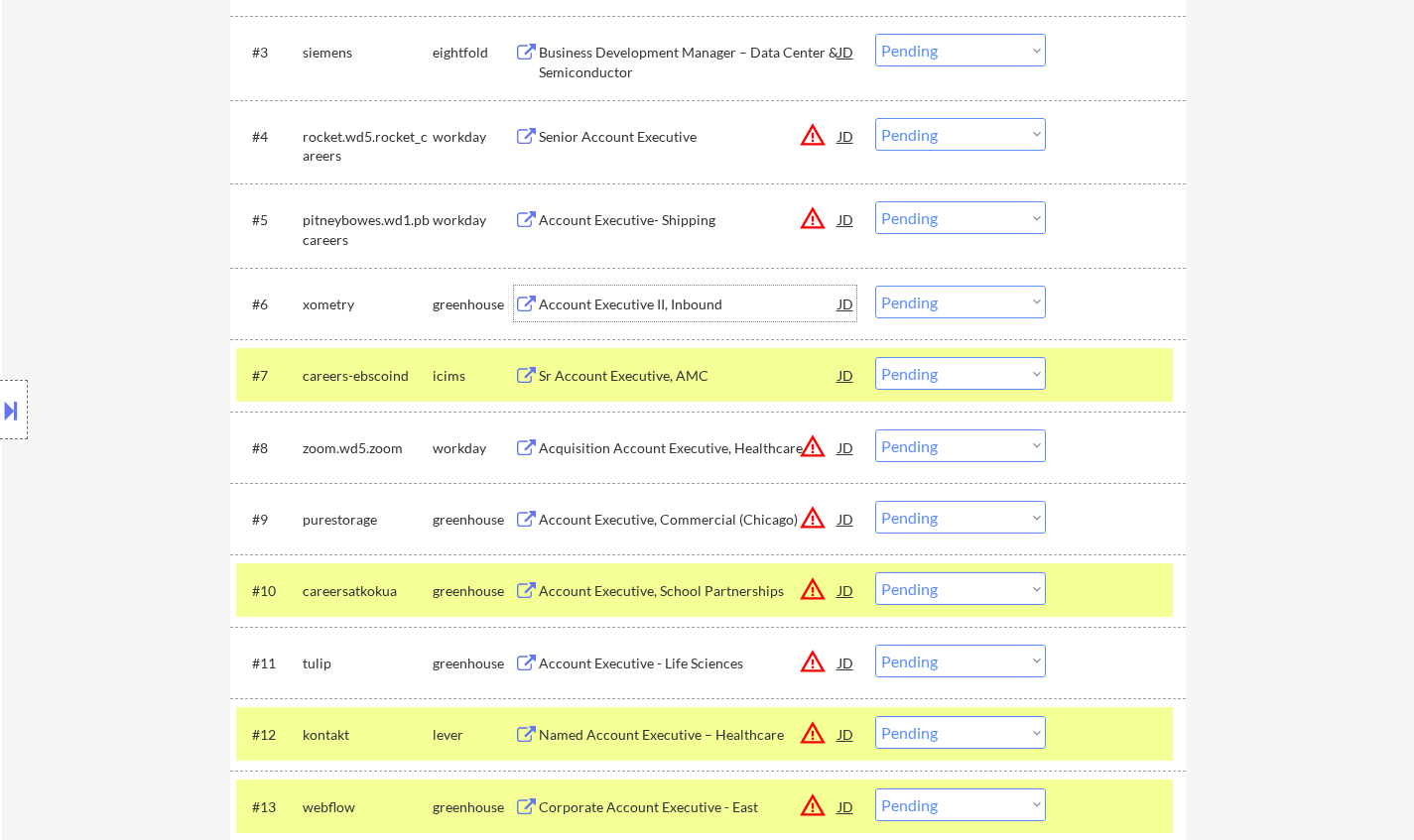 click on "Account Executive II, Inbound" at bounding box center (689, 304) 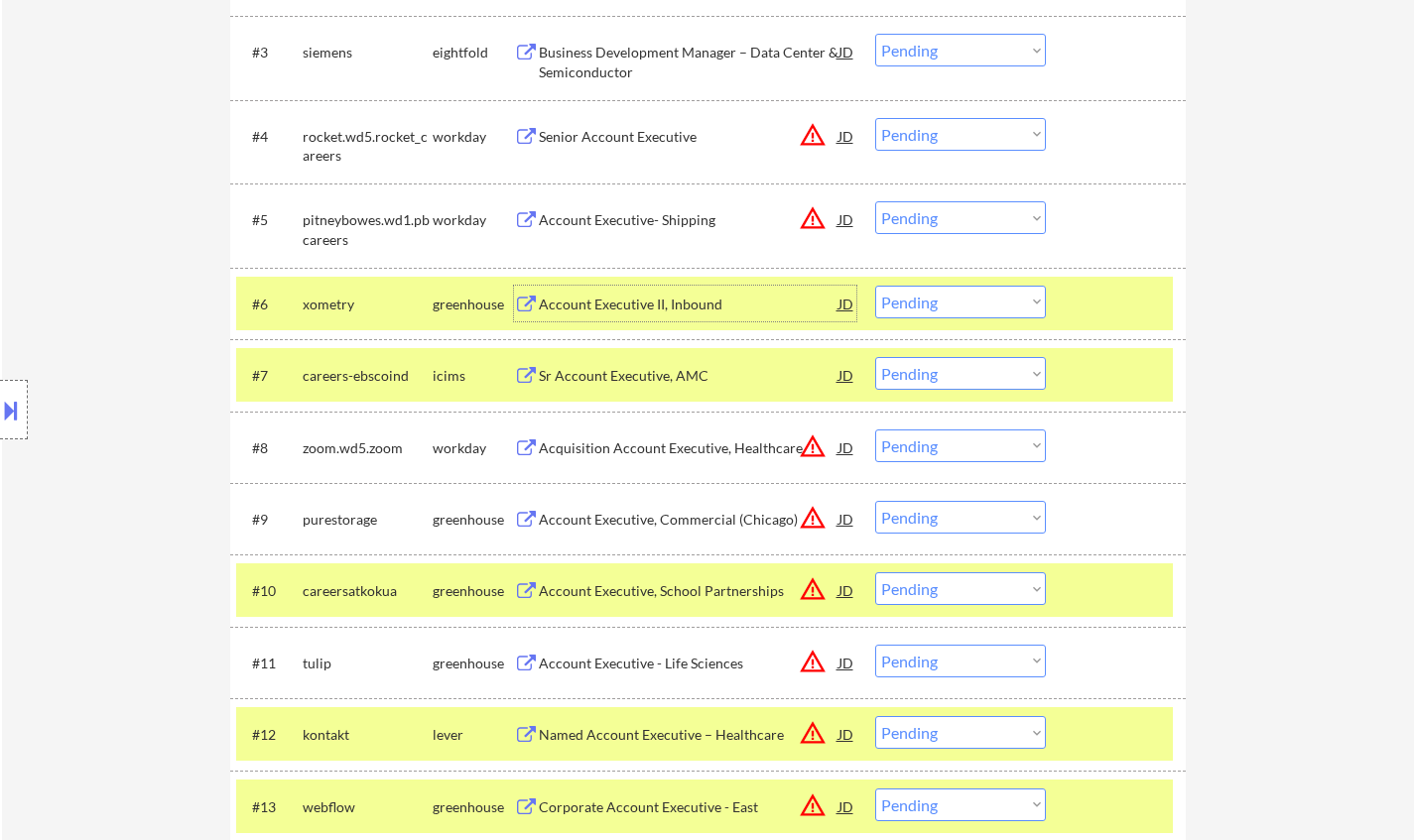 click on "Choose an option... Pending Applied Excluded (Questions) Excluded (Expired) Excluded (Location) Excluded (Bad Match) Excluded (Blocklist) Excluded (Salary) Excluded (Other)" at bounding box center [961, 301] 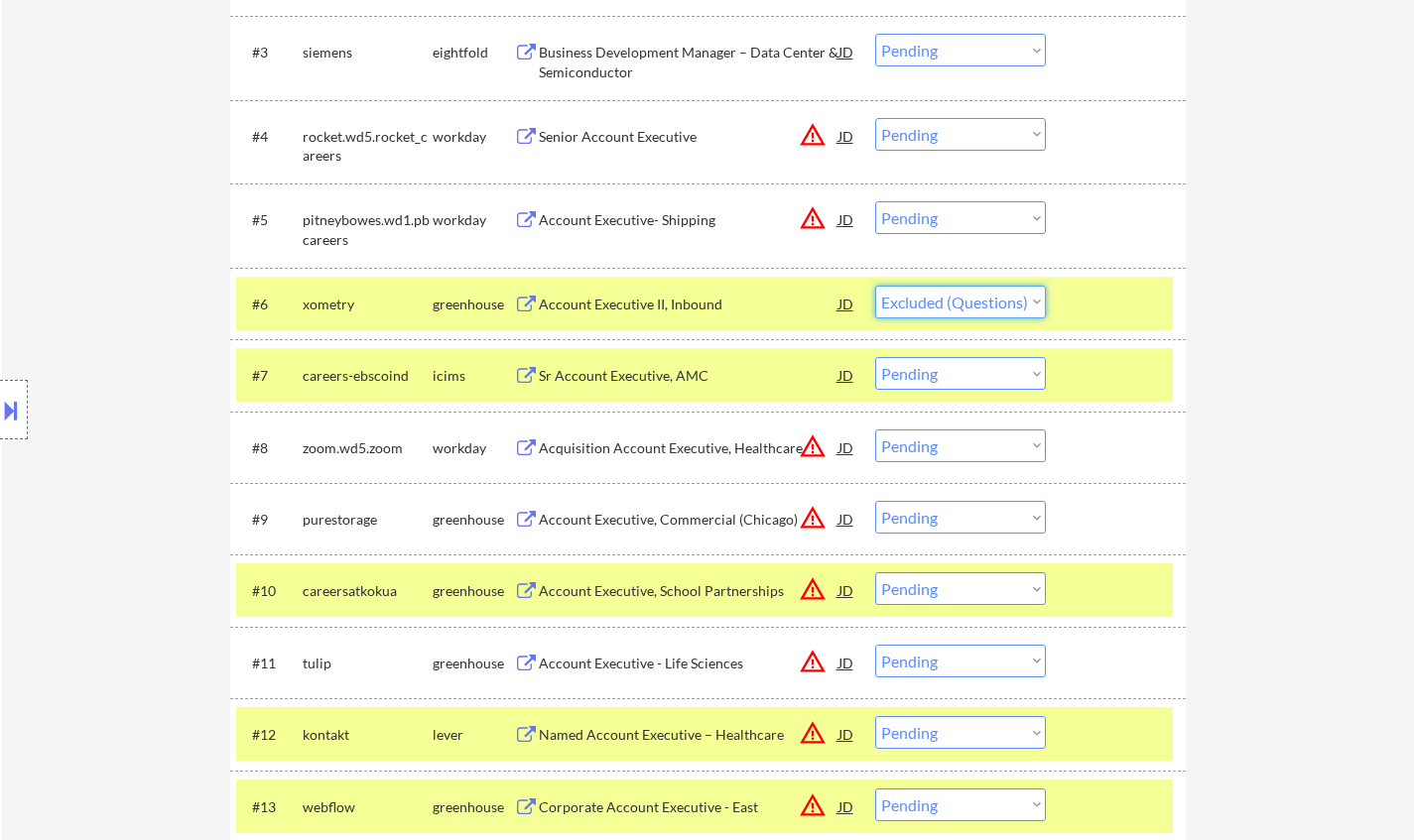 click on "Choose an option... Pending Applied Excluded (Questions) Excluded (Expired) Excluded (Location) Excluded (Bad Match) Excluded (Blocklist) Excluded (Salary) Excluded (Other)" at bounding box center [961, 301] 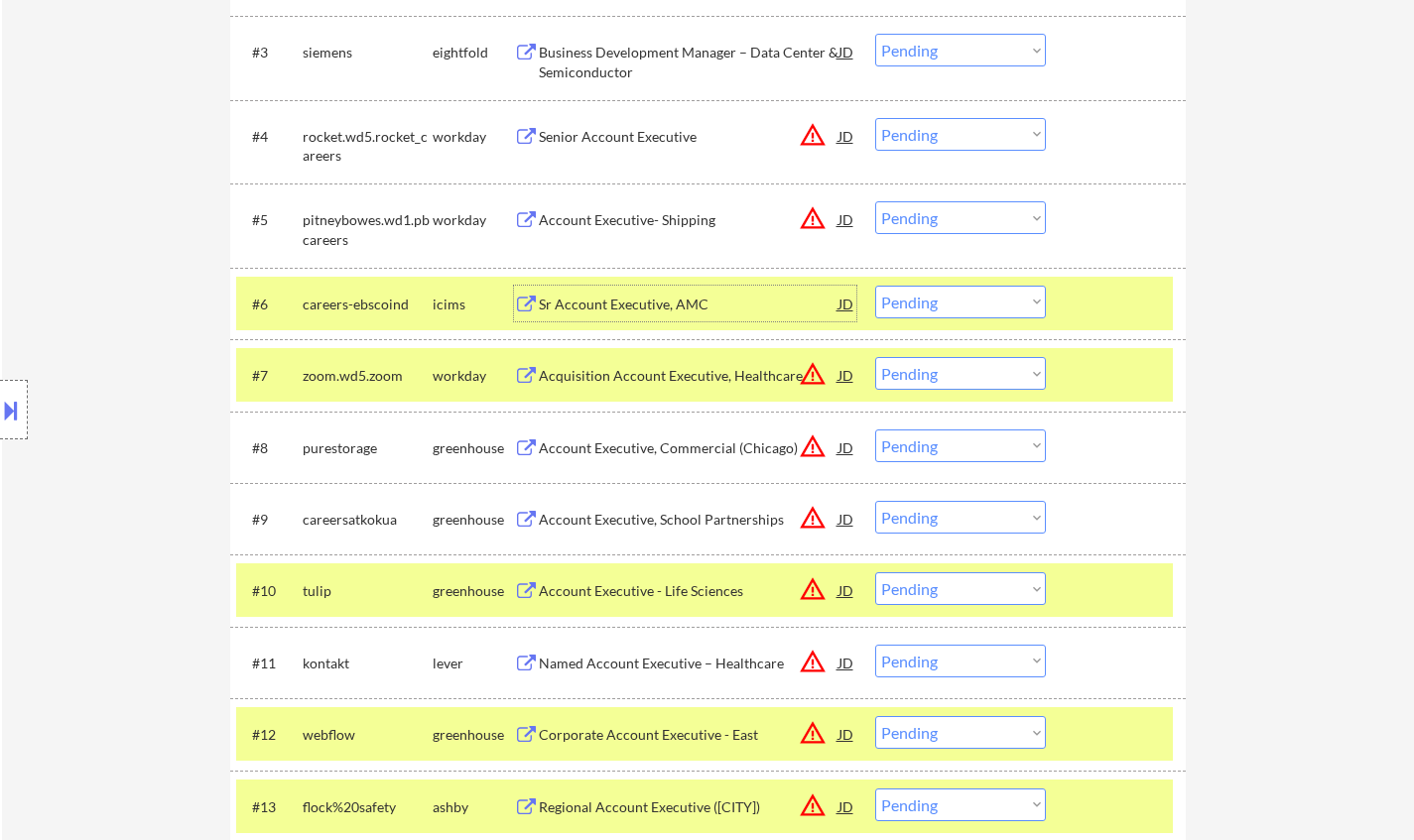 click on "Sr Account Executive, AMC" at bounding box center (689, 304) 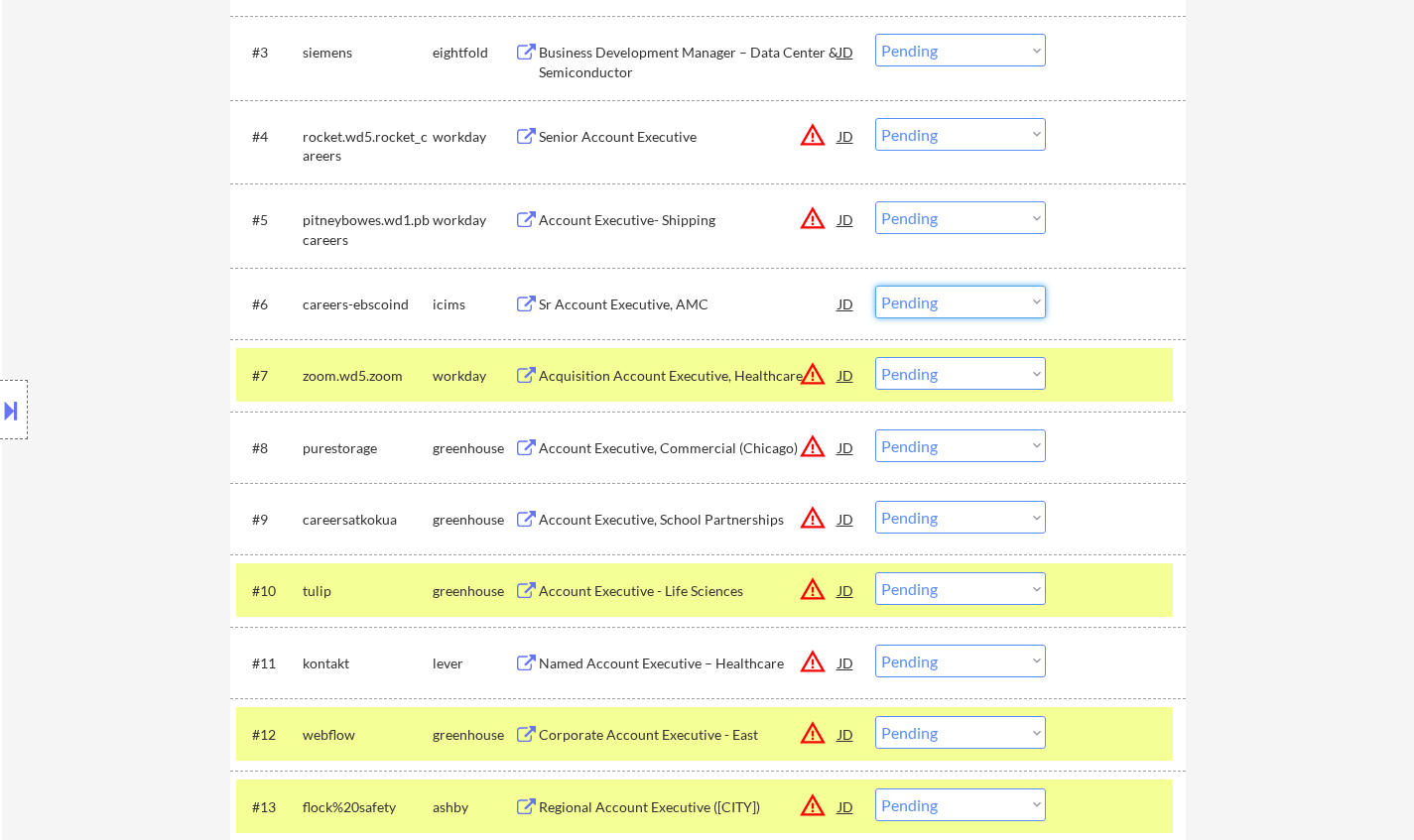 click on "Choose an option... Pending Applied Excluded (Questions) Excluded (Expired) Excluded (Location) Excluded (Bad Match) Excluded (Blocklist) Excluded (Salary) Excluded (Other)" at bounding box center (961, 301) 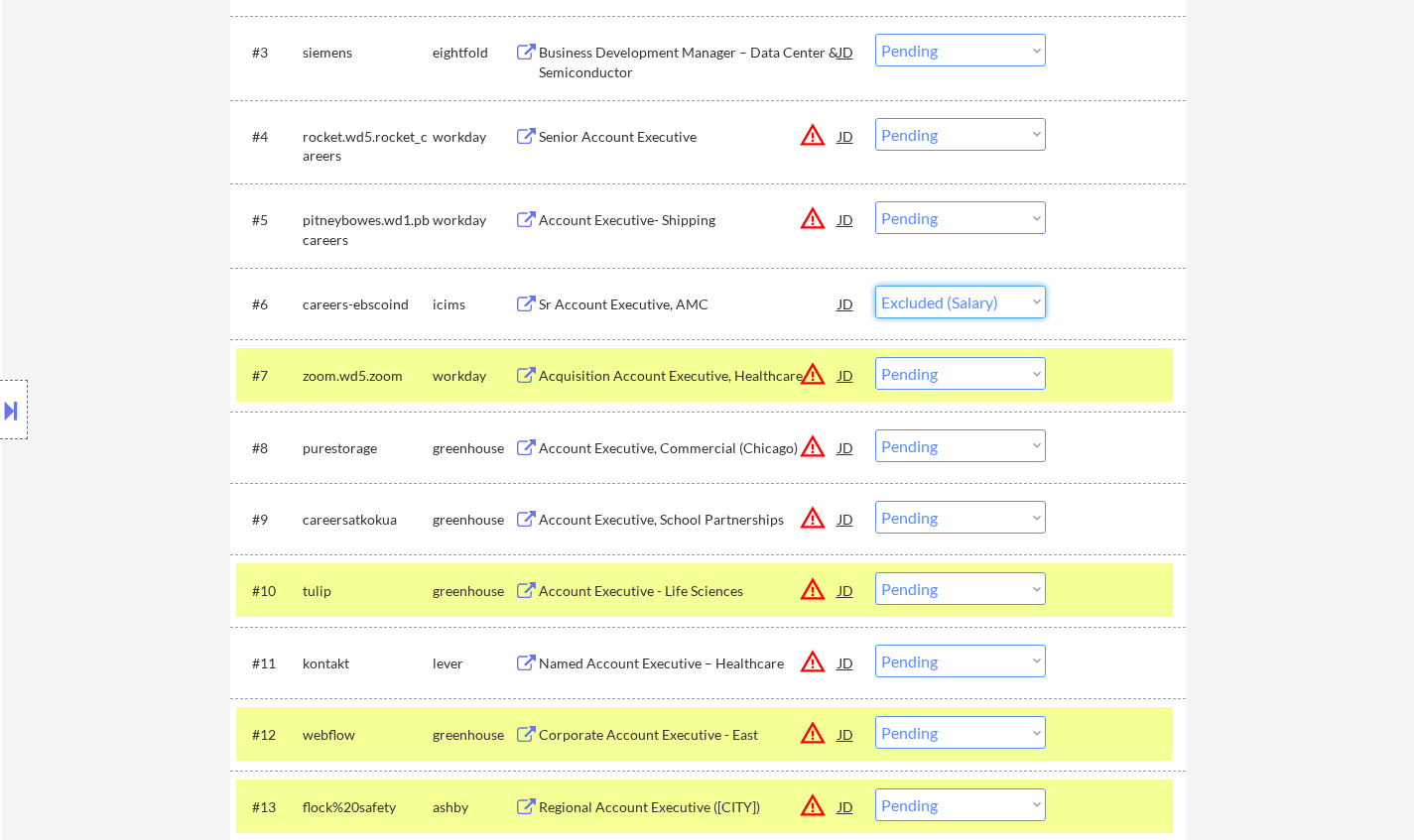 click on "Choose an option... Pending Applied Excluded (Questions) Excluded (Expired) Excluded (Location) Excluded (Bad Match) Excluded (Blocklist) Excluded (Salary) Excluded (Other)" at bounding box center [961, 301] 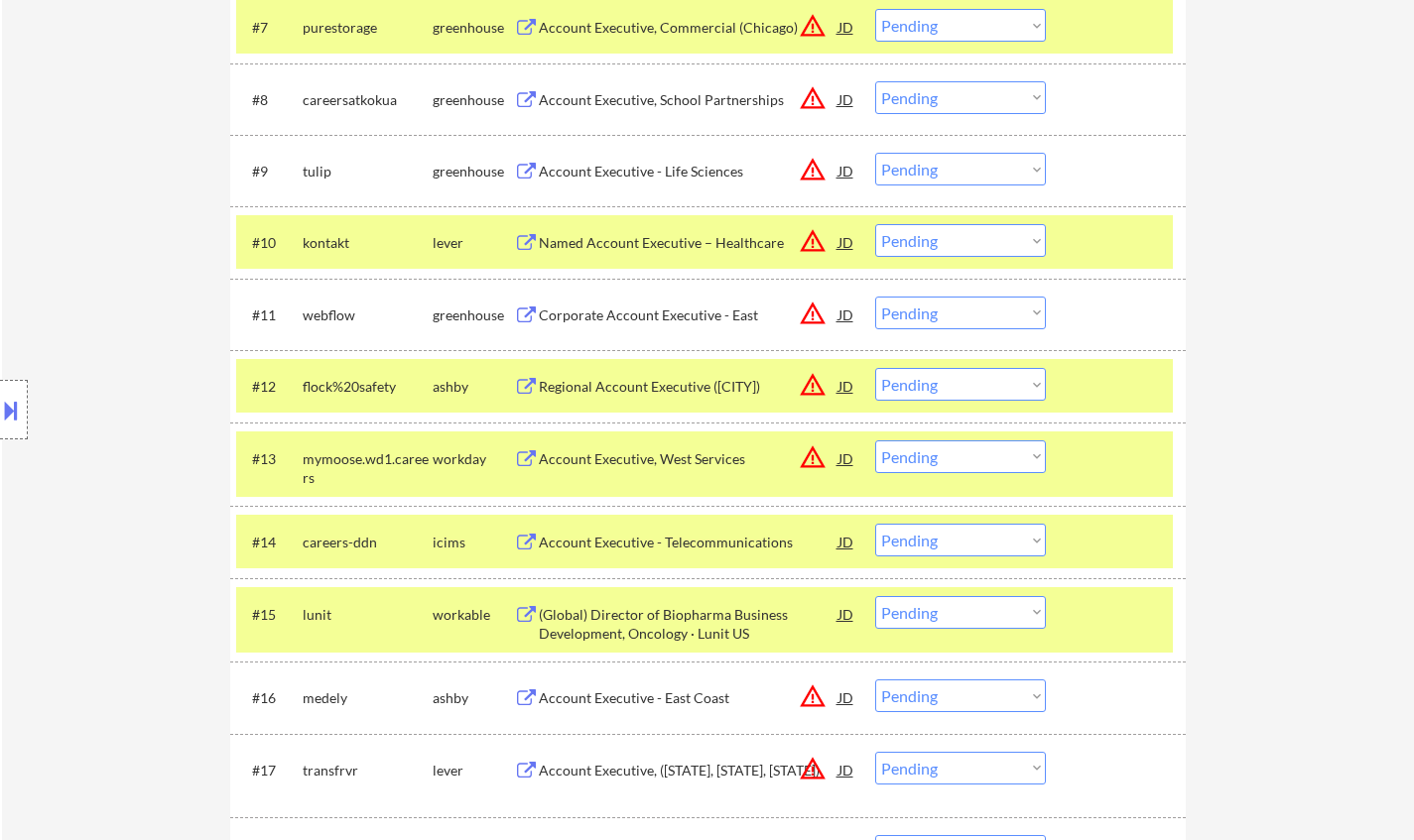 scroll, scrollTop: 1289, scrollLeft: 0, axis: vertical 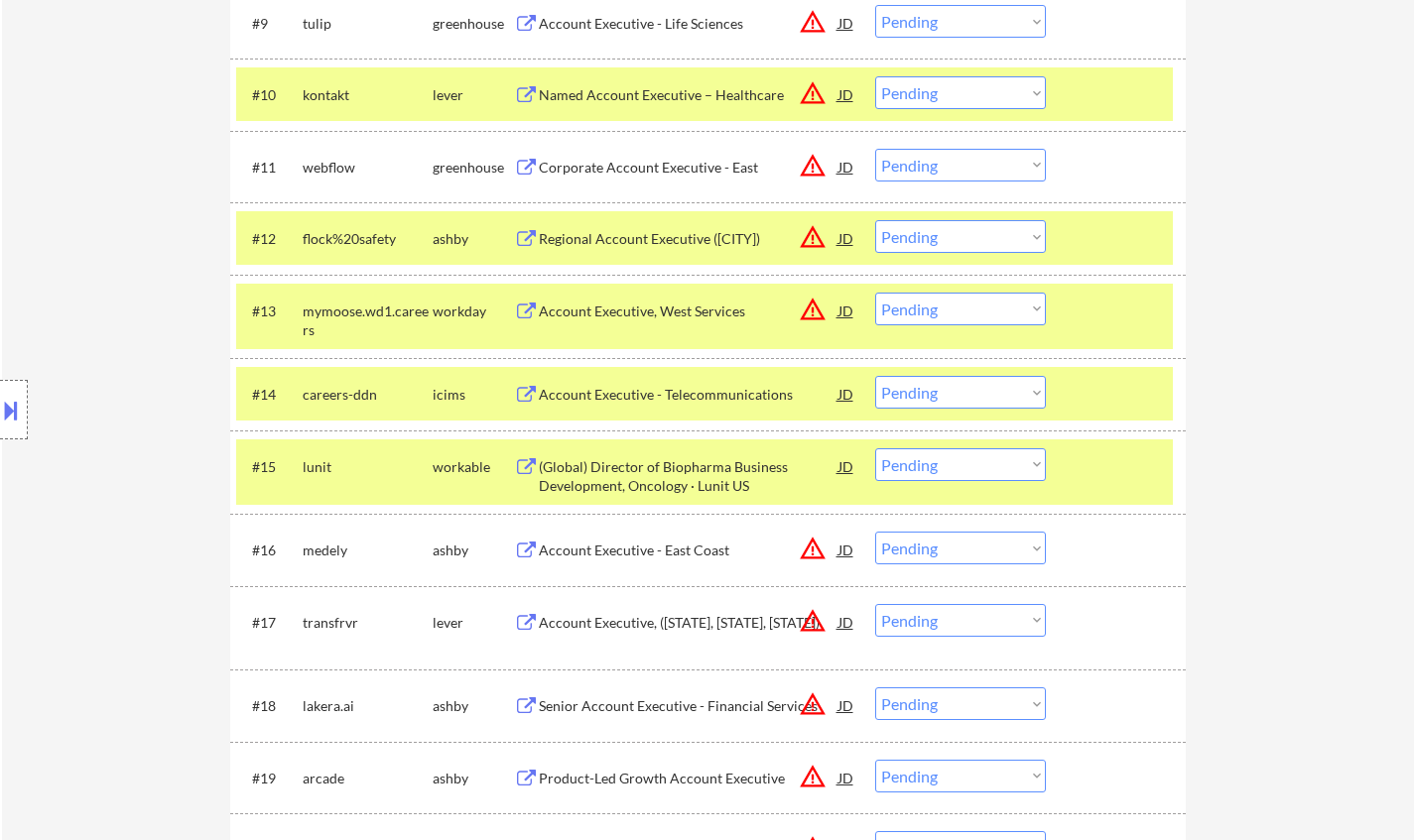 click on "Account Executive - Telecommunications" at bounding box center (689, 395) 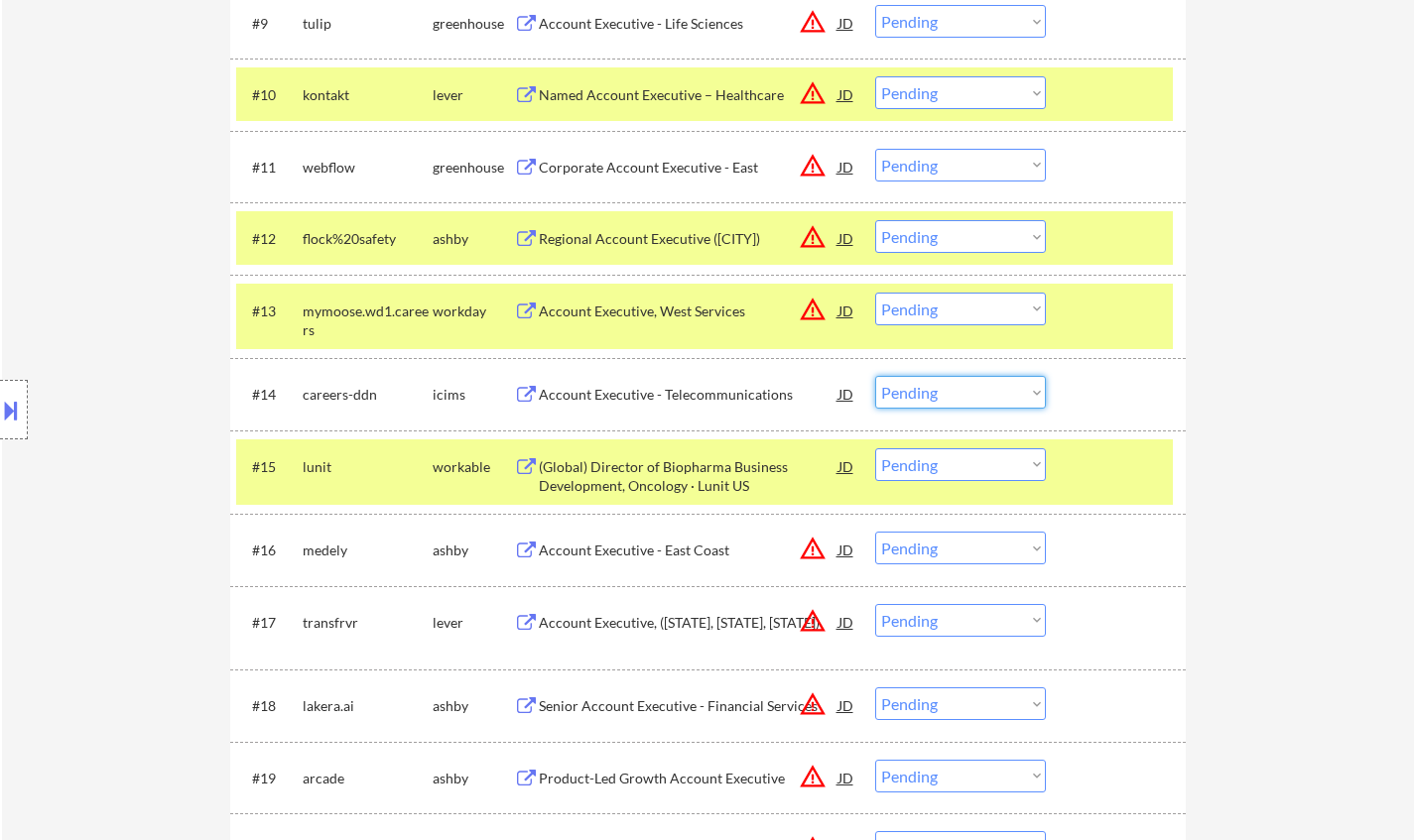 drag, startPoint x: 976, startPoint y: 388, endPoint x: 1019, endPoint y: 407, distance: 47.010637 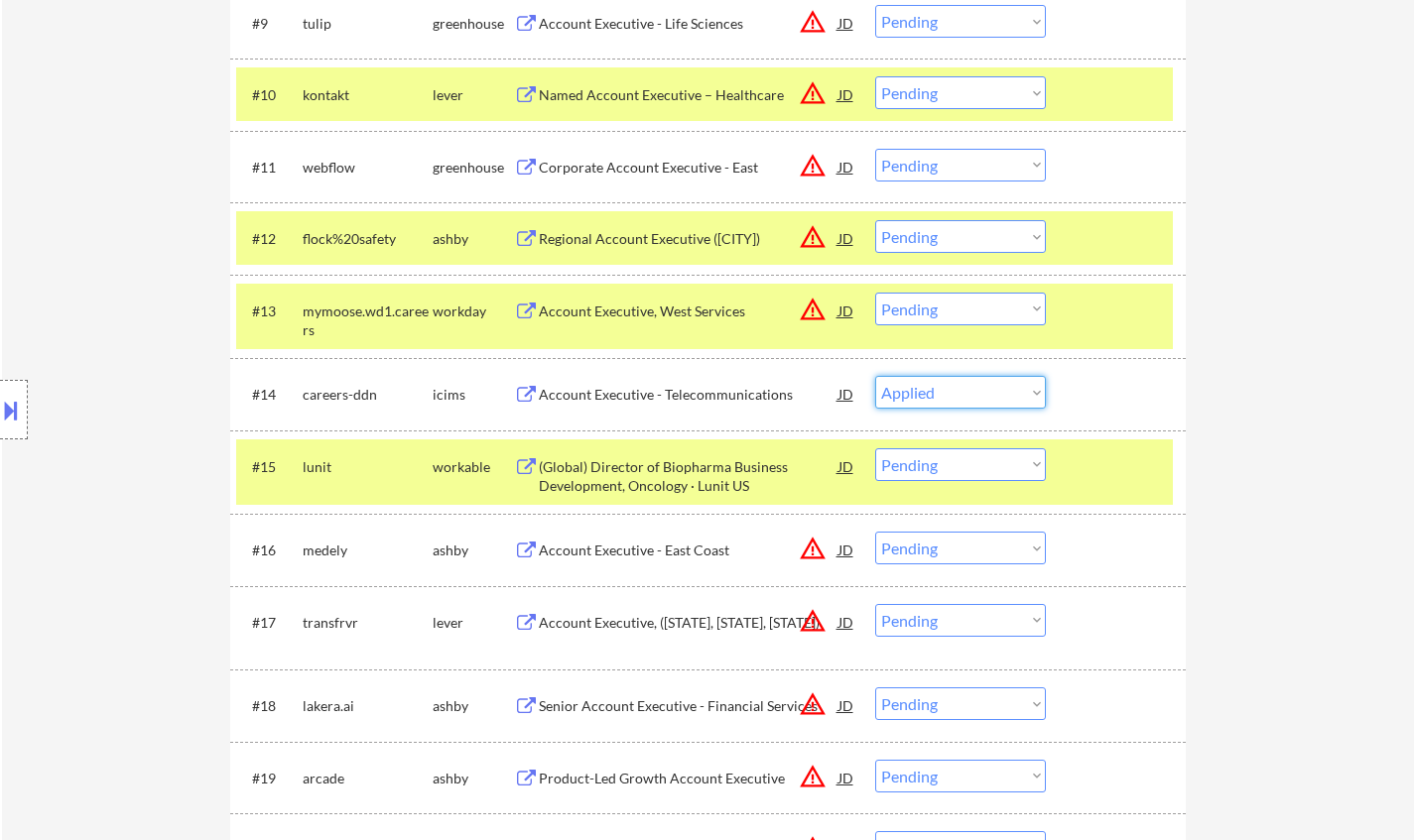 click on "Choose an option... Pending Applied Excluded (Questions) Excluded (Expired) Excluded (Location) Excluded (Bad Match) Excluded (Blocklist) Excluded (Salary) Excluded (Other)" at bounding box center [961, 392] 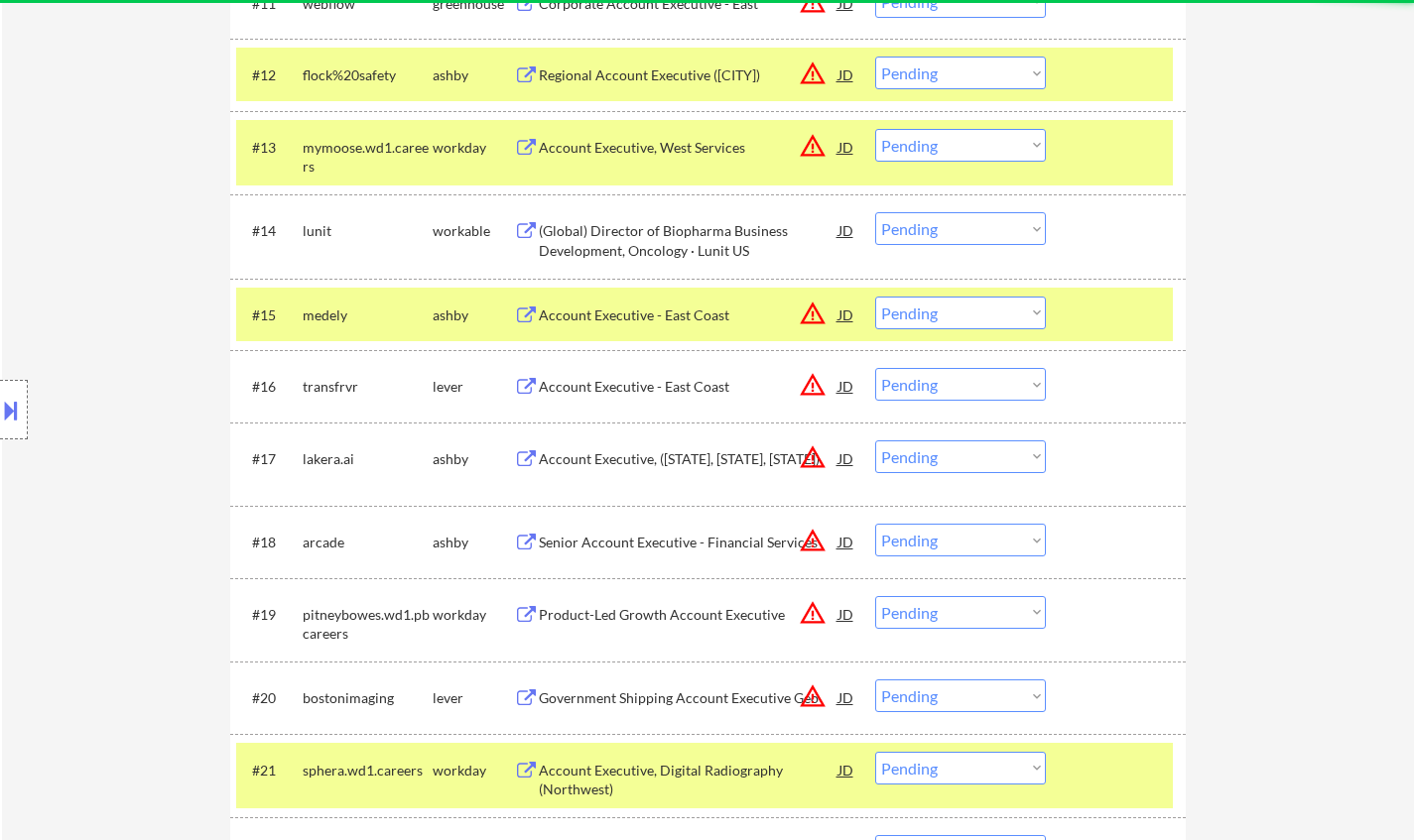 scroll, scrollTop: 1488, scrollLeft: 0, axis: vertical 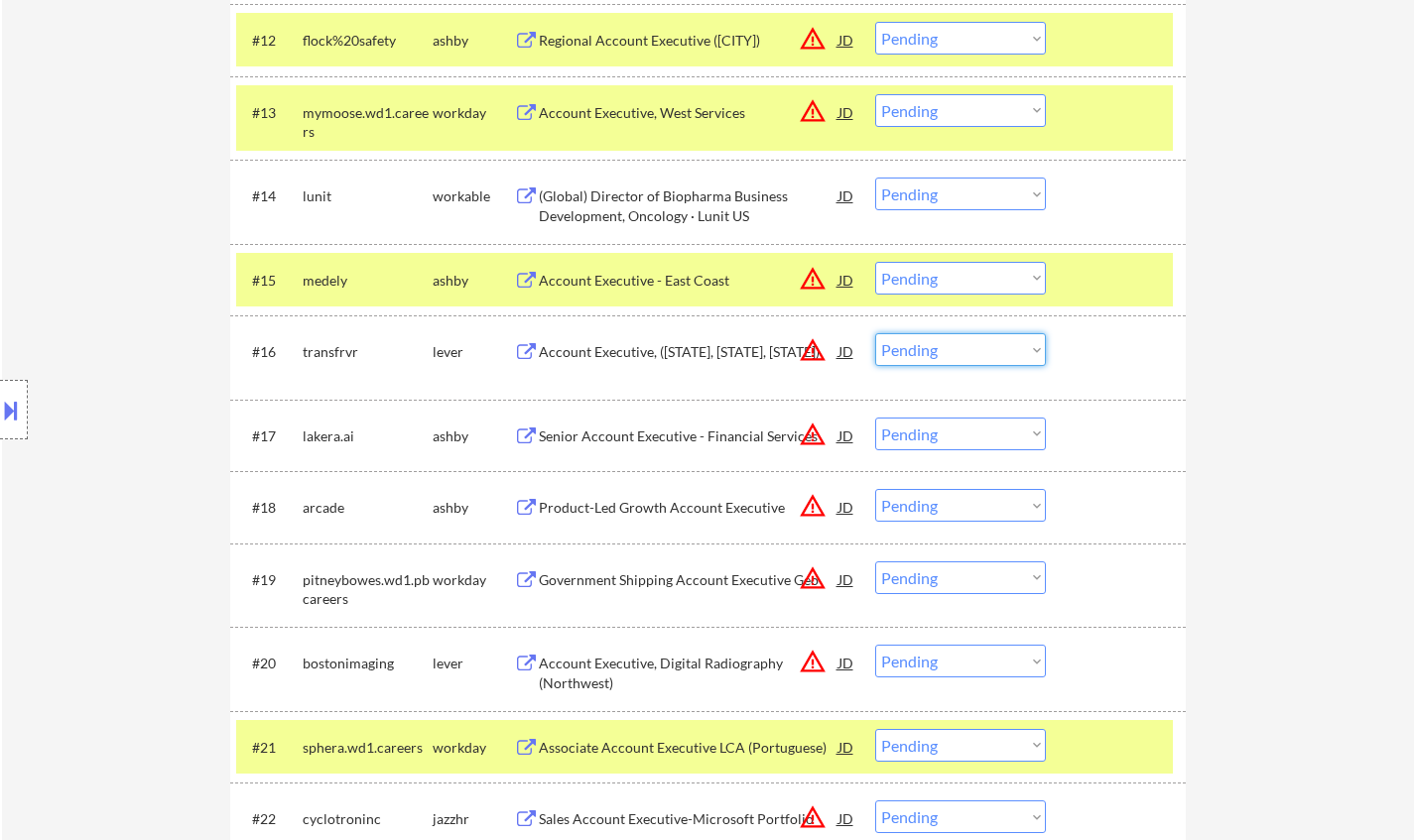 click on "Choose an option... Pending Applied Excluded (Questions) Excluded (Expired) Excluded (Location) Excluded (Bad Match) Excluded (Blocklist) Excluded (Salary) Excluded (Other)" at bounding box center [961, 349] 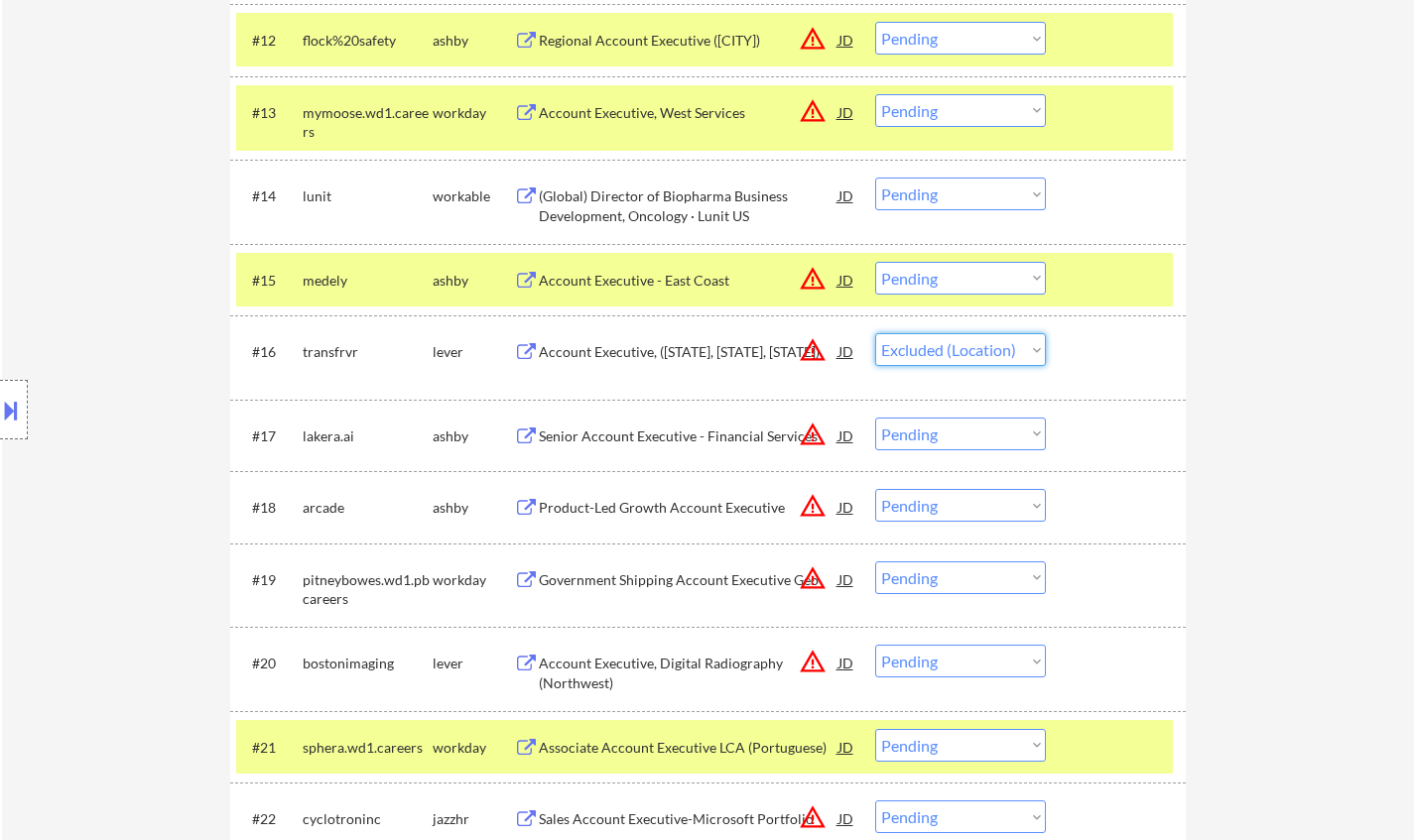 click on "Choose an option... Pending Applied Excluded (Questions) Excluded (Expired) Excluded (Location) Excluded (Bad Match) Excluded (Blocklist) Excluded (Salary) Excluded (Other)" at bounding box center (961, 349) 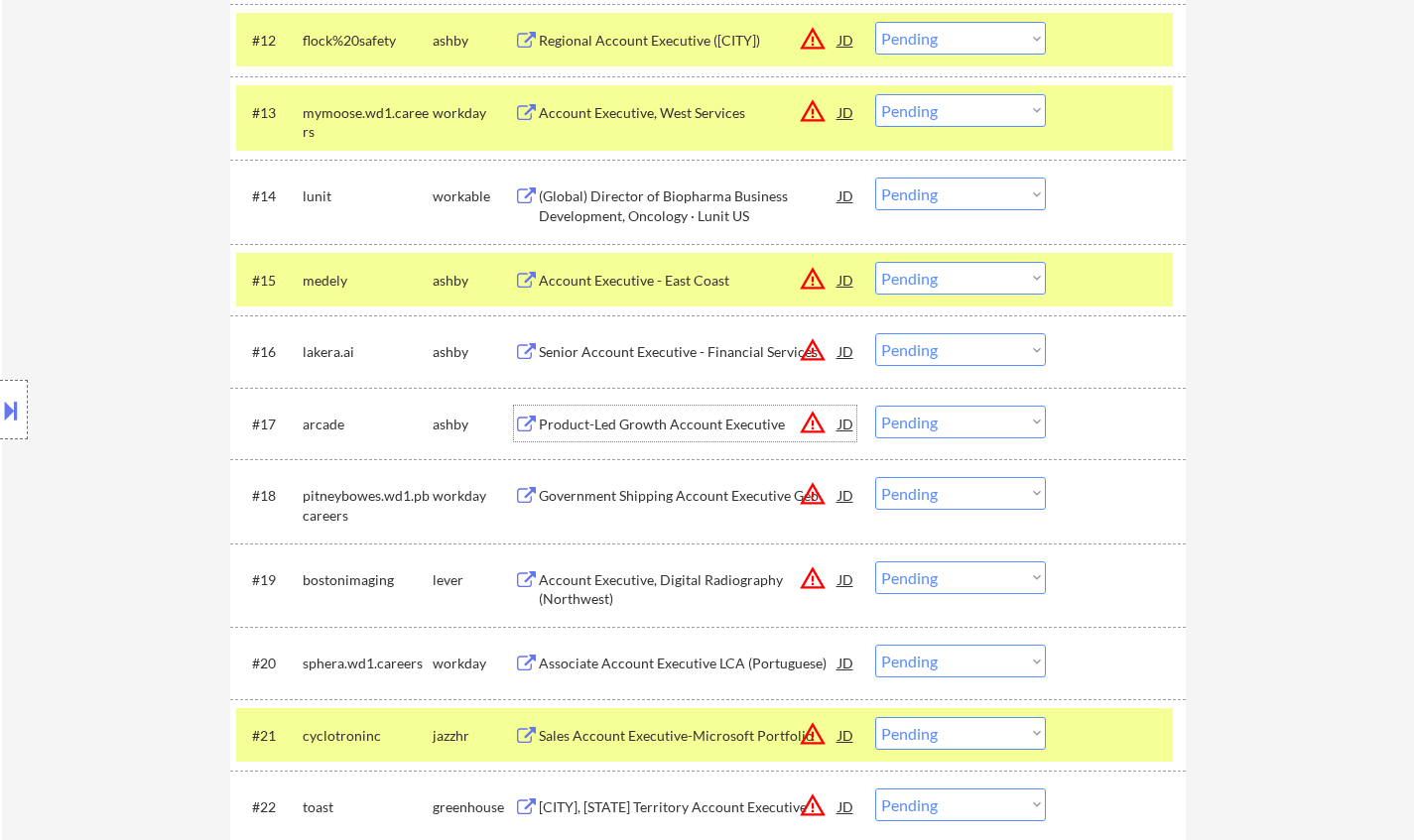 click on "Product-Led Growth Account Executive" at bounding box center (689, 424) 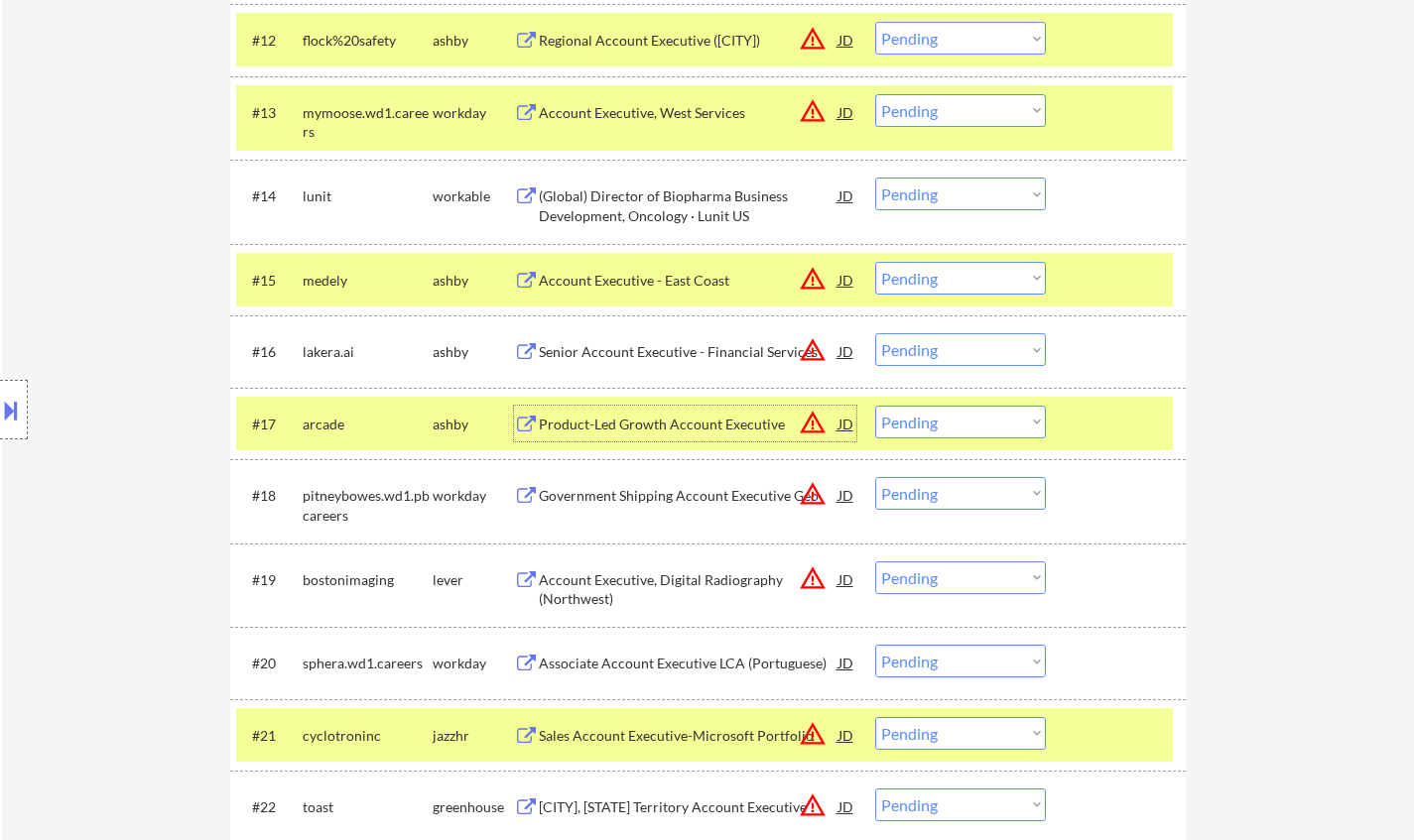 click on "Choose an option... Pending Applied Excluded (Questions) Excluded (Expired) Excluded (Location) Excluded (Bad Match) Excluded (Blocklist) Excluded (Salary) Excluded (Other)" at bounding box center (961, 421) 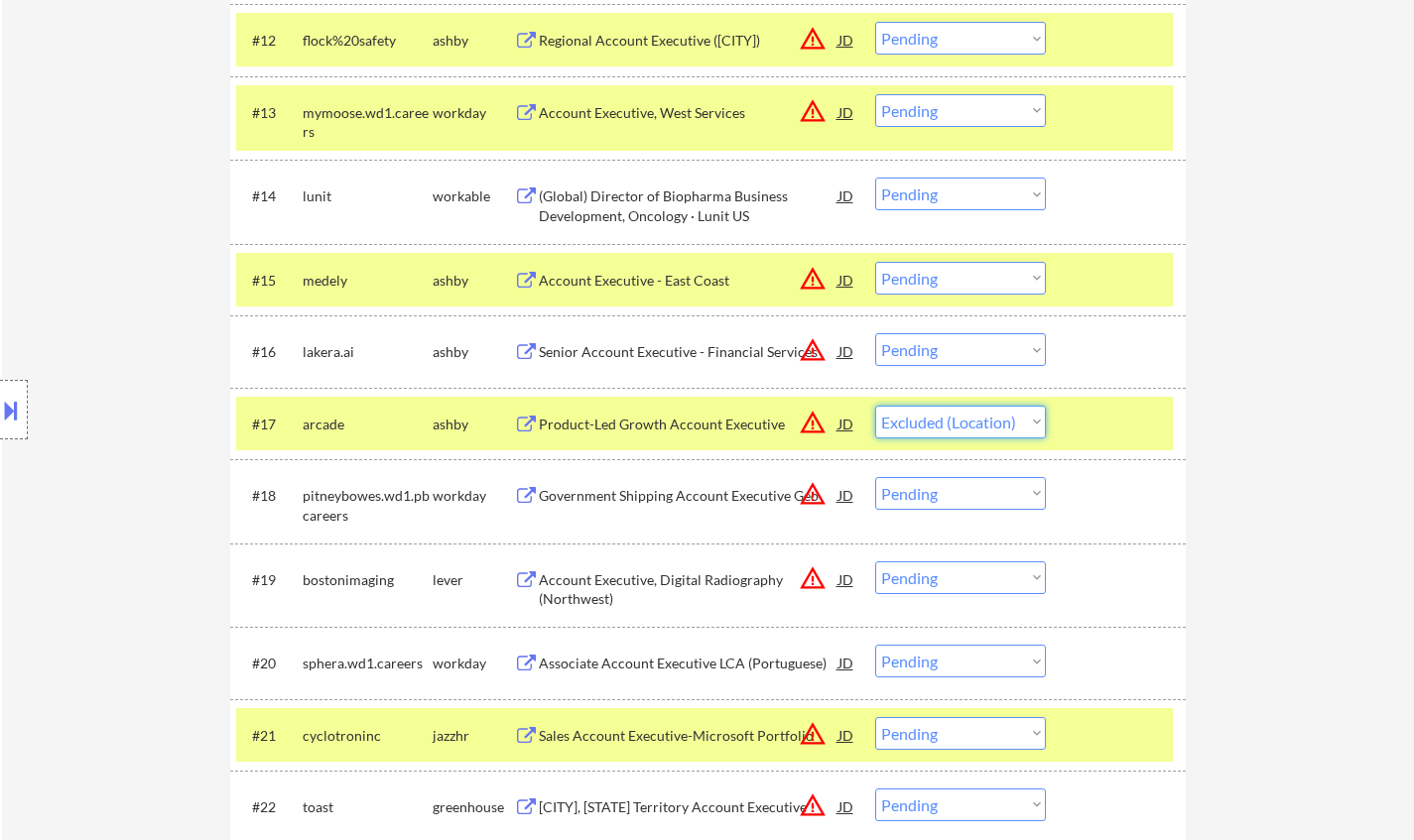 click on "Choose an option... Pending Applied Excluded (Questions) Excluded (Expired) Excluded (Location) Excluded (Bad Match) Excluded (Blocklist) Excluded (Salary) Excluded (Other)" at bounding box center [961, 421] 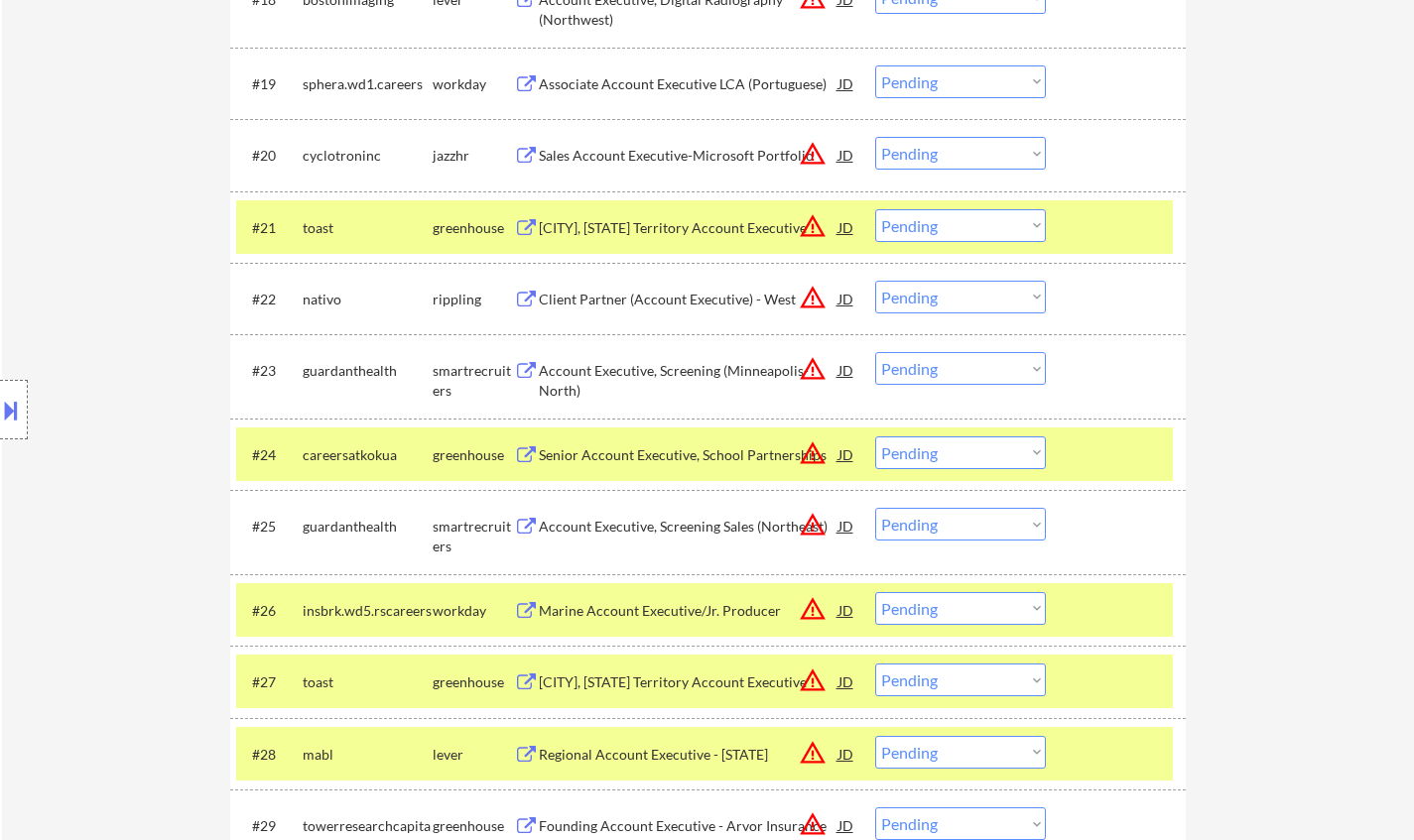 scroll, scrollTop: 2083, scrollLeft: 0, axis: vertical 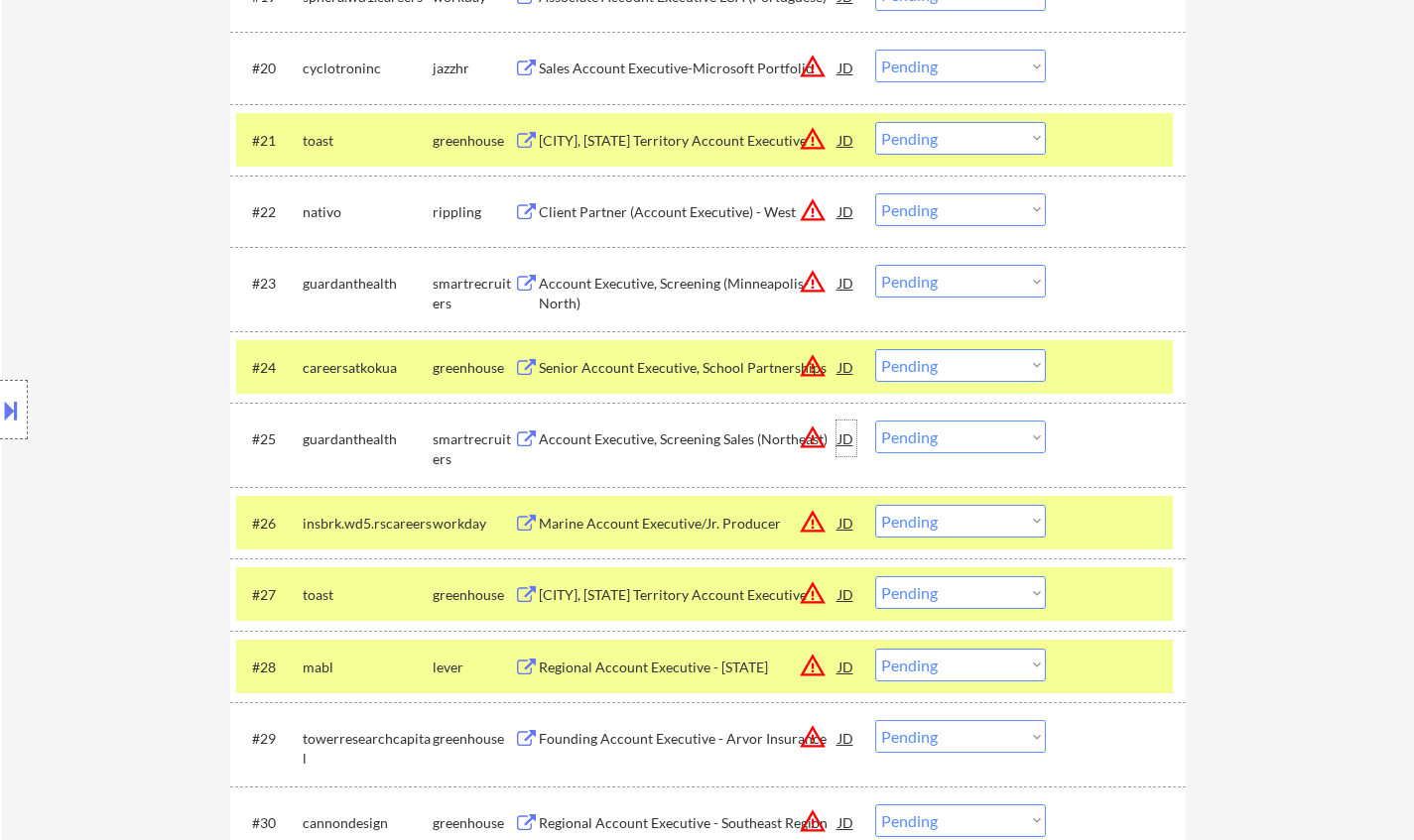 click on "JD" at bounding box center (846, 438) 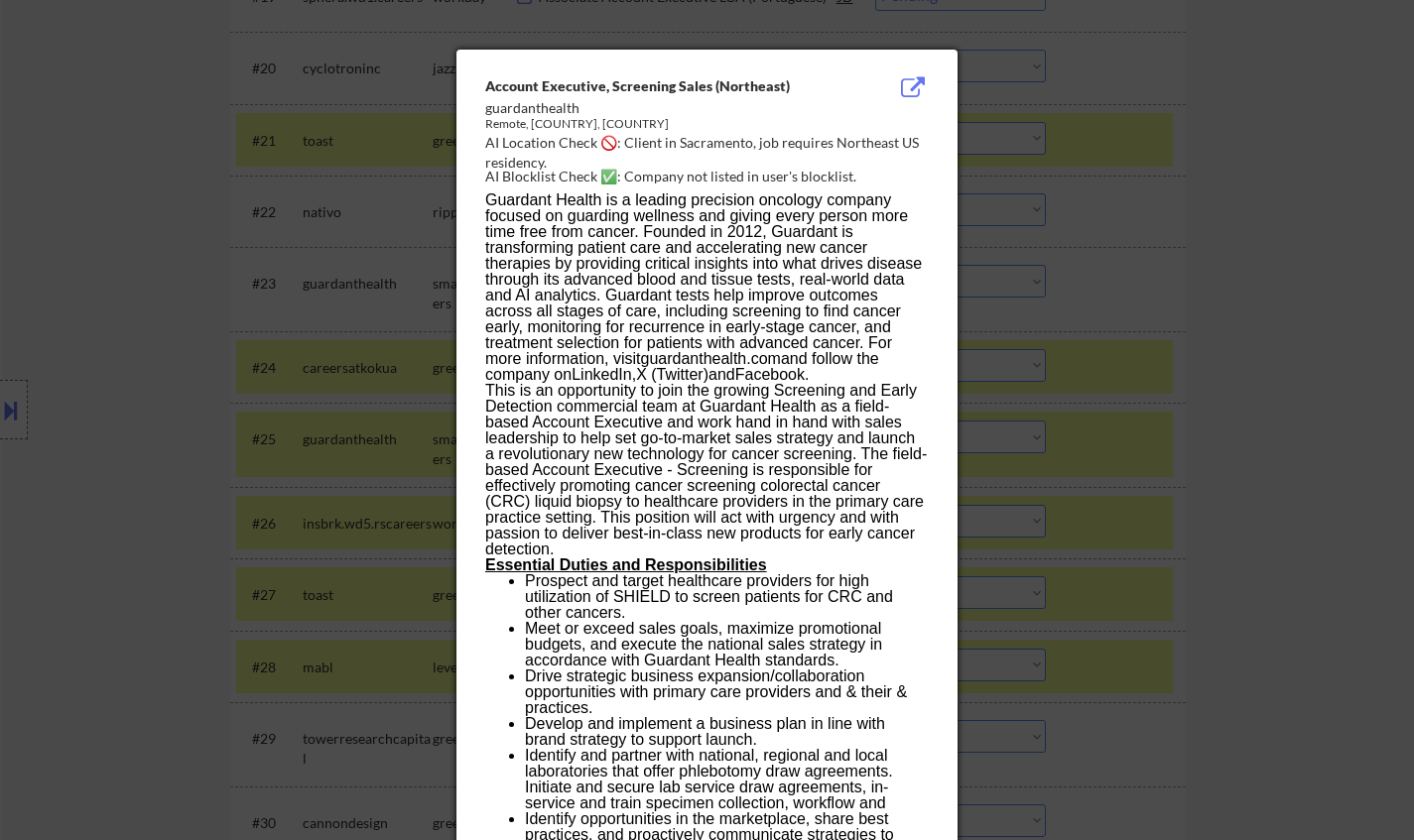 click at bounding box center (707, 420) 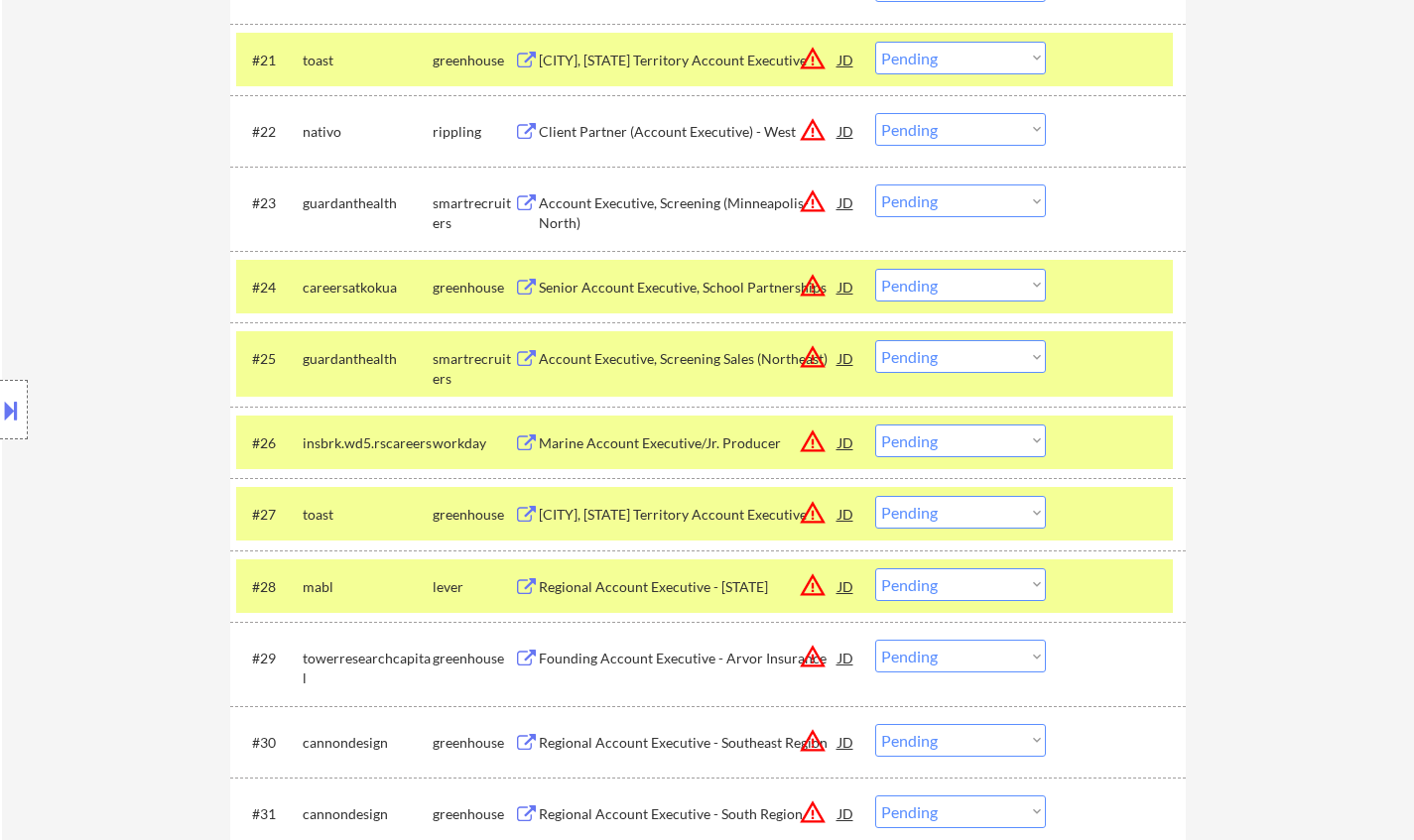 scroll, scrollTop: 2182, scrollLeft: 0, axis: vertical 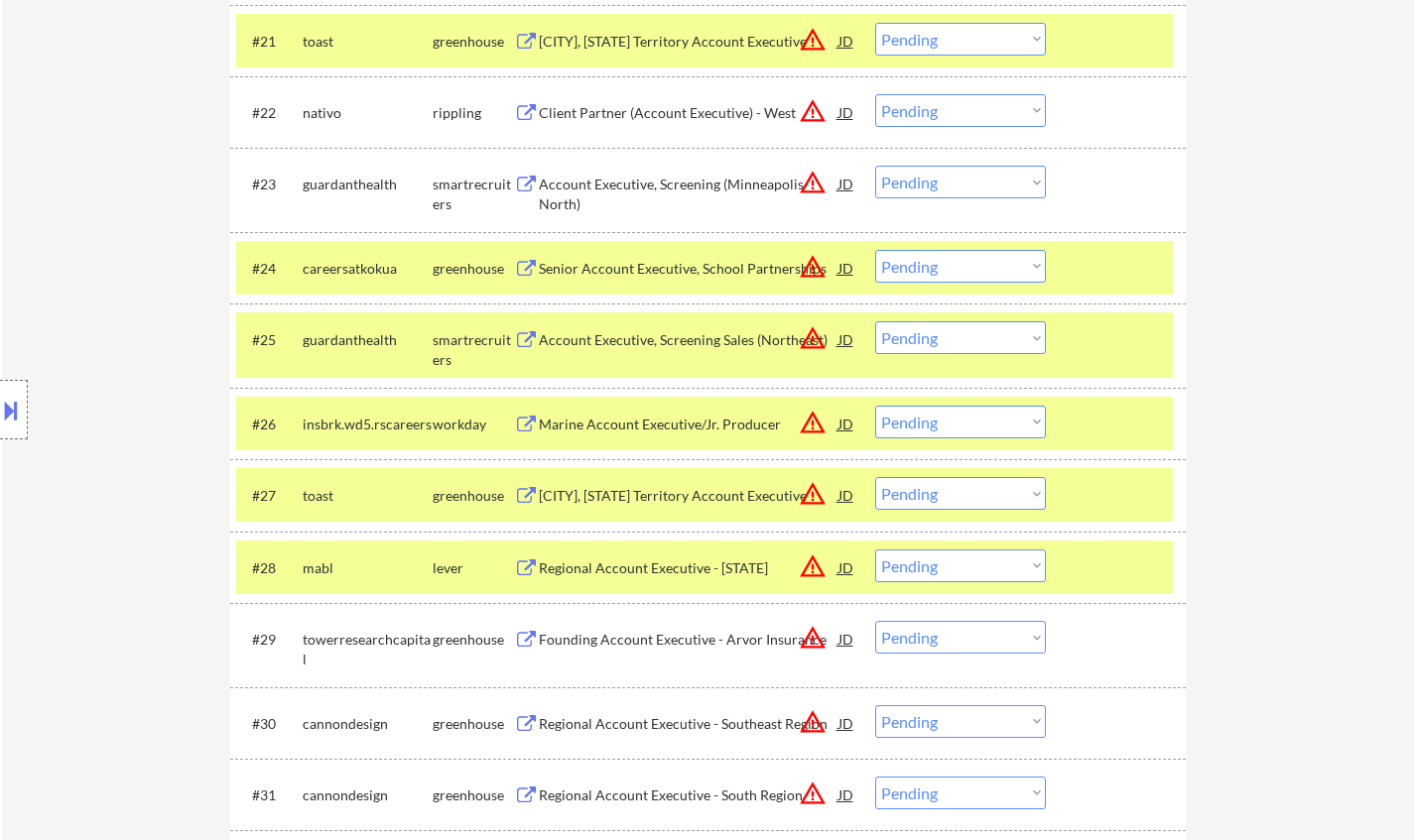 click on "Choose an option... Pending Applied Excluded (Questions) Excluded (Expired) Excluded (Location) Excluded (Bad Match) Excluded (Blocklist) Excluded (Salary) Excluded (Other)" at bounding box center (961, 493) 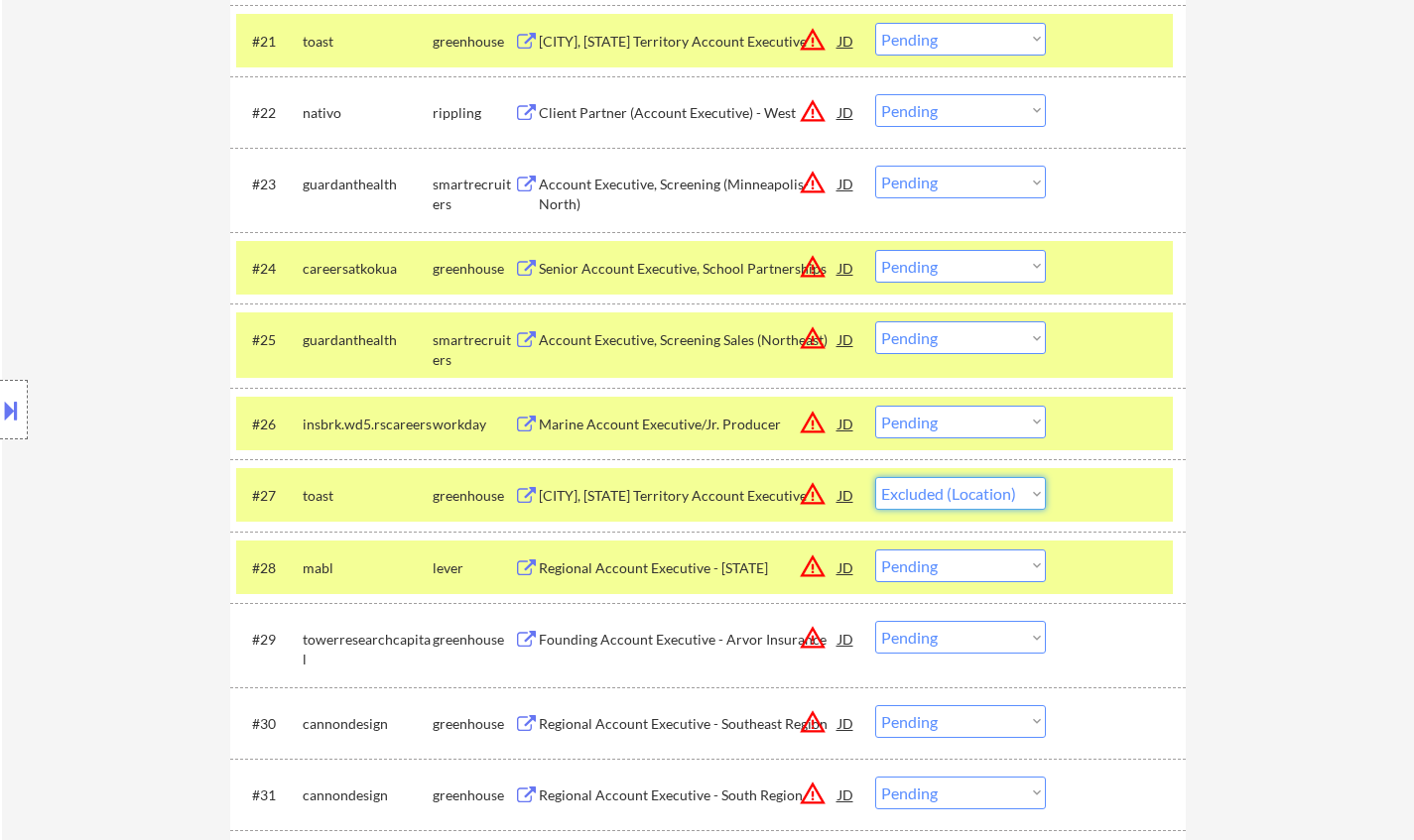 click on "Choose an option... Pending Applied Excluded (Questions) Excluded (Expired) Excluded (Location) Excluded (Bad Match) Excluded (Blocklist) Excluded (Salary) Excluded (Other)" at bounding box center (961, 493) 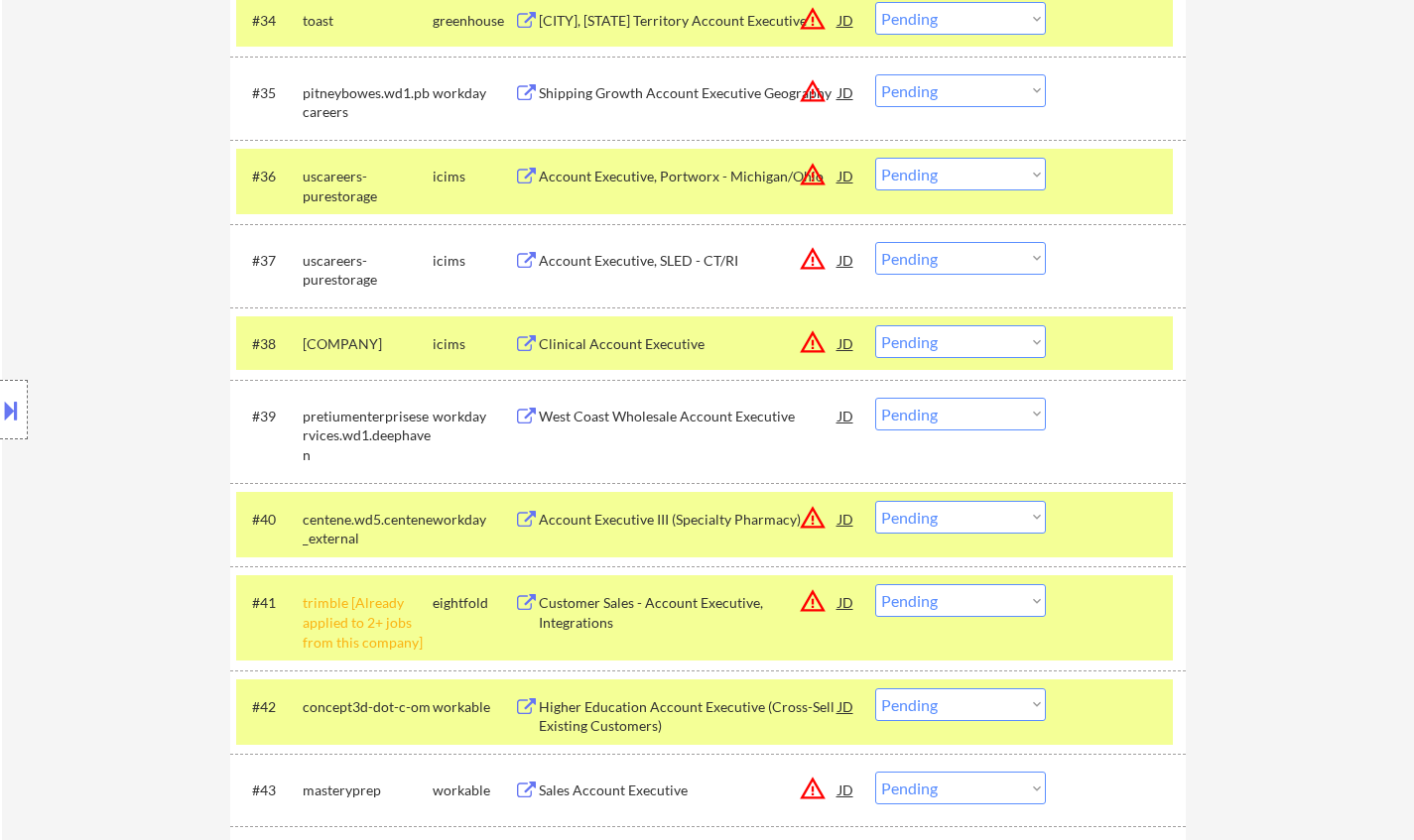 scroll, scrollTop: 3174, scrollLeft: 0, axis: vertical 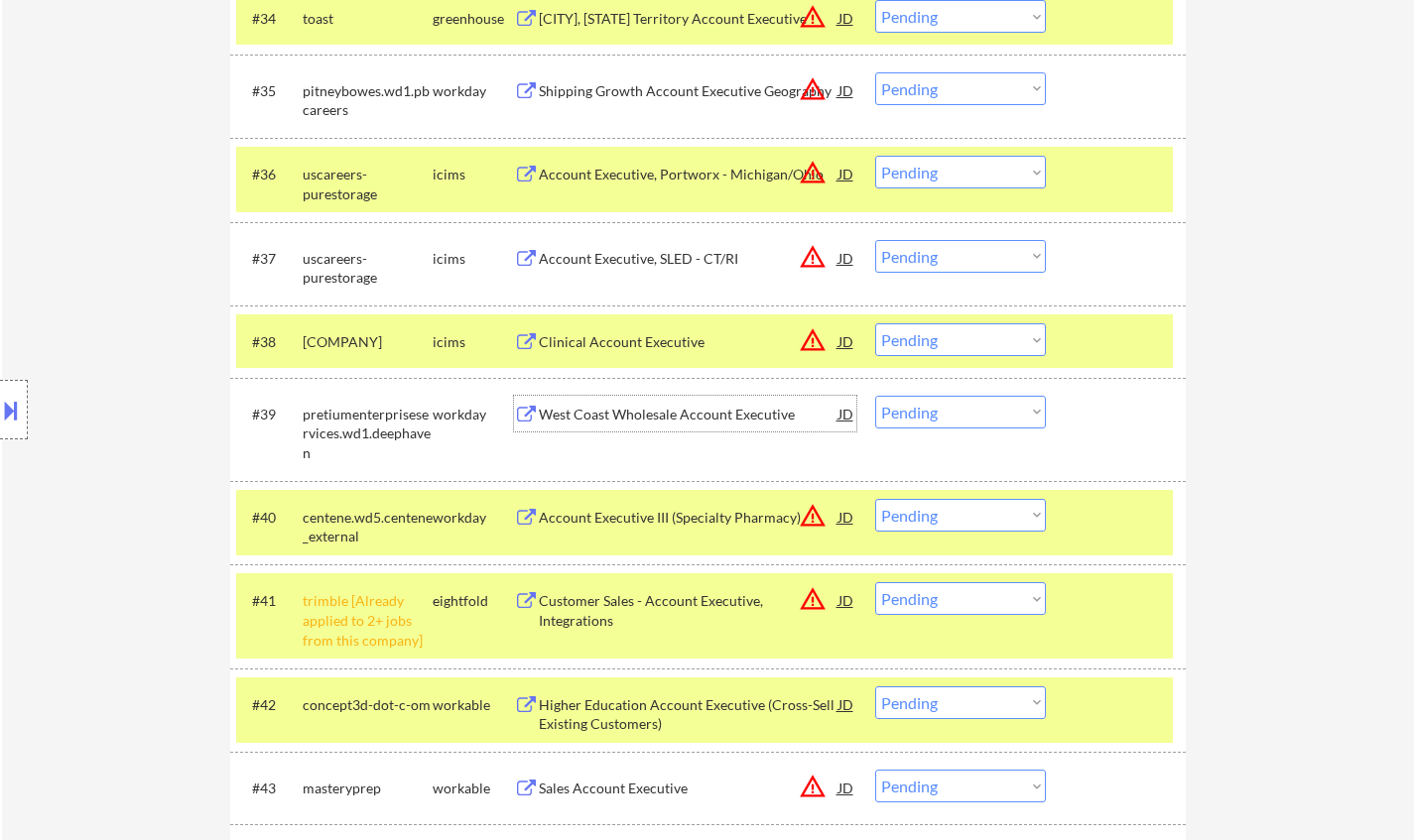 click on "West Coast Wholesale Account Executive" at bounding box center [689, 415] 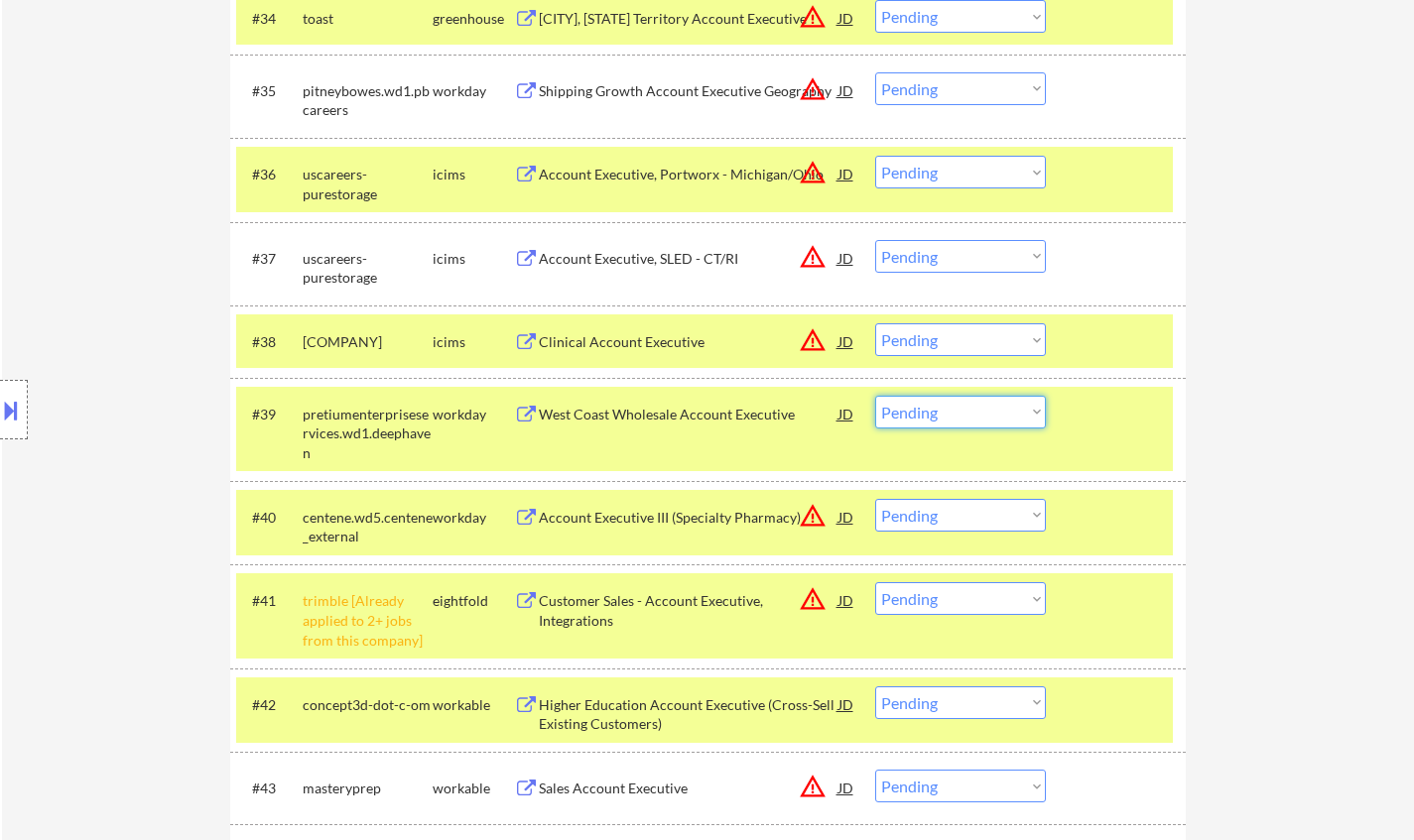 click on "Choose an option... Pending Applied Excluded (Questions) Excluded (Expired) Excluded (Location) Excluded (Bad Match) Excluded (Blocklist) Excluded (Salary) Excluded (Other)" at bounding box center (961, 412) 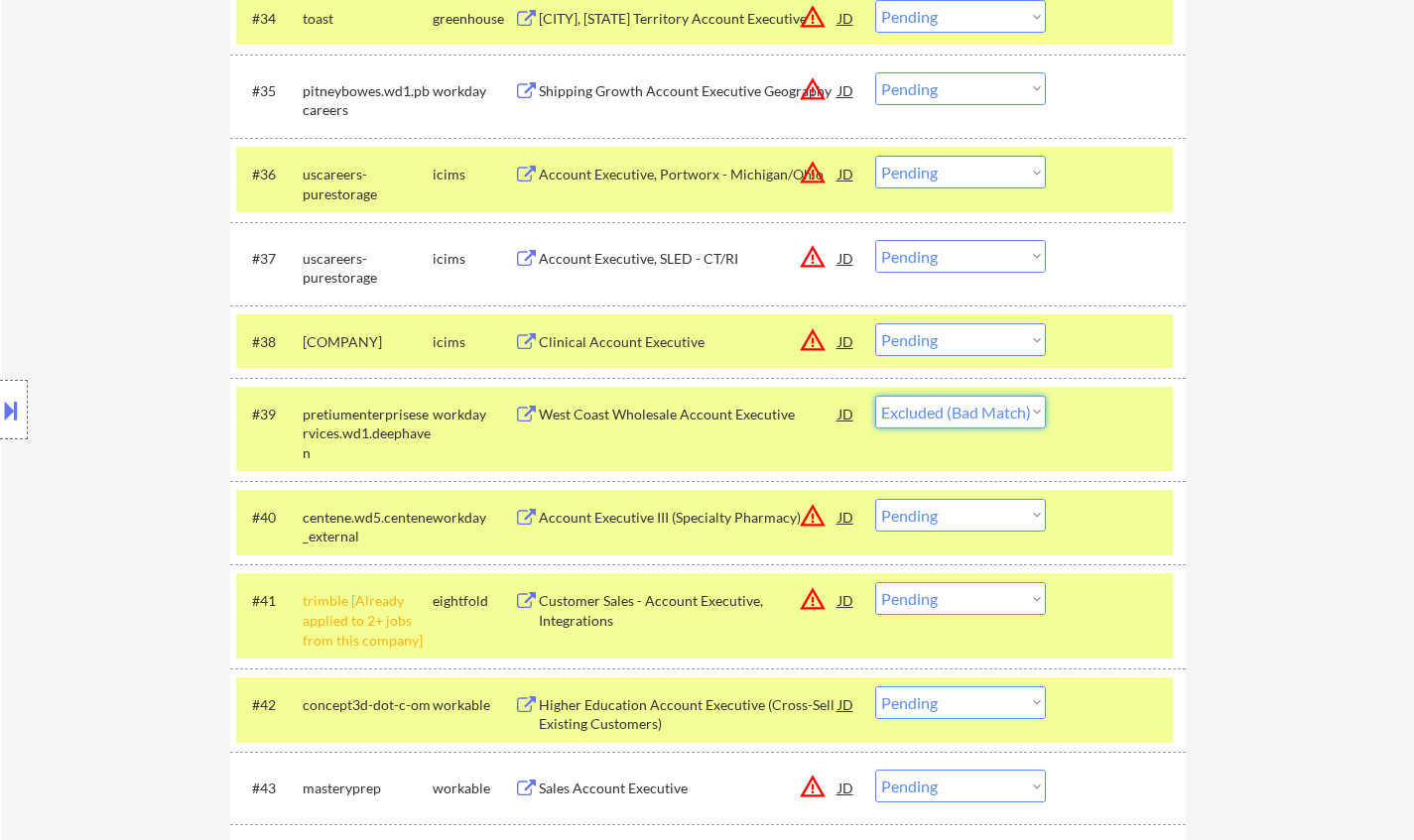 click on "Choose an option... Pending Applied Excluded (Questions) Excluded (Expired) Excluded (Location) Excluded (Bad Match) Excluded (Blocklist) Excluded (Salary) Excluded (Other)" at bounding box center (961, 412) 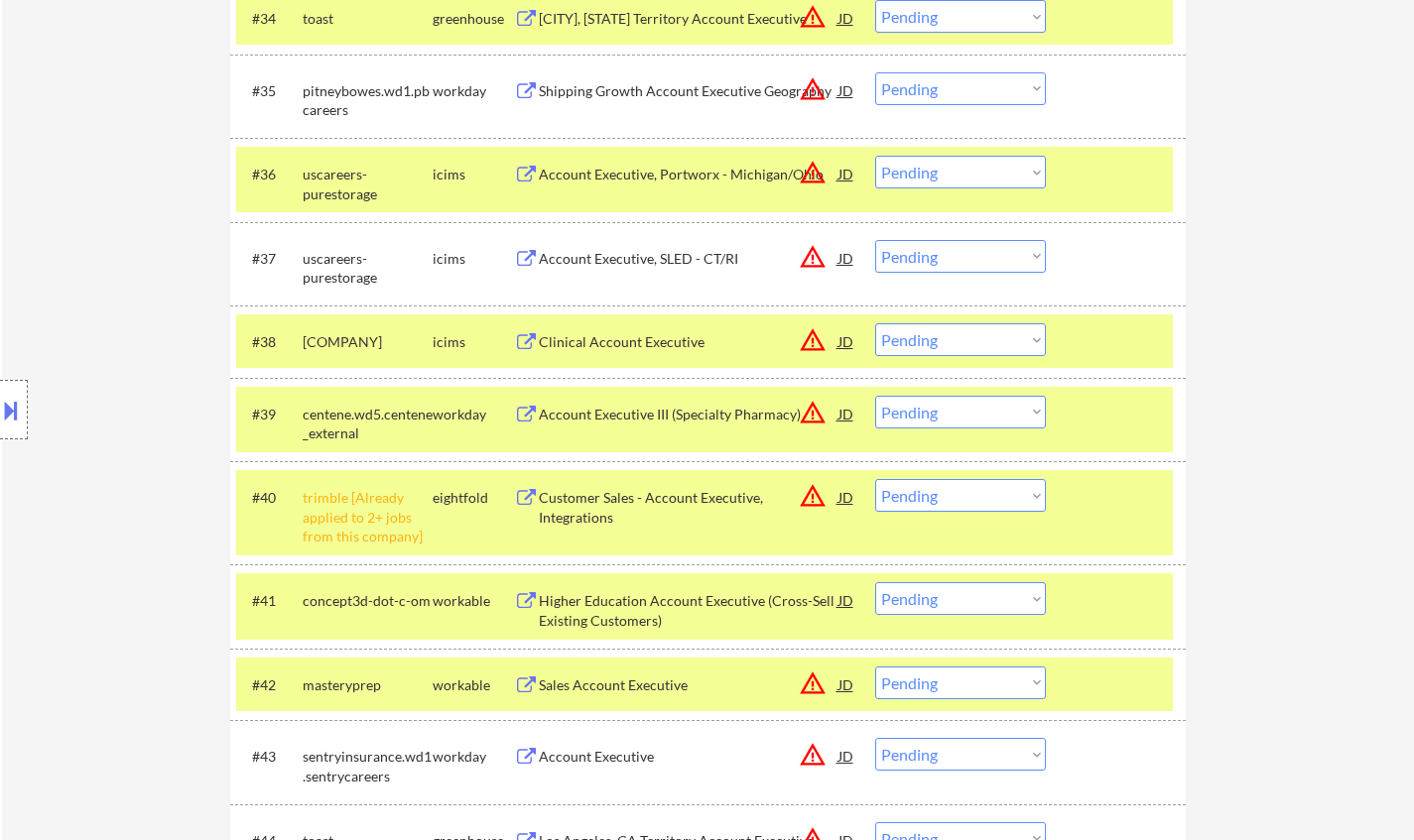 click on "Choose an option... Pending Applied Excluded (Questions) Excluded (Expired) Excluded (Location) Excluded (Bad Match) Excluded (Blocklist) Excluded (Salary) Excluded (Other)" at bounding box center [961, 495] 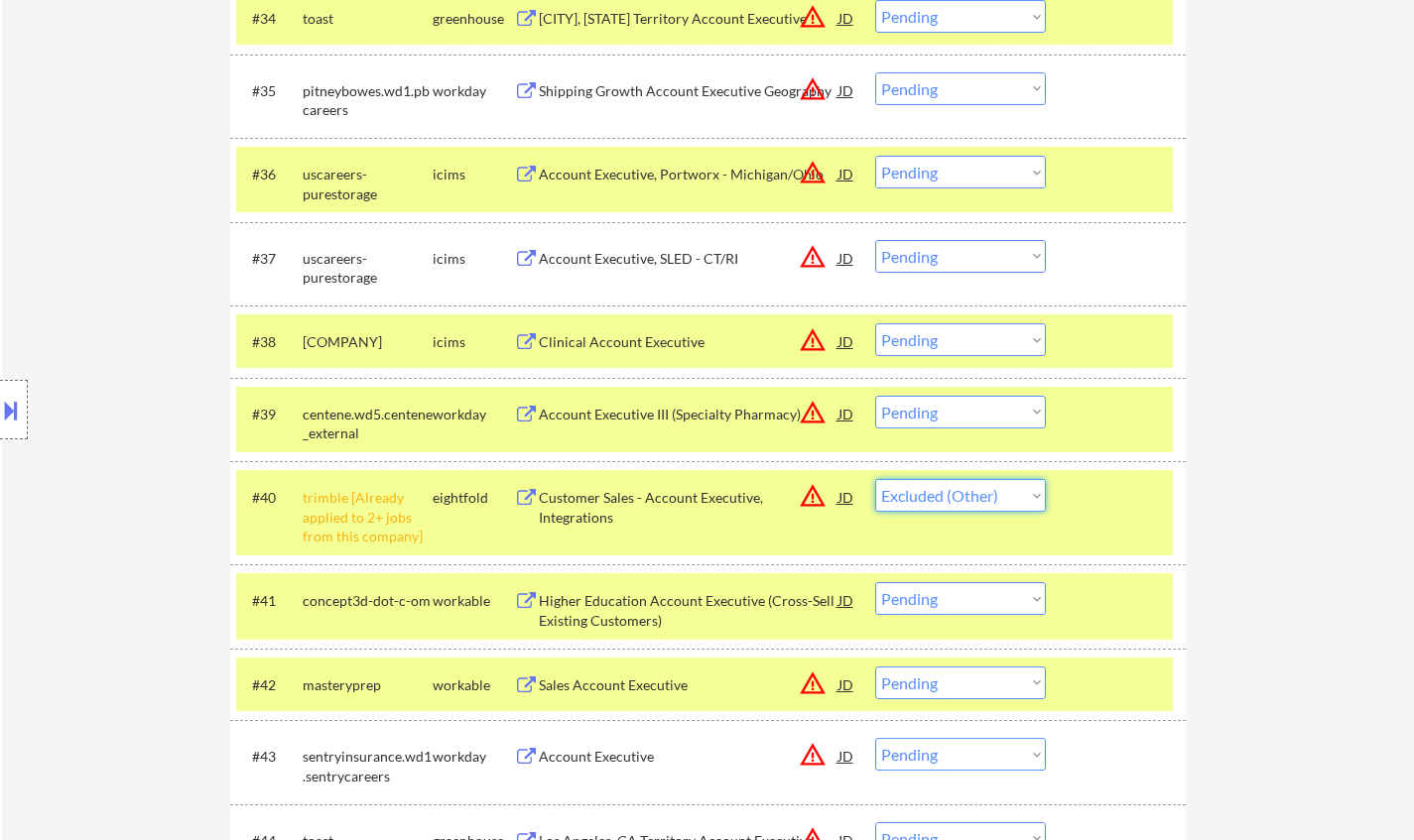 click on "Choose an option... Pending Applied Excluded (Questions) Excluded (Expired) Excluded (Location) Excluded (Bad Match) Excluded (Blocklist) Excluded (Salary) Excluded (Other)" at bounding box center (961, 495) 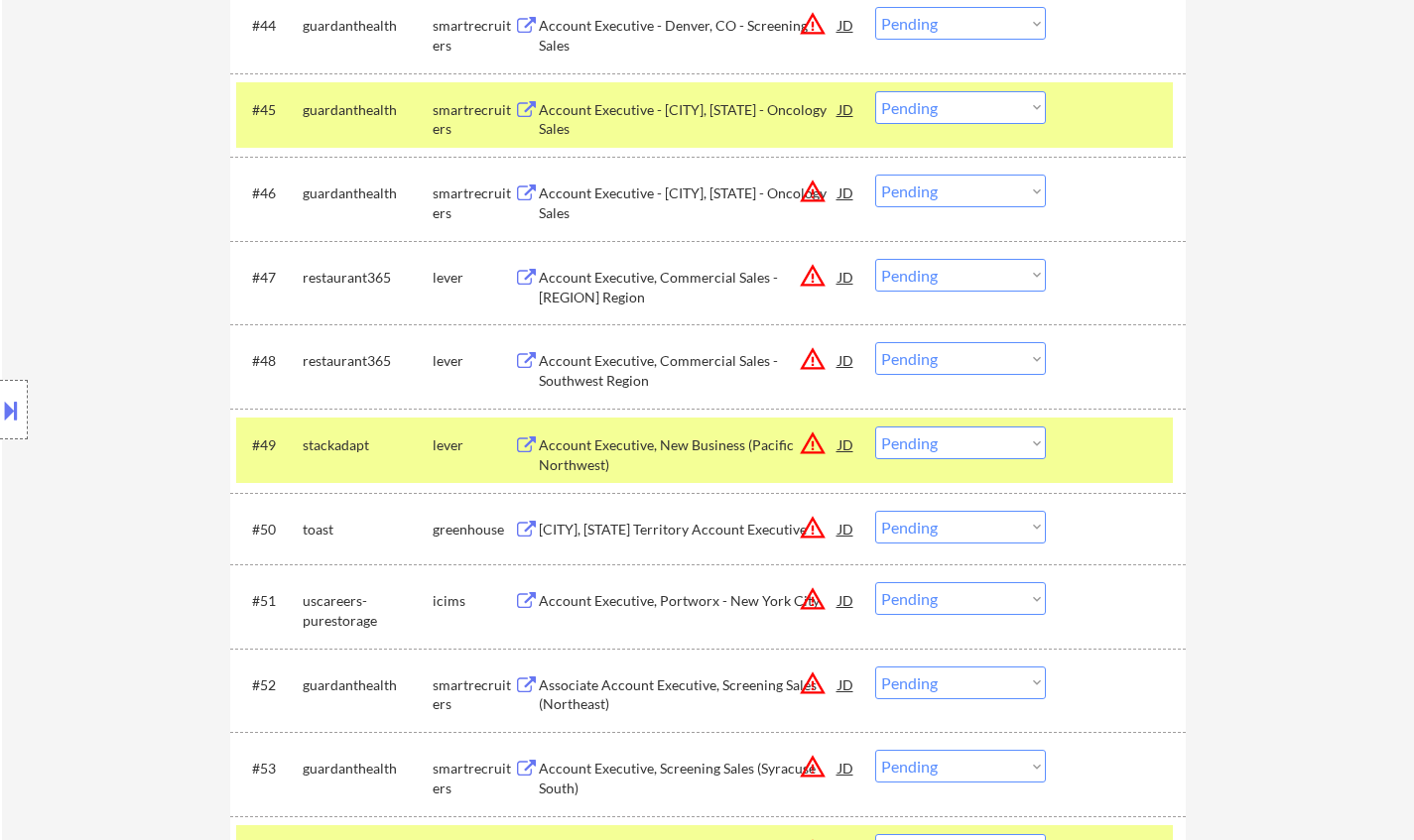 scroll, scrollTop: 3967, scrollLeft: 0, axis: vertical 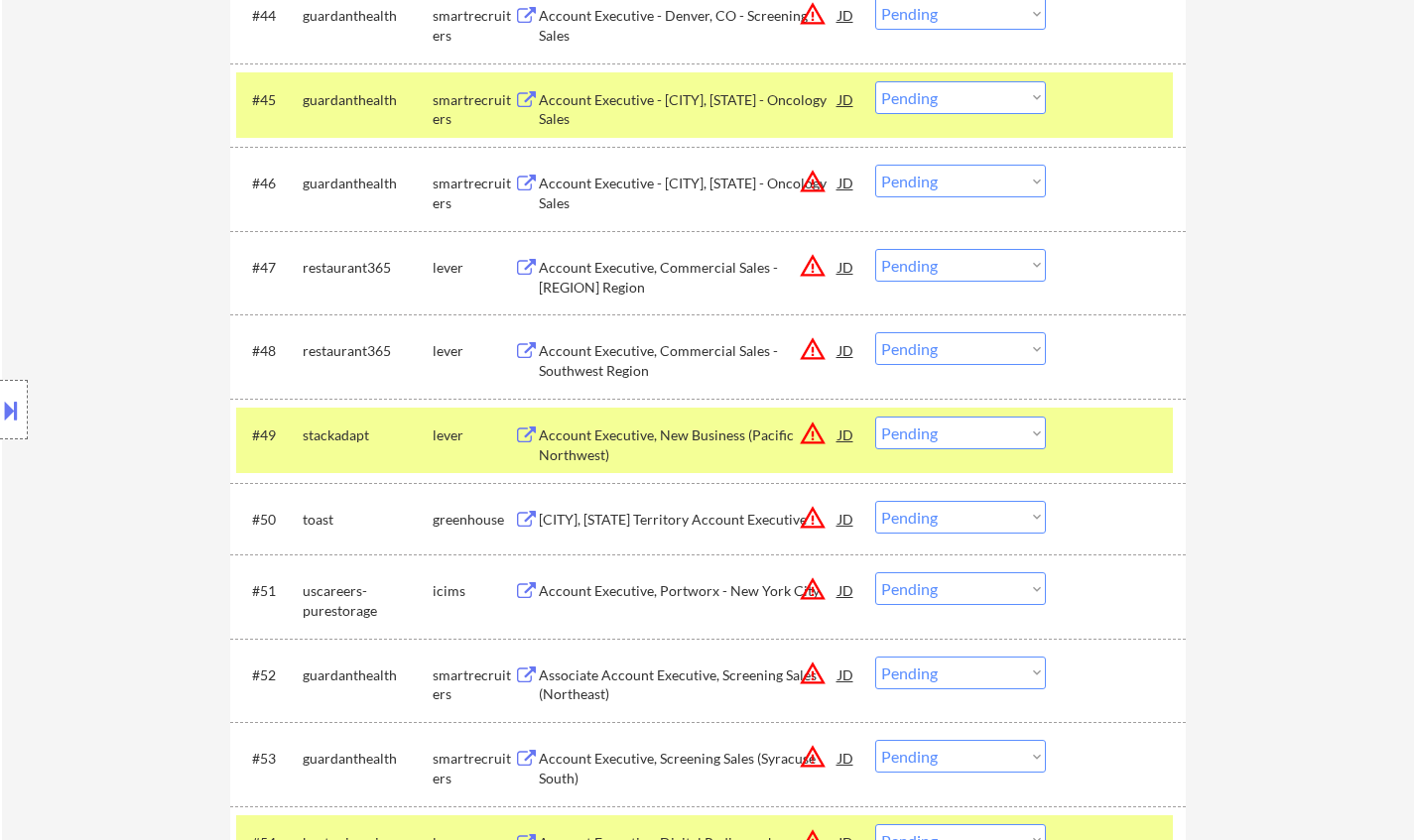 click at bounding box center [11, 410] 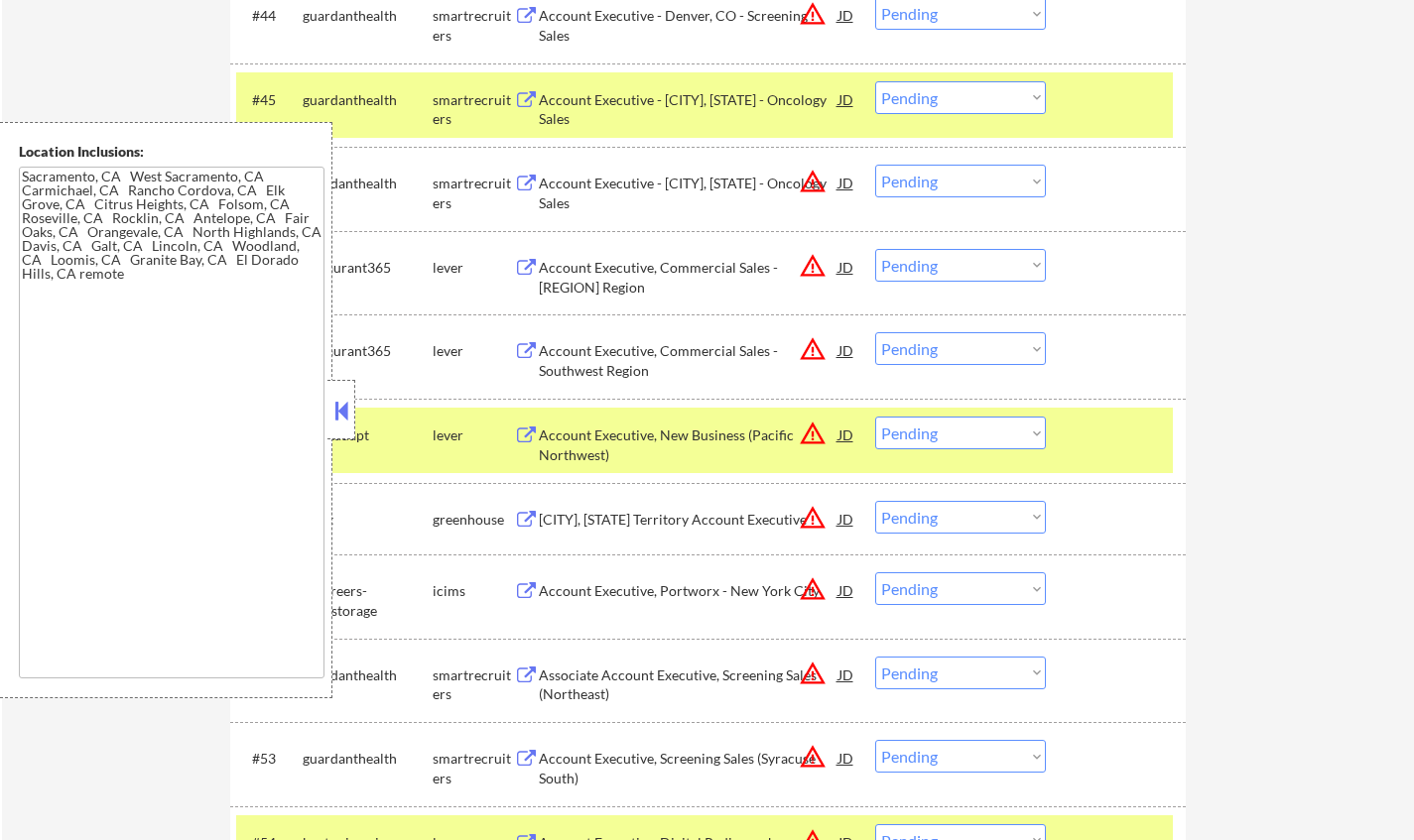 click at bounding box center (341, 411) 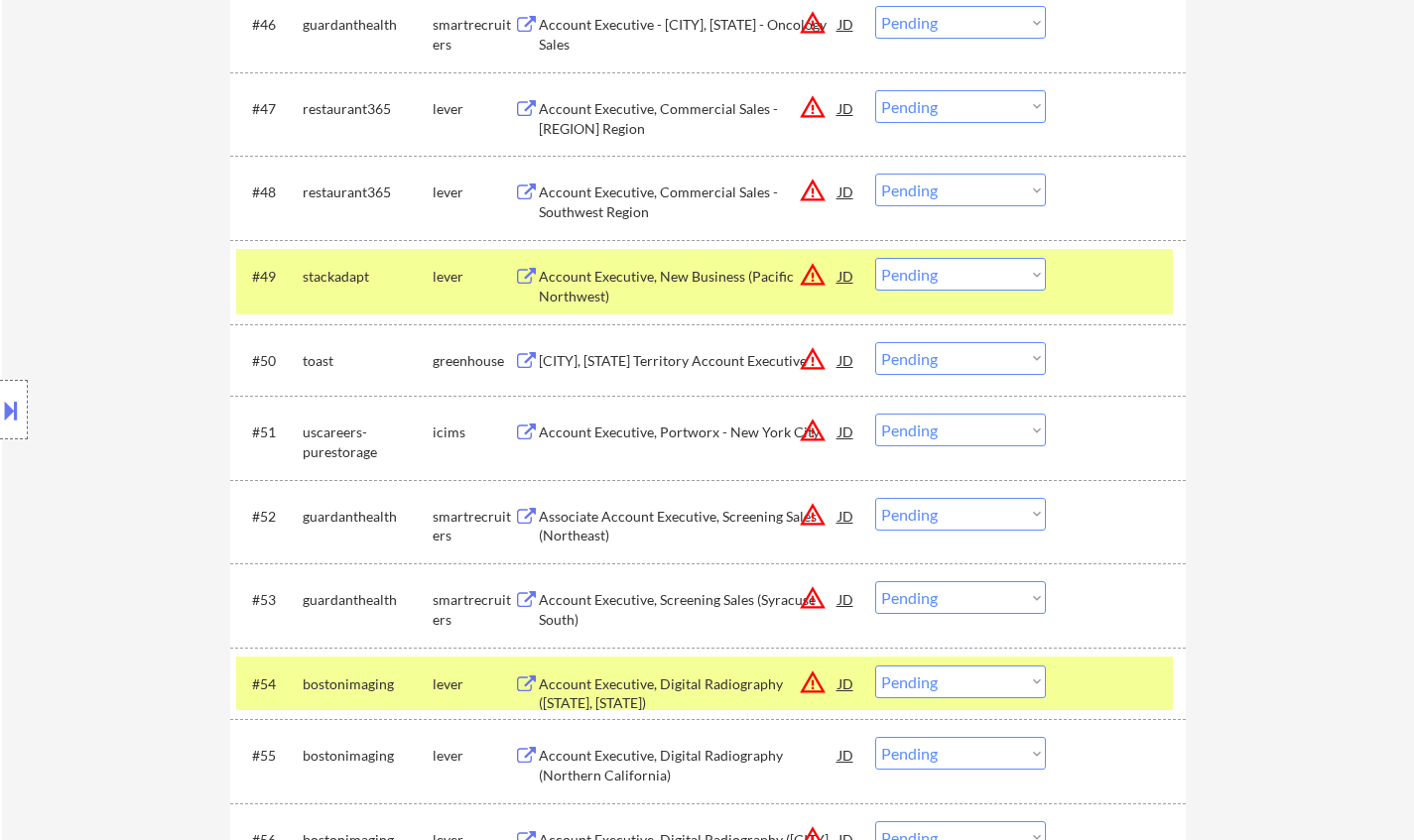scroll, scrollTop: 4165, scrollLeft: 0, axis: vertical 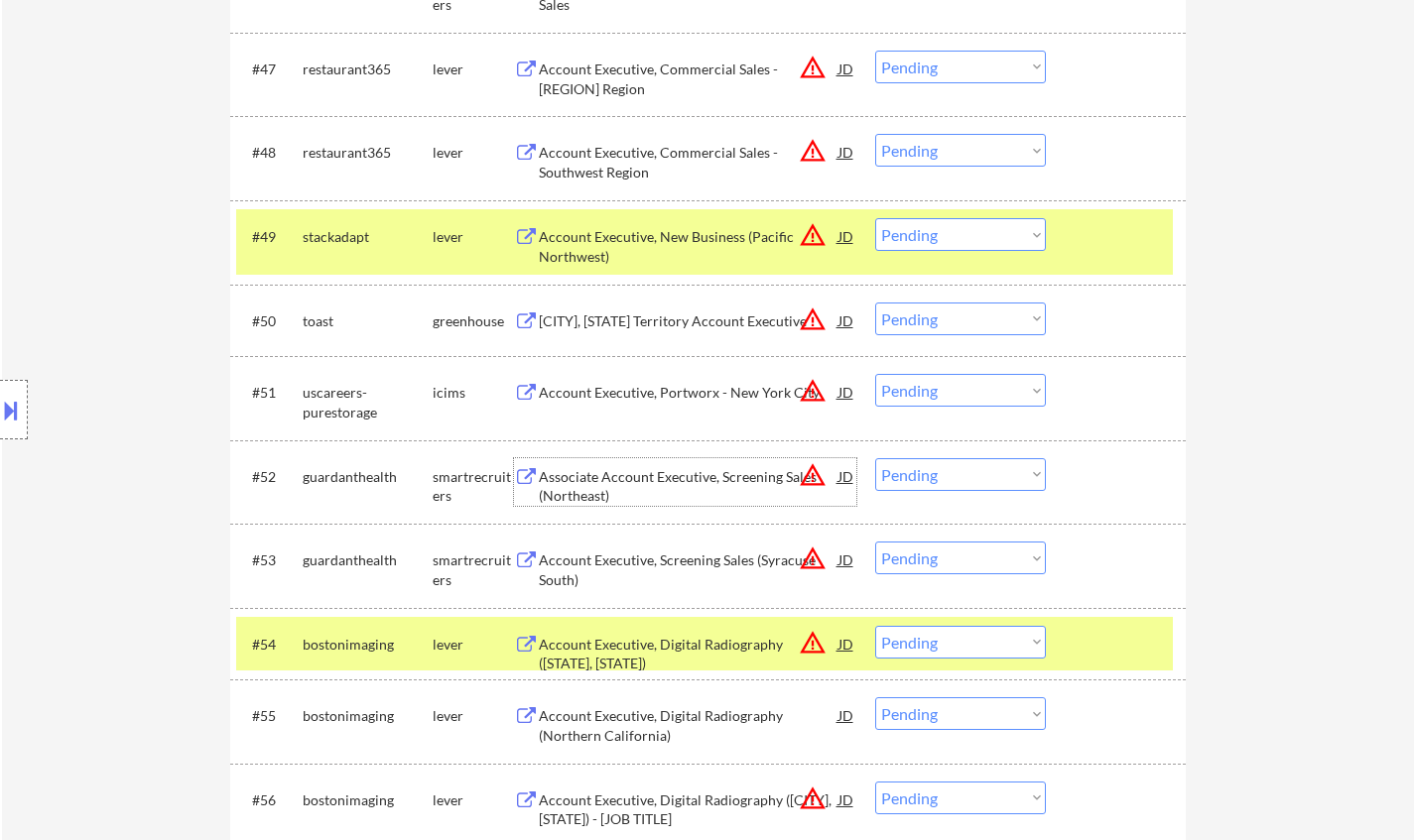 click on "Associate Account Executive, Screening Sales (Northeast)" at bounding box center [689, 486] 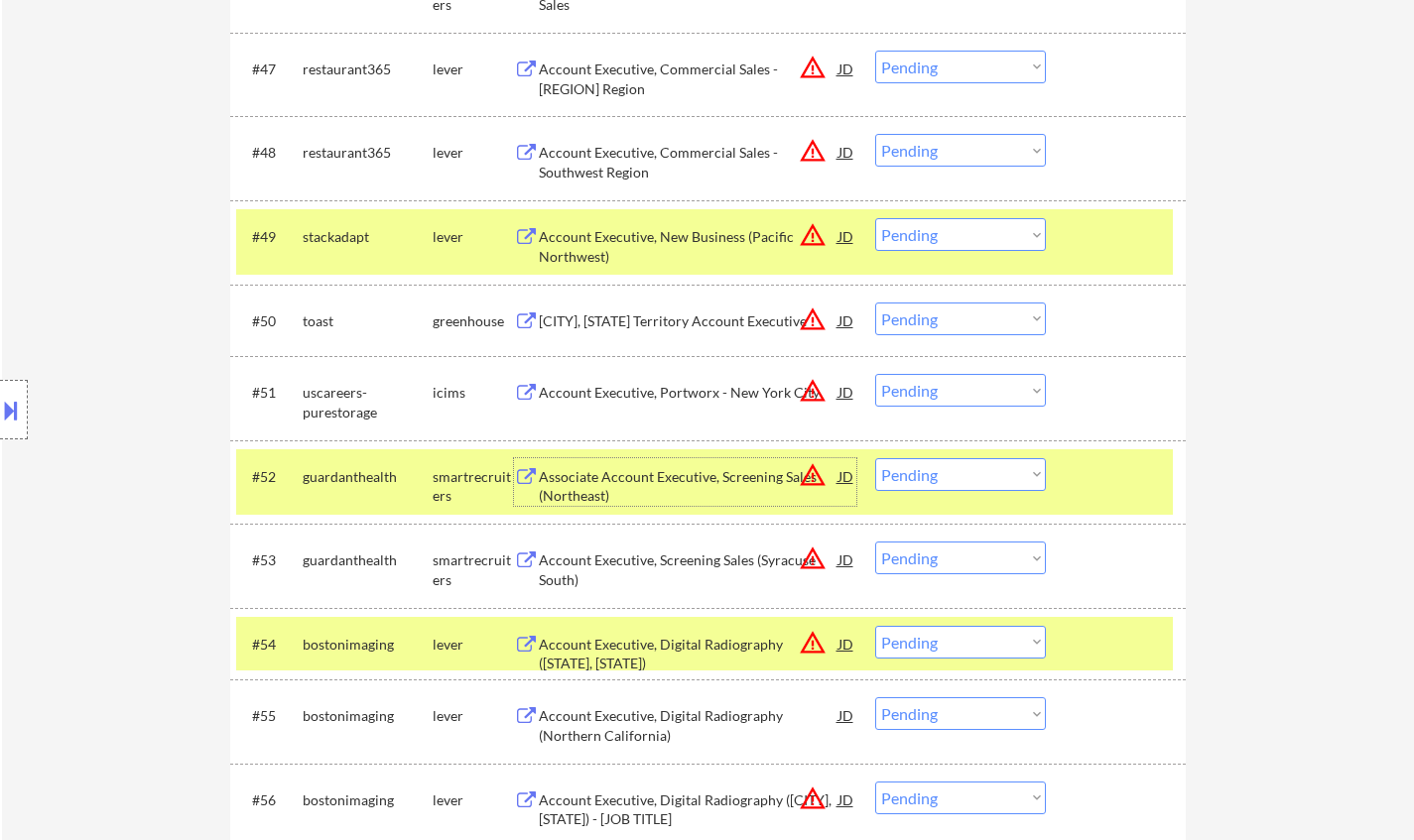 drag, startPoint x: 971, startPoint y: 476, endPoint x: 975, endPoint y: 488, distance: 12.649111 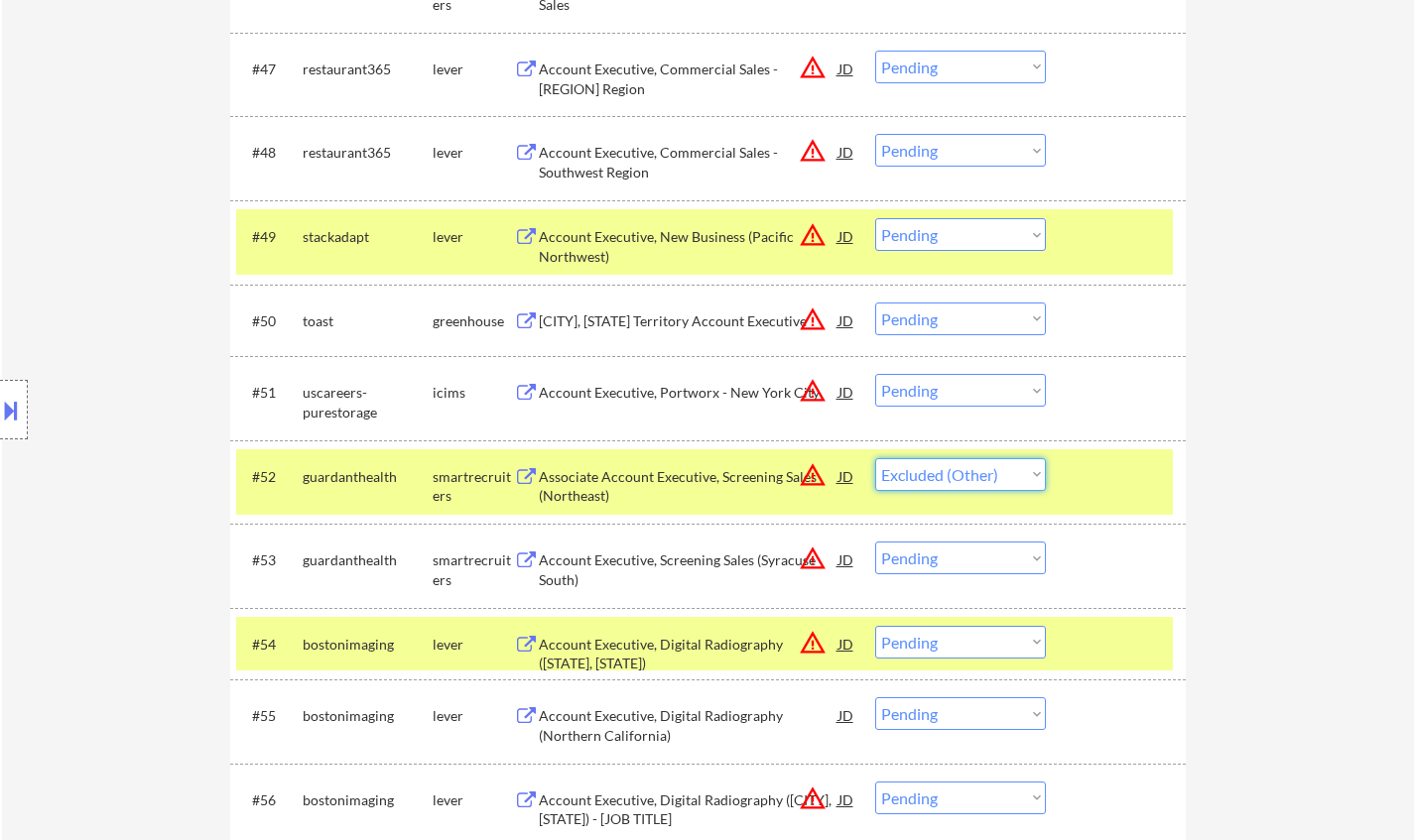 click on "Choose an option... Pending Applied Excluded (Questions) Excluded (Expired) Excluded (Location) Excluded (Bad Match) Excluded (Blocklist) Excluded (Salary) Excluded (Other)" at bounding box center [961, 474] 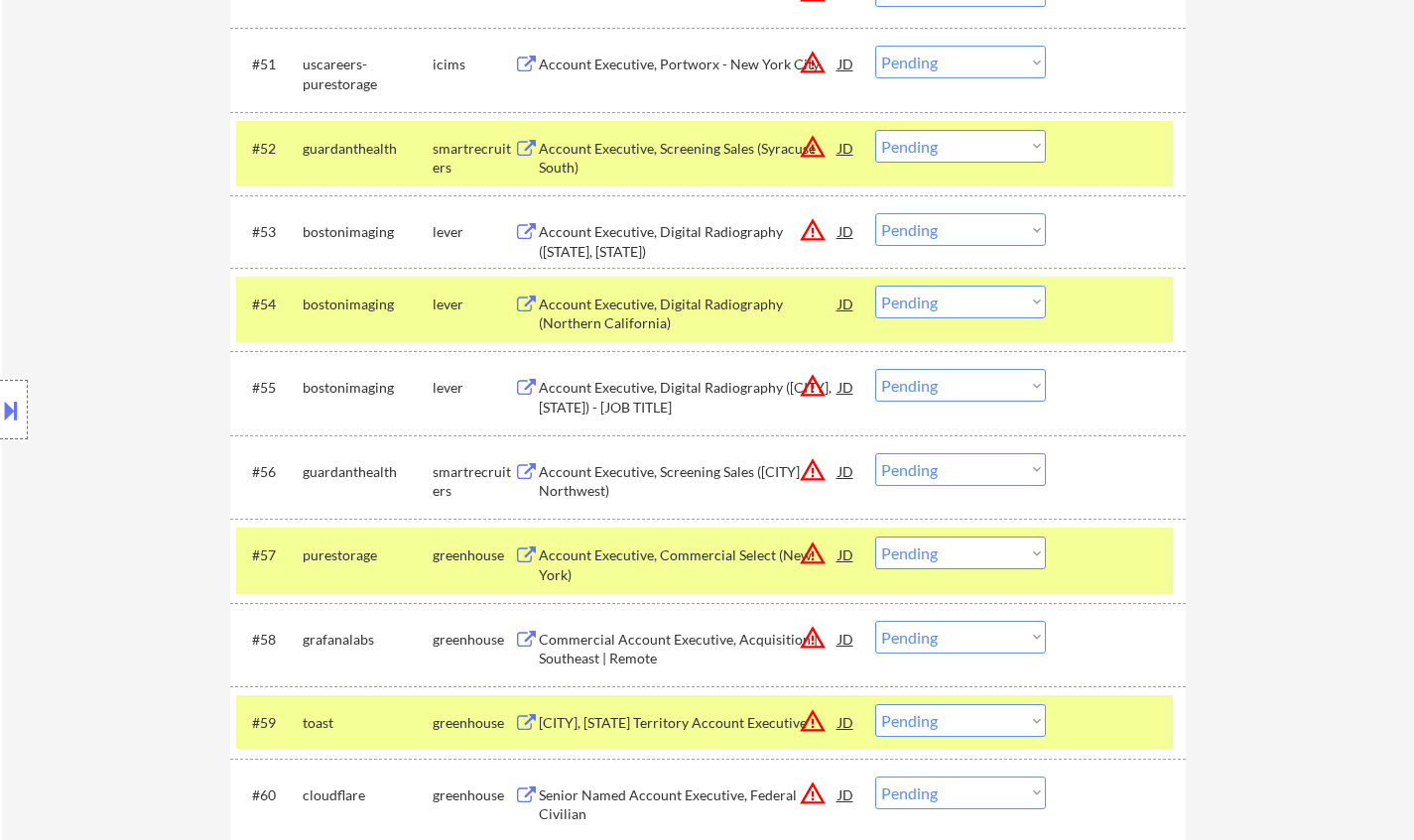 scroll, scrollTop: 4562, scrollLeft: 0, axis: vertical 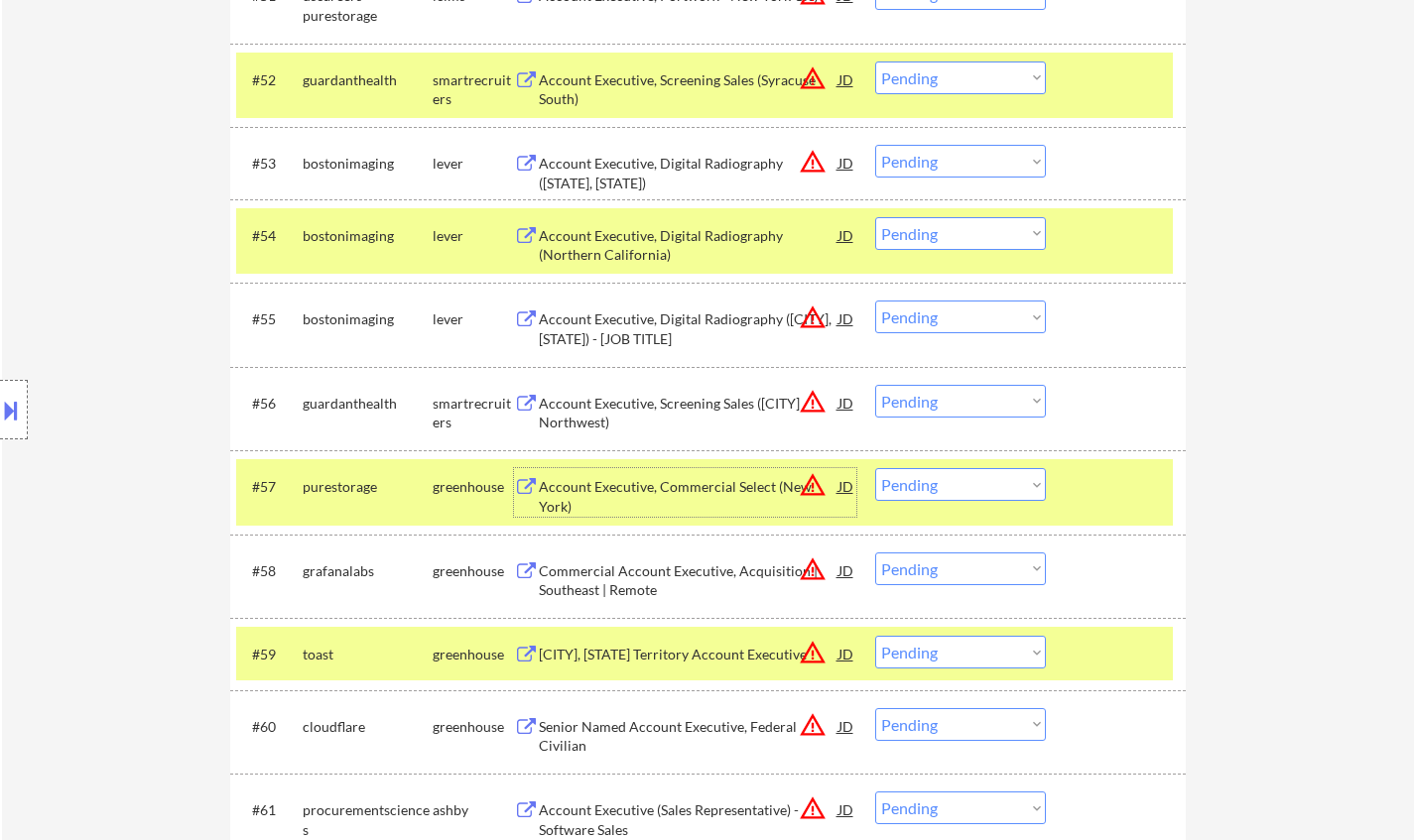 click on "Account Executive, Commercial Select (New York)" at bounding box center (689, 496) 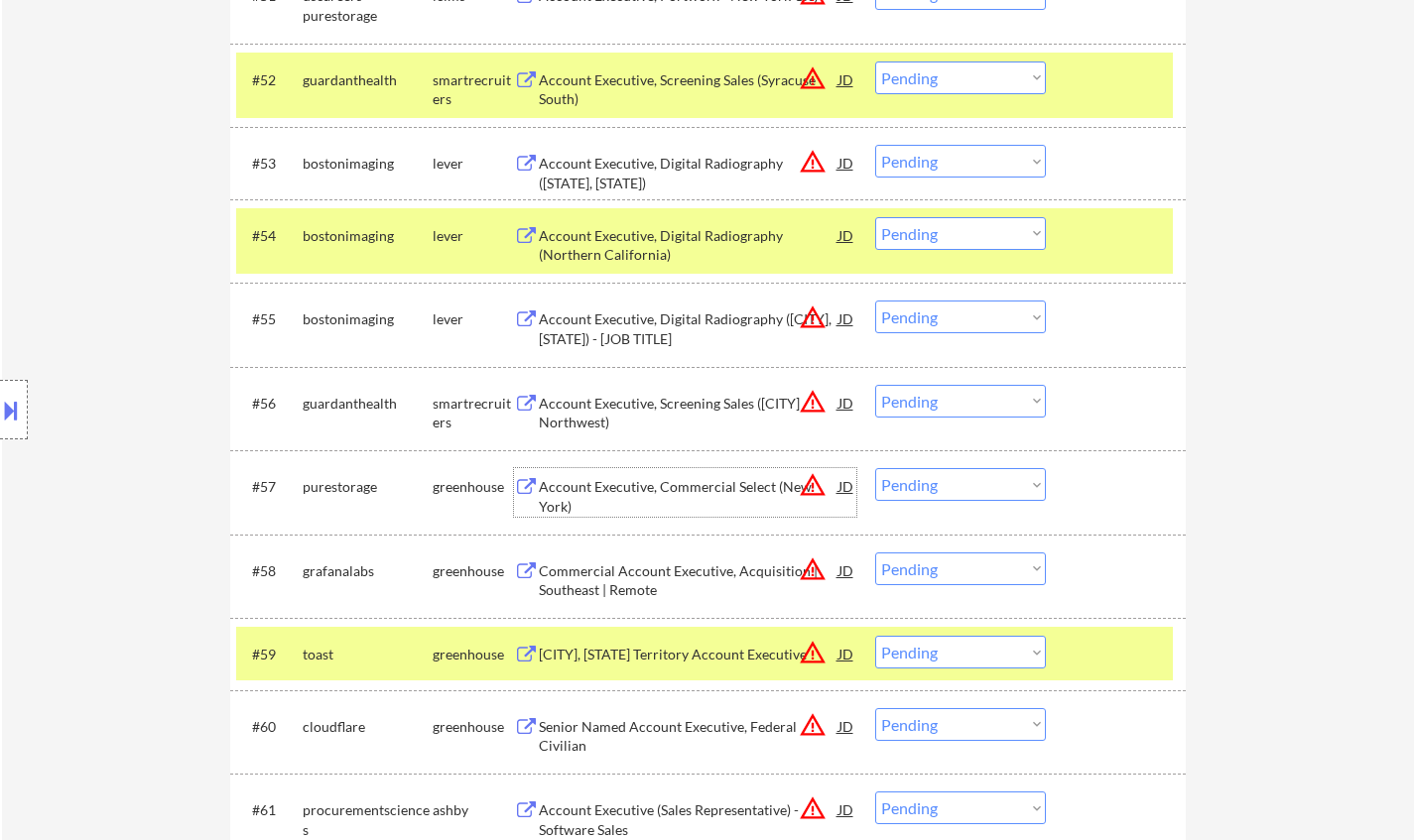 drag, startPoint x: 972, startPoint y: 485, endPoint x: 980, endPoint y: 499, distance: 16.124515 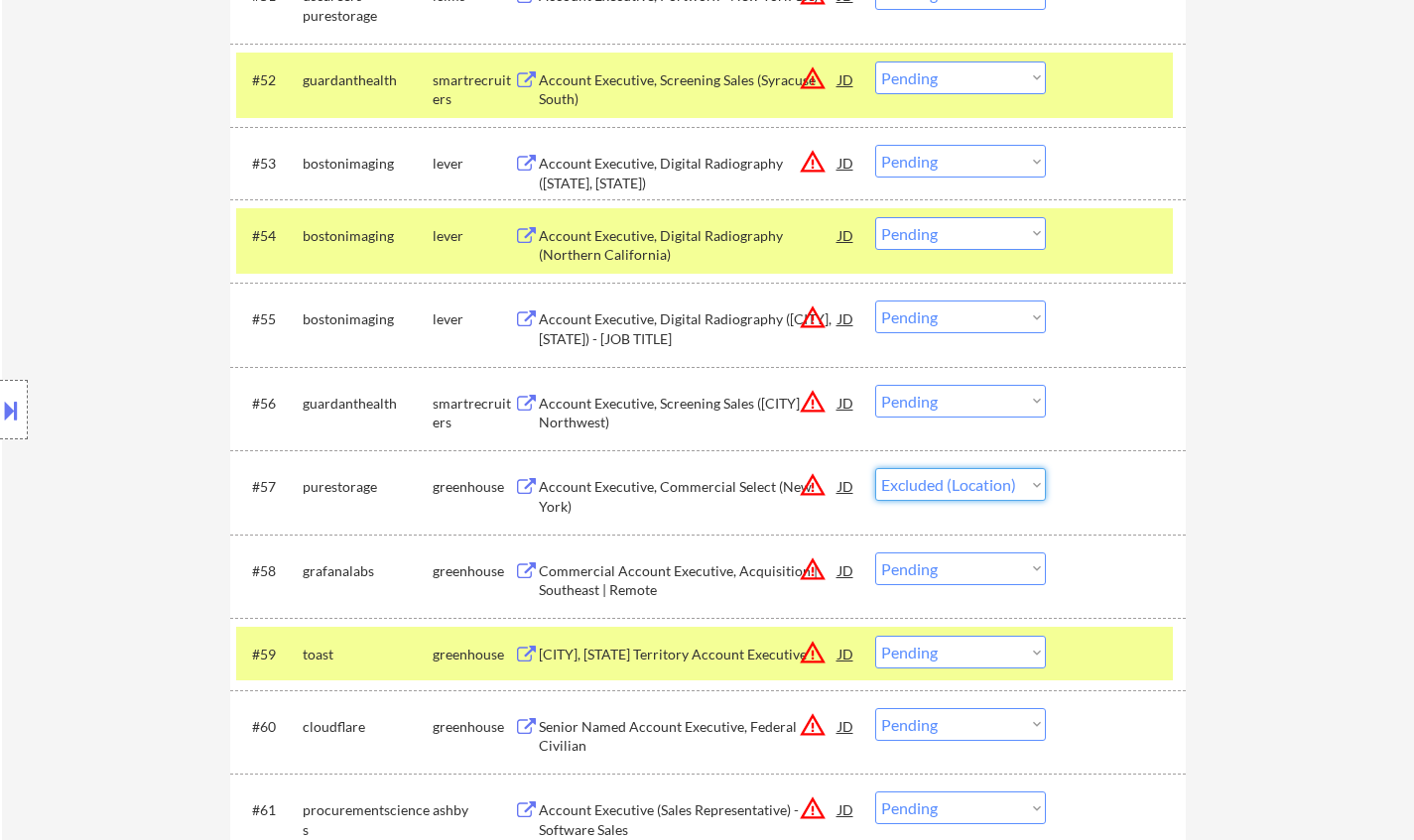 click on "Choose an option... Pending Applied Excluded (Questions) Excluded (Expired) Excluded (Location) Excluded (Bad Match) Excluded (Blocklist) Excluded (Salary) Excluded (Other)" at bounding box center (961, 484) 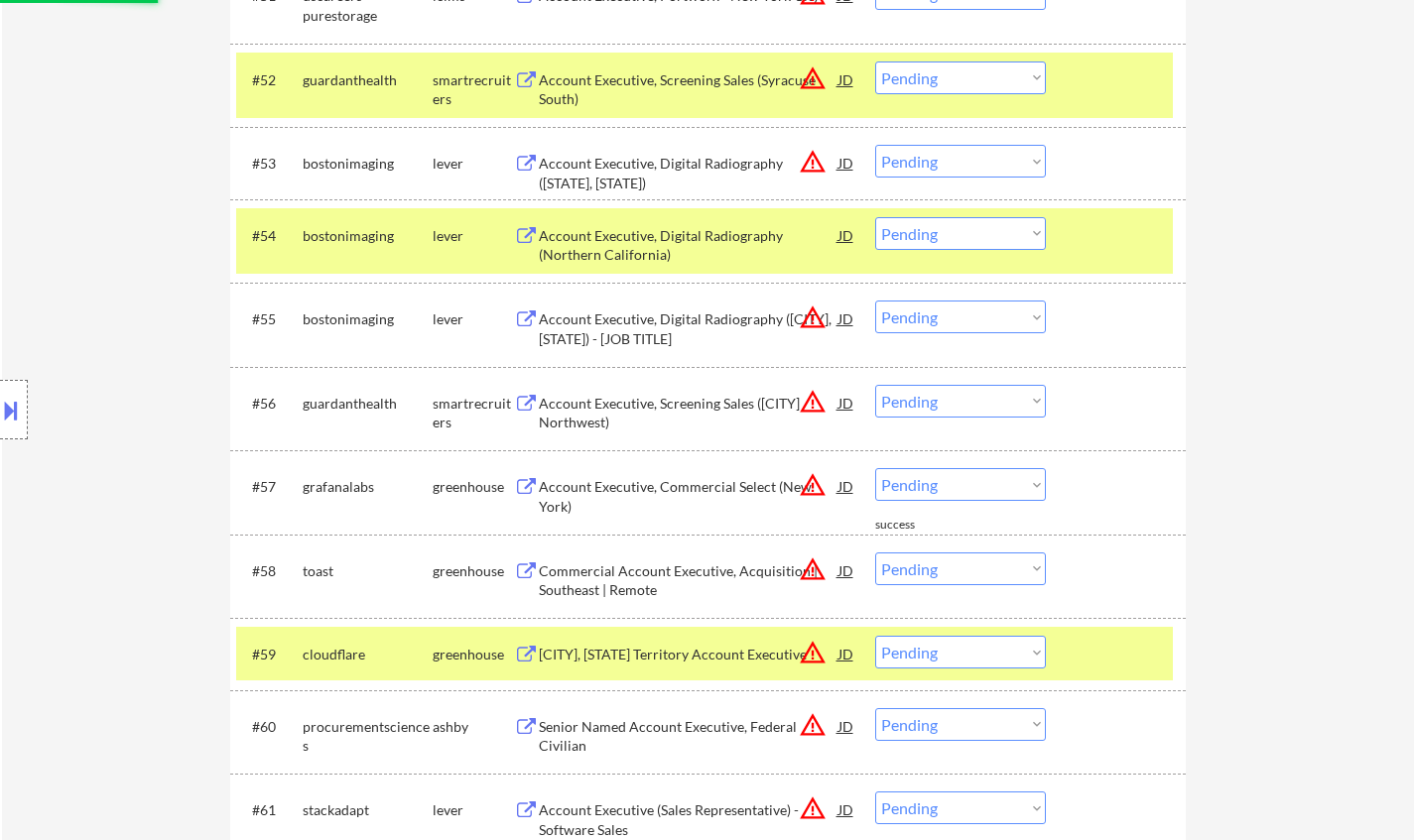 click on "Account Executive, Digital Radiography (Northern California)" at bounding box center (689, 245) 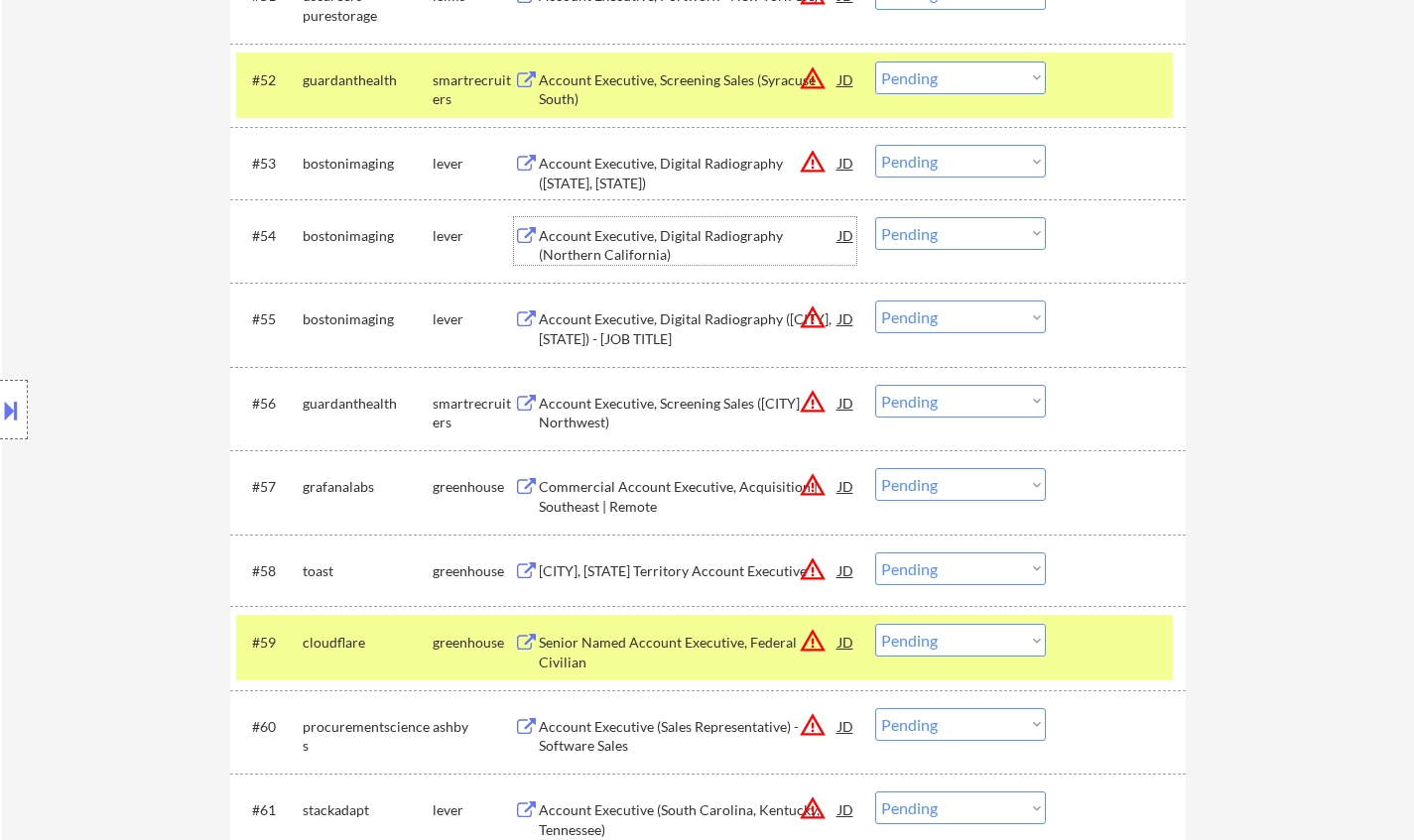 click on "Choose an option... Pending Applied Excluded (Questions) Excluded (Expired) Excluded (Location) Excluded (Bad Match) Excluded (Blocklist) Excluded (Salary) Excluded (Other)" at bounding box center [961, 233] 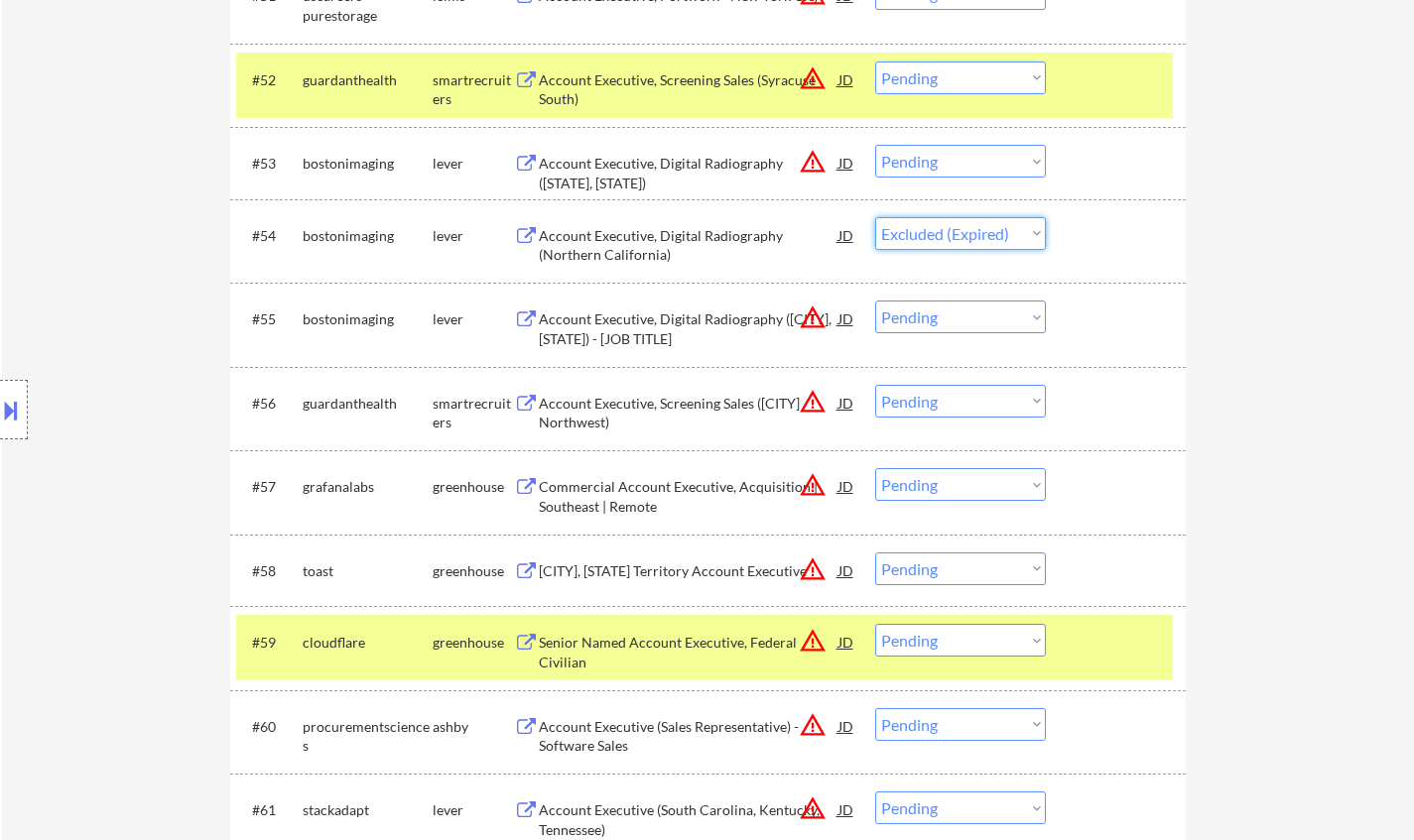 click on "Choose an option... Pending Applied Excluded (Questions) Excluded (Expired) Excluded (Location) Excluded (Bad Match) Excluded (Blocklist) Excluded (Salary) Excluded (Other)" at bounding box center [961, 233] 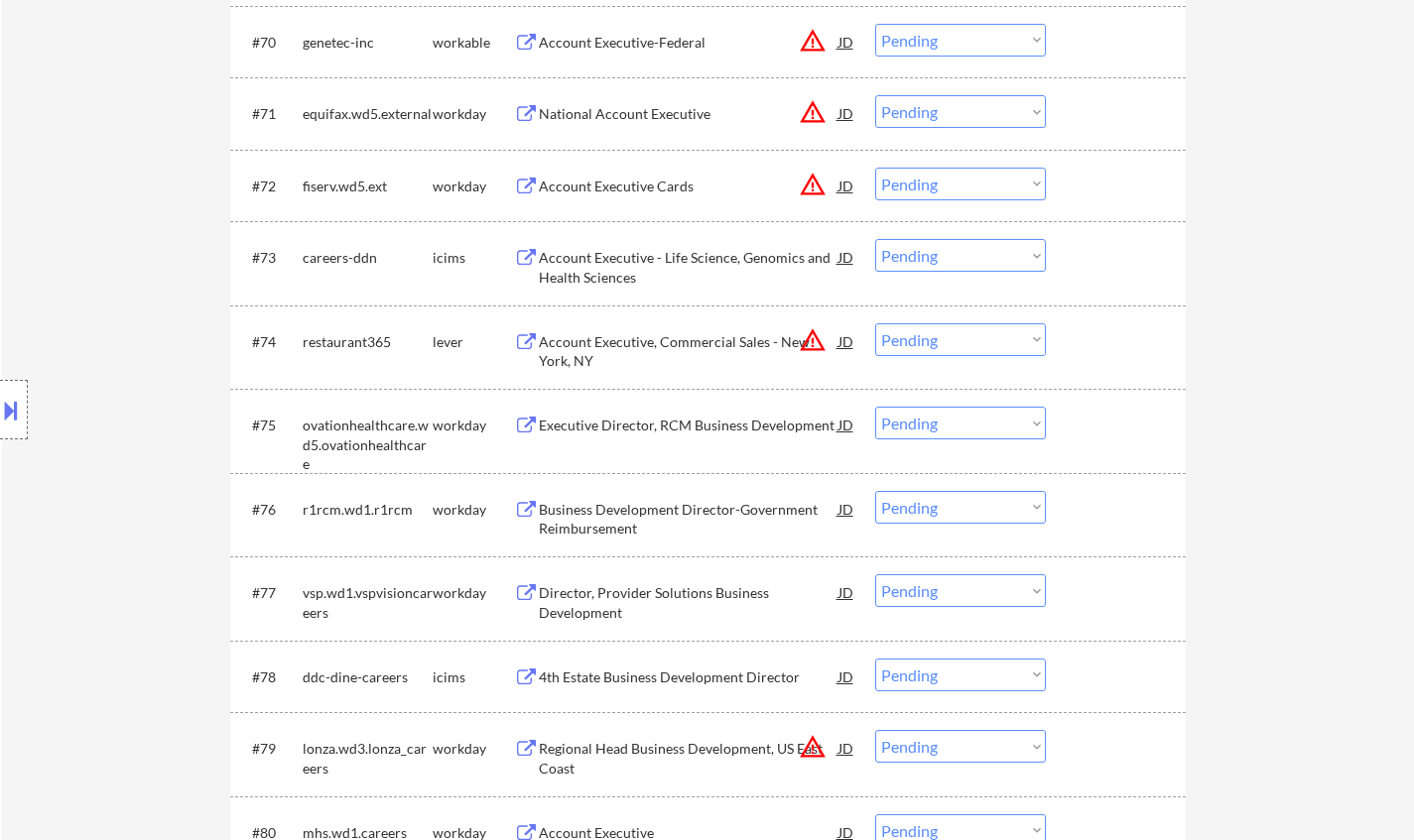 scroll, scrollTop: 6050, scrollLeft: 0, axis: vertical 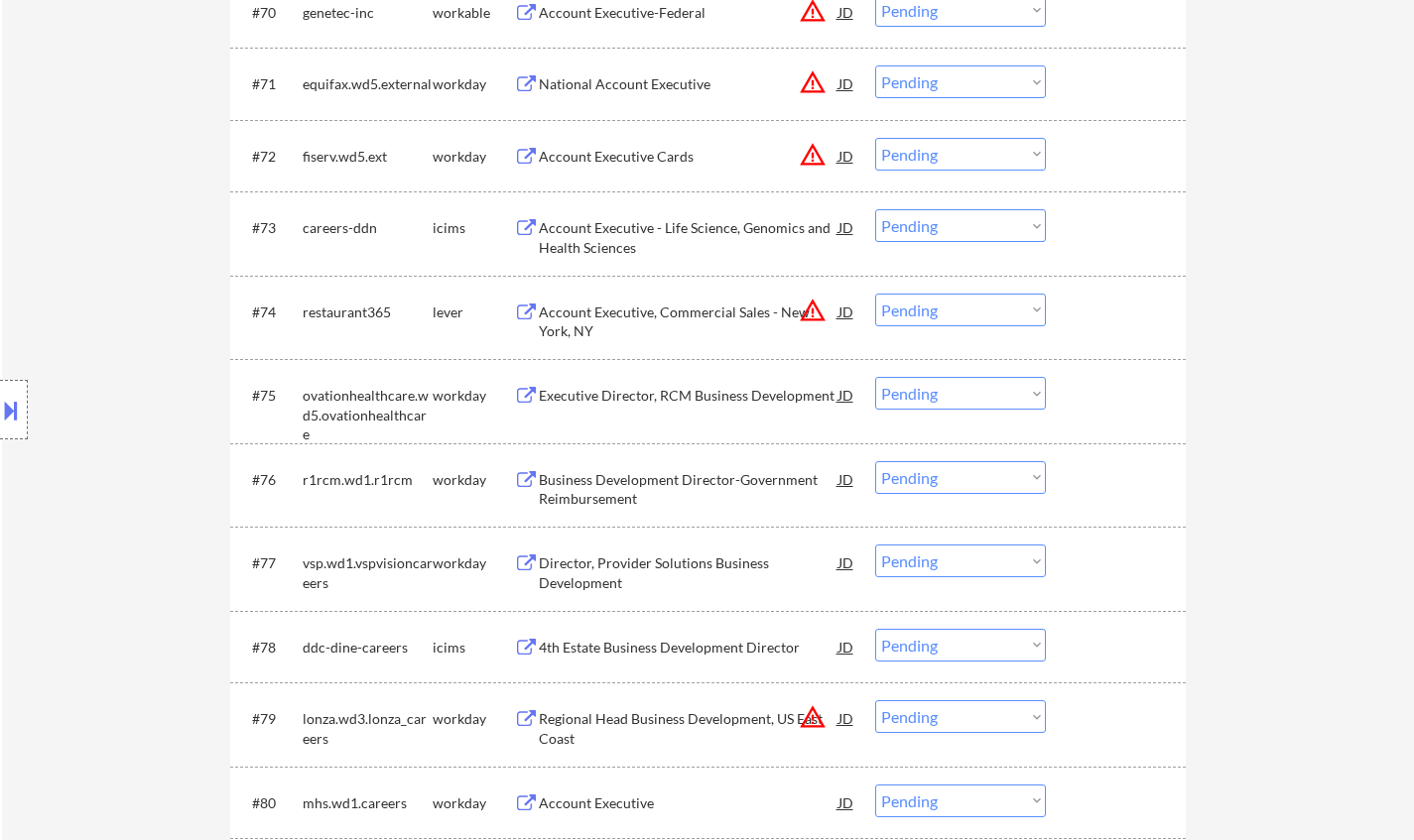 click on "Executive Director, RCM Business Development" at bounding box center [689, 396] 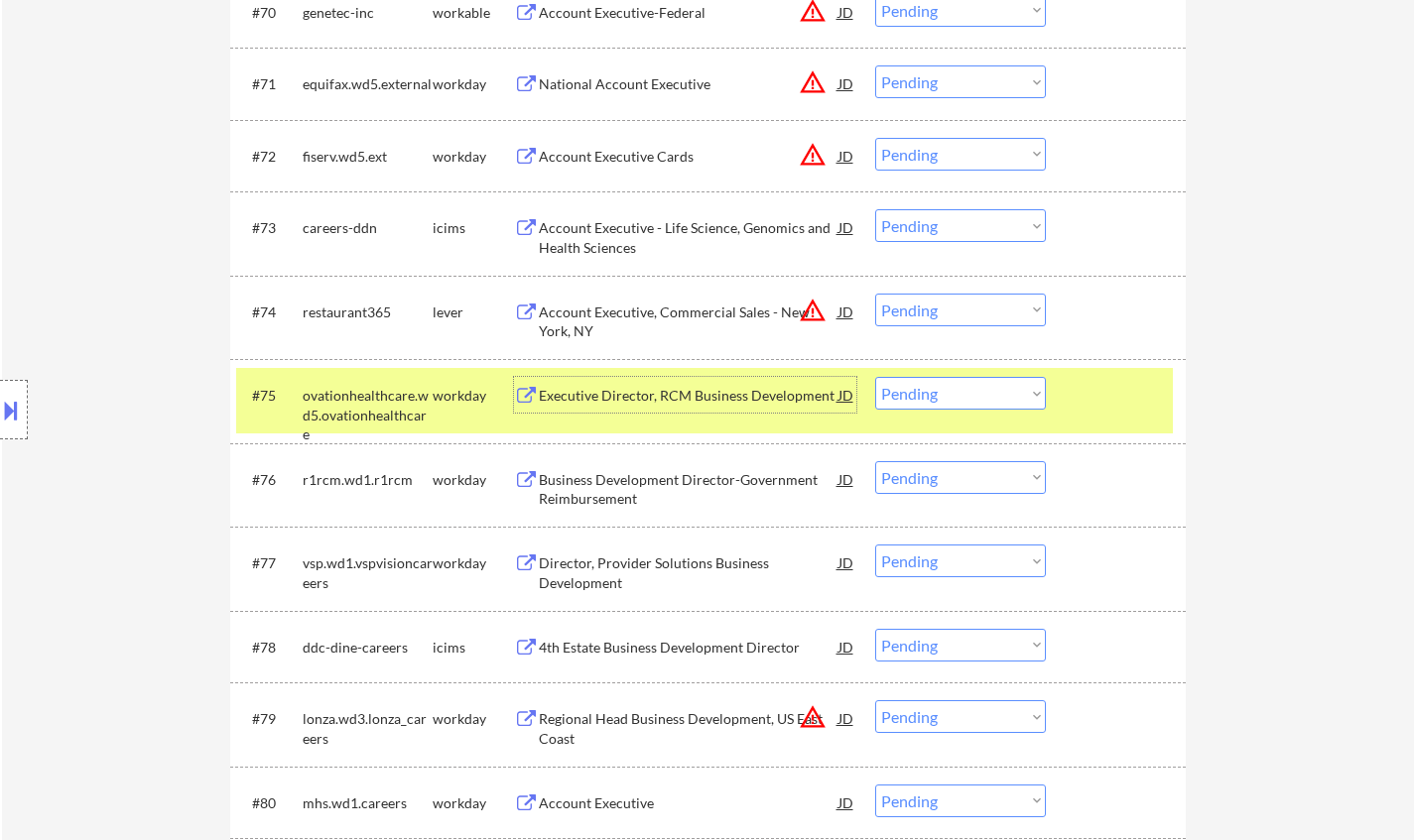 click on "Choose an option... Pending Applied Excluded (Questions) Excluded (Expired) Excluded (Location) Excluded (Bad Match) Excluded (Blocklist) Excluded (Salary) Excluded (Other)" at bounding box center (961, 393) 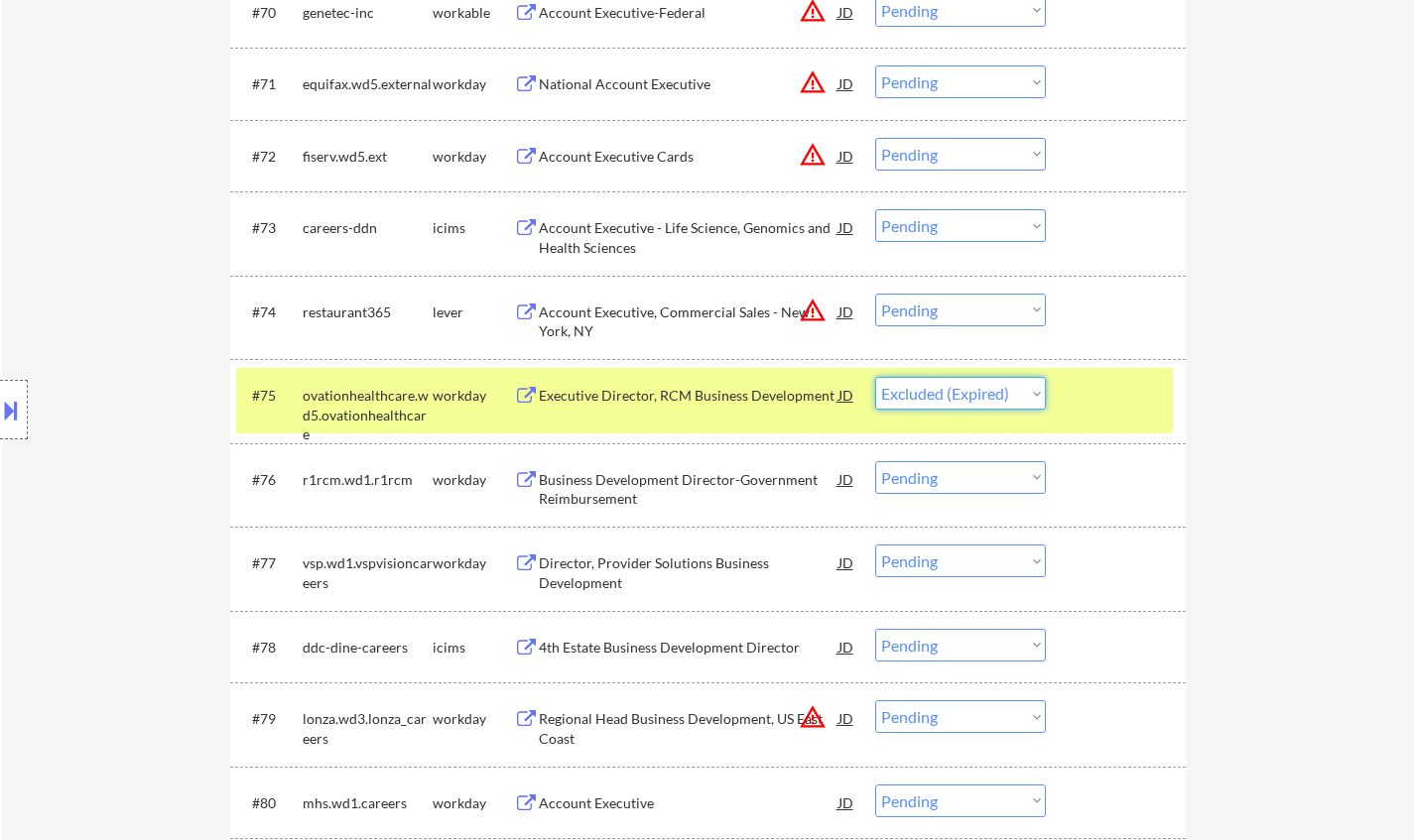 click on "Choose an option... Pending Applied Excluded (Questions) Excluded (Expired) Excluded (Location) Excluded (Bad Match) Excluded (Blocklist) Excluded (Salary) Excluded (Other)" at bounding box center [961, 393] 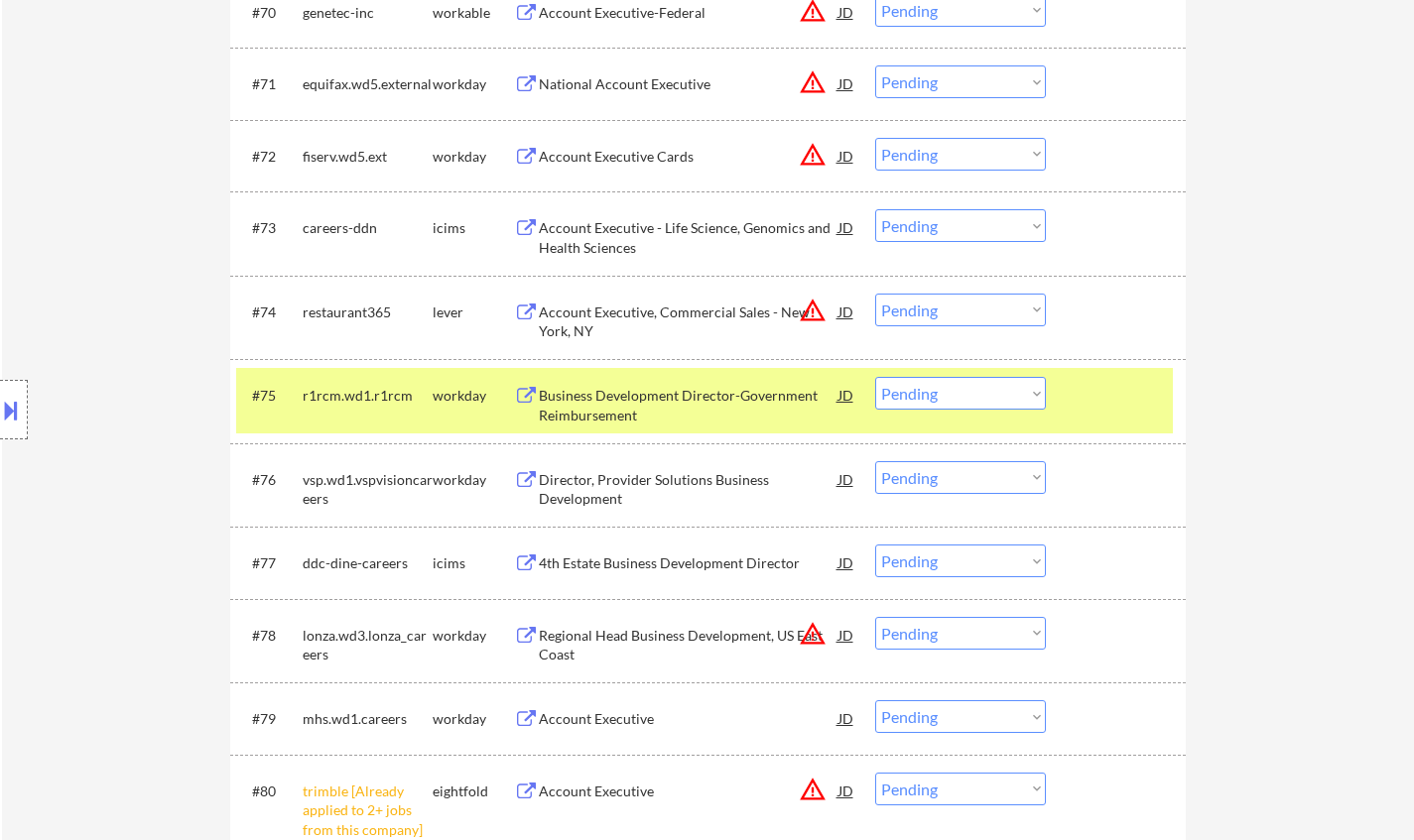 click on "Business Development Director-Government Reimbursement" at bounding box center [689, 401] 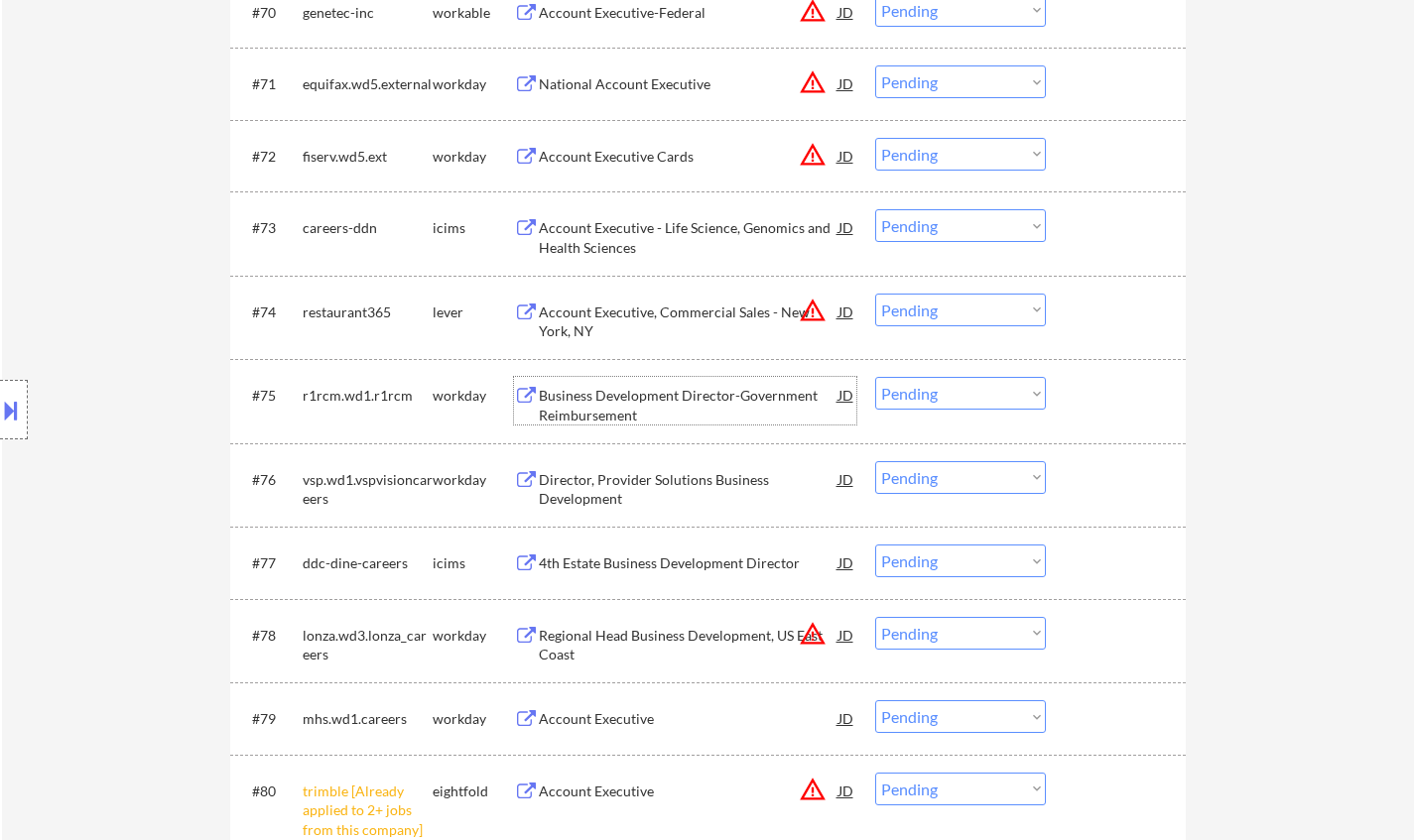 click on "Choose an option... Pending Applied Excluded (Questions) Excluded (Expired) Excluded (Location) Excluded (Bad Match) Excluded (Blocklist) Excluded (Salary) Excluded (Other)" at bounding box center (961, 393) 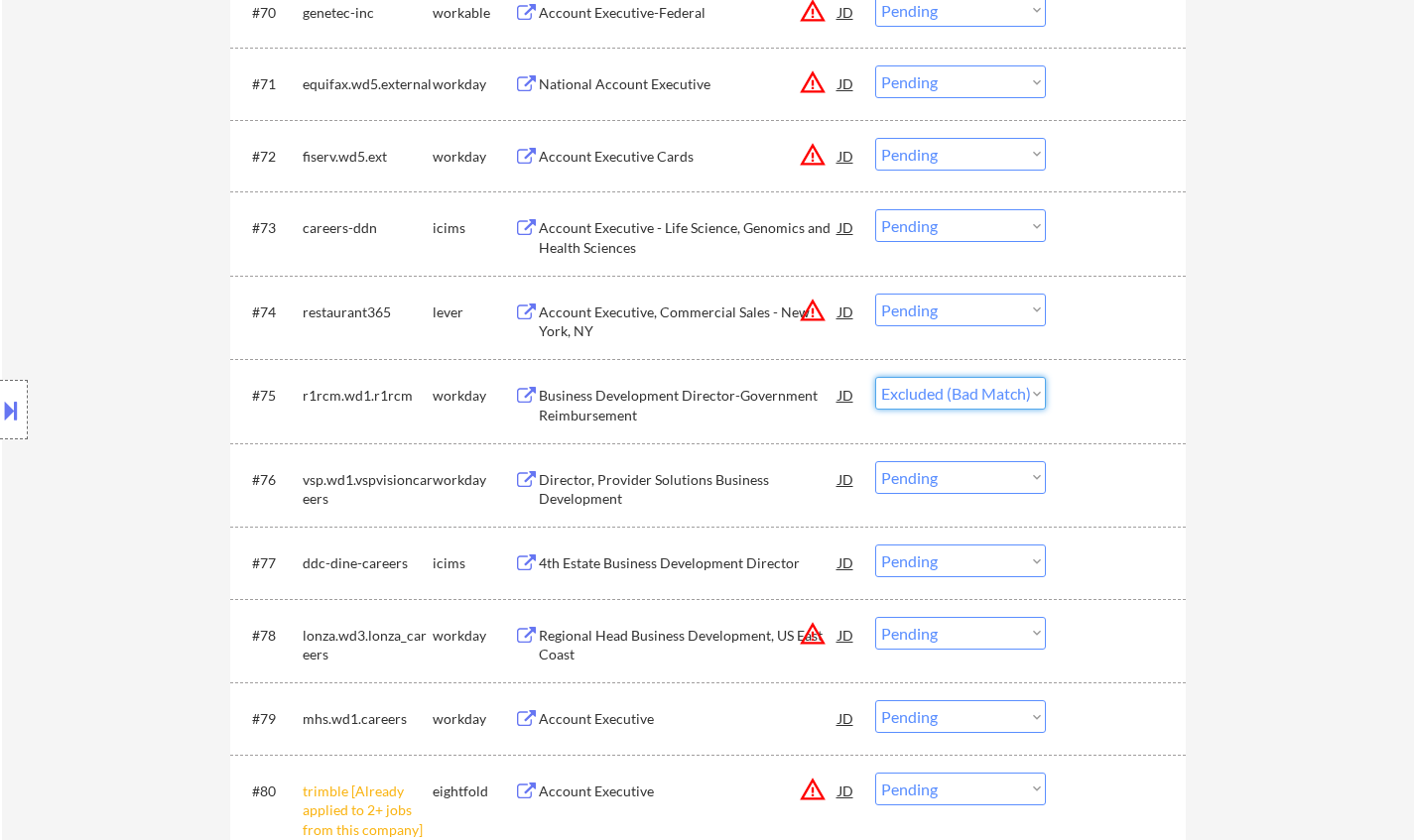 click on "Choose an option... Pending Applied Excluded (Questions) Excluded (Expired) Excluded (Location) Excluded (Bad Match) Excluded (Blocklist) Excluded (Salary) Excluded (Other)" at bounding box center (961, 393) 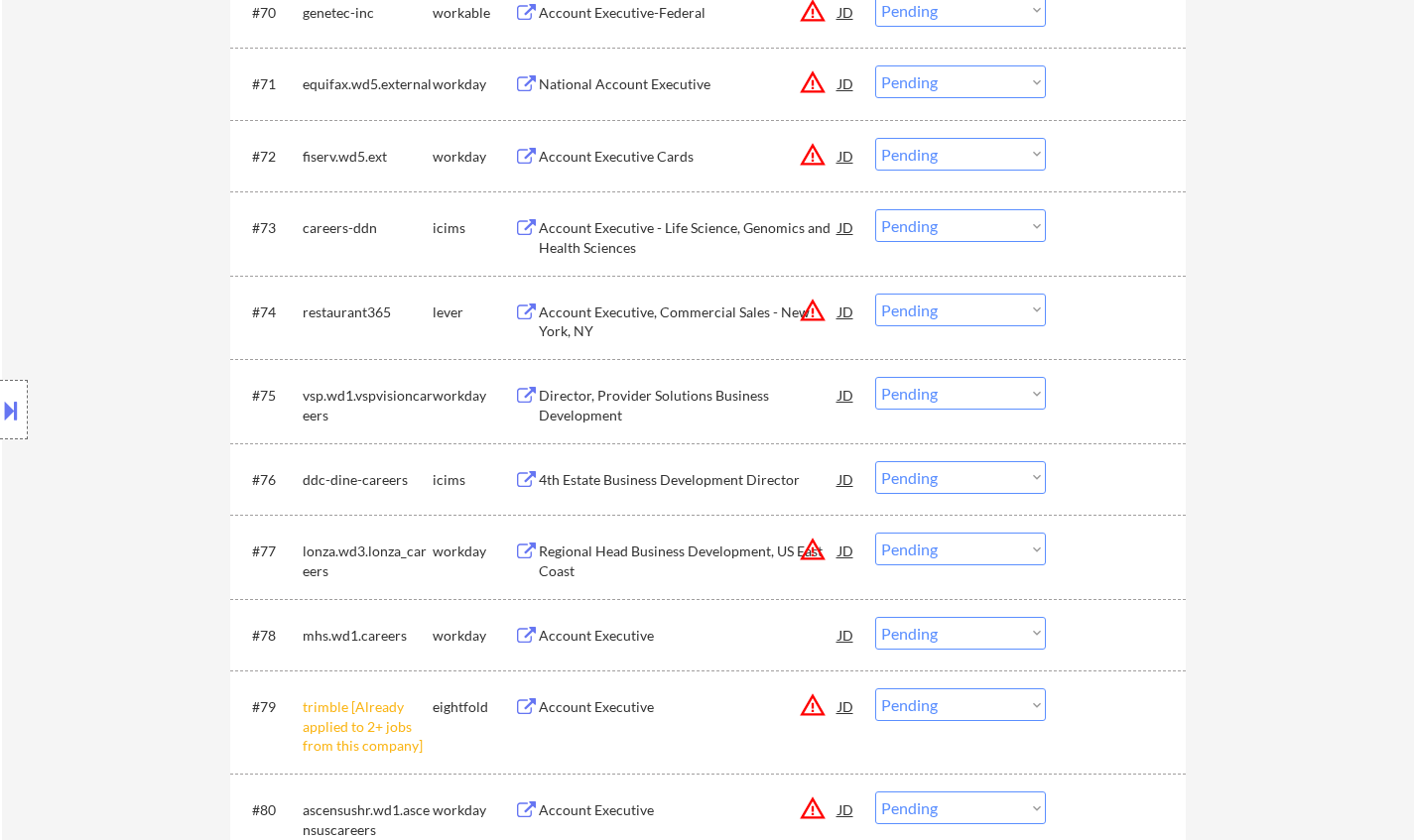 click on "Director, Provider Solutions Business Development" at bounding box center [689, 405] 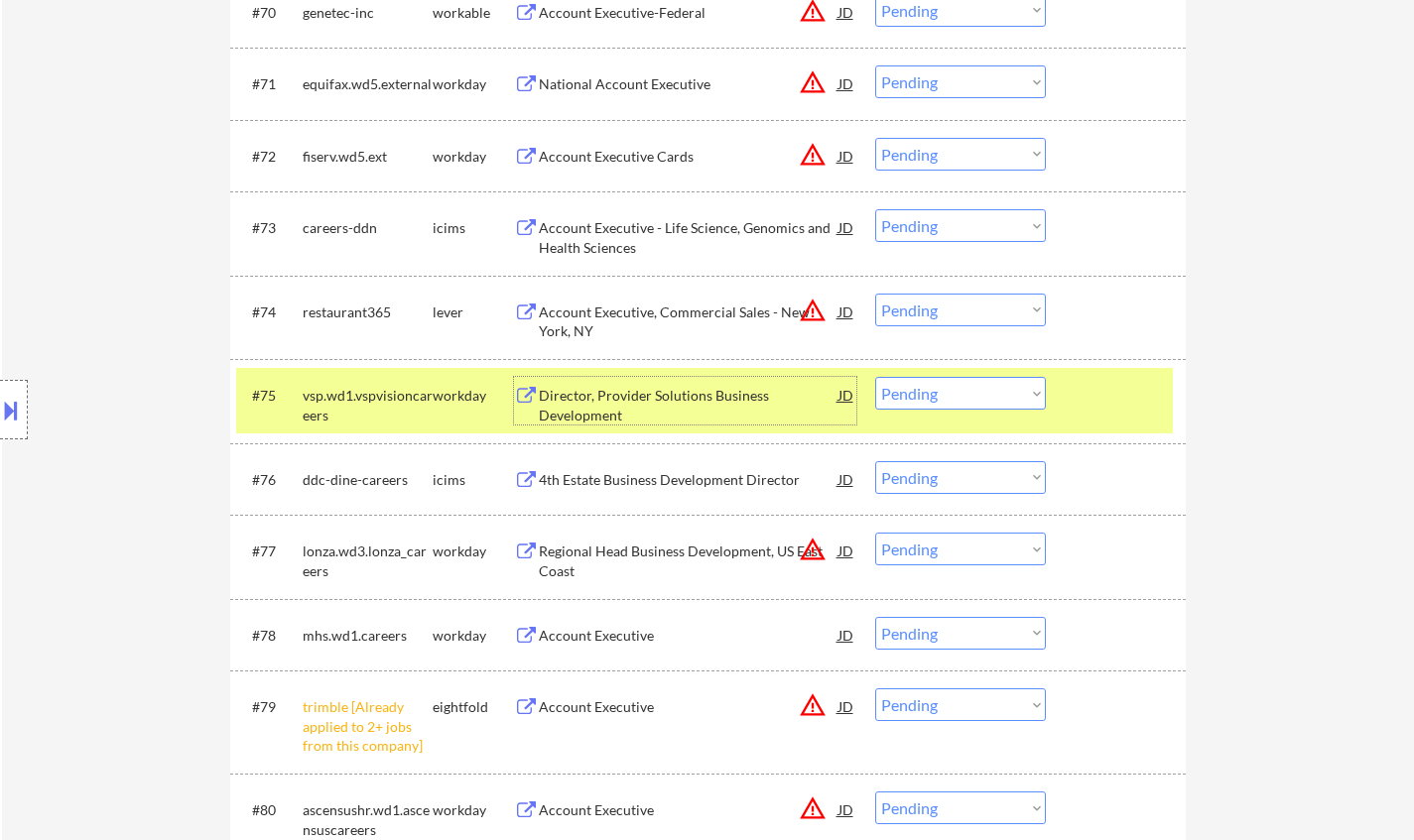 click on "Director, Provider Solutions Business Development" at bounding box center [689, 405] 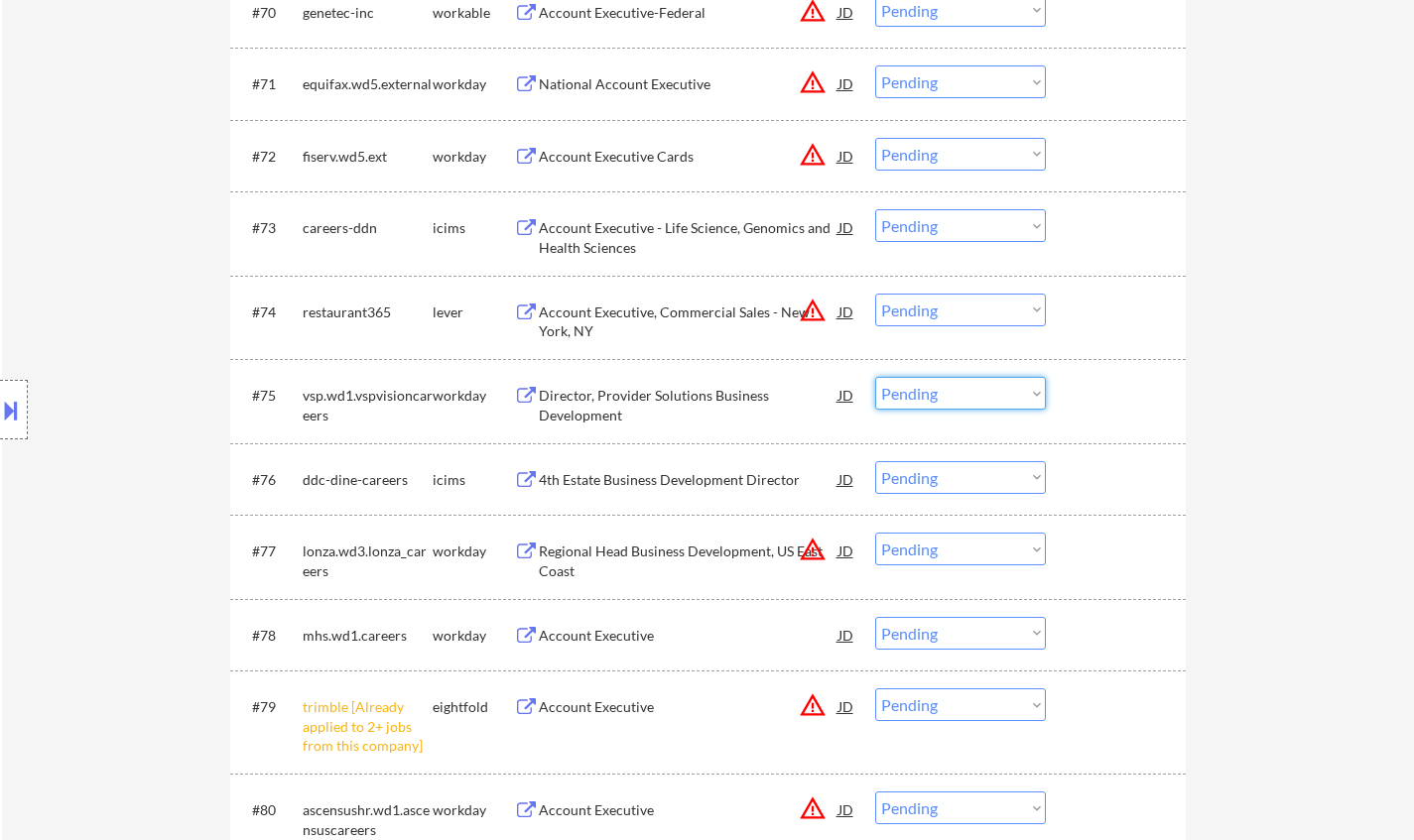 click on "Choose an option... Pending Applied Excluded (Questions) Excluded (Expired) Excluded (Location) Excluded (Bad Match) Excluded (Blocklist) Excluded (Salary) Excluded (Other)" at bounding box center [961, 393] 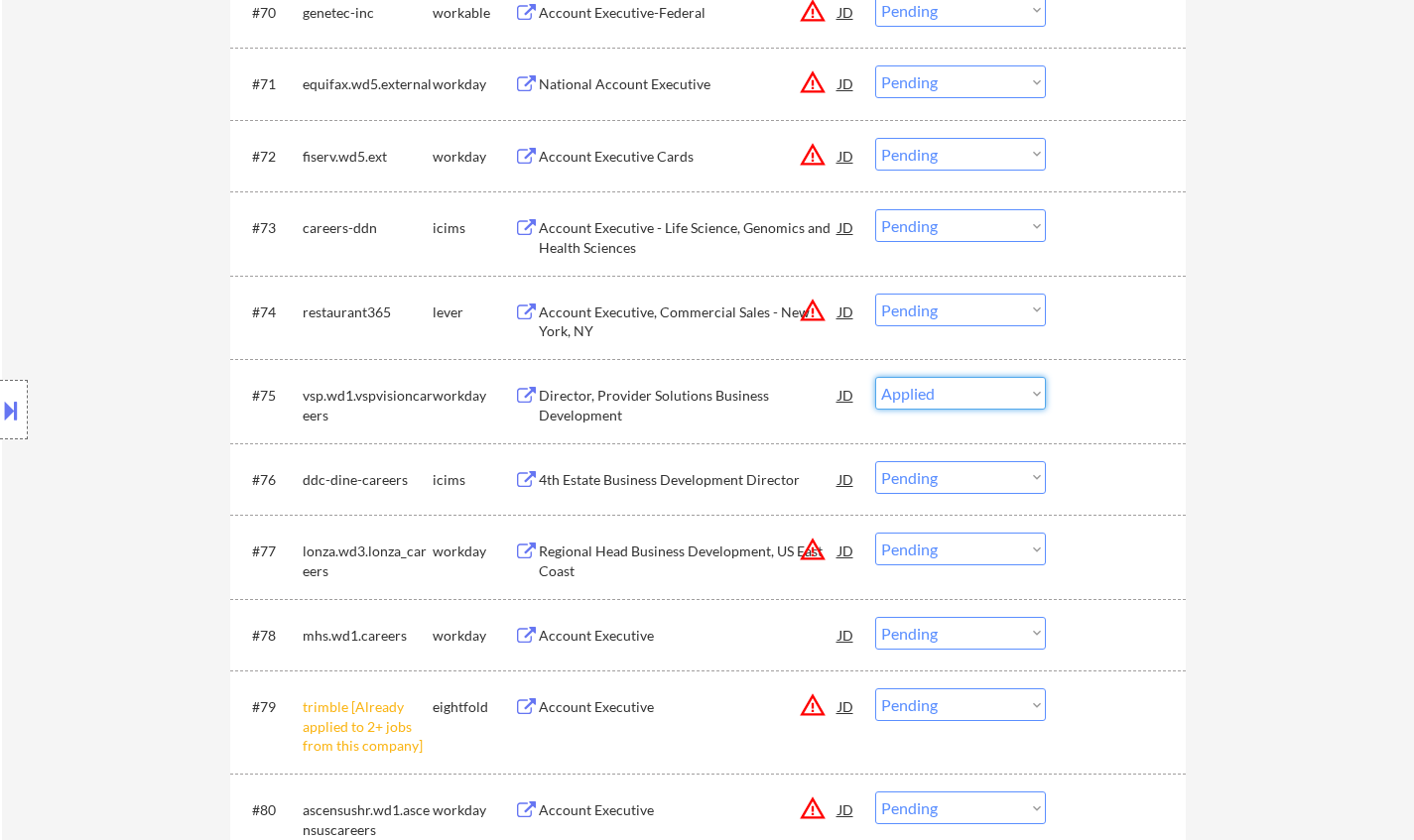 click on "Choose an option... Pending Applied Excluded (Questions) Excluded (Expired) Excluded (Location) Excluded (Bad Match) Excluded (Blocklist) Excluded (Salary) Excluded (Other)" at bounding box center [961, 393] 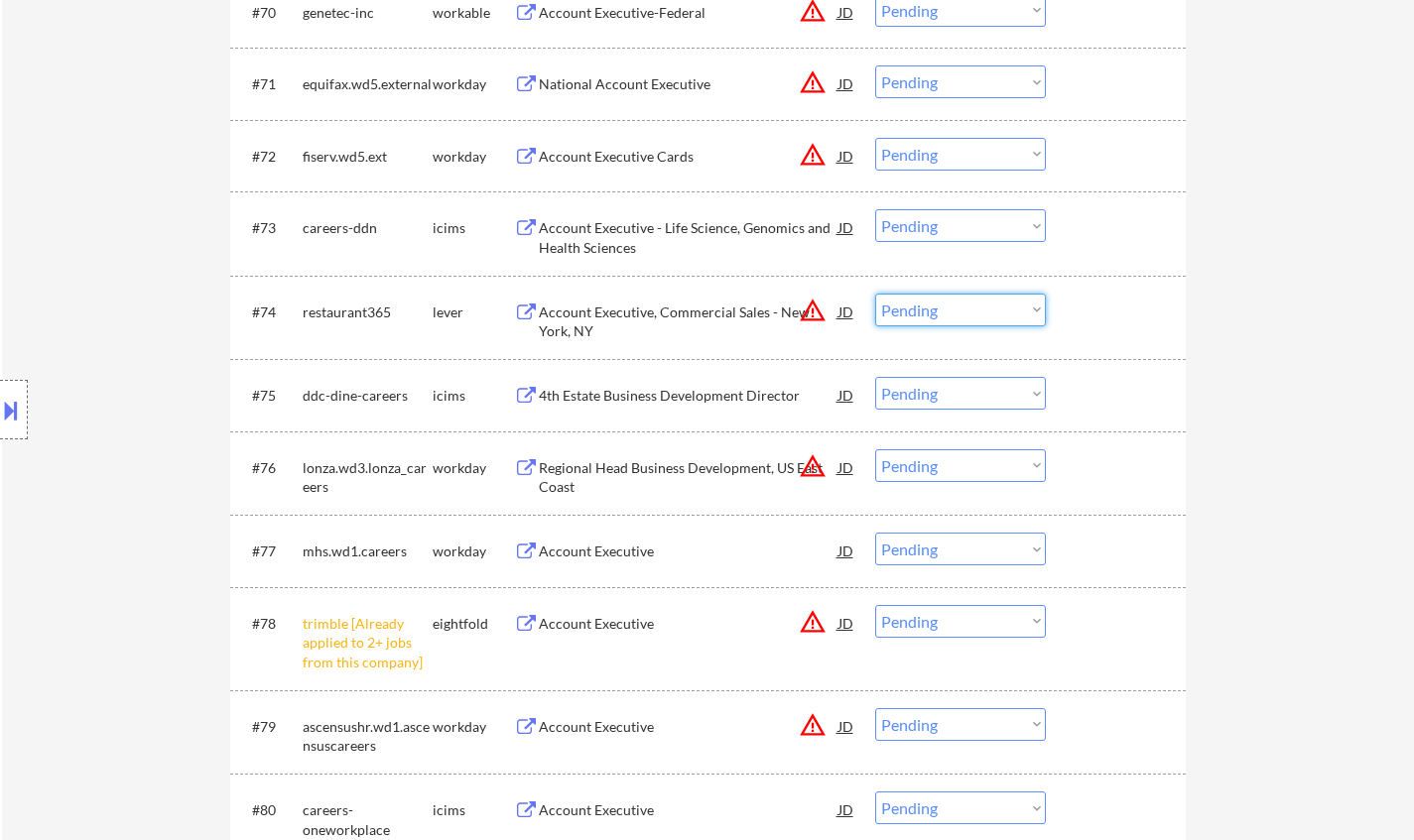 click on "Choose an option... Pending Applied Excluded (Questions) Excluded (Expired) Excluded (Location) Excluded (Bad Match) Excluded (Blocklist) Excluded (Salary) Excluded (Other)" at bounding box center (961, 309) 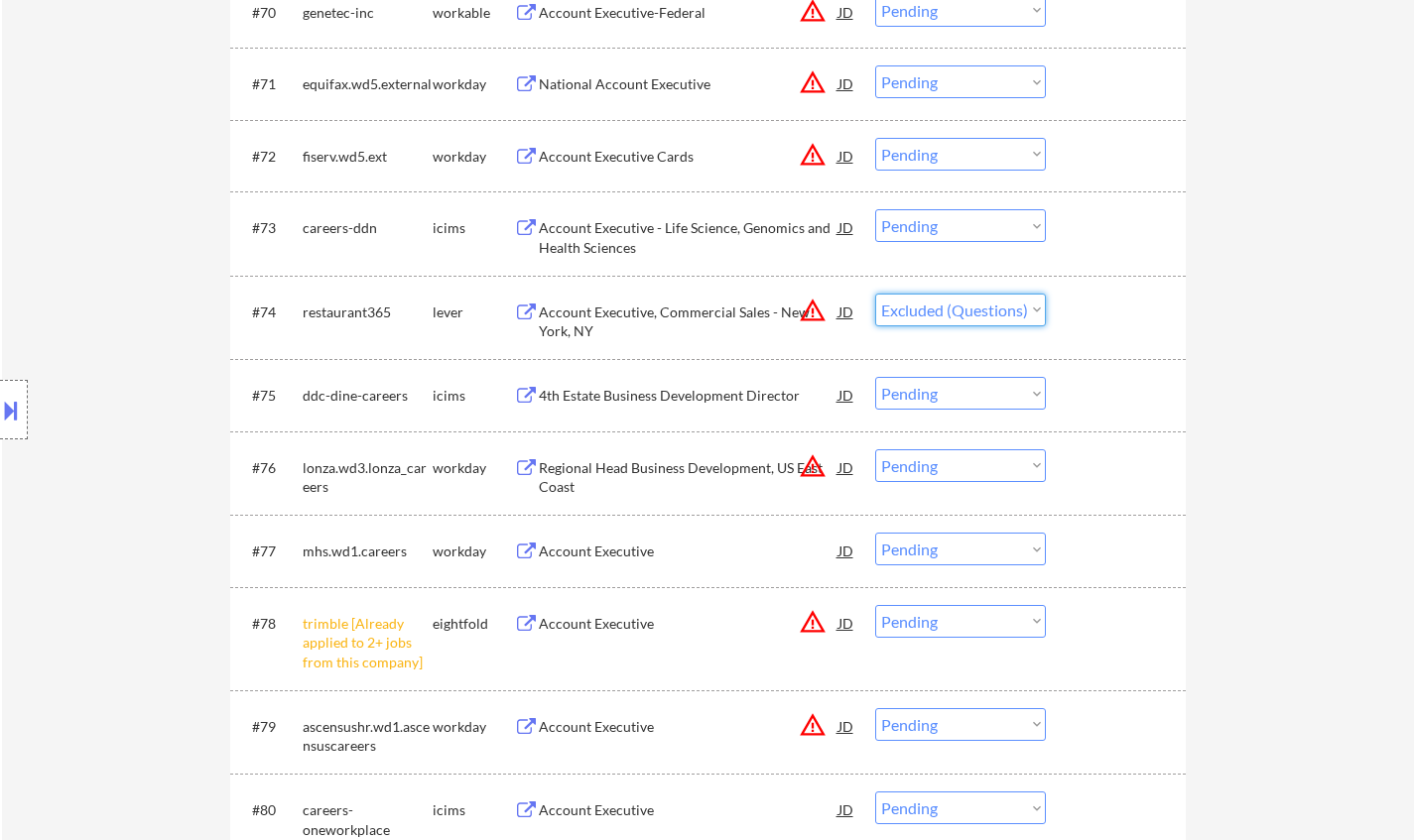 click on "Choose an option... Pending Applied Excluded (Questions) Excluded (Expired) Excluded (Location) Excluded (Bad Match) Excluded (Blocklist) Excluded (Salary) Excluded (Other)" at bounding box center [961, 309] 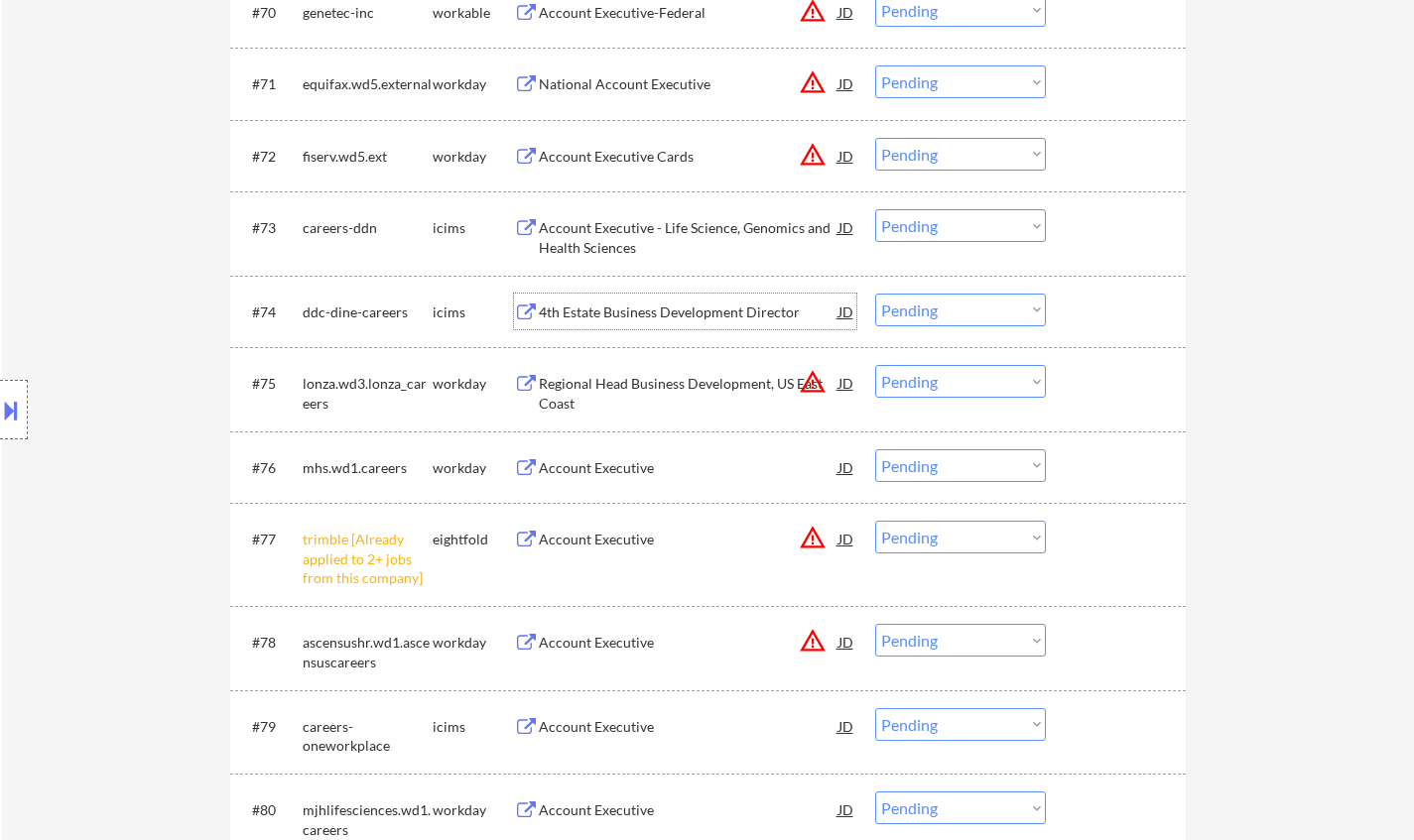 click on "4th Estate Business Development Director" at bounding box center (689, 312) 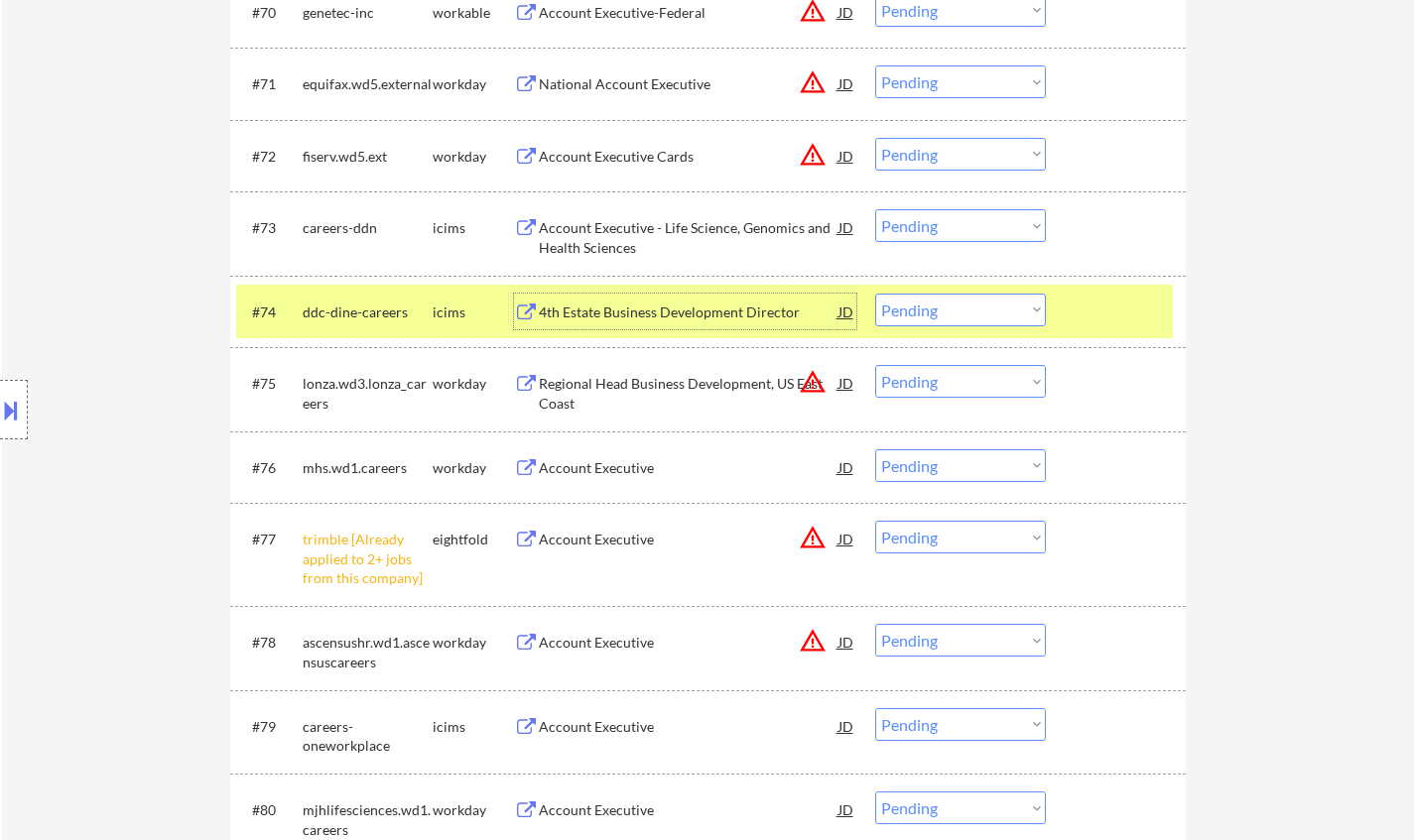 drag, startPoint x: 956, startPoint y: 314, endPoint x: 960, endPoint y: 324, distance: 10.77033 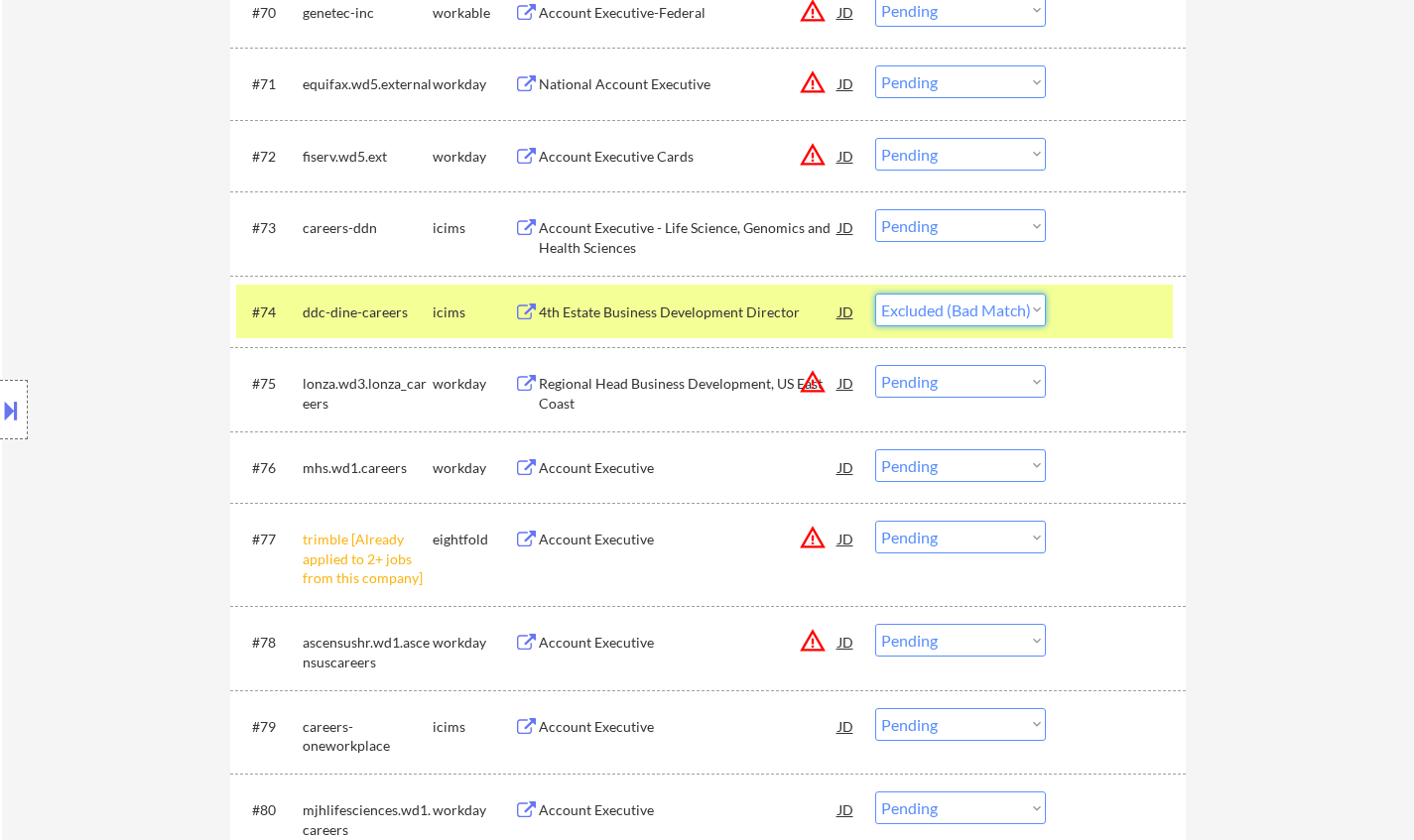 click on "Choose an option... Pending Applied Excluded (Questions) Excluded (Expired) Excluded (Location) Excluded (Bad Match) Excluded (Blocklist) Excluded (Salary) Excluded (Other)" at bounding box center (961, 309) 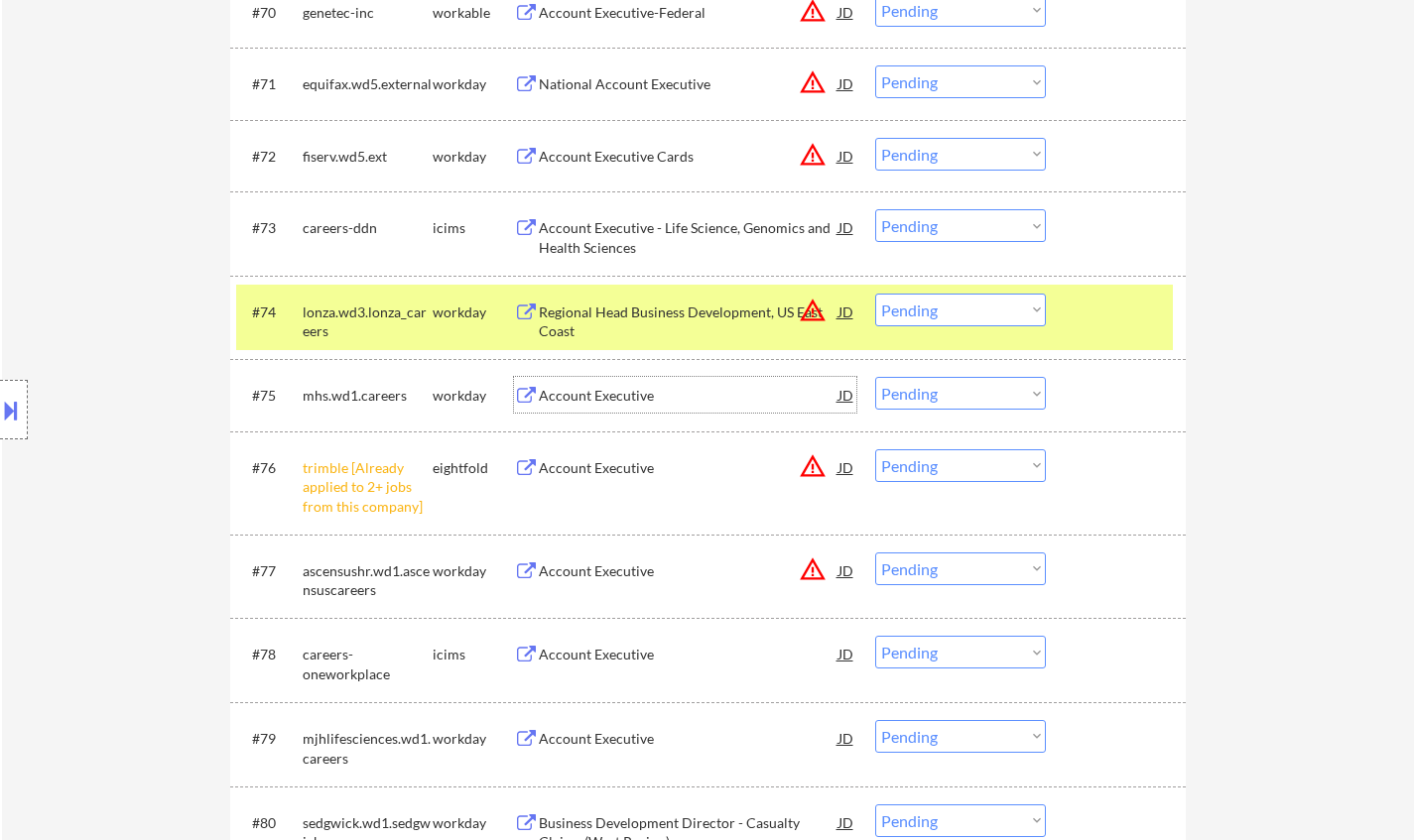 click on "Account Executive" at bounding box center (689, 396) 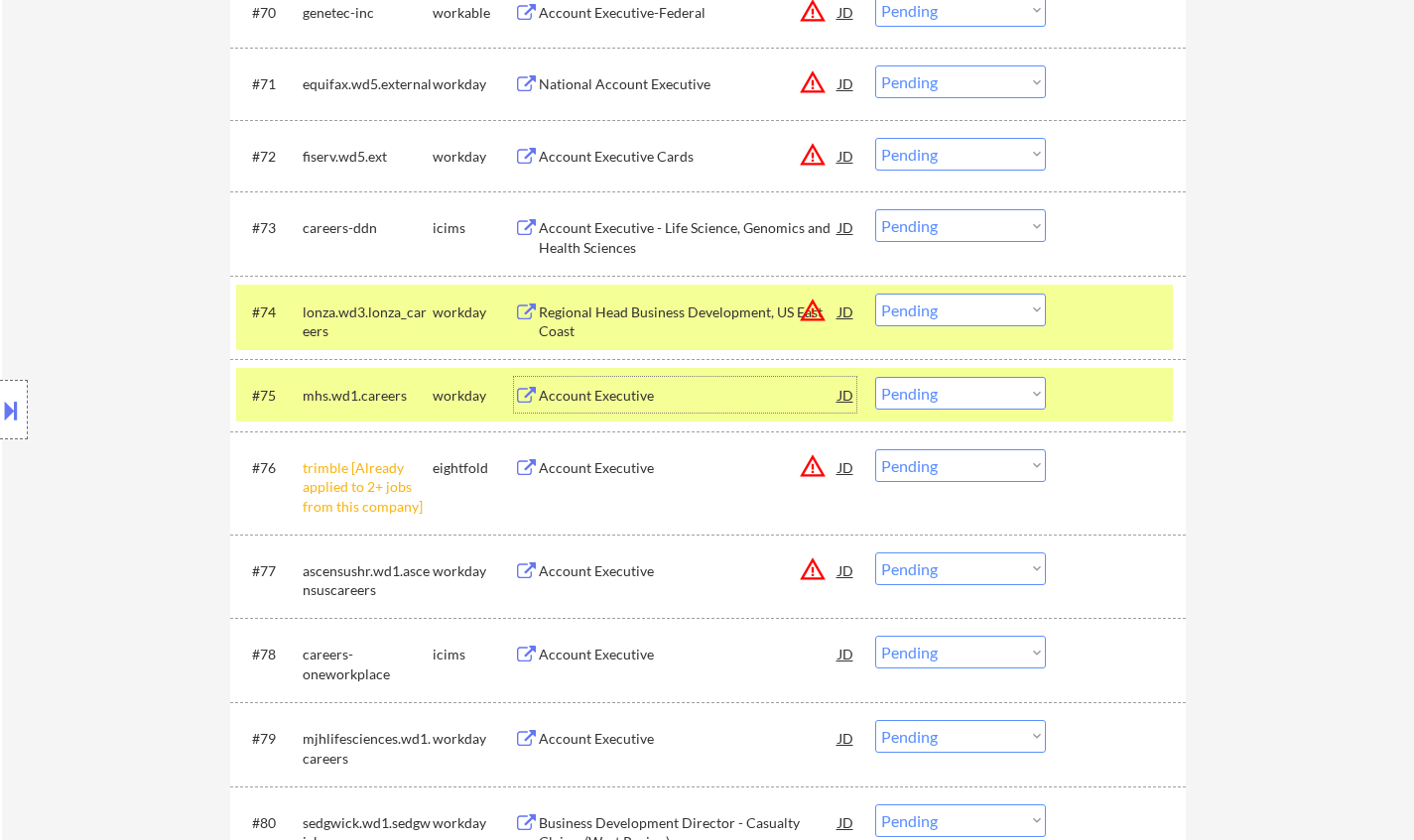 click on "Account Executive" at bounding box center (689, 396) 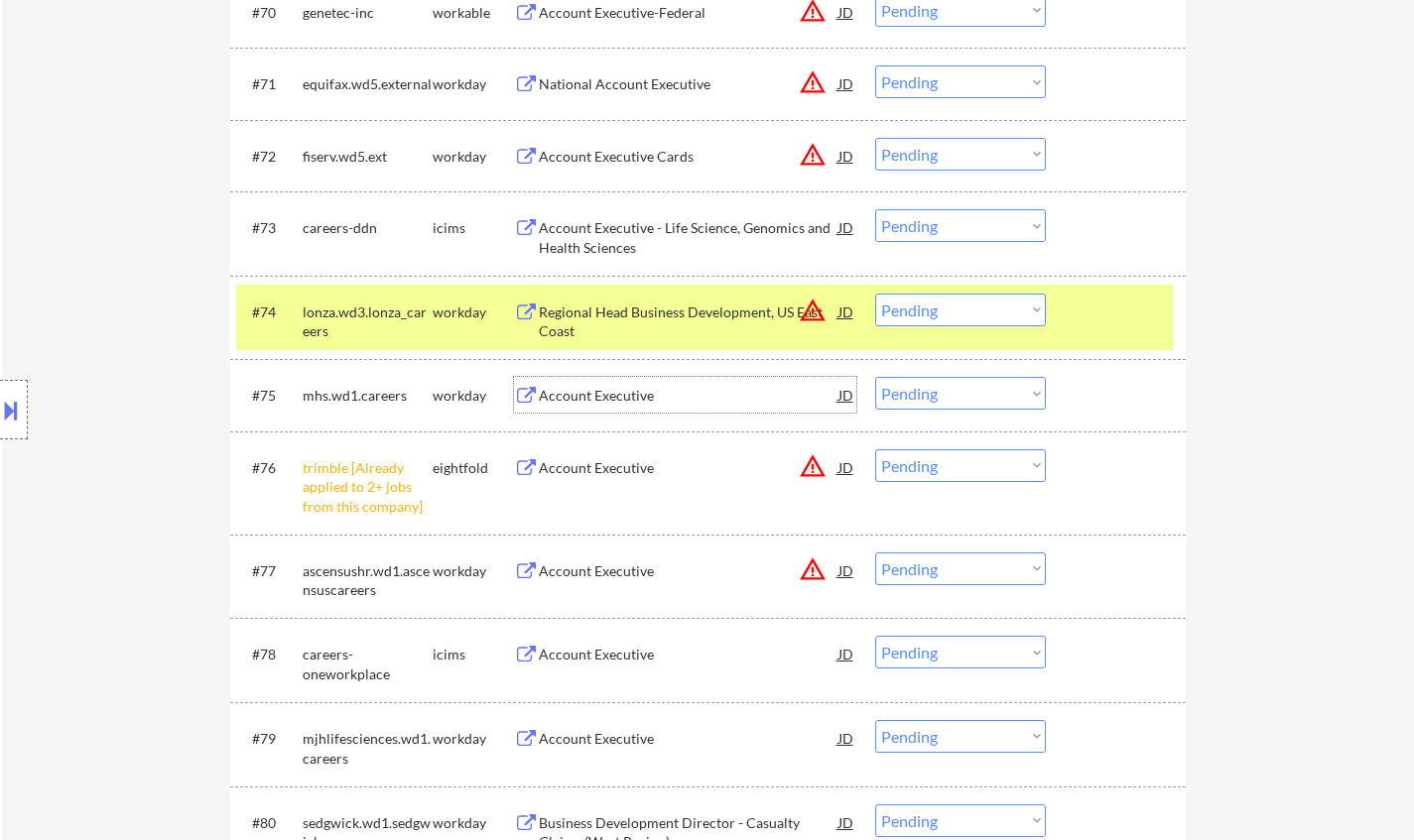 drag, startPoint x: 987, startPoint y: 461, endPoint x: 993, endPoint y: 478, distance: 18.027756 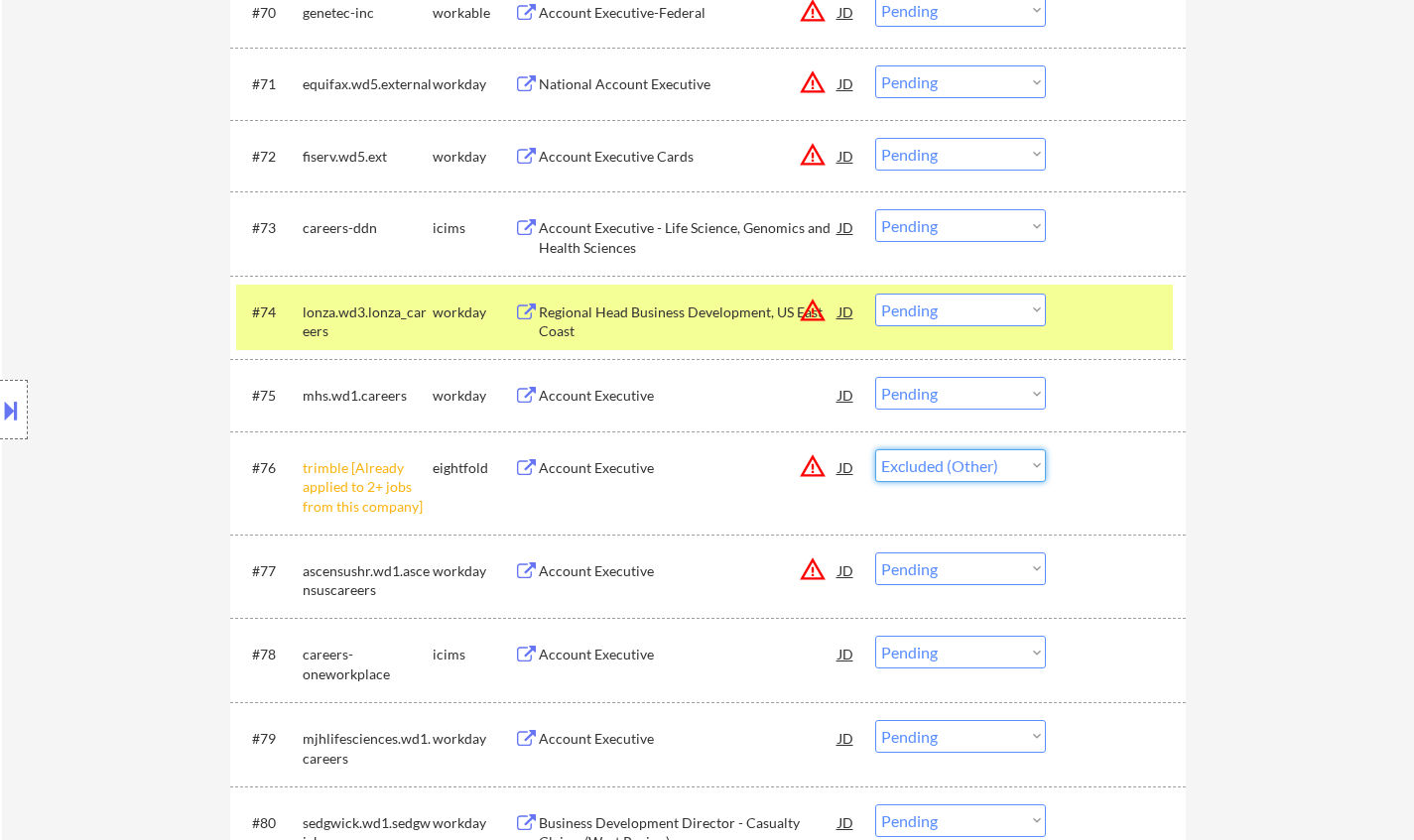 click on "Choose an option... Pending Applied Excluded (Questions) Excluded (Expired) Excluded (Location) Excluded (Bad Match) Excluded (Blocklist) Excluded (Salary) Excluded (Other)" at bounding box center (961, 465) 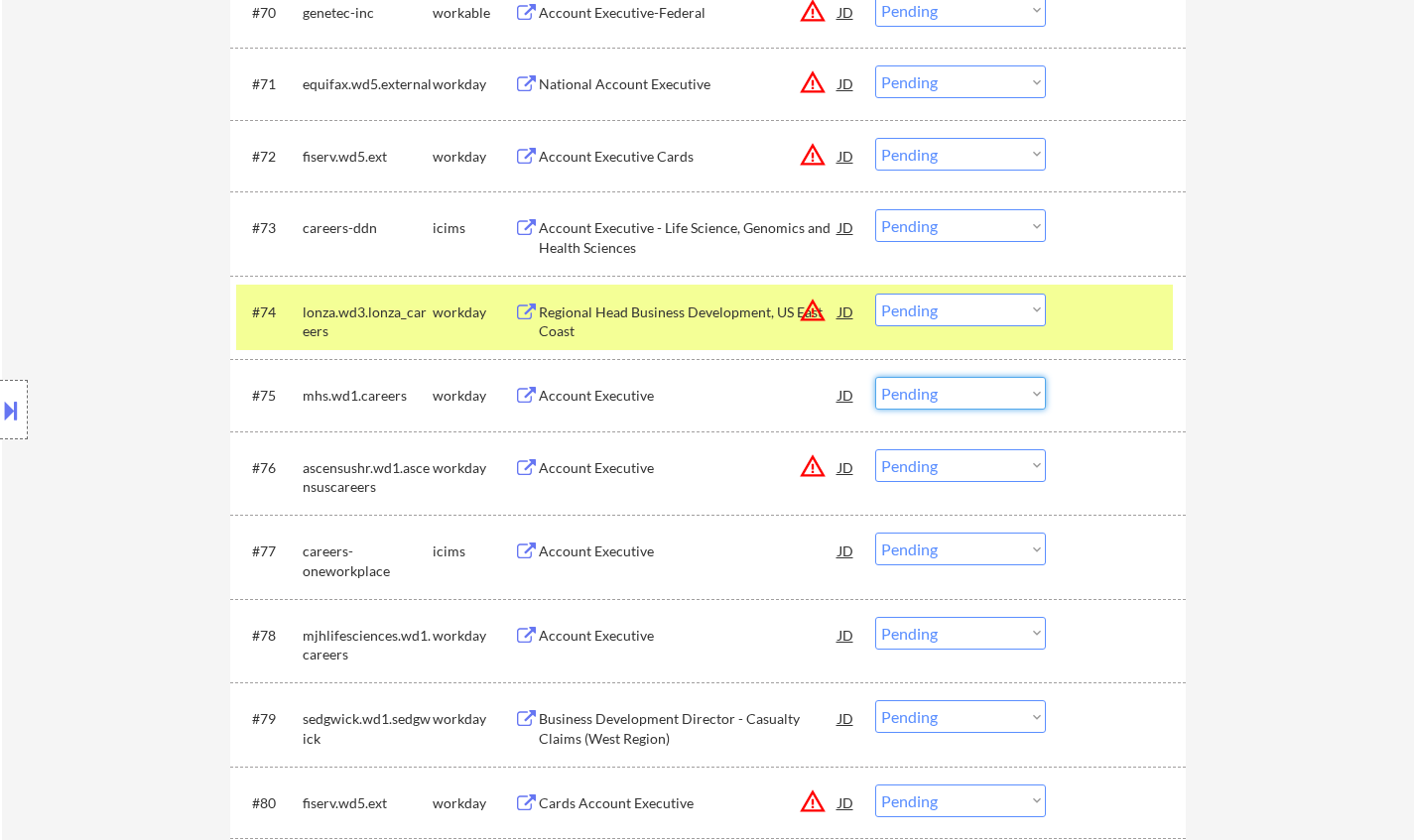 click on "Choose an option... Pending Applied Excluded (Questions) Excluded (Expired) Excluded (Location) Excluded (Bad Match) Excluded (Blocklist) Excluded (Salary) Excluded (Other)" at bounding box center (961, 393) 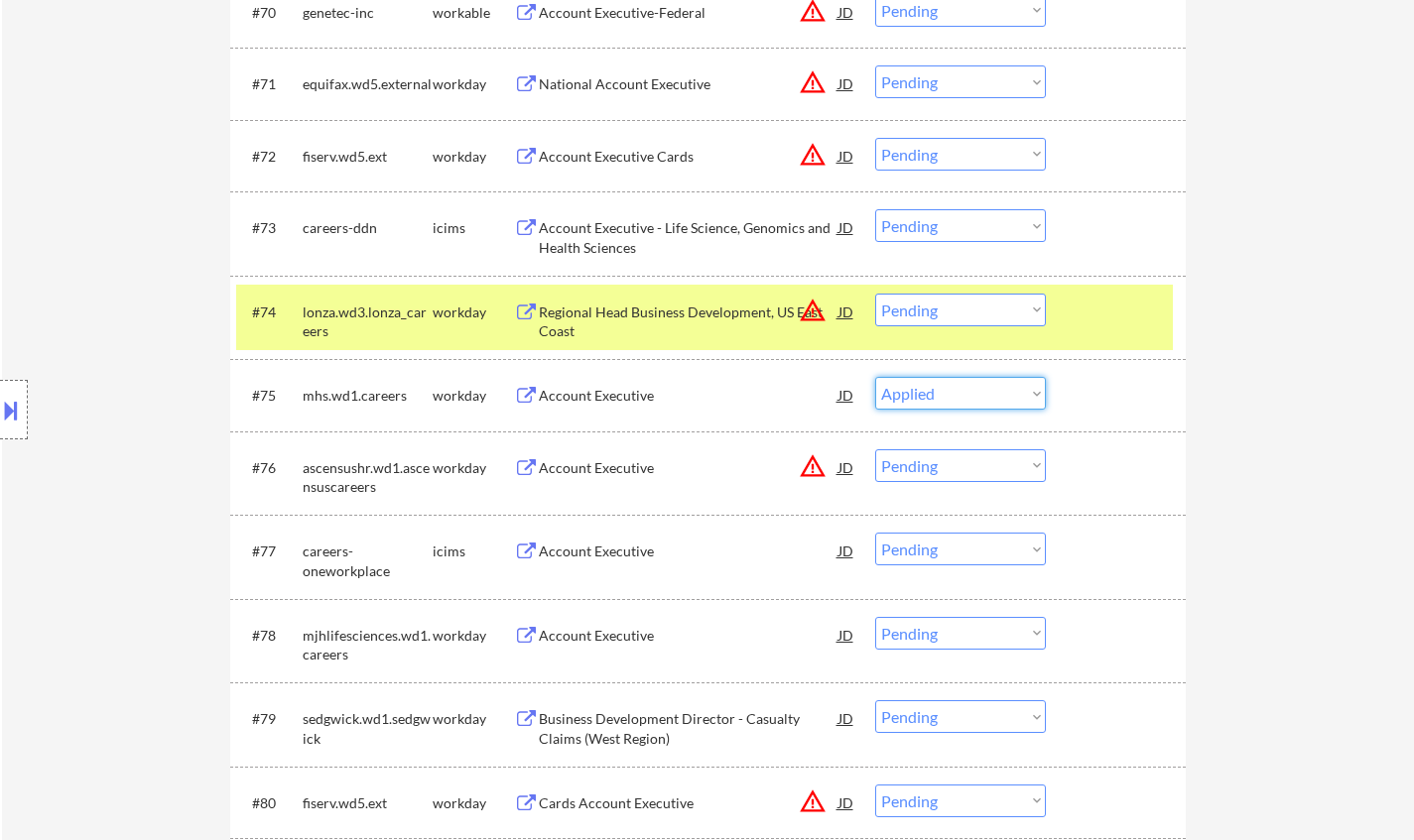 click on "Choose an option... Pending Applied Excluded (Questions) Excluded (Expired) Excluded (Location) Excluded (Bad Match) Excluded (Blocklist) Excluded (Salary) Excluded (Other)" at bounding box center (961, 393) 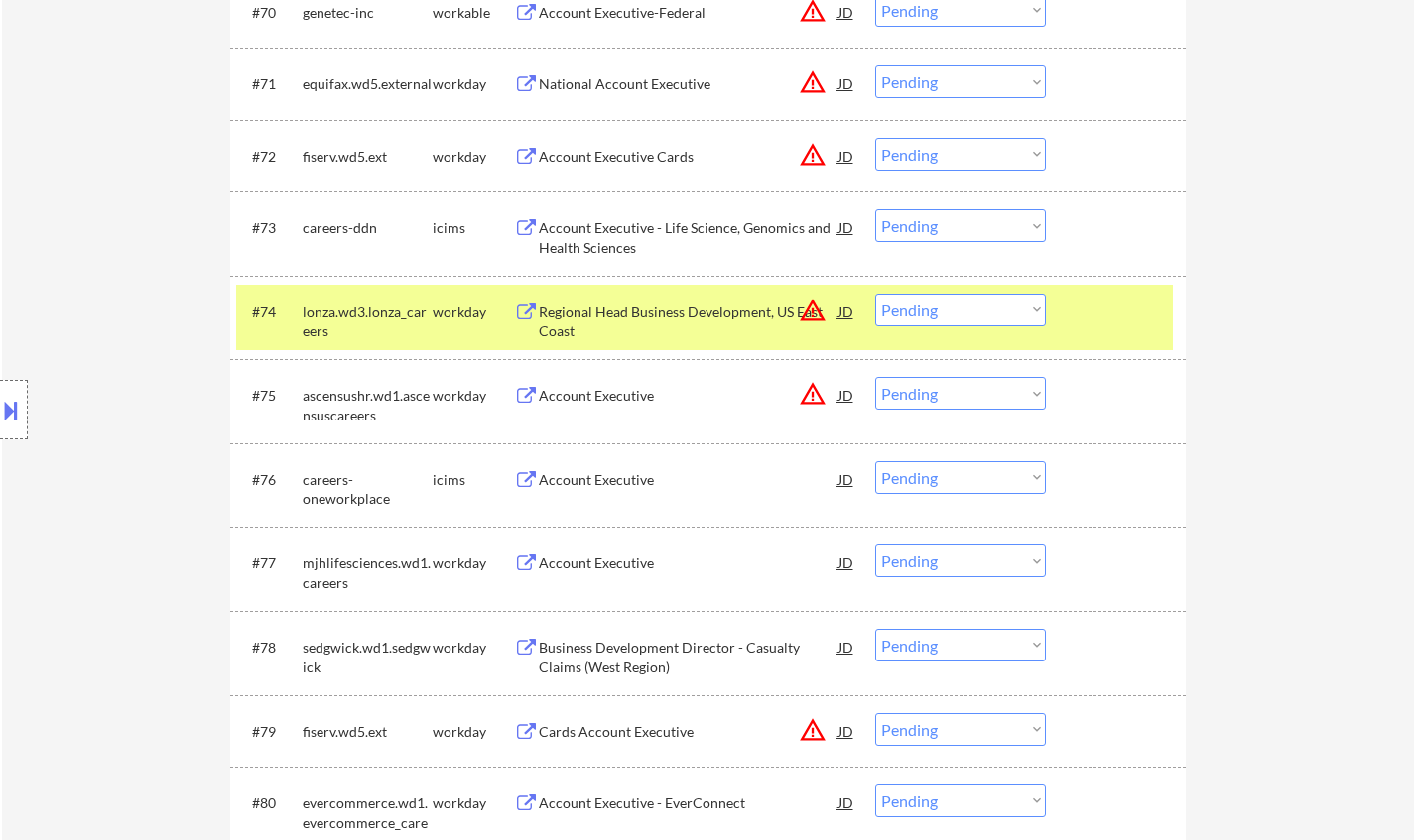 click on "#75 ascensushr.wd1.ascensuscareers workday Account Executive JD warning_amber Choose an option... Pending Applied Excluded (Questions) Excluded (Expired) Excluded (Location) Excluded (Bad Match) Excluded (Blocklist) Excluded (Salary) Excluded (Other)" at bounding box center (705, 401) 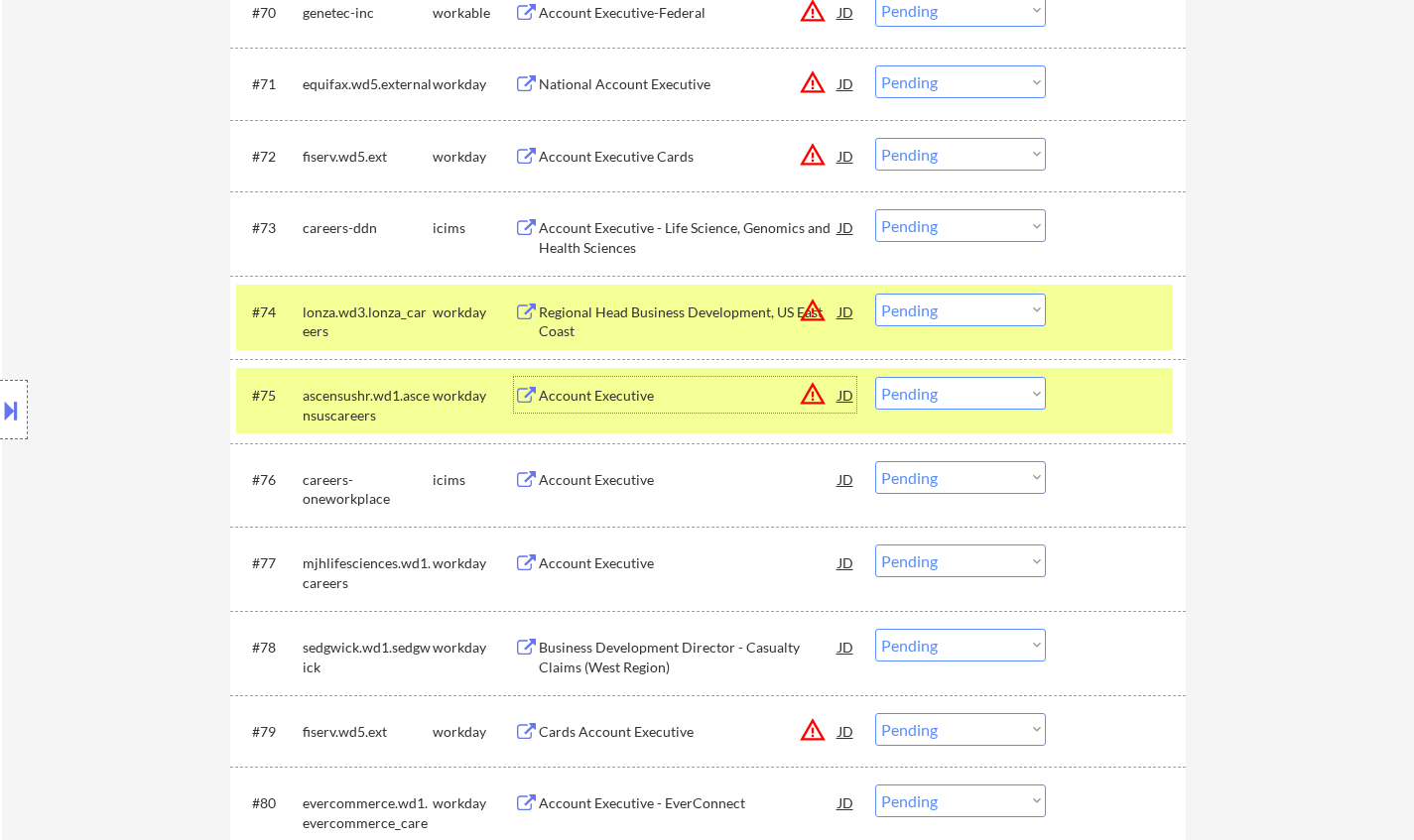 click on "Account Executive" at bounding box center [689, 396] 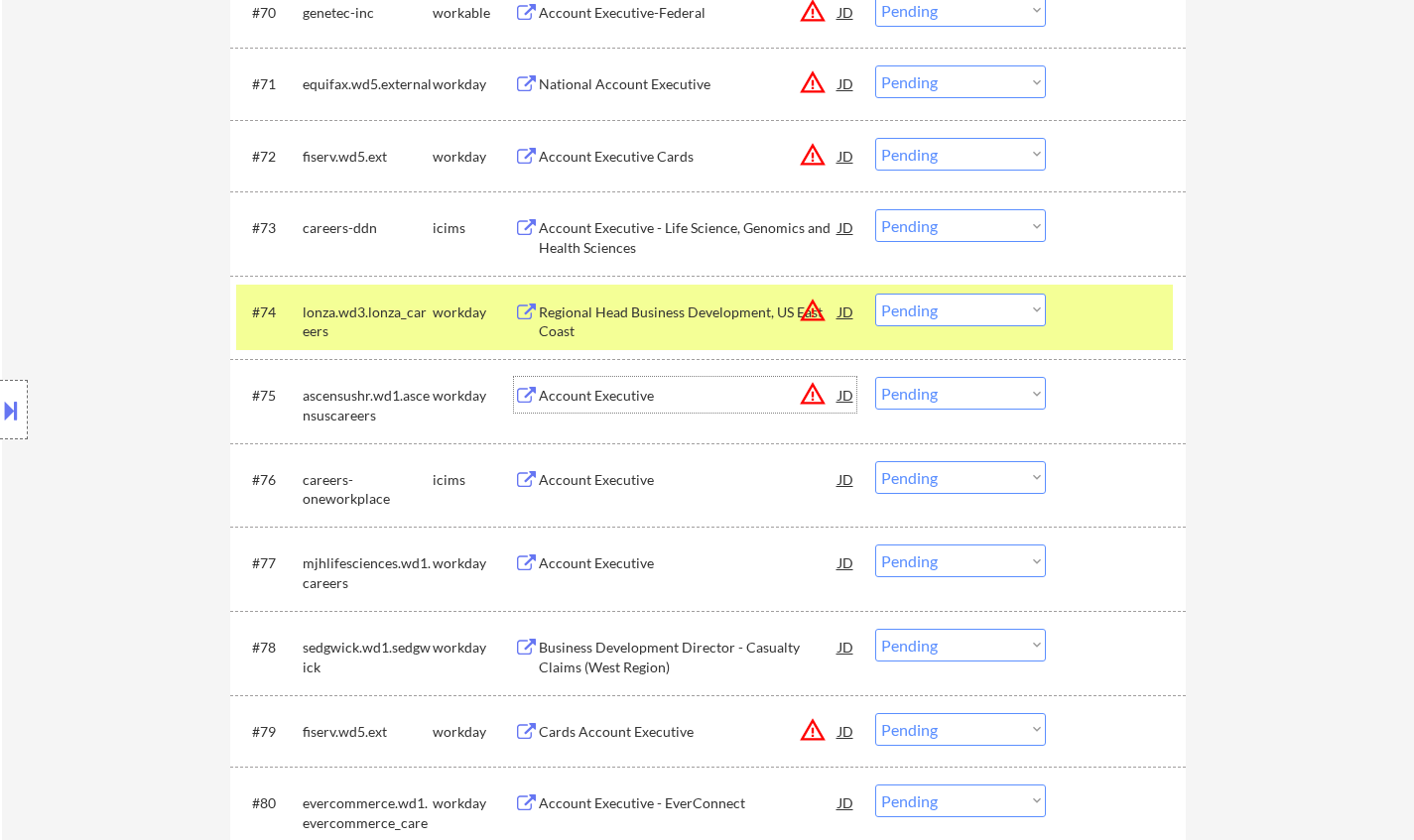 click on "Account Executive" at bounding box center [689, 563] 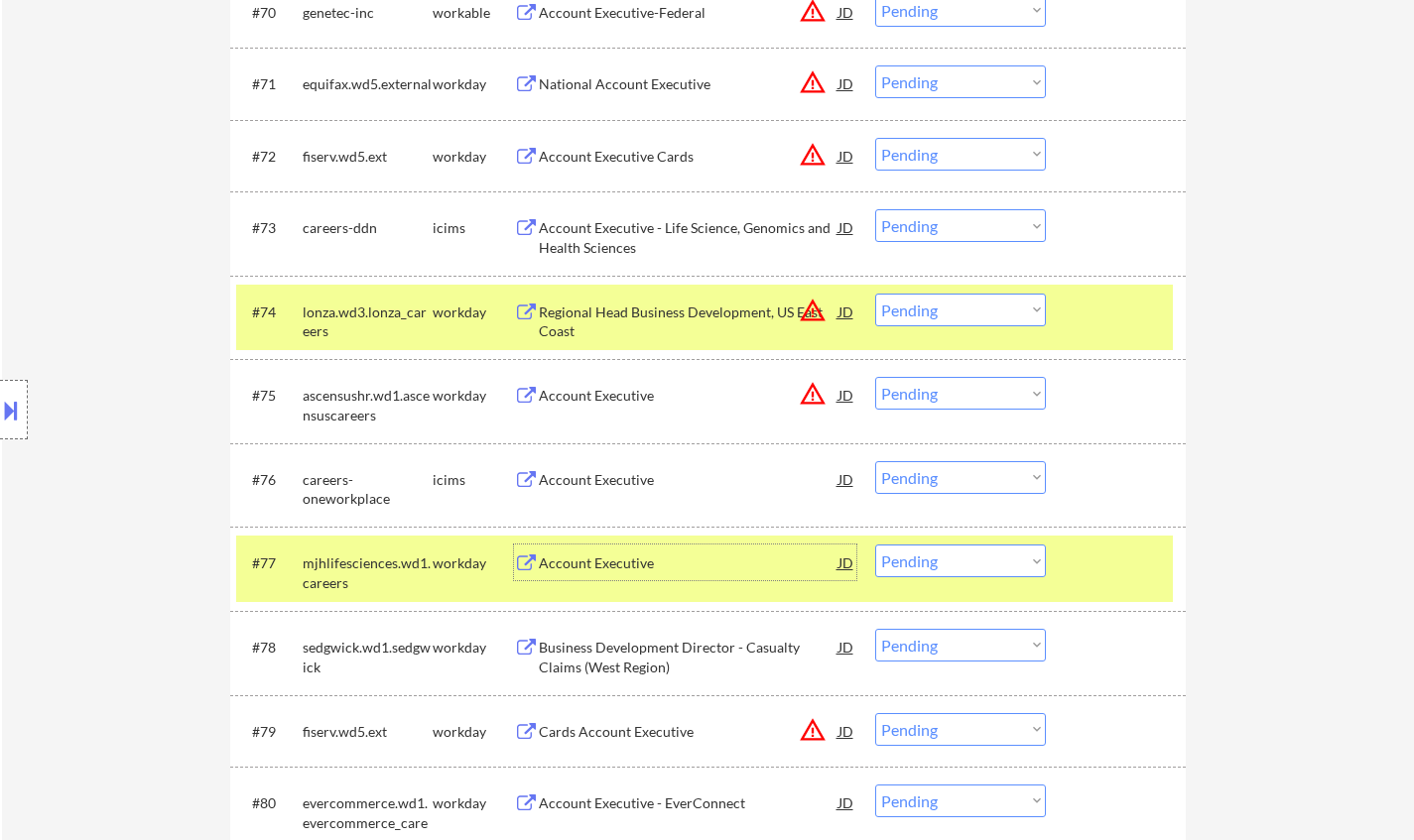 scroll, scrollTop: 6347, scrollLeft: 0, axis: vertical 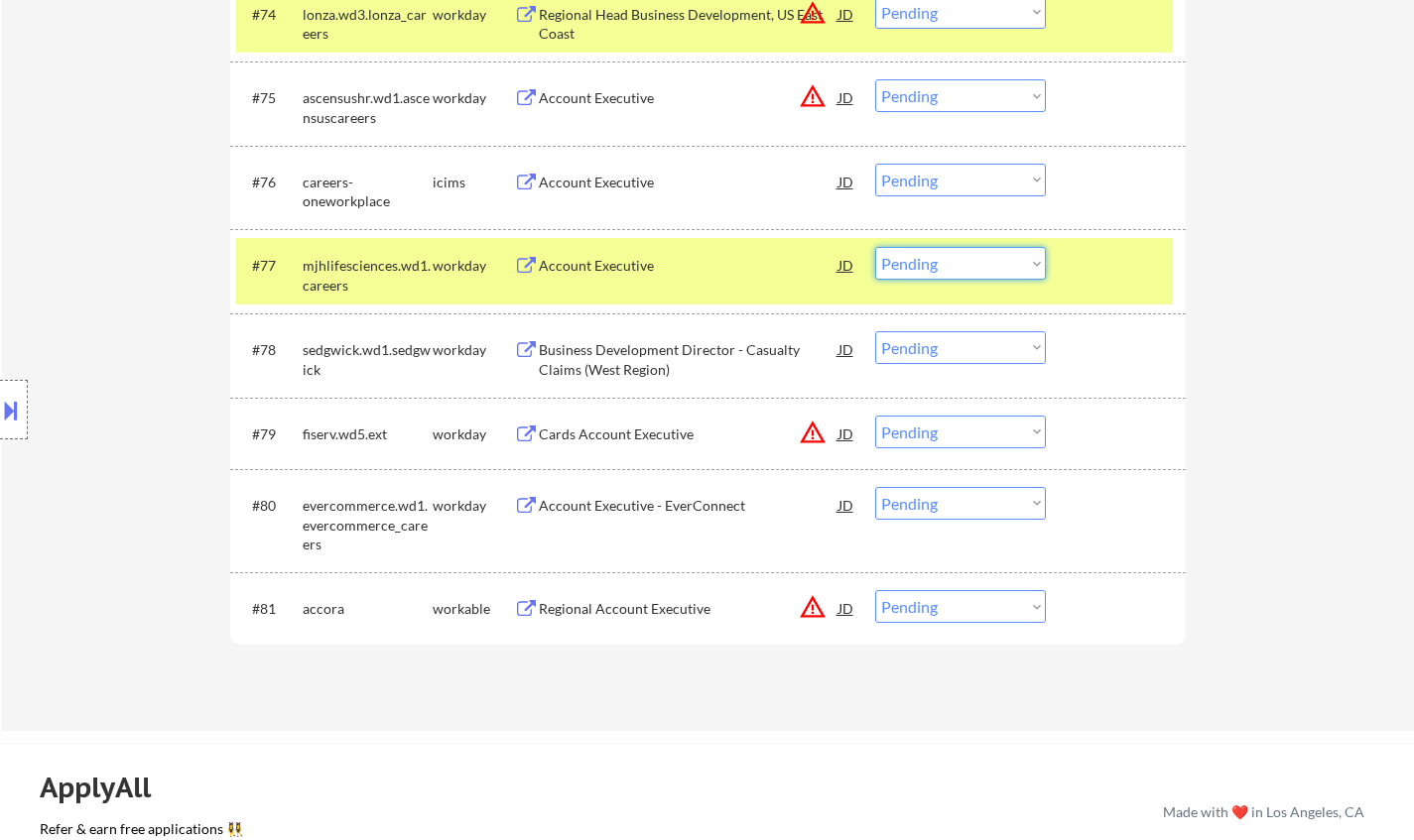 click on "Choose an option... Pending Applied Excluded (Questions) Excluded (Expired) Excluded (Location) Excluded (Bad Match) Excluded (Blocklist) Excluded (Salary) Excluded (Other)" at bounding box center (961, 263) 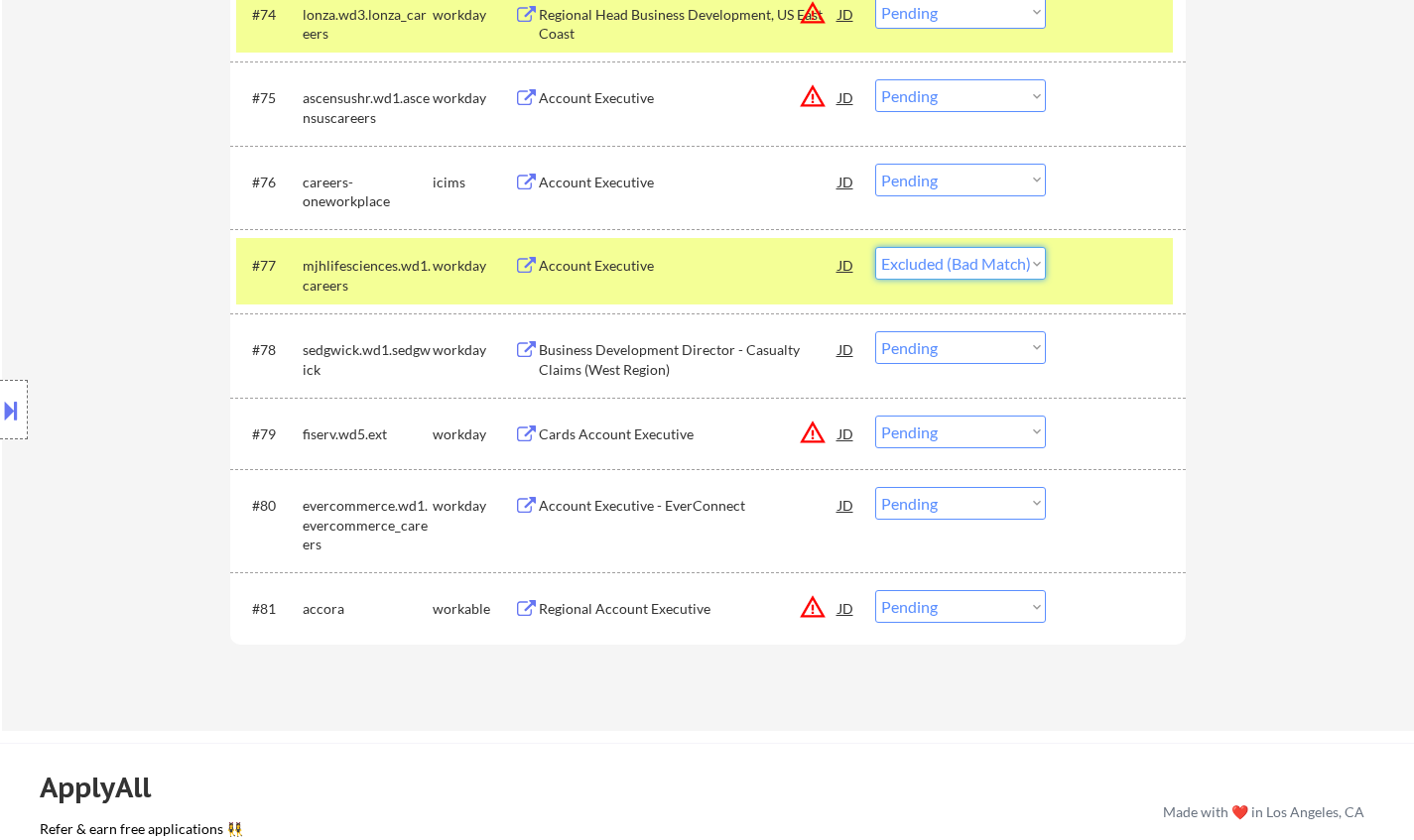 click on "Choose an option... Pending Applied Excluded (Questions) Excluded (Expired) Excluded (Location) Excluded (Bad Match) Excluded (Blocklist) Excluded (Salary) Excluded (Other)" at bounding box center (961, 263) 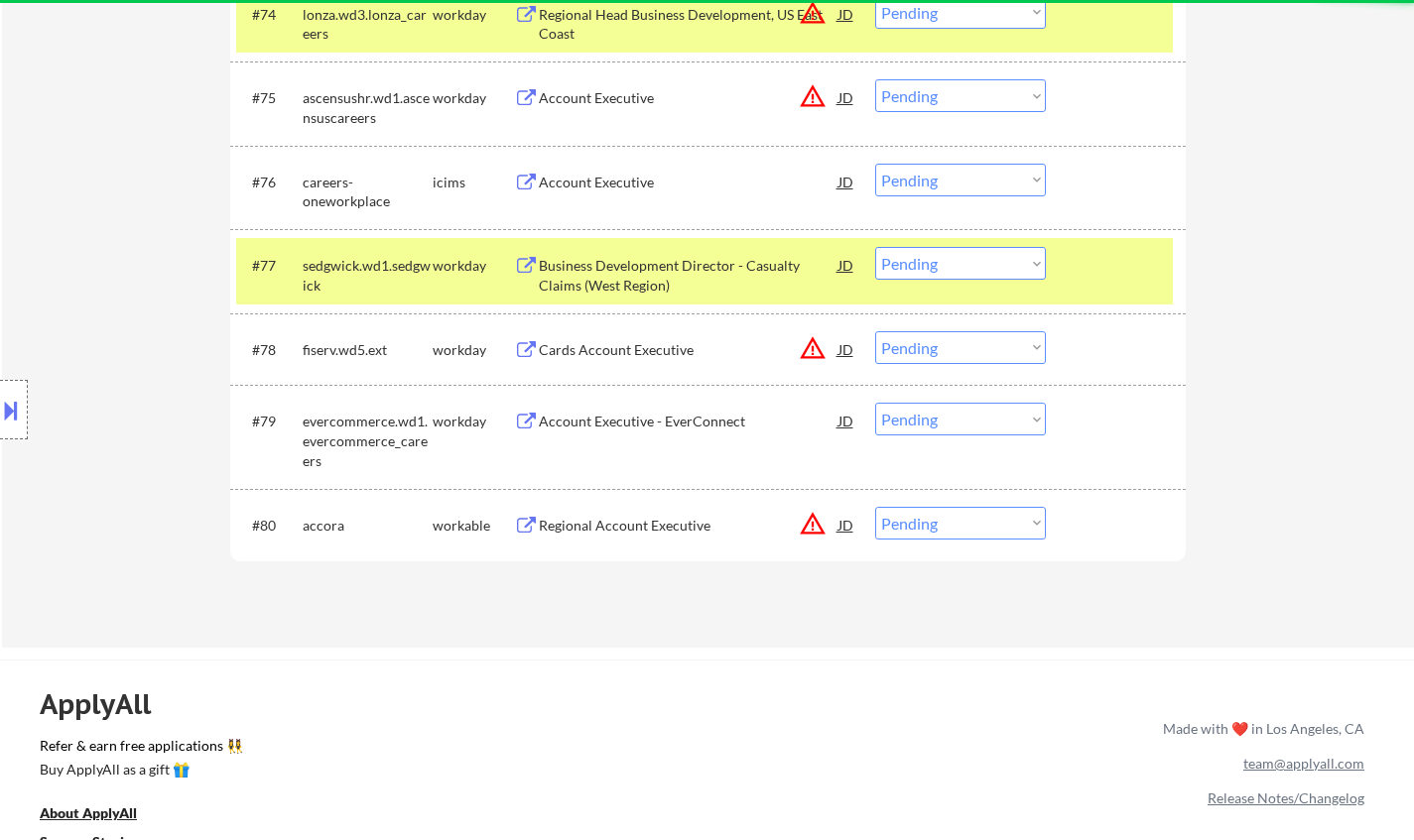 click on "Business Development Director - Casualty Claims (West Region)" at bounding box center [689, 275] 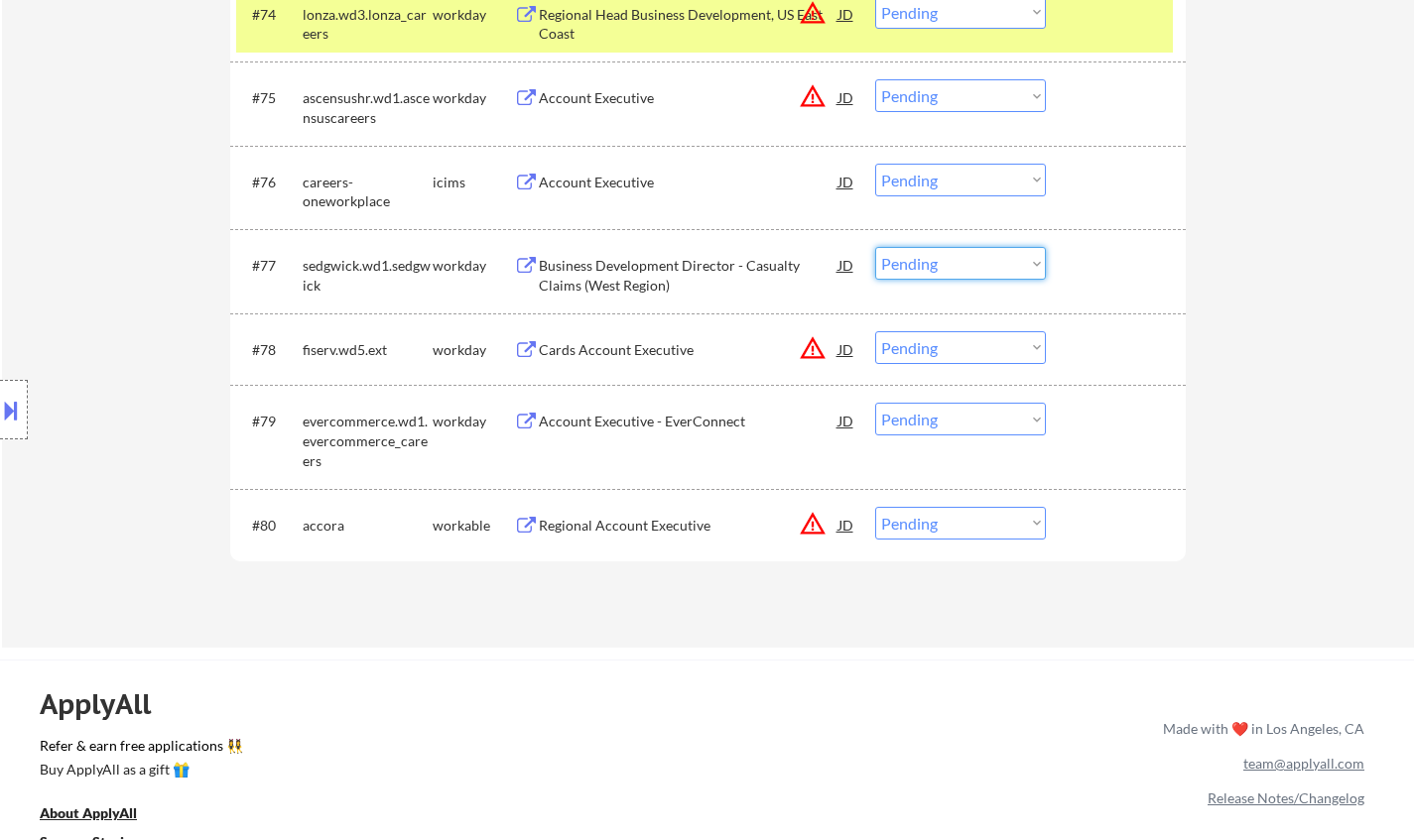 click on "Choose an option... Pending Applied Excluded (Questions) Excluded (Expired) Excluded (Location) Excluded (Bad Match) Excluded (Blocklist) Excluded (Salary) Excluded (Other)" at bounding box center [961, 263] 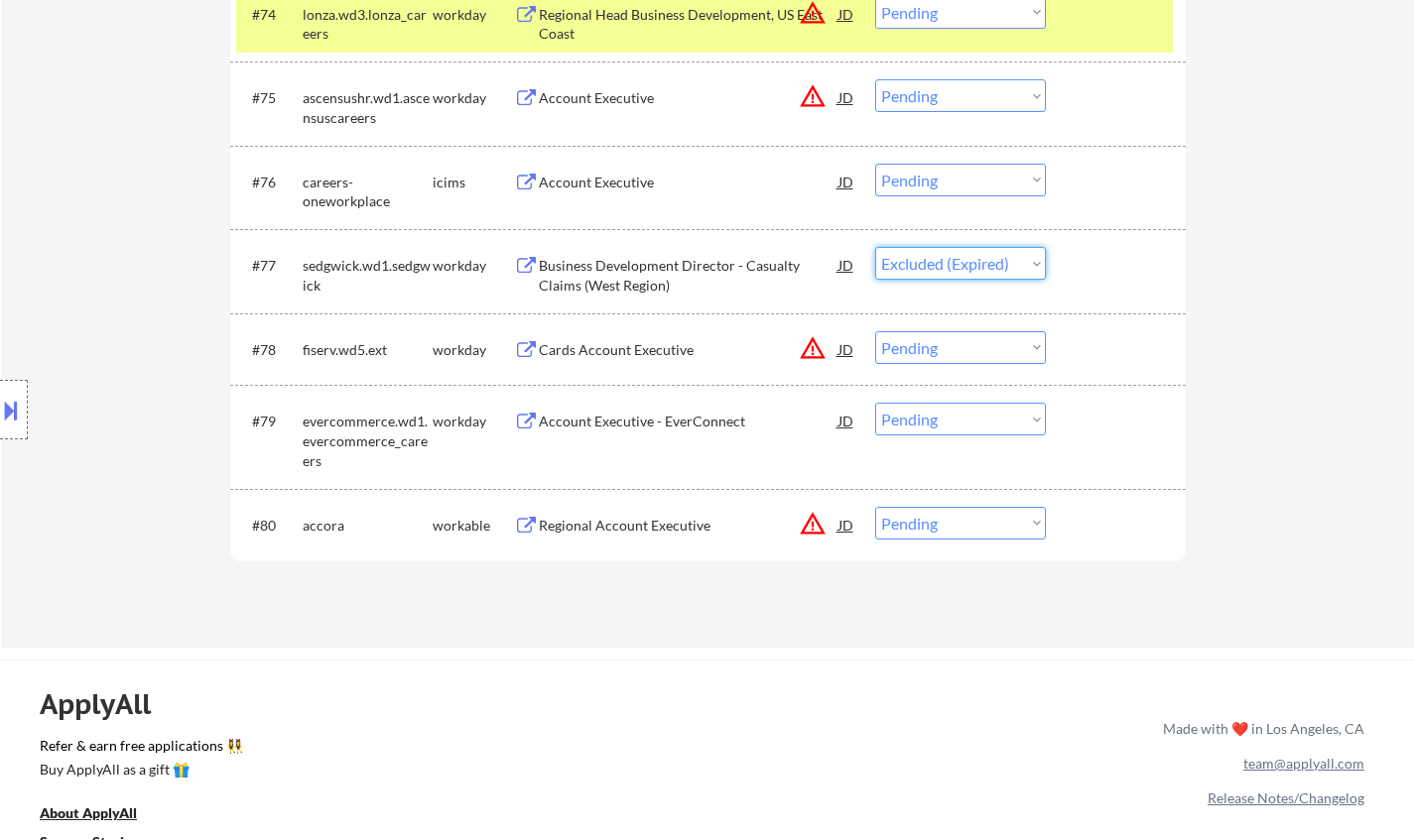 click on "Choose an option... Pending Applied Excluded (Questions) Excluded (Expired) Excluded (Location) Excluded (Bad Match) Excluded (Blocklist) Excluded (Salary) Excluded (Other)" at bounding box center [961, 263] 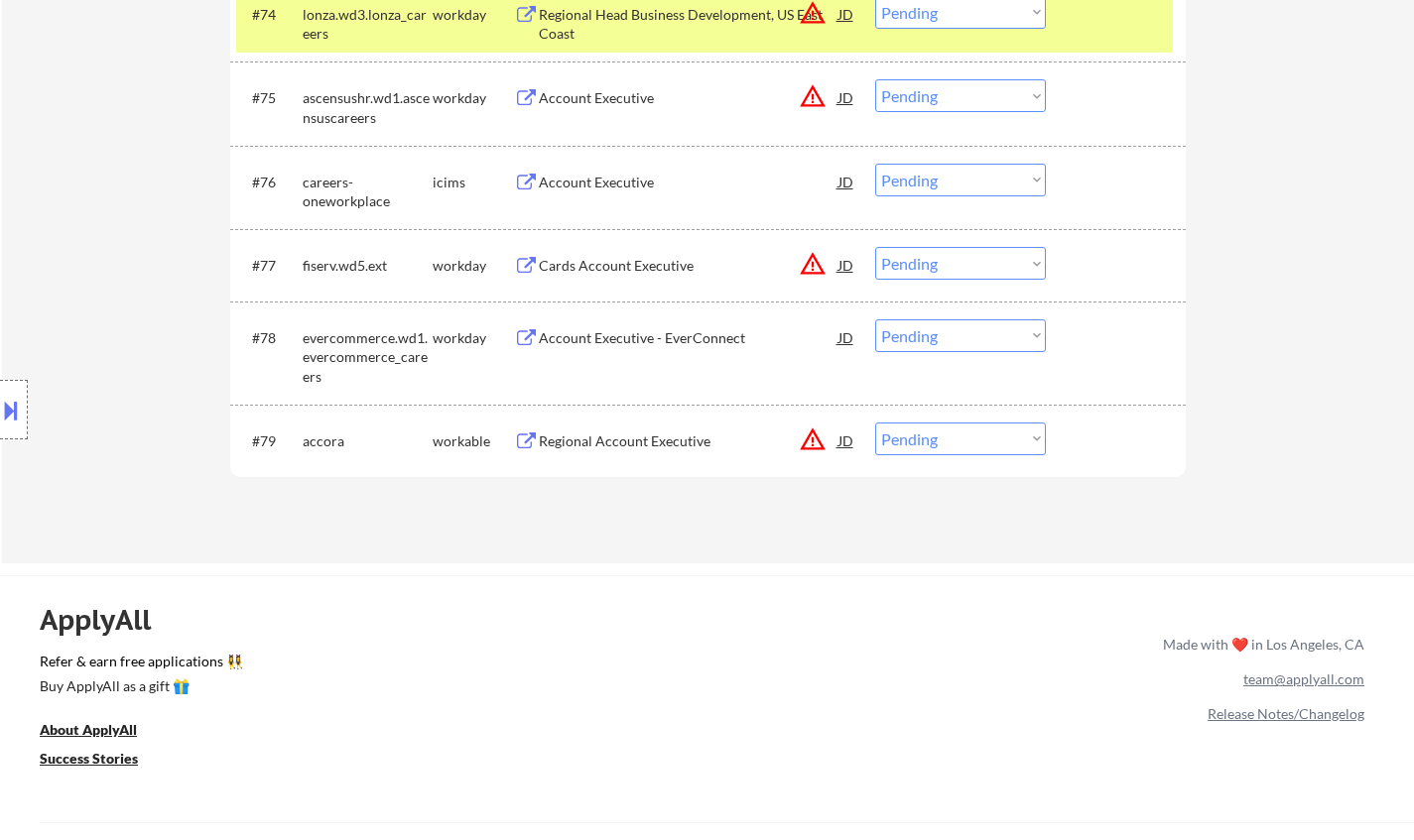 click on "Account Executive" at bounding box center [689, 182] 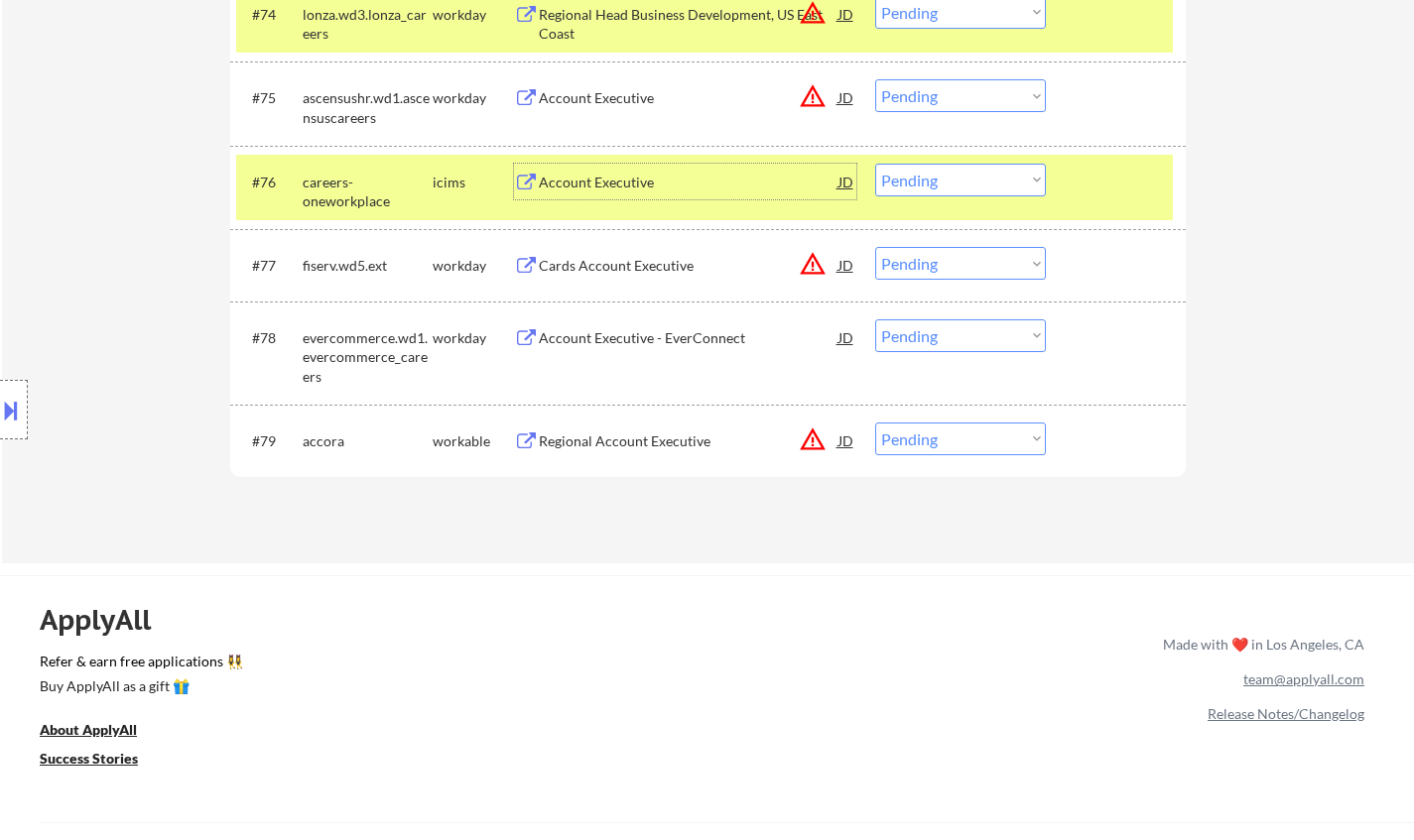 click on "Choose an option... Pending Applied Excluded (Questions) Excluded (Expired) Excluded (Location) Excluded (Bad Match) Excluded (Blocklist) Excluded (Salary) Excluded (Other)" at bounding box center [961, 180] 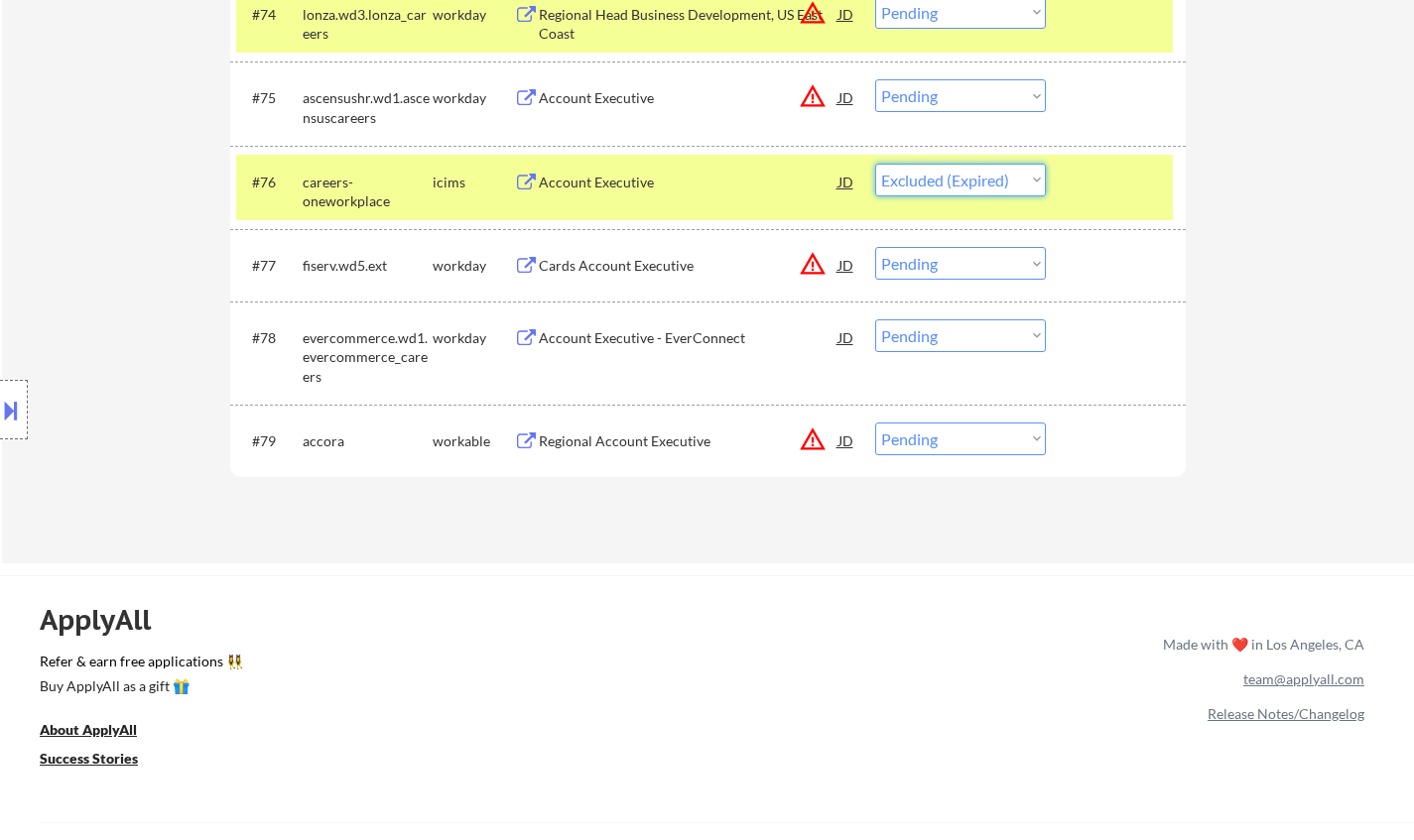 click on "Choose an option... Pending Applied Excluded (Questions) Excluded (Expired) Excluded (Location) Excluded (Bad Match) Excluded (Blocklist) Excluded (Salary) Excluded (Other)" at bounding box center [961, 180] 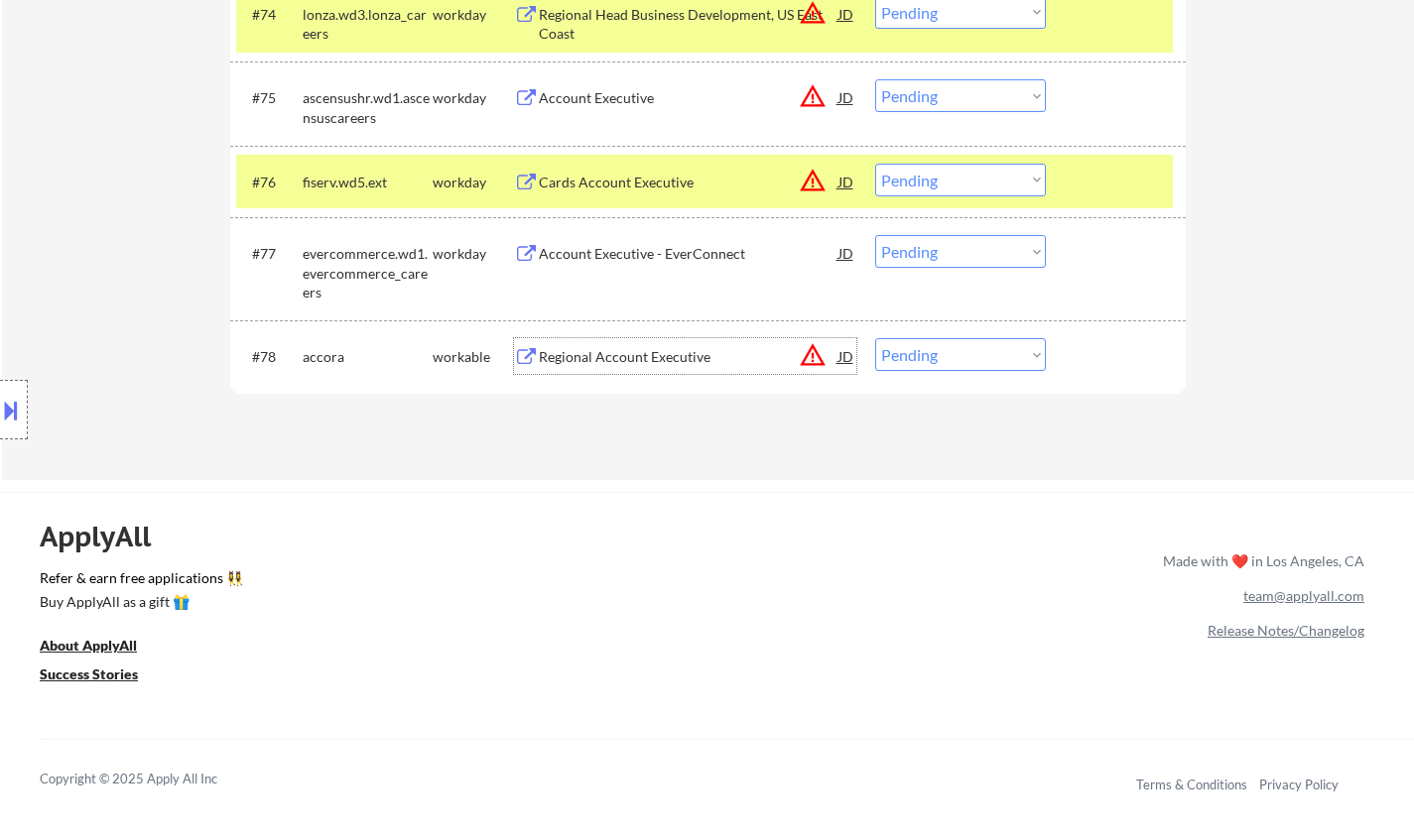 click on "Regional Account Executive" at bounding box center (689, 357) 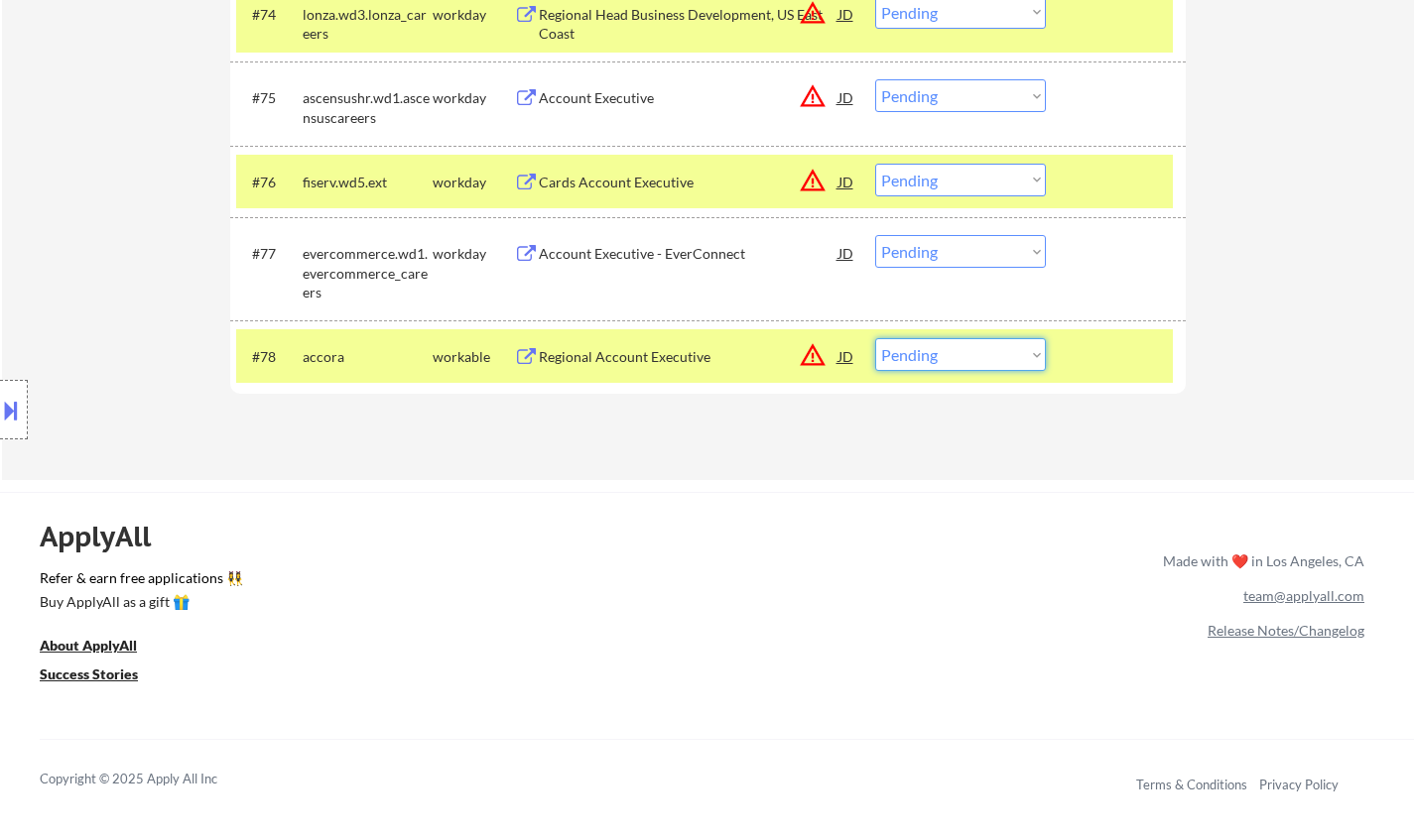 drag, startPoint x: 969, startPoint y: 349, endPoint x: 988, endPoint y: 368, distance: 26.870058 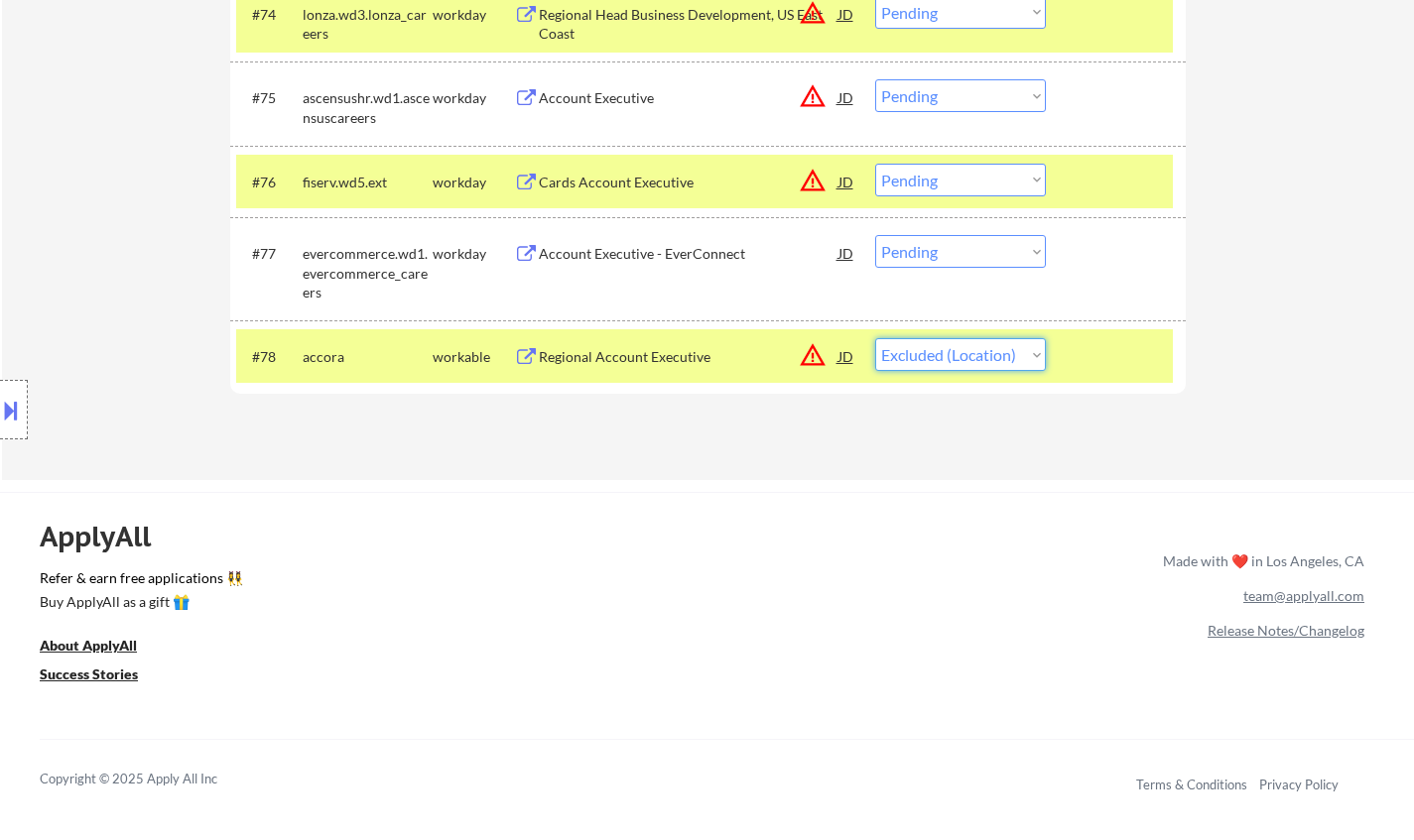 click on "Choose an option... Pending Applied Excluded (Questions) Excluded (Expired) Excluded (Location) Excluded (Bad Match) Excluded (Blocklist) Excluded (Salary) Excluded (Other)" at bounding box center [961, 354] 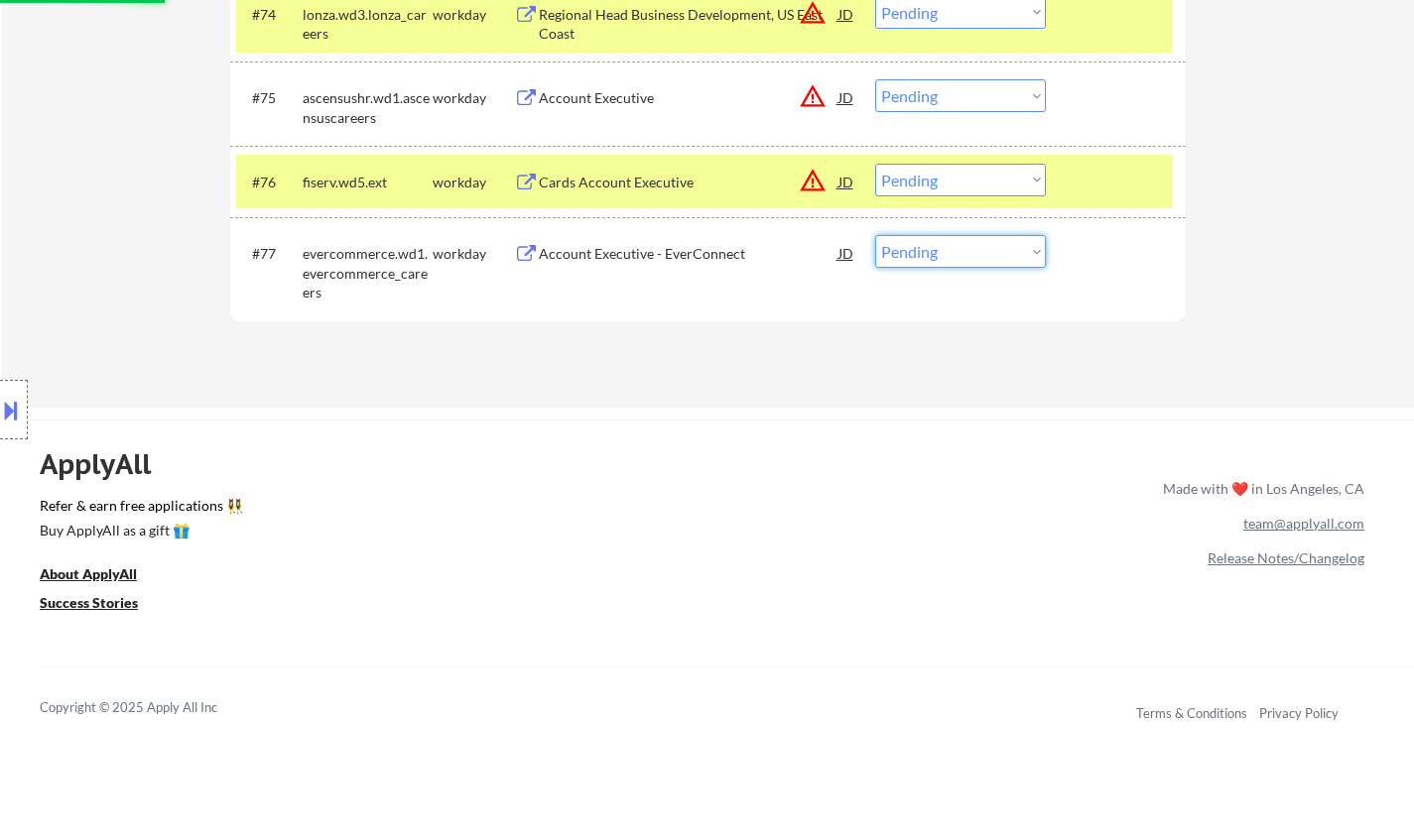 drag, startPoint x: 970, startPoint y: 257, endPoint x: 977, endPoint y: 267, distance: 12.206556 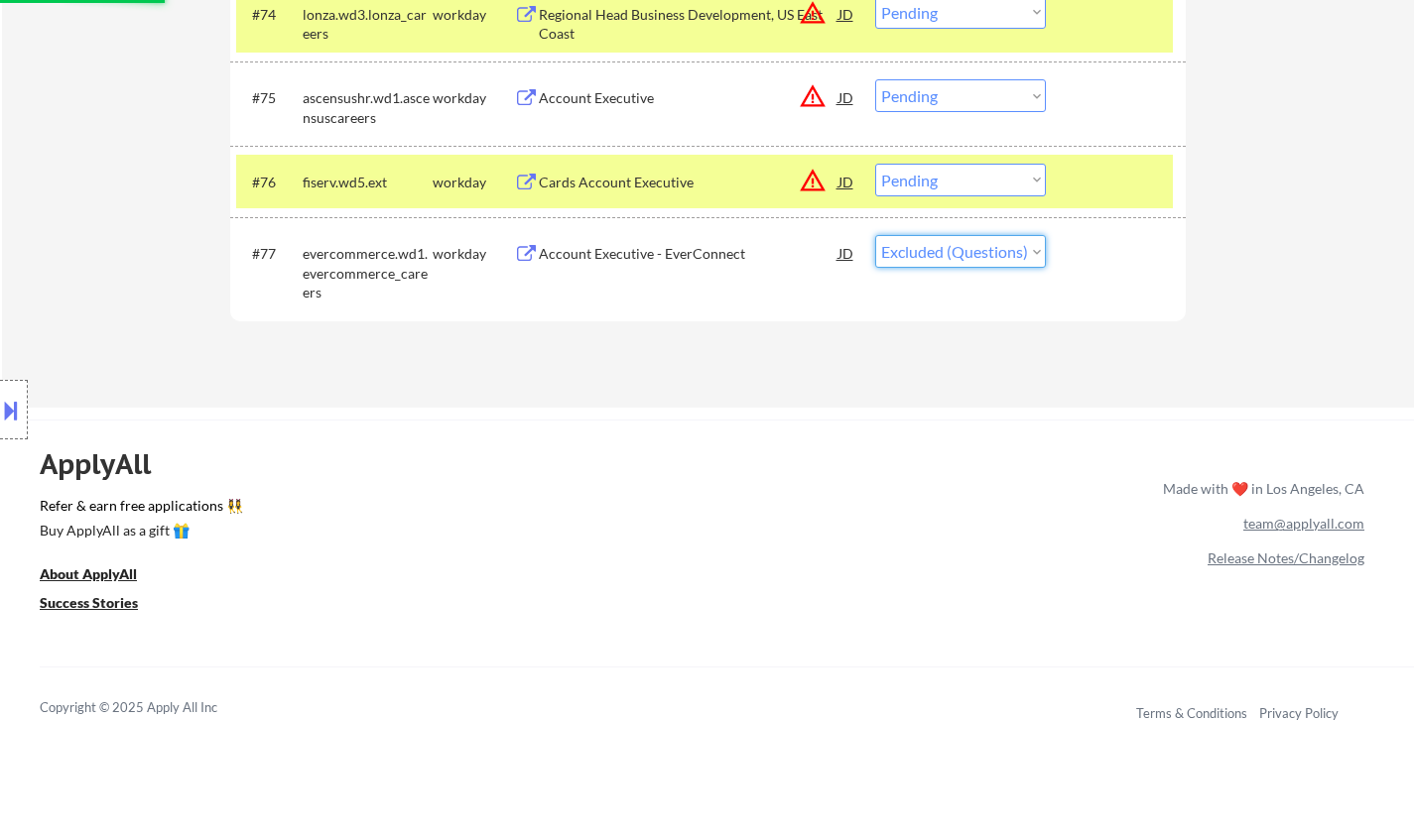 click on "Choose an option... Pending Applied Excluded (Questions) Excluded (Expired) Excluded (Location) Excluded (Bad Match) Excluded (Blocklist) Excluded (Salary) Excluded (Other)" at bounding box center (961, 251) 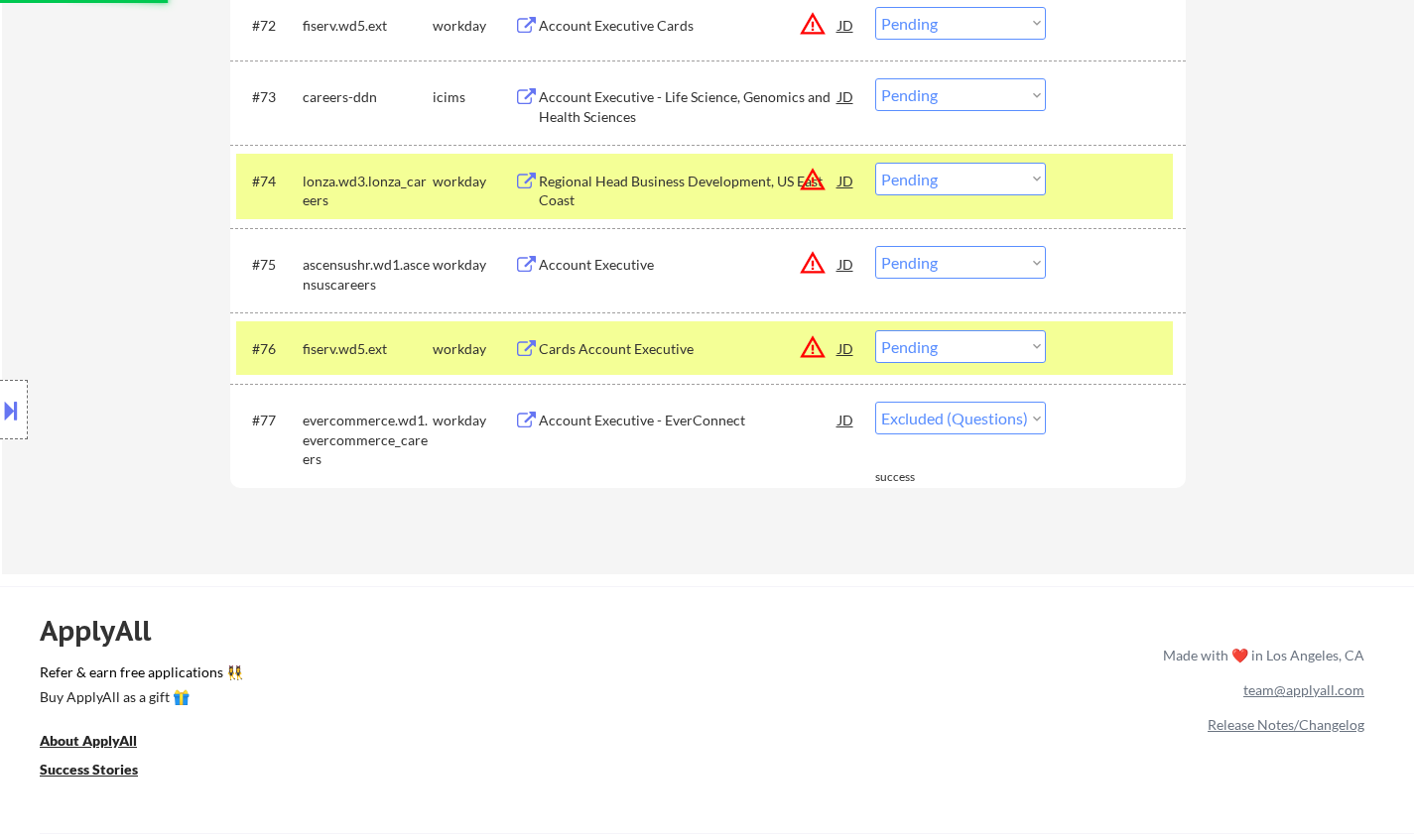 scroll, scrollTop: 6050, scrollLeft: 0, axis: vertical 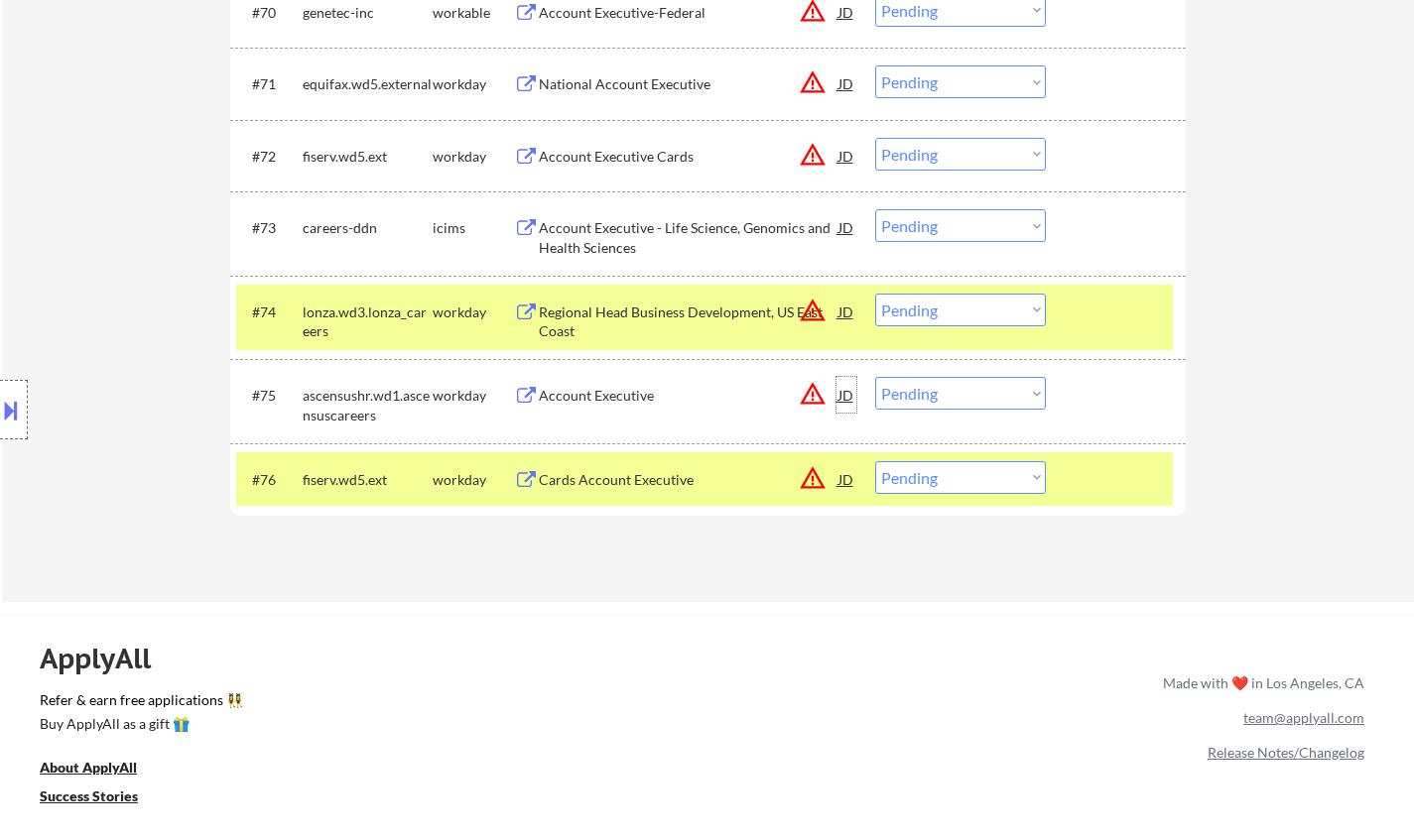 click on "JD" at bounding box center (846, 395) 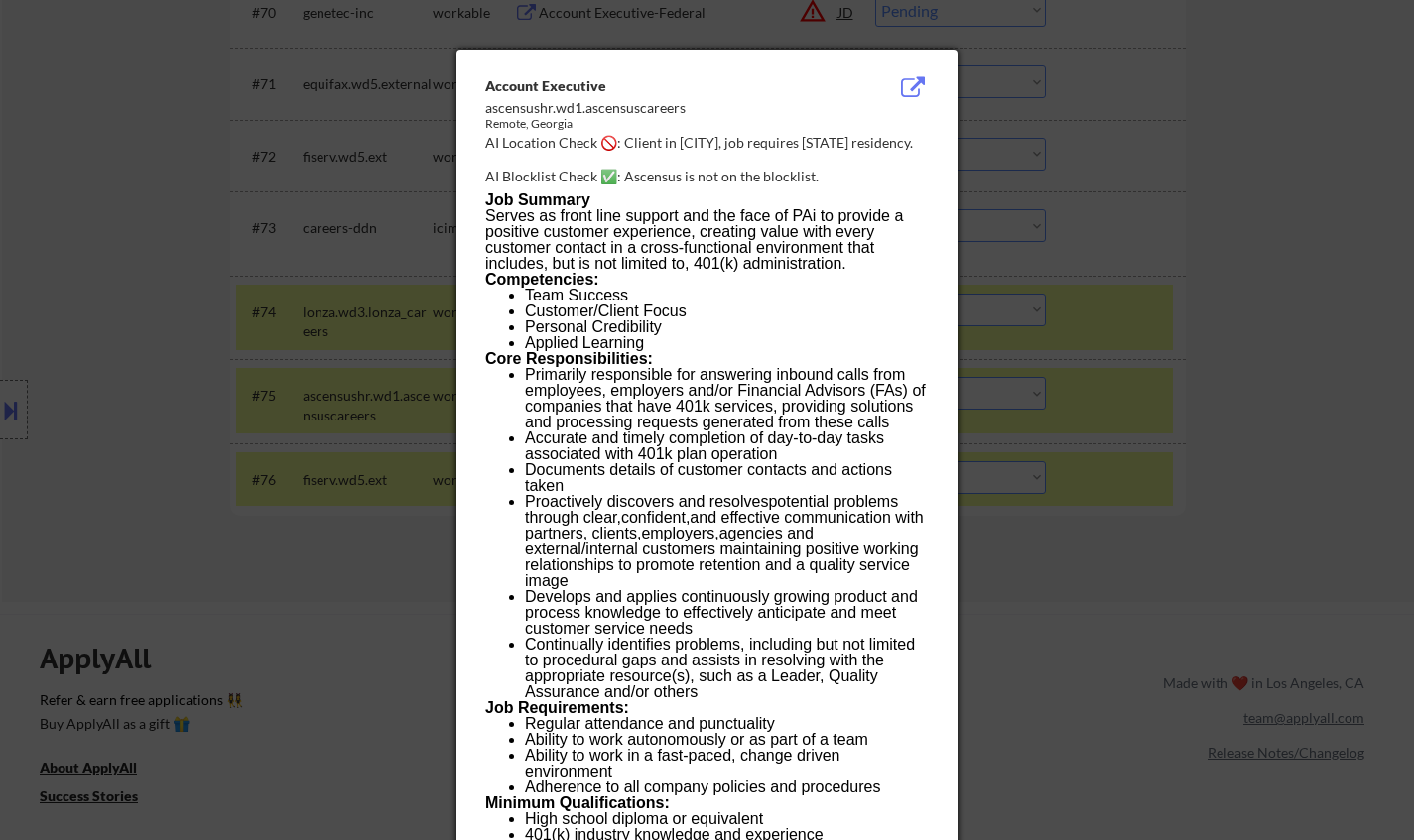 click at bounding box center (707, 420) 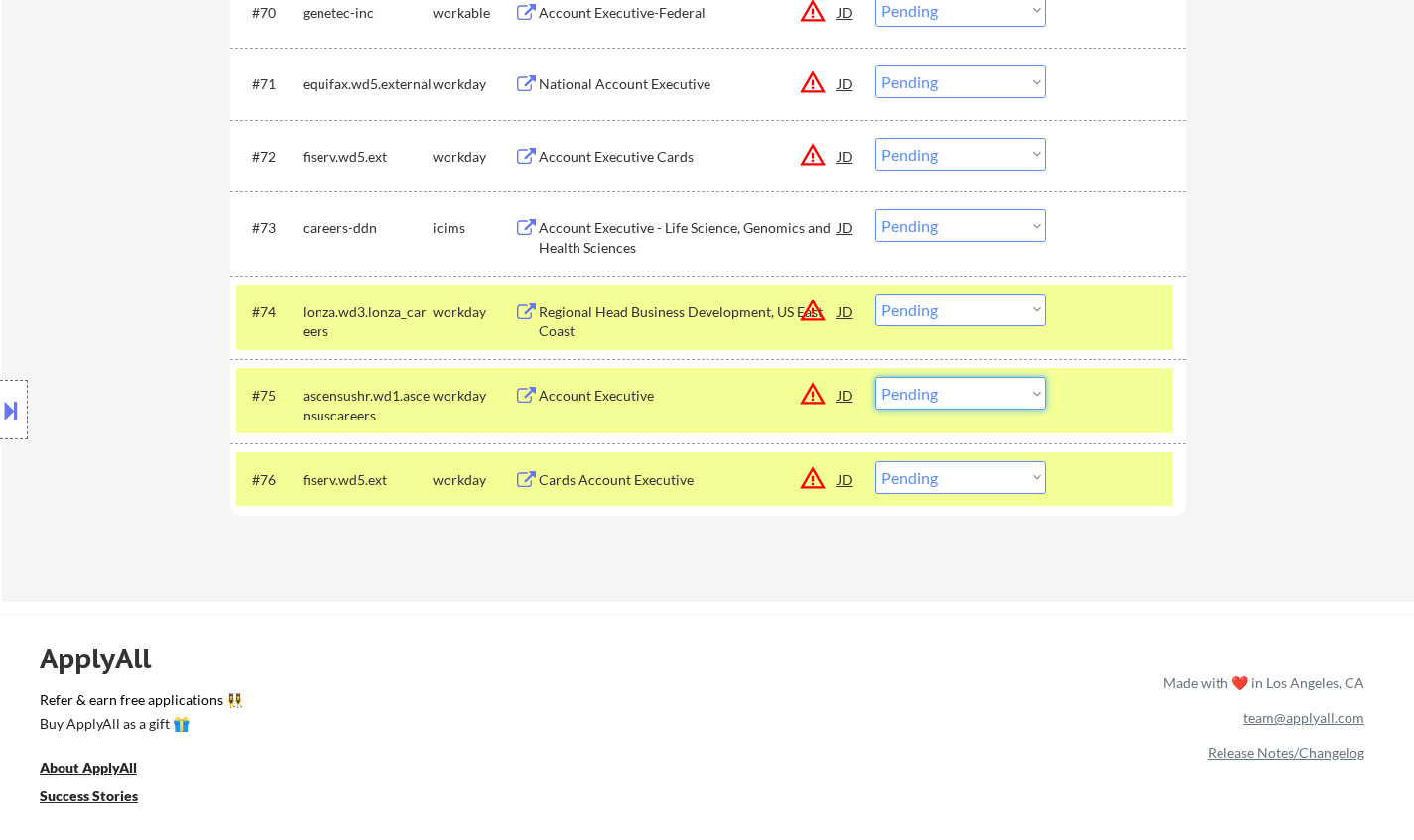 drag, startPoint x: 956, startPoint y: 384, endPoint x: 966, endPoint y: 399, distance: 18.027756 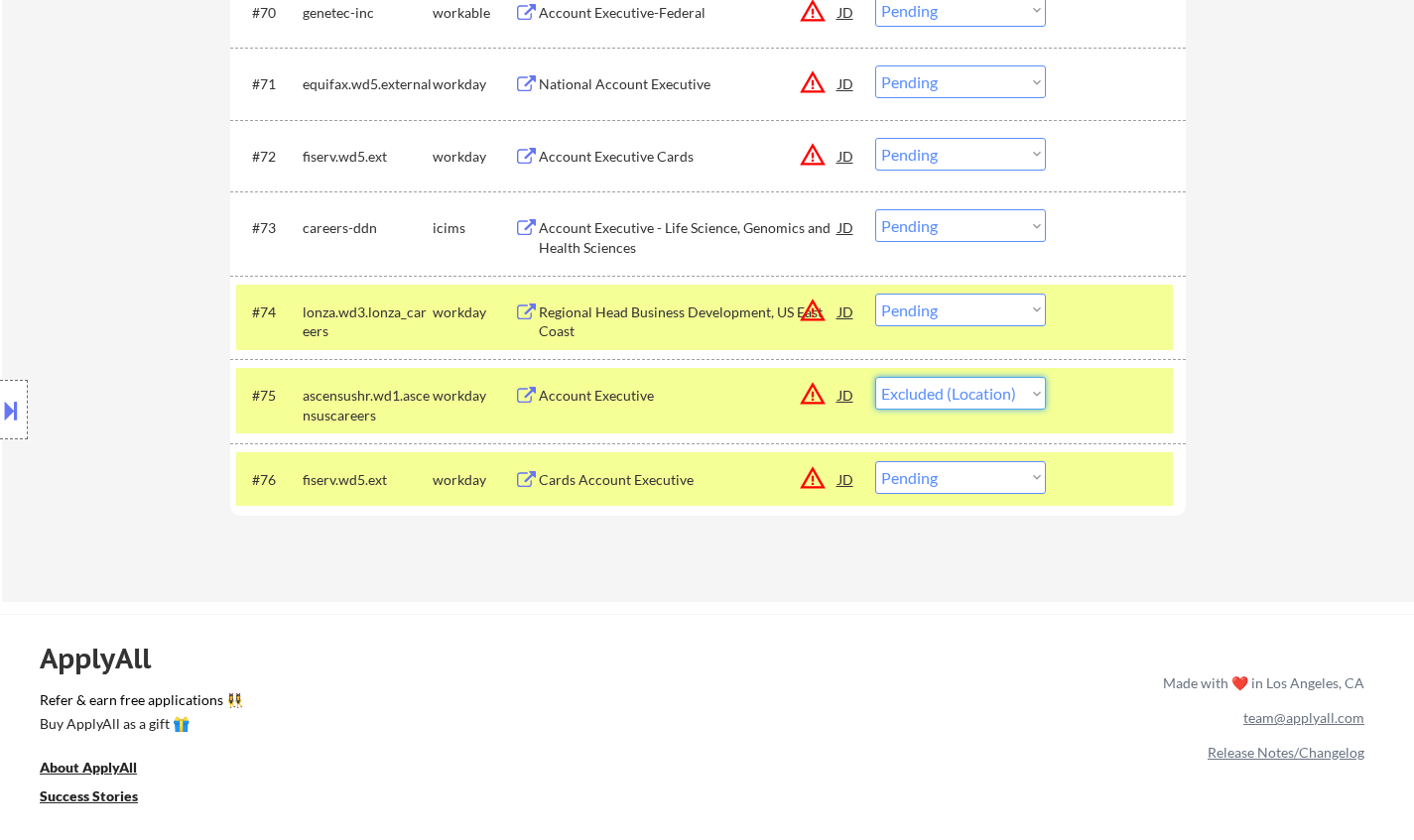 click on "Choose an option... Pending Applied Excluded (Questions) Excluded (Expired) Excluded (Location) Excluded (Bad Match) Excluded (Blocklist) Excluded (Salary) Excluded (Other)" at bounding box center [961, 393] 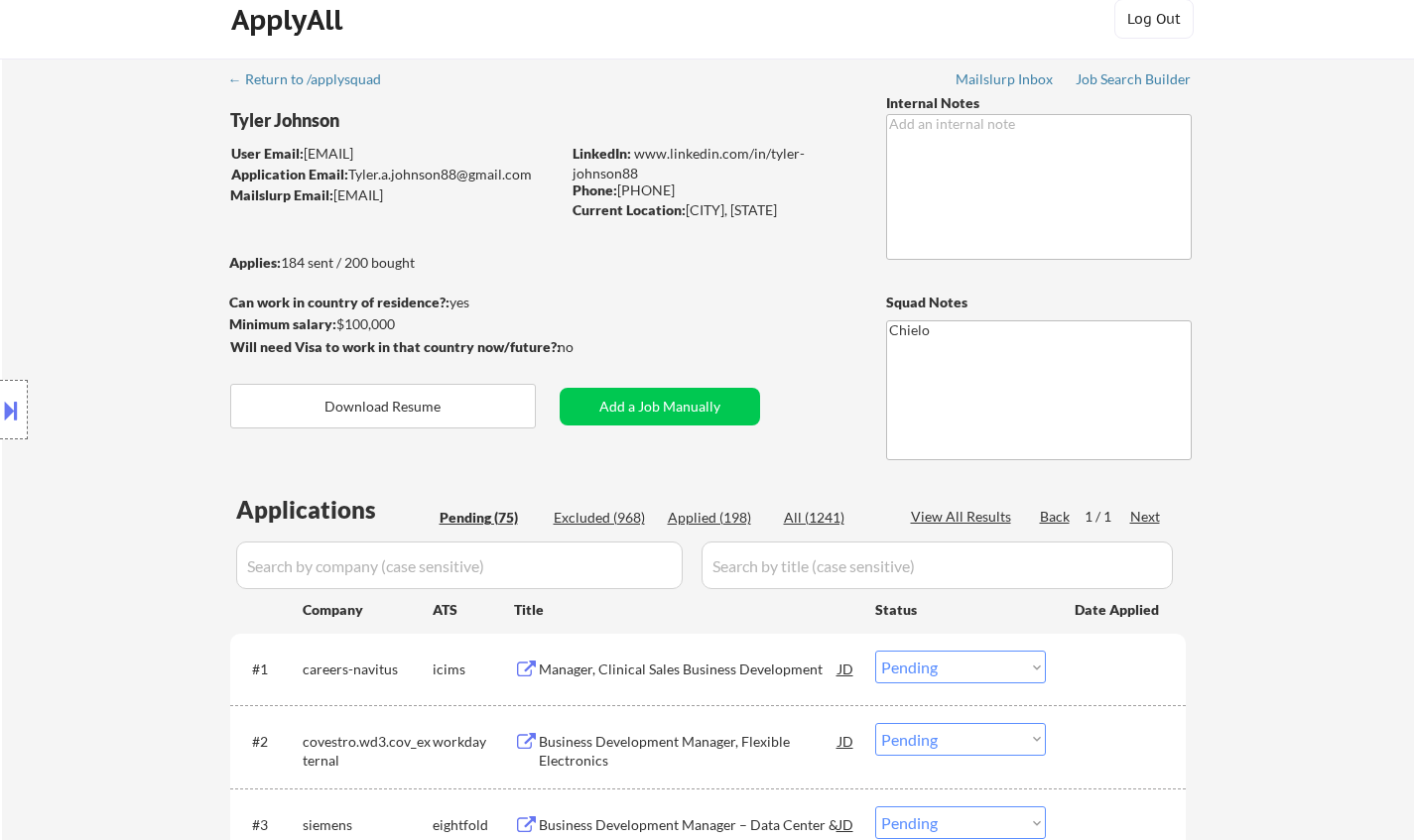 scroll, scrollTop: 0, scrollLeft: 0, axis: both 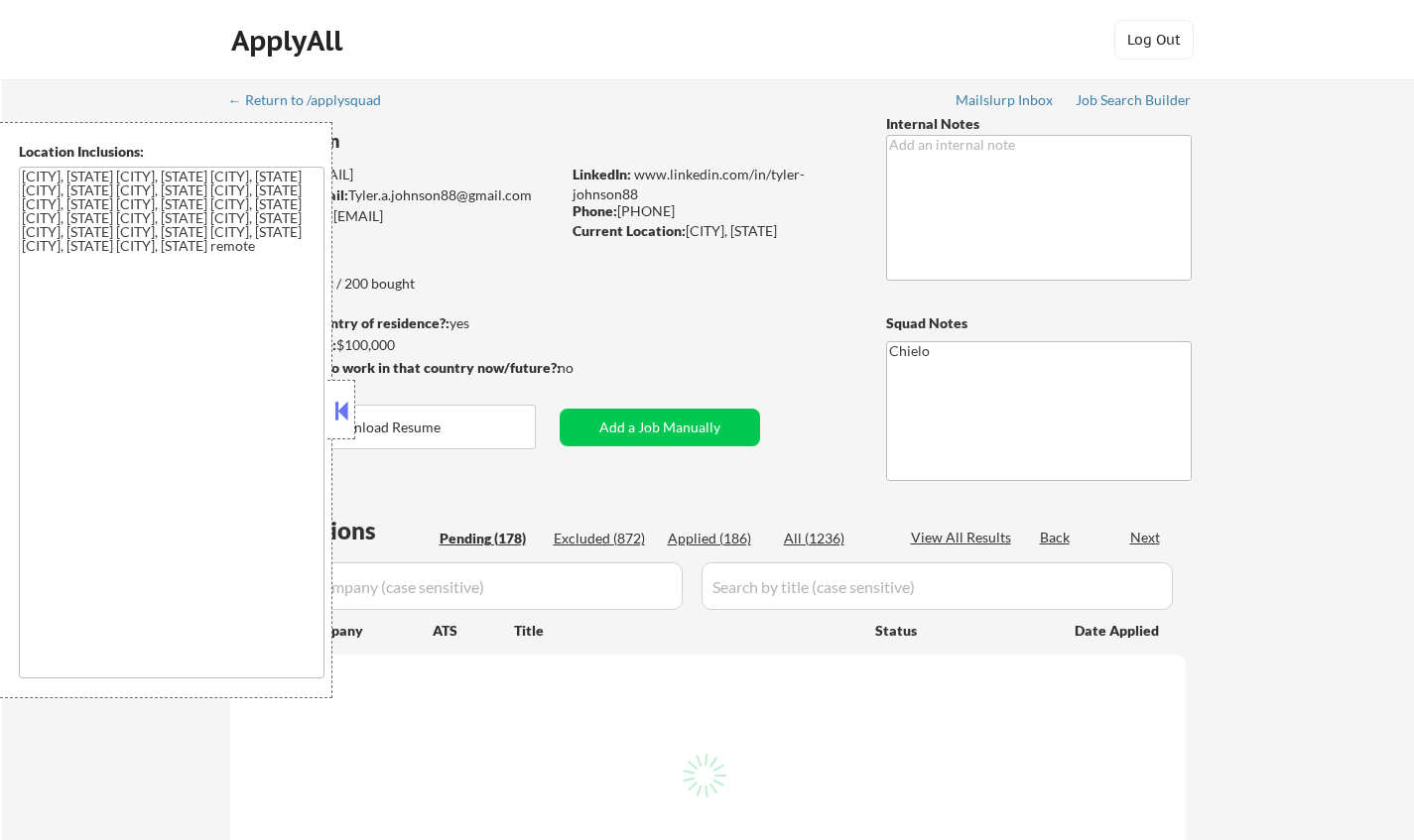 select on ""pending"" 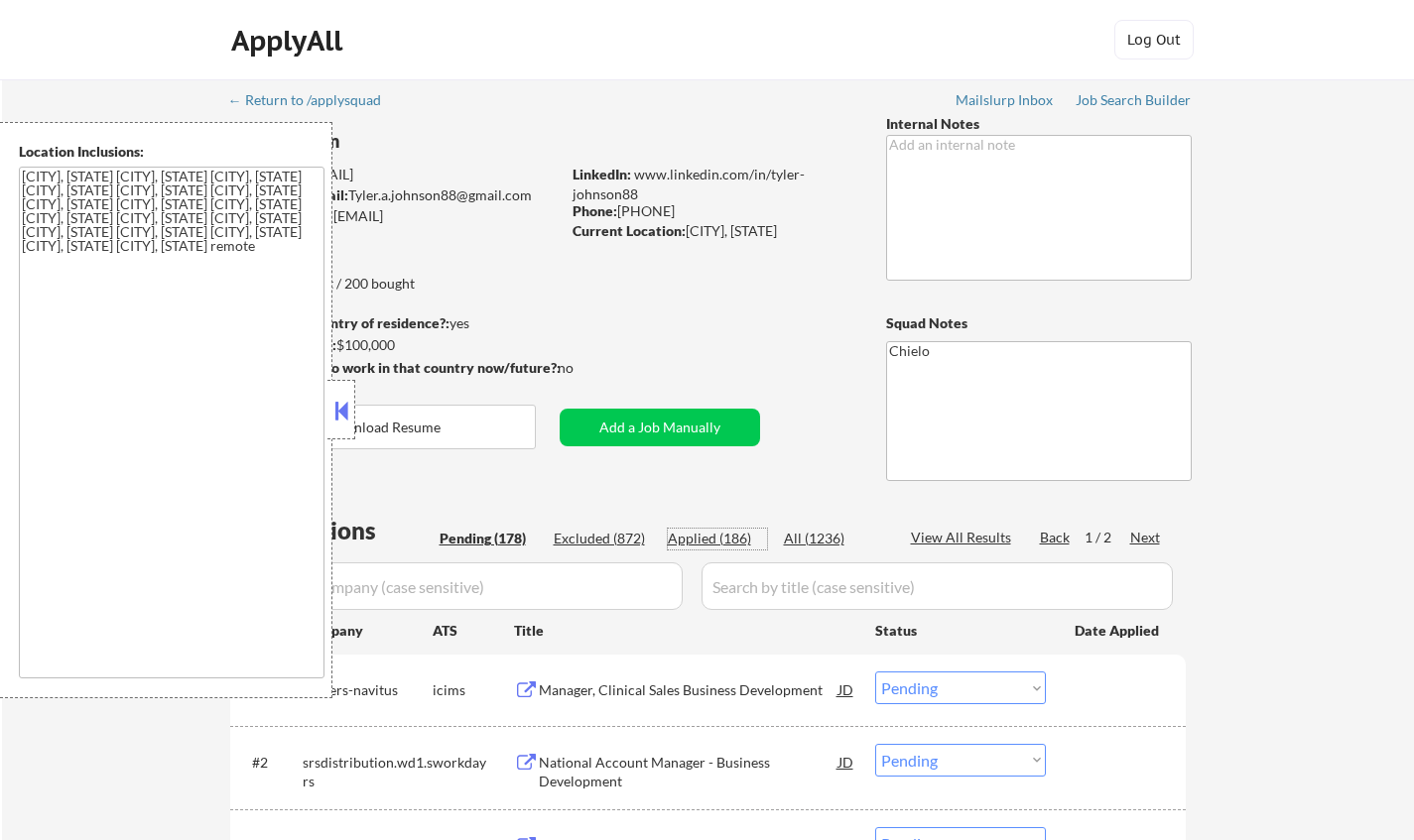 click on "Applied (186)" at bounding box center (717, 539) 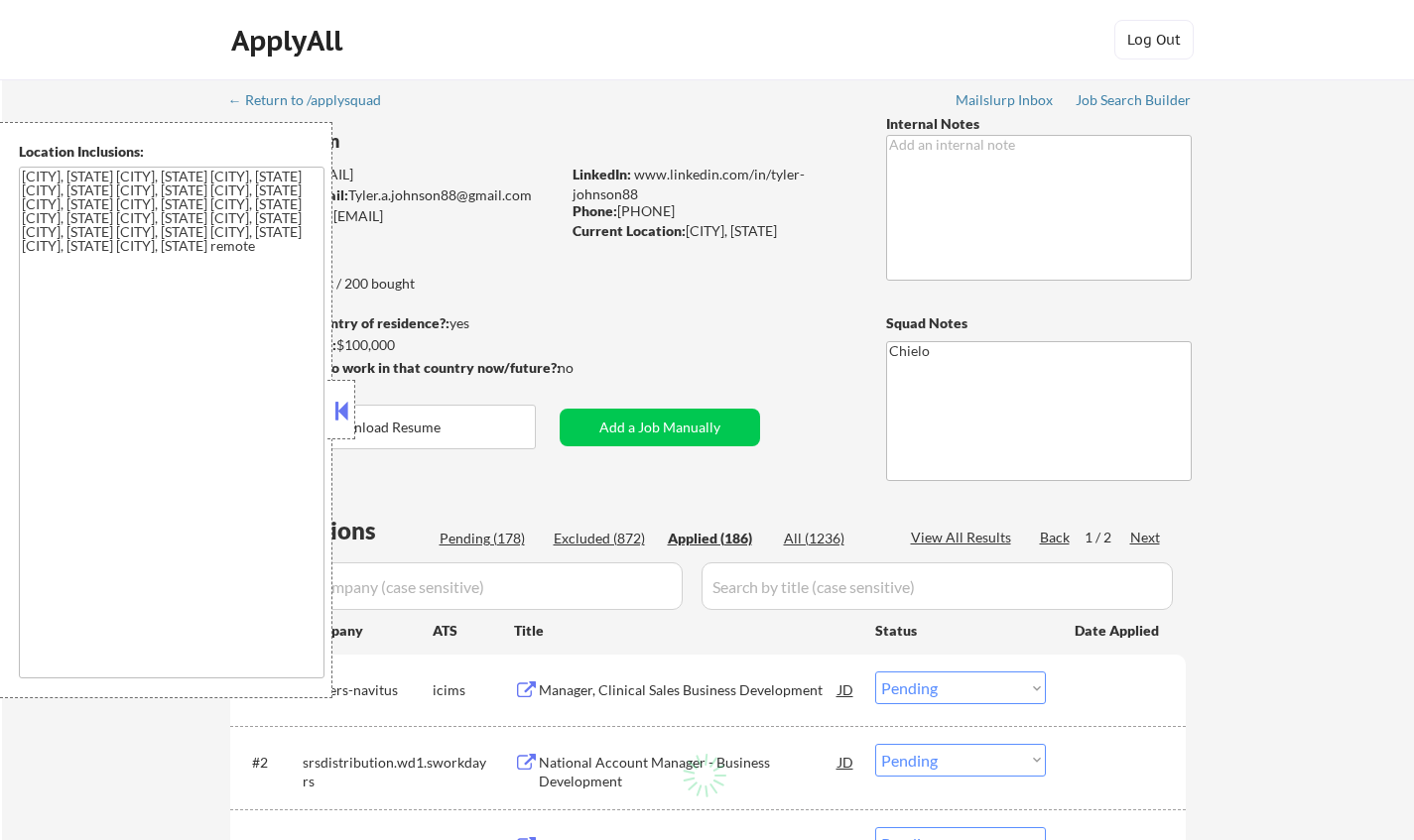select on ""applied"" 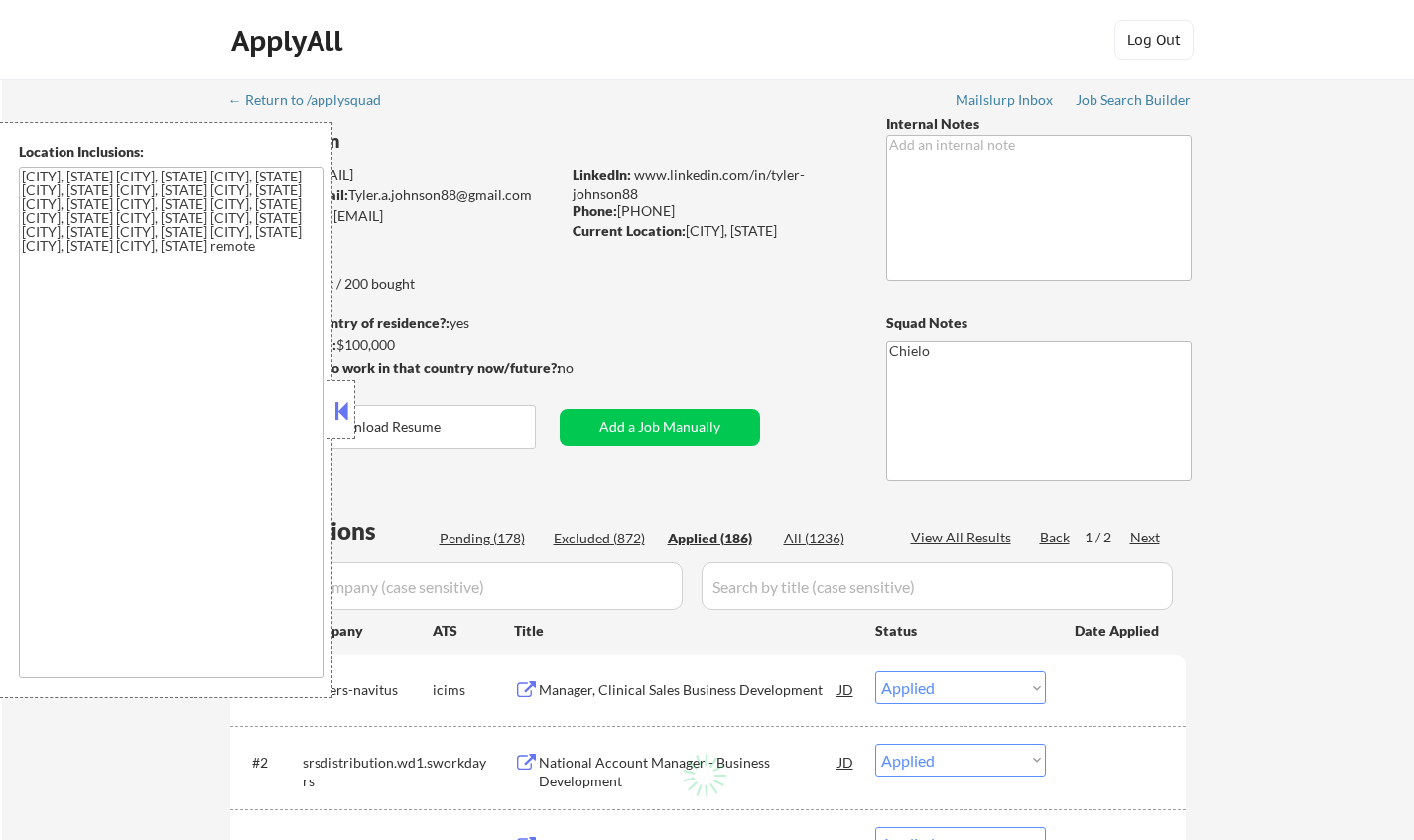 select on ""applied"" 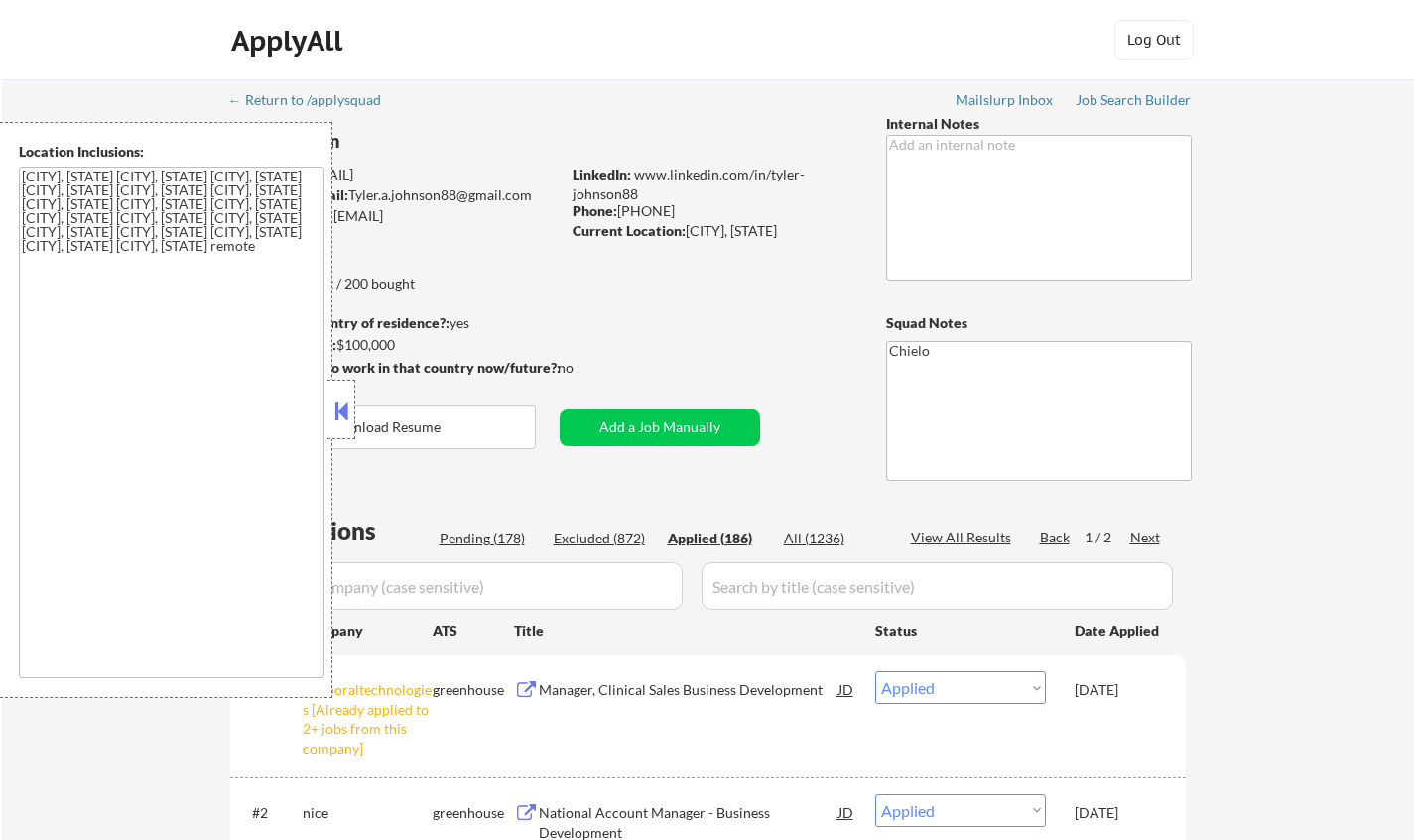 click on "View All Results" at bounding box center [964, 538] 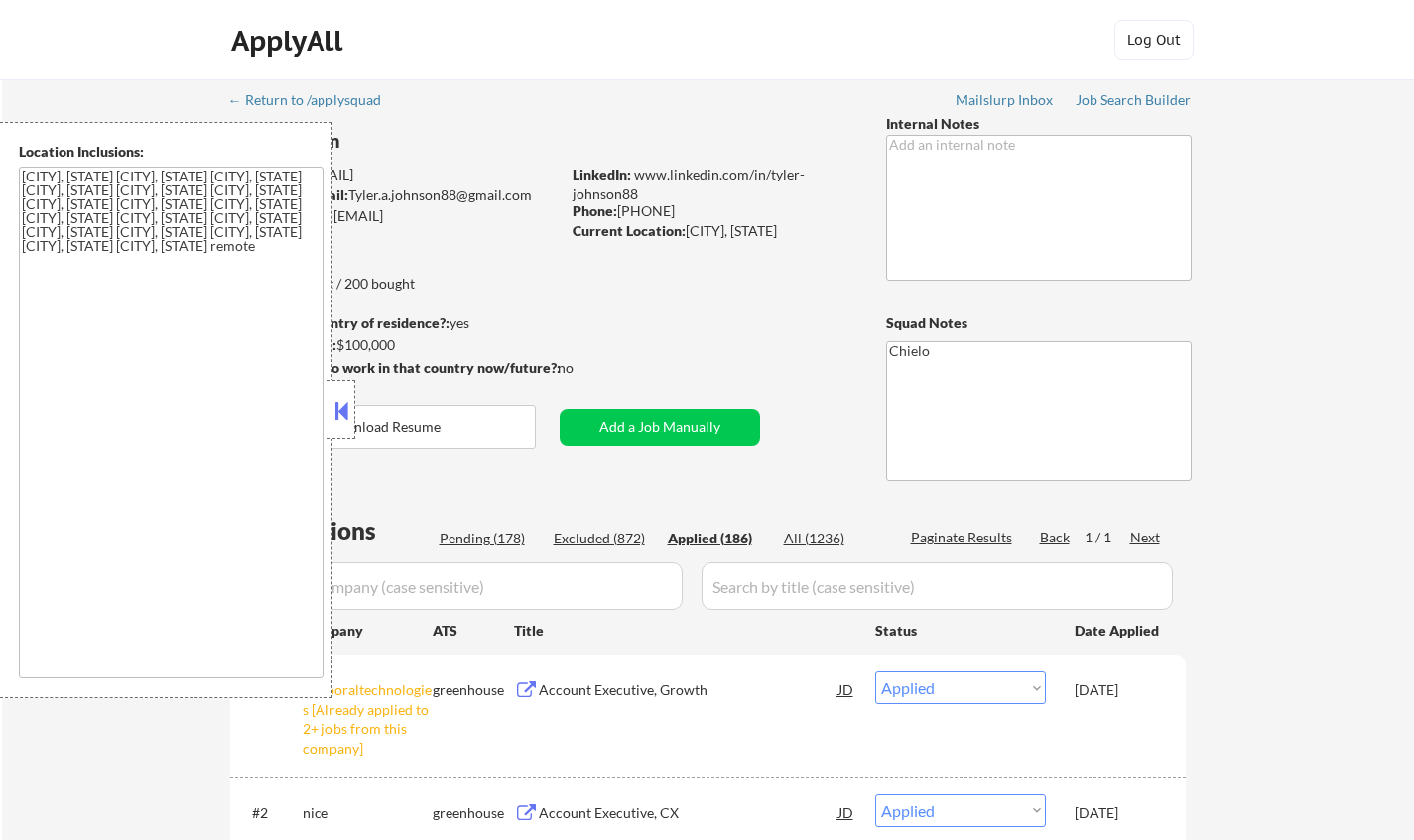 click at bounding box center (341, 411) 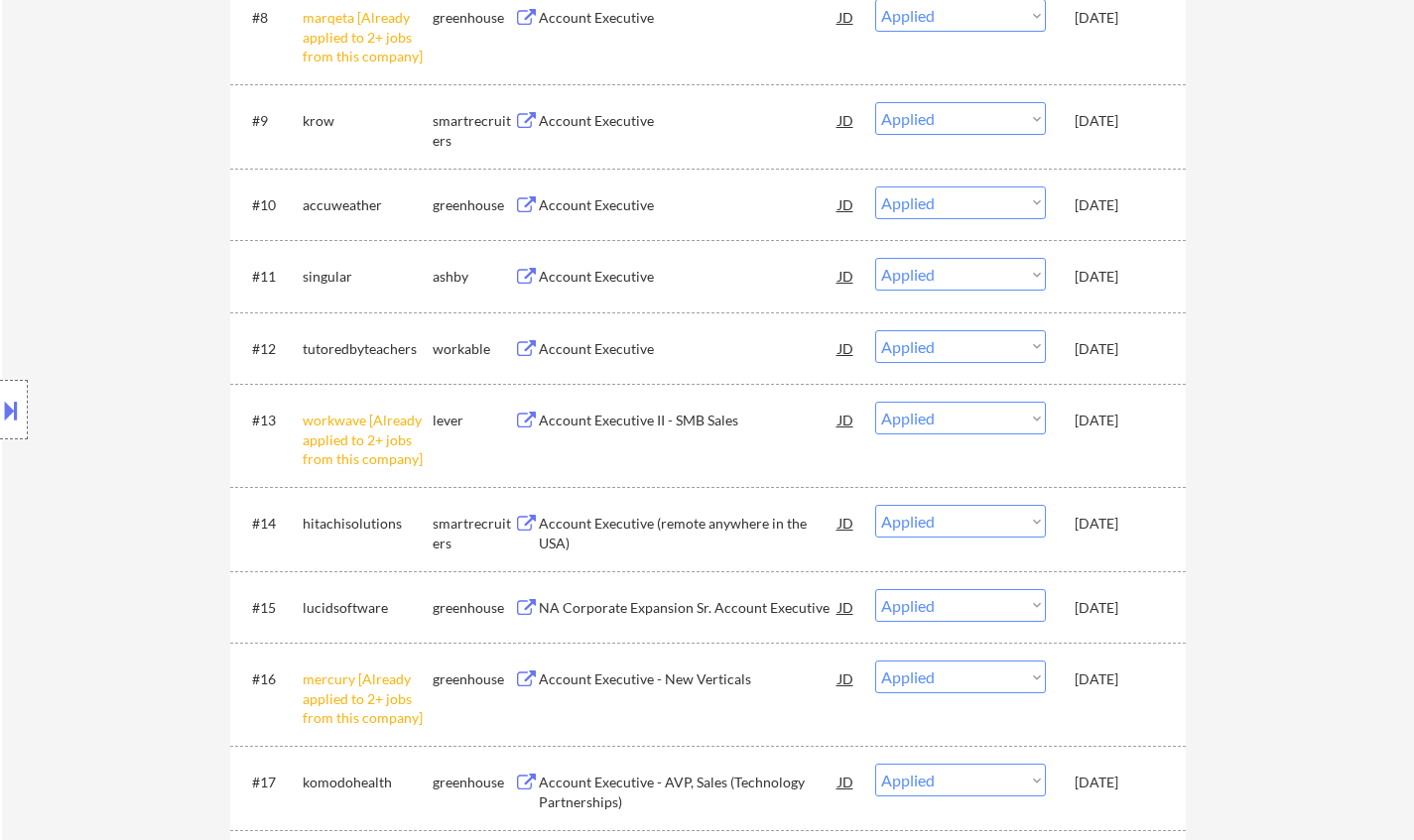 scroll, scrollTop: 4452, scrollLeft: 0, axis: vertical 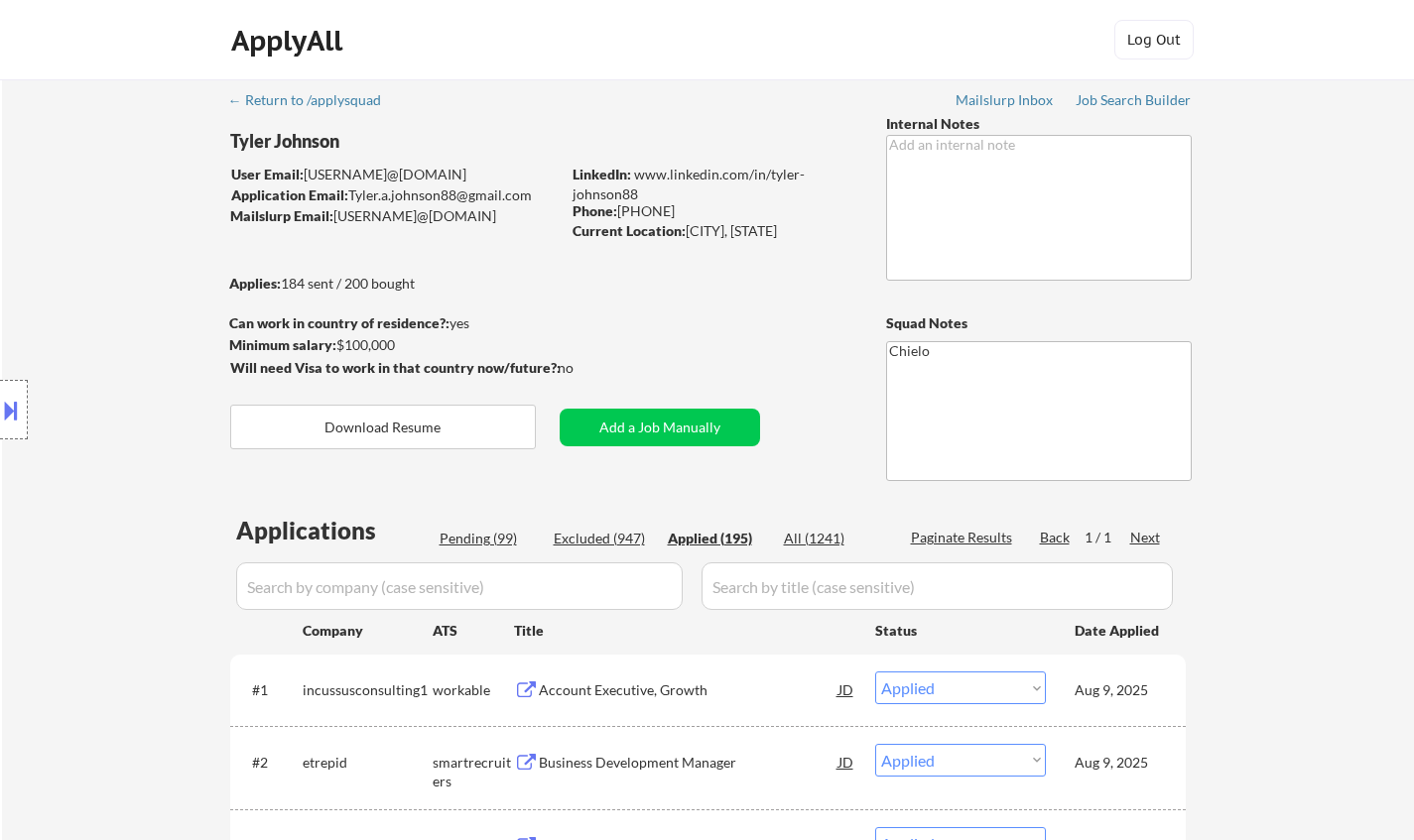 select on ""applied"" 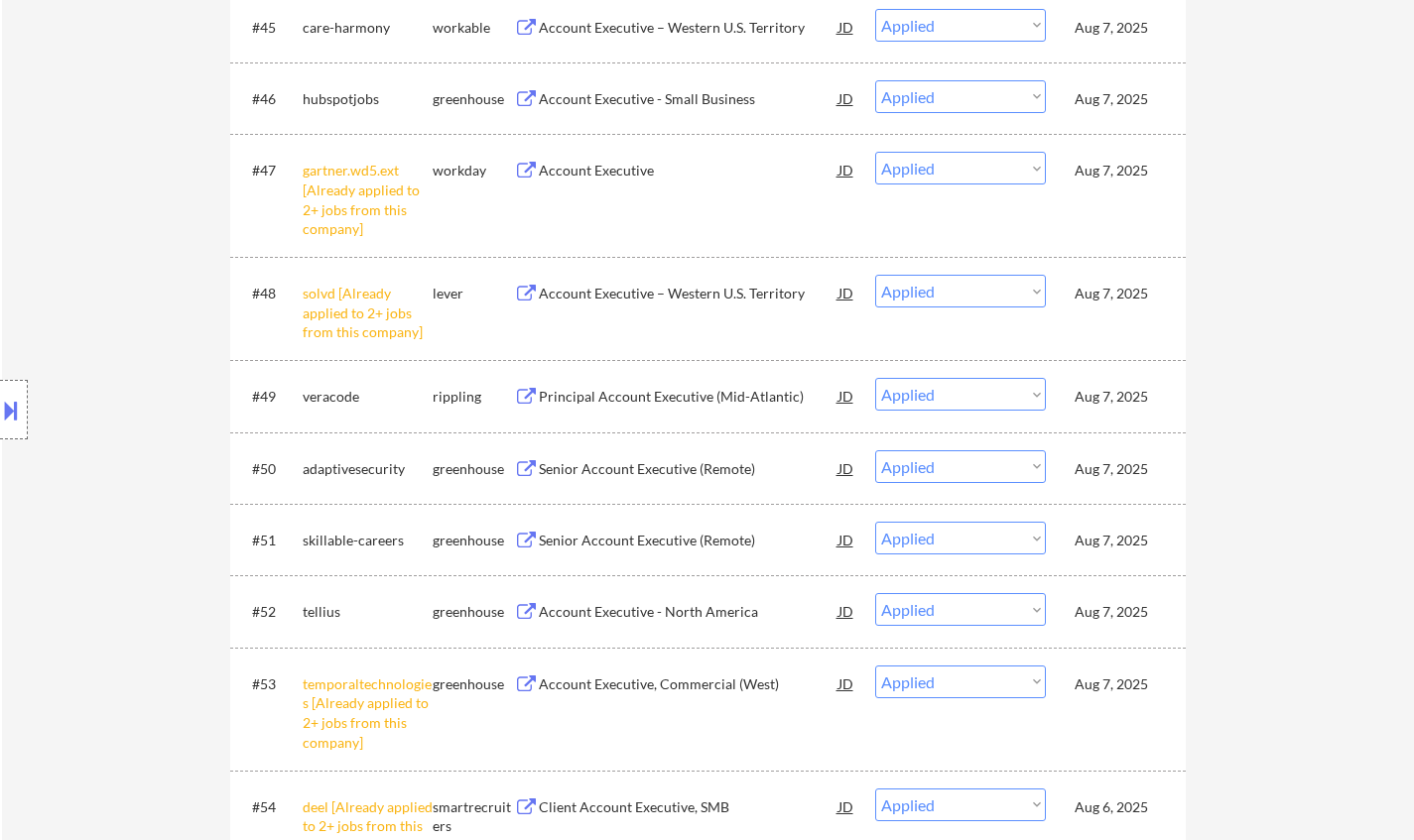 select on ""applied"" 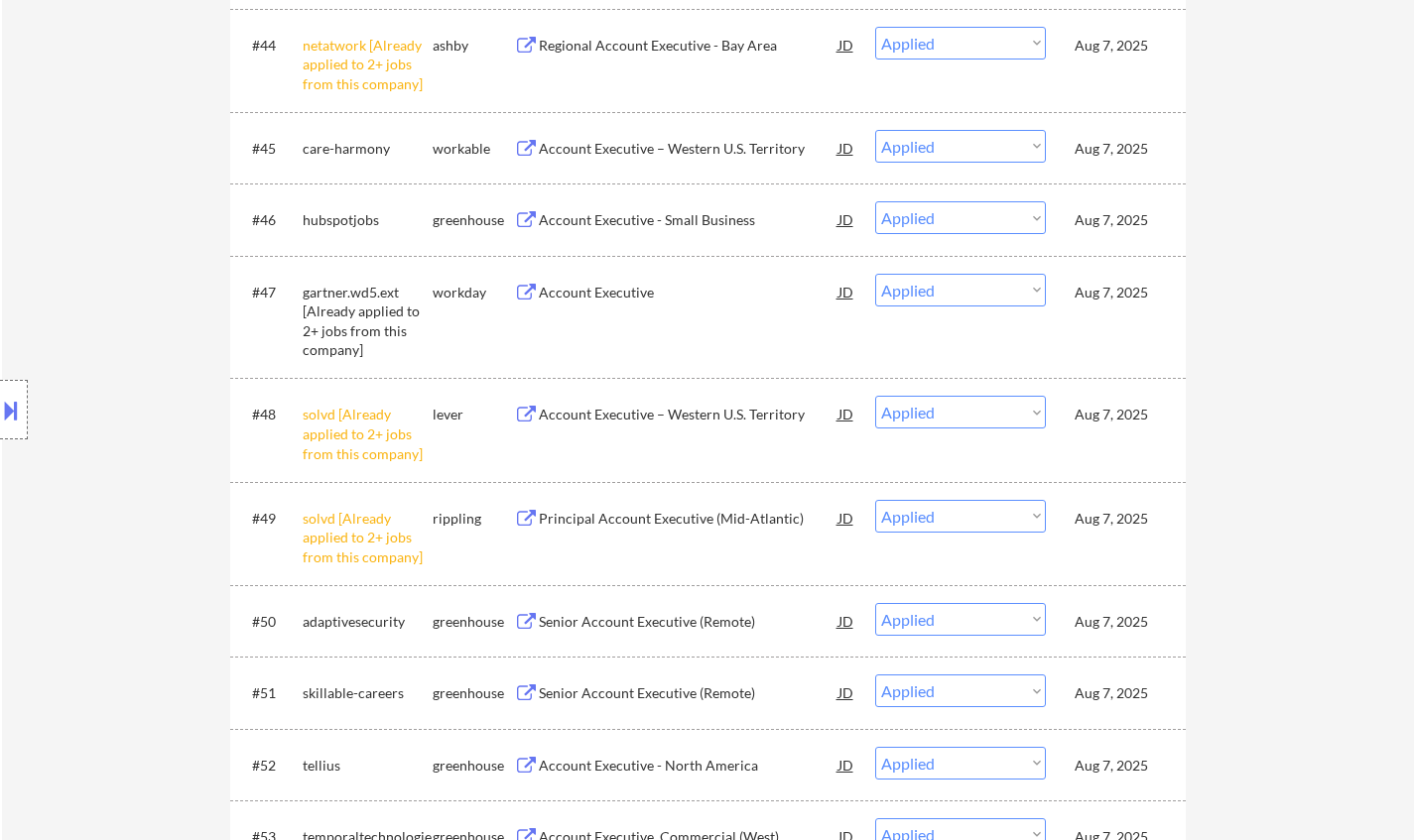 select on ""applied"" 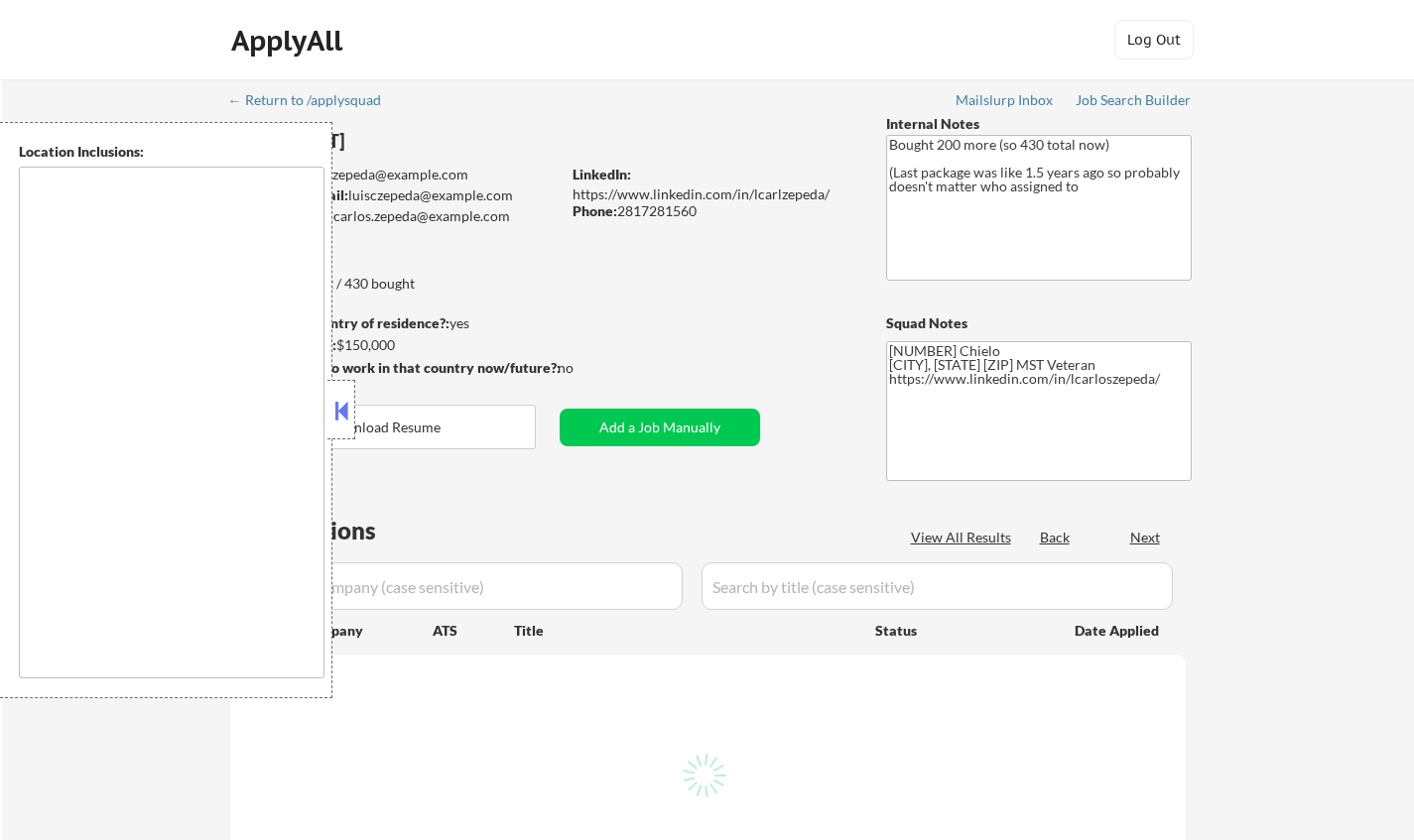 scroll, scrollTop: 0, scrollLeft: 0, axis: both 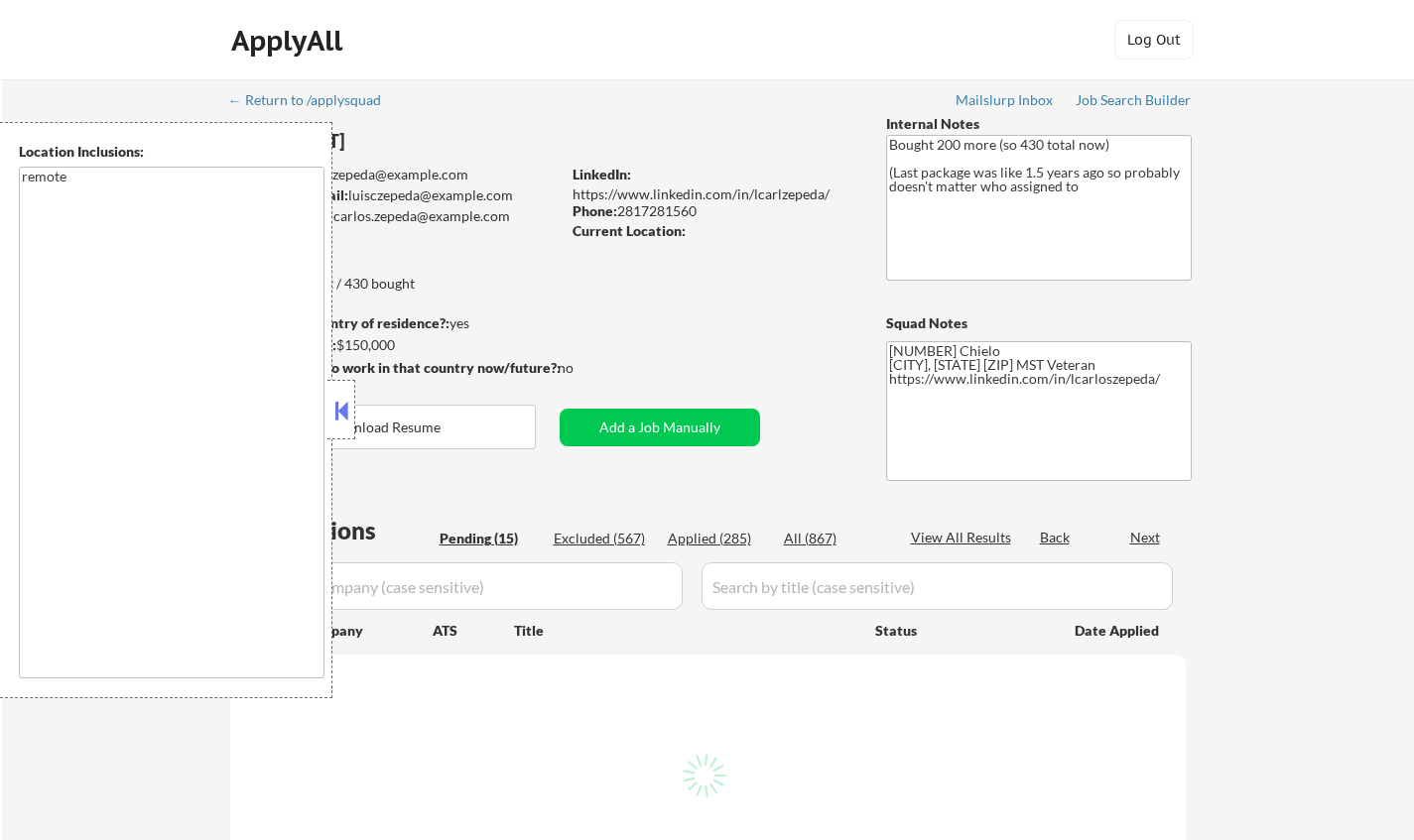 select on ""pending"" 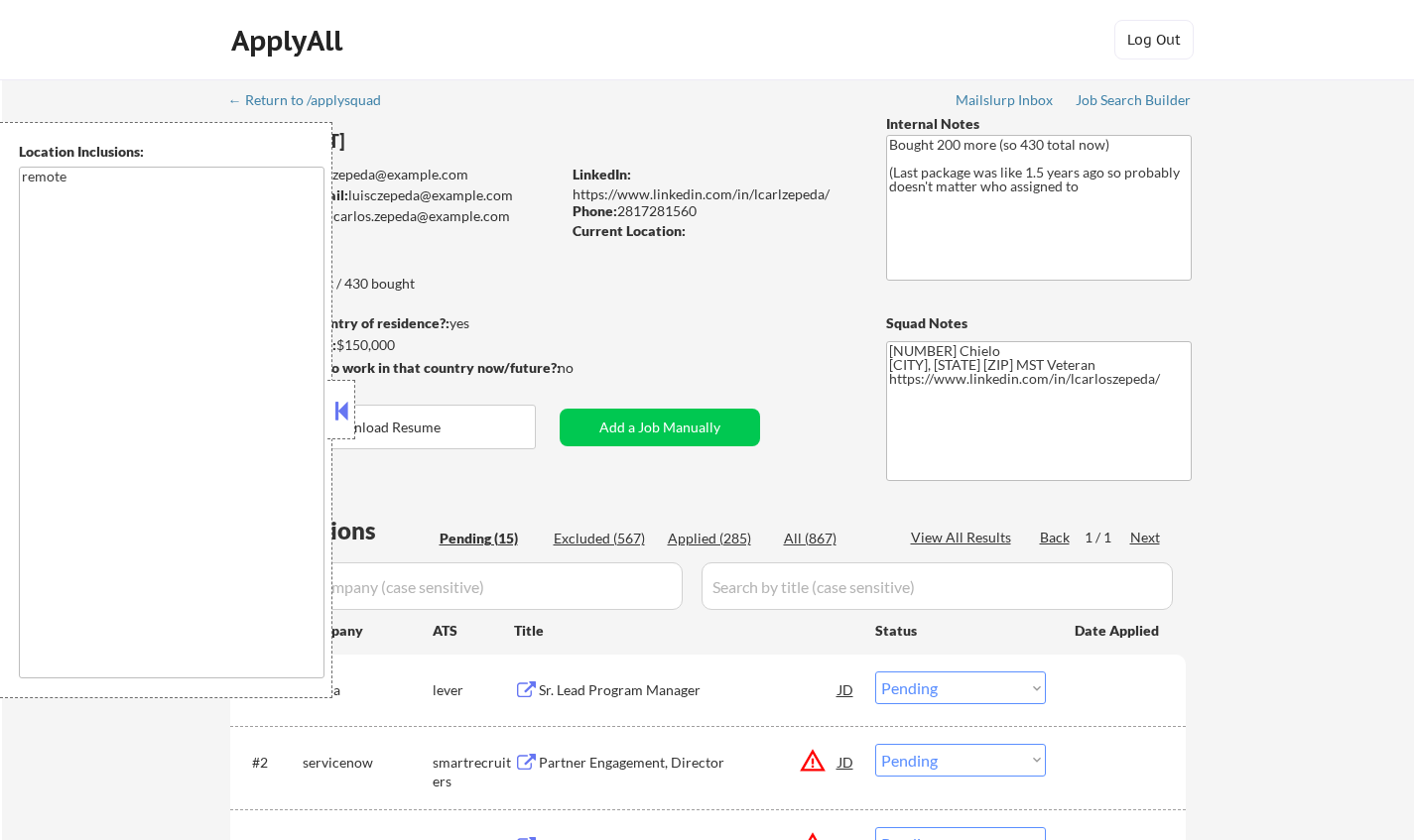 click at bounding box center (341, 411) 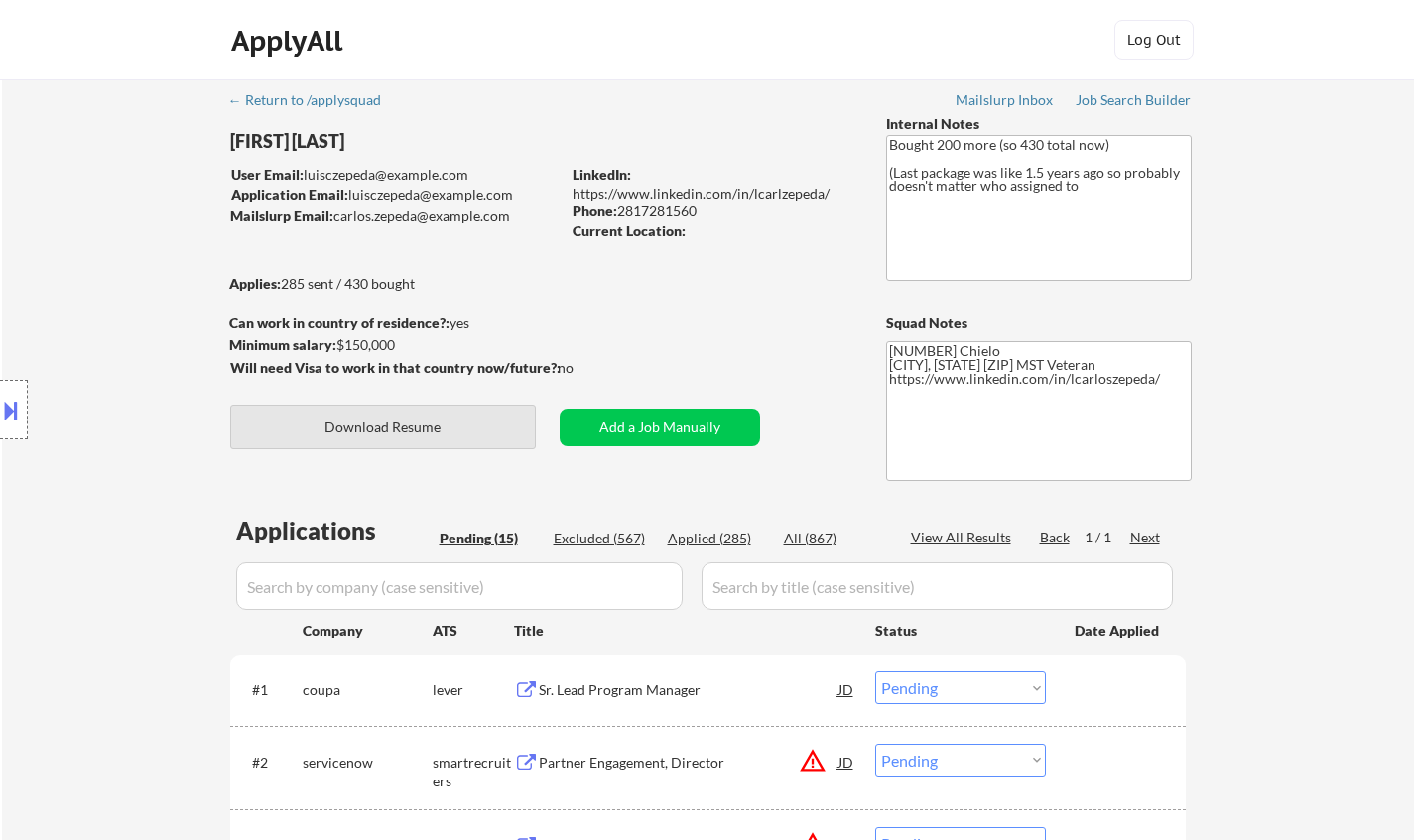 click on "Download Resume" at bounding box center [383, 426] 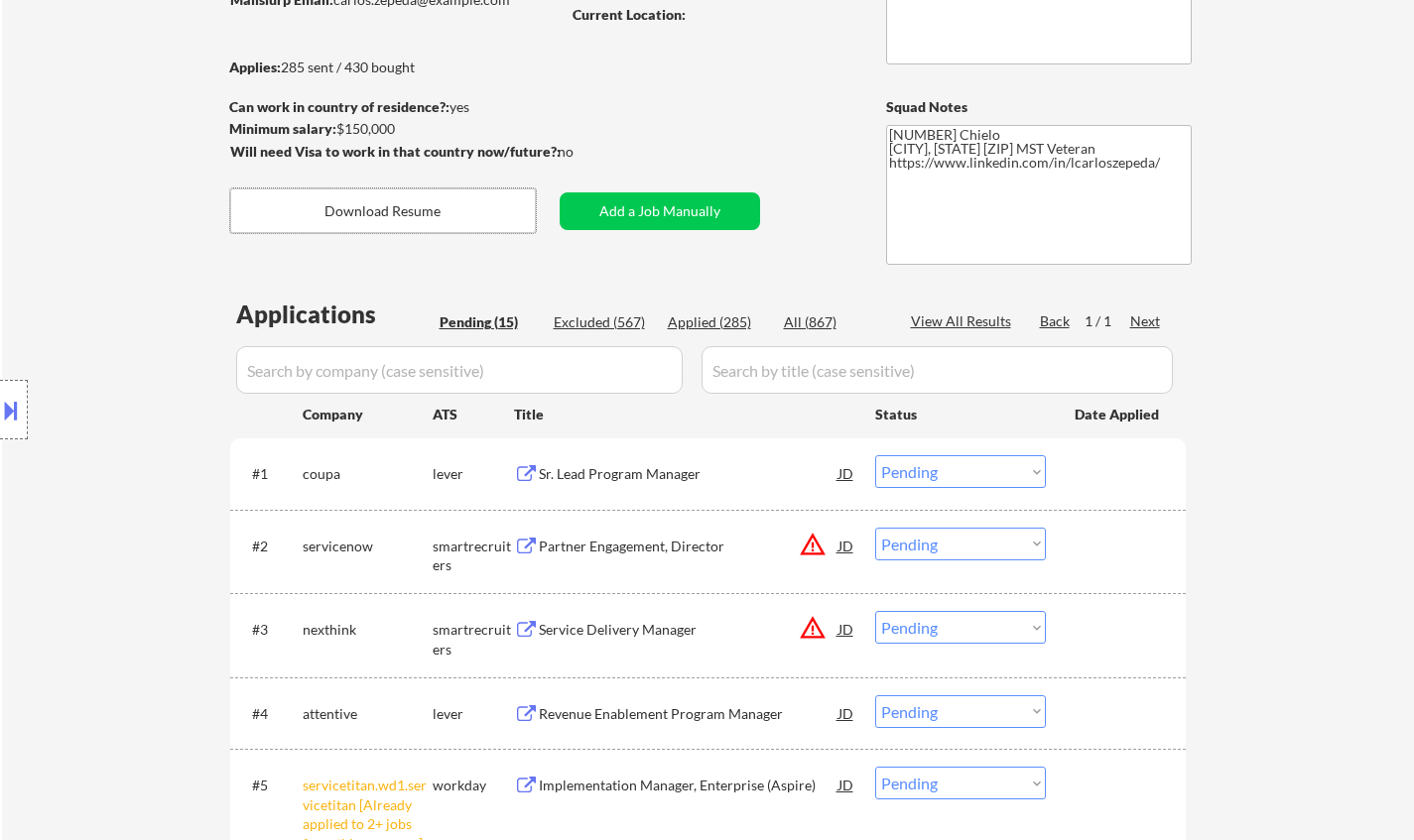scroll, scrollTop: 298, scrollLeft: 0, axis: vertical 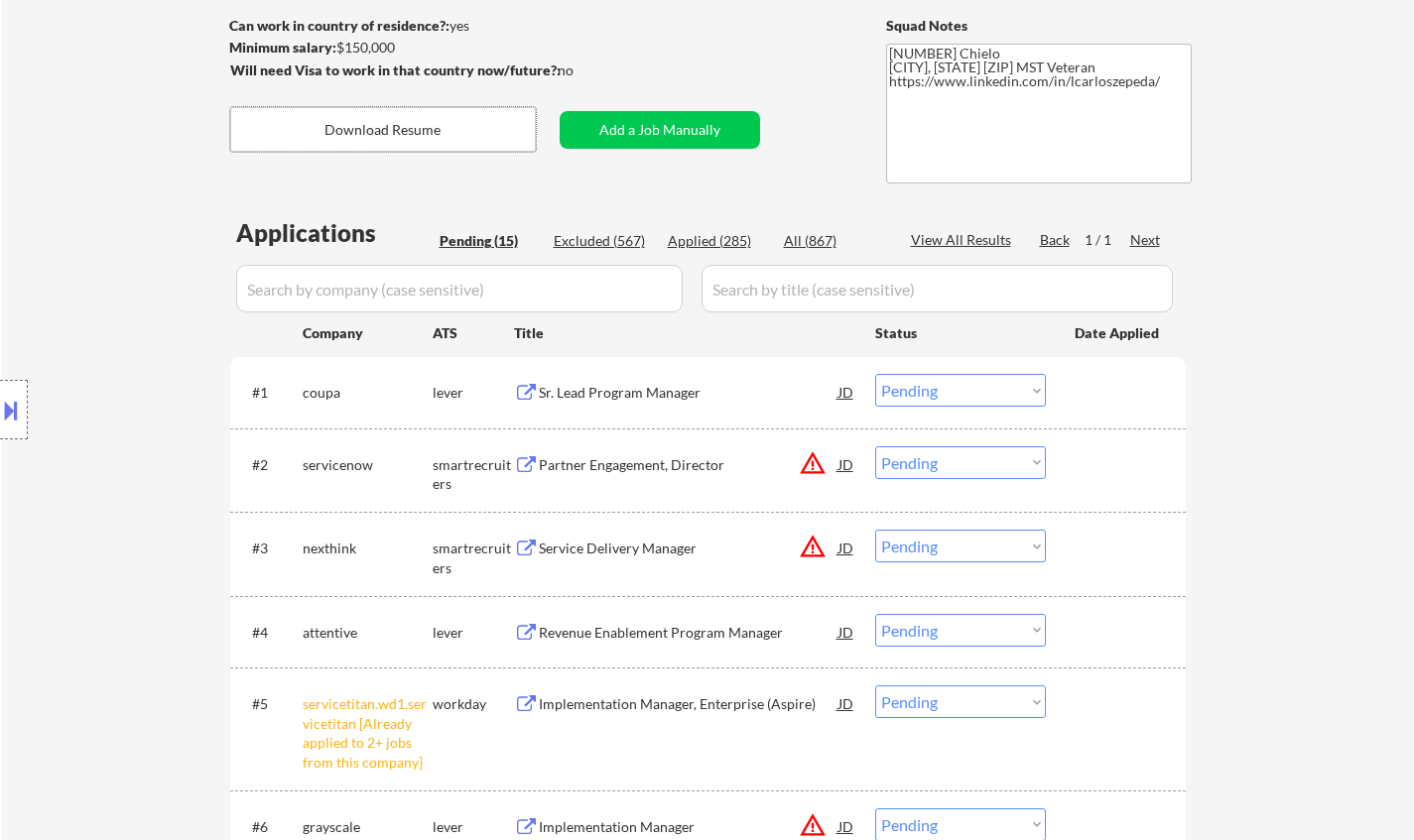 click on "Sr. Lead Program Manager" at bounding box center [689, 393] 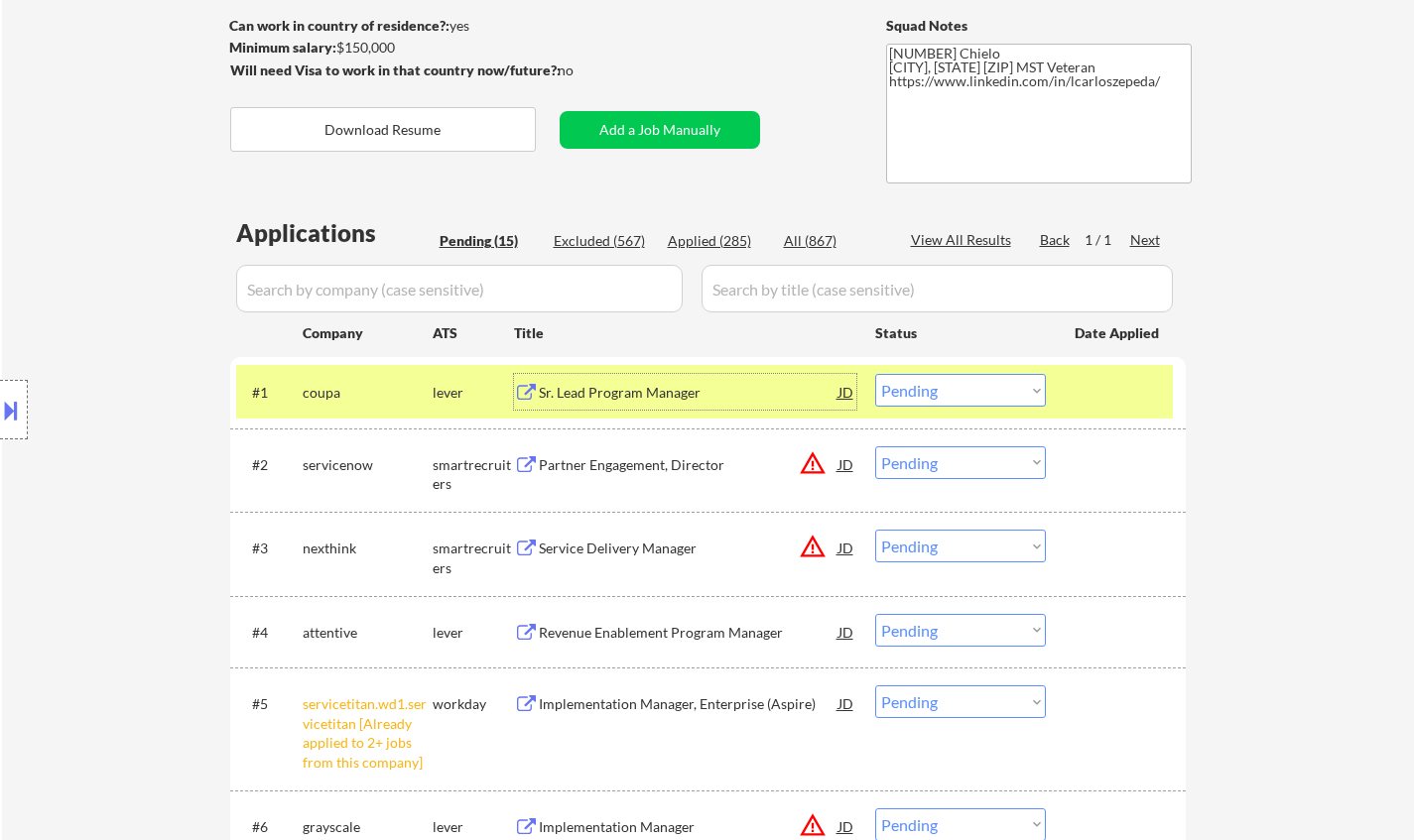 click at bounding box center (11, 410) 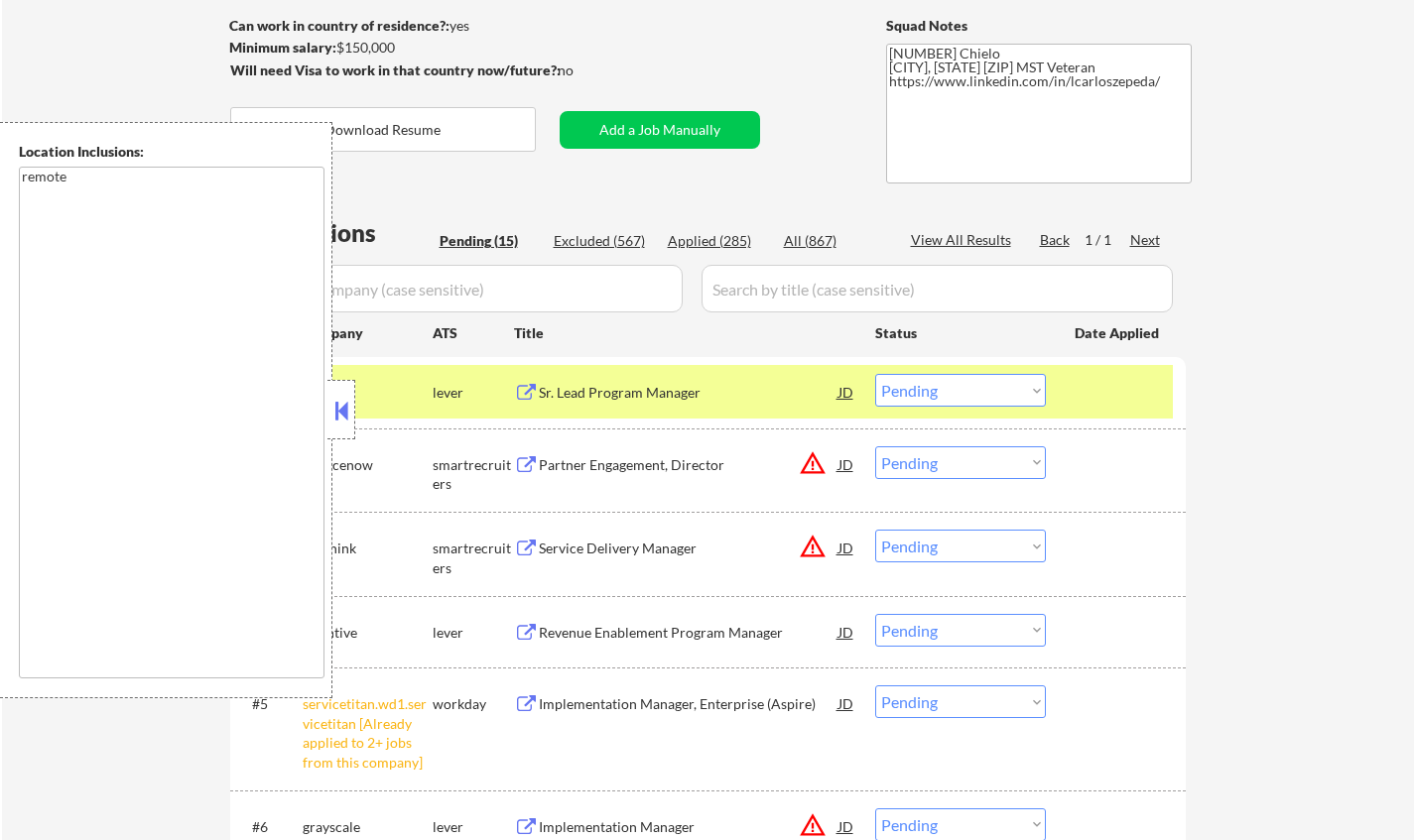 drag, startPoint x: 345, startPoint y: 420, endPoint x: 471, endPoint y: 36, distance: 404.1435 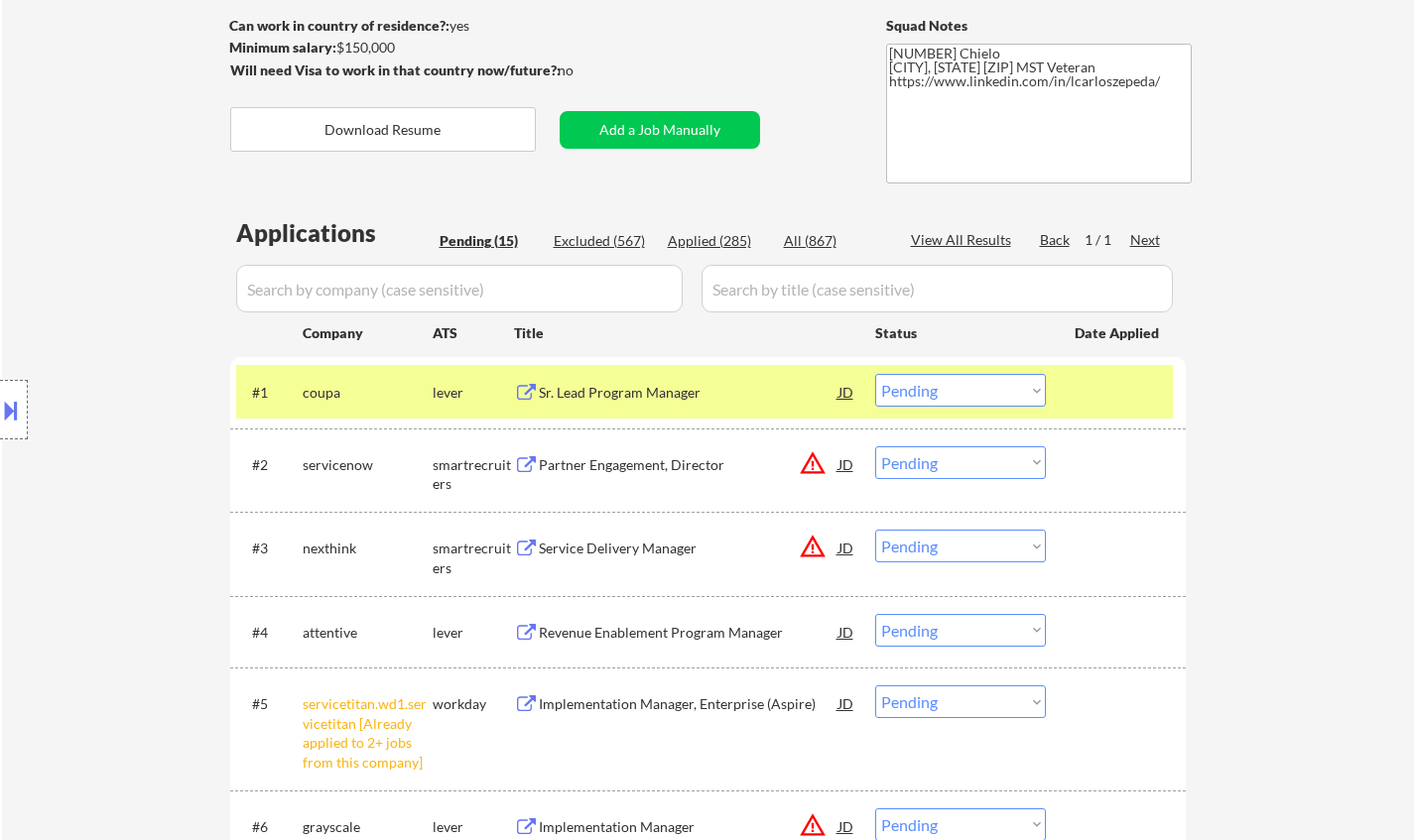 click at bounding box center [11, 410] 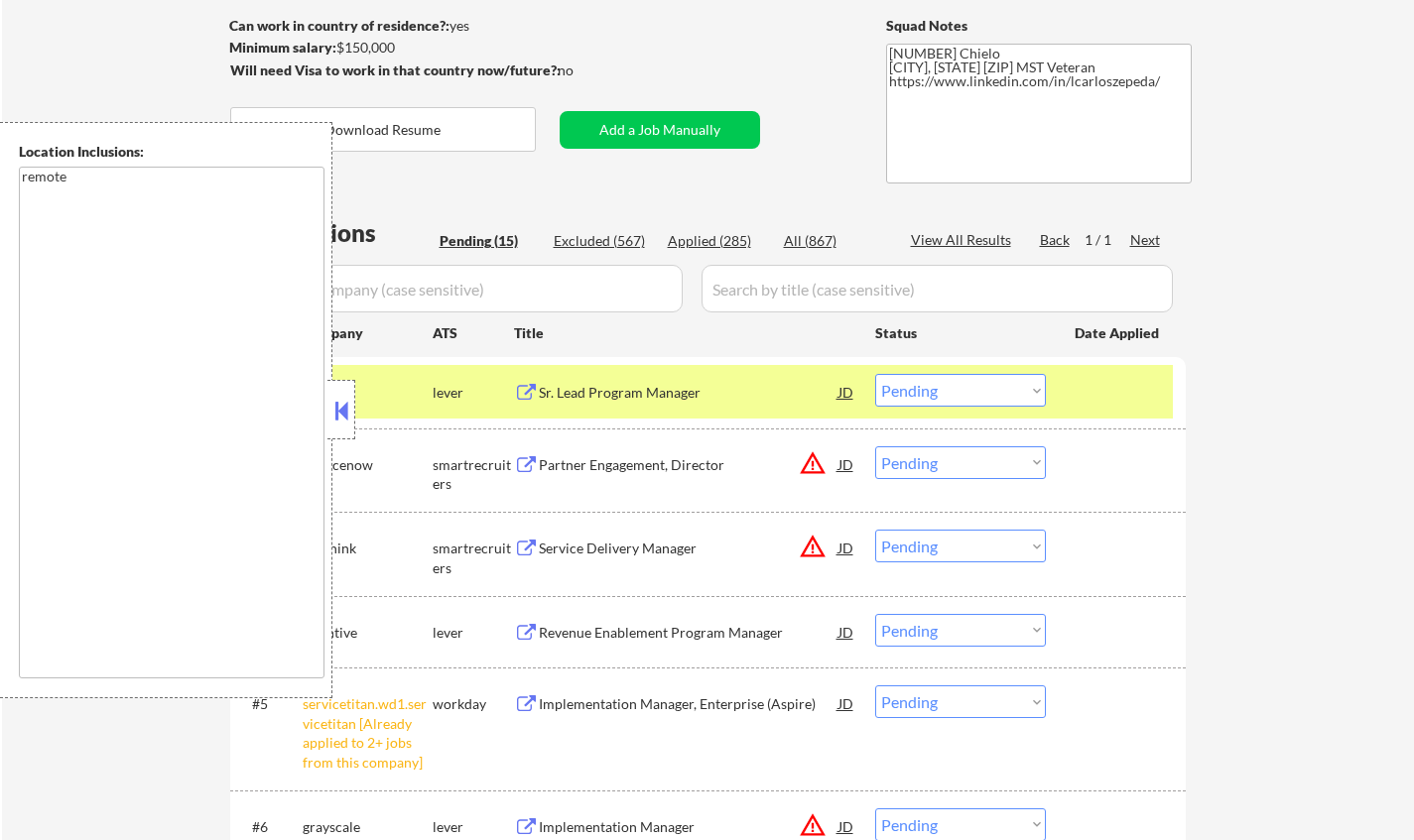 click at bounding box center [341, 411] 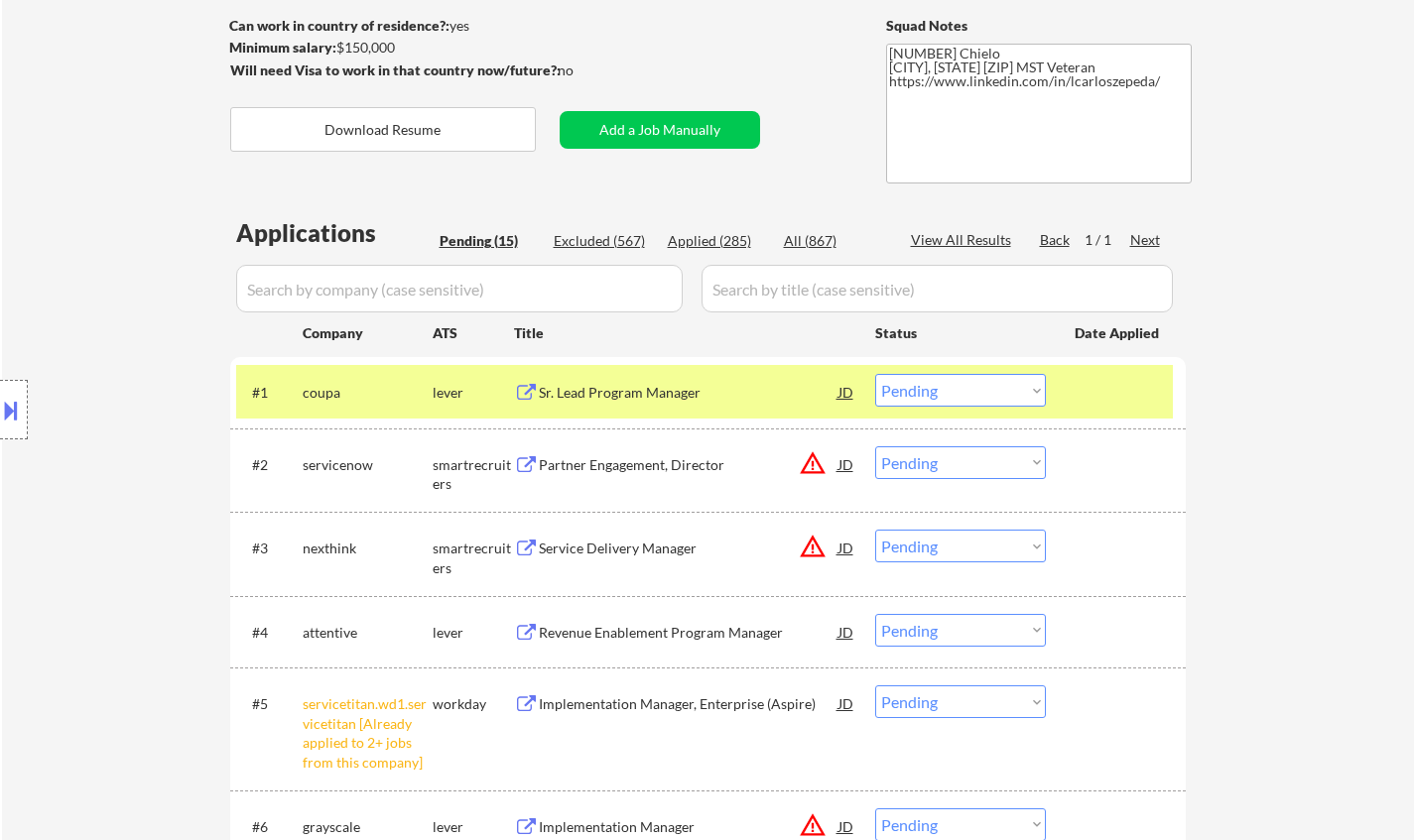 drag, startPoint x: 933, startPoint y: 392, endPoint x: 955, endPoint y: 398, distance: 22.803509 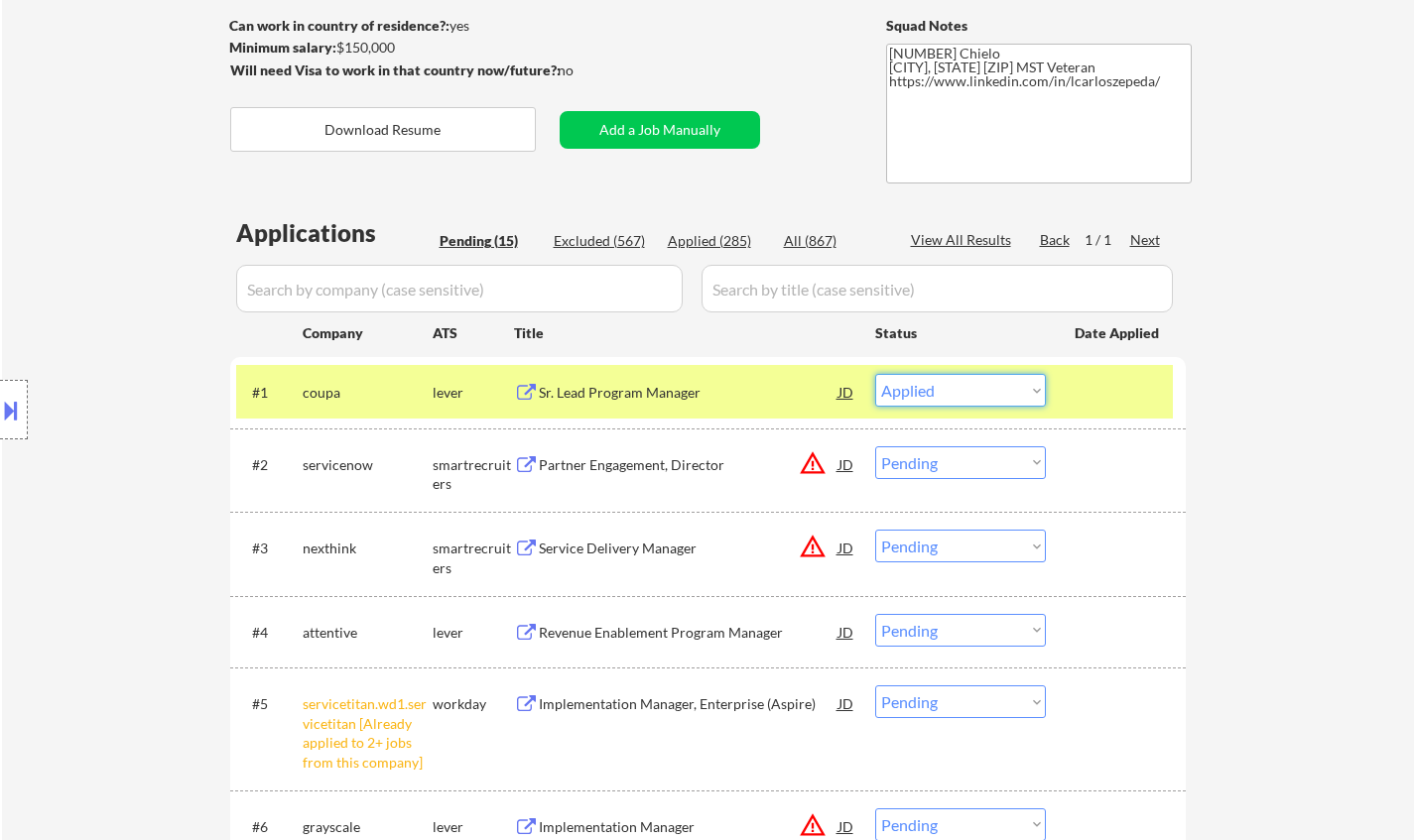 click on "Choose an option... Pending Applied Excluded (Questions) Excluded (Expired) Excluded (Location) Excluded (Bad Match) Excluded (Blocklist) Excluded (Salary) Excluded (Other)" at bounding box center [961, 390] 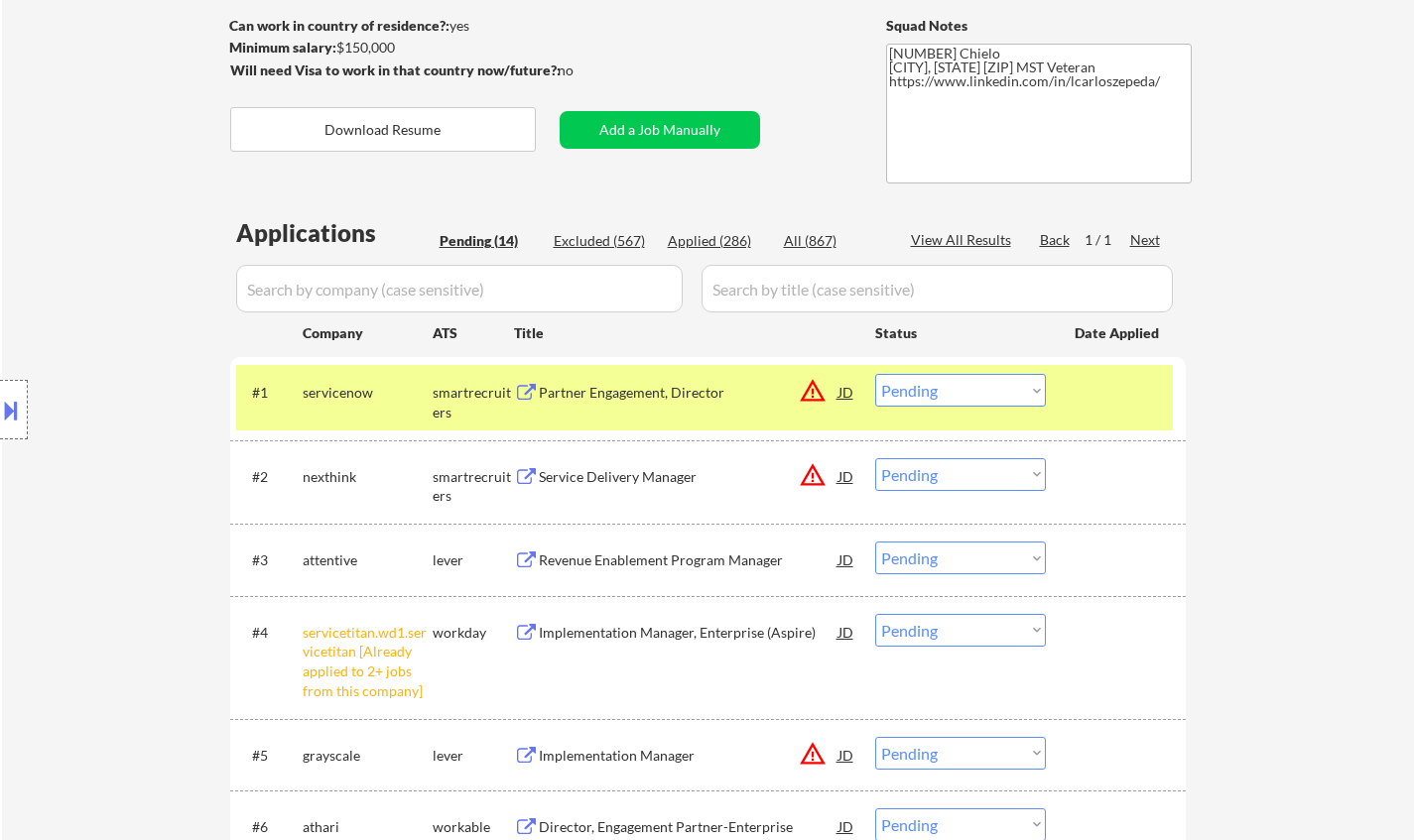 click on "JD" at bounding box center (846, 392) 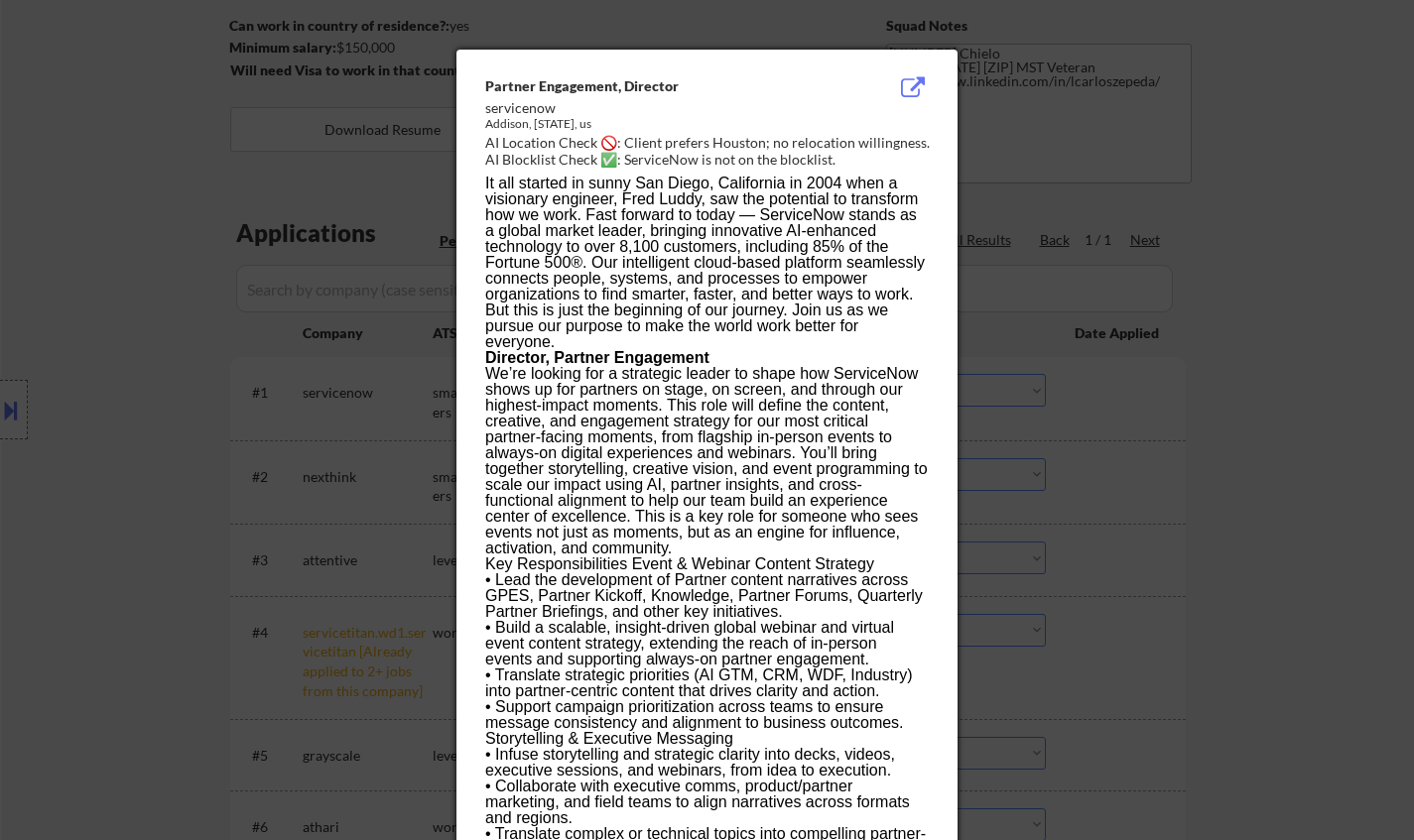 click at bounding box center (707, 420) 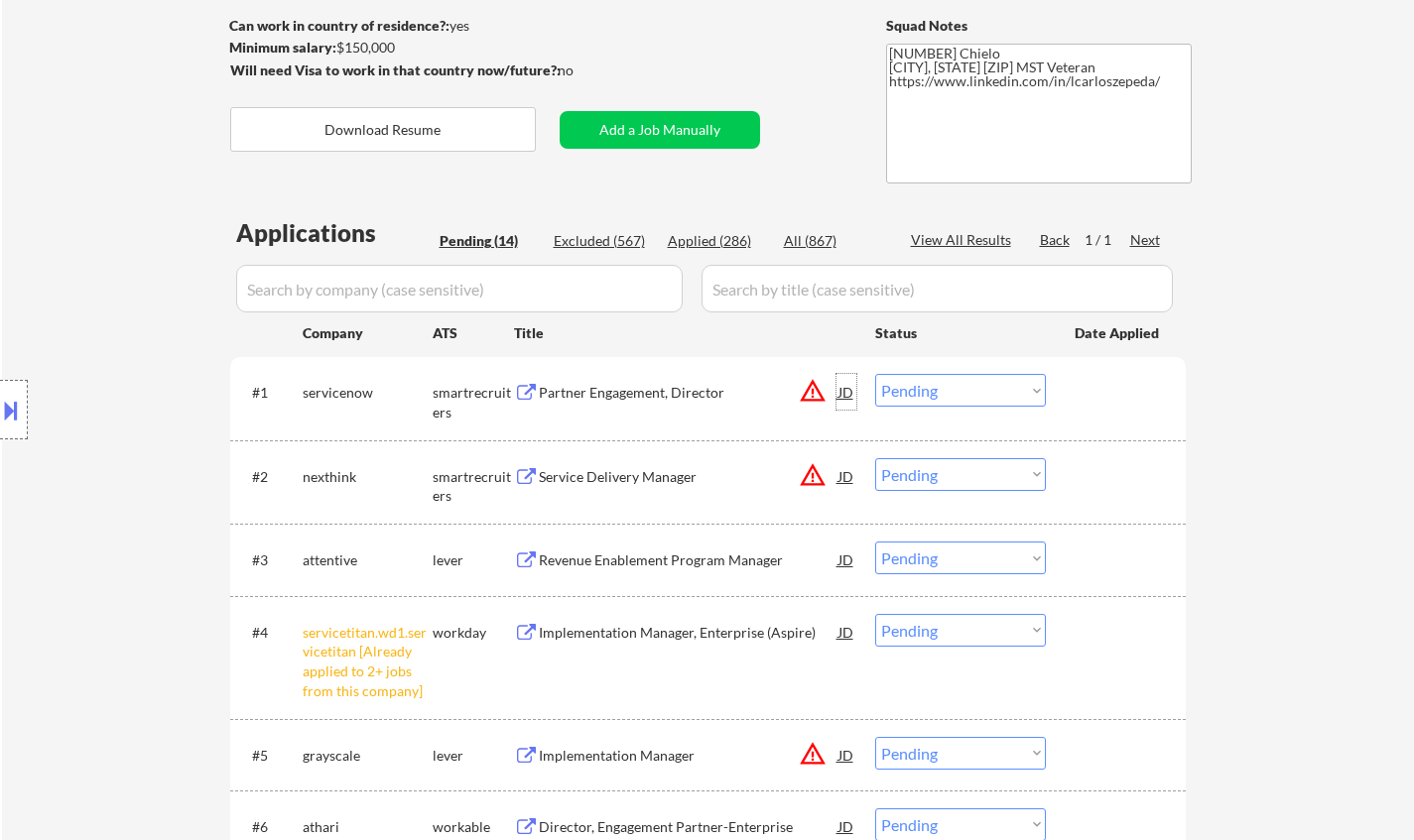 click on "JD" at bounding box center (846, 392) 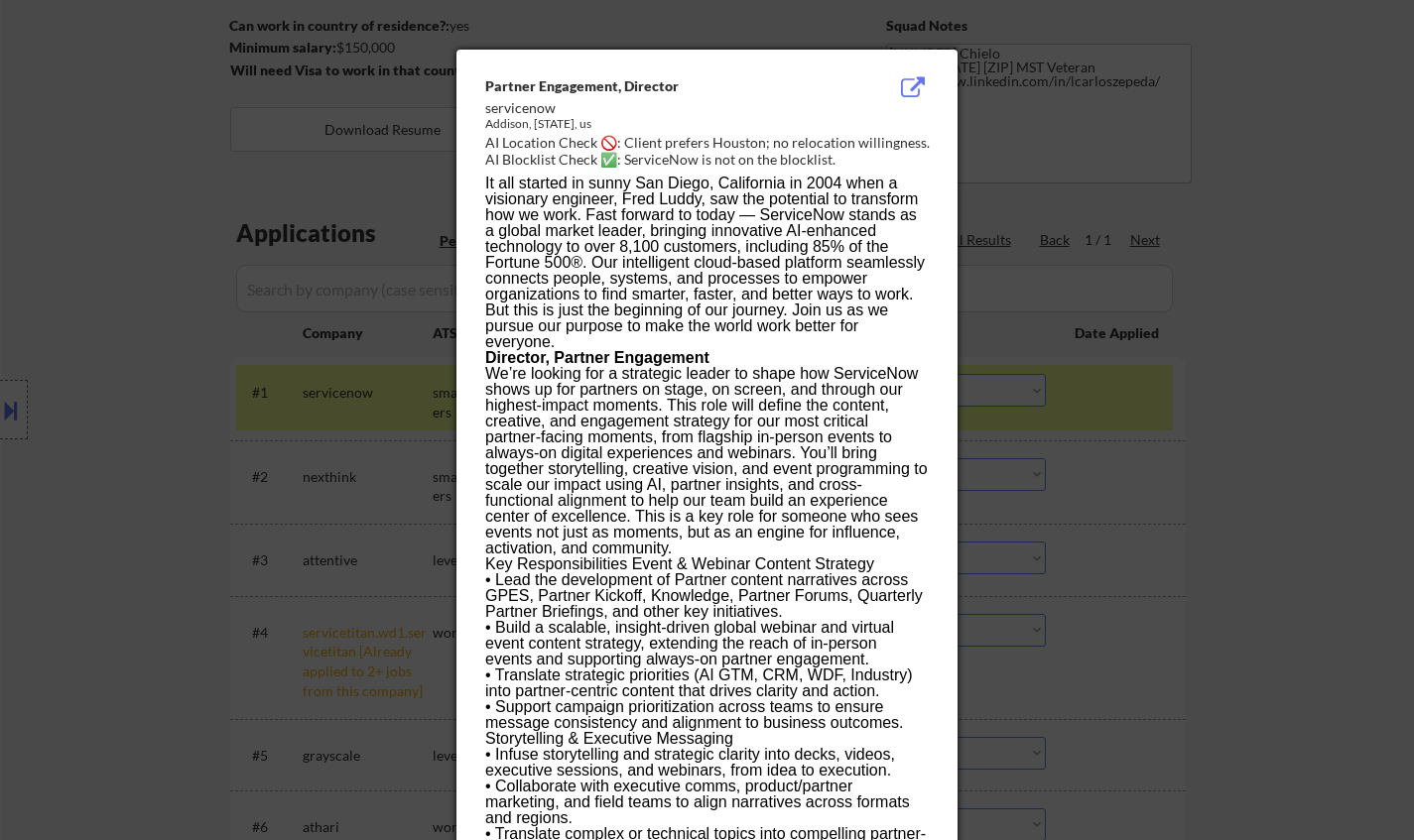 click at bounding box center (707, 420) 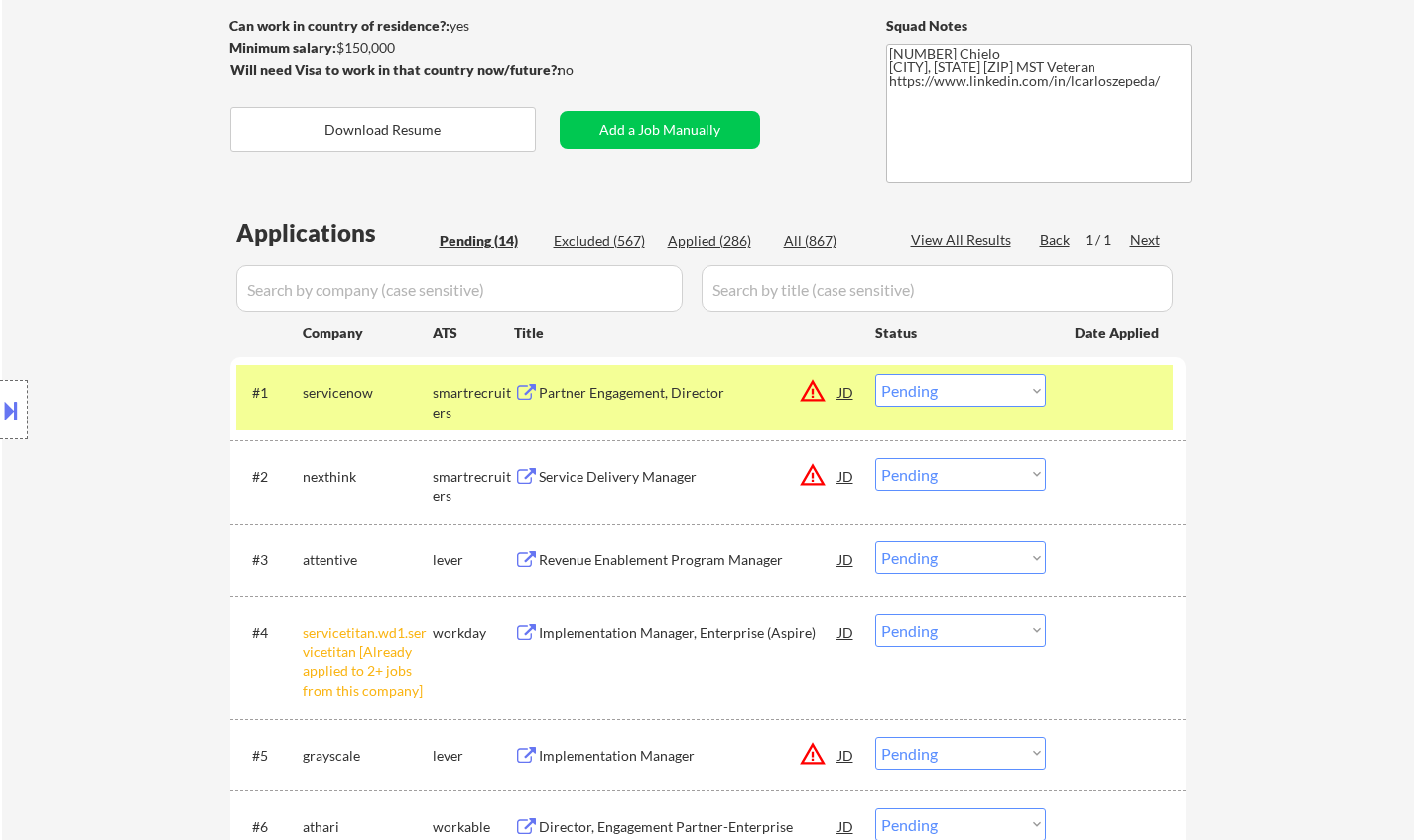 click on "Choose an option... Pending Applied Excluded (Questions) Excluded (Expired) Excluded (Location) Excluded (Bad Match) Excluded (Blocklist) Excluded (Salary) Excluded (Other)" at bounding box center (961, 390) 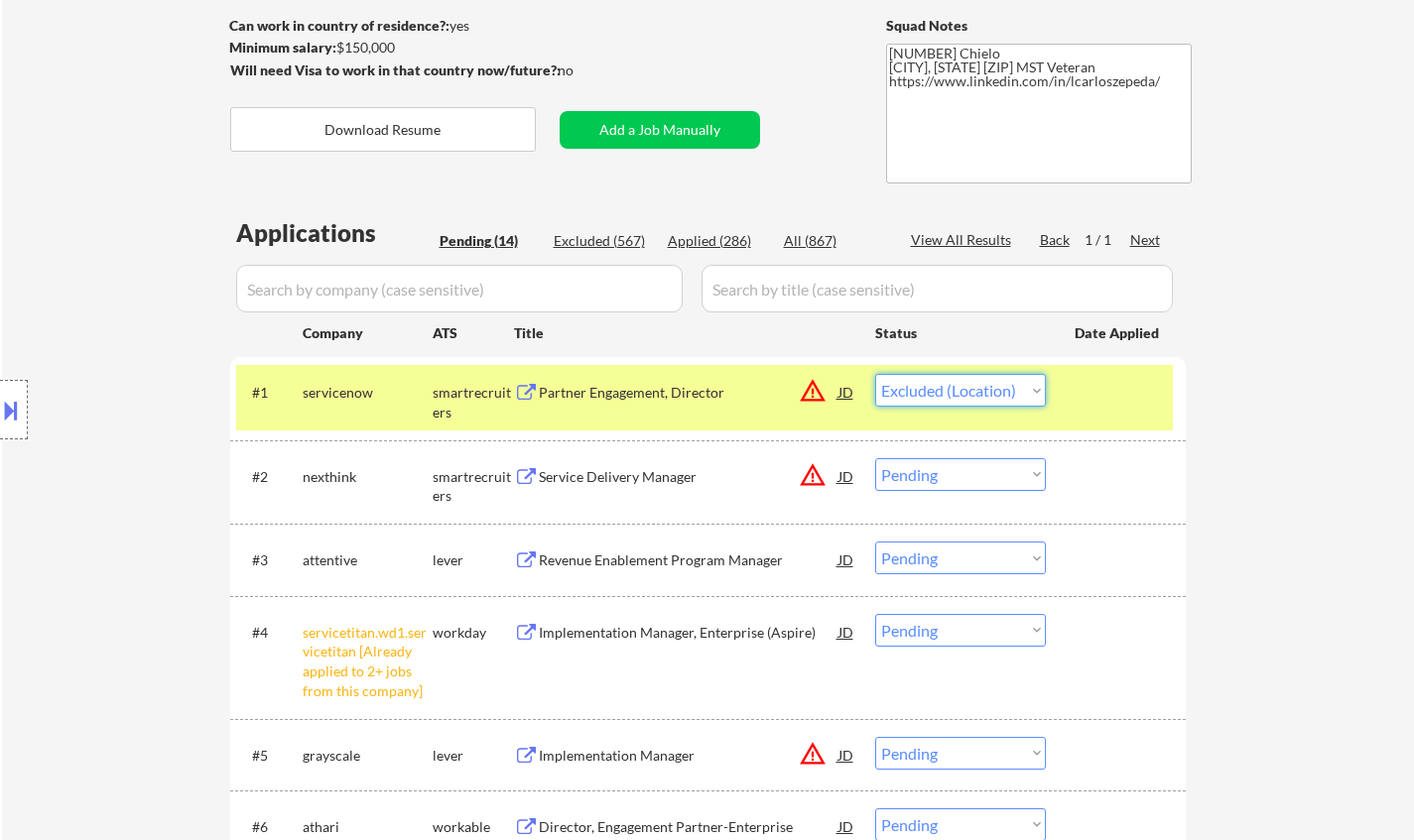 click on "Choose an option... Pending Applied Excluded (Questions) Excluded (Expired) Excluded (Location) Excluded (Bad Match) Excluded (Blocklist) Excluded (Salary) Excluded (Other)" at bounding box center (961, 390) 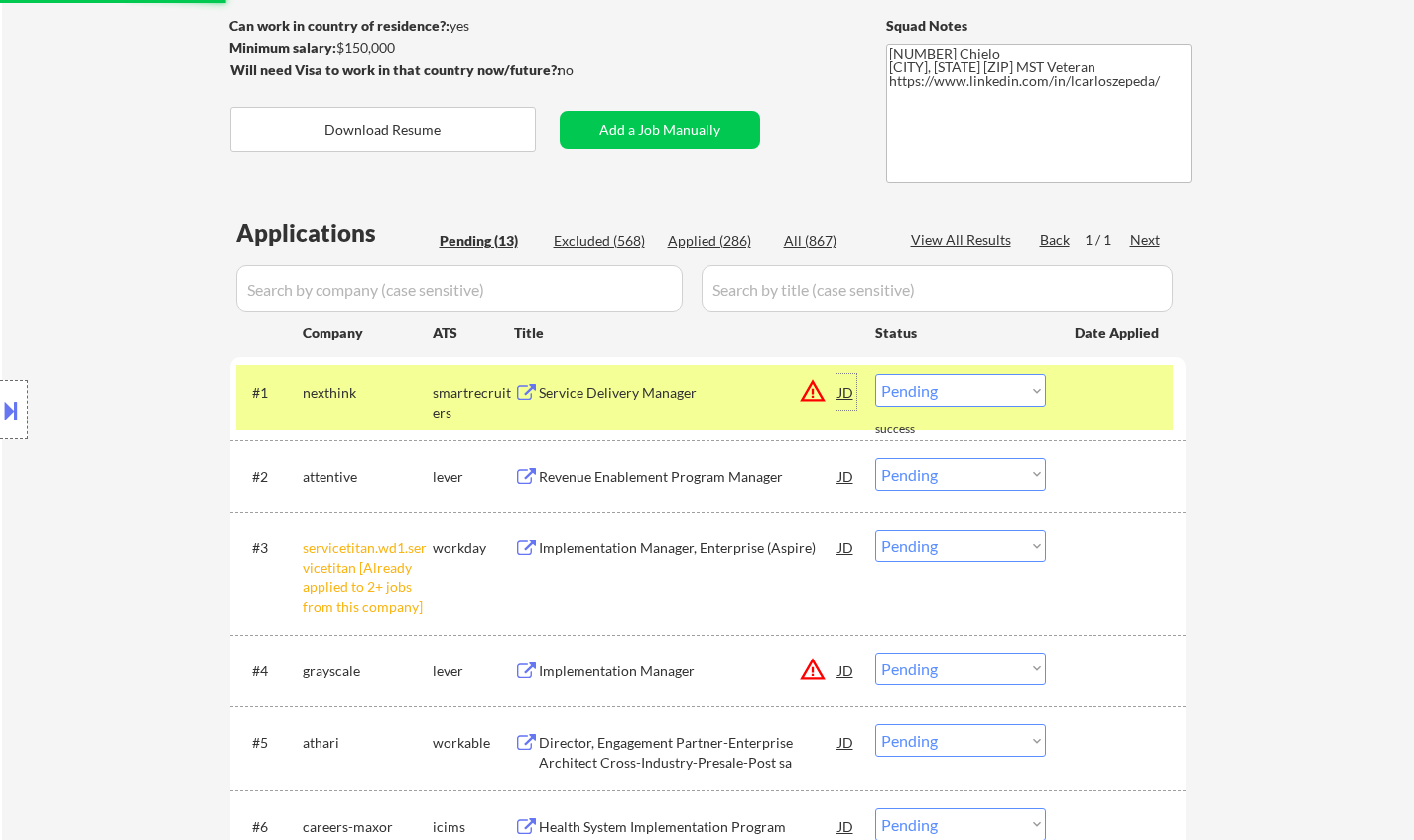 click on "JD" at bounding box center [846, 392] 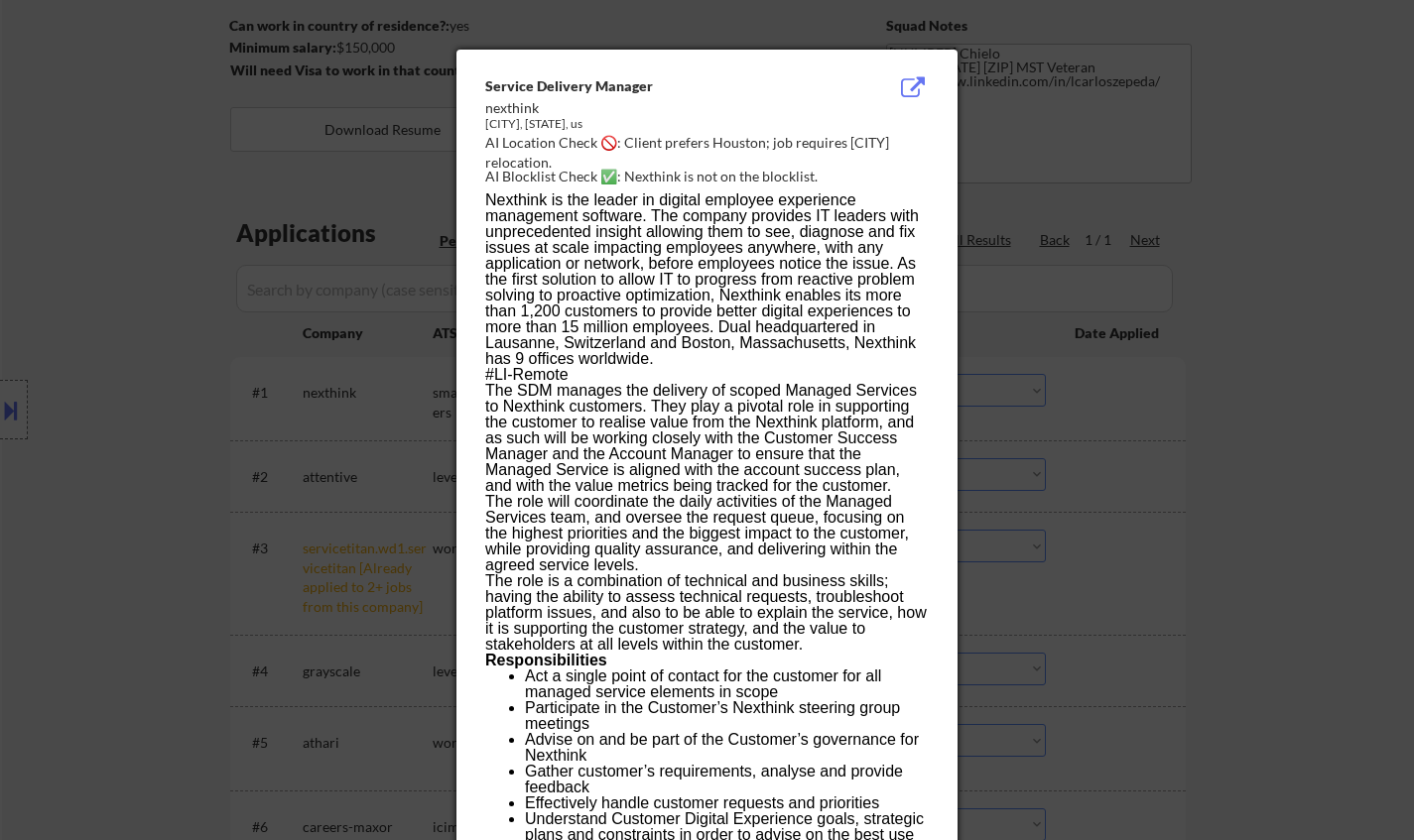click at bounding box center [707, 420] 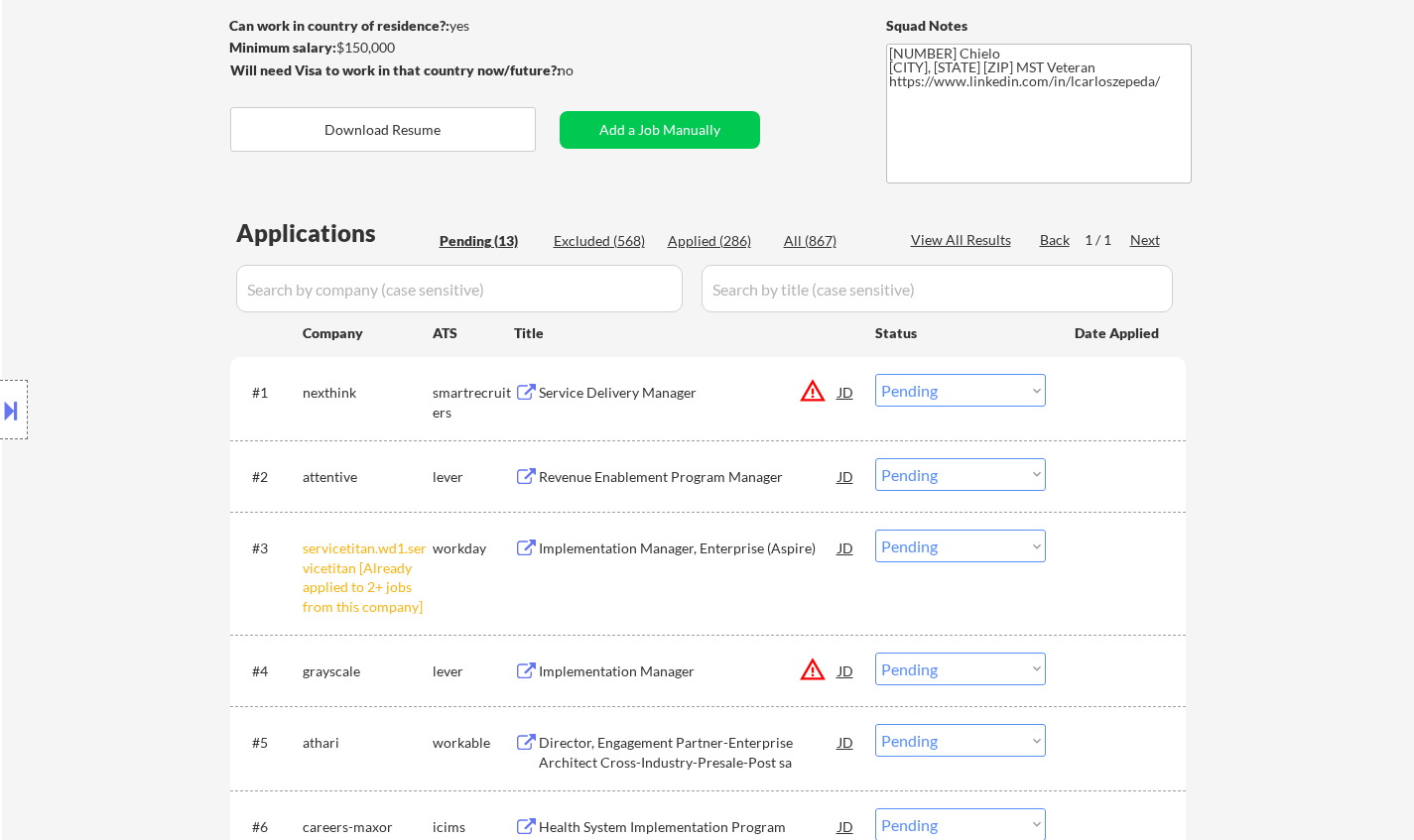 click on "Choose an option... Pending Applied Excluded (Questions) Excluded (Expired) Excluded (Location) Excluded (Bad Match) Excluded (Blocklist) Excluded (Salary) Excluded (Other)" at bounding box center (961, 390) 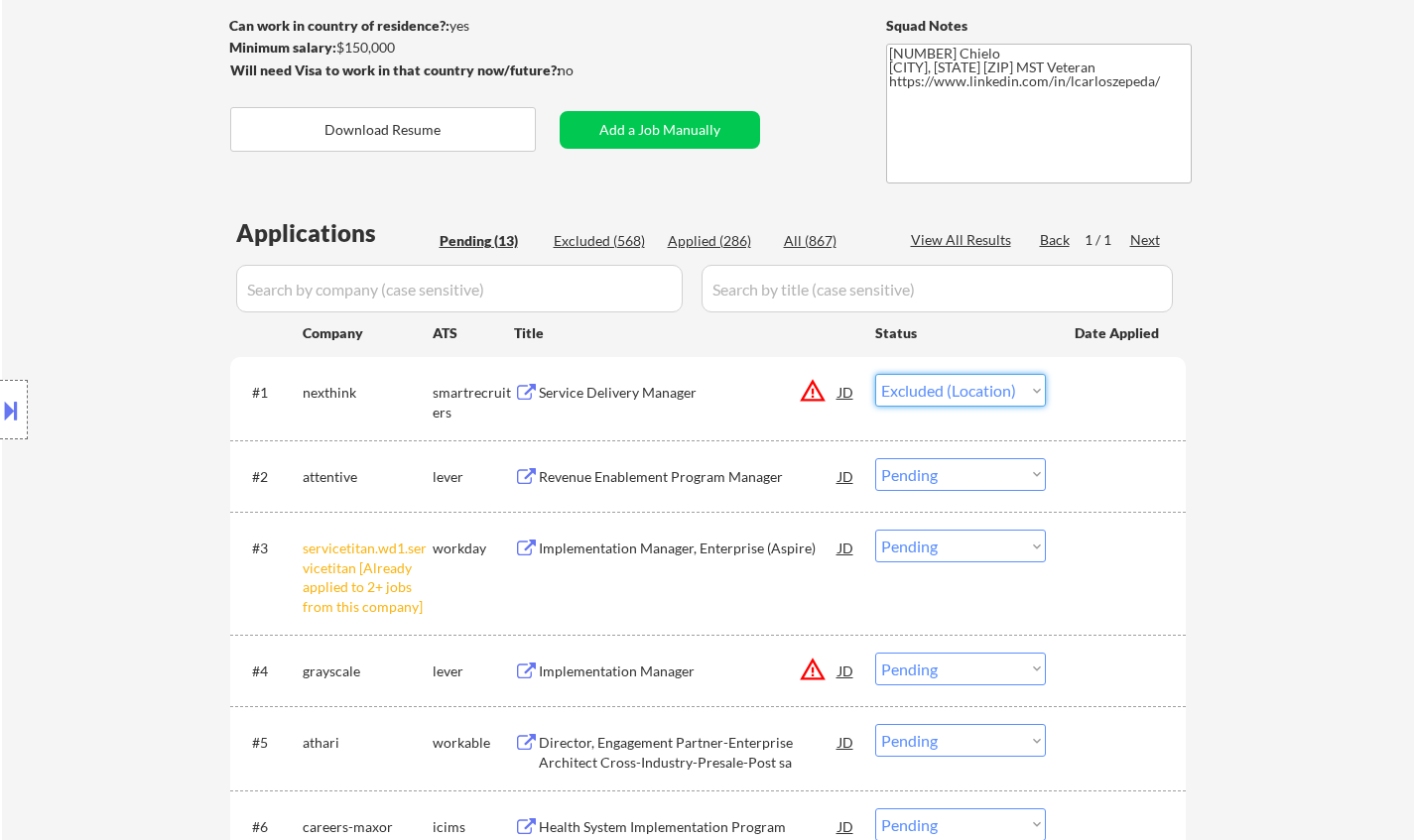 click on "Choose an option... Pending Applied Excluded (Questions) Excluded (Expired) Excluded (Location) Excluded (Bad Match) Excluded (Blocklist) Excluded (Salary) Excluded (Other)" at bounding box center (961, 390) 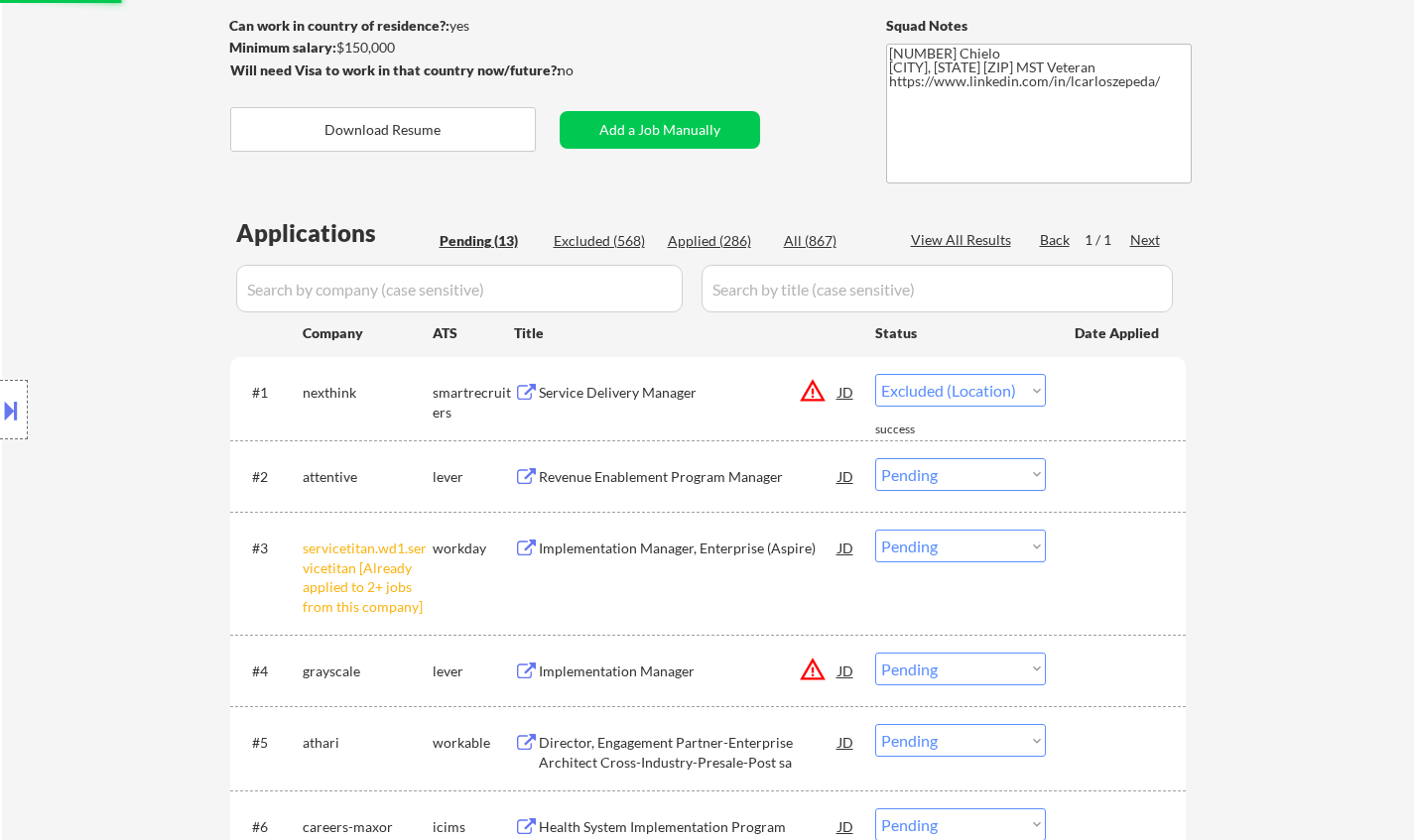 select on ""pending"" 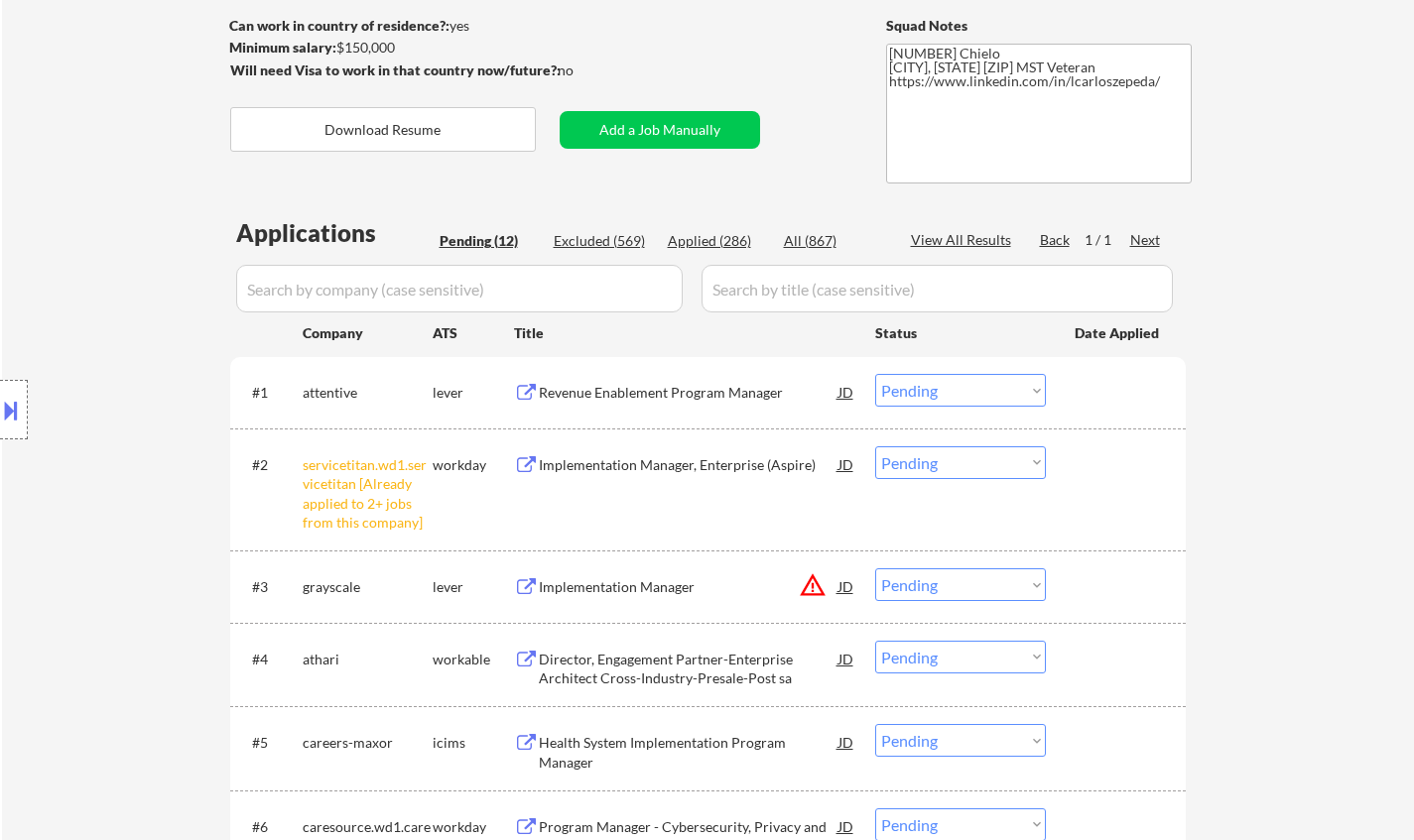 click on "Choose an option... Pending Applied Excluded (Questions) Excluded (Expired) Excluded (Location) Excluded (Bad Match) Excluded (Blocklist) Excluded (Salary) Excluded (Other)" at bounding box center [961, 462] 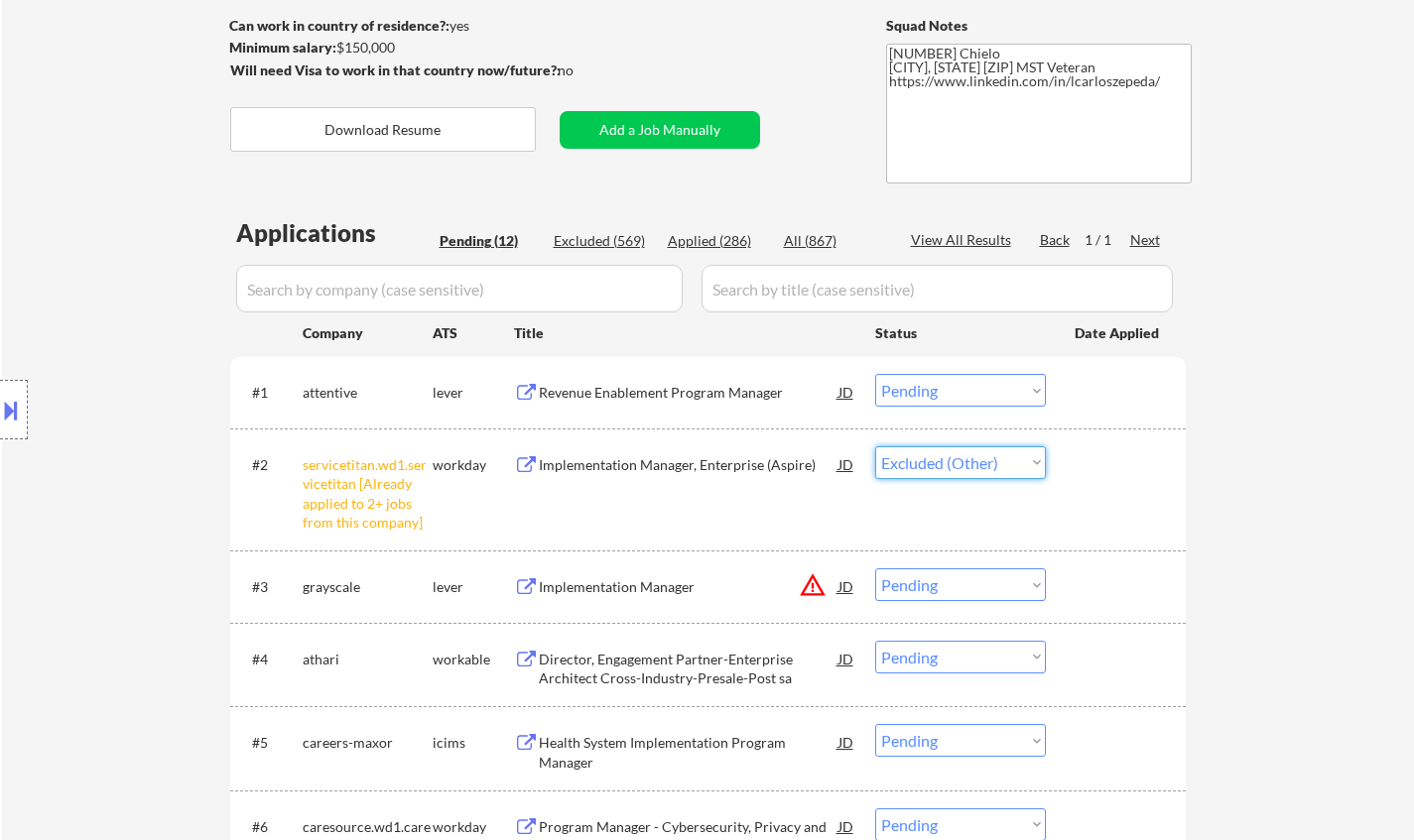 click on "Choose an option... Pending Applied Excluded (Questions) Excluded (Expired) Excluded (Location) Excluded (Bad Match) Excluded (Blocklist) Excluded (Salary) Excluded (Other)" at bounding box center (961, 462) 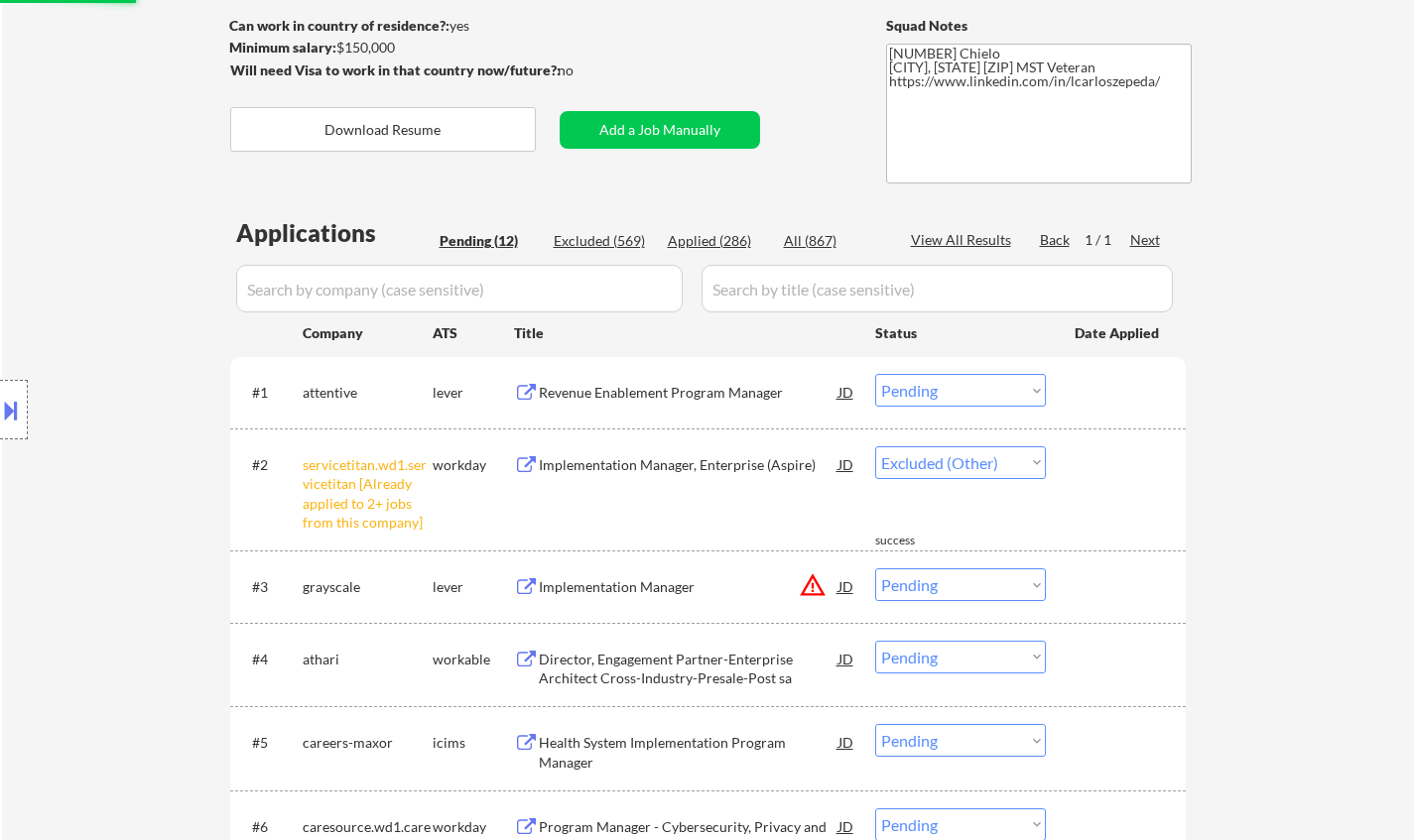select on ""pending"" 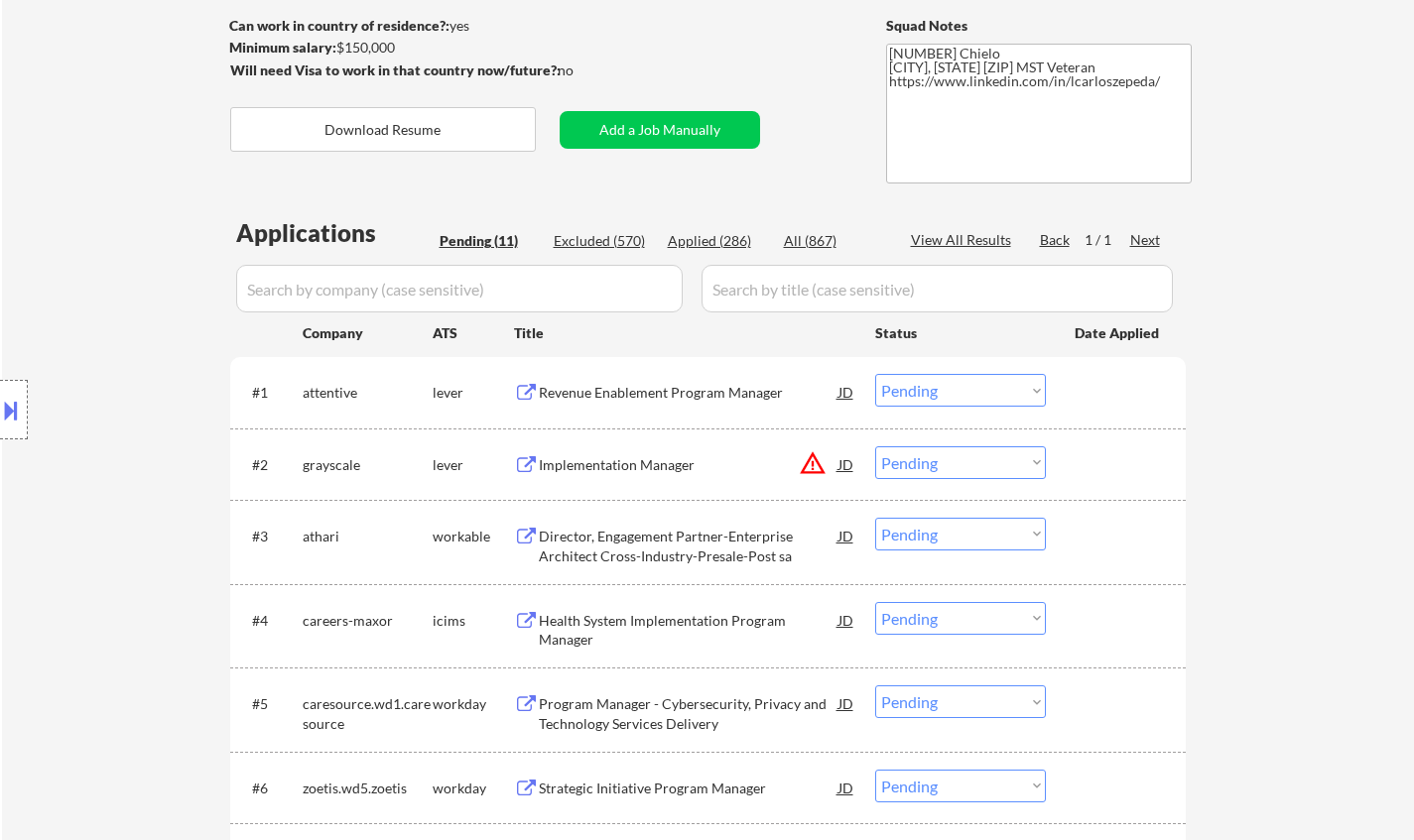 click on "Revenue Enablement Program Manager" at bounding box center [689, 393] 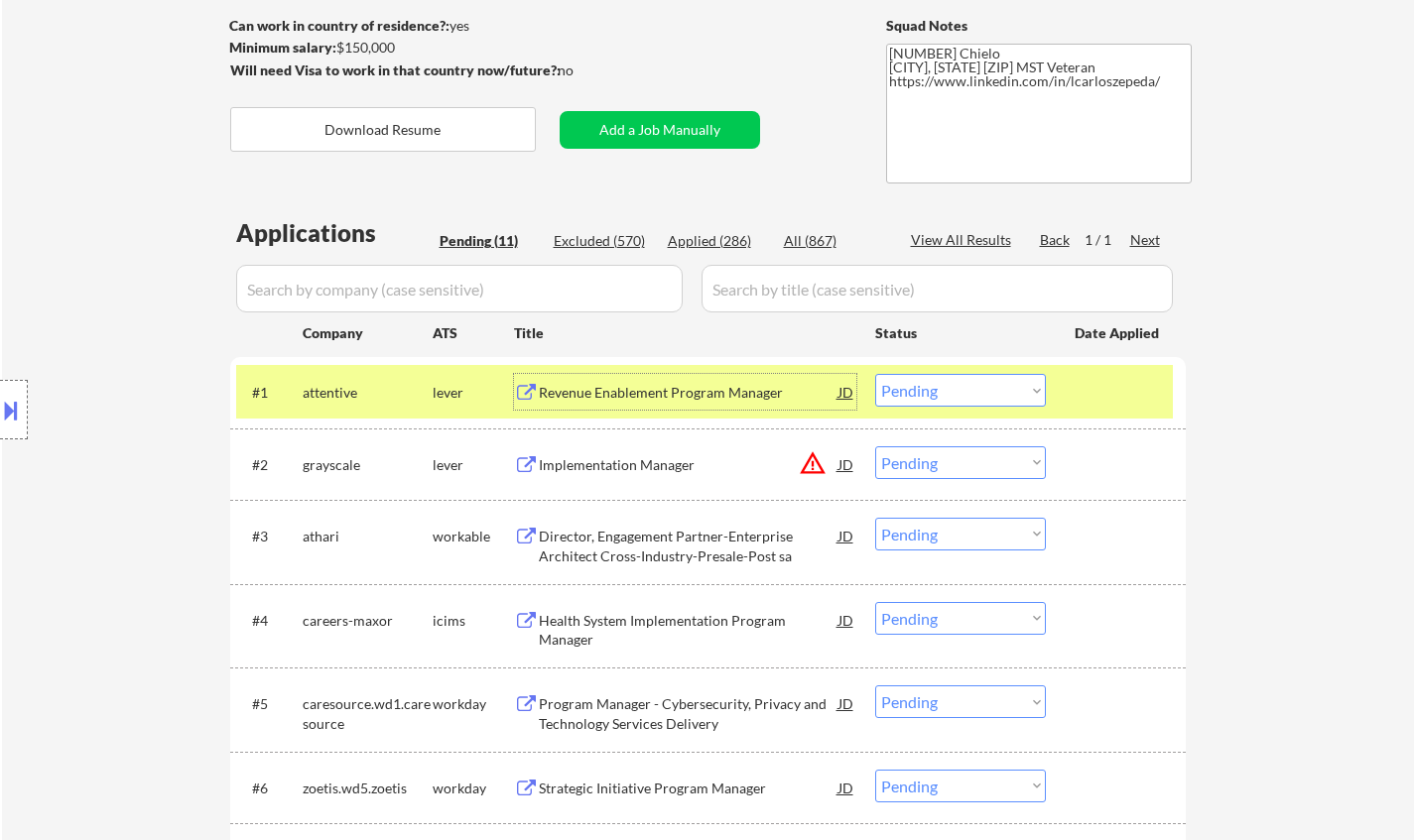 drag, startPoint x: 941, startPoint y: 376, endPoint x: 945, endPoint y: 386, distance: 10.77033 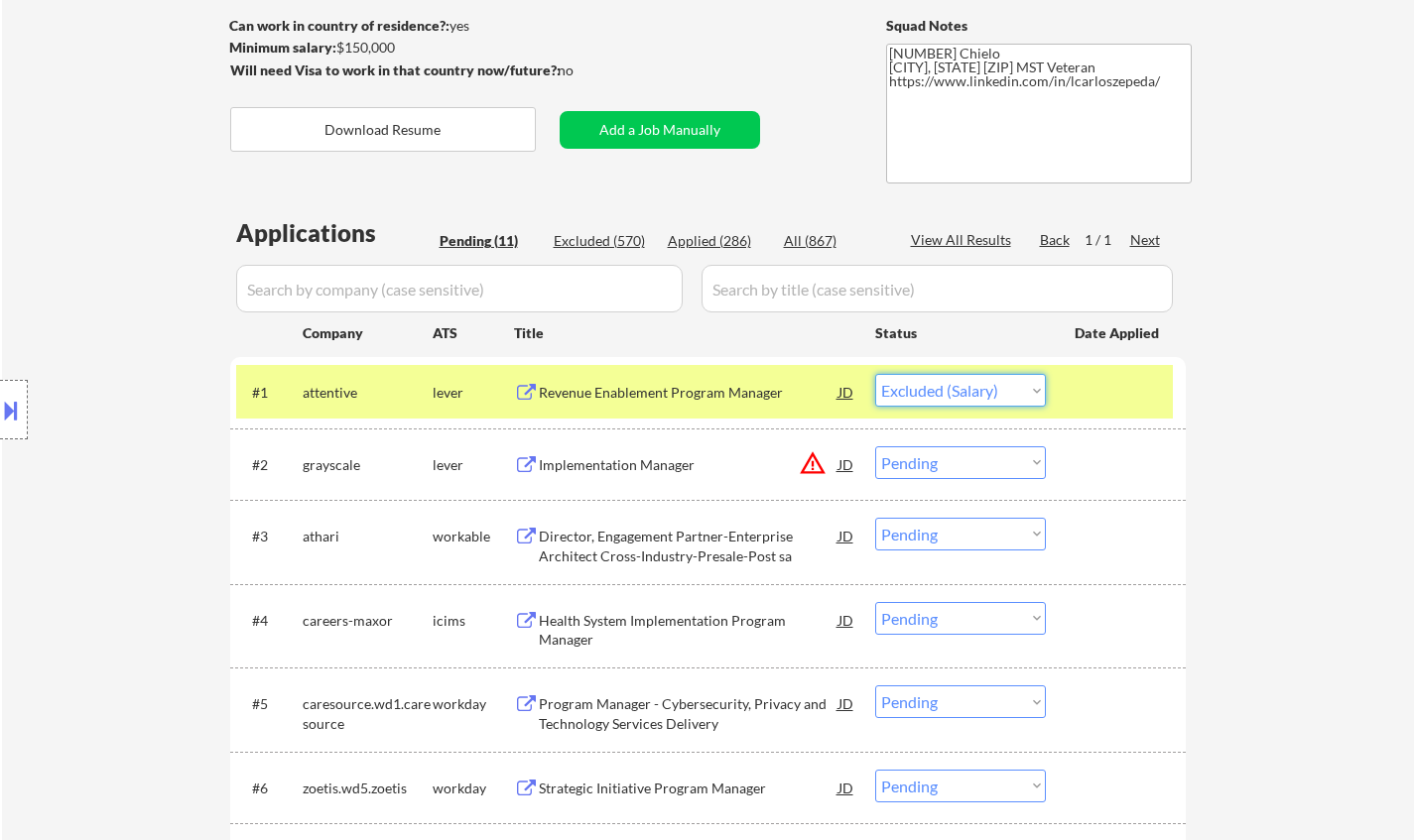 click on "Choose an option... Pending Applied Excluded (Questions) Excluded (Expired) Excluded (Location) Excluded (Bad Match) Excluded (Blocklist) Excluded (Salary) Excluded (Other)" at bounding box center (961, 390) 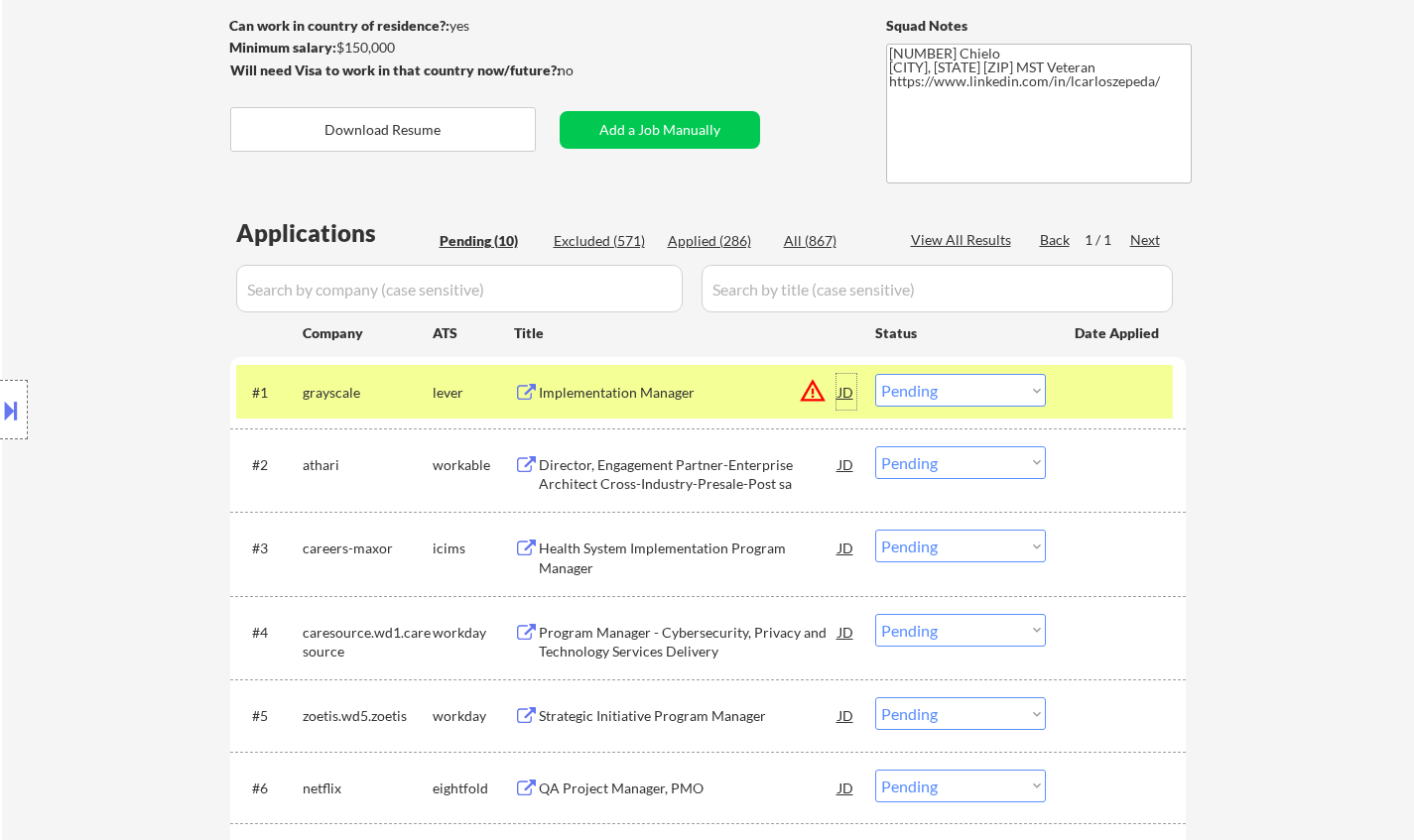 click on "JD" at bounding box center [846, 392] 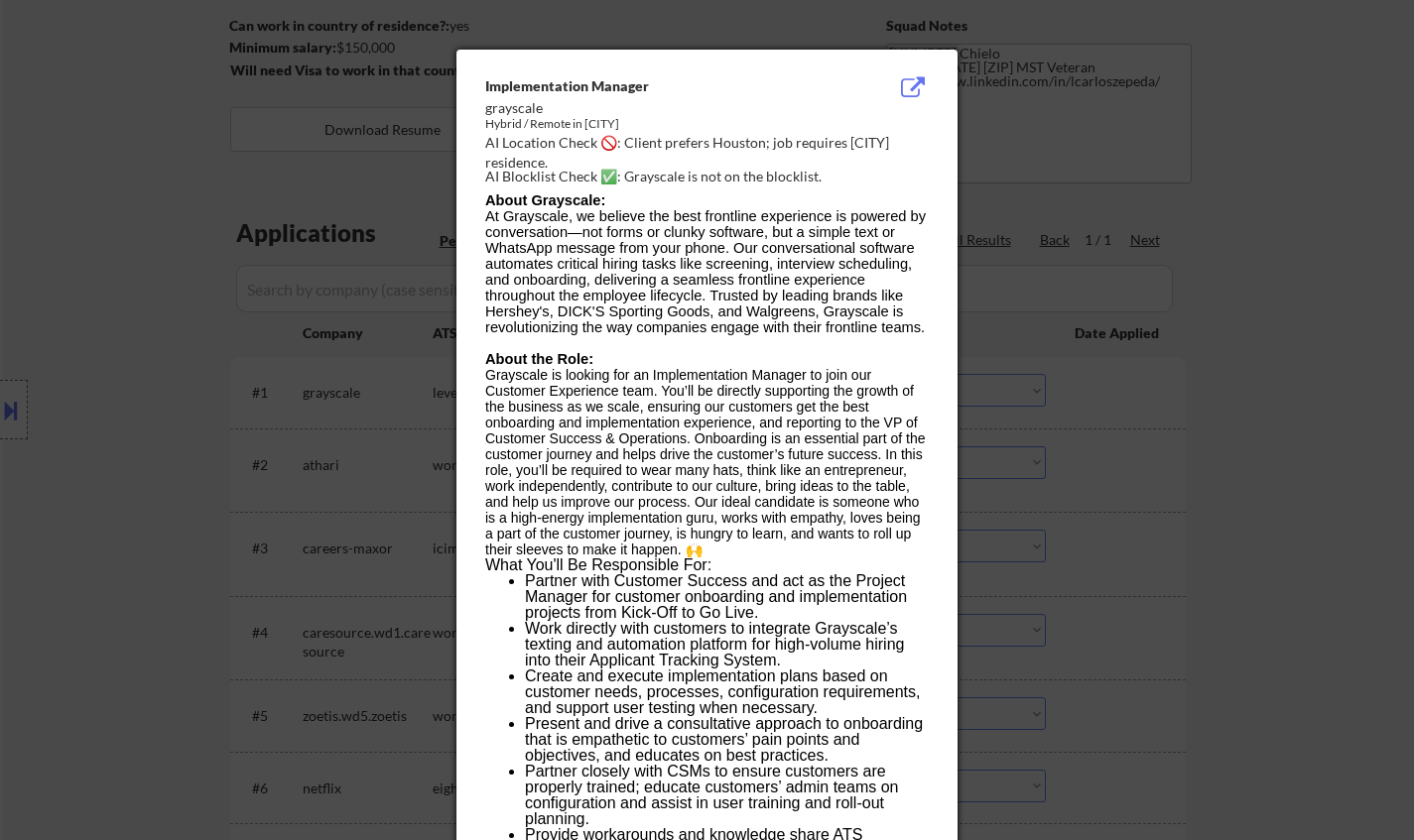 click at bounding box center (707, 420) 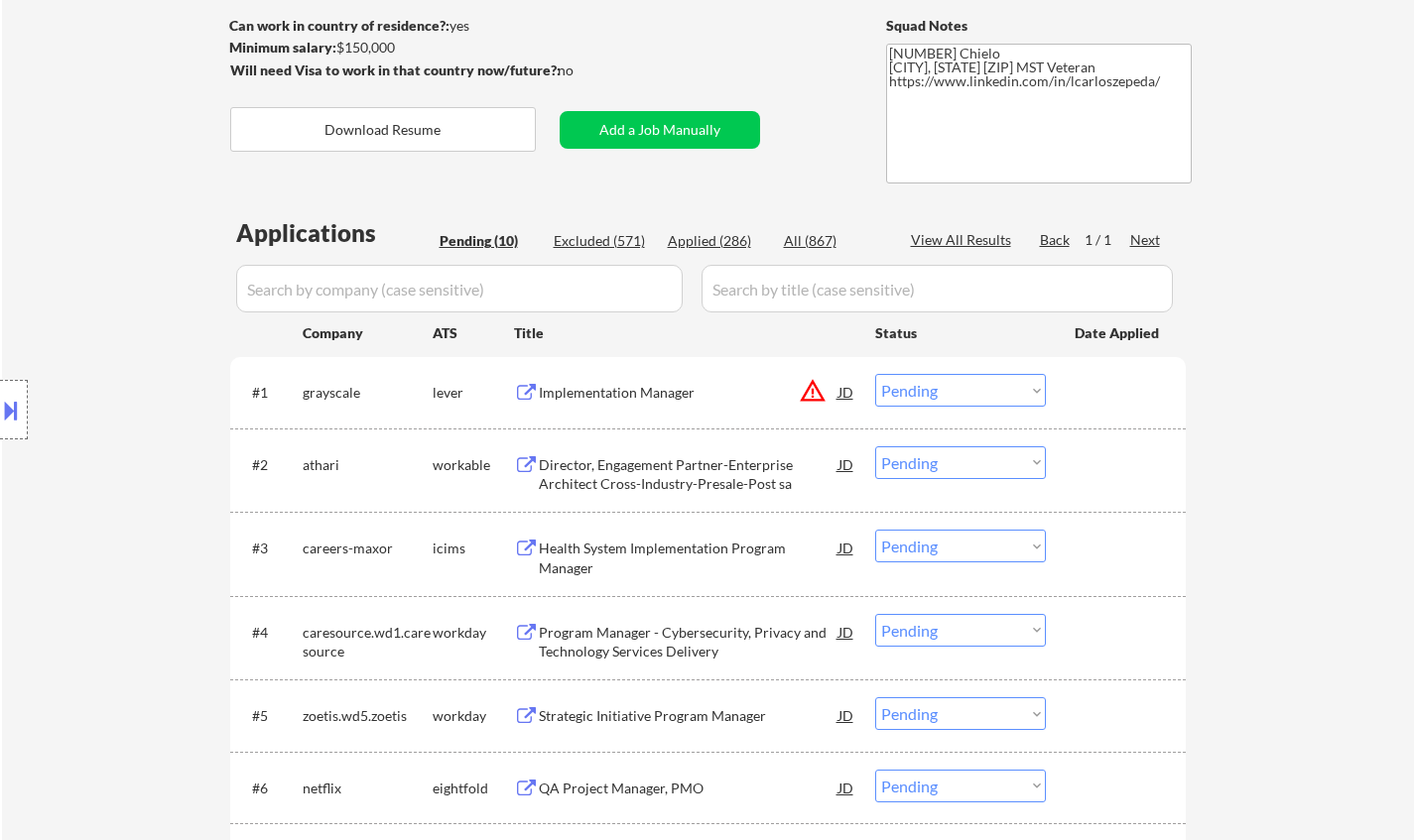 drag, startPoint x: 977, startPoint y: 388, endPoint x: 985, endPoint y: 399, distance: 13.601471 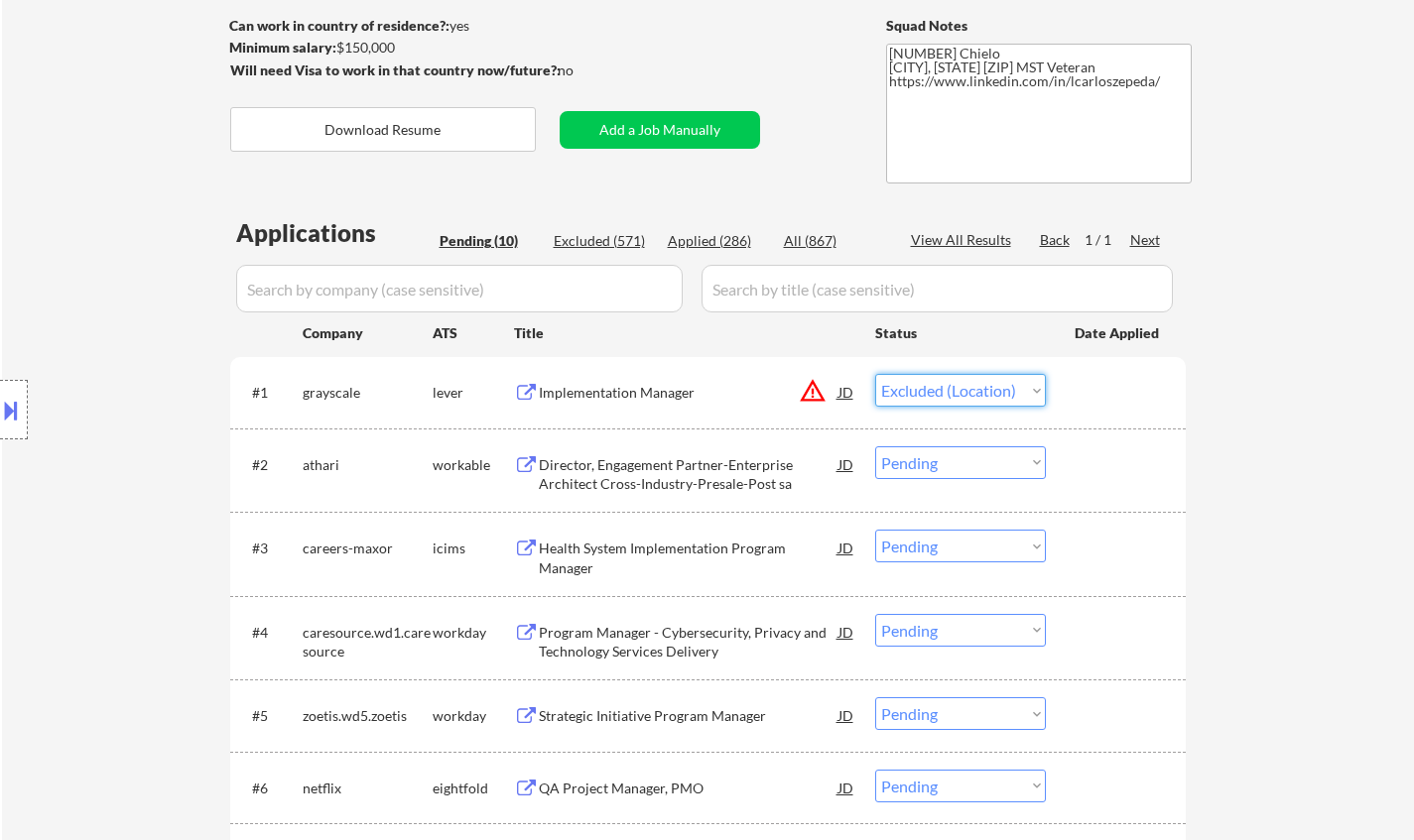 click on "Choose an option... Pending Applied Excluded (Questions) Excluded (Expired) Excluded (Location) Excluded (Bad Match) Excluded (Blocklist) Excluded (Salary) Excluded (Other)" at bounding box center [961, 390] 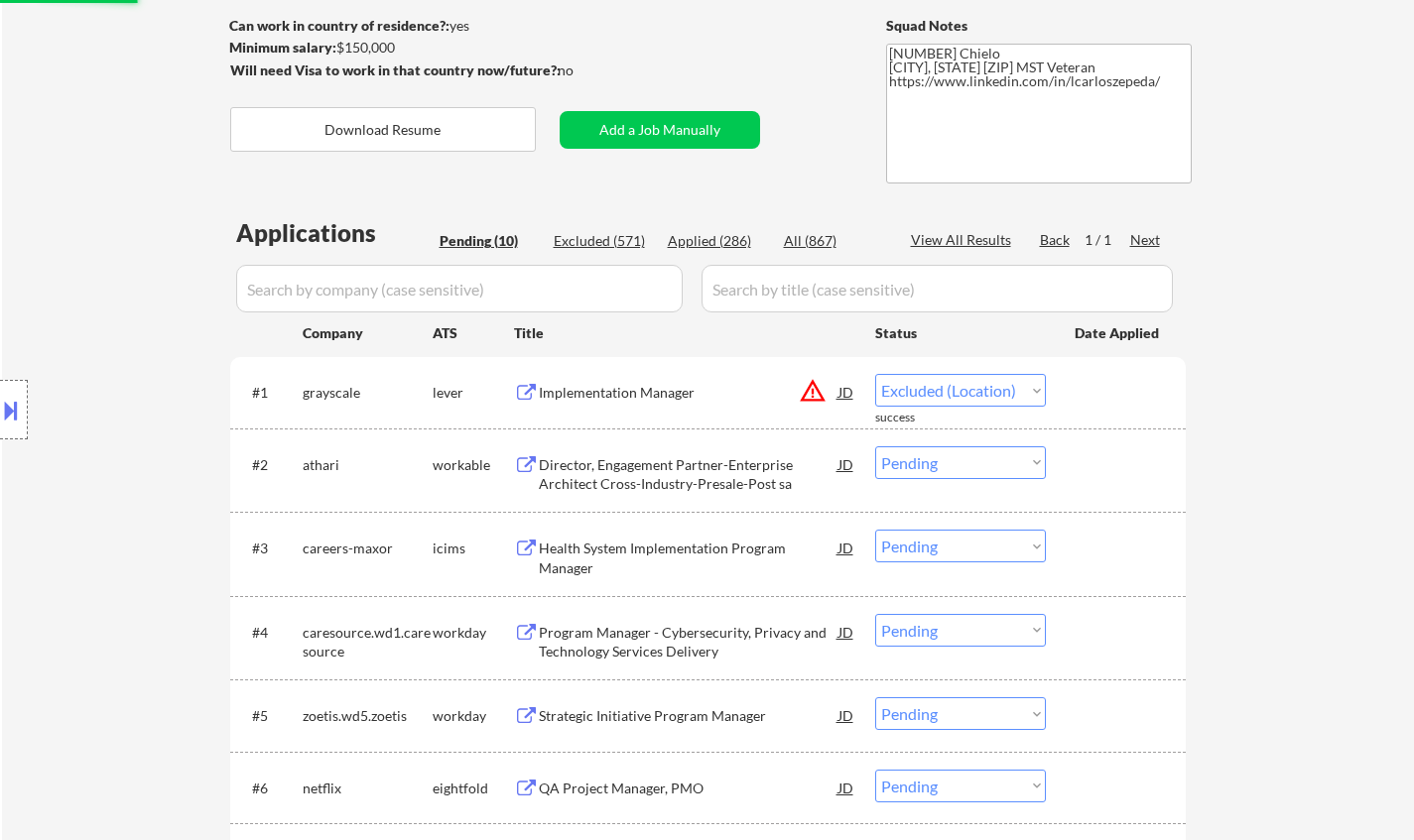 select on ""pending"" 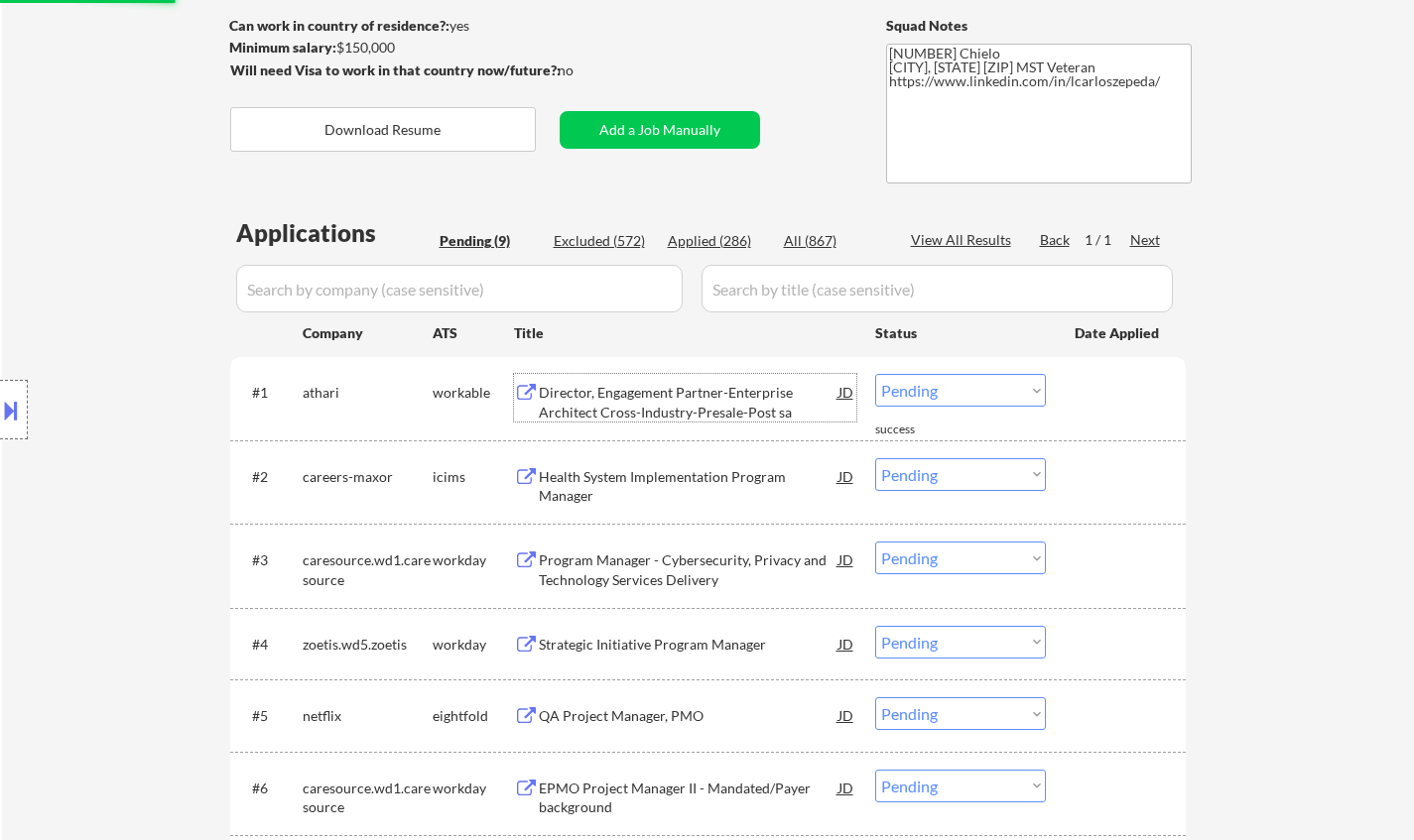 click on "Director, Engagement Partner-Enterprise Architect Cross-Industry-Presale-Post sa" at bounding box center [689, 402] 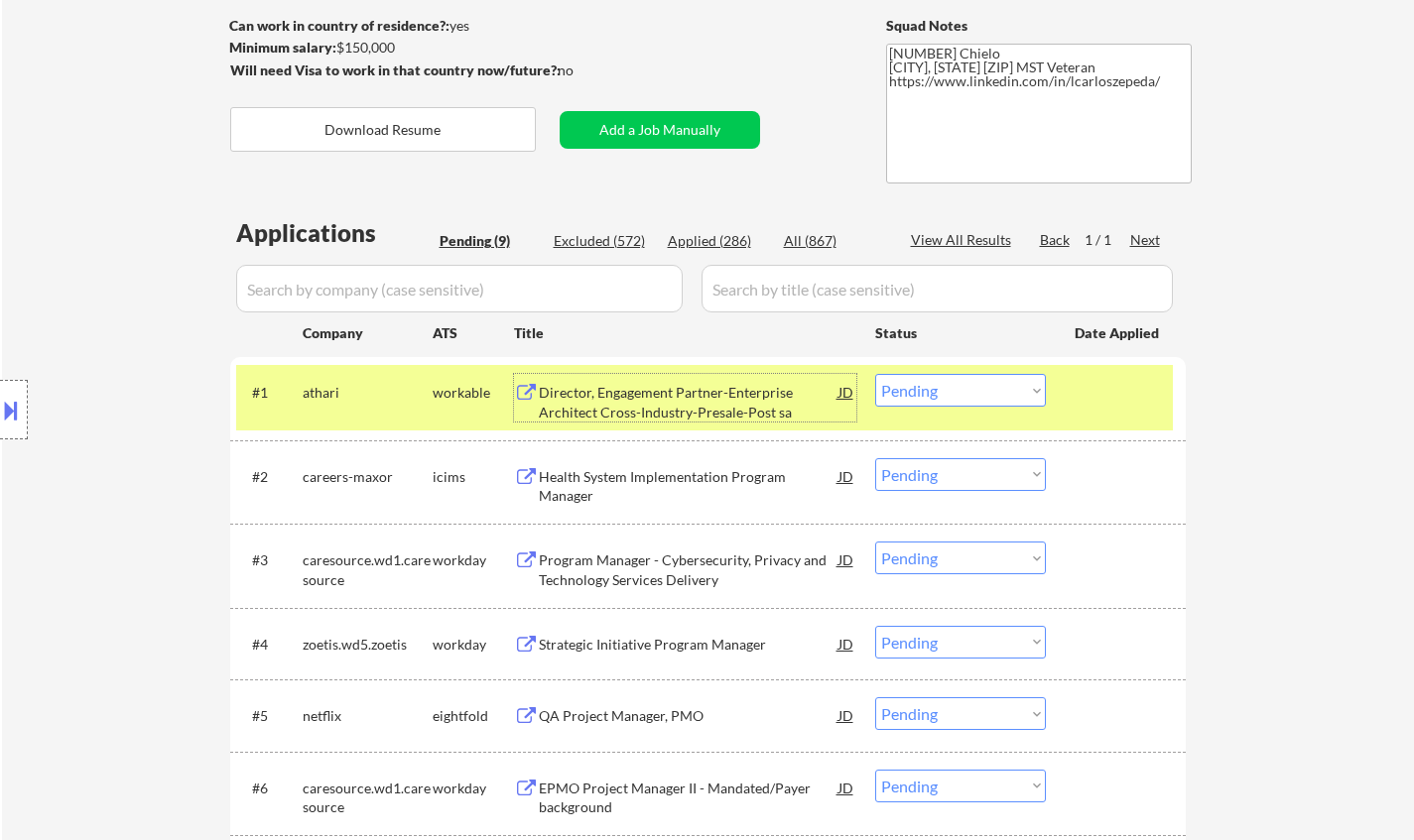click on "Health System Implementation Program Manager" at bounding box center (689, 486) 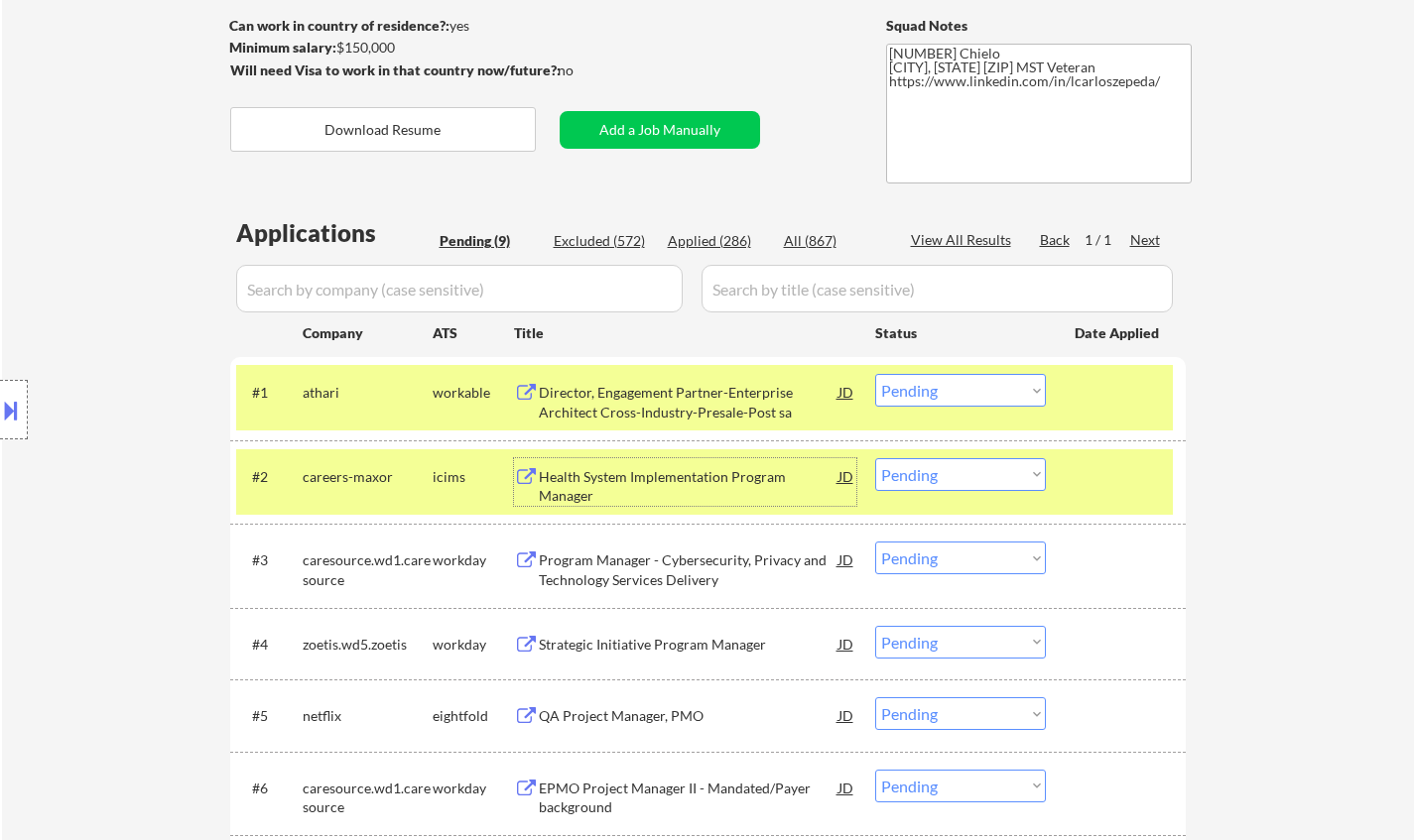 click on "Choose an option... Pending Applied Excluded (Questions) Excluded (Expired) Excluded (Location) Excluded (Bad Match) Excluded (Blocklist) Excluded (Salary) Excluded (Other)" at bounding box center (961, 474) 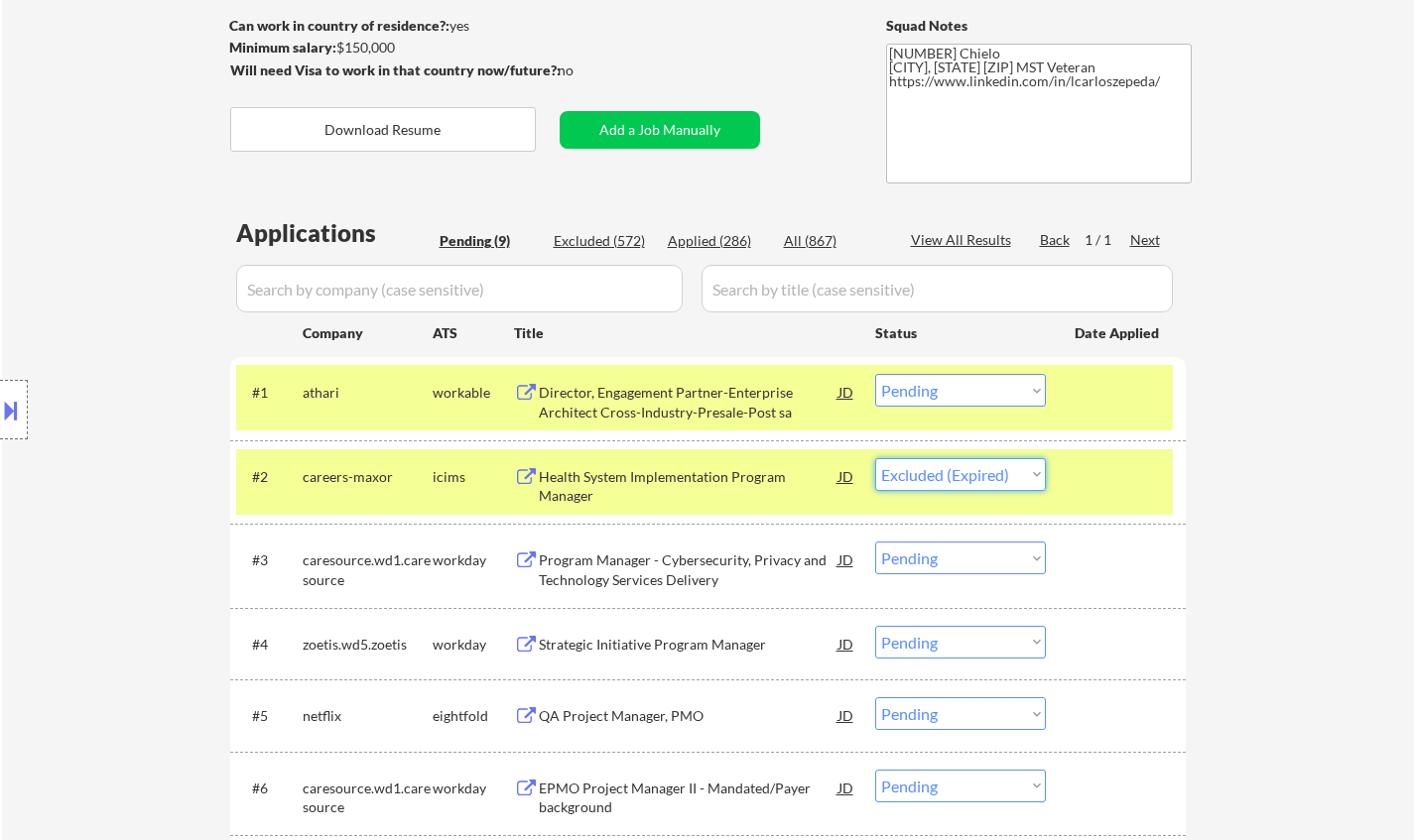 click on "Choose an option... Pending Applied Excluded (Questions) Excluded (Expired) Excluded (Location) Excluded (Bad Match) Excluded (Blocklist) Excluded (Salary) Excluded (Other)" at bounding box center (961, 474) 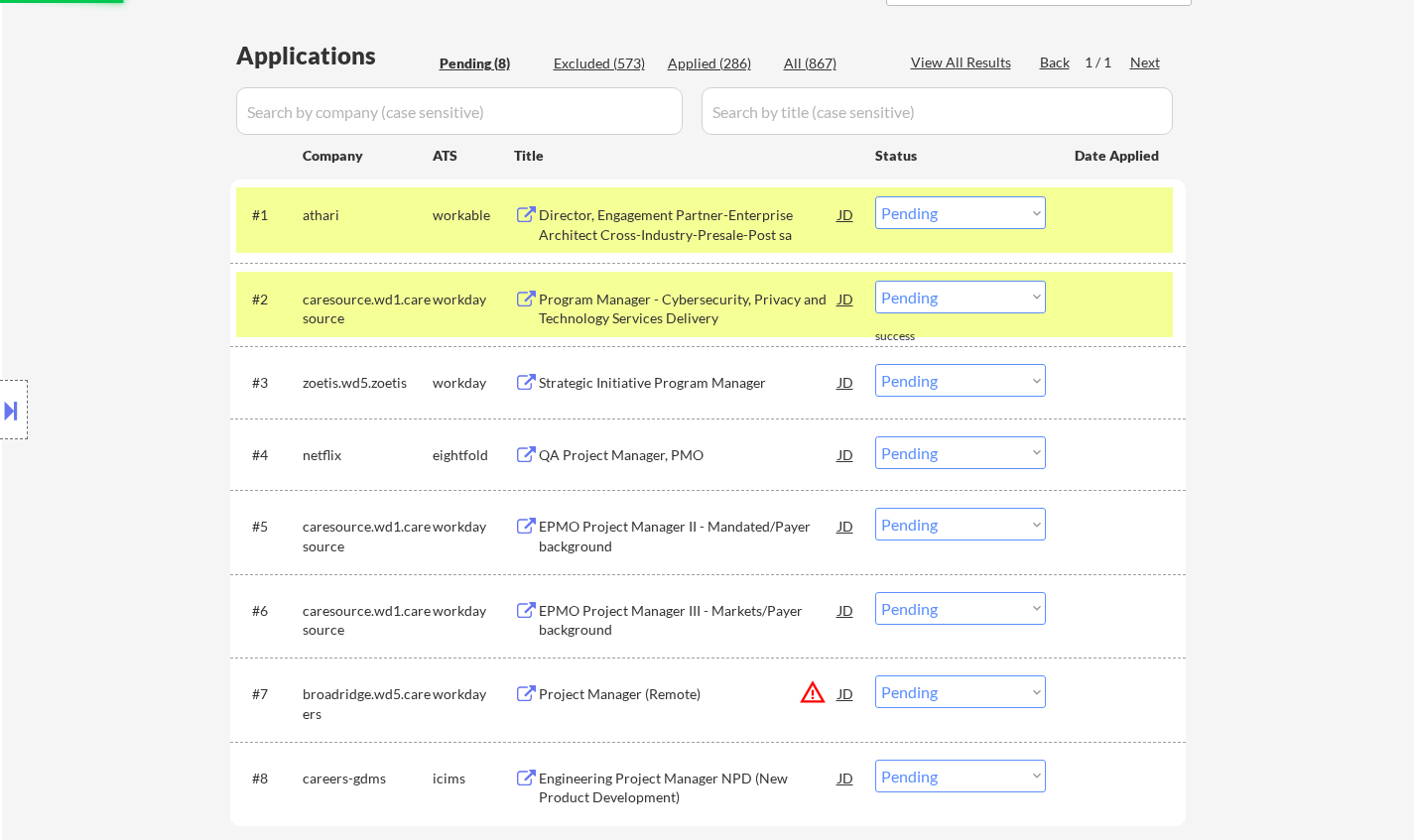 scroll, scrollTop: 496, scrollLeft: 0, axis: vertical 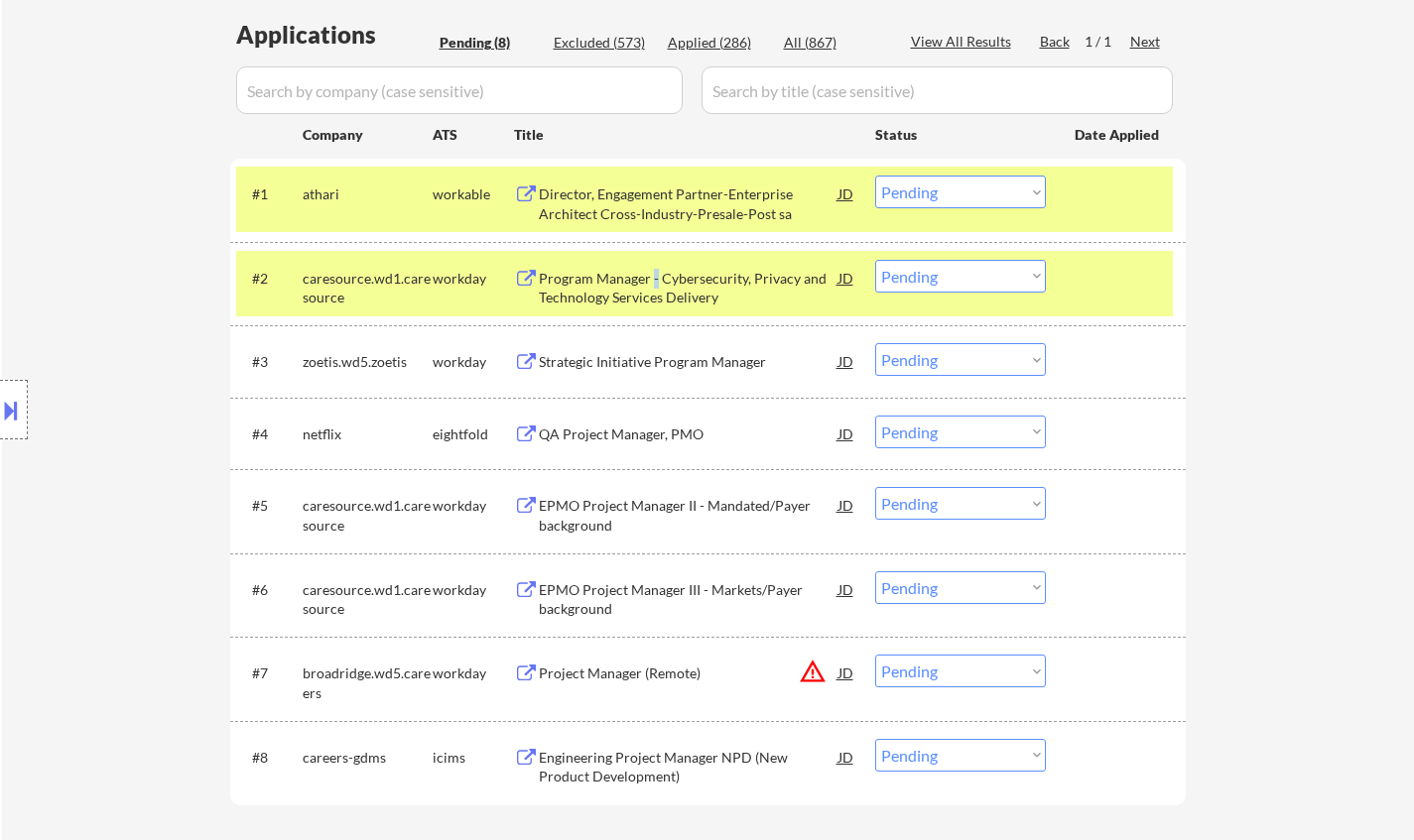 click on "Program Manager - Cybersecurity, Privacy and Technology Services Delivery" at bounding box center [689, 288] 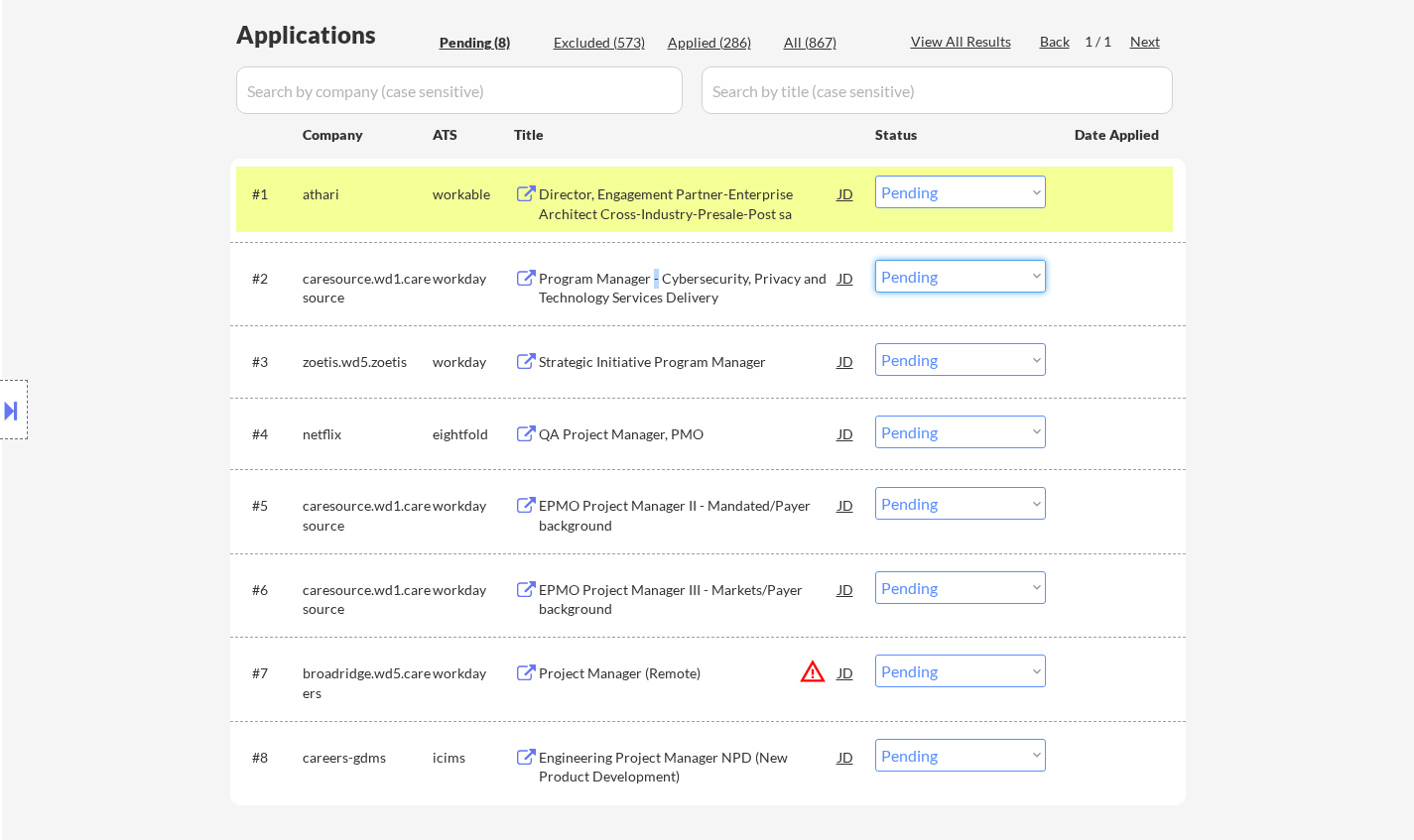 drag, startPoint x: 962, startPoint y: 278, endPoint x: 962, endPoint y: 289, distance: 11 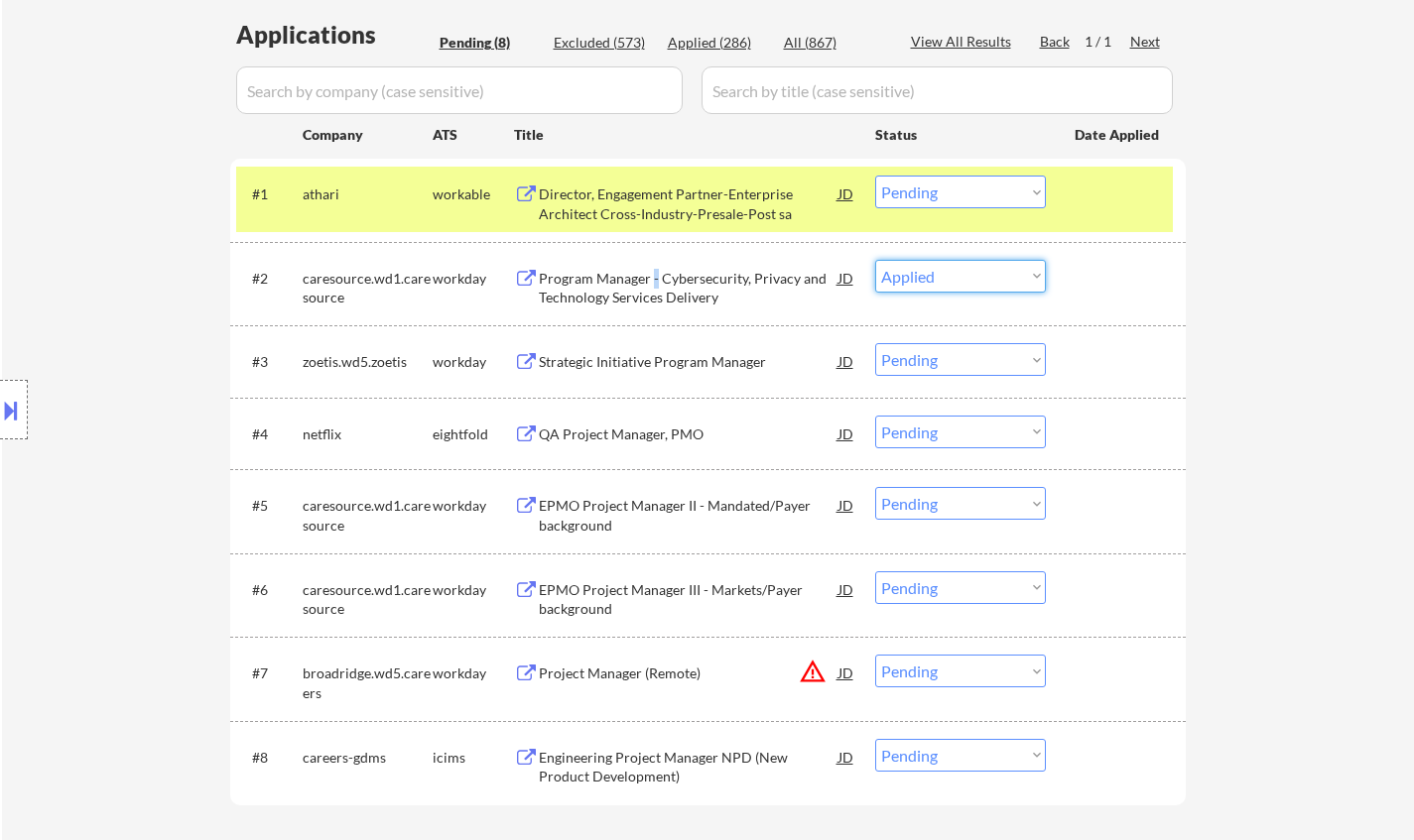 click on "Choose an option... Pending Applied Excluded (Questions) Excluded (Expired) Excluded (Location) Excluded (Bad Match) Excluded (Blocklist) Excluded (Salary) Excluded (Other)" at bounding box center [961, 276] 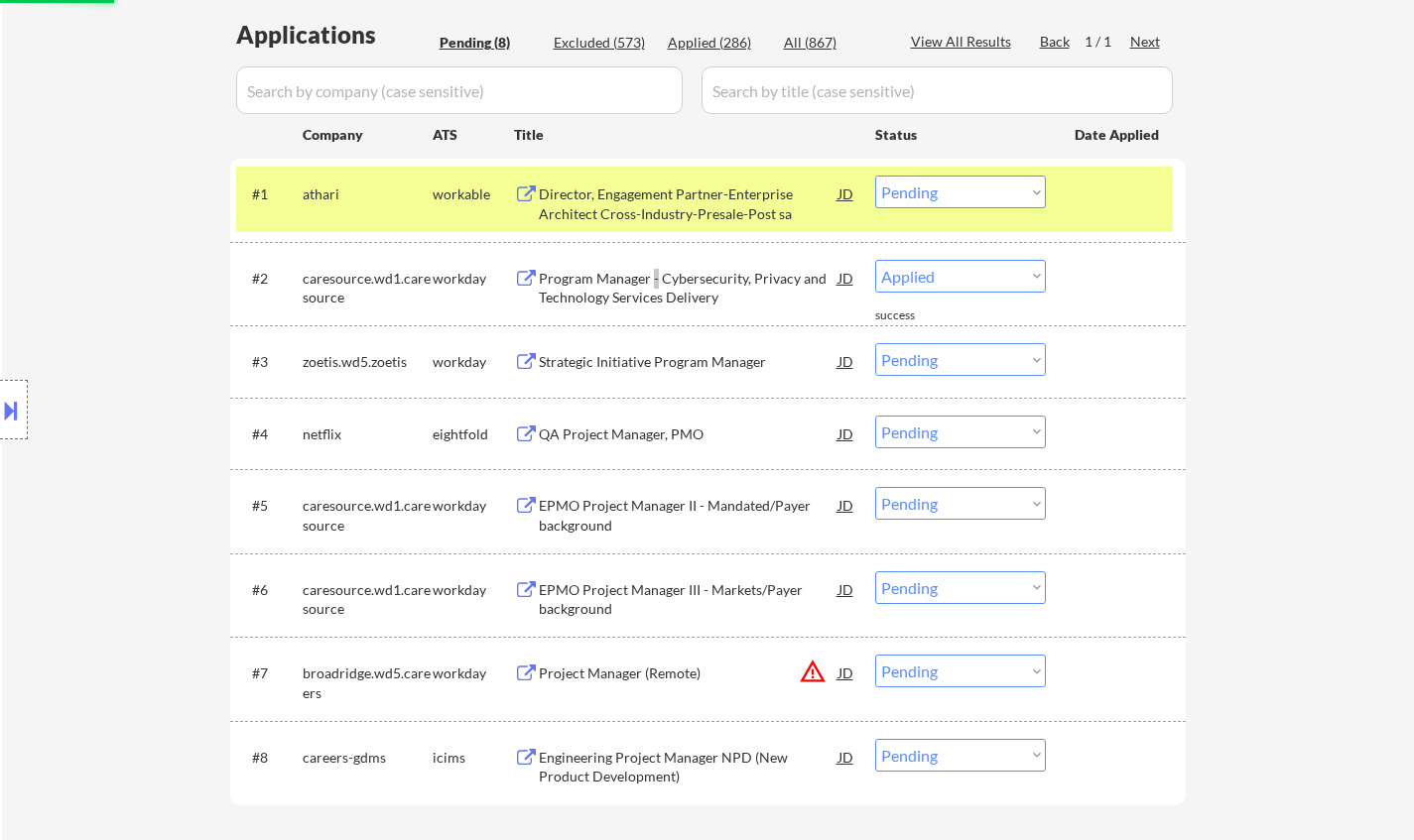 select on ""pending"" 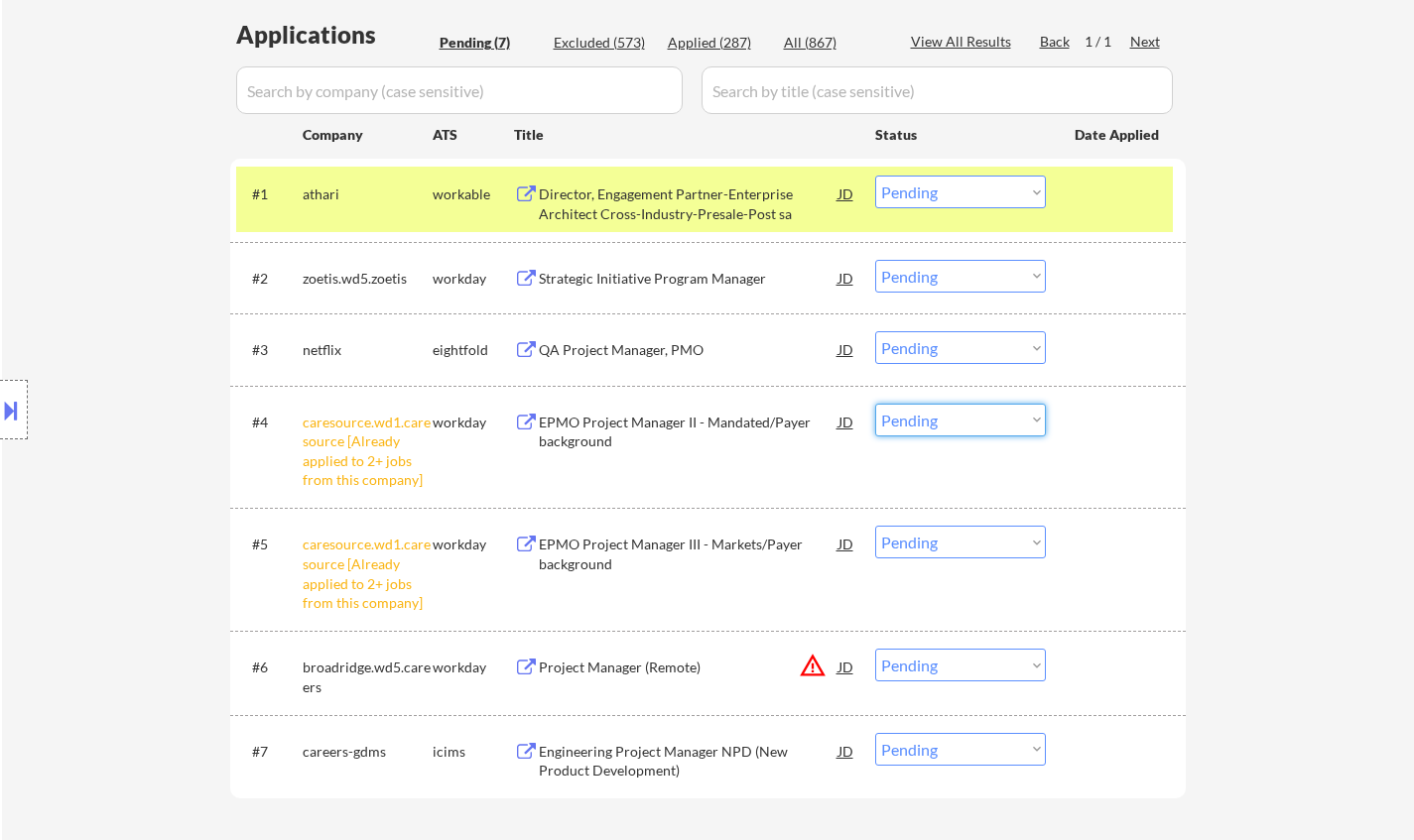 click on "Choose an option... Pending Applied Excluded (Questions) Excluded (Expired) Excluded (Location) Excluded (Bad Match) Excluded (Blocklist) Excluded (Salary) Excluded (Other)" at bounding box center (961, 420) 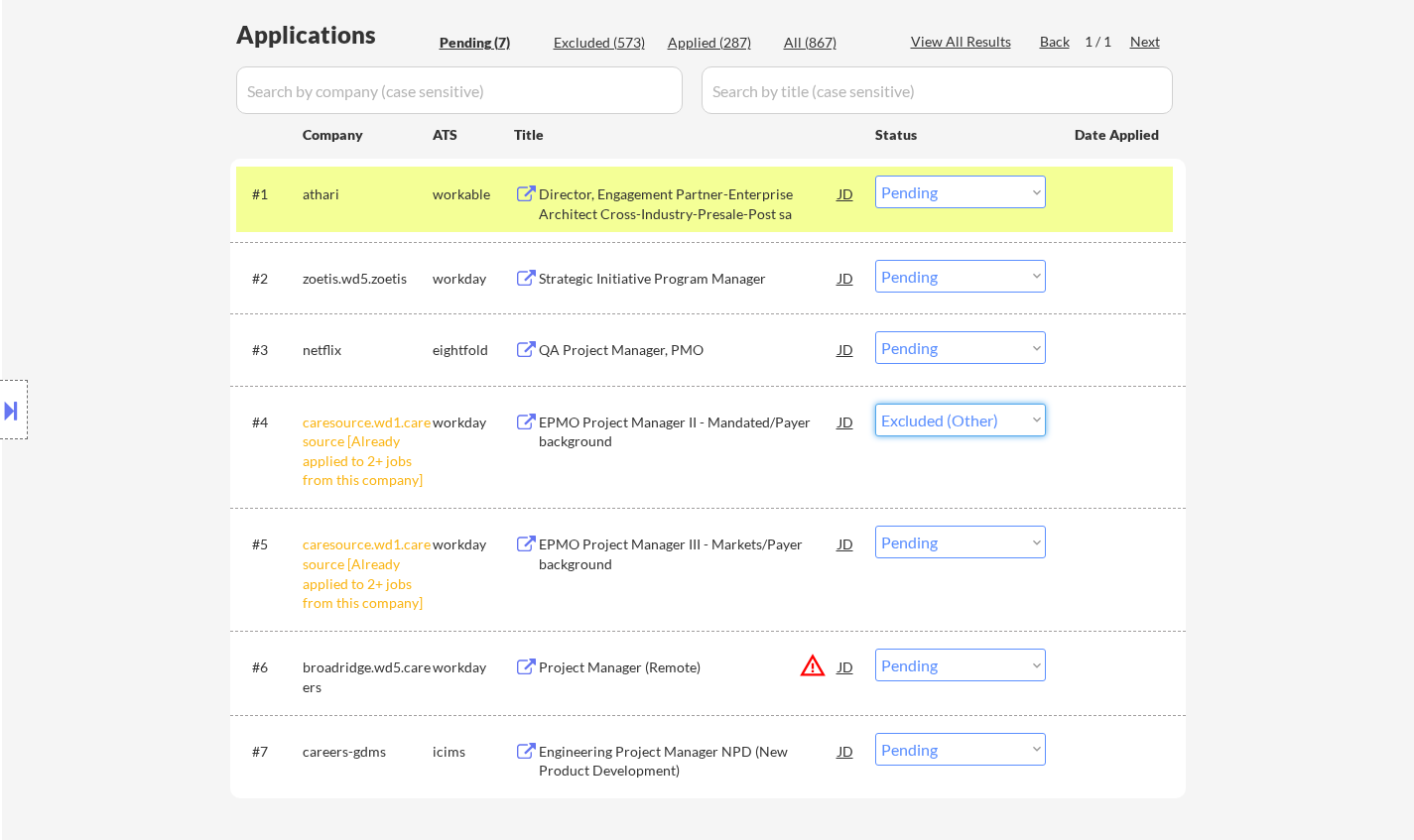 click on "Choose an option... Pending Applied Excluded (Questions) Excluded (Expired) Excluded (Location) Excluded (Bad Match) Excluded (Blocklist) Excluded (Salary) Excluded (Other)" at bounding box center [961, 420] 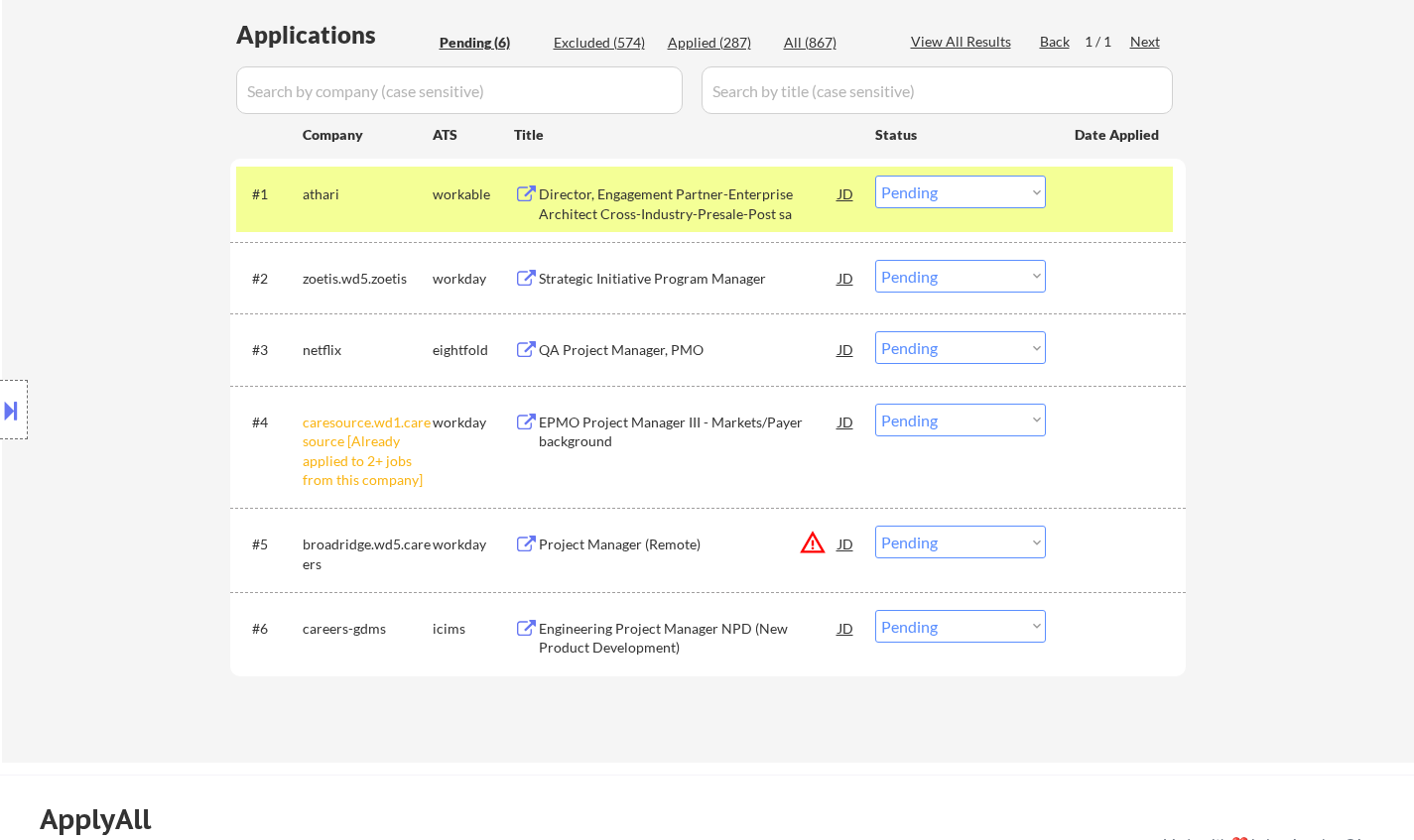 click on "Choose an option... Pending Applied Excluded (Questions) Excluded (Expired) Excluded (Location) Excluded (Bad Match) Excluded (Blocklist) Excluded (Salary) Excluded (Other)" at bounding box center [961, 420] 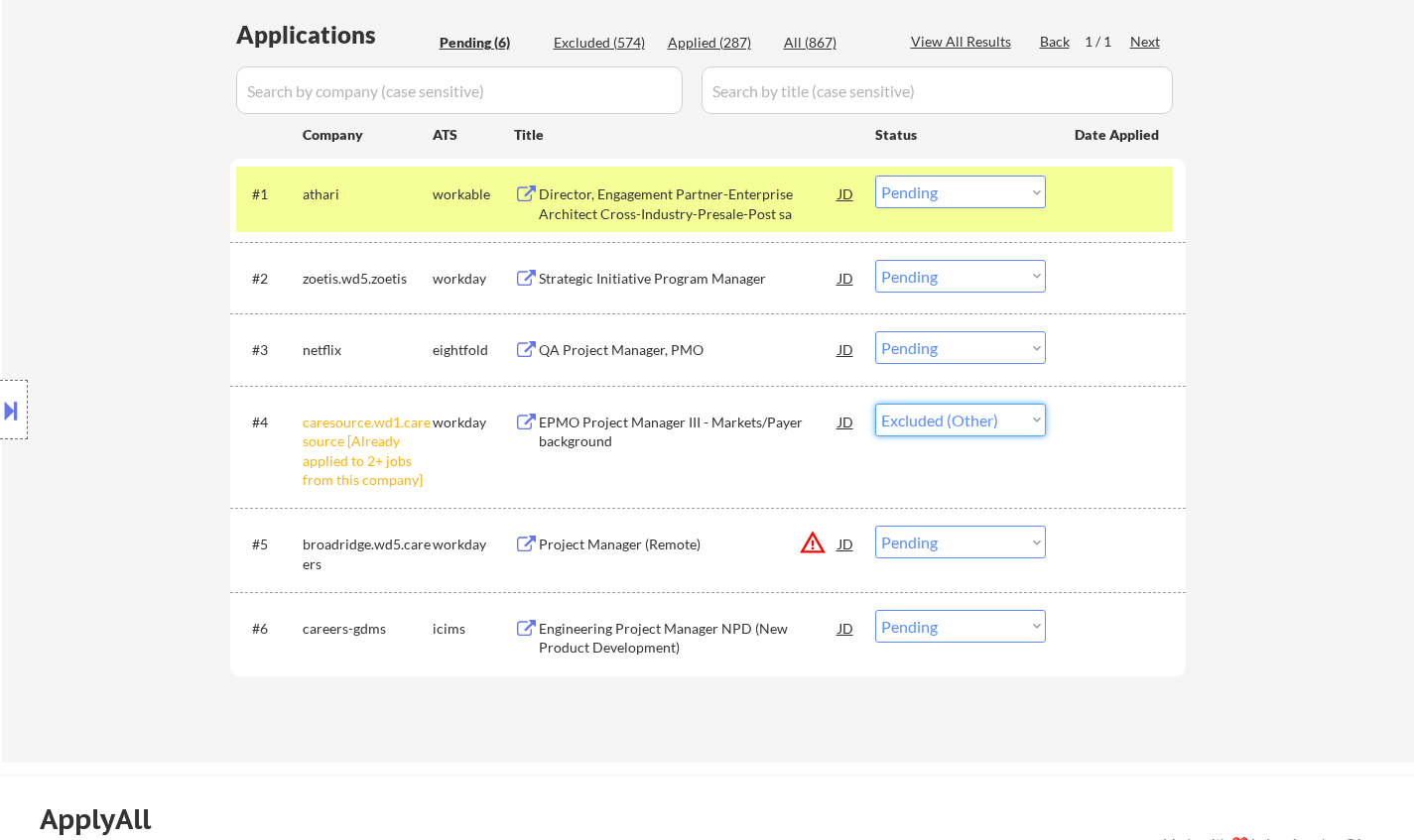 click on "Choose an option... Pending Applied Excluded (Questions) Excluded (Expired) Excluded (Location) Excluded (Bad Match) Excluded (Blocklist) Excluded (Salary) Excluded (Other)" at bounding box center (961, 420) 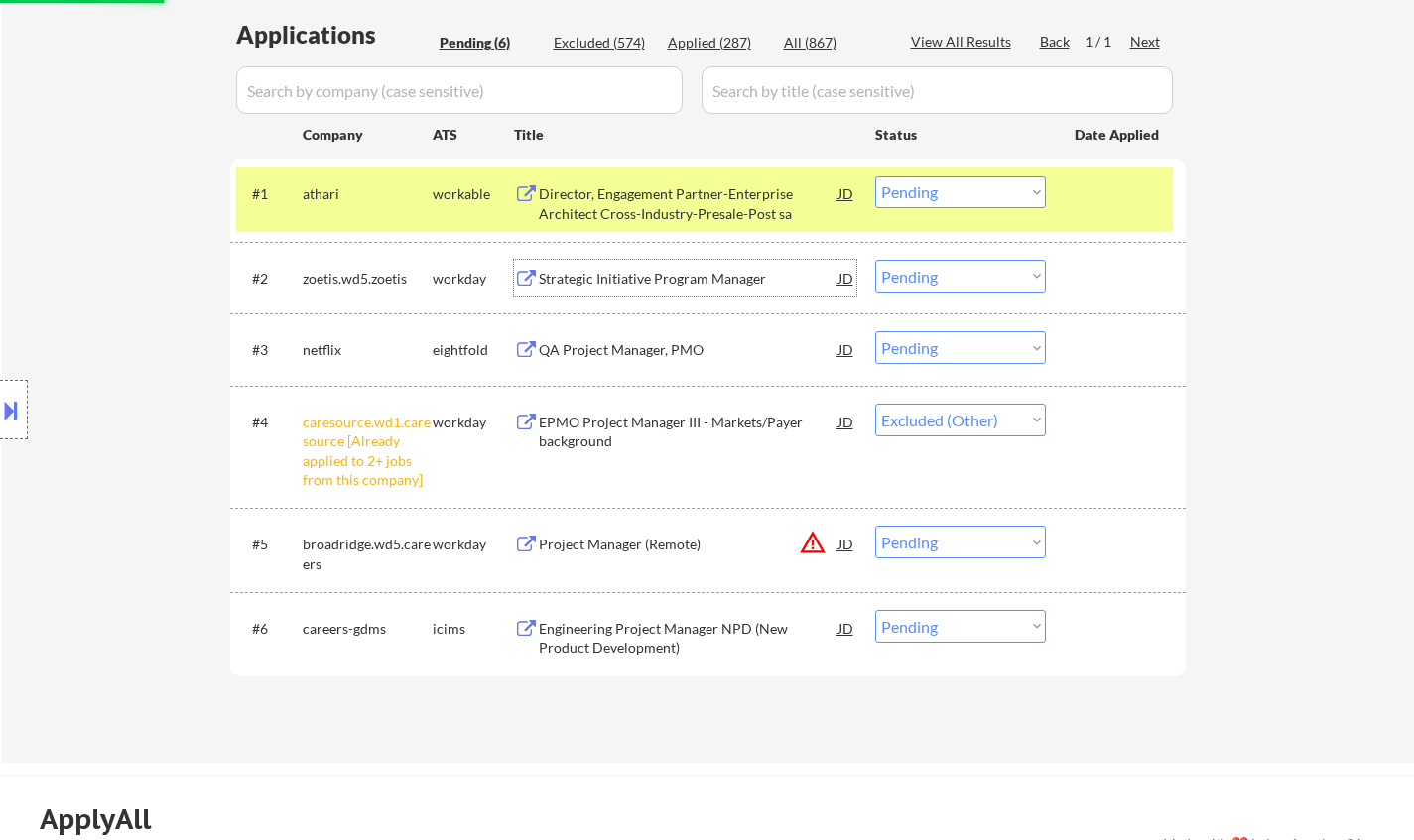 click on "Strategic Initiative Program Manager" at bounding box center (689, 278) 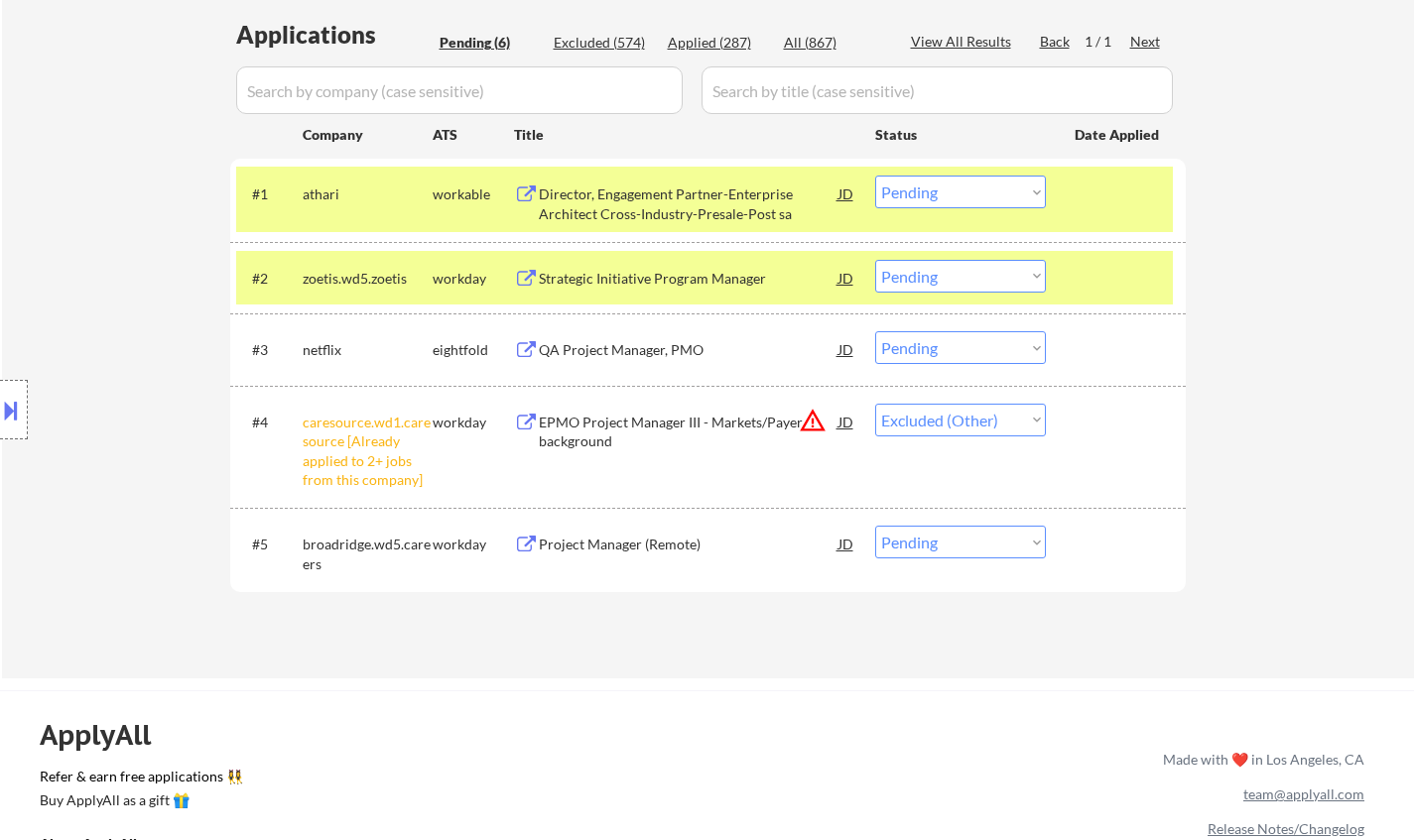 select on ""pending"" 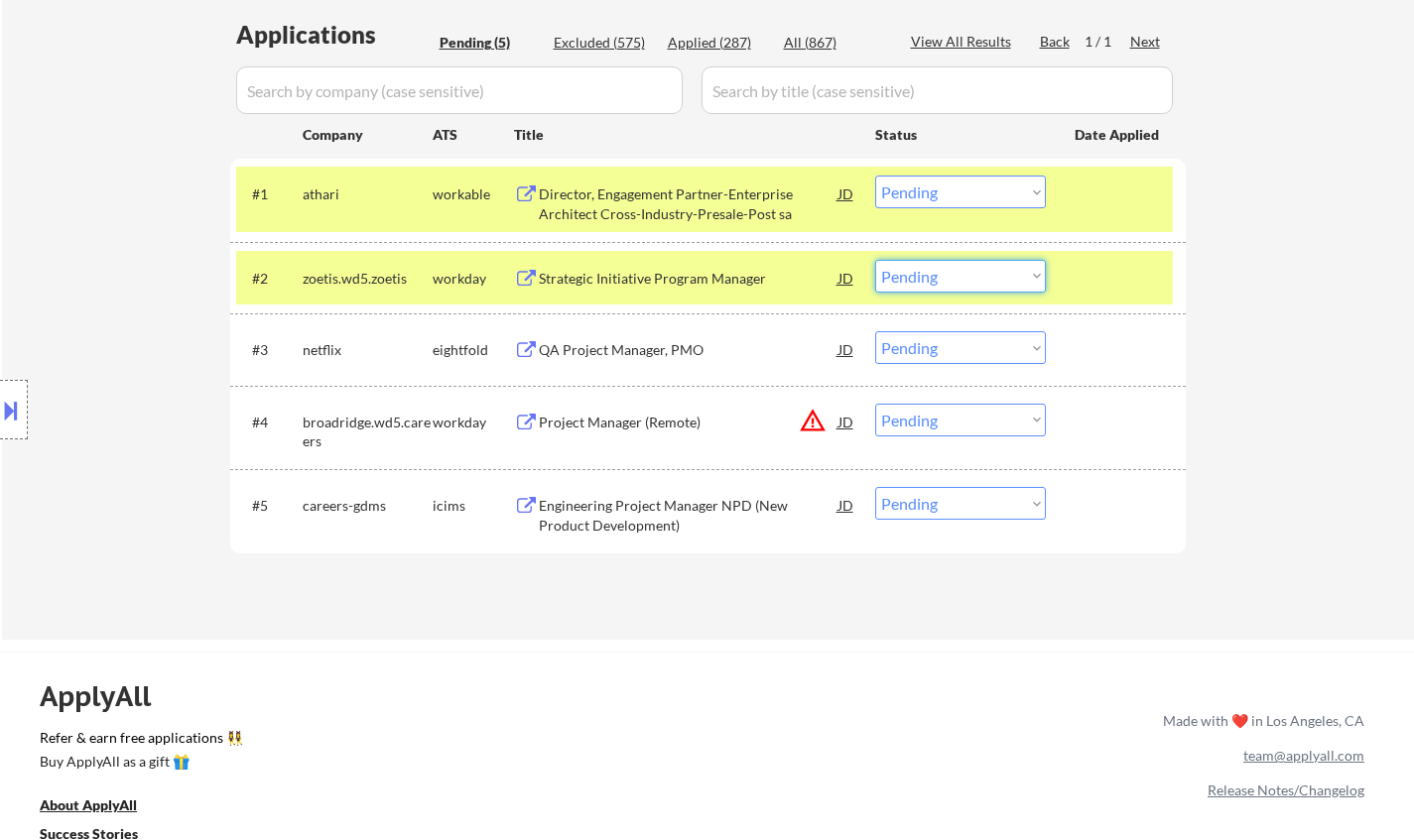 drag, startPoint x: 967, startPoint y: 275, endPoint x: 967, endPoint y: 290, distance: 15 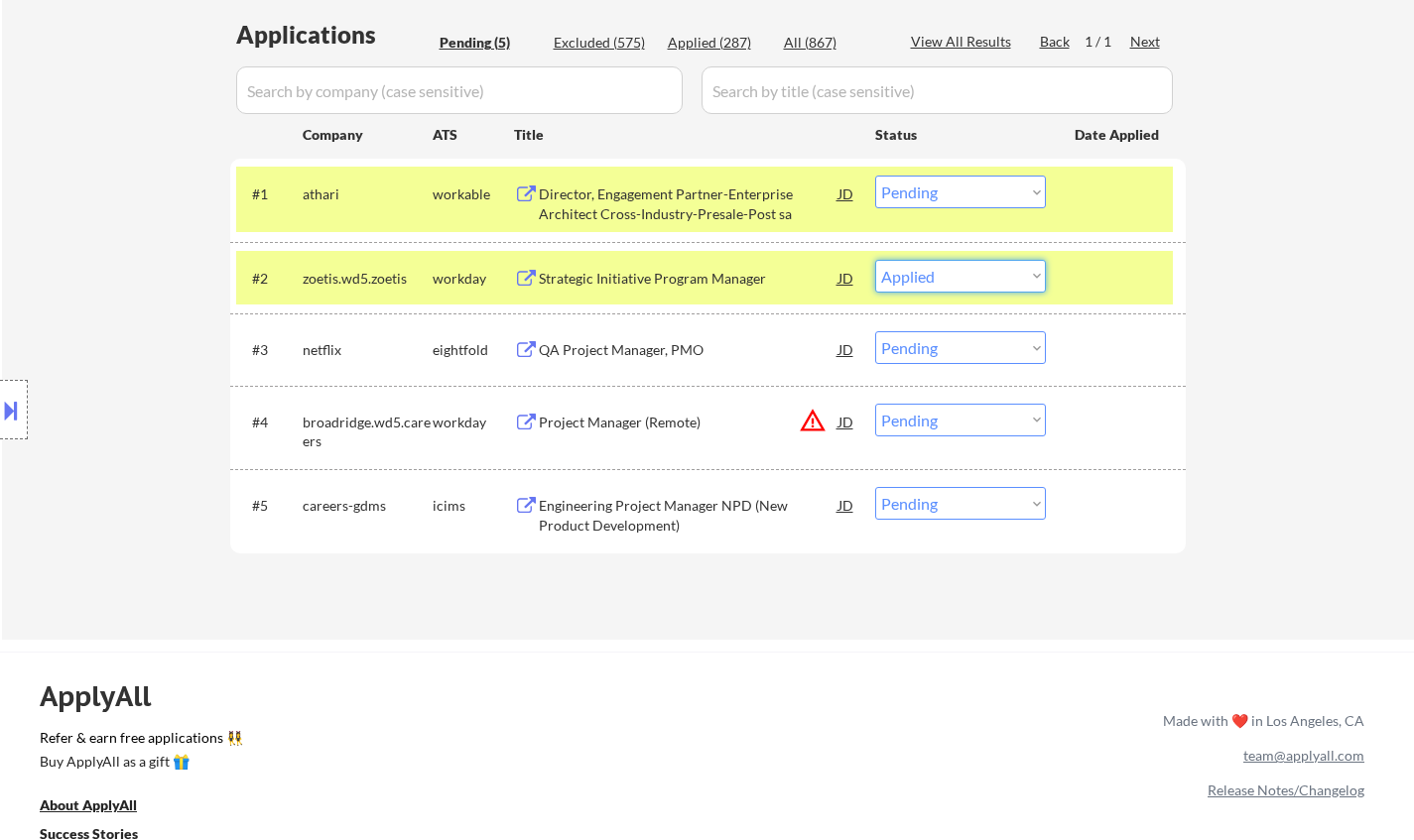 click on "Choose an option... Pending Applied Excluded (Questions) Excluded (Expired) Excluded (Location) Excluded (Bad Match) Excluded (Blocklist) Excluded (Salary) Excluded (Other)" at bounding box center (961, 276) 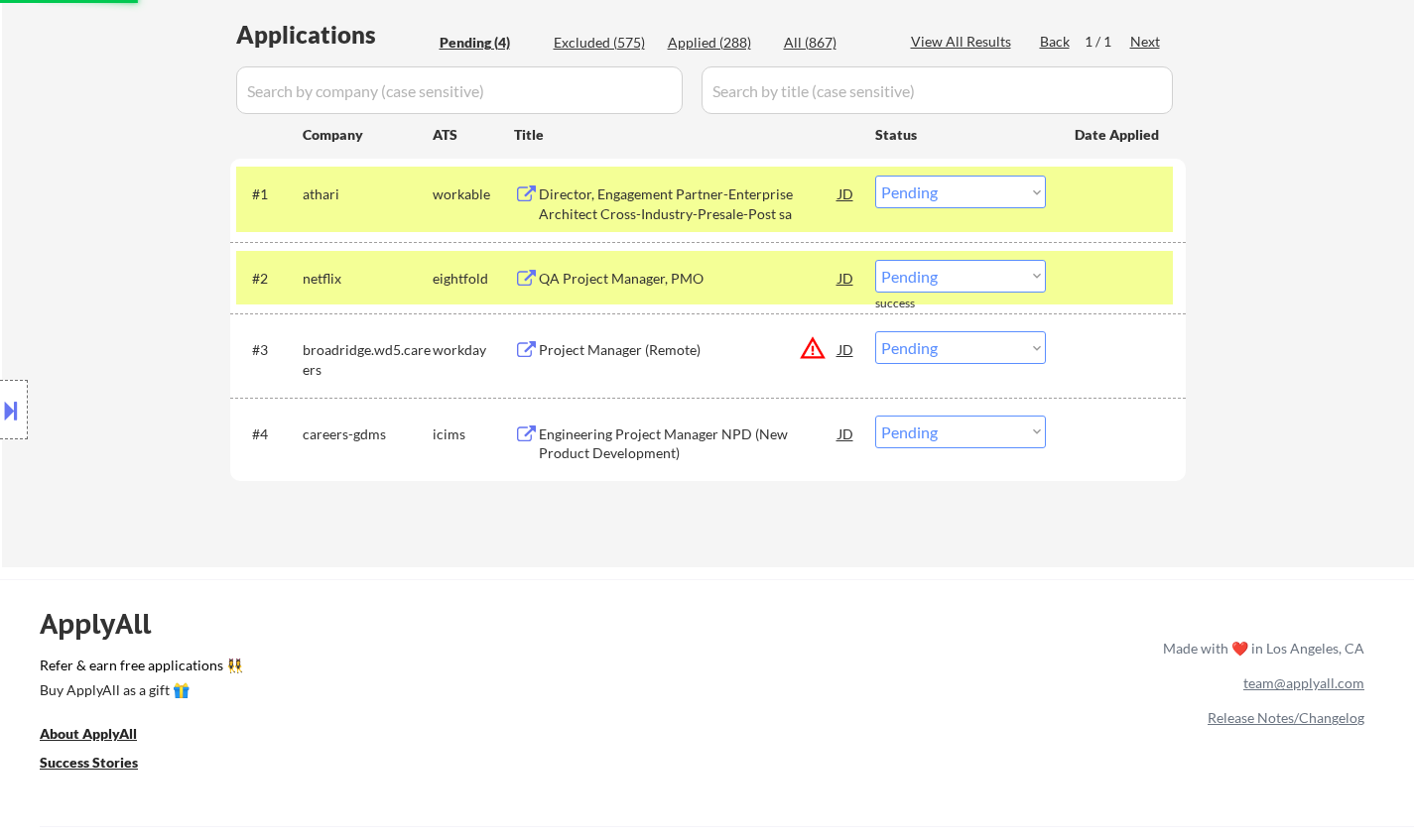 click on "QA Project Manager, PMO" at bounding box center (689, 279) 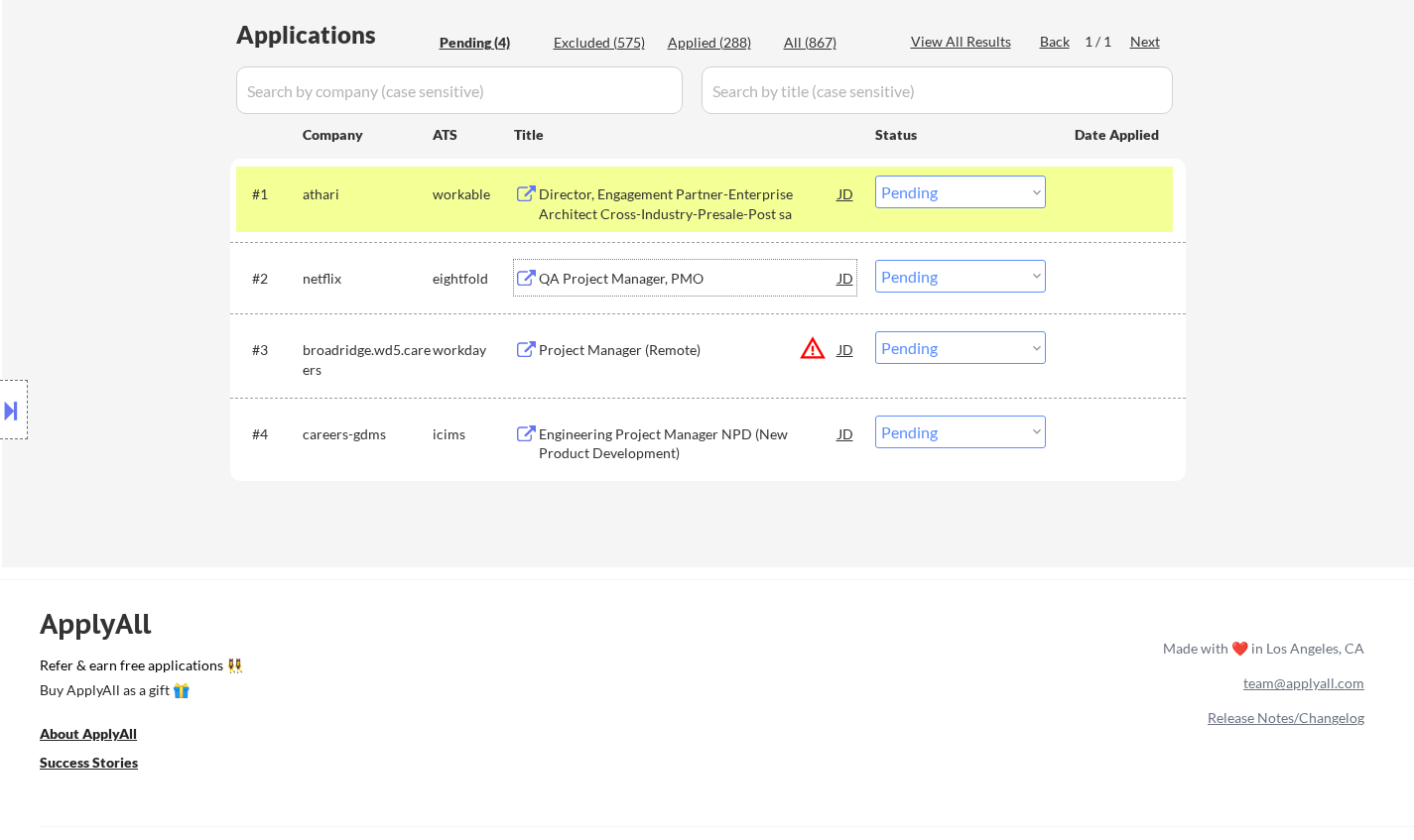 click on "Choose an option... Pending Applied Excluded (Questions) Excluded (Expired) Excluded (Location) Excluded (Bad Match) Excluded (Blocklist) Excluded (Salary) Excluded (Other)" at bounding box center [961, 276] 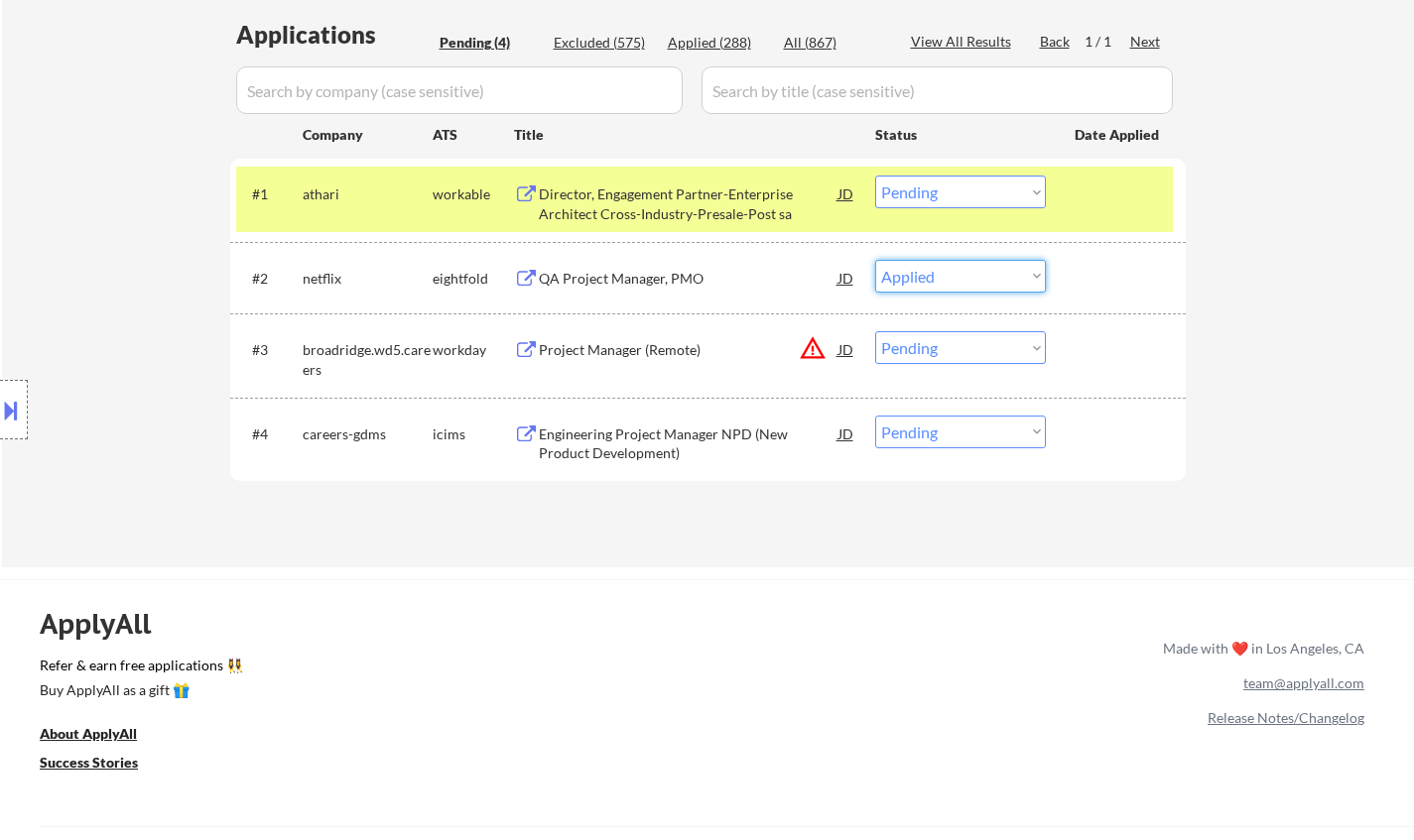 click on "Choose an option... Pending Applied Excluded (Questions) Excluded (Expired) Excluded (Location) Excluded (Bad Match) Excluded (Blocklist) Excluded (Salary) Excluded (Other)" at bounding box center (961, 276) 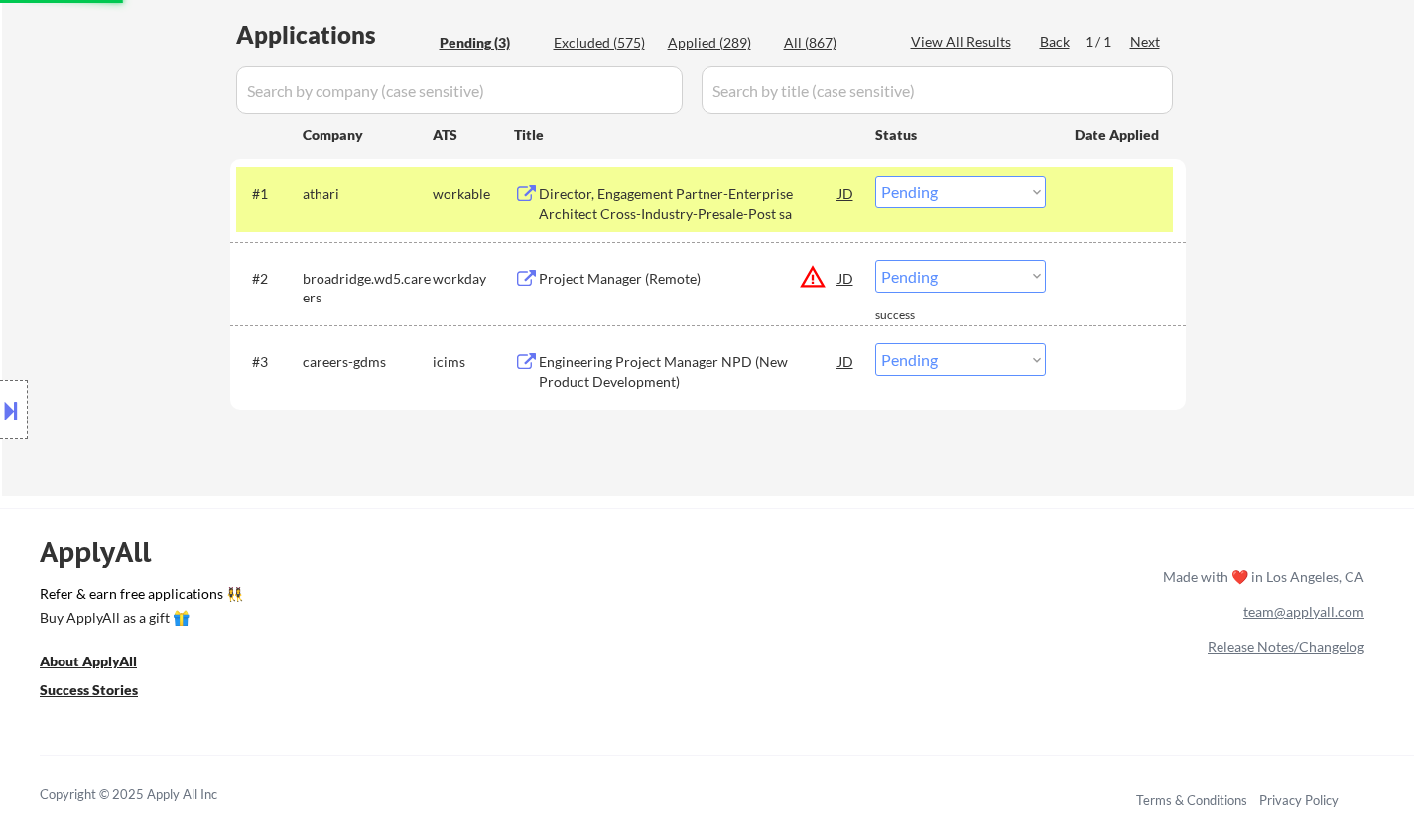 click on "JD" at bounding box center (846, 278) 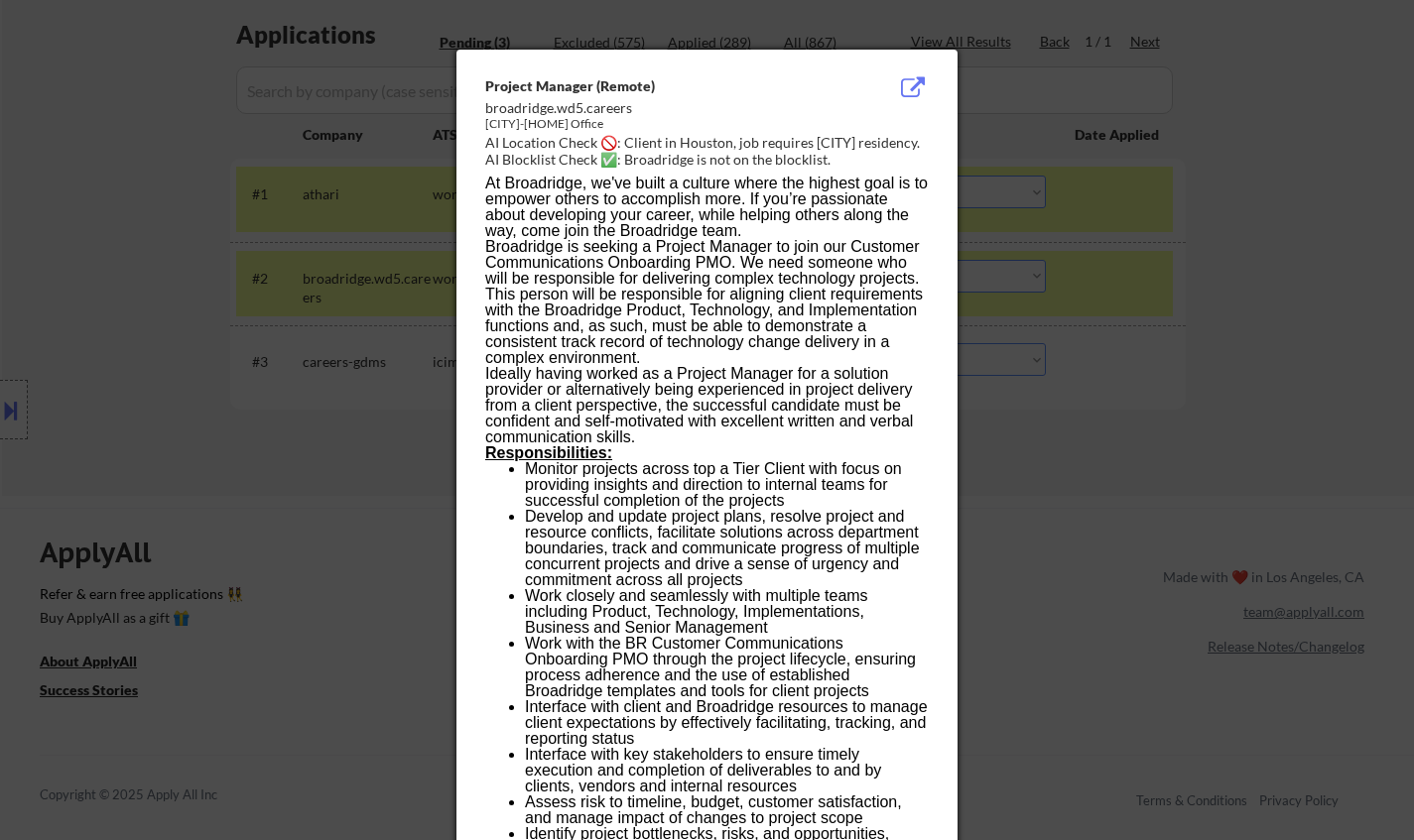 drag, startPoint x: 1093, startPoint y: 649, endPoint x: 1076, endPoint y: 620, distance: 33.615473 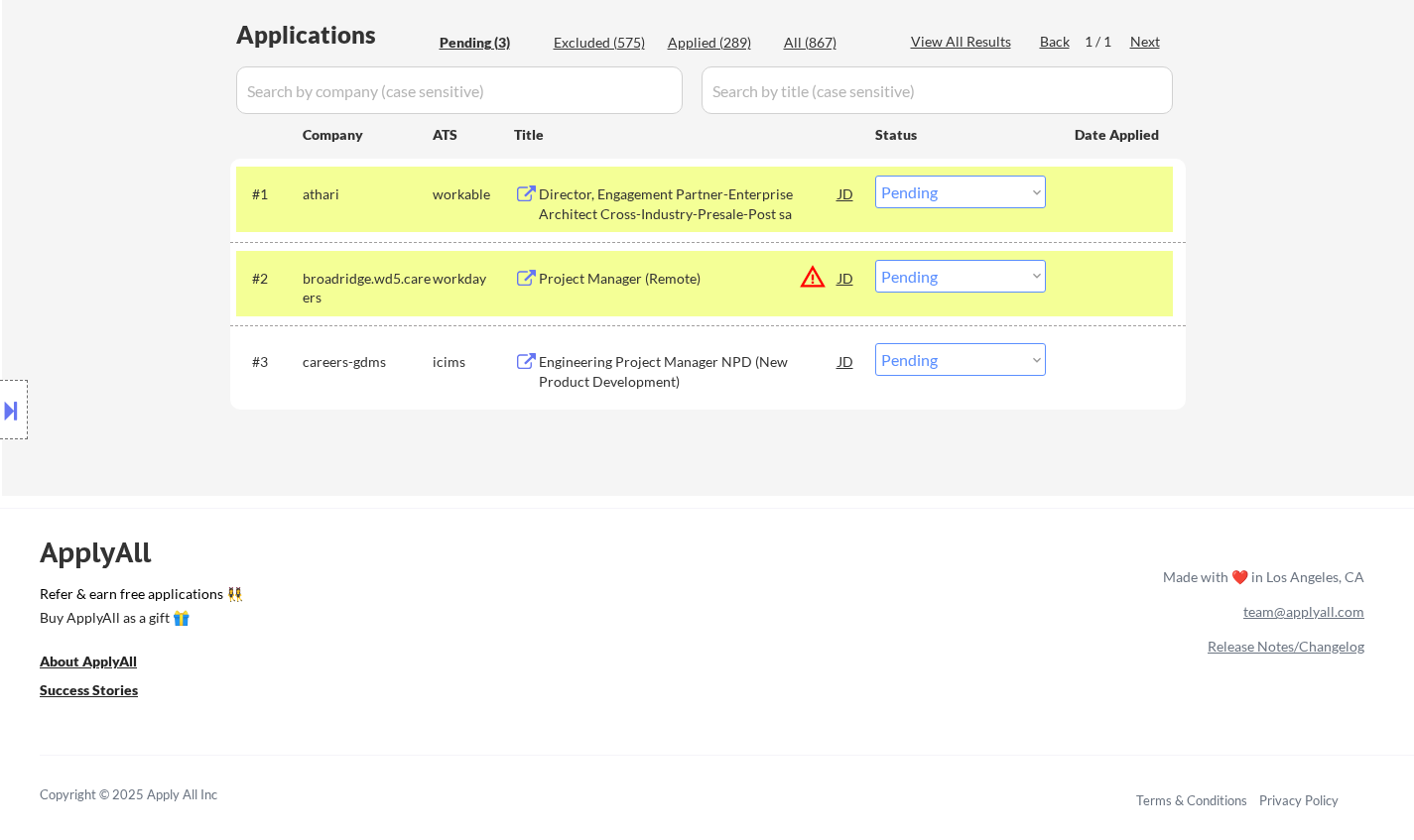 click on "Choose an option... Pending Applied Excluded (Questions) Excluded (Expired) Excluded (Location) Excluded (Bad Match) Excluded (Blocklist) Excluded (Salary) Excluded (Other)" at bounding box center [961, 276] 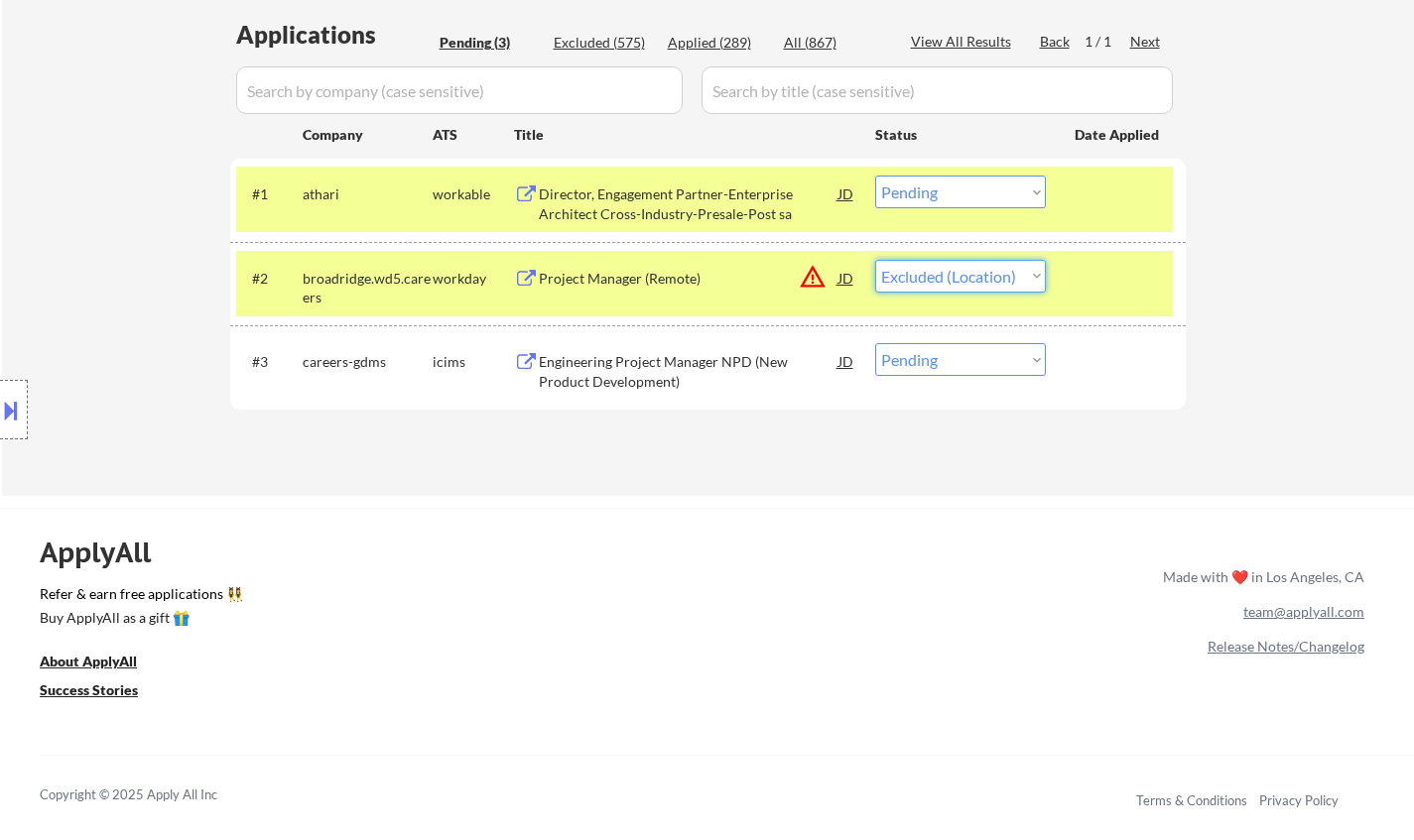 click on "Choose an option... Pending Applied Excluded (Questions) Excluded (Expired) Excluded (Location) Excluded (Bad Match) Excluded (Blocklist) Excluded (Salary) Excluded (Other)" at bounding box center [961, 276] 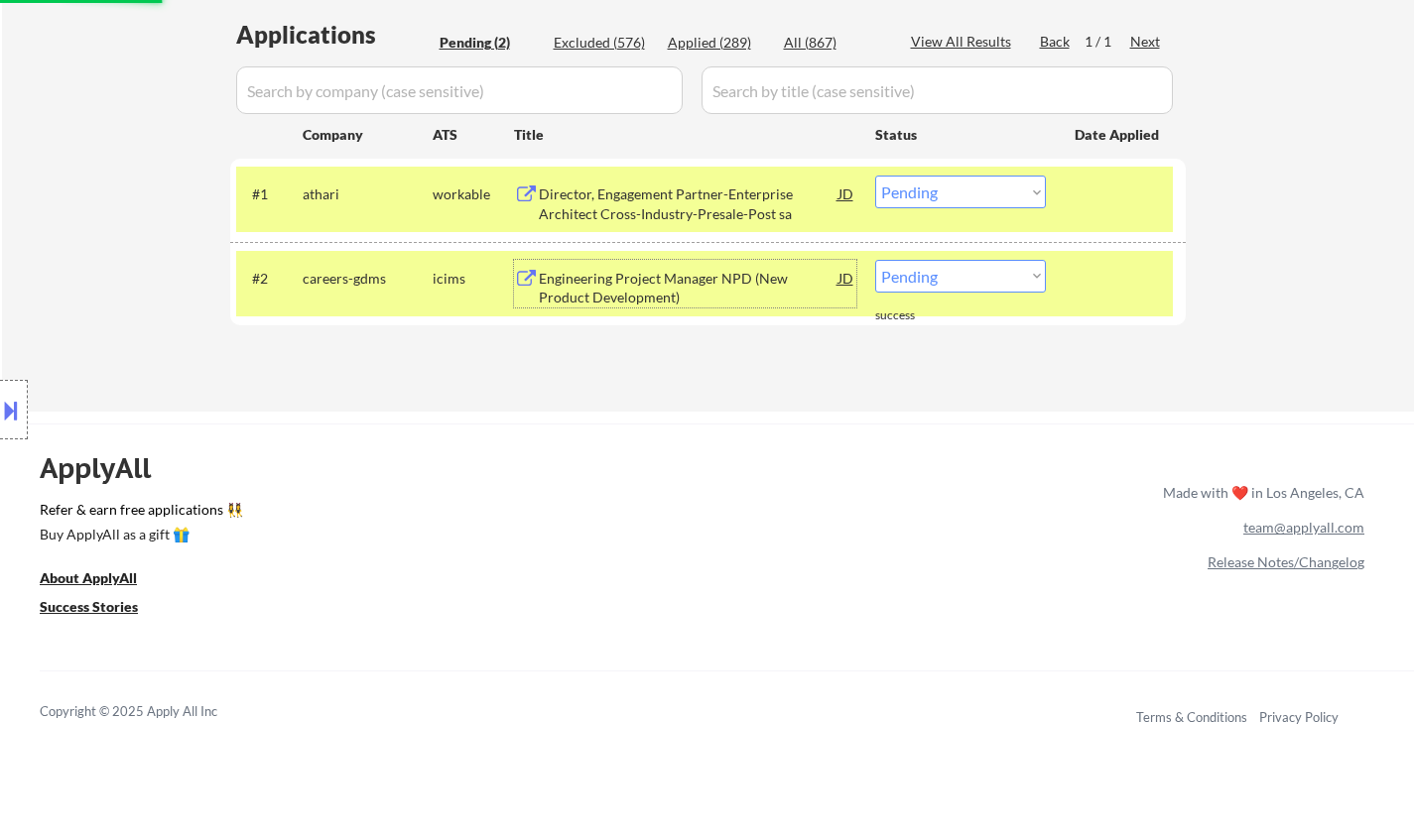 click on "Engineering Project Manager NPD (New Product Development)" at bounding box center (689, 288) 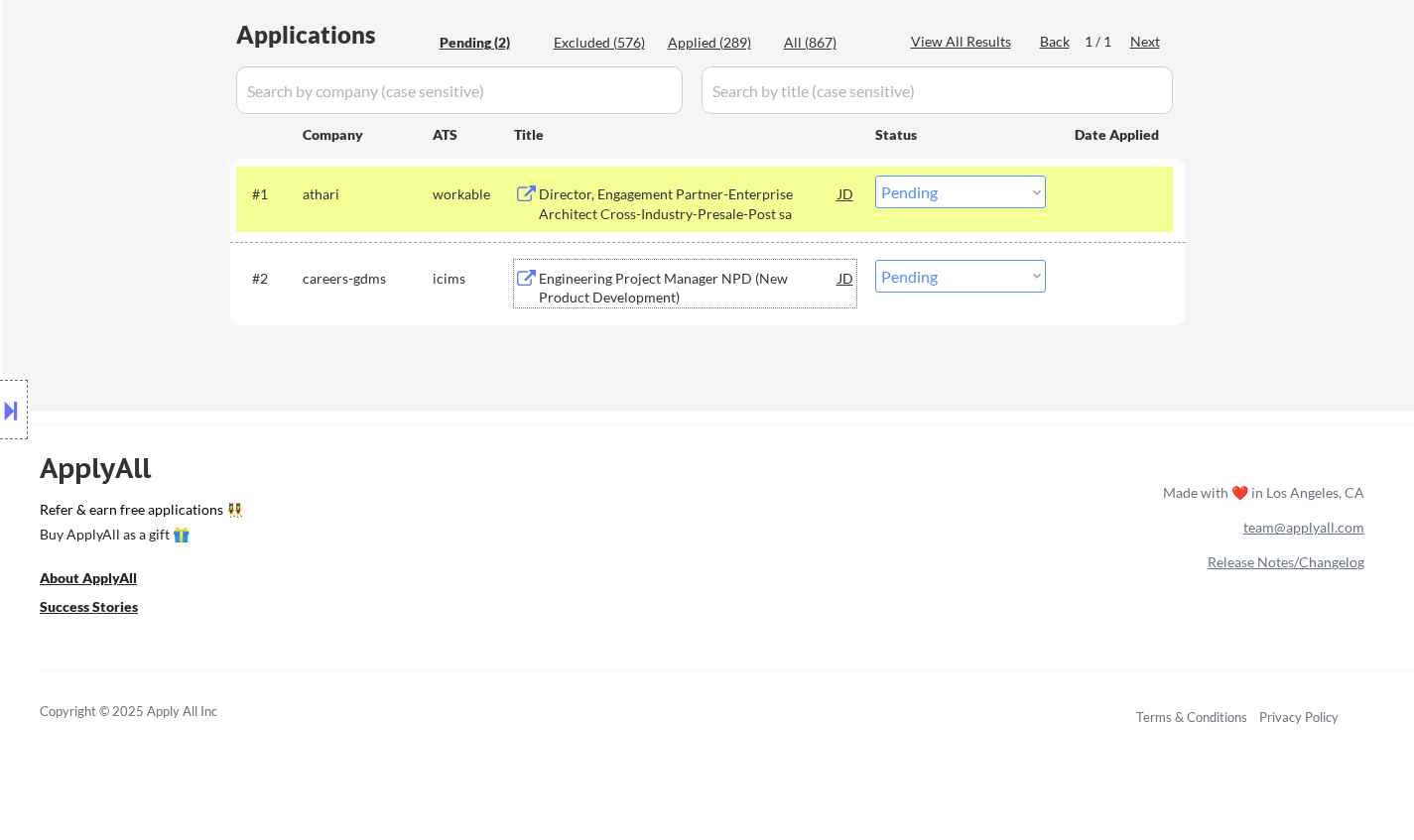 click on "Choose an option... Pending Applied Excluded (Questions) Excluded (Expired) Excluded (Location) Excluded (Bad Match) Excluded (Blocklist) Excluded (Salary) Excluded (Other)" at bounding box center (961, 276) 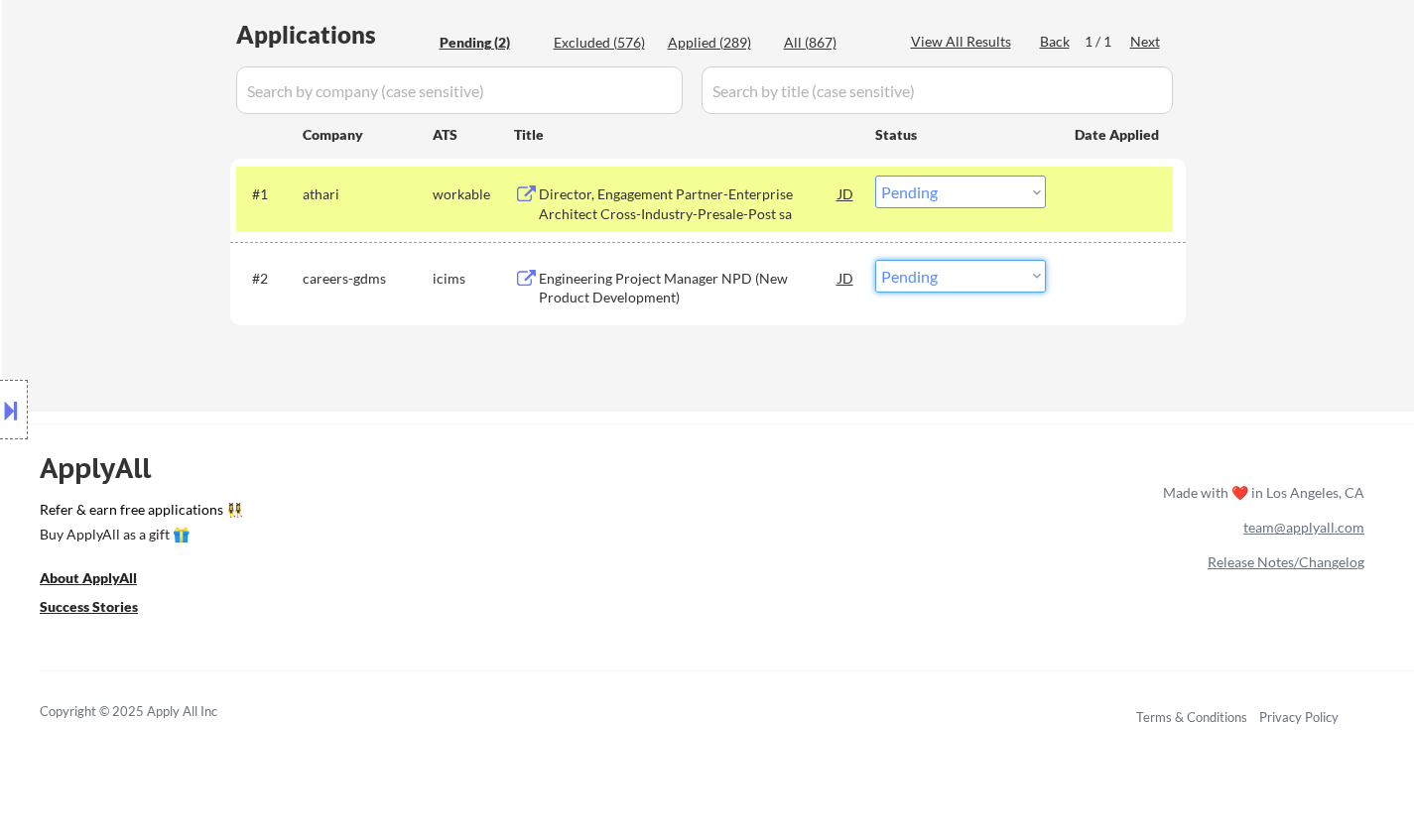 select on ""excluded__expired_"" 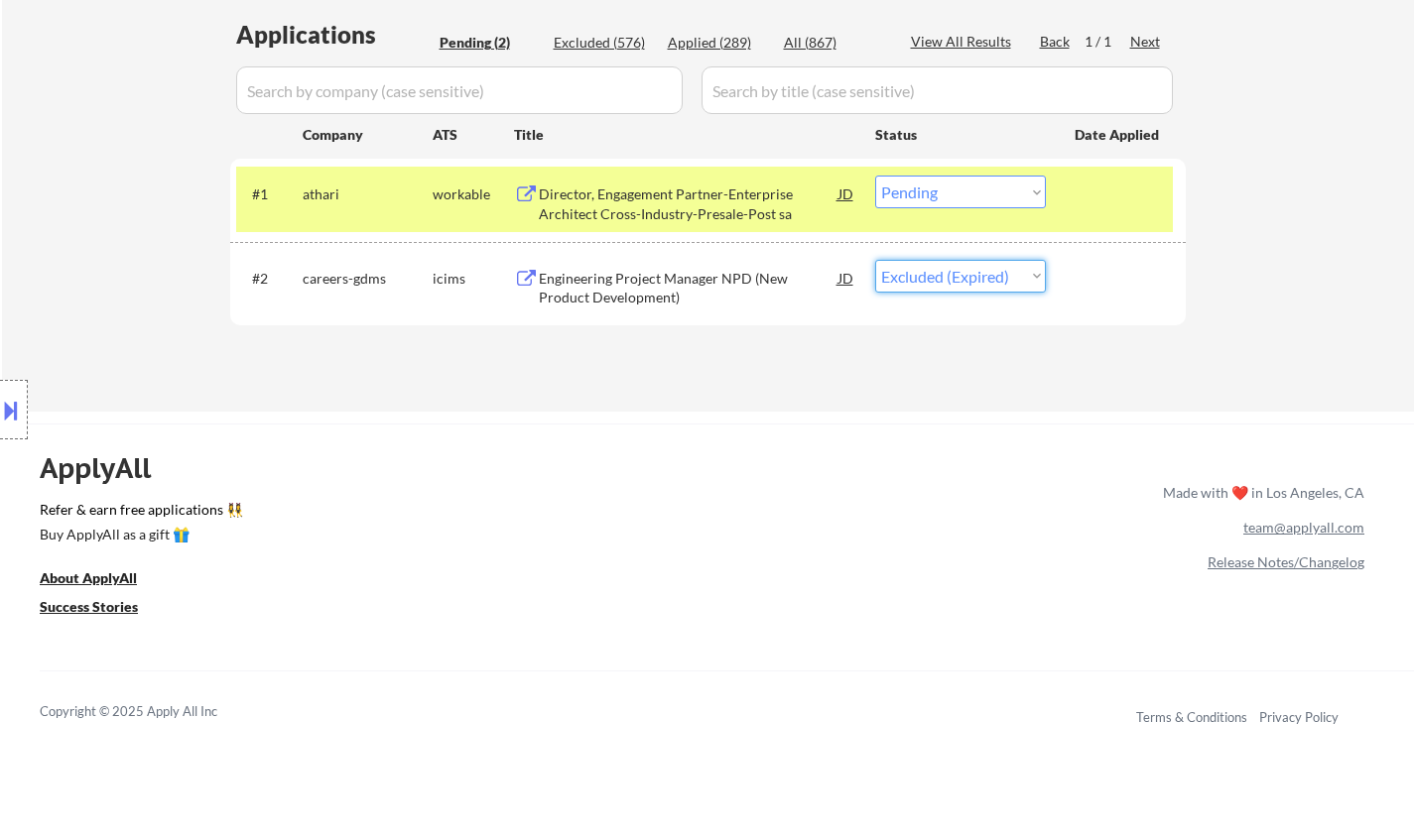 click on "Choose an option... Pending Applied Excluded (Questions) Excluded (Expired) Excluded (Location) Excluded (Bad Match) Excluded (Blocklist) Excluded (Salary) Excluded (Other)" at bounding box center (961, 276) 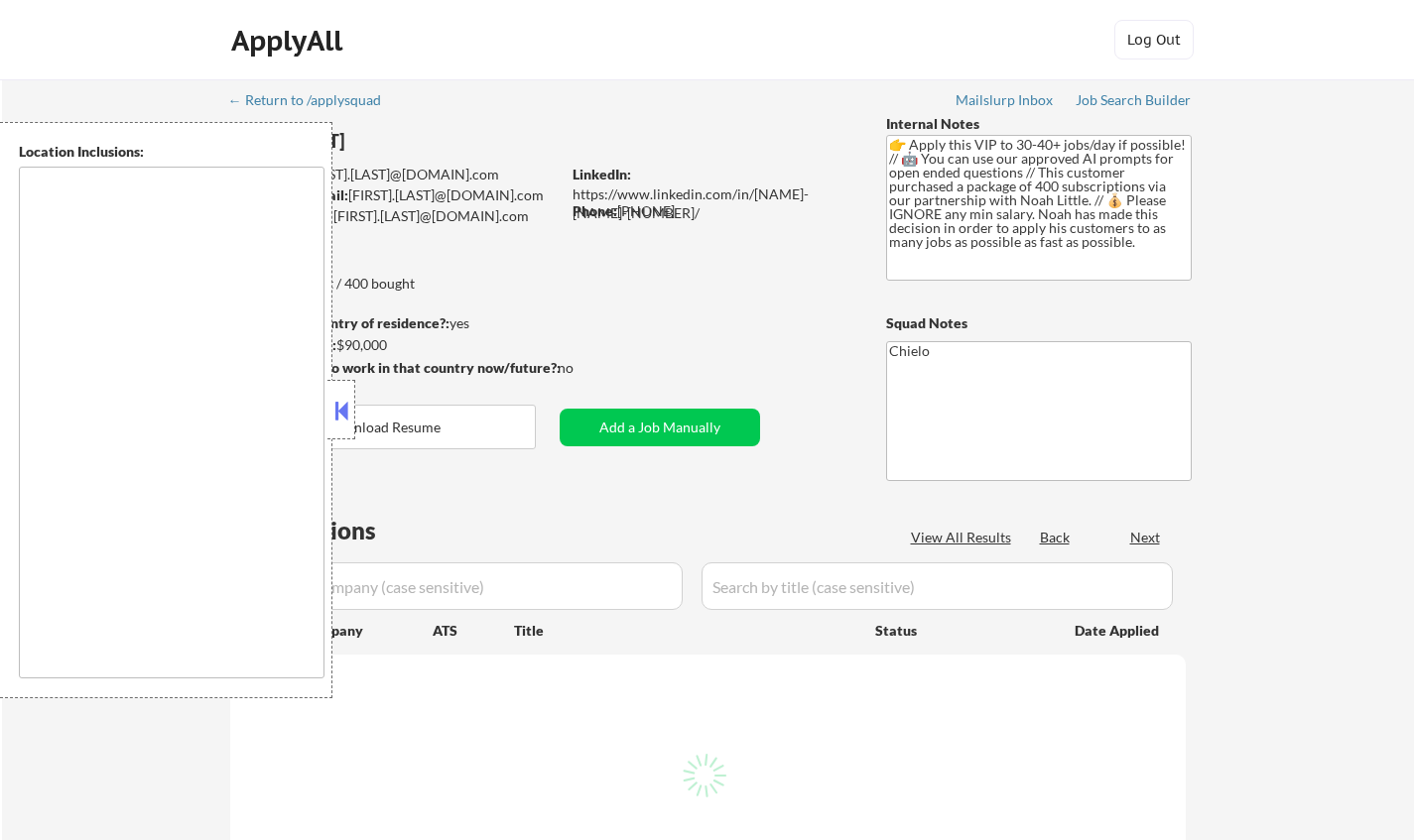 type on "[CITY], [STATE]   [CITY], [STATE]   [CITY], [STATE]   [CITY], [STATE]   [CITY], [STATE]   [CITY], [STATE]   [CITY], [STATE]   [CITY], [STATE]   [CITY], [STATE]   [CITY], [STATE]   [CITY], [STATE]   [CITY], [STATE]   [CITY], [STATE]   [CITY], [STATE]   [CITY], [STATE]   [CITY], [STATE]   [CITY], [STATE]   [CITY], [STATE]   [CITY], [STATE]   [CITY], [STATE]   [CITY], [STATE]   [CITY], [STATE]   [CITY], [STATE]   [CITY], [STATE]   [CITY], [STATE]   [CITY], [STATE]   [CITY], [STATE]   [CITY], [STATE]   [CITY], [STATE]   [CITY], [STATE] [CITY], [STATE]   [CITY], [STATE]   [CITY], [STATE] [CITY], [STATE]   [CITY], [STATE]   [CITY], [STATE]   [CITY], [STATE]   [CITY], [STATE]   [CITY], [STATE]   [CITY], [STATE]   [CITY], [STATE]" 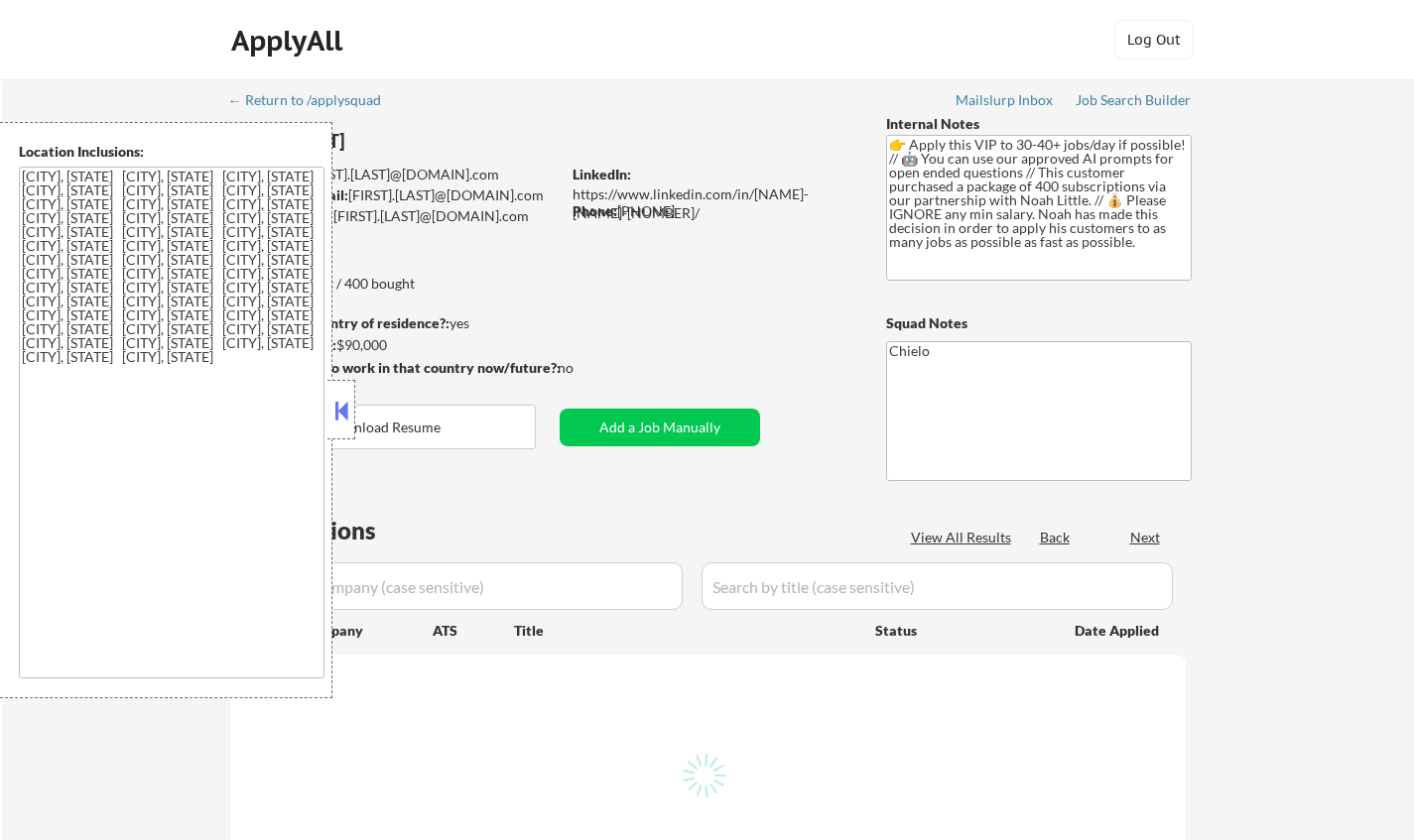 scroll, scrollTop: 0, scrollLeft: 0, axis: both 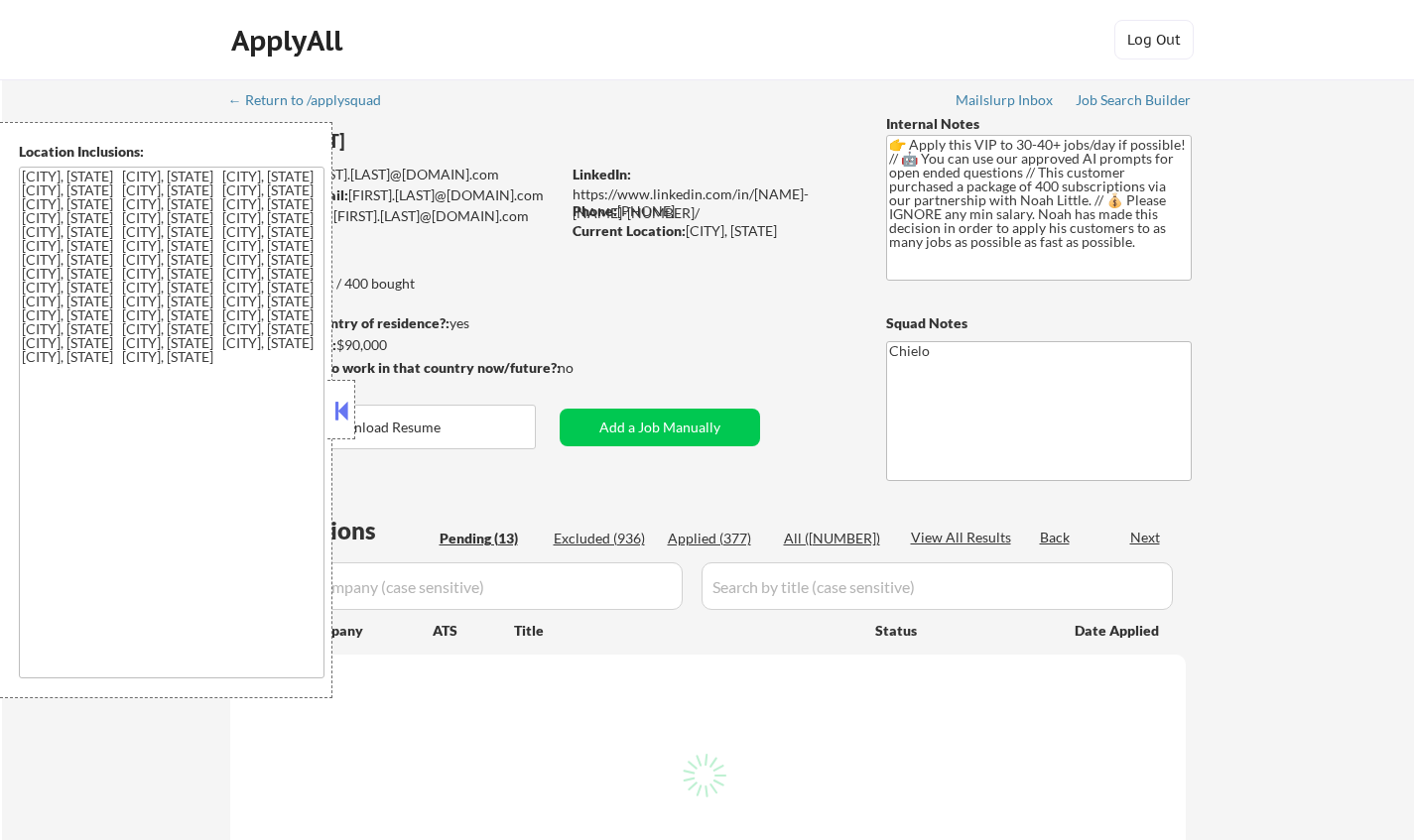 click at bounding box center [341, 411] 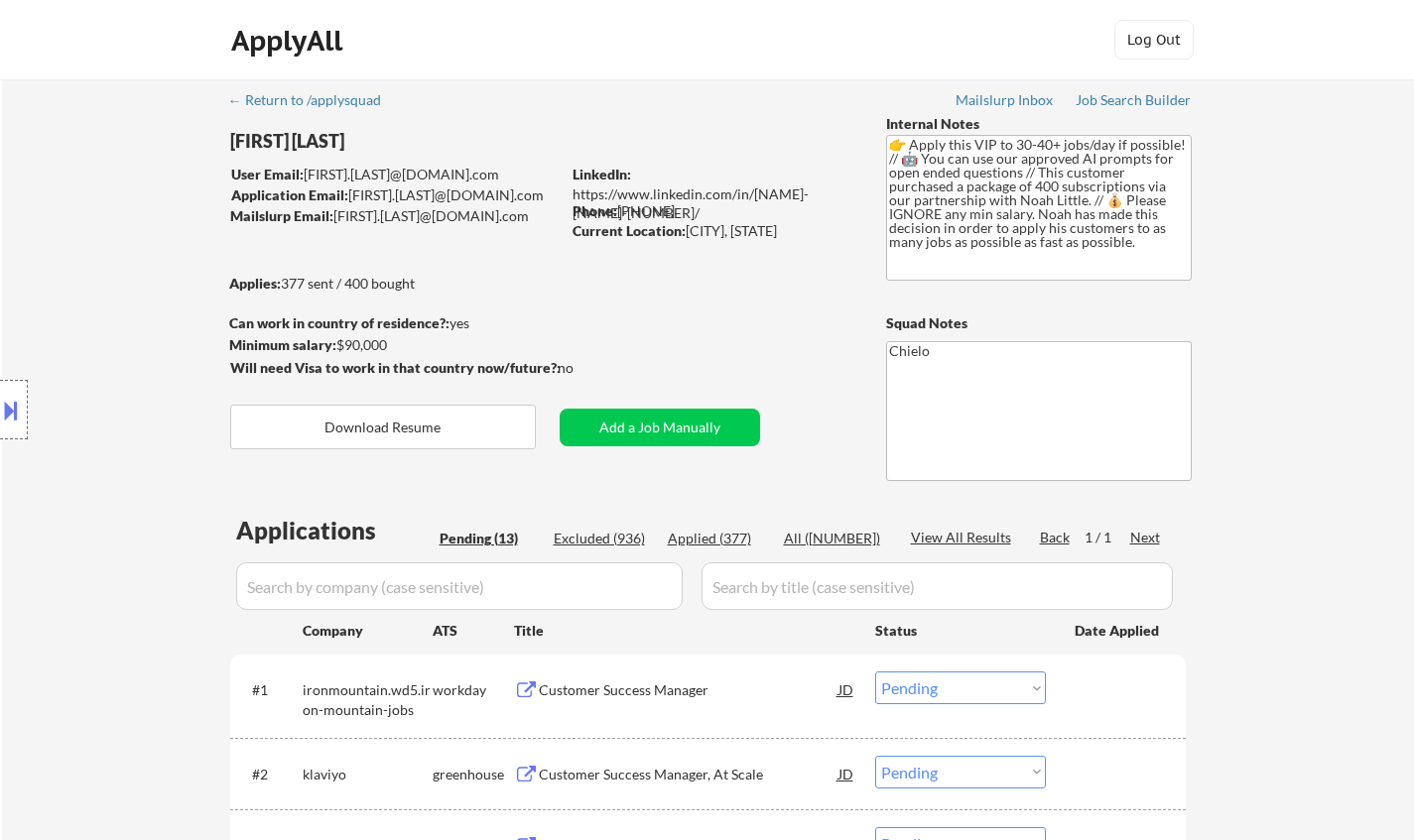 scroll, scrollTop: 298, scrollLeft: 0, axis: vertical 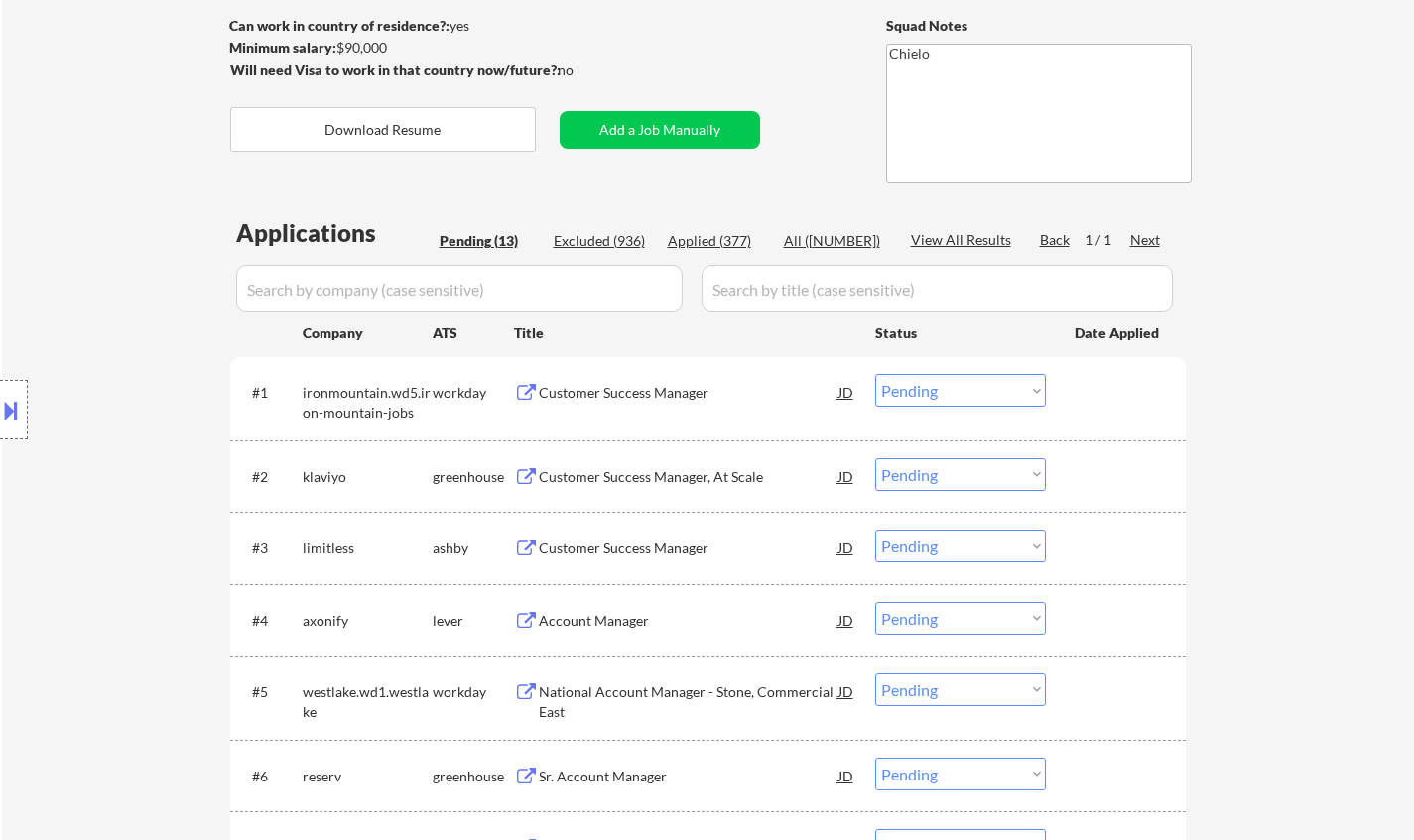 click on "Customer Success Manager, At Scale" at bounding box center [689, 477] 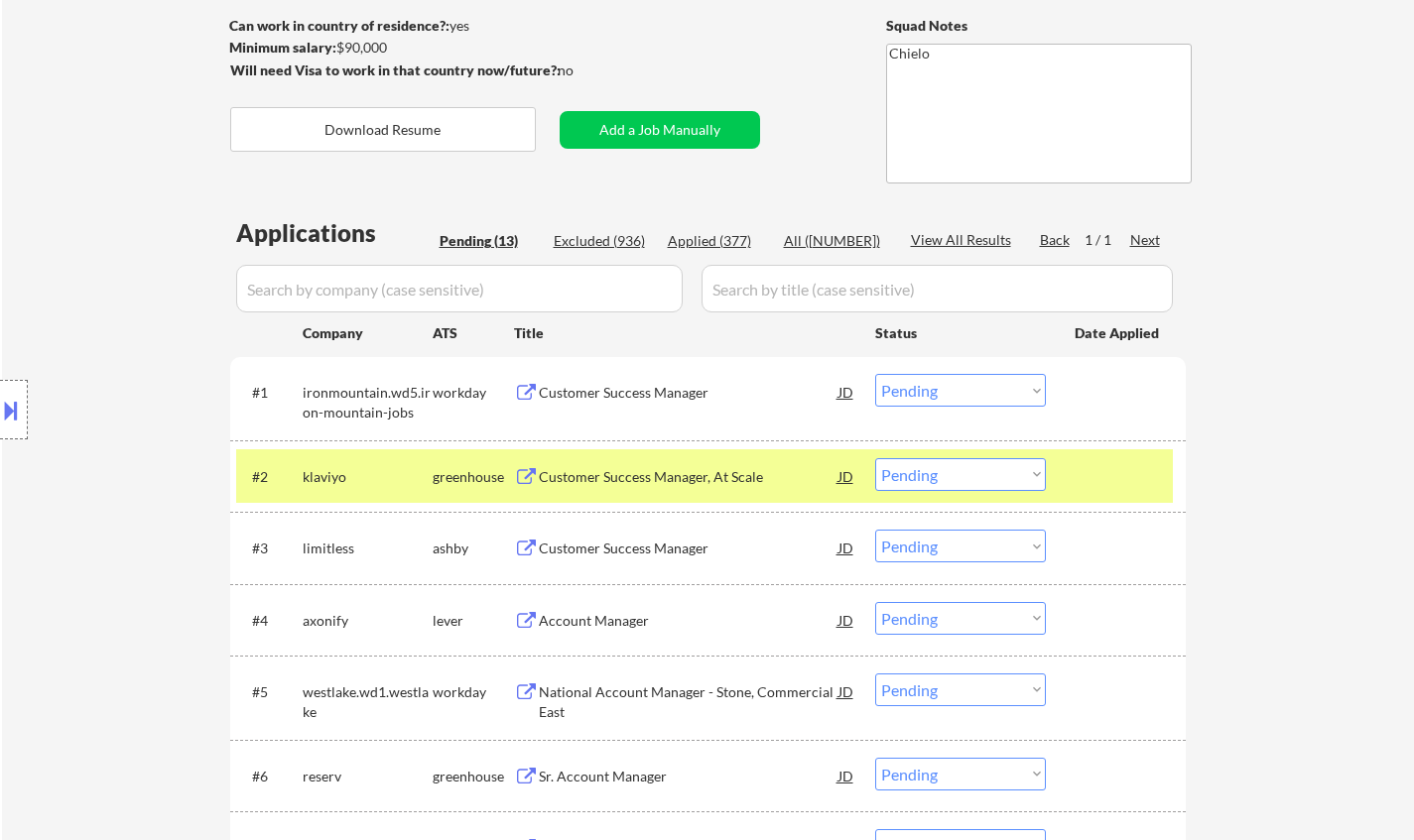 click at bounding box center [11, 410] 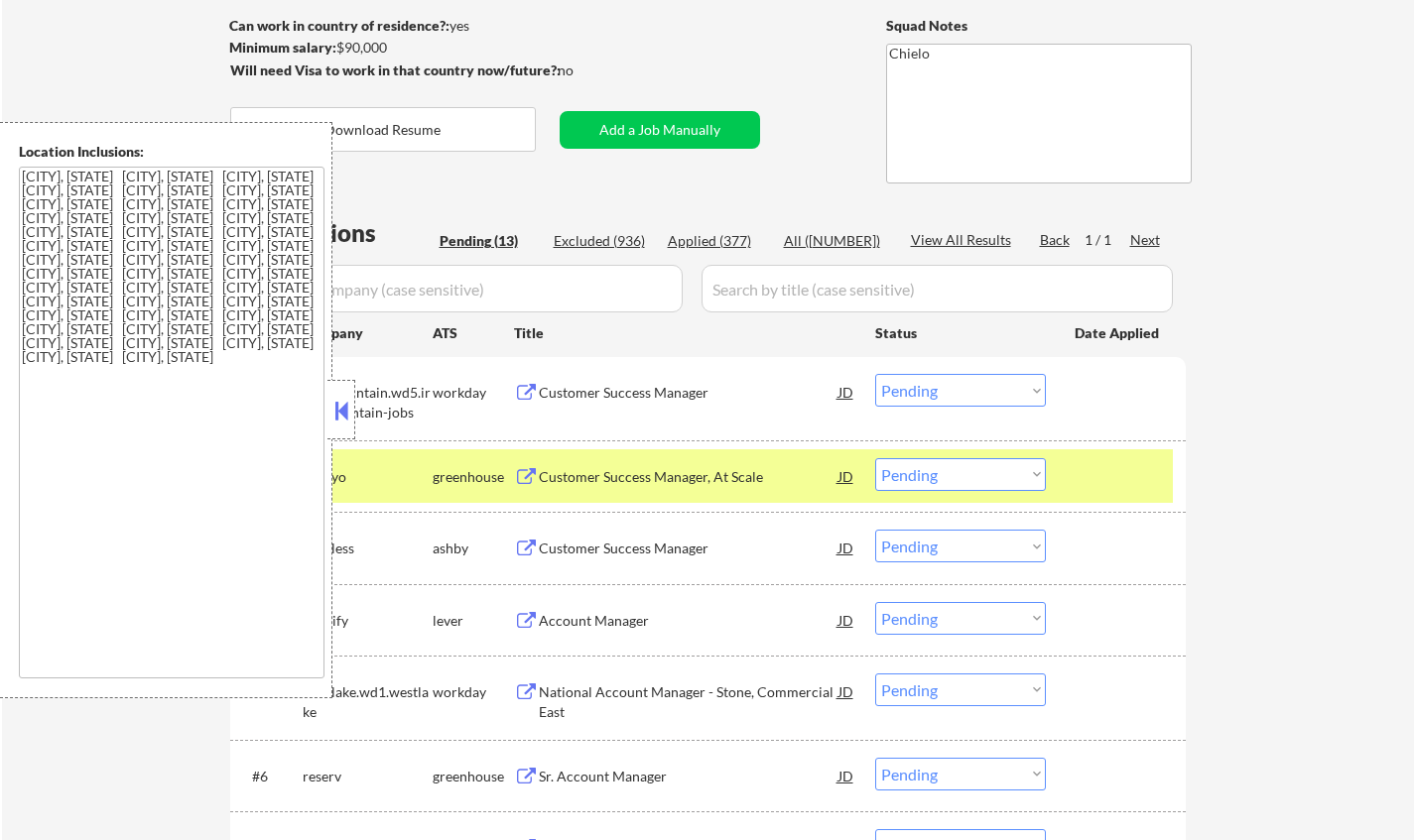 click on "[CITY], [STATE]   [CITY], [STATE]   [CITY], [STATE]   [CITY], [STATE]   [CITY], [STATE]   [CITY], [STATE]   [CITY], [STATE]   [CITY], [STATE]   [CITY], [STATE]   [CITY], [STATE]   [CITY], [STATE]   [CITY], [STATE]   [CITY], [STATE]   [CITY], [STATE]   [CITY], [STATE]   [CITY], [STATE]   [CITY], [STATE]   [CITY], [STATE]   [CITY], [STATE]   [CITY], [STATE]   [CITY], [STATE]   [CITY], [STATE]   [CITY], [STATE]   [CITY], [STATE]   [CITY], [STATE]   [CITY], [STATE]   [CITY], [STATE]   [CITY], [STATE]   [CITY], [STATE]   [CITY], [STATE] [CITY], [STATE]   [CITY], [STATE]   [CITY], [STATE] [CITY], [STATE]   [CITY], [STATE]   [CITY], [STATE]   [CITY], [STATE]   [CITY], [STATE]   [CITY], [STATE]   [CITY], [STATE]   [CITY], [STATE]" at bounding box center (172, 422) 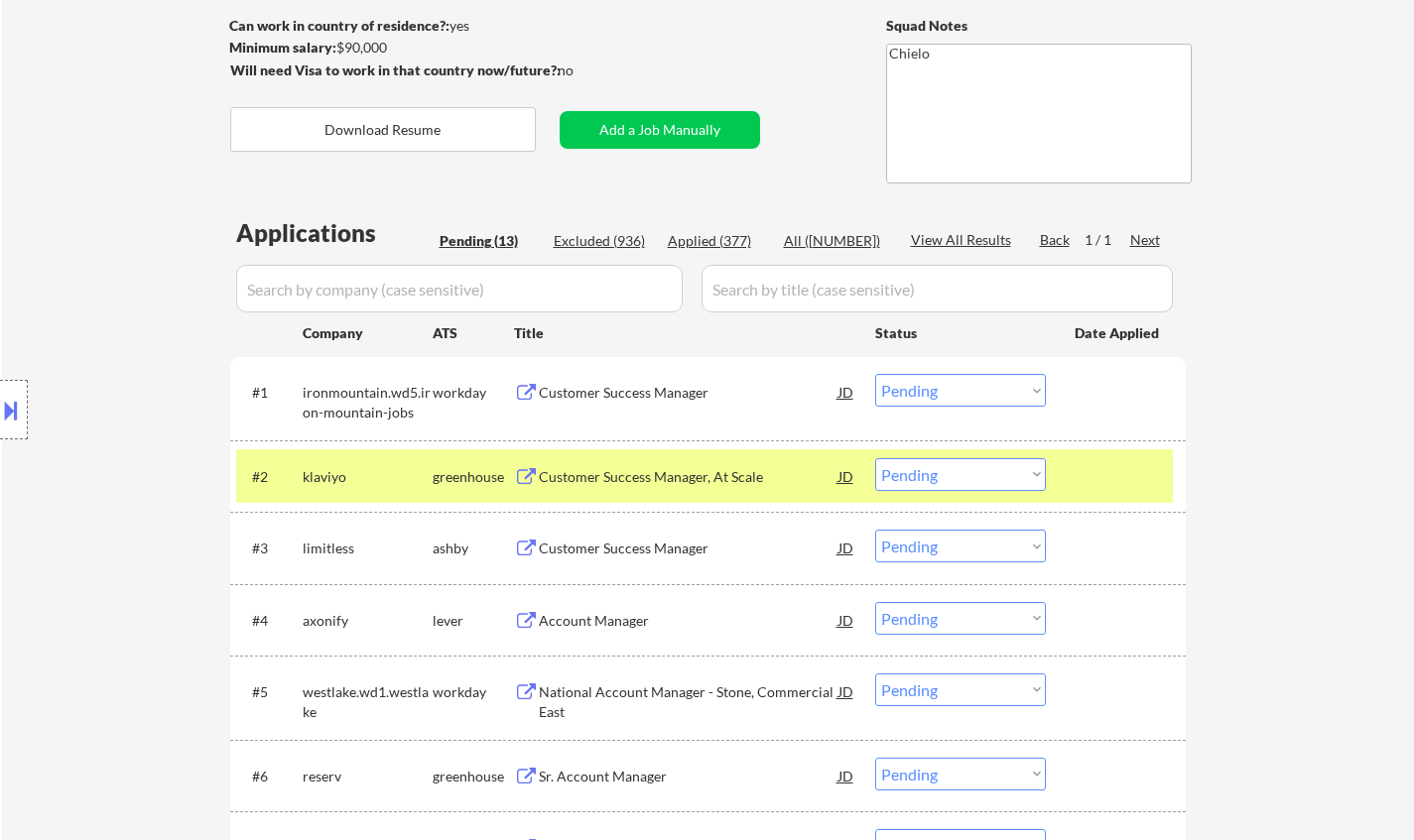click on "Choose an option... Pending Applied Excluded (Questions) Excluded (Expired) Excluded (Location) Excluded (Bad Match) Excluded (Blocklist) Excluded (Salary) Excluded (Other)" at bounding box center [961, 474] 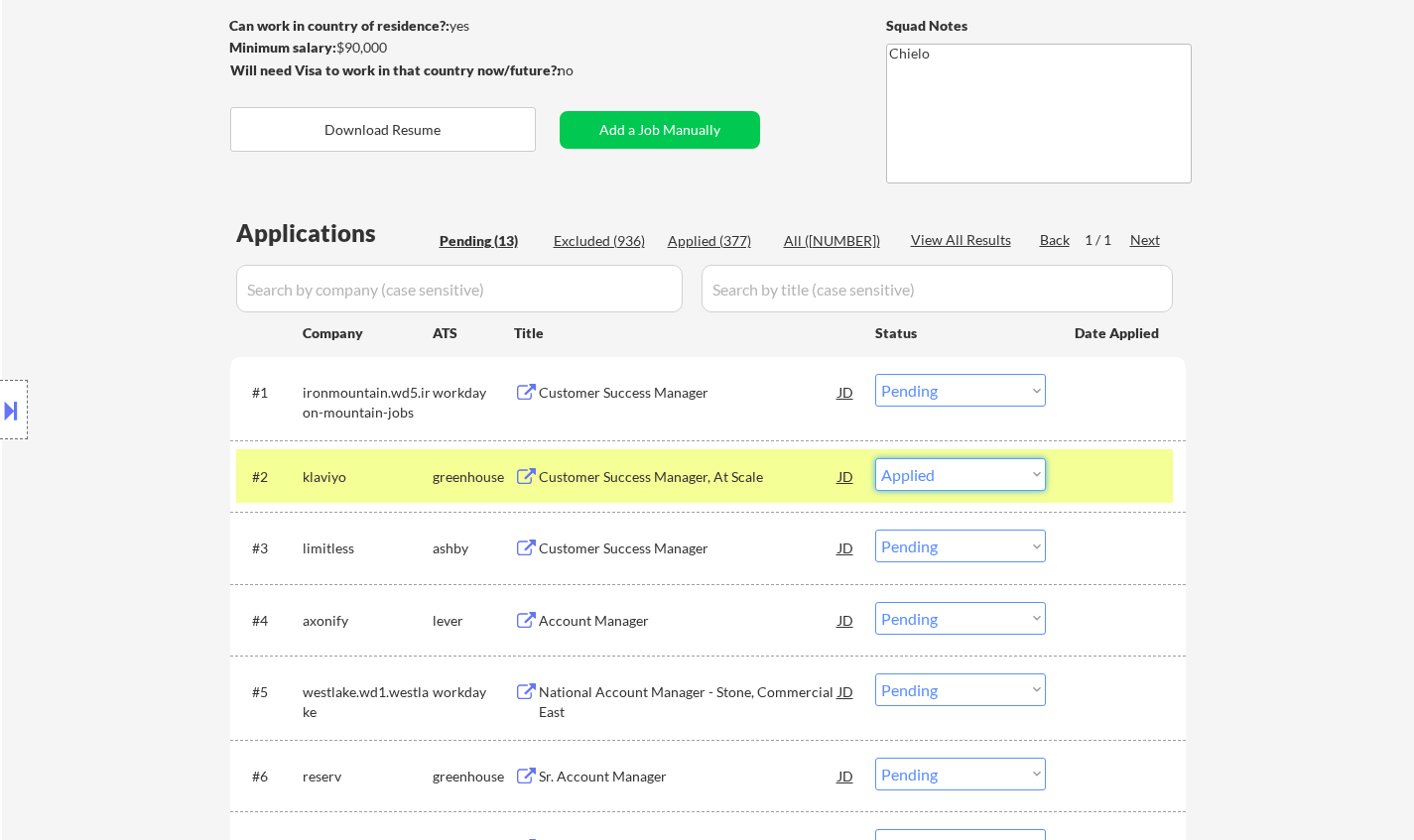 click on "Choose an option... Pending Applied Excluded (Questions) Excluded (Expired) Excluded (Location) Excluded (Bad Match) Excluded (Blocklist) Excluded (Salary) Excluded (Other)" at bounding box center (961, 474) 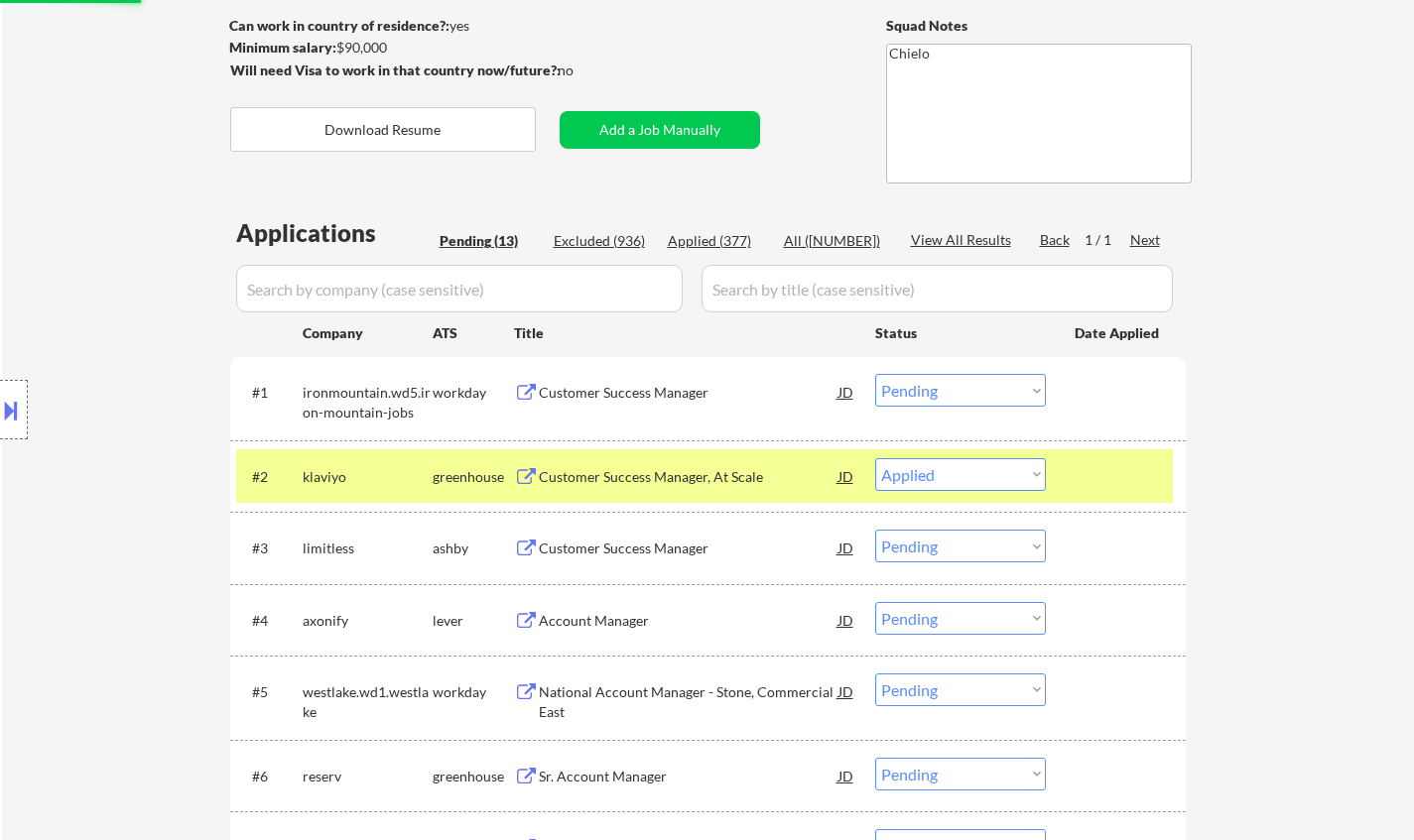 scroll, scrollTop: 496, scrollLeft: 0, axis: vertical 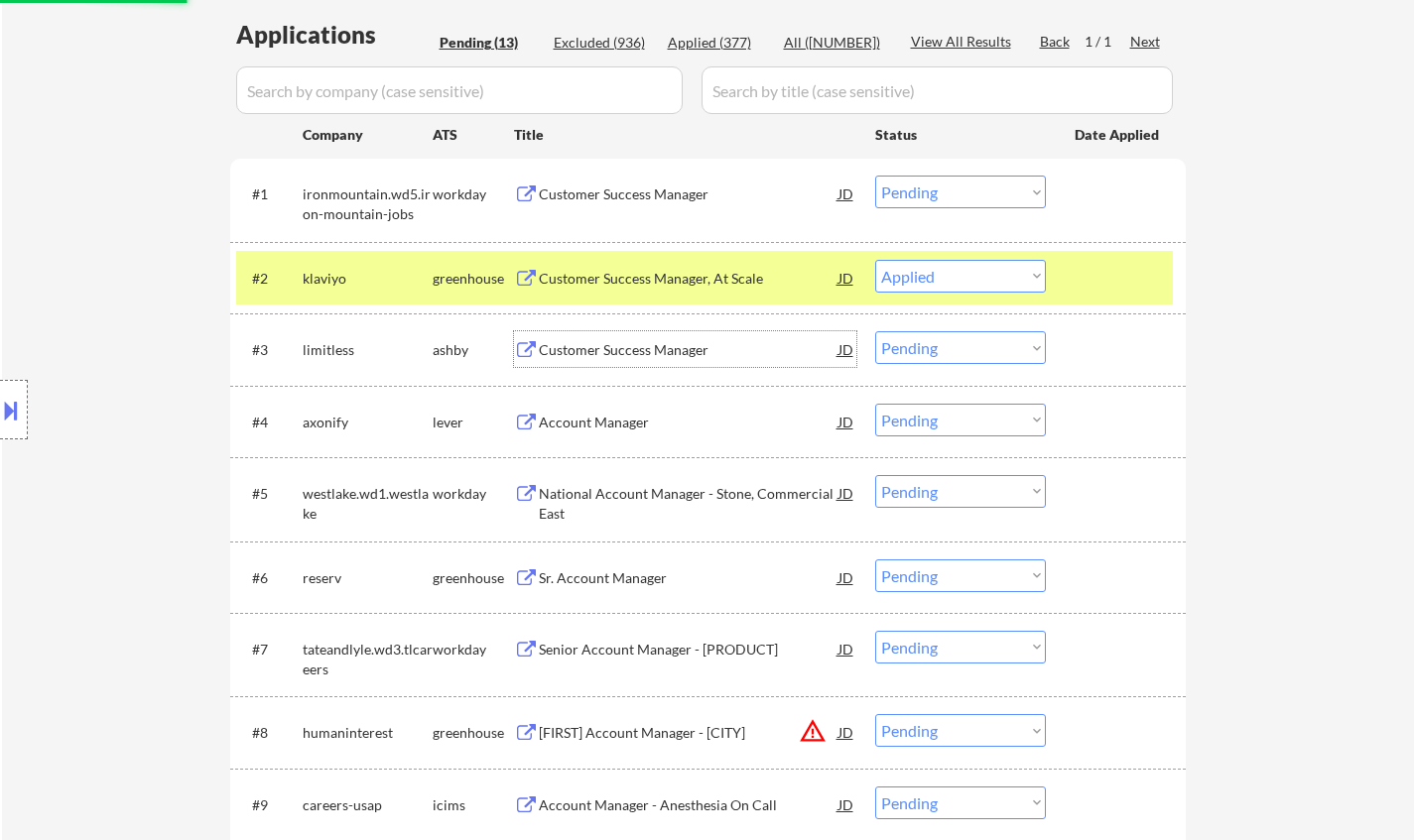 click on "Customer Success Manager" at bounding box center (689, 350) 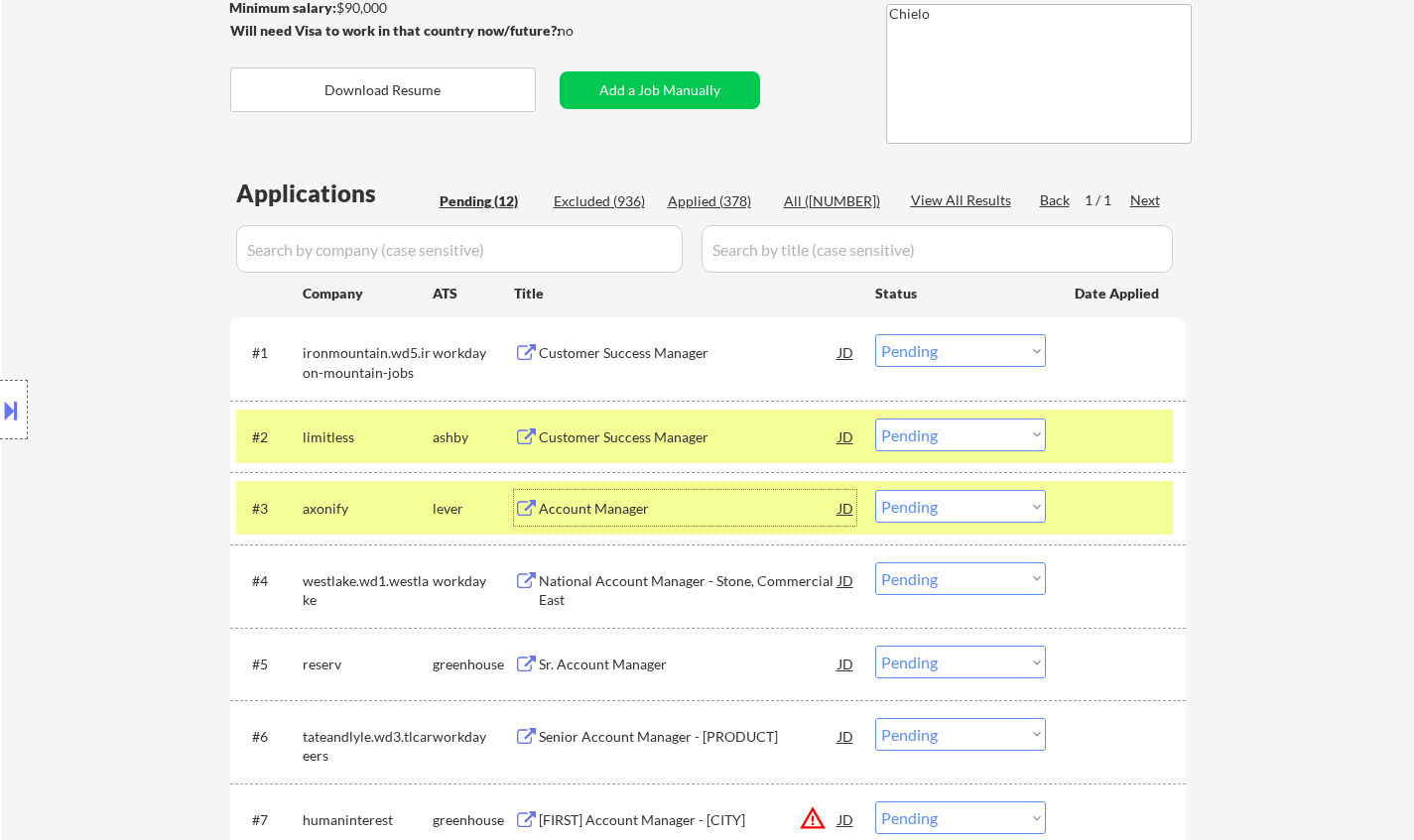 scroll, scrollTop: 496, scrollLeft: 0, axis: vertical 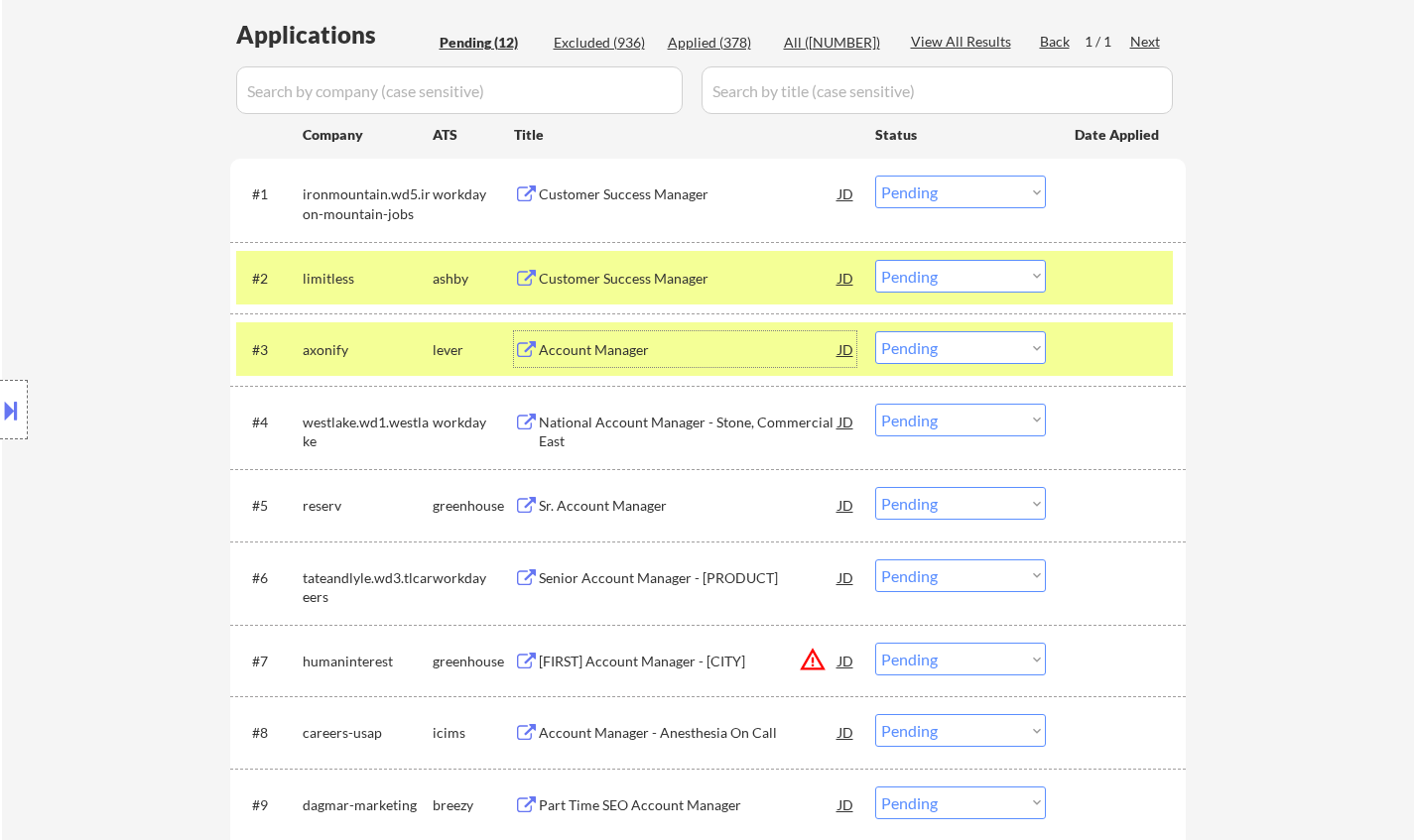drag, startPoint x: 952, startPoint y: 279, endPoint x: 957, endPoint y: 289, distance: 11.18034 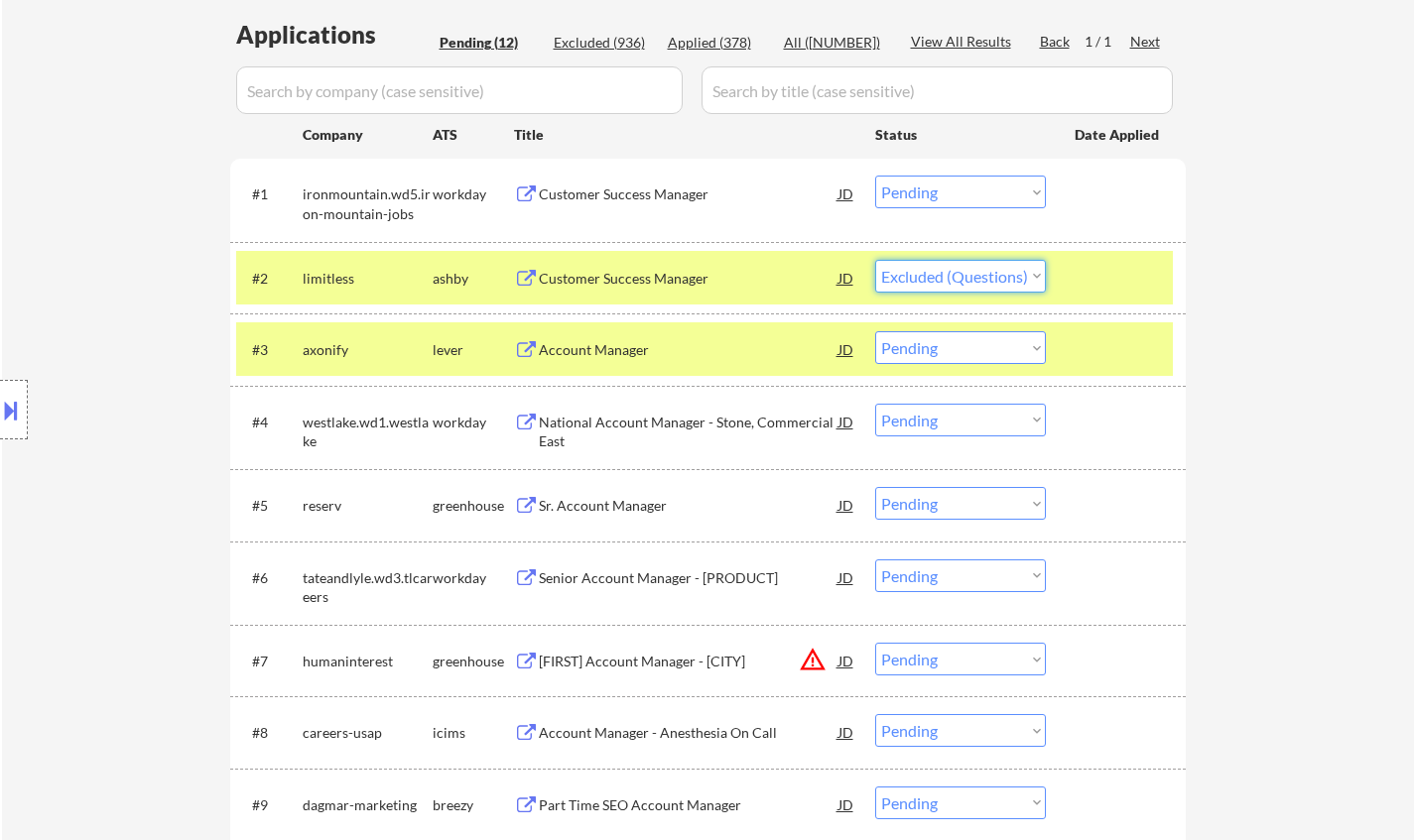 click on "Choose an option... Pending Applied Excluded (Questions) Excluded (Expired) Excluded (Location) Excluded (Bad Match) Excluded (Blocklist) Excluded (Salary) Excluded (Other)" at bounding box center (961, 276) 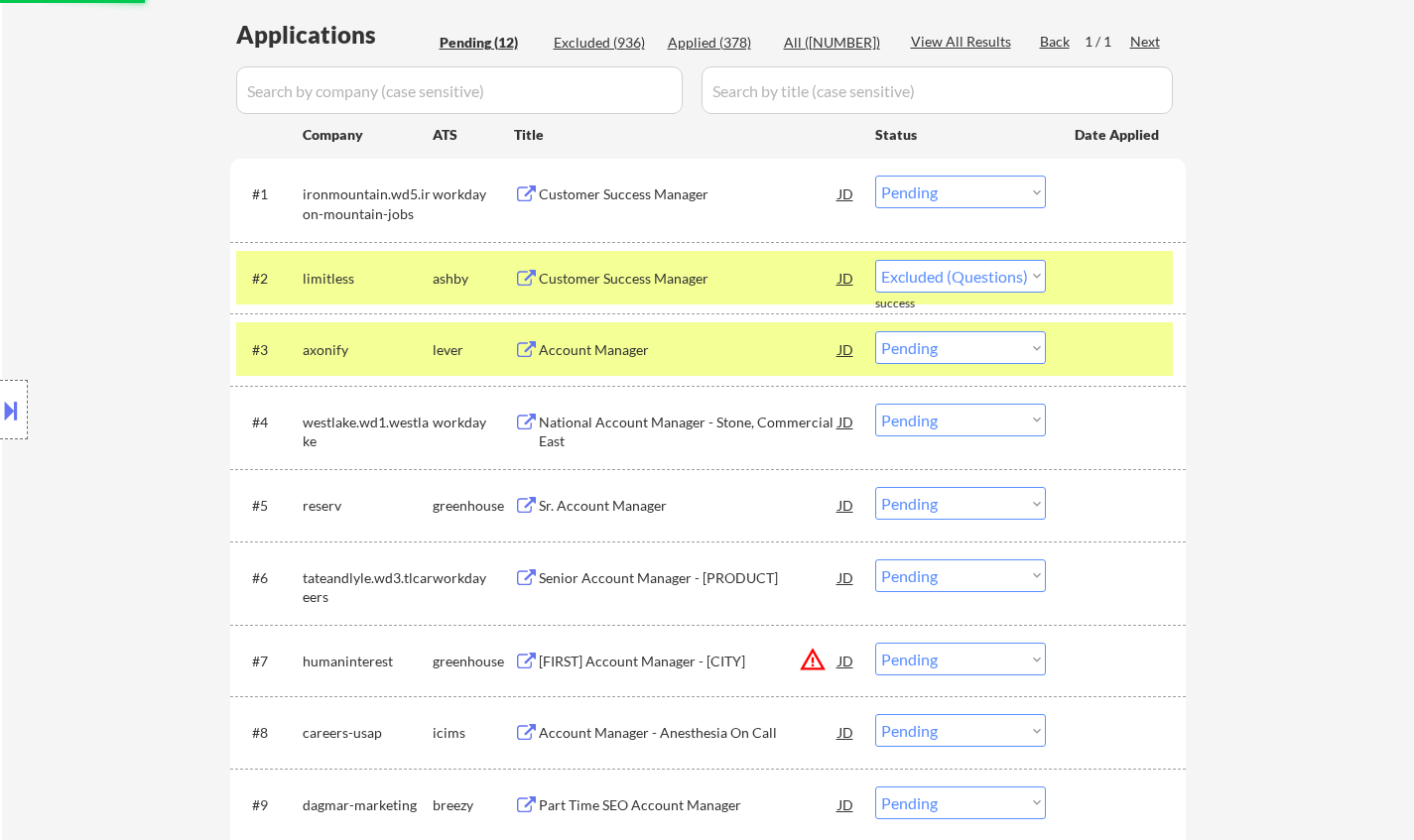 select on ""pending"" 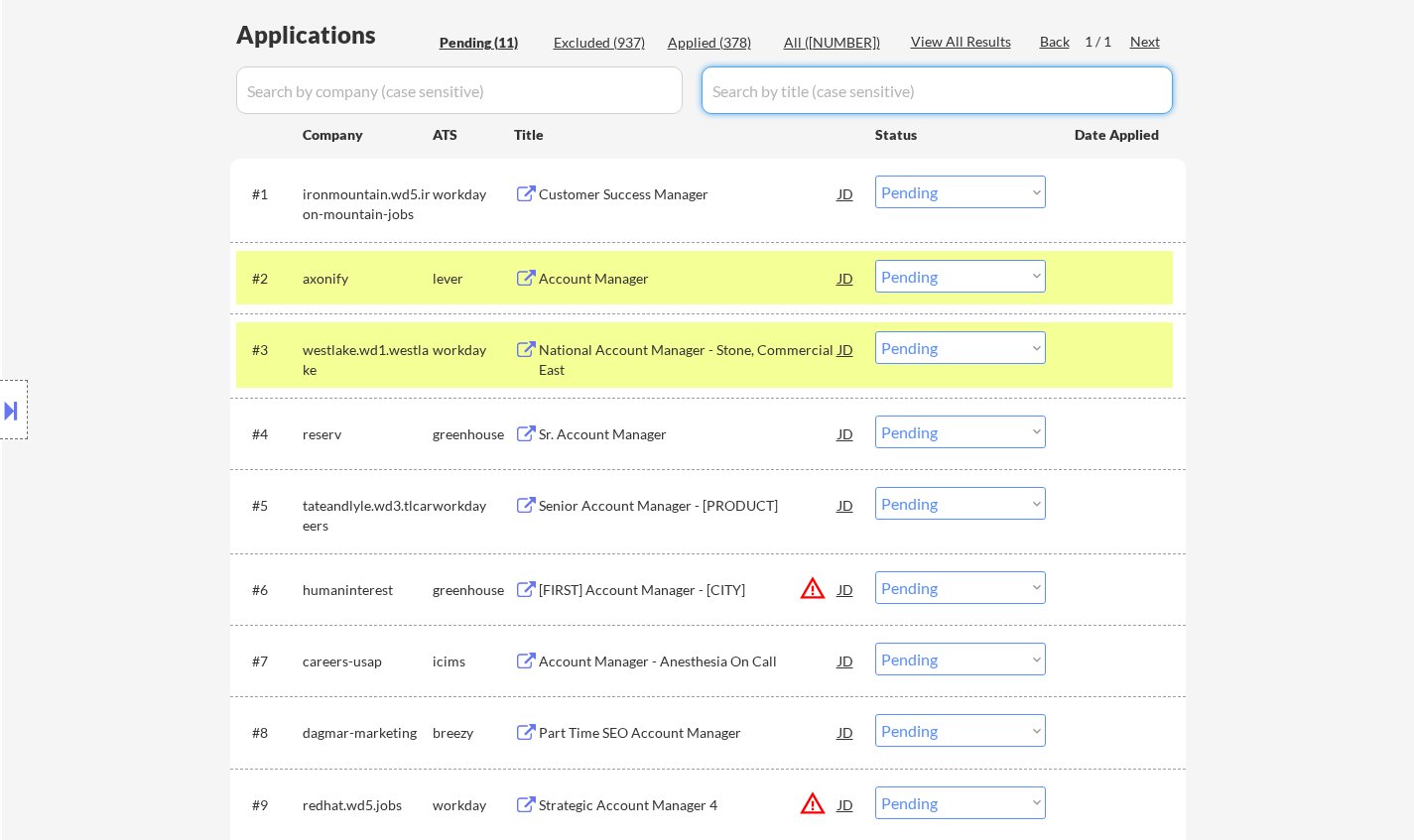 click on "Applications Pending ([NUMBER]) Excluded ([NUMBER]) Applied ([NUMBER]) All ([NUMBER]) View All Results Back 1 / 1
Next Company ATS Title Status Date Applied #1 ironmountain.wd5.iron-mountain-jobs workday Customer Success Manager JD Choose an option... Pending Applied Excluded (Questions) Excluded (Expired) Excluded (Location) Excluded (Bad Match) Excluded (Blocklist) Excluded (Salary) Excluded (Other) #2 axonify lever Account Manager JD Choose an option... Pending Applied Excluded (Questions) Excluded (Expired) Excluded (Location) Excluded (Bad Match) Excluded (Blocklist) Excluded (Salary) Excluded (Other) success #3 westlake.wd1.westlake workday National Account Manager - [PRODUCT], [PRODUCT] JD Choose an option... Pending Applied Excluded (Questions) Excluded (Expired) Excluded (Location) Excluded (Bad Match) Excluded (Blocklist) Excluded (Salary) Excluded (Other) #4 reserv greenhouse Sr. Account Manager JD Choose an option... Pending Applied Excluded (Questions) Excluded (Expired) Excluded (Location) Excluded (Bad Match)" at bounding box center (707, 537) 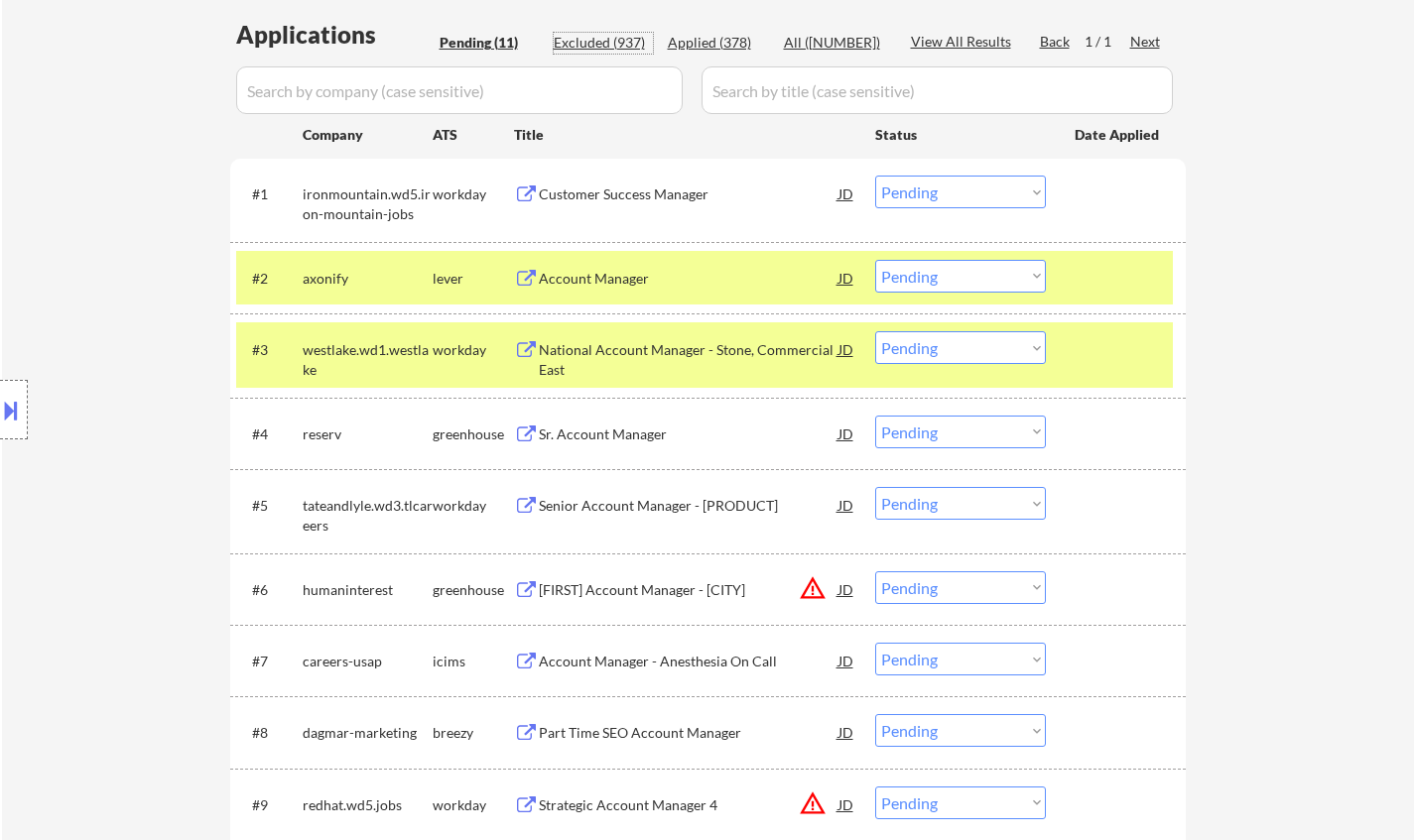 click on "Excluded (937)" at bounding box center (603, 43) 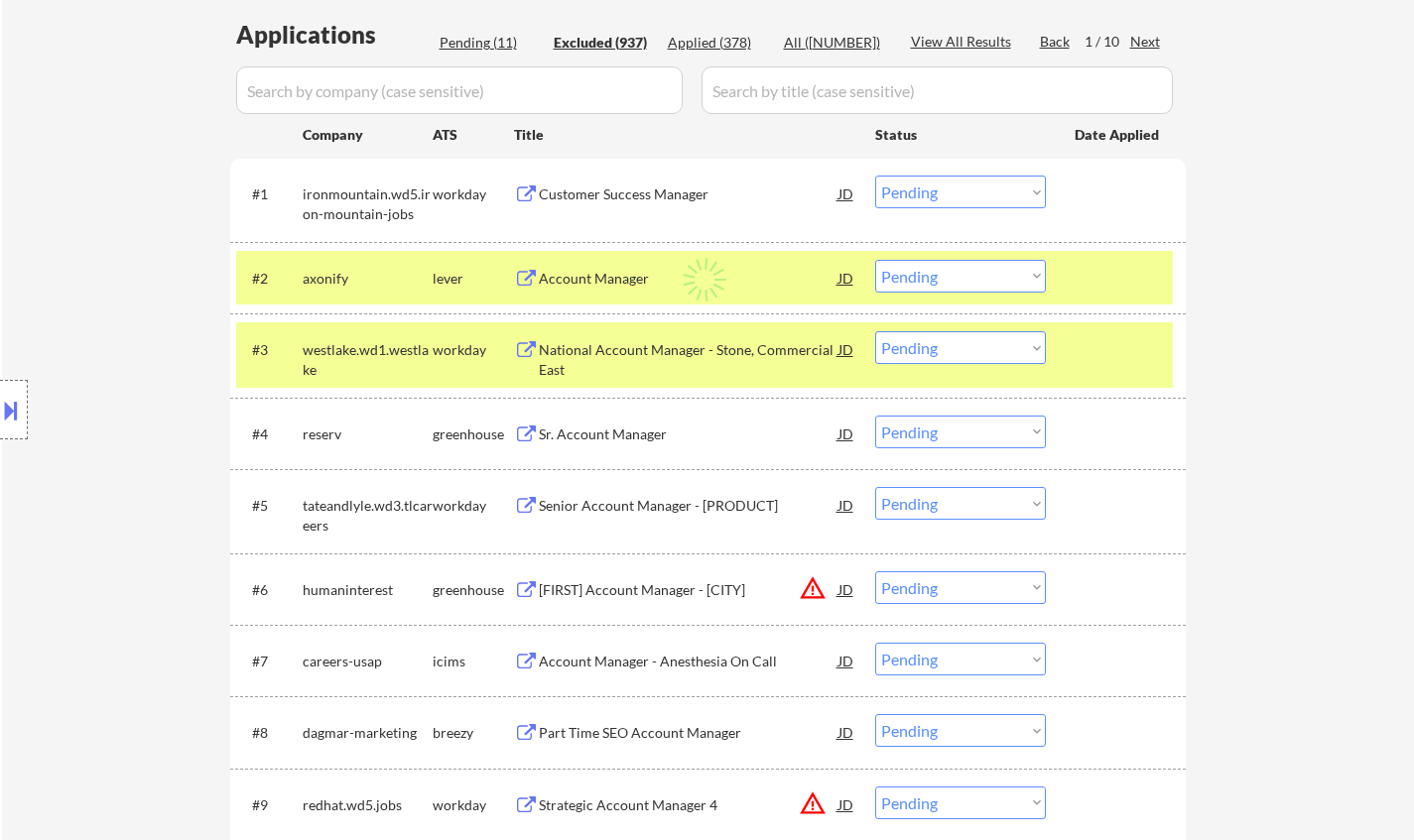 select on ""excluded__location_"" 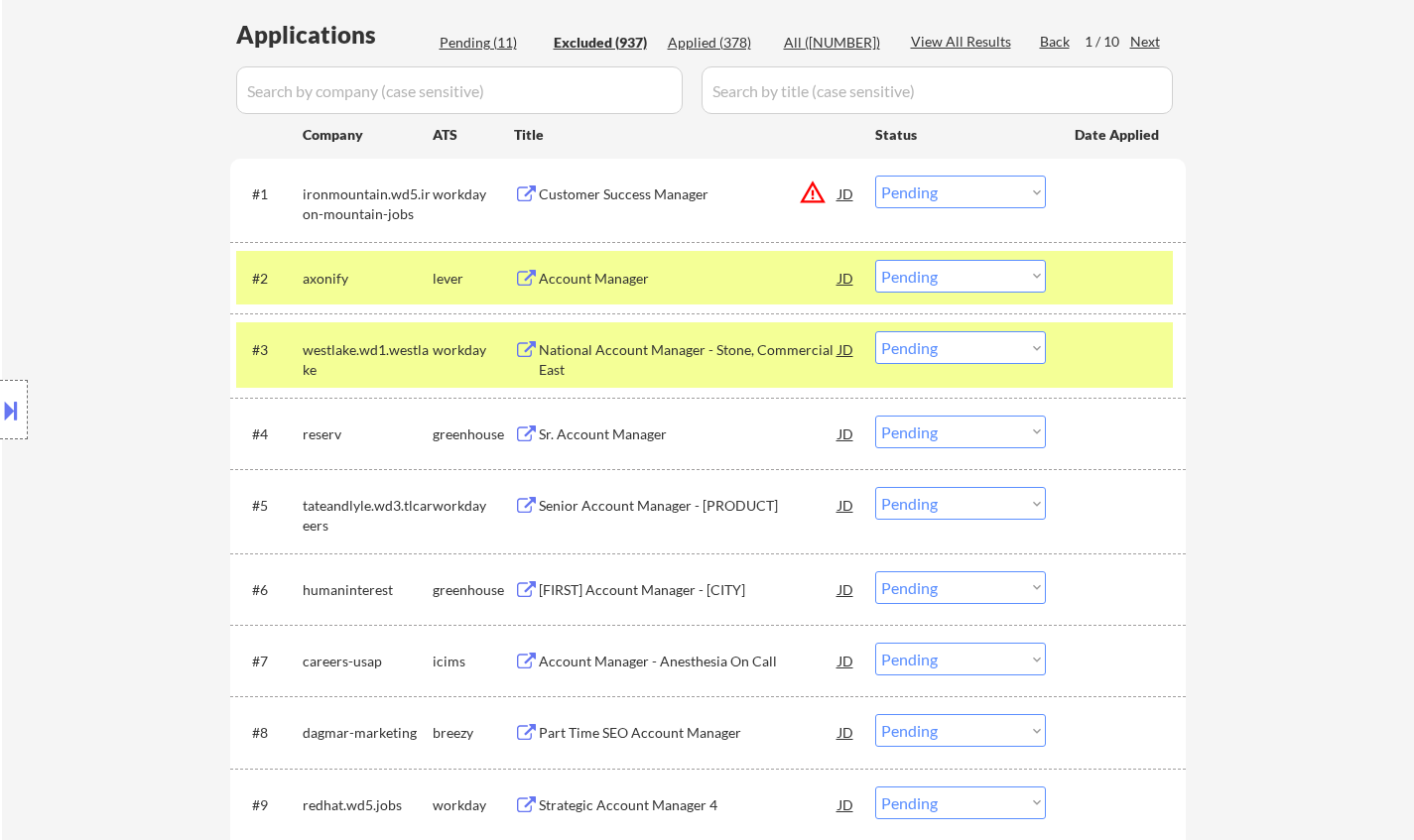 select on ""excluded__location_"" 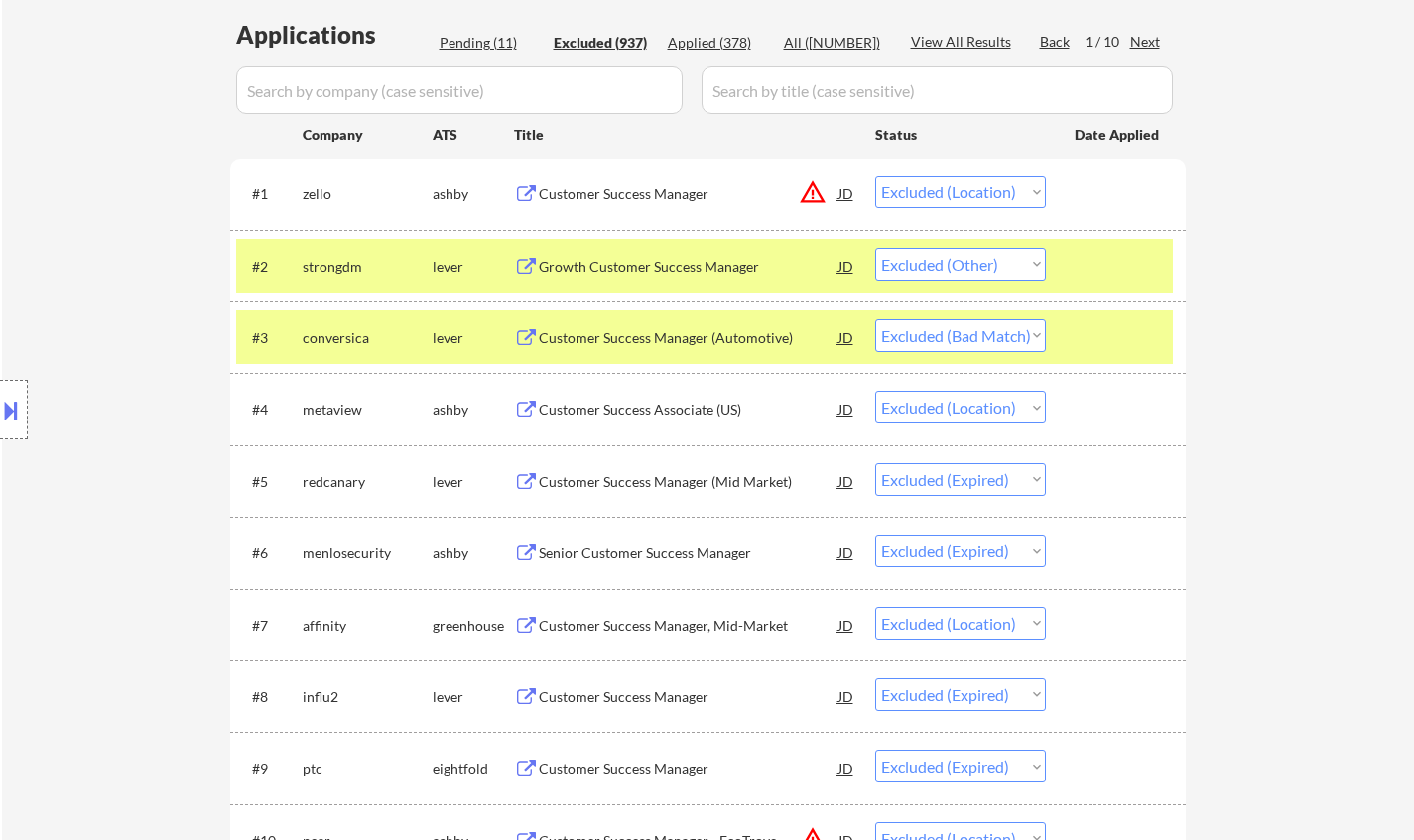 click on "Applications Pending ([NUMBER]) Excluded ([NUMBER]) Applied ([NUMBER]) All ([NUMBER]) View All Results Back 1 / 10
Next Company ATS Title Status Date Applied #1 zello ashby Customer Success Manager JD warning_amber Choose an option... Pending Applied Excluded (Questions) Excluded (Expired) Excluded (Location) Excluded (Bad Match) Excluded (Blocklist) Excluded (Salary) Excluded (Other) #2 strongdm lever Growth Customer Success Manager JD Choose an option... Pending Applied Excluded (Questions) Excluded (Expired) Excluded (Location) Excluded (Bad Match) Excluded (Blocklist) Excluded (Salary) Excluded (Other) success #3 conversica lever Customer Success Manager (Automotive) JD Choose an option... Pending Applied Excluded (Questions) Excluded (Expired) Excluded (Location) Excluded (Bad Match) Excluded (Blocklist) Excluded (Salary) Excluded (Other) #4 metaview ashby Customer Success Associate (US) JD Choose an option... Pending Applied Excluded (Questions) Excluded (Expired) Excluded (Location) Excluded (Bad Match) Excluded (Salary)" at bounding box center (707, 4017) 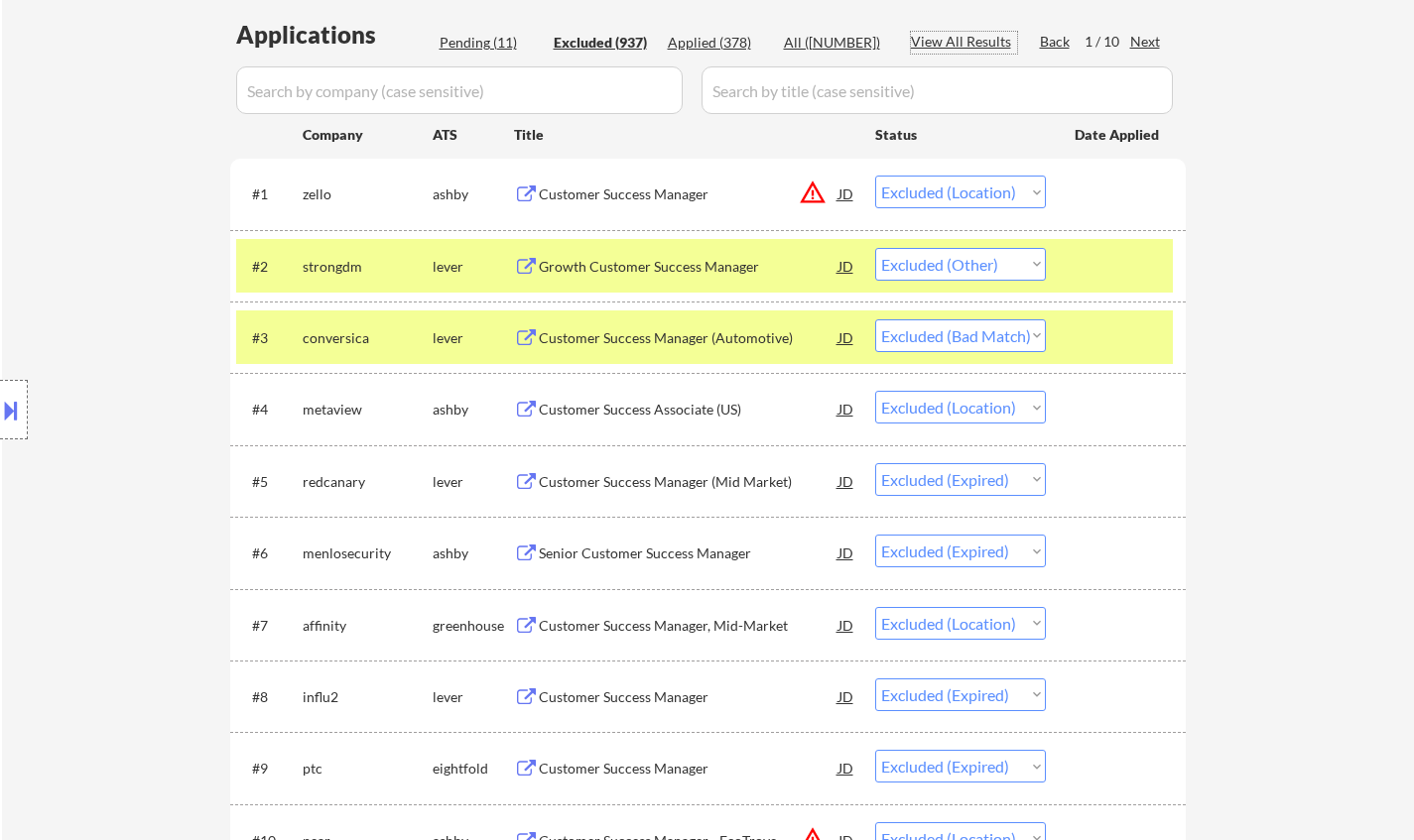 click on "View All Results" at bounding box center (964, 42) 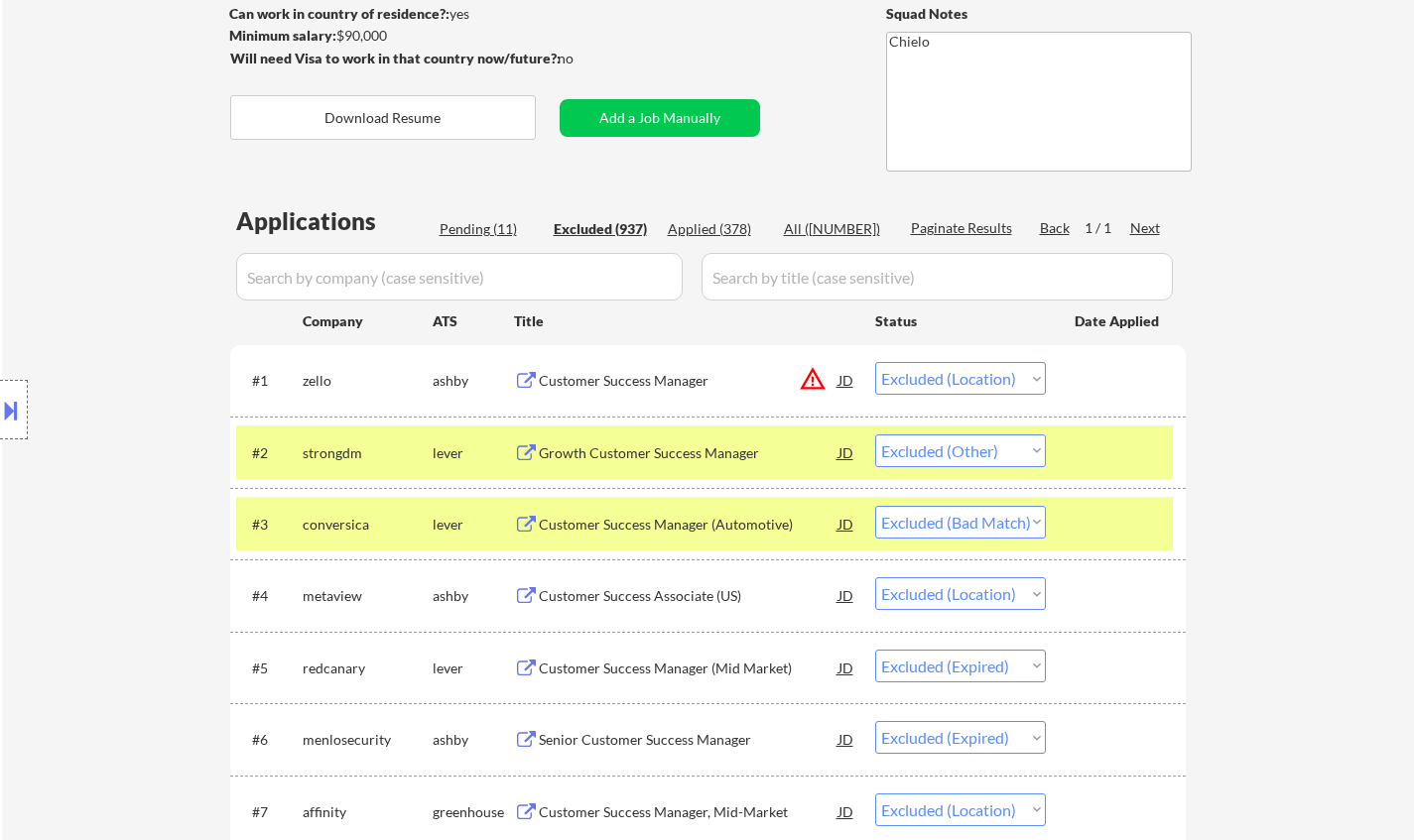 scroll, scrollTop: 496, scrollLeft: 0, axis: vertical 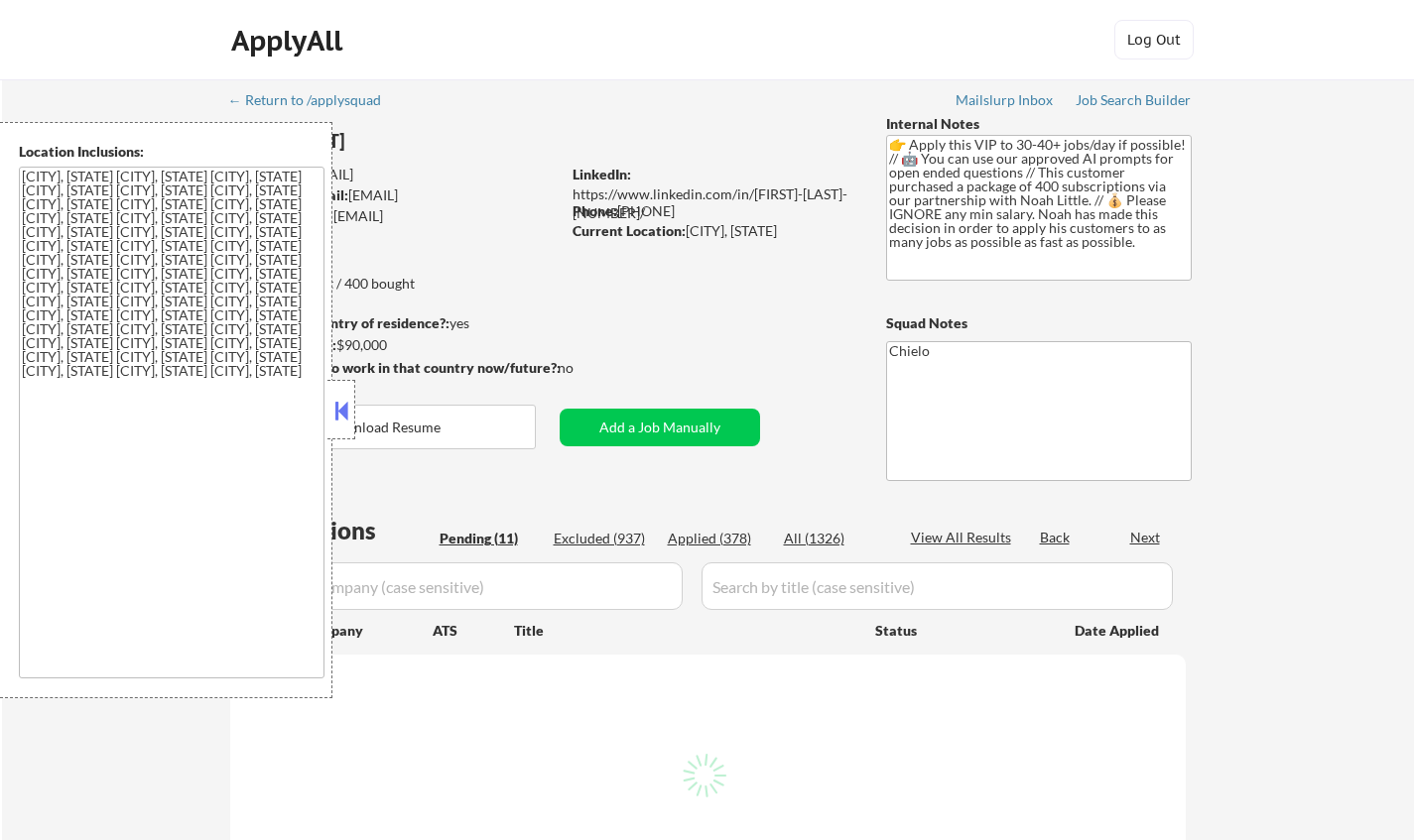 select on ""pending"" 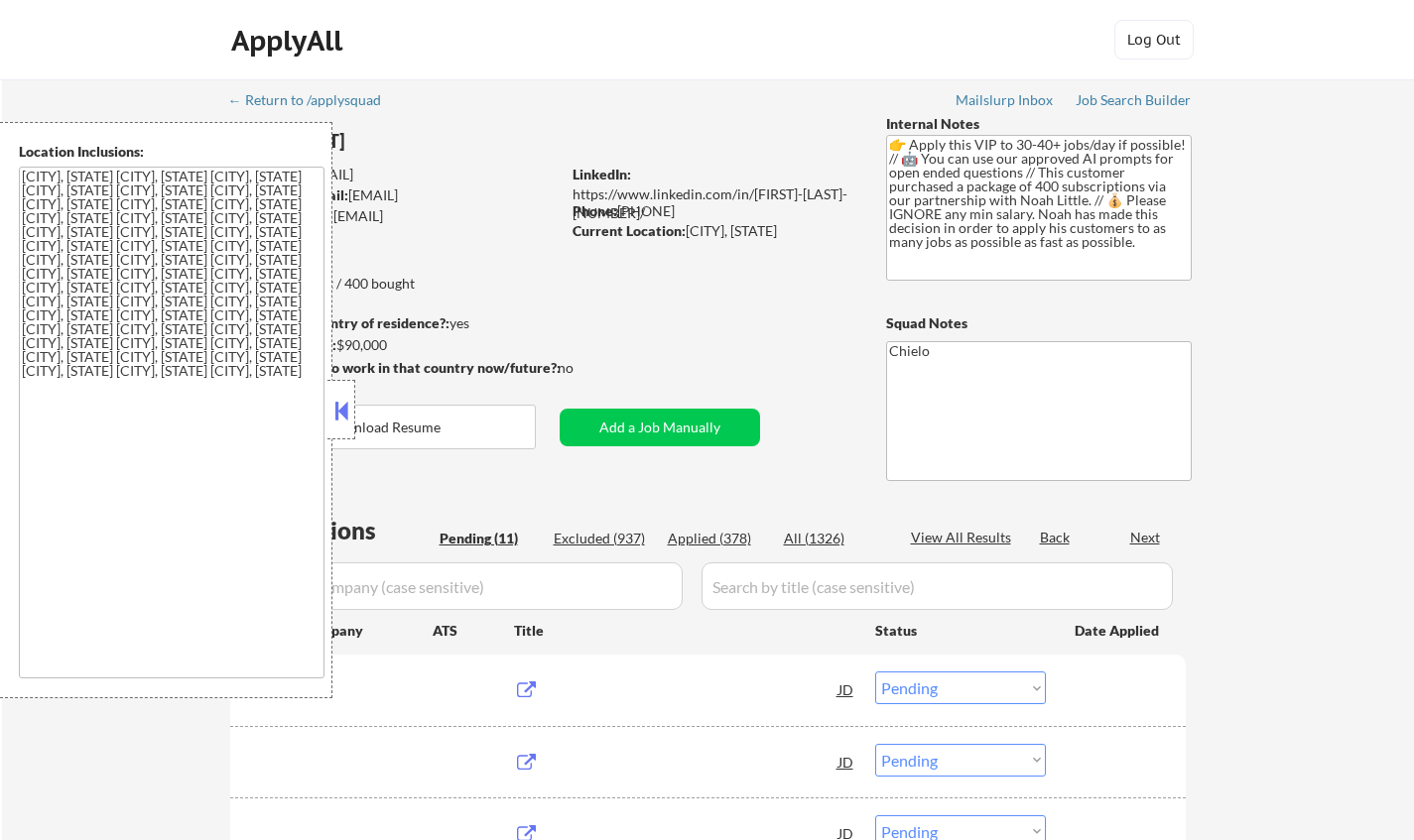 click on "Excluded (937)" at bounding box center (603, 539) 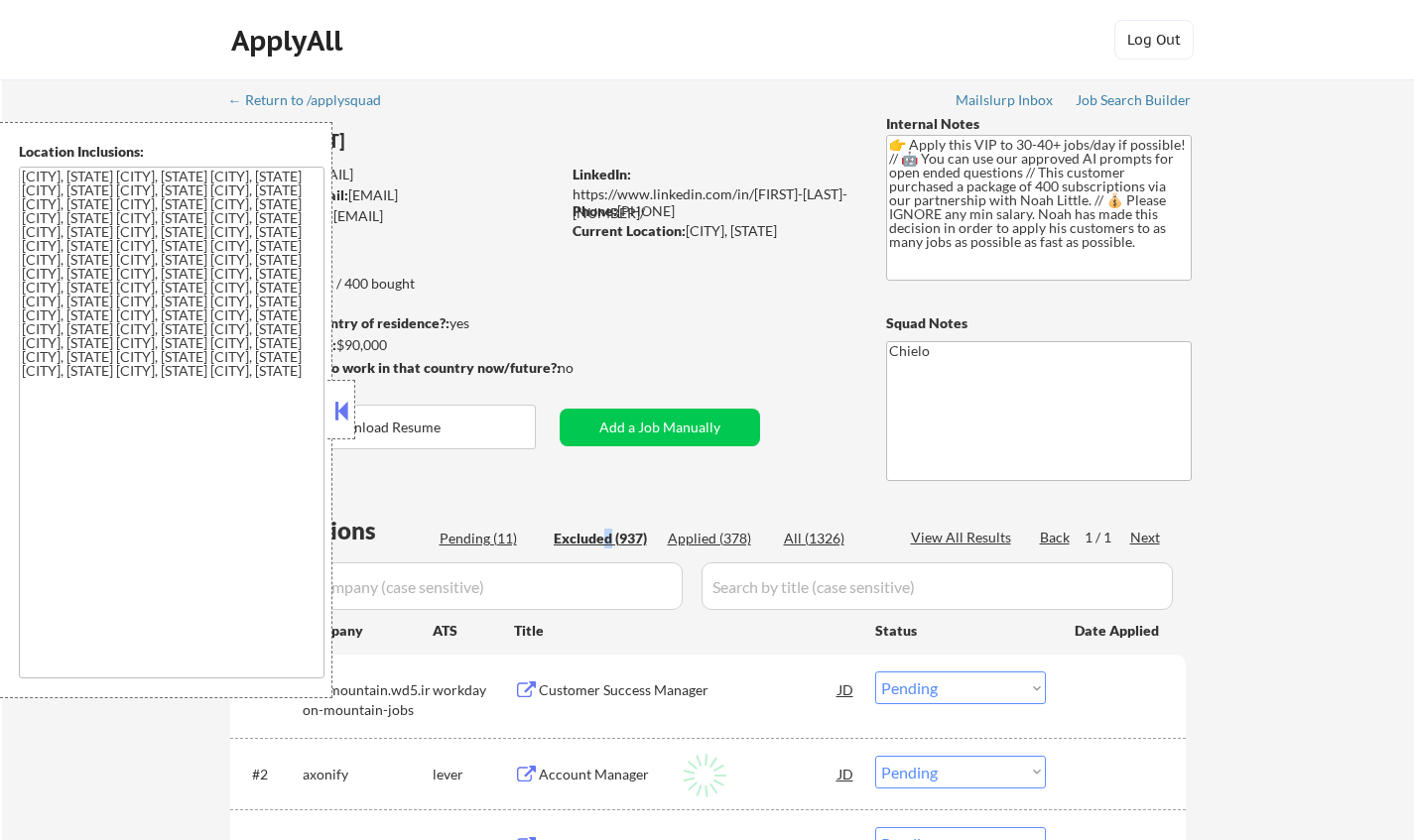 click at bounding box center [341, 411] 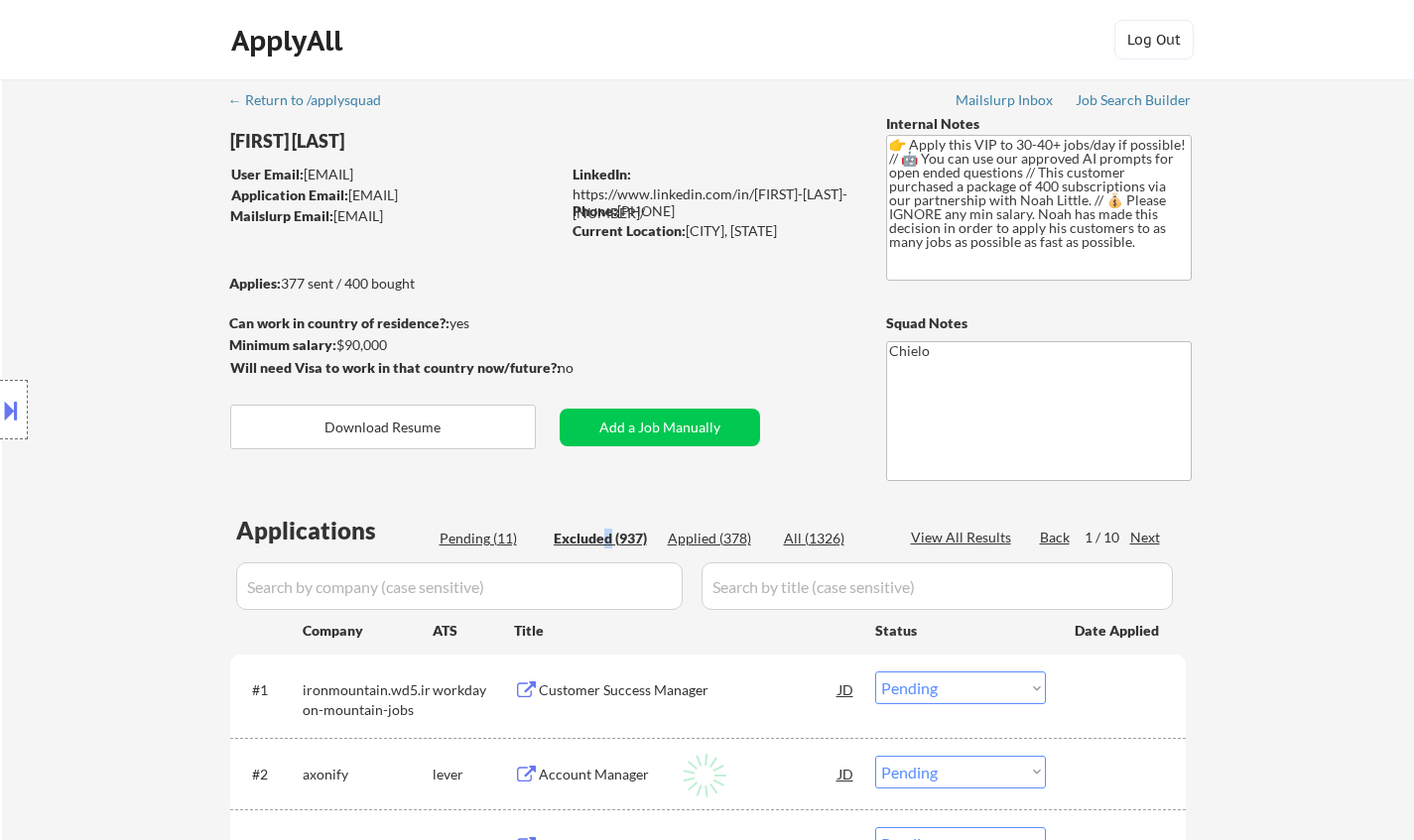 select on ""excluded__other_"" 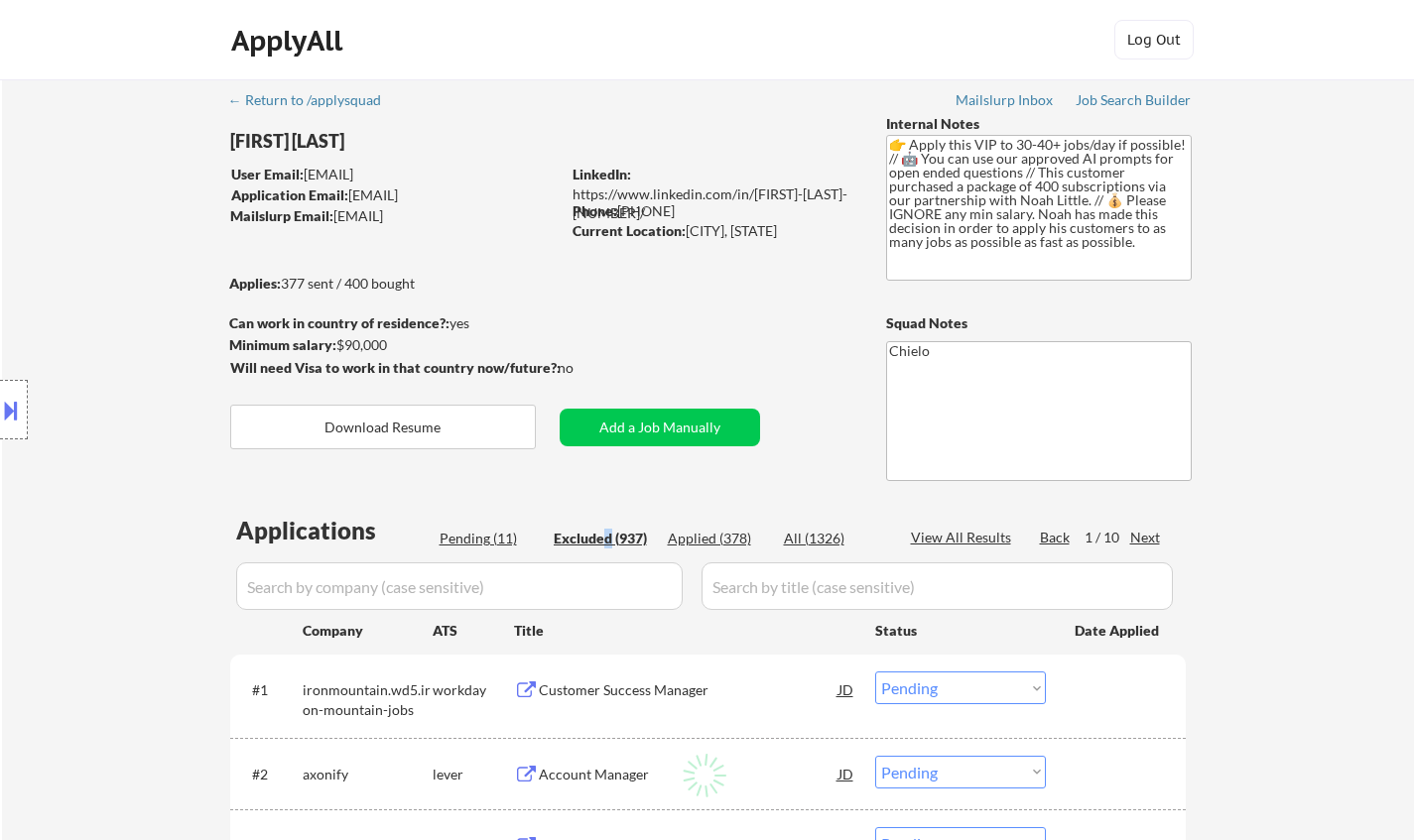 select on ""excluded__bad_match_"" 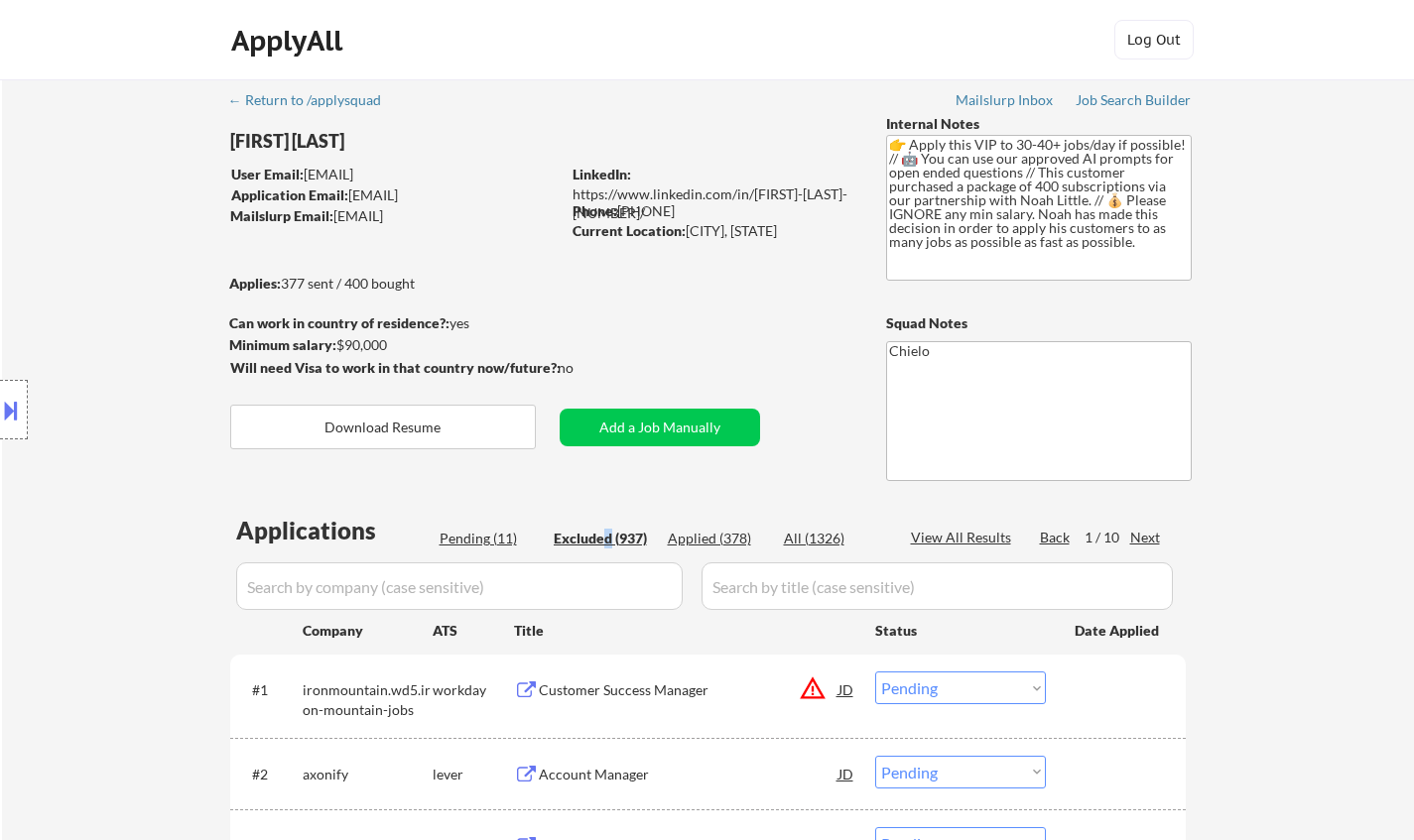 select on ""excluded__location_"" 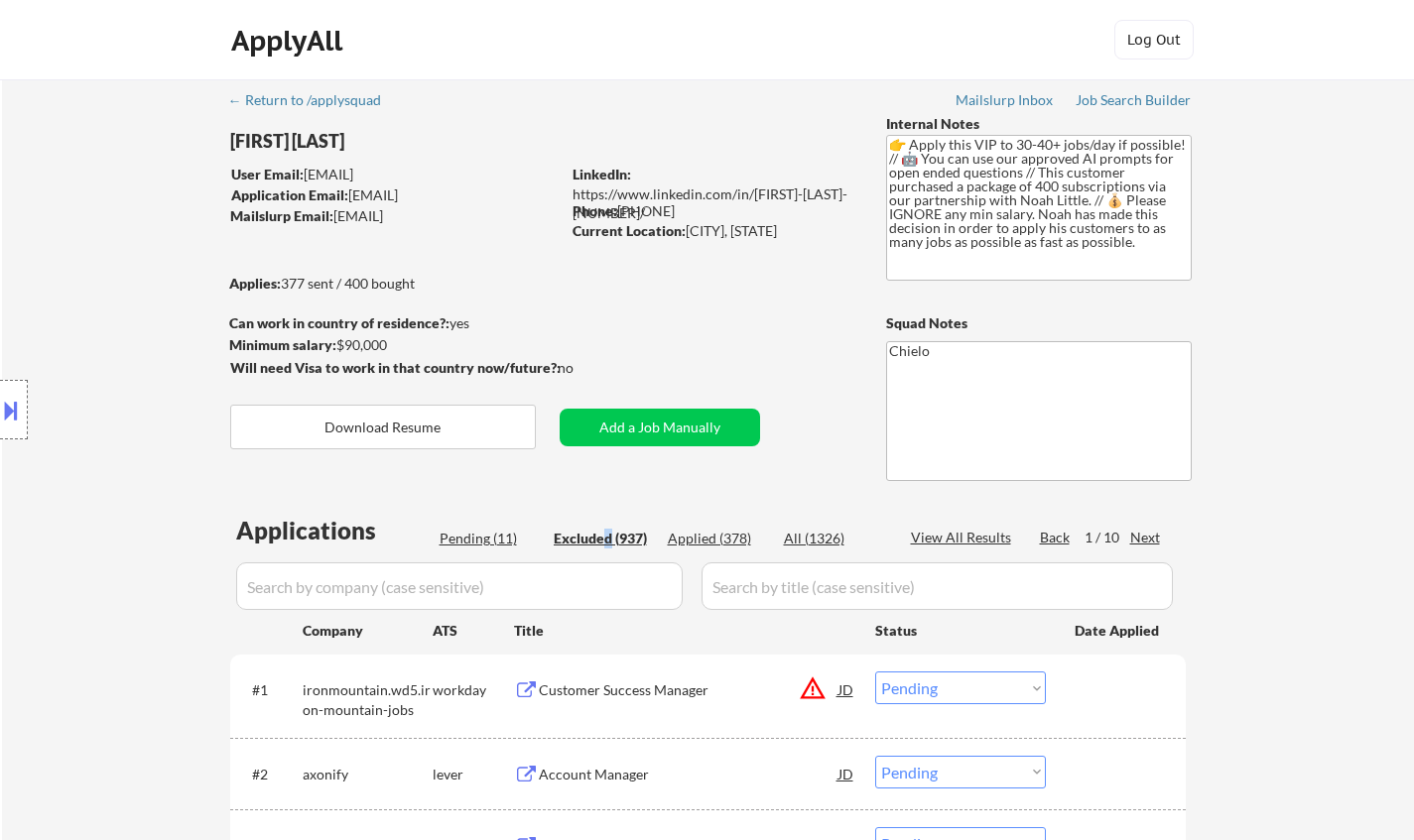 select on ""excluded__other_"" 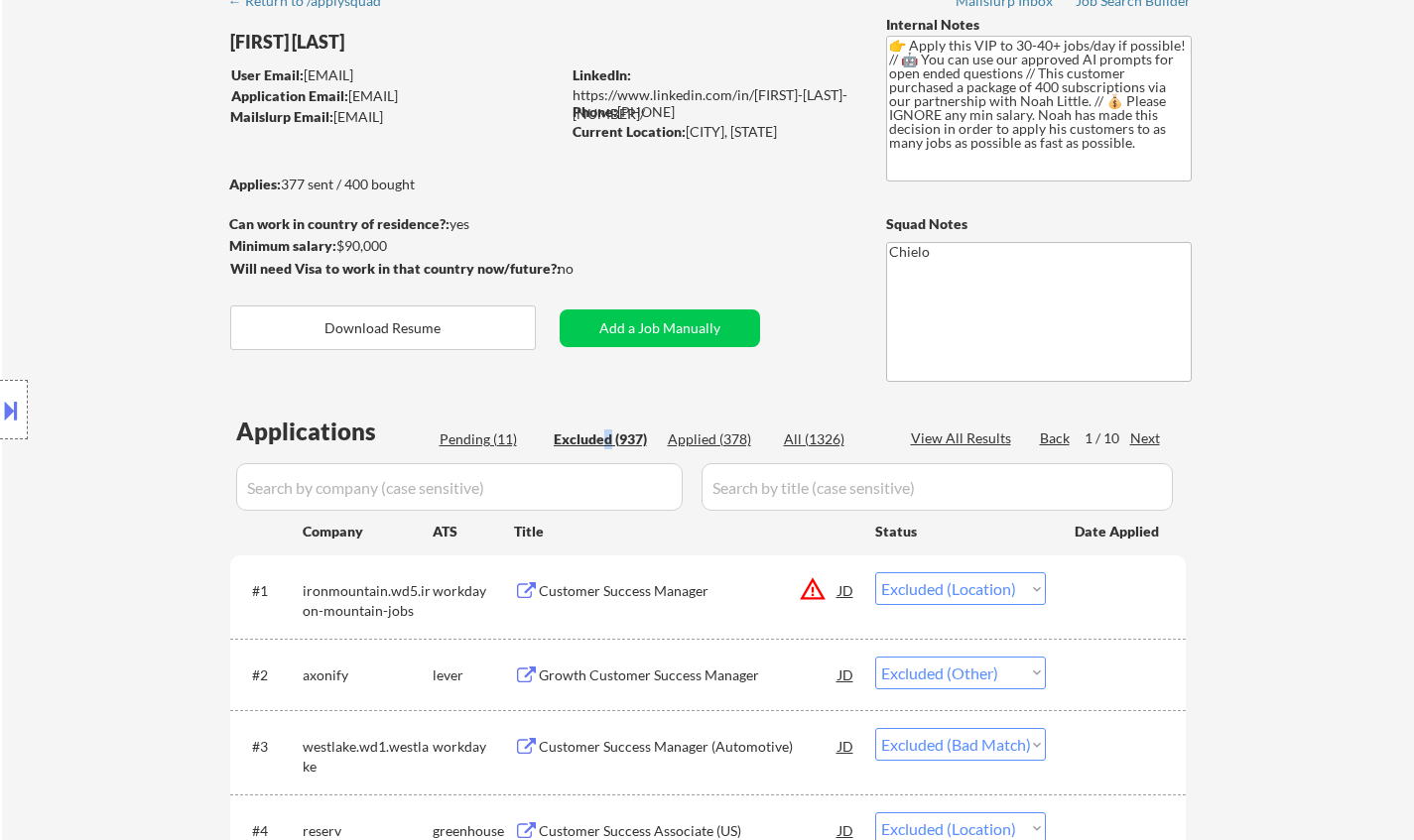 scroll, scrollTop: 198, scrollLeft: 0, axis: vertical 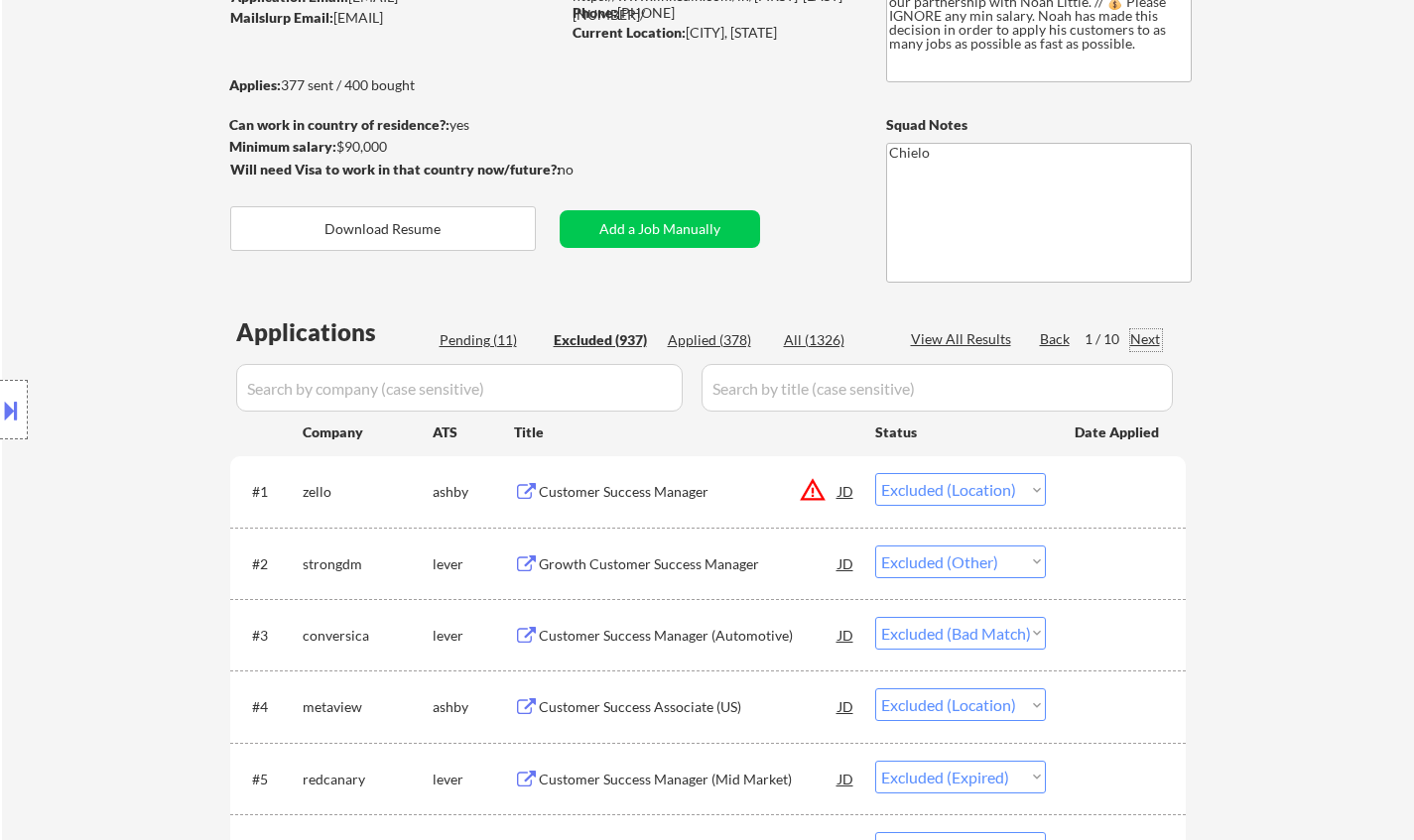 click on "Next" at bounding box center [1146, 339] 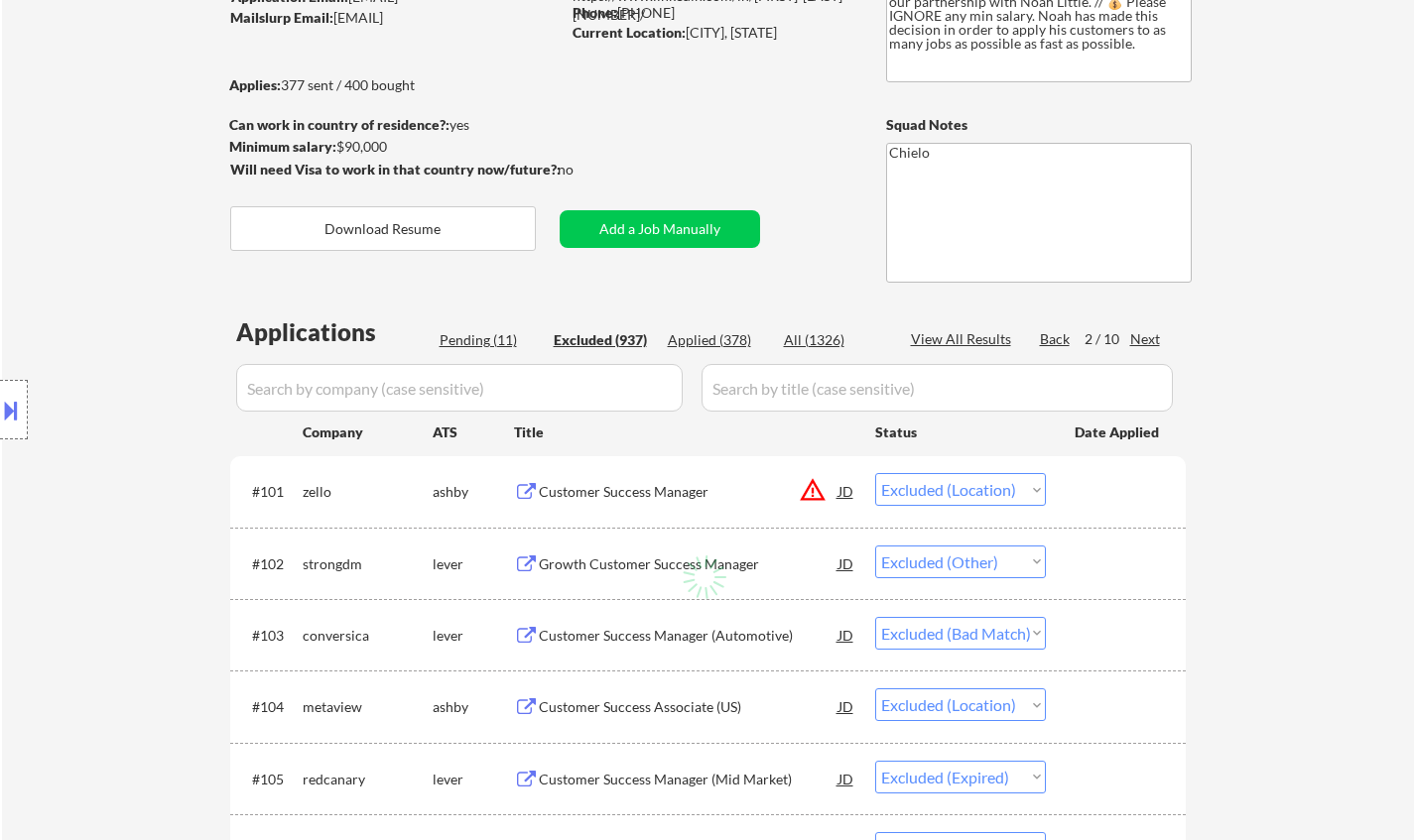 select on ""excluded__expired_"" 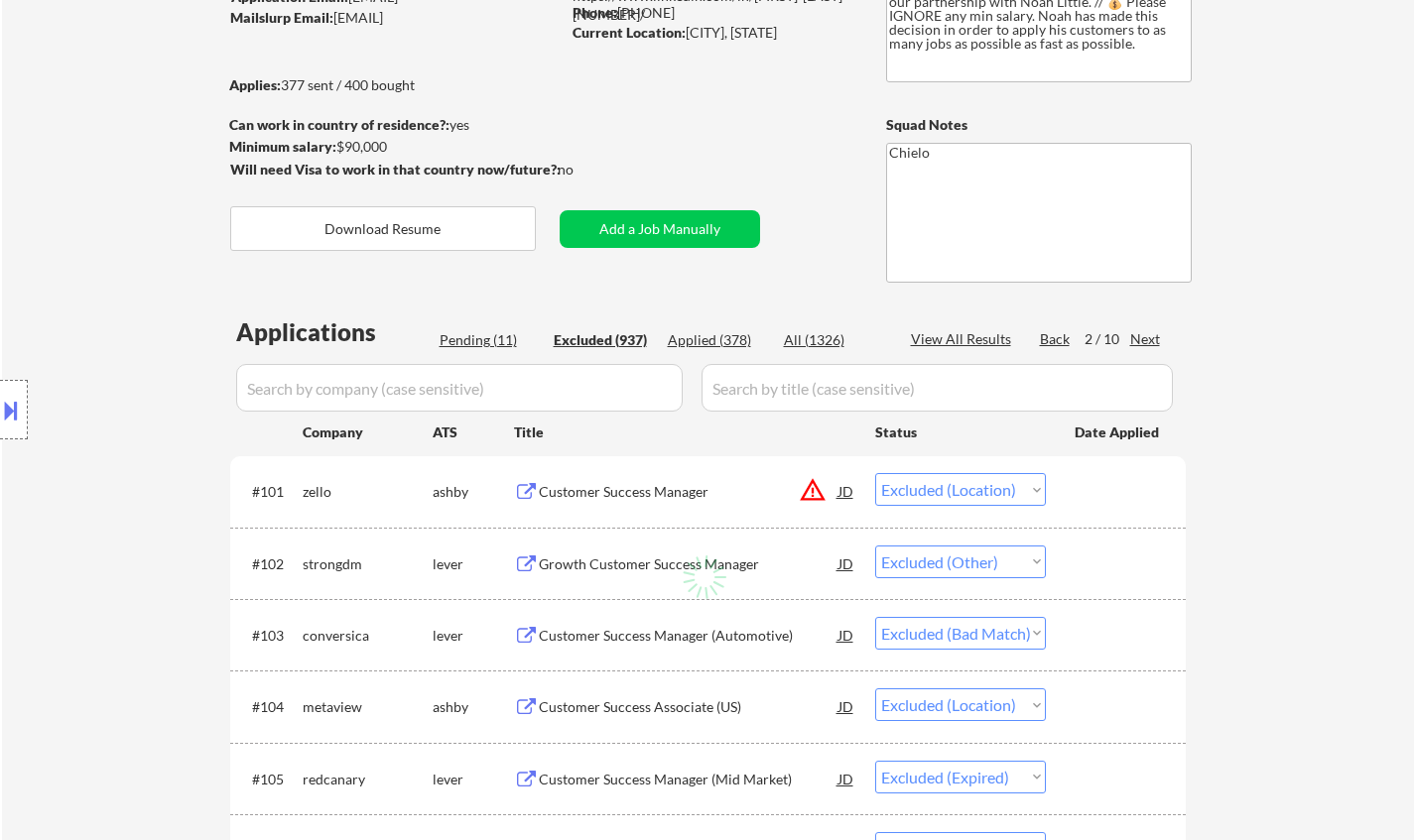 select on ""excluded"" 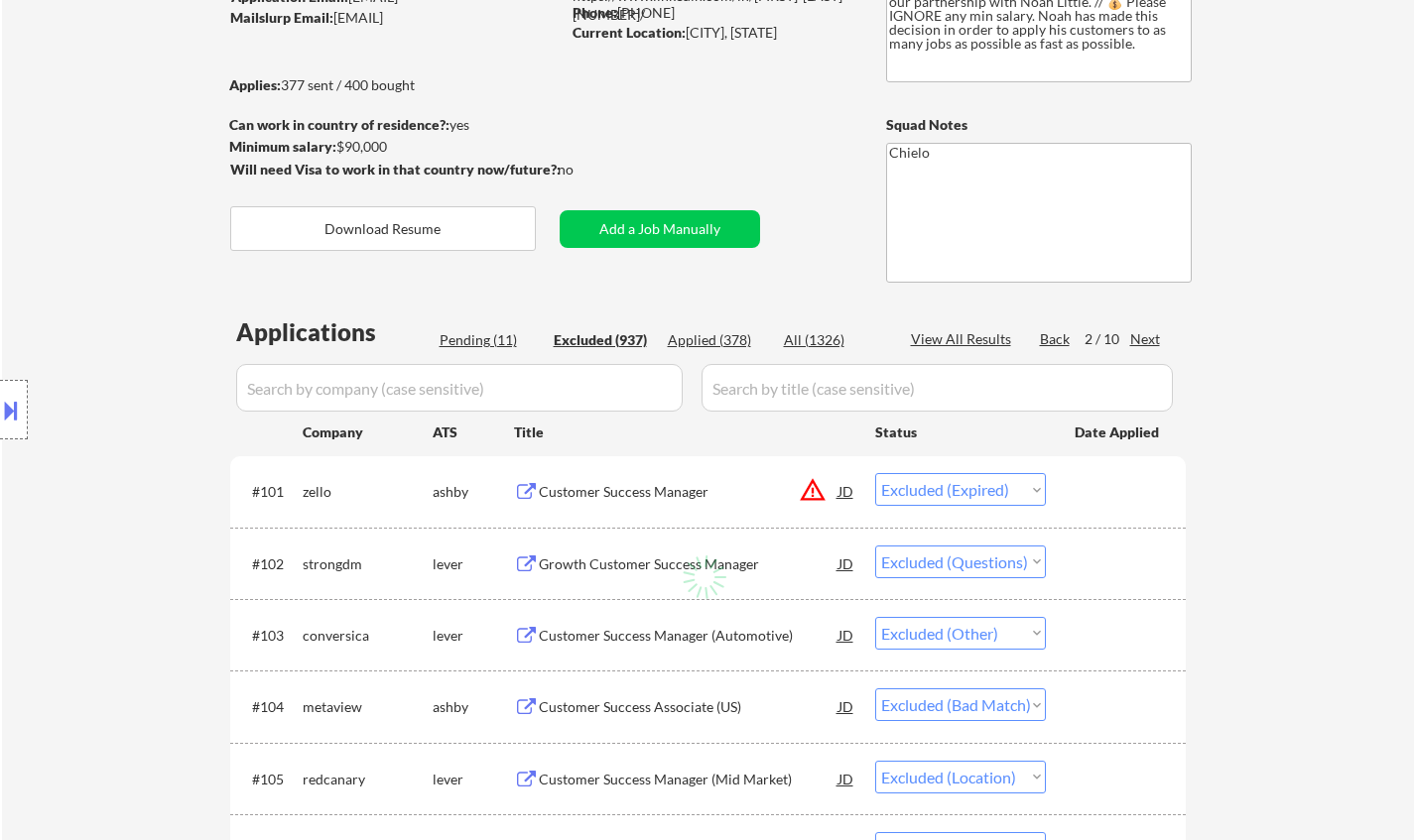 select on ""excluded"" 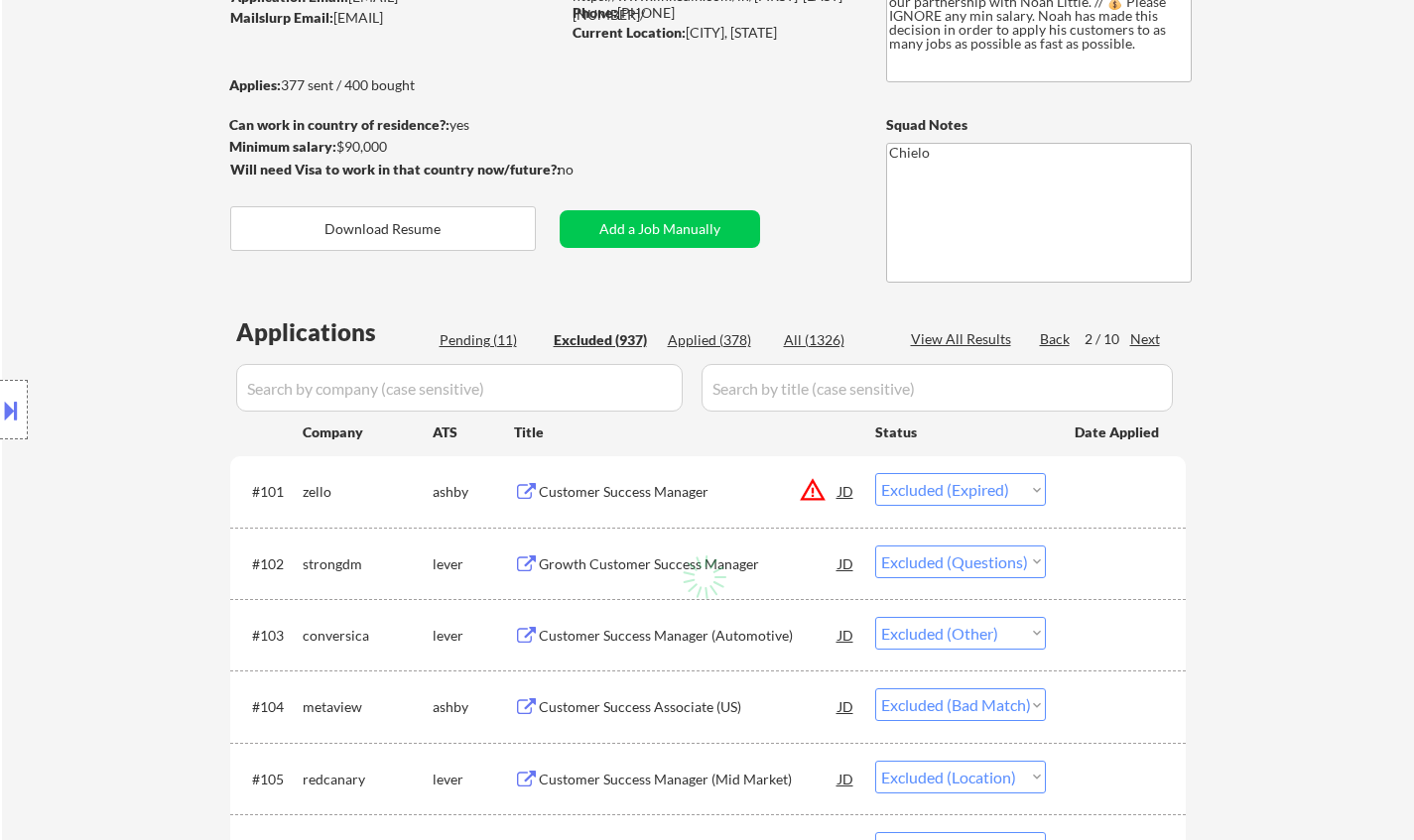 select on ""excluded__location_"" 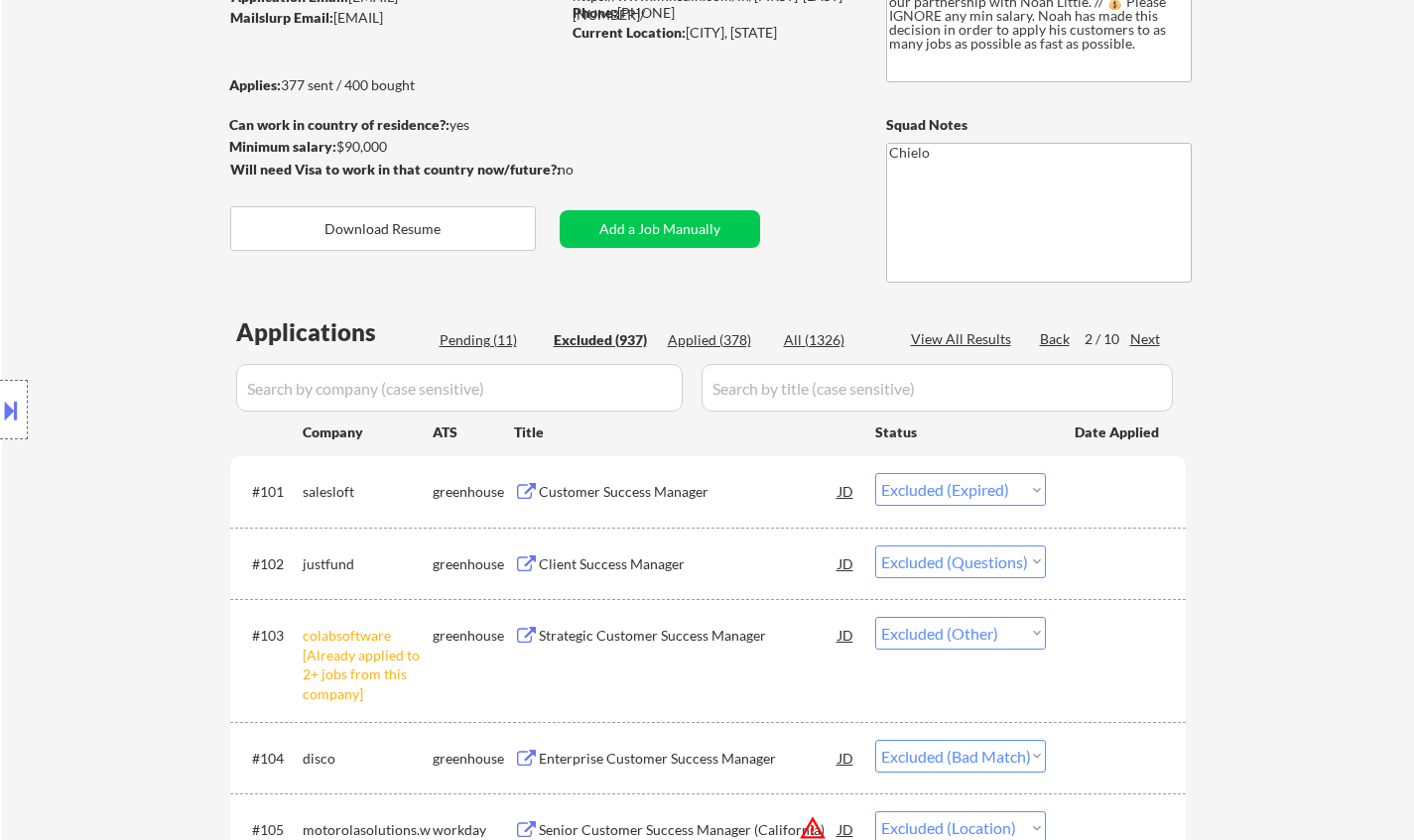 click on "Next" at bounding box center [1146, 339] 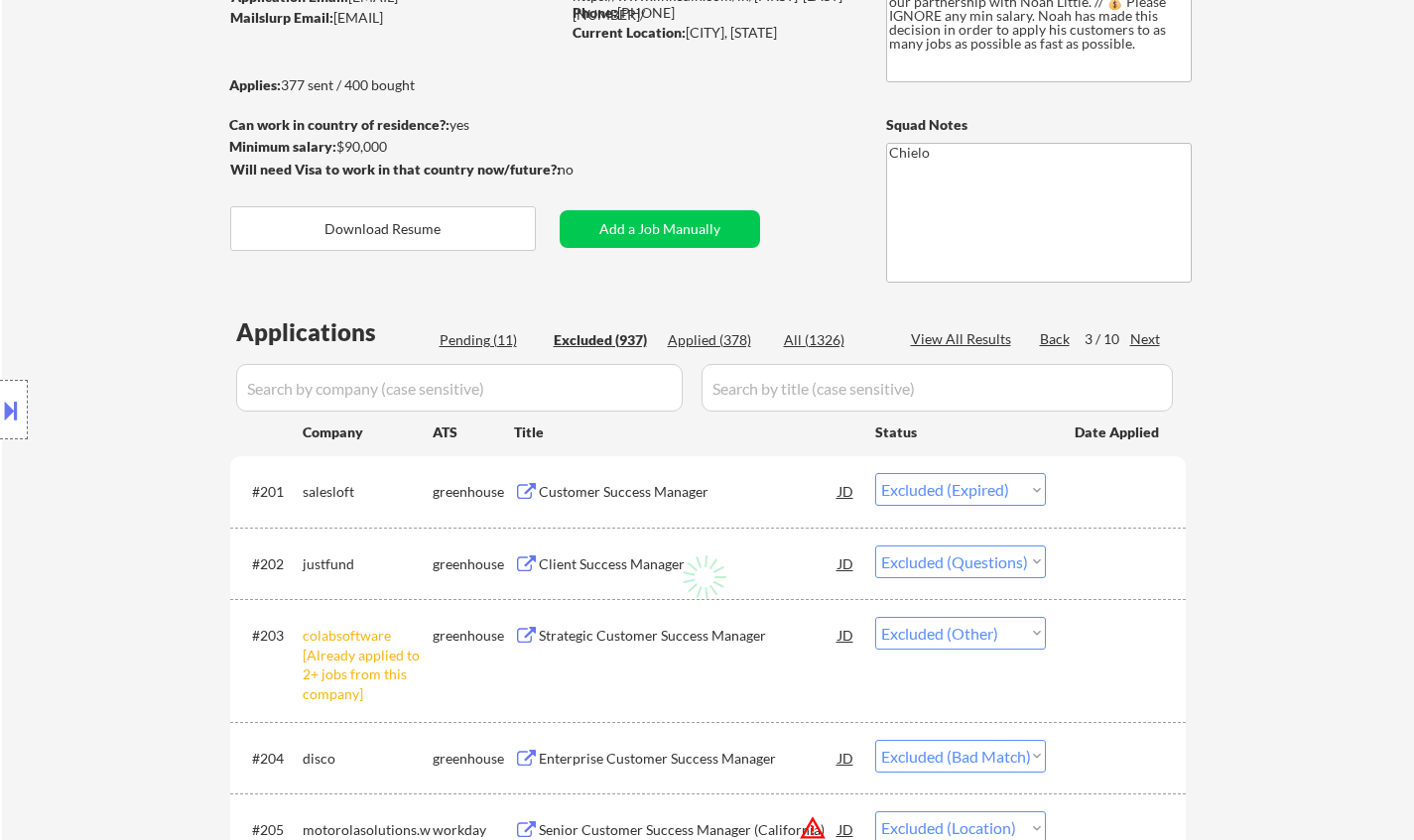 select on ""excluded__expired_"" 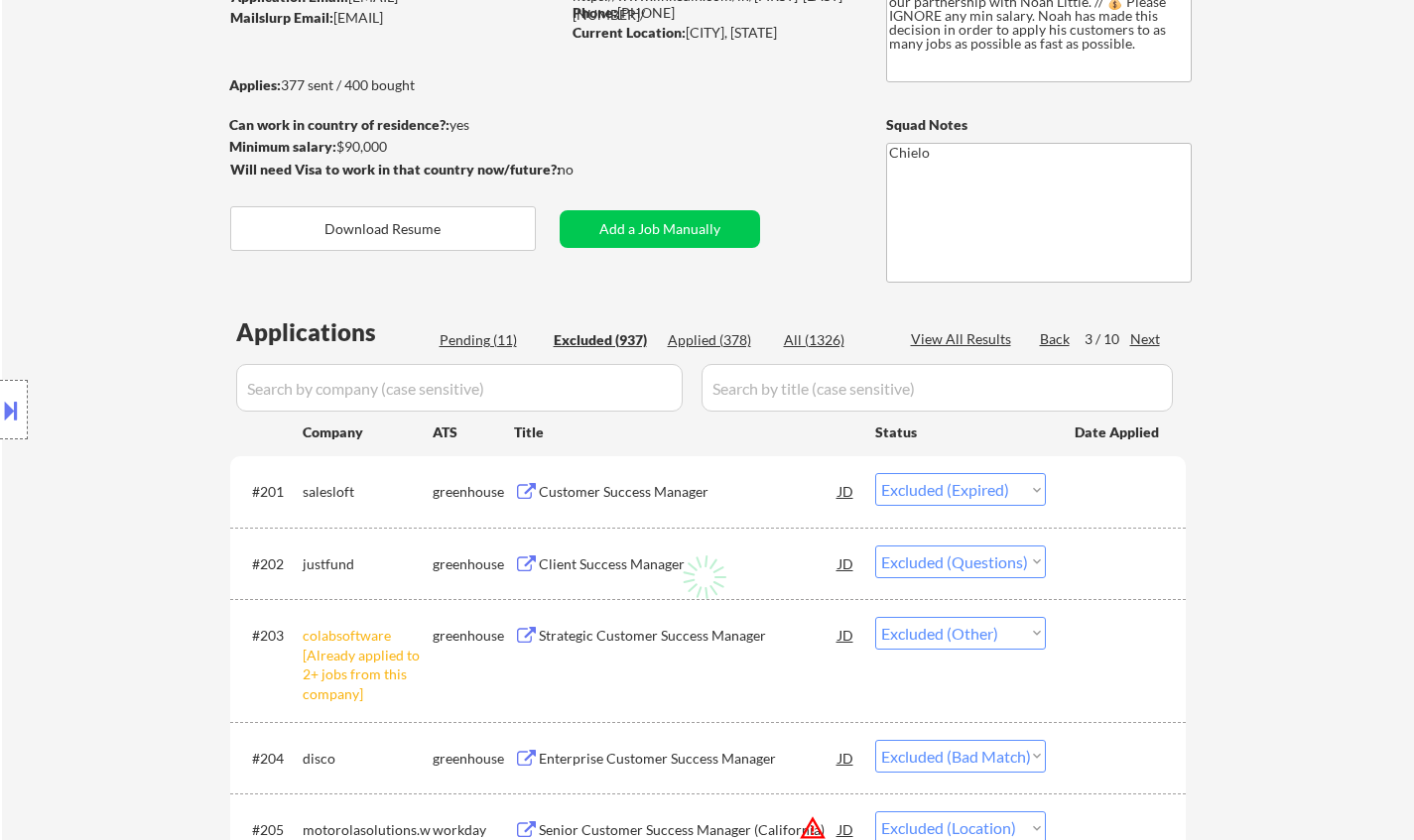 select on ""excluded"" 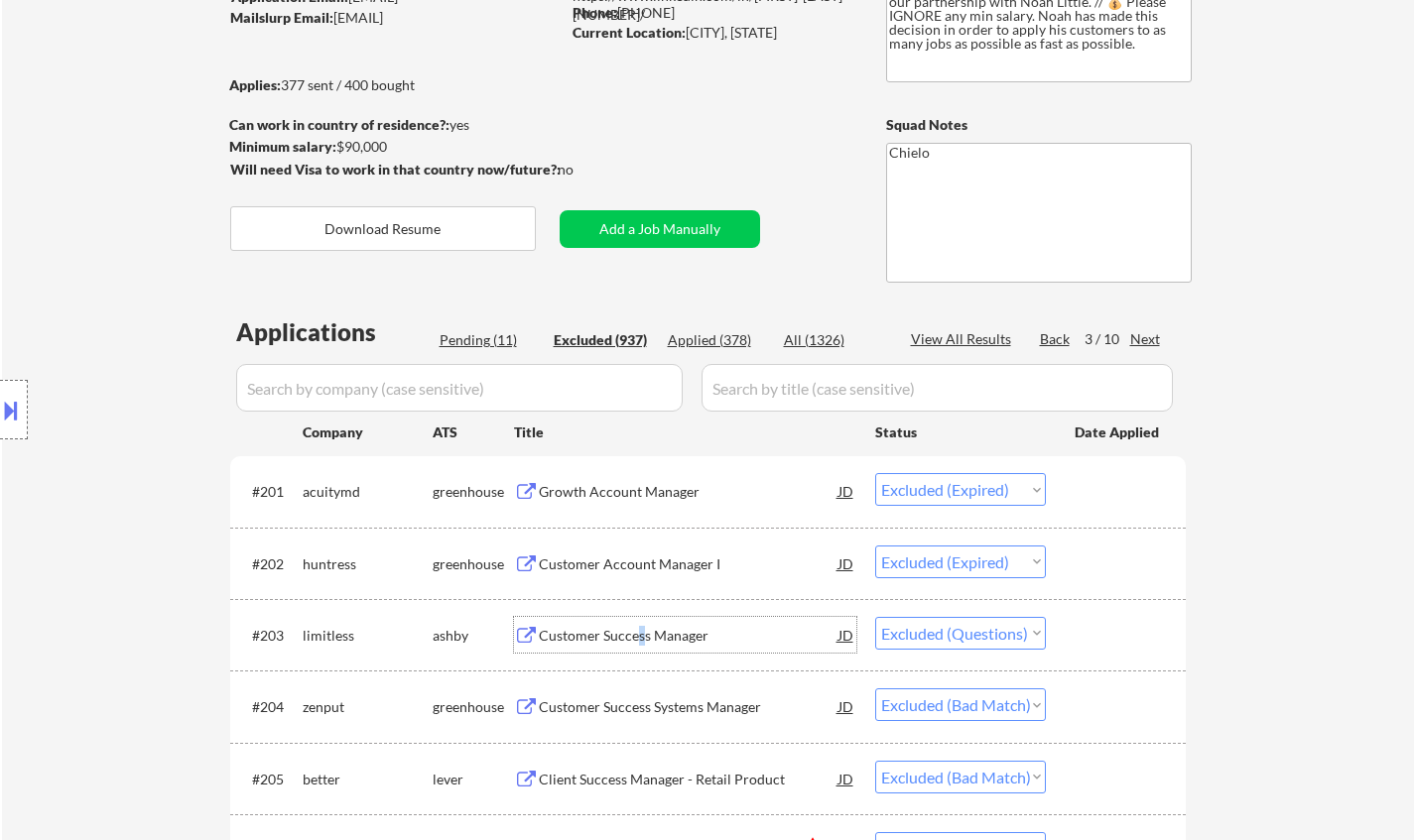 click on "Customer Success Manager" at bounding box center [689, 636] 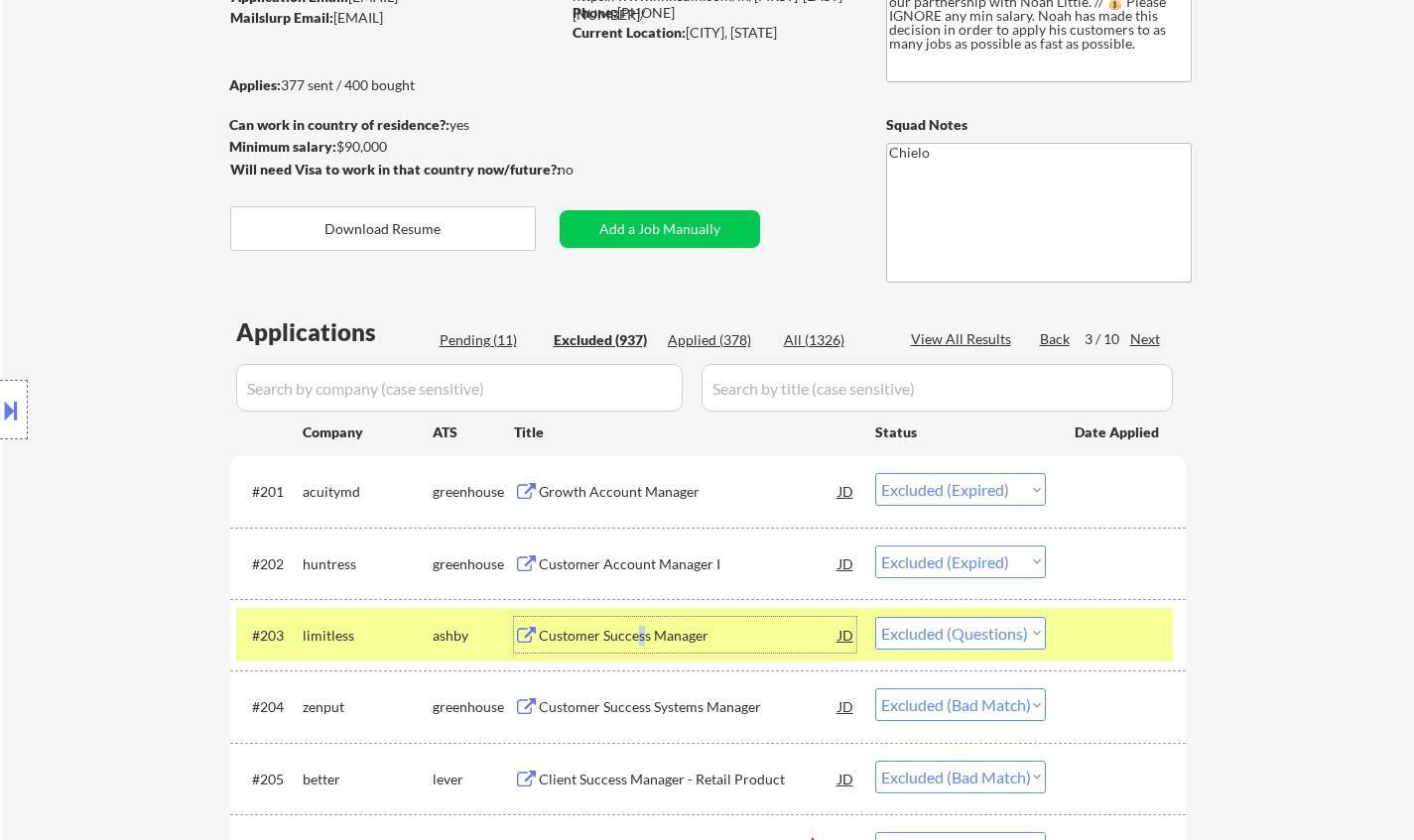 click on "Choose an option... Pending Applied Excluded (Questions) Excluded (Expired) Excluded (Location) Excluded (Bad Match) Excluded (Blocklist) Excluded (Salary) Excluded (Other)" at bounding box center (961, 633) 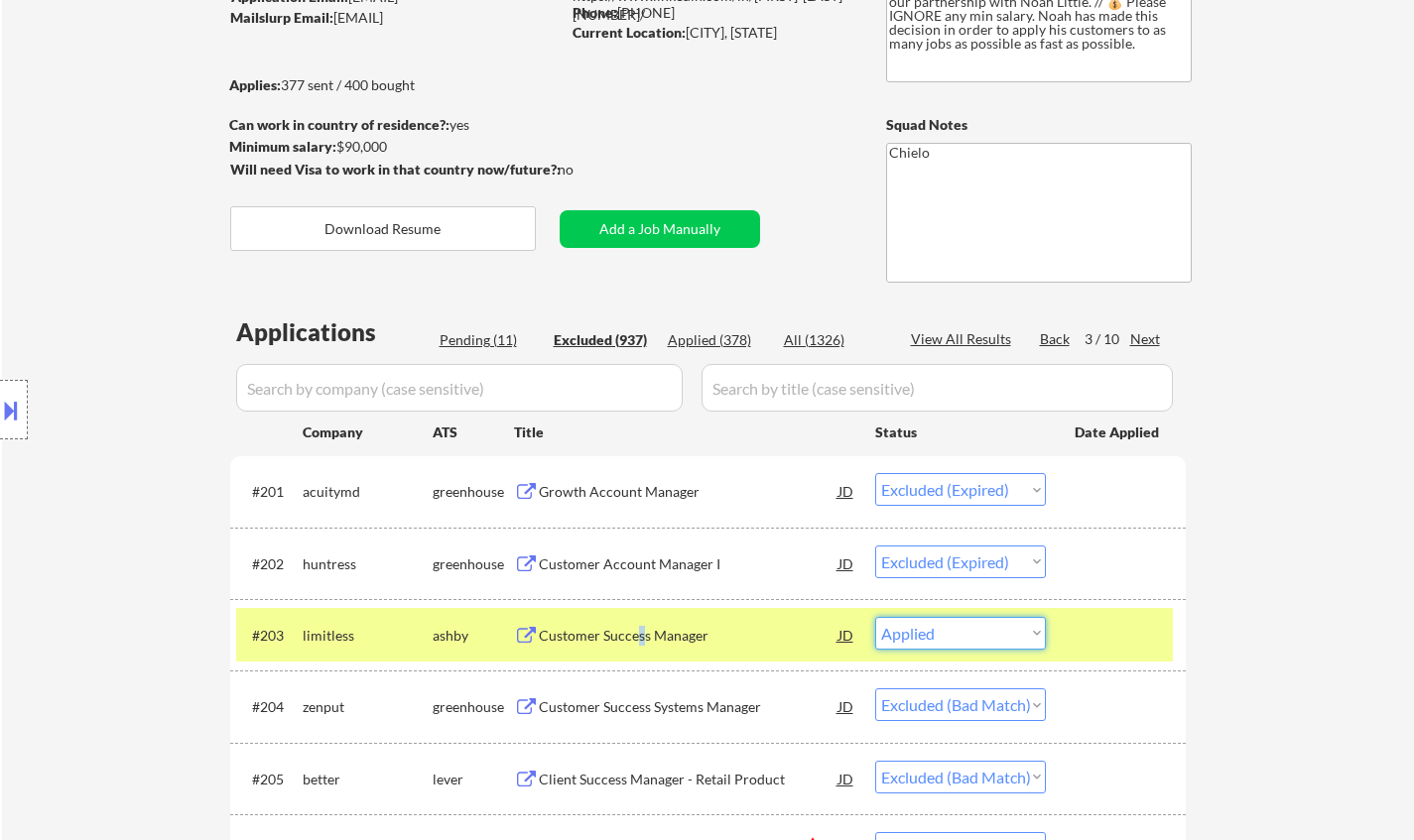 click on "Choose an option... Pending Applied Excluded (Questions) Excluded (Expired) Excluded (Location) Excluded (Bad Match) Excluded (Blocklist) Excluded (Salary) Excluded (Other)" at bounding box center [961, 633] 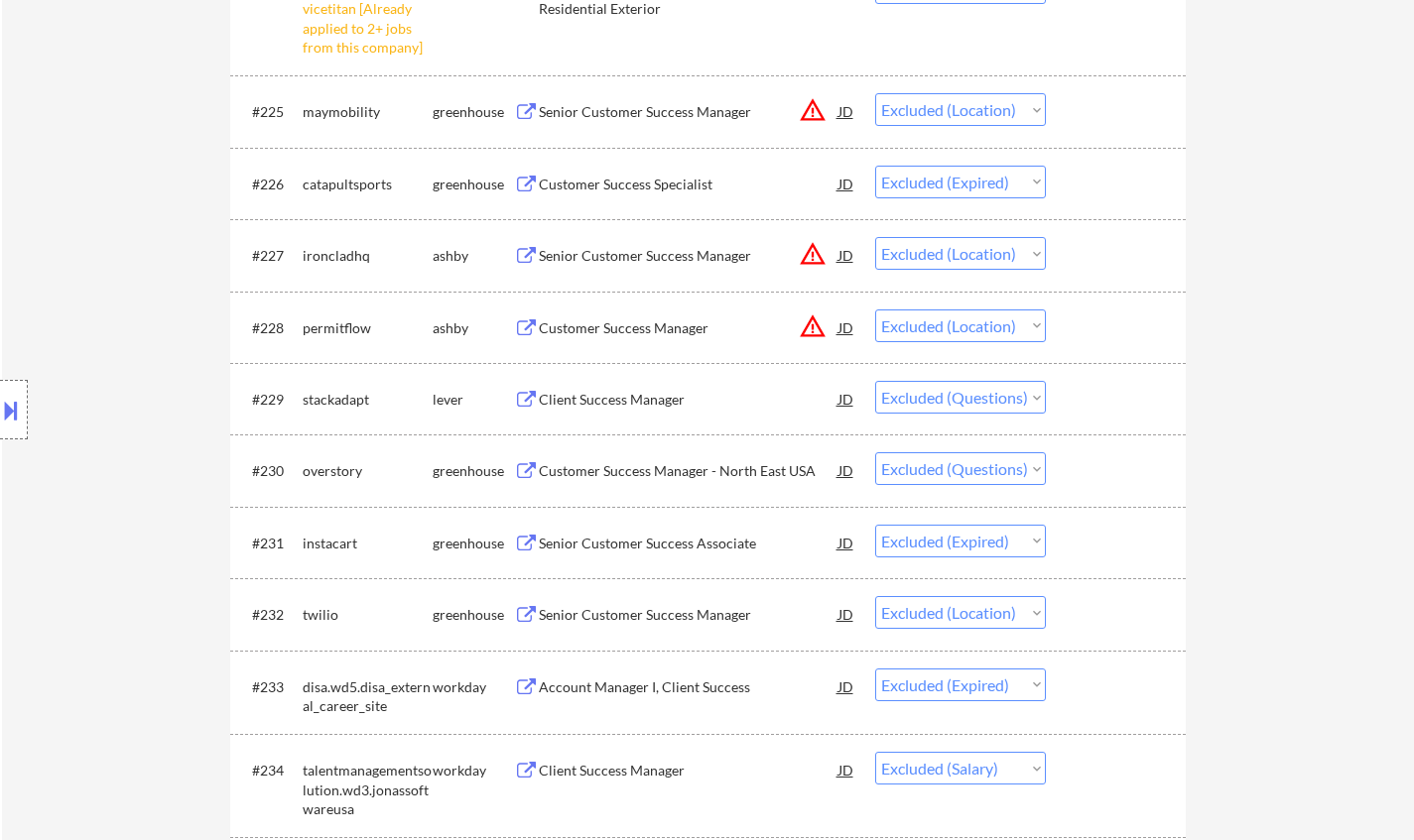 scroll, scrollTop: 2479, scrollLeft: 0, axis: vertical 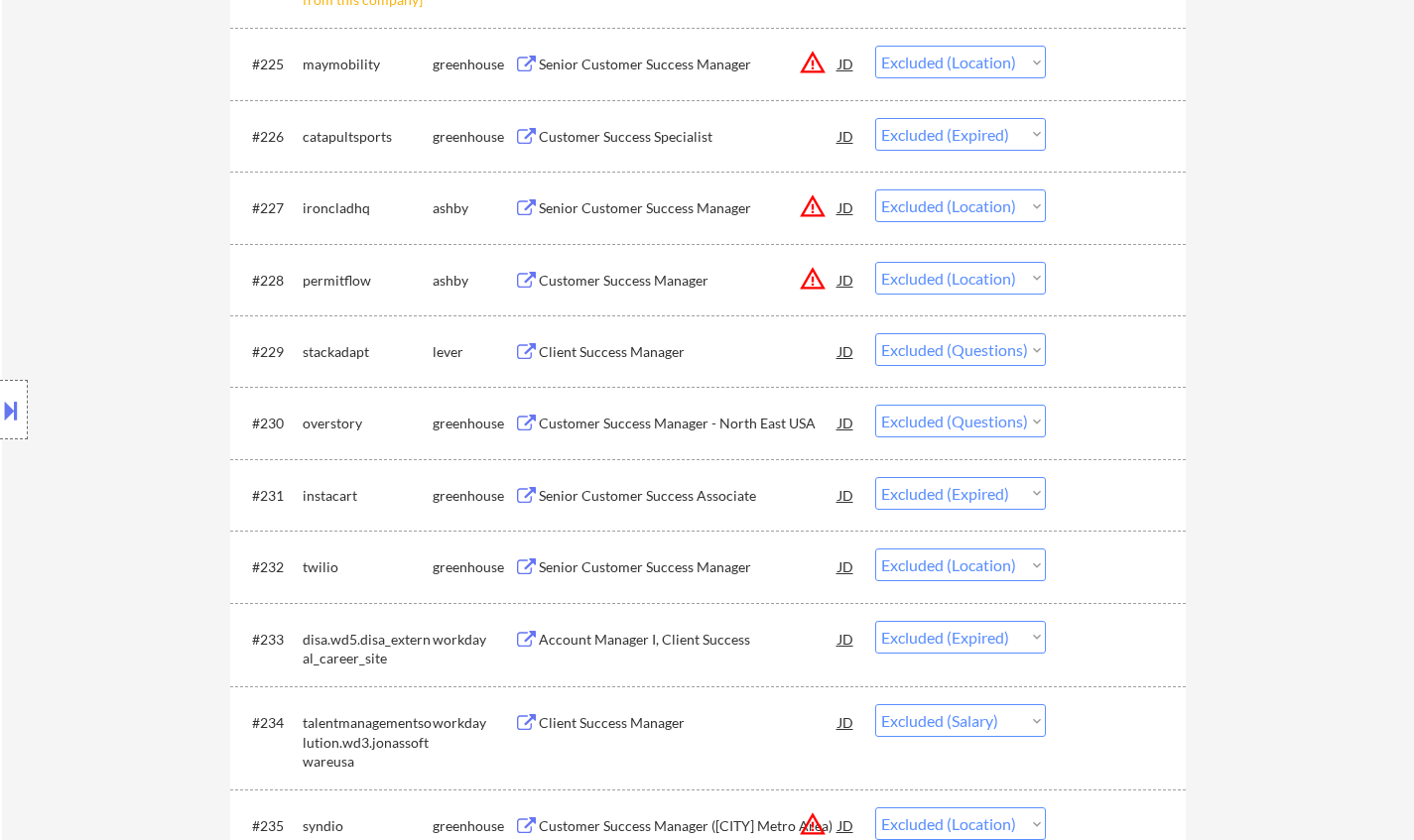 click on "Client Success Manager" at bounding box center [689, 352] 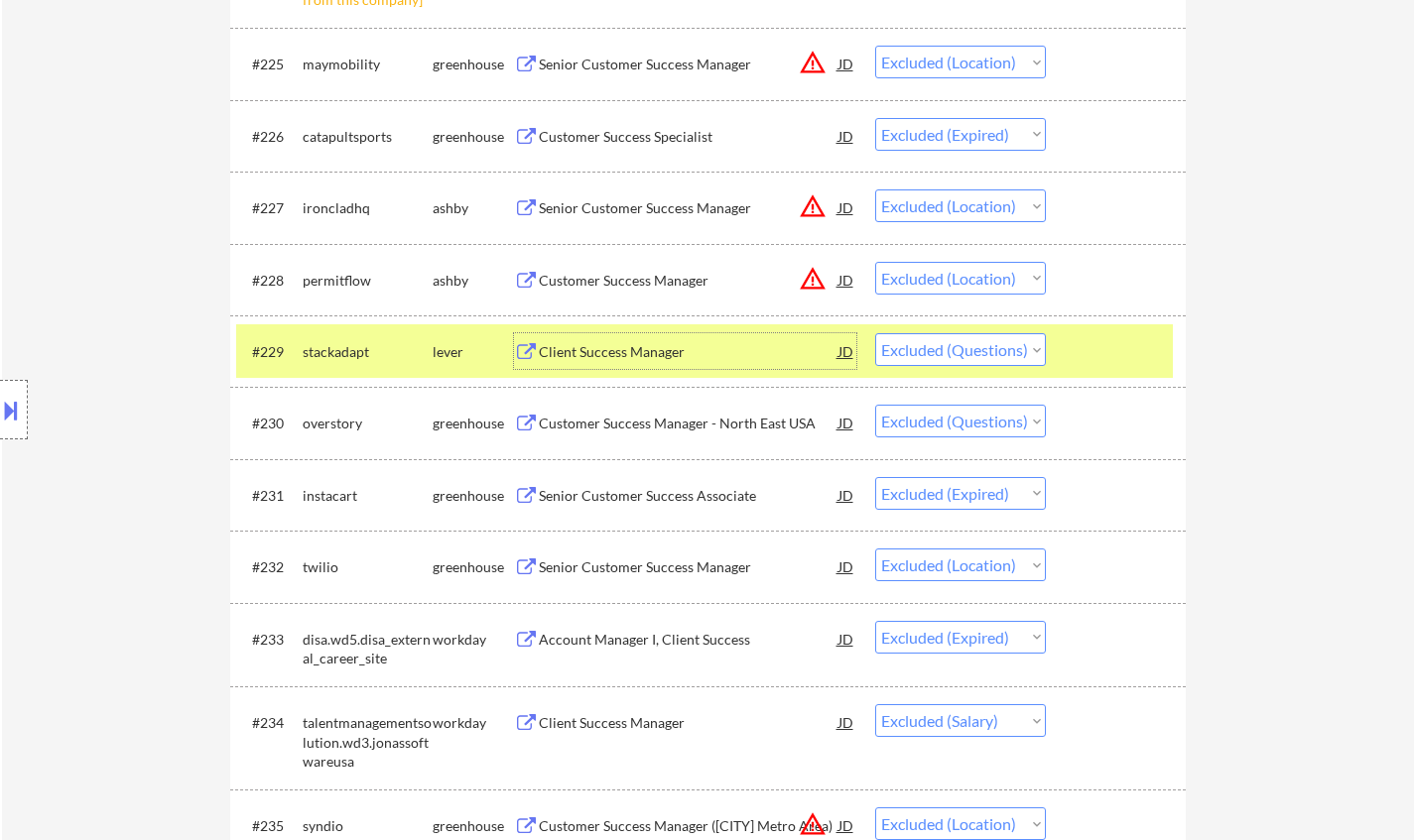 click on "Choose an option... Pending Applied Excluded (Questions) Excluded (Expired) Excluded (Location) Excluded (Bad Match) Excluded (Blocklist) Excluded (Salary) Excluded (Other)" at bounding box center [961, 349] 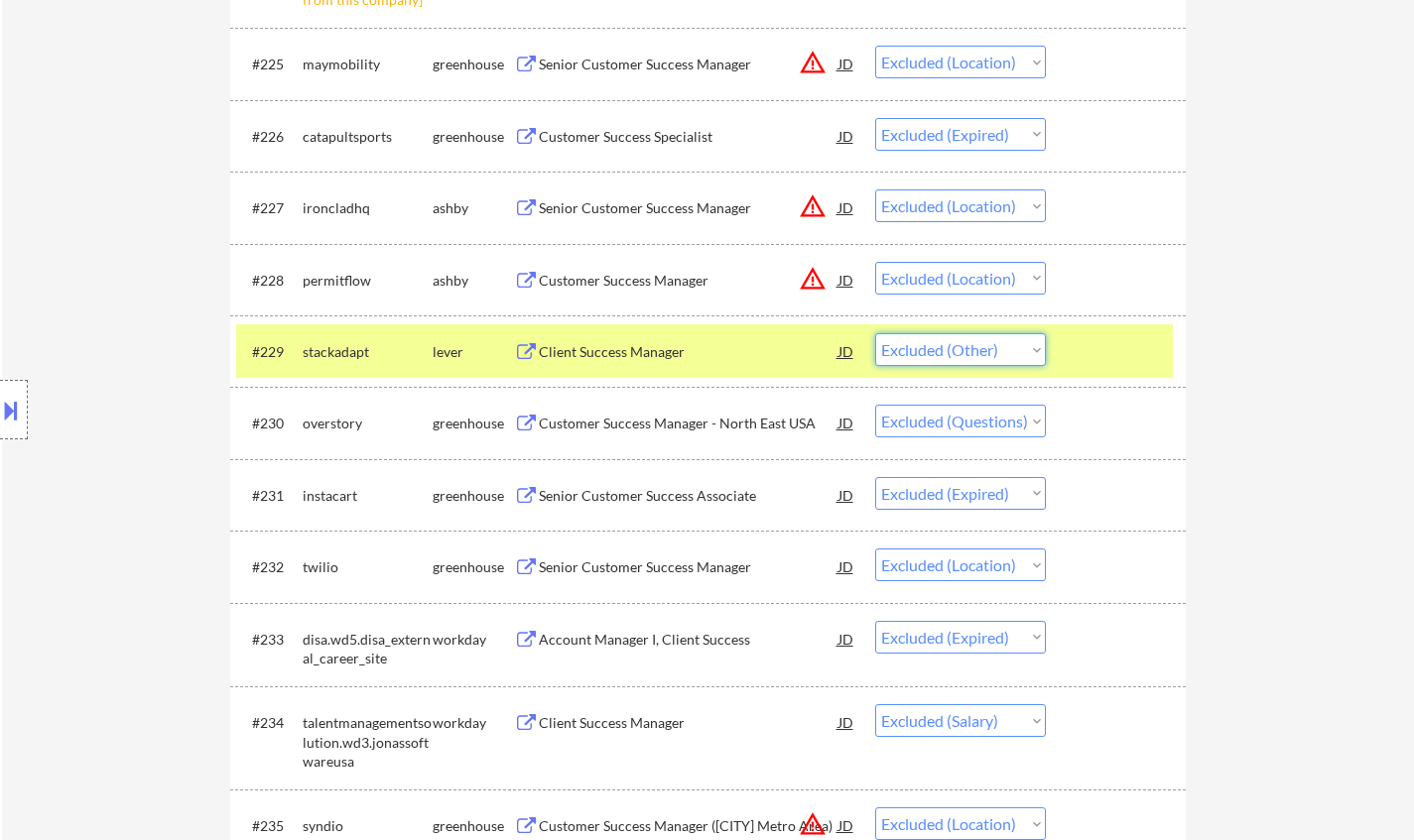 click on "Choose an option... Pending Applied Excluded (Questions) Excluded (Expired) Excluded (Location) Excluded (Bad Match) Excluded (Blocklist) Excluded (Salary) Excluded (Other)" at bounding box center [961, 349] 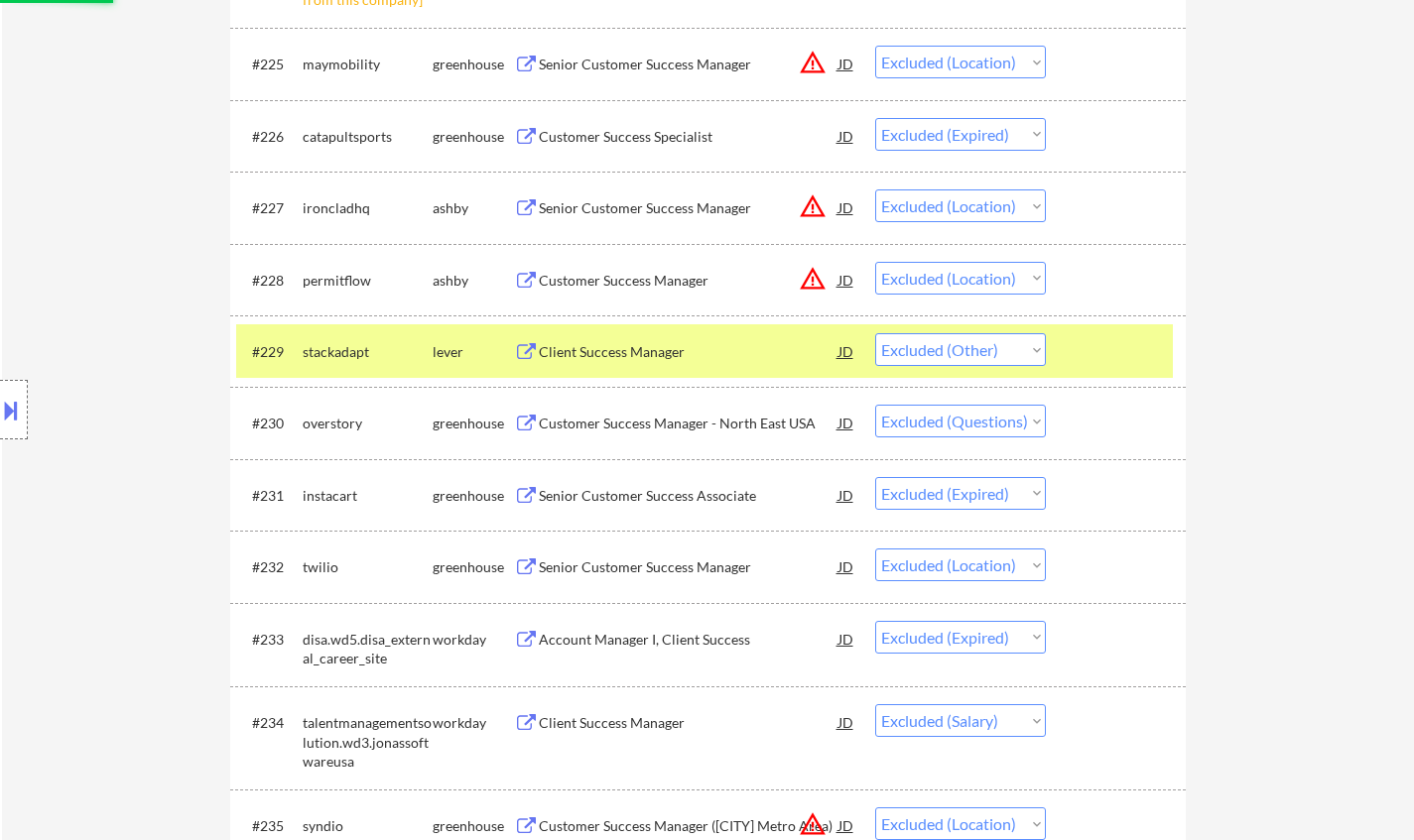 click on "← Return to /applysquad Mailslurp Inbox Job Search Builder [FIRST] [LAST] User Email: [EMAIL] Application Email: [EMAIL] Mailslurp Email: [EMAIL] LinkedIn: https://www.linkedin.com/in/[FIRST]-[LAST]-[NUMBER]/
Phone: [PHONE] Current Location: [CITY], [STATE] Applies: 377 sent / 400 bought Internal Notes 👉 Apply this VIP to 30-40+ jobs/day if possible! // 🤖 You can use our approved AI prompts for open ended questions // This customer purchased a package of 400 subscriptions via our partnership with [FIRST] [LAST]. // 💰 Please IGNORE any min salary. [FIRST] has made this decision in order to apply his customers to as many jobs as possible as fast as possible. Can work in country of residence?: yes Squad Notes Minimum salary: $90,000 Will need Visa to work in that country now/future?: no Download Resume Add a Job Manually Chielo Applications Pending (11) Excluded (936) Applied (379) All (1326) View All Results Back 3 / 10
Next ATS JD" at bounding box center (707, 1919) 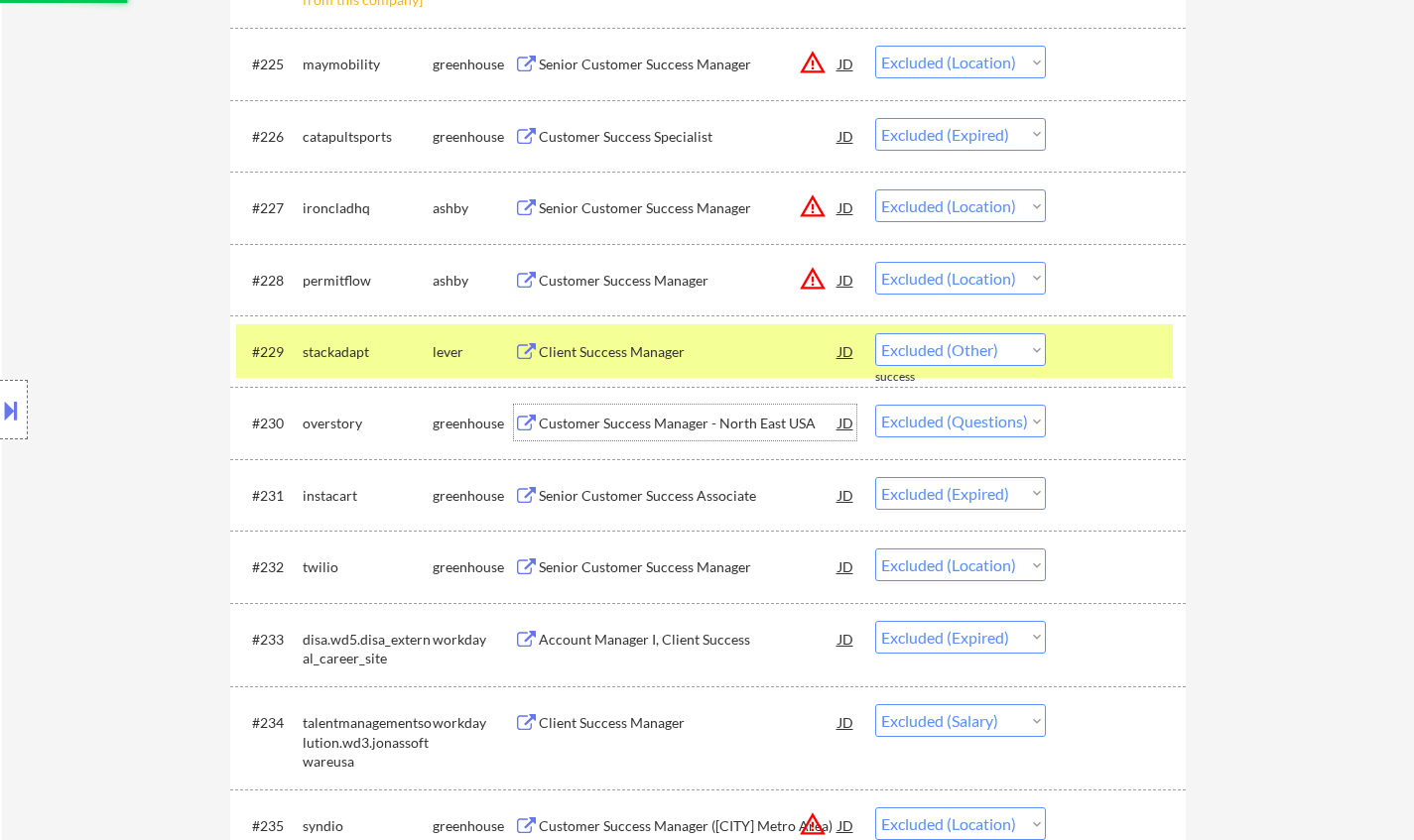 click on "Customer Success Manager - North East USA" at bounding box center (689, 423) 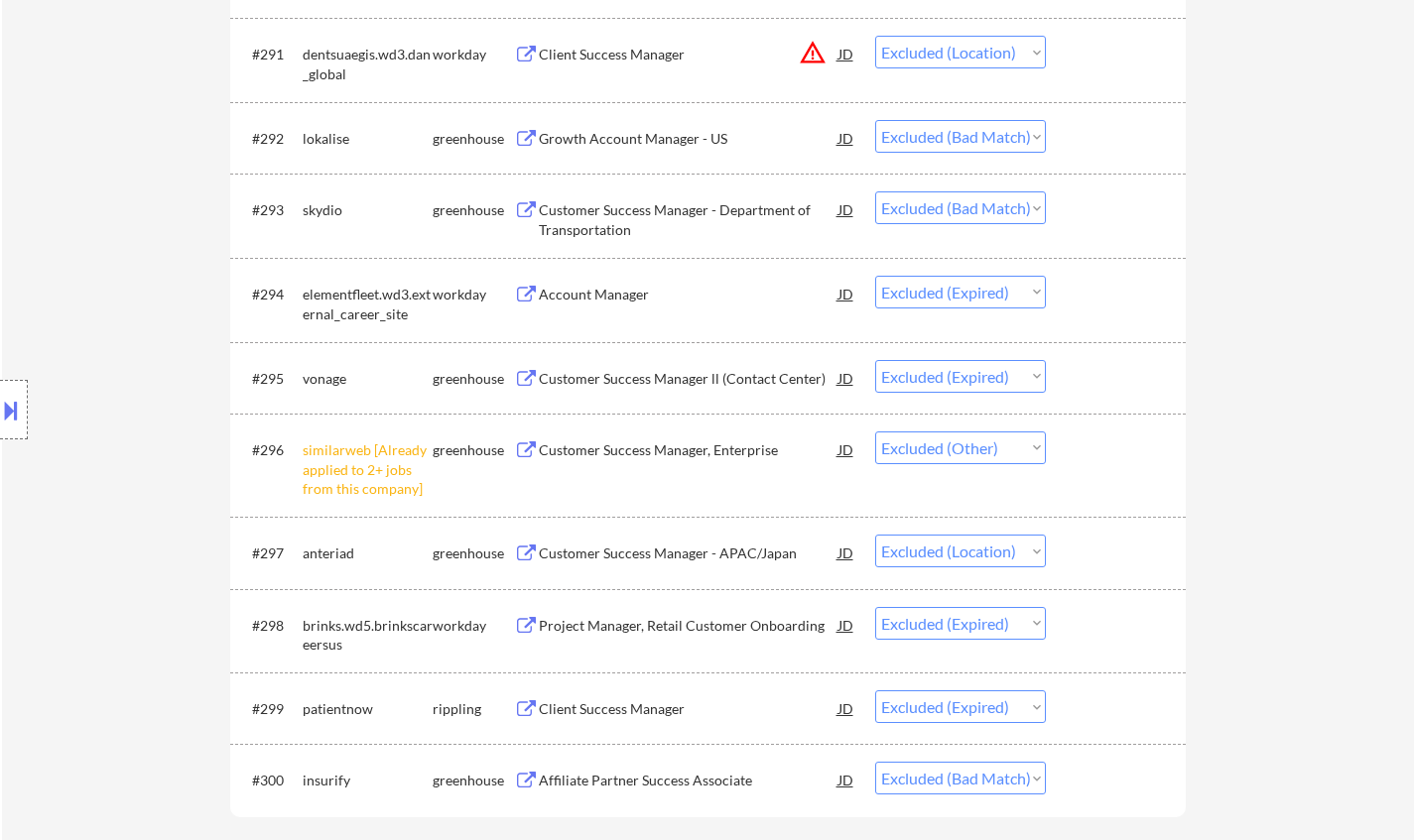 scroll, scrollTop: 8132, scrollLeft: 0, axis: vertical 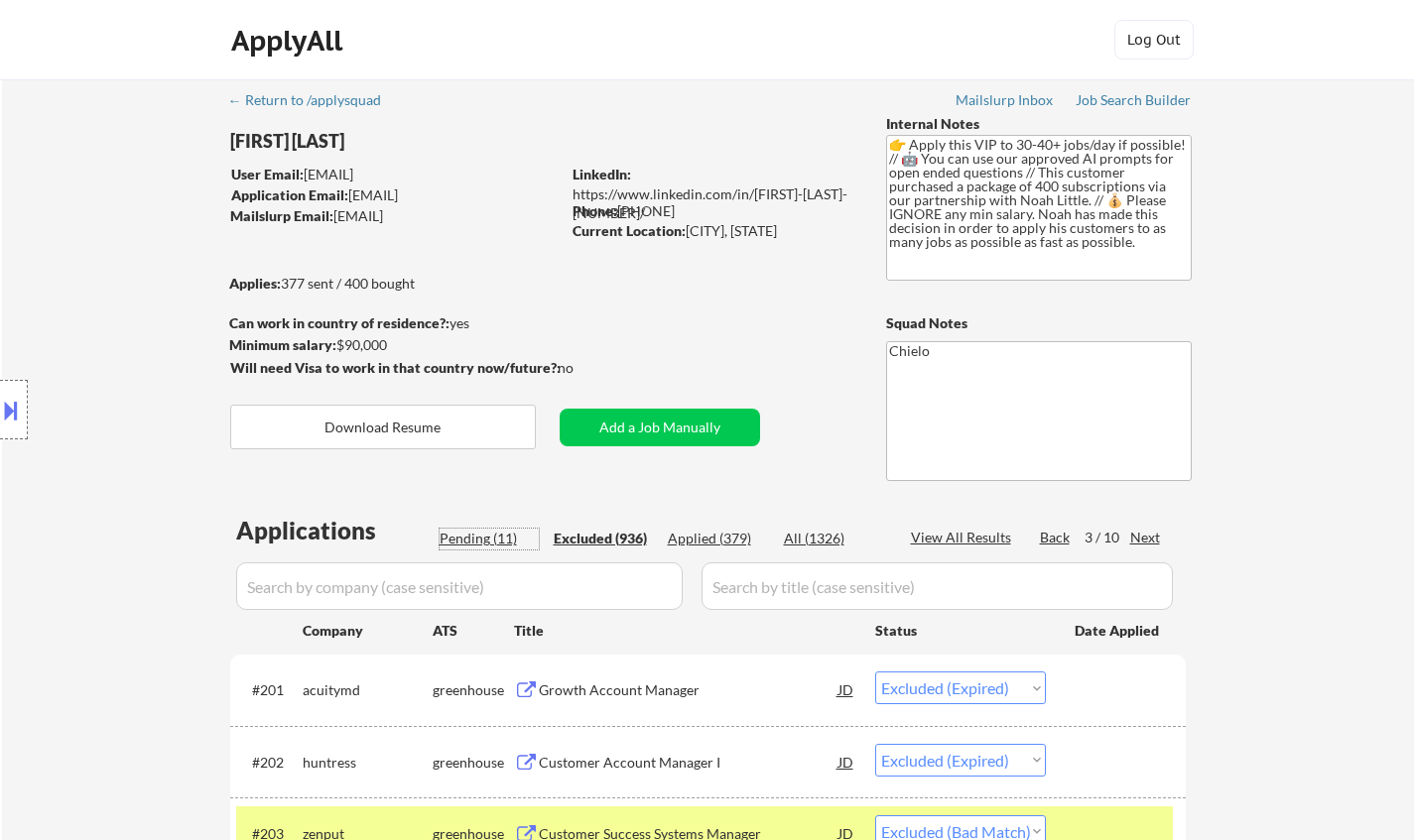 click on "Pending (11)" at bounding box center (489, 539) 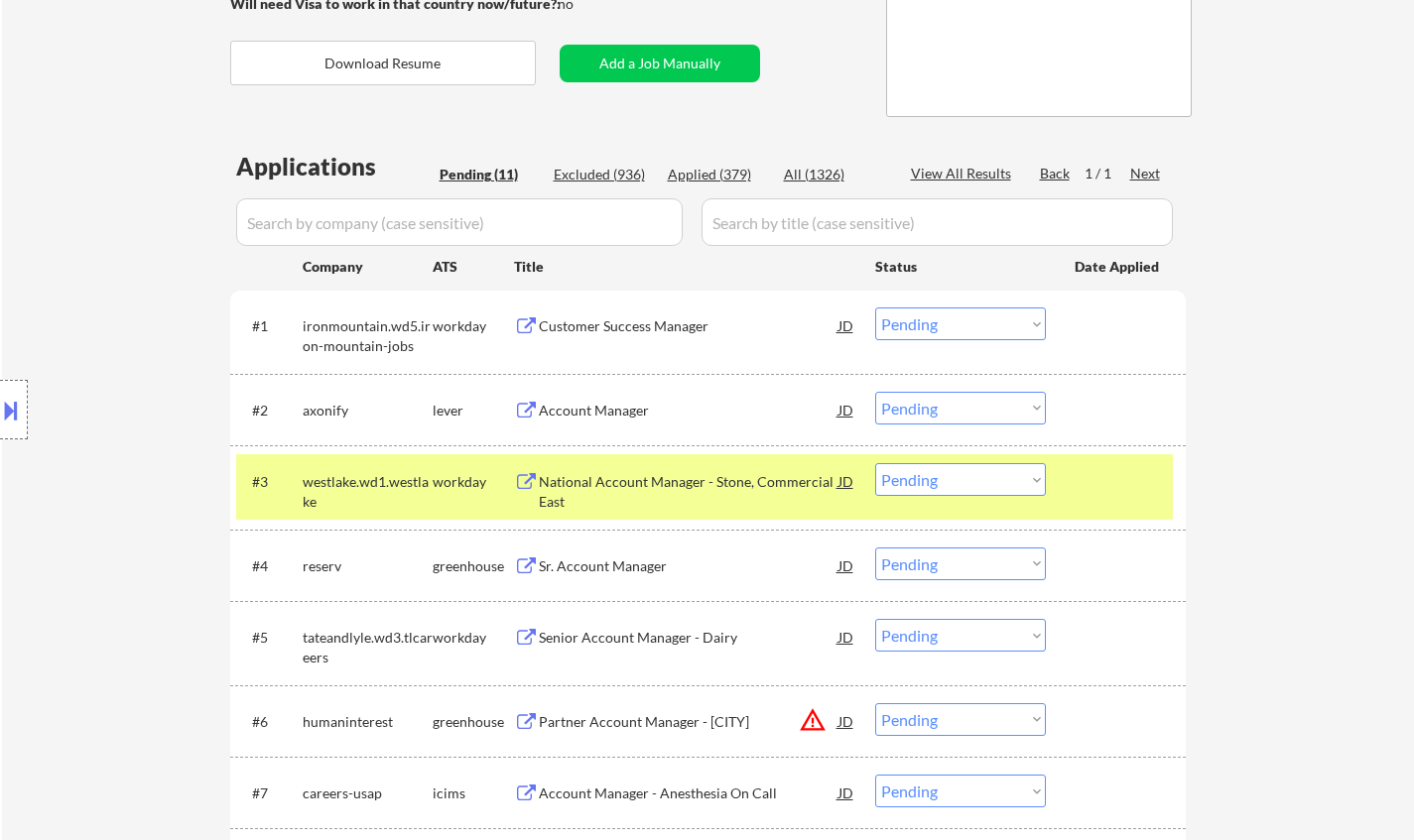 scroll, scrollTop: 397, scrollLeft: 0, axis: vertical 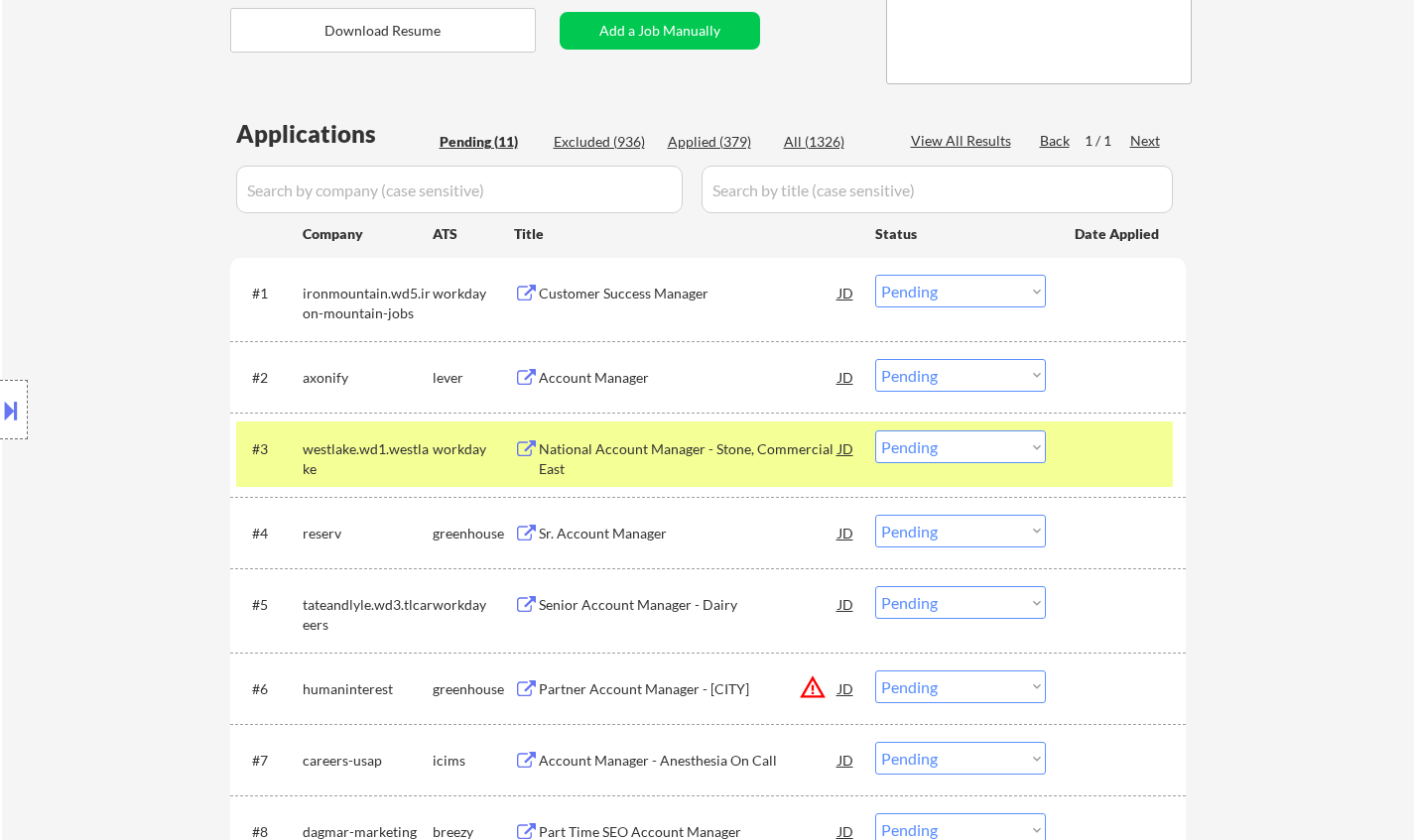 click on "Account Manager" at bounding box center (689, 377) 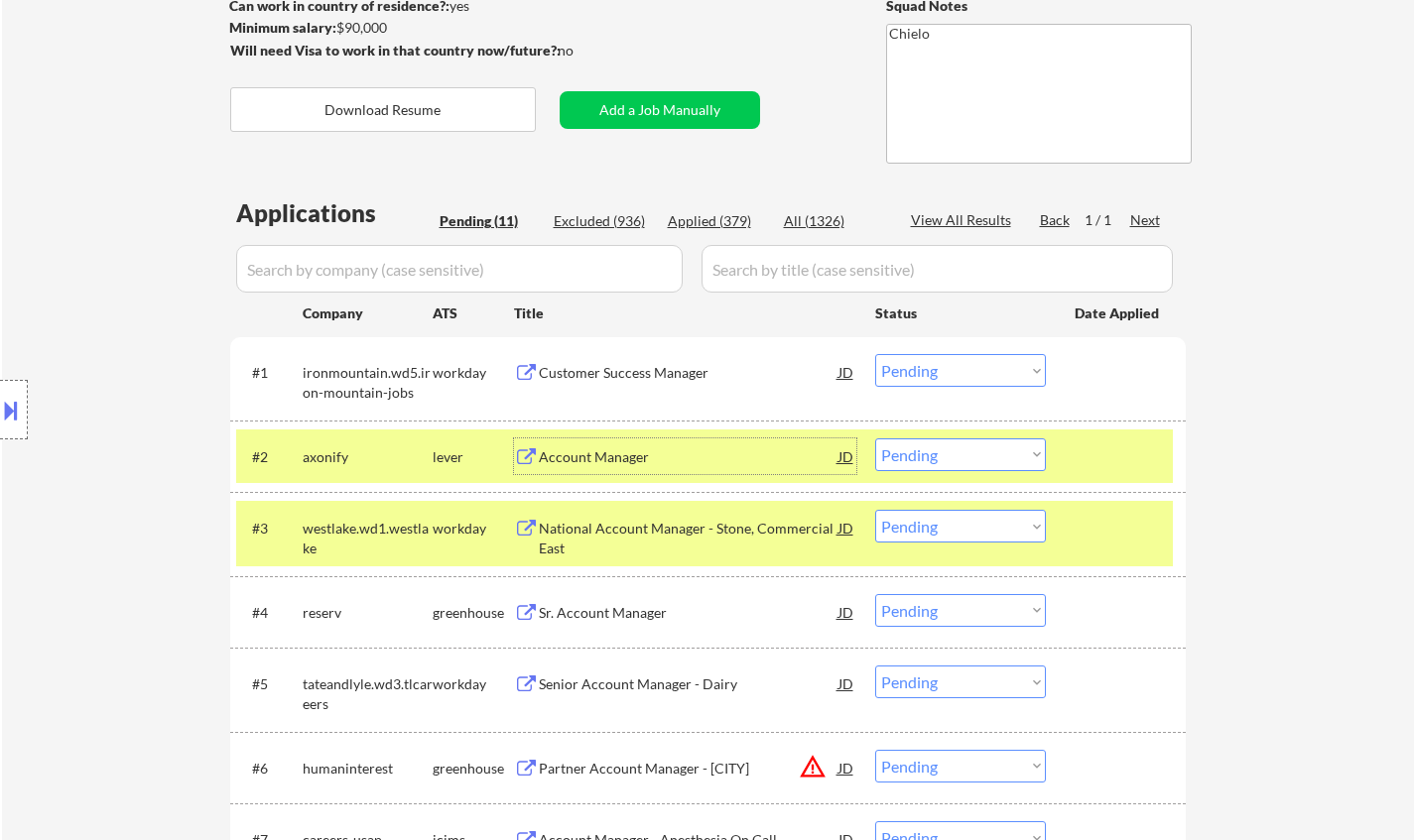 scroll, scrollTop: 397, scrollLeft: 0, axis: vertical 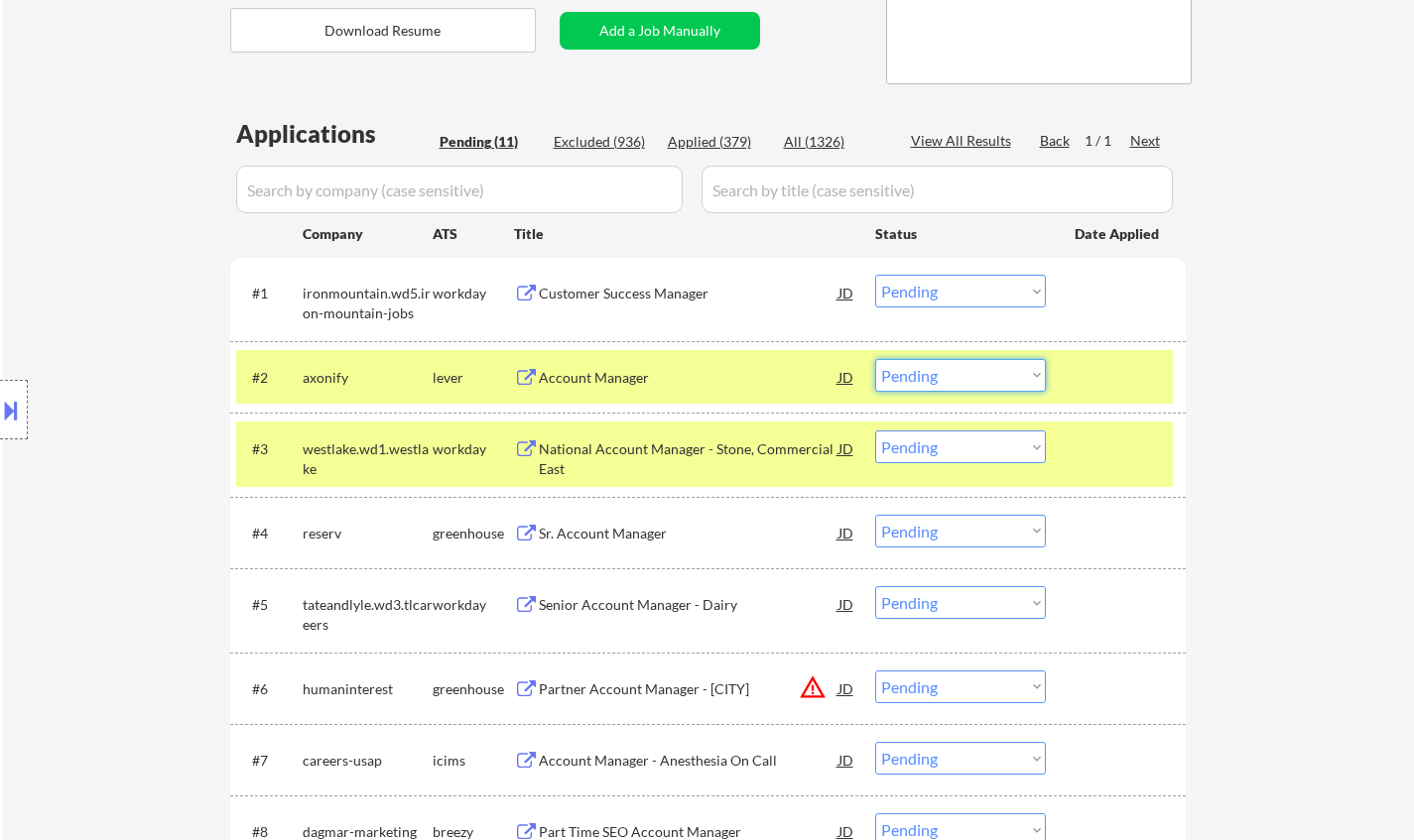 click on "Choose an option... Pending Applied Excluded (Questions) Excluded (Expired) Excluded (Location) Excluded (Bad Match) Excluded (Blocklist) Excluded (Salary) Excluded (Other)" at bounding box center (961, 375) 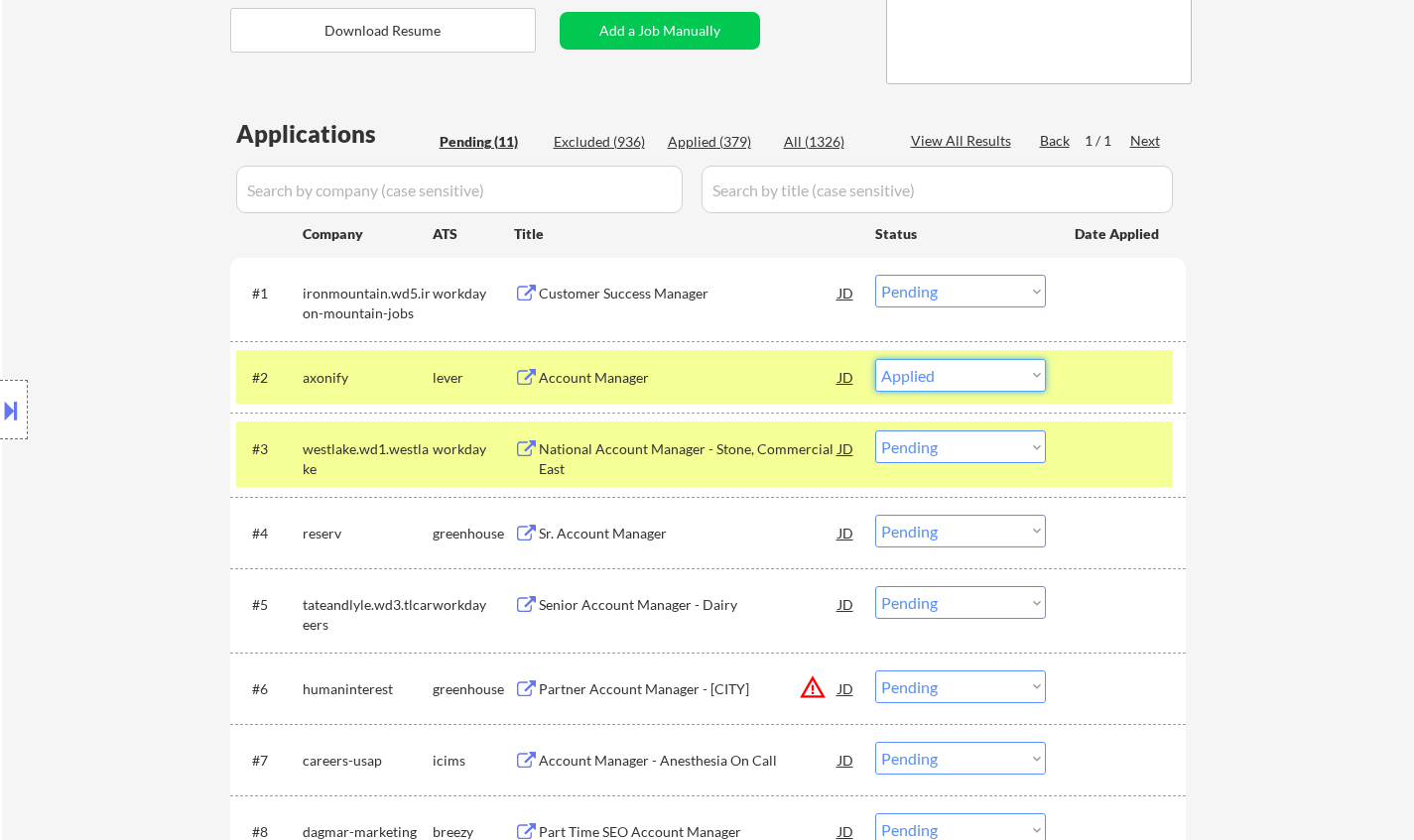 click on "Choose an option... Pending Applied Excluded (Questions) Excluded (Expired) Excluded (Location) Excluded (Bad Match) Excluded (Blocklist) Excluded (Salary) Excluded (Other)" at bounding box center [961, 375] 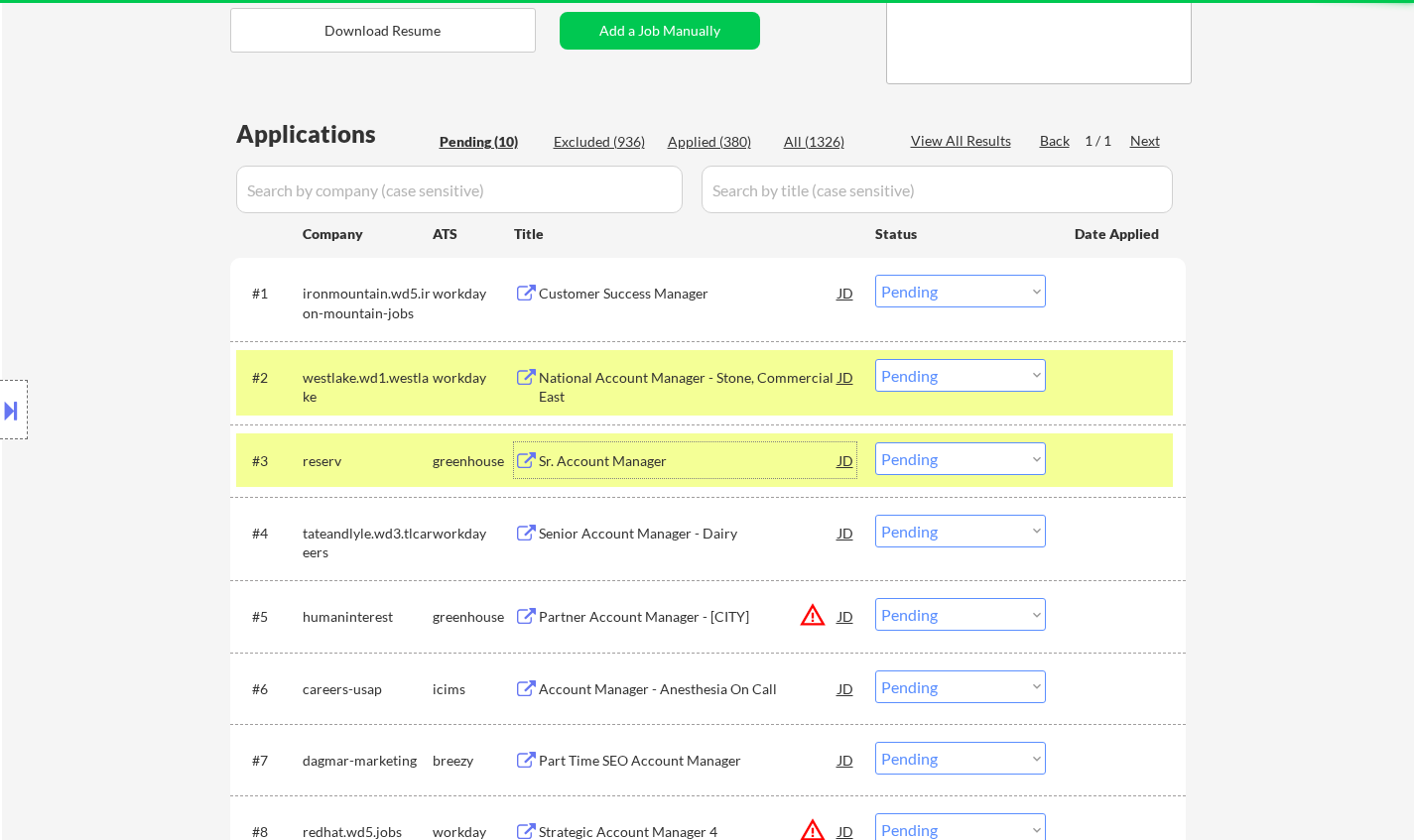 click on "Sr. Account Manager" at bounding box center (689, 461) 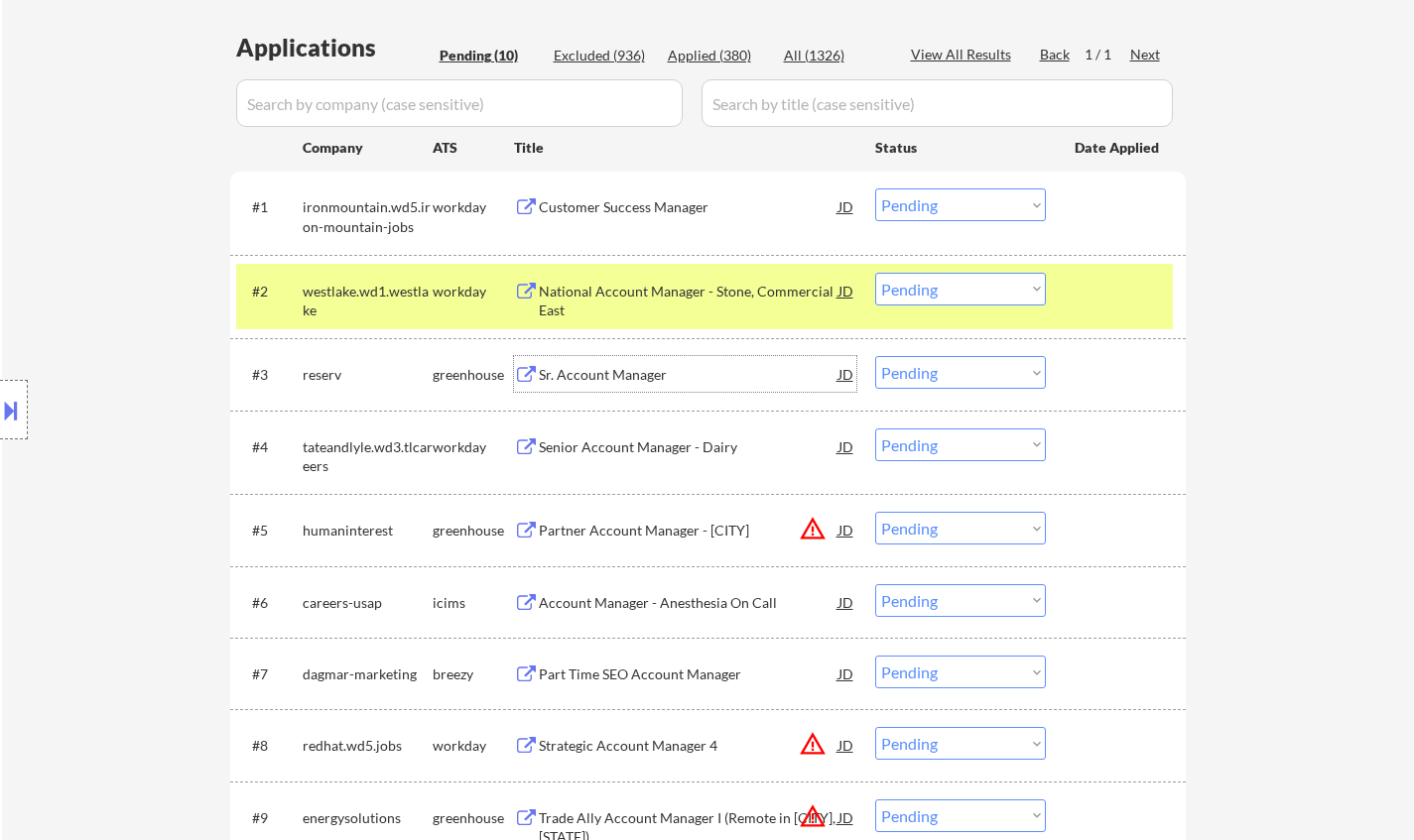 scroll, scrollTop: 496, scrollLeft: 0, axis: vertical 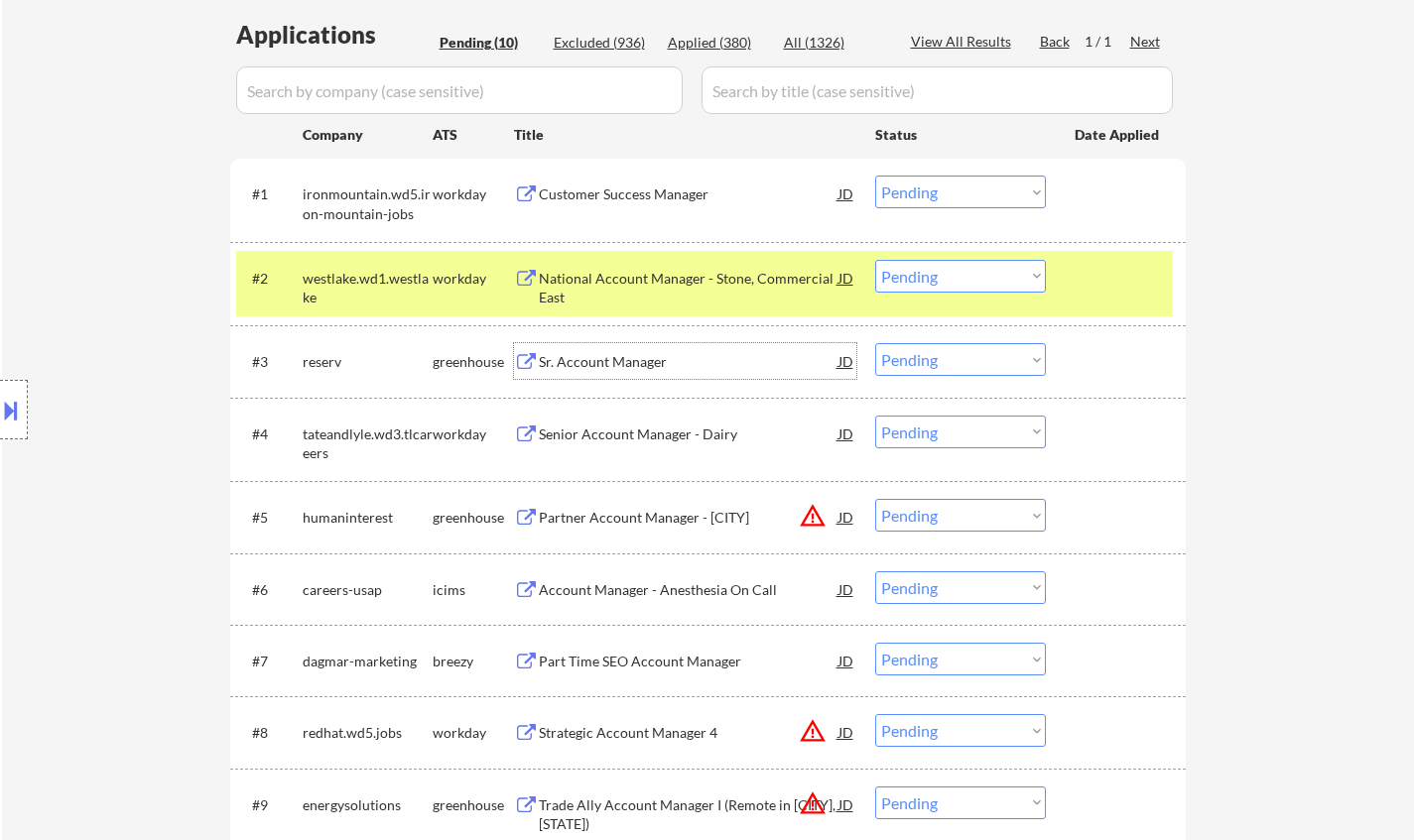 click on "Choose an option... Pending Applied Excluded (Questions) Excluded (Expired) Excluded (Location) Excluded (Bad Match) Excluded (Blocklist) Excluded (Salary) Excluded (Other)" at bounding box center (961, 359) 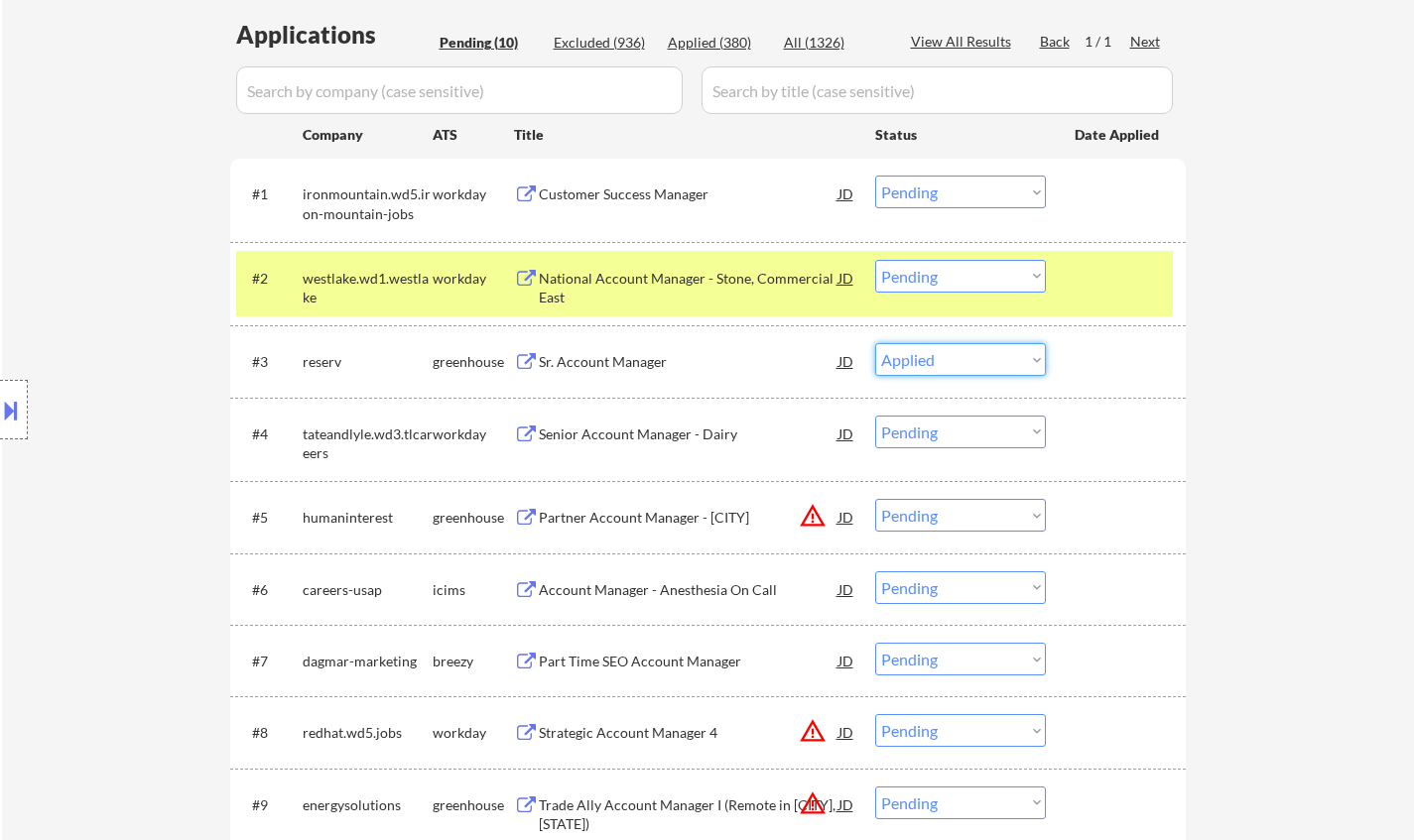 click on "Choose an option... Pending Applied Excluded (Questions) Excluded (Expired) Excluded (Location) Excluded (Bad Match) Excluded (Blocklist) Excluded (Salary) Excluded (Other)" at bounding box center [961, 359] 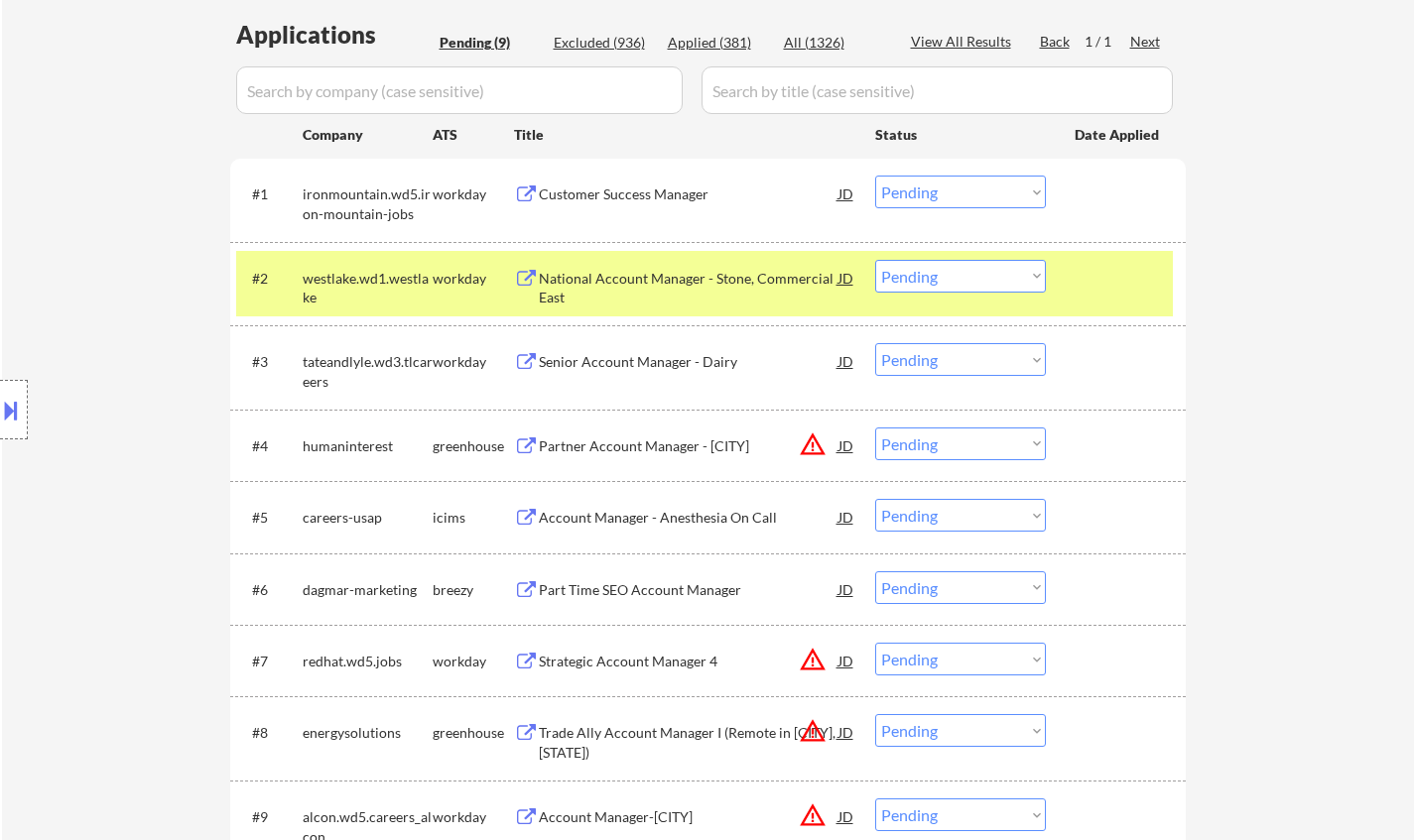 click at bounding box center [11, 410] 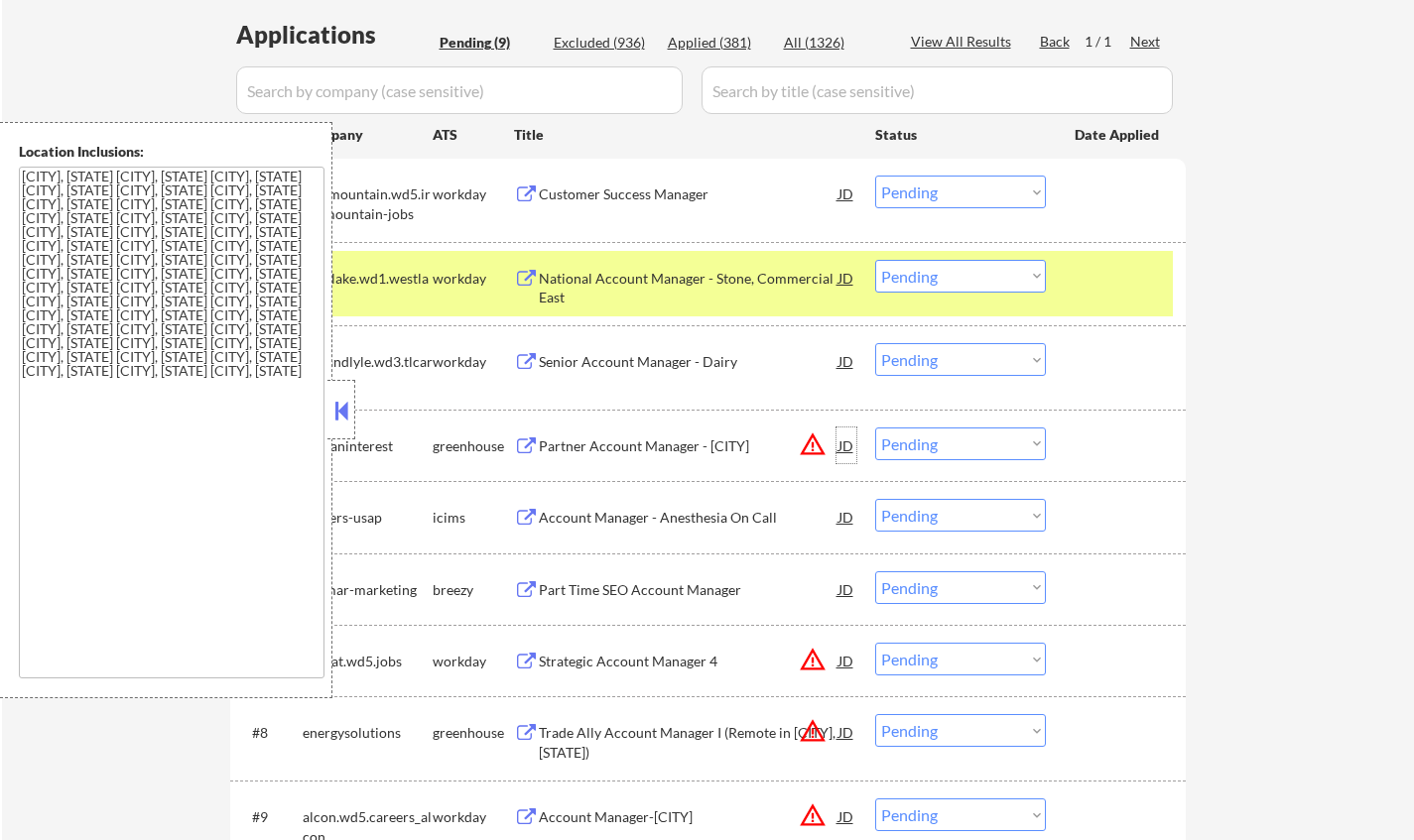 click on "JD" at bounding box center (846, 445) 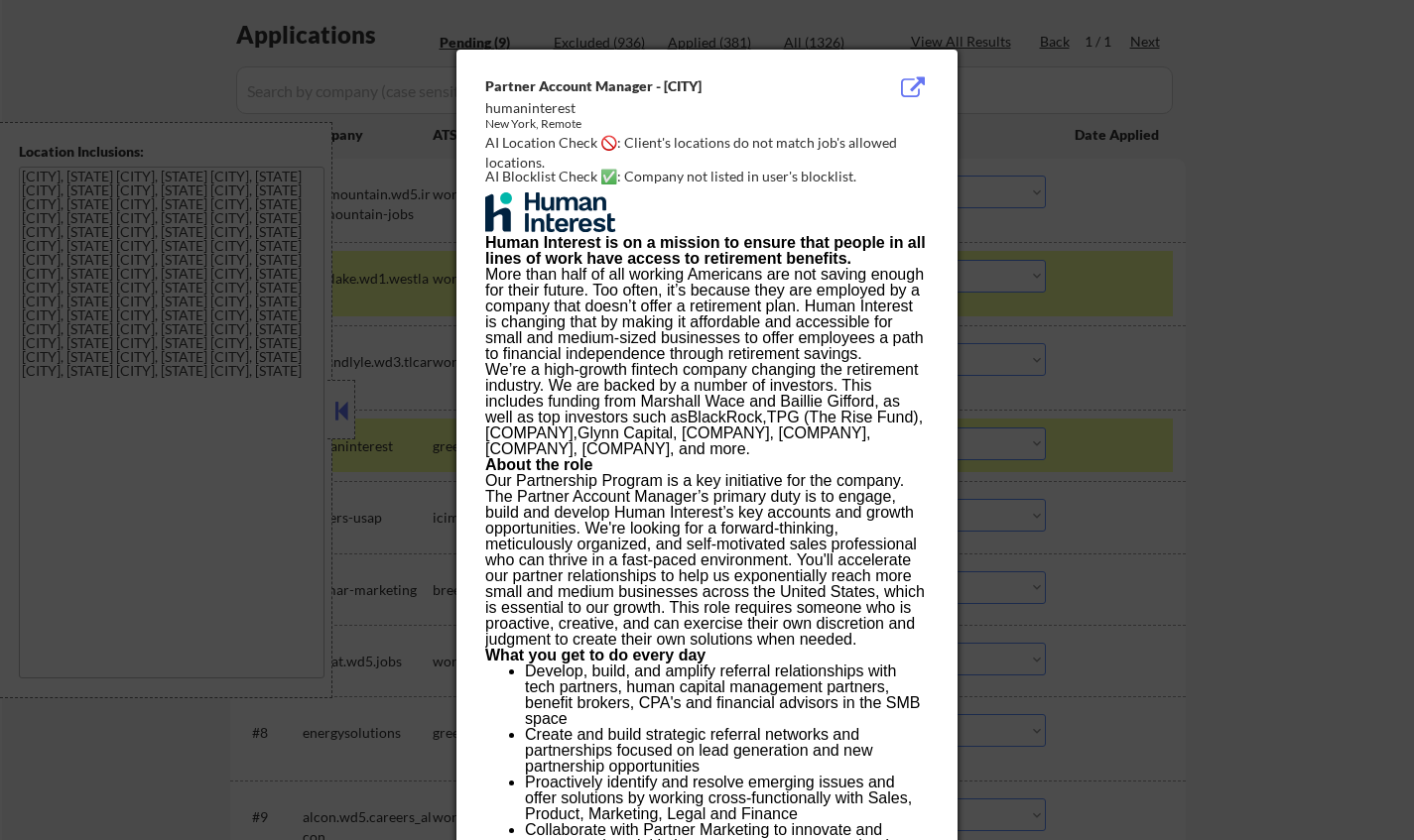 click at bounding box center [707, 420] 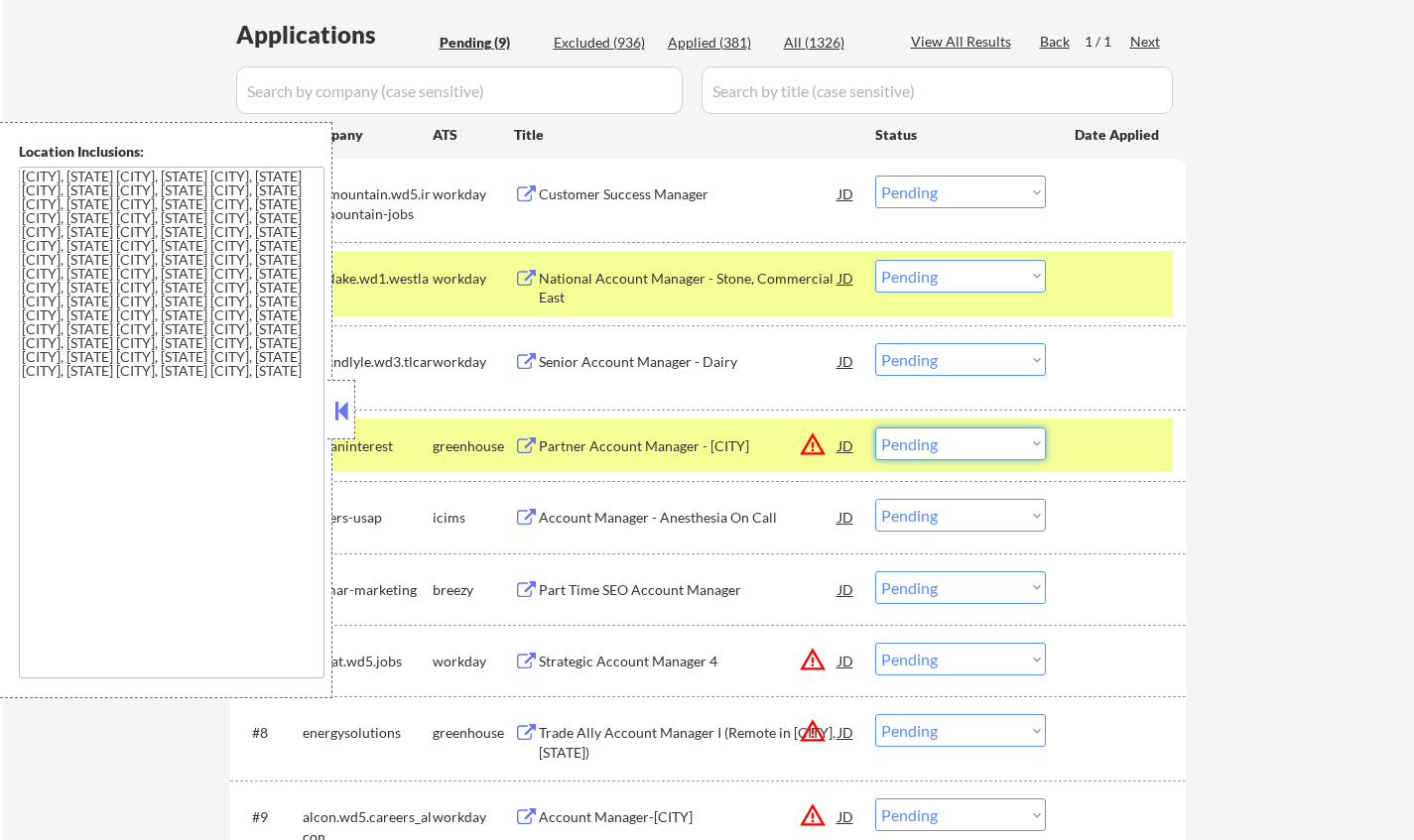 drag, startPoint x: 1002, startPoint y: 443, endPoint x: 1017, endPoint y: 456, distance: 19.849433 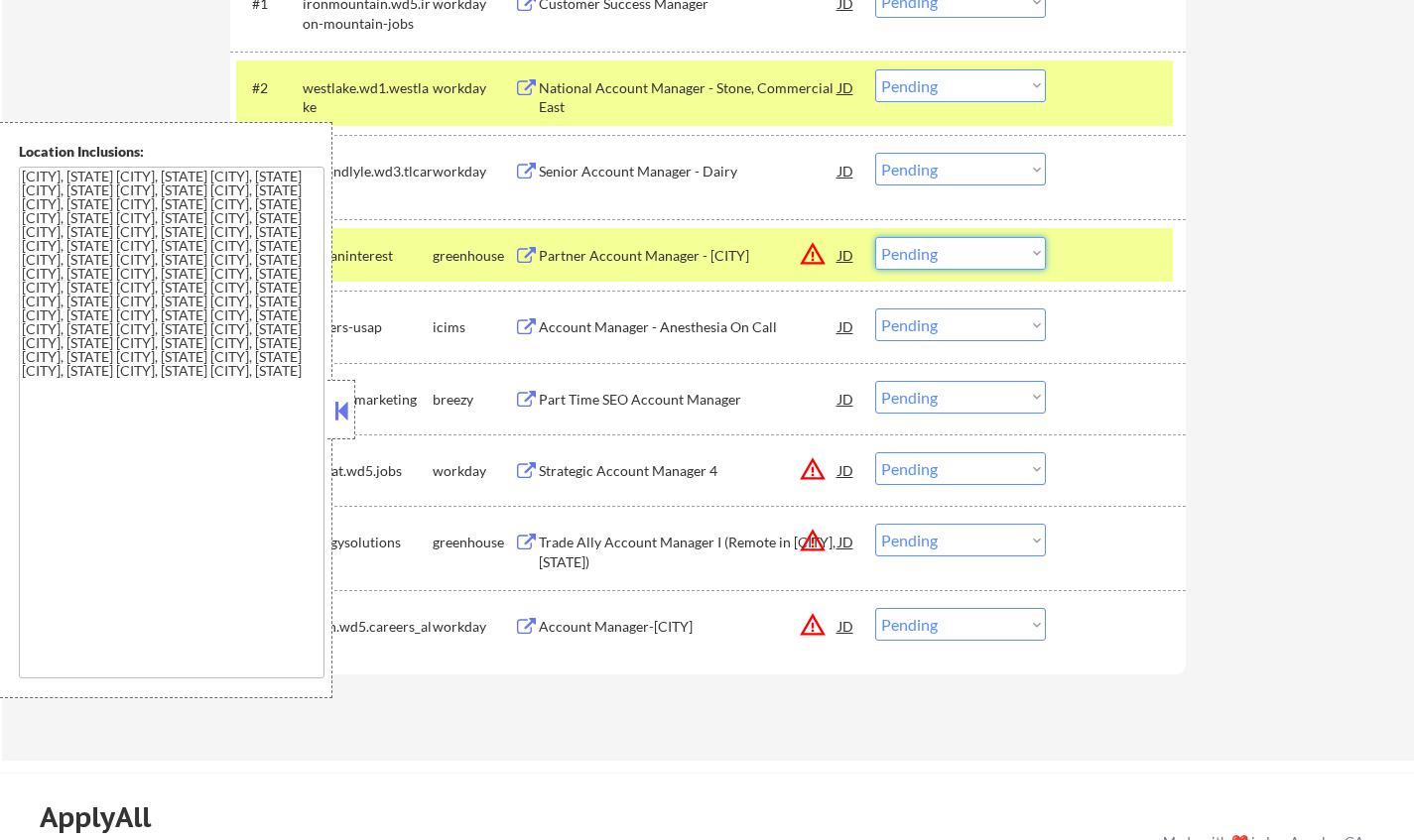 scroll, scrollTop: 694, scrollLeft: 0, axis: vertical 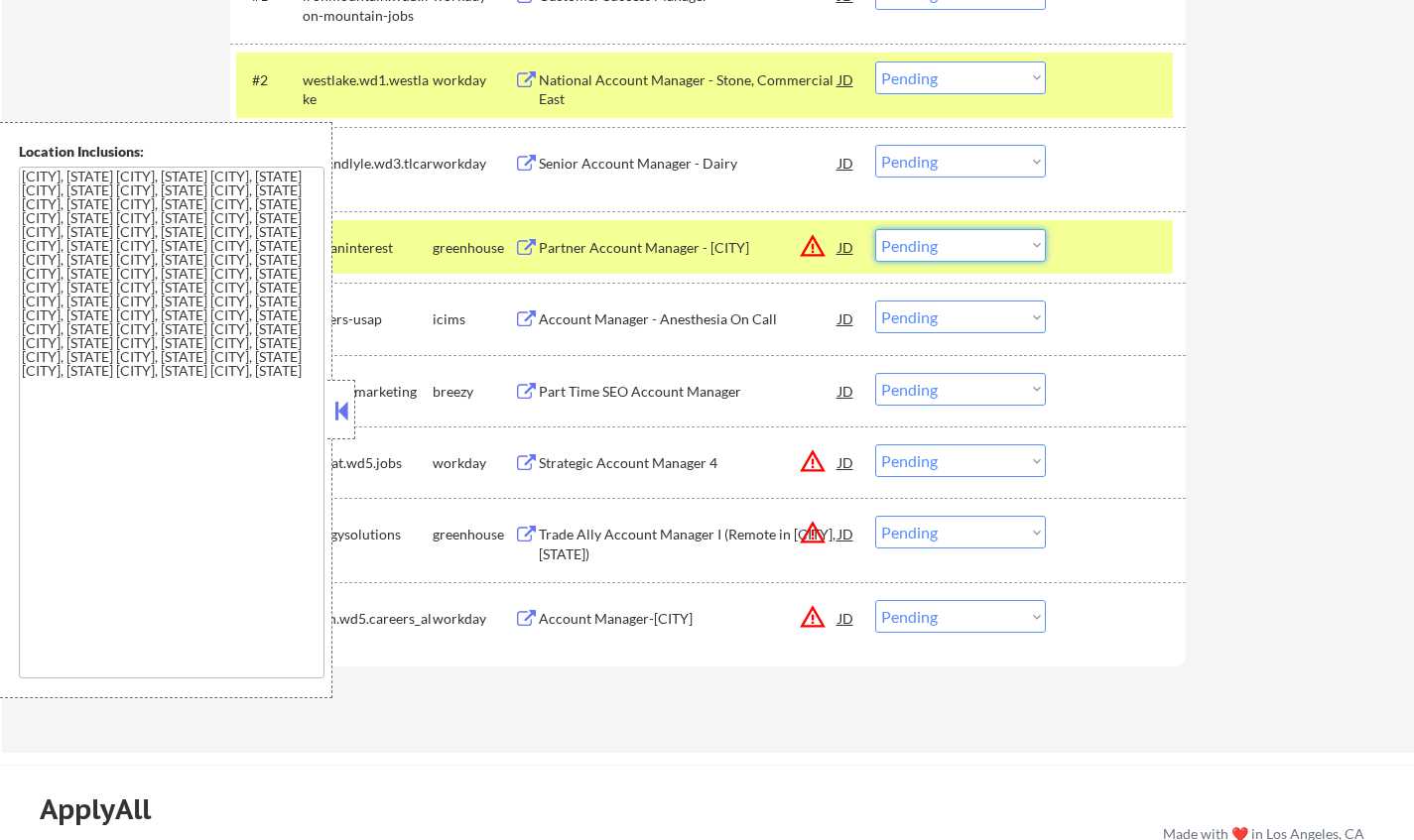 click on "Partner Account Manager - [CITY]" at bounding box center [689, 248] 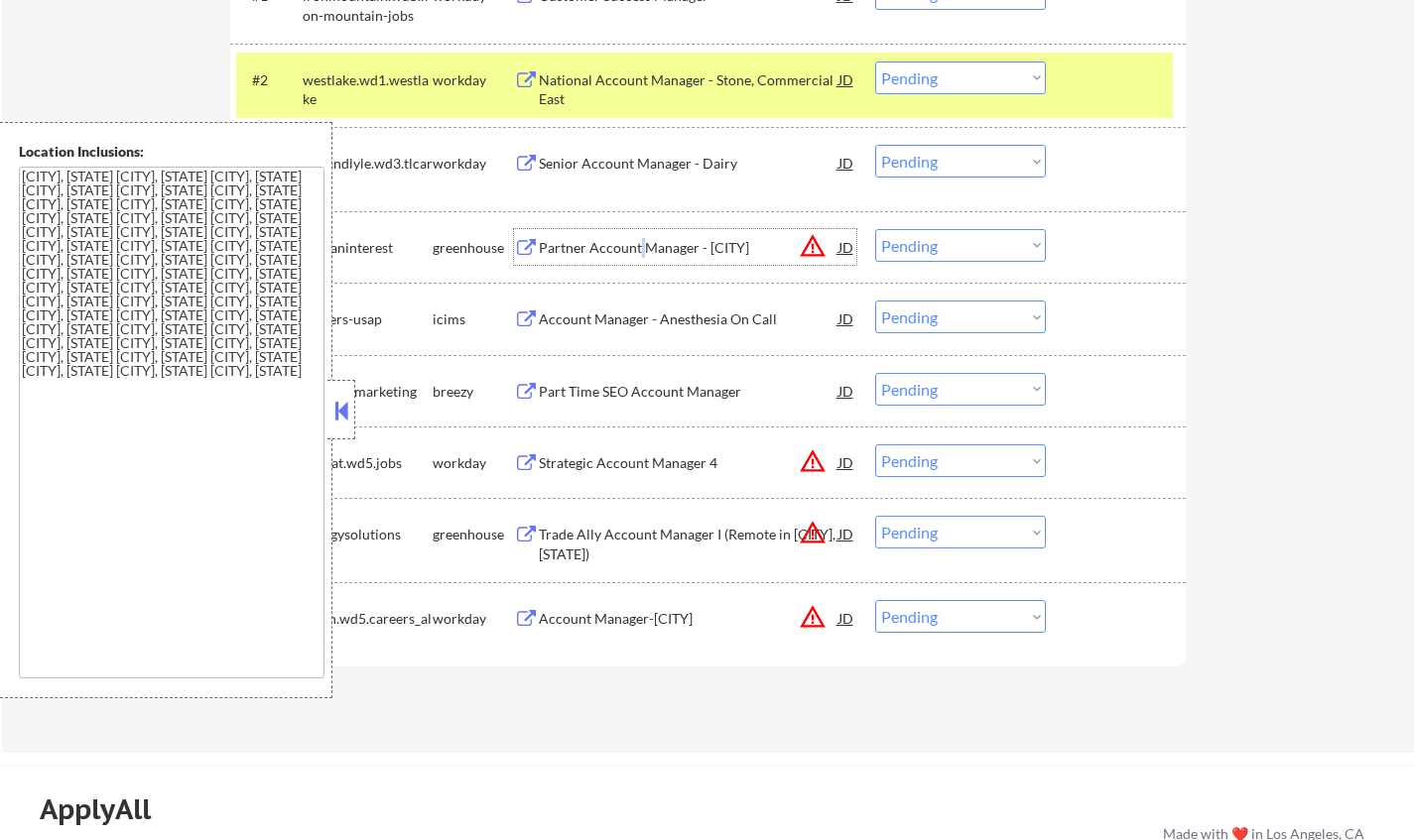 drag, startPoint x: 984, startPoint y: 244, endPoint x: 982, endPoint y: 257, distance: 13.152946 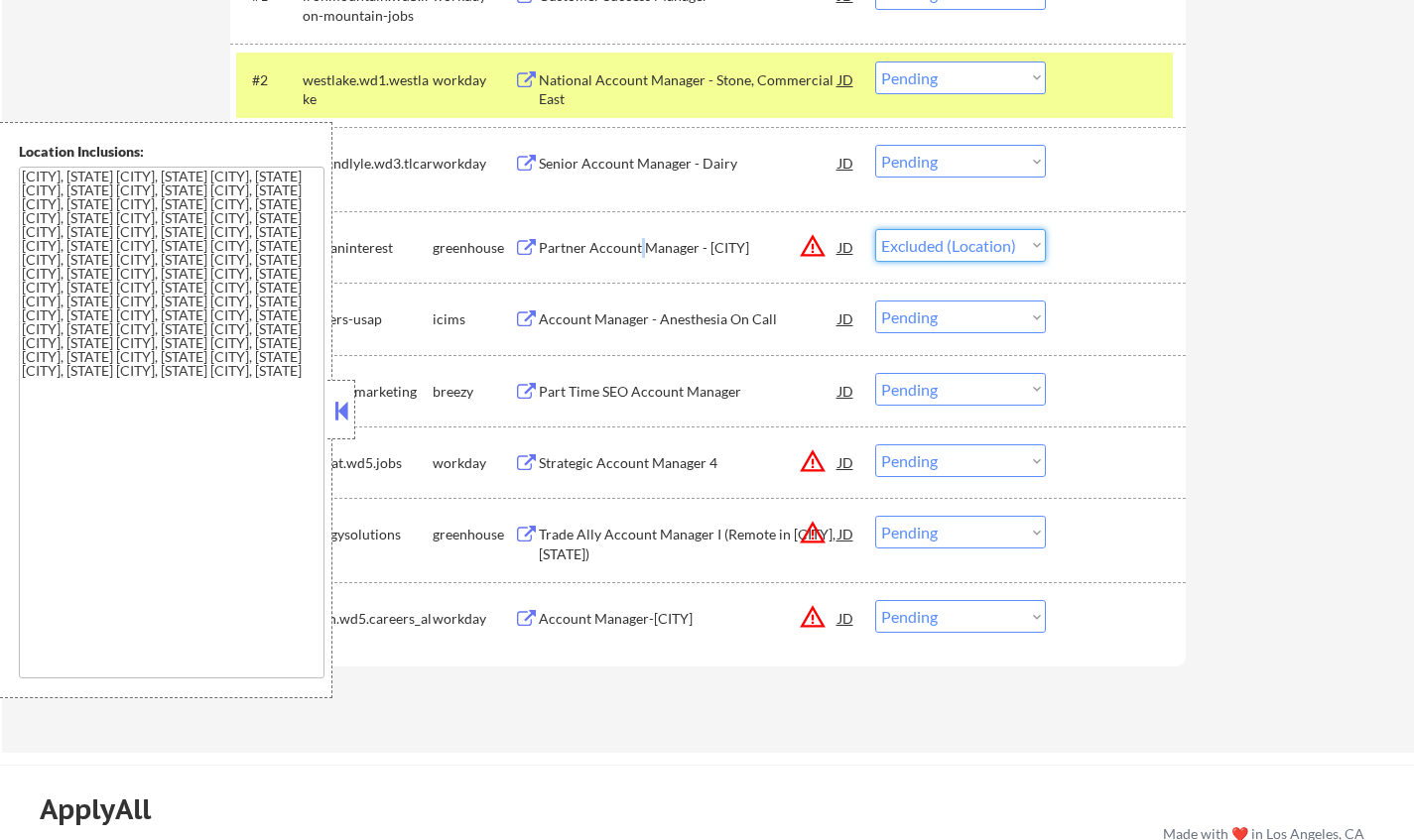 click on "Choose an option... Pending Applied Excluded (Questions) Excluded (Expired) Excluded (Location) Excluded (Bad Match) Excluded (Blocklist) Excluded (Salary) Excluded (Other)" at bounding box center [961, 245] 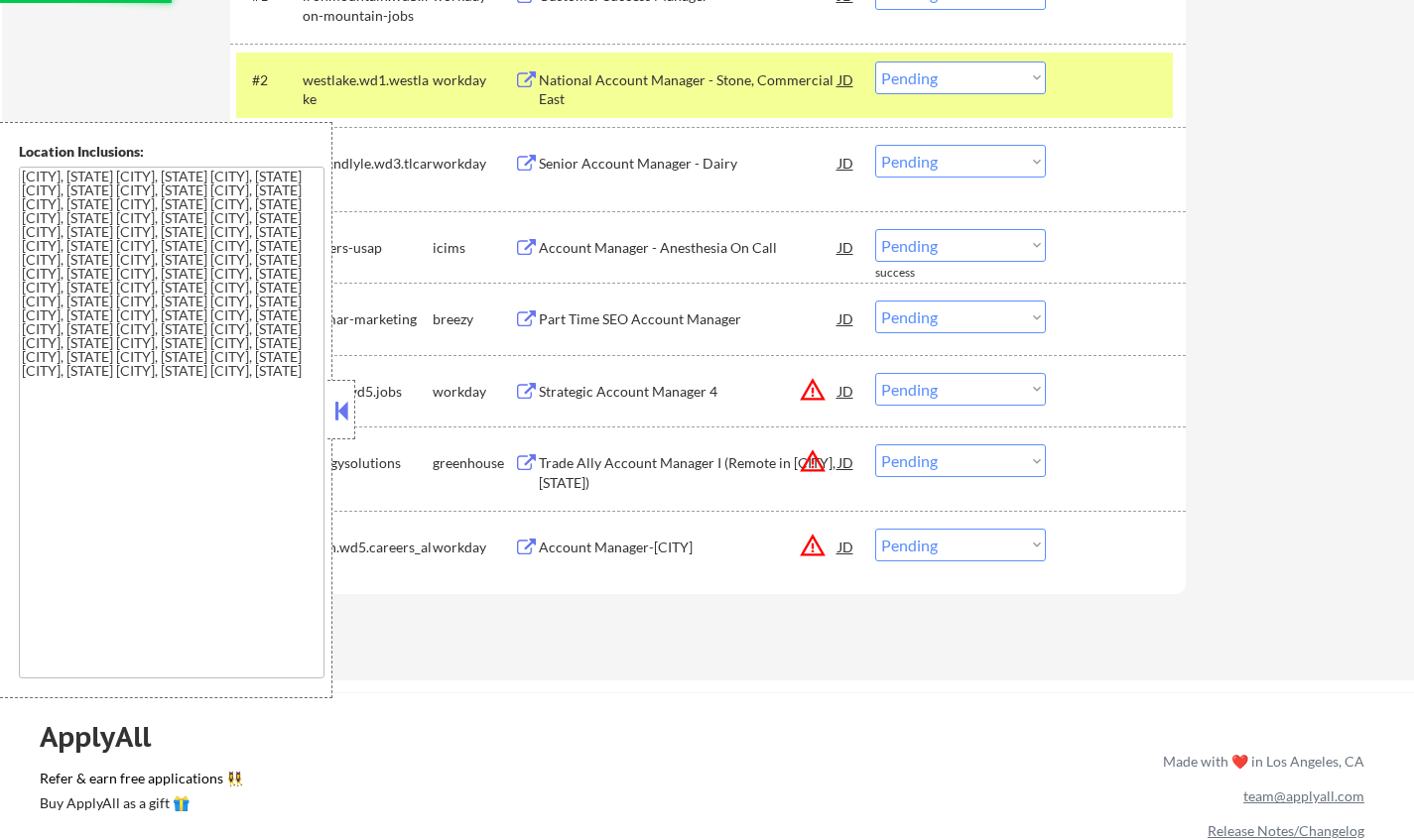 click at bounding box center (341, 411) 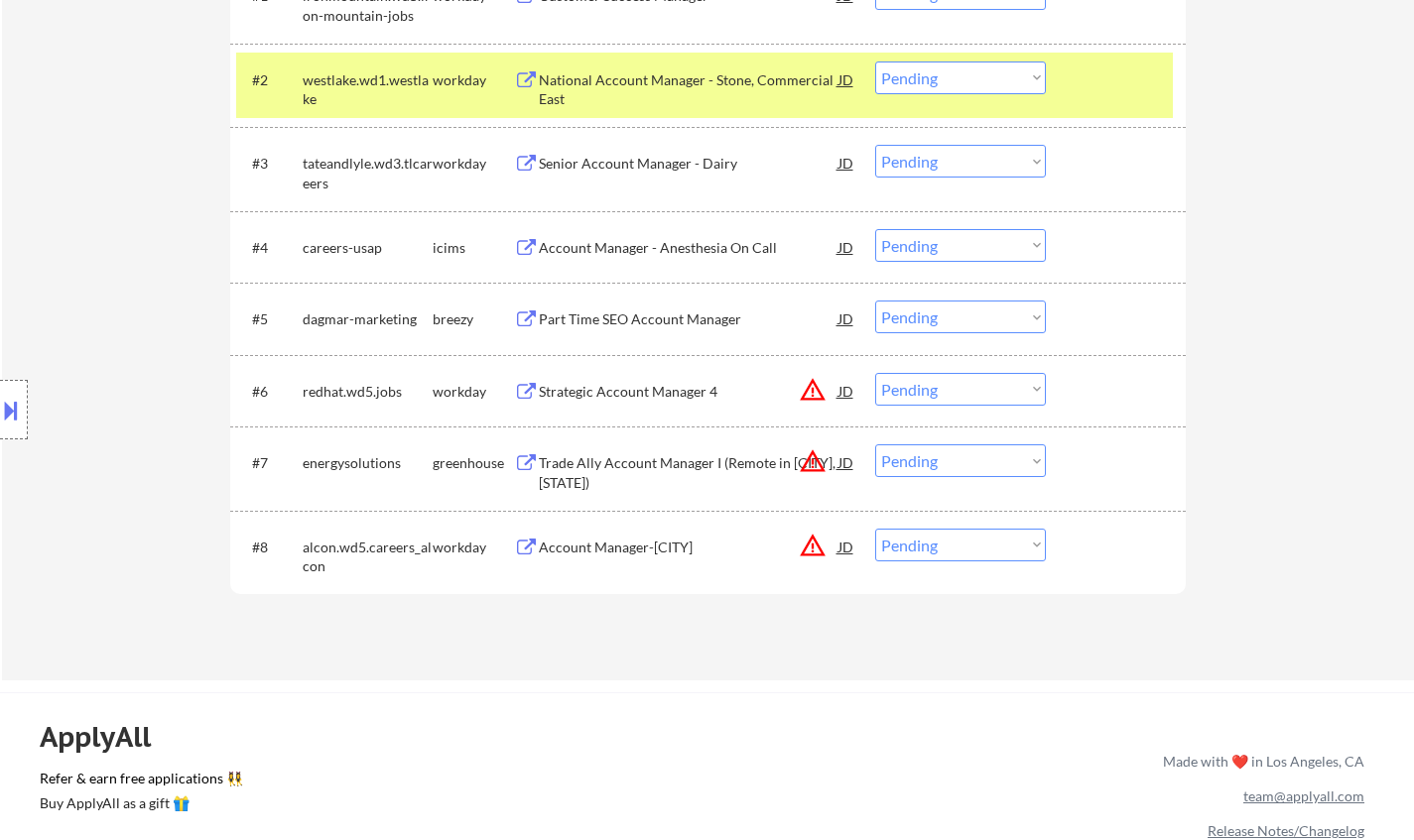 click on "Choose an option... Pending Applied Excluded (Questions) Excluded (Expired) Excluded (Location) Excluded (Bad Match) Excluded (Blocklist) Excluded (Salary) Excluded (Other)" at bounding box center [961, 316] 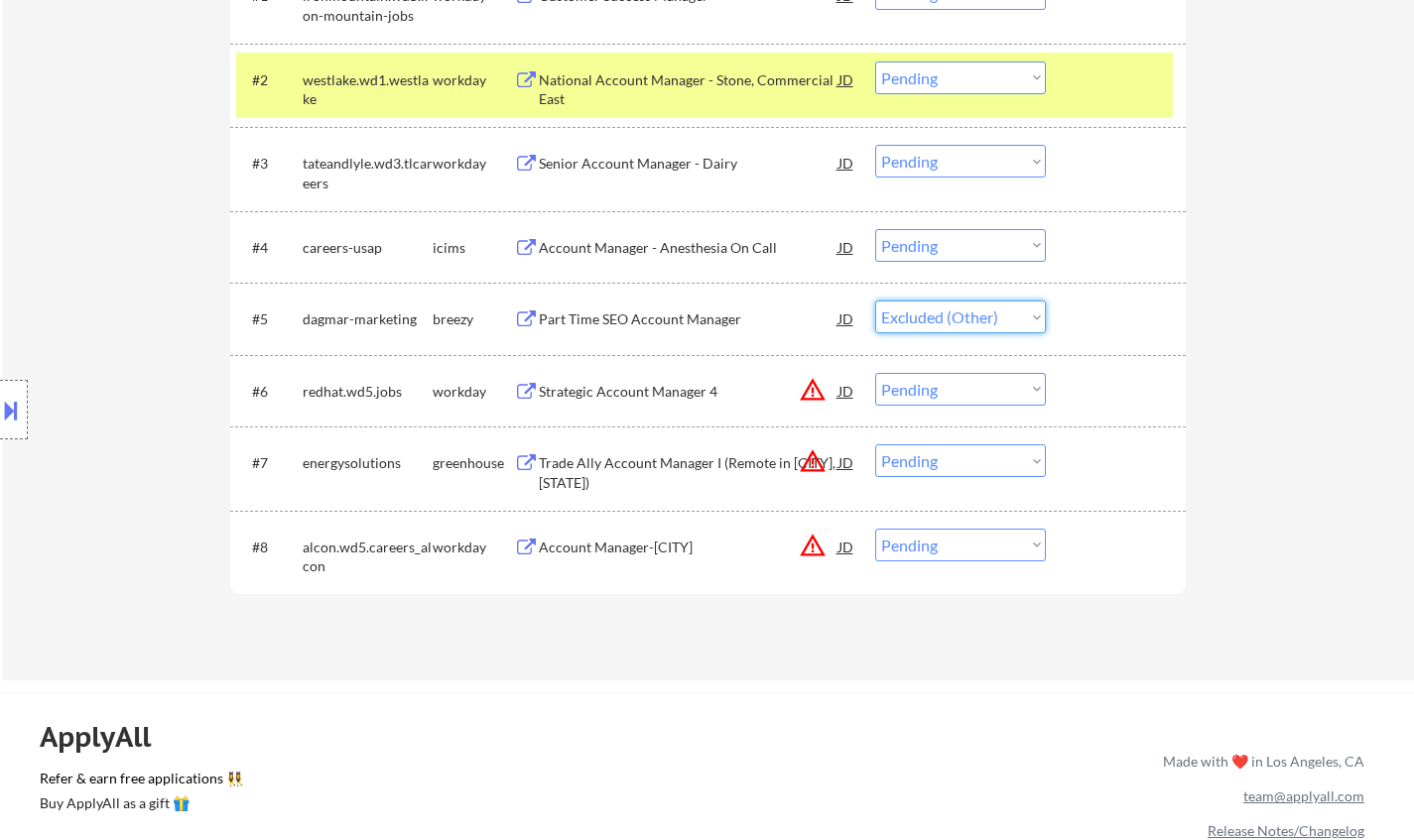 click on "Choose an option... Pending Applied Excluded (Questions) Excluded (Expired) Excluded (Location) Excluded (Bad Match) Excluded (Blocklist) Excluded (Salary) Excluded (Other)" at bounding box center [961, 316] 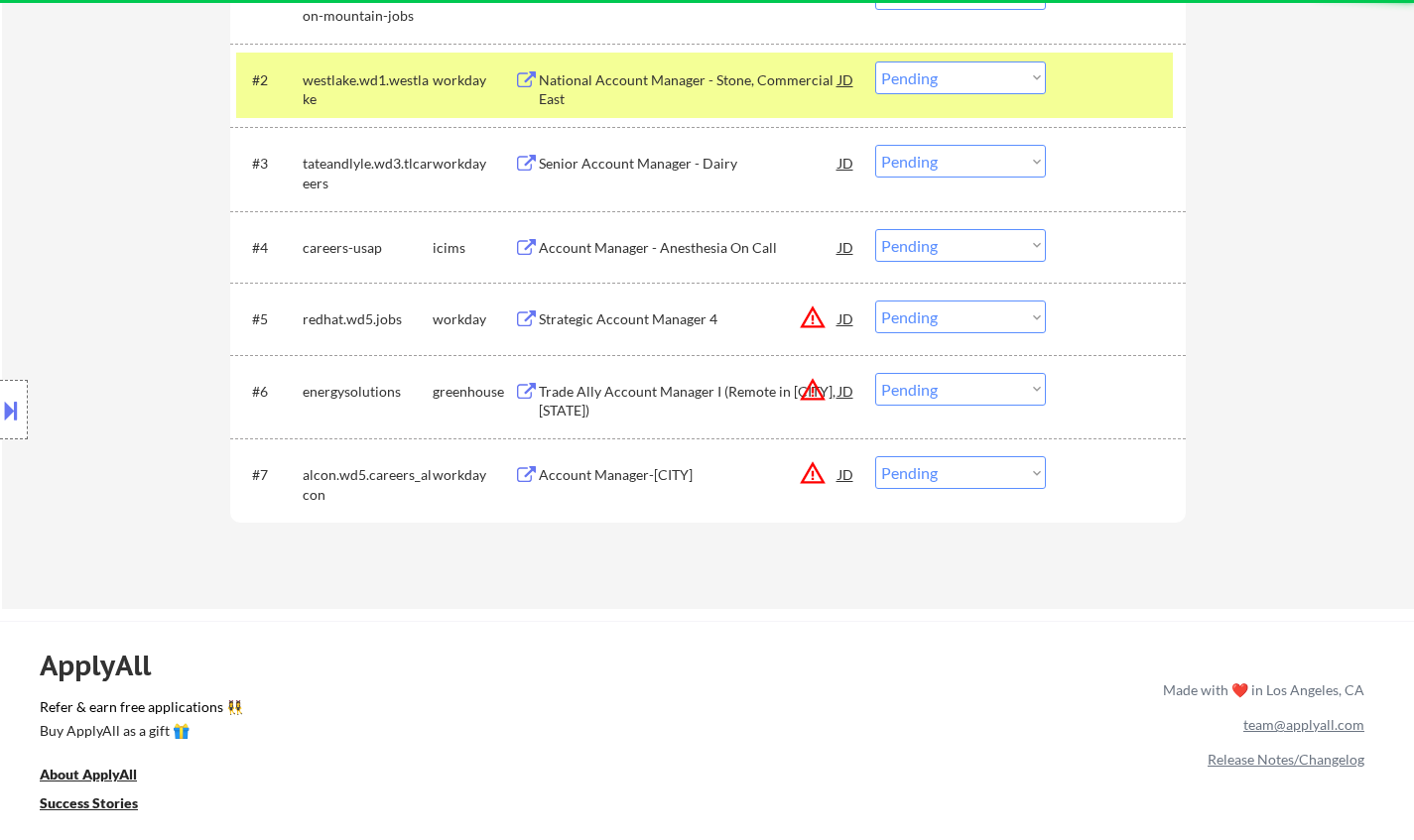 click on "Choose an option... Pending Applied Excluded (Questions) Excluded (Expired) Excluded (Location) Excluded (Bad Match) Excluded (Blocklist) Excluded (Salary) Excluded (Other)" at bounding box center [961, 389] 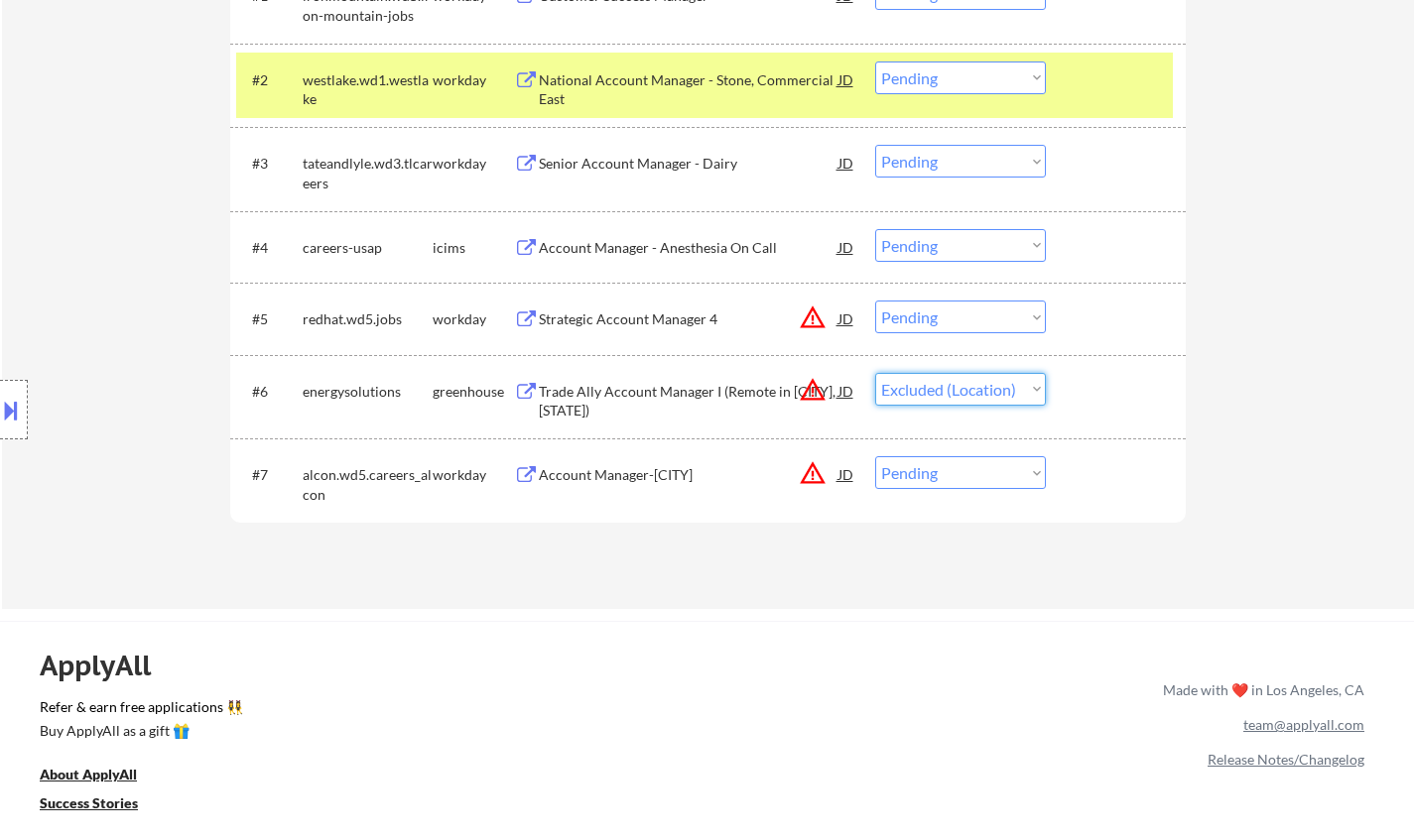 click on "Choose an option... Pending Applied Excluded (Questions) Excluded (Expired) Excluded (Location) Excluded (Bad Match) Excluded (Blocklist) Excluded (Salary) Excluded (Other)" at bounding box center [961, 389] 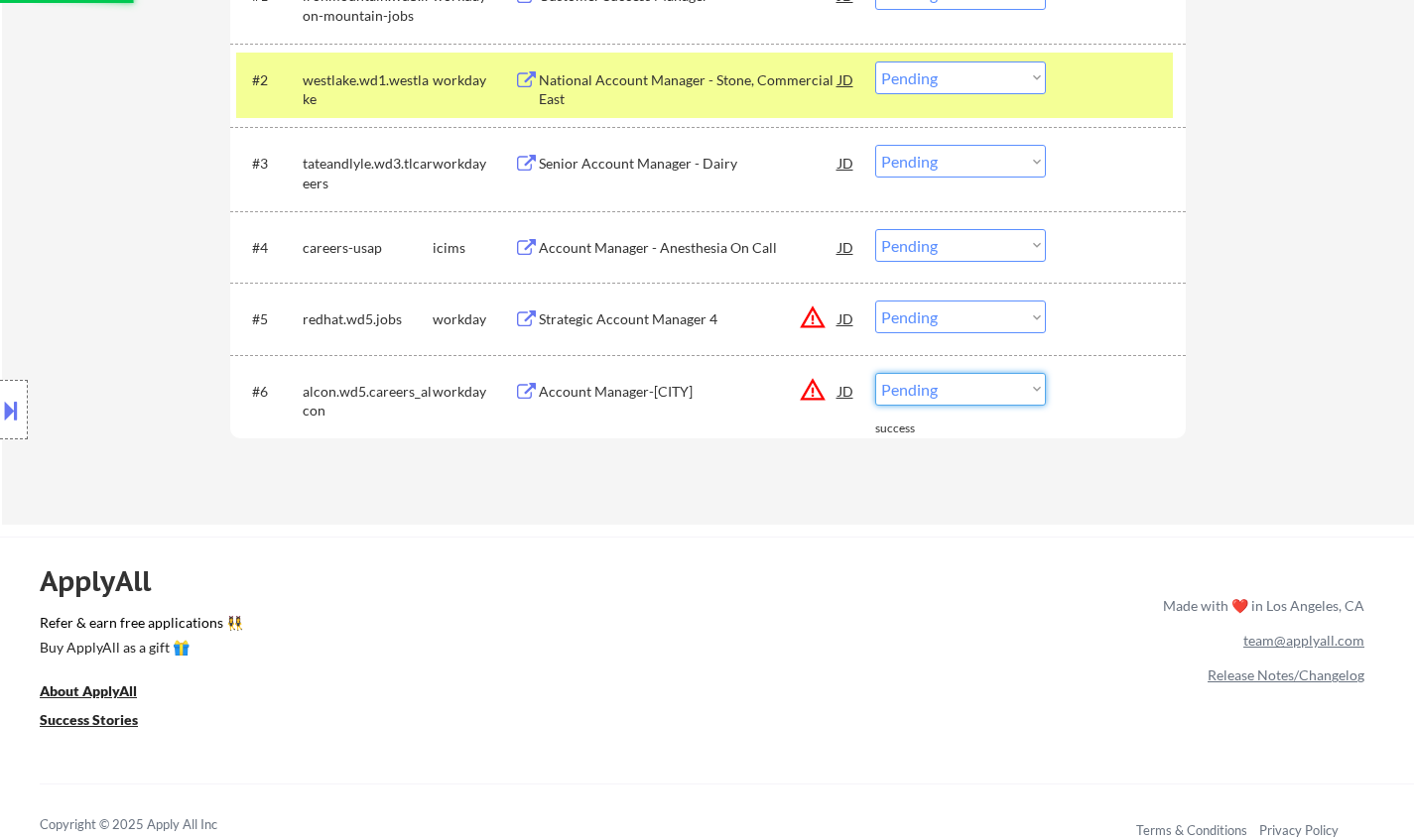 drag, startPoint x: 970, startPoint y: 389, endPoint x: 982, endPoint y: 401, distance: 16.970563 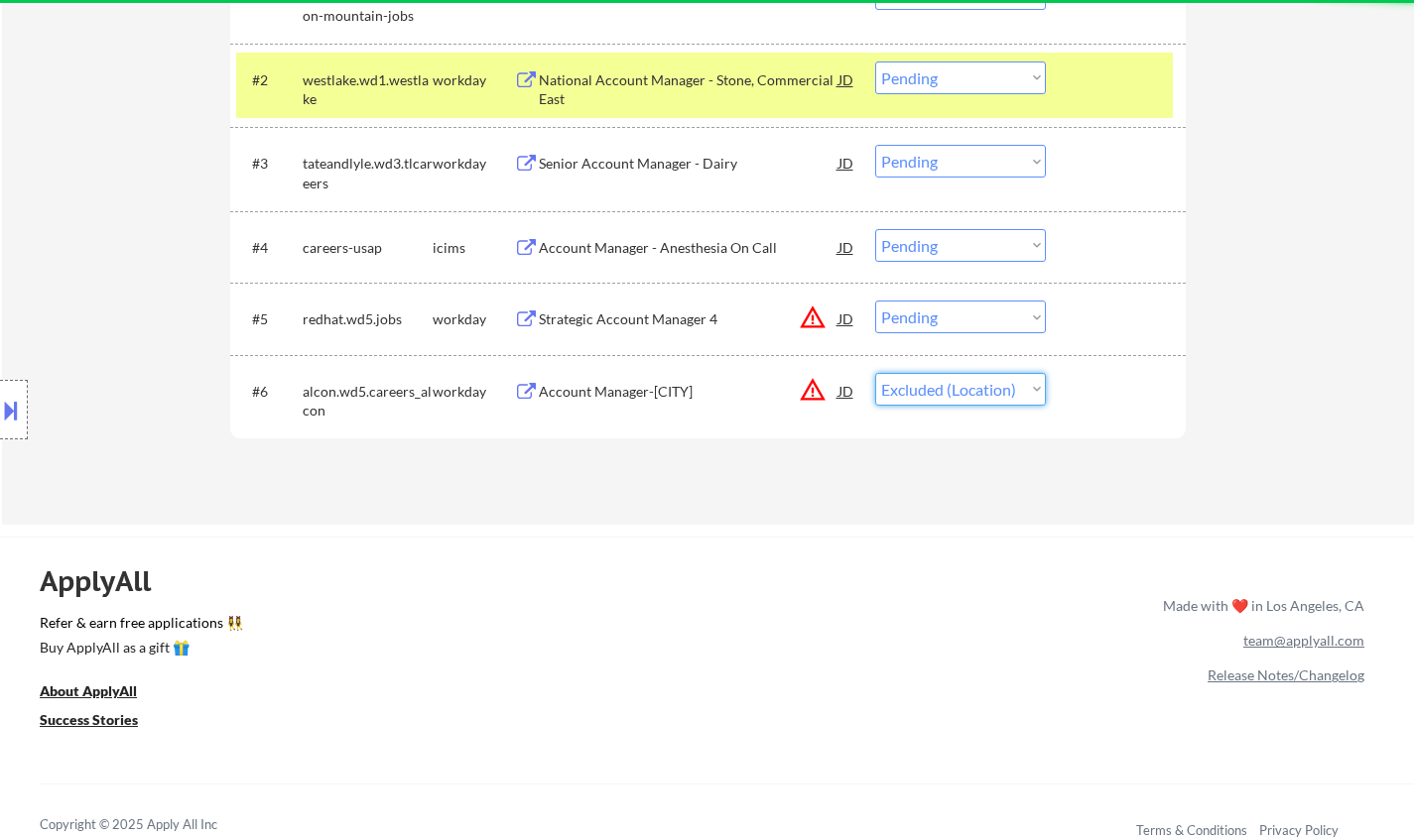 click on "Choose an option... Pending Applied Excluded (Questions) Excluded (Expired) Excluded (Location) Excluded (Bad Match) Excluded (Blocklist) Excluded (Salary) Excluded (Other)" at bounding box center [961, 389] 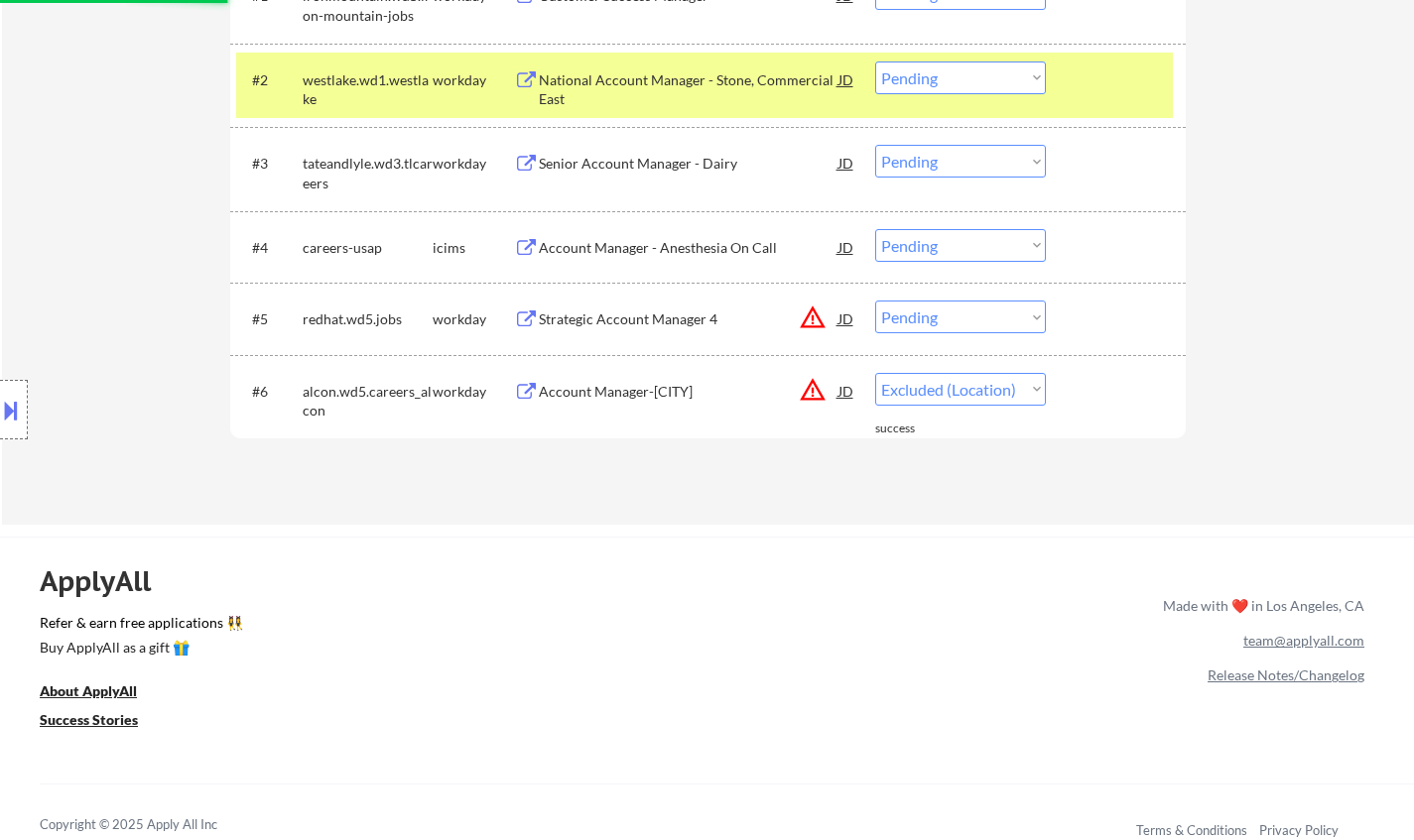 click on "JD" at bounding box center (846, 318) 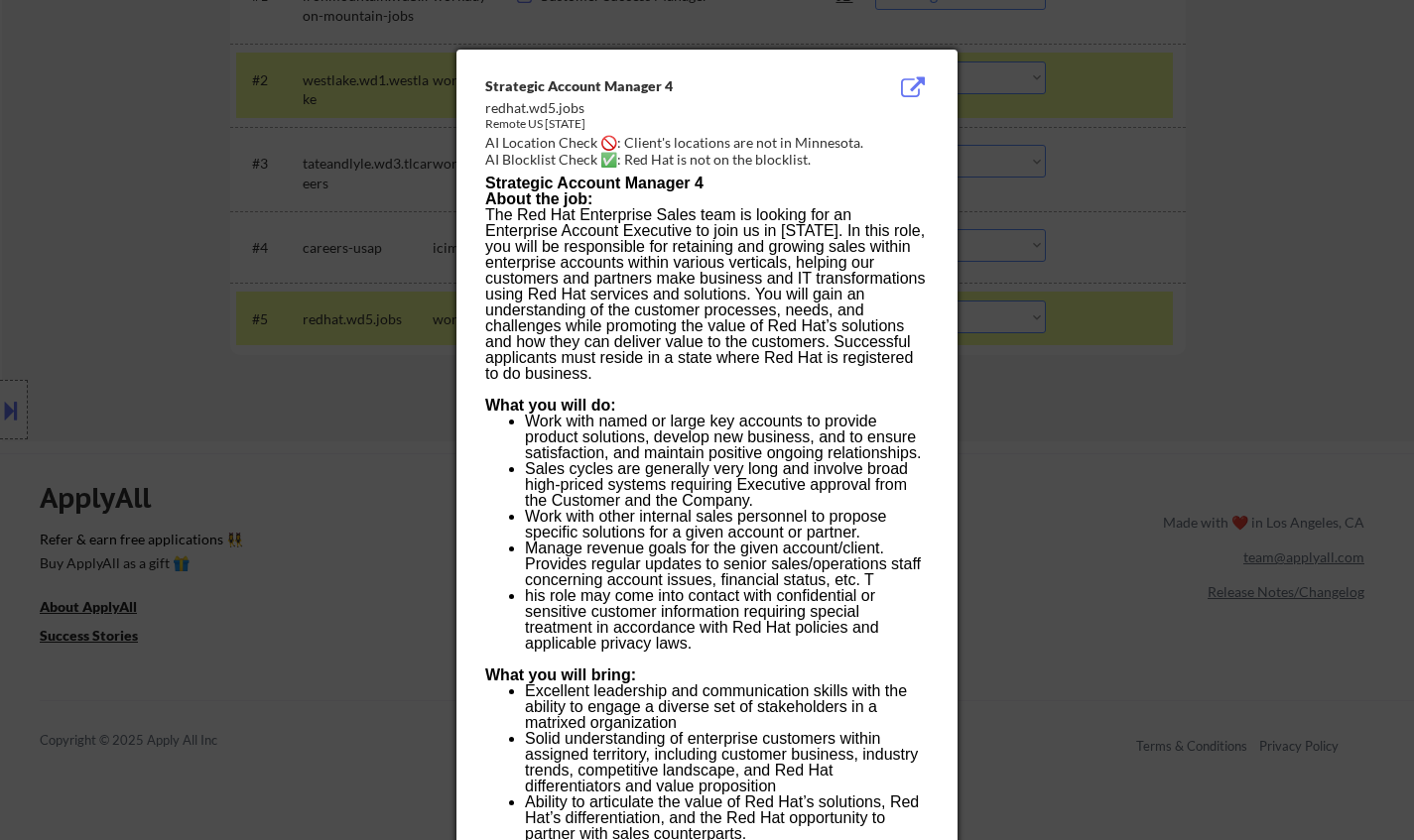 click at bounding box center (707, 420) 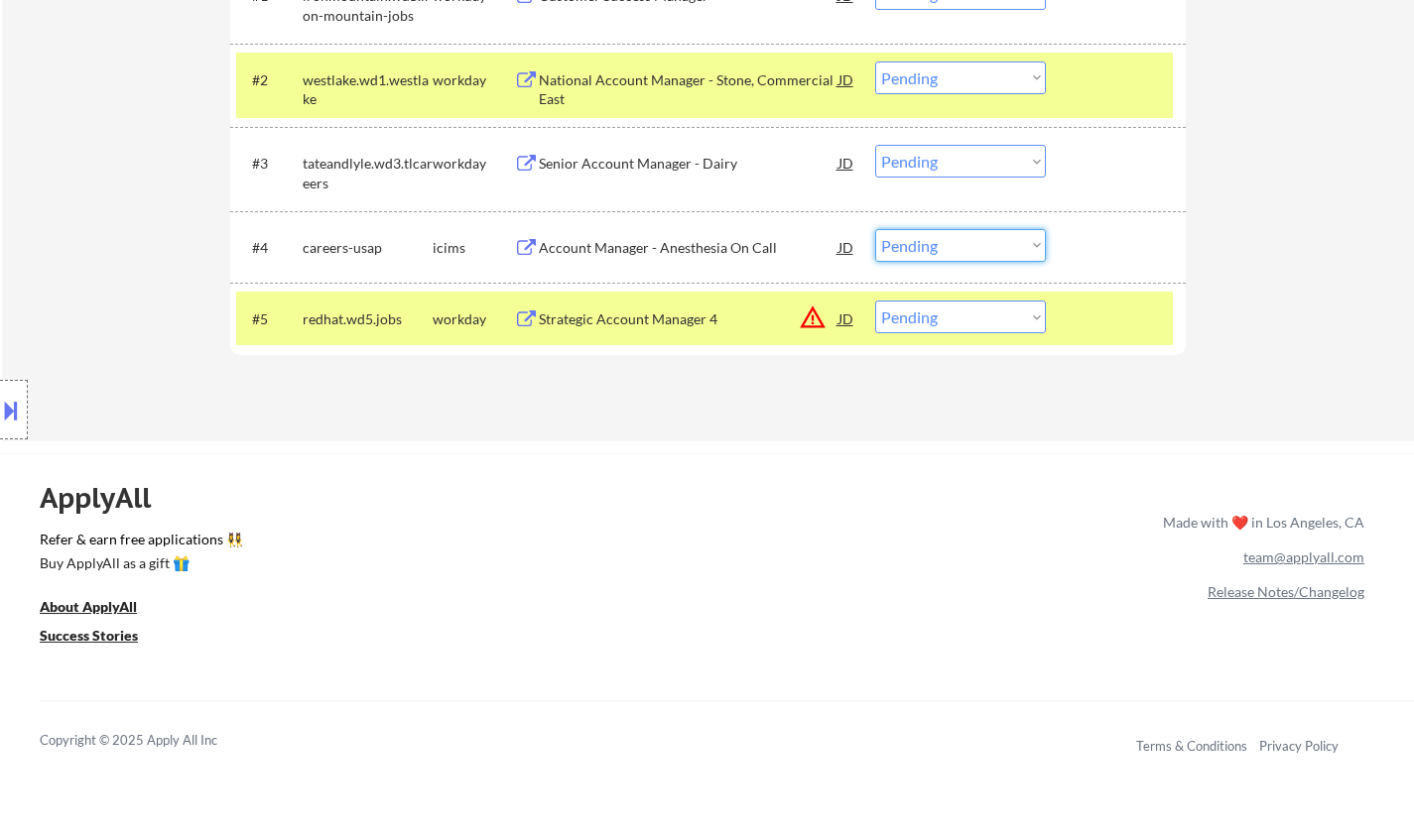 click on "Choose an option... Pending Applied Excluded (Questions) Excluded (Expired) Excluded (Location) Excluded (Bad Match) Excluded (Blocklist) Excluded (Salary) Excluded (Other)" at bounding box center [961, 245] 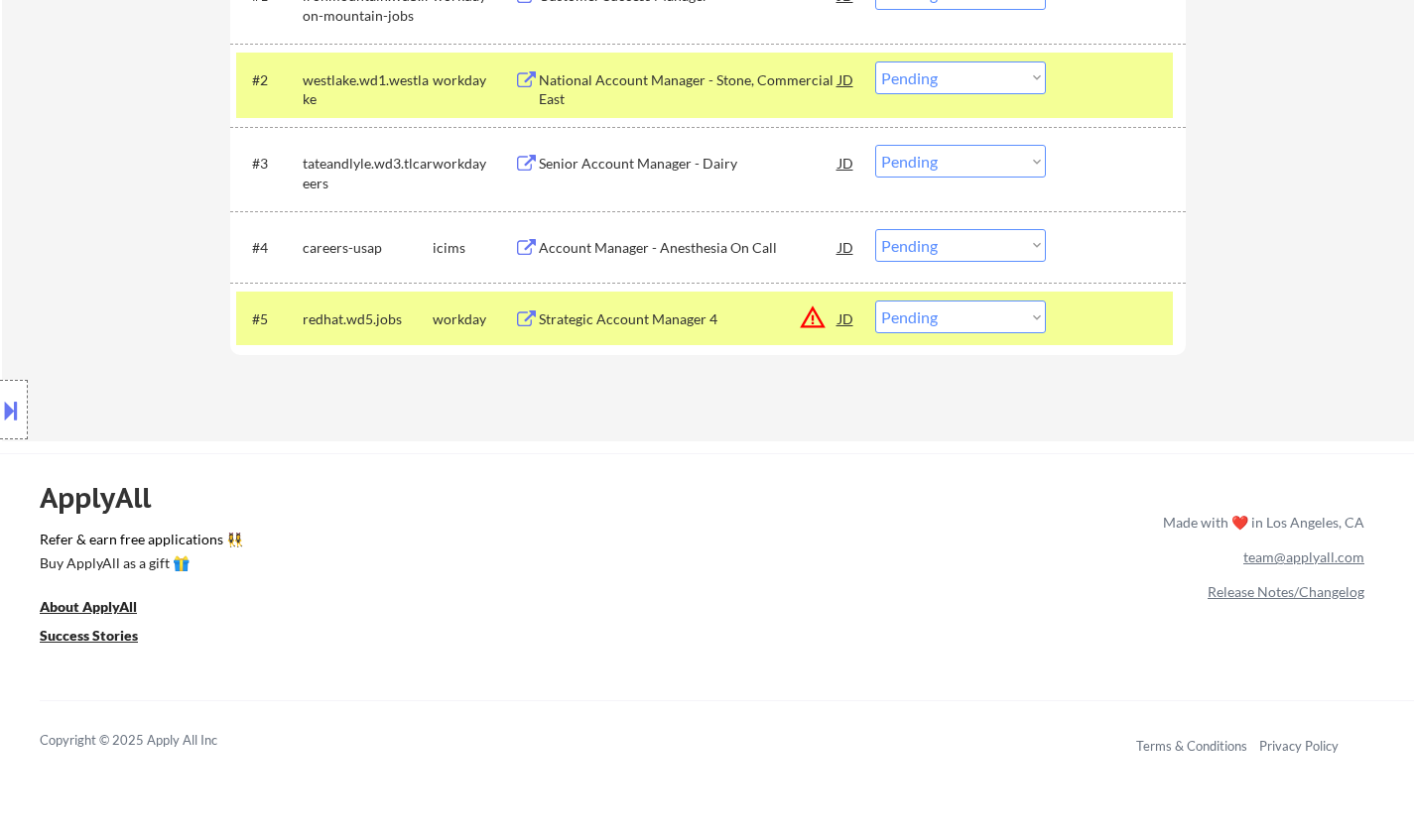 click on "Choose an option... Pending Applied Excluded (Questions) Excluded (Expired) Excluded (Location) Excluded (Bad Match) Excluded (Blocklist) Excluded (Salary) Excluded (Other)" at bounding box center [961, 316] 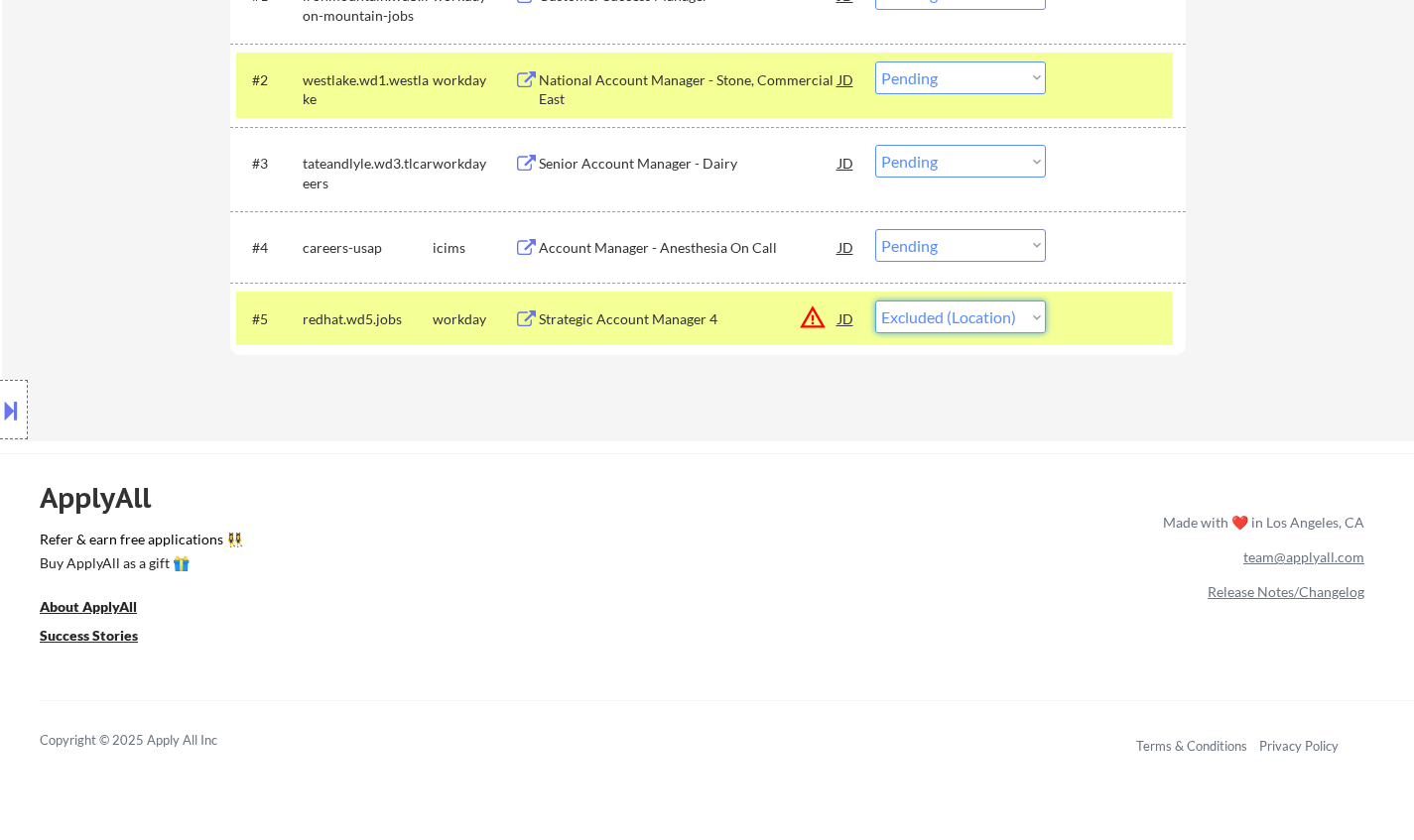 click on "Choose an option... Pending Applied Excluded (Questions) Excluded (Expired) Excluded (Location) Excluded (Bad Match) Excluded (Blocklist) Excluded (Salary) Excluded (Other)" at bounding box center (961, 316) 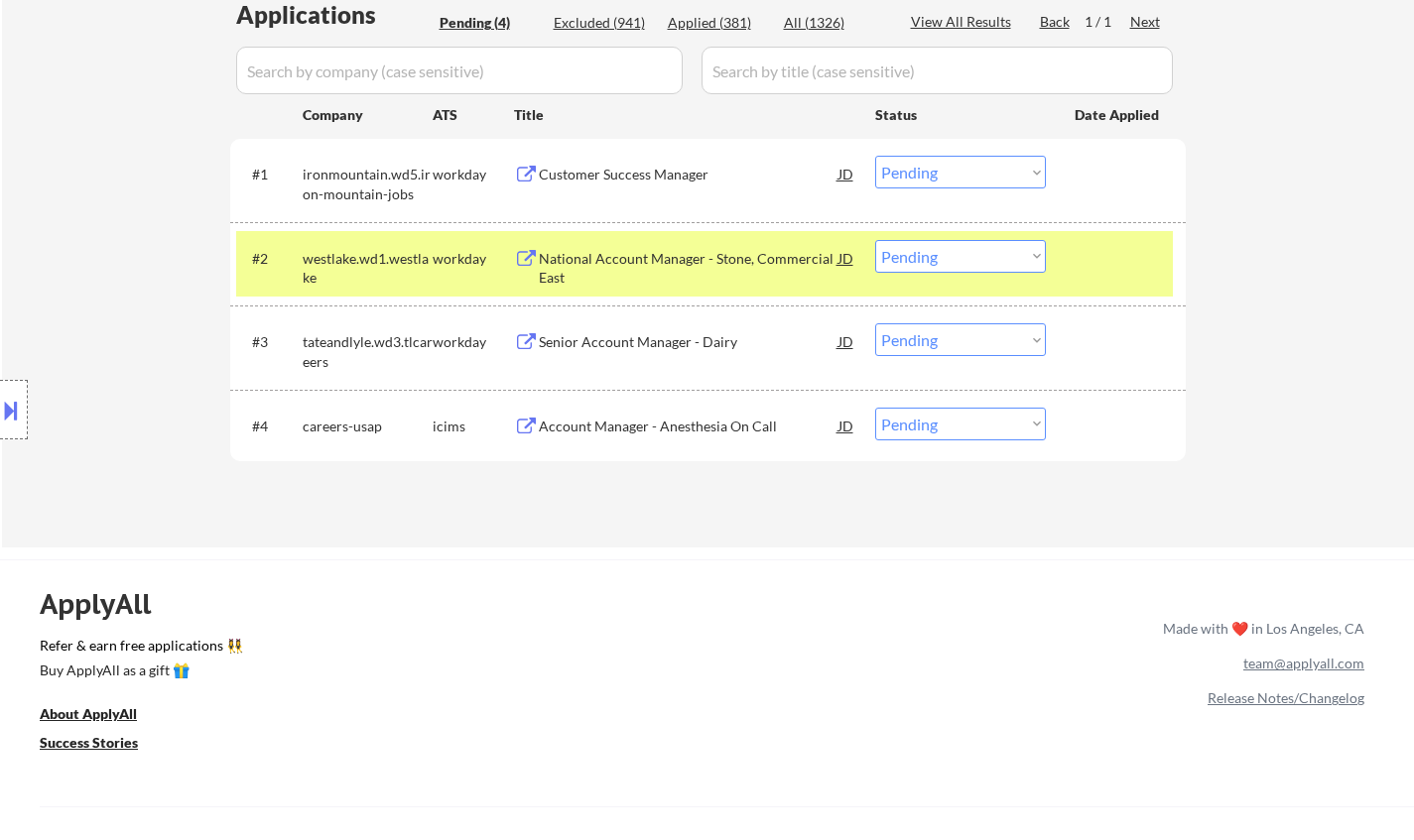 scroll, scrollTop: 496, scrollLeft: 0, axis: vertical 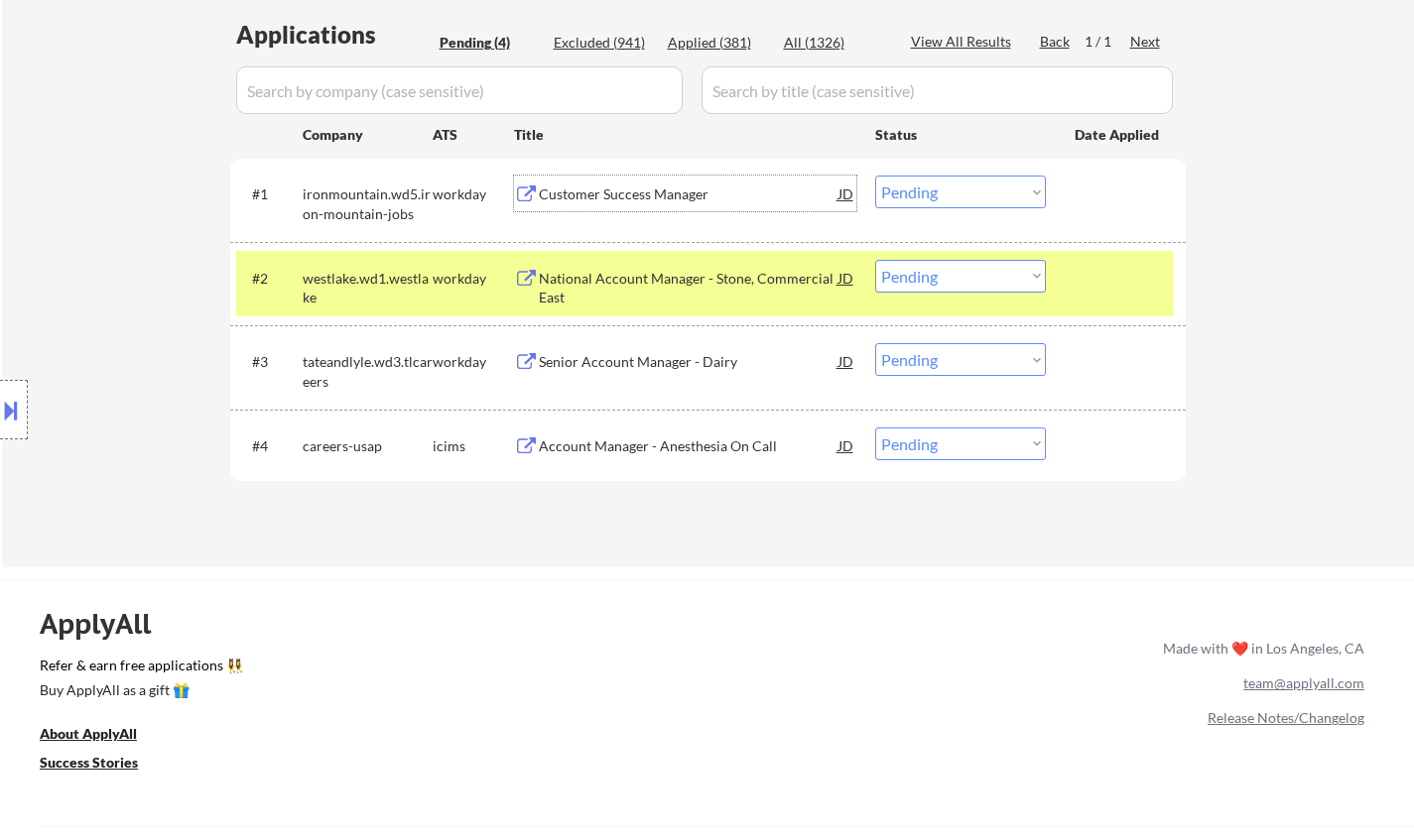 click on "Customer Success Manager" at bounding box center (689, 194) 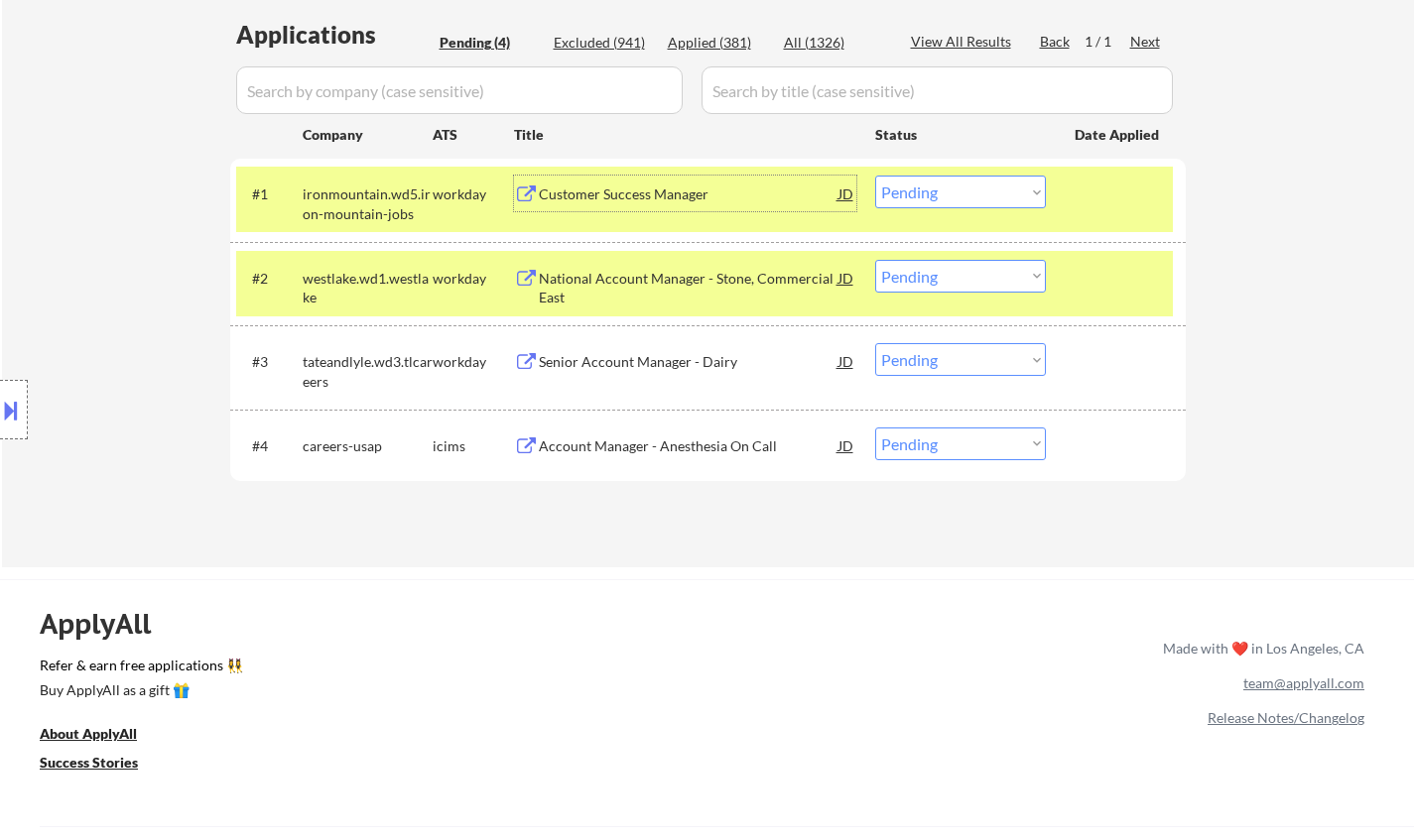 click on "Customer Success Manager" at bounding box center [689, 194] 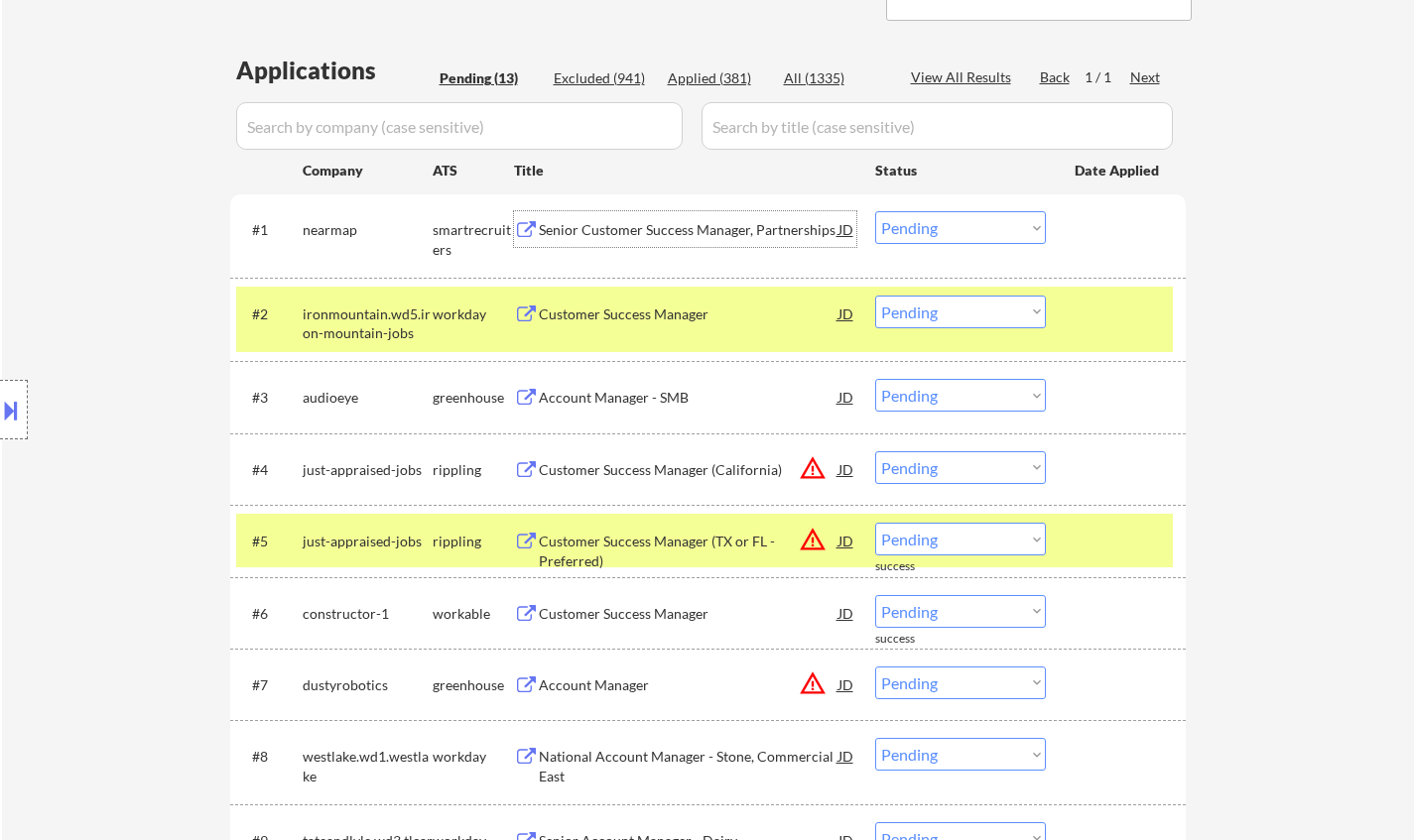scroll, scrollTop: 496, scrollLeft: 0, axis: vertical 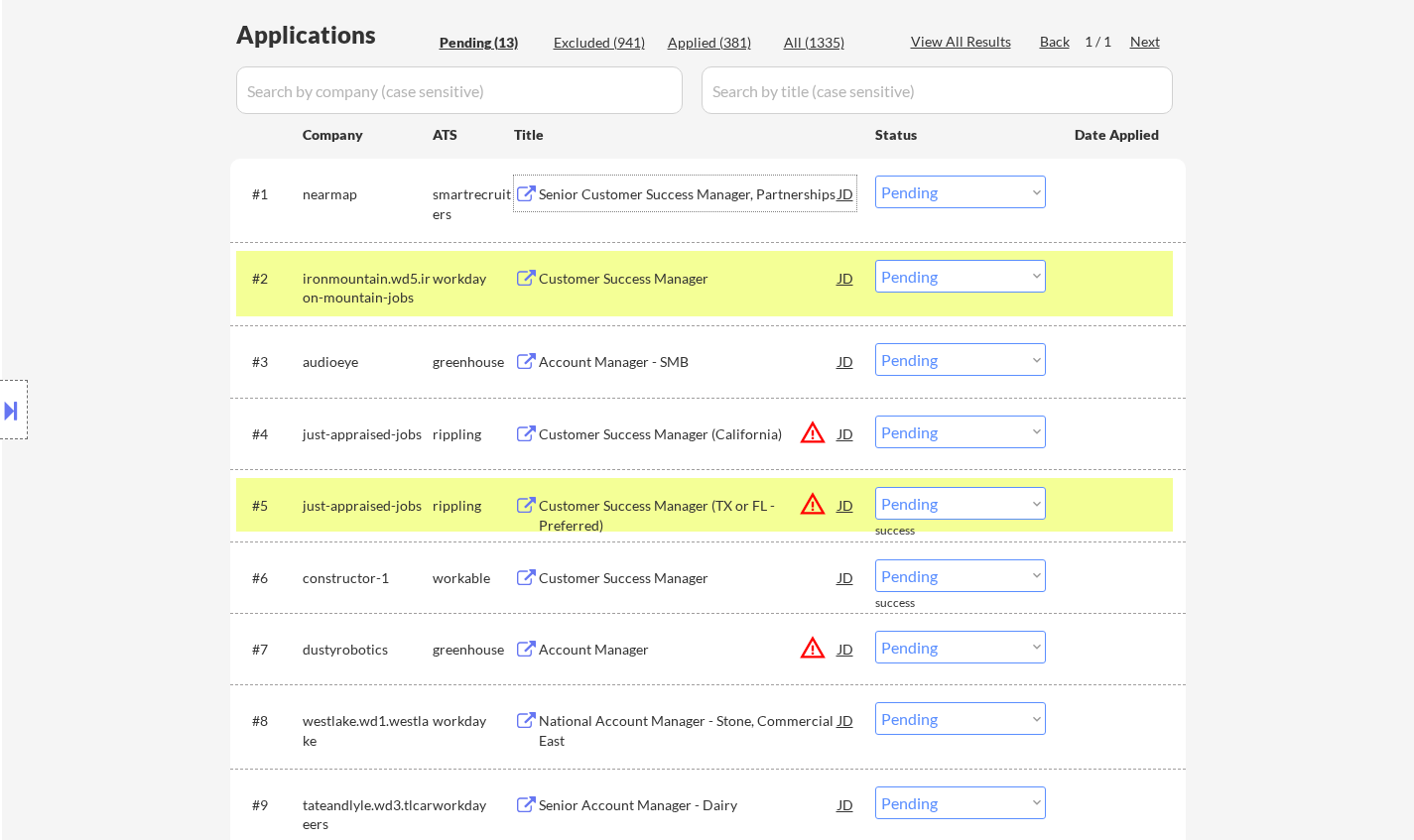 drag, startPoint x: 972, startPoint y: 280, endPoint x: 978, endPoint y: 290, distance: 11.661904 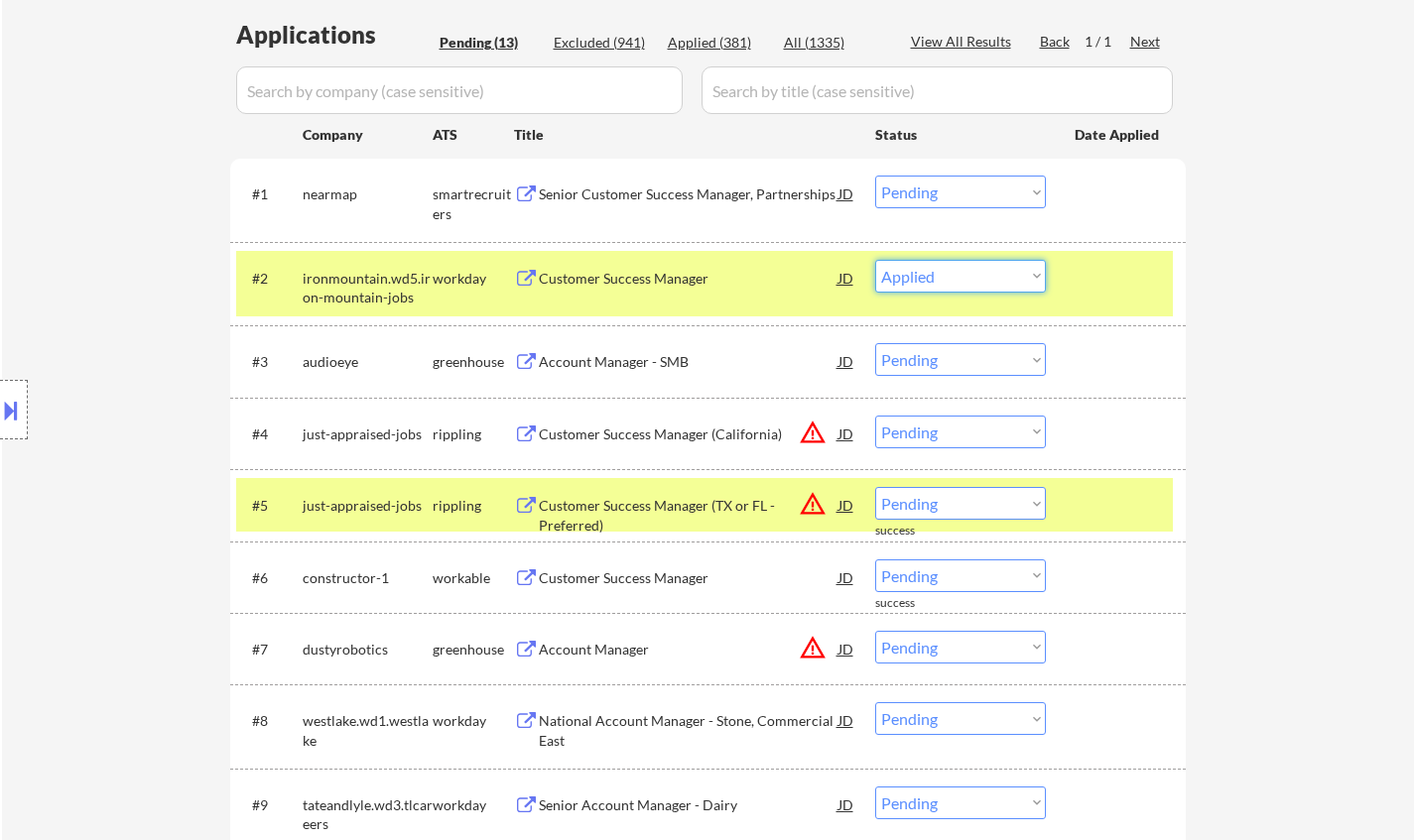 click on "Choose an option... Pending Applied Excluded (Questions) Excluded (Expired) Excluded (Location) Excluded (Bad Match) Excluded (Blocklist) Excluded (Salary) Excluded (Other)" at bounding box center (961, 276) 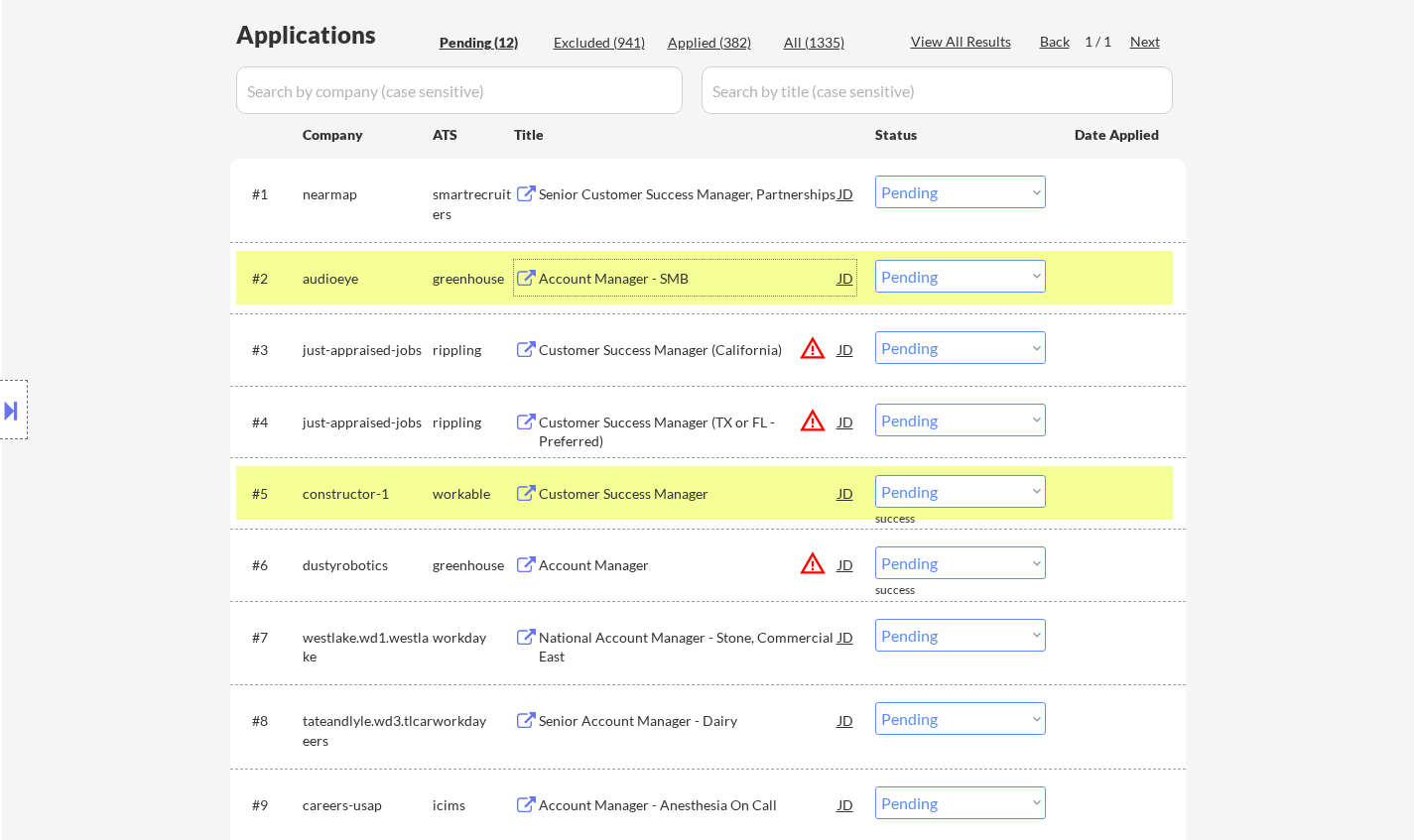 click on "Account Manager - SMB" at bounding box center [689, 279] 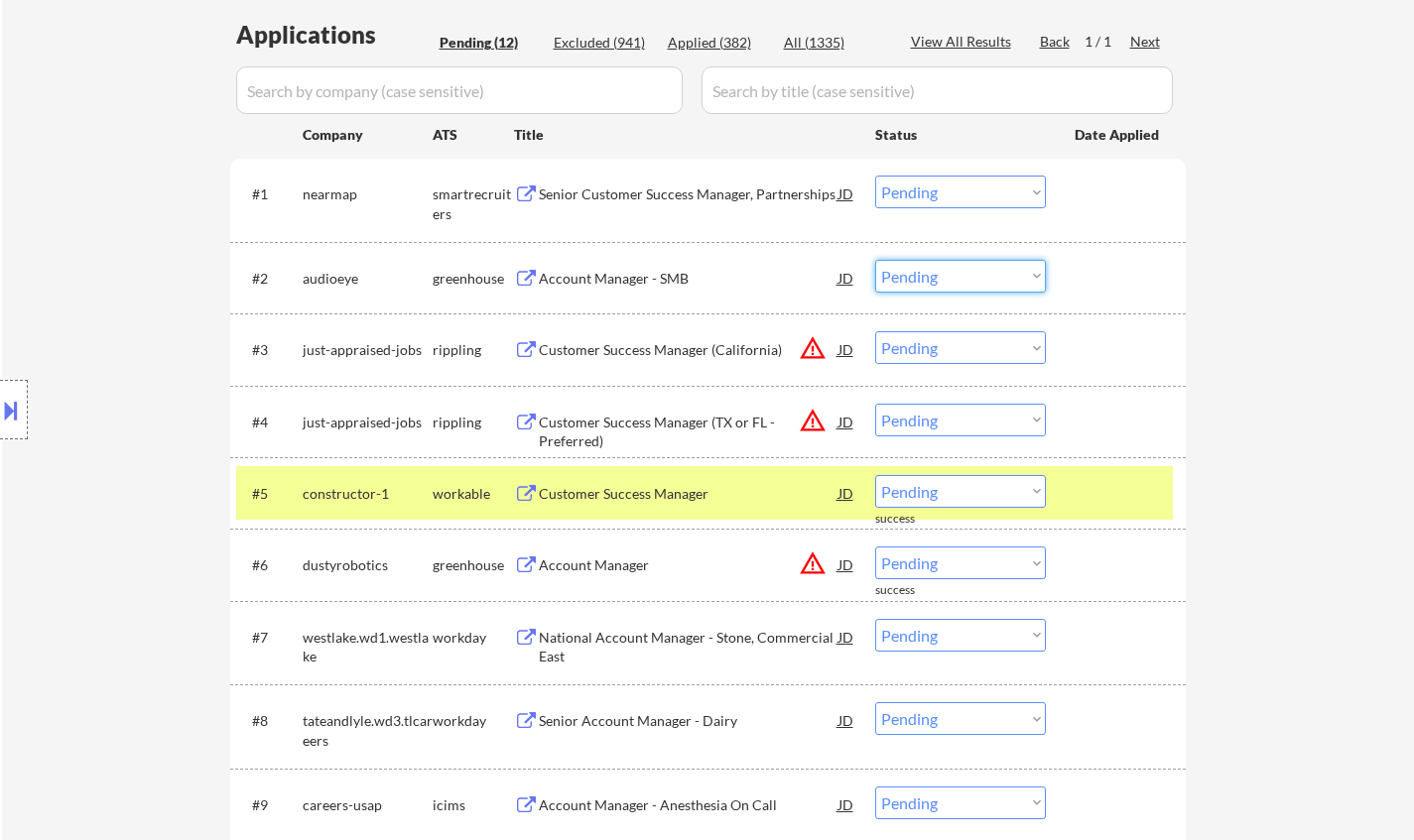 drag, startPoint x: 930, startPoint y: 274, endPoint x: 957, endPoint y: 292, distance: 32.449961 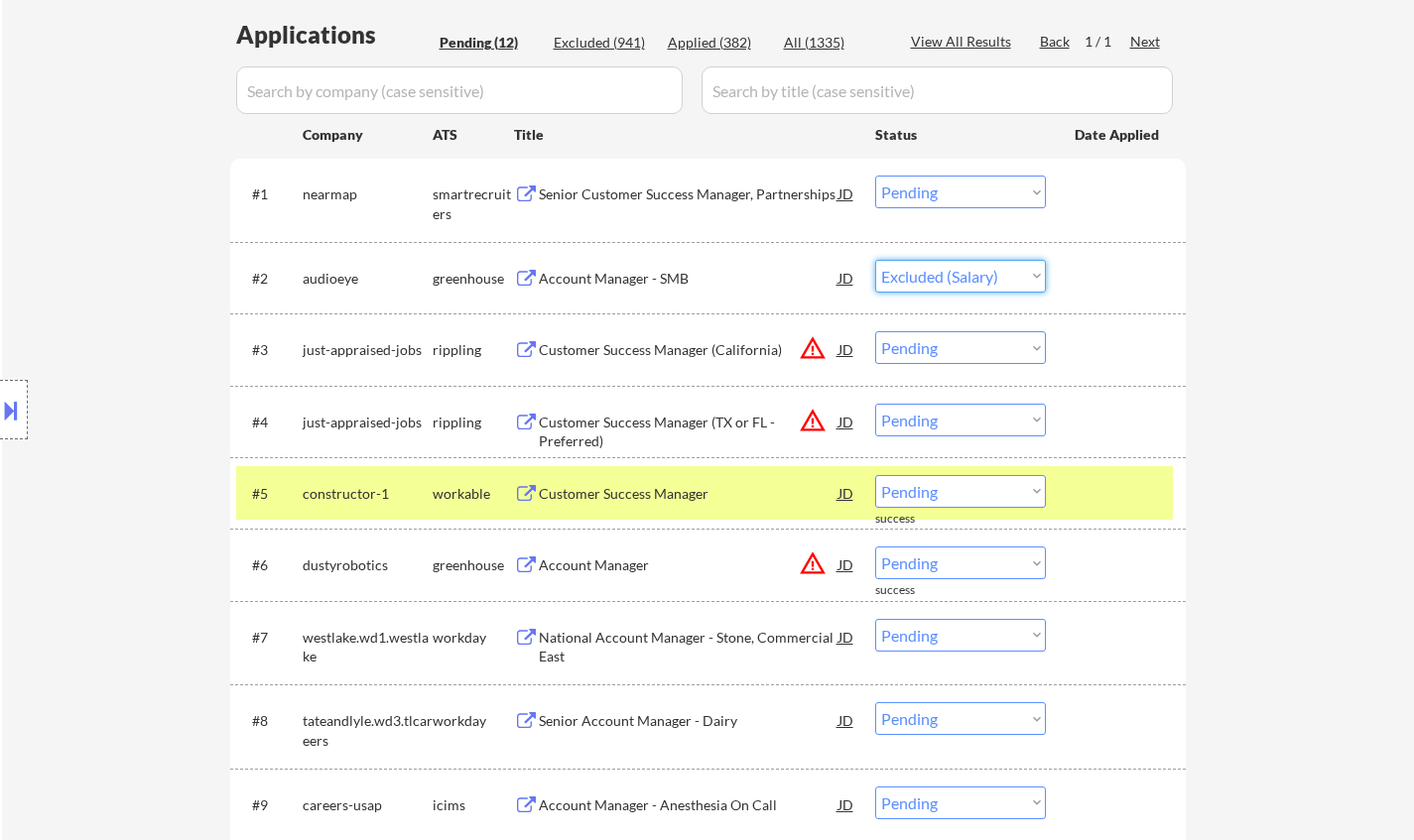 click on "Choose an option... Pending Applied Excluded (Questions) Excluded (Expired) Excluded (Location) Excluded (Bad Match) Excluded (Blocklist) Excluded (Salary) Excluded (Other)" at bounding box center [961, 276] 